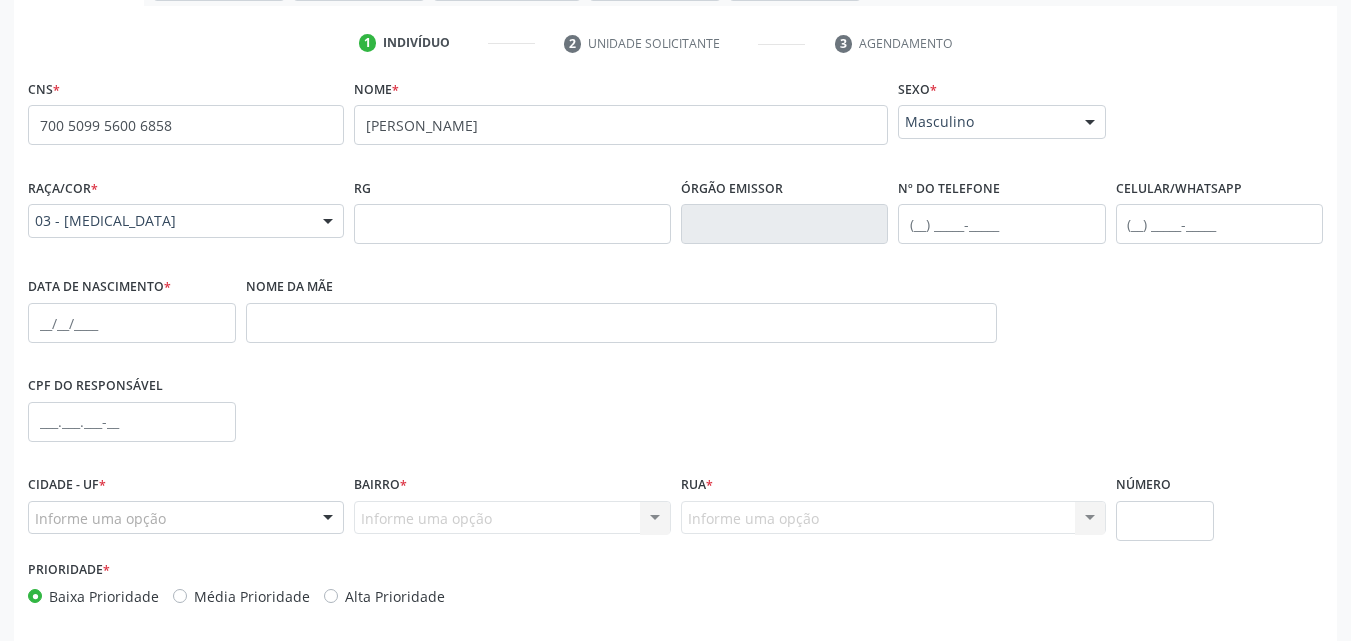 scroll, scrollTop: 467, scrollLeft: 0, axis: vertical 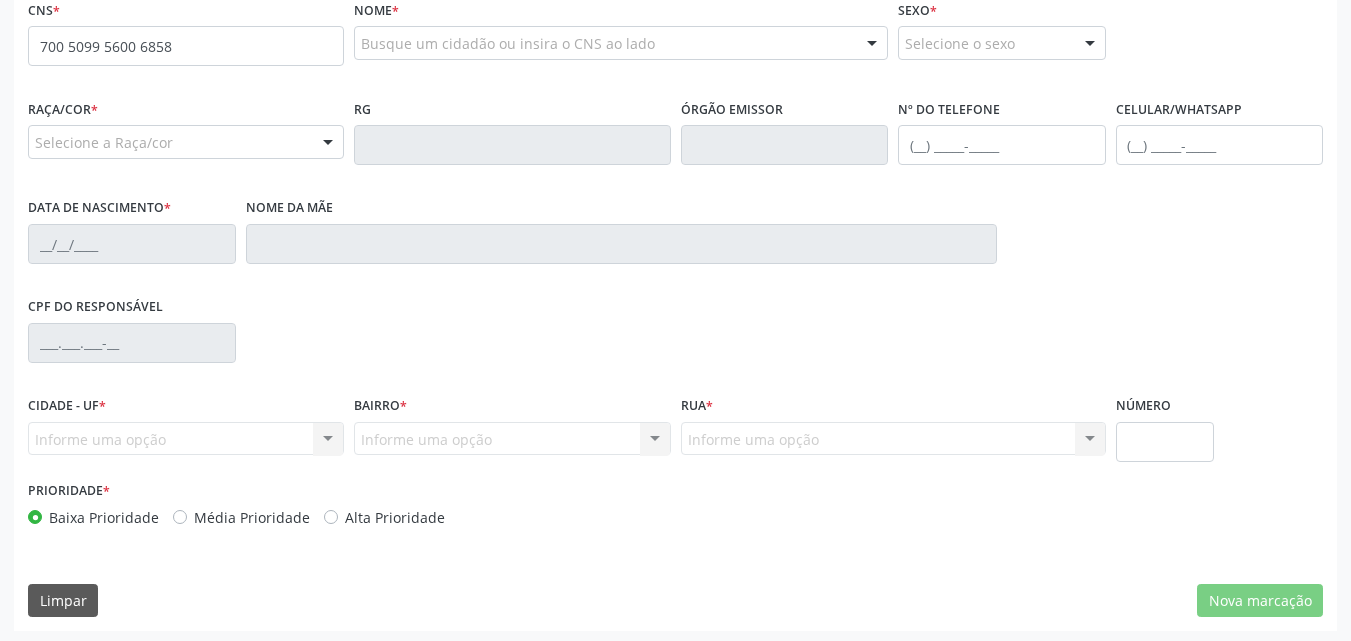 type on "700 5099 5600 6858" 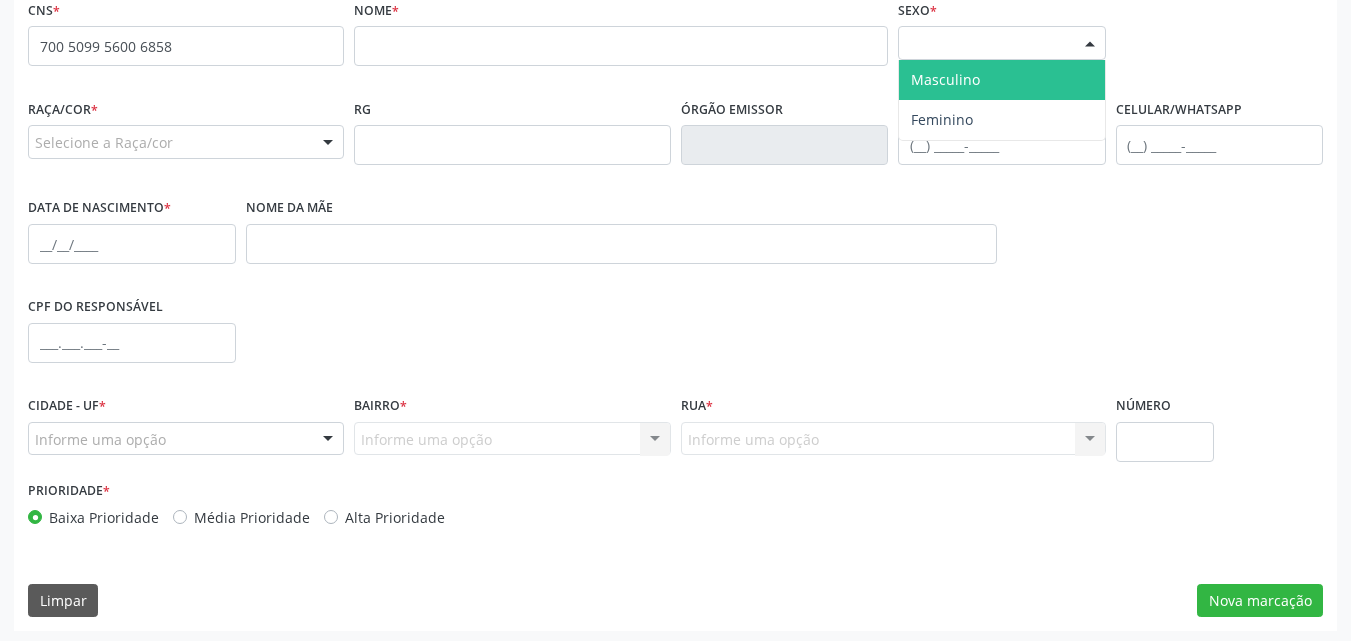 click on "Masculino" at bounding box center [945, 79] 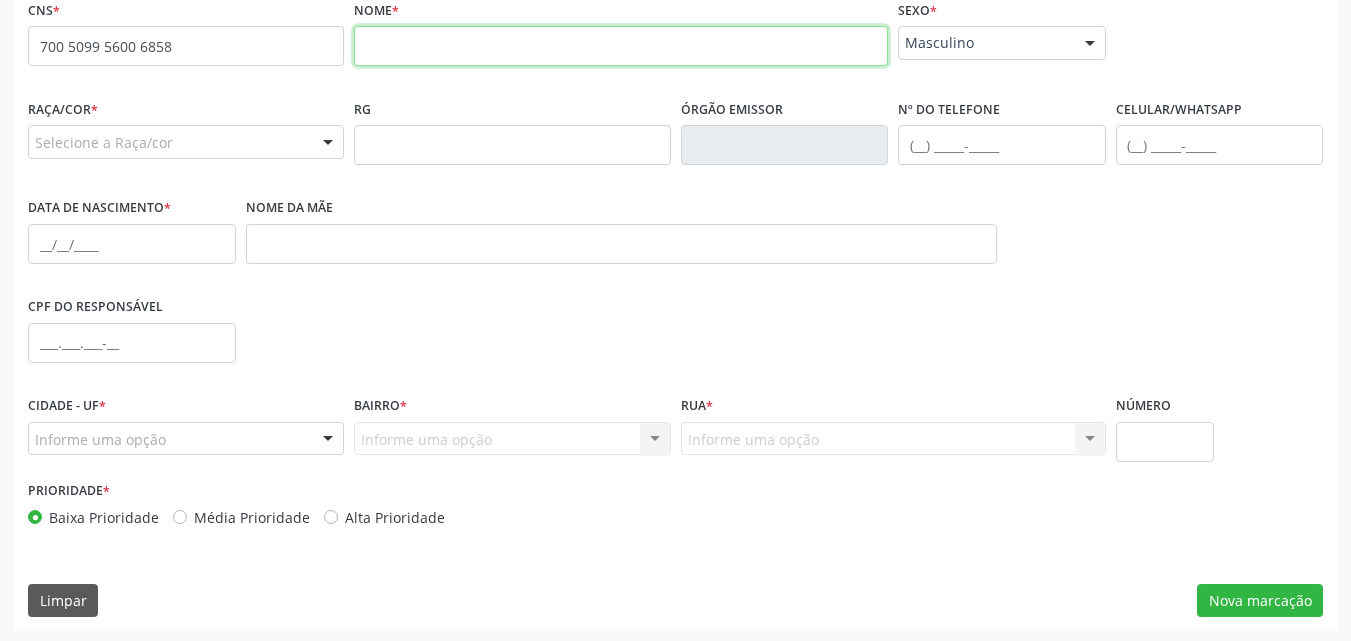 click at bounding box center [621, 46] 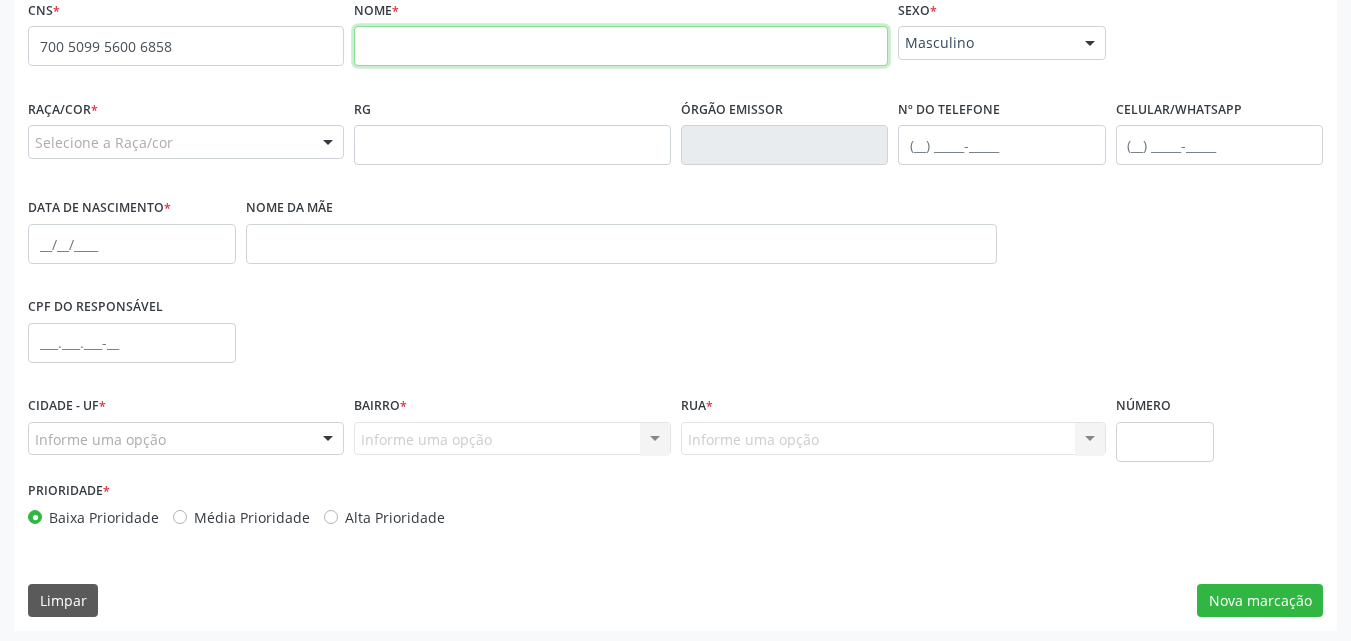 paste on "Jhonata dos Santos" 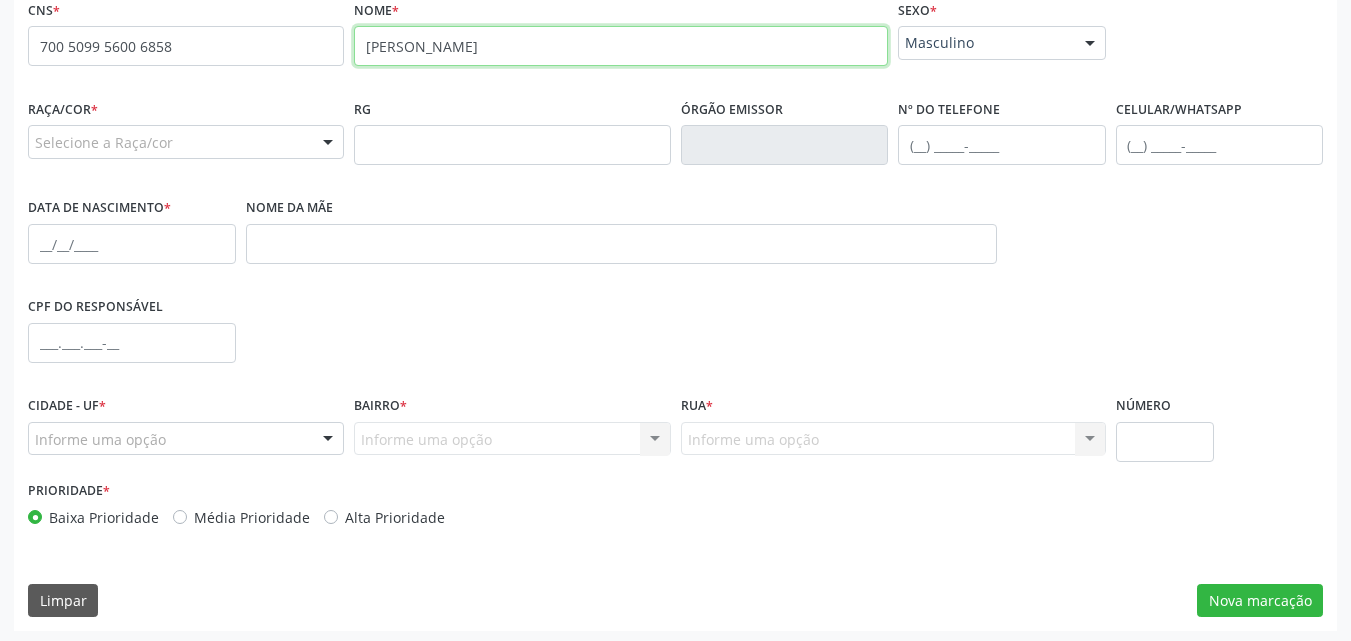 type on "Jhonata dos Santos" 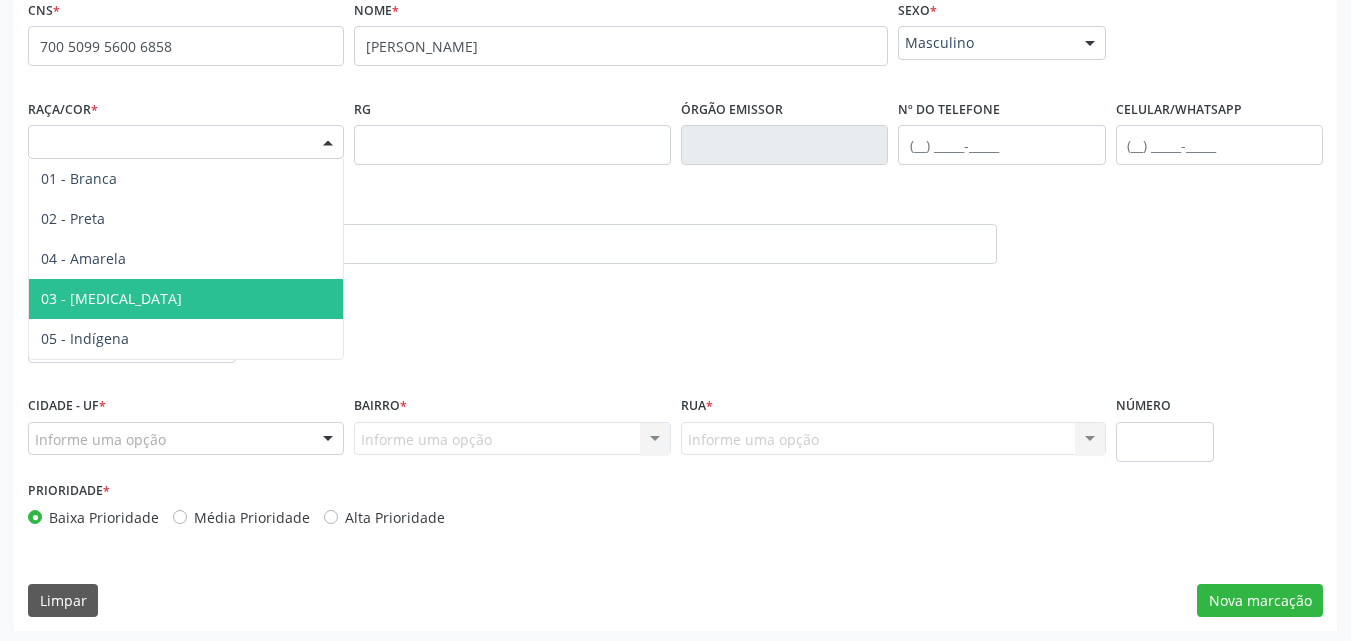 click on "03 - [MEDICAL_DATA]" at bounding box center [186, 299] 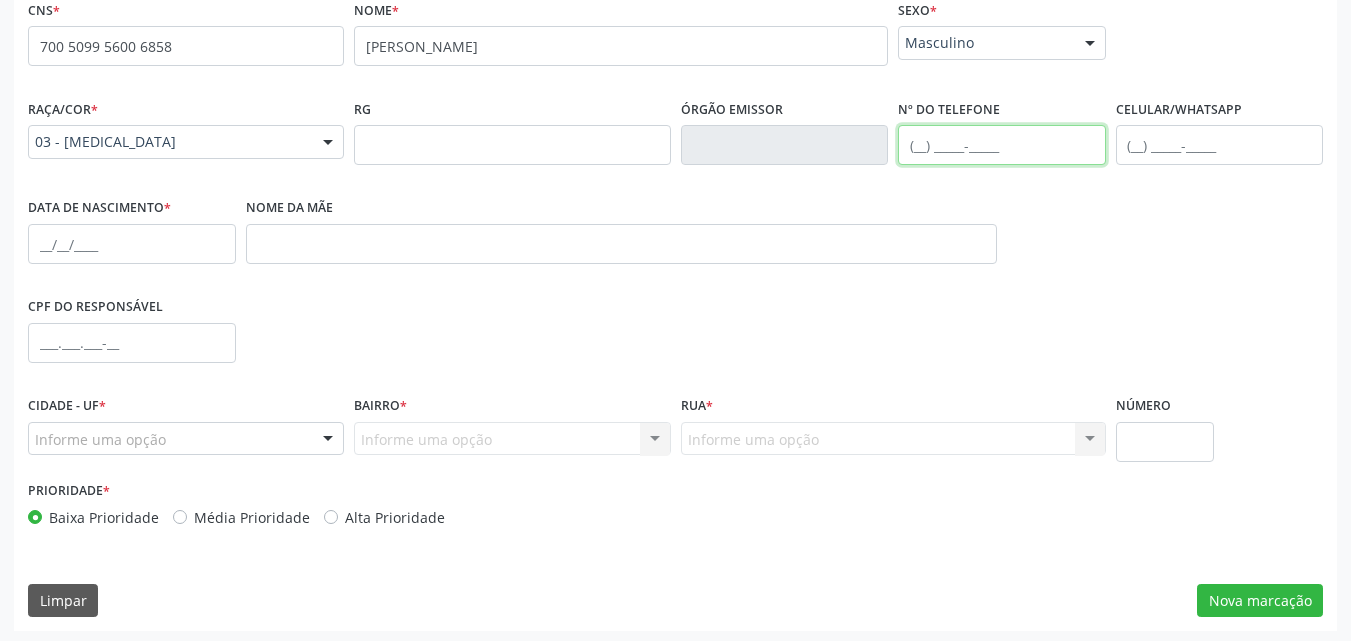 click at bounding box center (1002, 145) 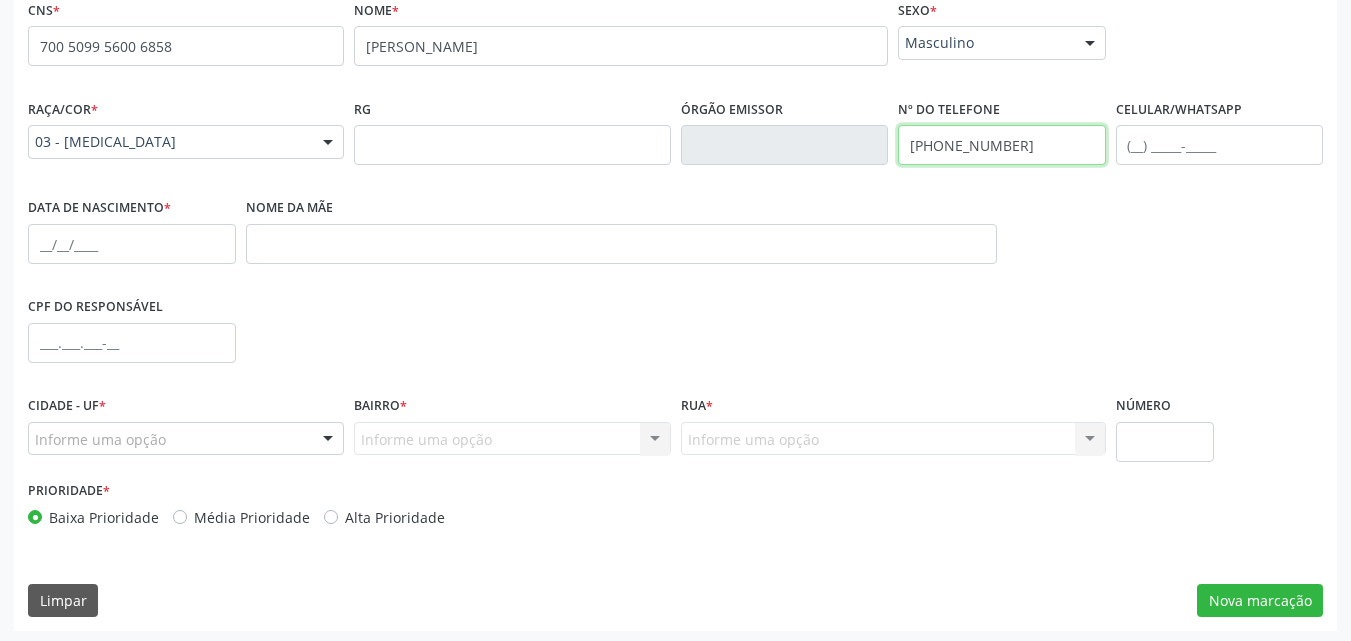 type on "(82) 99154-7465" 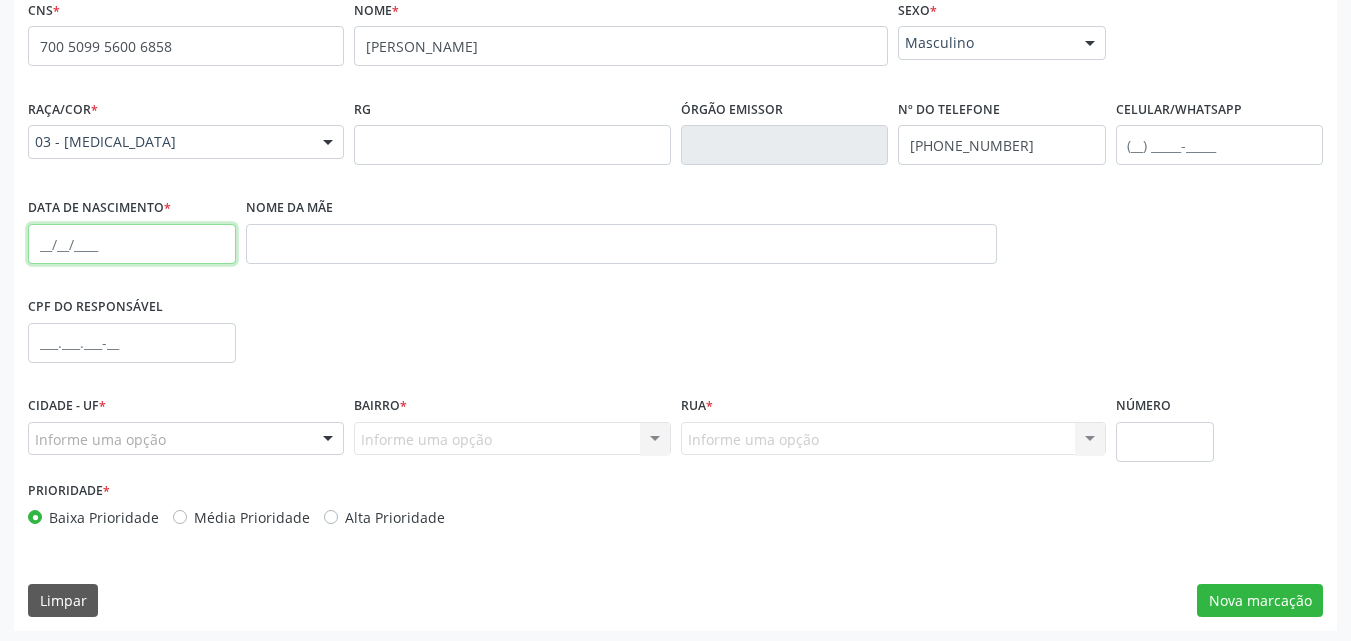 click at bounding box center (132, 244) 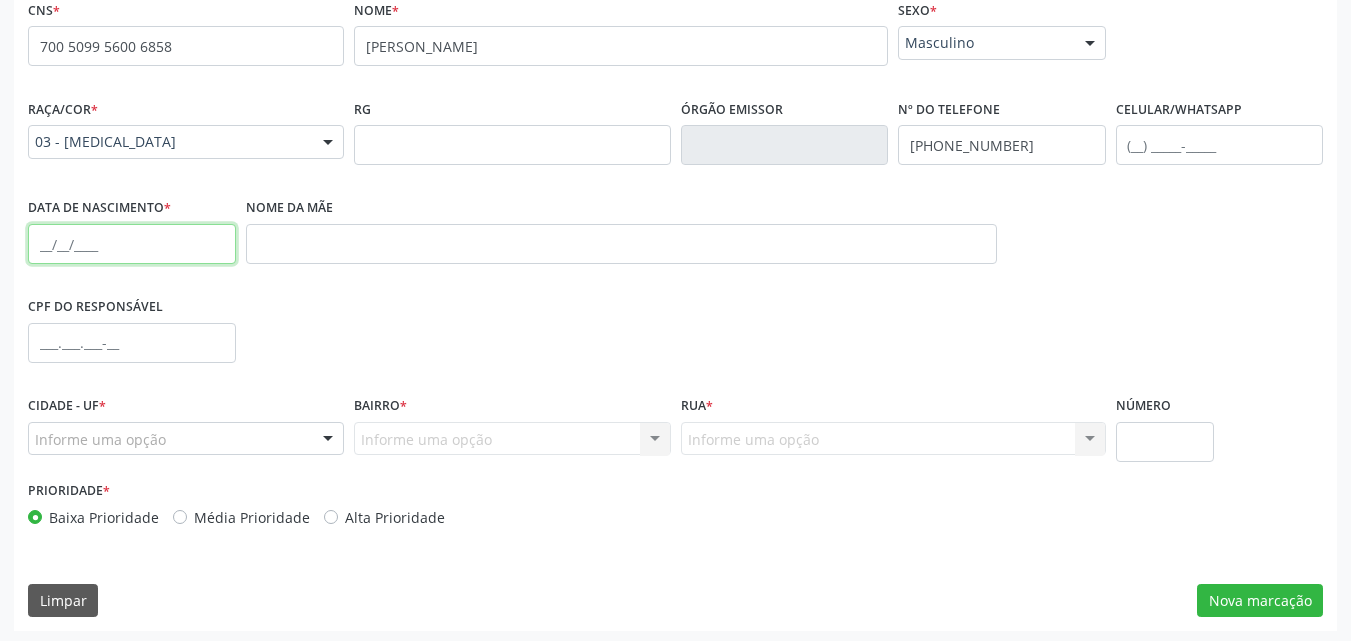 paste on "19/06/2003" 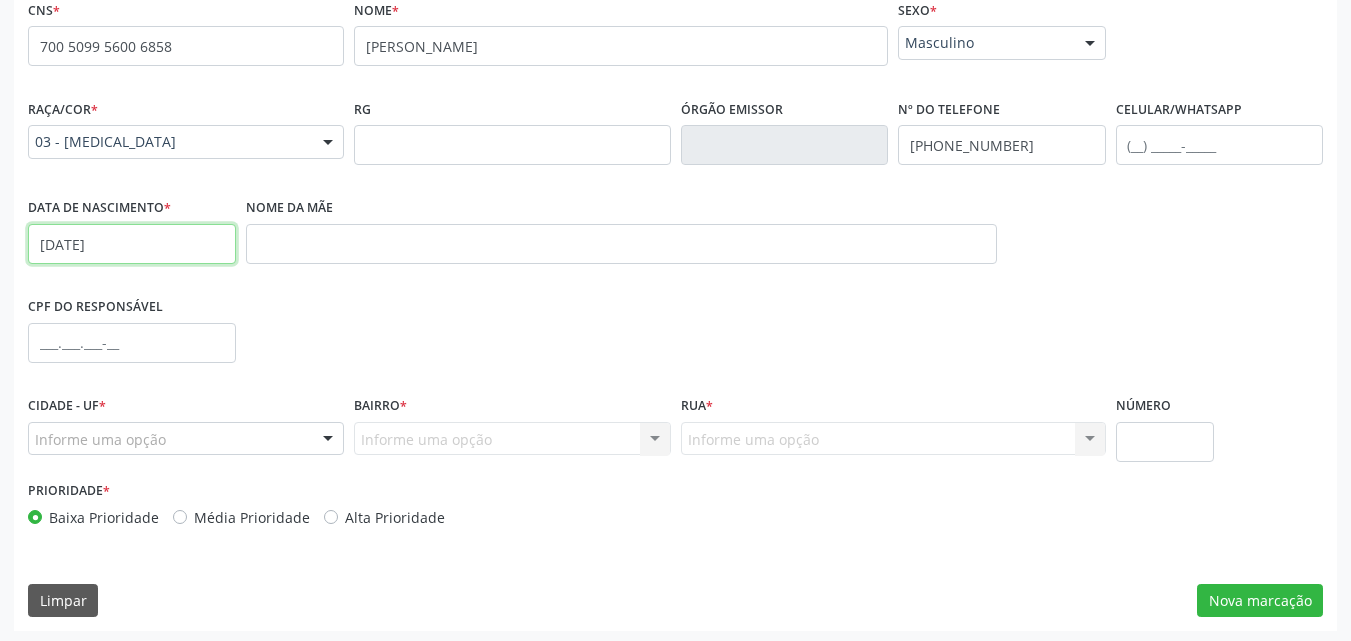 type on "19/06/2003" 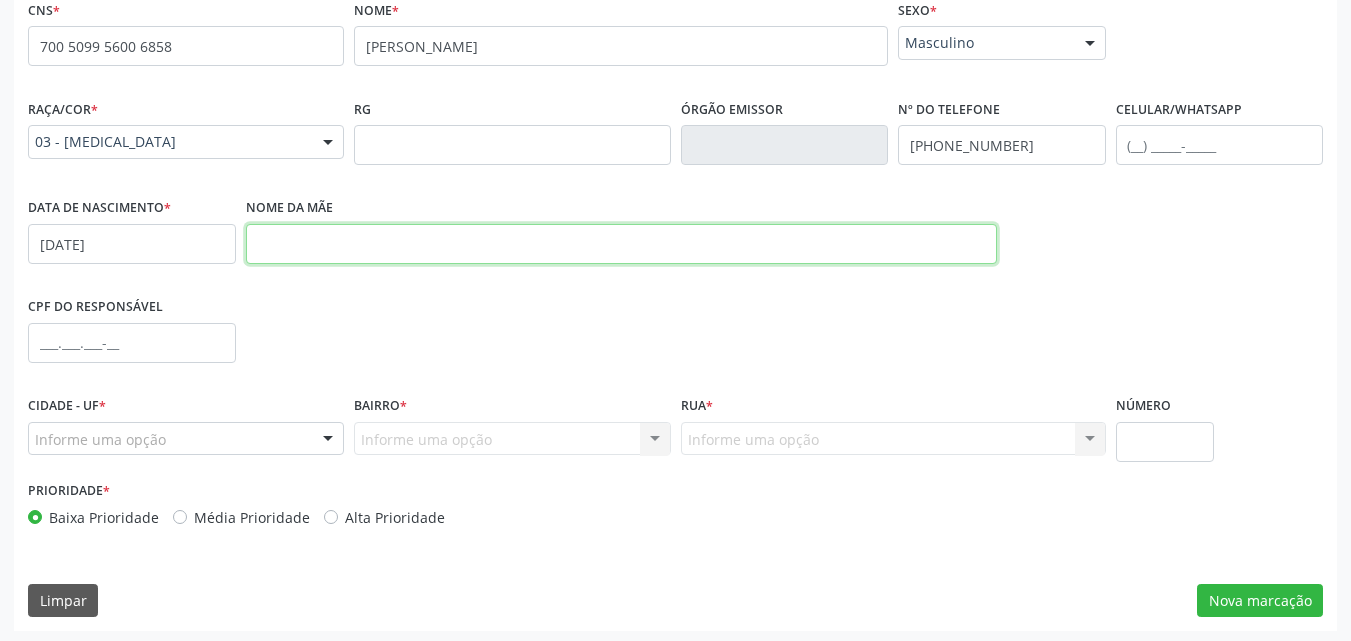 click at bounding box center [621, 244] 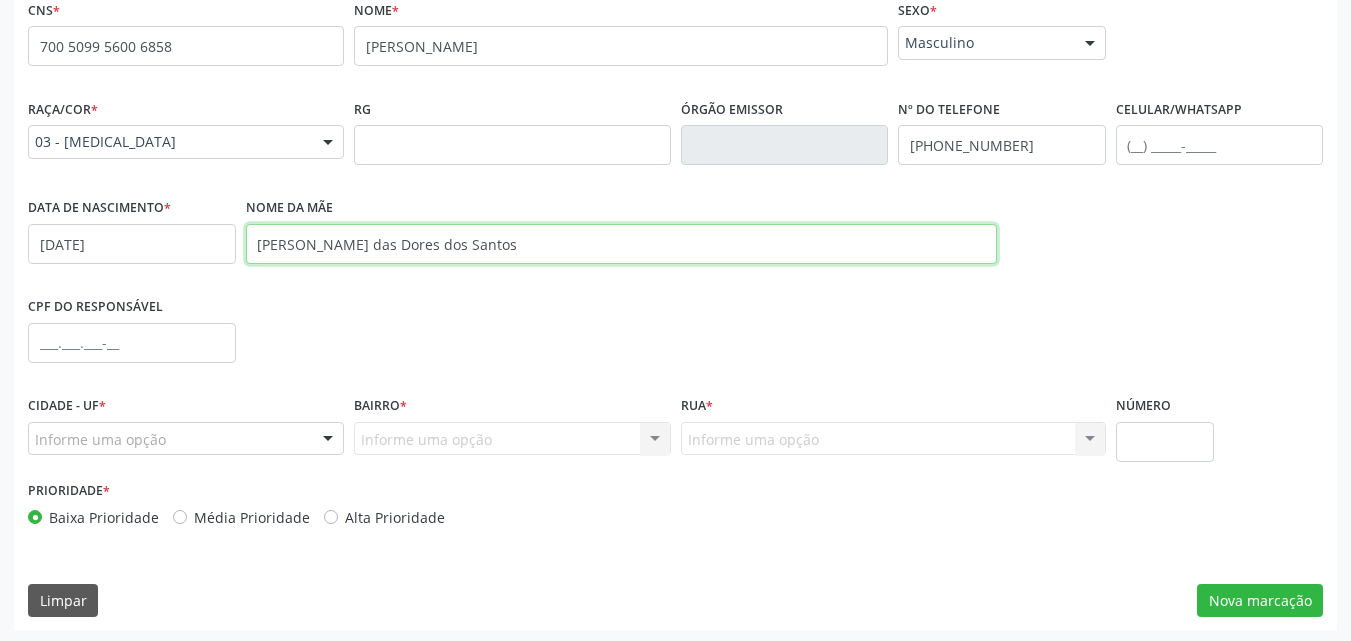type on "Maria das Dores dos Santos" 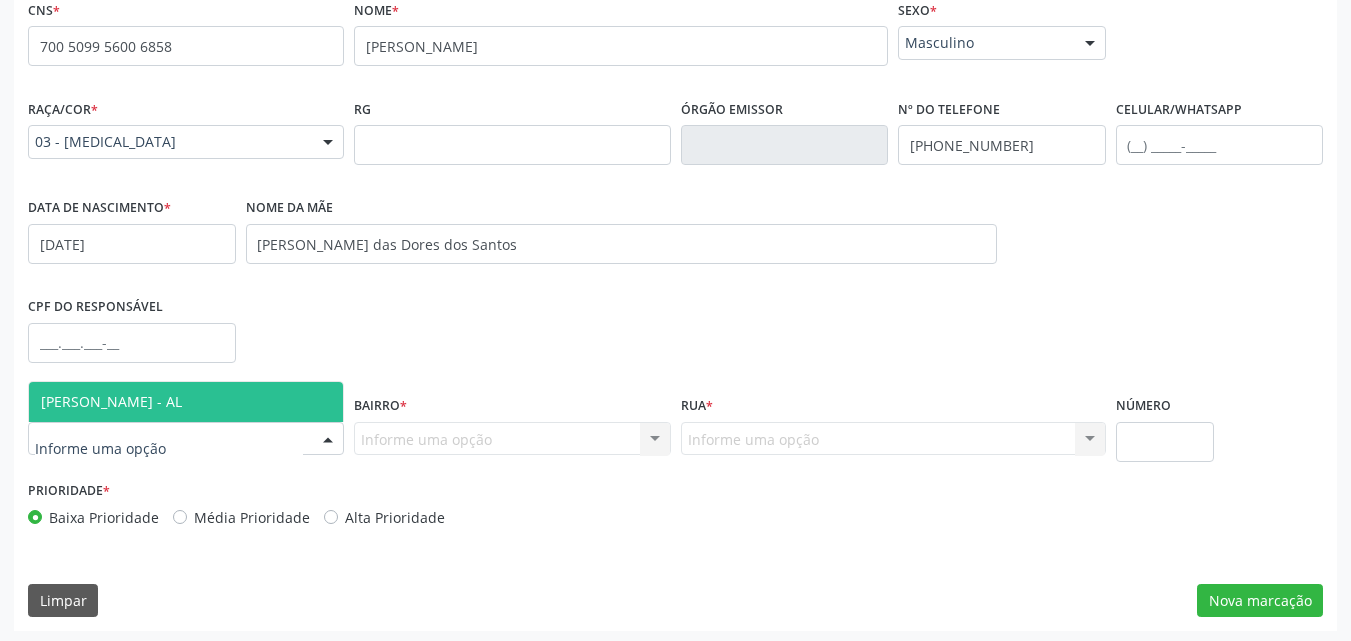 click on "[PERSON_NAME] - AL" at bounding box center [186, 402] 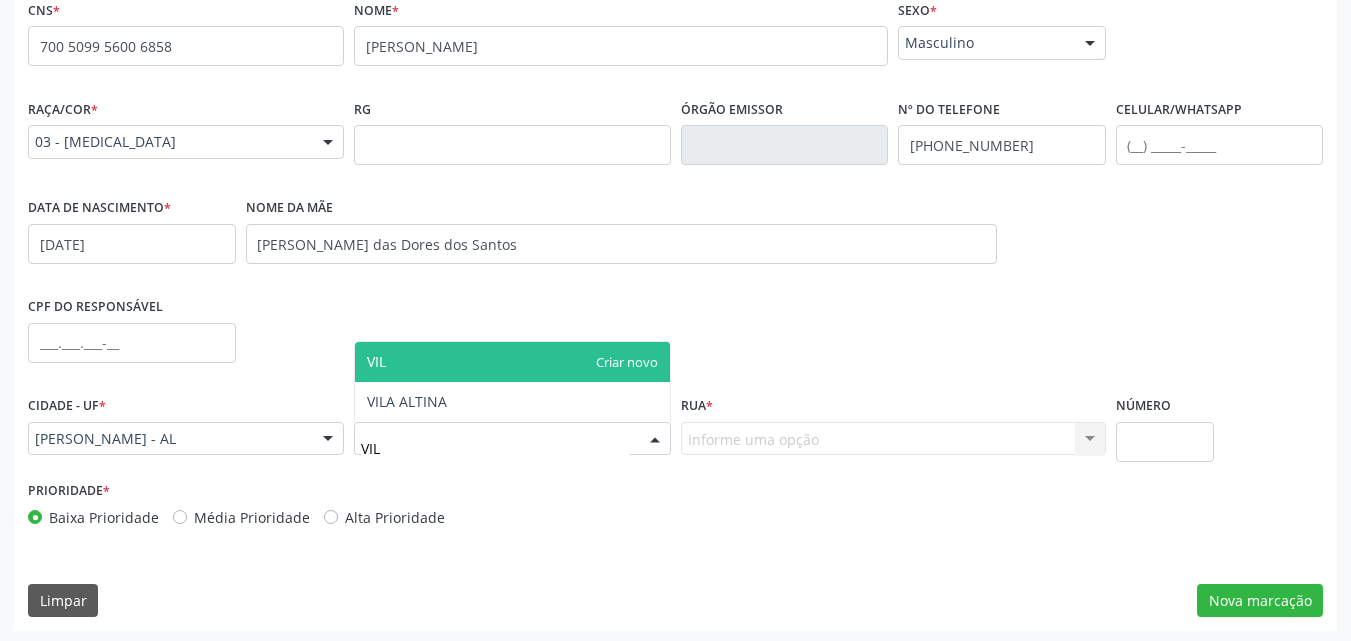 type on "VILA" 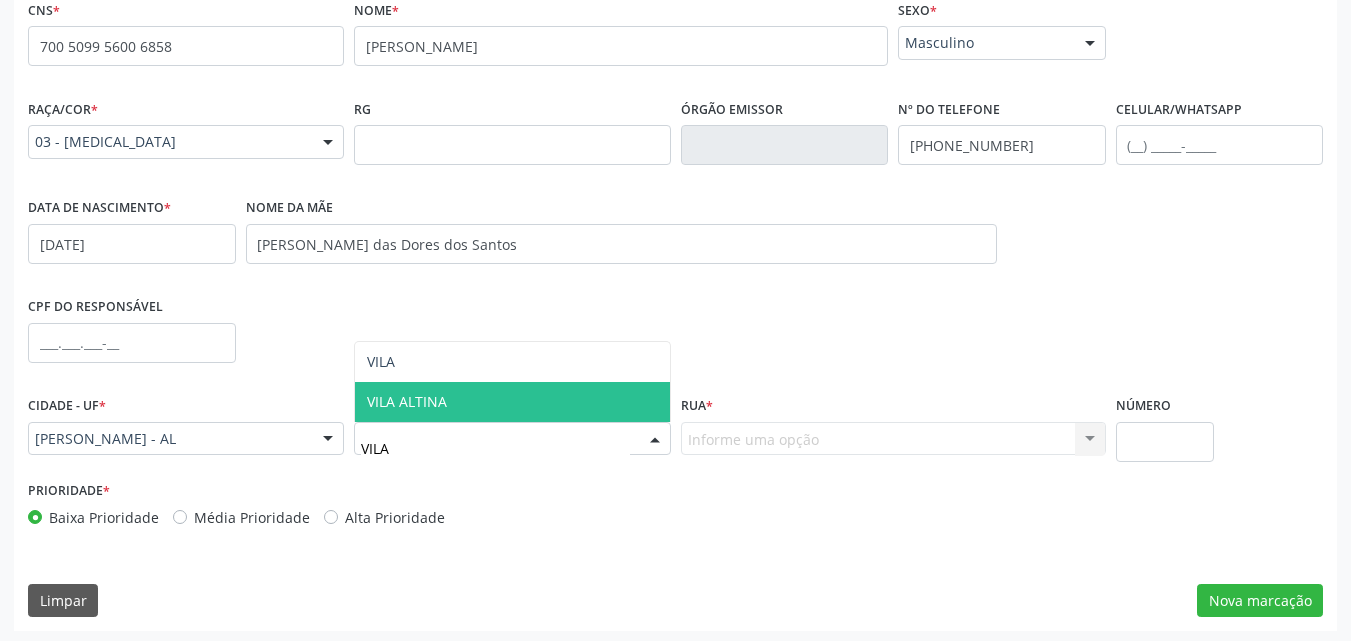 click on "VILA ALTINA" at bounding box center (407, 401) 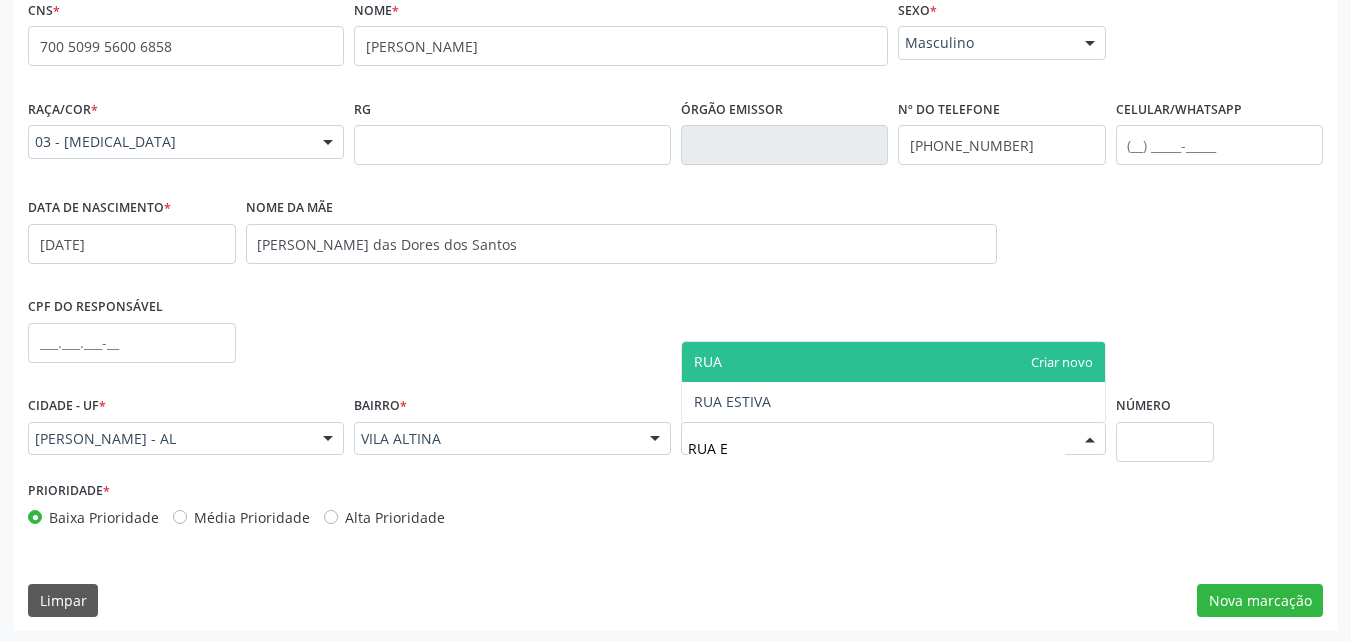 type on "RUA ES" 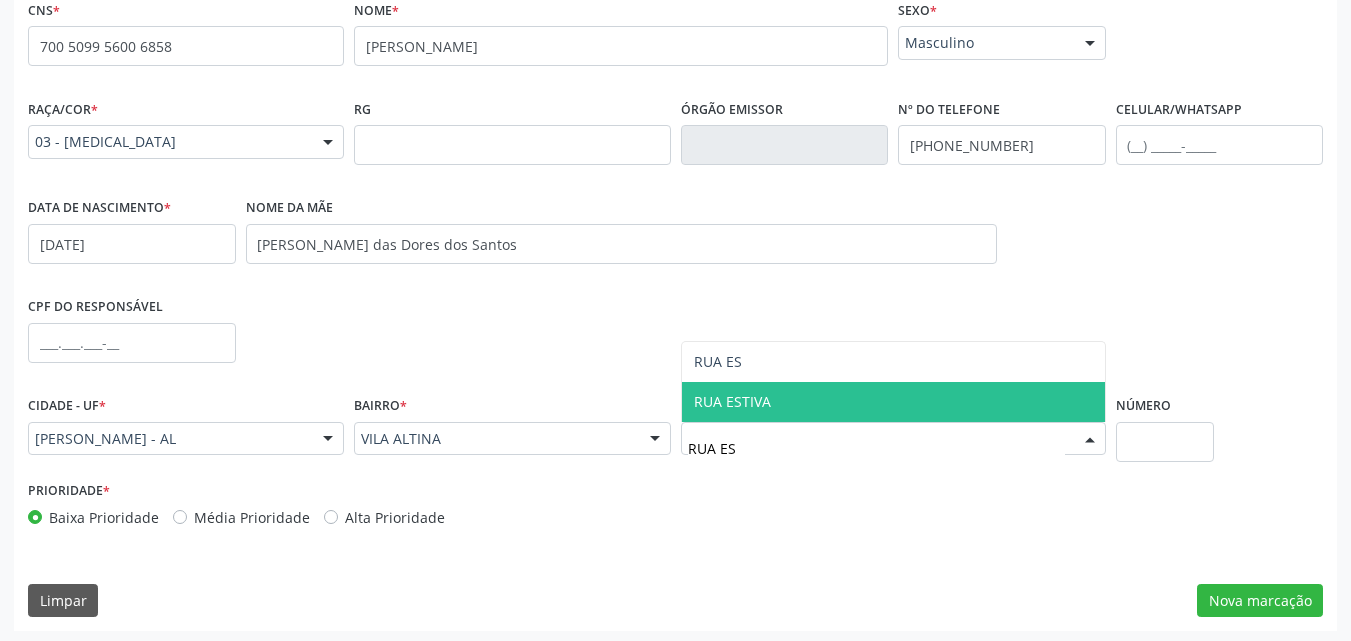 click on "RUA ESTIVA" at bounding box center (893, 402) 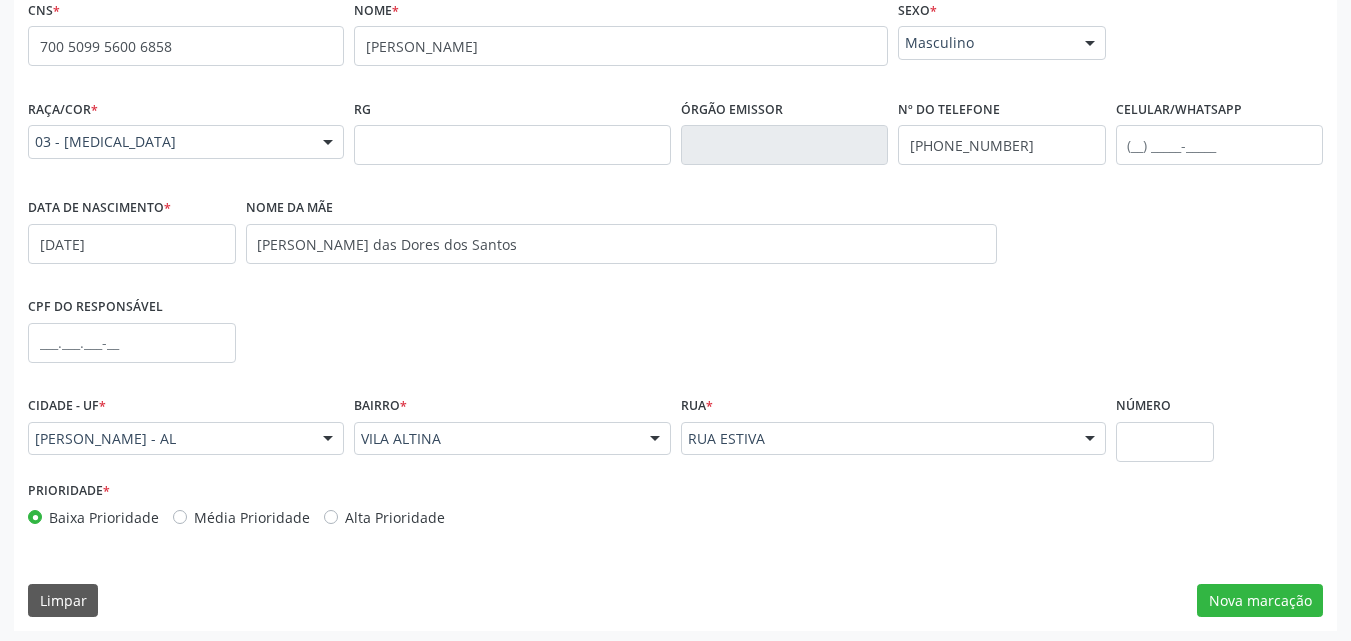 click on "Número" at bounding box center [1143, 406] 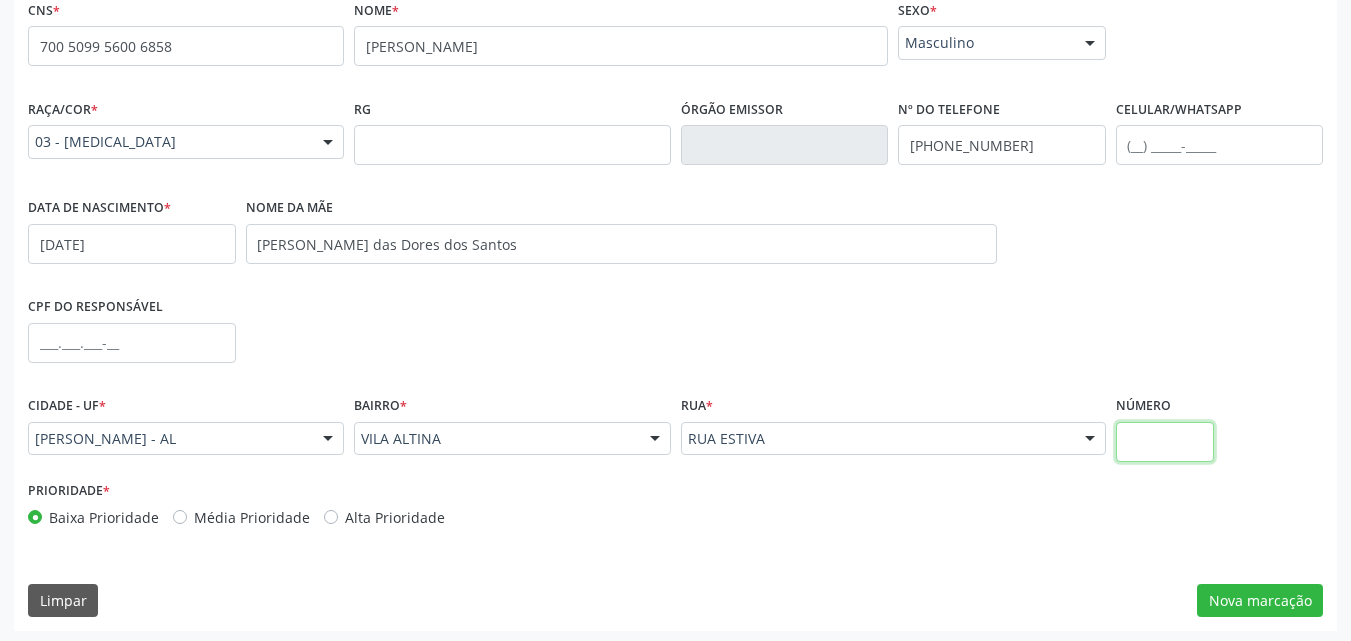 click at bounding box center [1165, 442] 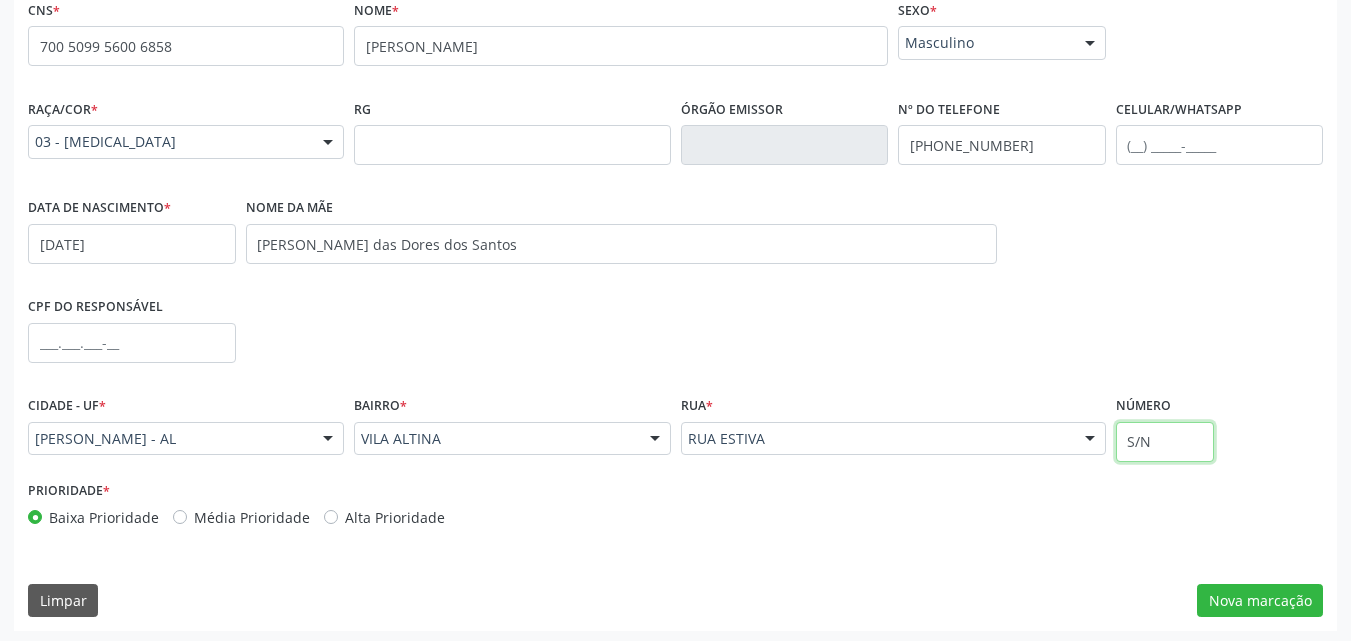 type on "S/N" 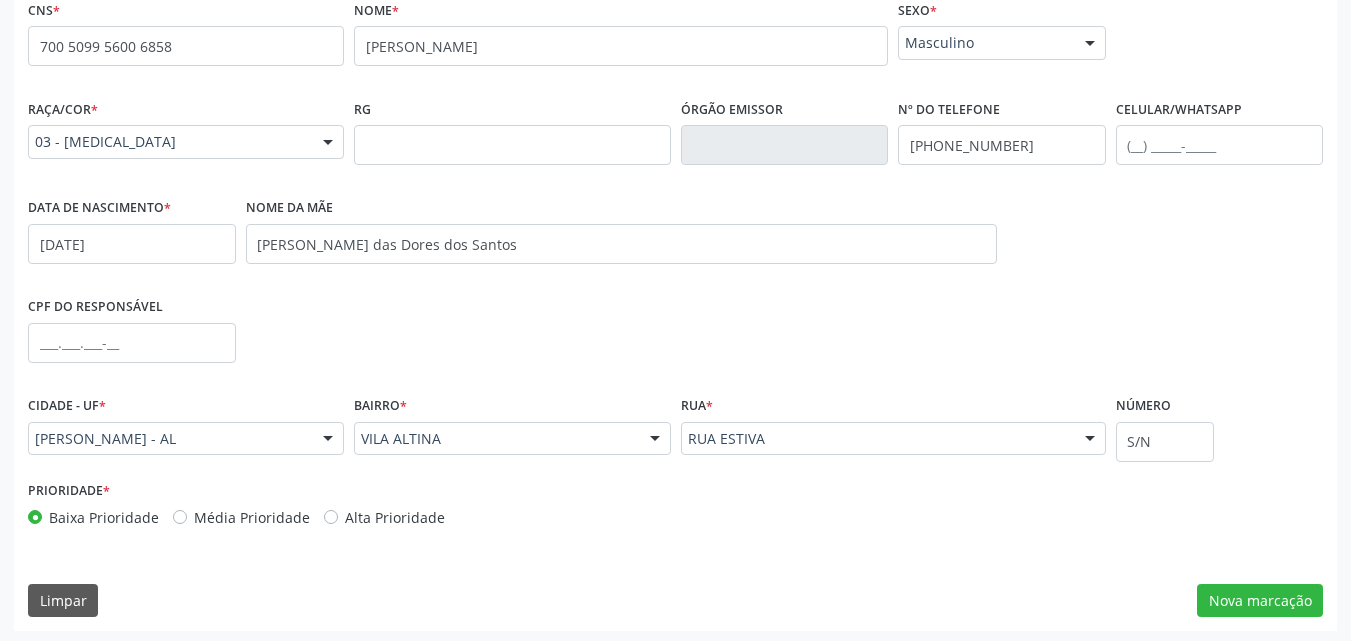 drag, startPoint x: 616, startPoint y: 536, endPoint x: 1045, endPoint y: 535, distance: 429.00116 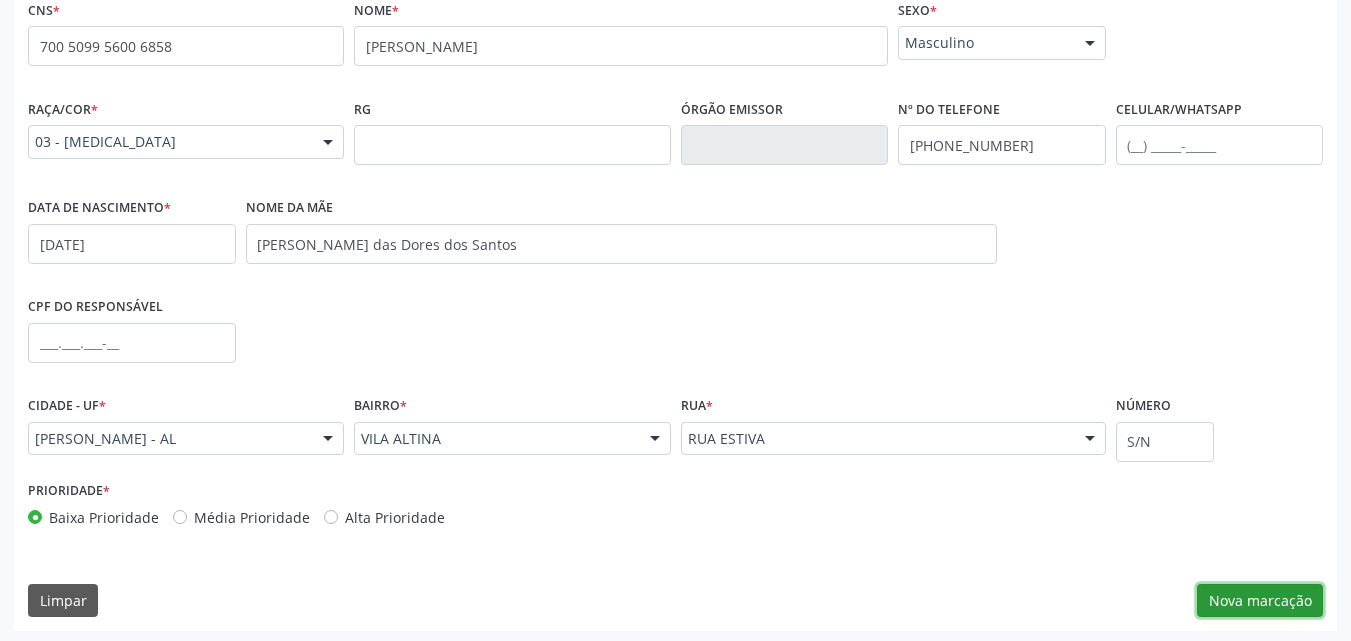 click on "Nova marcação" at bounding box center (1260, 601) 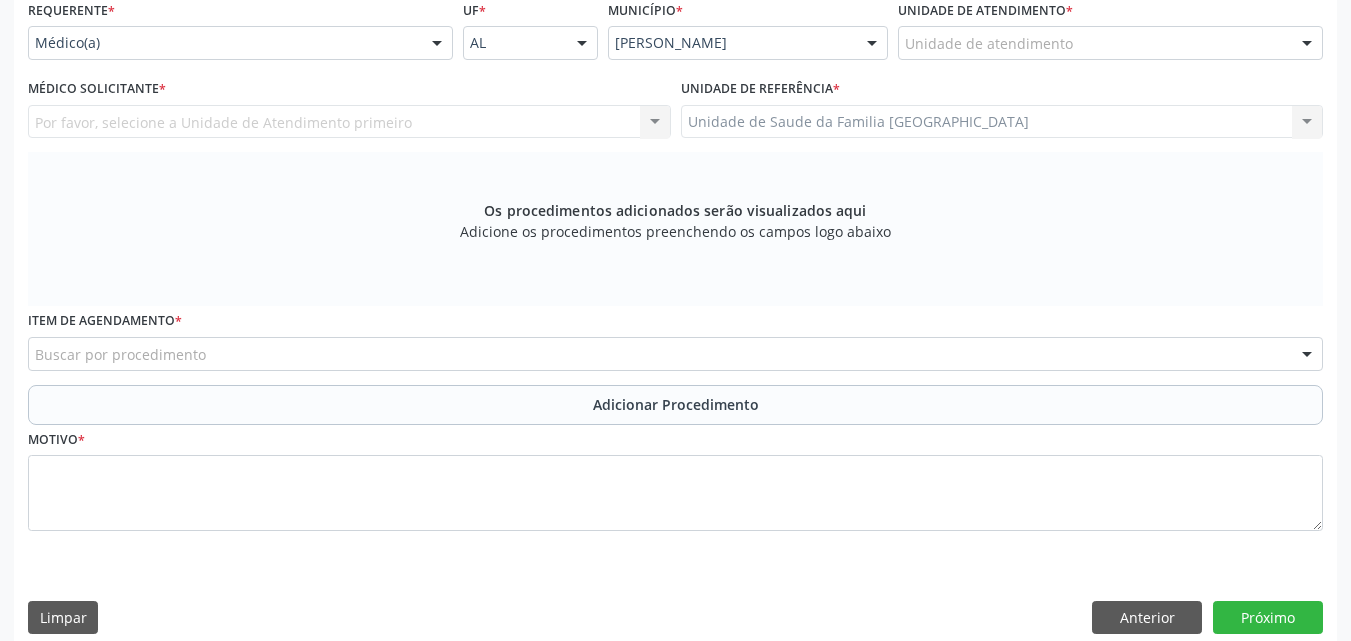 scroll, scrollTop: 0, scrollLeft: 0, axis: both 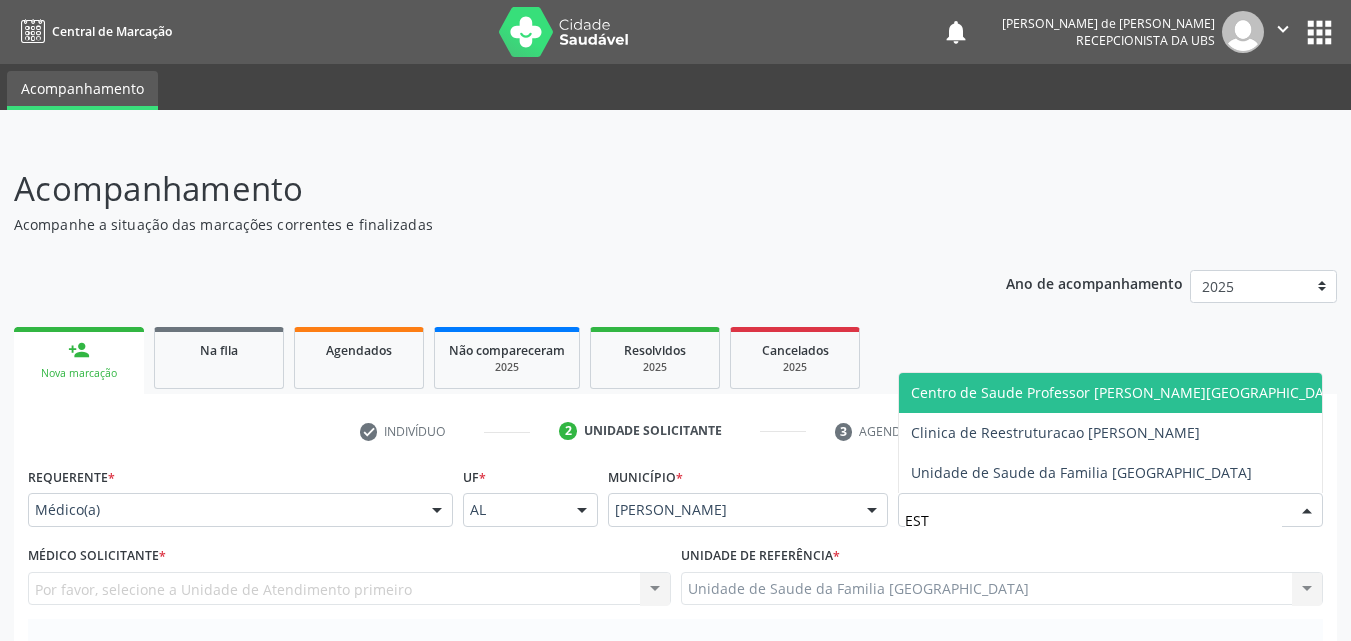 type on "ESTI" 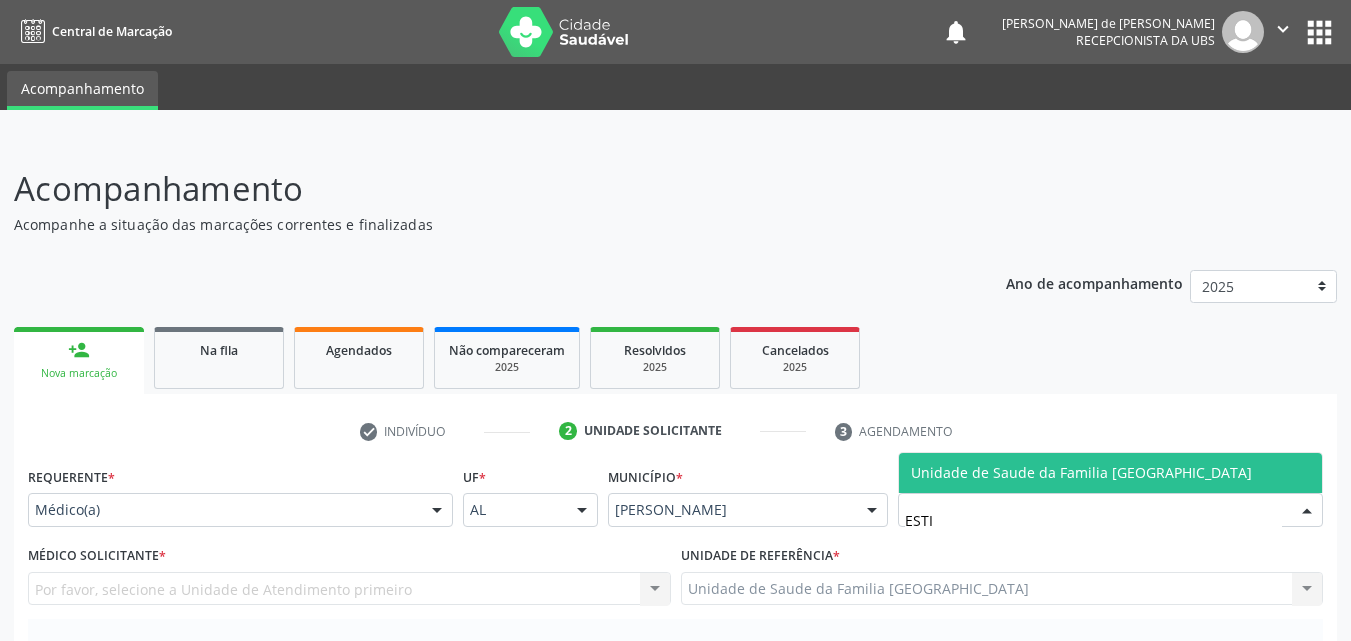 click on "Unidade de Saude da Familia [GEOGRAPHIC_DATA]" at bounding box center [1081, 472] 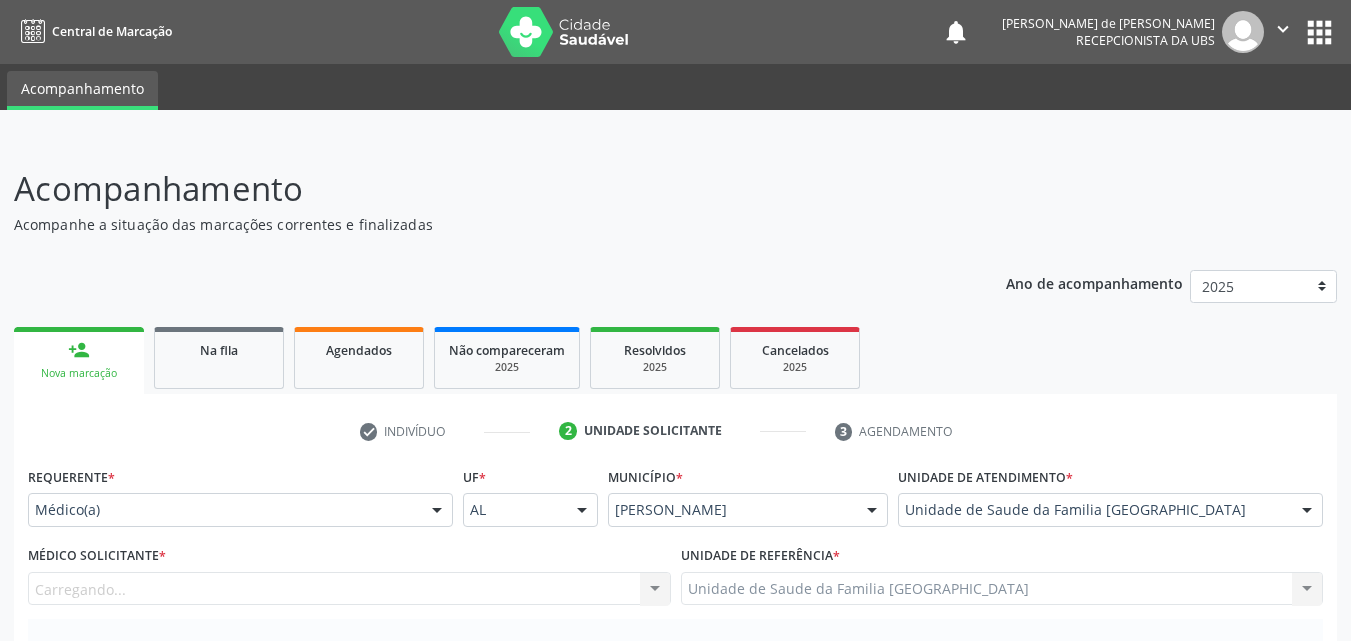 scroll, scrollTop: 467, scrollLeft: 0, axis: vertical 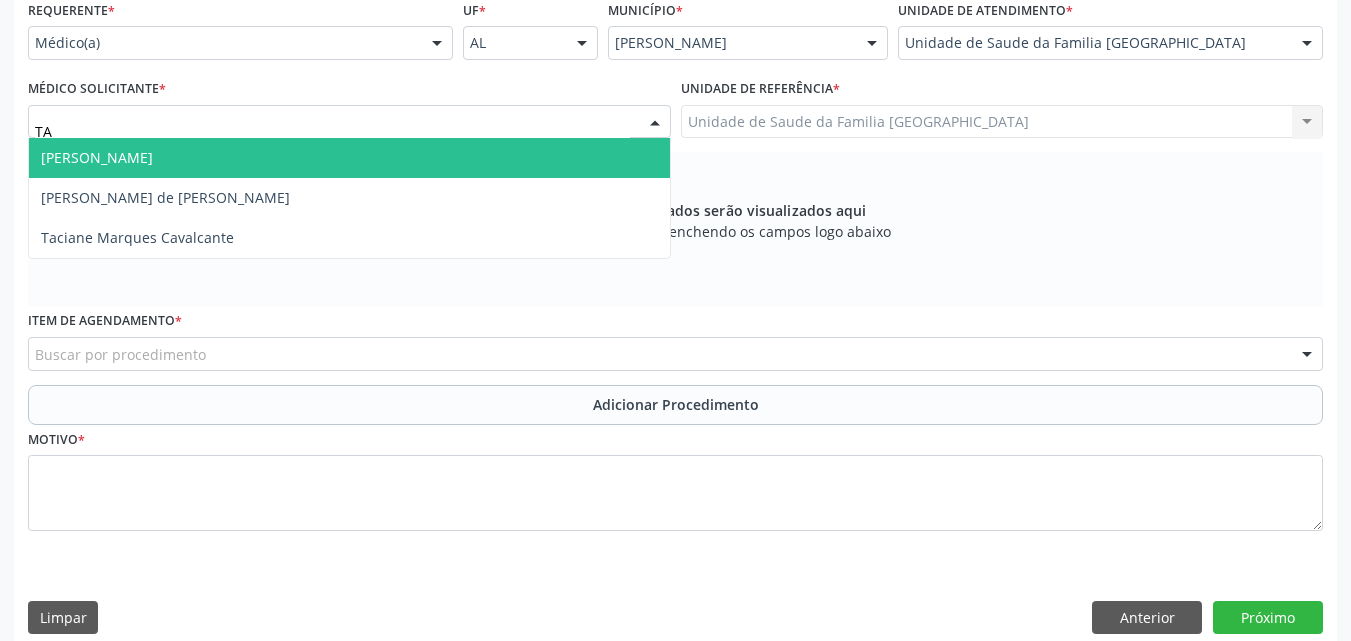 type on "TAC" 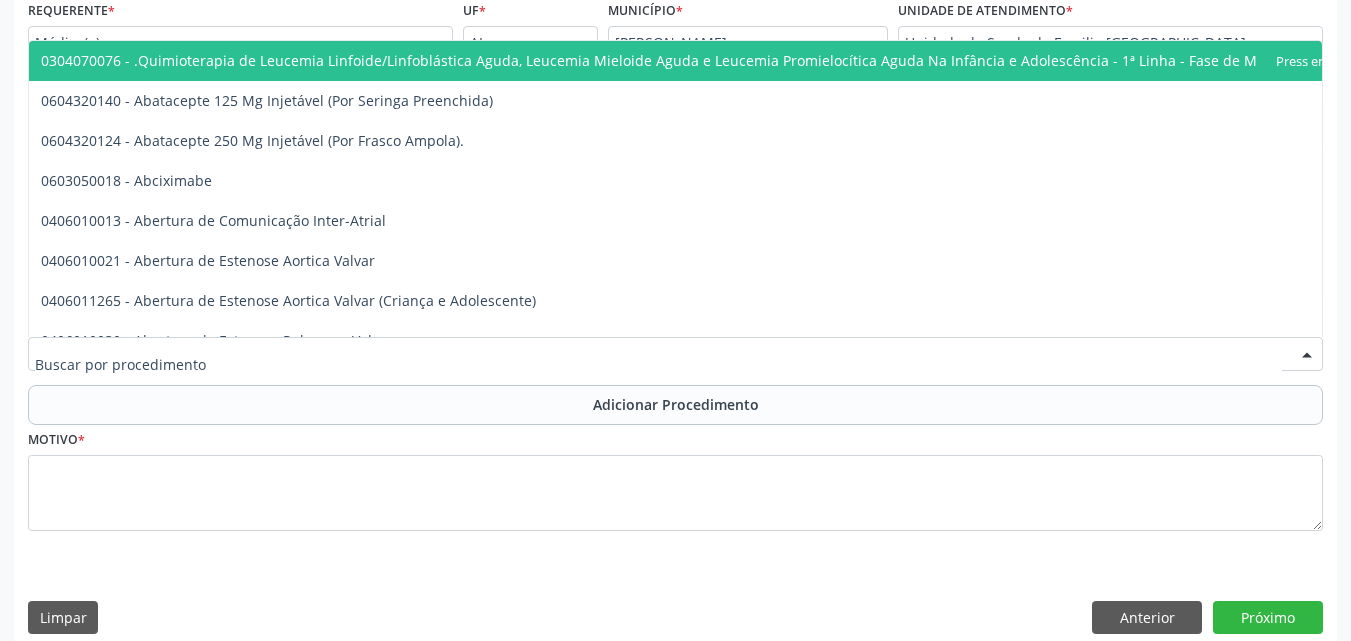 click at bounding box center (675, 354) 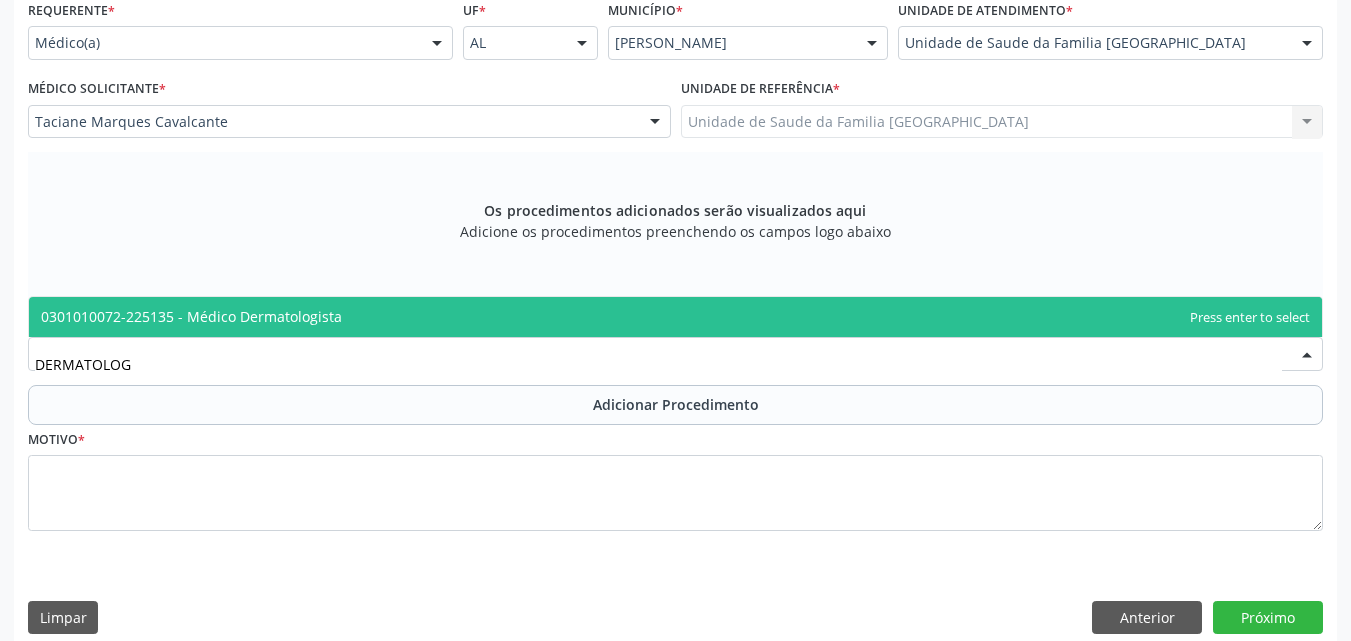 type on "DERMATOLOGI" 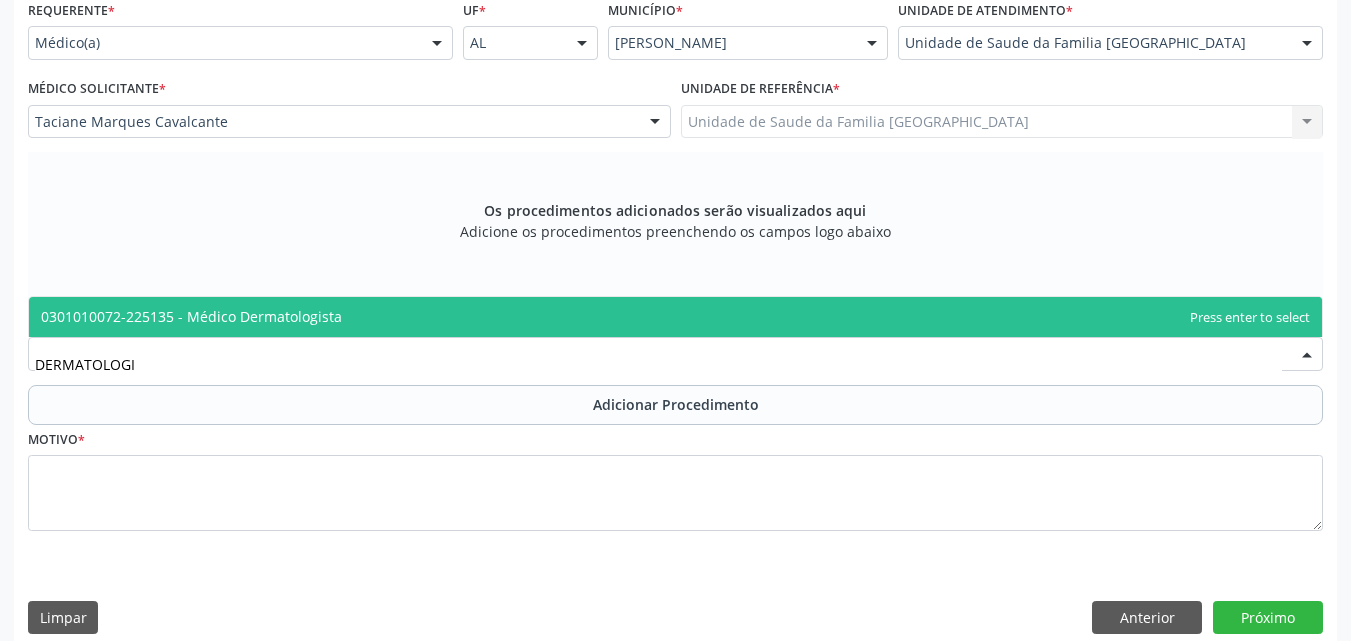 click on "0301010072-225135 - Médico Dermatologista" at bounding box center (675, 317) 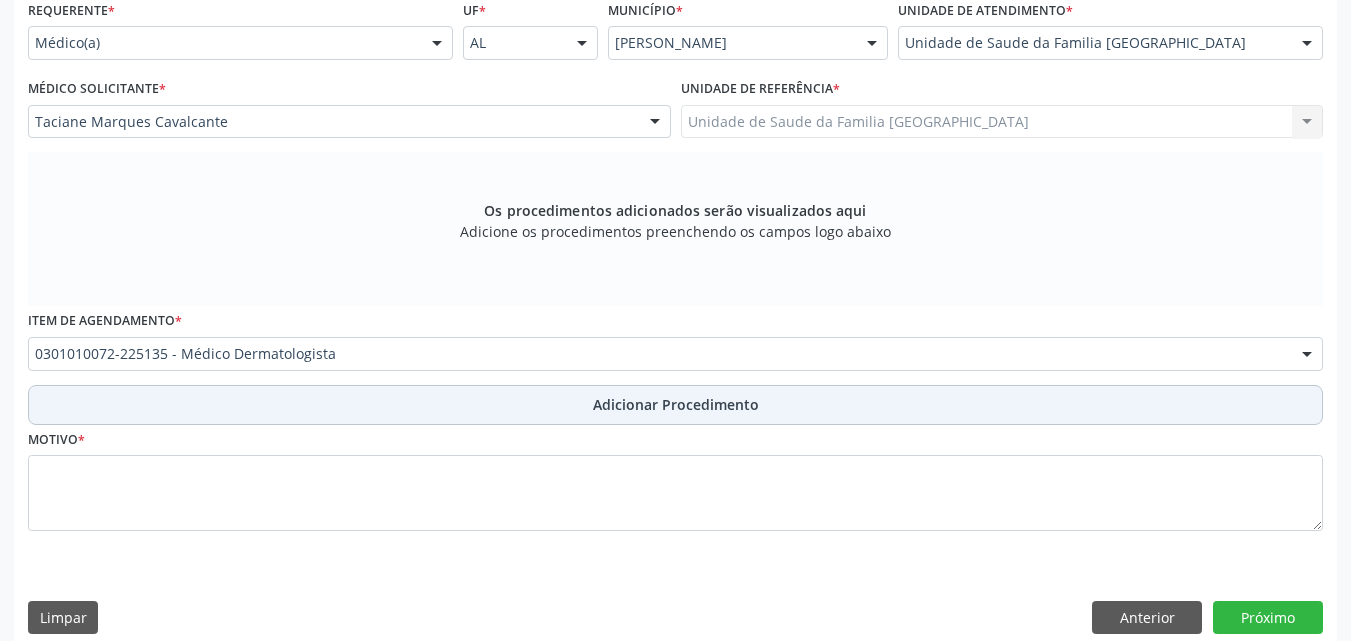 click on "Adicionar Procedimento" at bounding box center (675, 405) 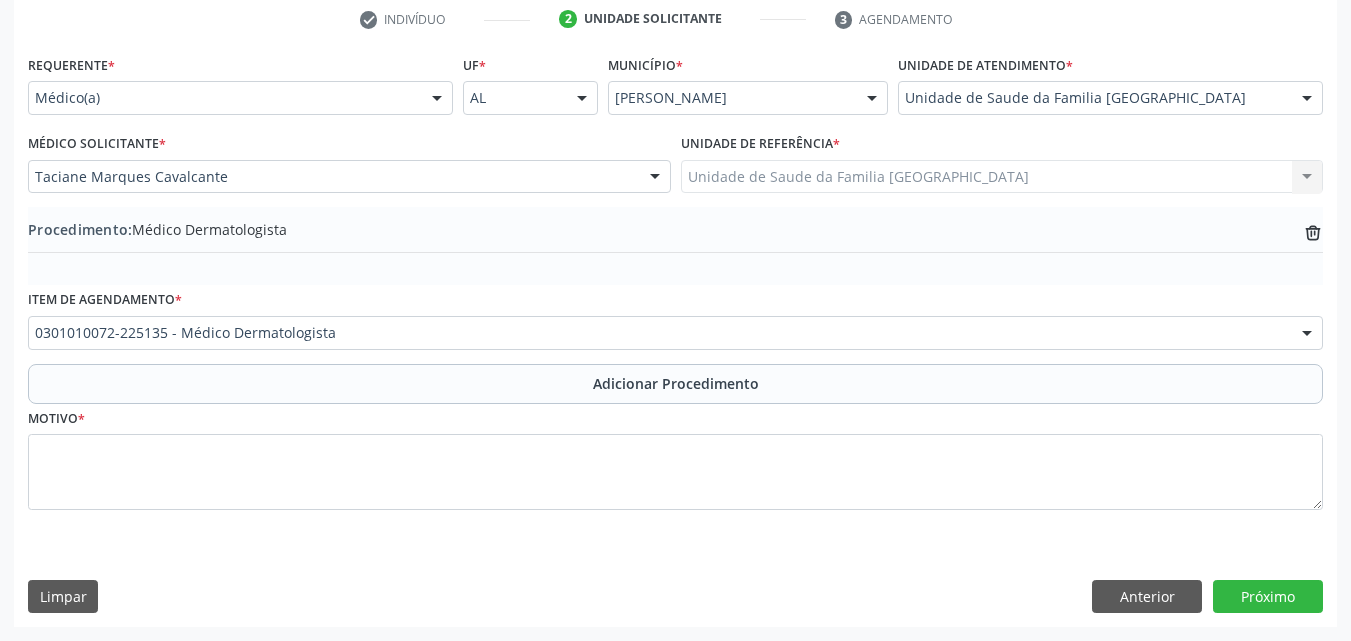scroll, scrollTop: 412, scrollLeft: 0, axis: vertical 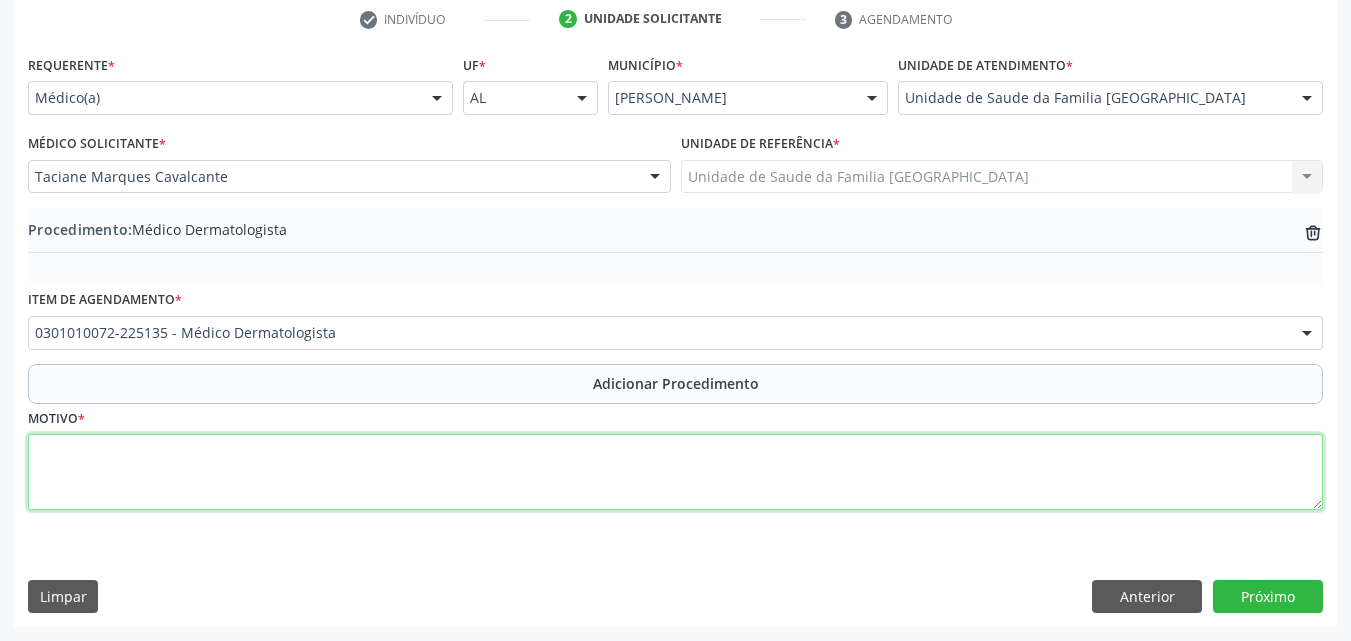 click at bounding box center [675, 472] 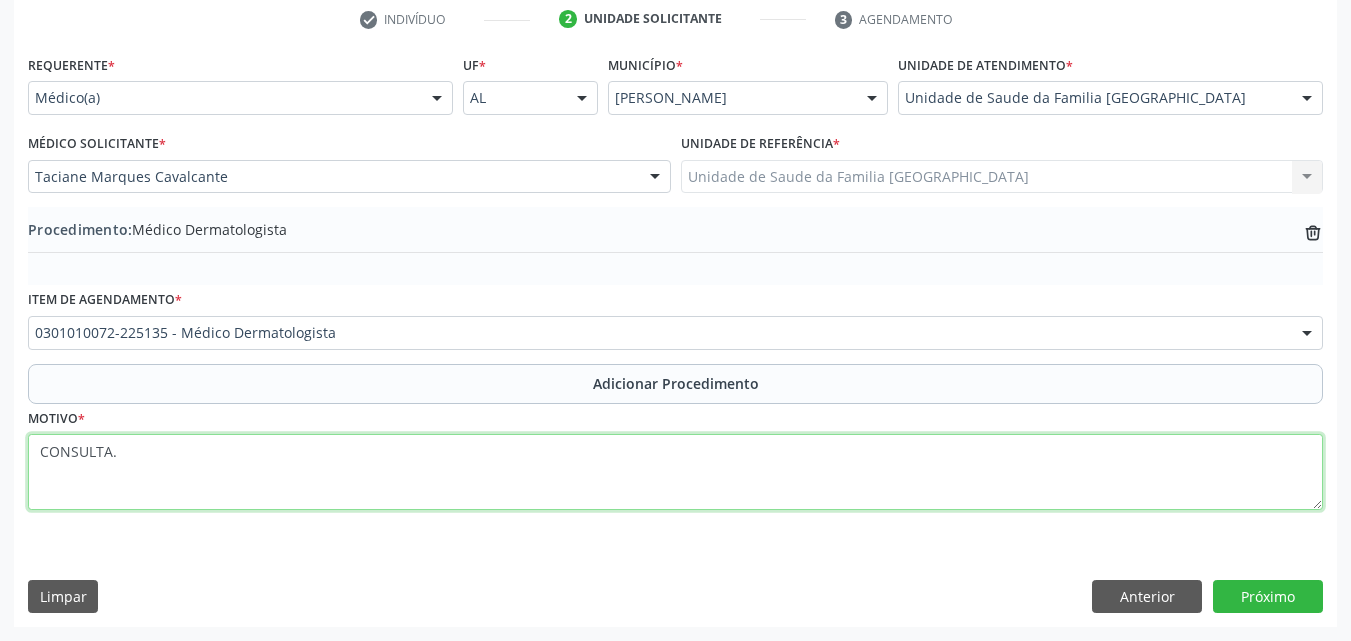 type on "CONSULTA." 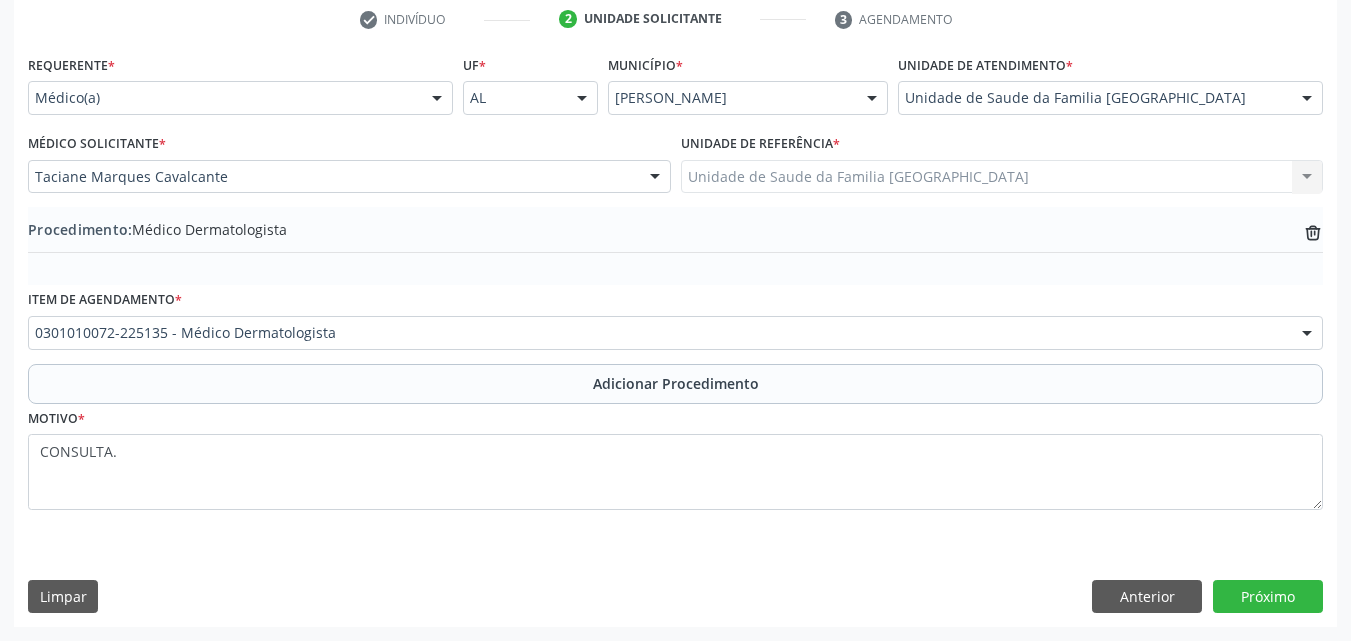 click on "Requerente
*
Médico(a)         Médico(a)   Enfermeiro(a)   Paciente
Nenhum resultado encontrado para: "   "
Não há nenhuma opção para ser exibida.
UF
*
AL         AL
Nenhum resultado encontrado para: "   "
Não há nenhuma opção para ser exibida.
Município
*
Marechal Deodoro         Marechal Deodoro
Nenhum resultado encontrado para: "   "
Não há nenhuma opção para ser exibida.
Unidade de atendimento
*
Unidade de Saude da Familia Rua da Estiva         Aeronave Baron 58   Aeronave Cessna   Associacao Divina Misericordia   Caps Maria Celia de Araujo Sarmento   Central Municipal de Rede de Frio de Marechal Deodoro   Central de Abastecimento Farmaceutico Caf   Centro Municipal de Especialidade Odontologica   Centro de Parto Normal Imaculada Conceicao   Centro de Saude Professor Estacio de Lima" at bounding box center [675, 338] 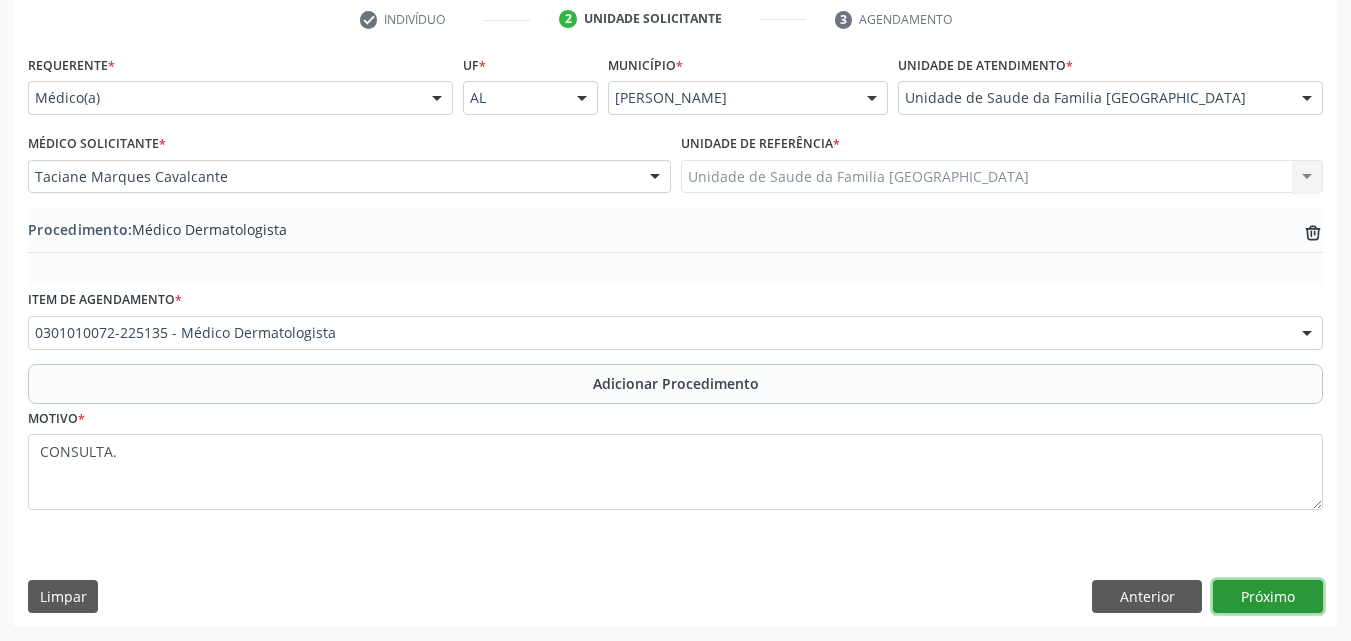 click on "Próximo" at bounding box center [1268, 597] 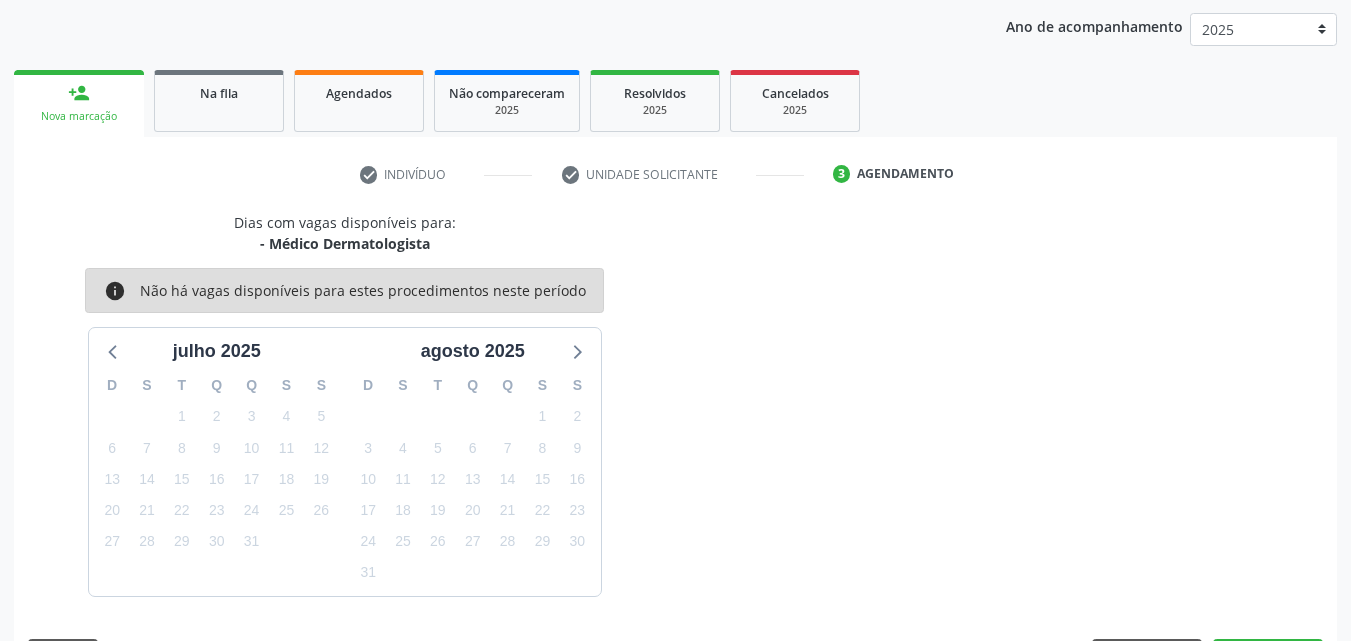 scroll, scrollTop: 316, scrollLeft: 0, axis: vertical 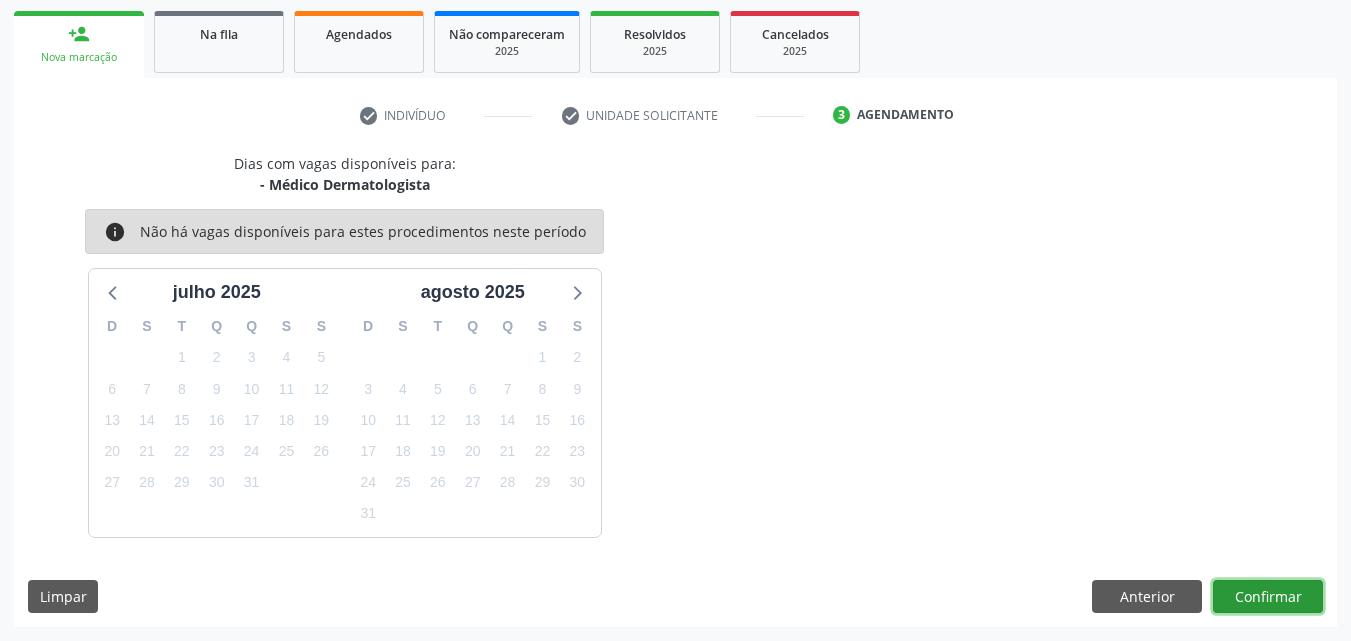 click on "Confirmar" at bounding box center [1268, 597] 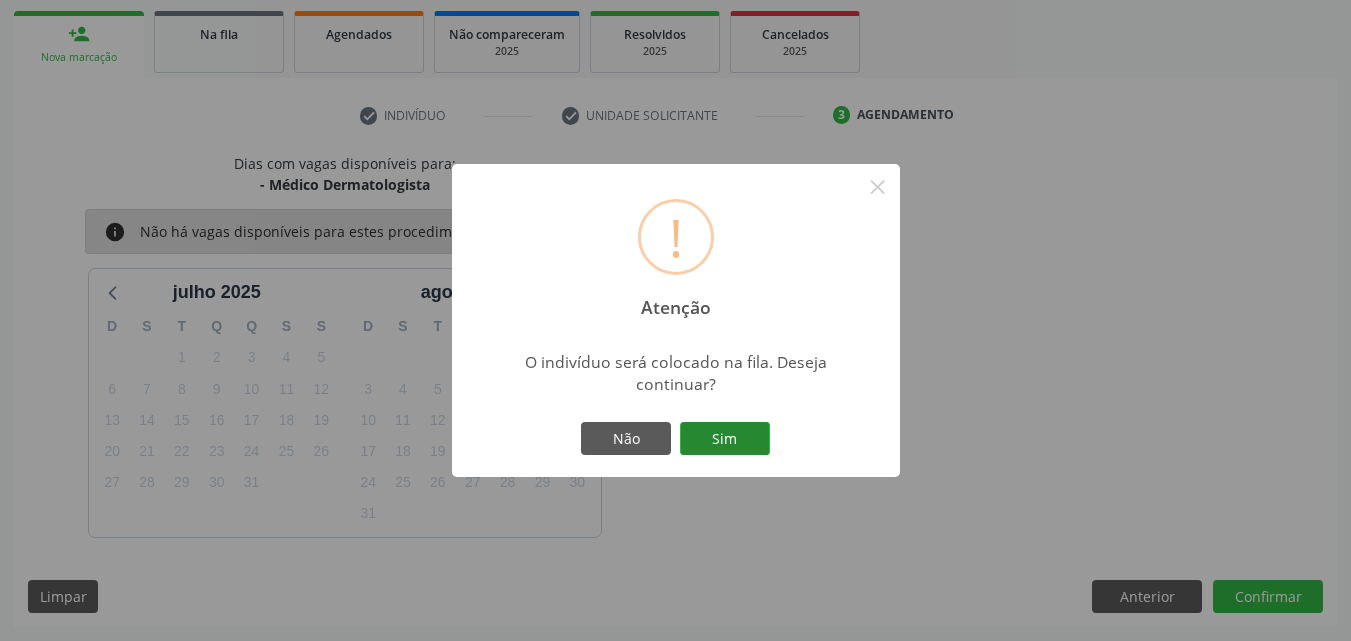 click on "Sim" at bounding box center [725, 439] 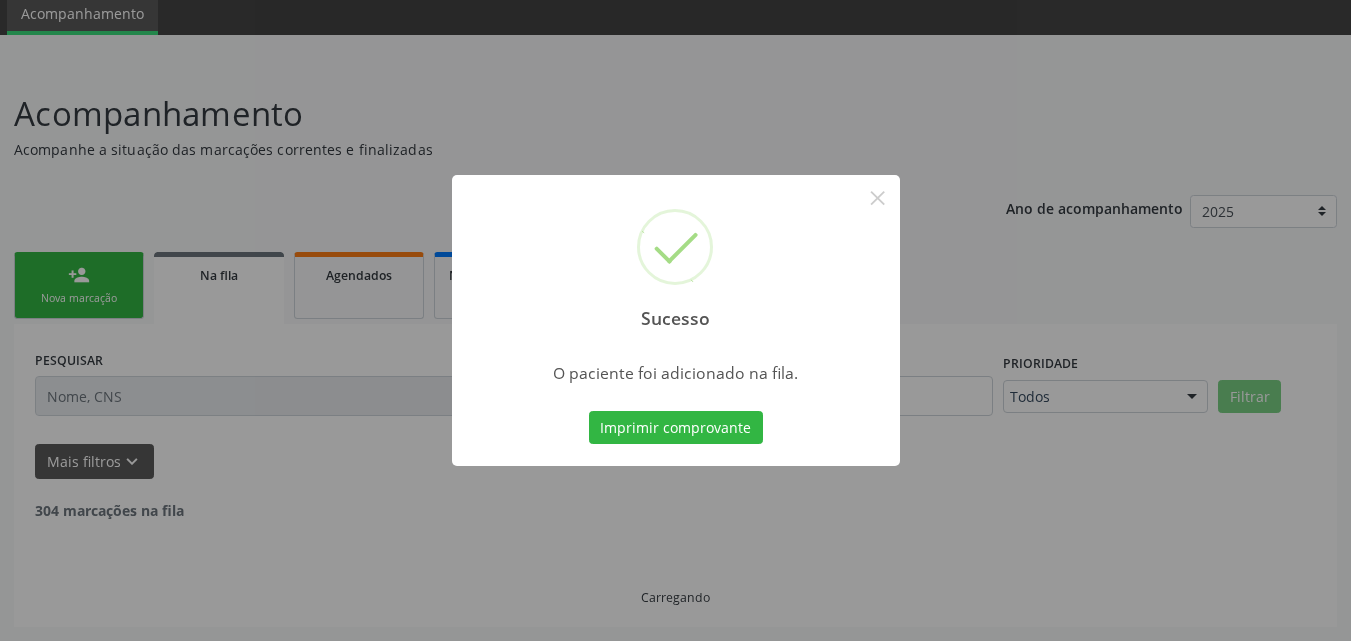 scroll, scrollTop: 54, scrollLeft: 0, axis: vertical 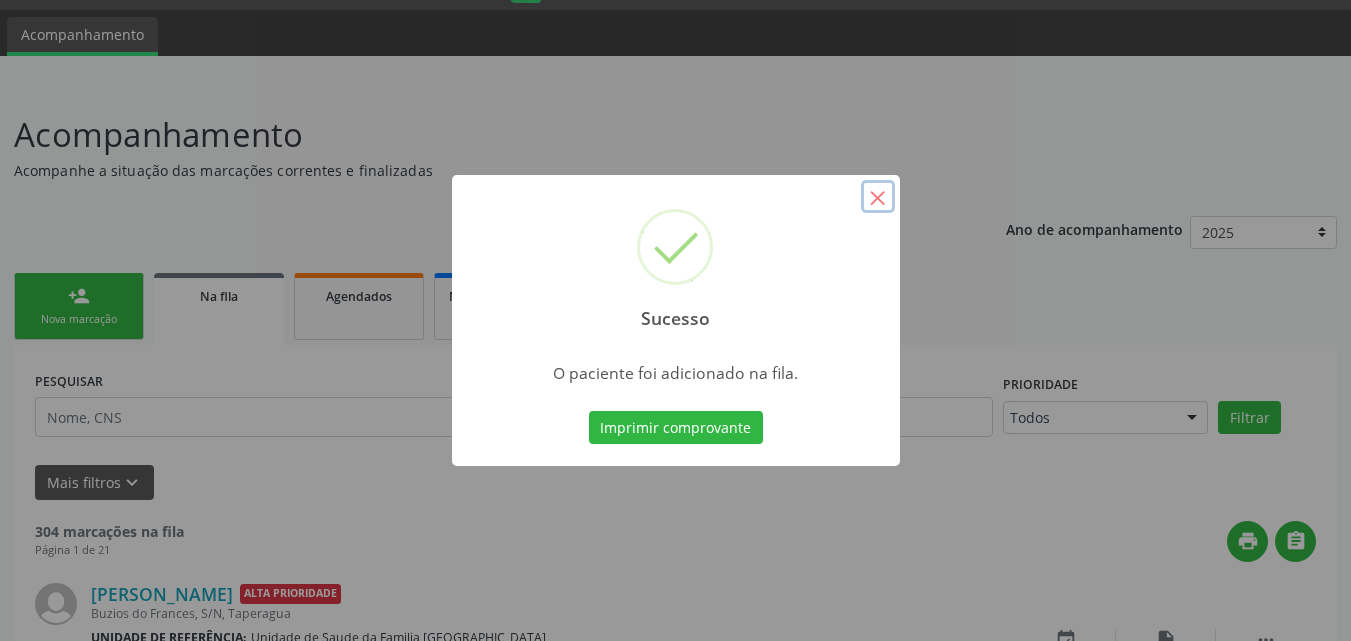 click on "×" at bounding box center [878, 197] 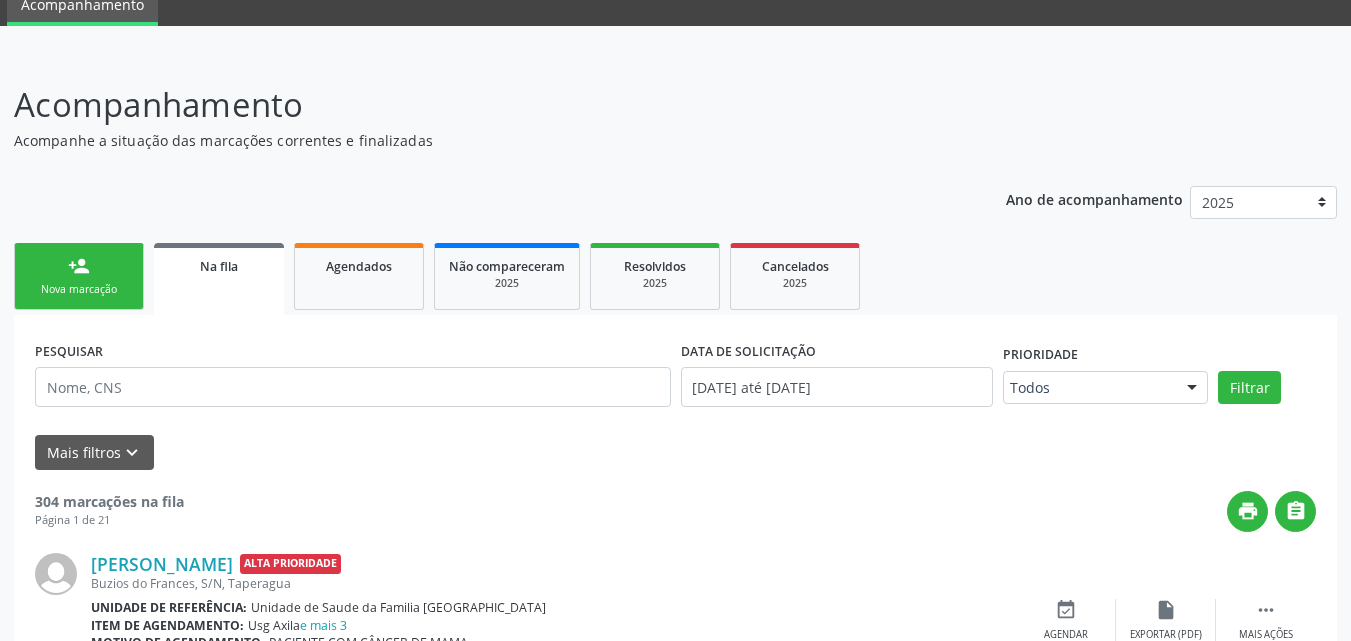 scroll, scrollTop: 54, scrollLeft: 0, axis: vertical 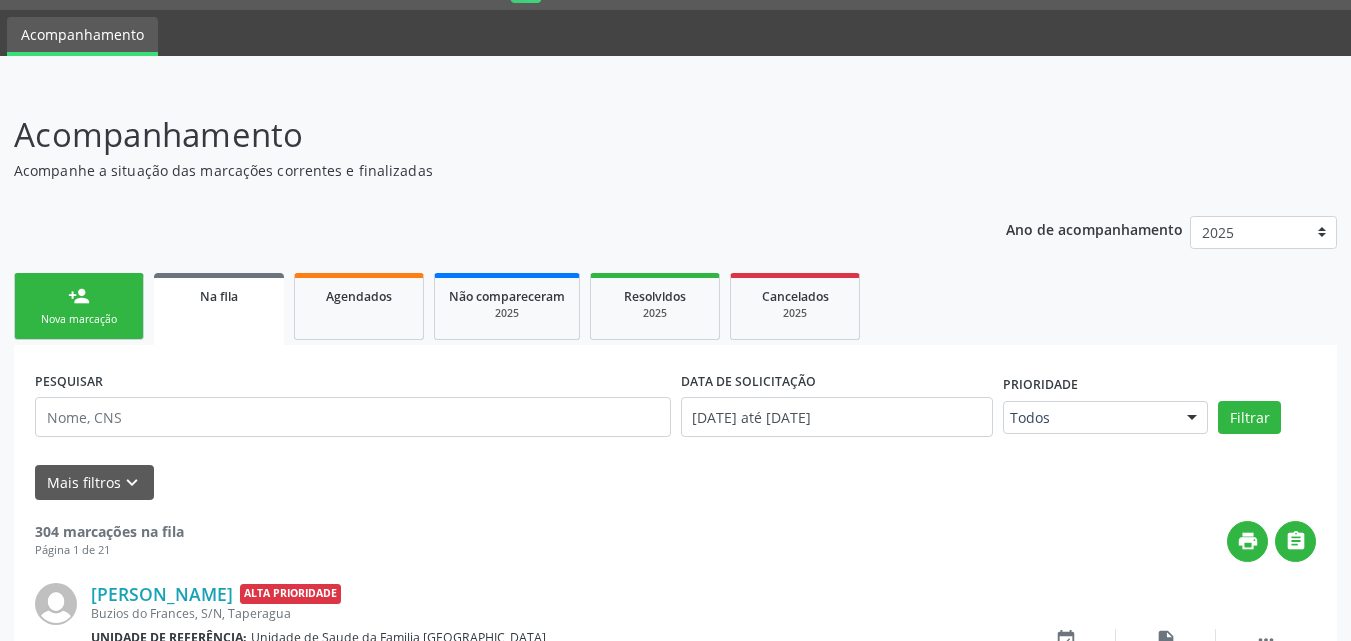 click on "Nova marcação" at bounding box center (79, 319) 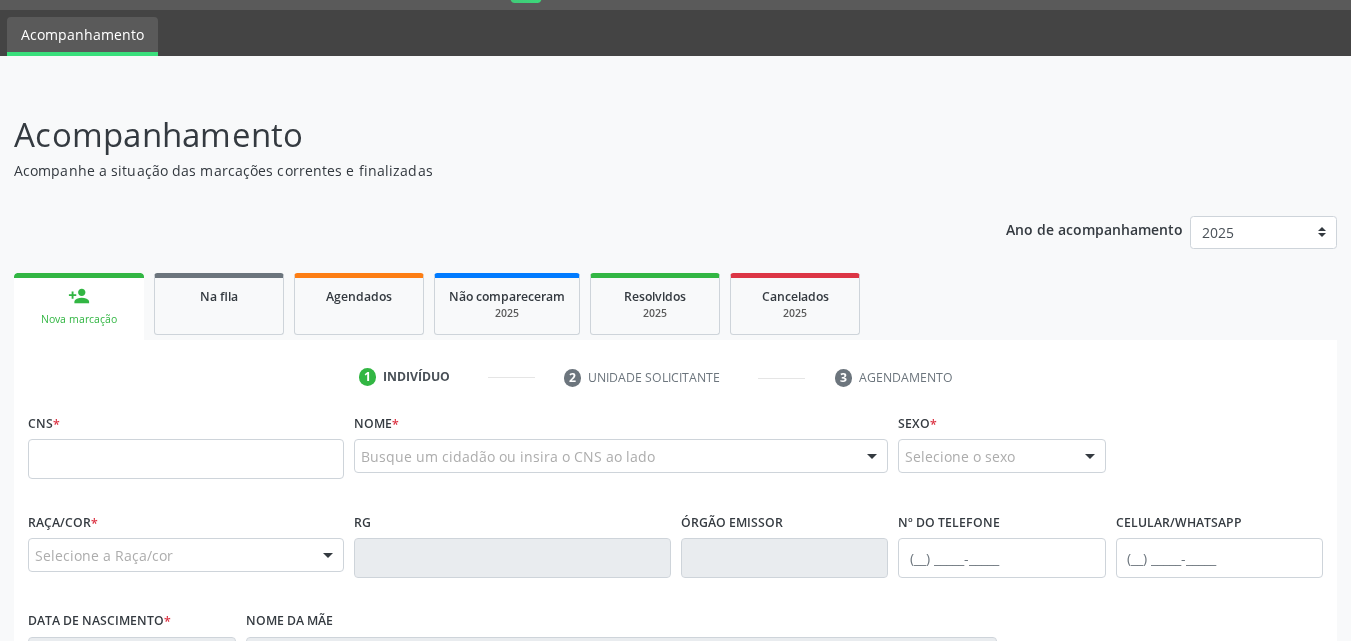 click on "CNS
*" at bounding box center [186, 443] 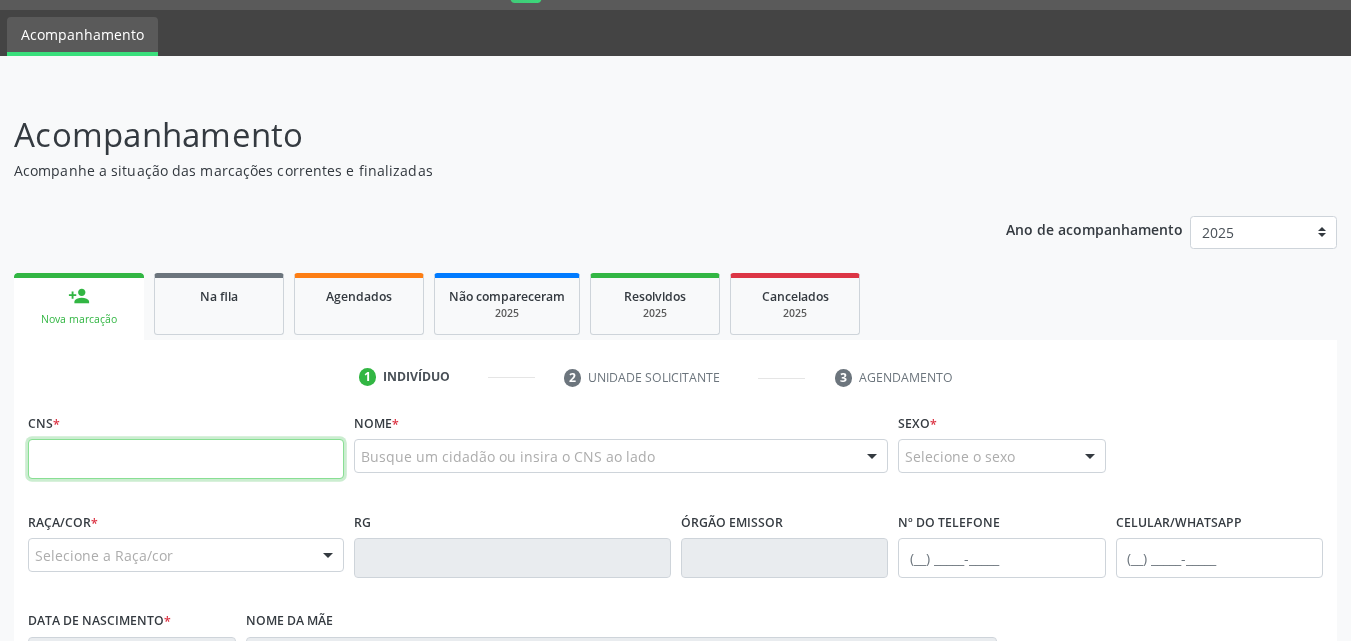 click at bounding box center [186, 459] 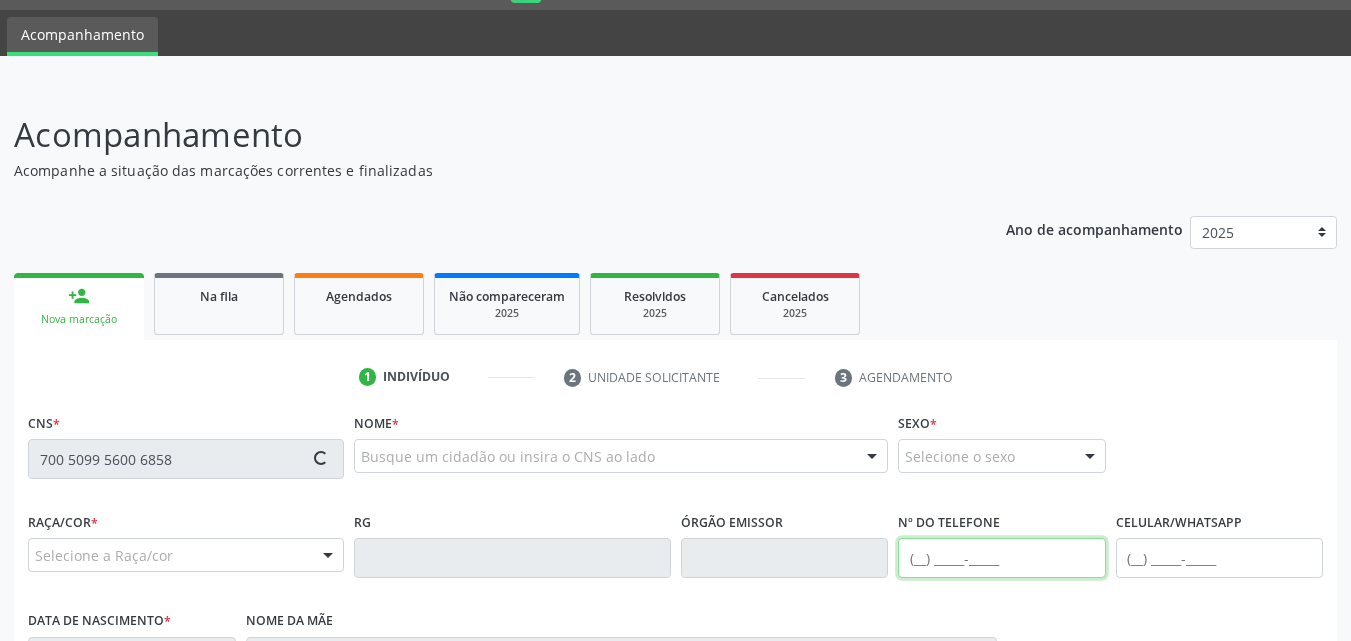 type on "700 5099 5600 6858" 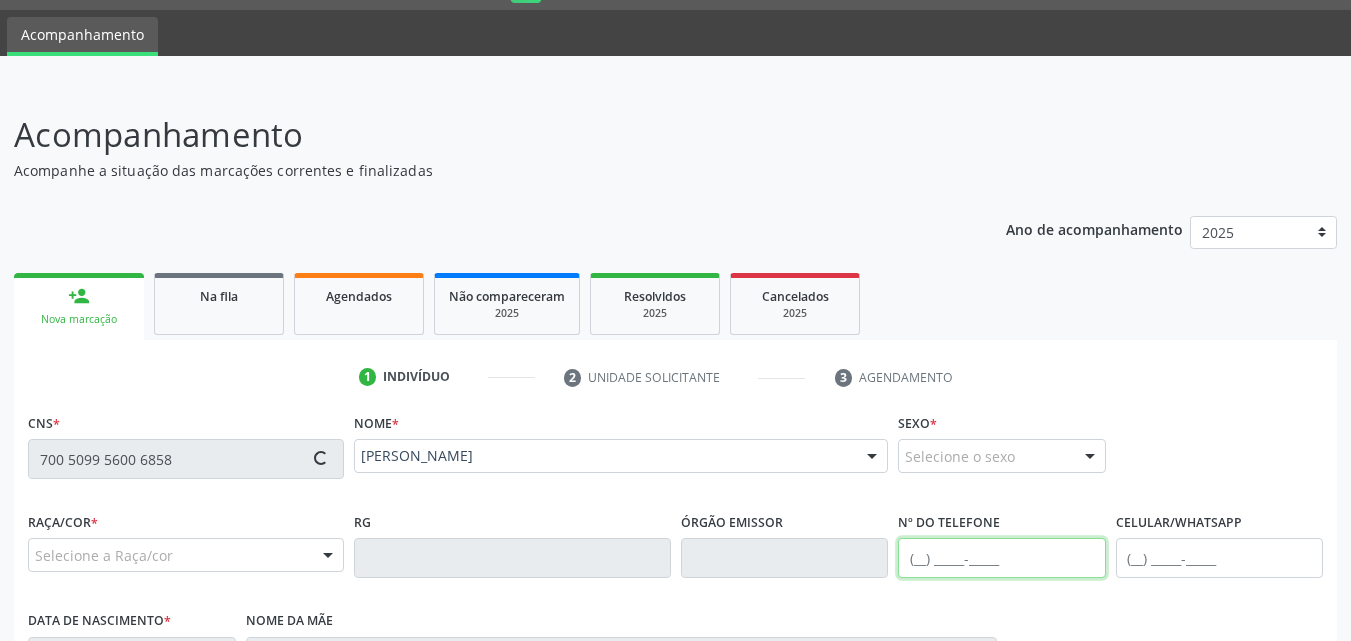 scroll, scrollTop: 471, scrollLeft: 0, axis: vertical 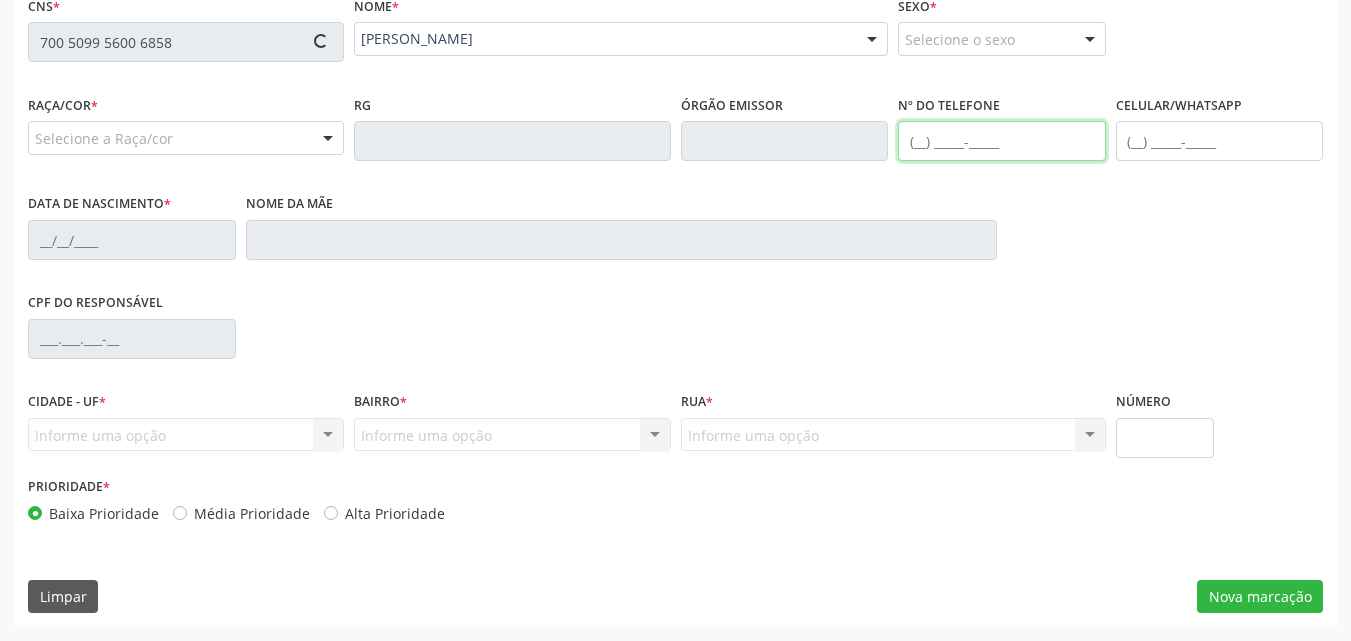 type on "(82) 99154-7465" 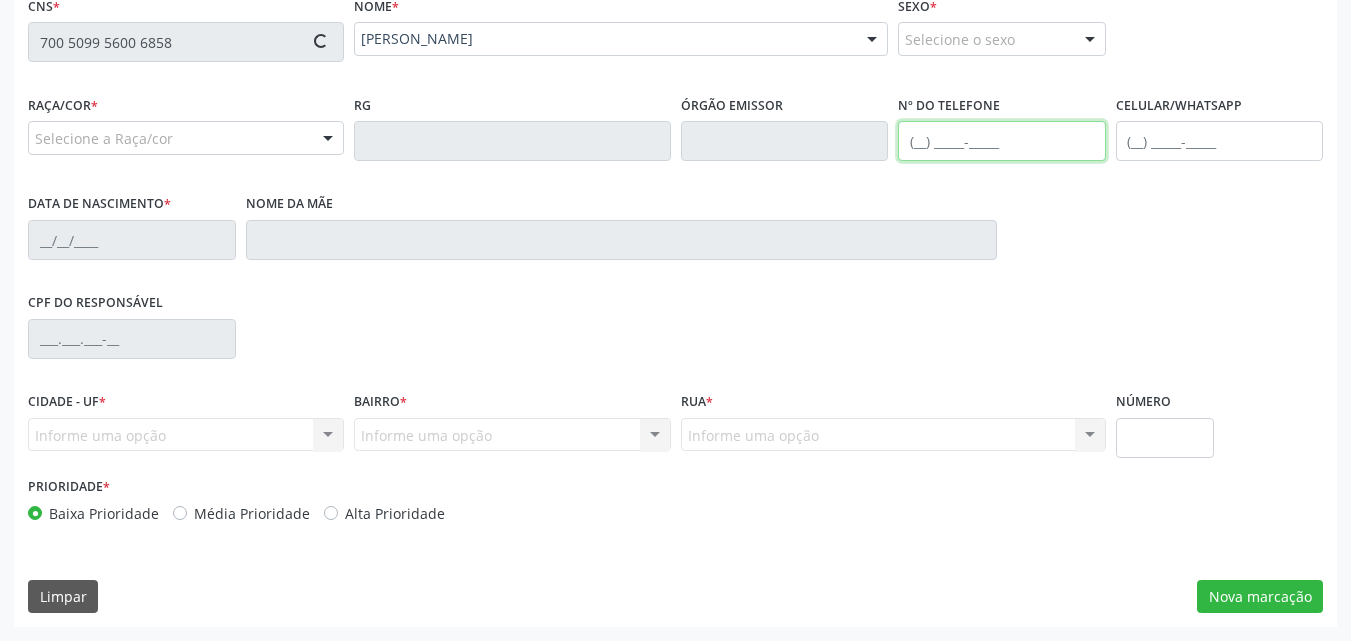 type on "19/06/2003" 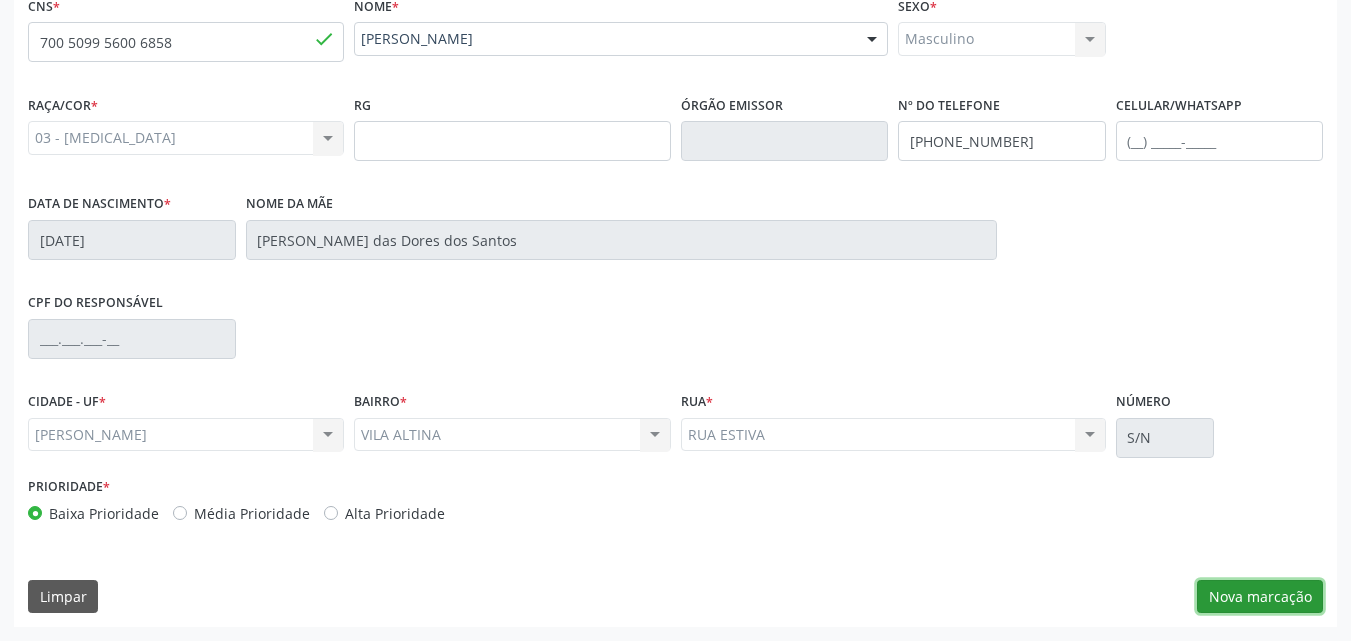 click on "Nova marcação" at bounding box center [1260, 597] 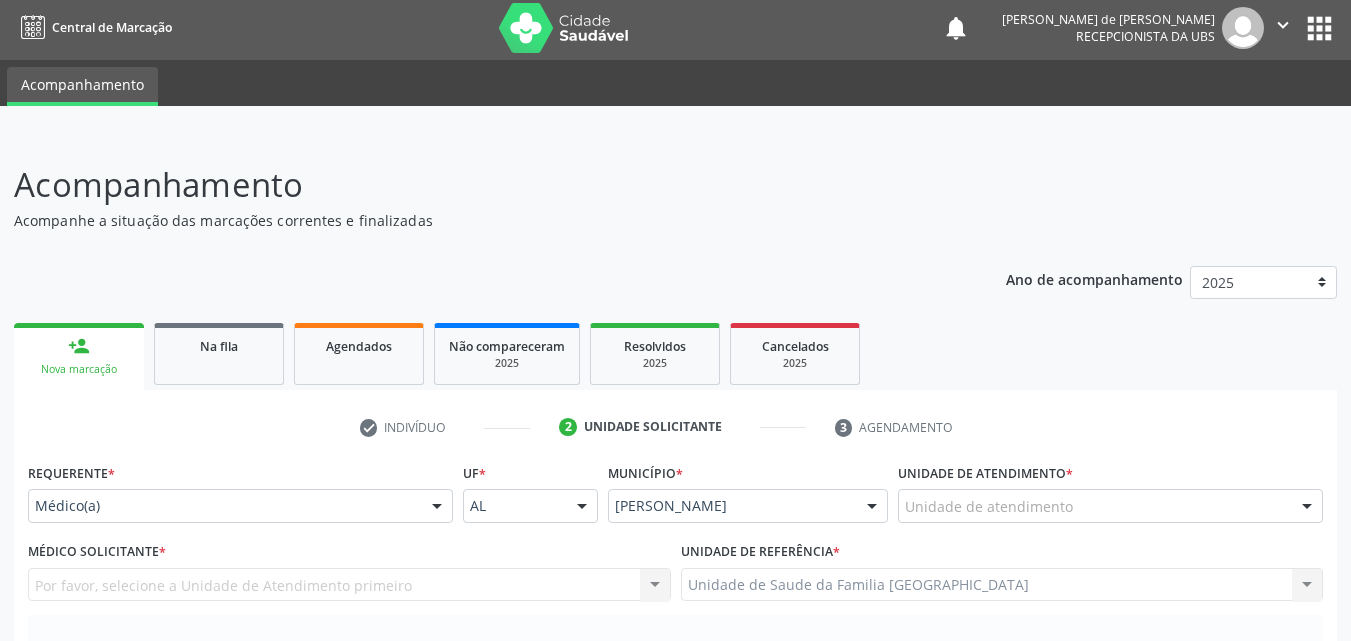 scroll, scrollTop: 471, scrollLeft: 0, axis: vertical 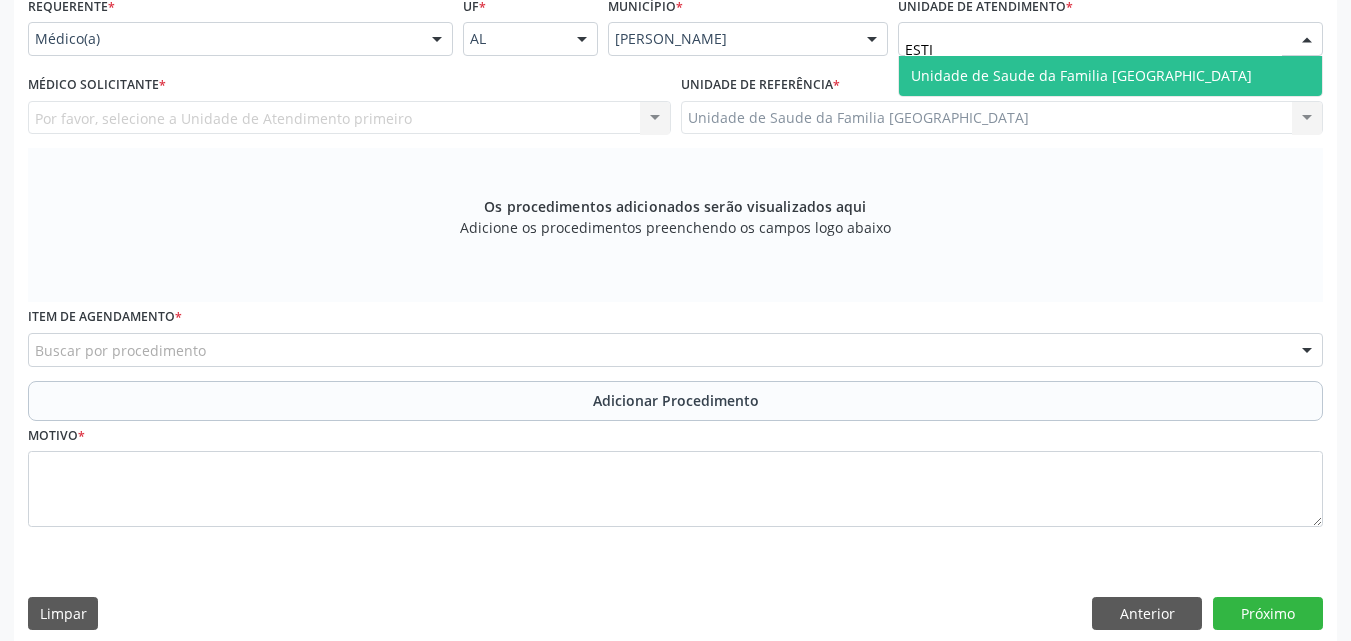 type on "ESTIV" 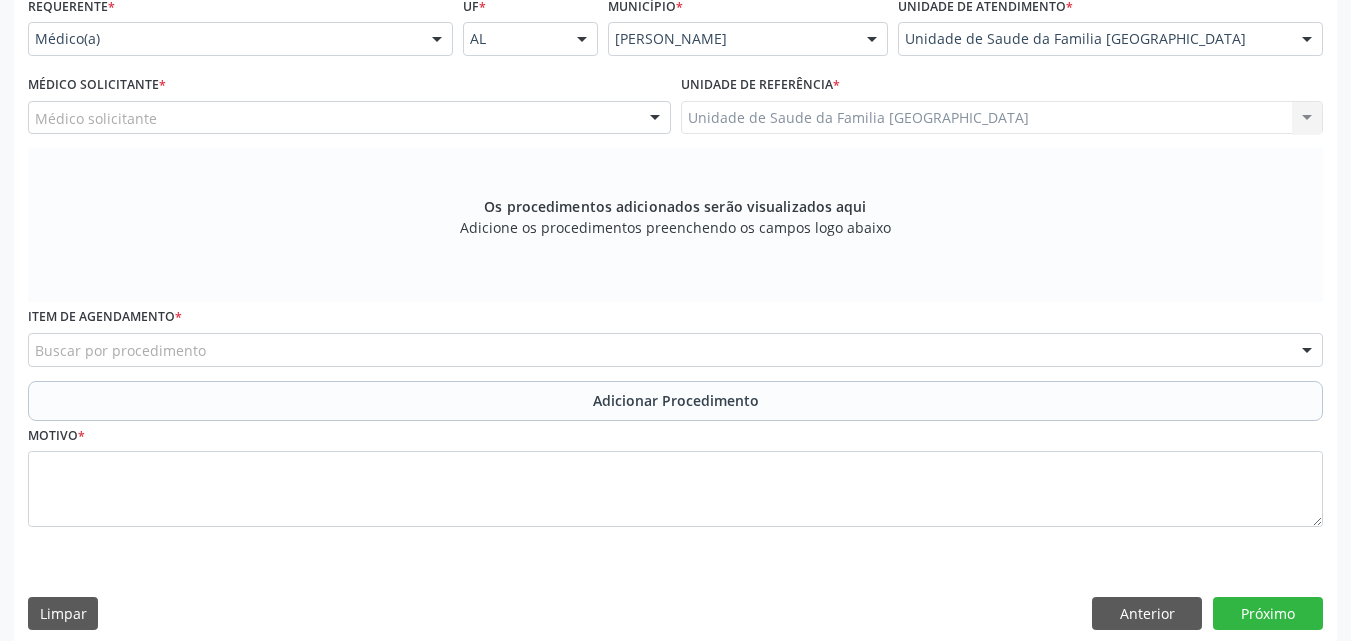 click on "Médico solicitante" at bounding box center (349, 118) 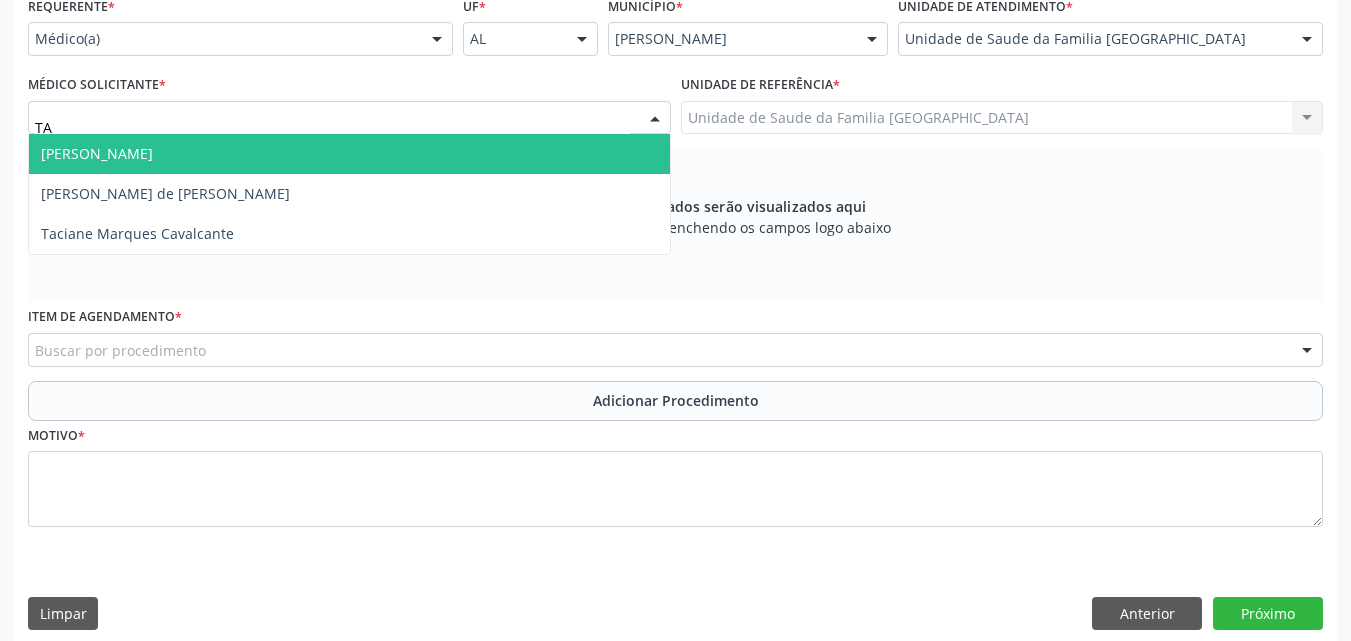 type on "TAC" 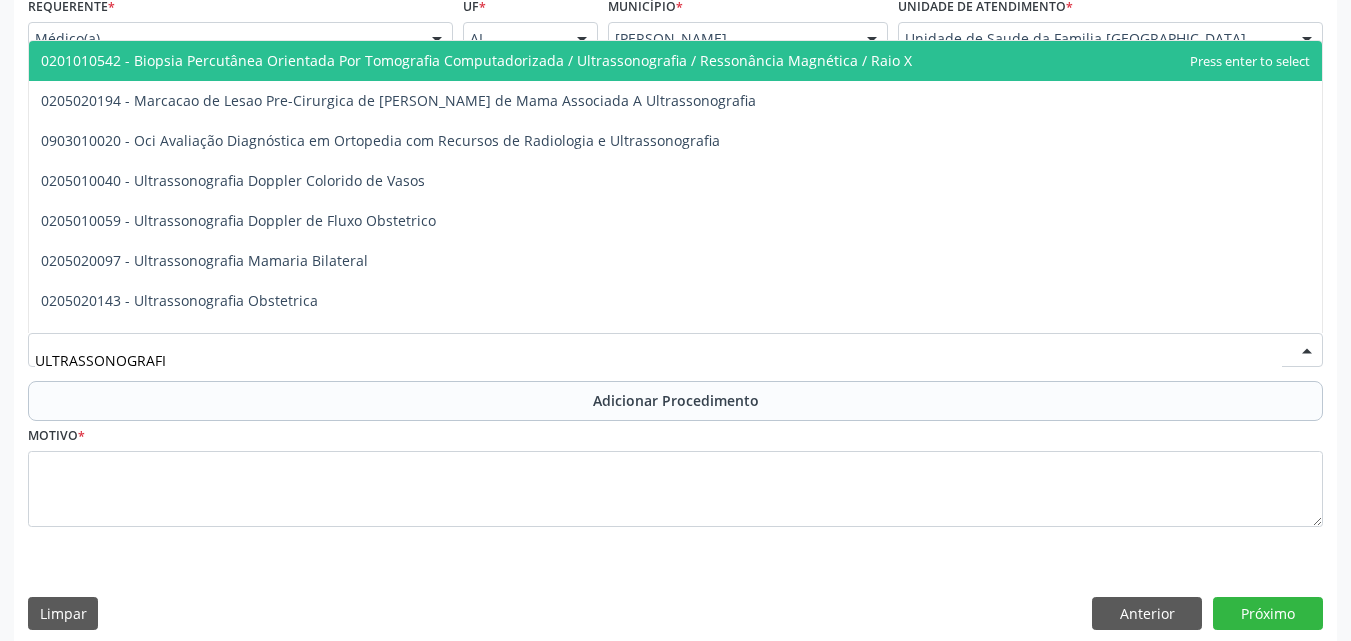 type on "ULTRASSONOGRAFIA" 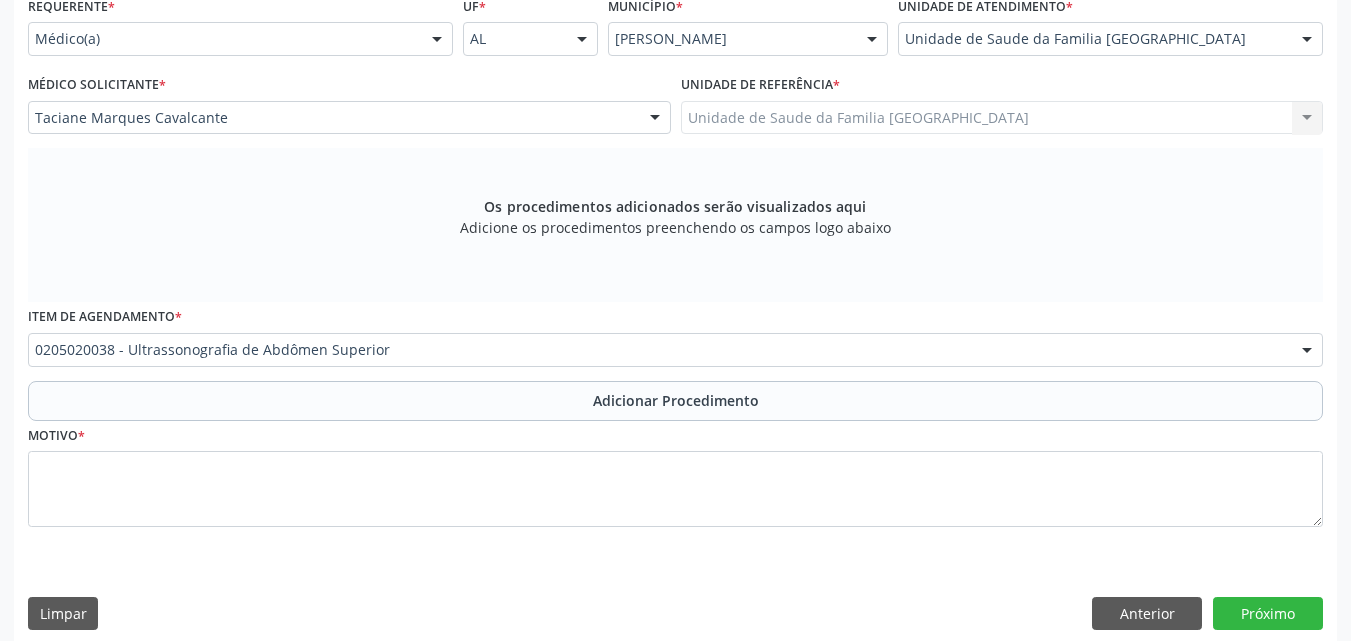 scroll, scrollTop: 0, scrollLeft: 0, axis: both 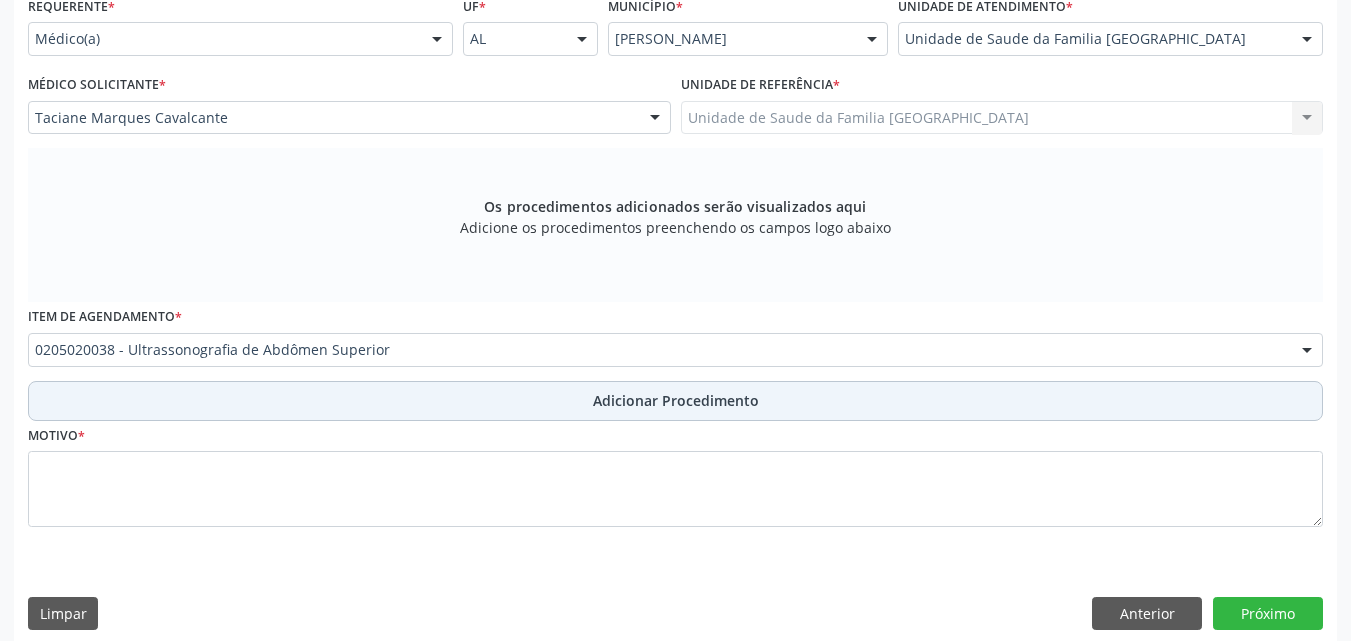 click on "Adicionar Procedimento" at bounding box center [675, 401] 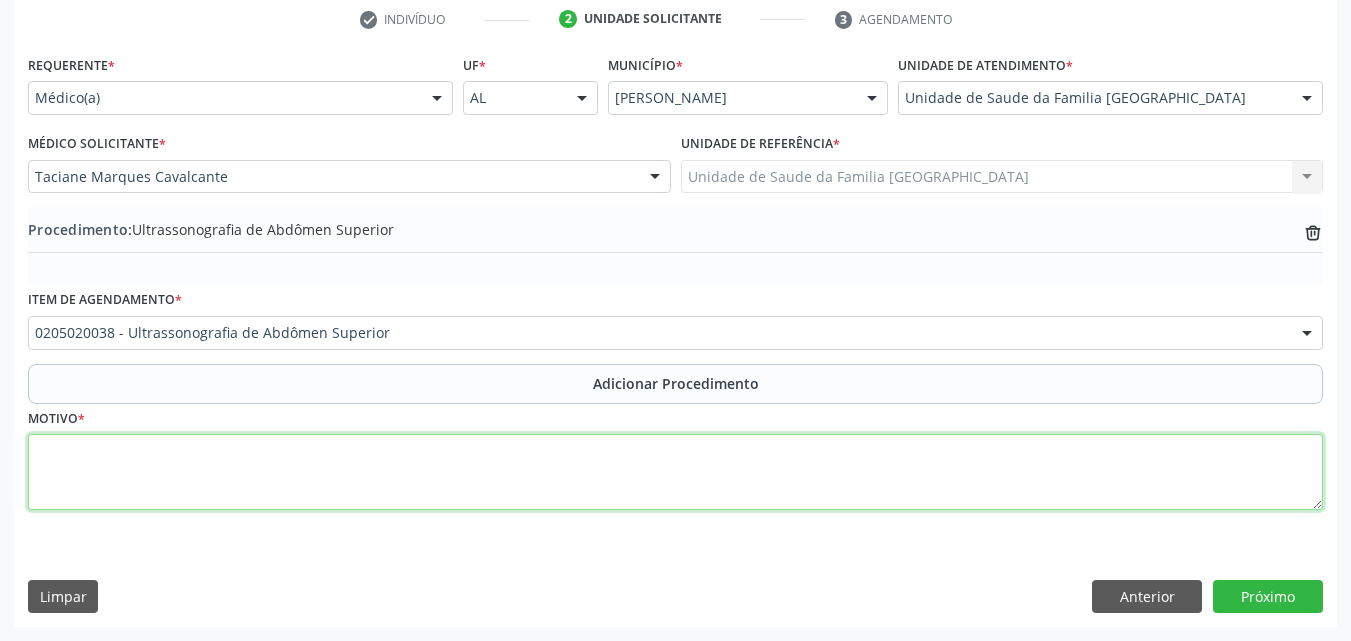 click at bounding box center (675, 472) 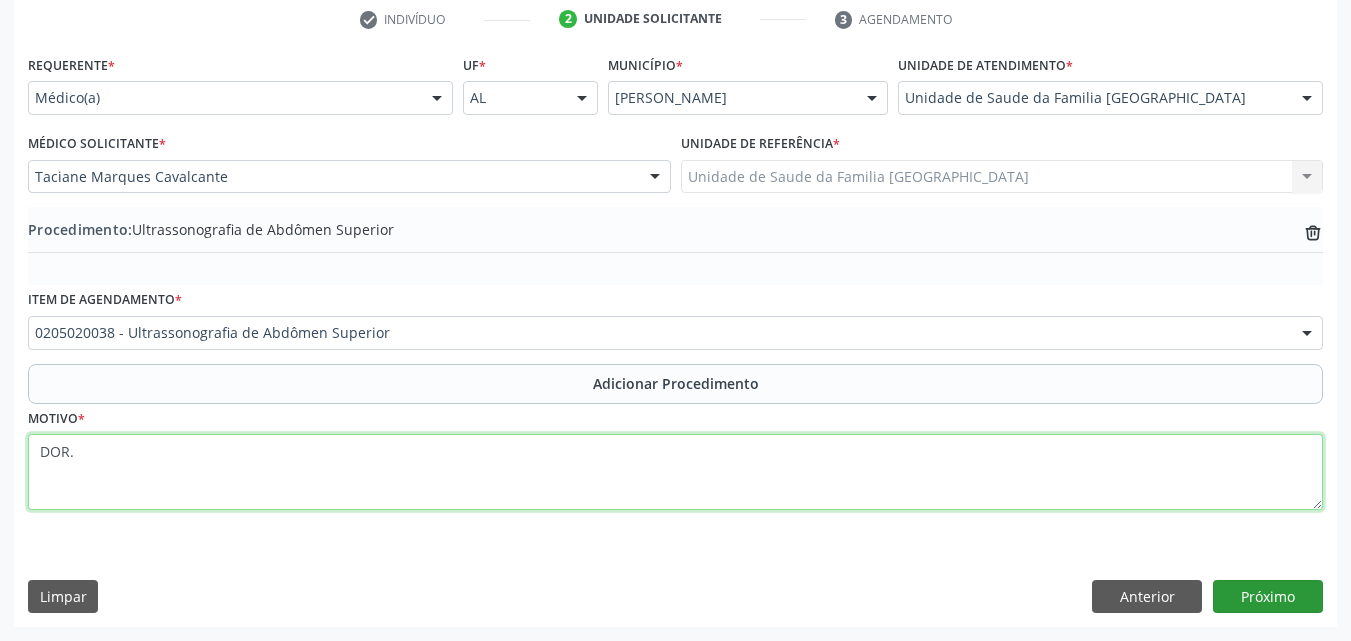type on "DOR." 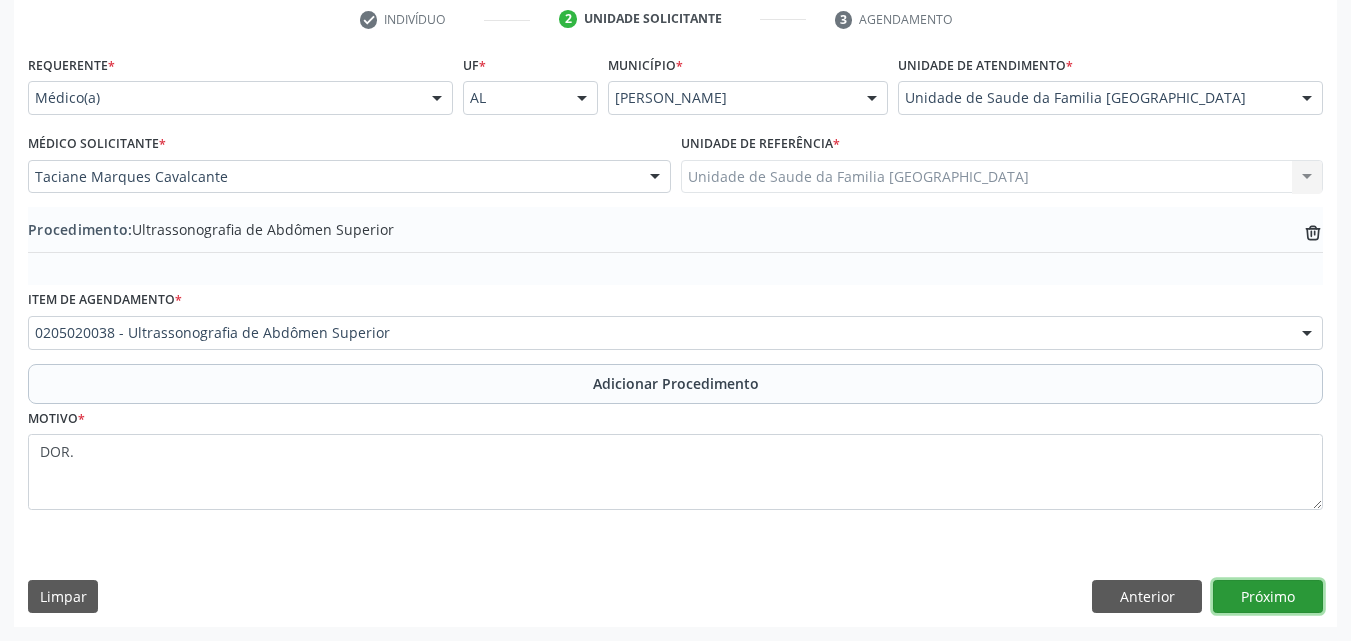 click on "Próximo" at bounding box center [1268, 597] 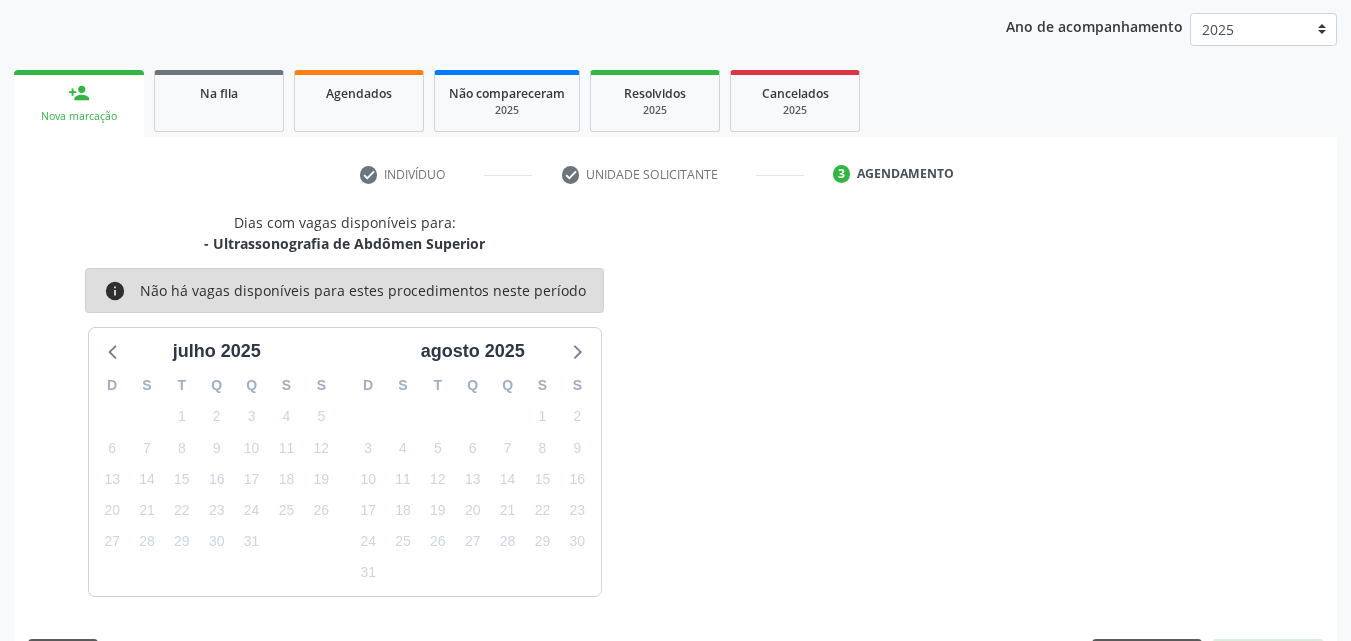 scroll, scrollTop: 316, scrollLeft: 0, axis: vertical 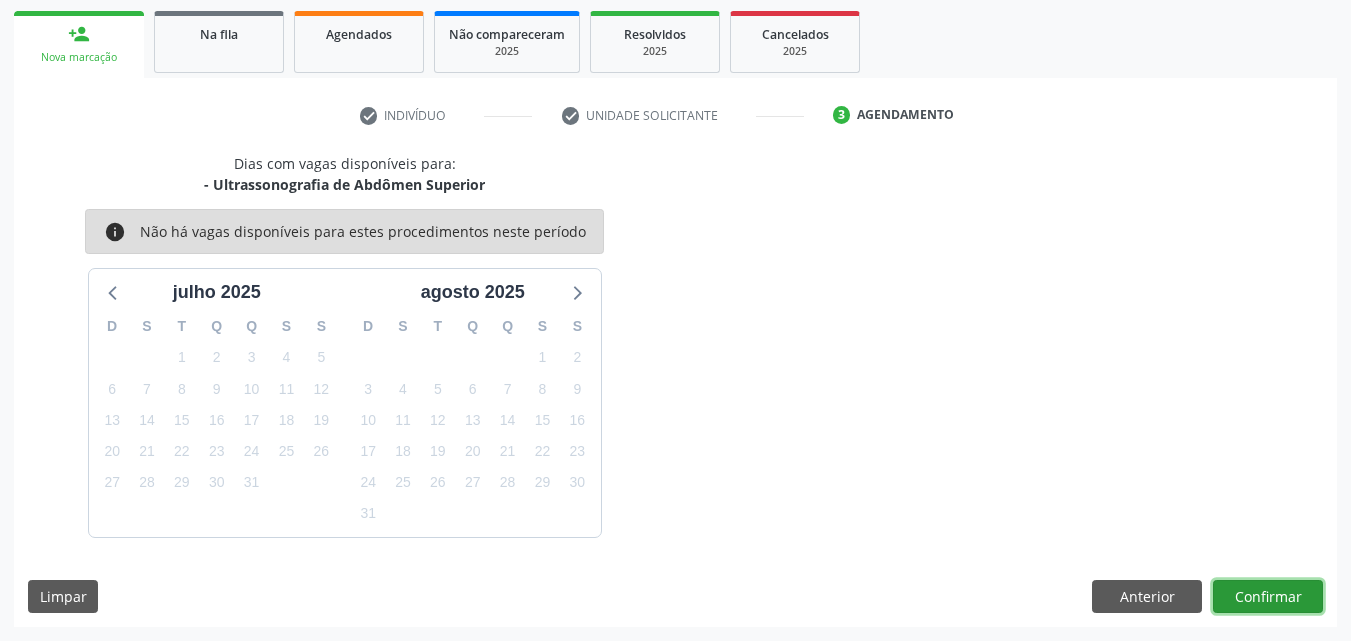 click on "Confirmar" at bounding box center [1268, 597] 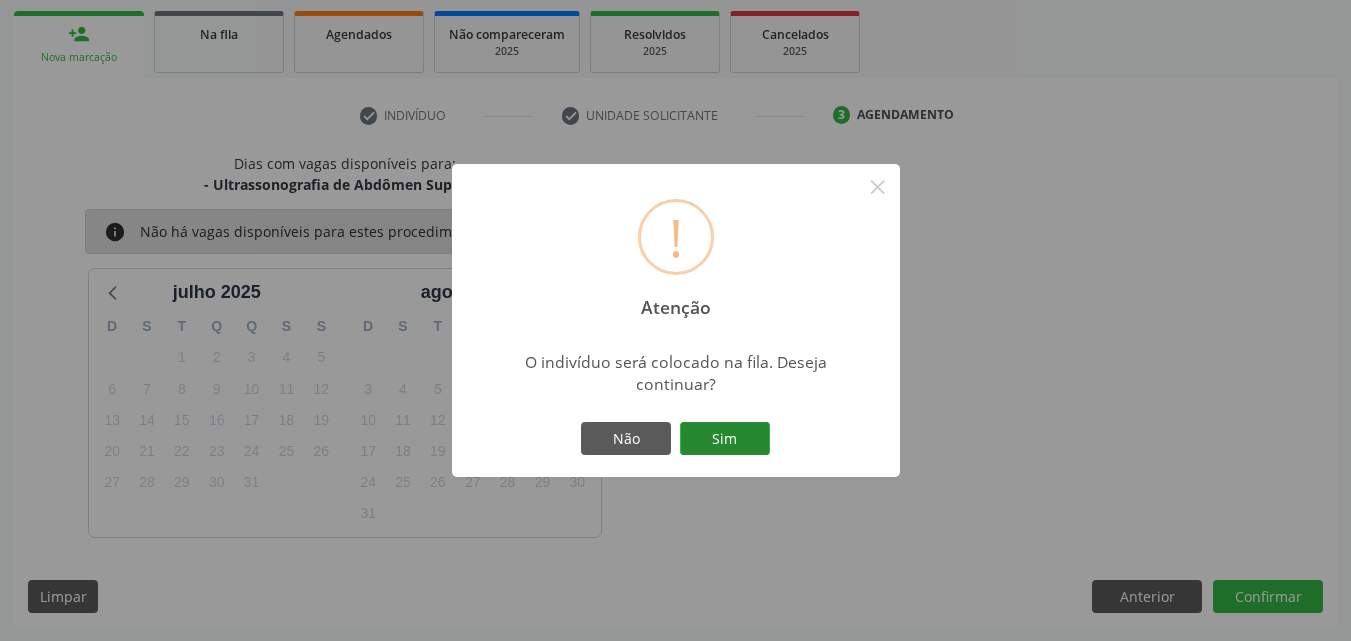 click on "Sim" at bounding box center [725, 439] 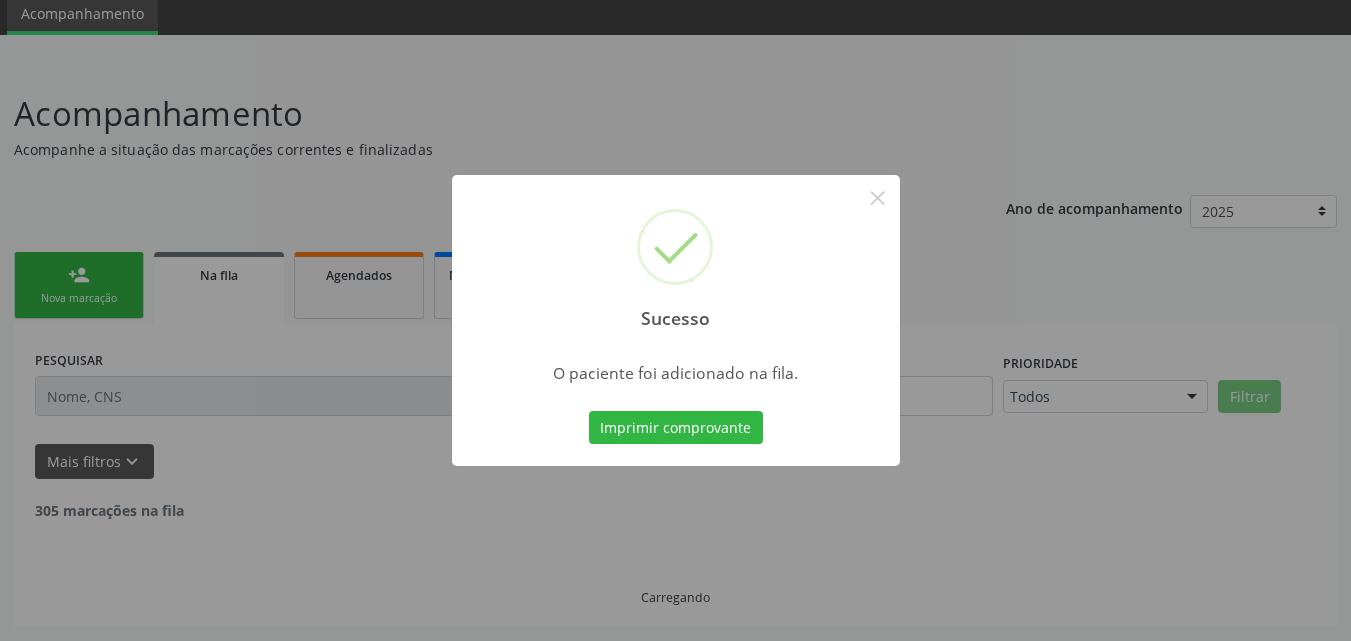 scroll, scrollTop: 54, scrollLeft: 0, axis: vertical 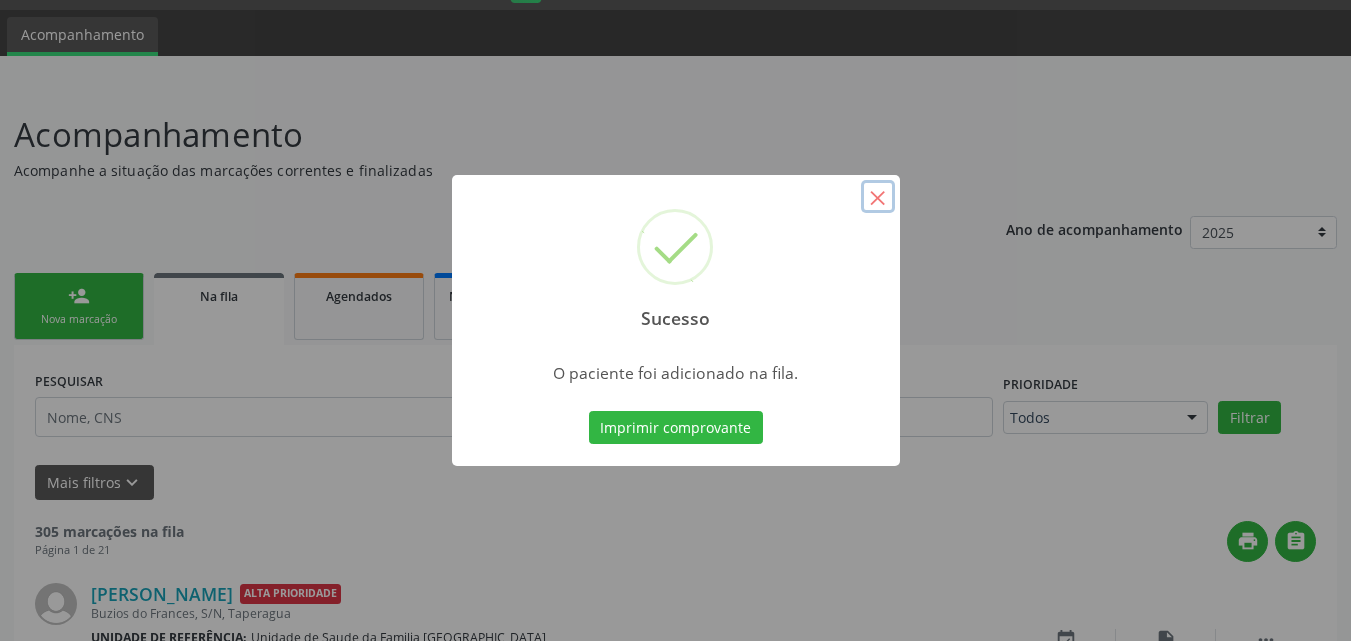 click on "×" at bounding box center [878, 197] 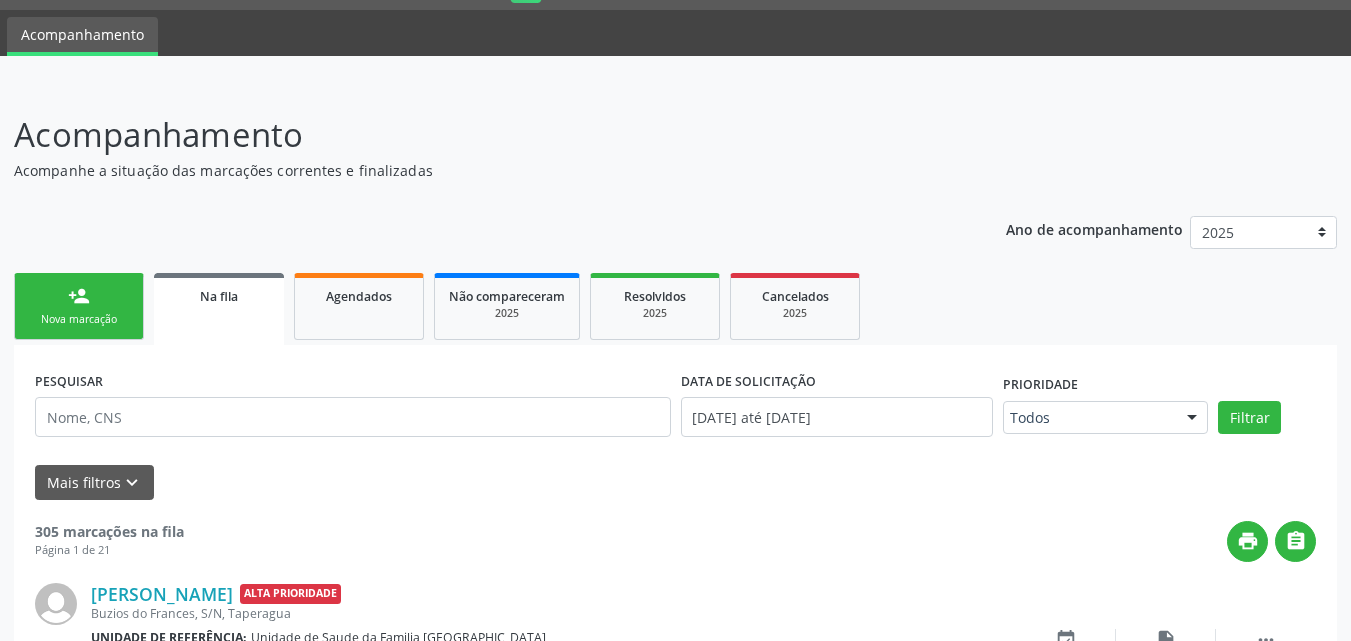 drag, startPoint x: 133, startPoint y: 302, endPoint x: 227, endPoint y: 32, distance: 285.89508 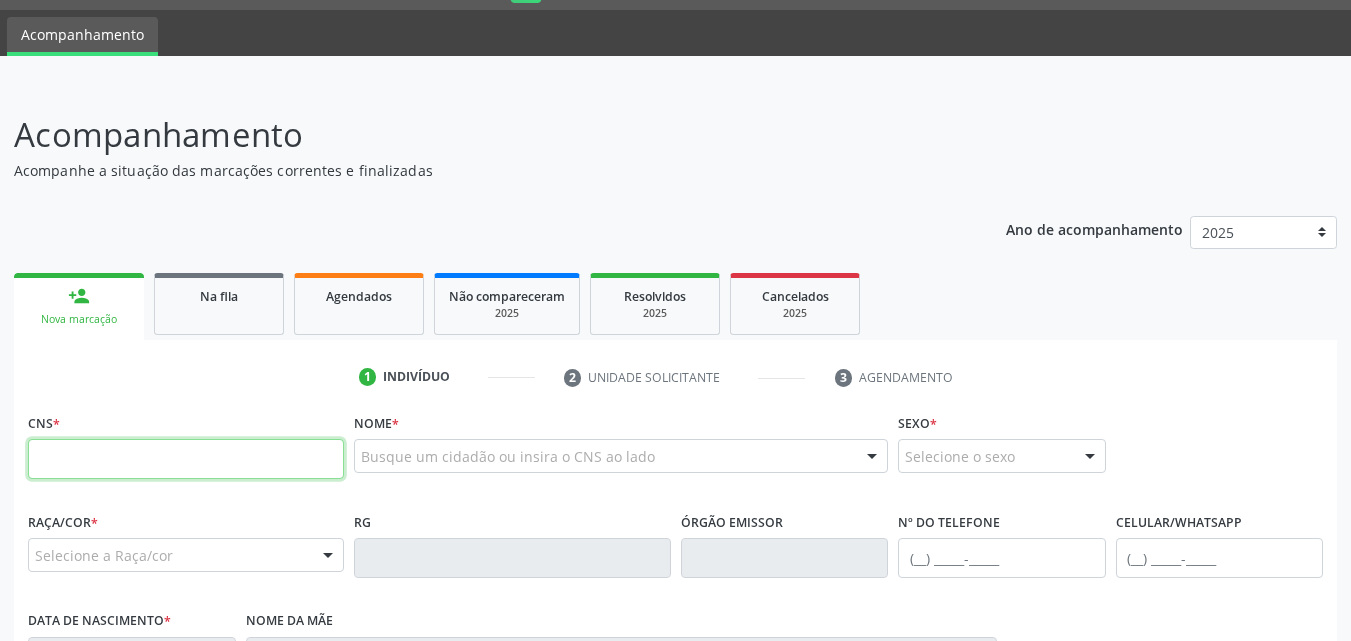 click at bounding box center [186, 459] 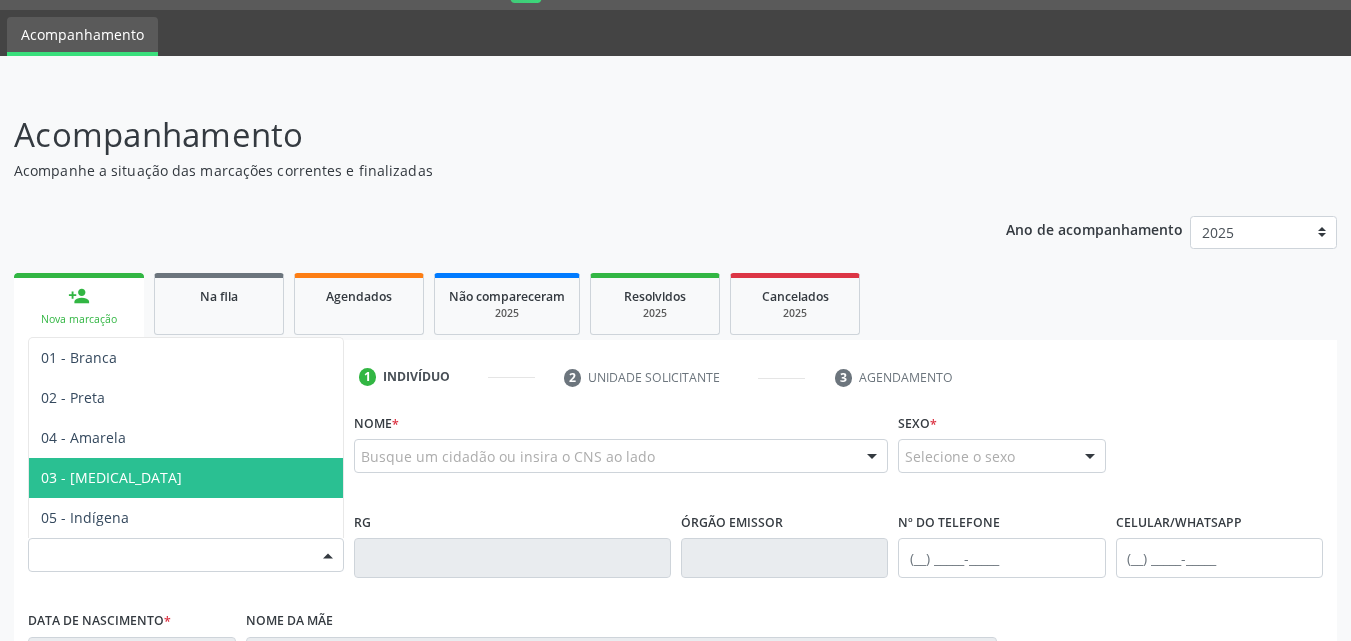type on "700 8059 0091 8987" 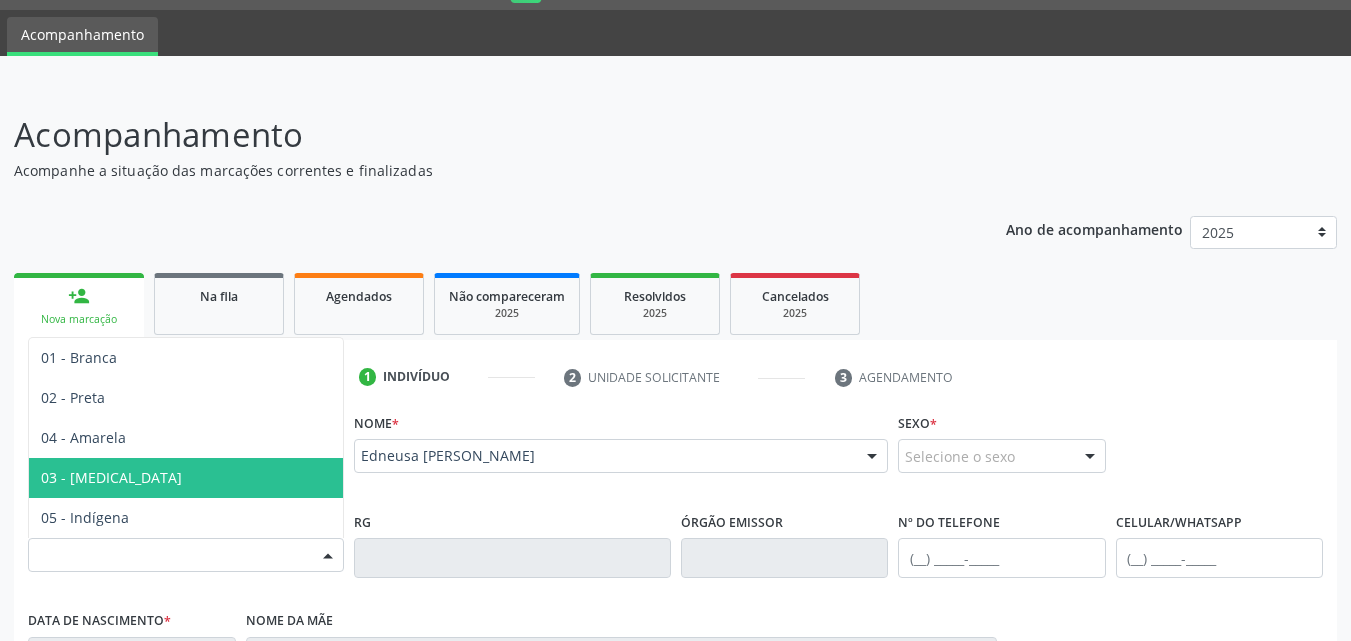 type on "(82) 99427-3529" 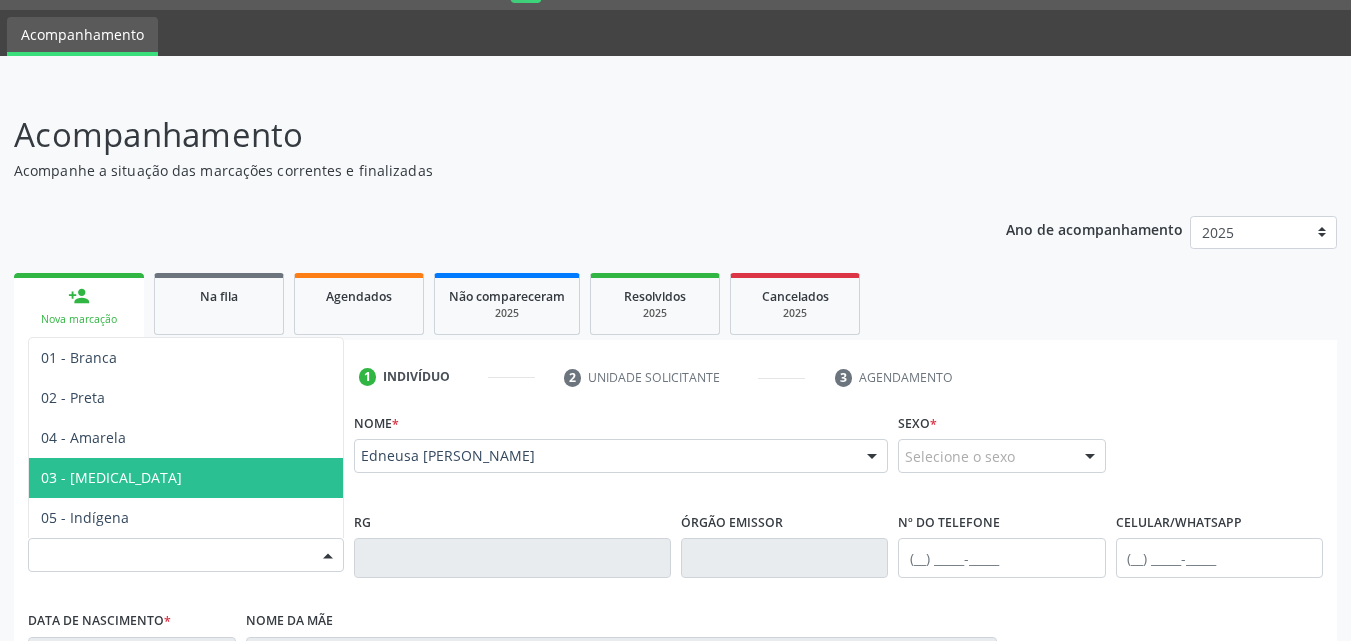 type on "02/07/1975" 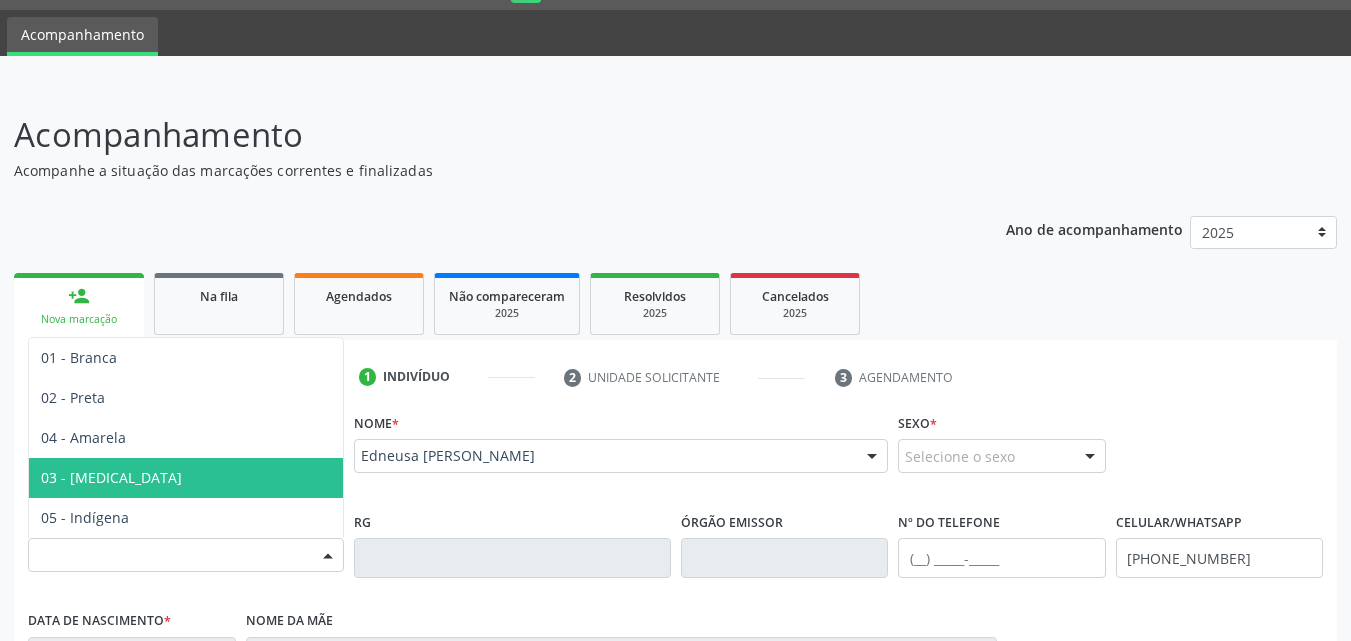type on "Nilda Severiano da Silva" 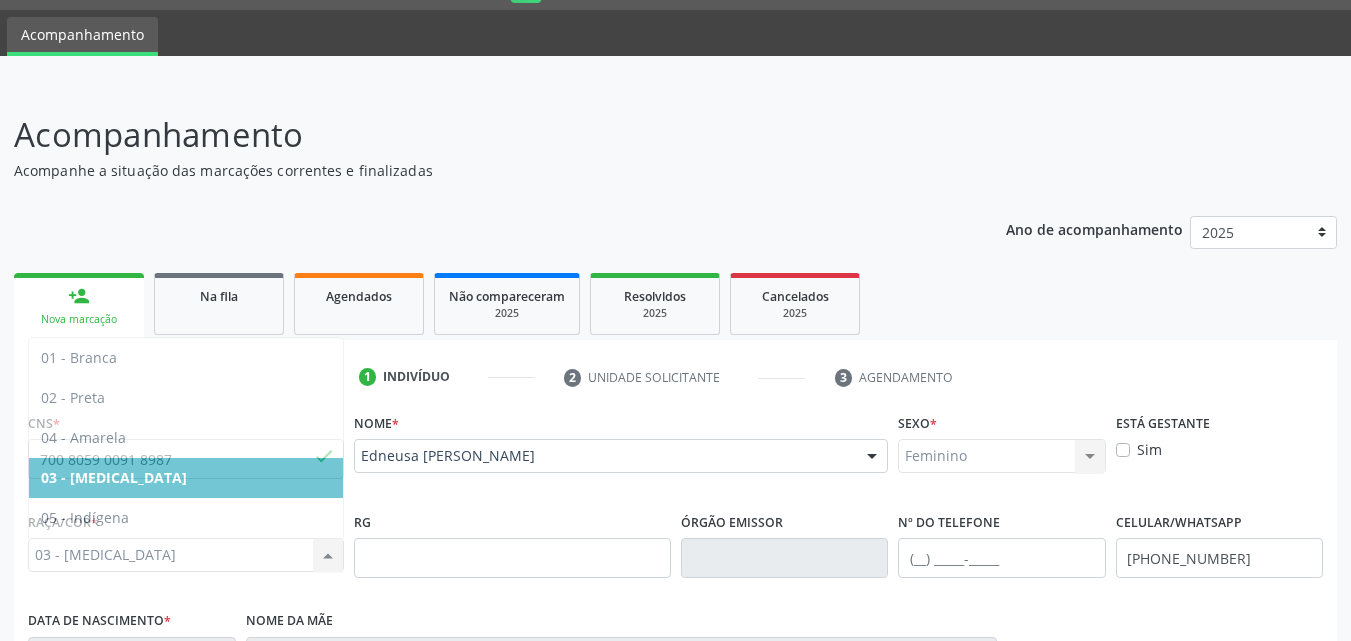 click on "RG" at bounding box center [512, 542] 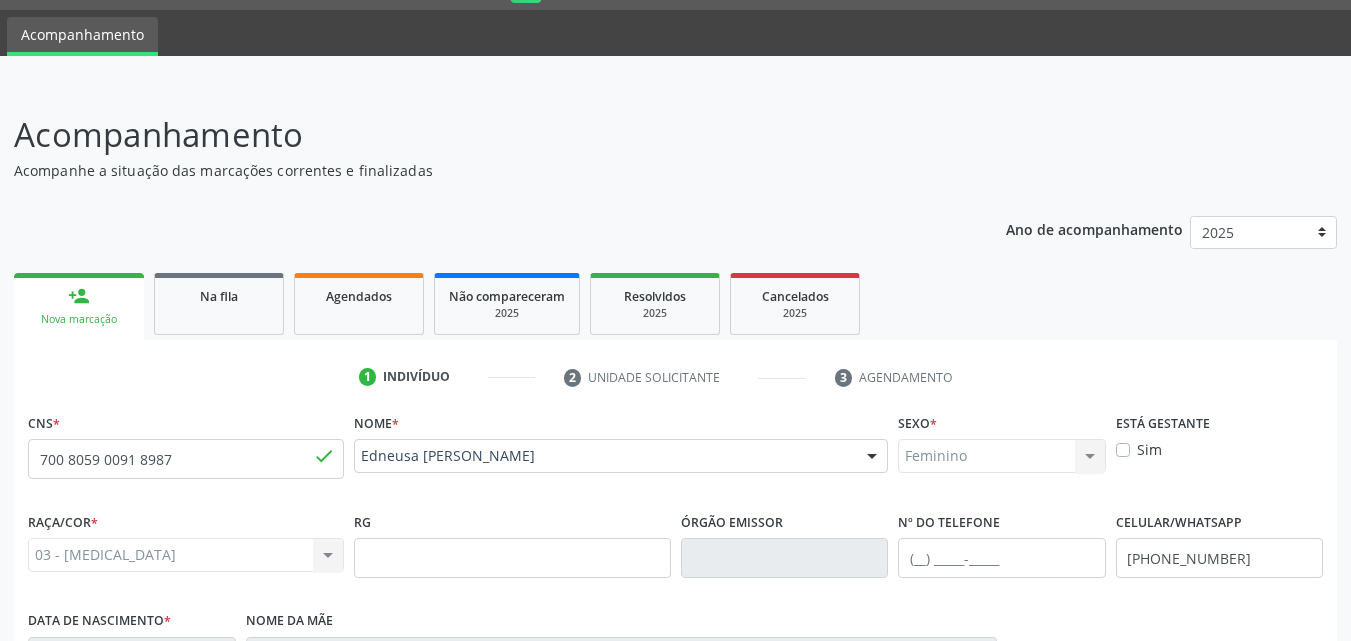 scroll, scrollTop: 471, scrollLeft: 0, axis: vertical 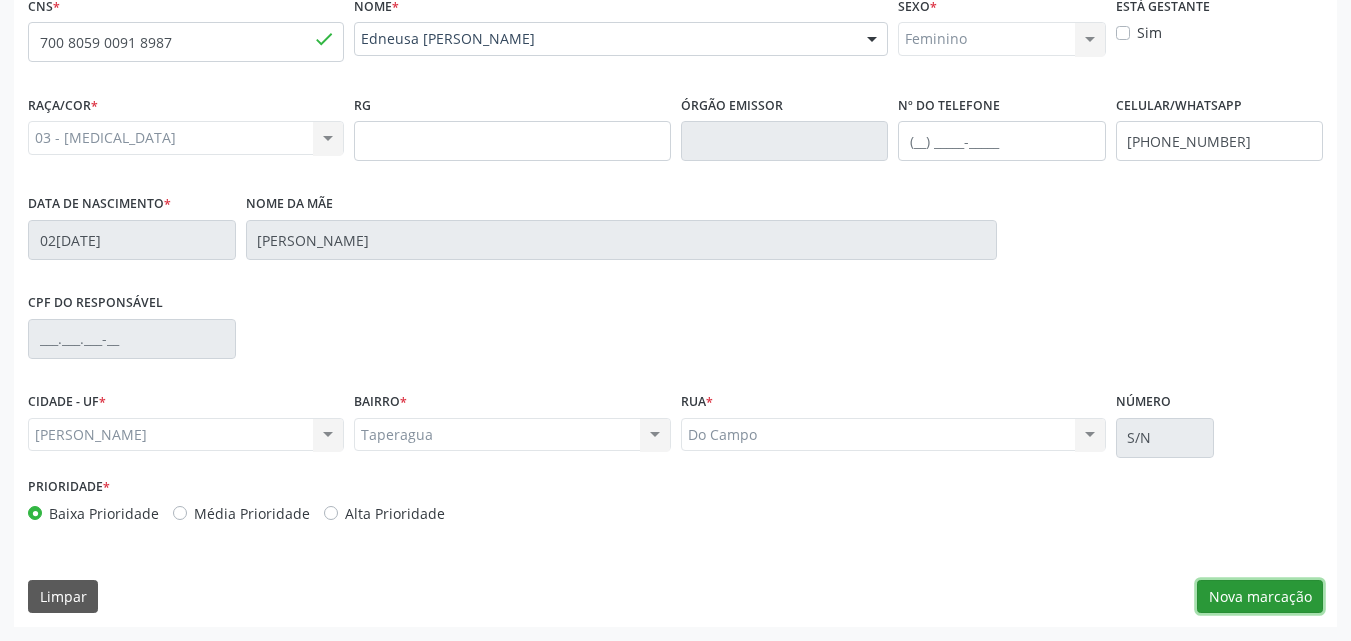 click on "Nova marcação" at bounding box center (1260, 597) 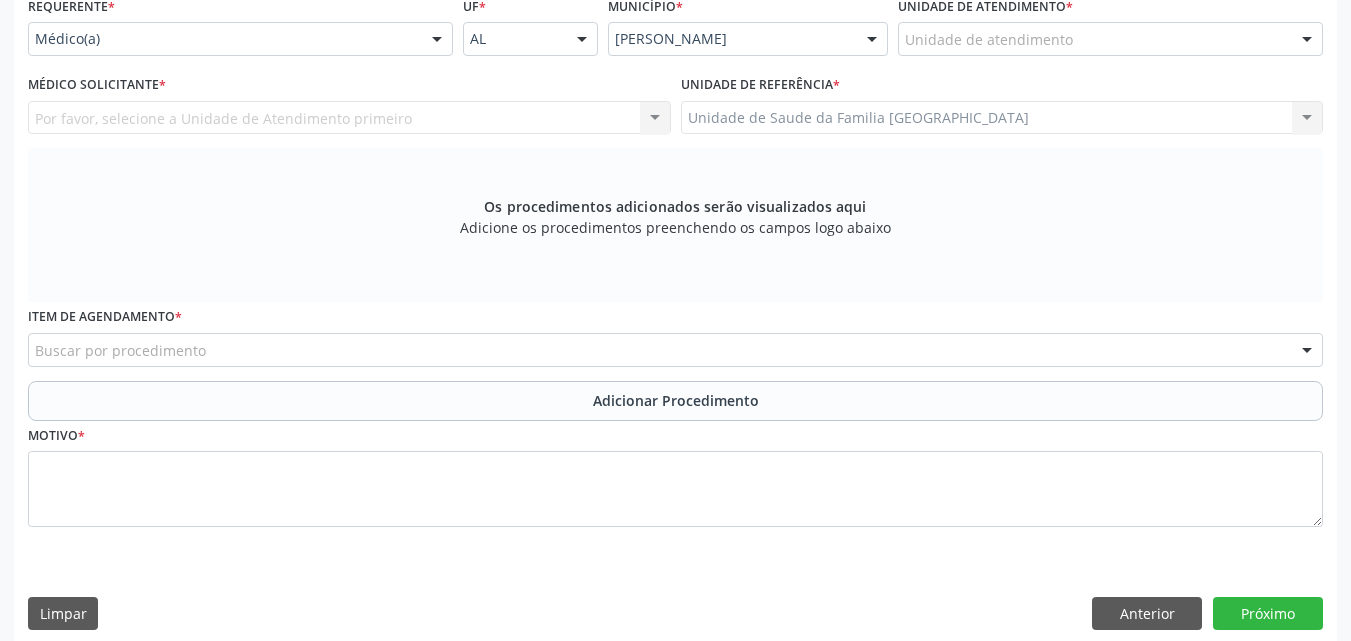scroll, scrollTop: 4, scrollLeft: 0, axis: vertical 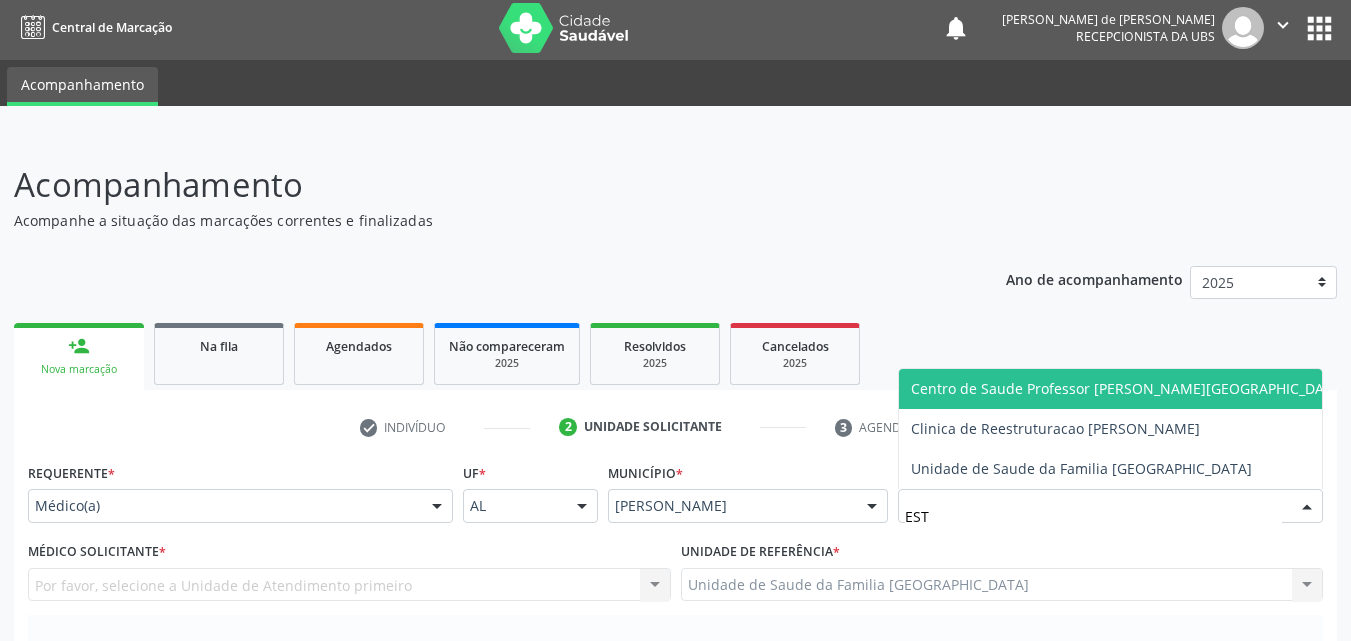 type on "ESTI" 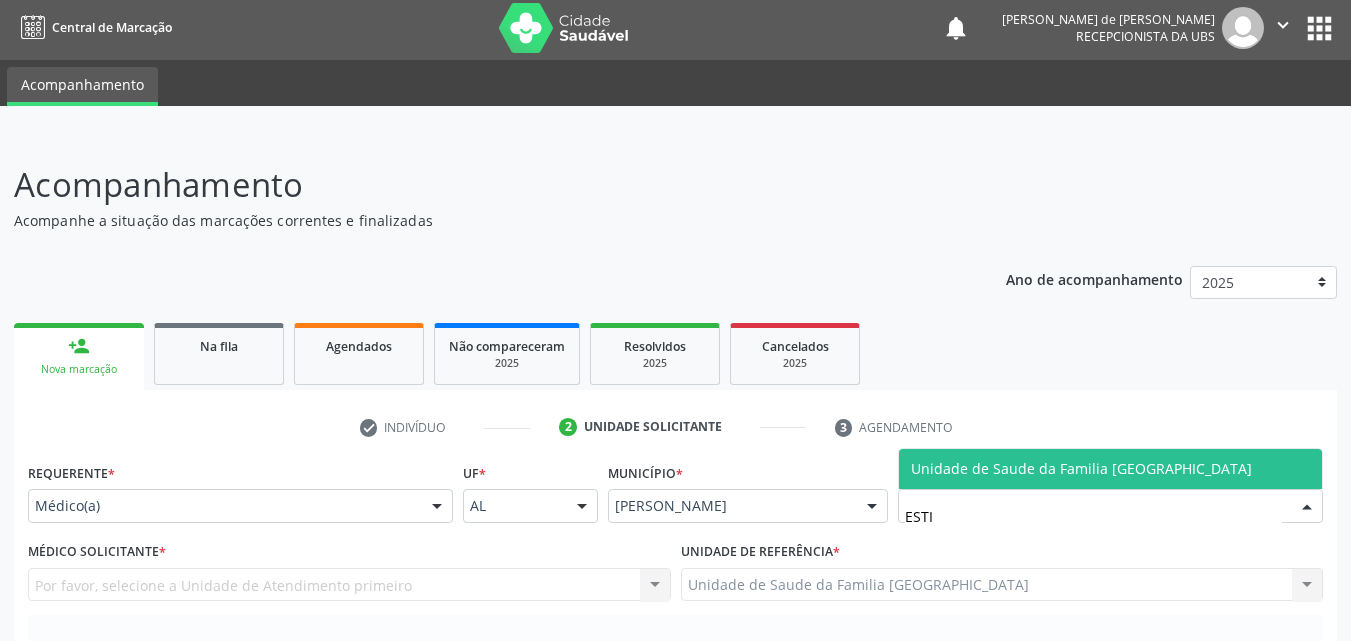 click on "Unidade de Saude da Familia [GEOGRAPHIC_DATA]" at bounding box center [1081, 468] 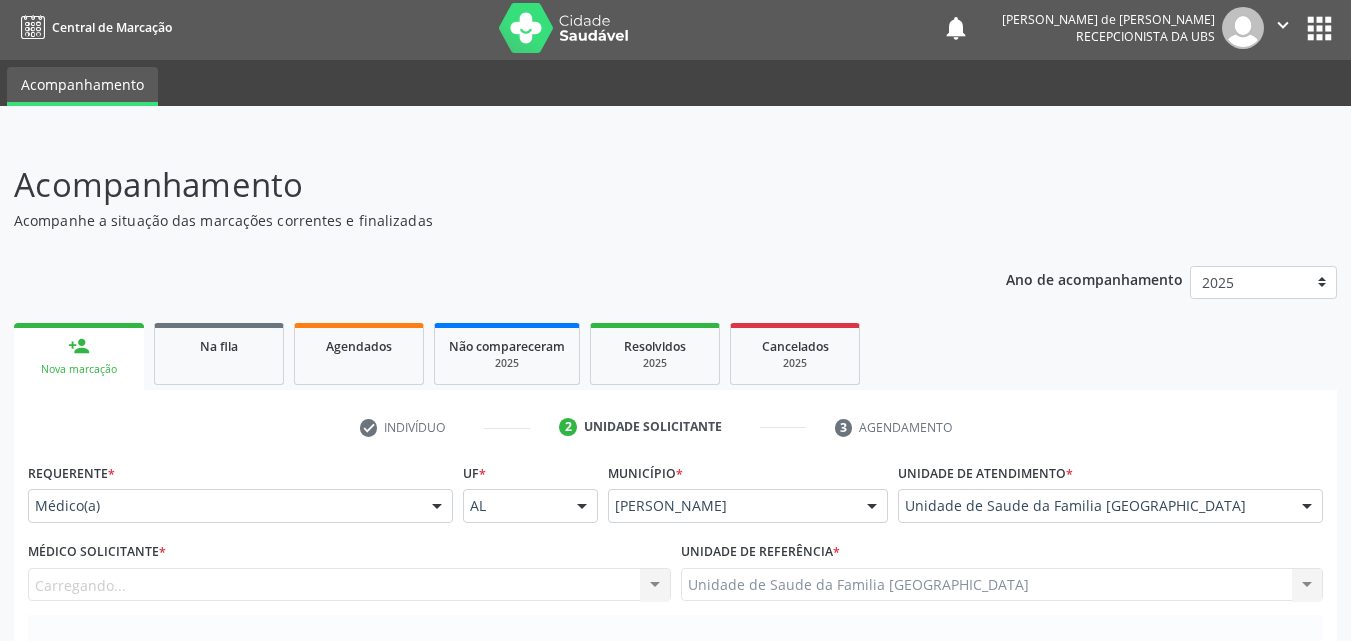 scroll, scrollTop: 471, scrollLeft: 0, axis: vertical 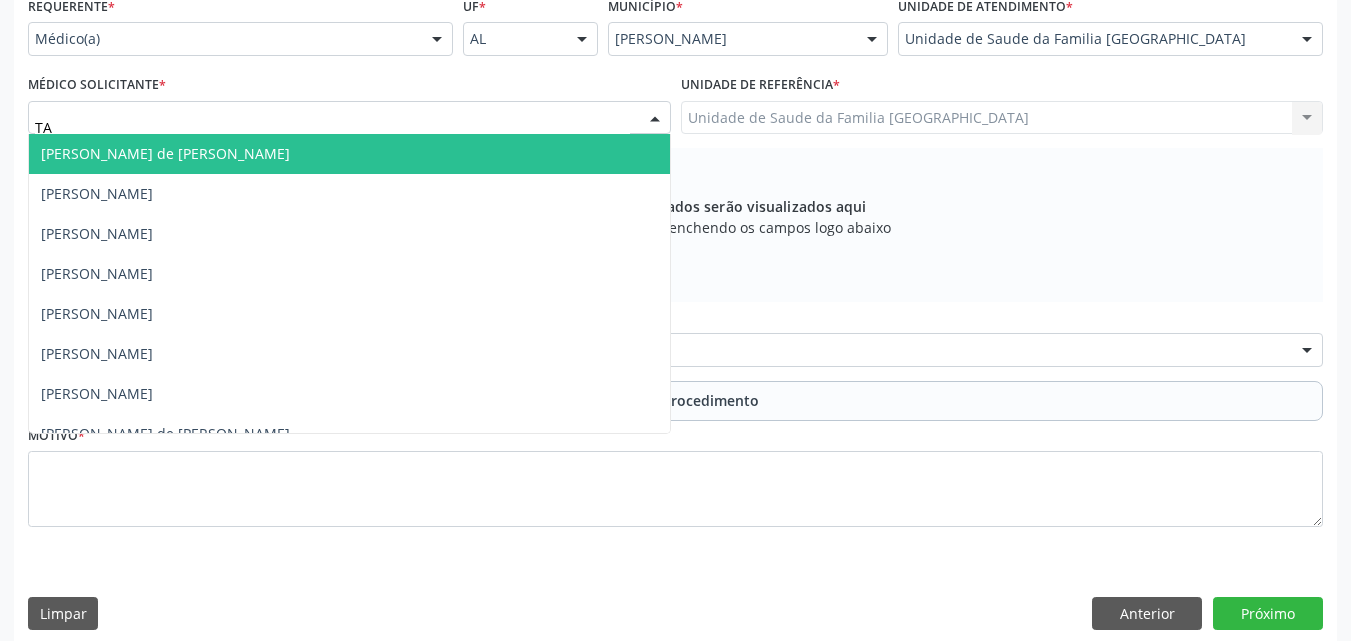 type on "TAC" 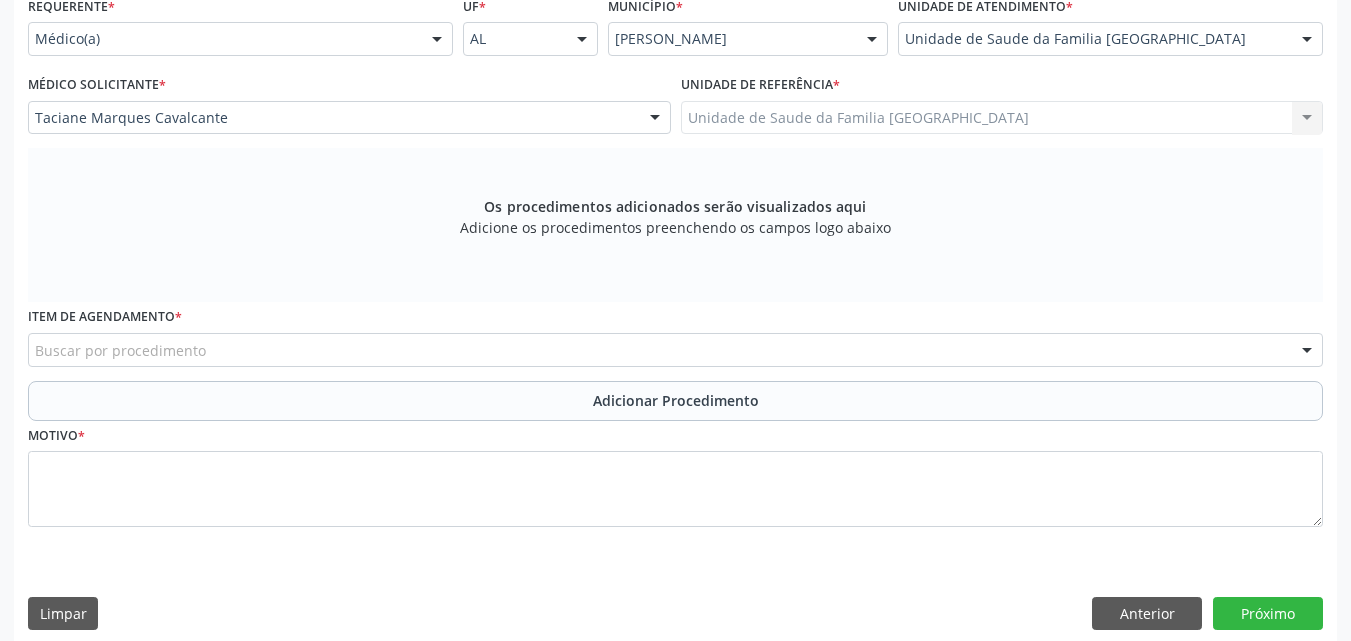 click on "Buscar por procedimento" at bounding box center [675, 350] 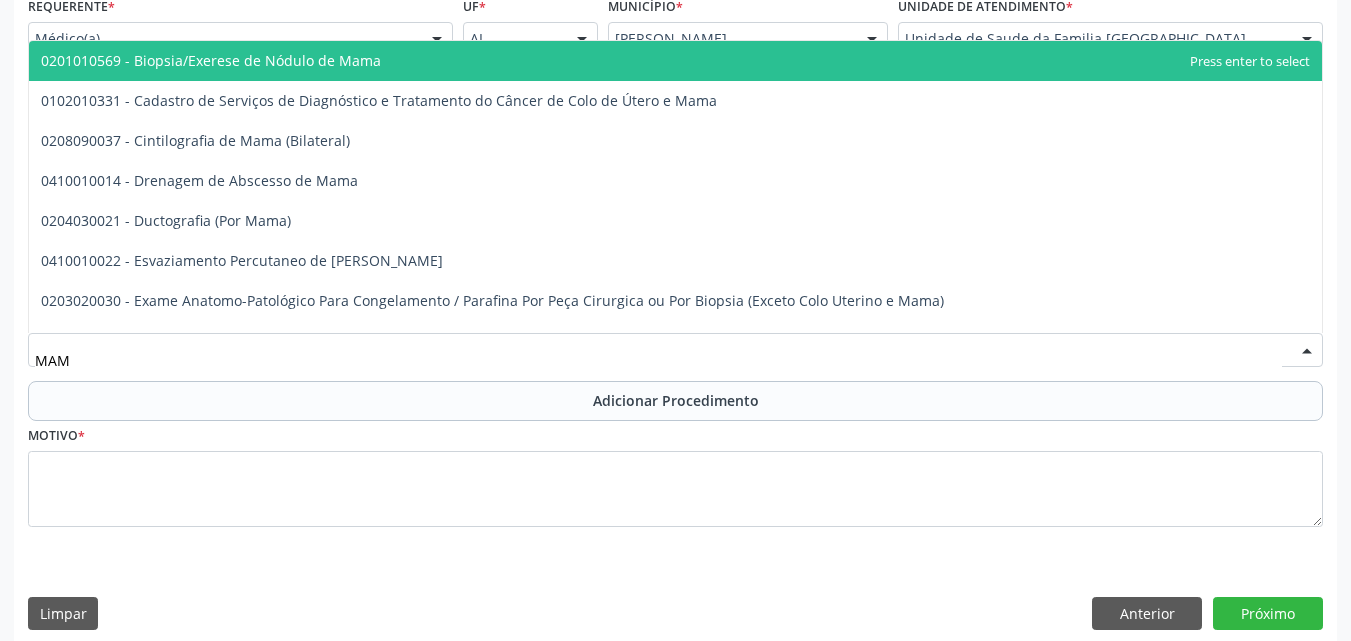 type on "MAMO" 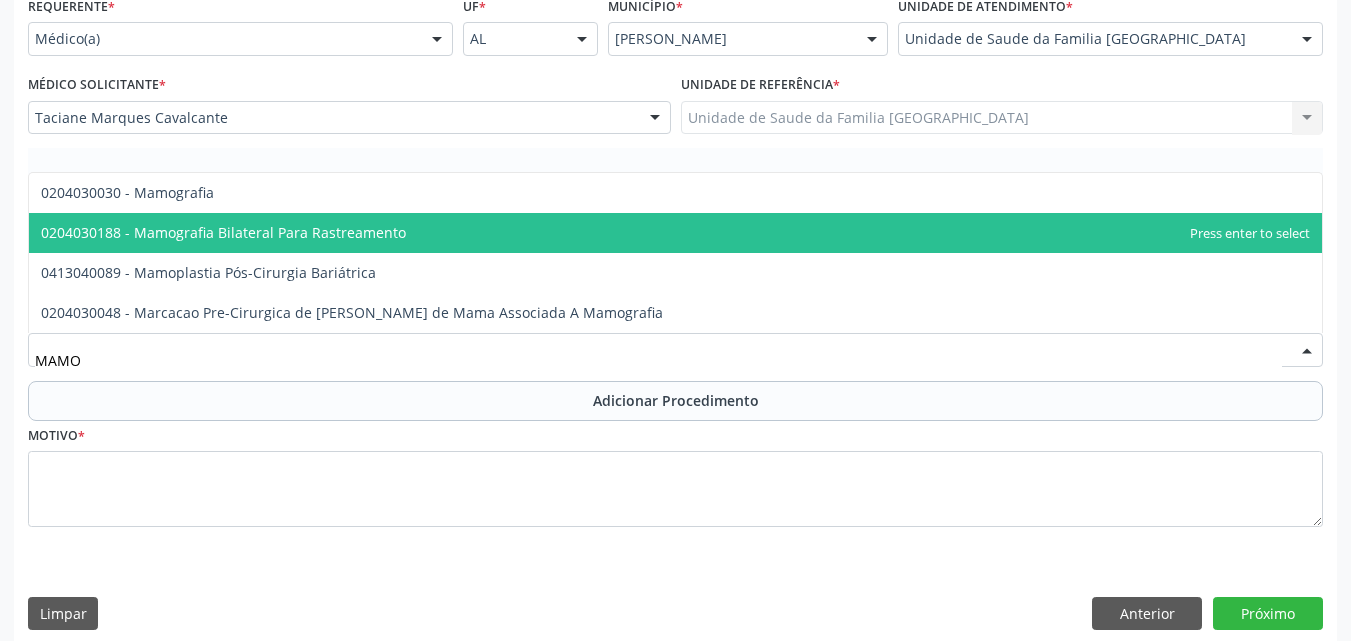 click on "0204030188 - Mamografia Bilateral Para Rastreamento" at bounding box center (675, 233) 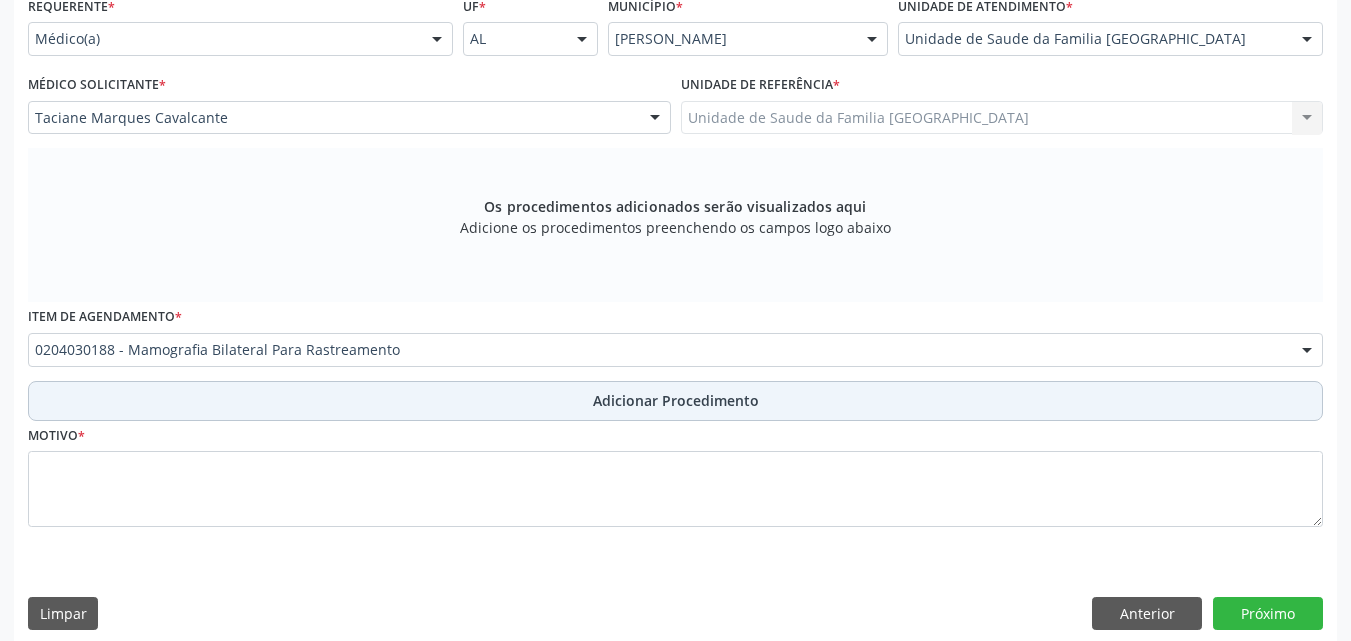 click on "Adicionar Procedimento" at bounding box center (675, 401) 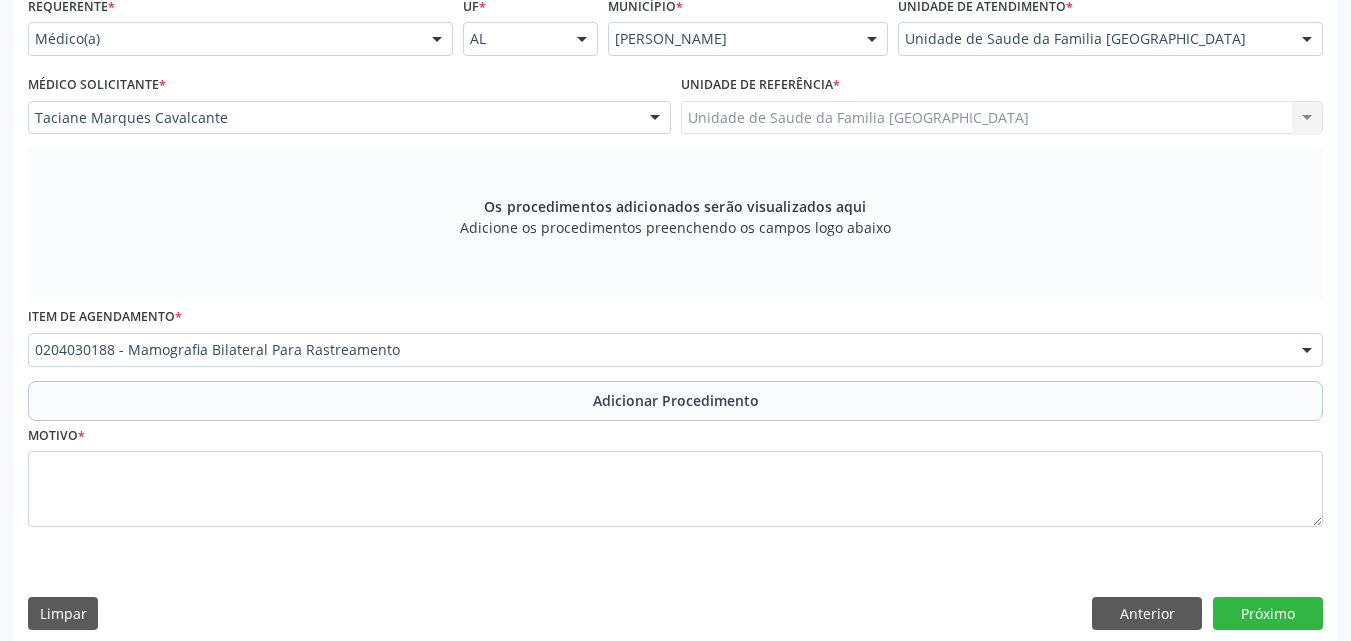 scroll, scrollTop: 412, scrollLeft: 0, axis: vertical 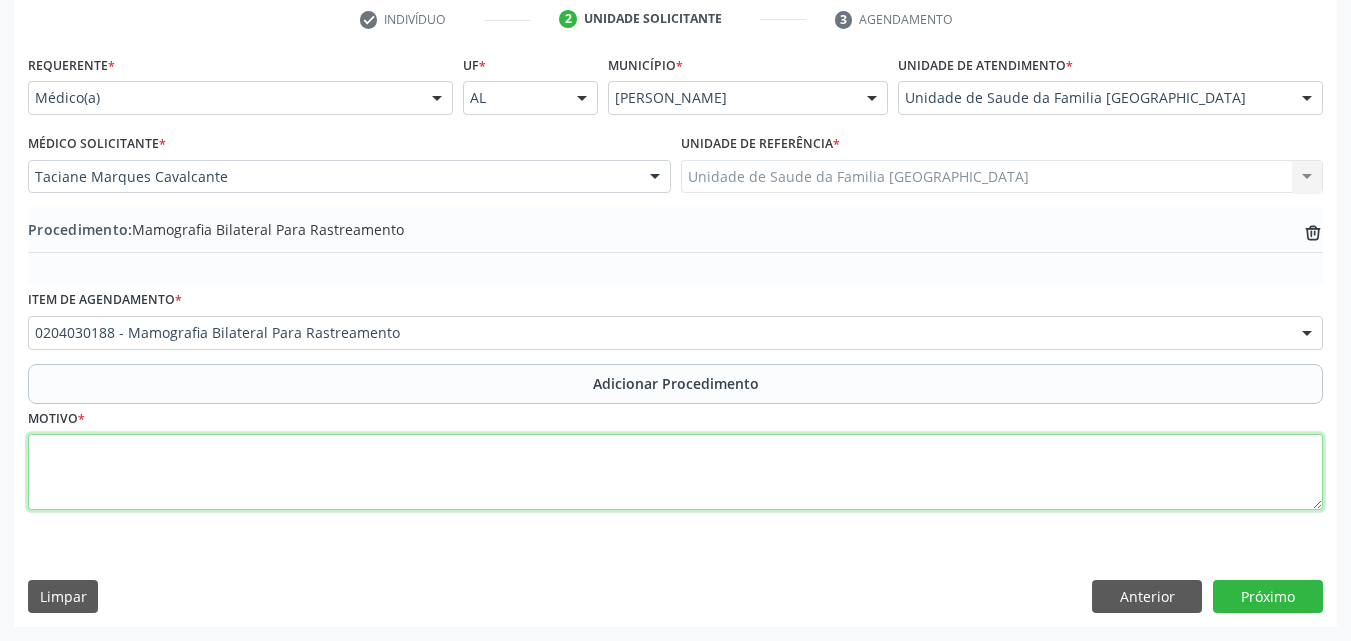 click at bounding box center (675, 472) 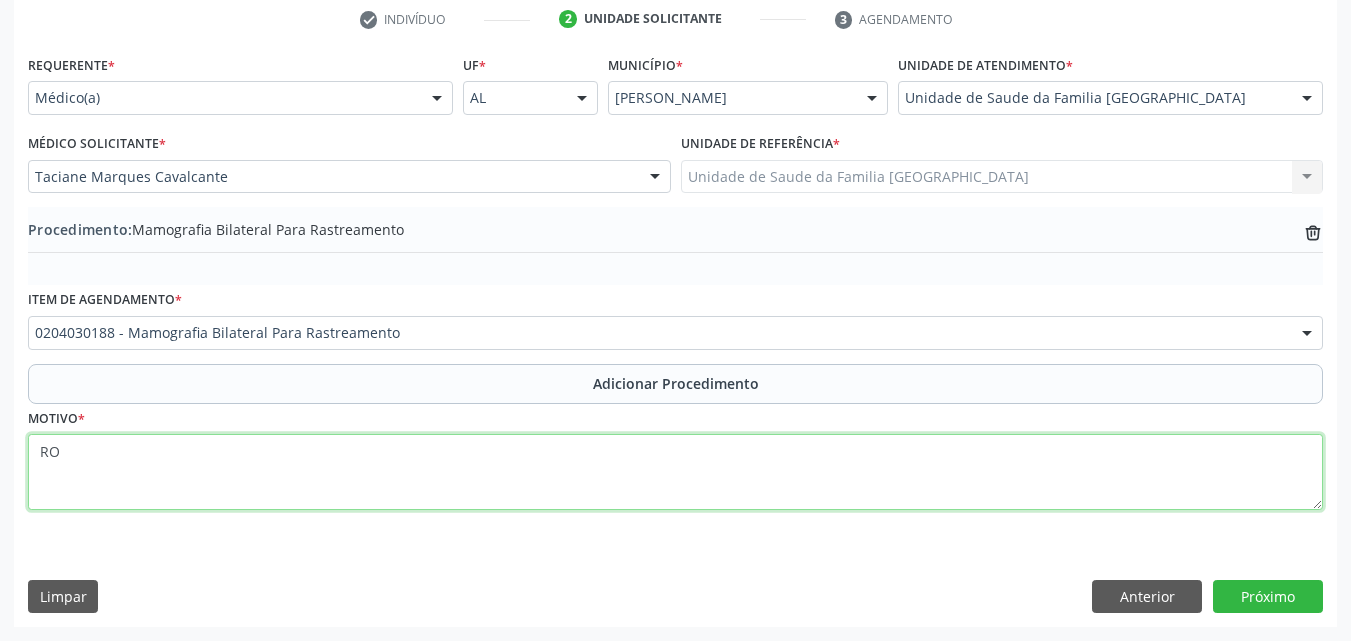type on "R" 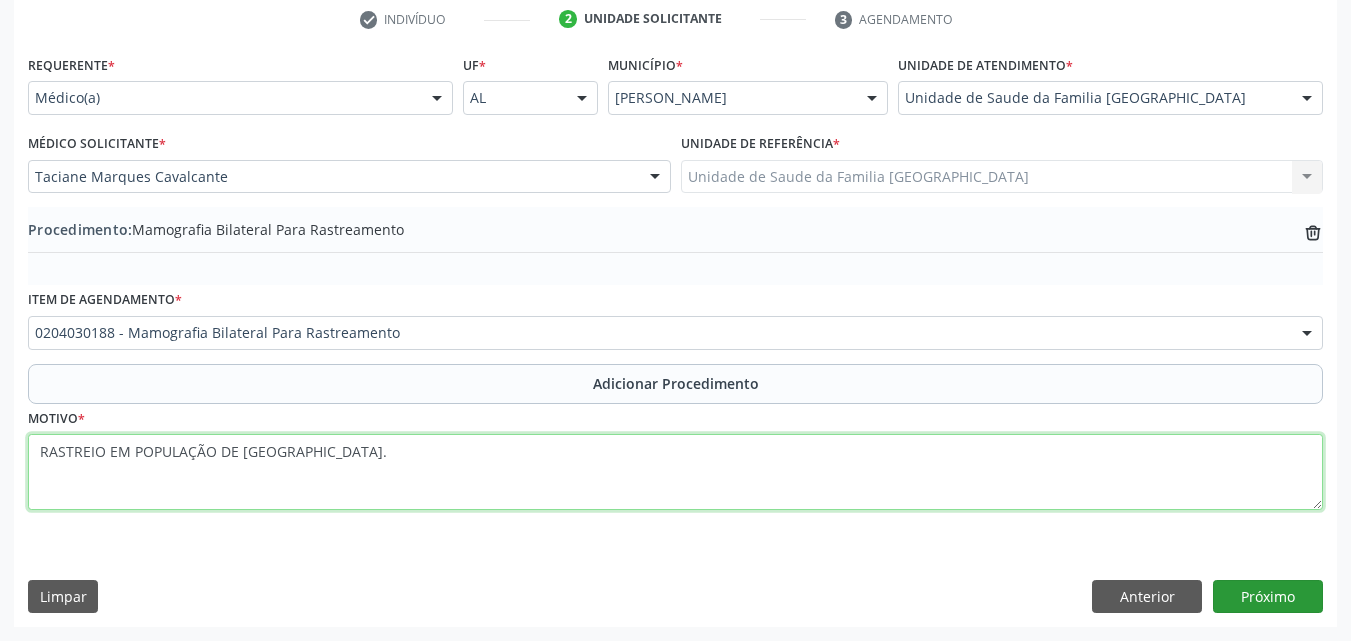 type on "RASTREIO EM POPULAÇÃO DE [GEOGRAPHIC_DATA]." 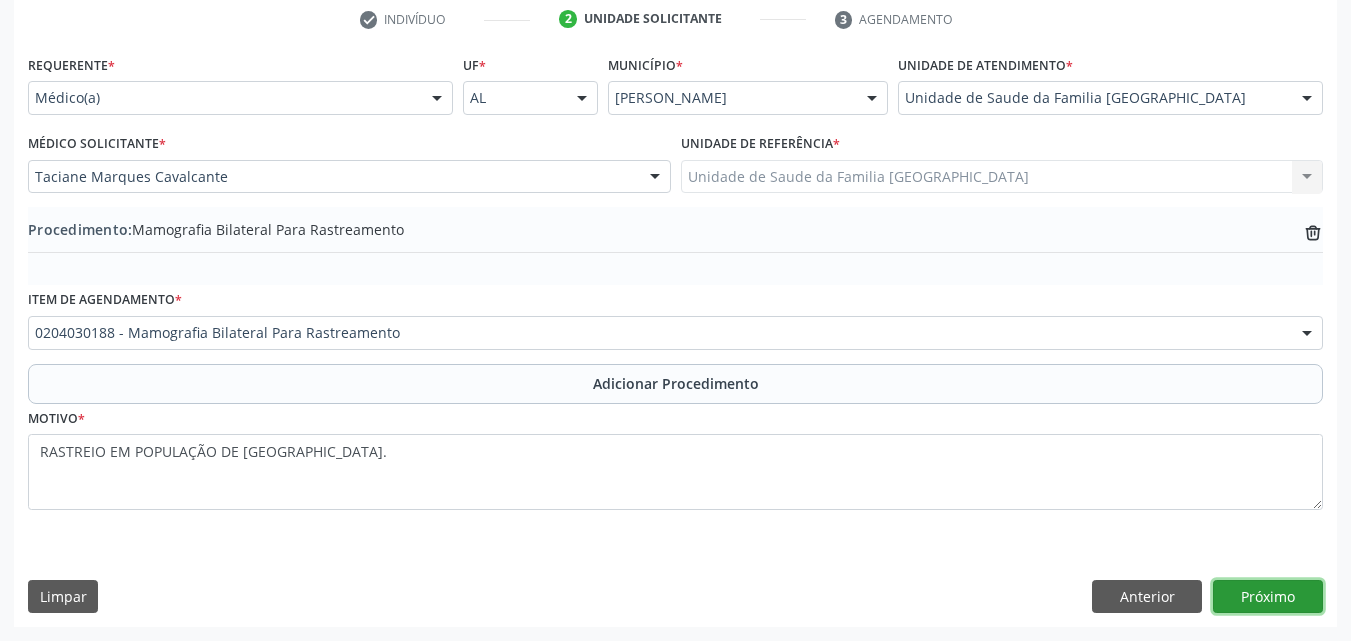 click on "Próximo" at bounding box center (1268, 597) 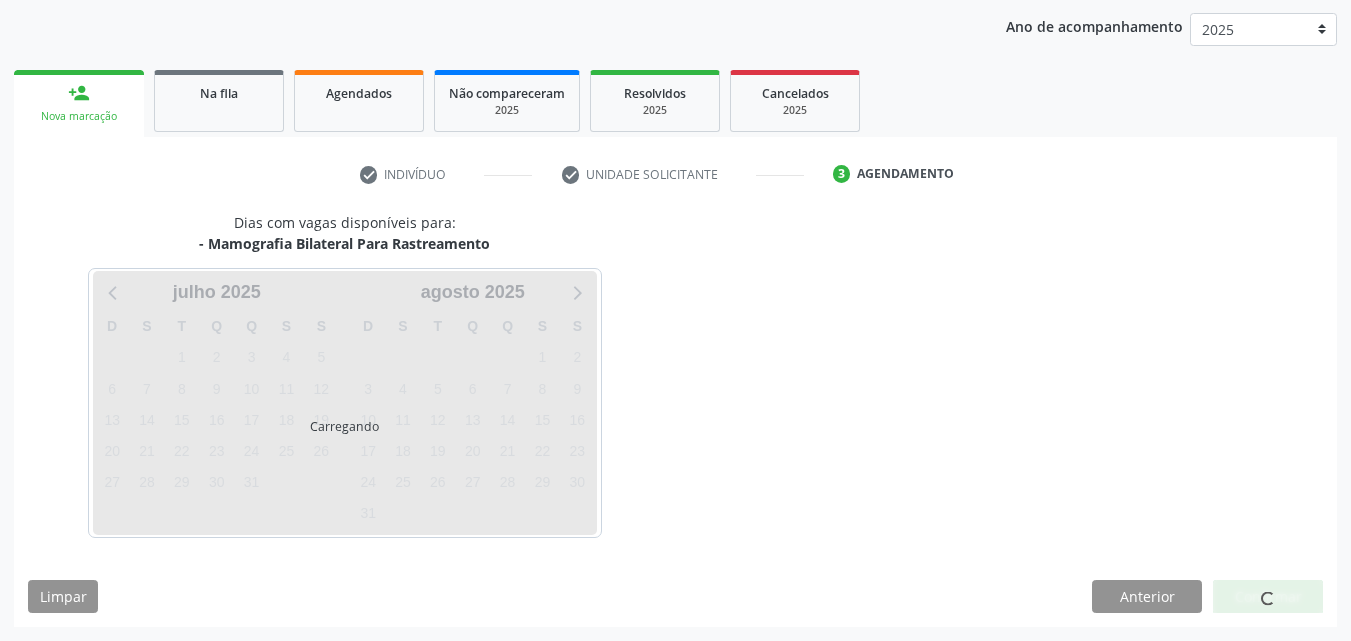 scroll, scrollTop: 316, scrollLeft: 0, axis: vertical 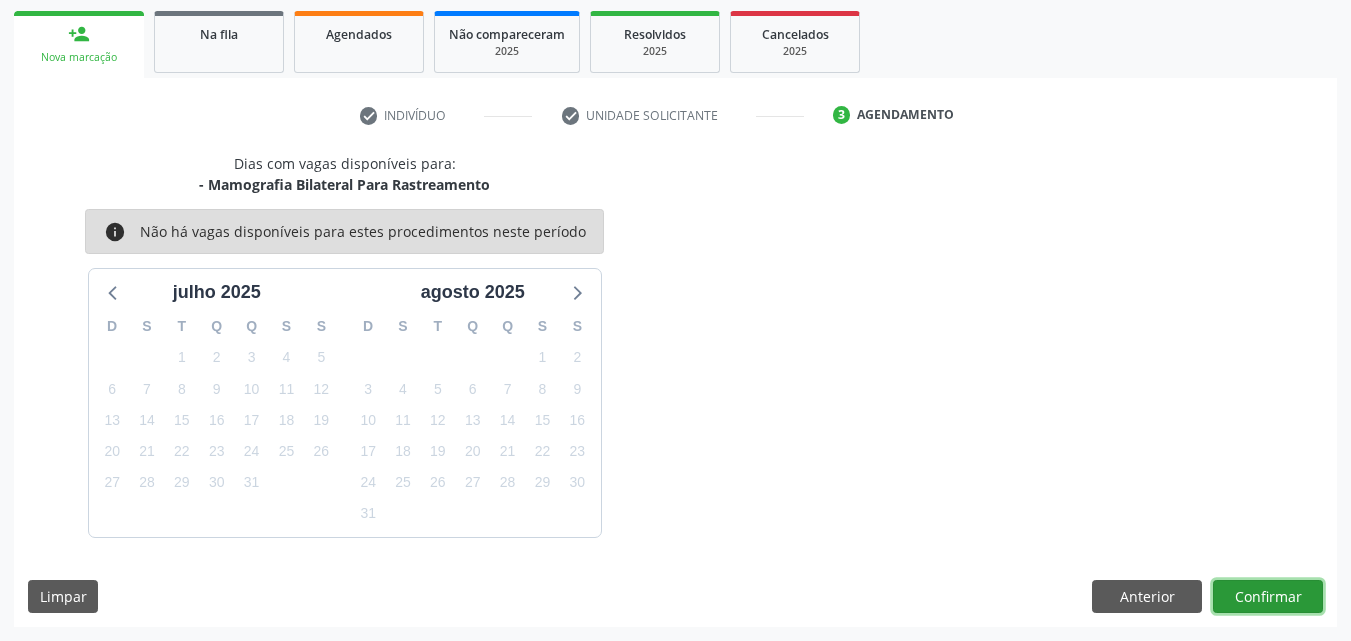 click on "Confirmar" at bounding box center [1268, 597] 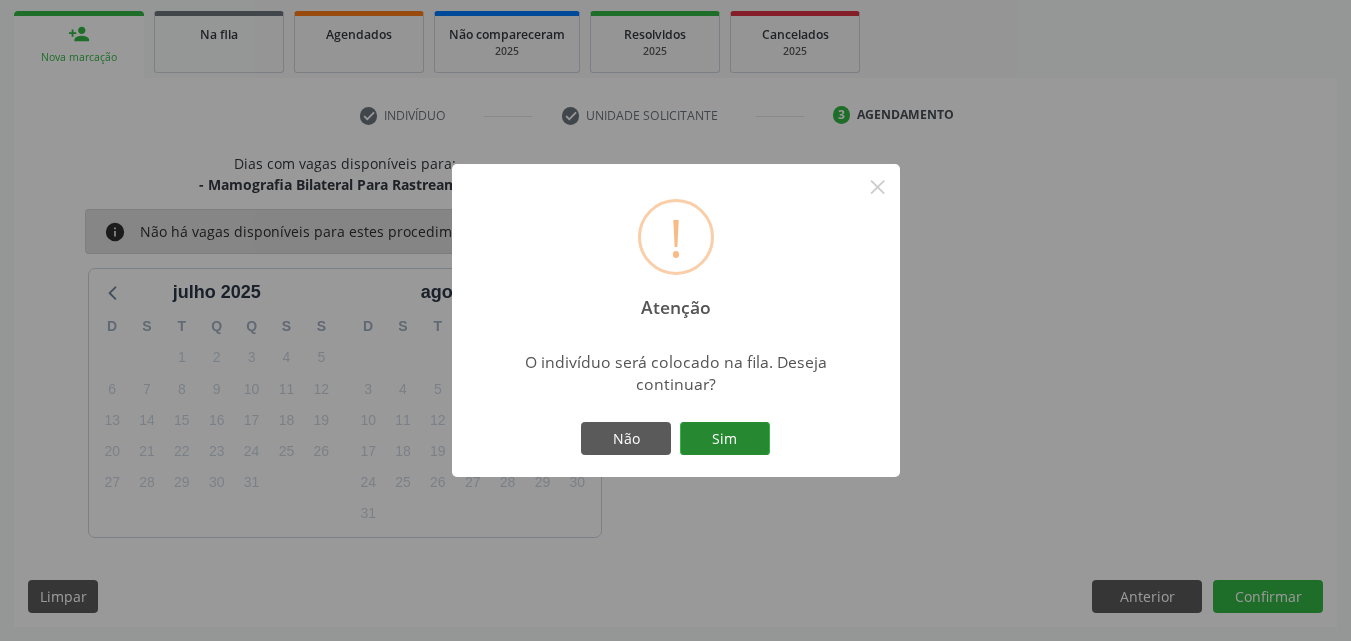 click on "Sim" at bounding box center (725, 439) 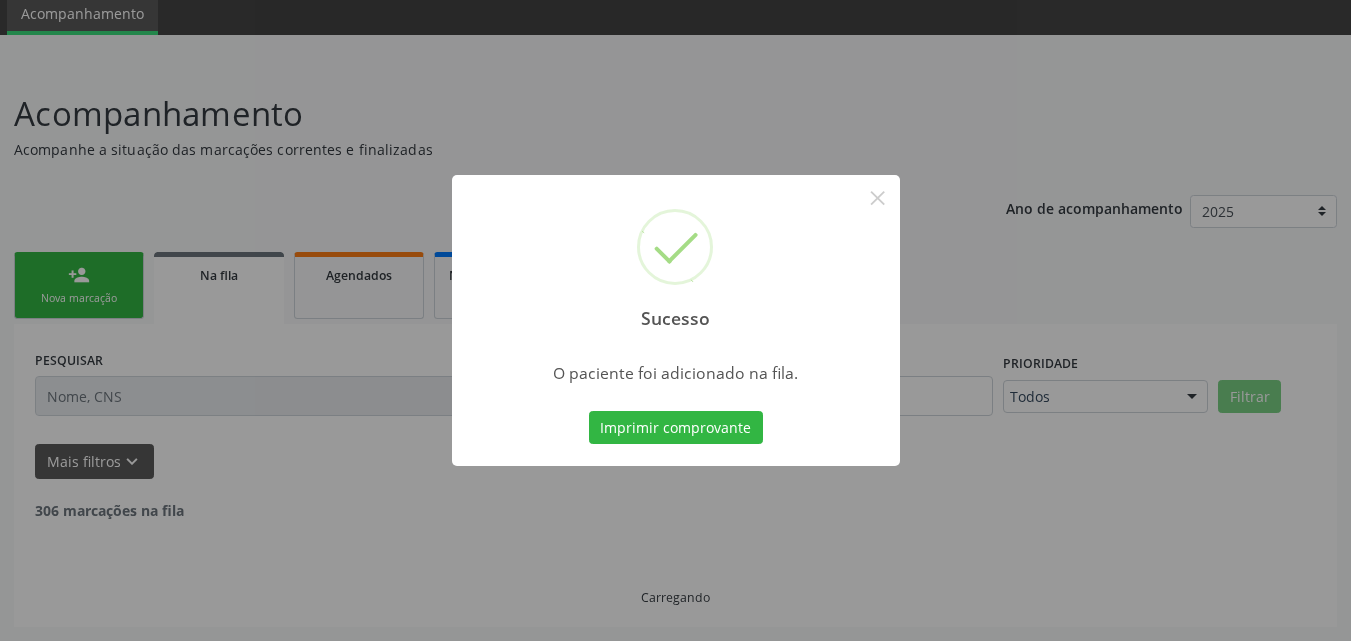 scroll, scrollTop: 54, scrollLeft: 0, axis: vertical 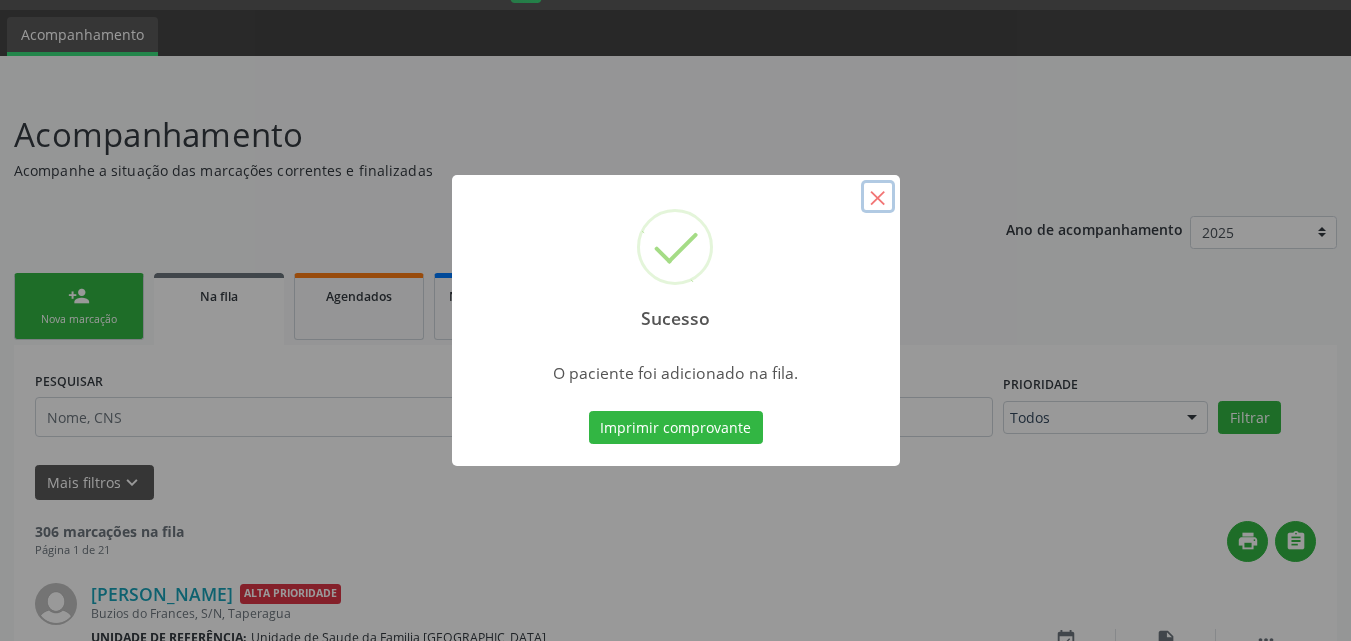 click on "×" at bounding box center (878, 197) 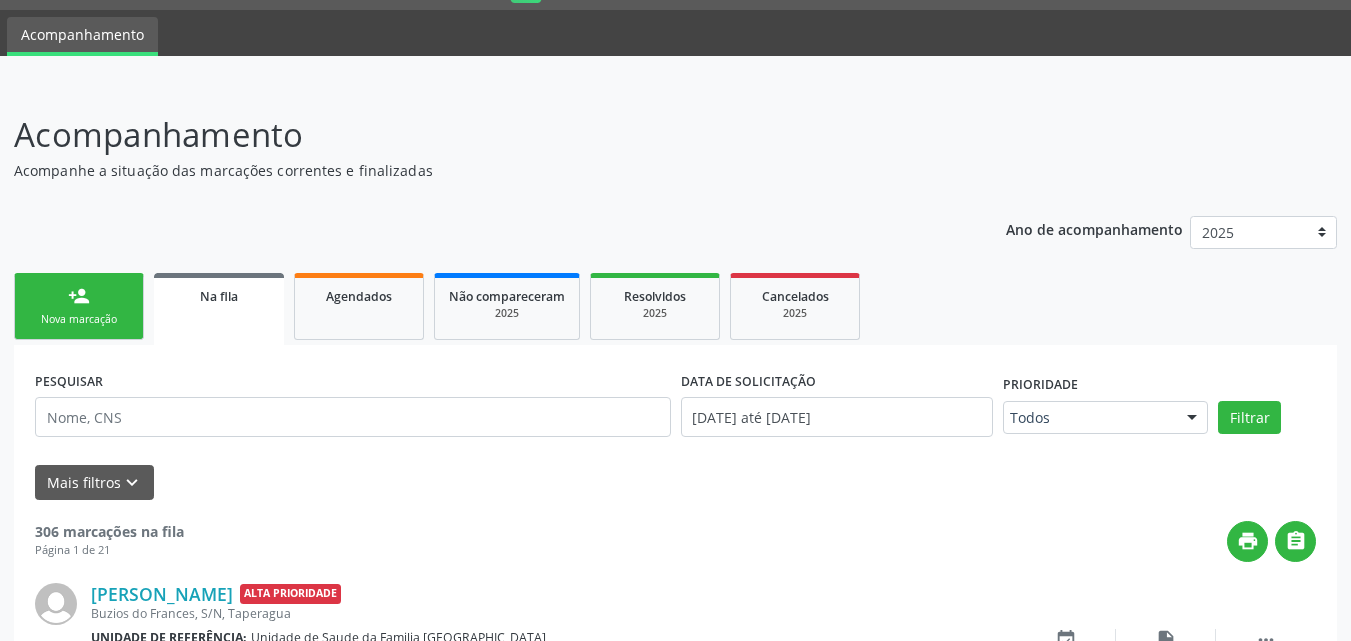 click on "person_add
Nova marcação" at bounding box center [79, 306] 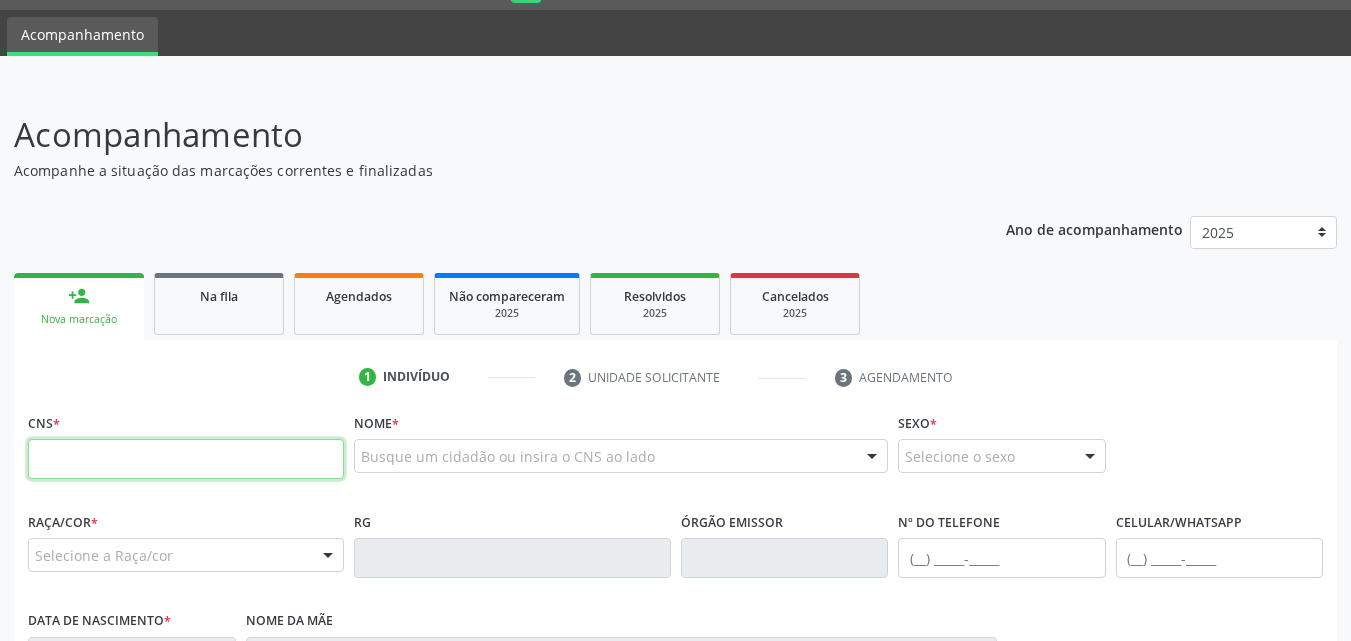 click at bounding box center [186, 459] 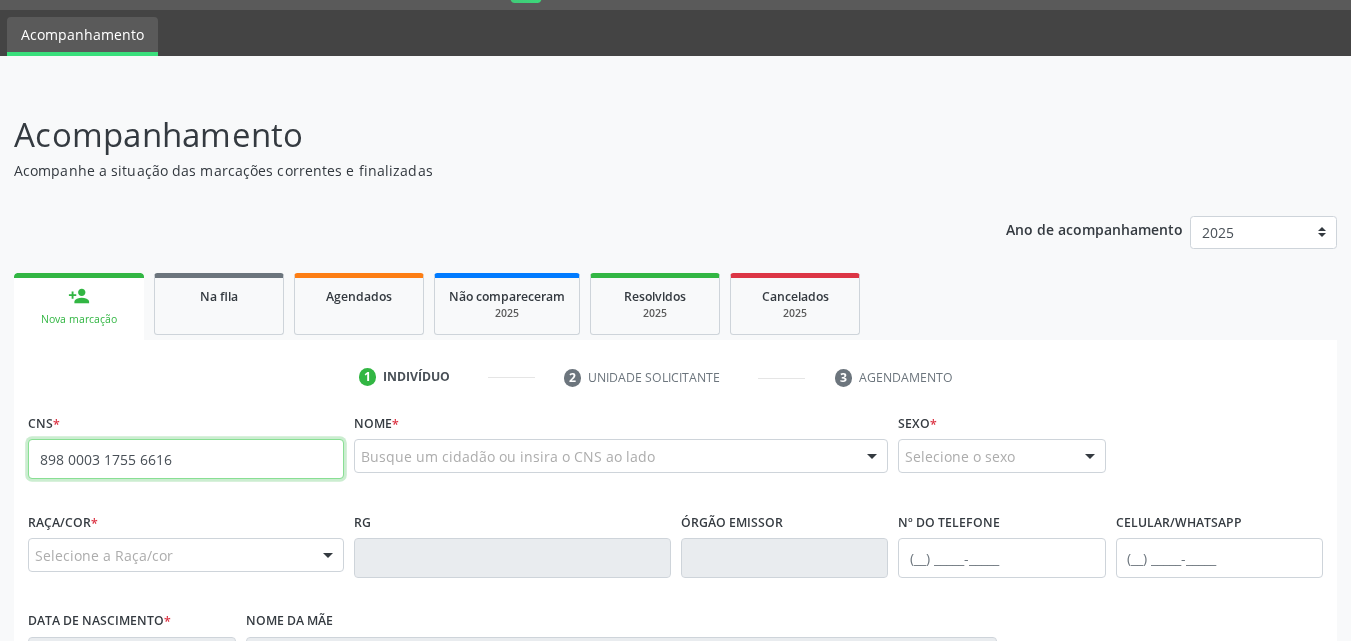 type on "898 0003 1755 6616" 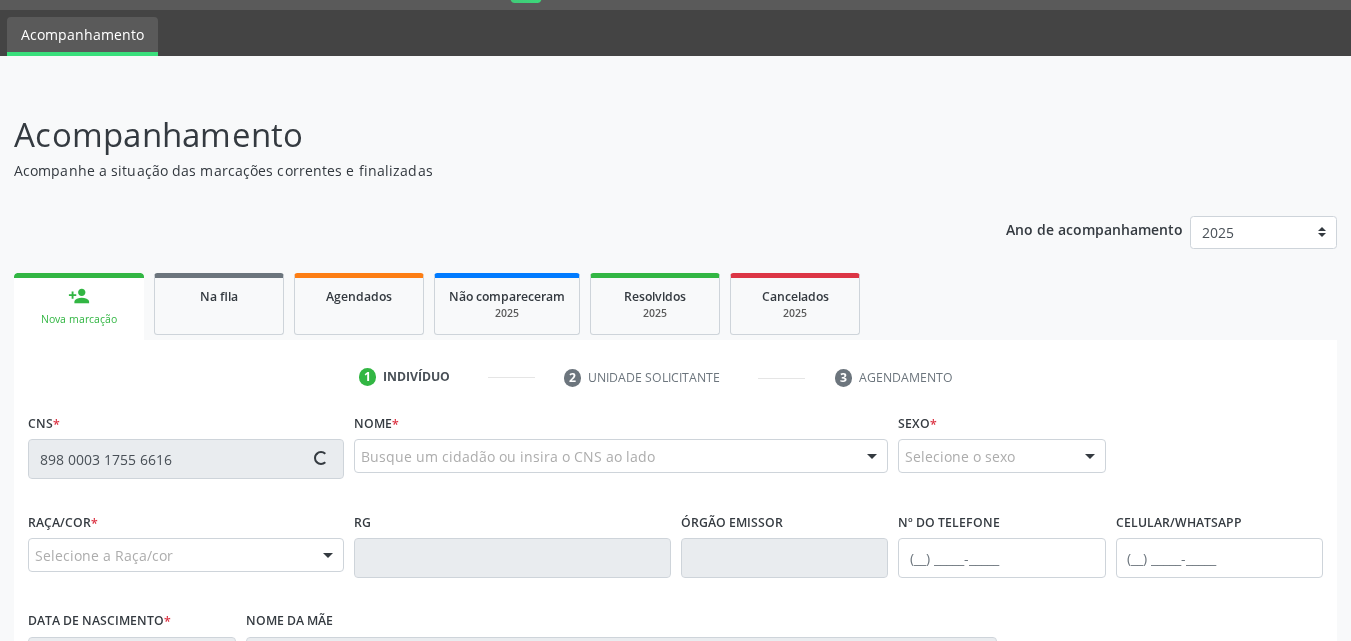 click on "Nome
*
Busque um cidadão ou insira o CNS ao lado
Nenhum resultado encontrado para: "   "
Digite o nome ou CNS para buscar um indivíduo" at bounding box center [621, 457] 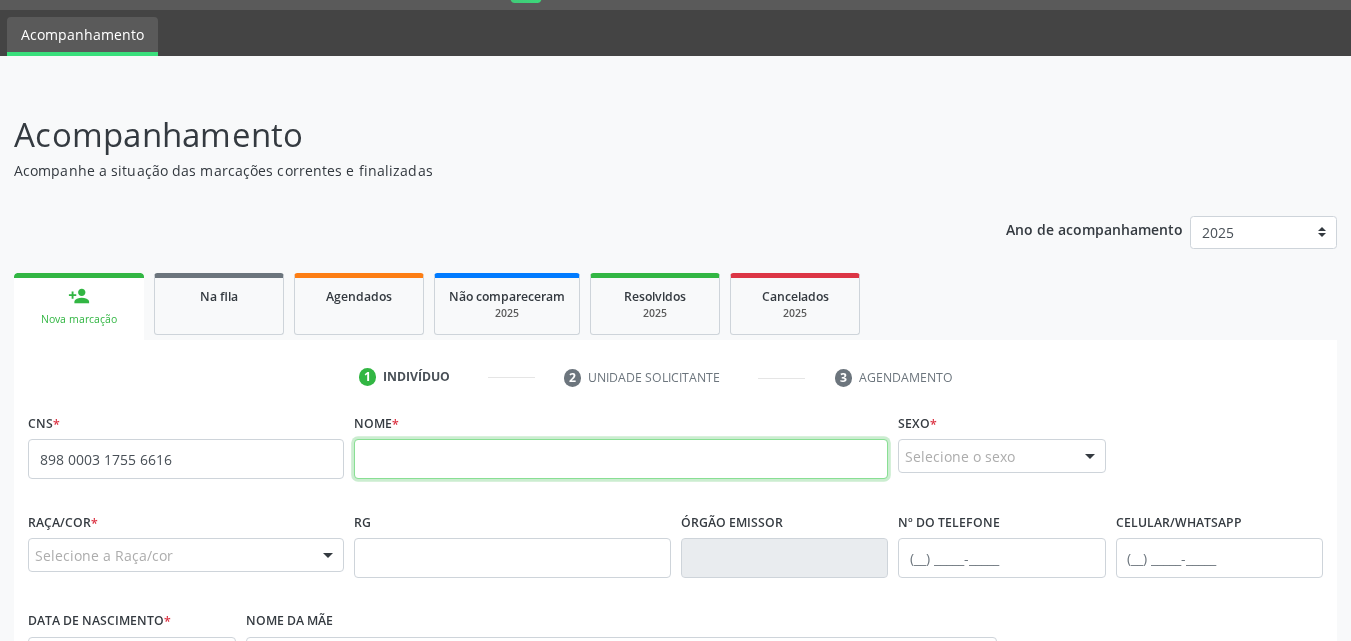 click at bounding box center [621, 459] 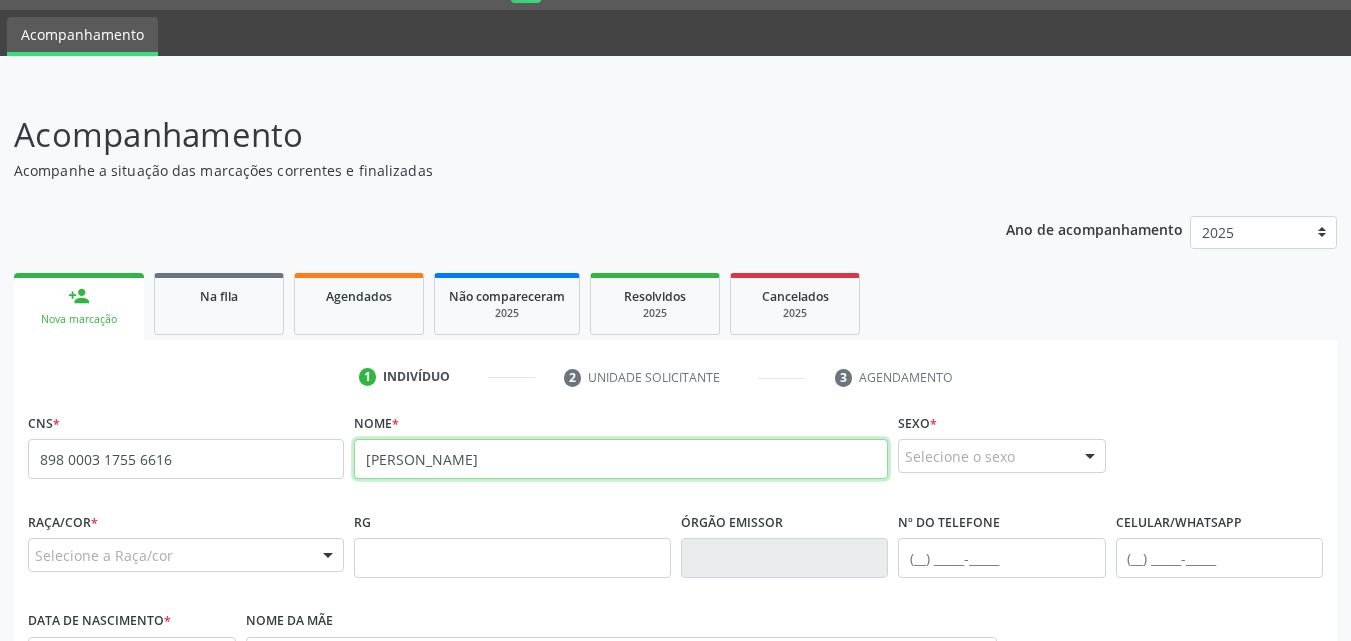 type on "Adrisson Silva dos Santos" 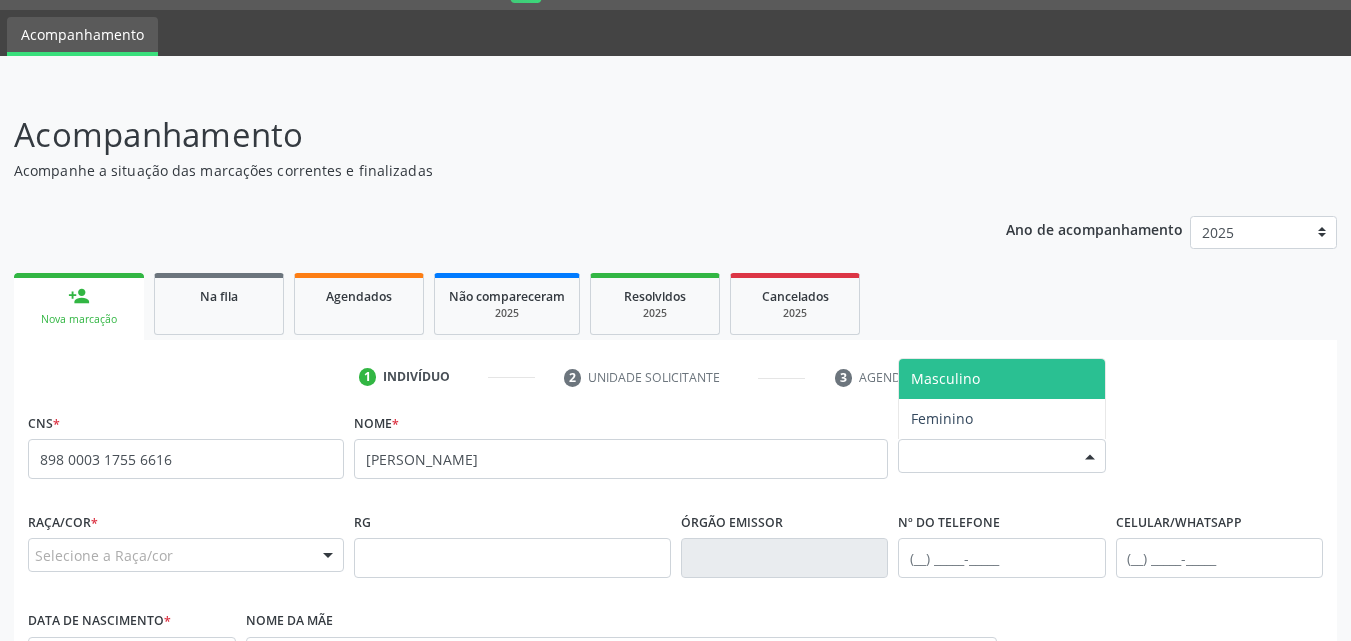 click on "Masculino" at bounding box center [945, 378] 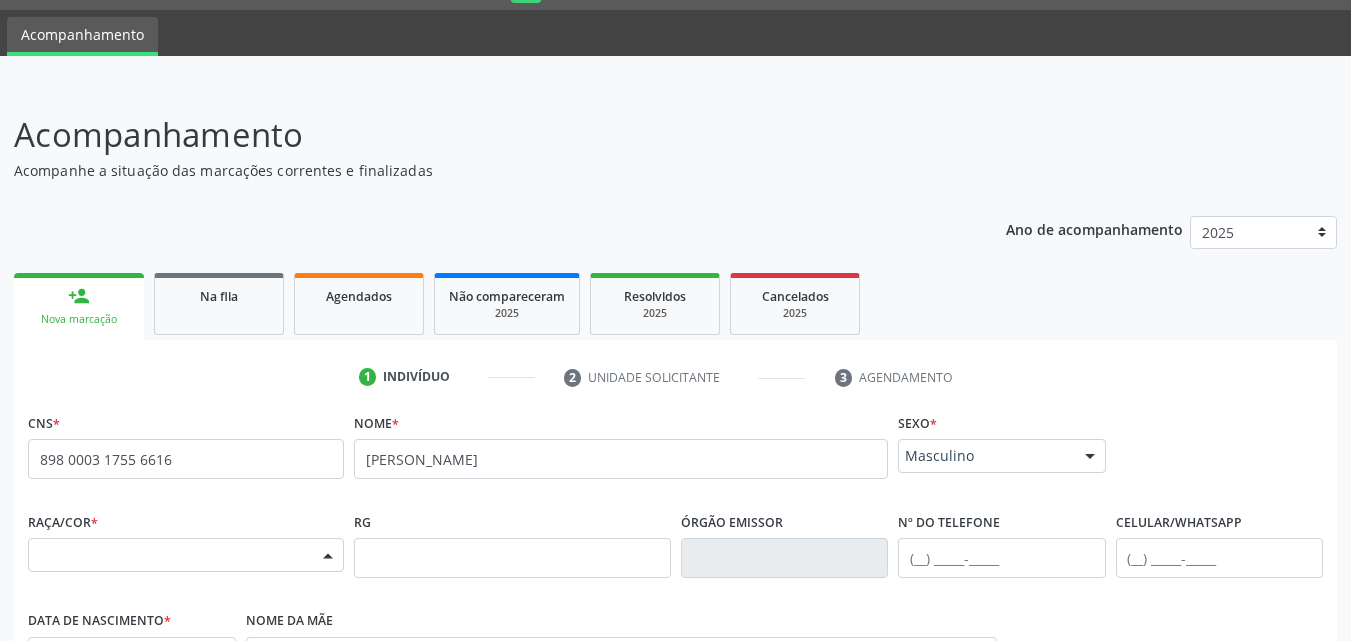 click at bounding box center (328, 556) 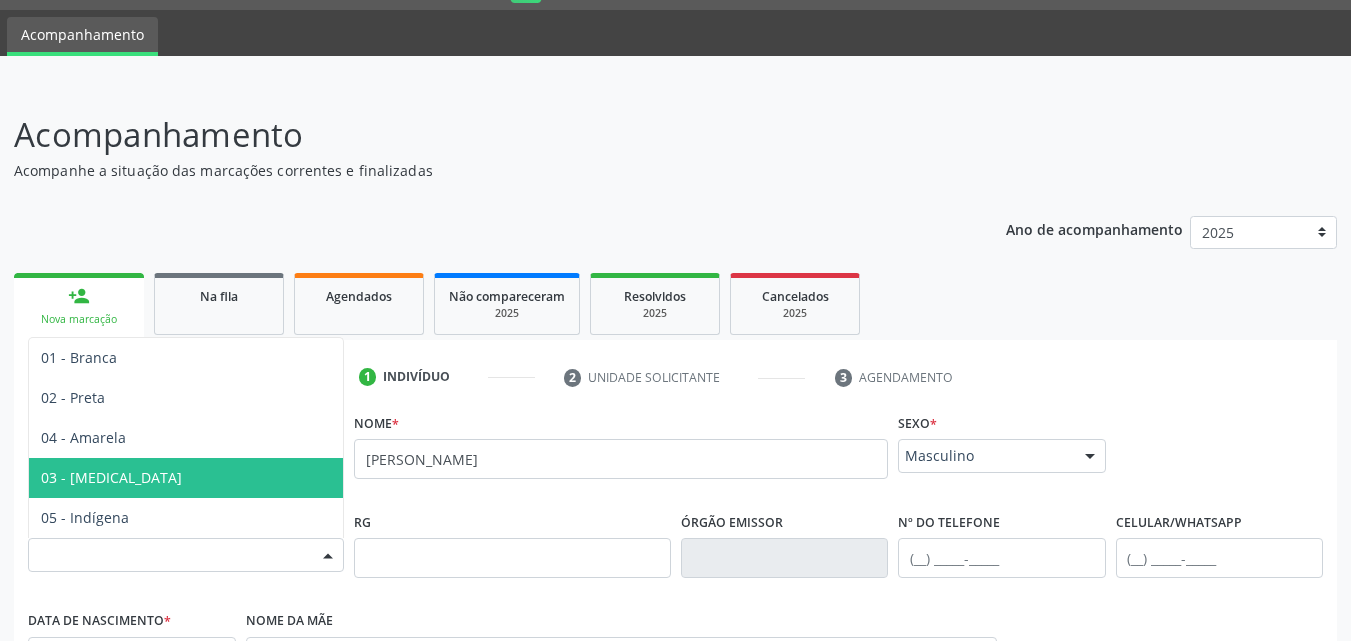 click on "03 - [MEDICAL_DATA]" at bounding box center (186, 478) 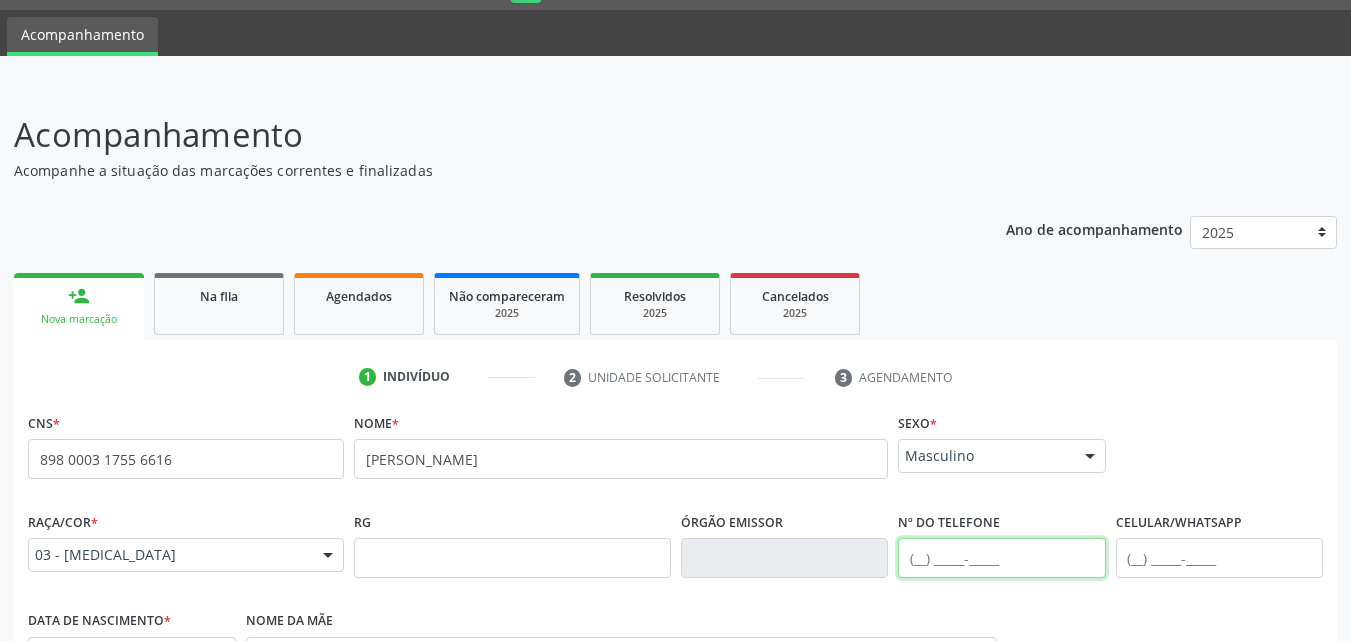 click at bounding box center [1002, 558] 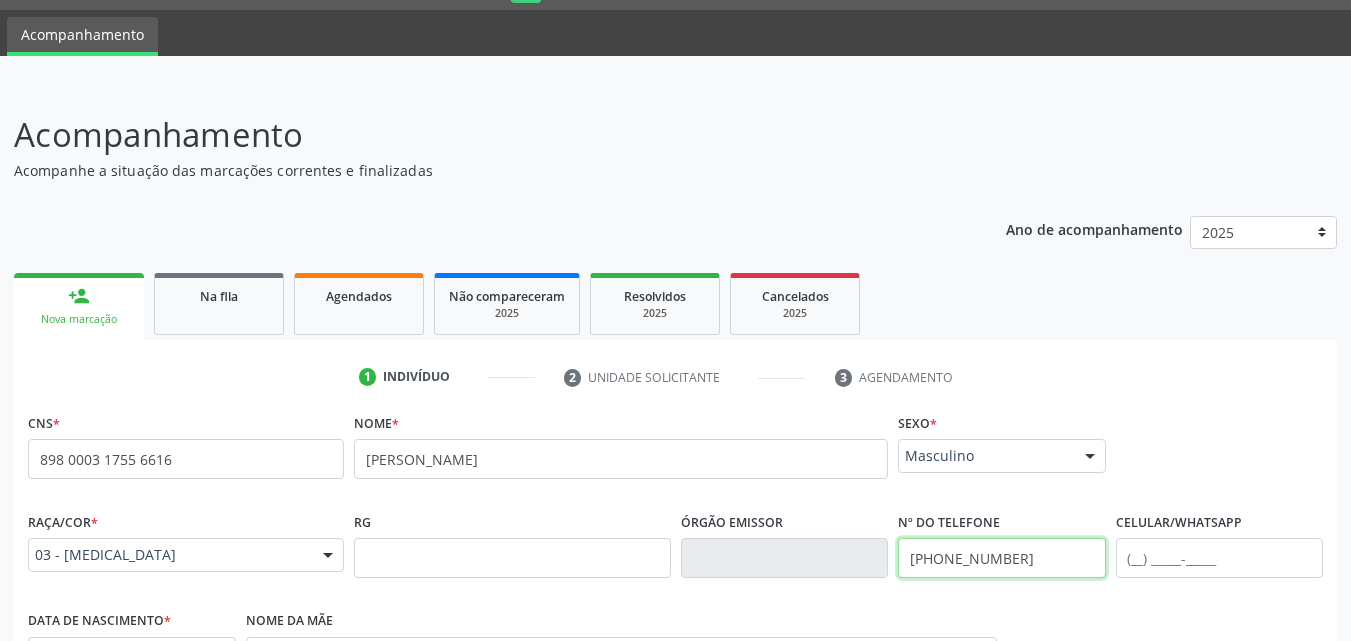 scroll, scrollTop: 471, scrollLeft: 0, axis: vertical 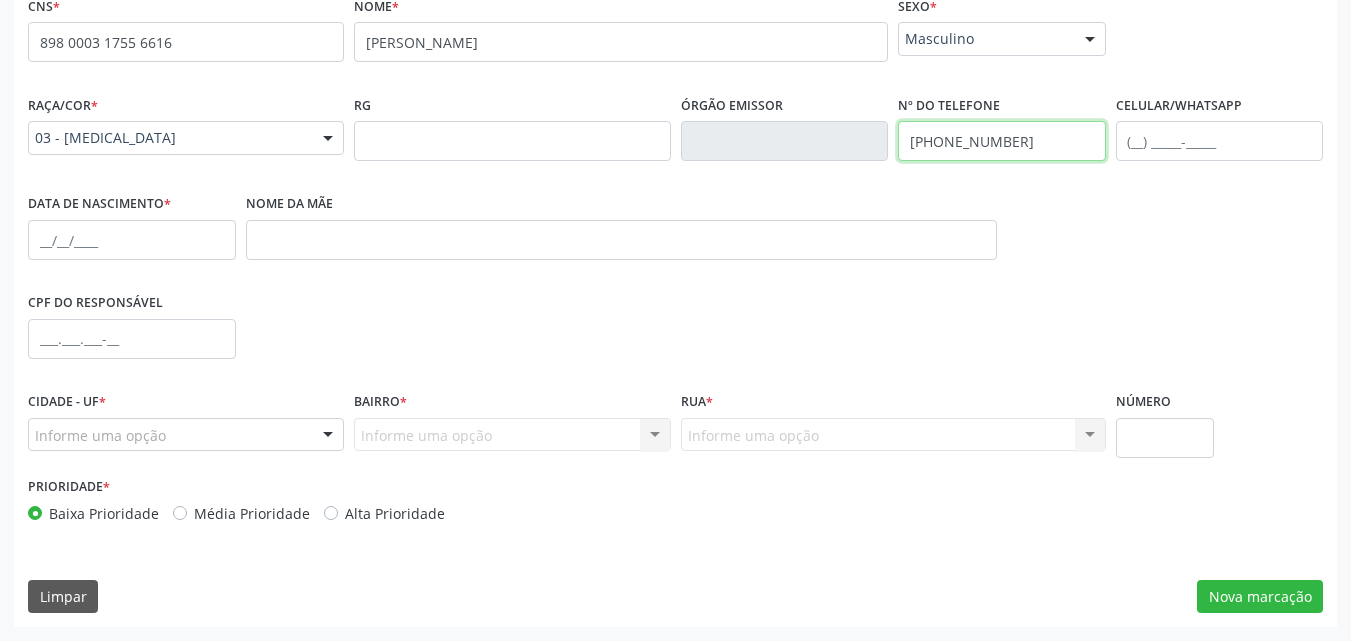 type on "(82) 98835-7624" 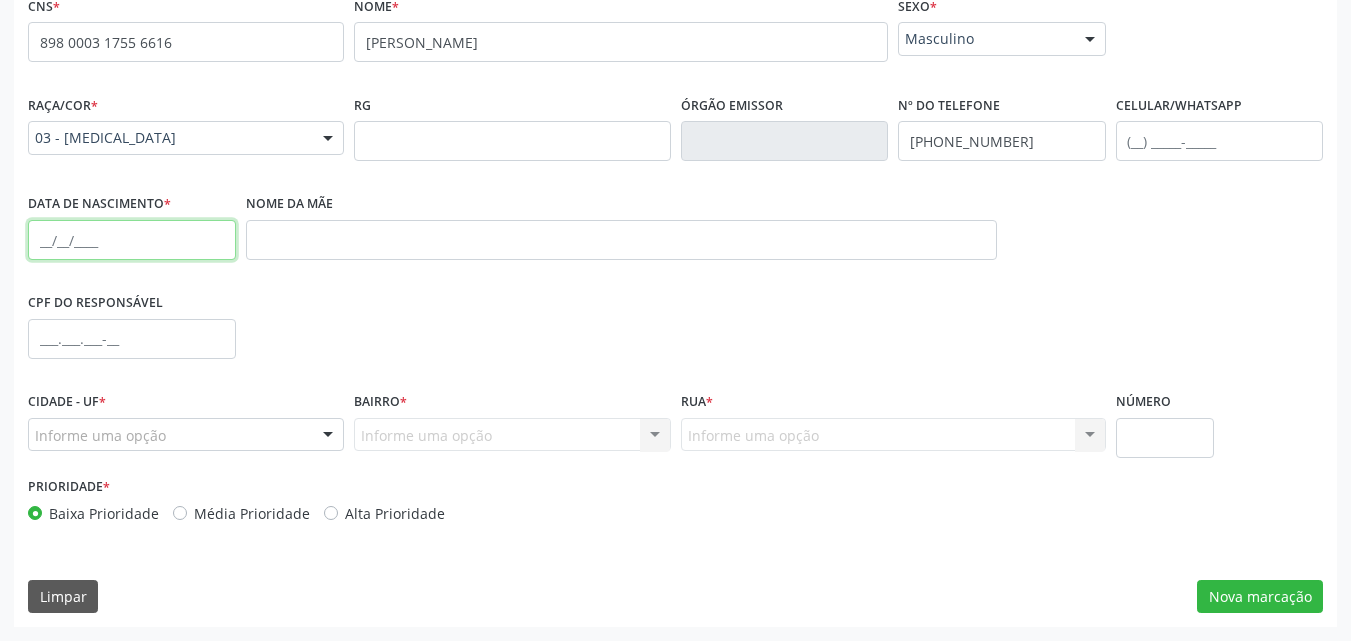 click at bounding box center [132, 240] 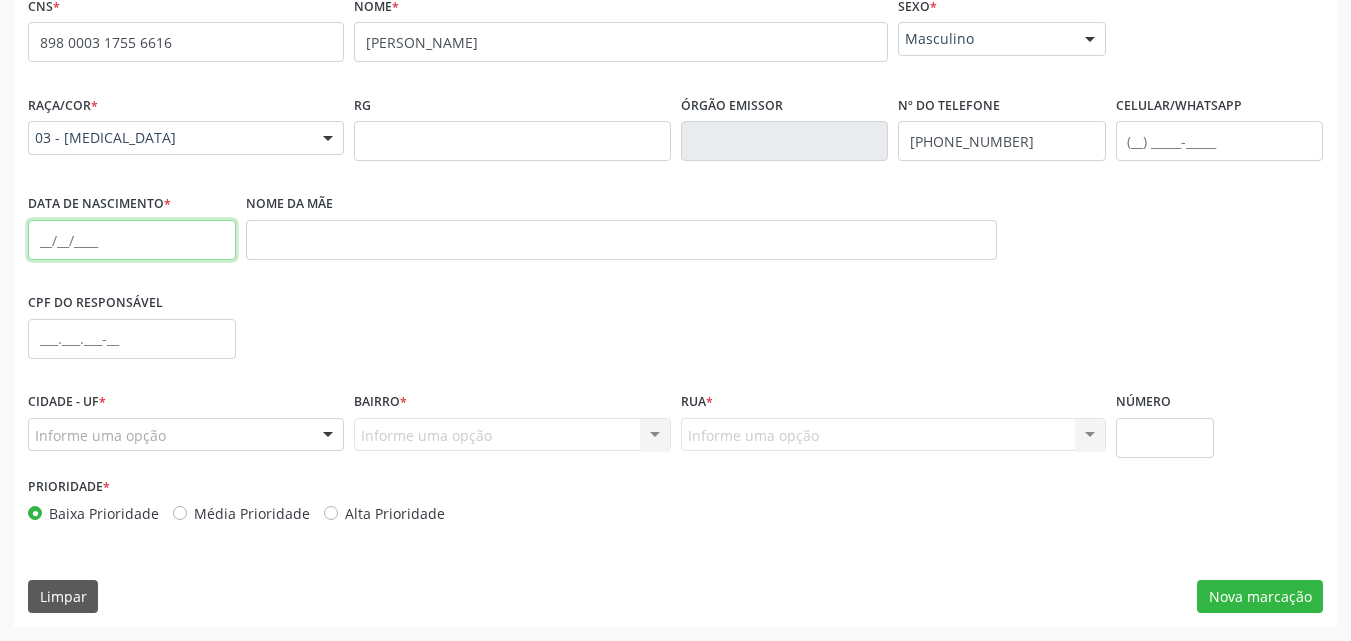 paste on "02/06/2006" 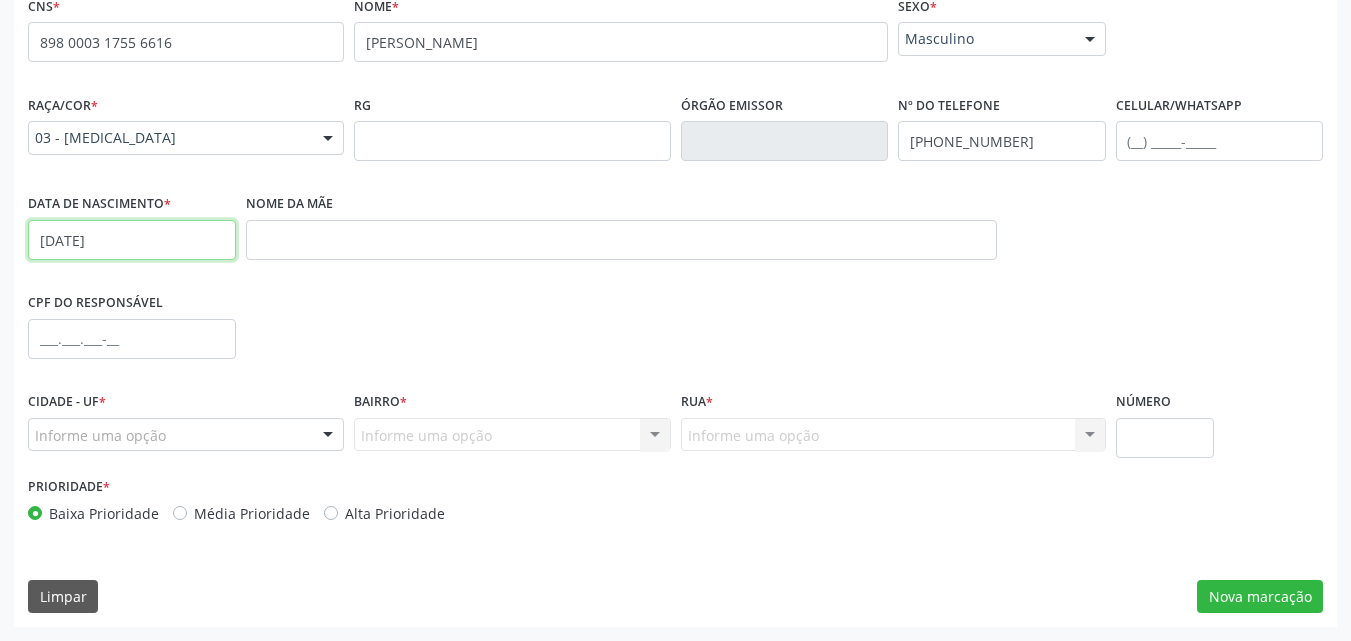 type on "02/06/2006" 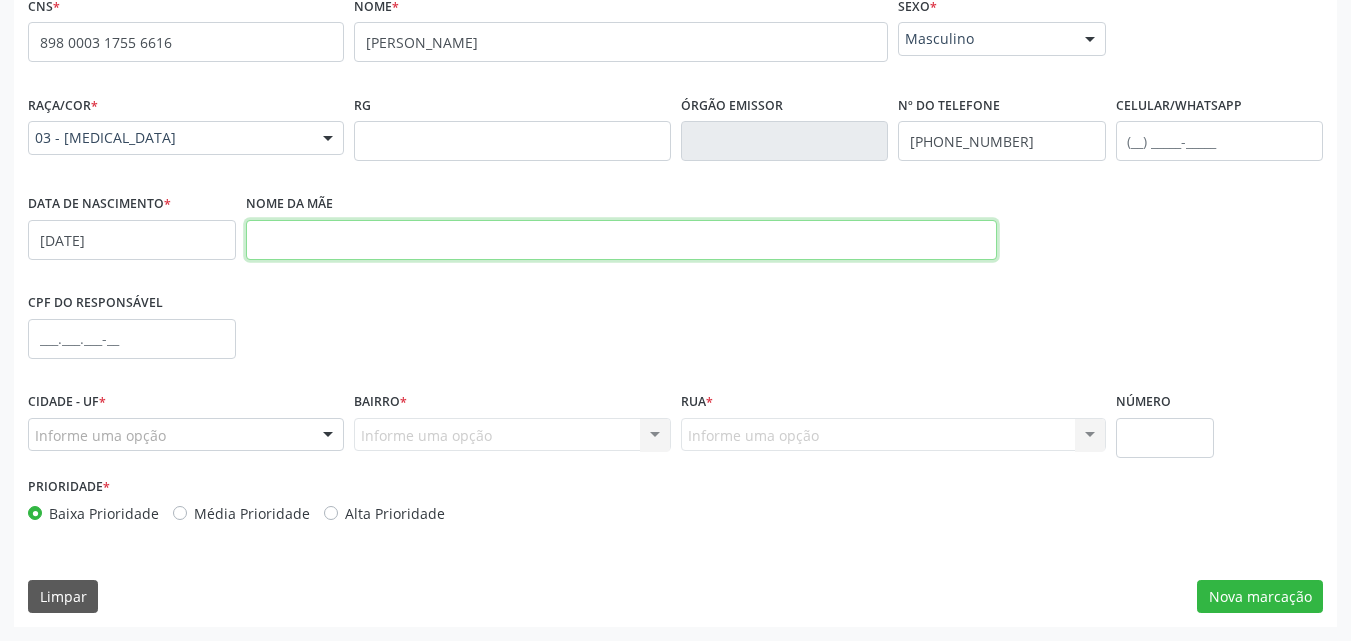 click at bounding box center [621, 240] 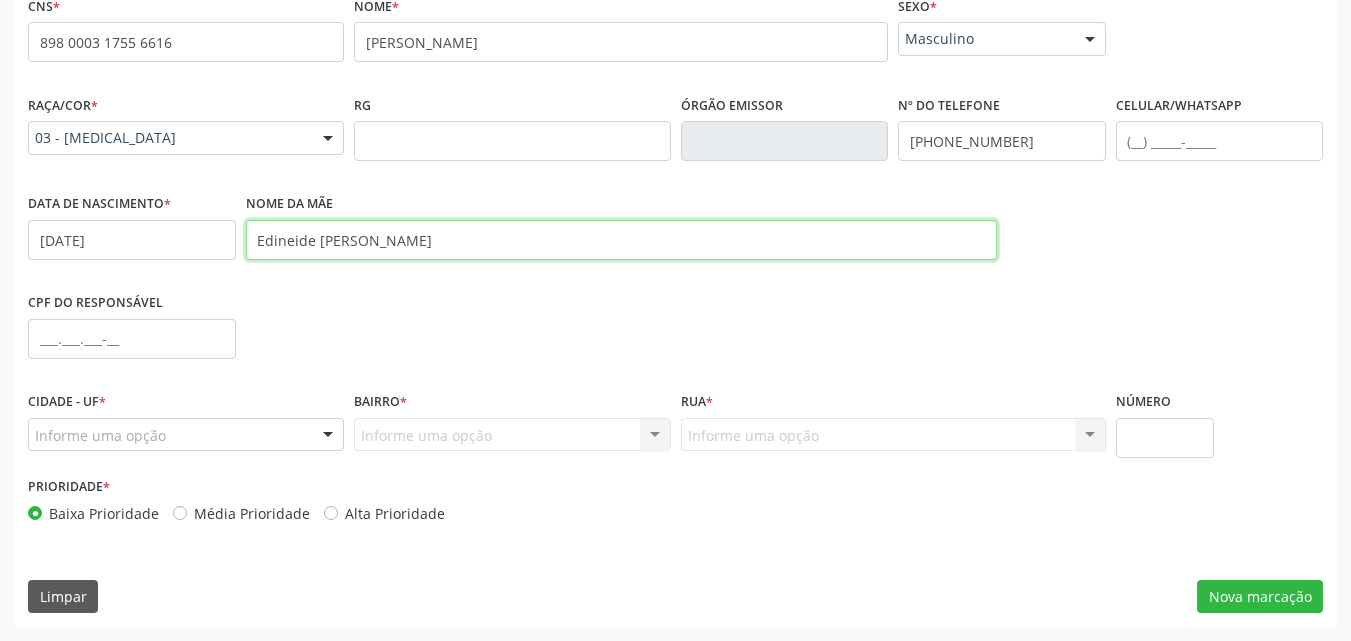 type on "Edineide Maria da Silva" 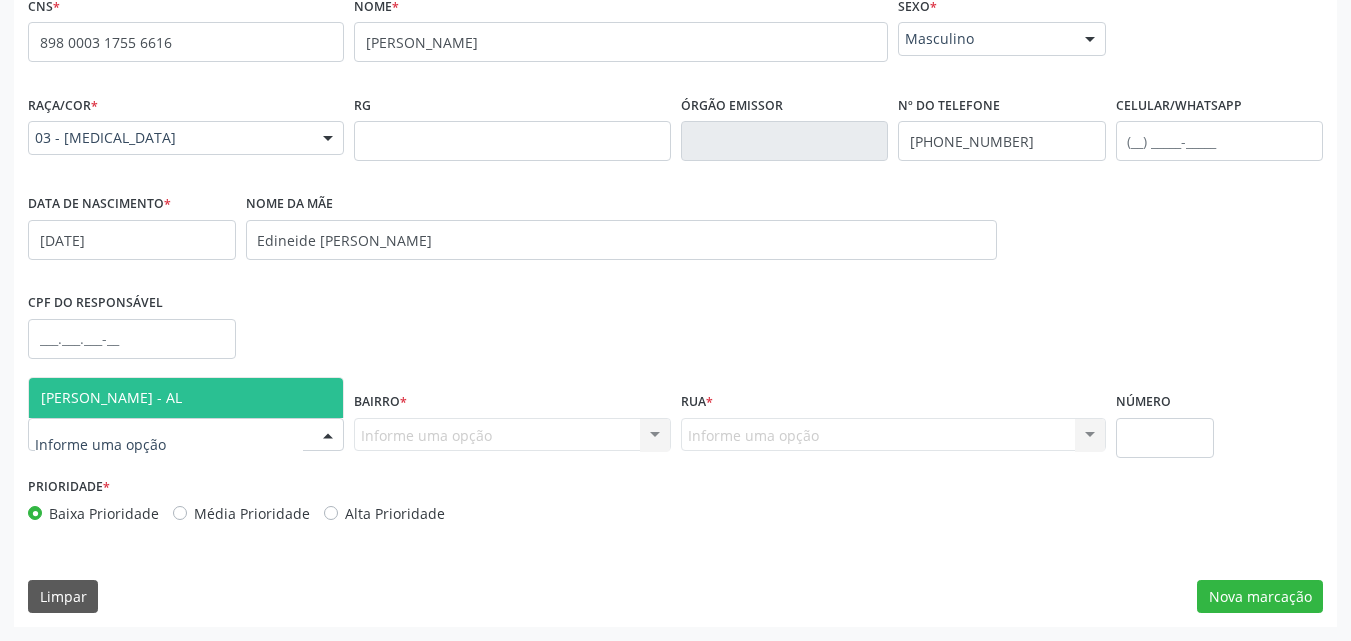 drag, startPoint x: 118, startPoint y: 397, endPoint x: 194, endPoint y: 419, distance: 79.12016 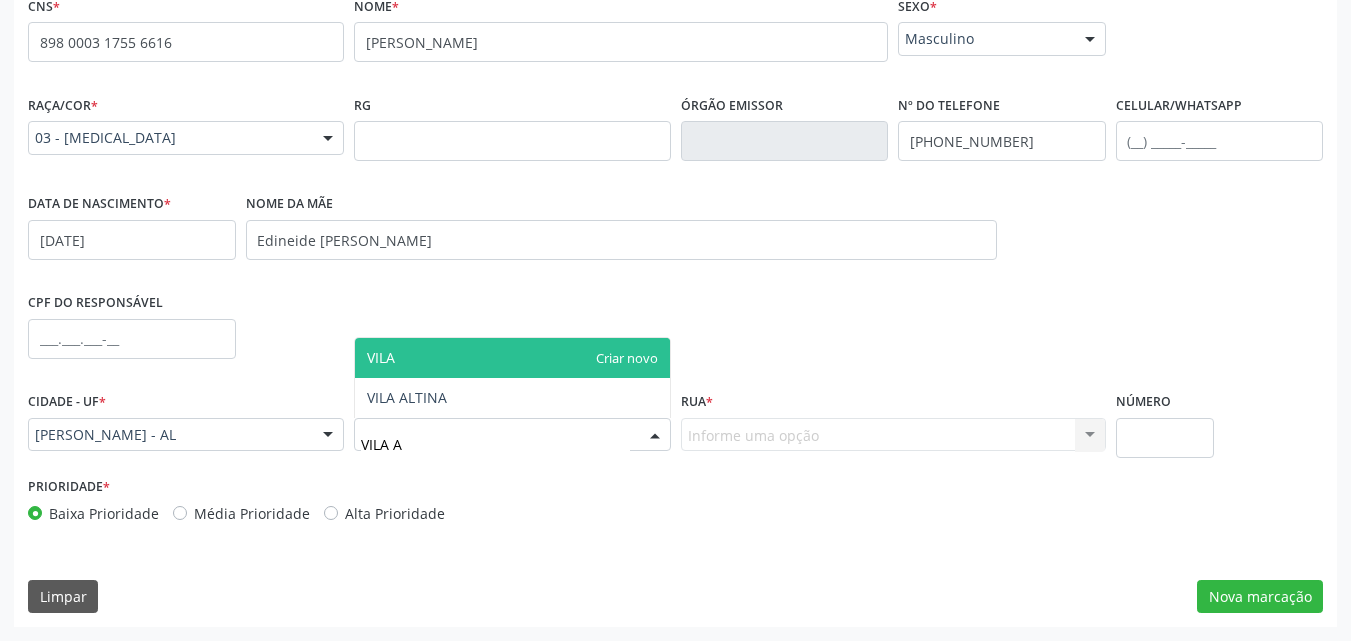 type on "[GEOGRAPHIC_DATA]" 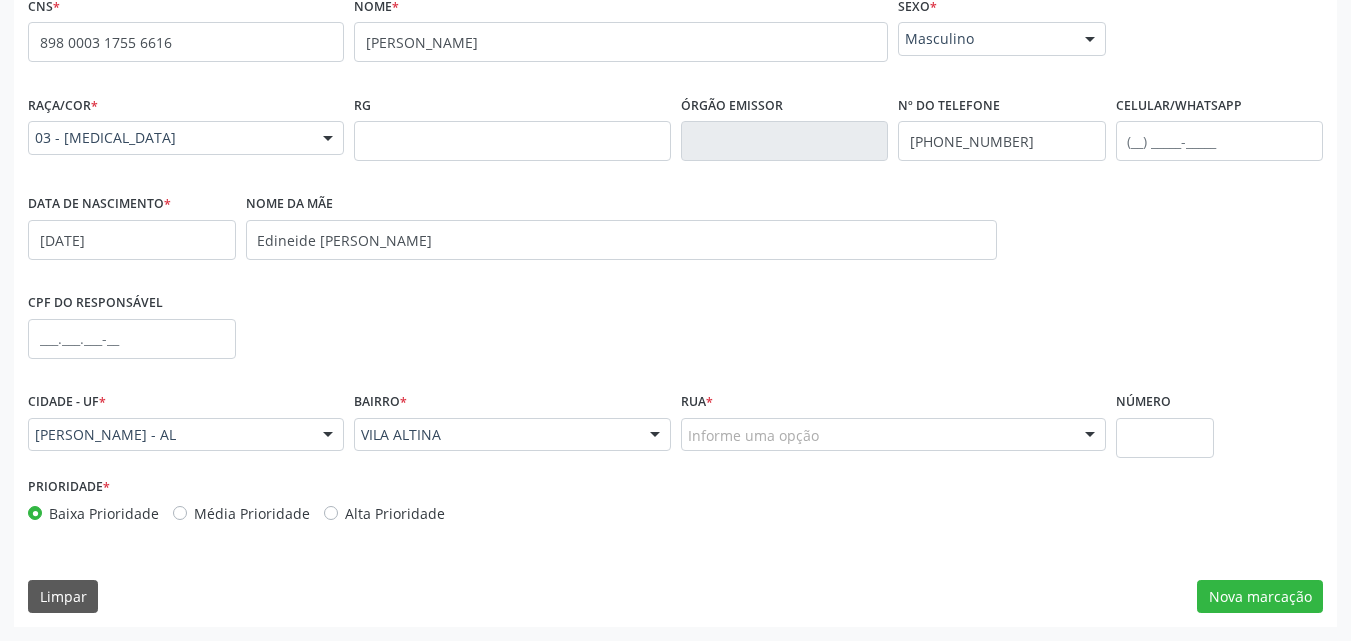 click on "Informe uma opção" at bounding box center [893, 435] 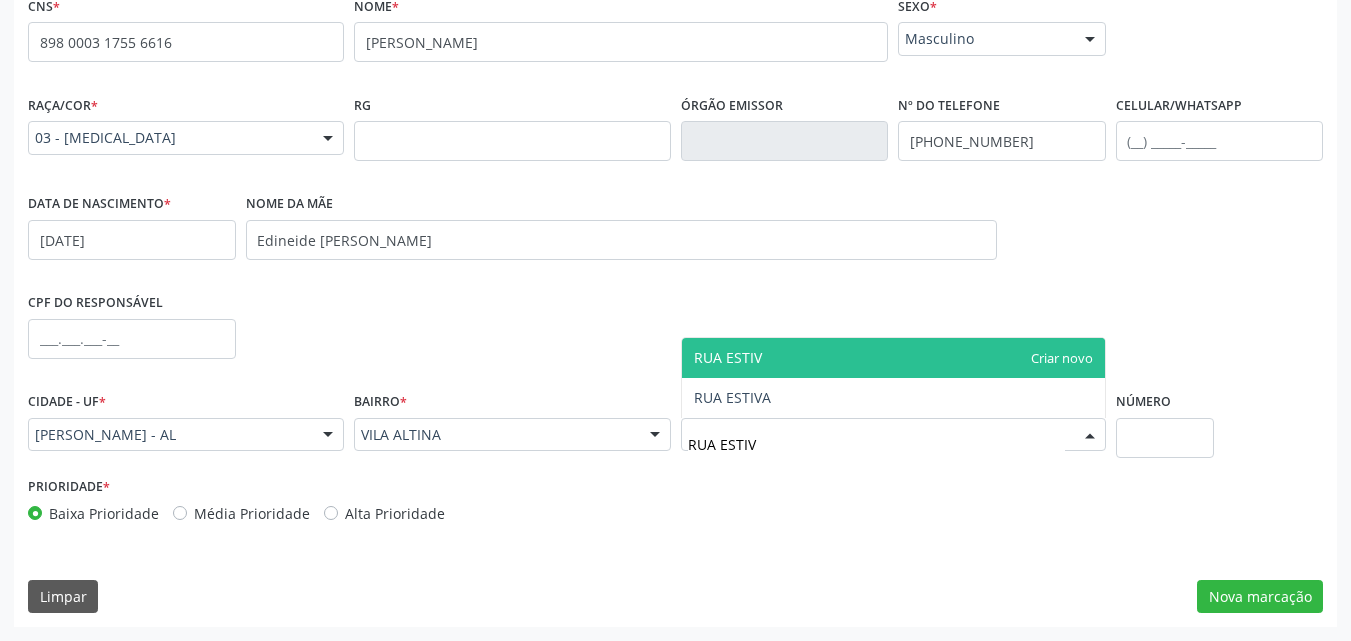 type on "RUA ESTIVA" 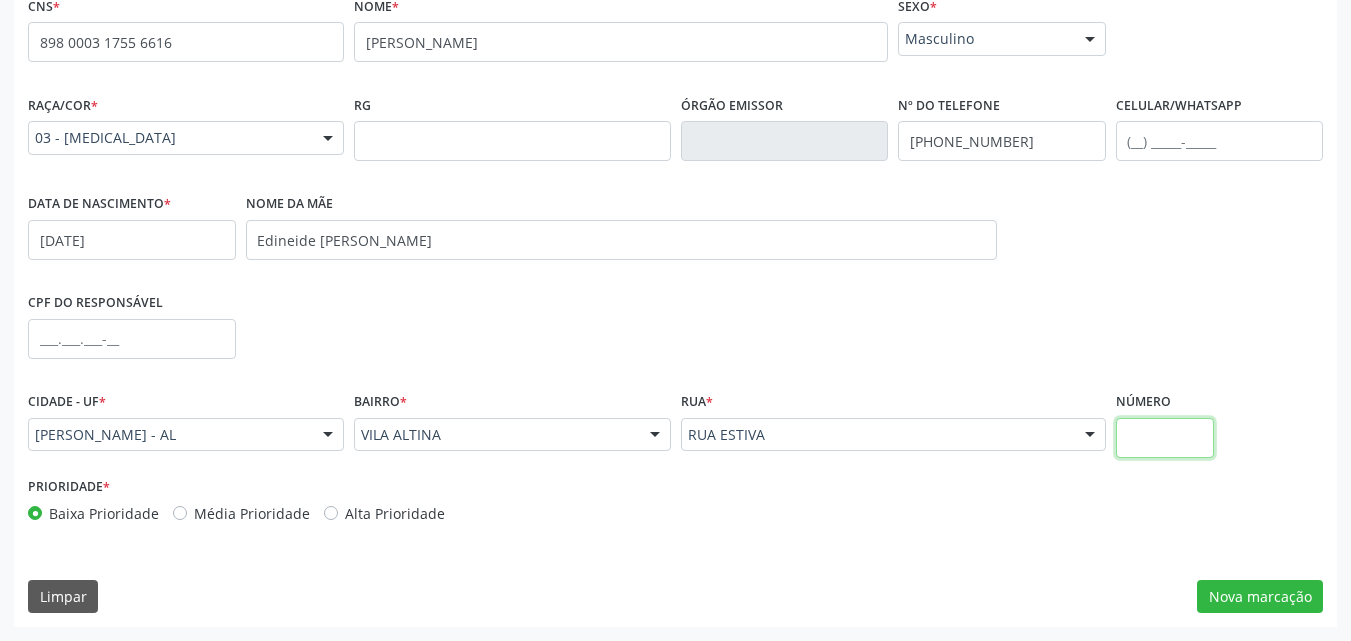 click at bounding box center (1165, 438) 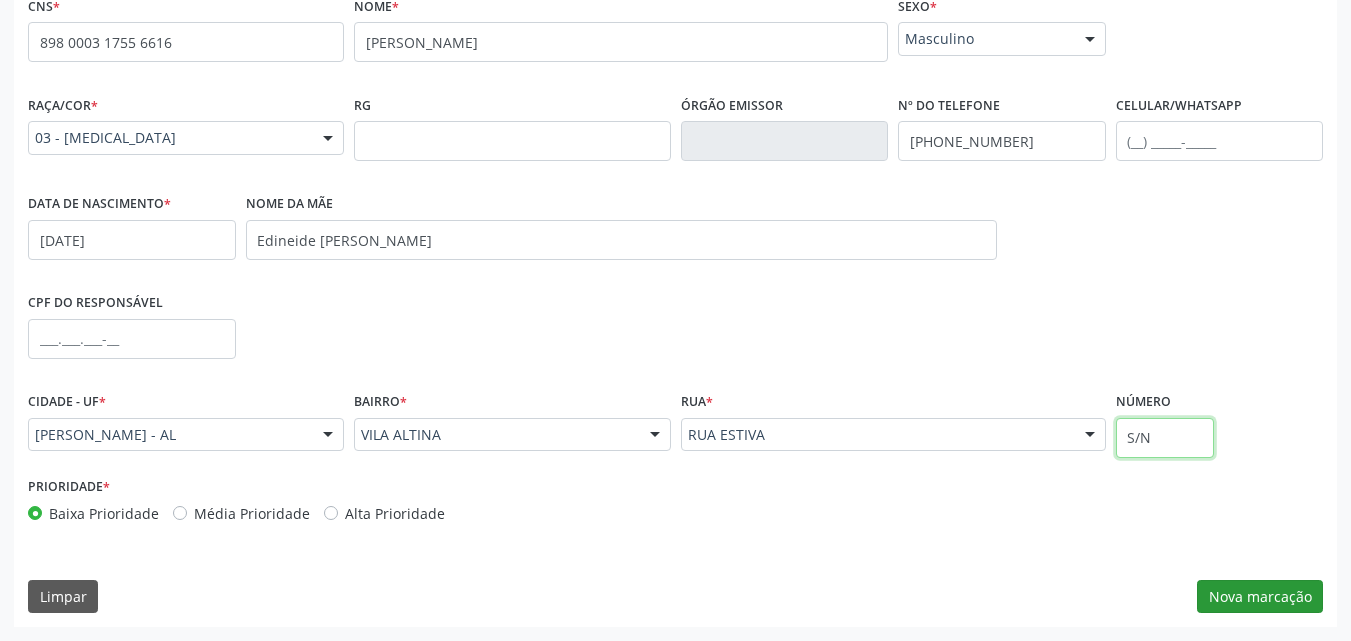 type on "S/N" 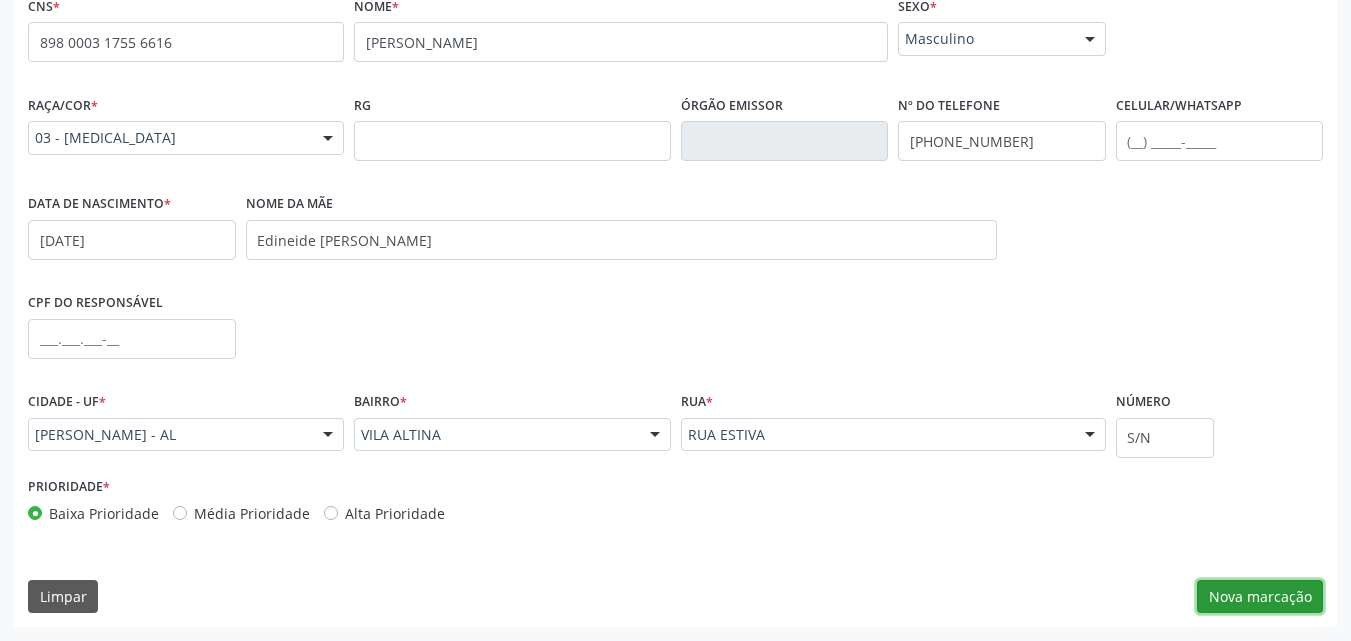 click on "Nova marcação" at bounding box center [1260, 597] 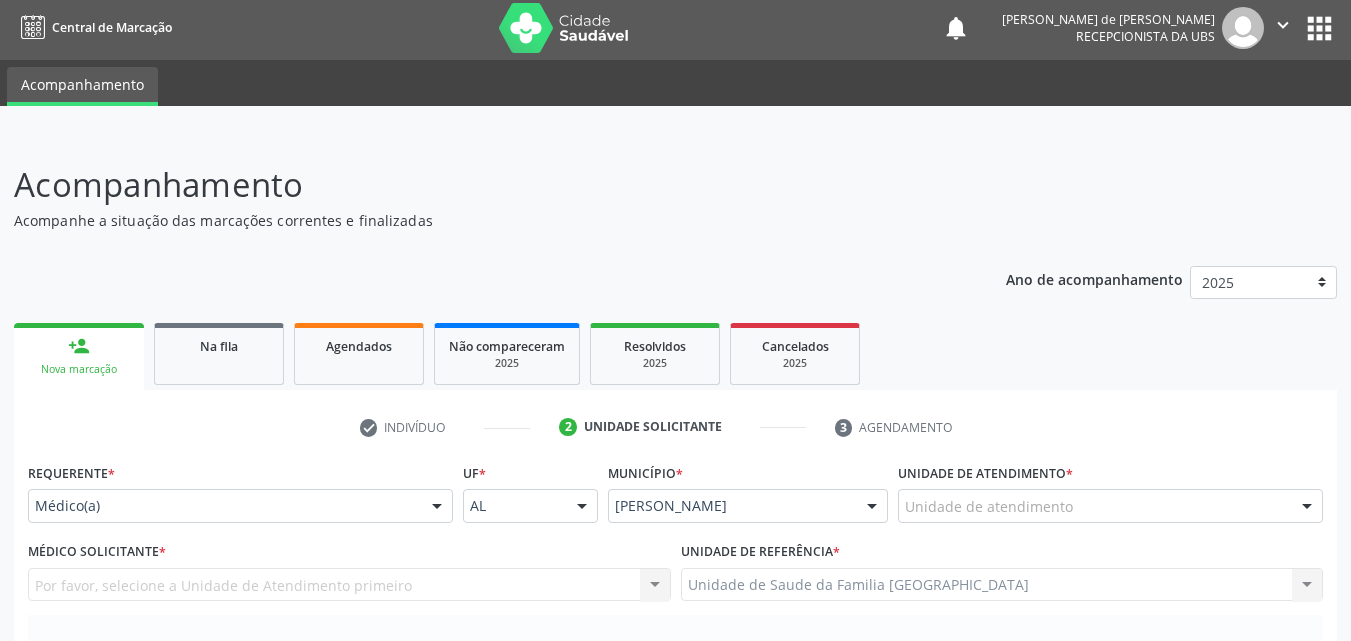 scroll, scrollTop: 471, scrollLeft: 0, axis: vertical 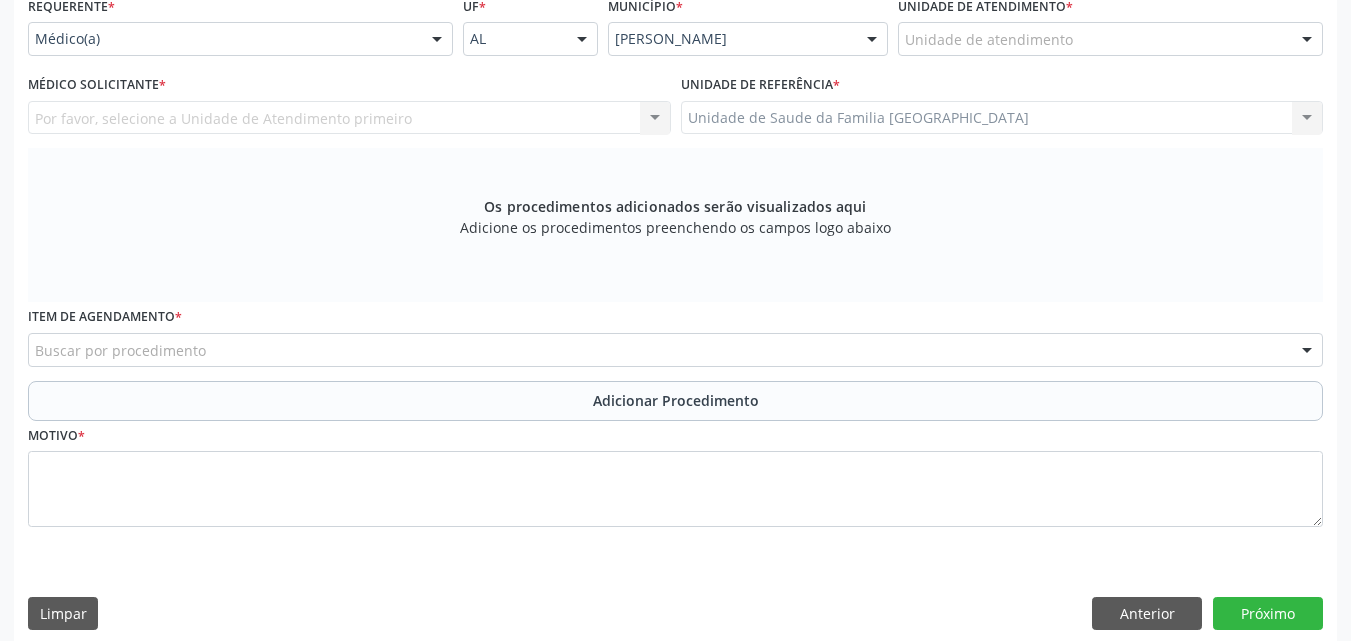 click on "Por favor, selecione a Unidade de Atendimento primeiro
Nenhum resultado encontrado para: "   "
Não há nenhuma opção para ser exibida." at bounding box center (349, 118) 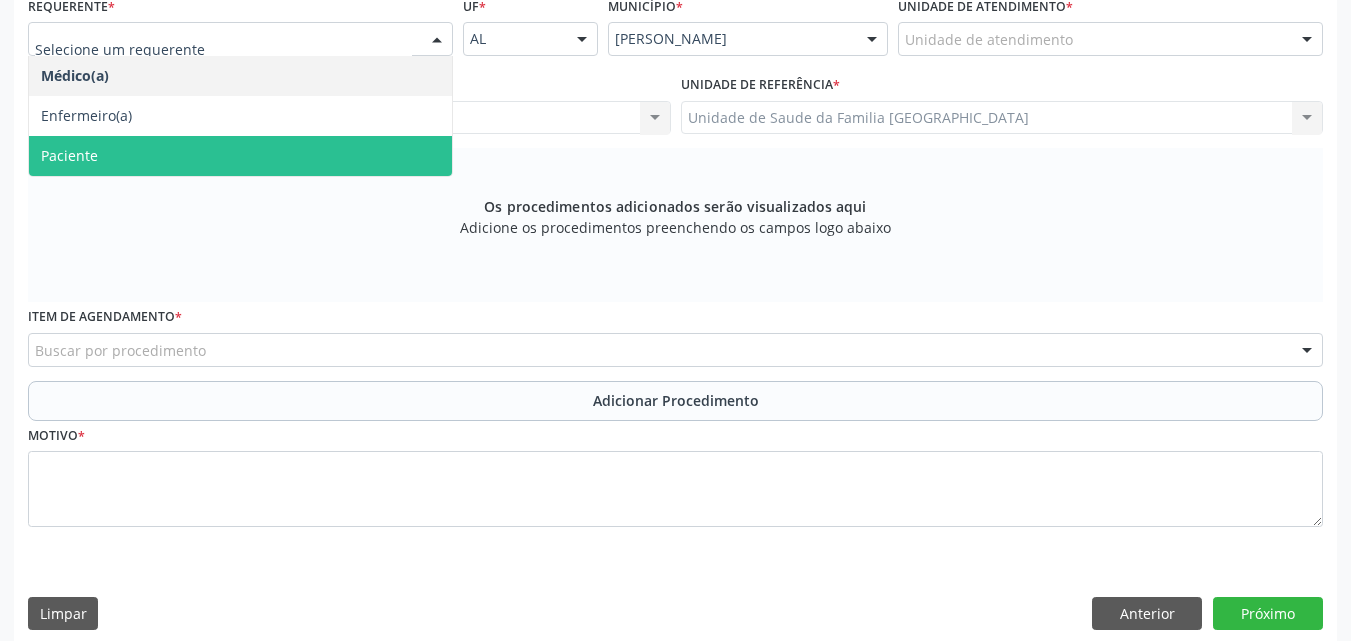 click on "Paciente" at bounding box center [69, 155] 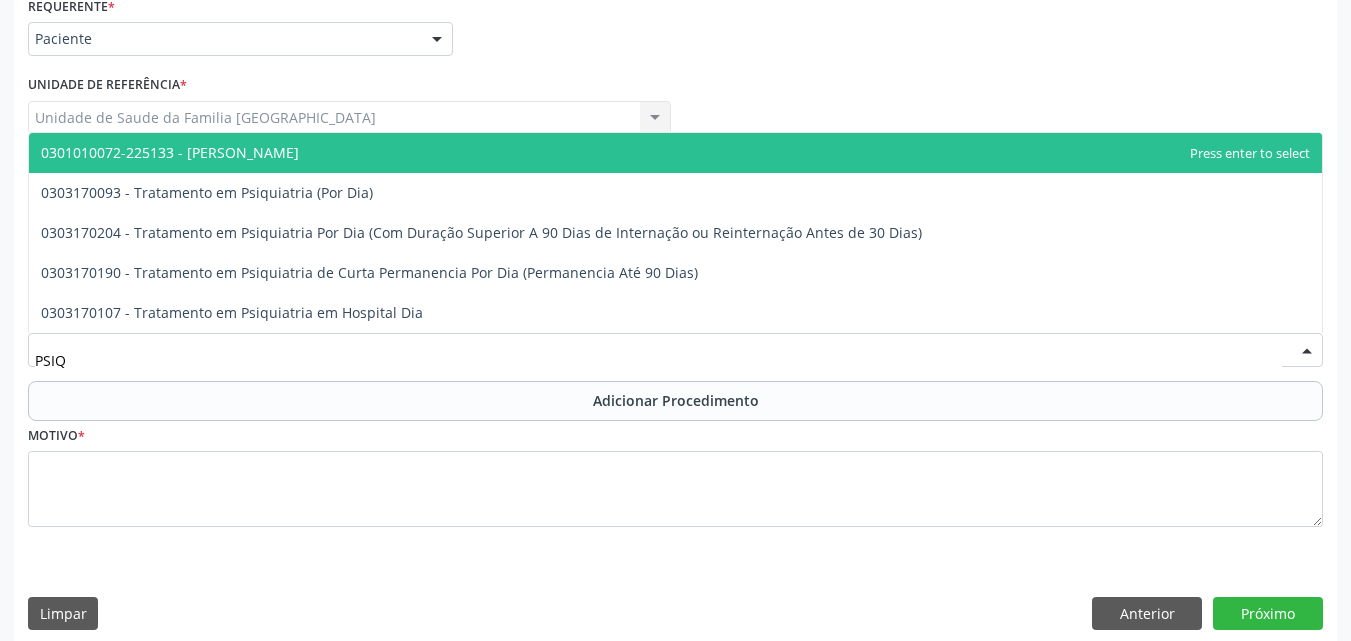 type on "PSIQU" 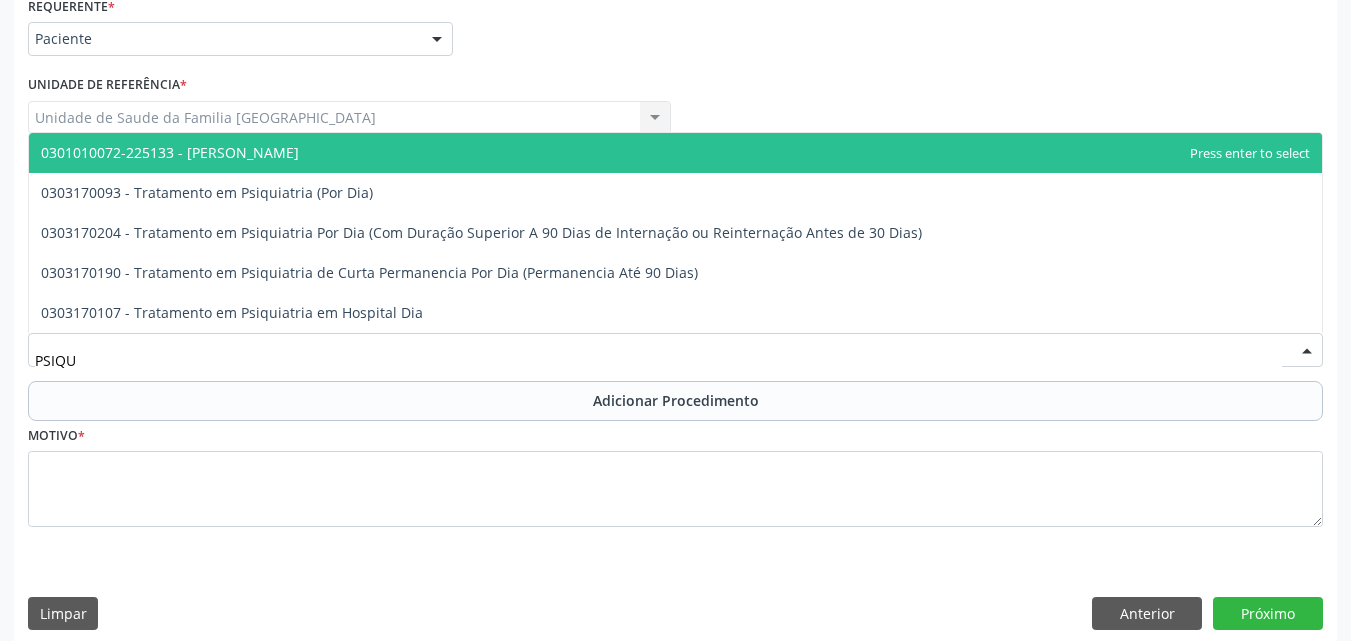 click on "0301010072-225133 - [PERSON_NAME]" at bounding box center [170, 152] 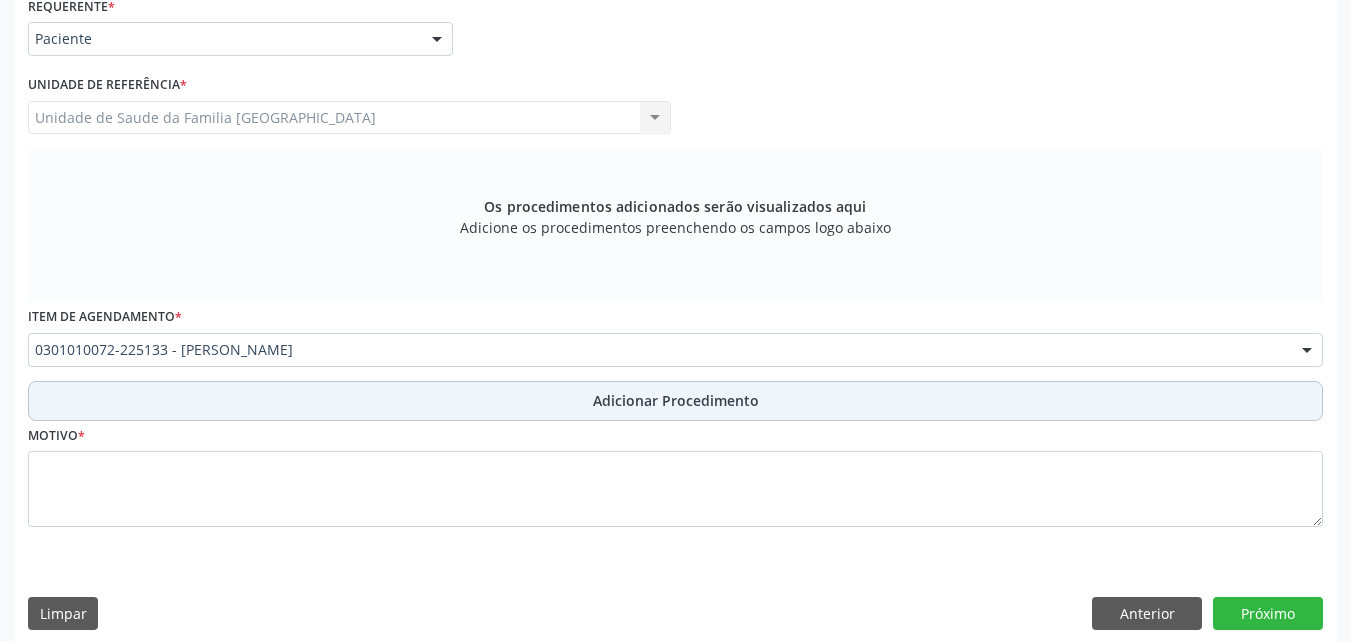 click on "Adicionar Procedimento" at bounding box center [675, 401] 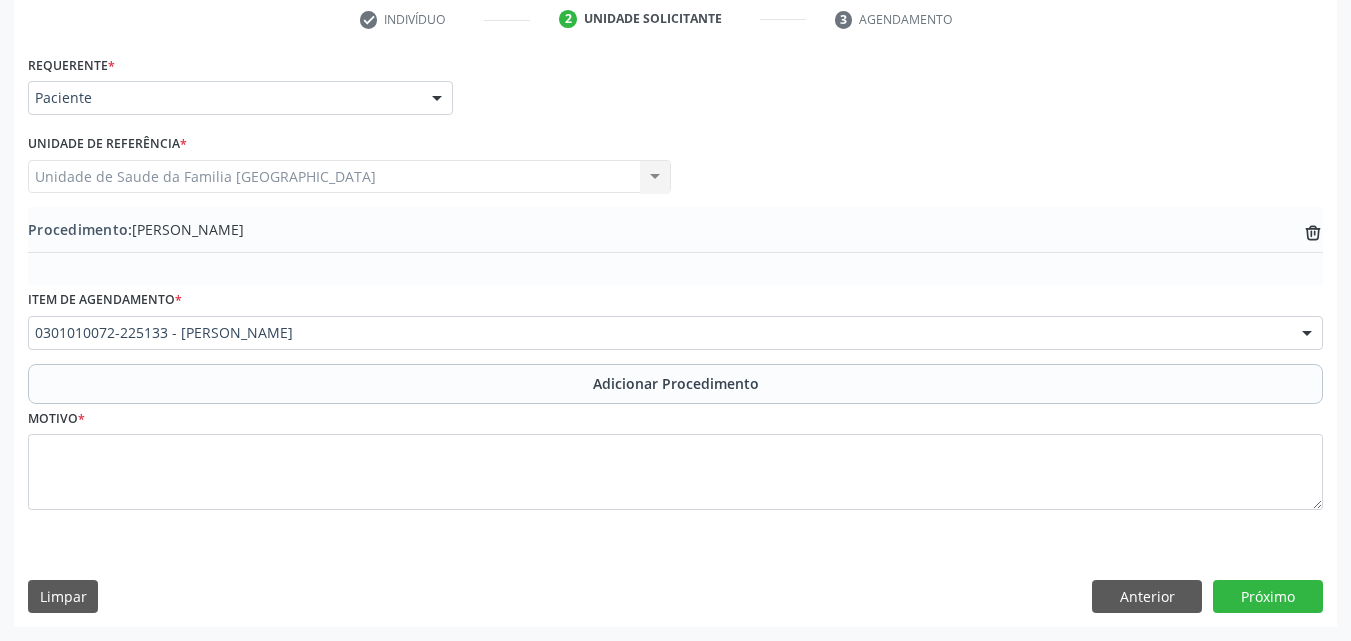 scroll, scrollTop: 412, scrollLeft: 0, axis: vertical 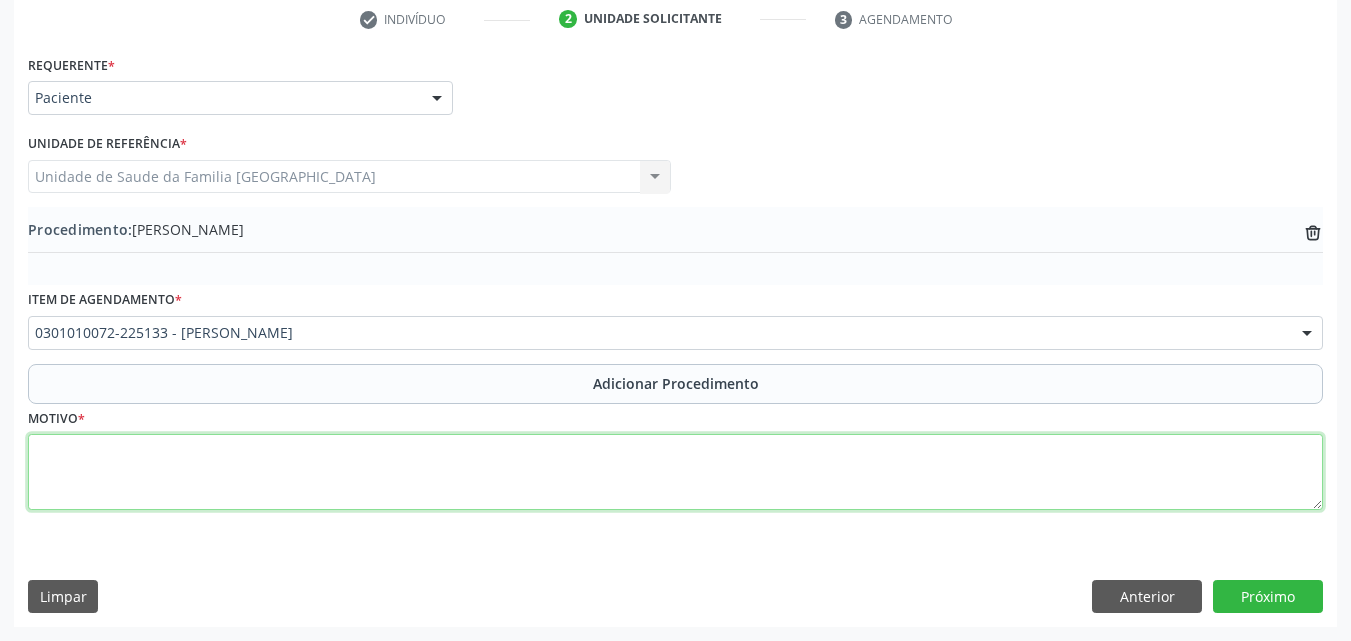 click at bounding box center [675, 472] 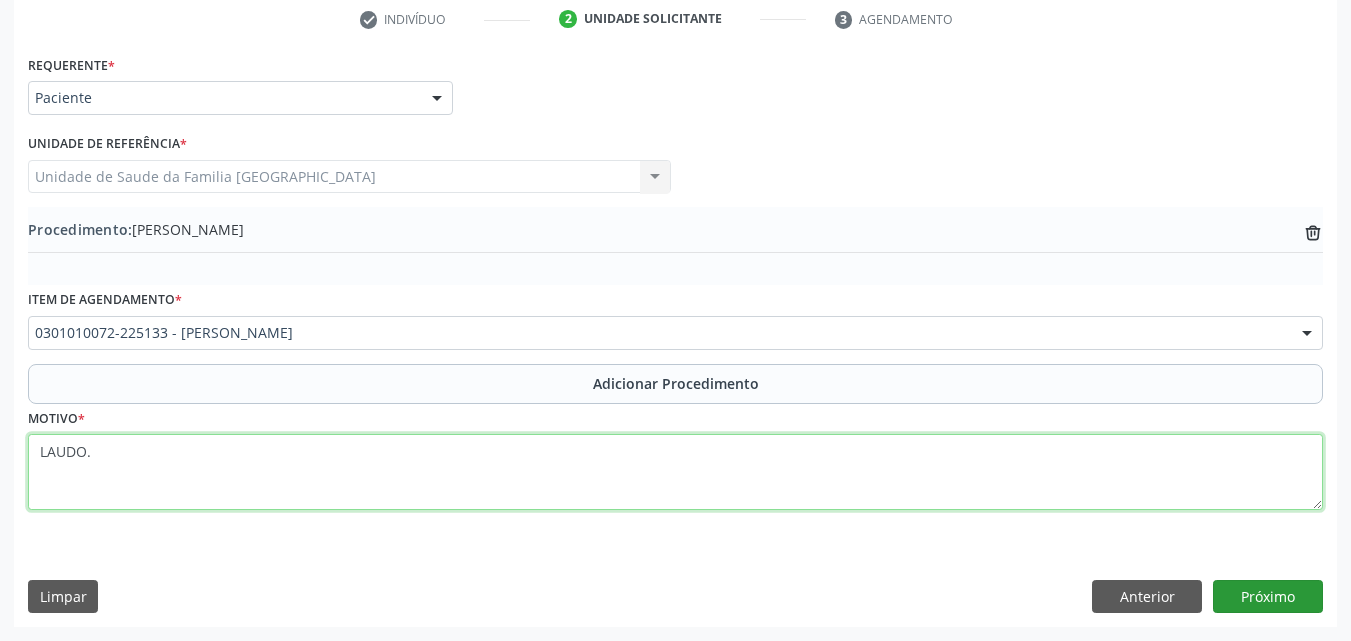 type on "LAUDO." 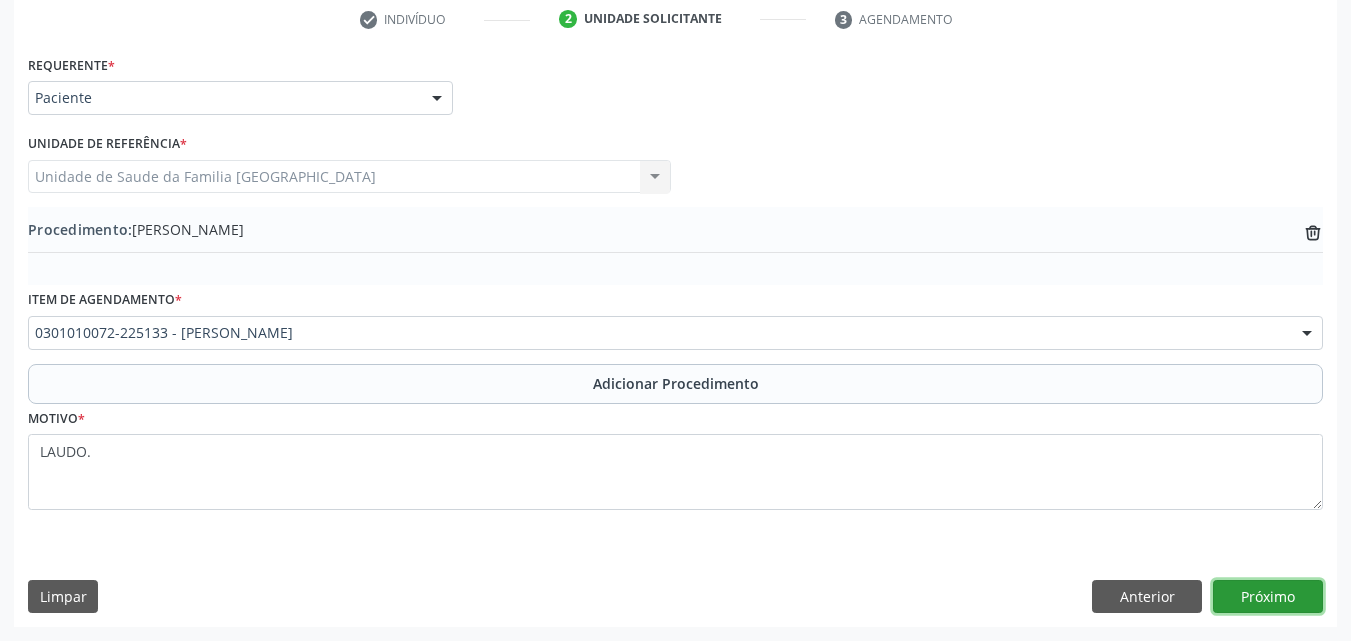 click on "Próximo" at bounding box center [1268, 597] 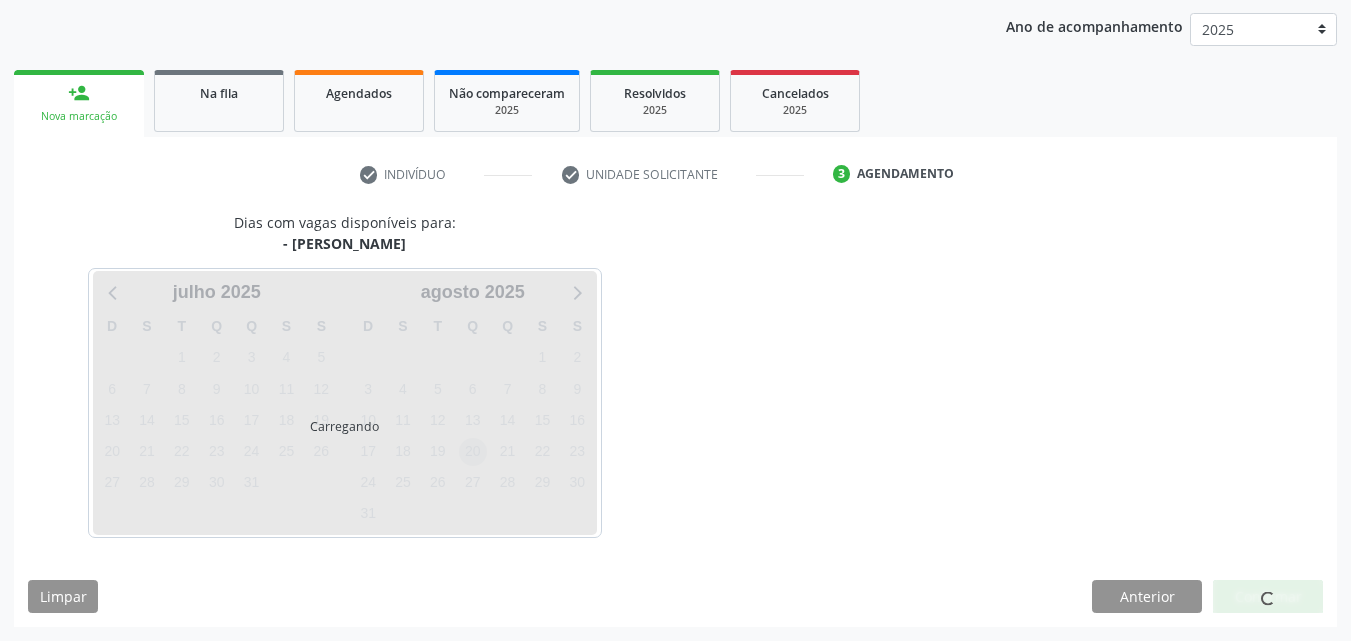 scroll, scrollTop: 316, scrollLeft: 0, axis: vertical 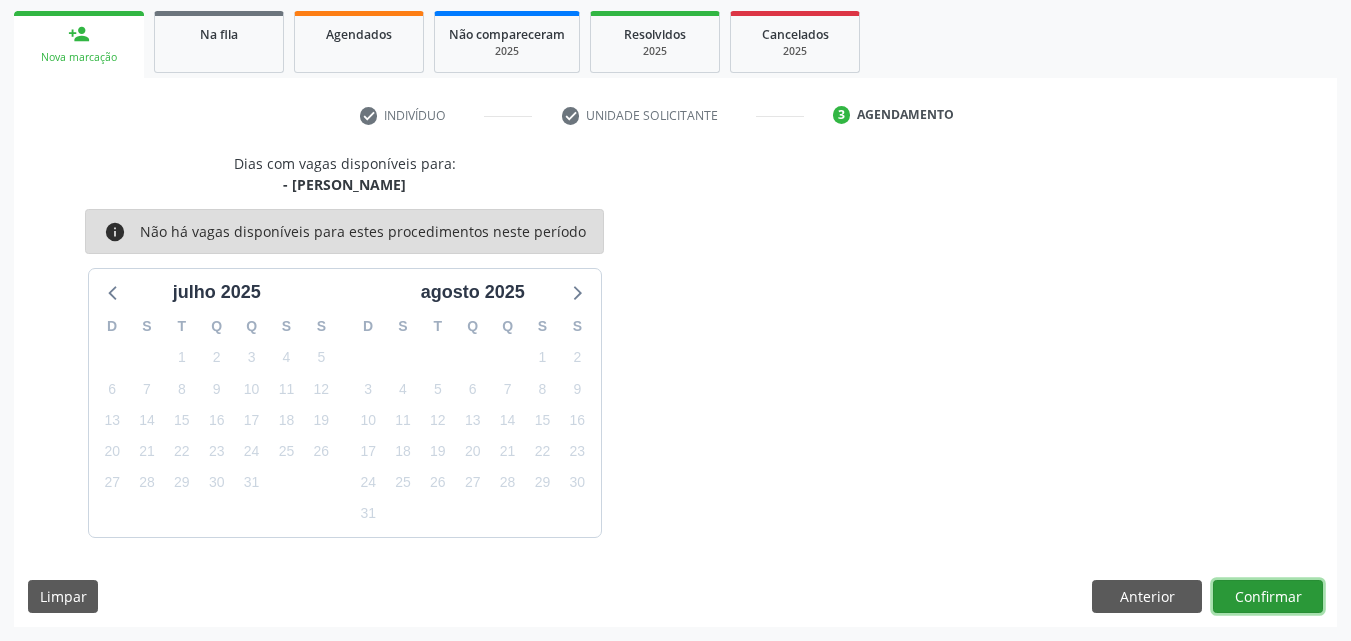 click on "Confirmar" at bounding box center [1268, 597] 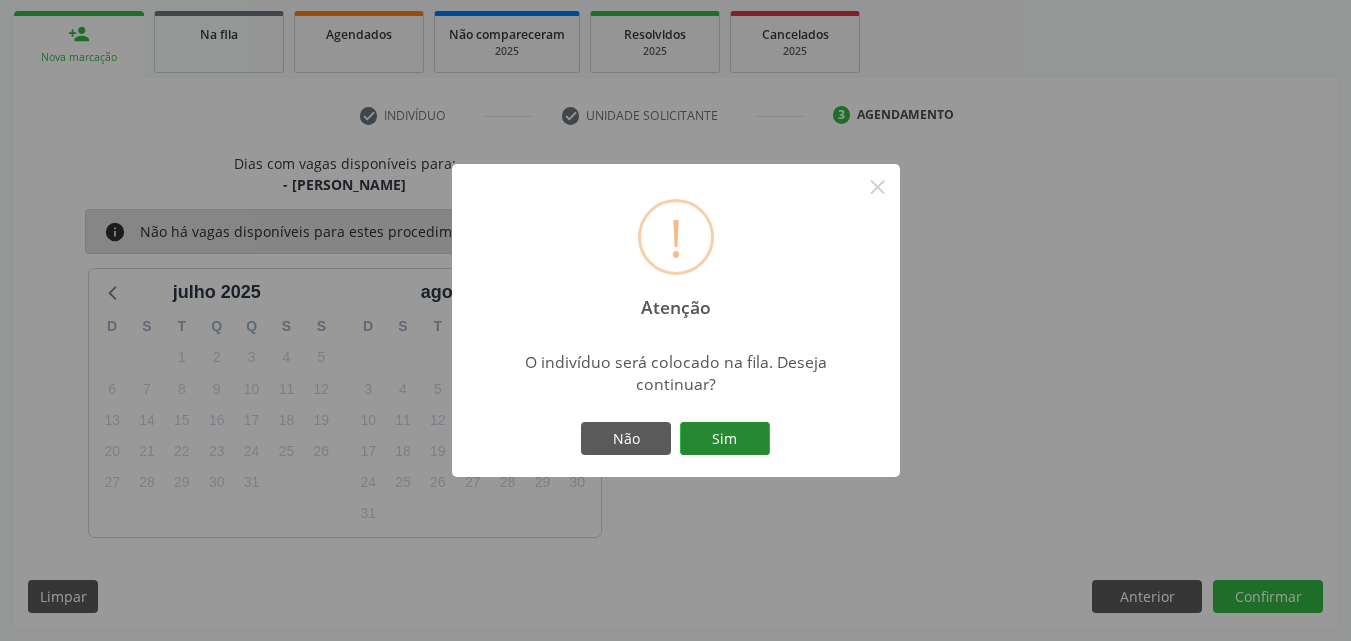 click on "Sim" at bounding box center [725, 439] 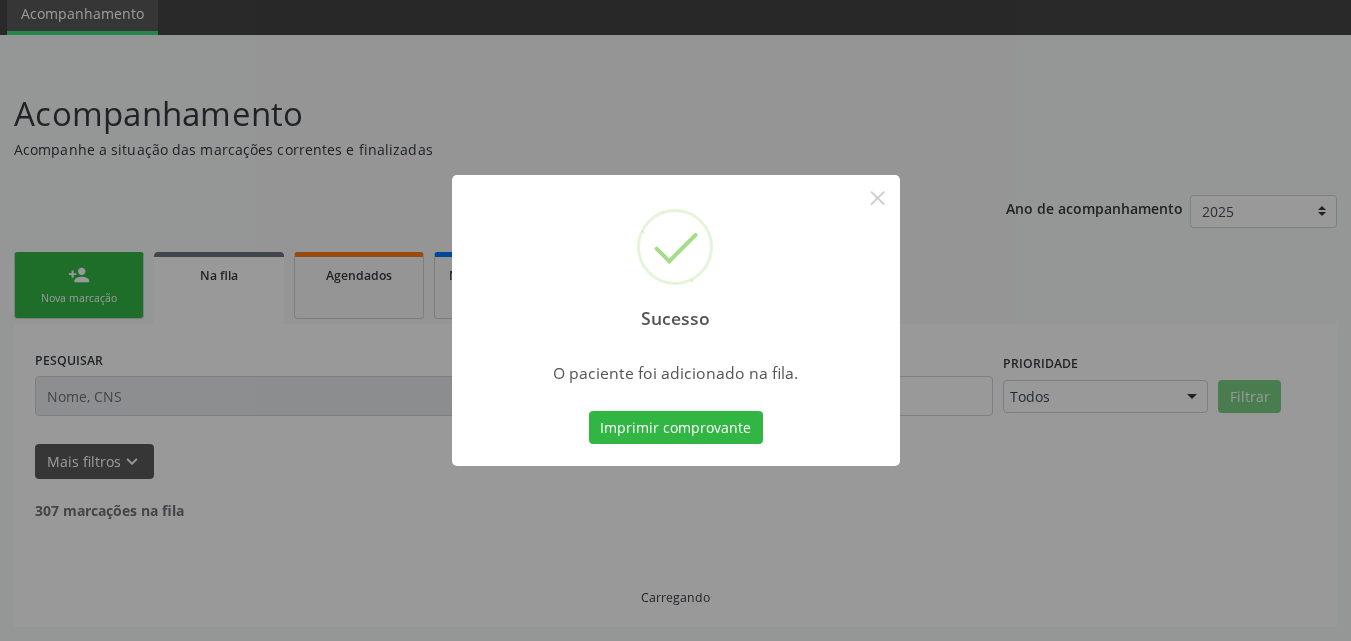 scroll, scrollTop: 54, scrollLeft: 0, axis: vertical 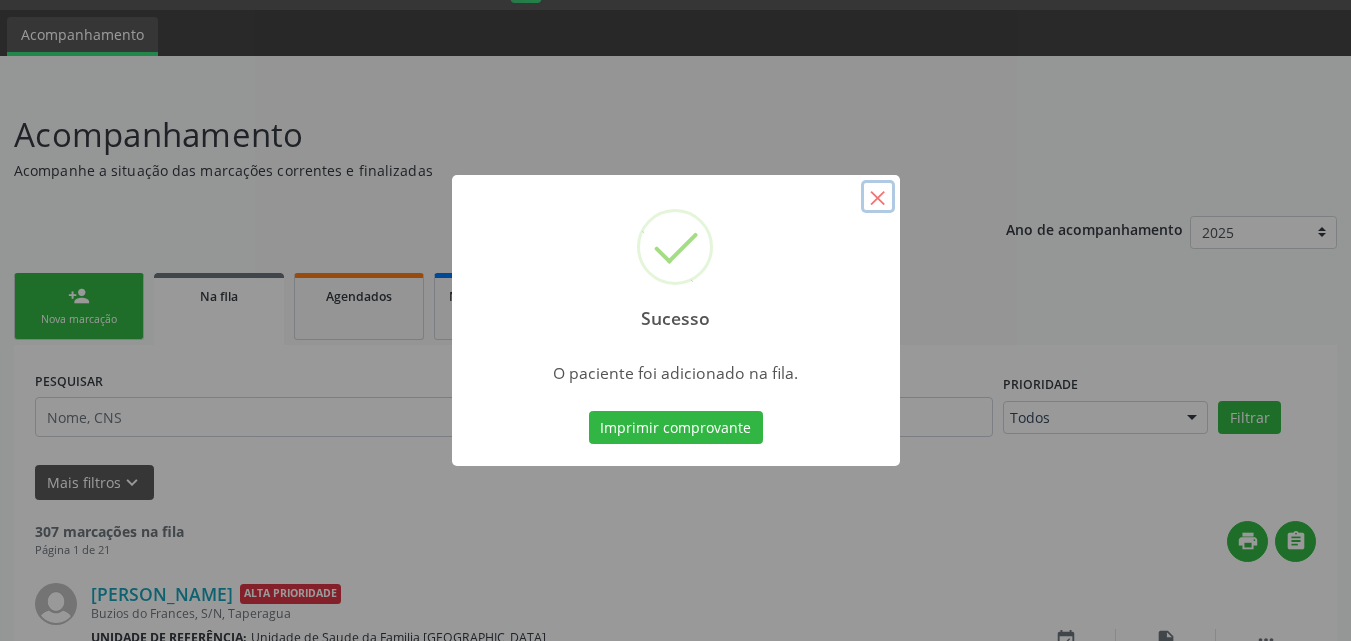 click on "×" at bounding box center (878, 197) 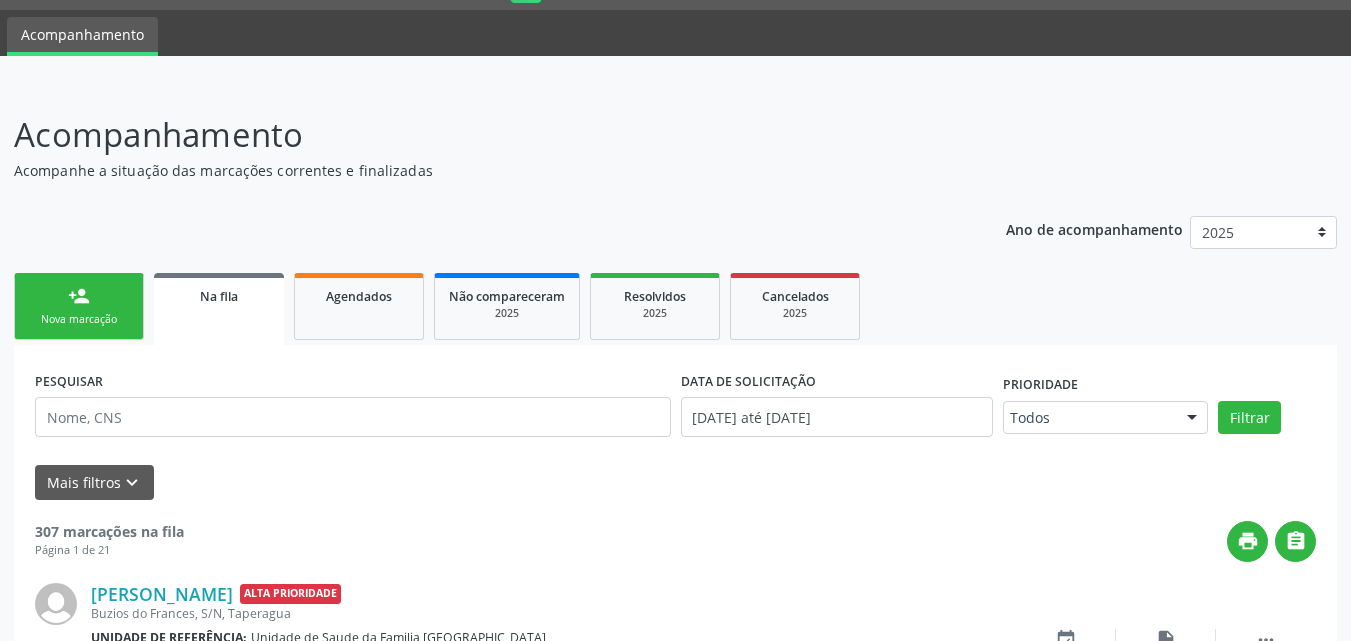 click on "person_add
Nova marcação" at bounding box center (79, 306) 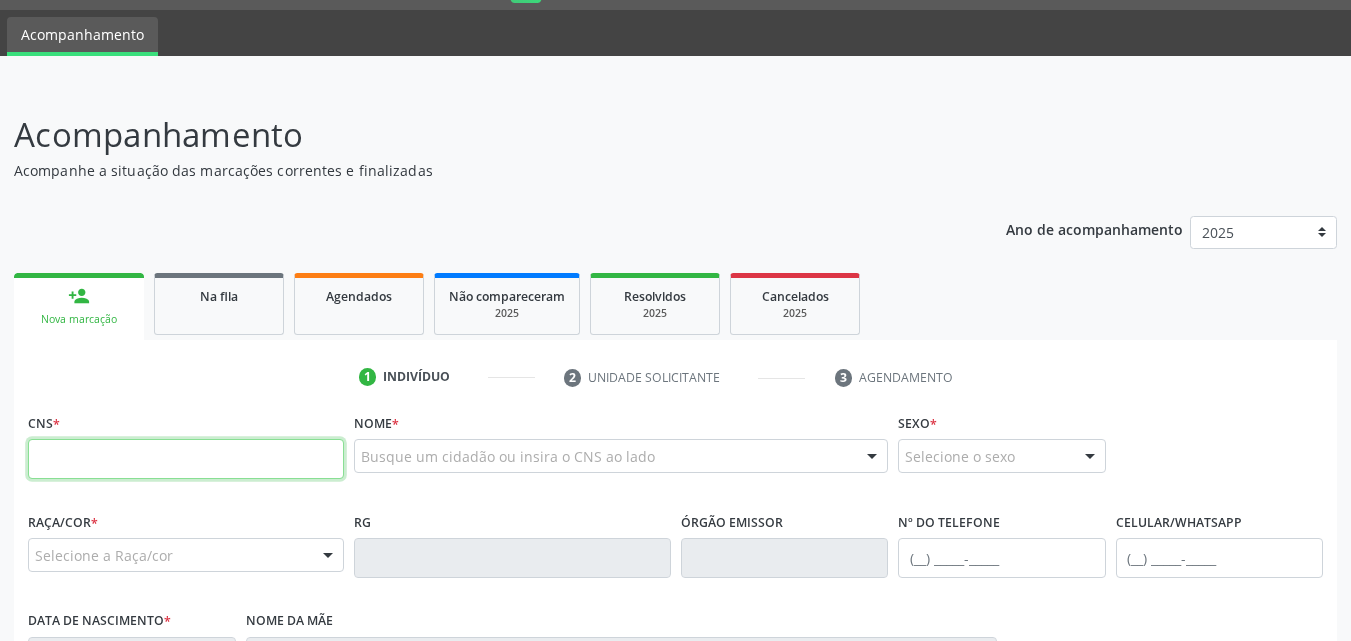 drag, startPoint x: 138, startPoint y: 459, endPoint x: 142, endPoint y: 444, distance: 15.524175 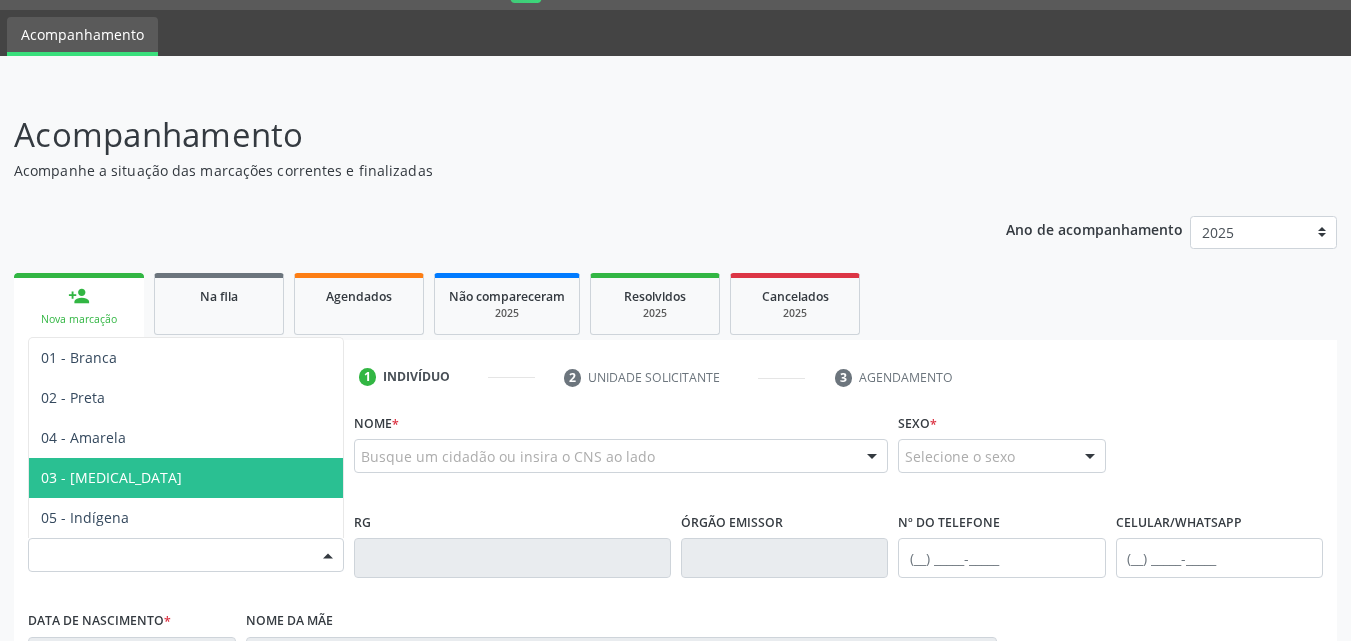 type on "705 0022 4906 8955" 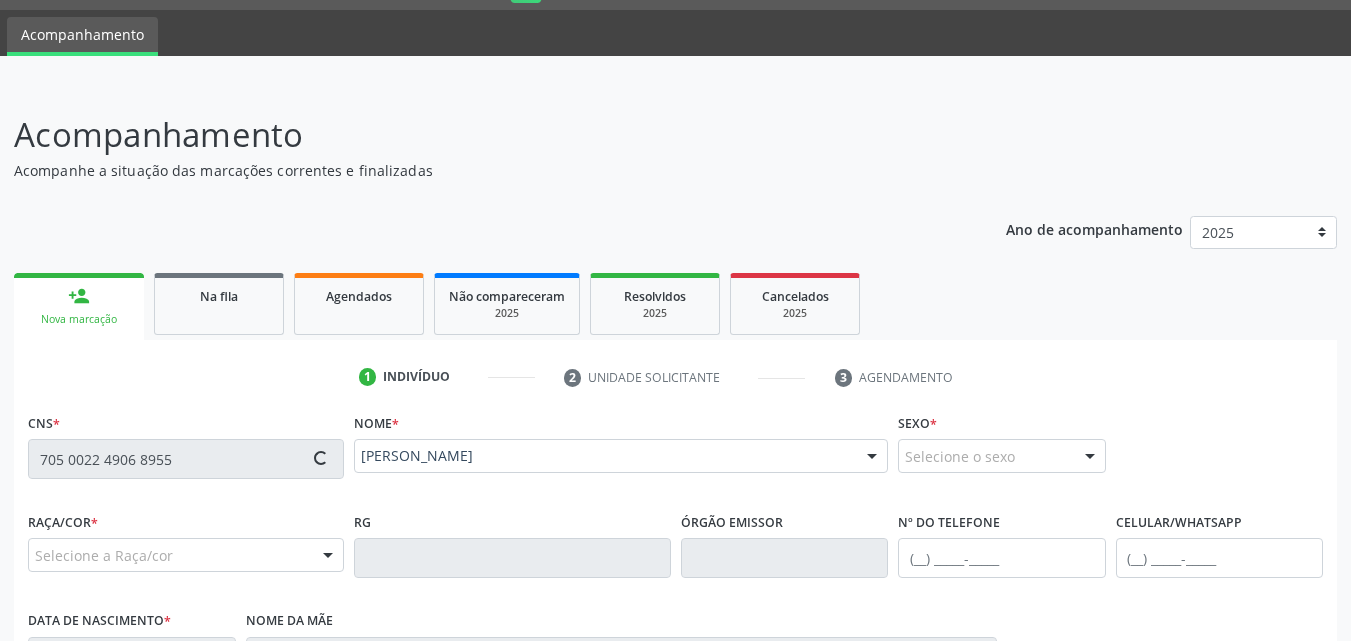 click on "Nome
*
Adriana Soares da Silva
Adriana Soares da Silva
CNS:
705 0022 4906 8955
CPF:    --   Nascimento:
08/12/1975
Nenhum resultado encontrado para: "   "
Digite o nome ou CNS para buscar um indivíduo" at bounding box center [621, 457] 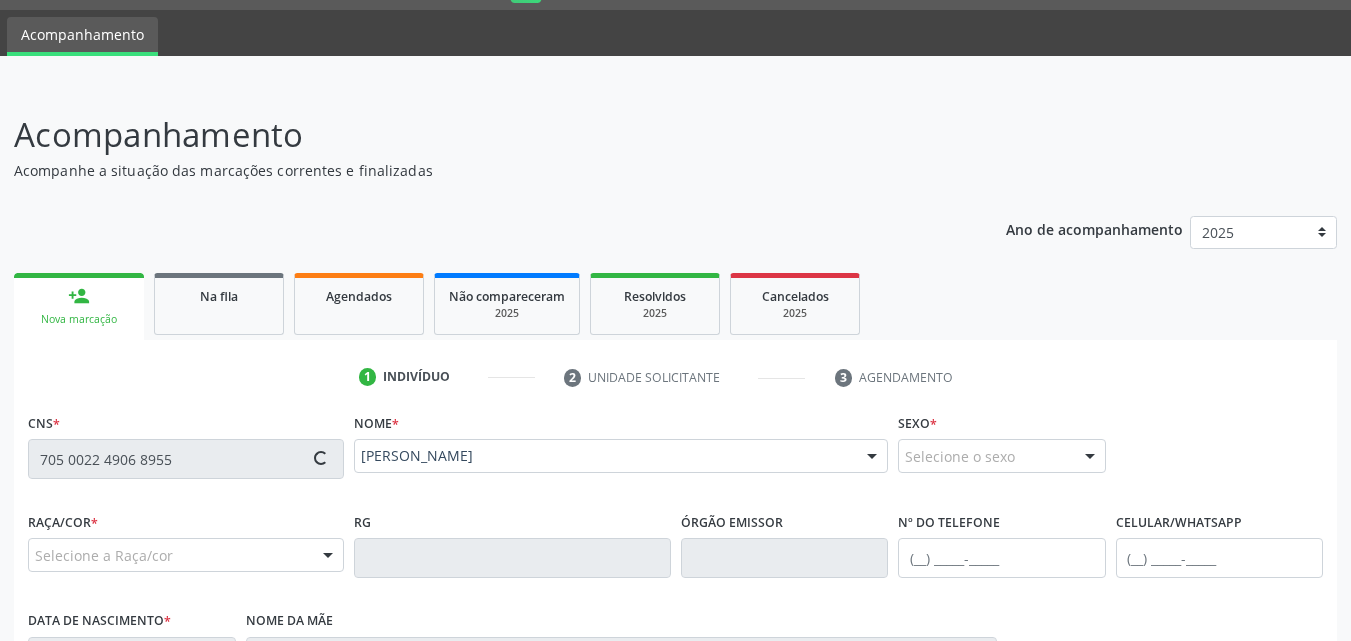 type on "(82) 99386-0457" 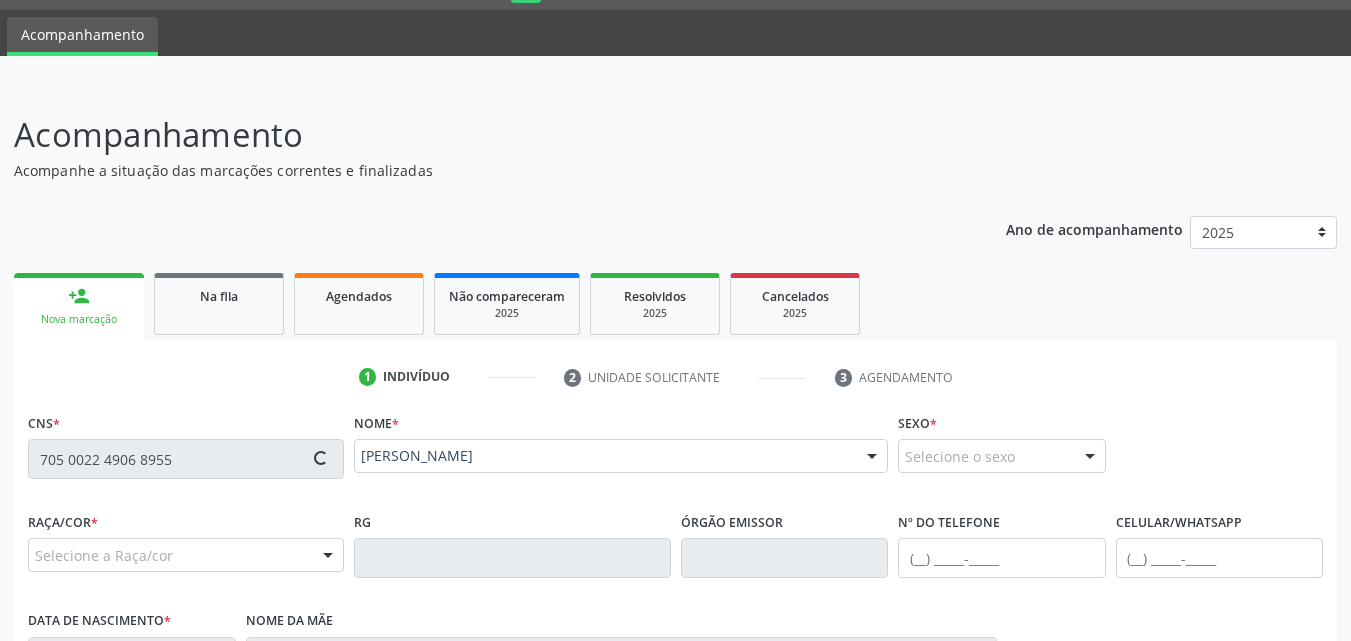 type on "08/12/1975" 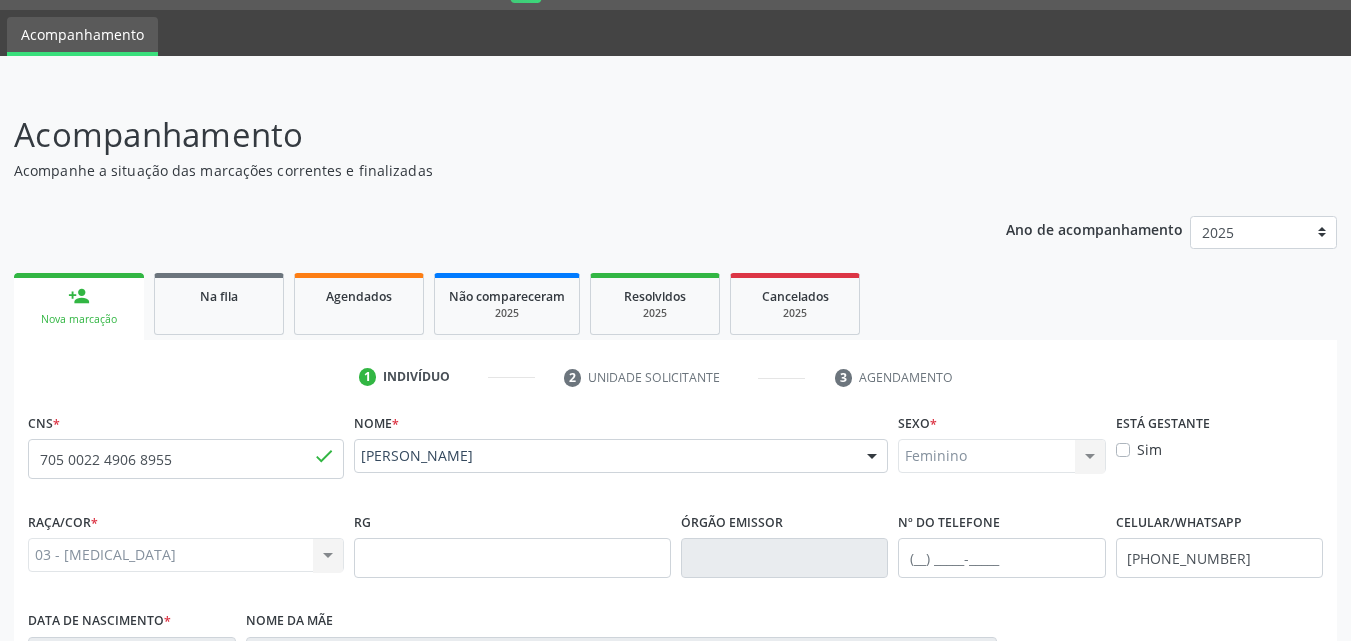 scroll, scrollTop: 471, scrollLeft: 0, axis: vertical 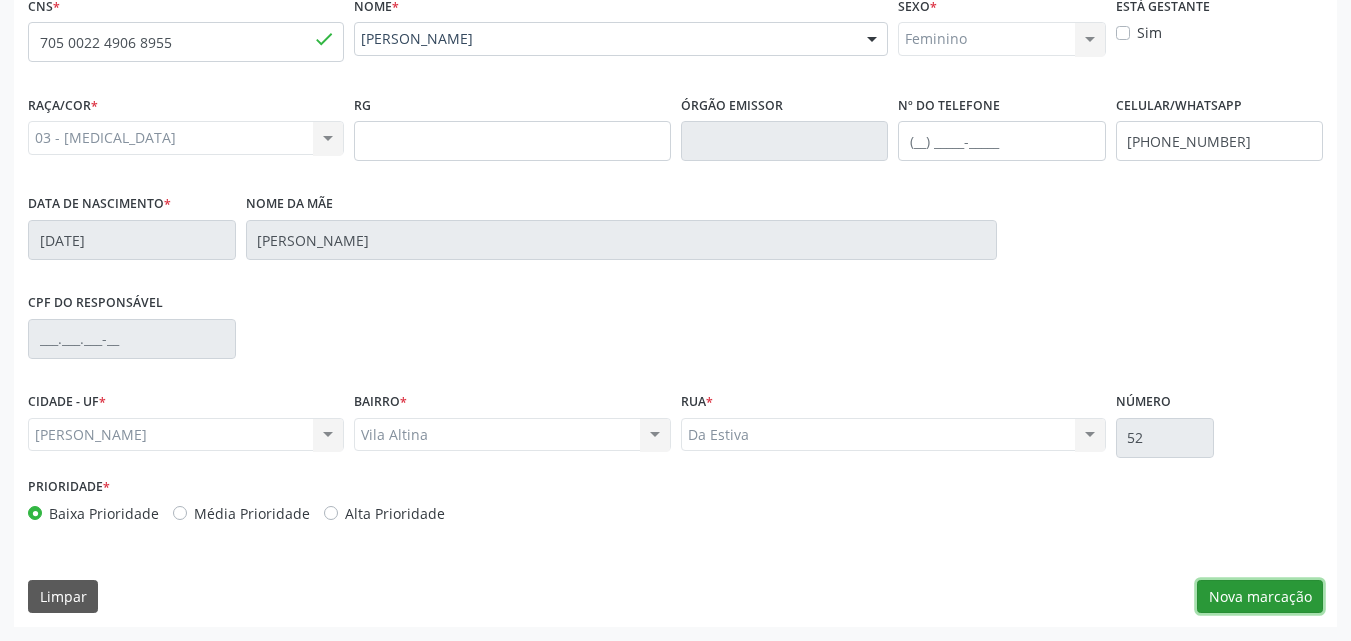 click on "Nova marcação" at bounding box center [1260, 597] 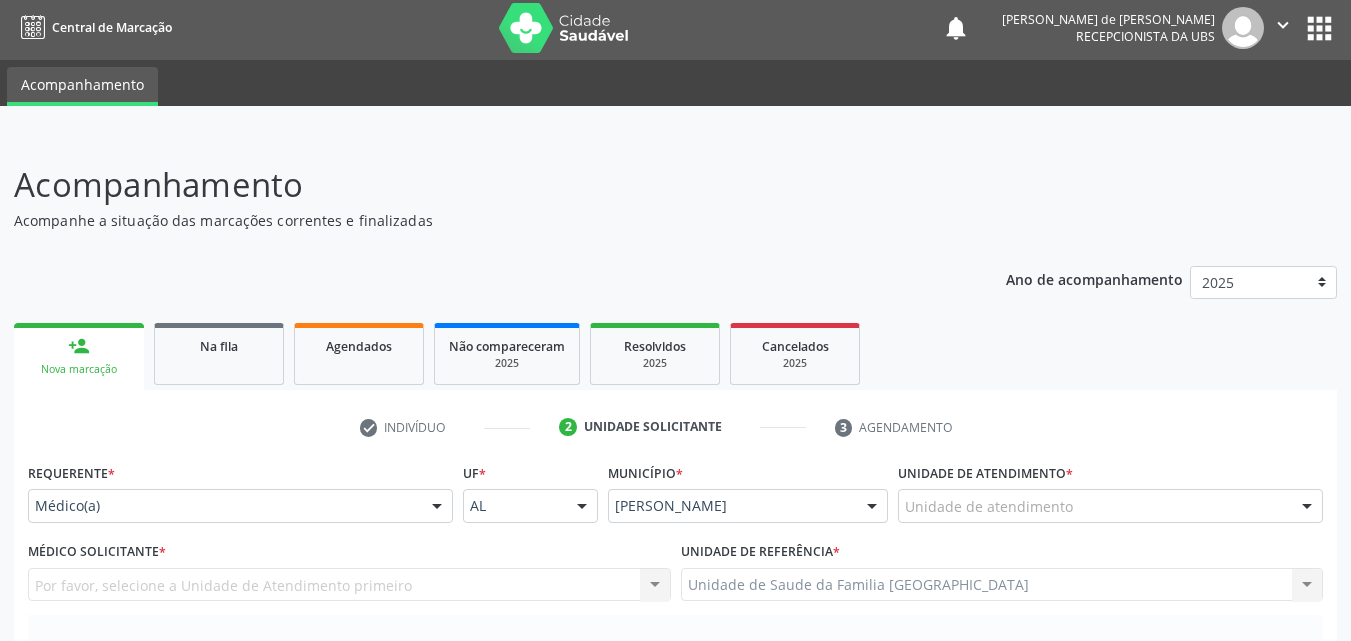 scroll, scrollTop: 471, scrollLeft: 0, axis: vertical 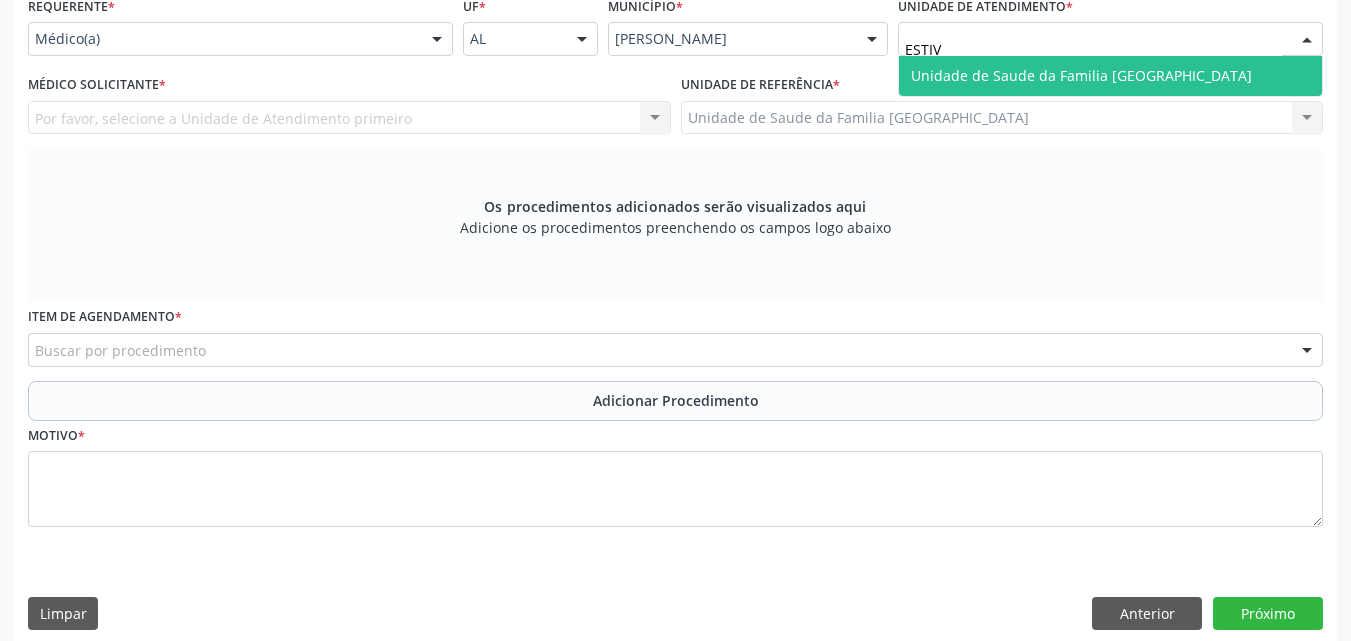 type on "ESTIVA" 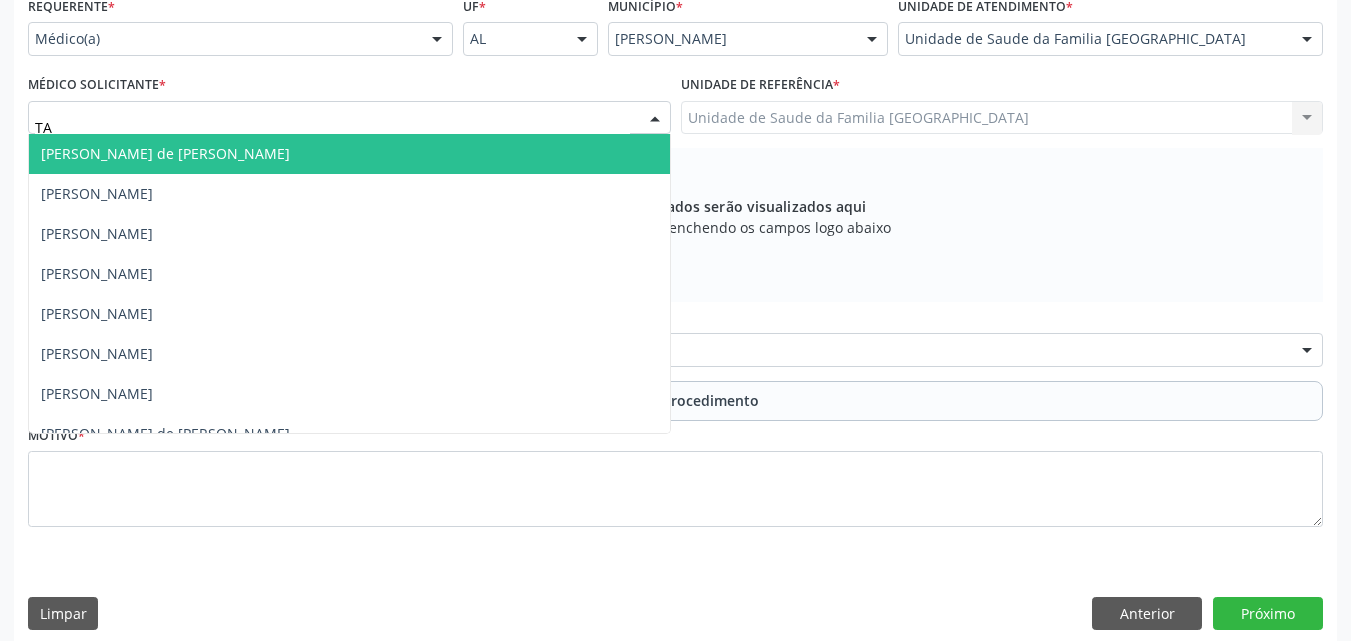 type on "TAC" 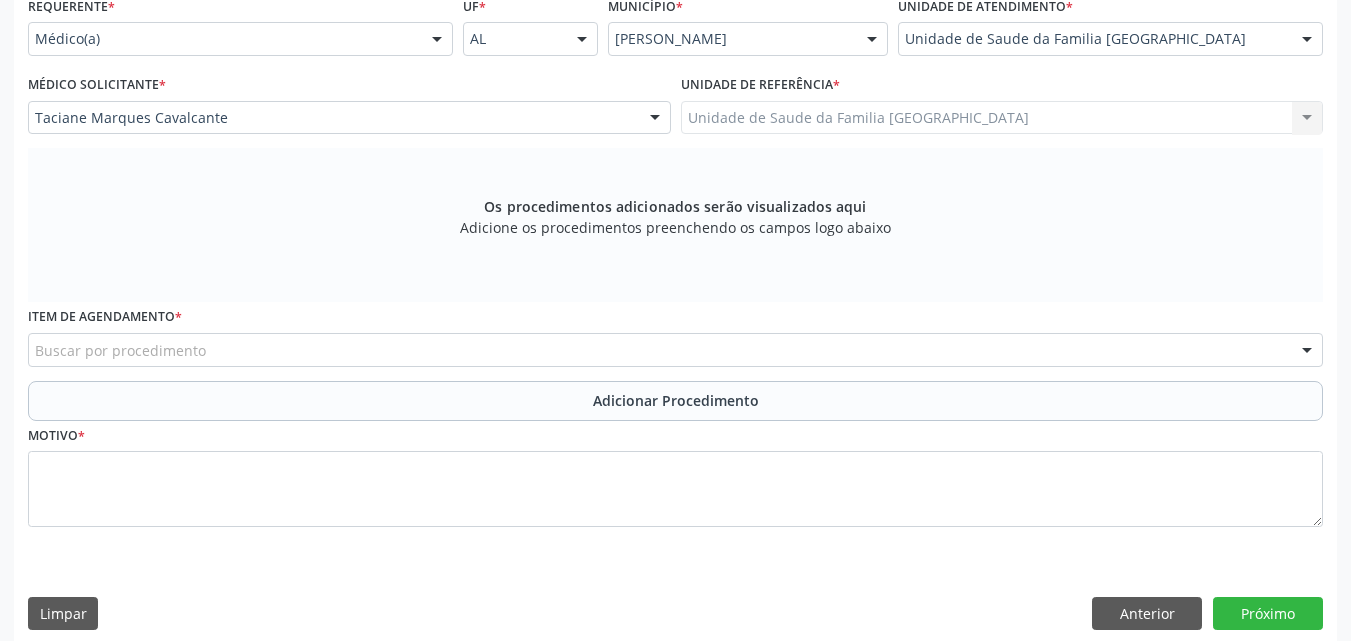 click on "Buscar por procedimento" at bounding box center [675, 350] 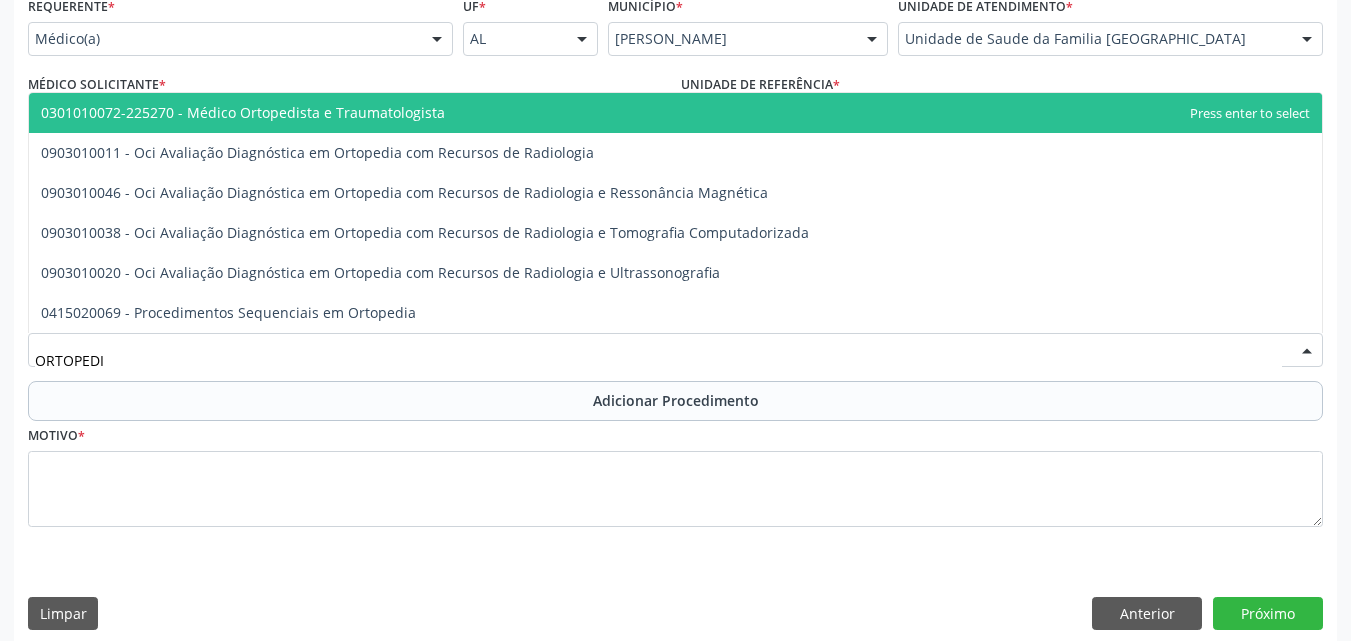 type on "ORTOPEDIS" 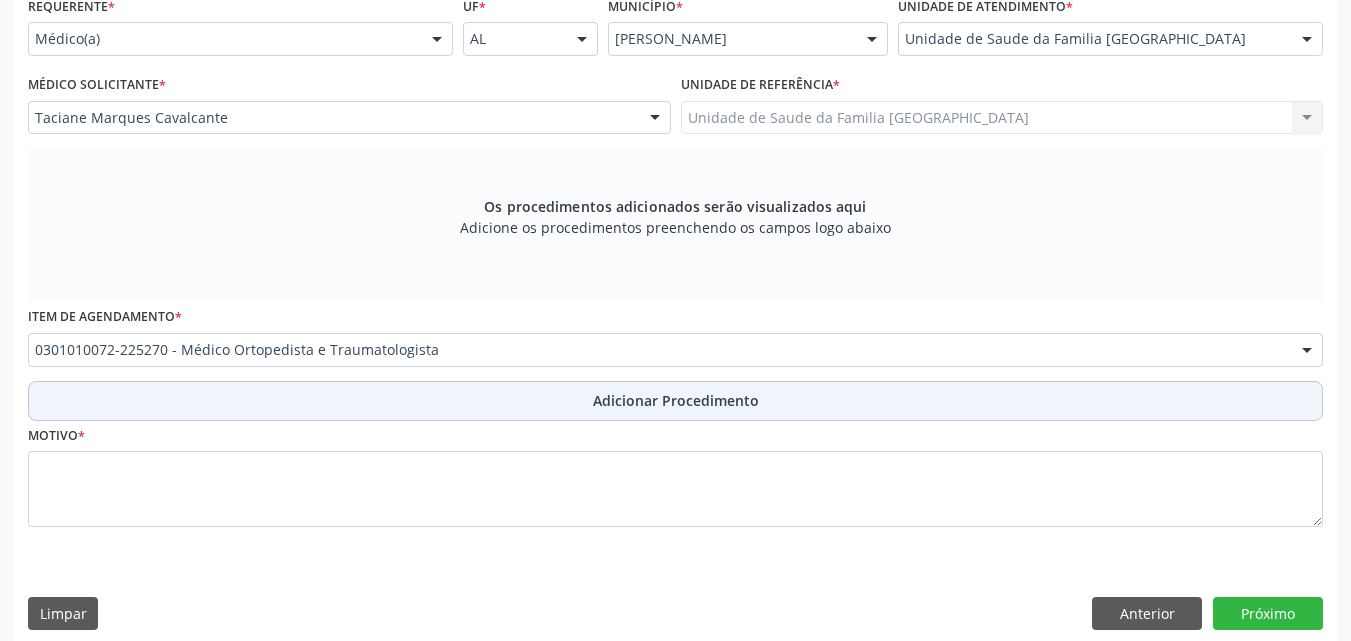 click on "Adicionar Procedimento" at bounding box center (675, 401) 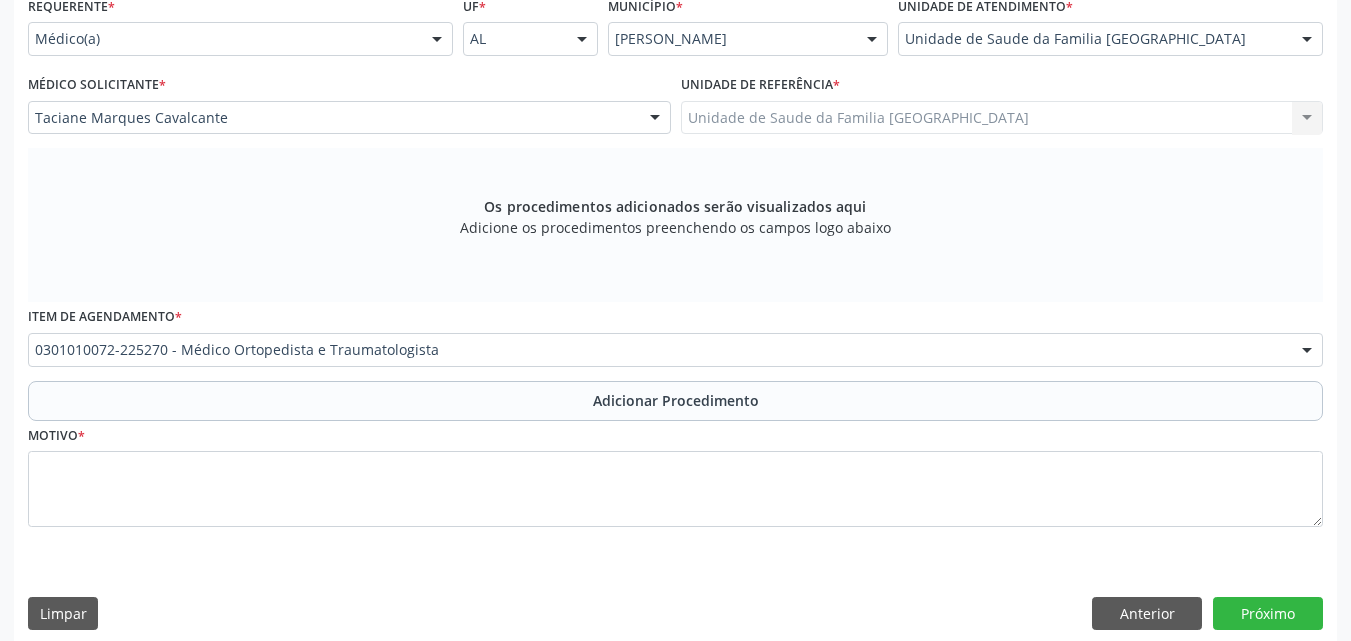 scroll, scrollTop: 412, scrollLeft: 0, axis: vertical 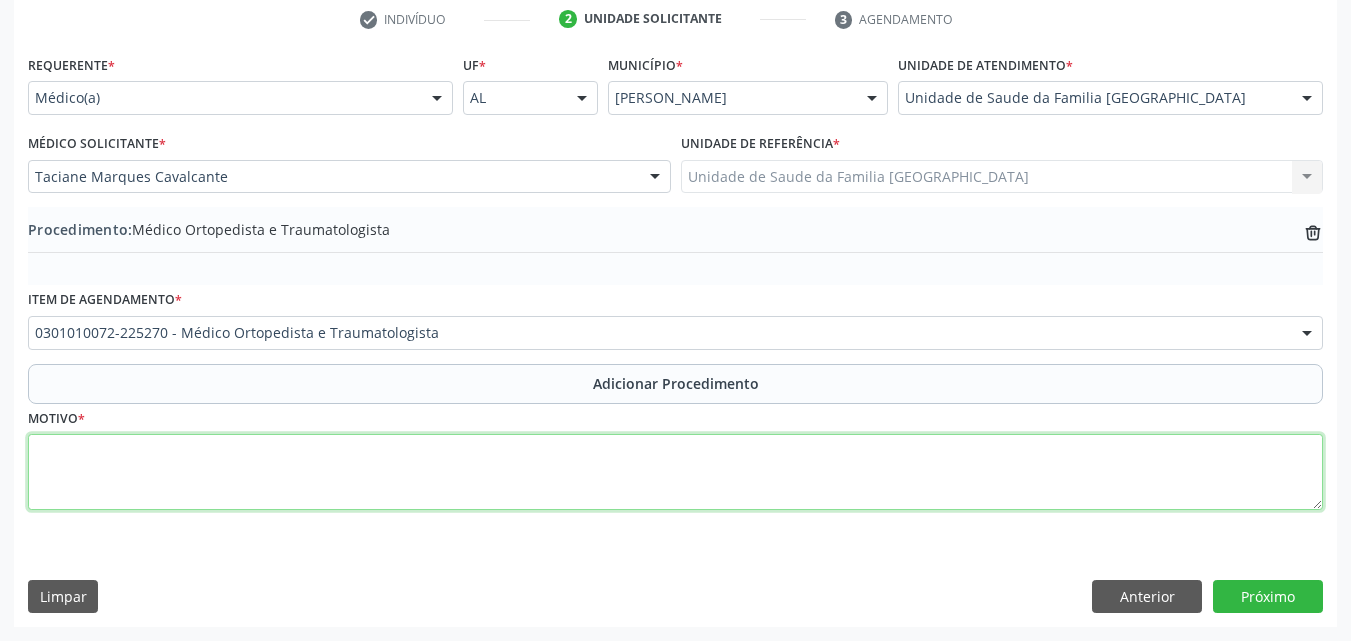 click at bounding box center [675, 472] 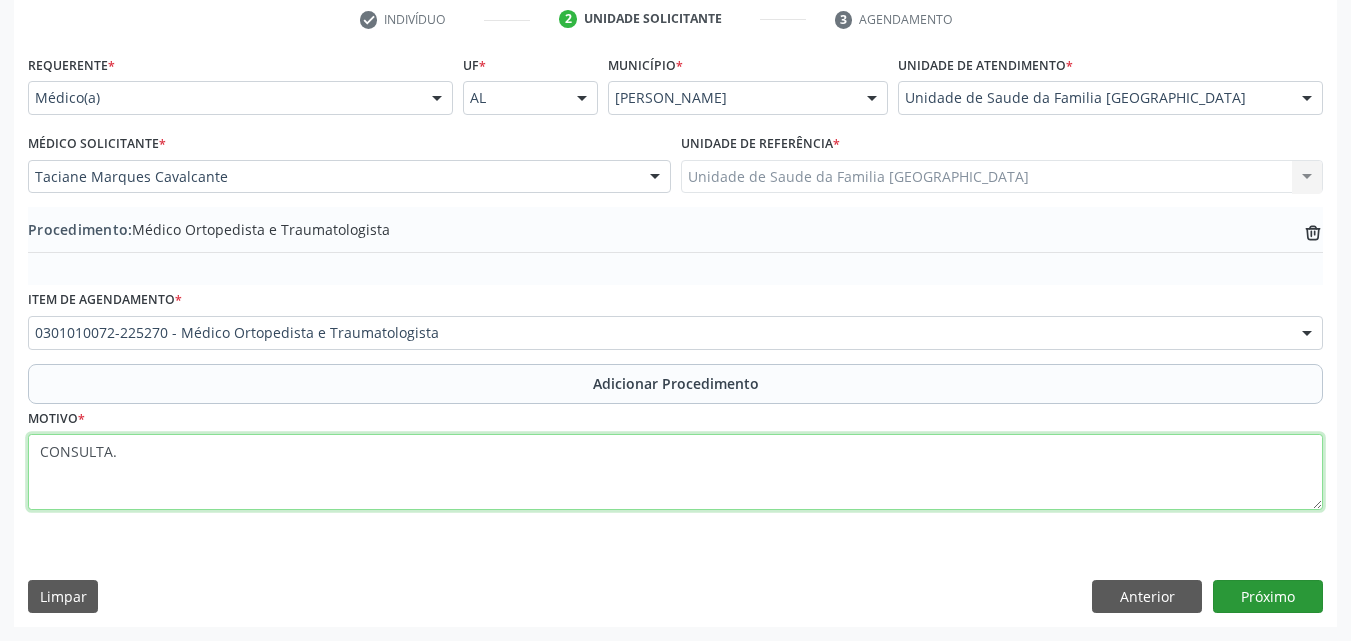 type on "CONSULTA." 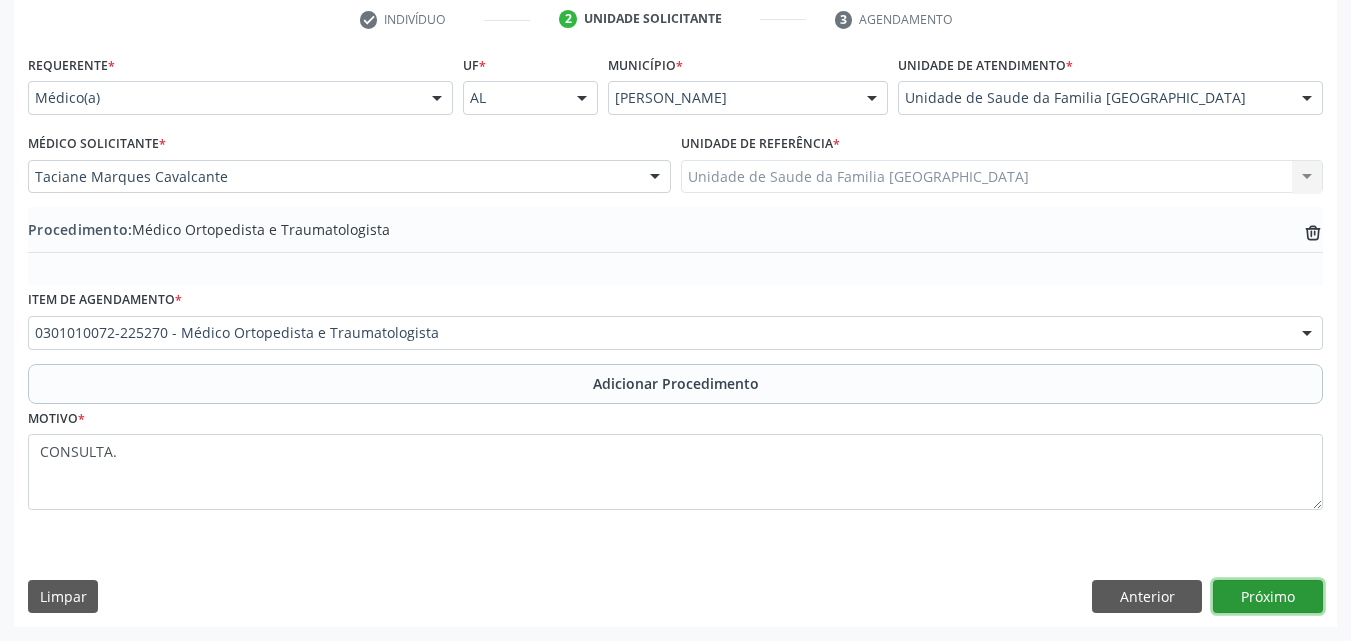 click on "Próximo" at bounding box center [1268, 597] 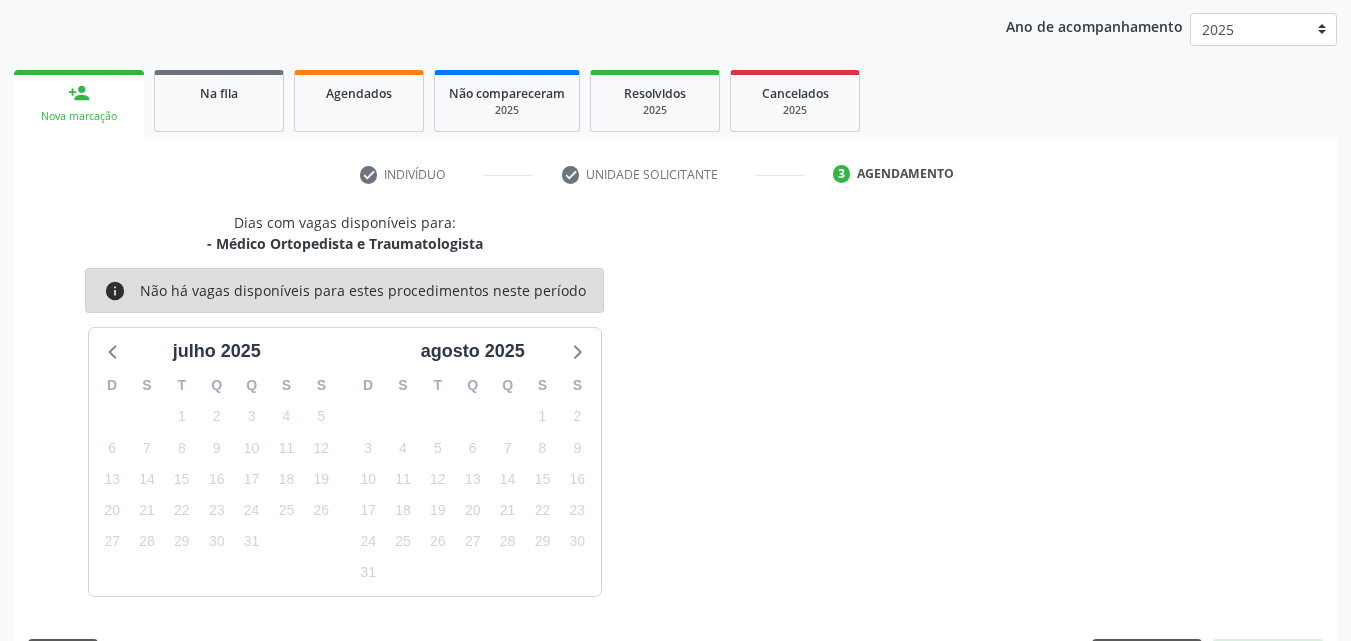 scroll, scrollTop: 316, scrollLeft: 0, axis: vertical 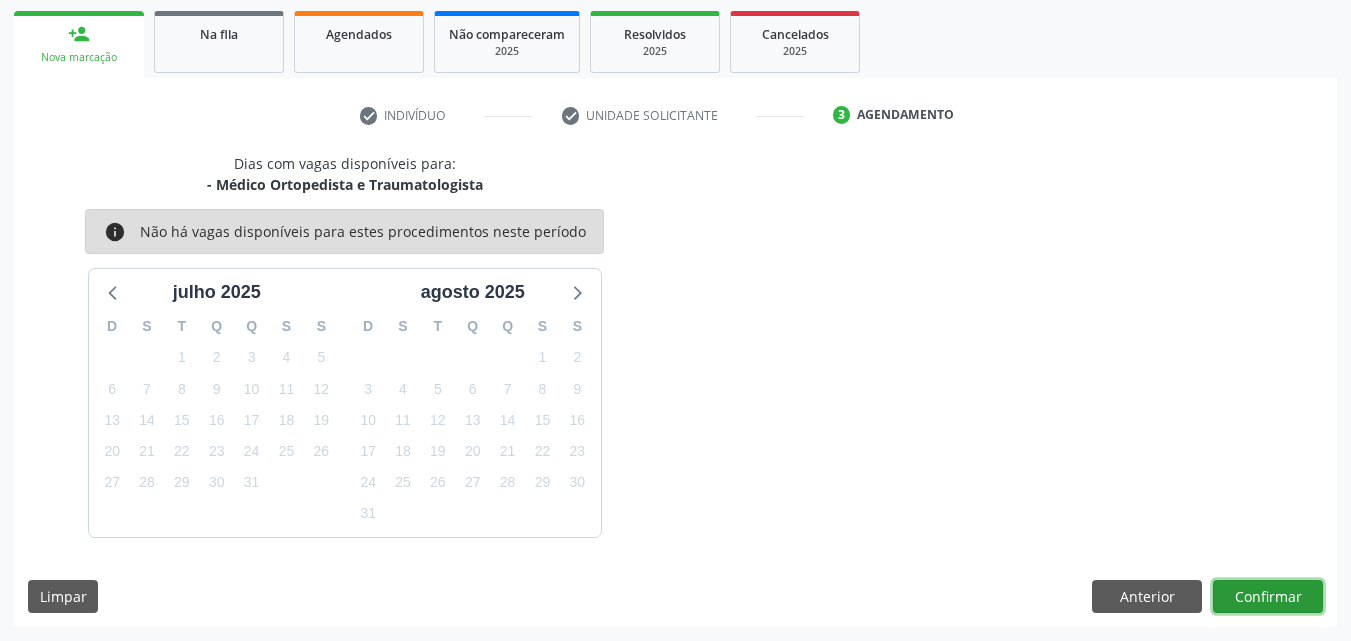 click on "Confirmar" at bounding box center (1268, 597) 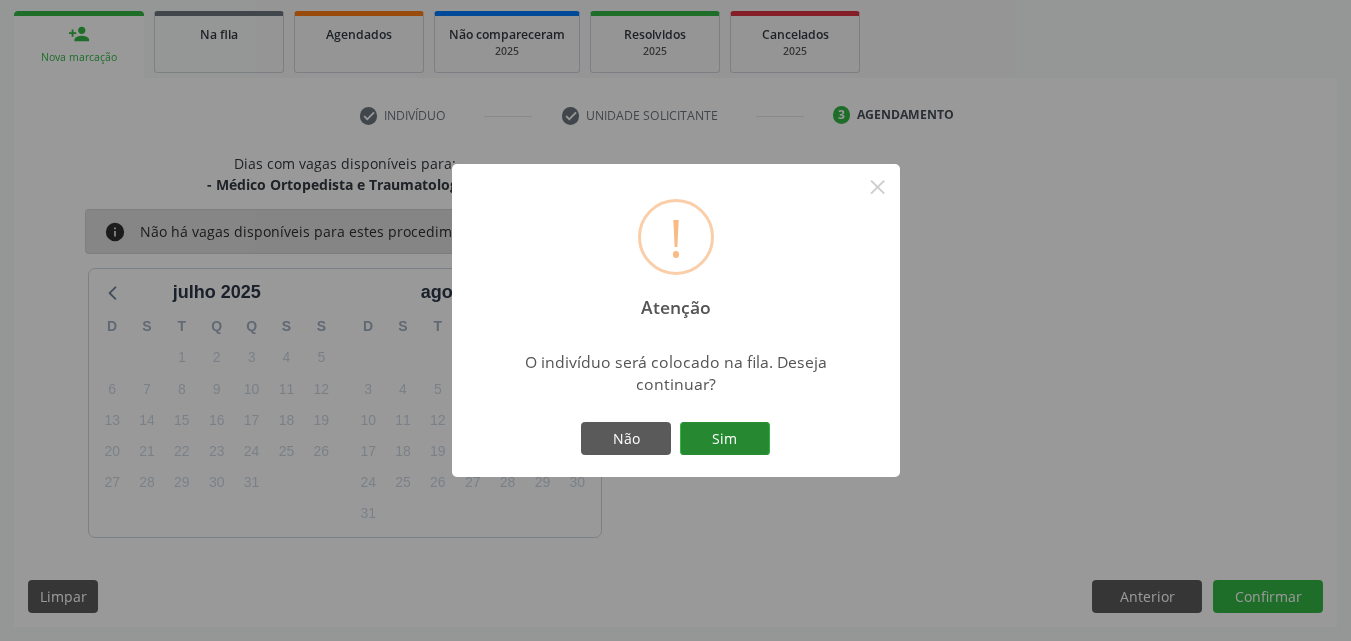 click on "Sim" at bounding box center [725, 439] 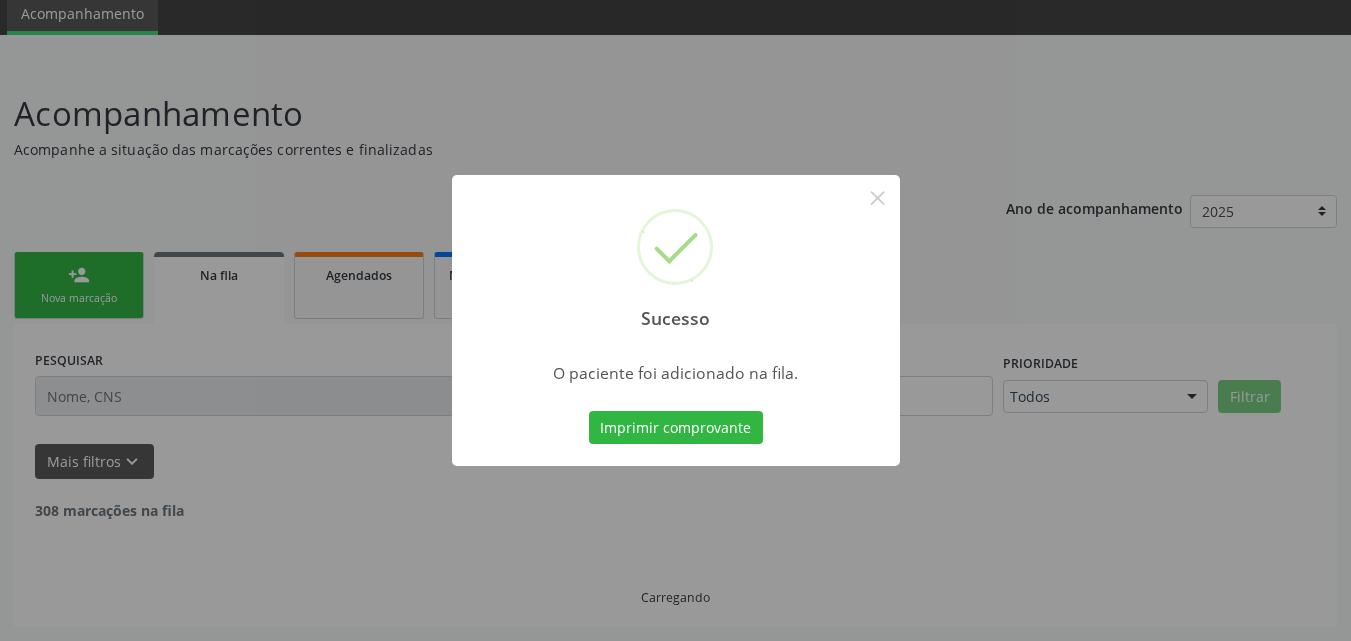 scroll, scrollTop: 54, scrollLeft: 0, axis: vertical 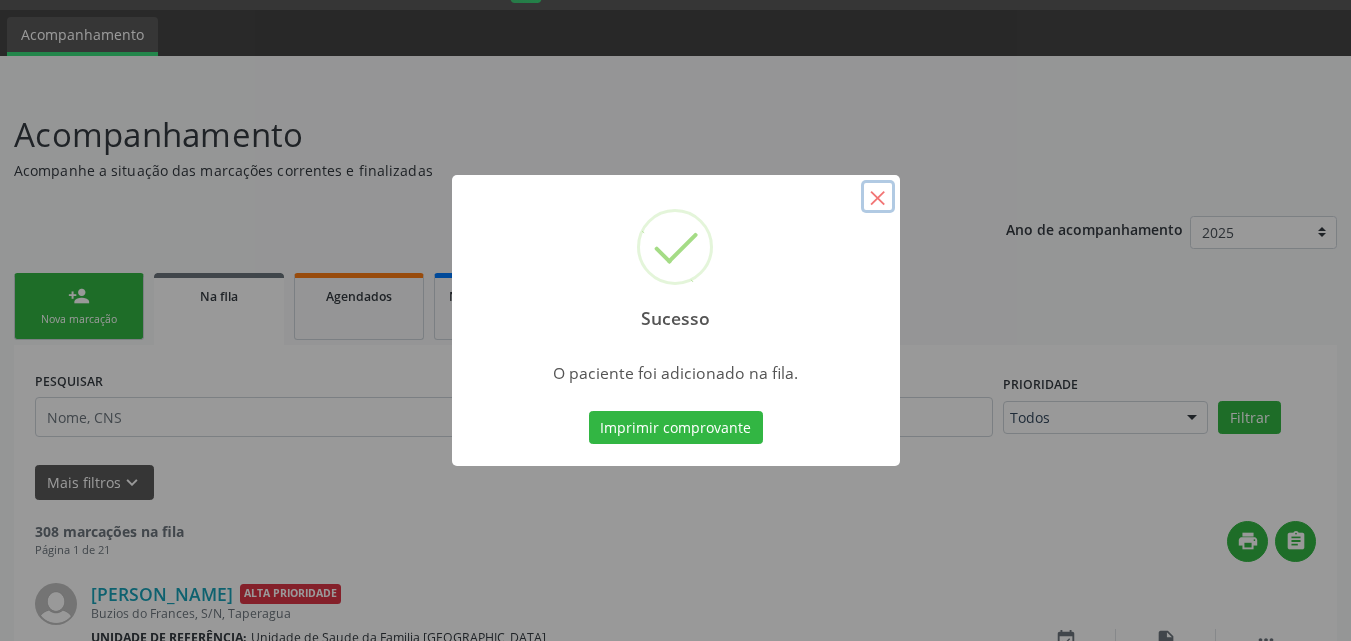 click on "×" at bounding box center (878, 197) 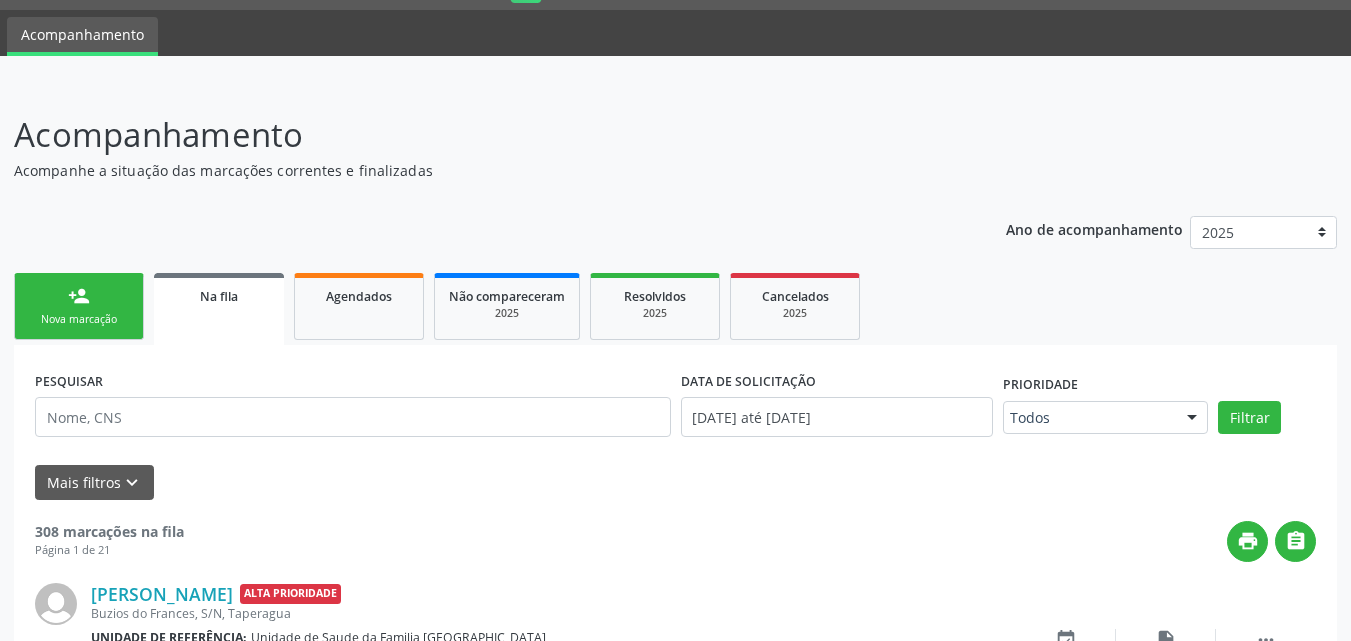 click on "Nova marcação" at bounding box center (79, 319) 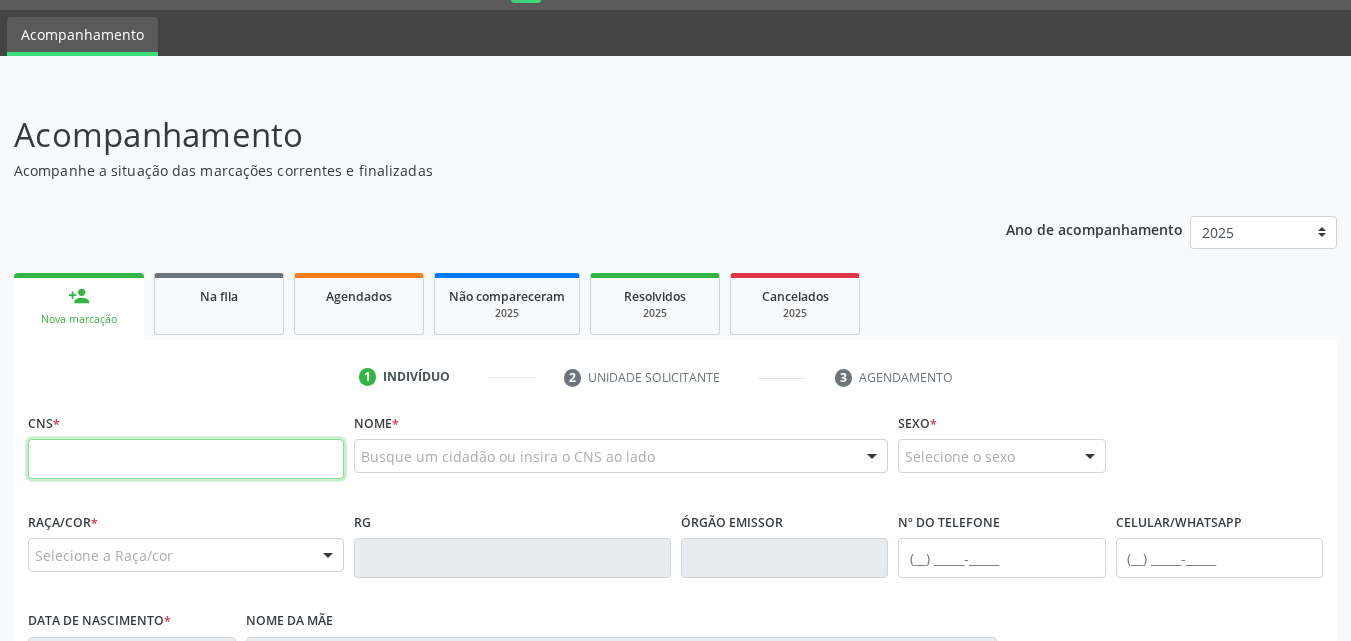 click at bounding box center (186, 459) 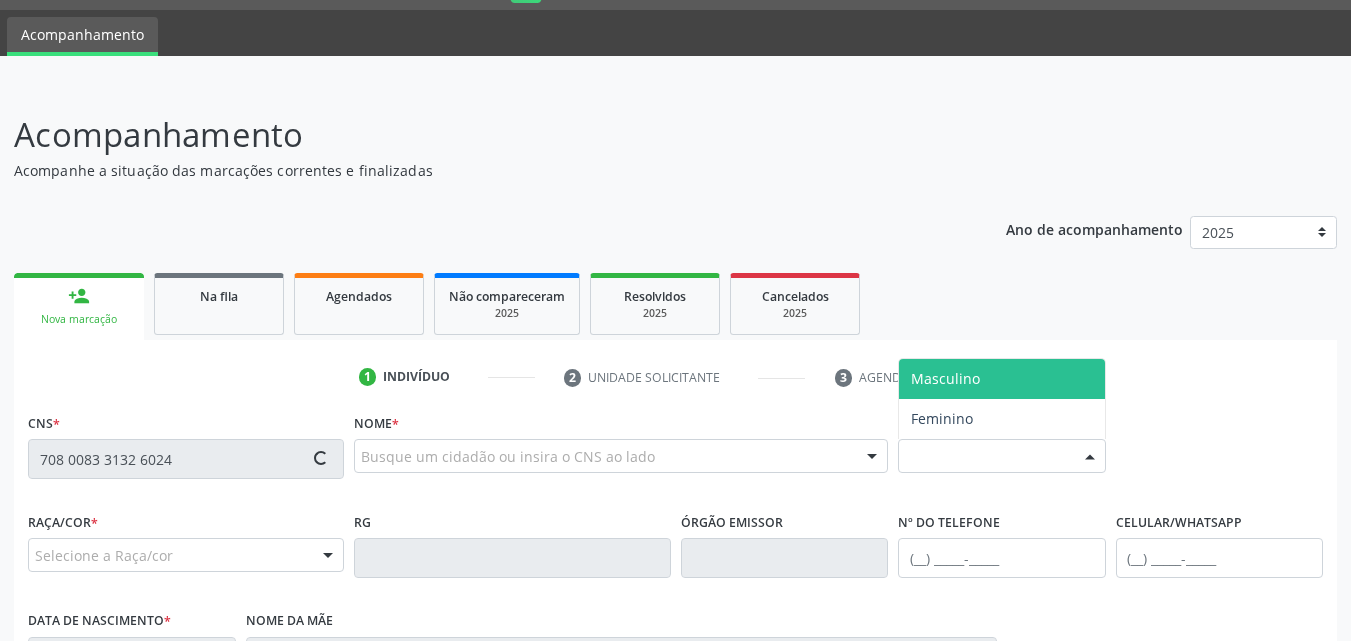 type on "708 0083 3132 6024" 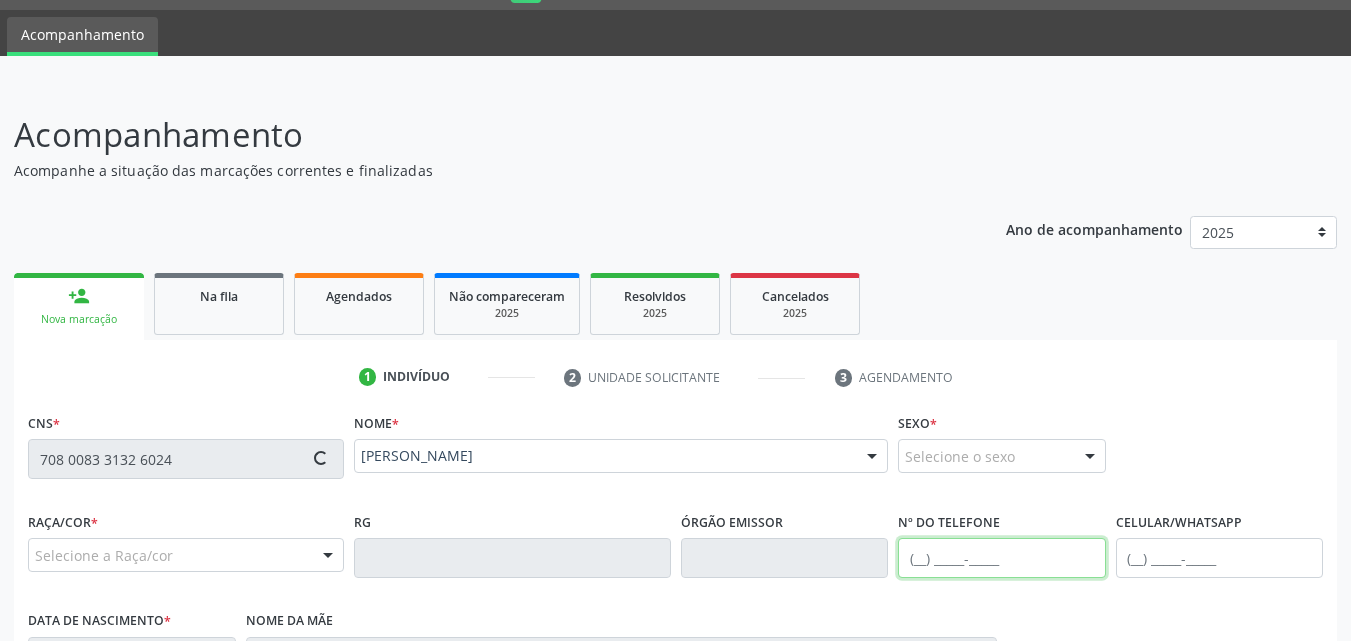 type on "(82) 9178-0738" 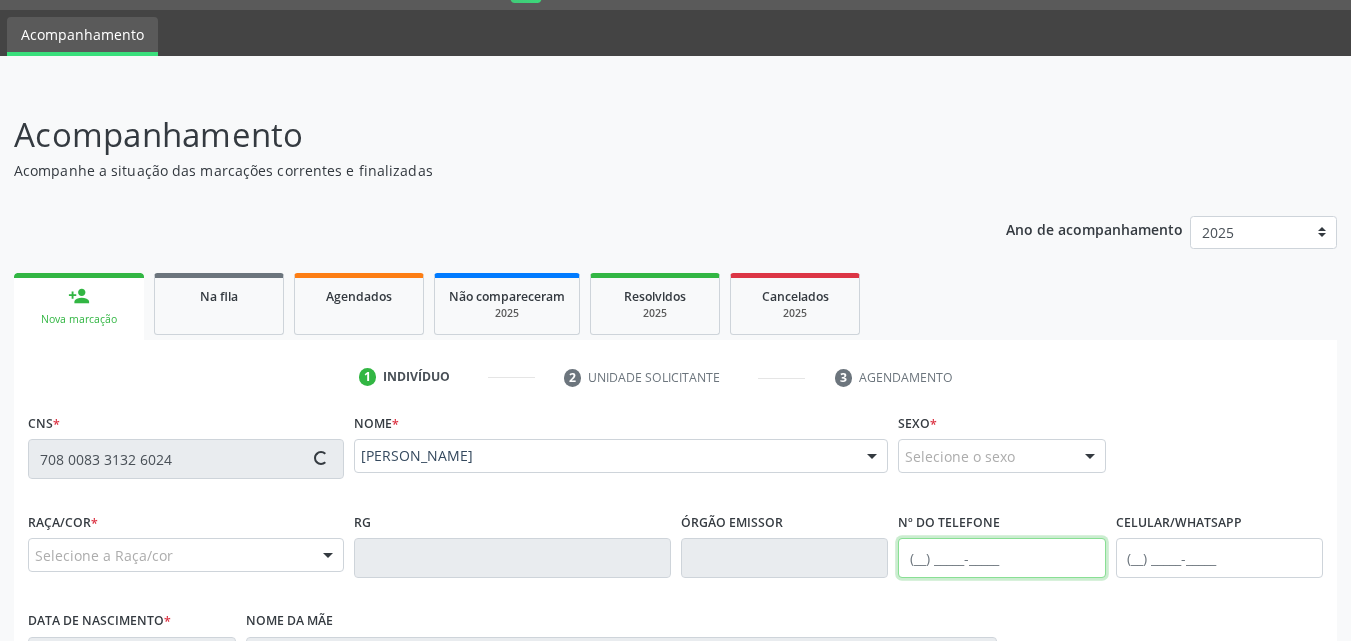 type on "25/03/1985" 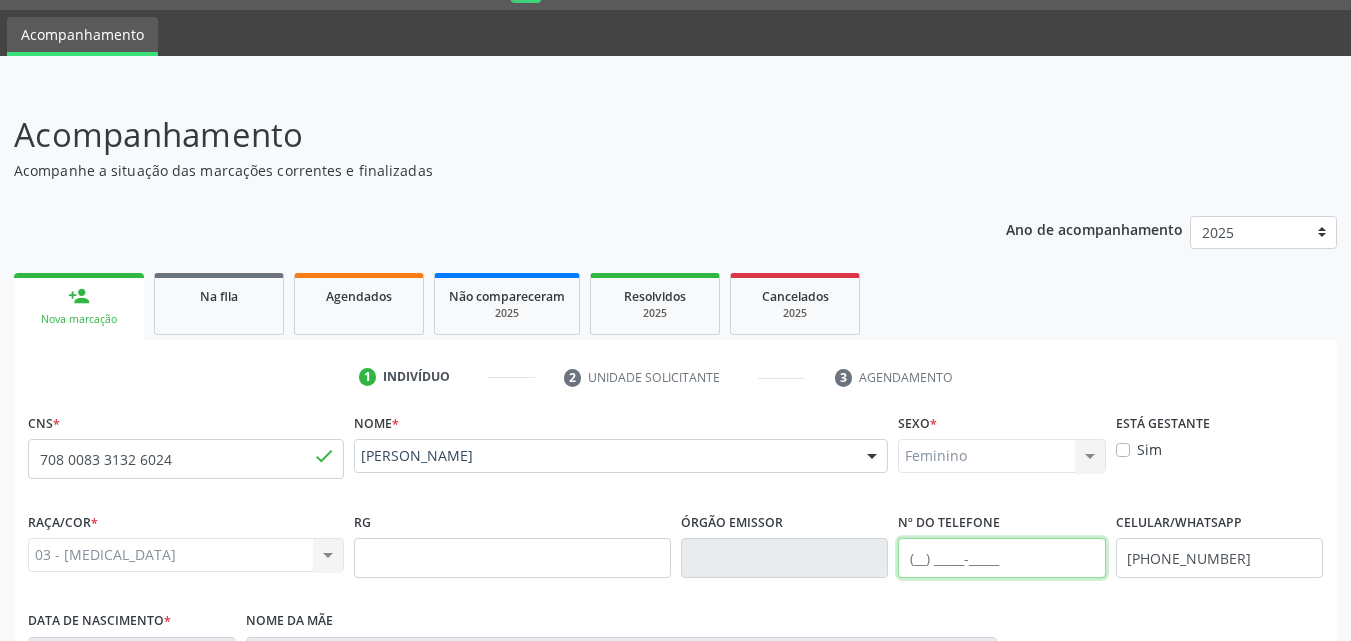 scroll, scrollTop: 471, scrollLeft: 0, axis: vertical 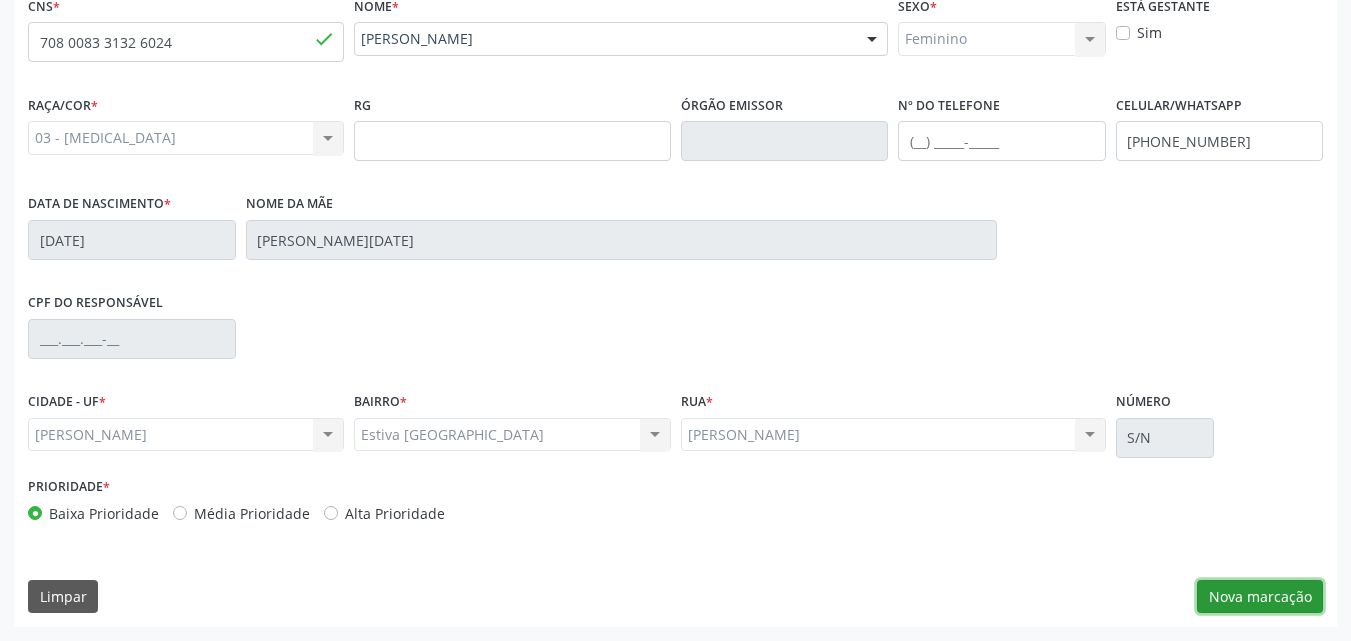 click on "Nova marcação" at bounding box center (1260, 597) 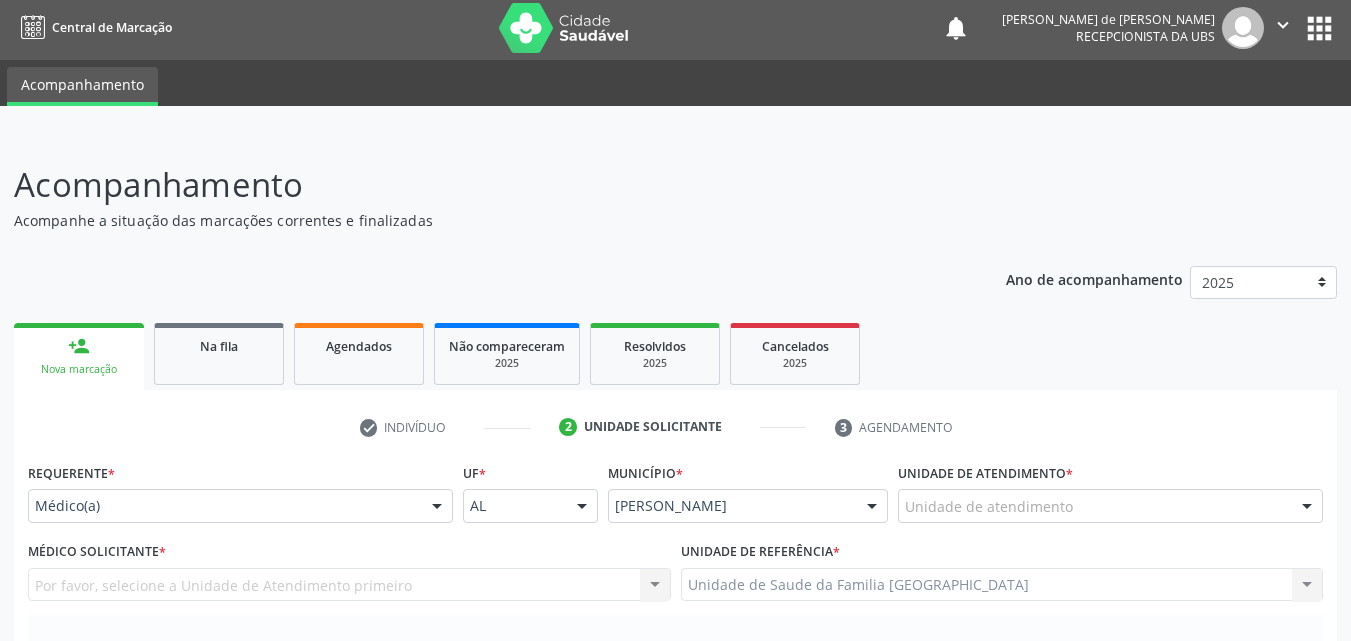scroll, scrollTop: 471, scrollLeft: 0, axis: vertical 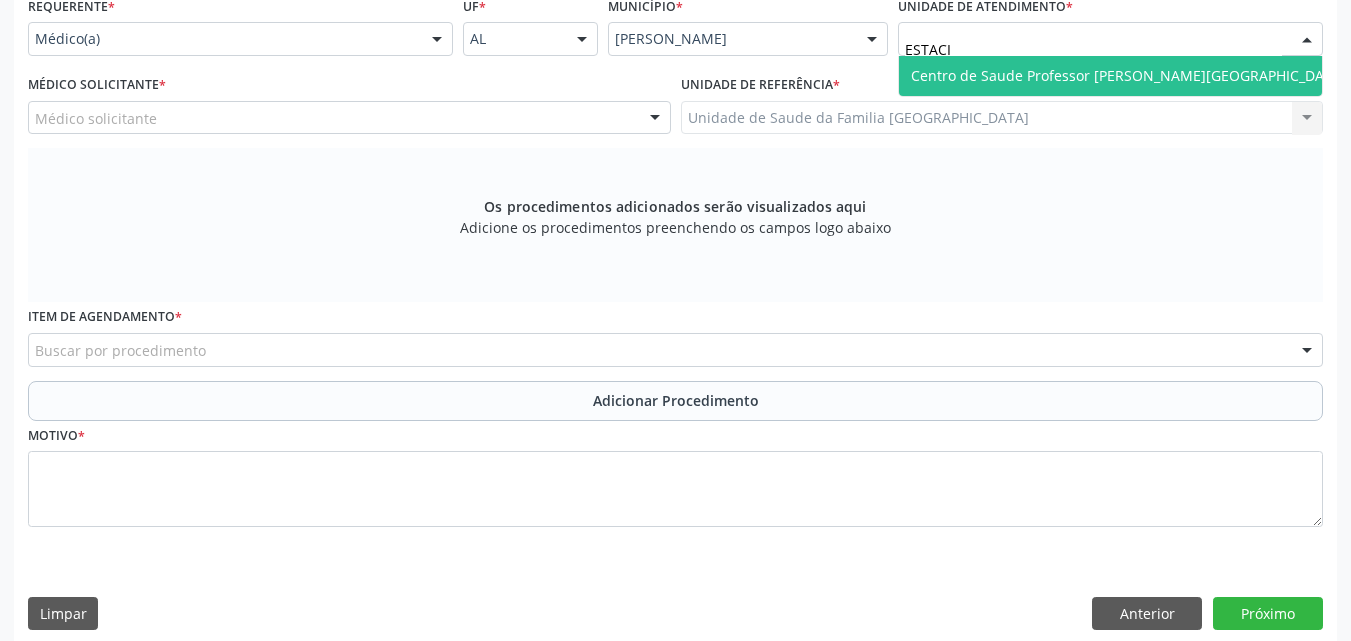 type on "ESTACIO" 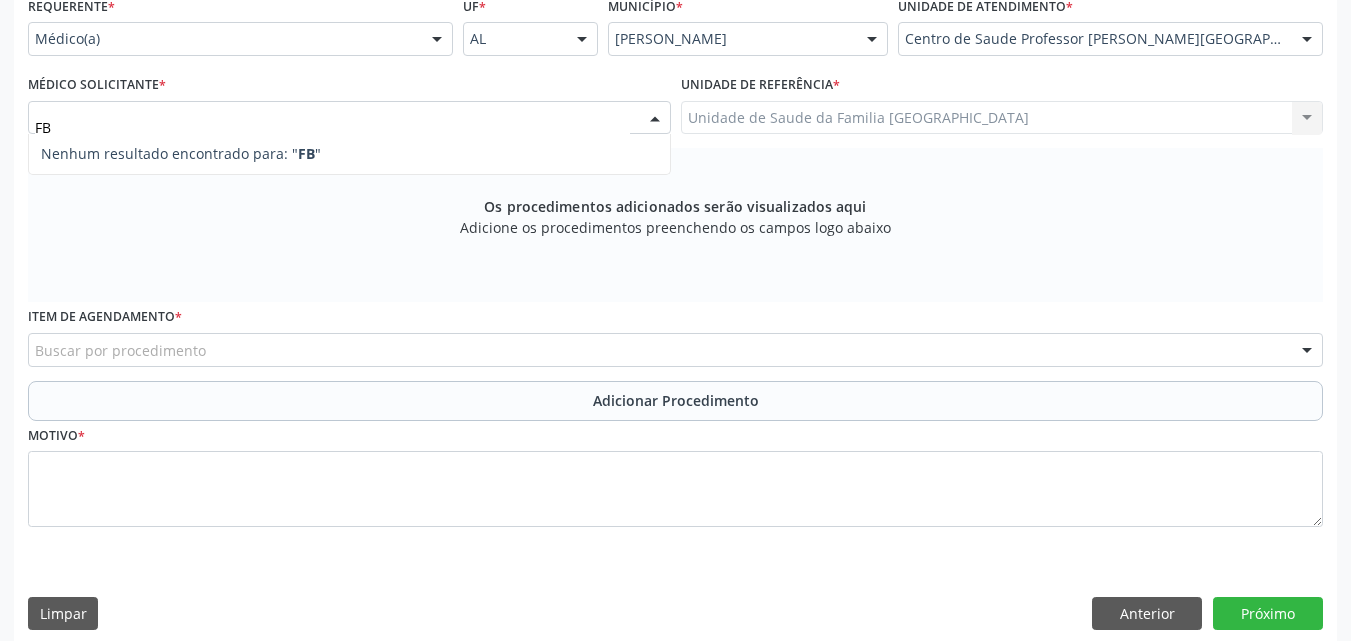type on "F" 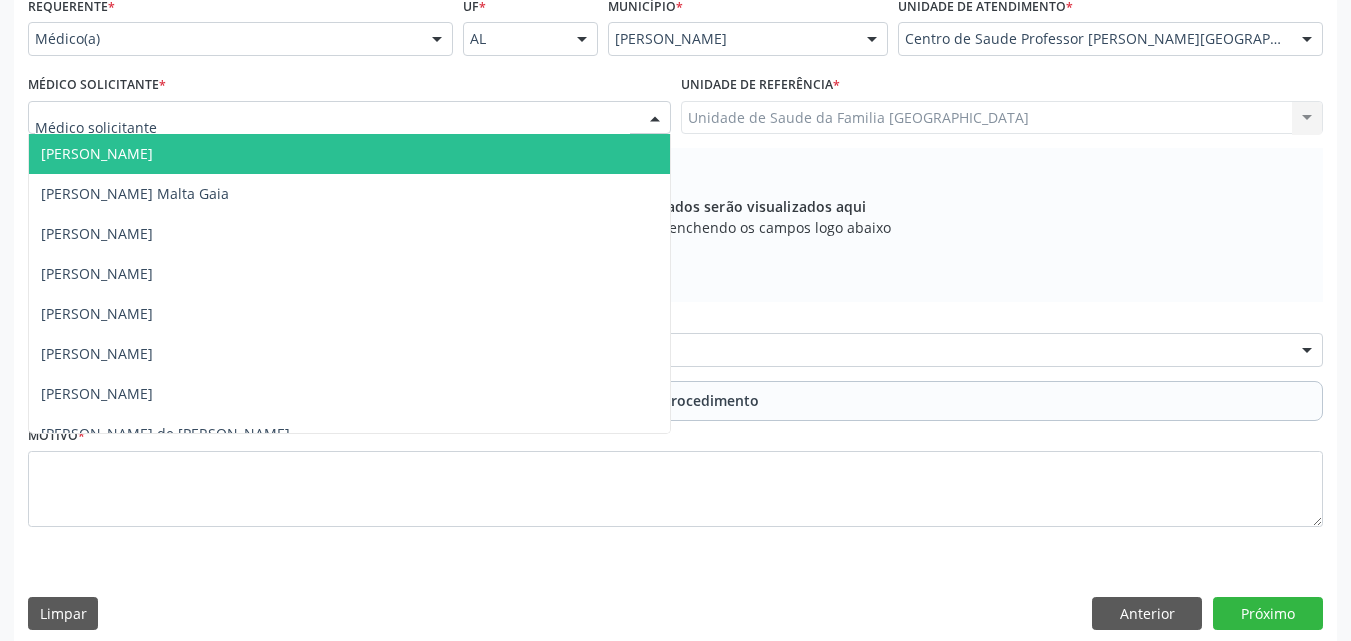 type on "A" 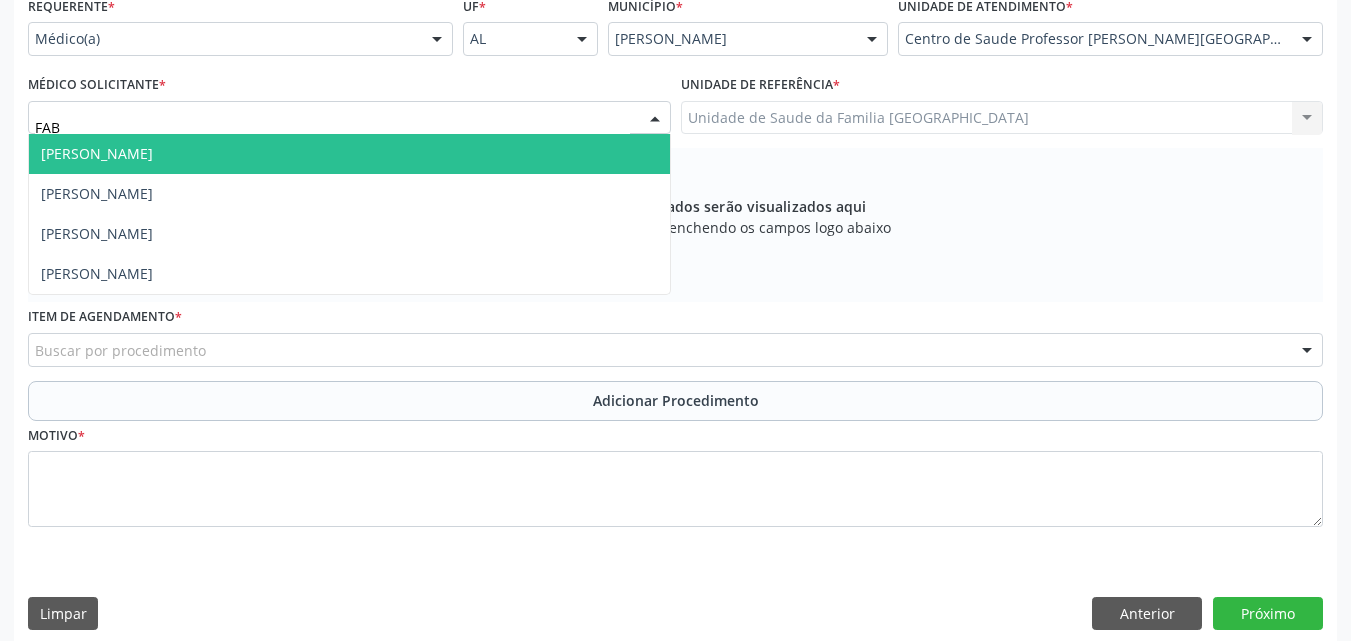 type on "FABR" 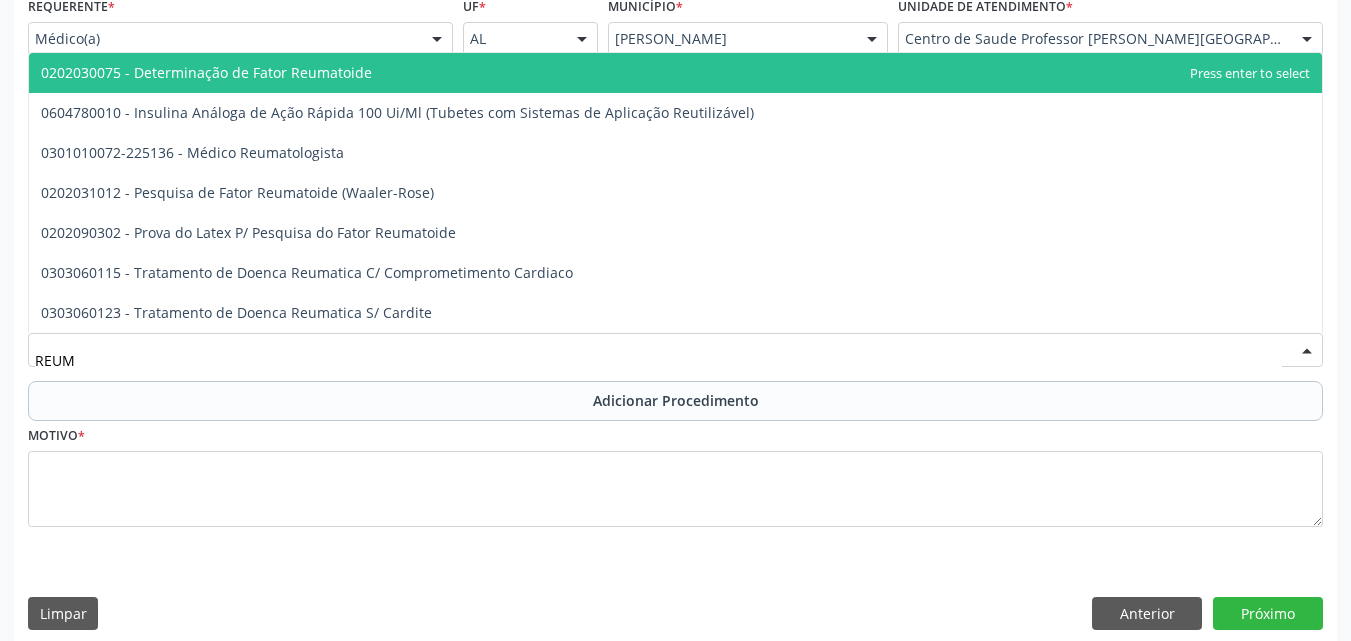 type on "REUMA" 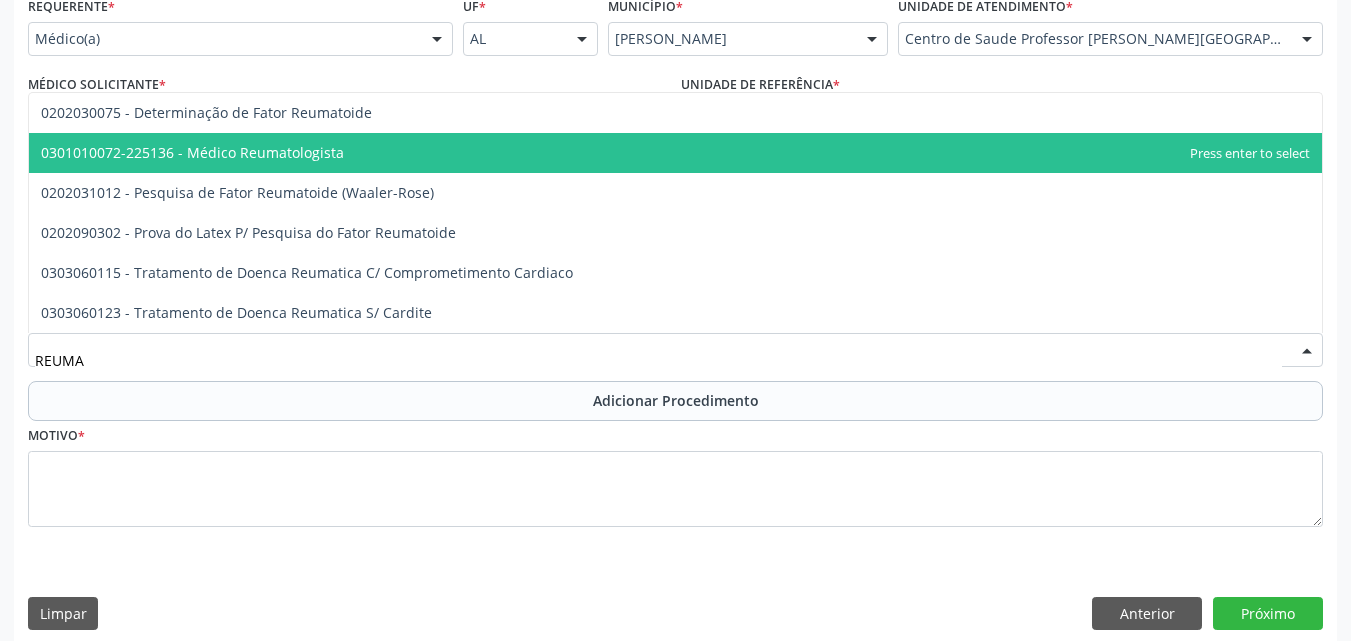click on "0301010072-225136 - Médico Reumatologista" at bounding box center (192, 152) 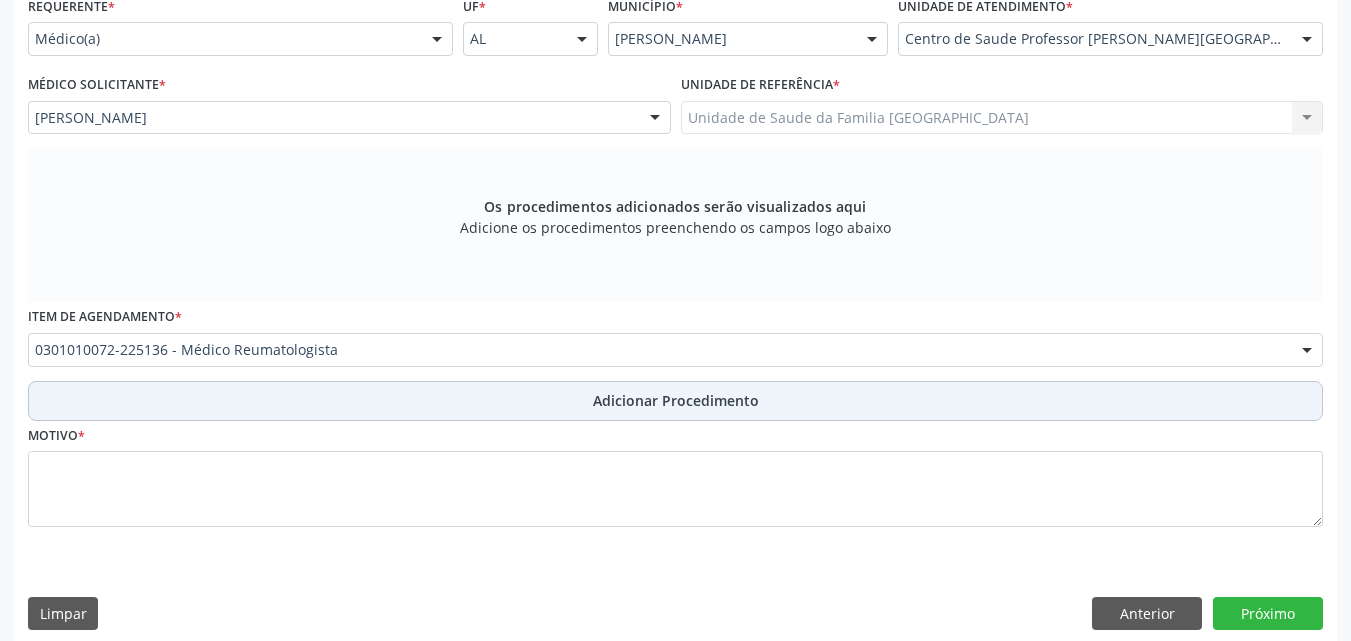 click on "Adicionar Procedimento" at bounding box center (675, 401) 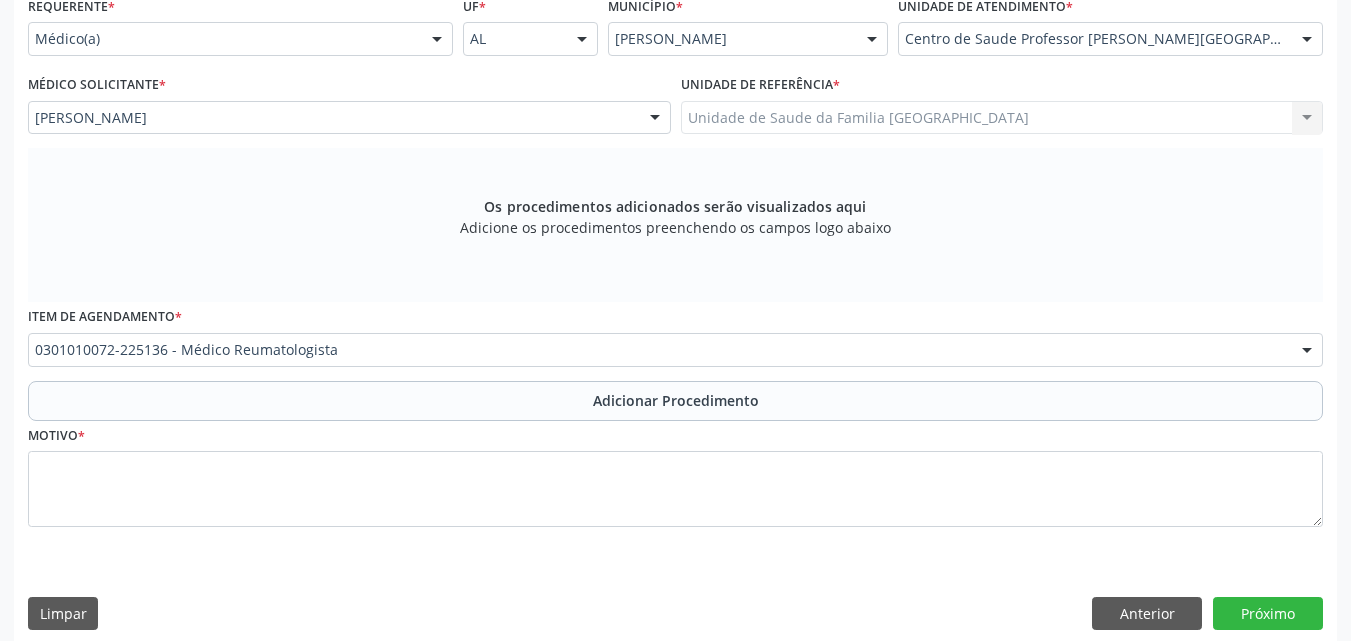 scroll, scrollTop: 412, scrollLeft: 0, axis: vertical 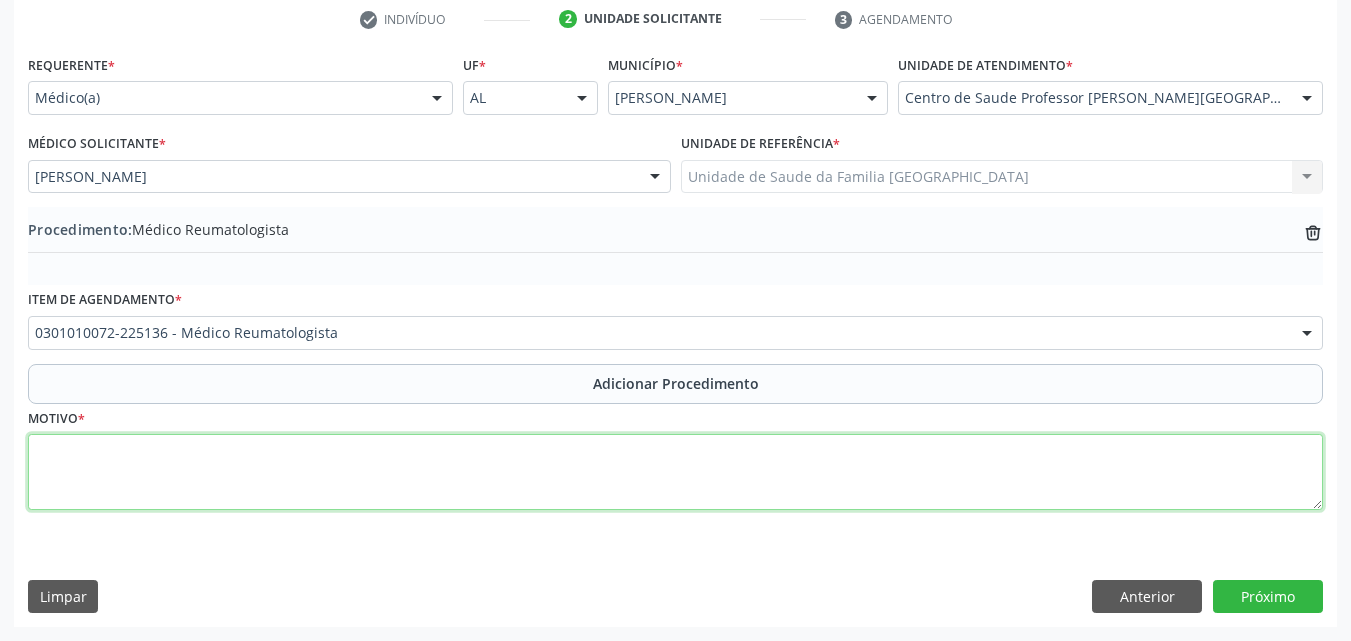 click at bounding box center [675, 472] 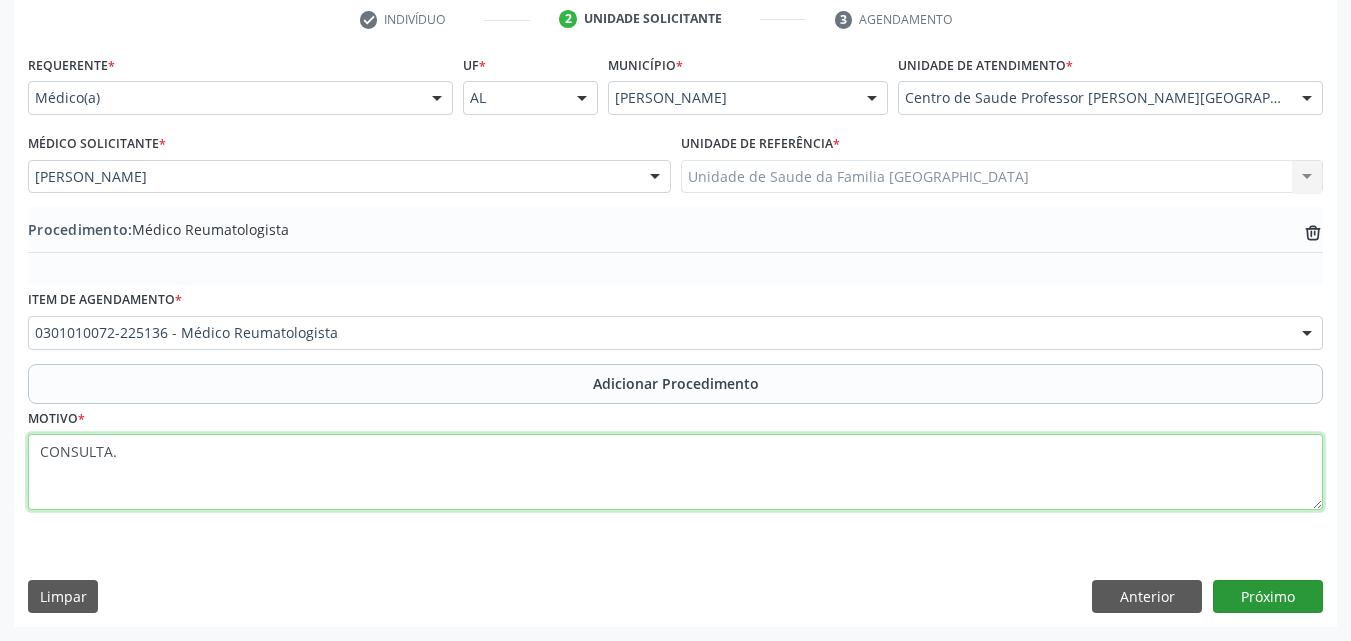 type on "CONSULTA." 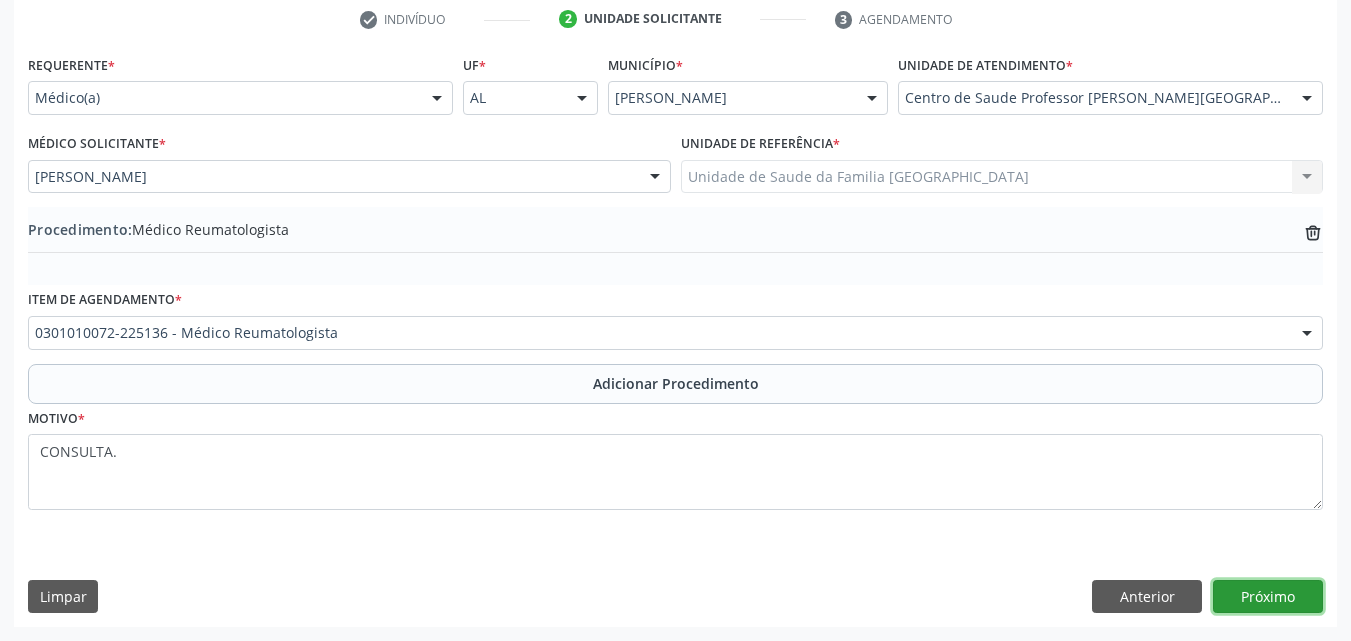 click on "Próximo" at bounding box center (1268, 597) 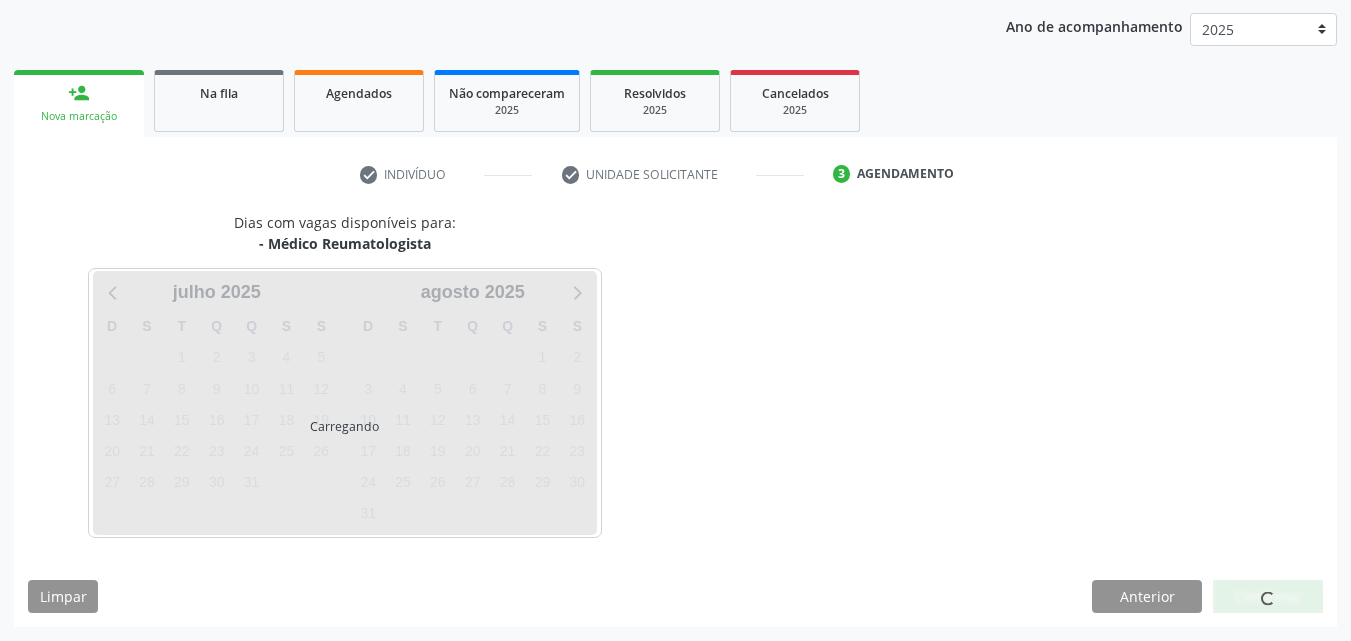 scroll, scrollTop: 316, scrollLeft: 0, axis: vertical 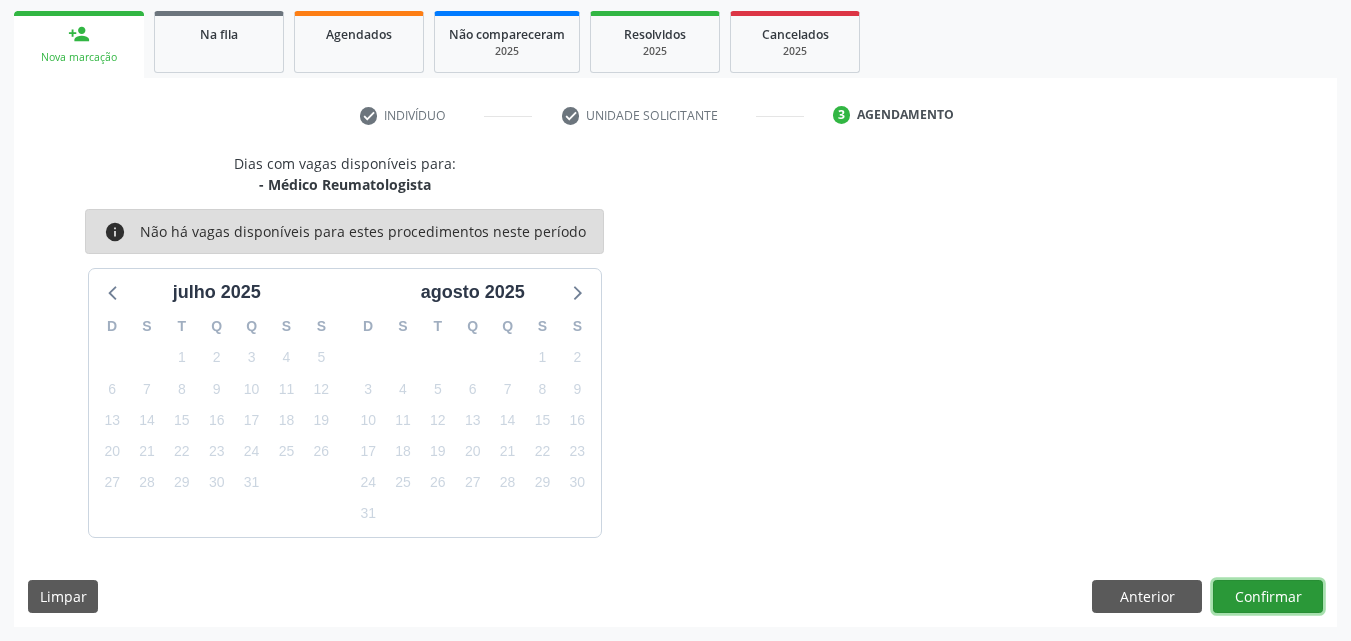 click on "Confirmar" at bounding box center [1268, 597] 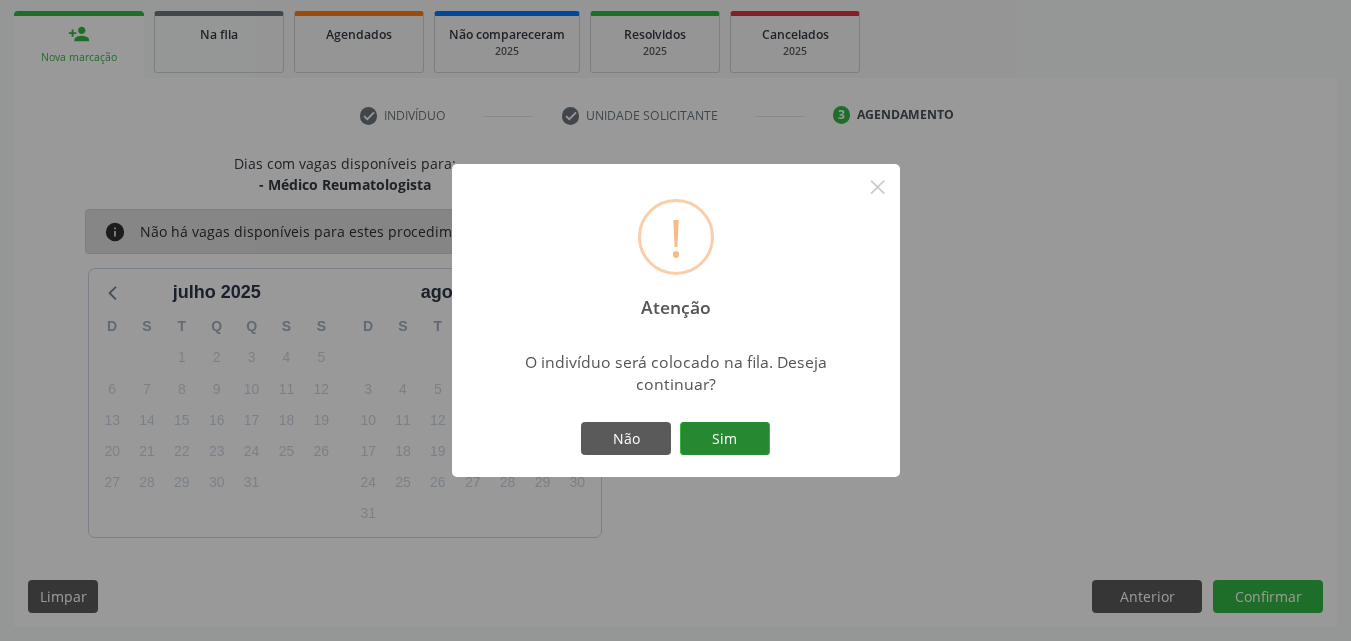 click on "Sim" at bounding box center [725, 439] 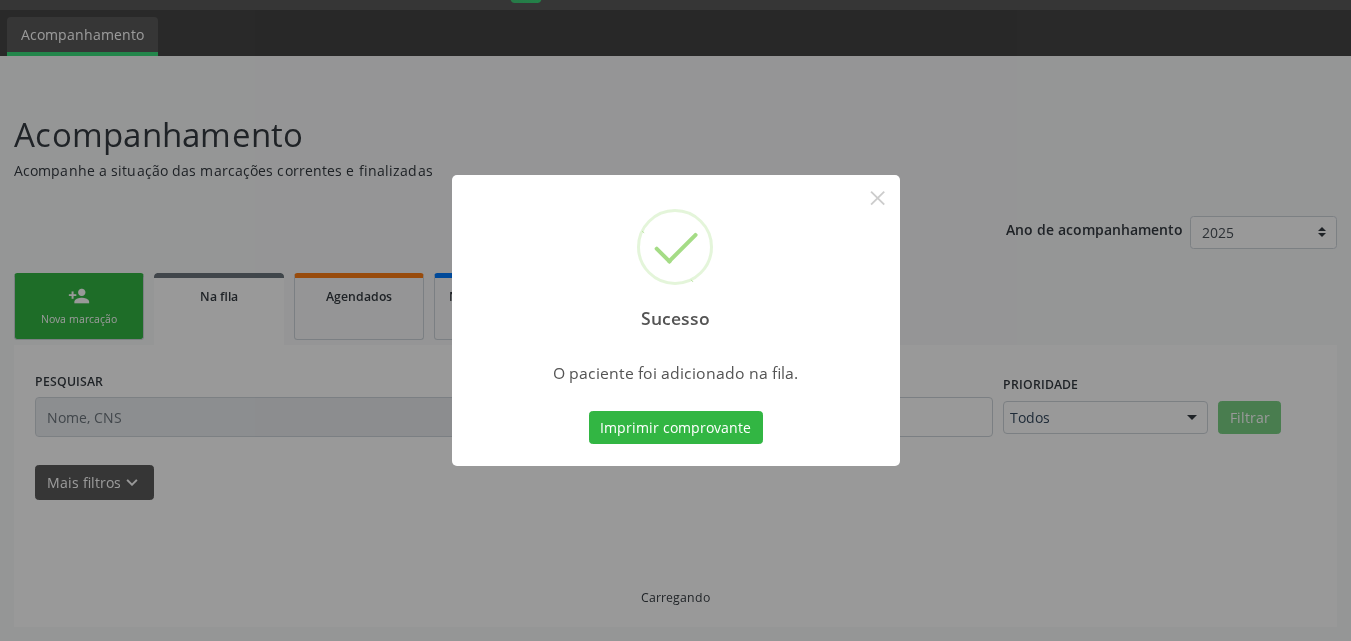 scroll, scrollTop: 54, scrollLeft: 0, axis: vertical 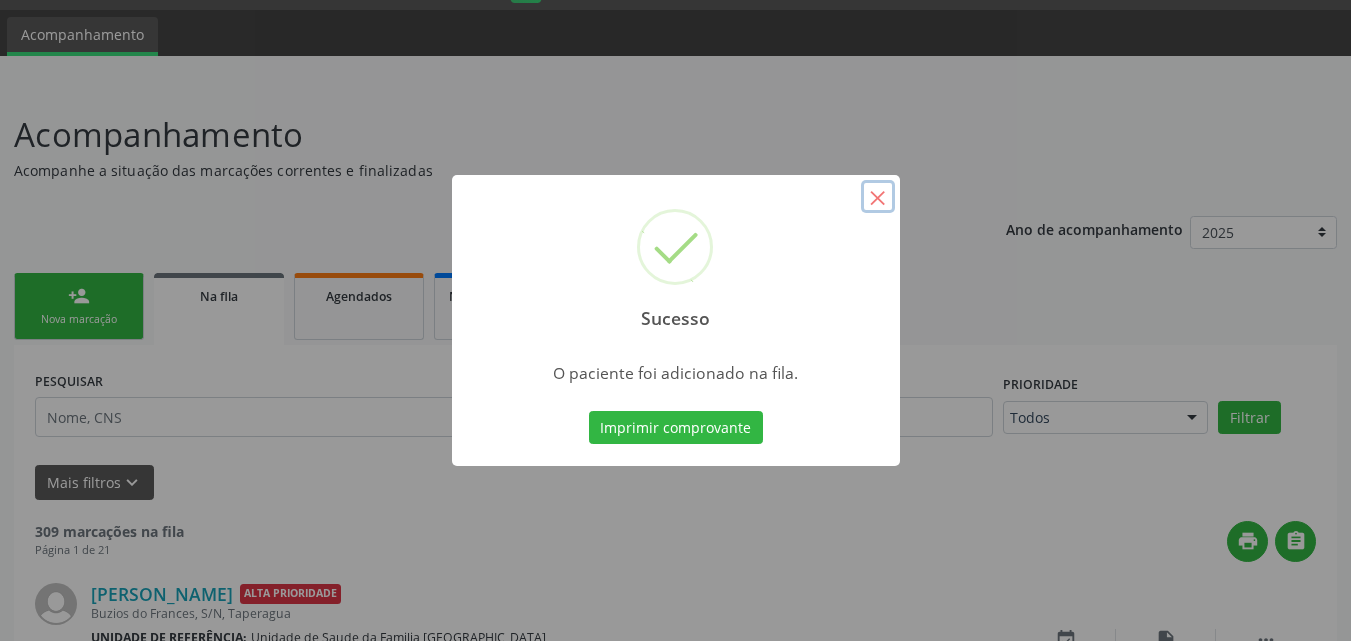 click on "×" at bounding box center [878, 197] 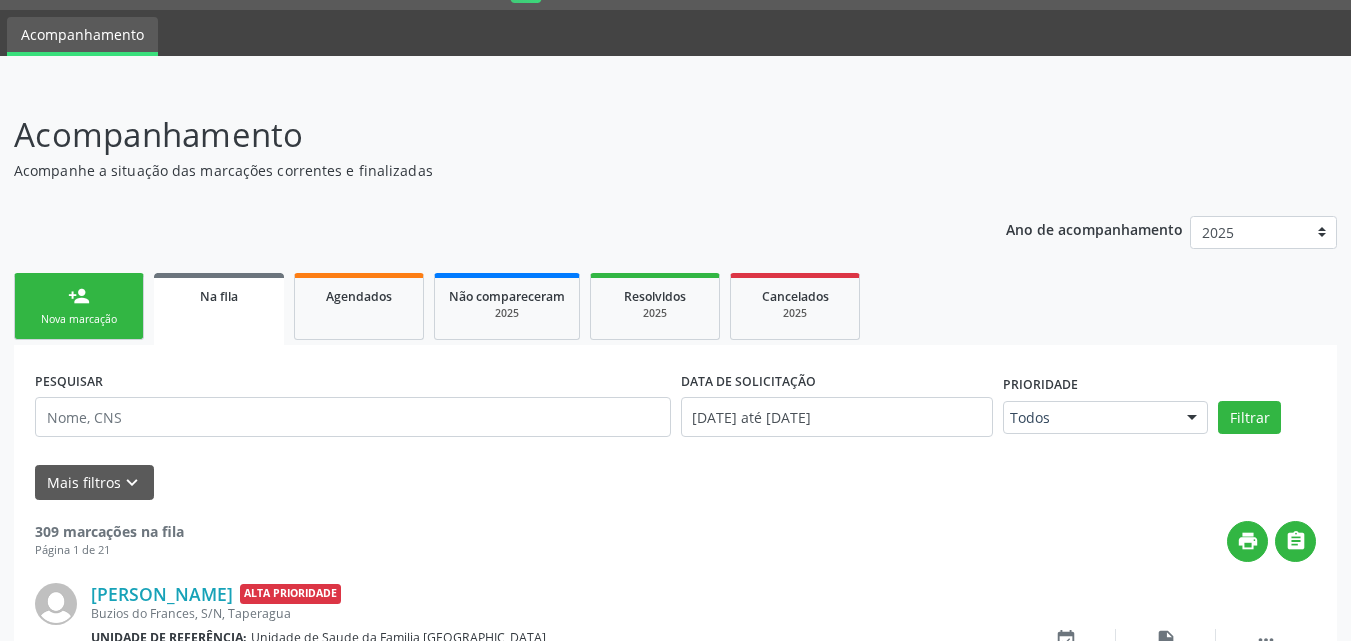 click on "person_add" at bounding box center [79, 296] 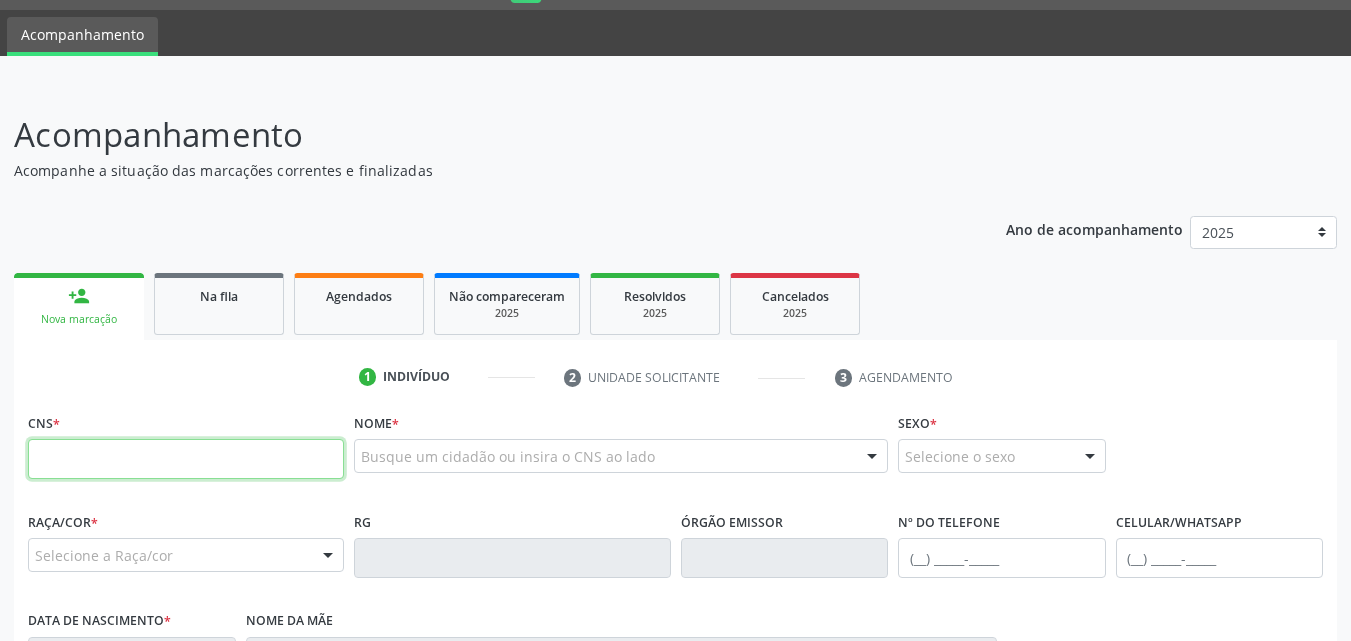 click at bounding box center [186, 459] 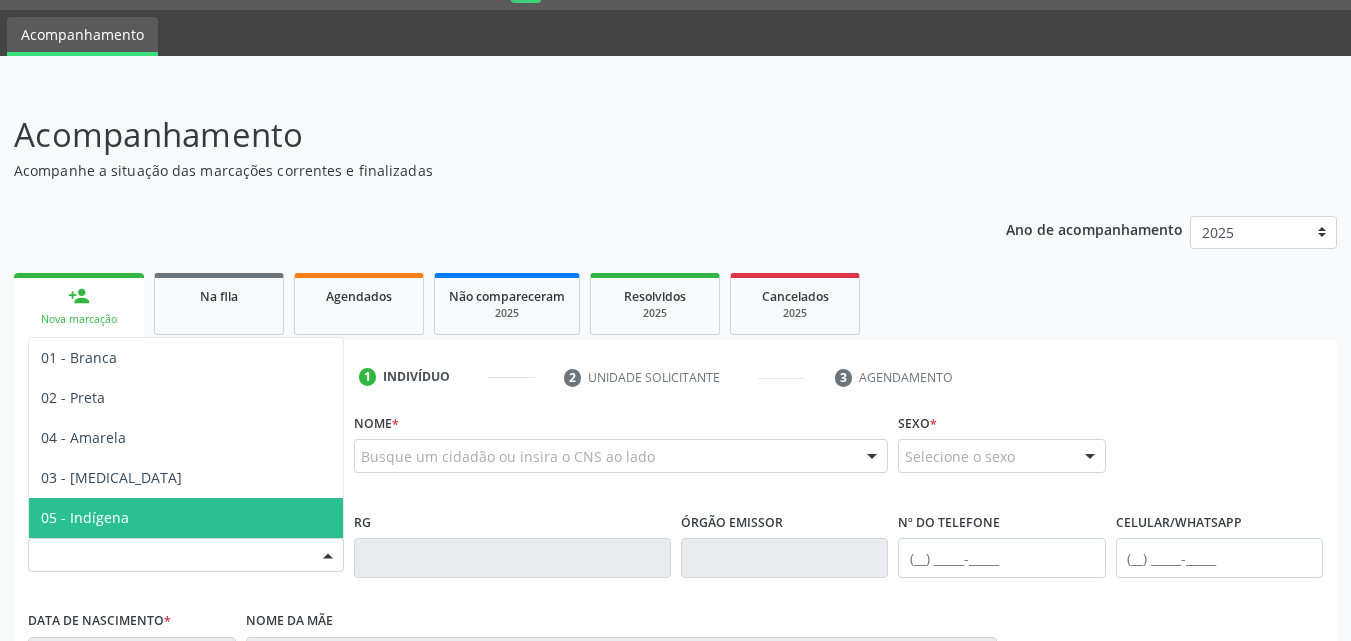 type on "701 4046 1717 2032" 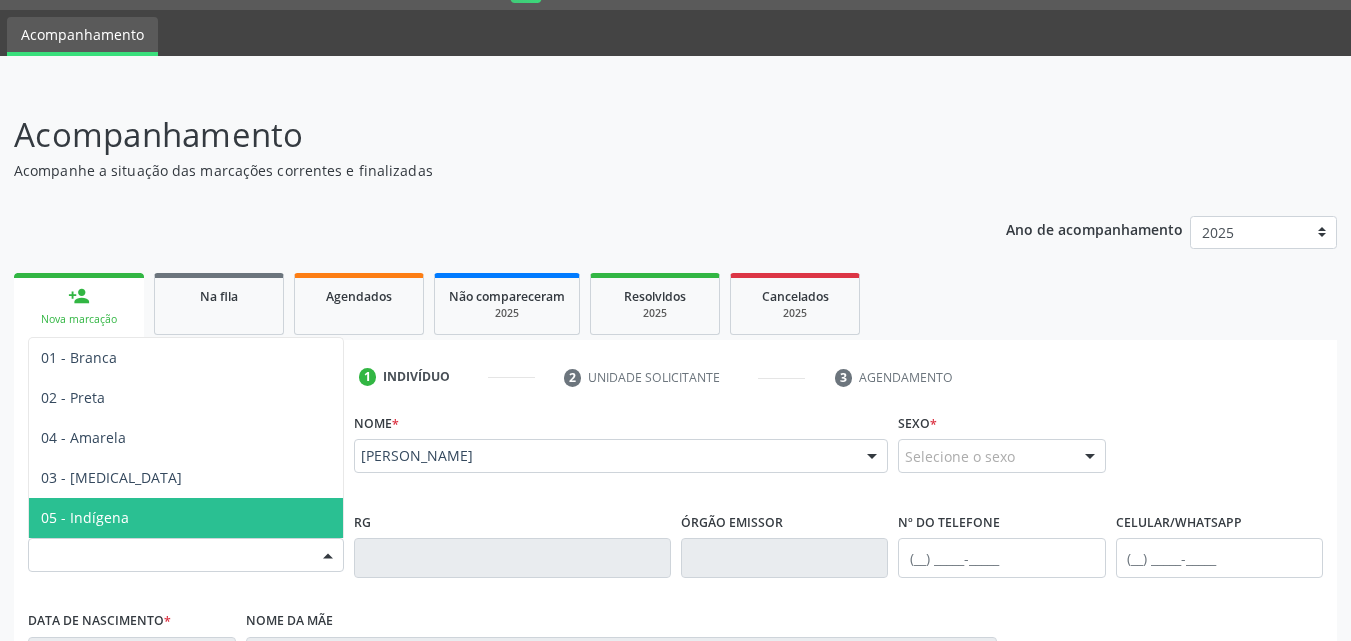 scroll, scrollTop: 471, scrollLeft: 0, axis: vertical 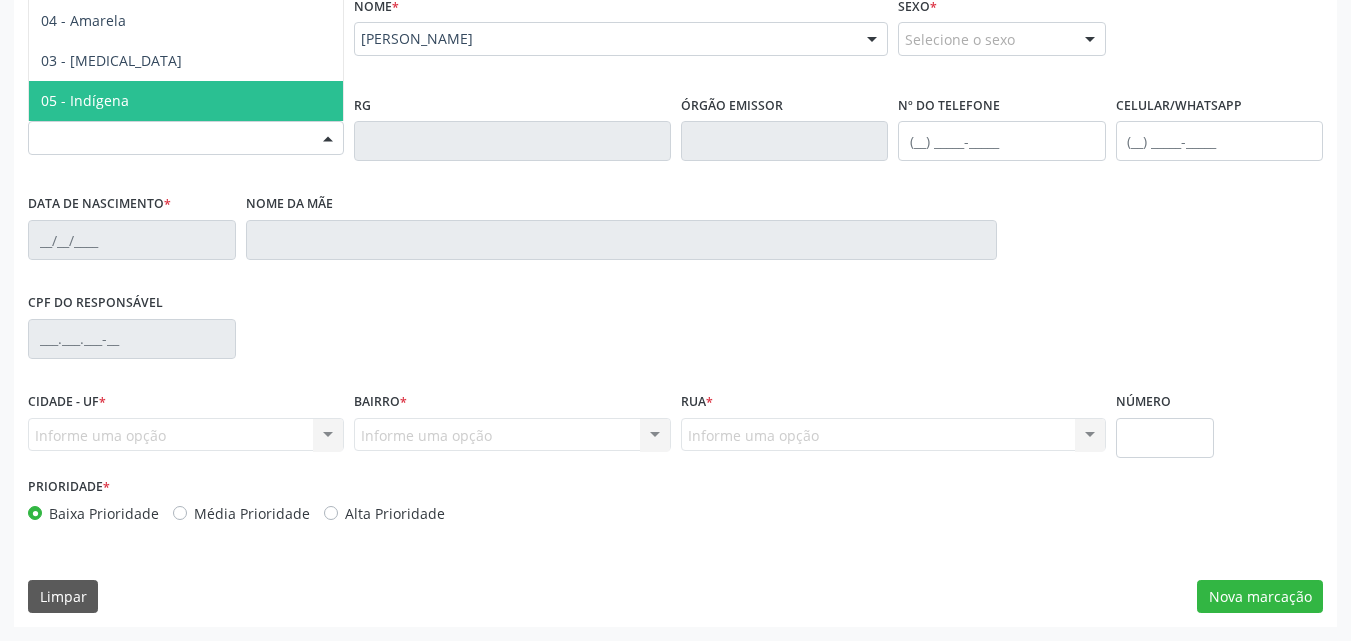 click on "CPF do responsável" at bounding box center (675, 337) 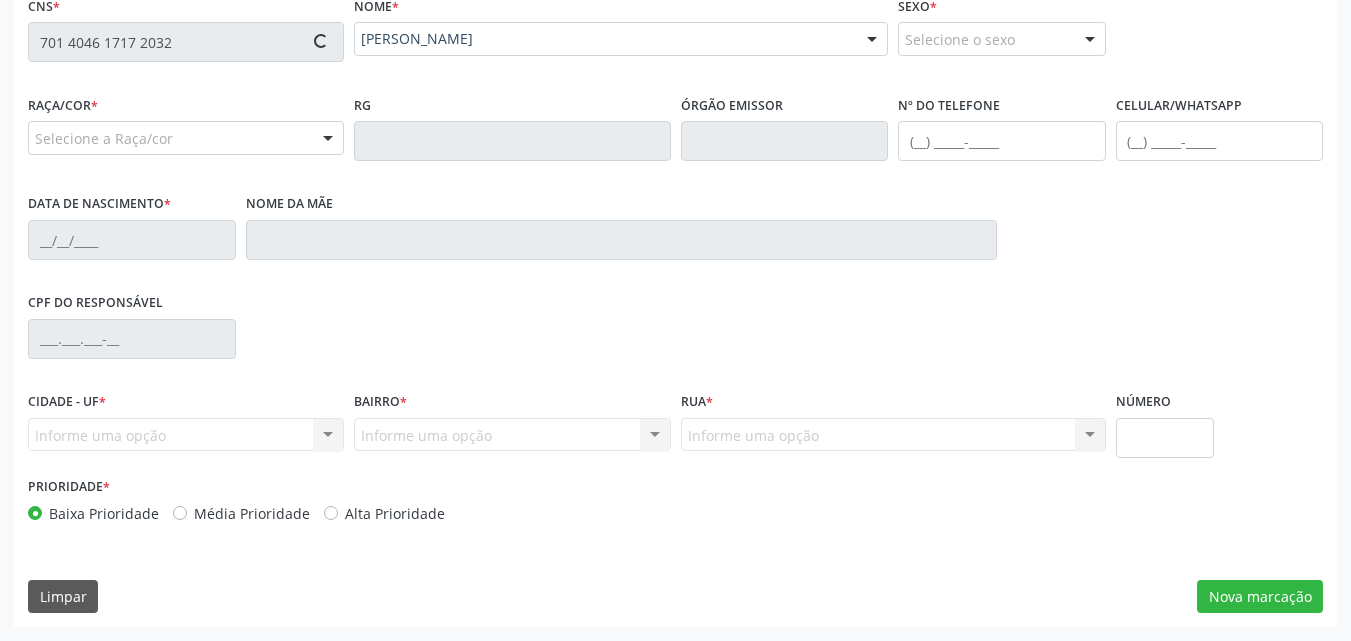 type on "(82) 99411-9695" 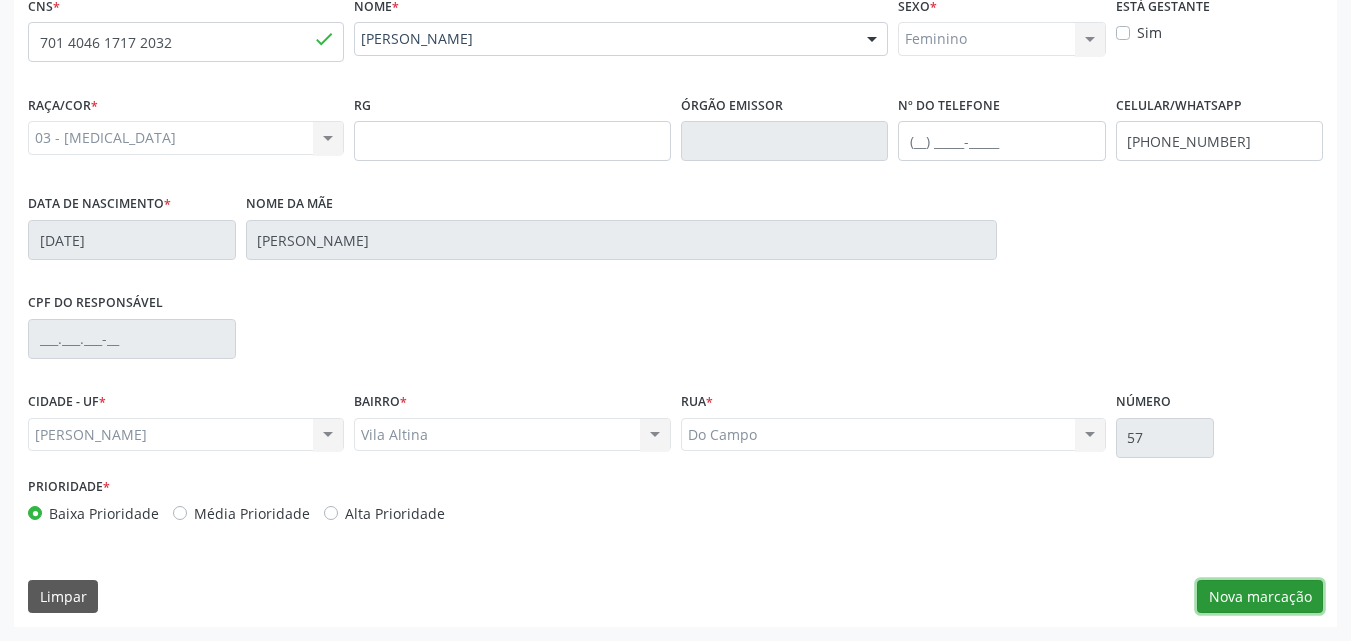 click on "Nova marcação" at bounding box center (1260, 597) 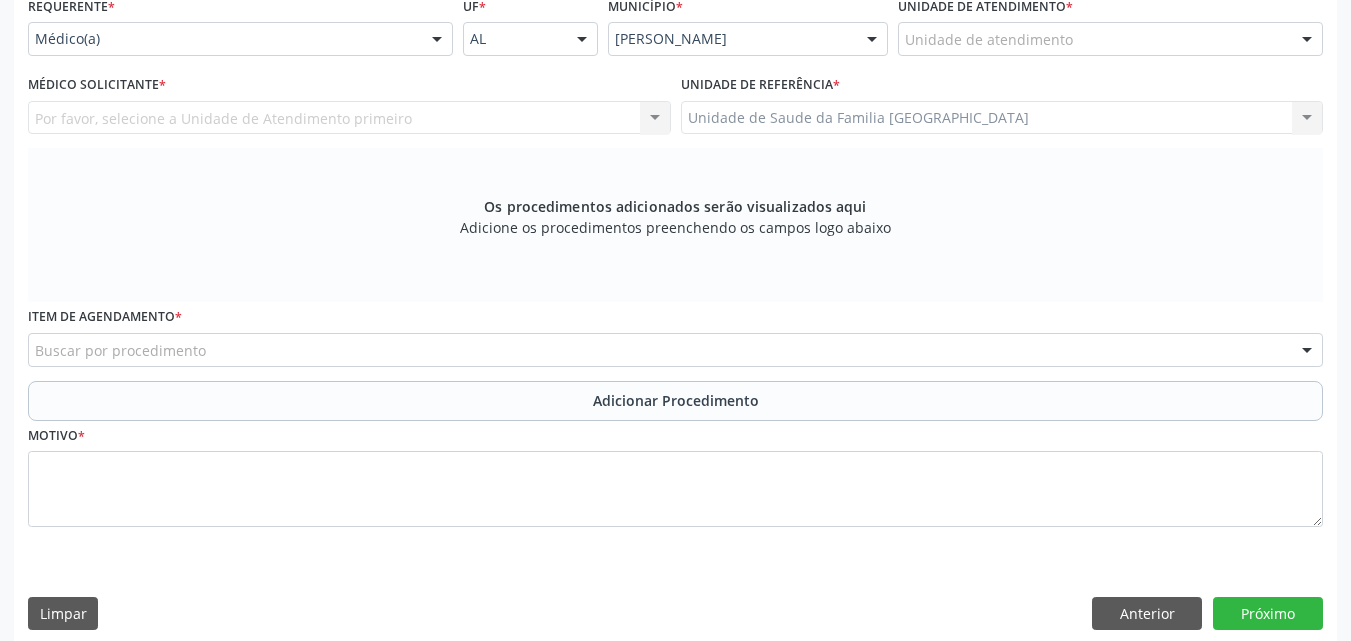 scroll, scrollTop: 4, scrollLeft: 0, axis: vertical 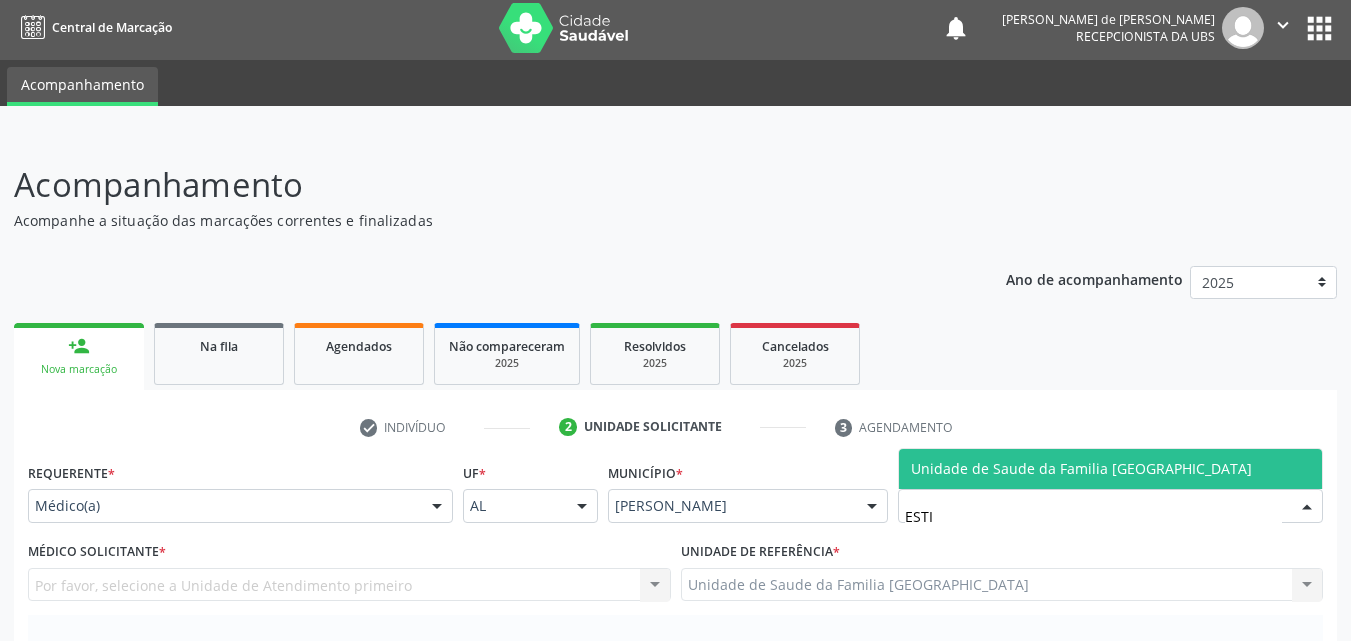 type on "ESTIV" 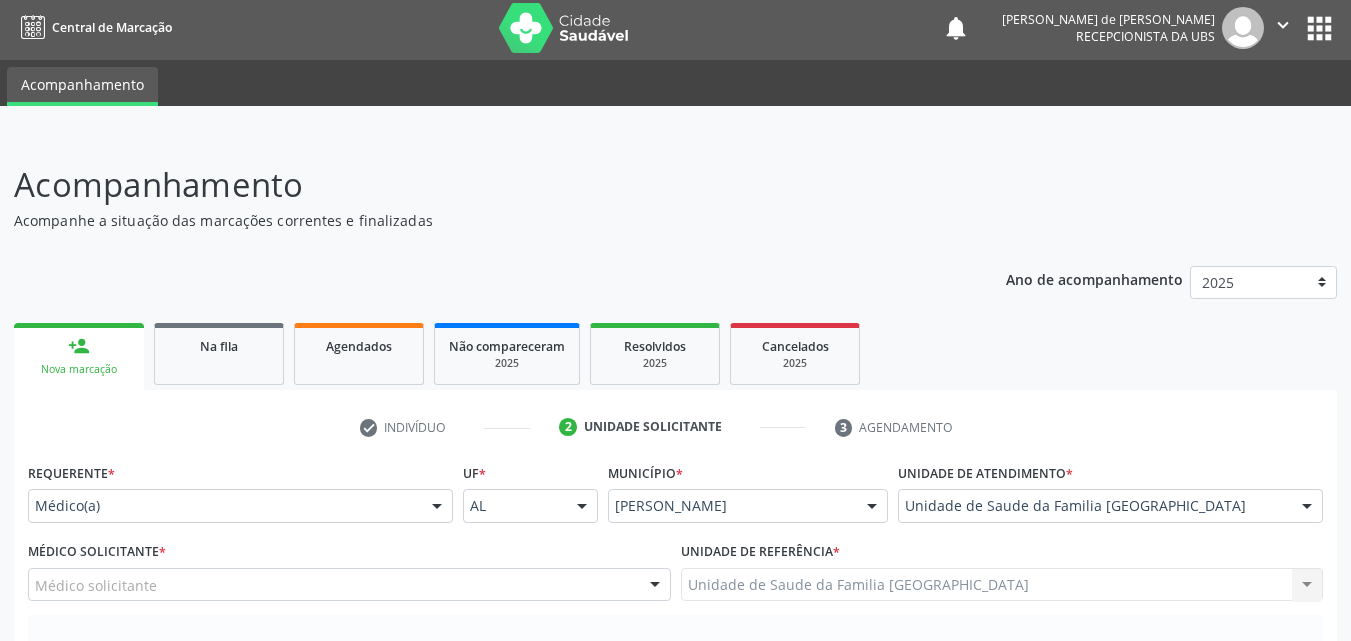 scroll, scrollTop: 471, scrollLeft: 0, axis: vertical 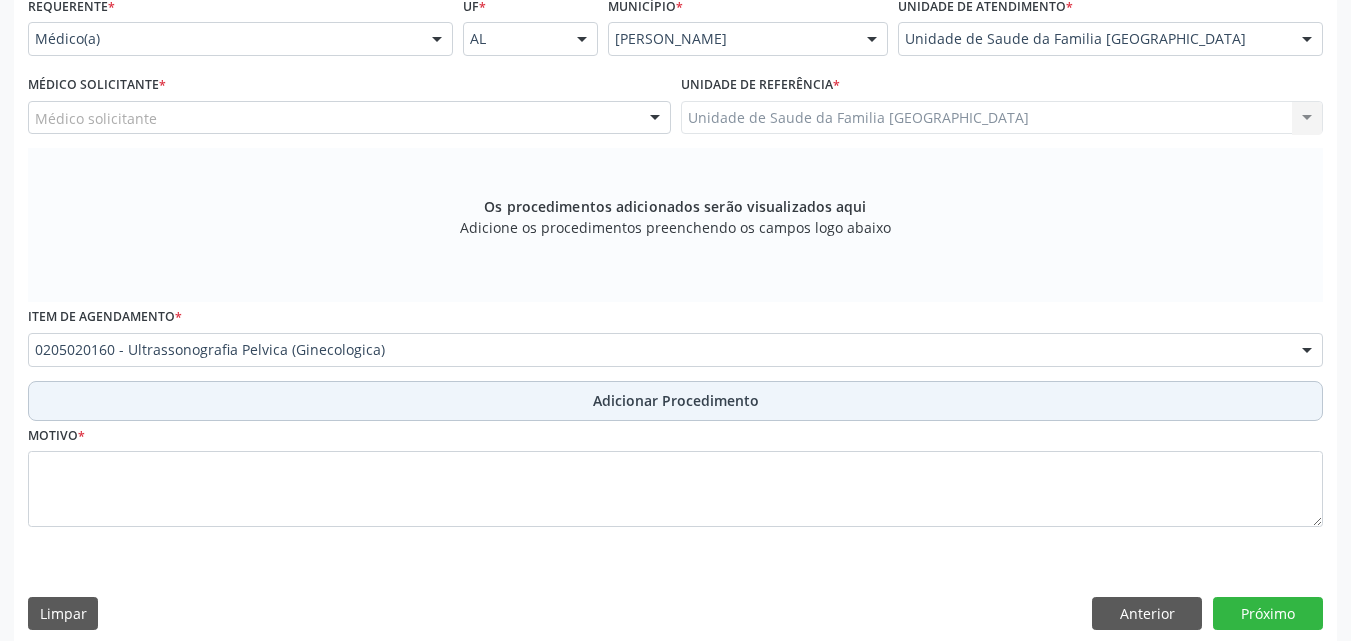 click on "Adicionar Procedimento" at bounding box center [675, 401] 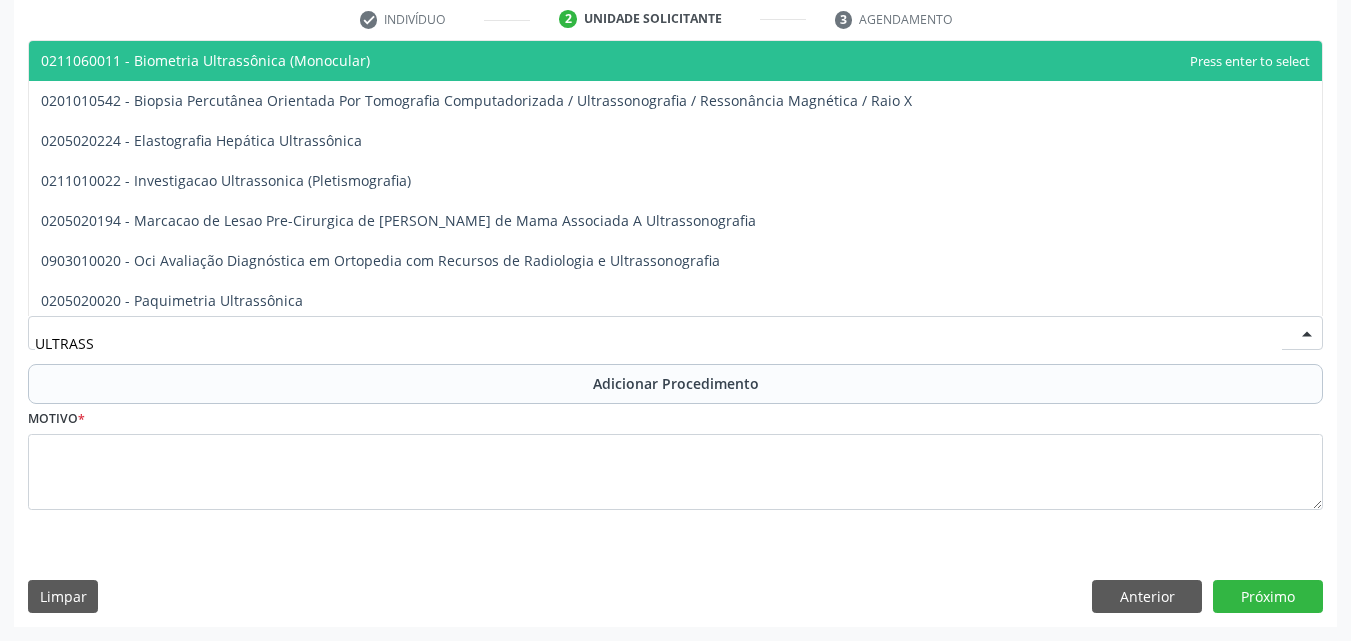 type on "ULTRASSO" 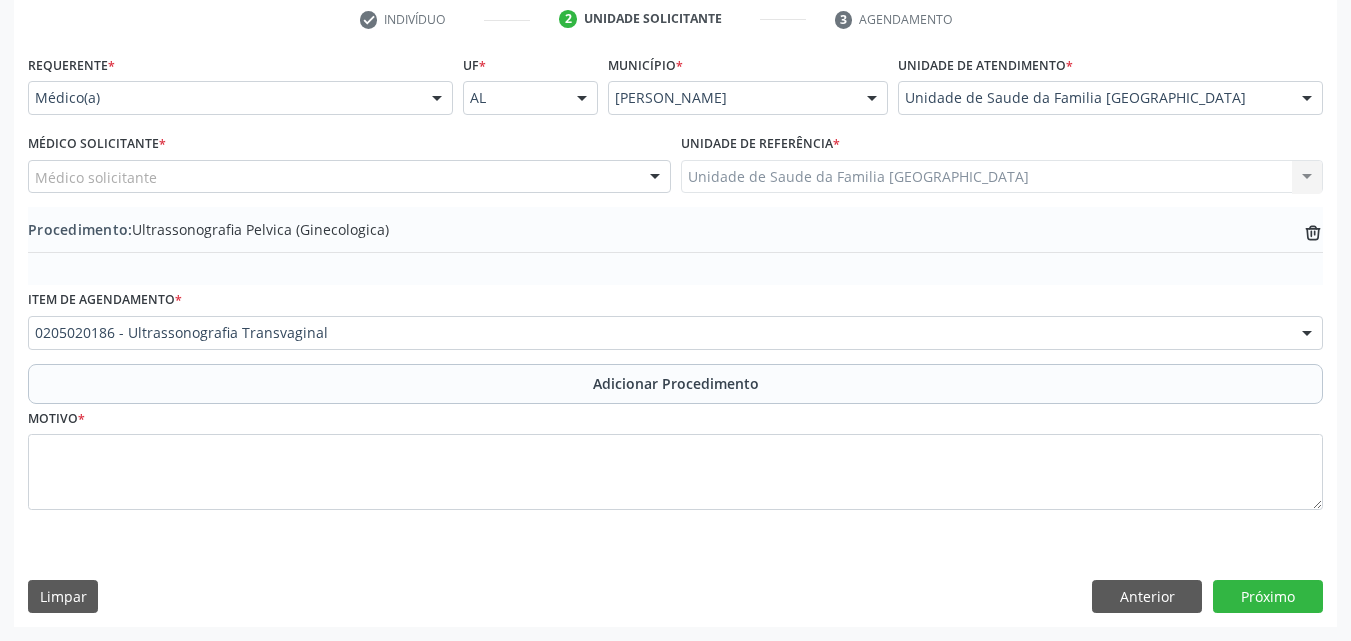 scroll, scrollTop: 0, scrollLeft: 0, axis: both 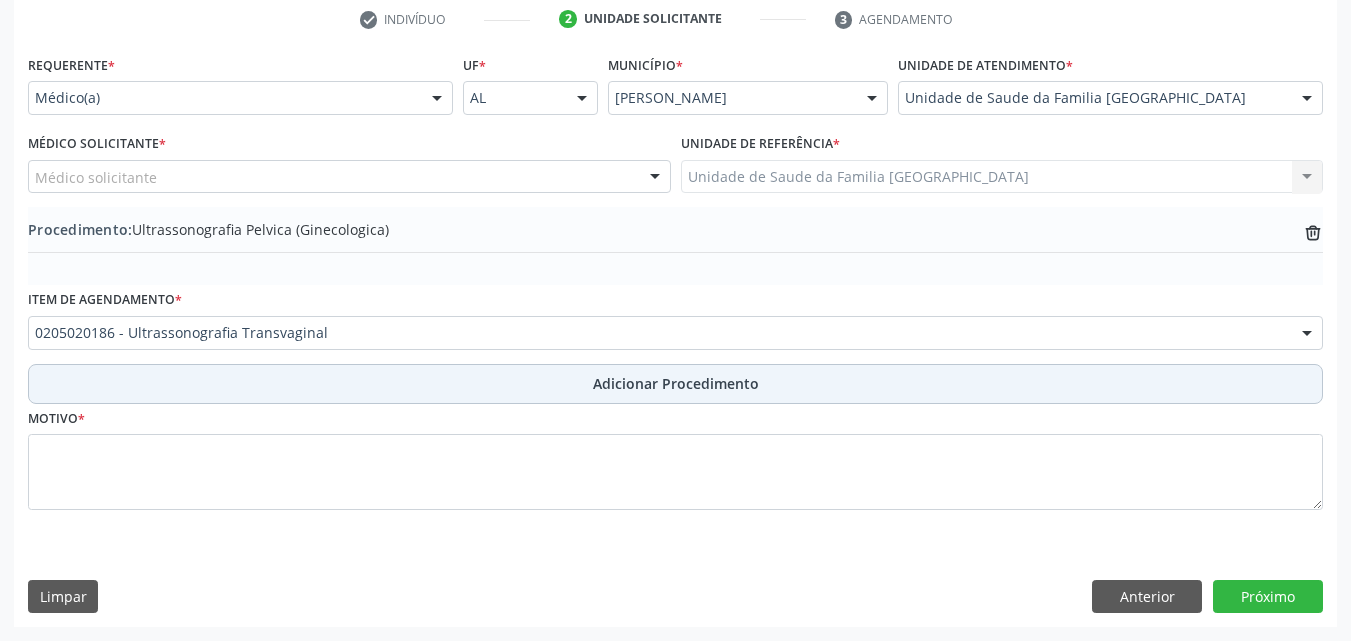 click on "Adicionar Procedimento" at bounding box center (675, 384) 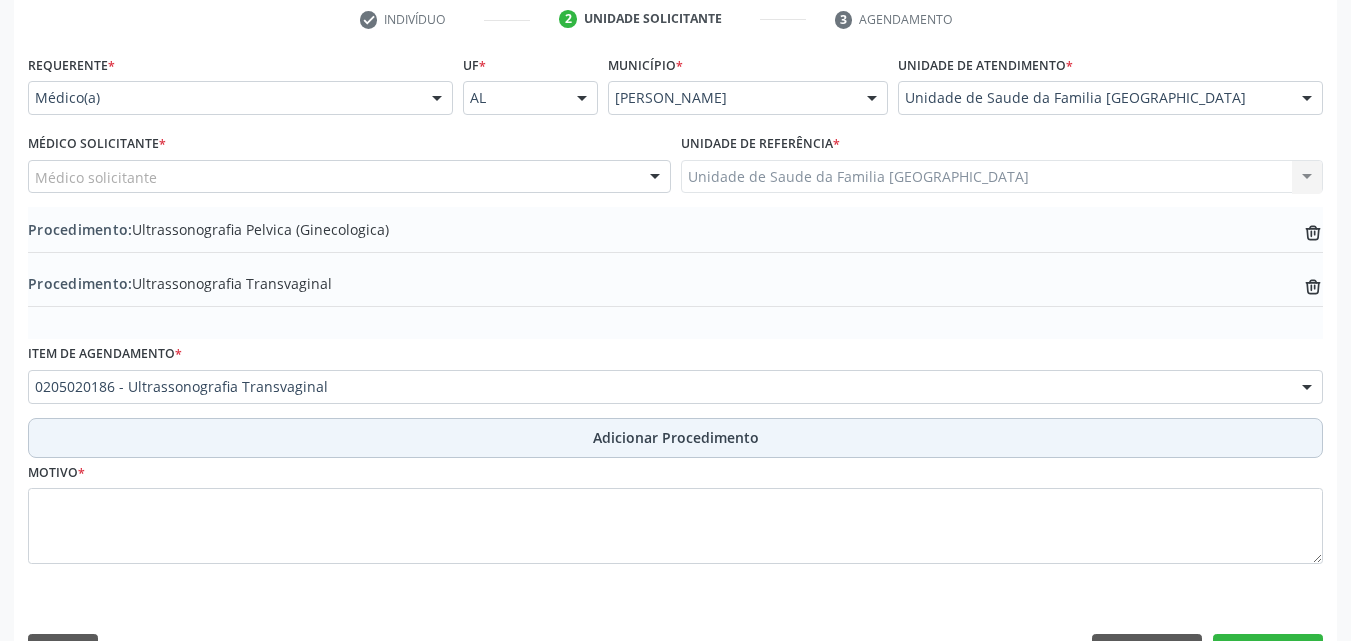 click on "Adicionar Procedimento" at bounding box center (675, 438) 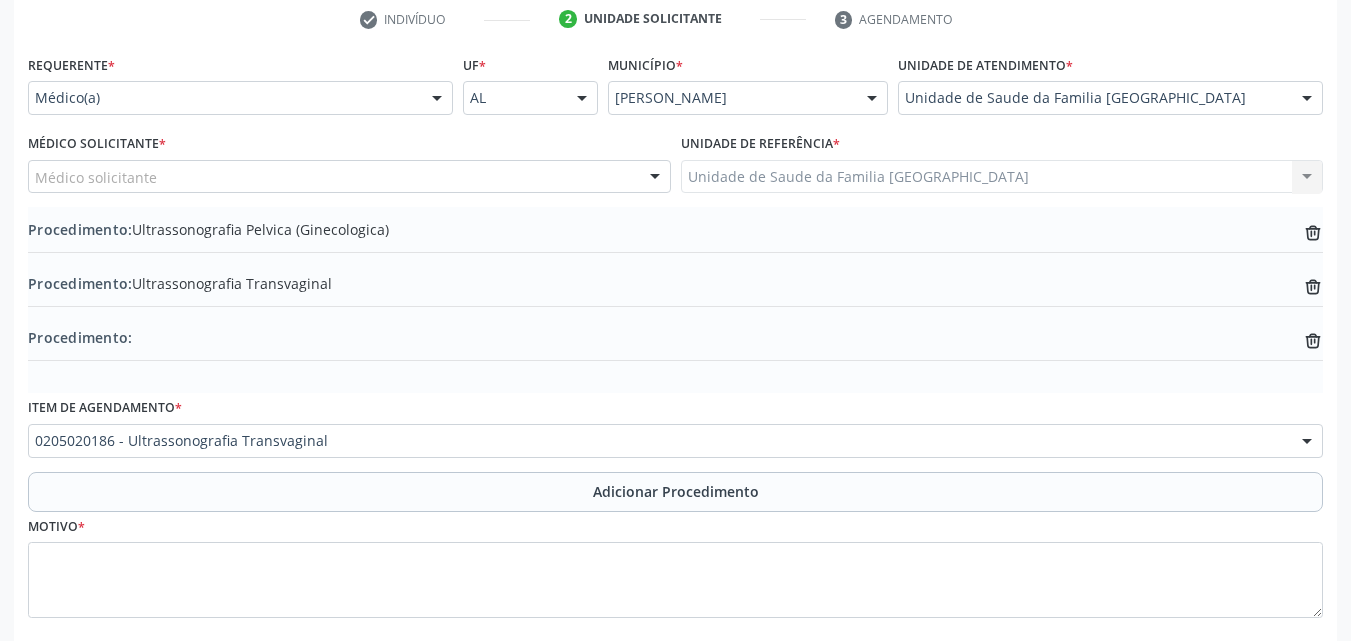 click on "Requerente
*
Médico(a)         Médico(a)   Enfermeiro(a)   Paciente
Nenhum resultado encontrado para: "   "
Não há nenhuma opção para ser exibida.
UF
*
AL         AL
Nenhum resultado encontrado para: "   "
Não há nenhuma opção para ser exibida.
Município
*
Marechal Deodoro         Marechal Deodoro
Nenhum resultado encontrado para: "   "
Não há nenhuma opção para ser exibida.
Unidade de atendimento
*
Unidade de Saude da Familia Rua da Estiva         Aeronave Baron 58   Aeronave Cessna   Associacao Divina Misericordia   Caps Maria Celia de Araujo Sarmento   Central Municipal de Rede de Frio de Marechal Deodoro   Central de Abastecimento Farmaceutico Caf   Centro Municipal de Especialidade Odontologica   Centro de Parto Normal Imaculada Conceicao   Centro de Saude Professor Estacio de Lima" at bounding box center (675, 392) 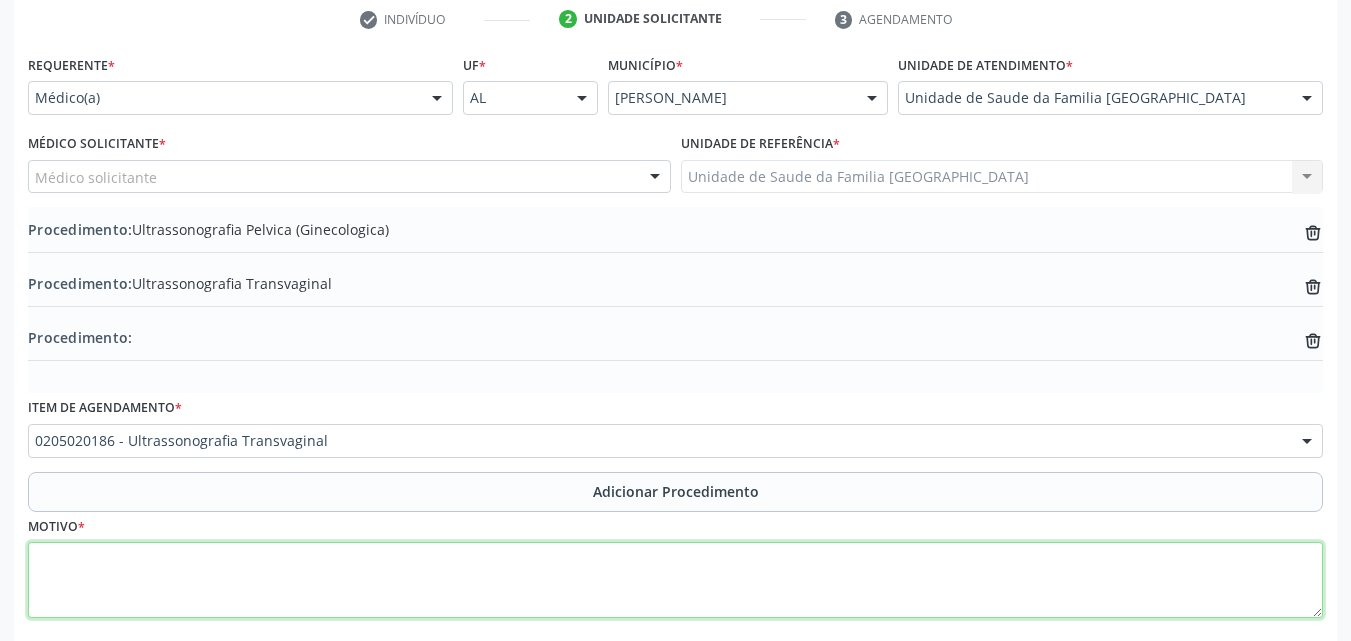 click at bounding box center (675, 580) 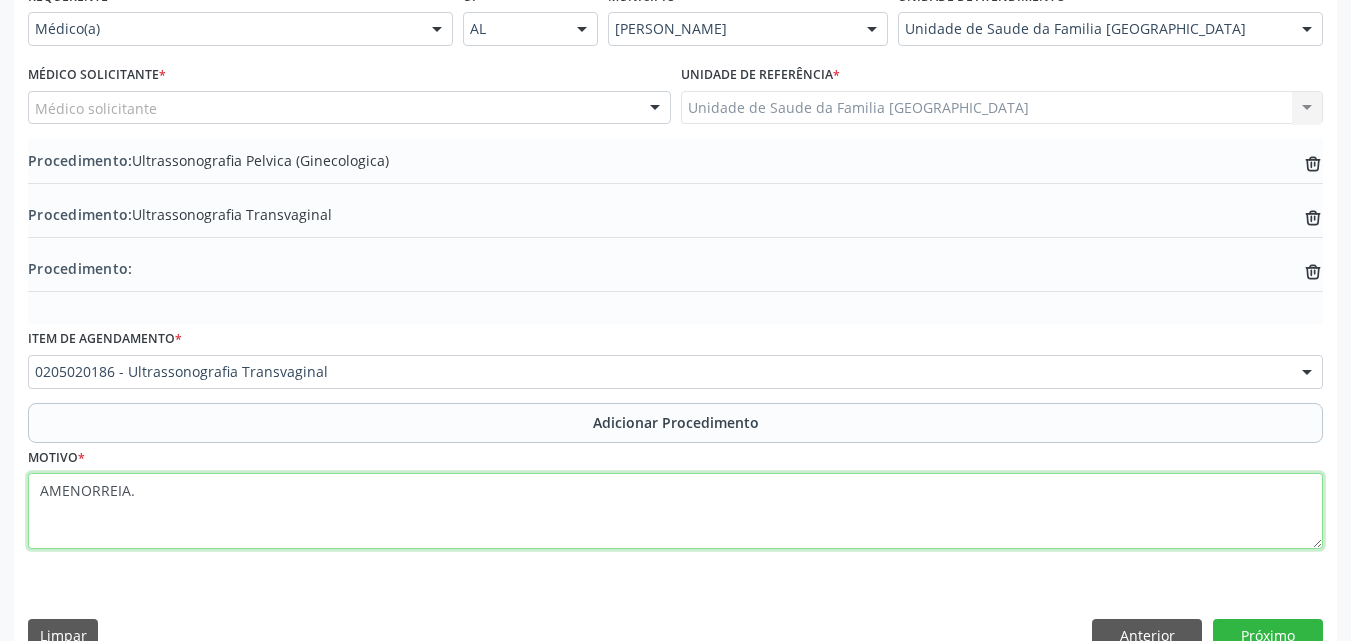 scroll, scrollTop: 520, scrollLeft: 0, axis: vertical 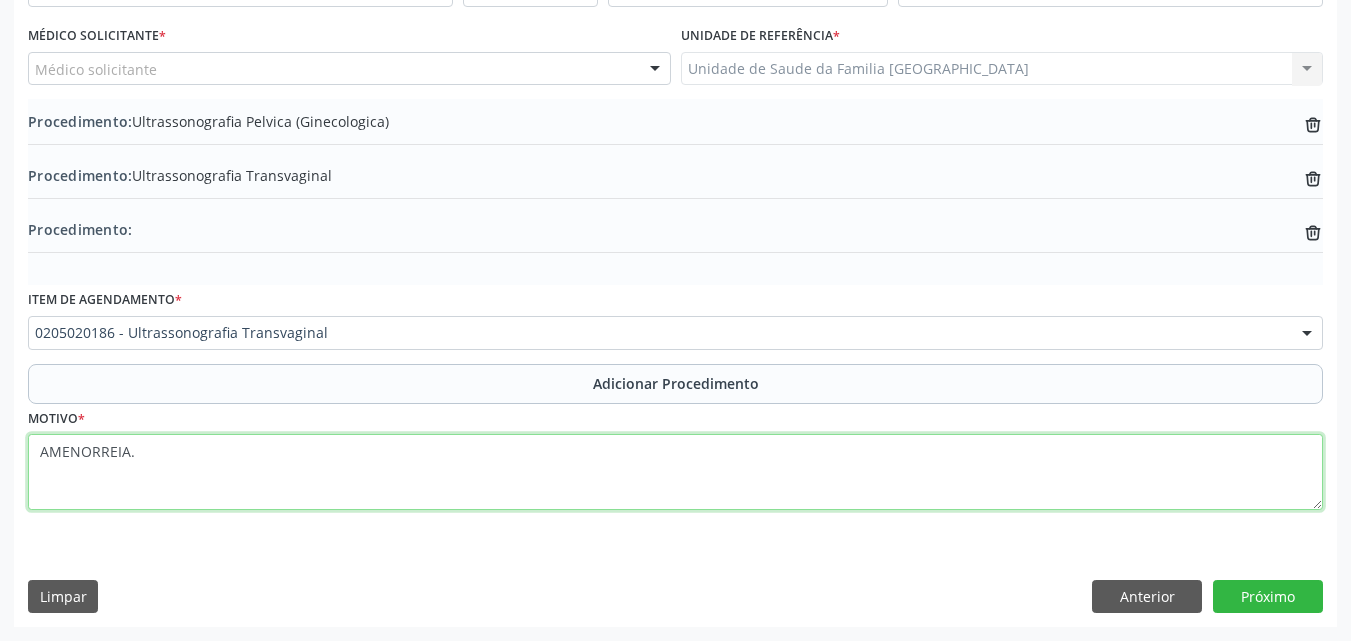 type on "AMENORREIA." 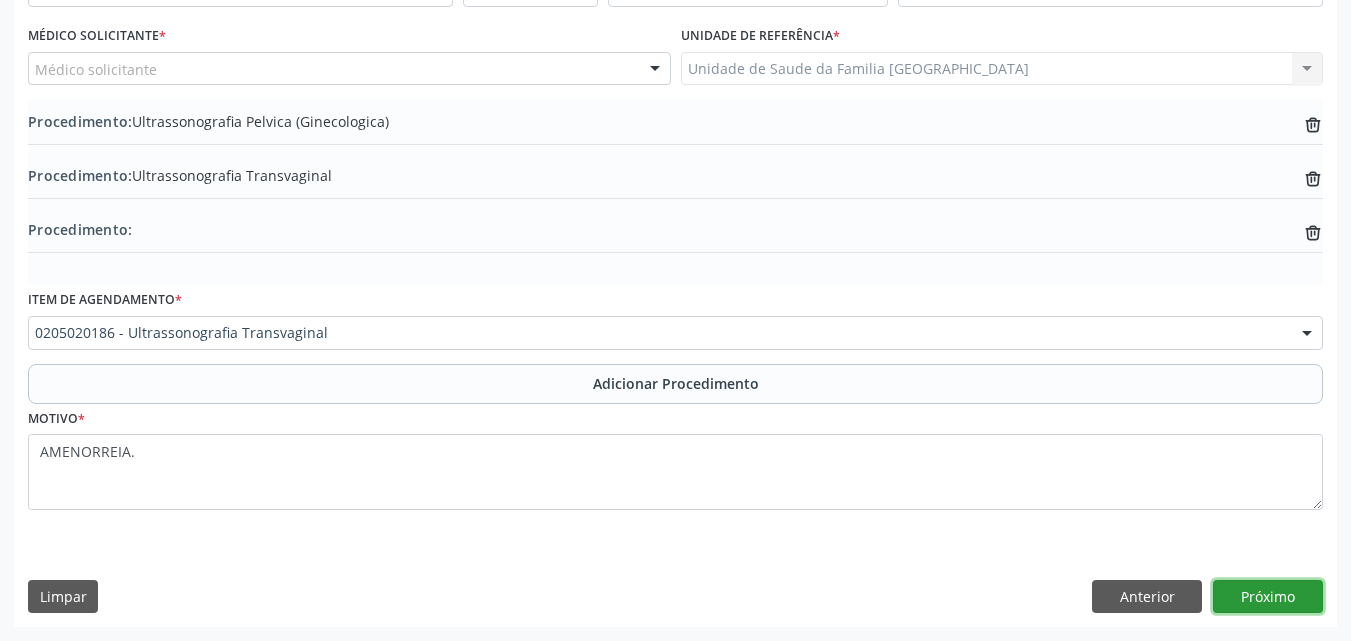 click on "Próximo" at bounding box center [1268, 597] 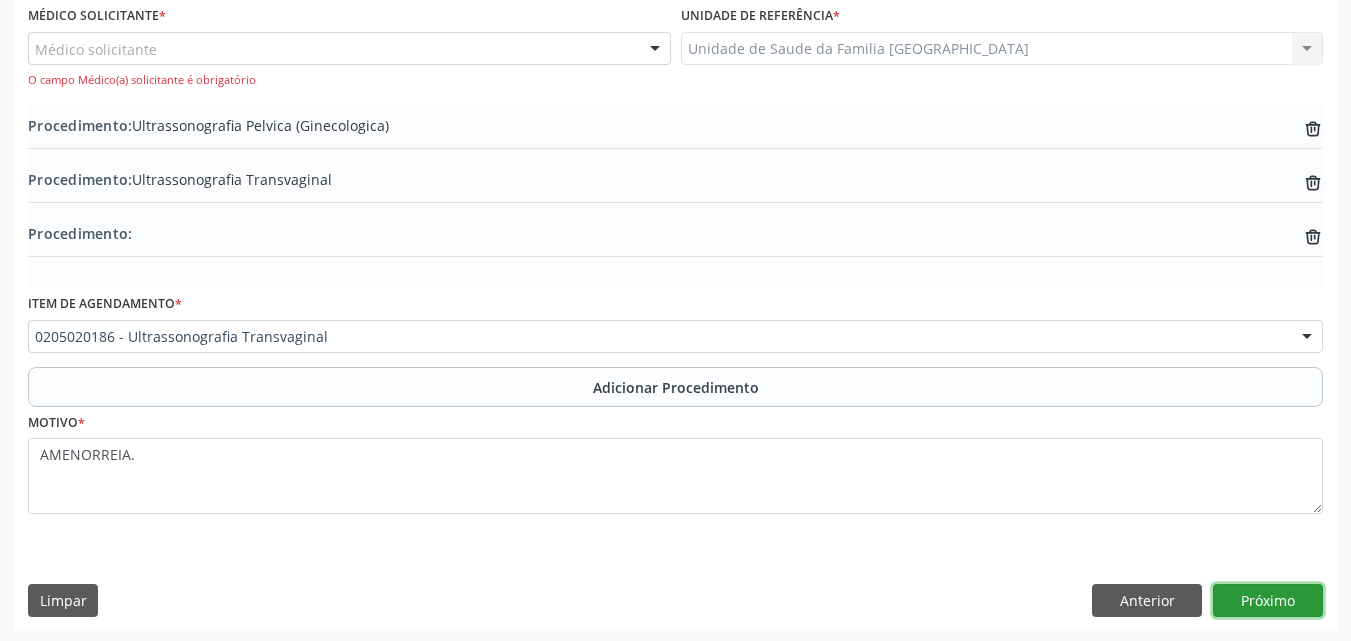 scroll, scrollTop: 544, scrollLeft: 0, axis: vertical 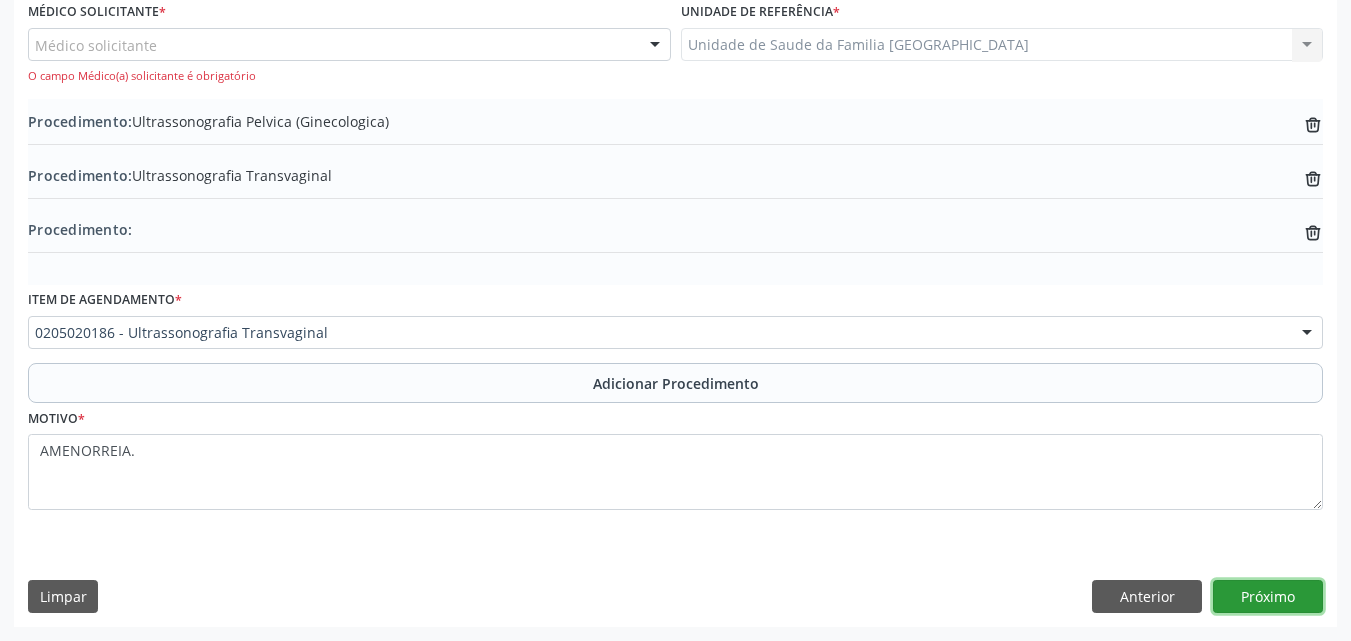 click on "Próximo" at bounding box center [1268, 597] 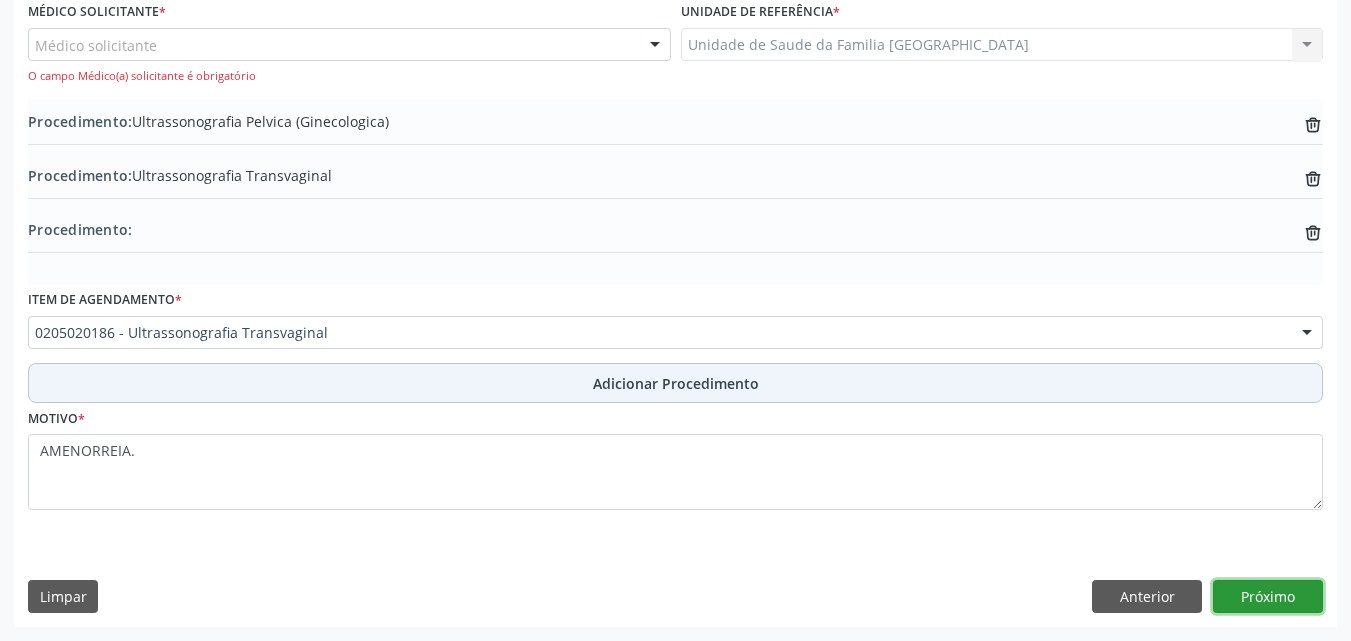 scroll, scrollTop: 77, scrollLeft: 0, axis: vertical 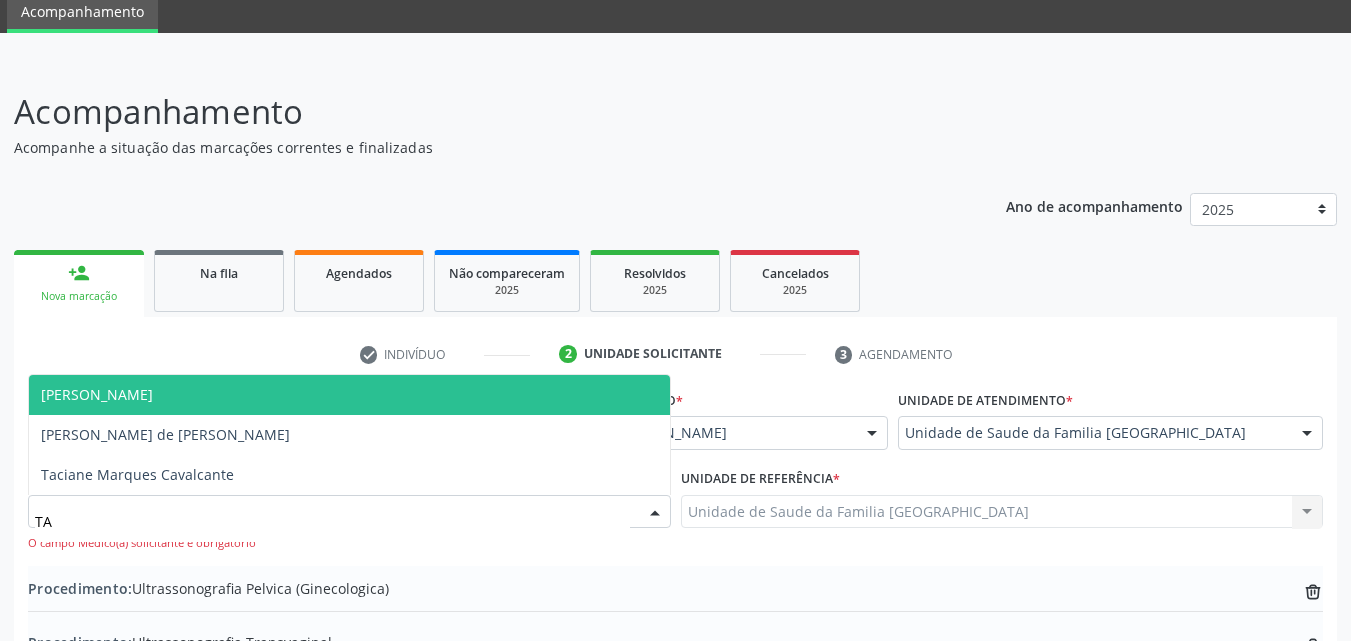 type on "TAC" 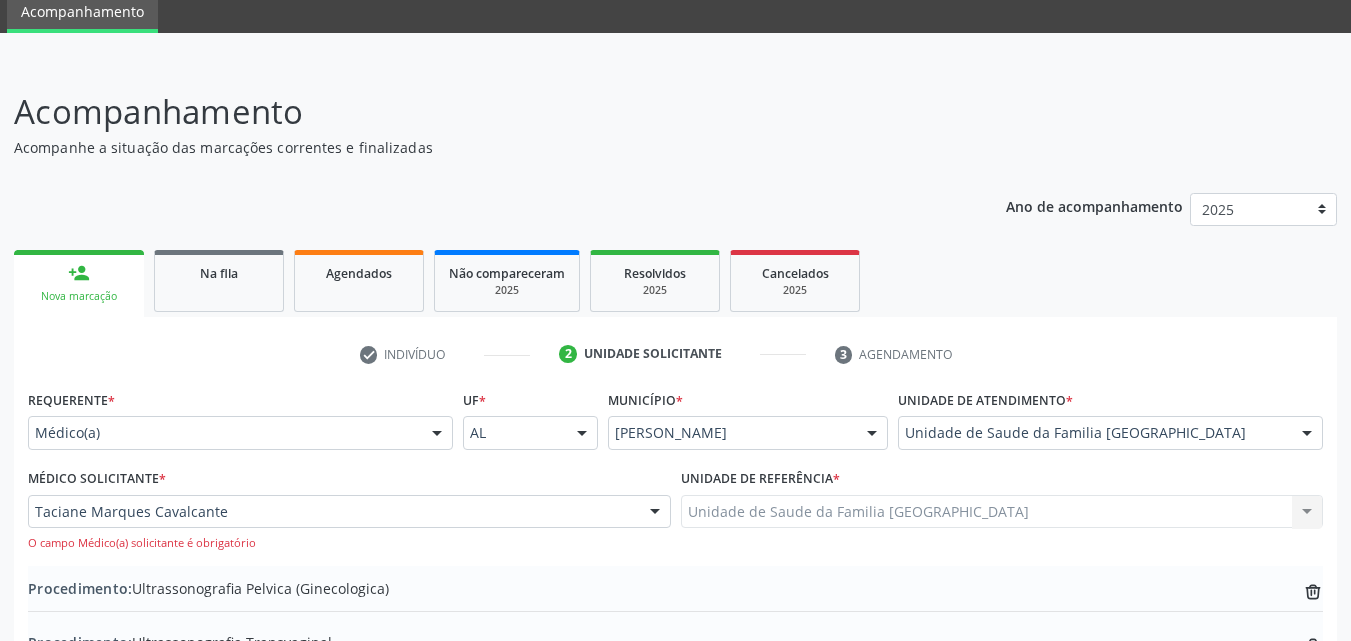 scroll, scrollTop: 544, scrollLeft: 0, axis: vertical 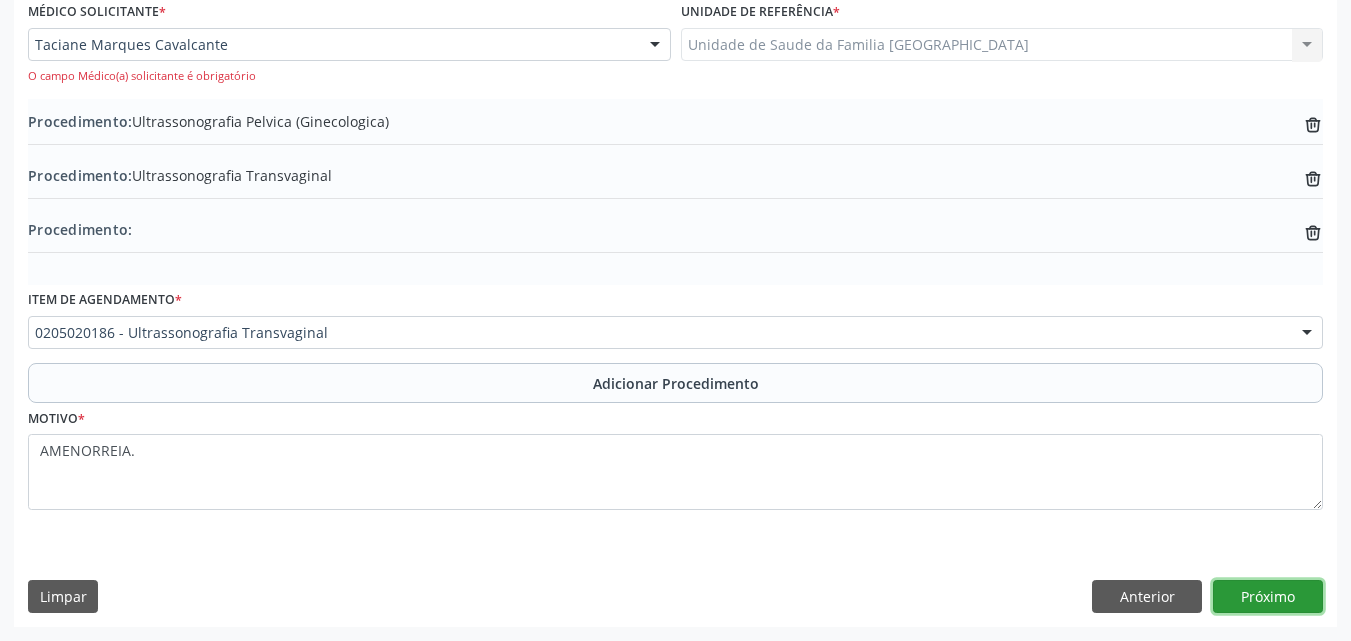 click on "Próximo" at bounding box center [1268, 597] 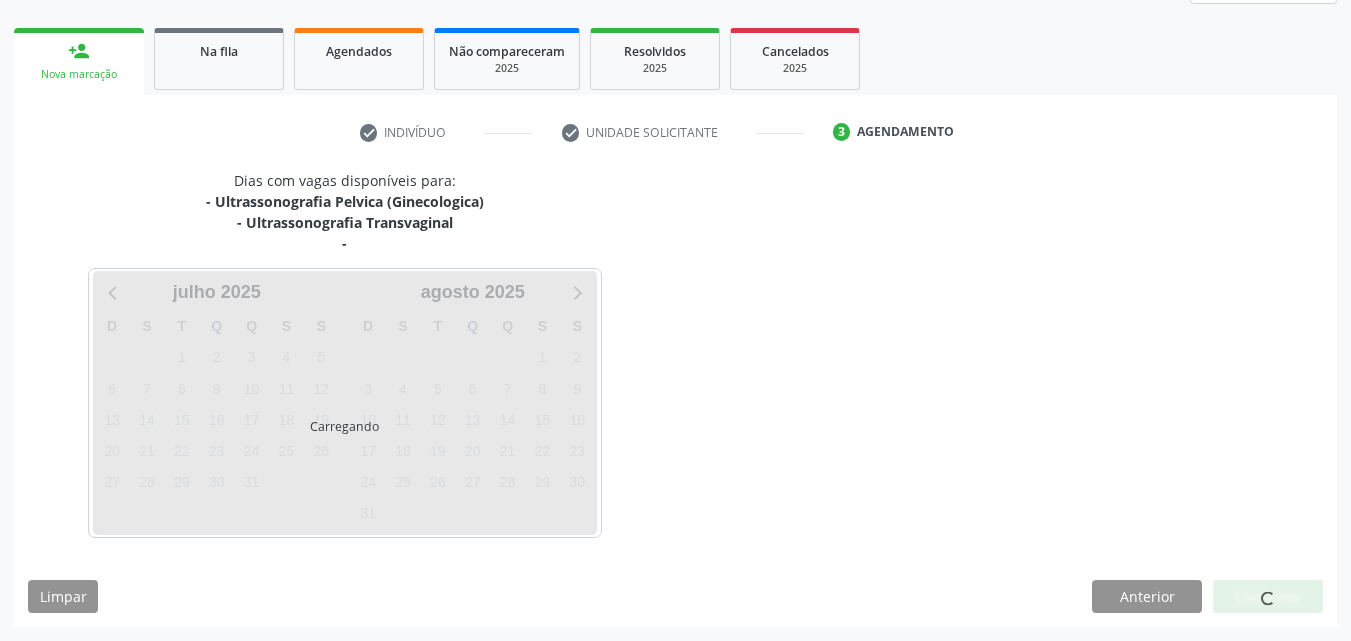 scroll, scrollTop: 358, scrollLeft: 0, axis: vertical 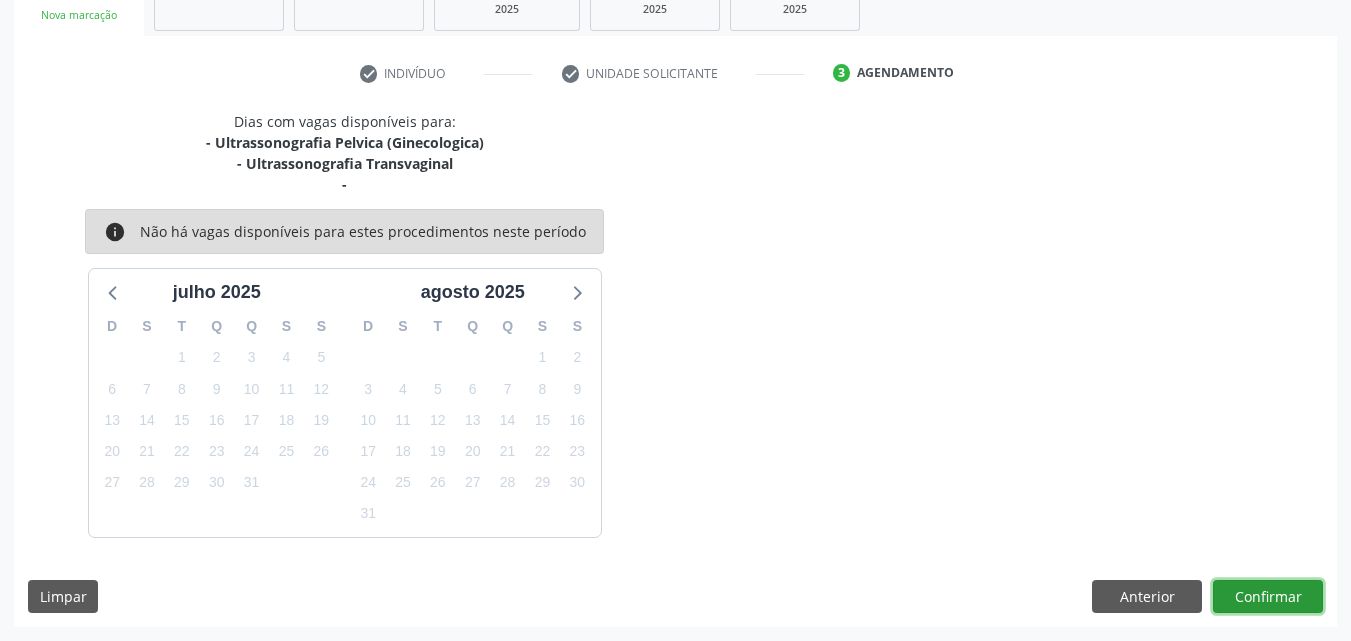 click on "Confirmar" at bounding box center [1268, 597] 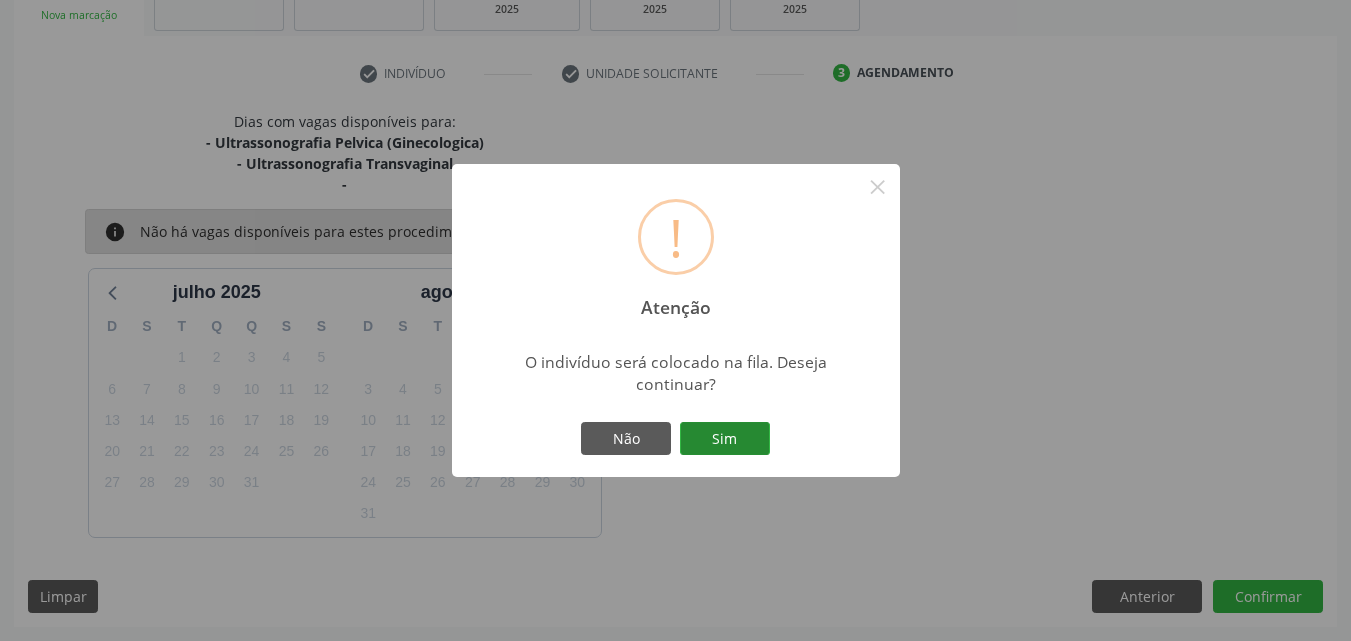 click on "Sim" at bounding box center (725, 439) 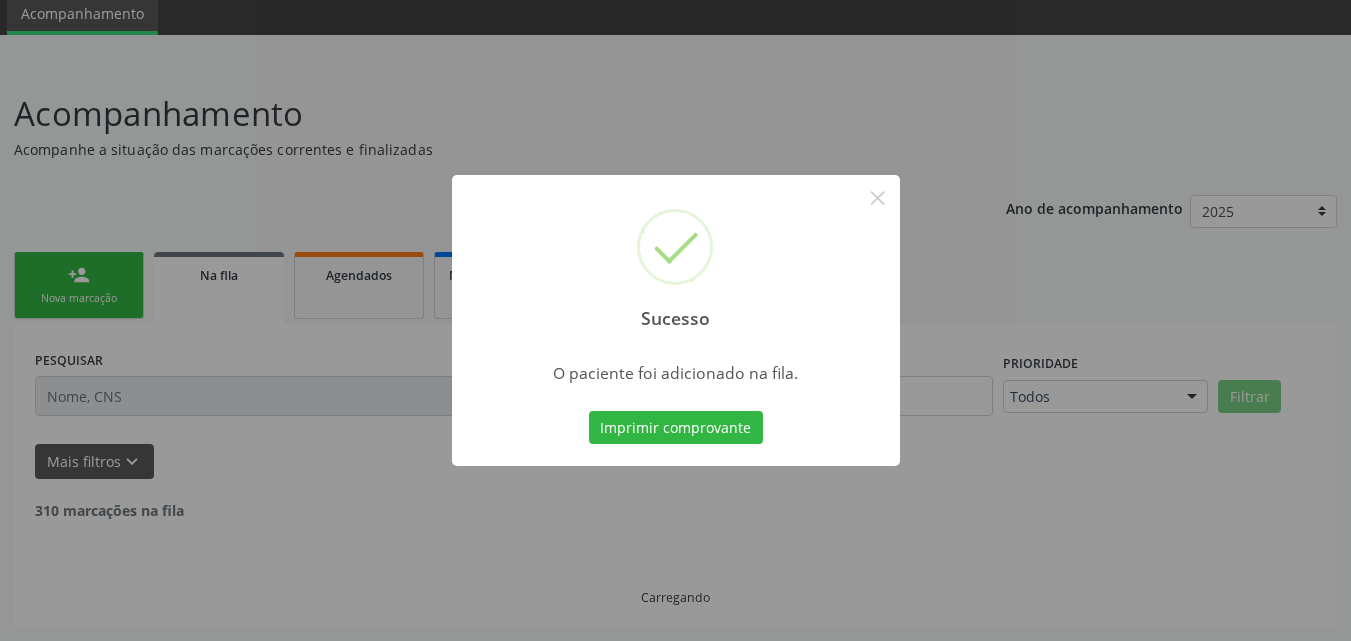 scroll, scrollTop: 54, scrollLeft: 0, axis: vertical 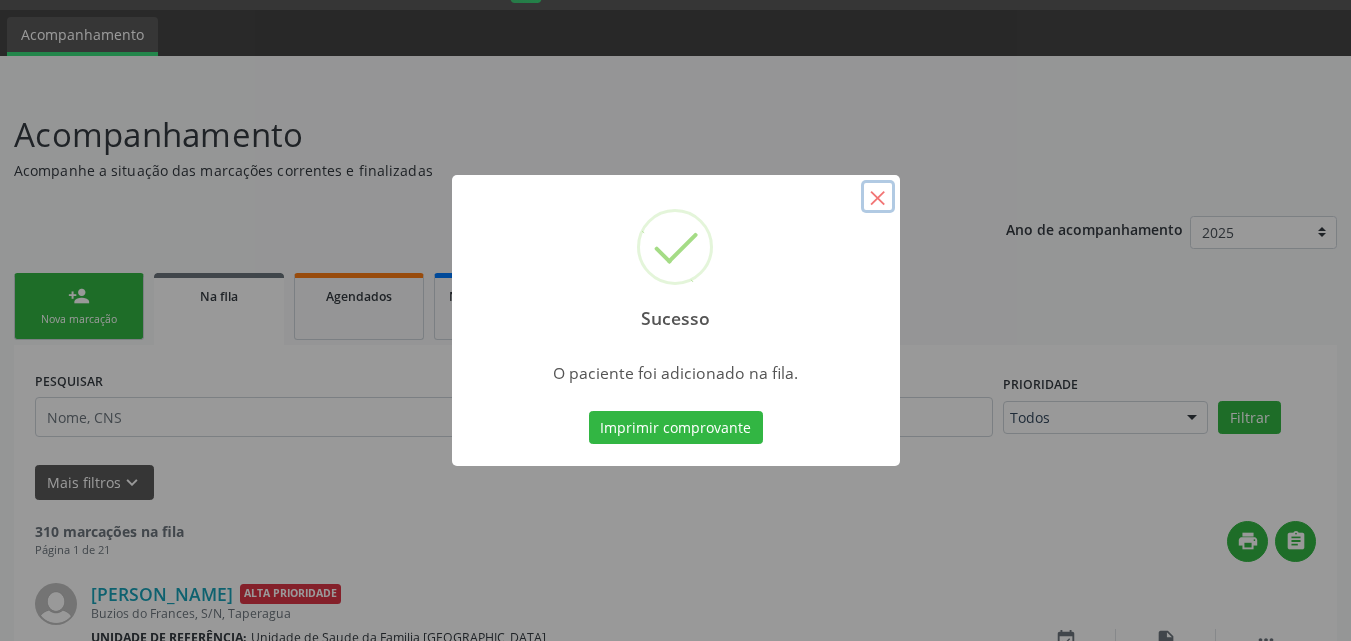click on "×" at bounding box center [878, 197] 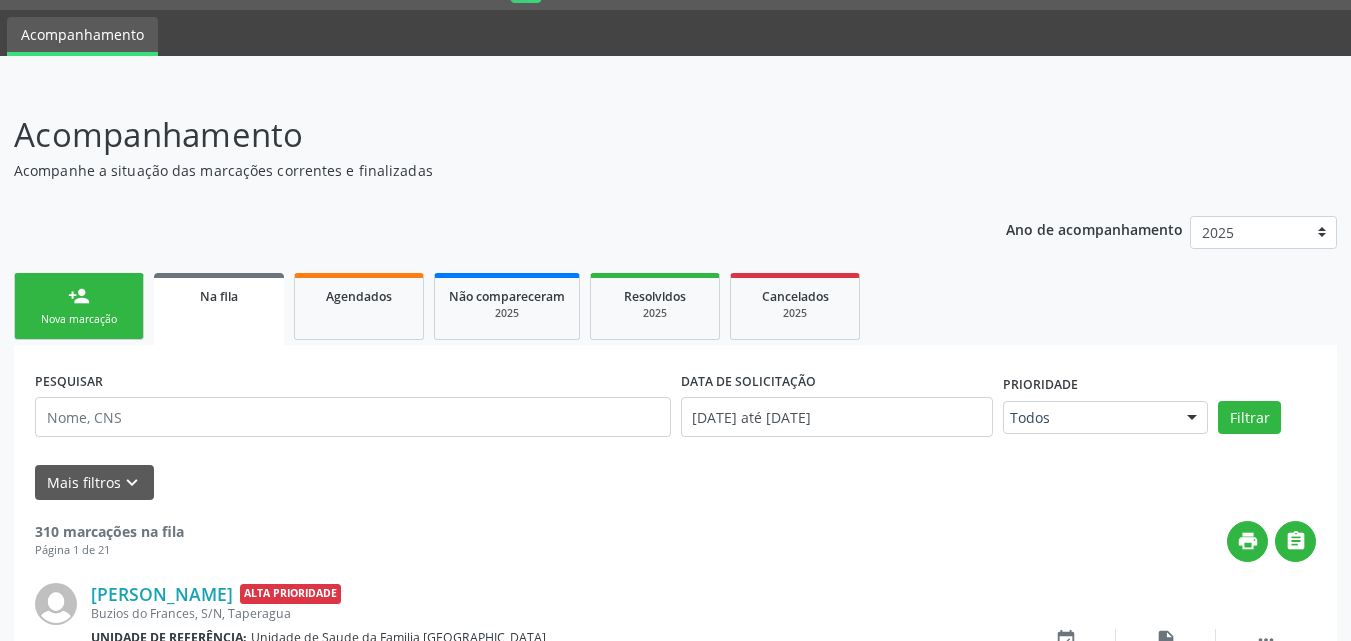 click on "person_add
Nova marcação" at bounding box center [79, 306] 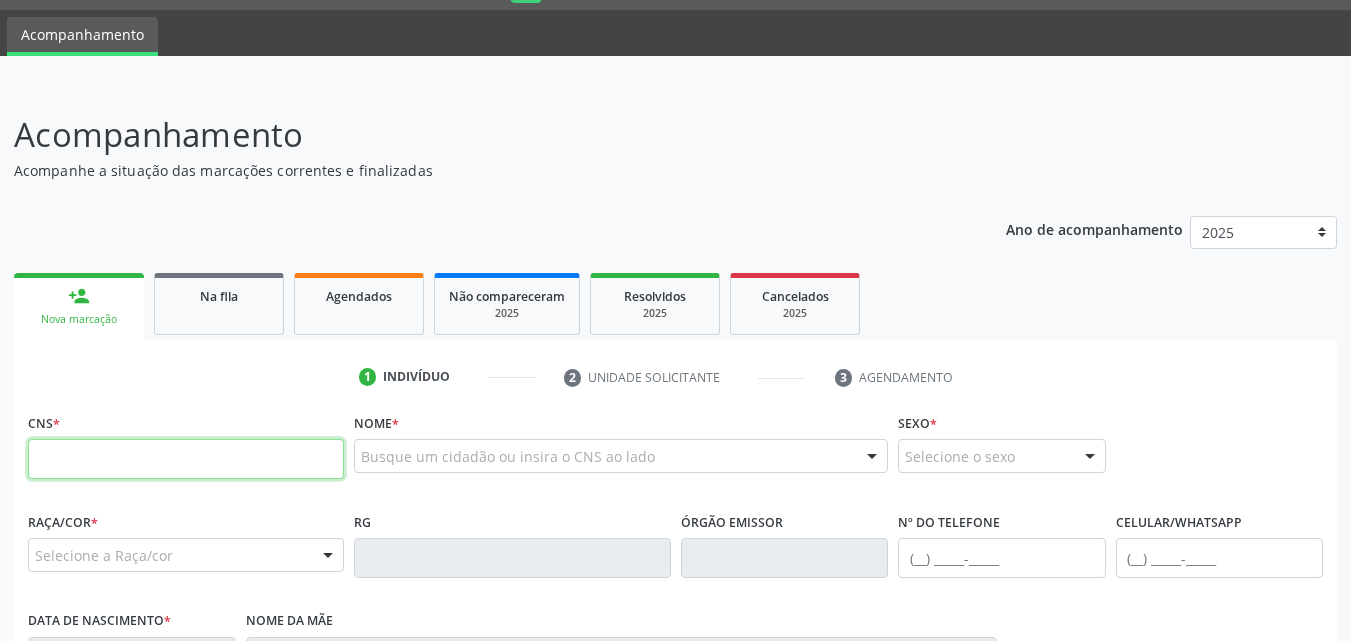 click at bounding box center [186, 459] 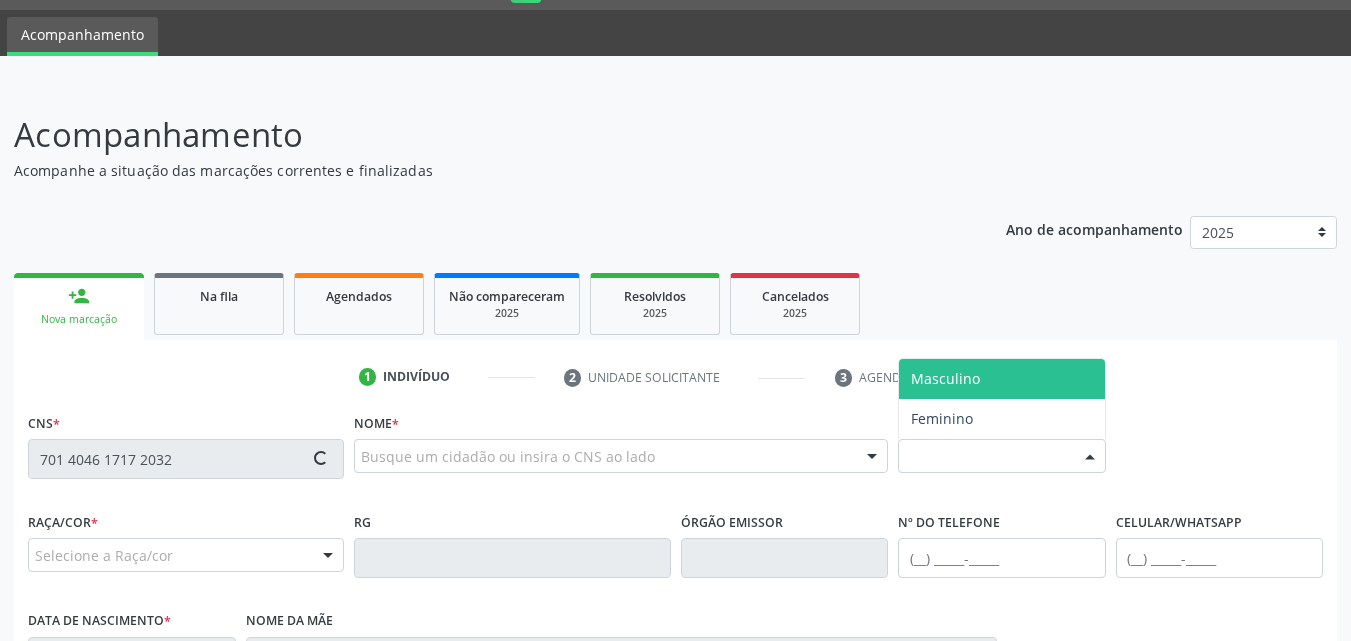 type on "701 4046 1717 2032" 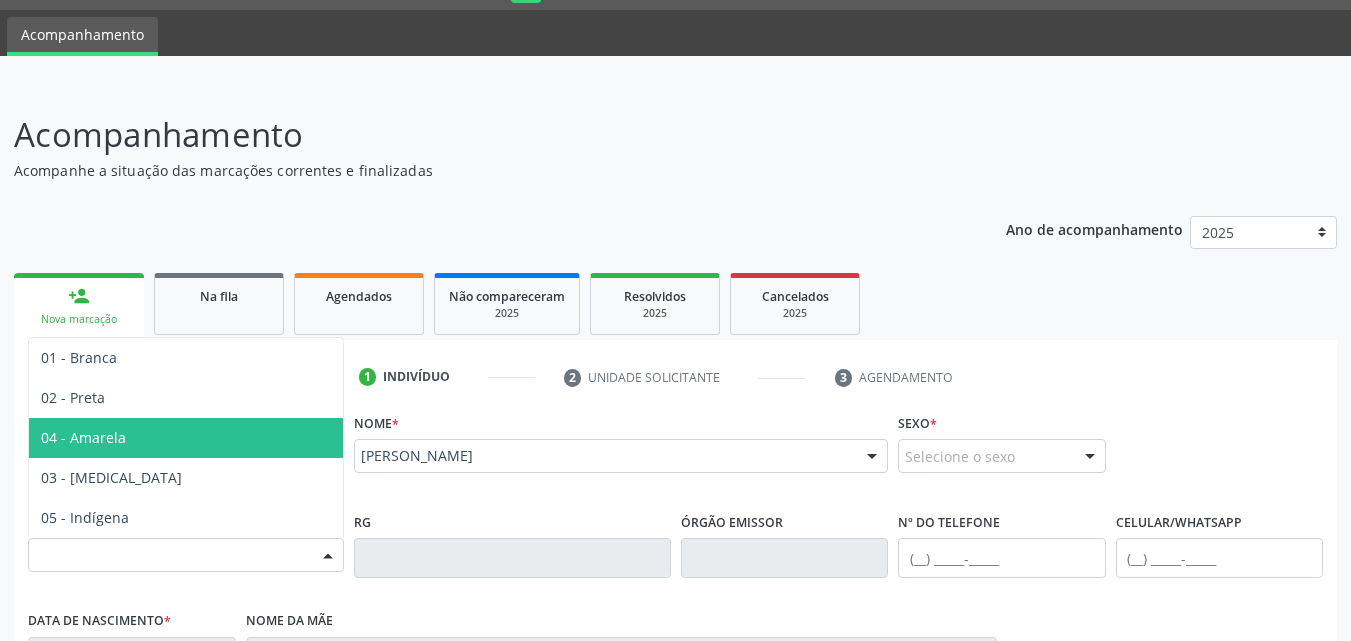 click on "RG" at bounding box center (512, 542) 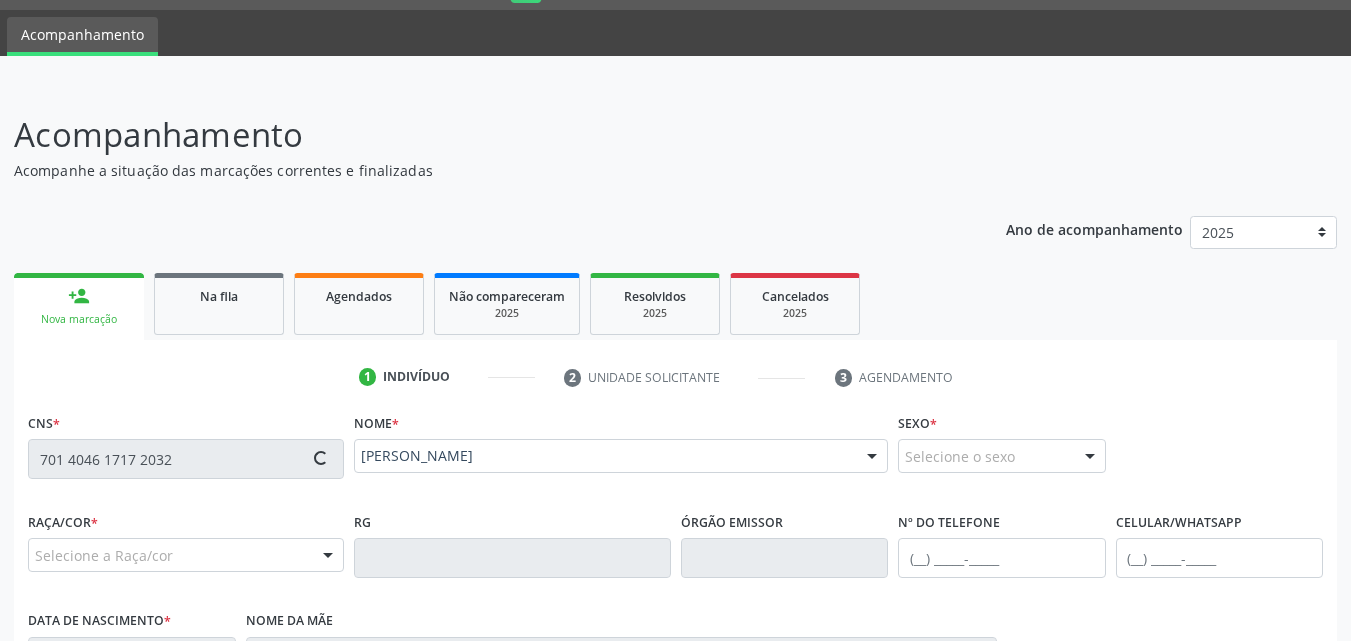 type on "(82) 99411-9695" 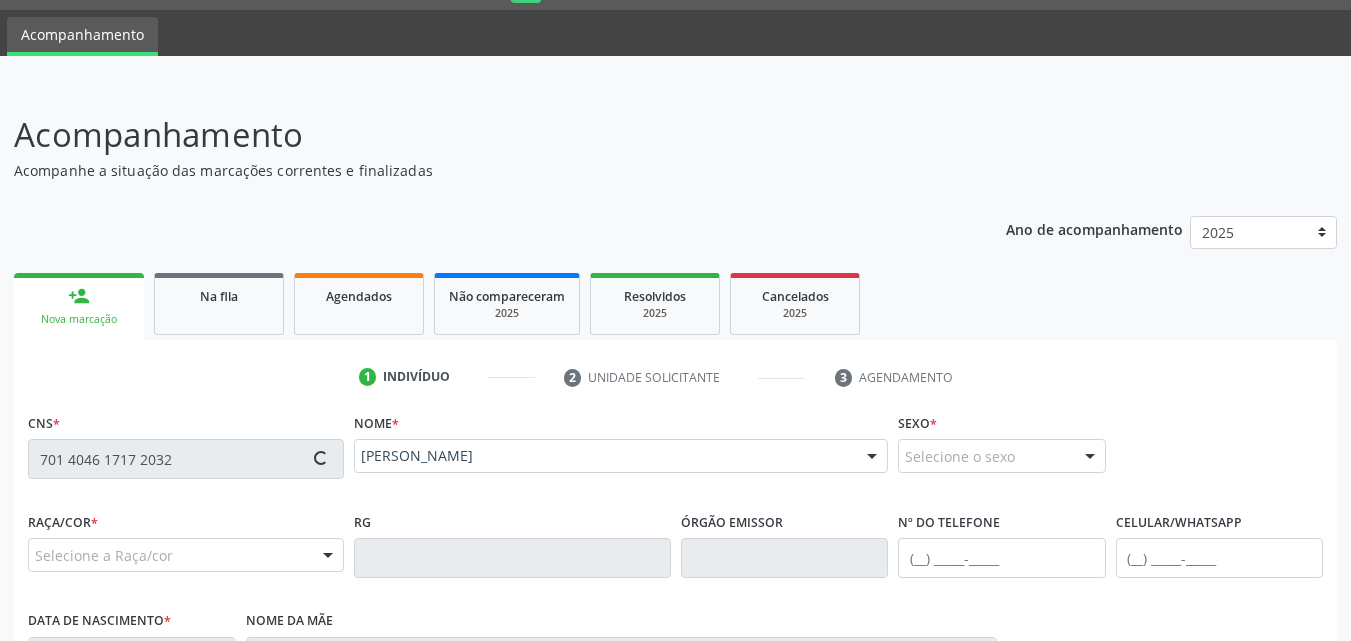 type on "18/02/2005" 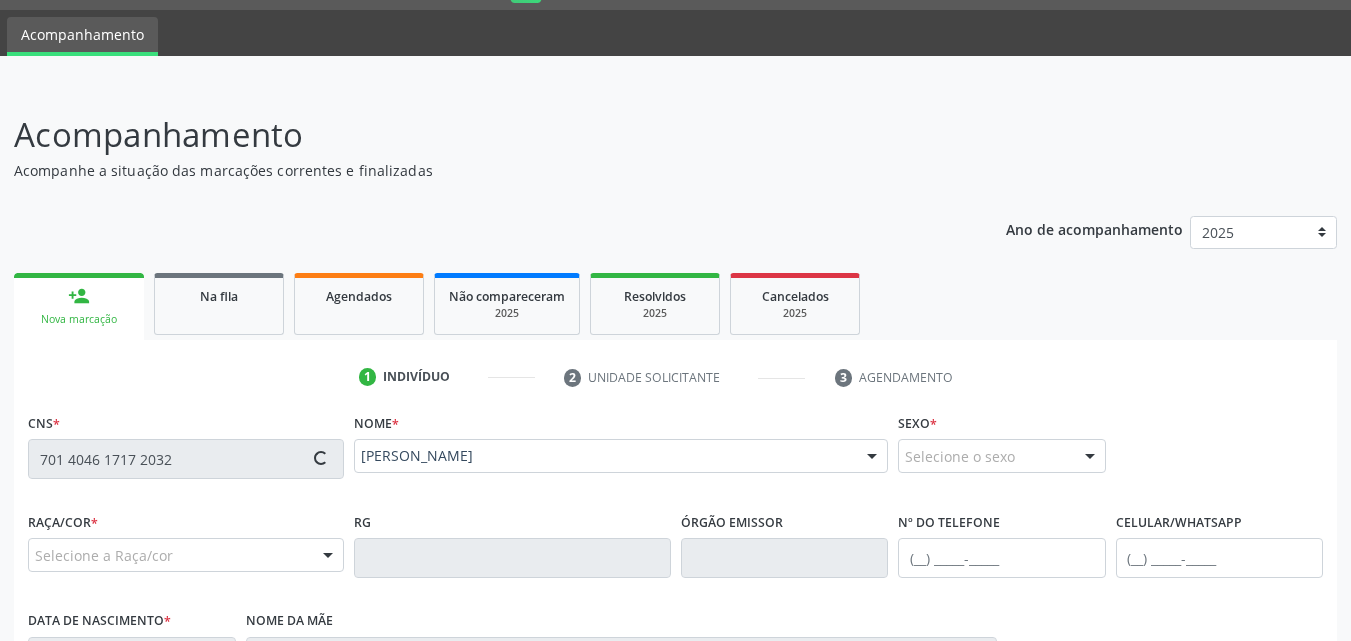 type on "57" 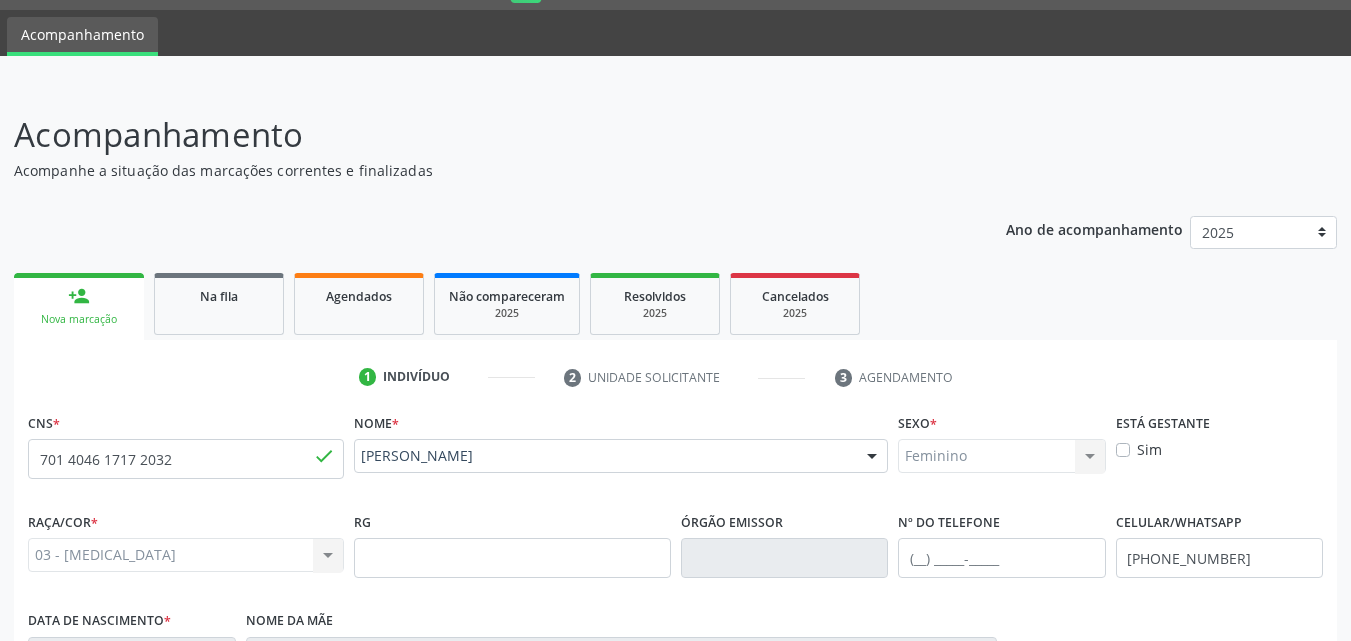 scroll, scrollTop: 471, scrollLeft: 0, axis: vertical 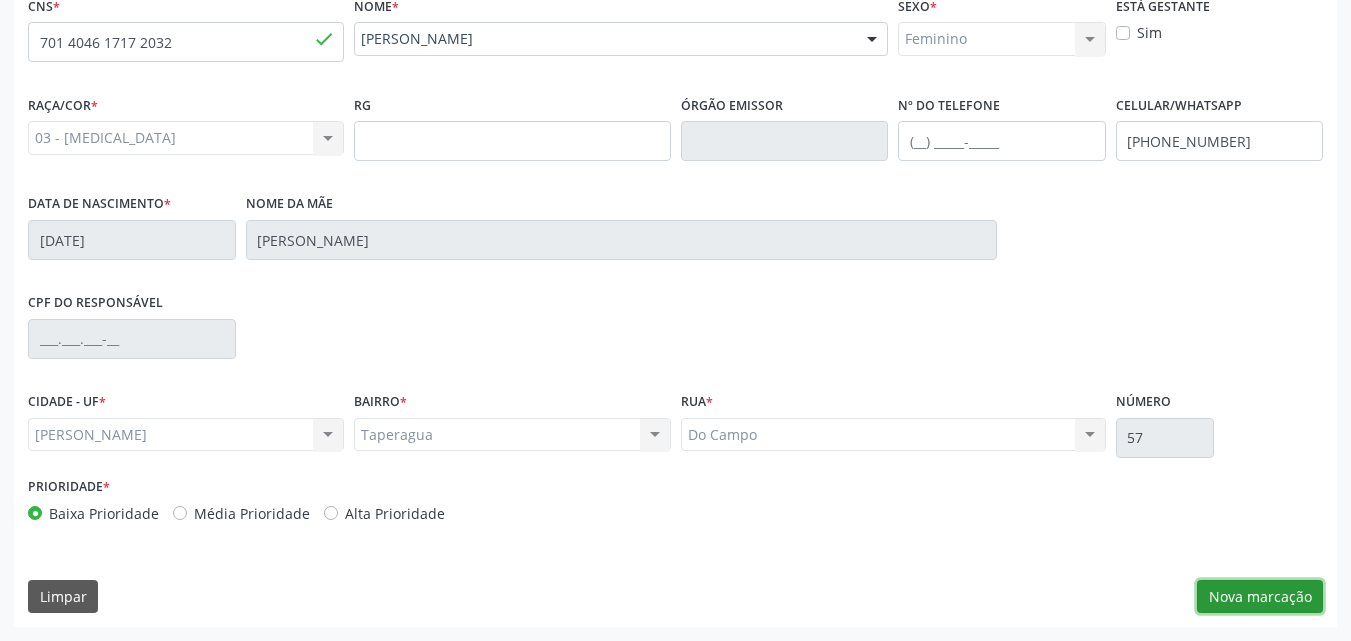 click on "Nova marcação" at bounding box center (1260, 597) 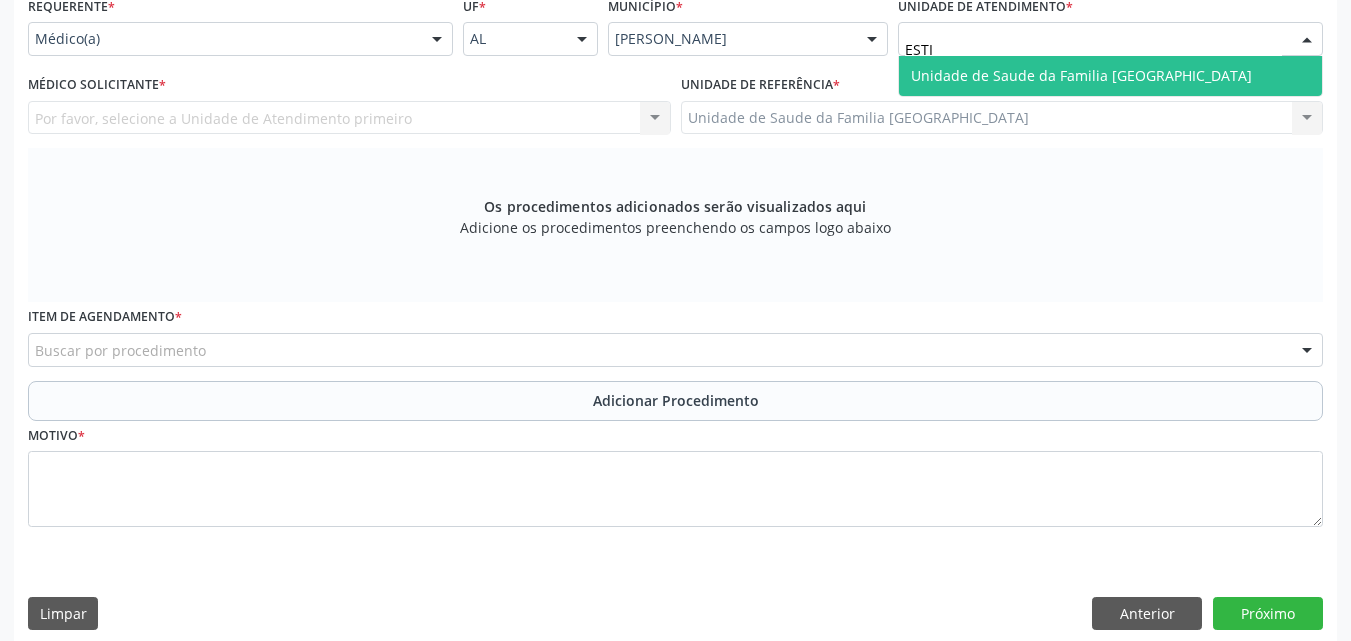 type on "ESTIV" 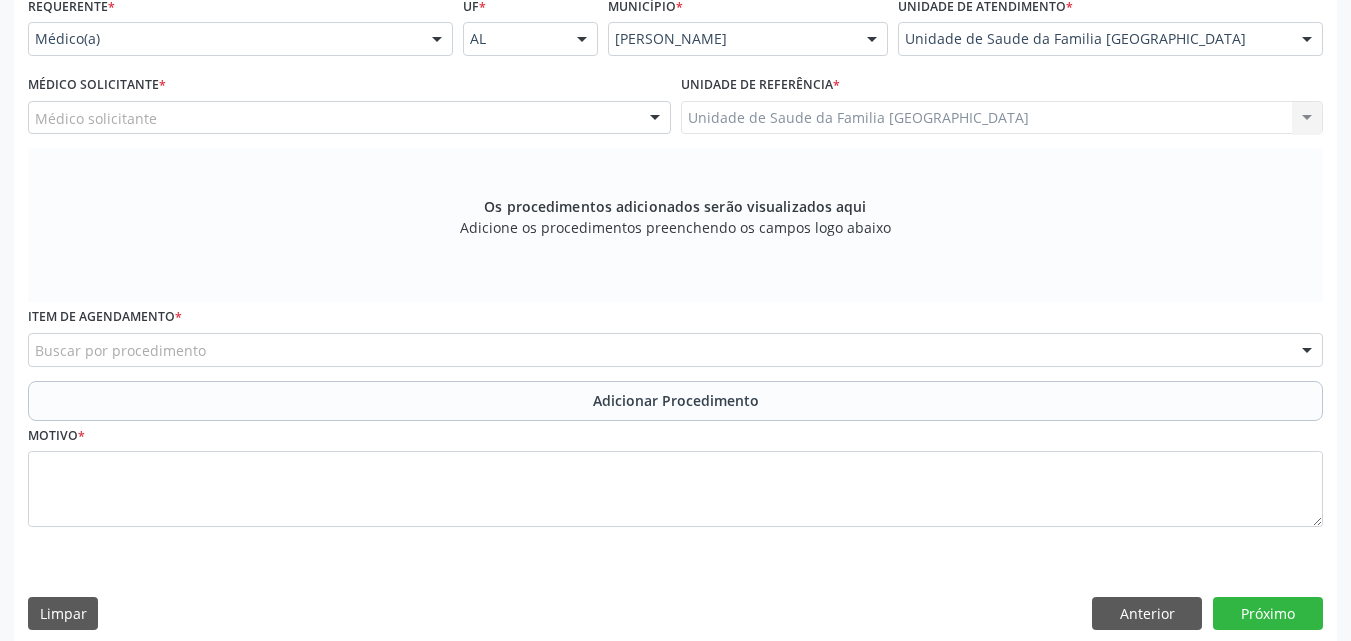 click on "Médico solicitante" at bounding box center (349, 118) 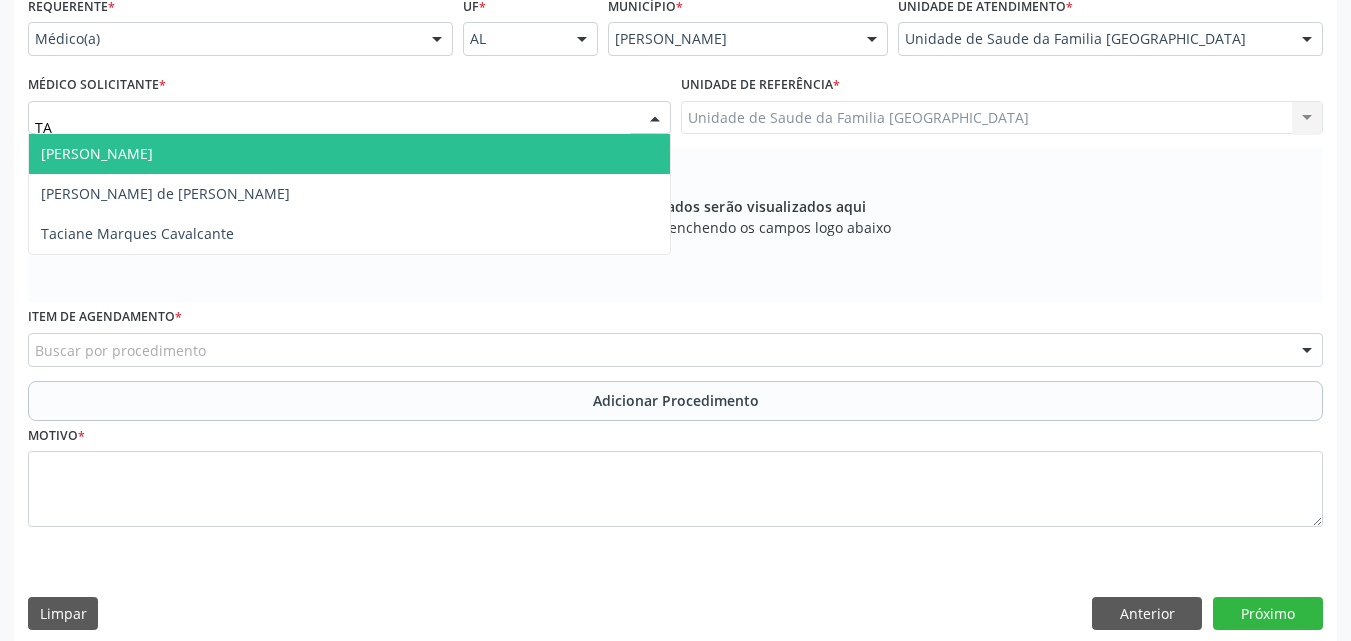 type on "TAC" 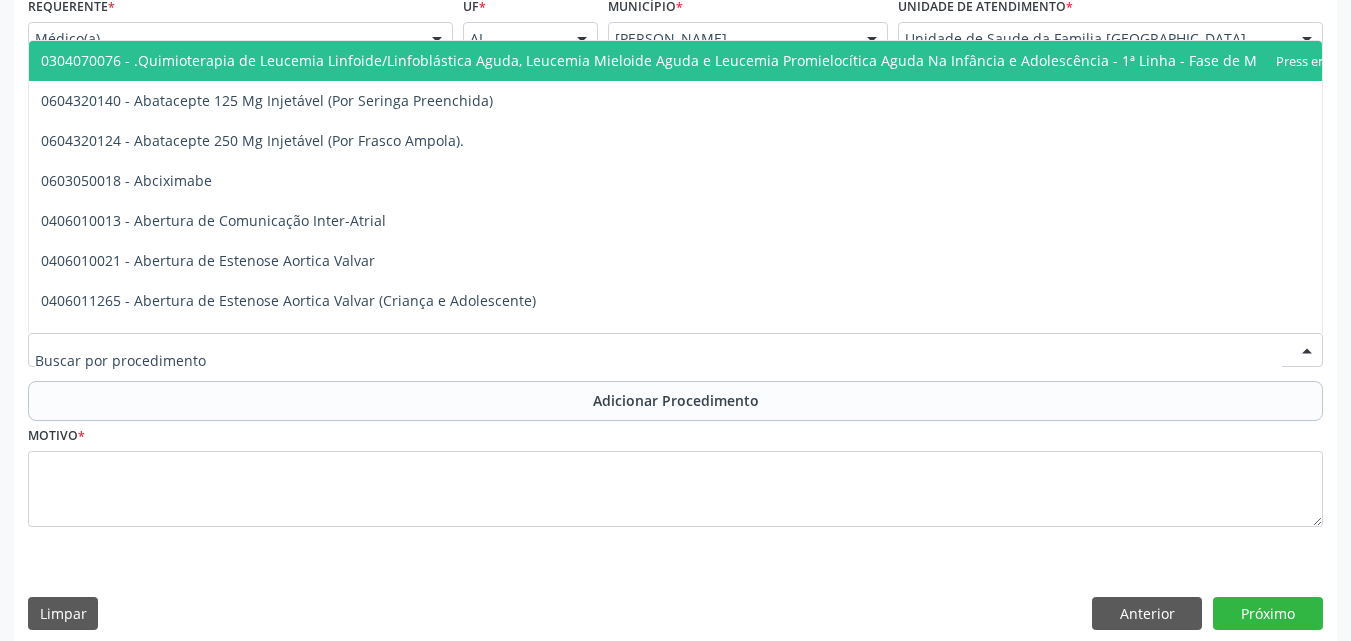click at bounding box center (675, 350) 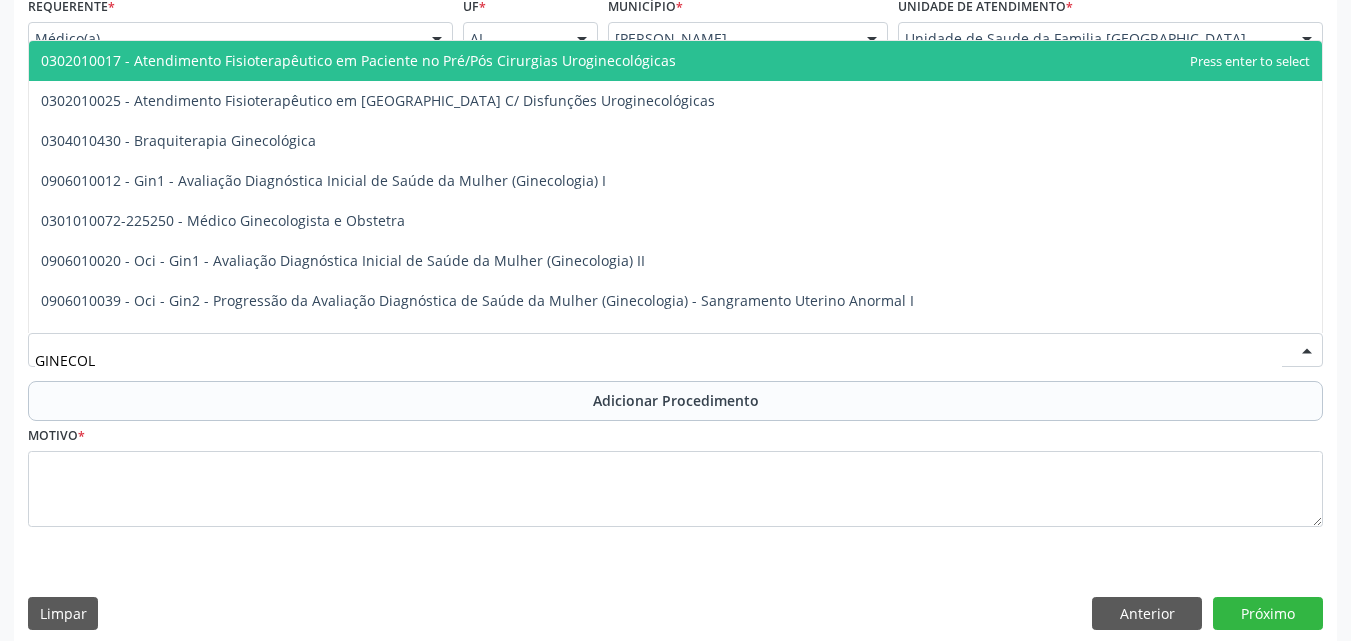 type on "GINECOLO" 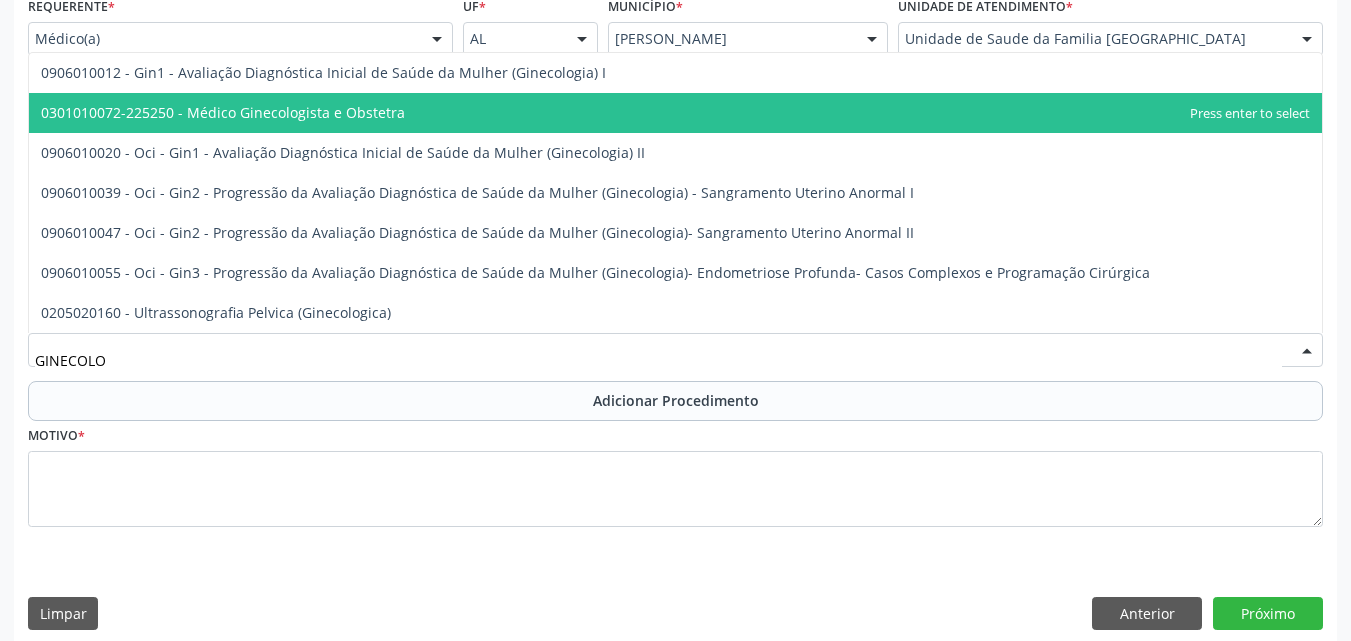 click on "0301010072-225250 - Médico Ginecologista e Obstetra" at bounding box center [223, 112] 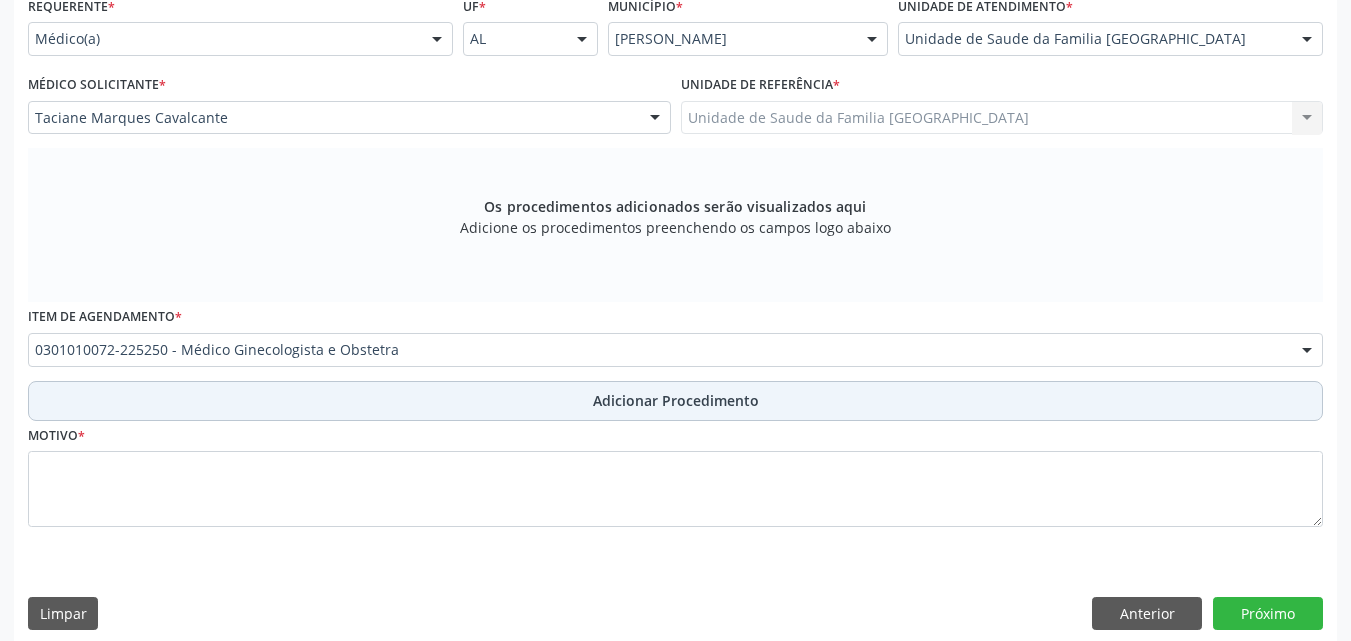 click on "Adicionar Procedimento" at bounding box center (675, 401) 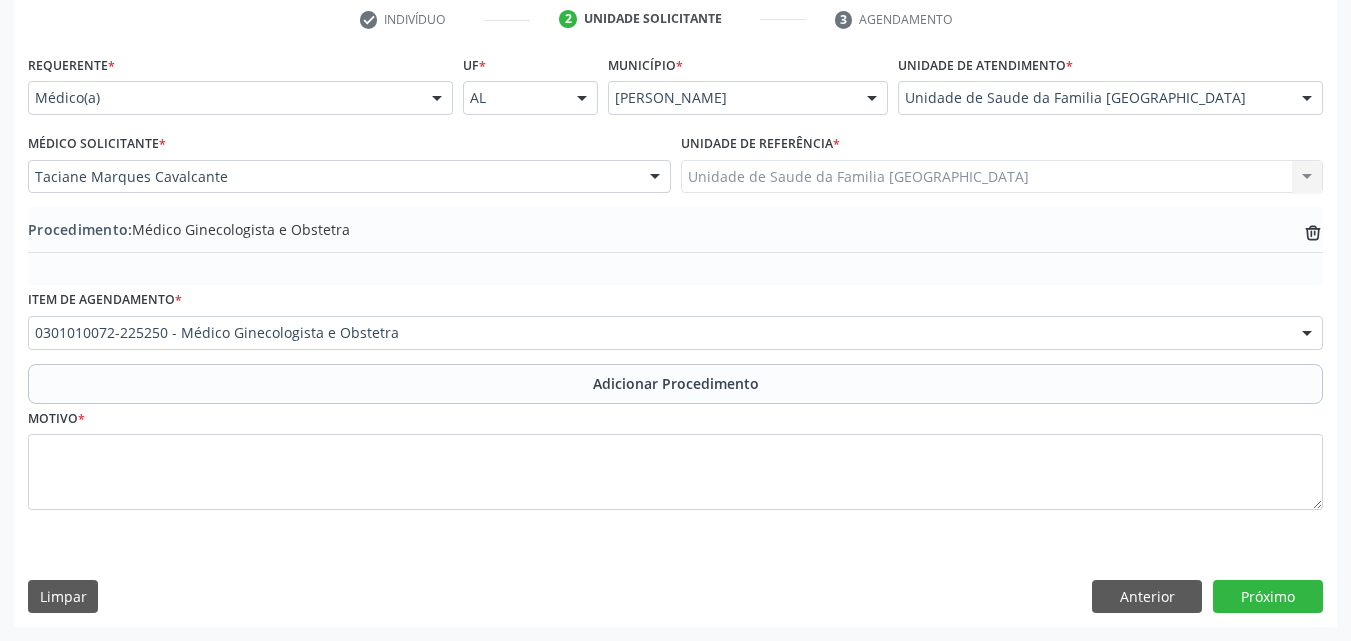 scroll, scrollTop: 412, scrollLeft: 0, axis: vertical 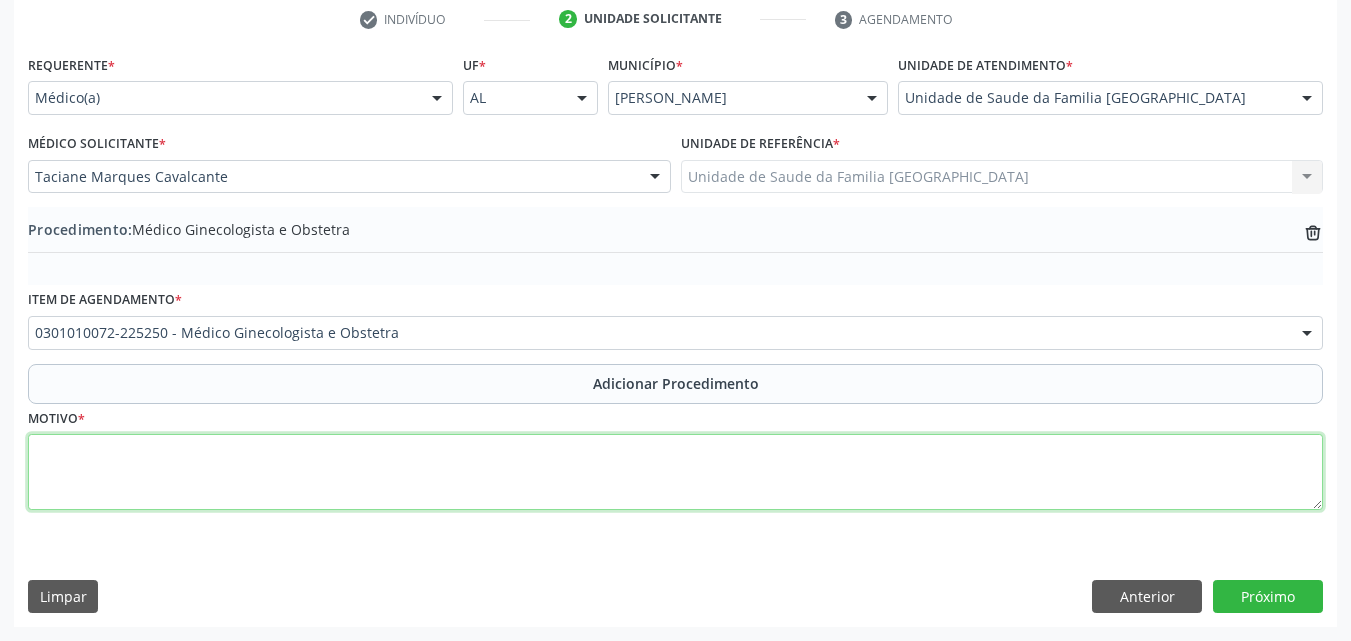 click at bounding box center [675, 472] 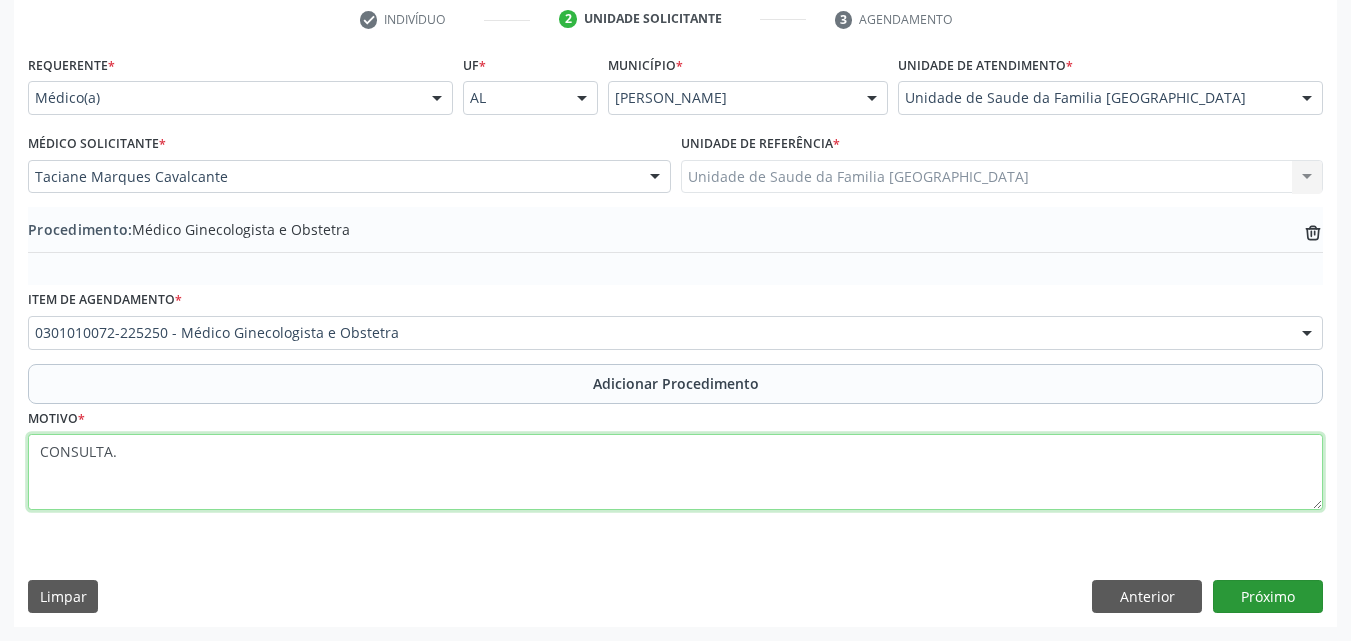 type on "CONSULTA." 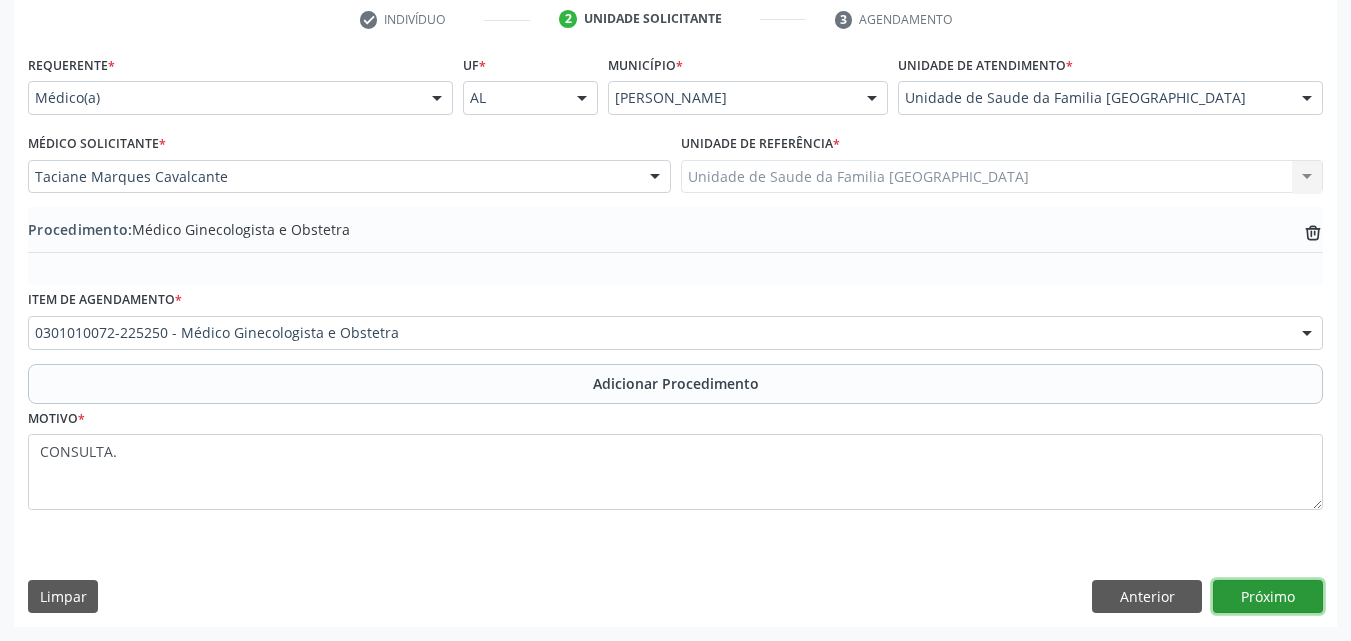 click on "Próximo" at bounding box center [1268, 597] 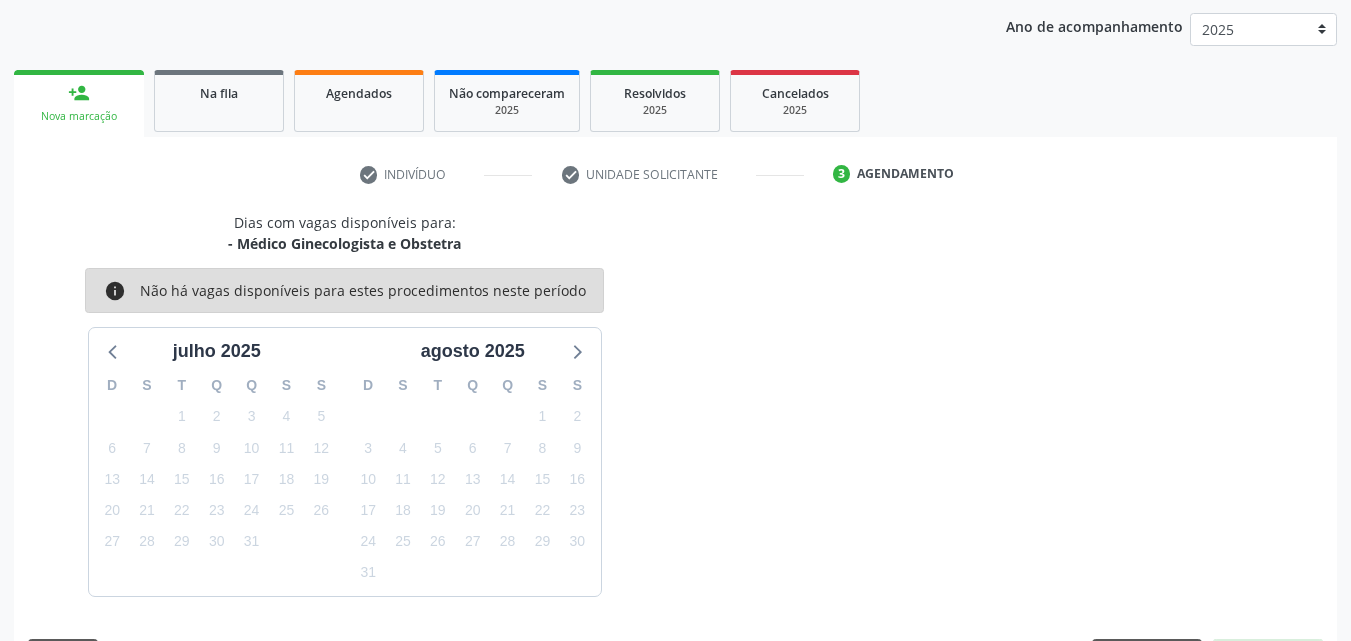 scroll, scrollTop: 316, scrollLeft: 0, axis: vertical 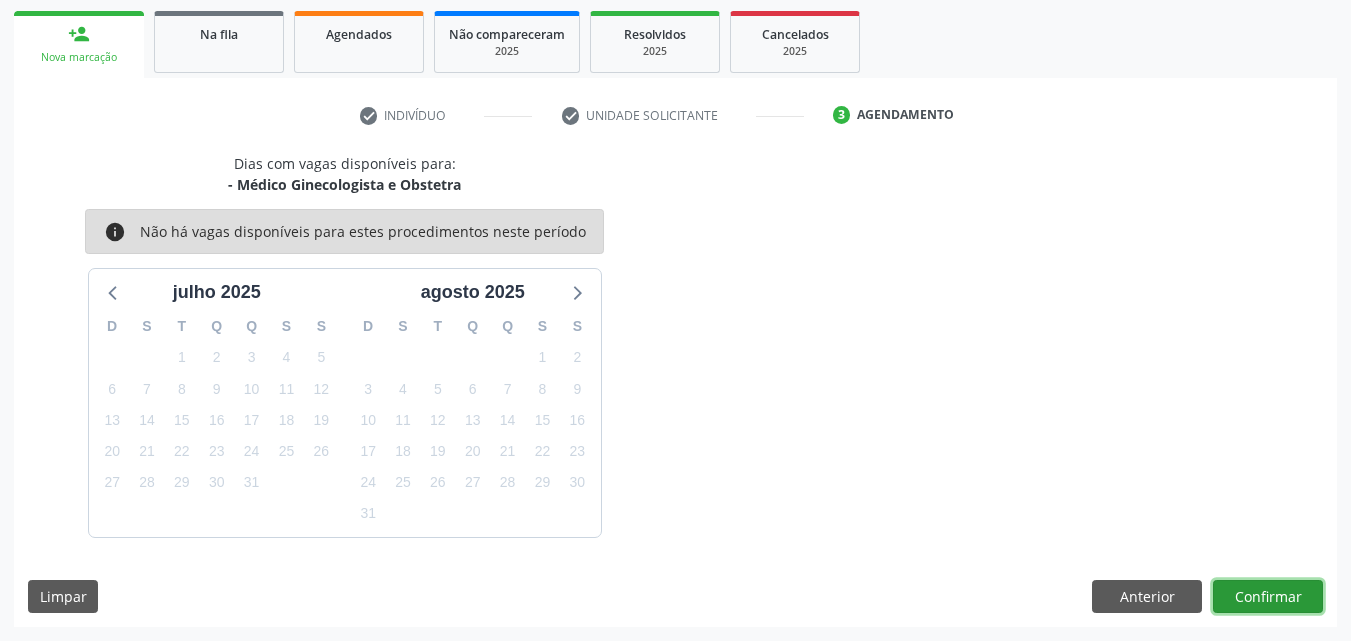 click on "Confirmar" at bounding box center [1268, 597] 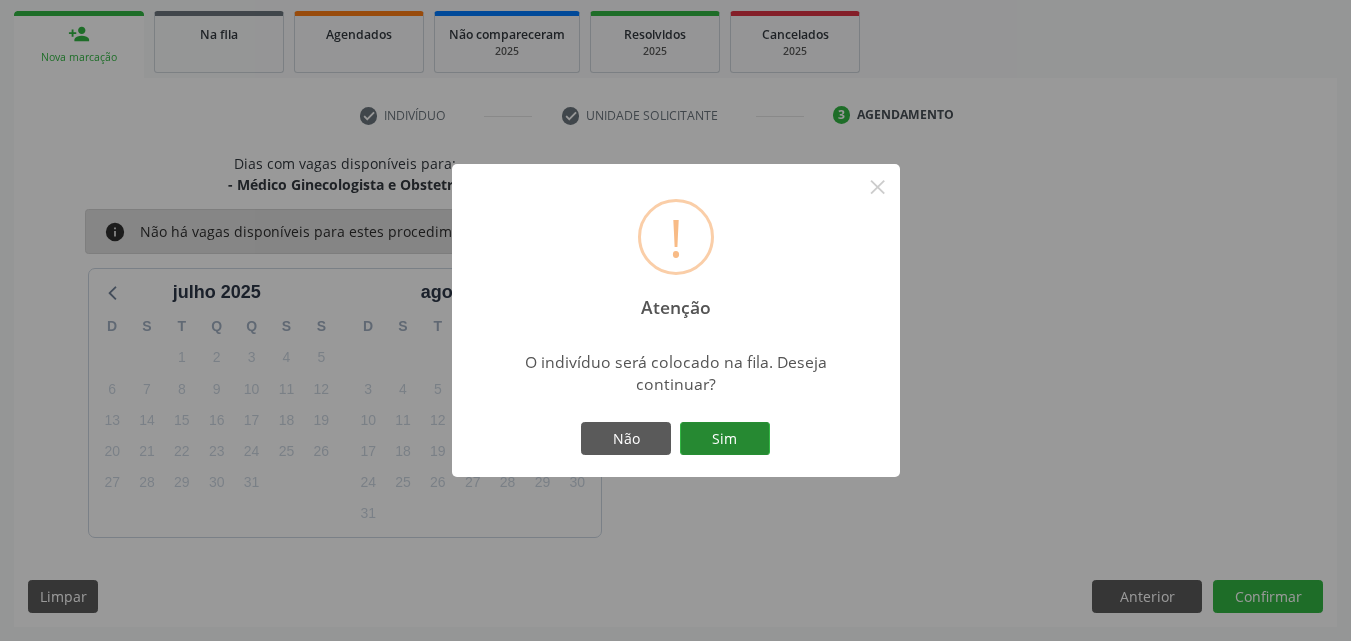 click on "Sim" at bounding box center (725, 439) 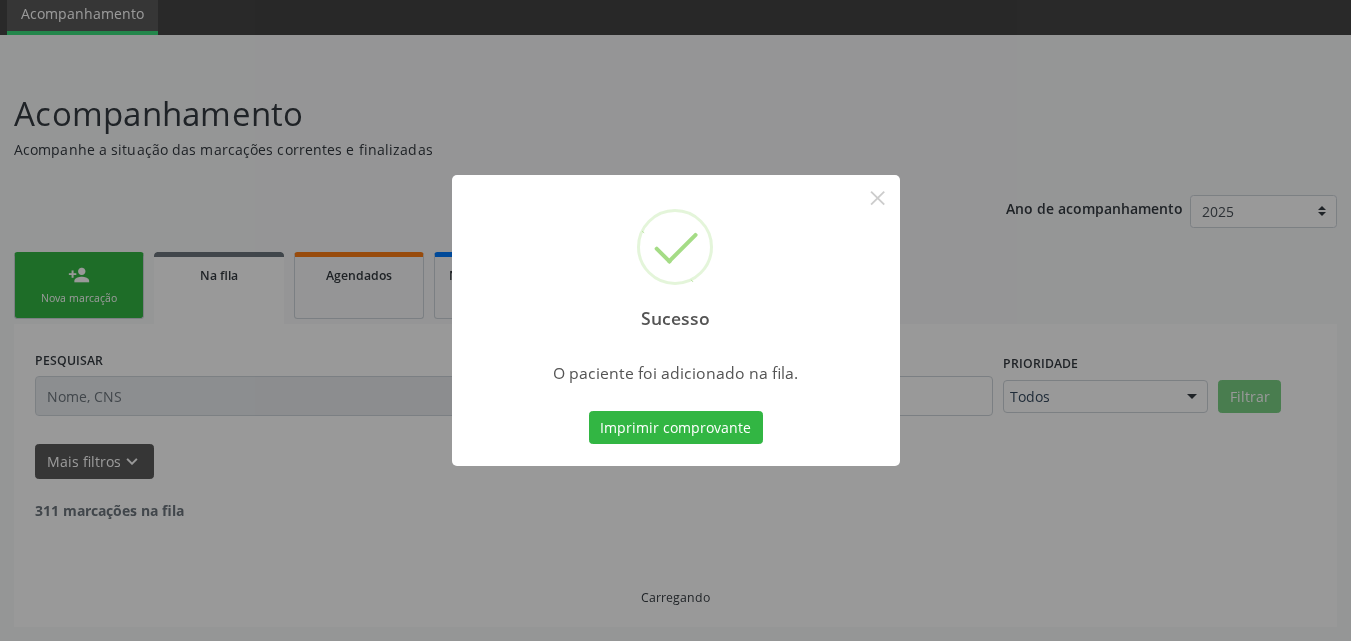 scroll, scrollTop: 54, scrollLeft: 0, axis: vertical 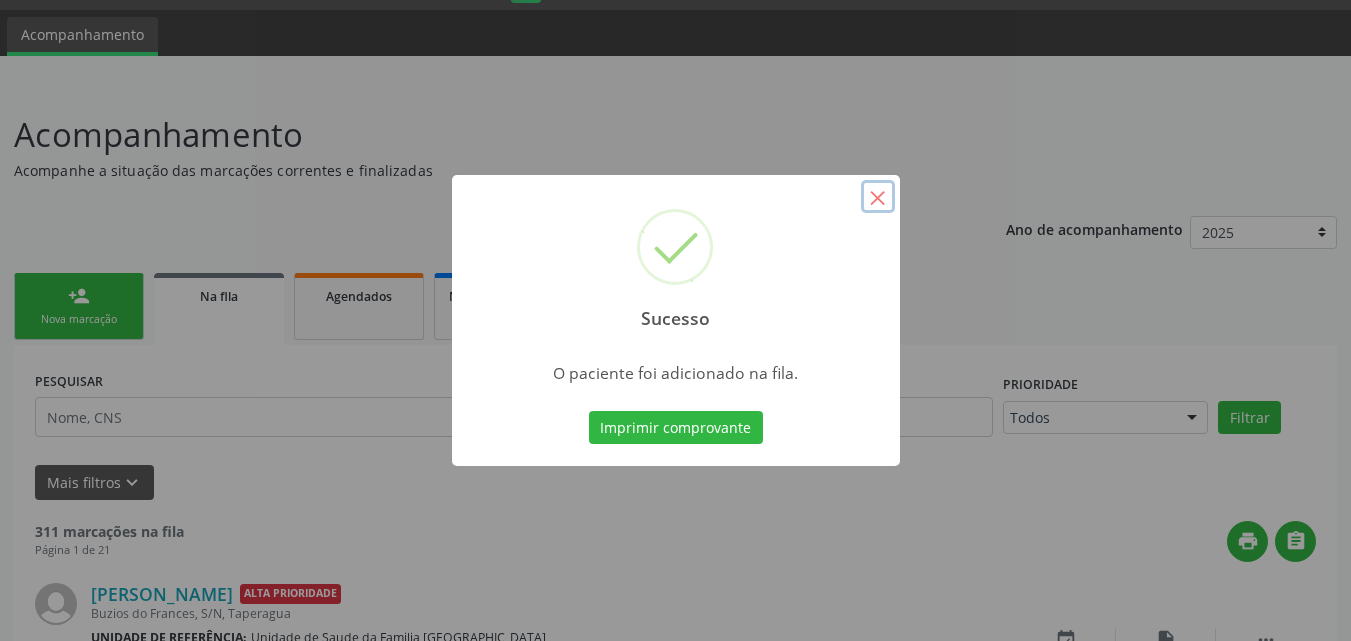 click on "×" at bounding box center (878, 197) 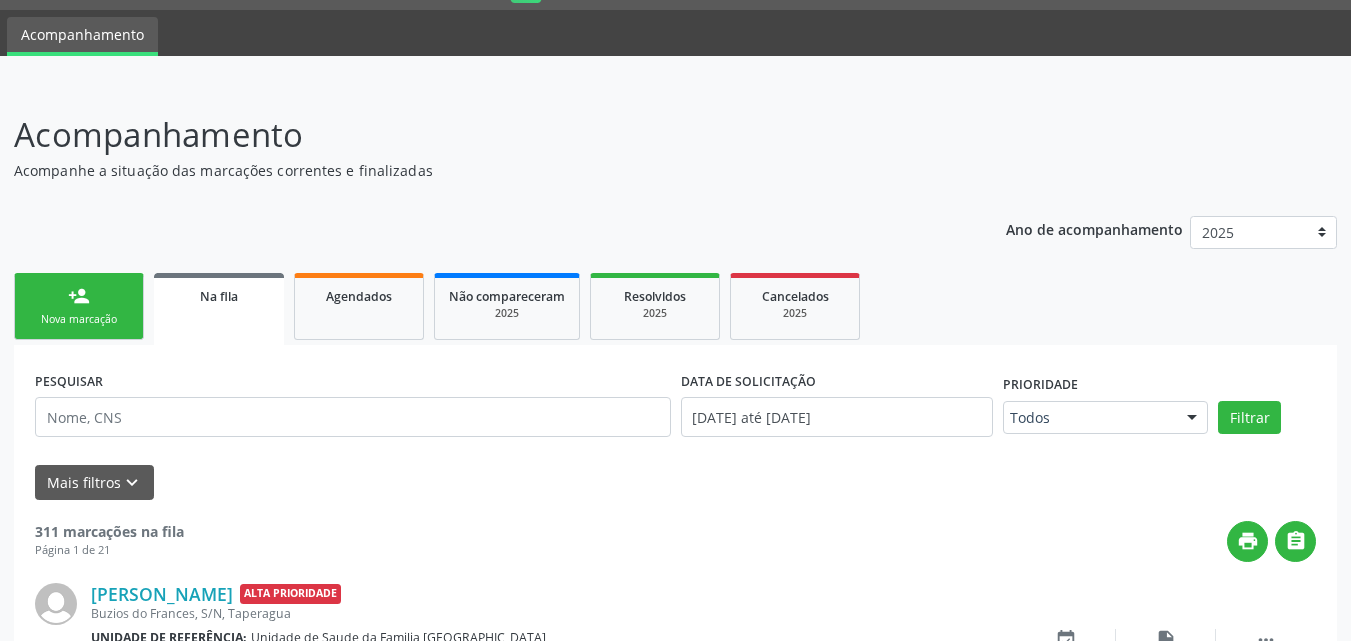 click on "Nova marcação" at bounding box center (79, 319) 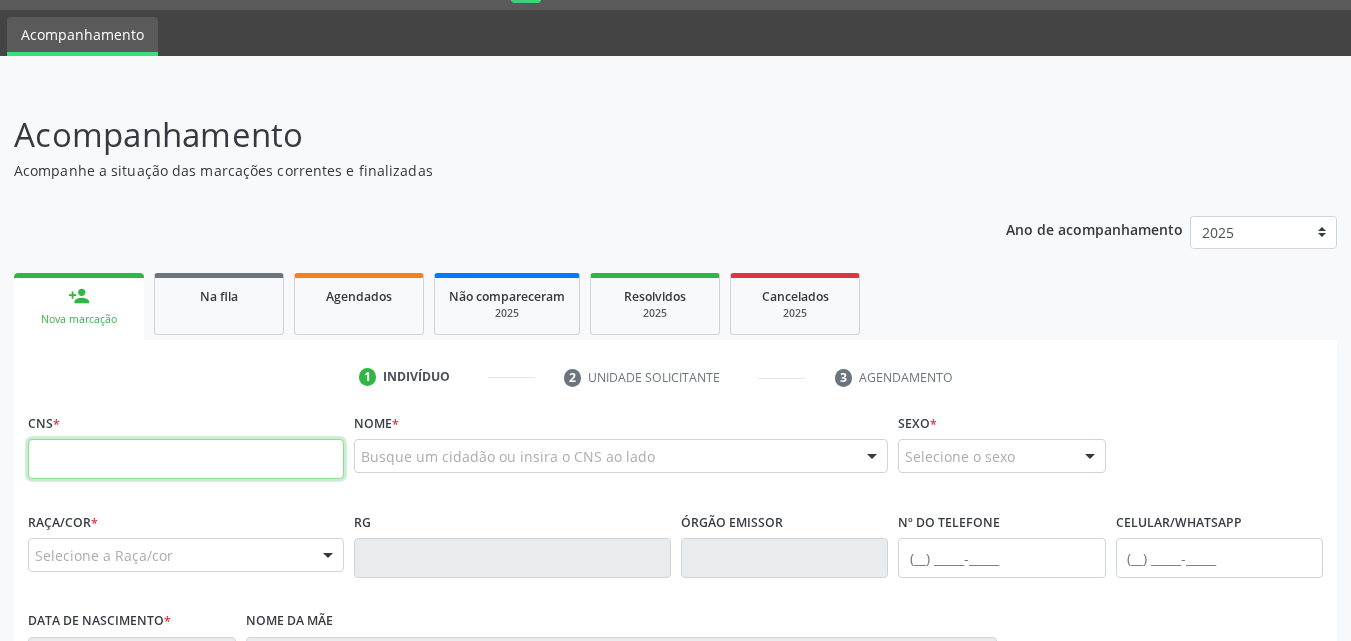click at bounding box center [186, 459] 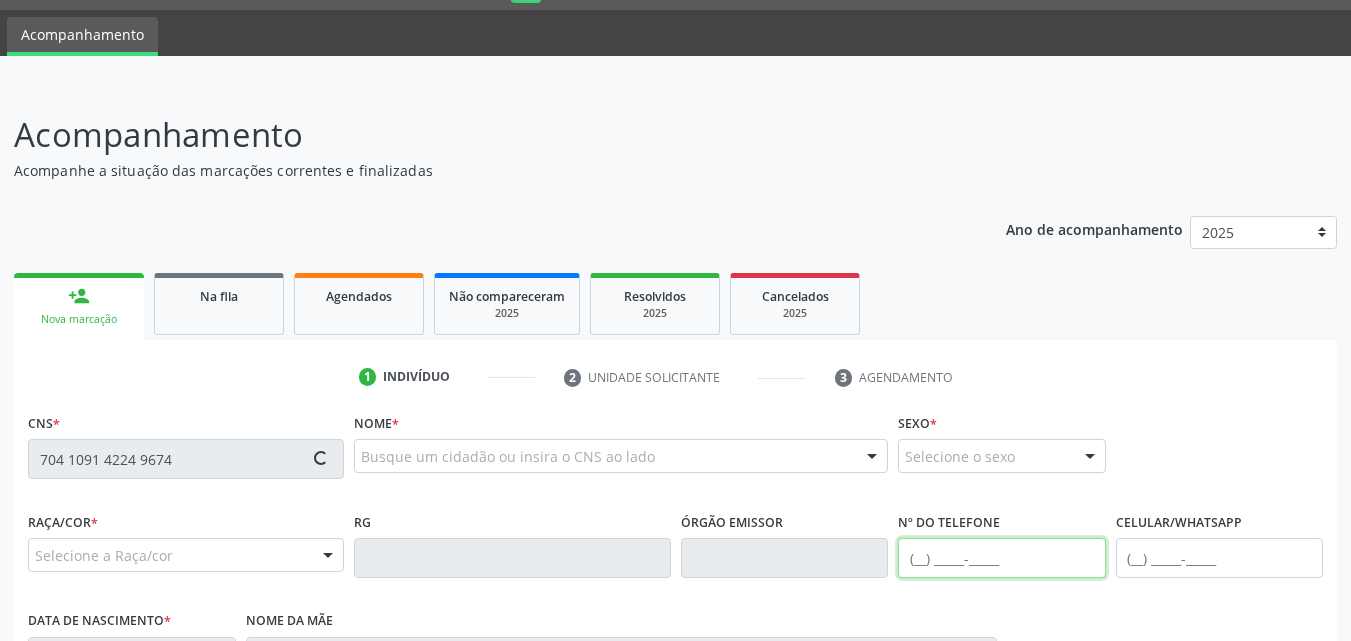 type on "704 1091 4224 9674" 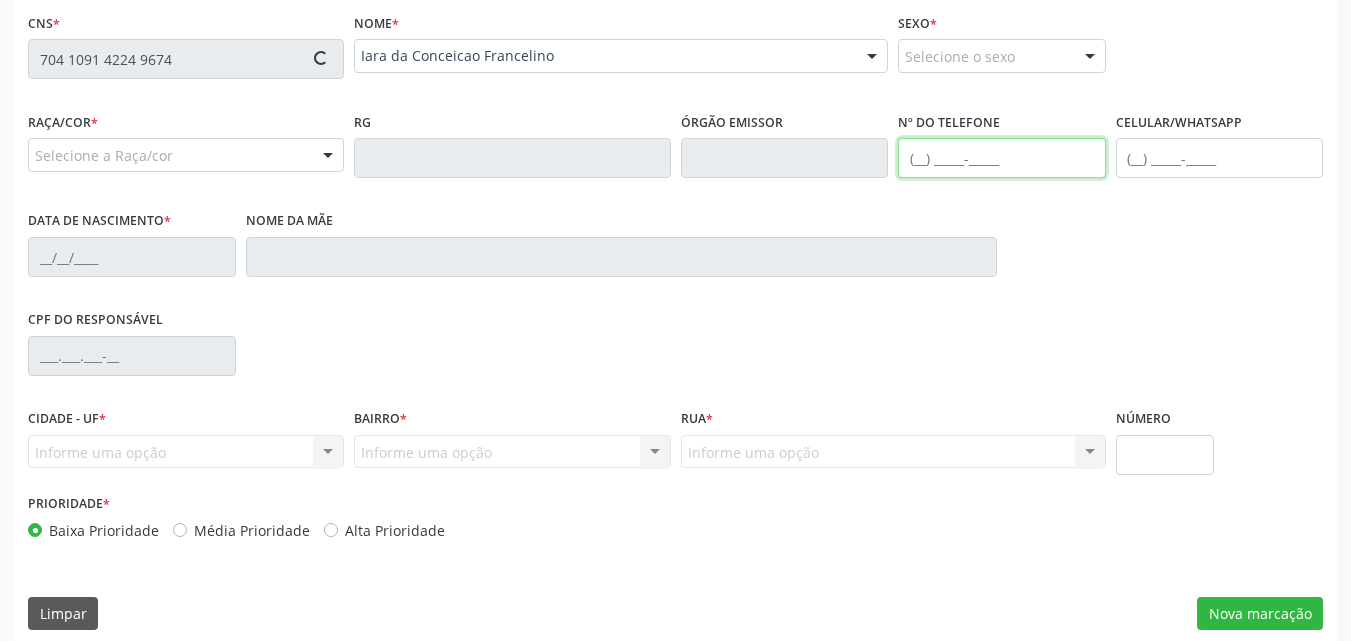 scroll, scrollTop: 471, scrollLeft: 0, axis: vertical 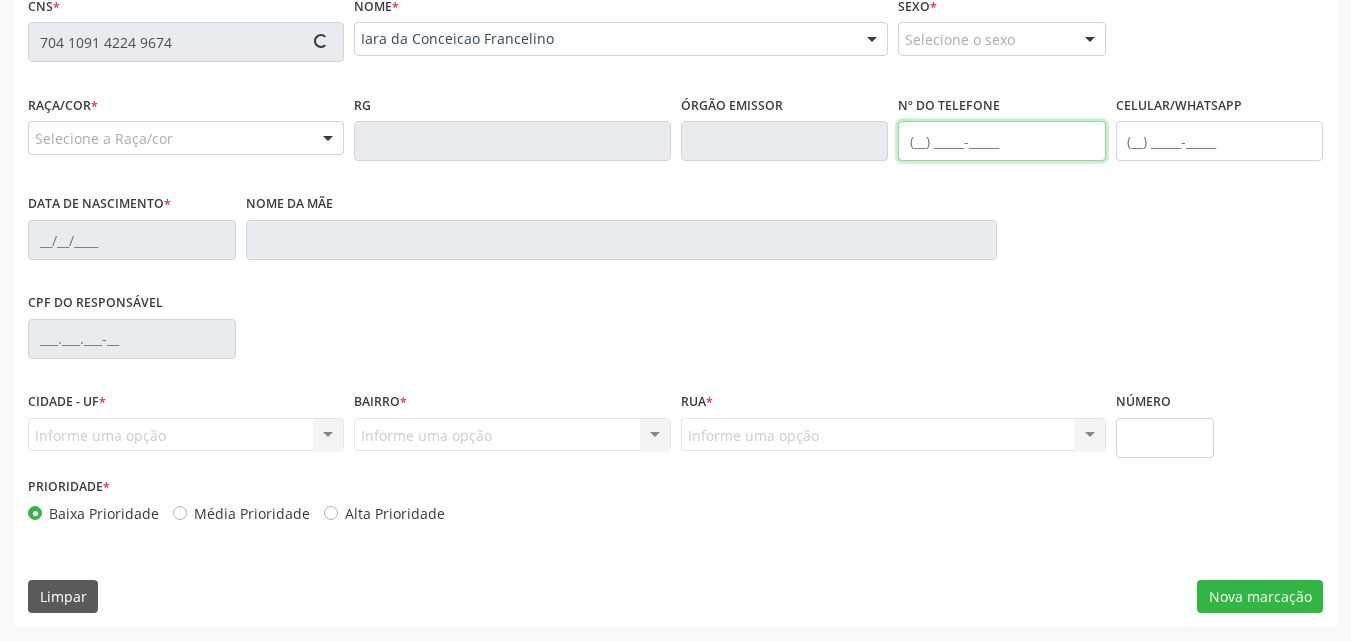 type on "(82) 99393-0748" 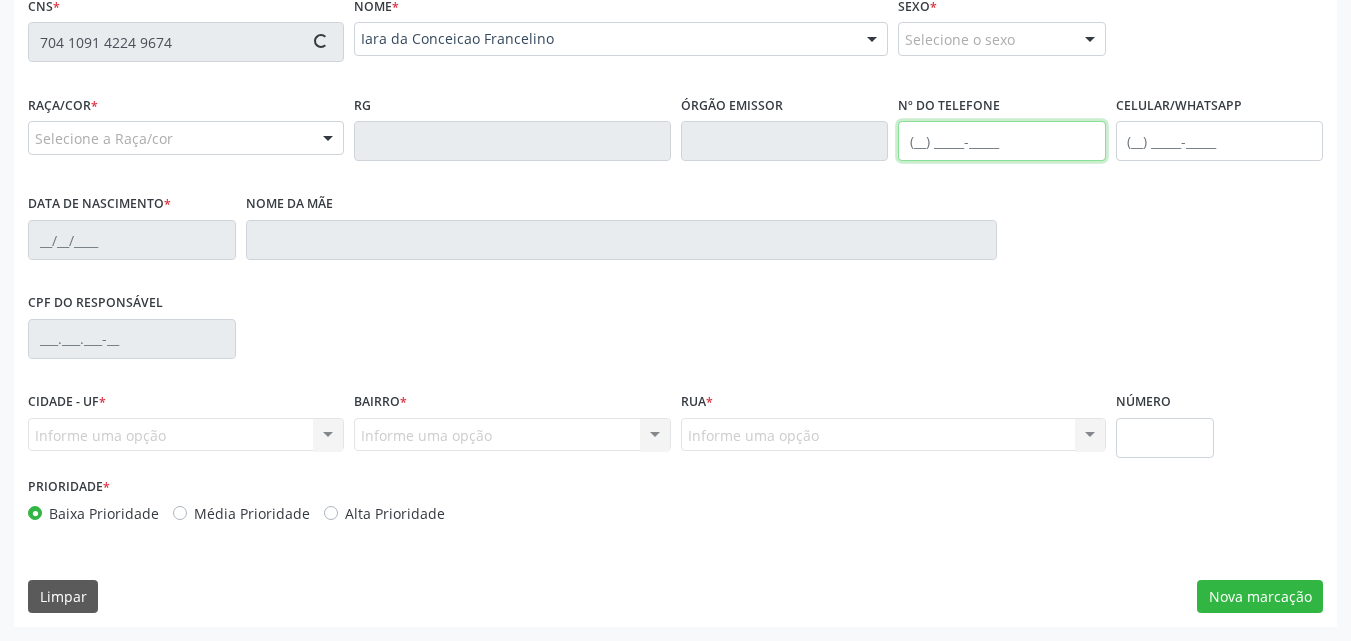 type on "10/07/2009" 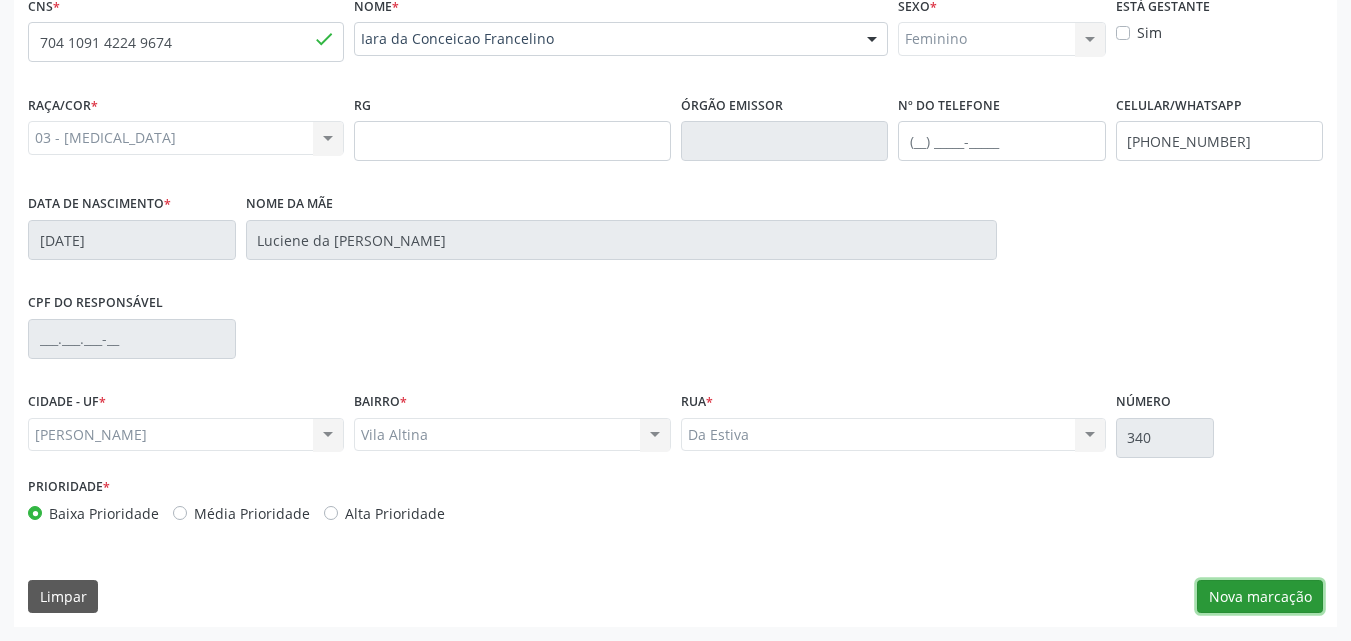 click on "Nova marcação" at bounding box center (1260, 597) 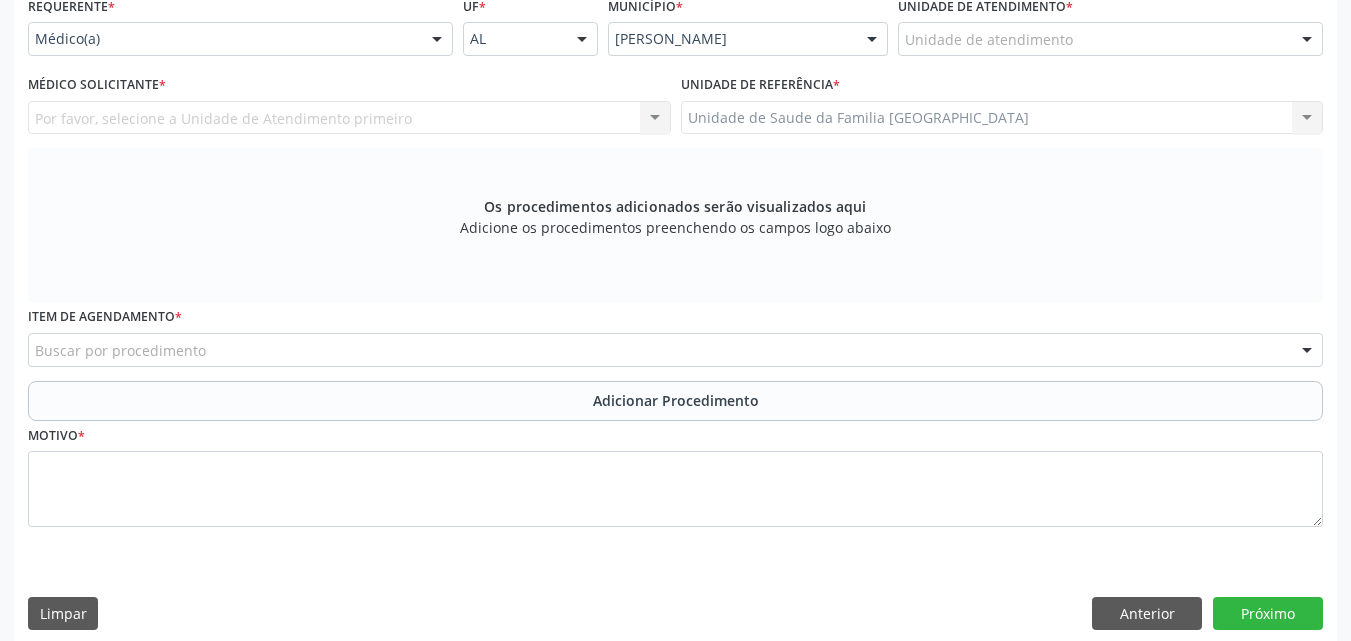 scroll, scrollTop: 4, scrollLeft: 0, axis: vertical 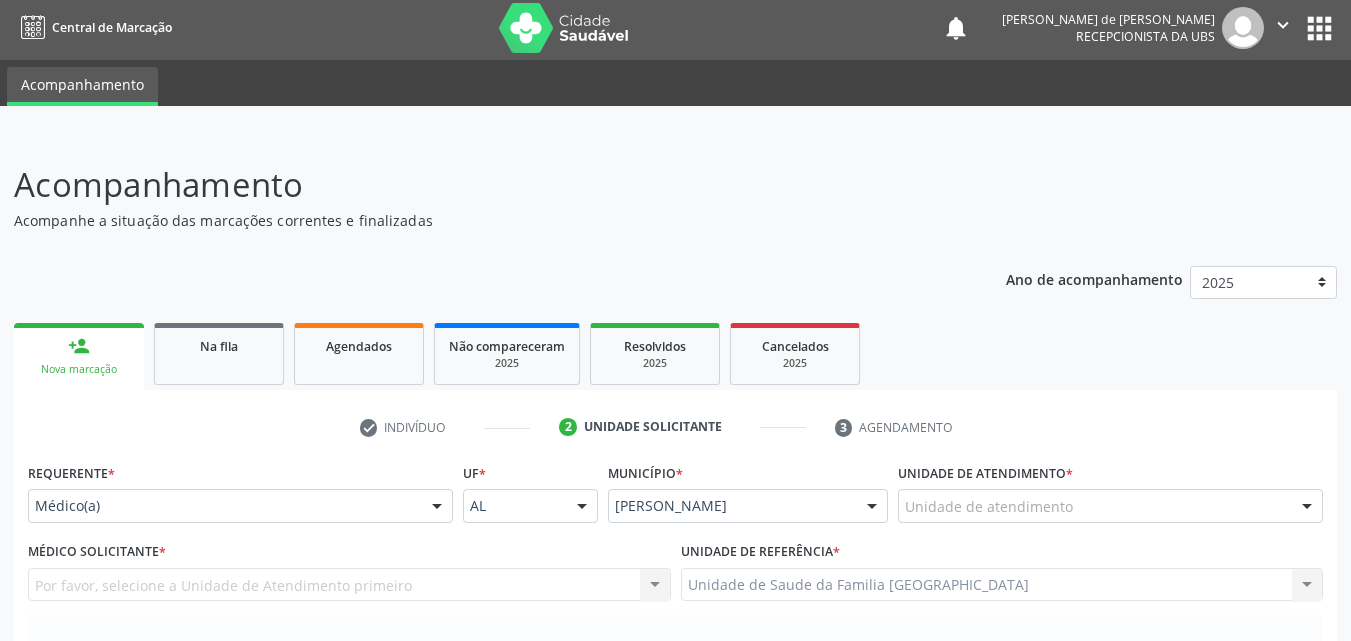 click on "Unidade de atendimento" at bounding box center [1110, 506] 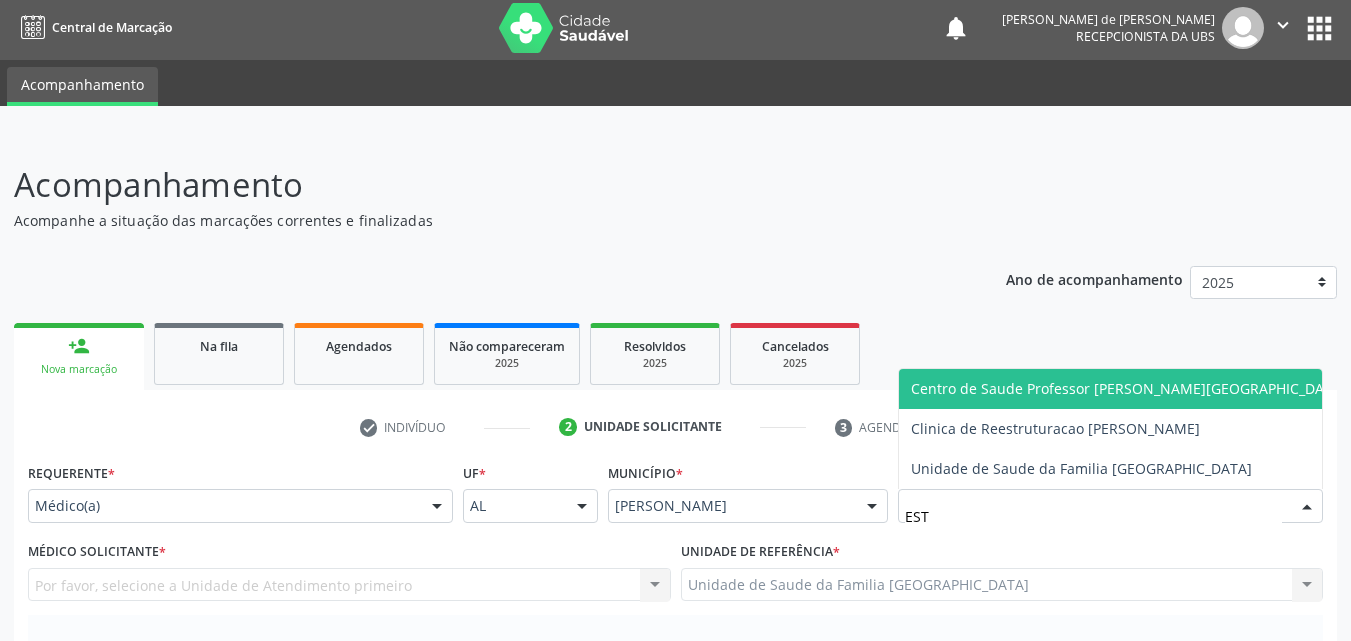 type on "ESTI" 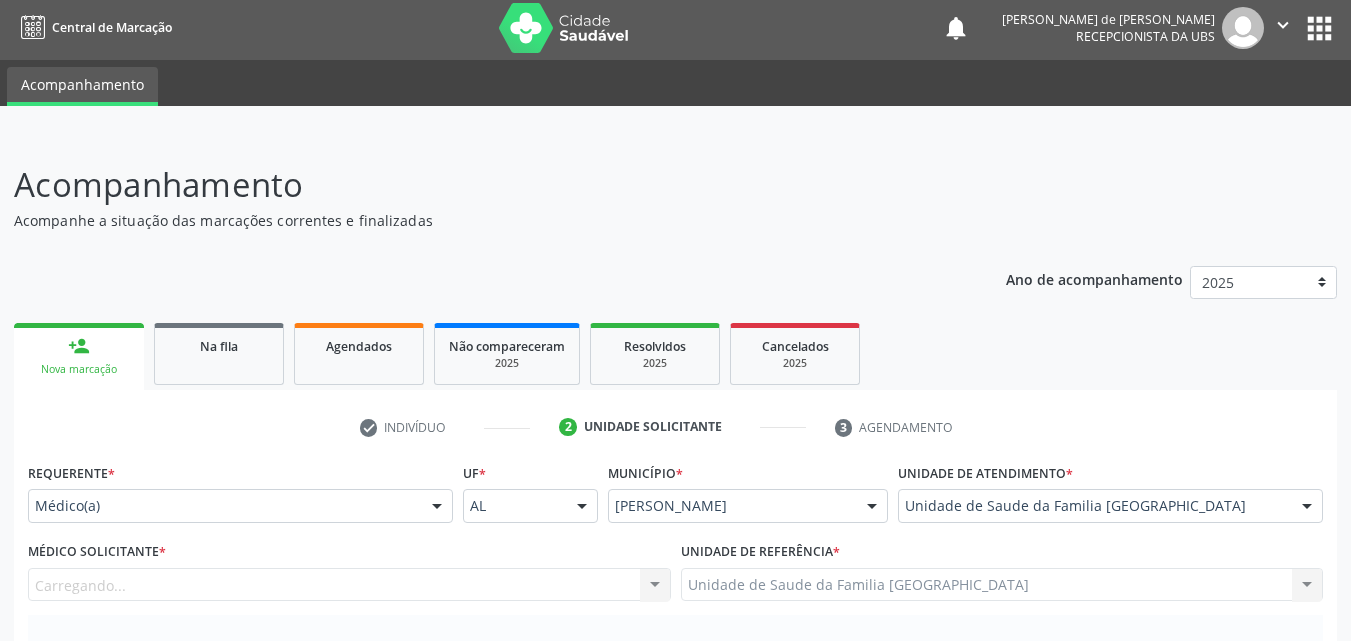 scroll, scrollTop: 471, scrollLeft: 0, axis: vertical 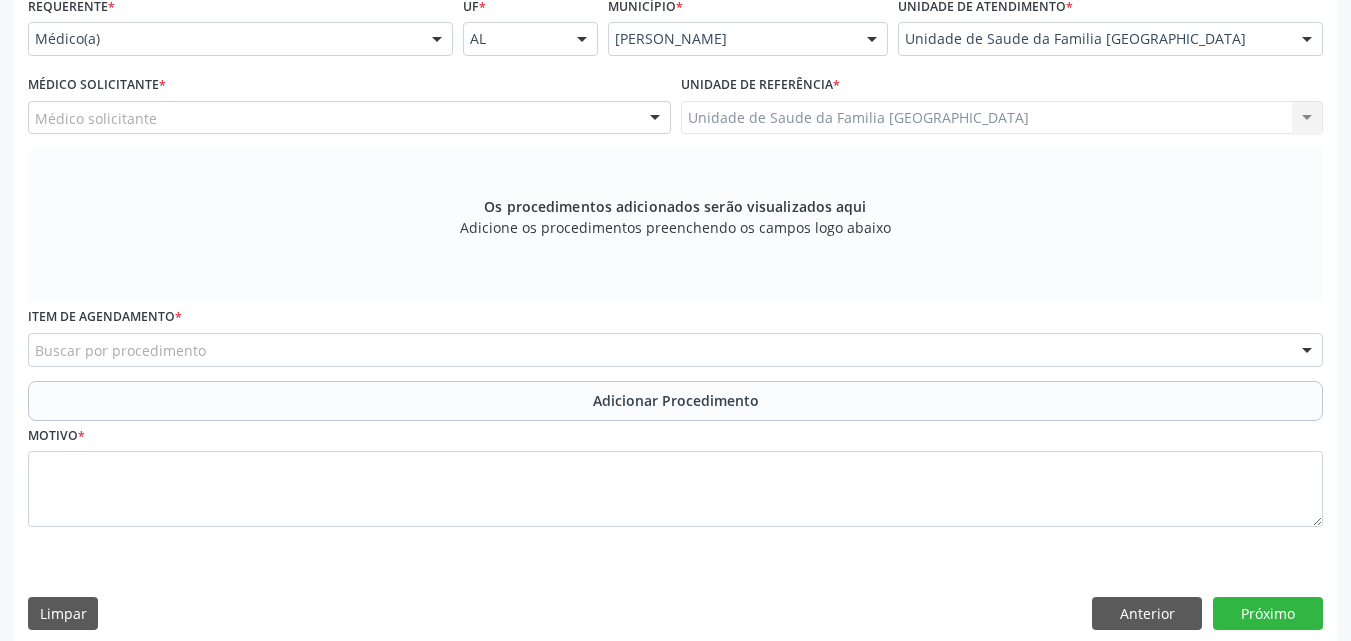 click on "Médico solicitante" at bounding box center [349, 118] 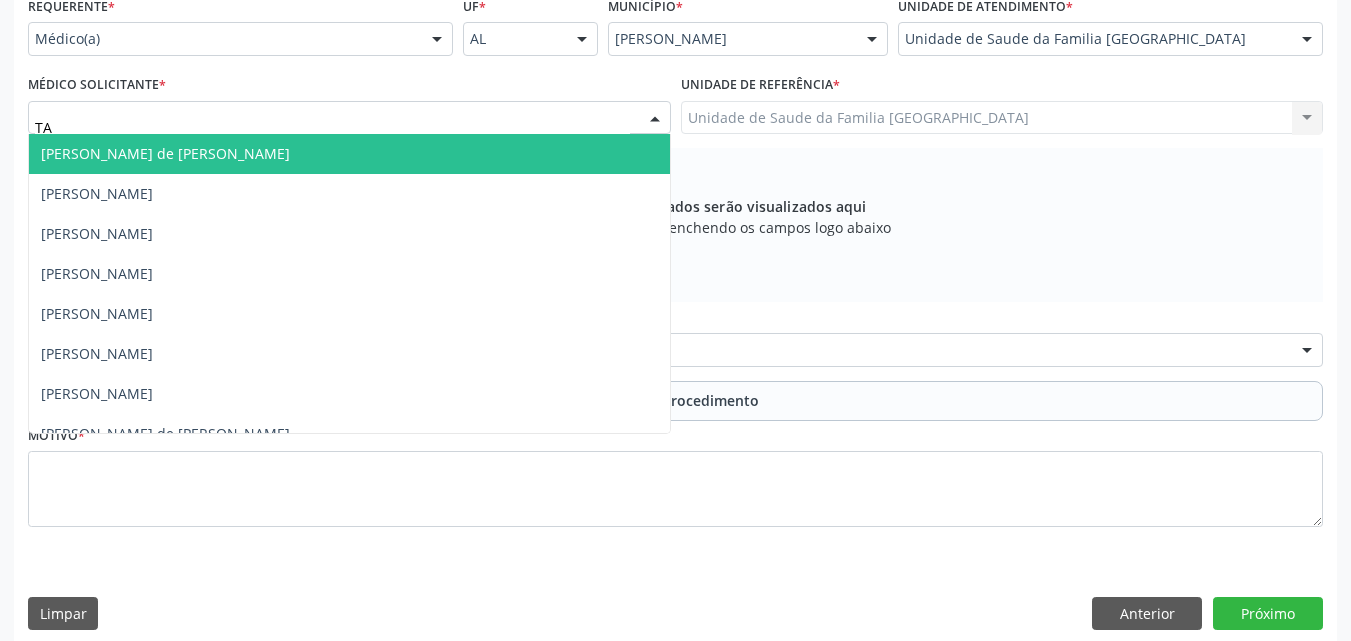 type on "TAC" 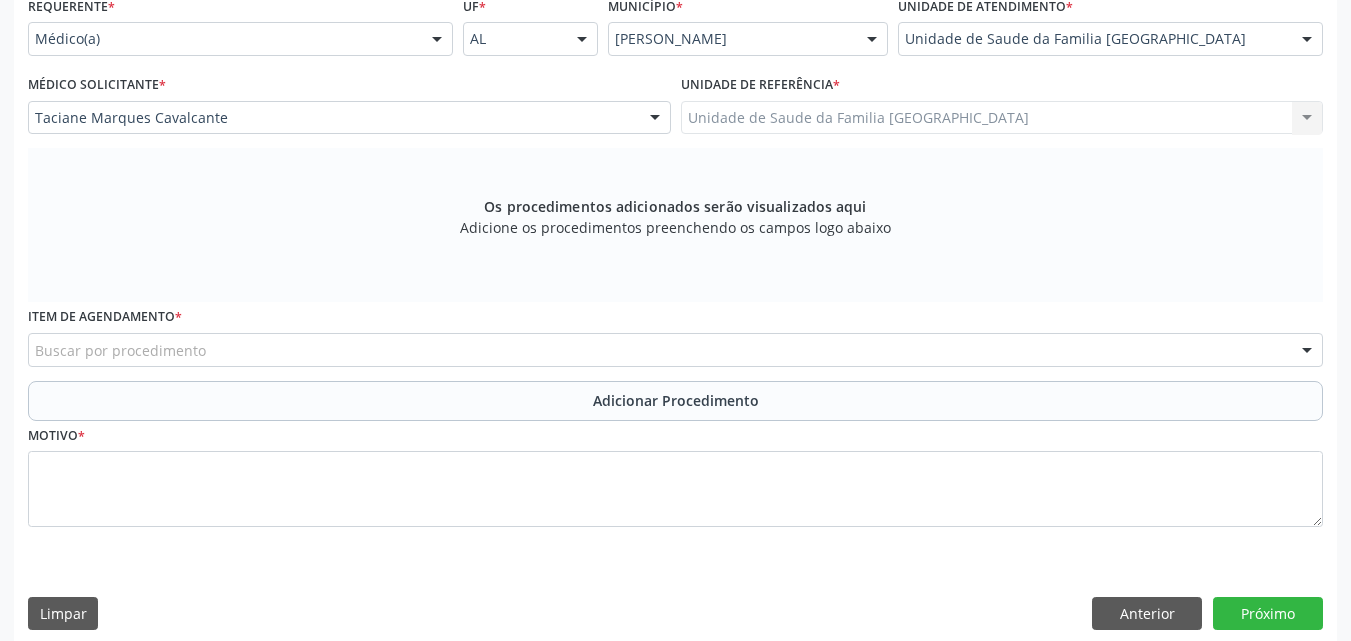 click on "Buscar por procedimento" at bounding box center (675, 350) 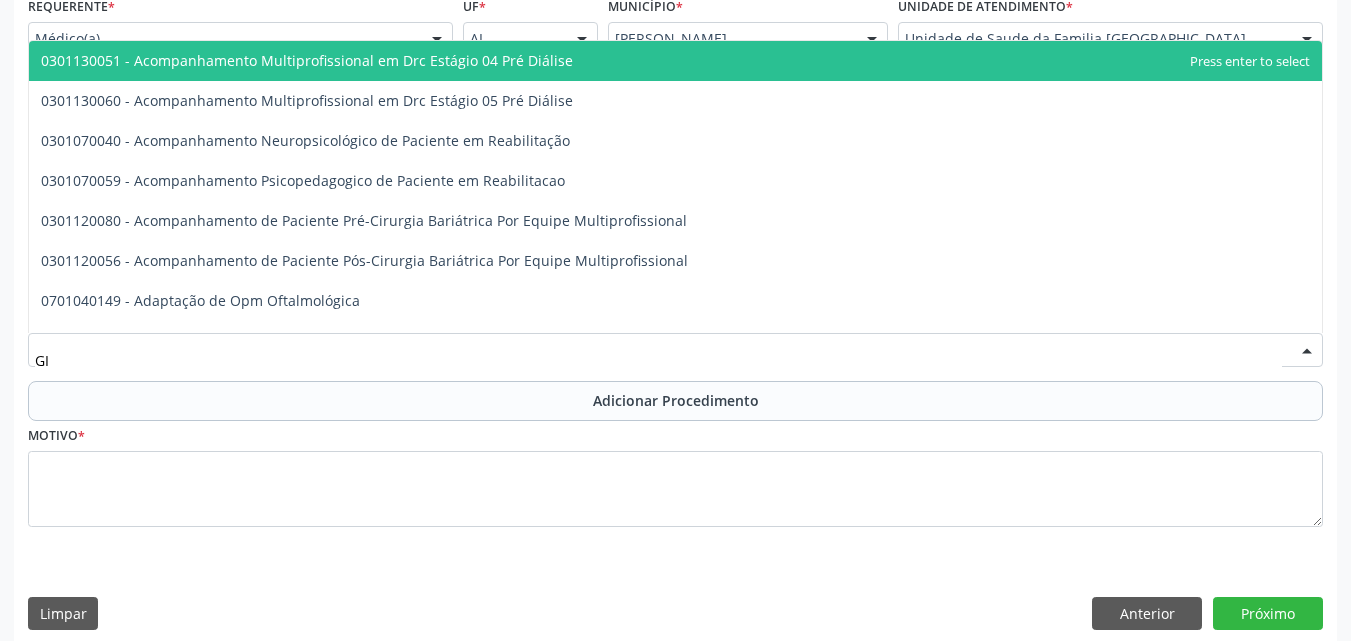 type on "G" 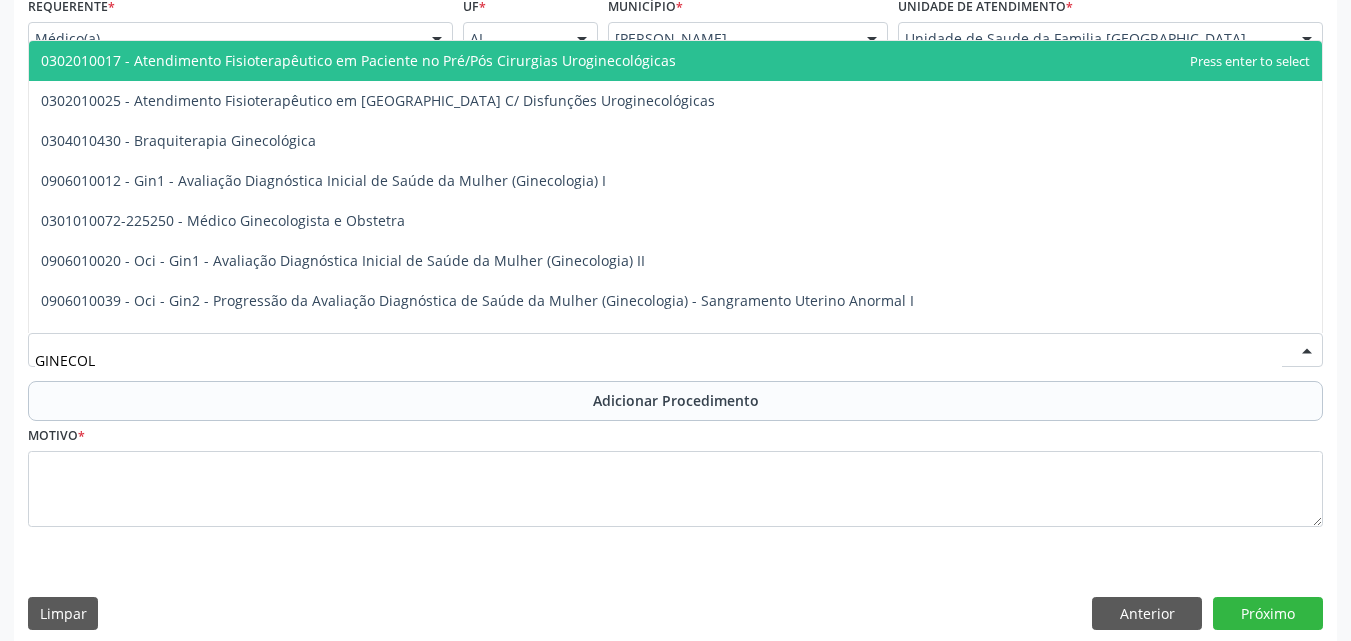 type on "GINECOLO" 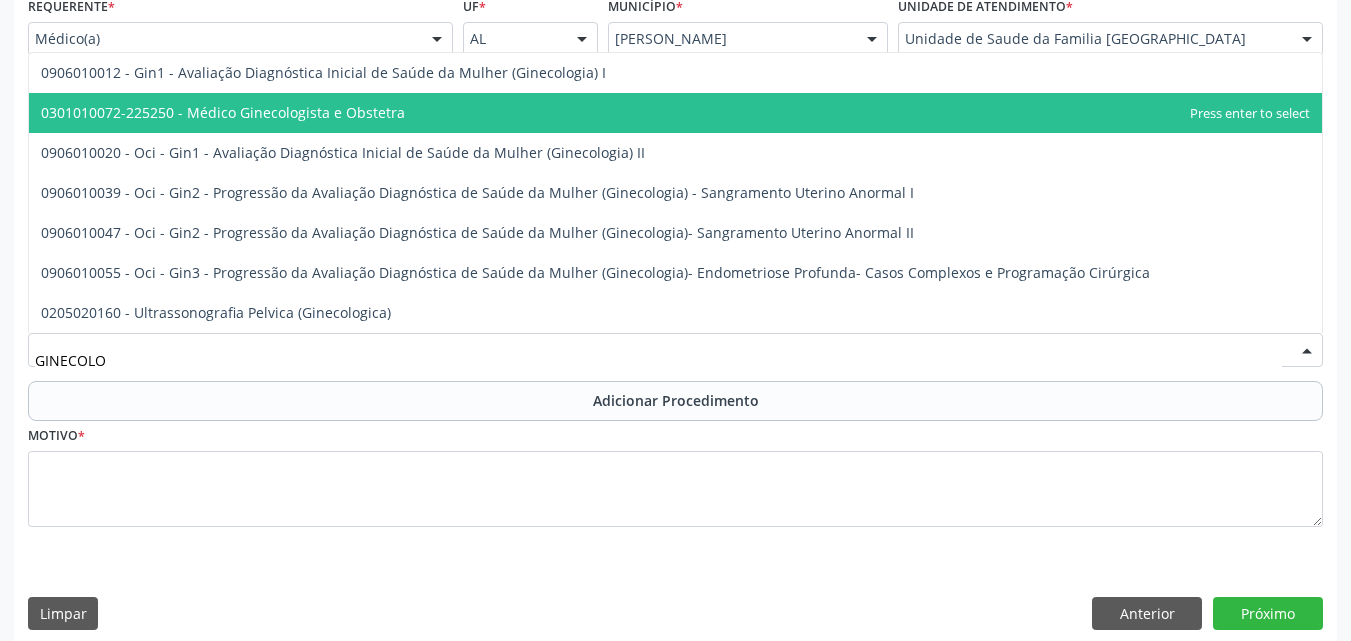 click on "0301010072-225250 - Médico Ginecologista e Obstetra" at bounding box center [223, 112] 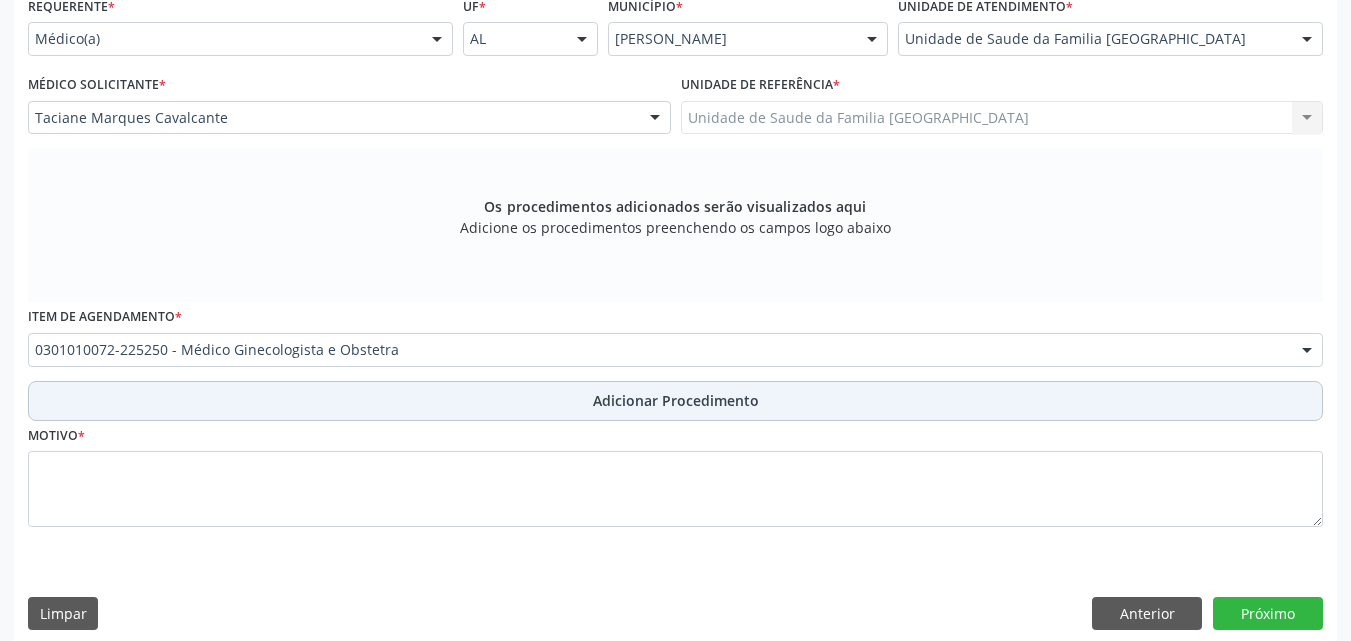 click on "Adicionar Procedimento" at bounding box center (675, 401) 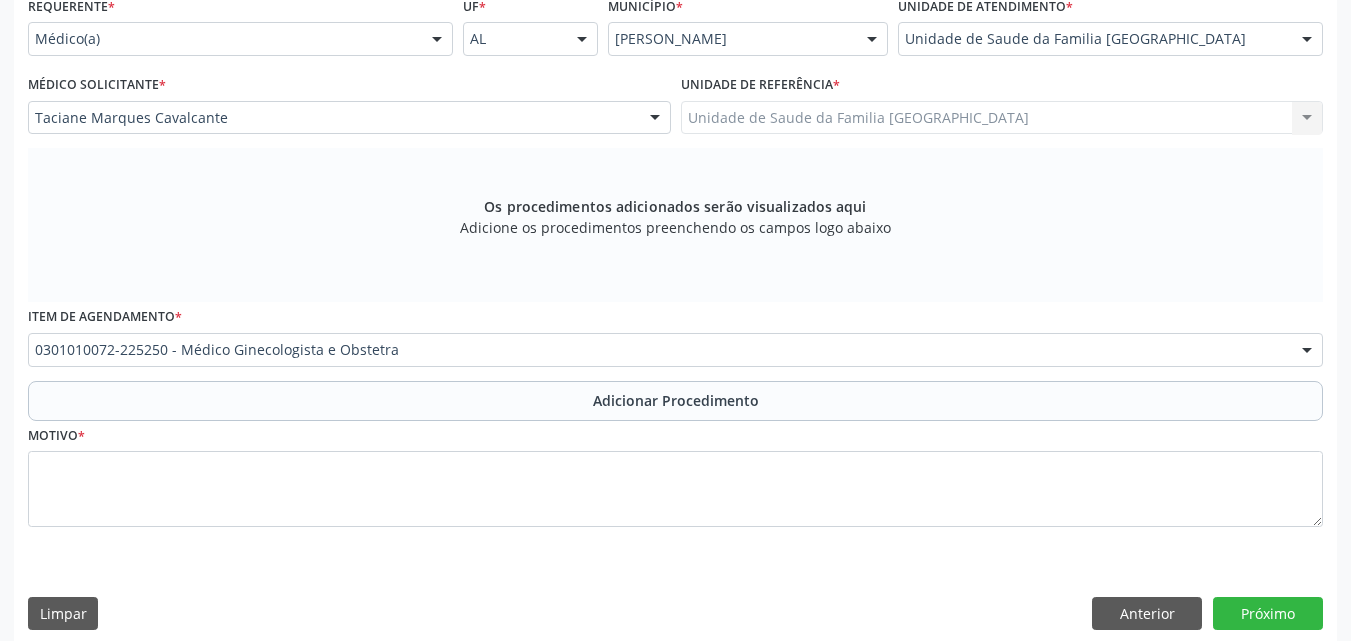 scroll, scrollTop: 412, scrollLeft: 0, axis: vertical 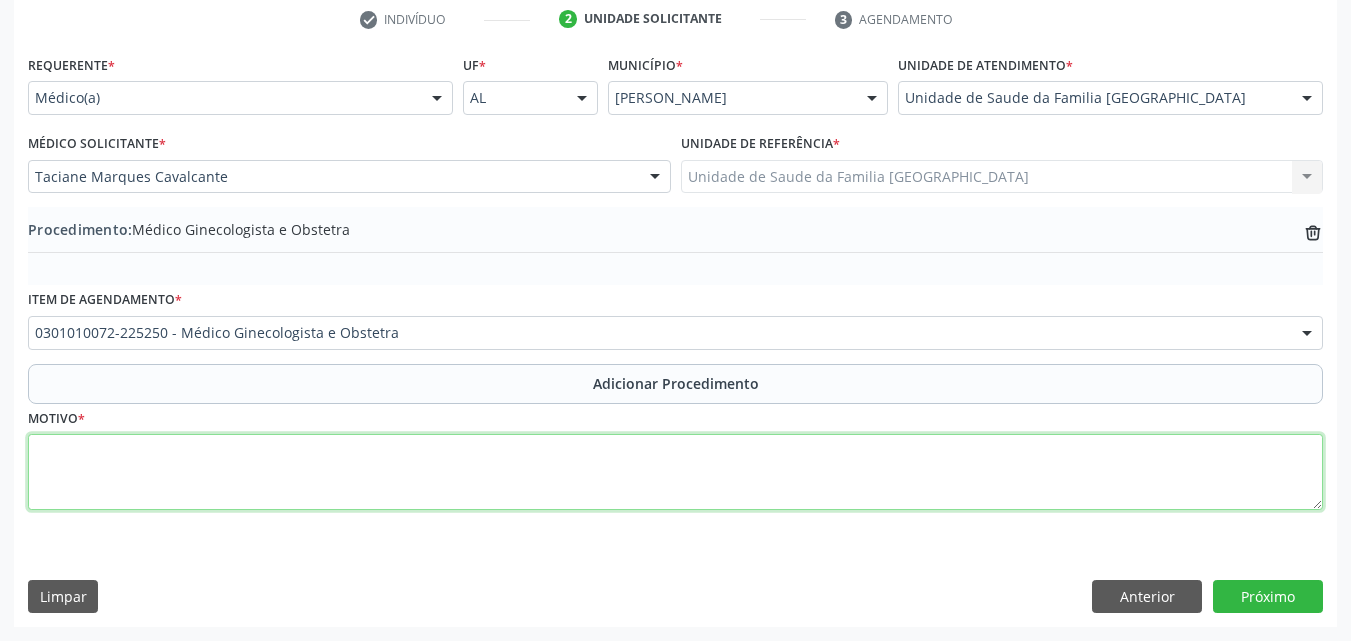 click at bounding box center (675, 472) 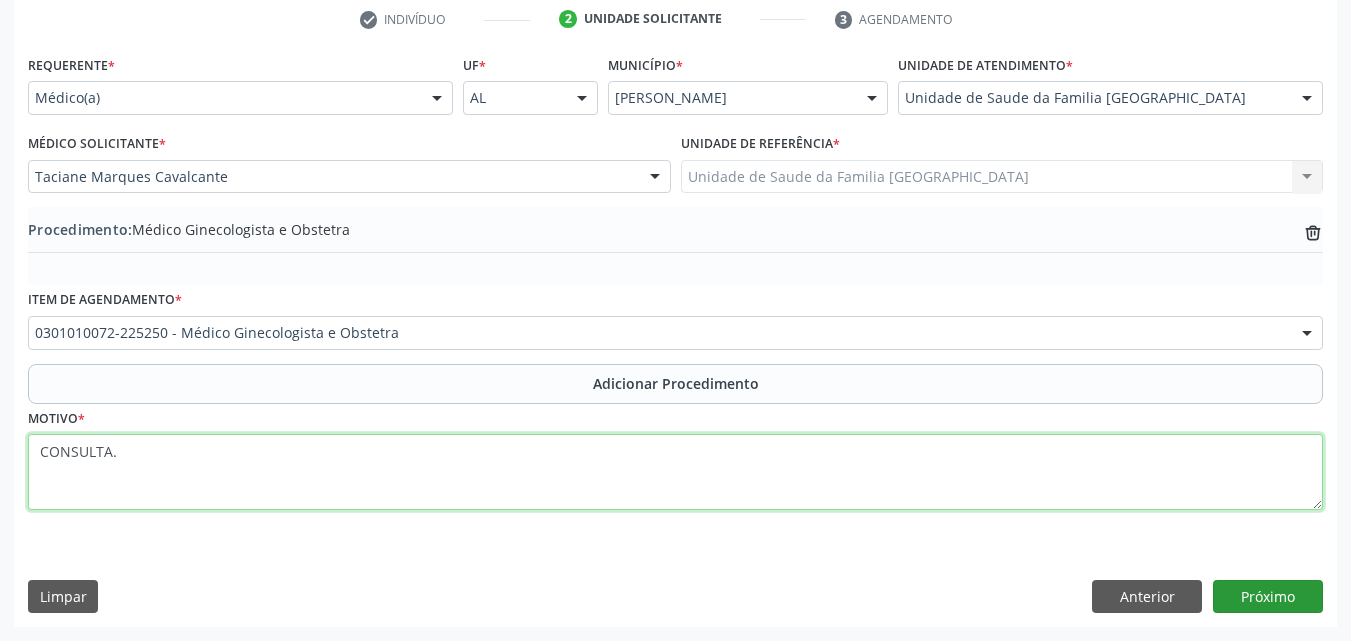 type on "CONSULTA." 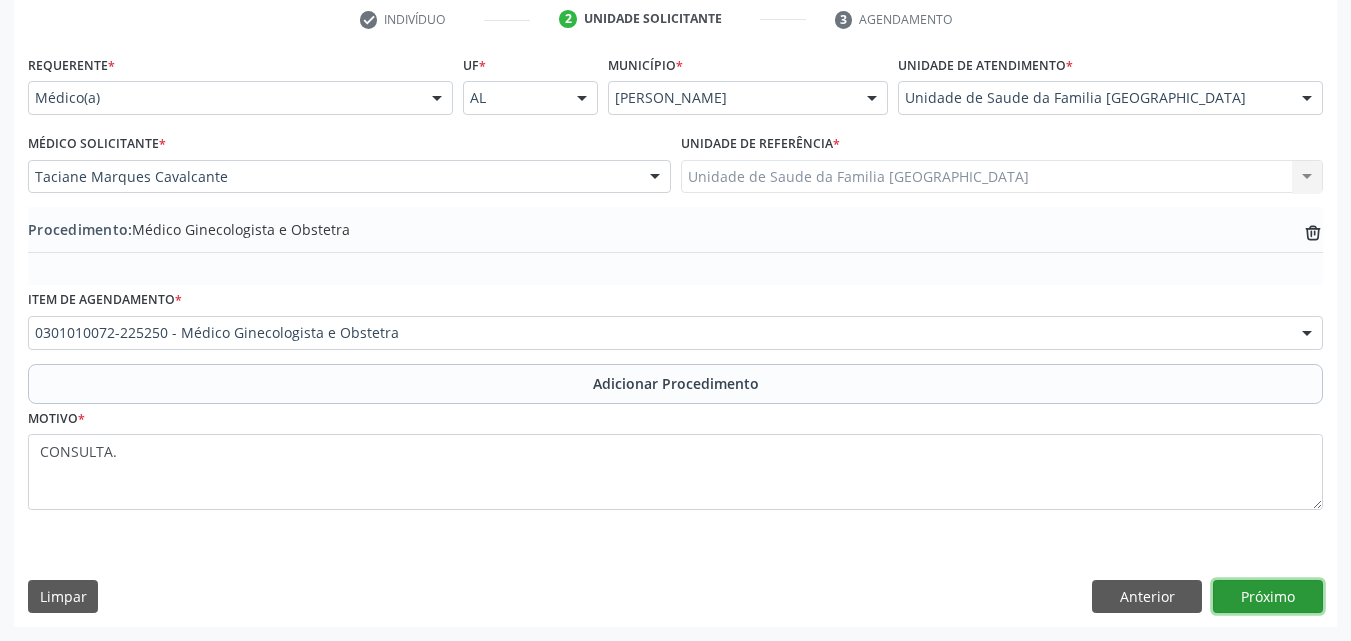 click on "Próximo" at bounding box center (1268, 597) 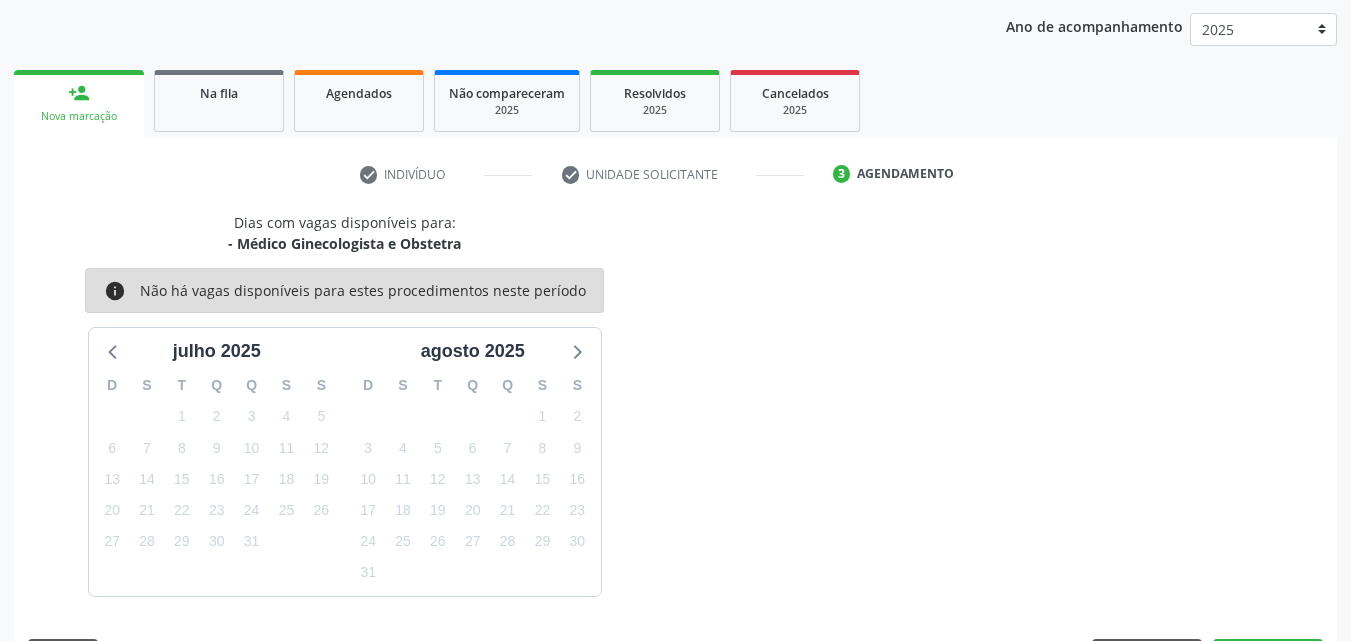 scroll, scrollTop: 316, scrollLeft: 0, axis: vertical 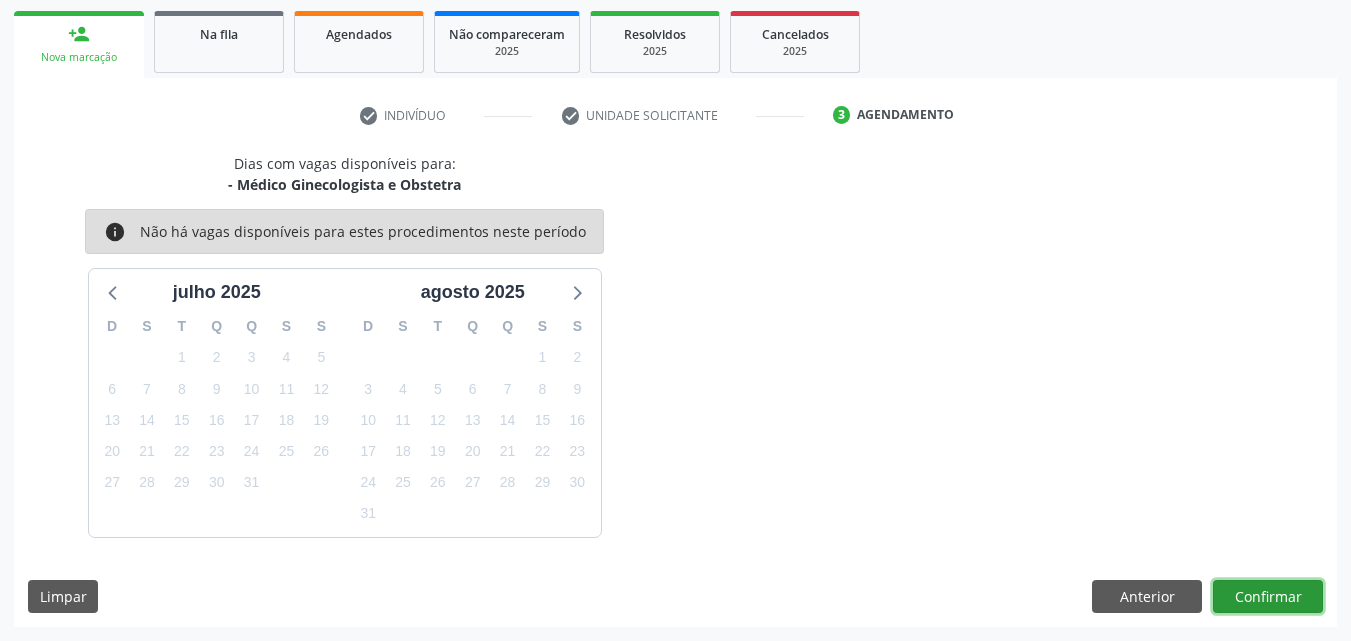 click on "Confirmar" at bounding box center [1268, 597] 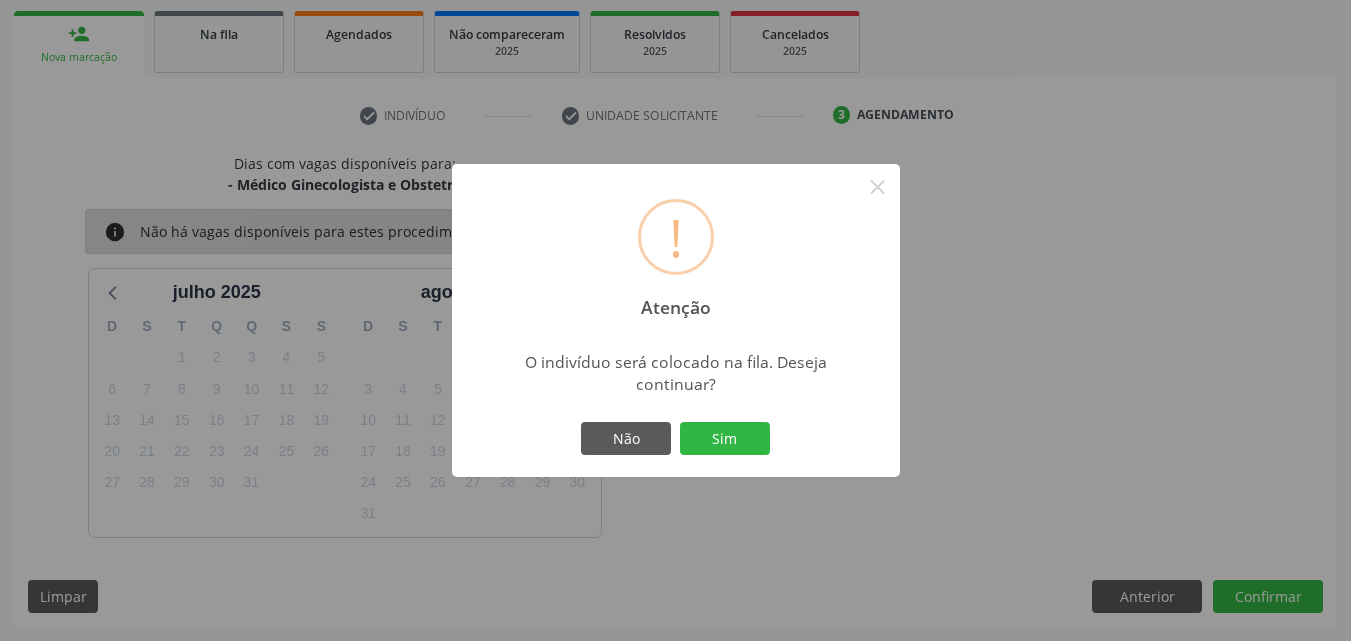 click on "Sim" at bounding box center [725, 439] 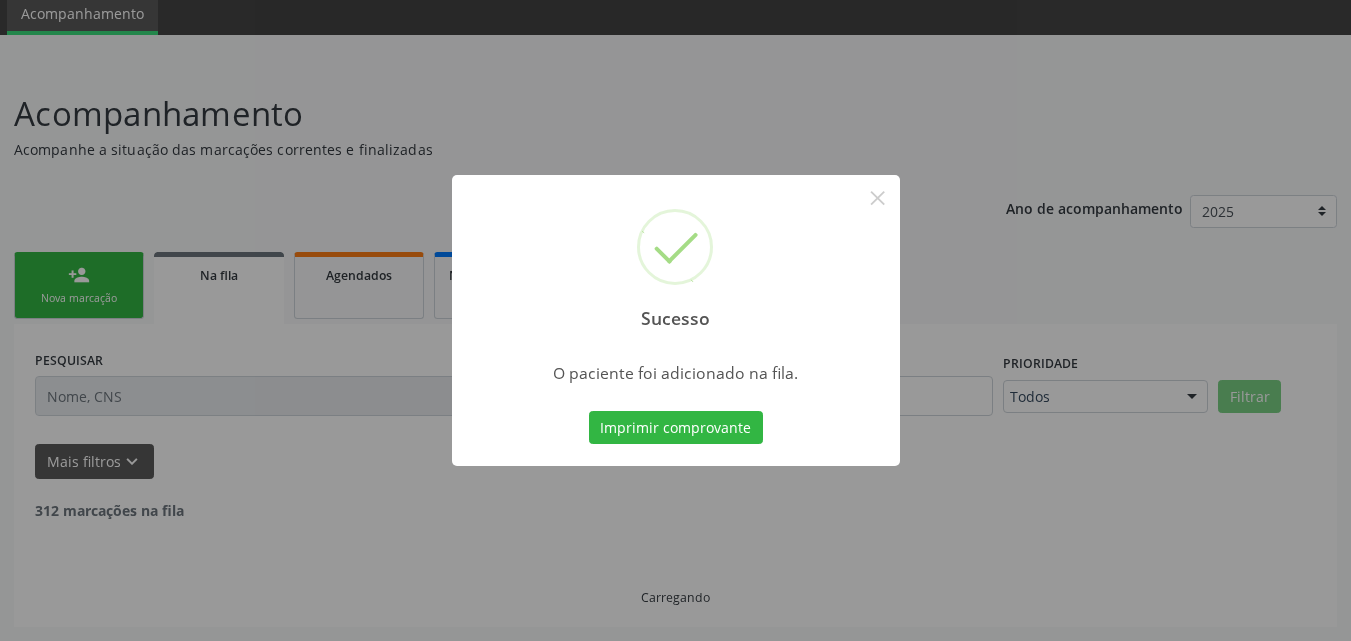 scroll, scrollTop: 54, scrollLeft: 0, axis: vertical 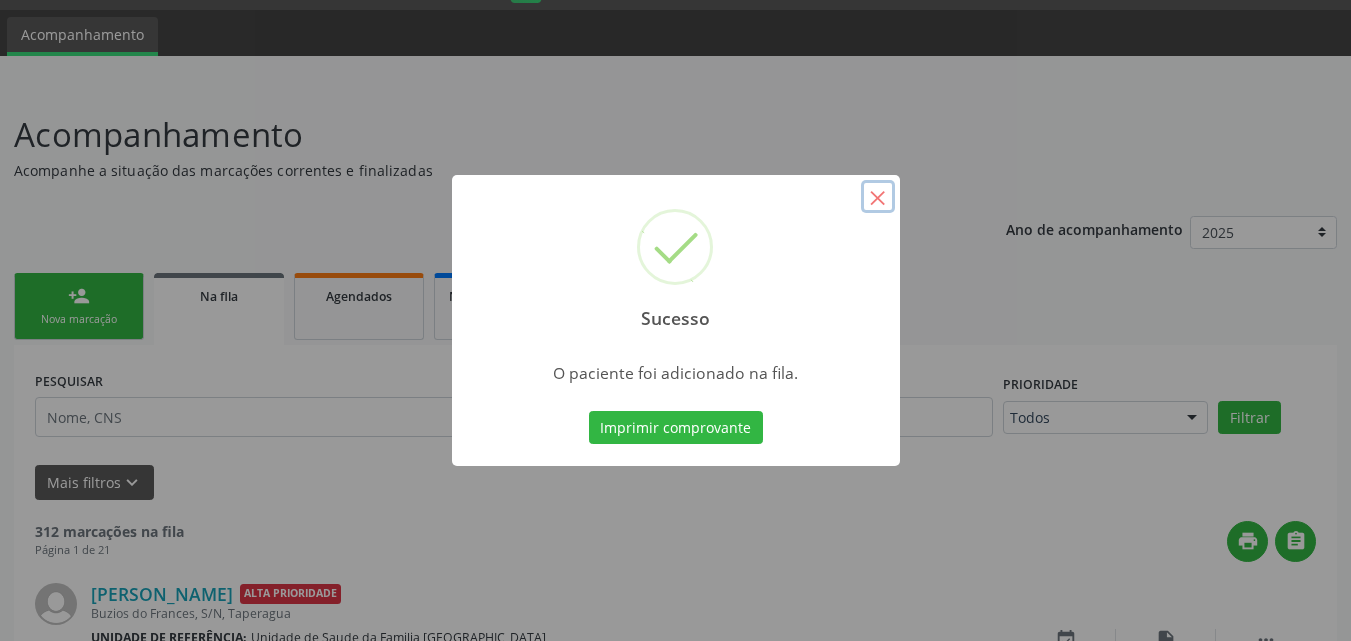 drag, startPoint x: 875, startPoint y: 192, endPoint x: 1365, endPoint y: 272, distance: 496.48767 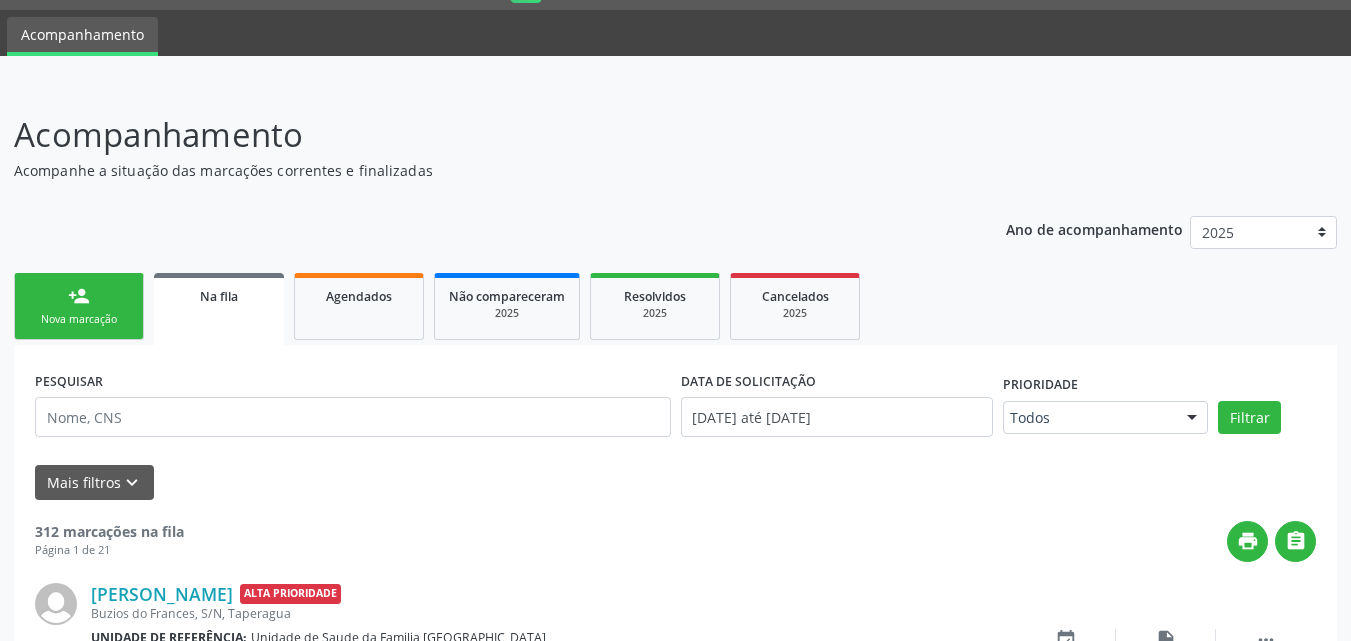 click on "person_add
Nova marcação" at bounding box center [79, 306] 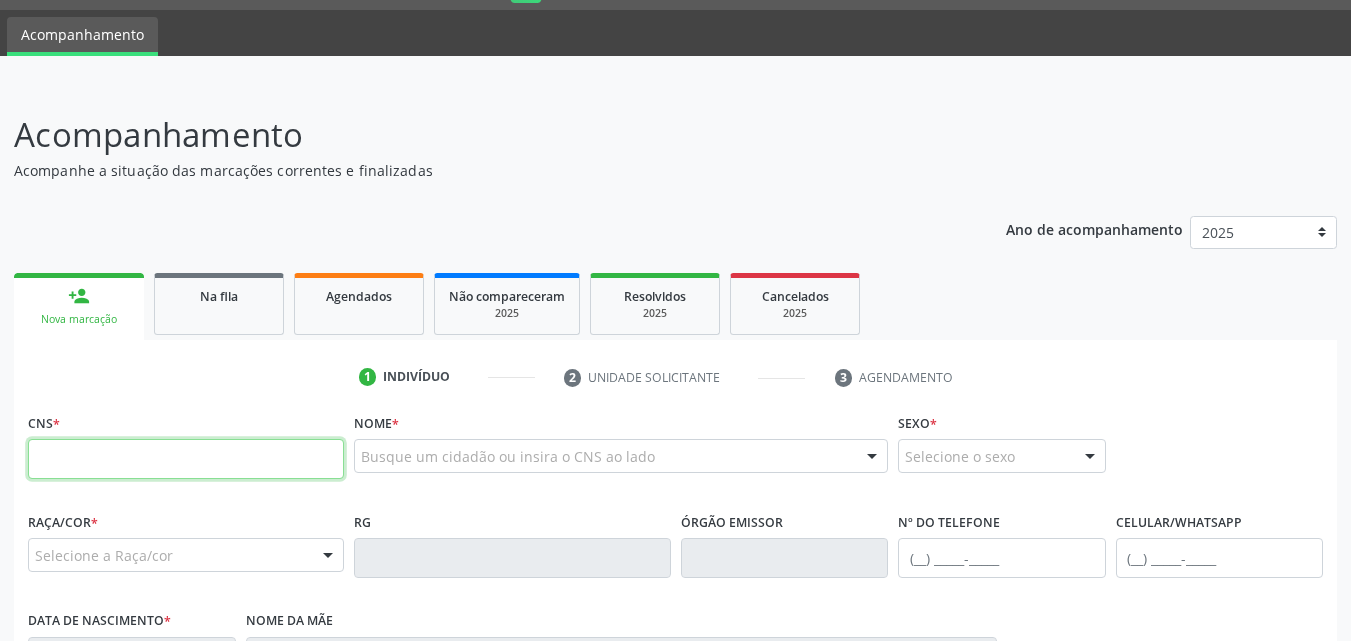 click at bounding box center (186, 459) 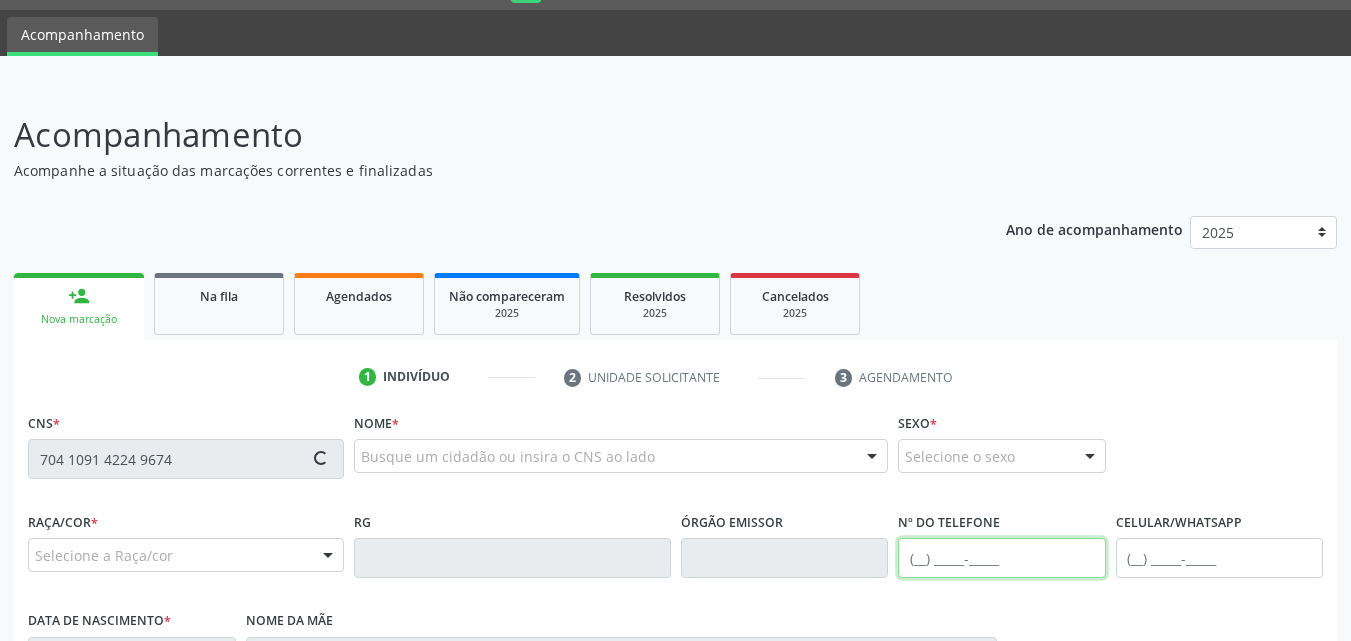 type on "704 1091 4224 9674" 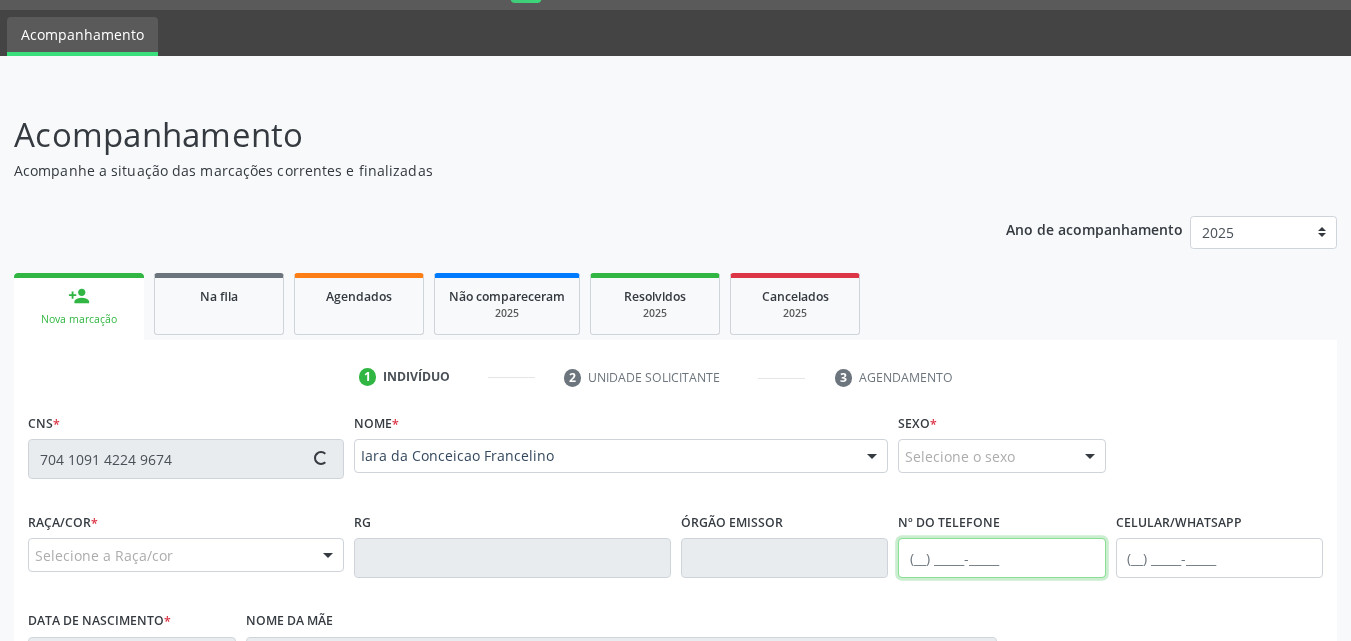 type on "(82) 99393-0748" 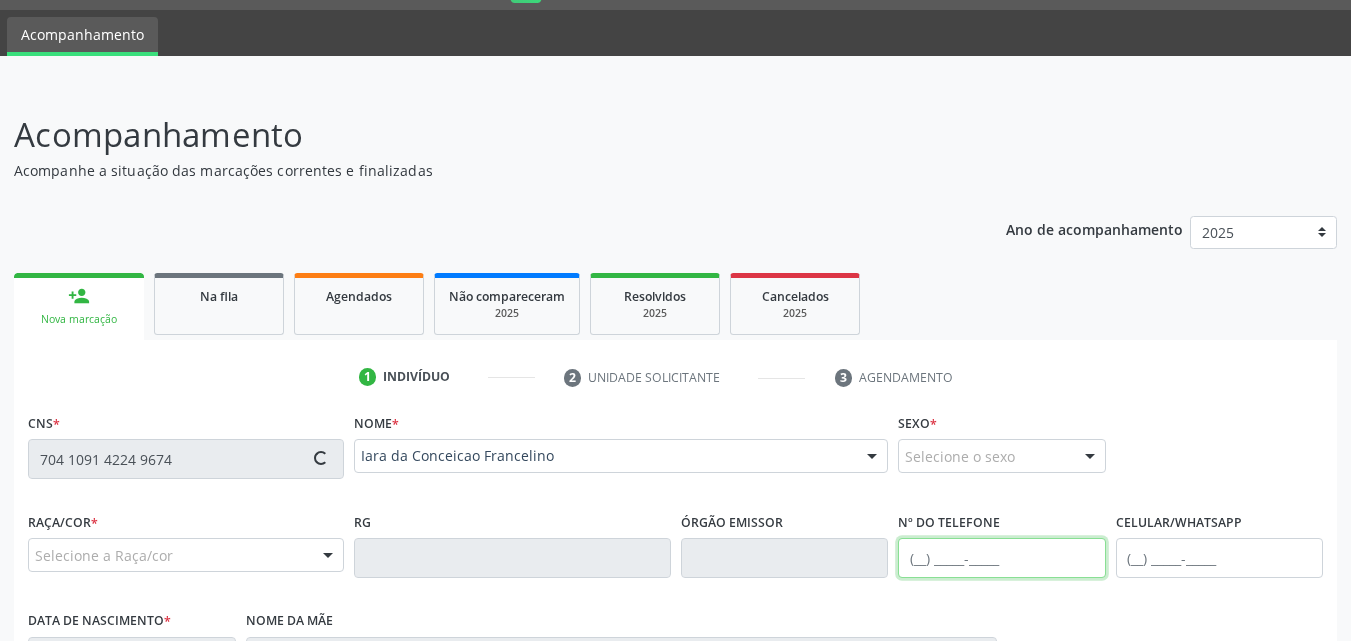 type on "10/07/2009" 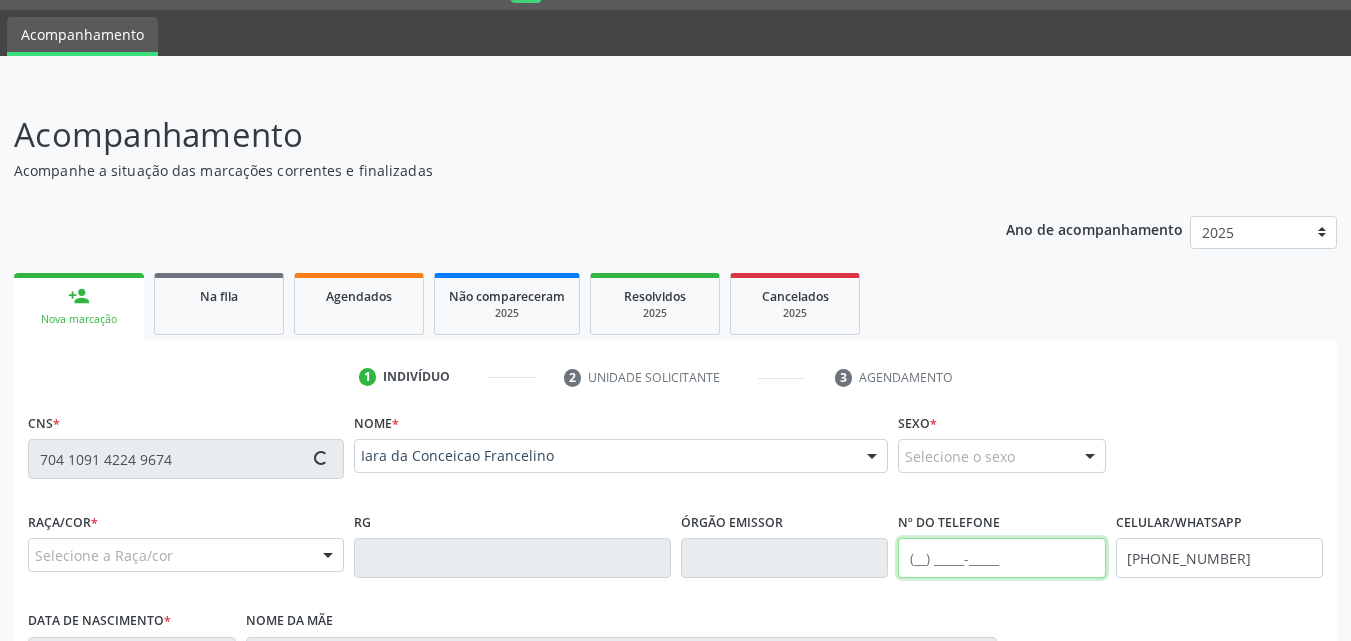 type on "340" 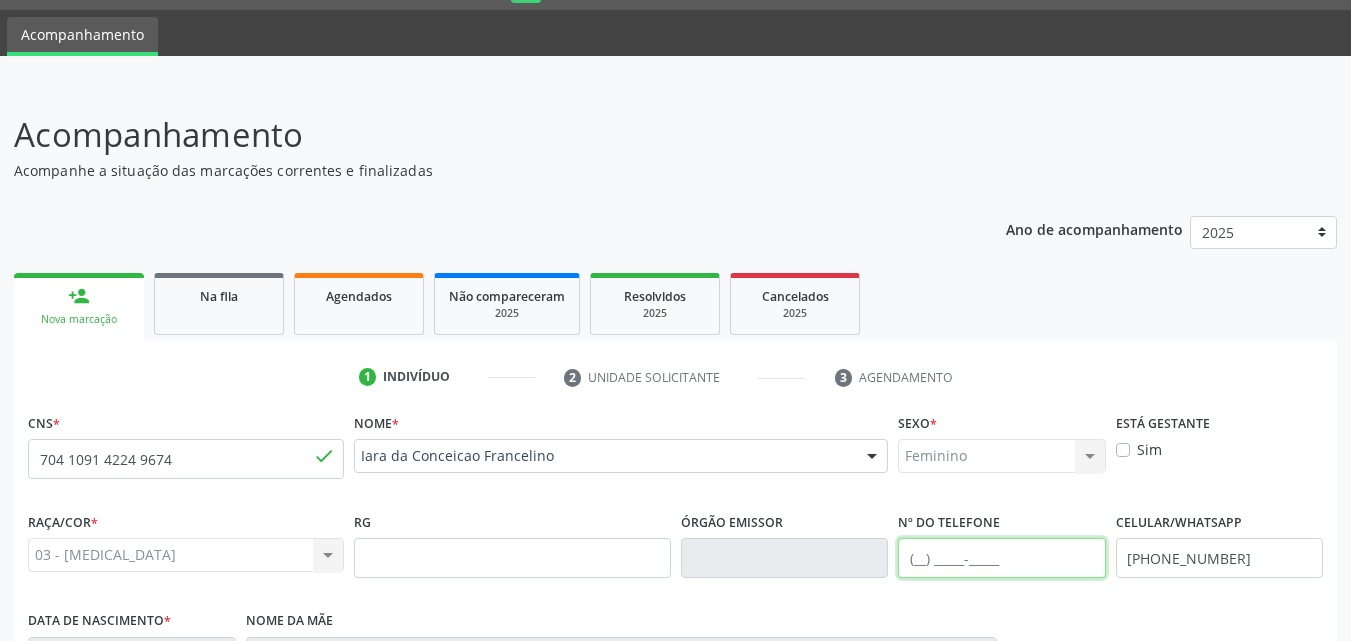 scroll, scrollTop: 471, scrollLeft: 0, axis: vertical 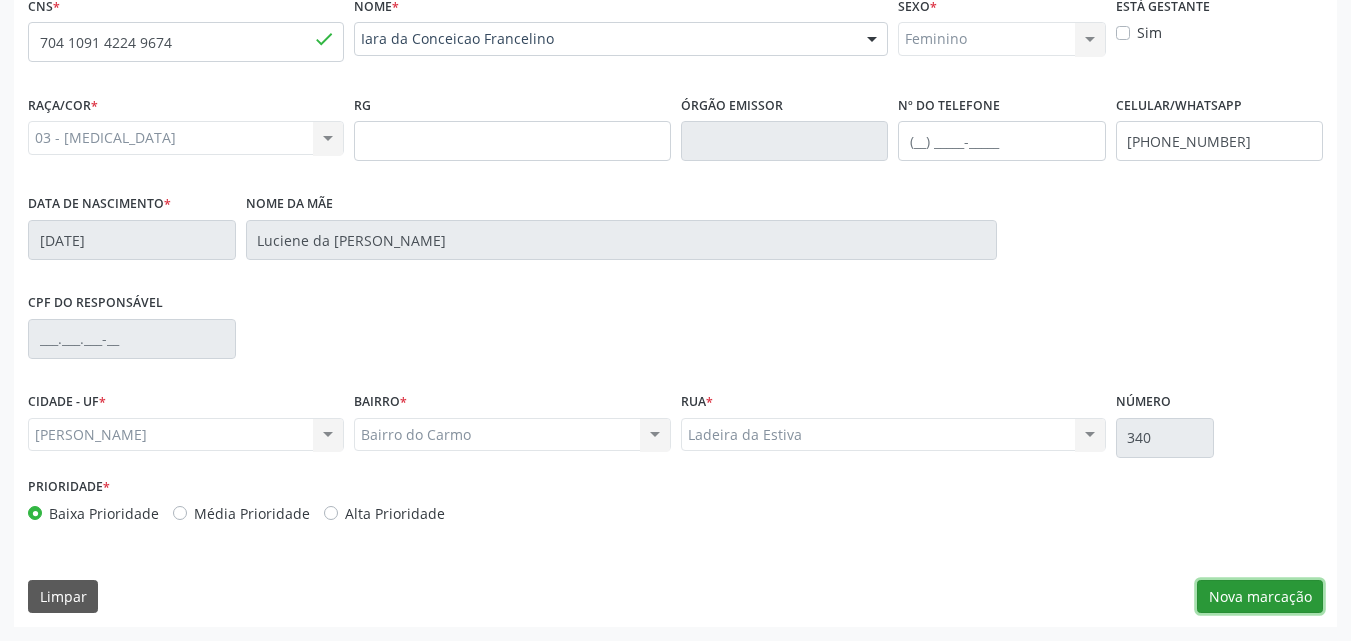 click on "Nova marcação" at bounding box center [1260, 597] 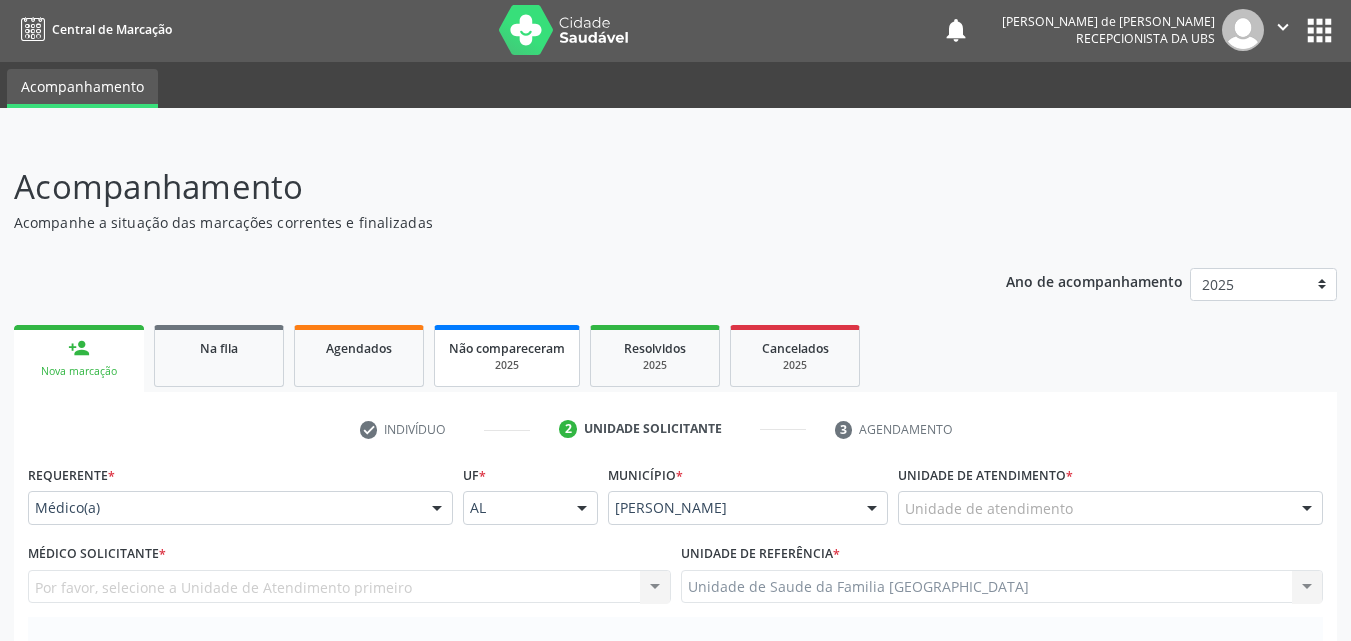 scroll, scrollTop: 0, scrollLeft: 0, axis: both 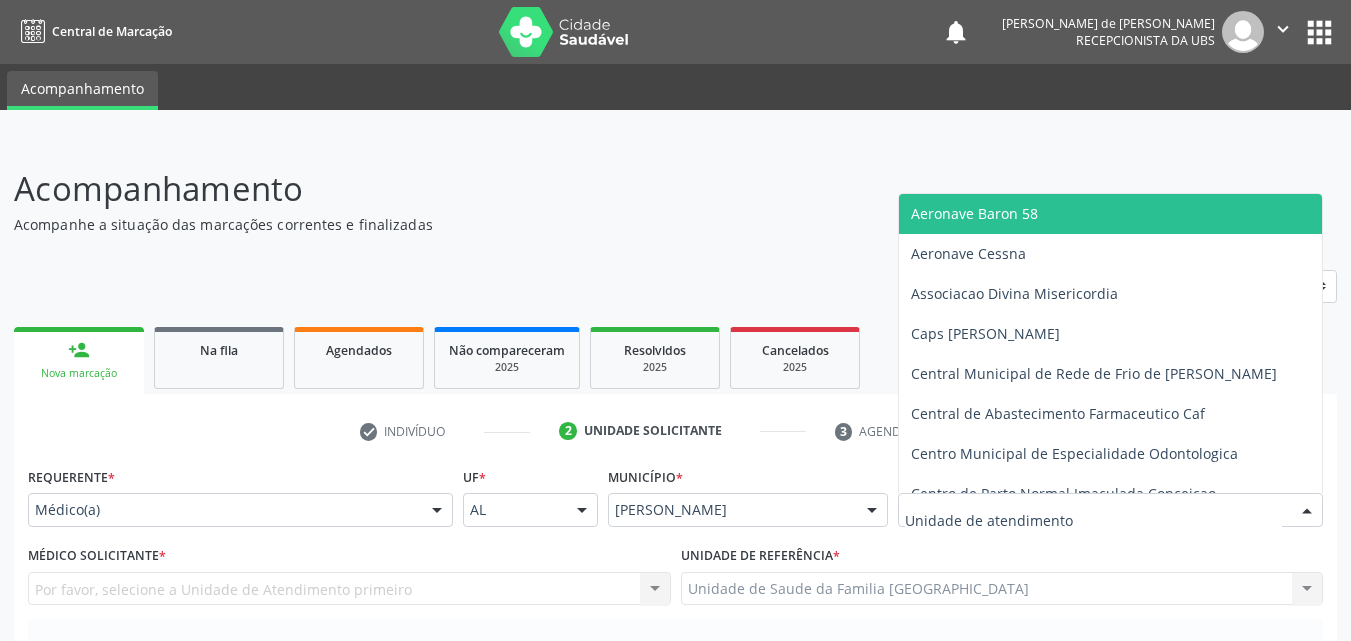 click at bounding box center [1110, 510] 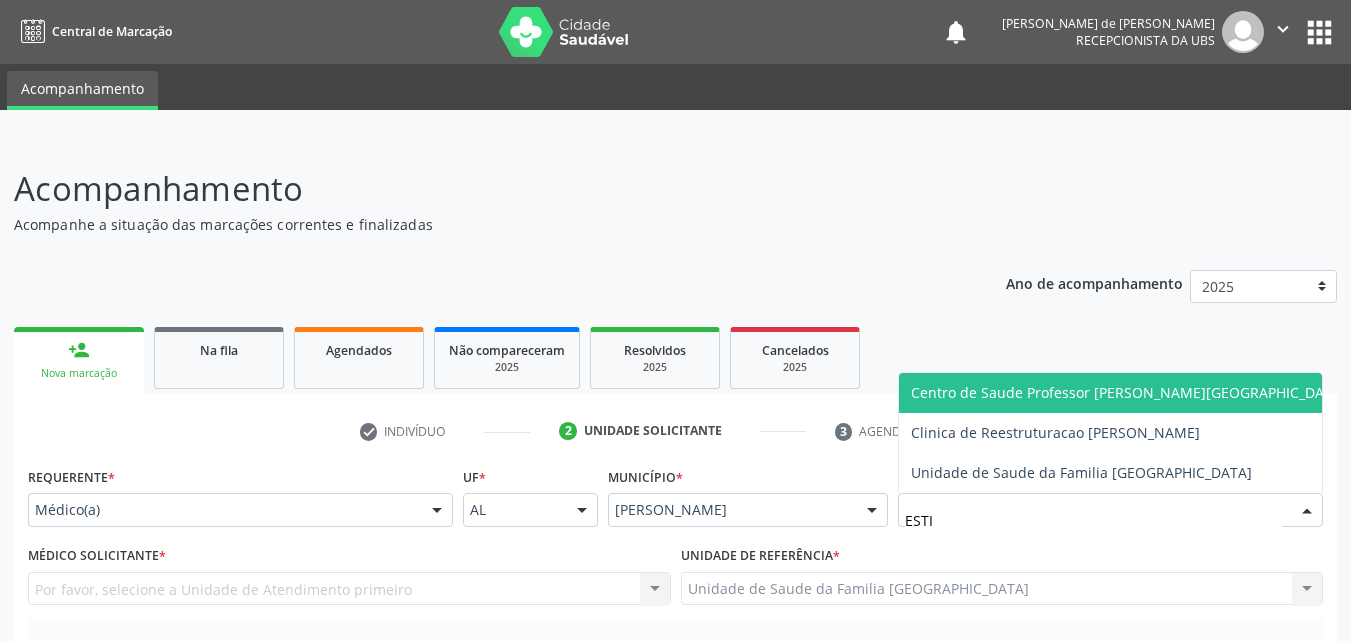 type on "ESTIV" 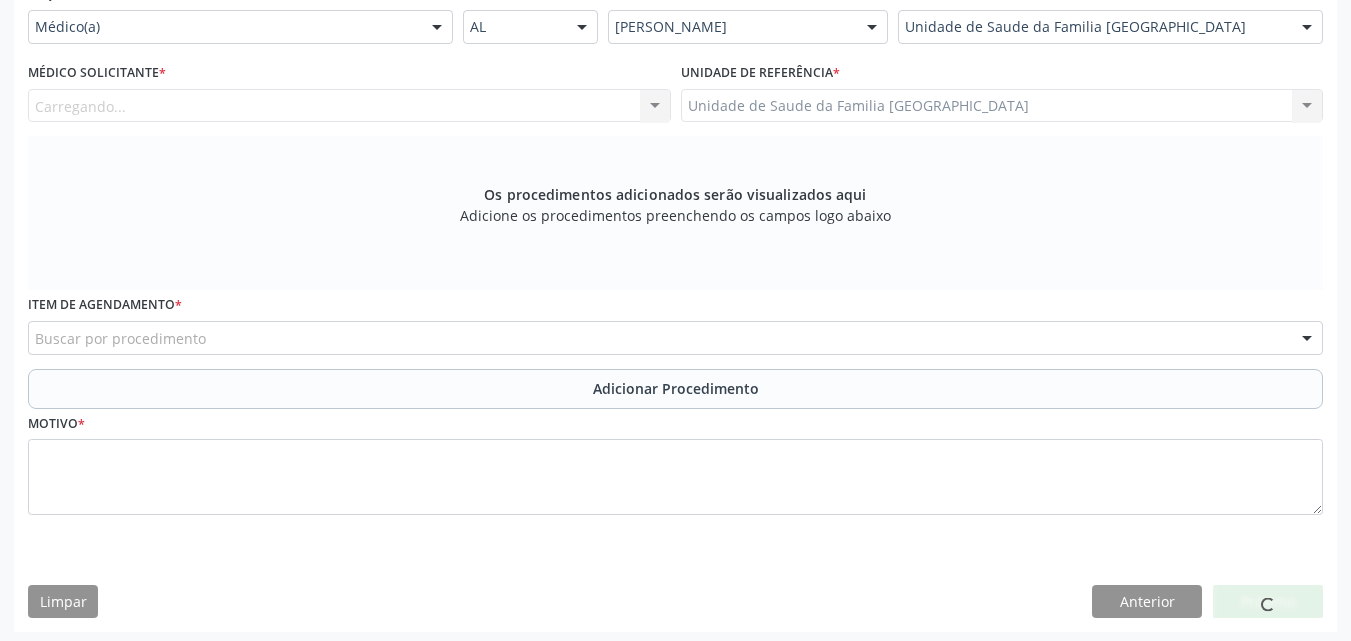 scroll, scrollTop: 488, scrollLeft: 0, axis: vertical 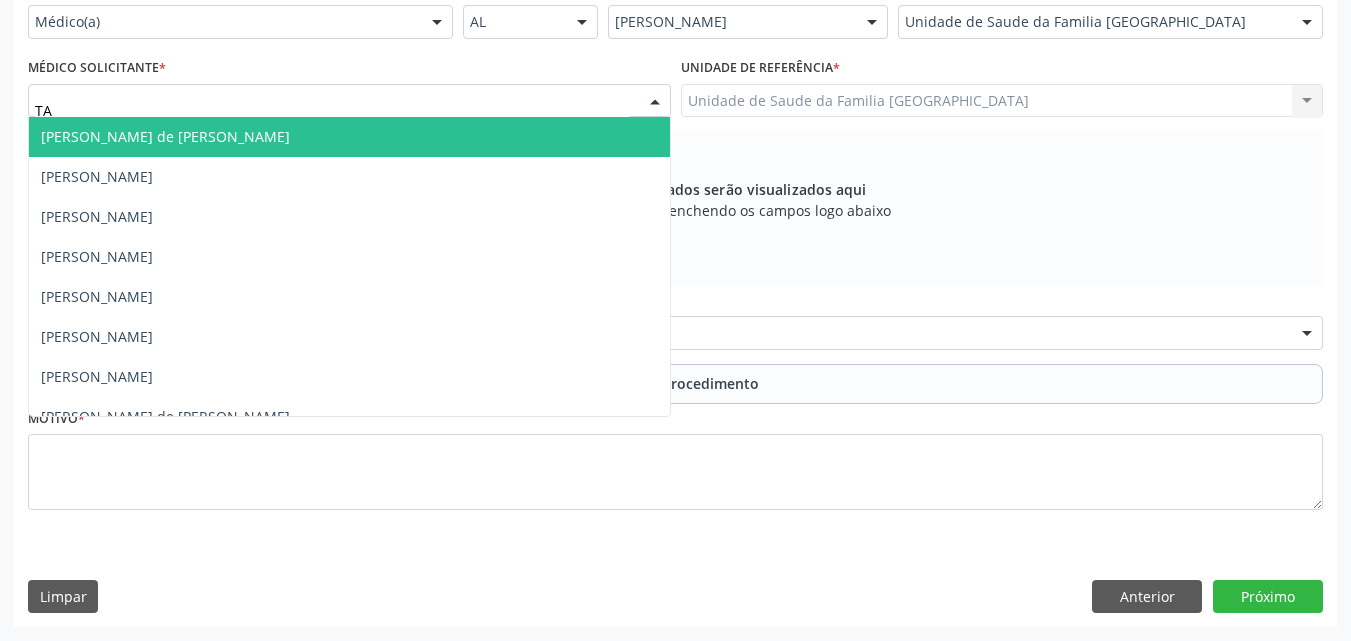 type on "TAC" 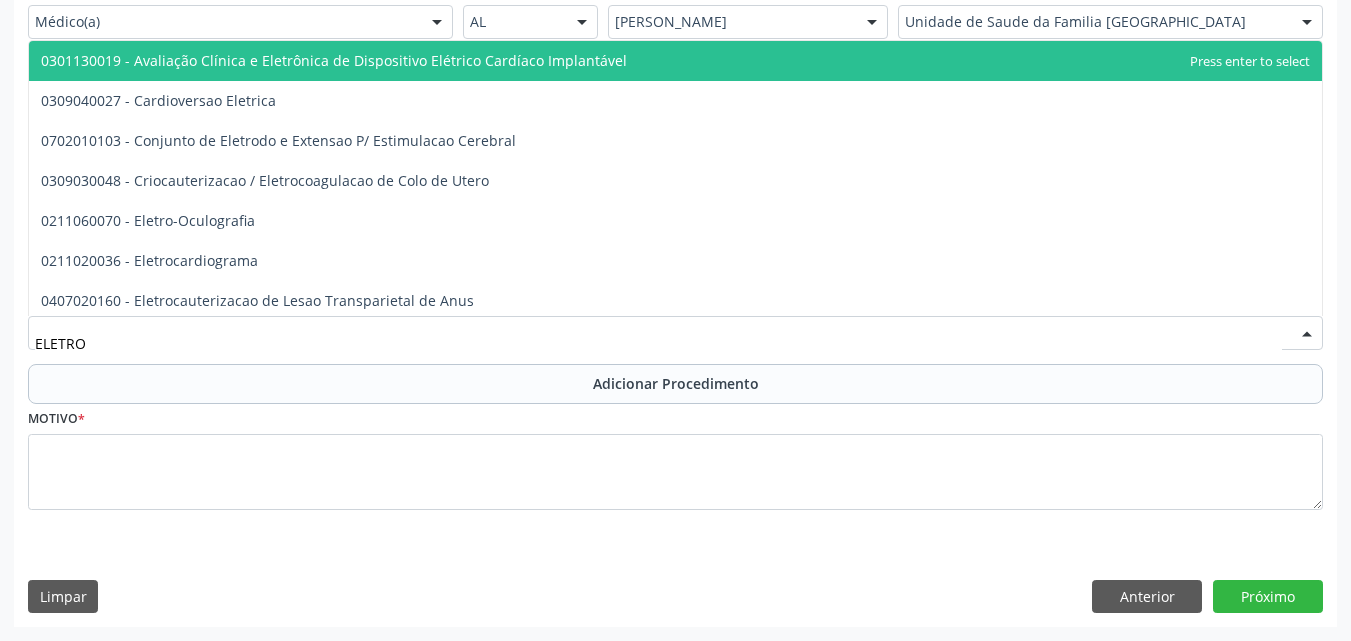 type on "ELETROC" 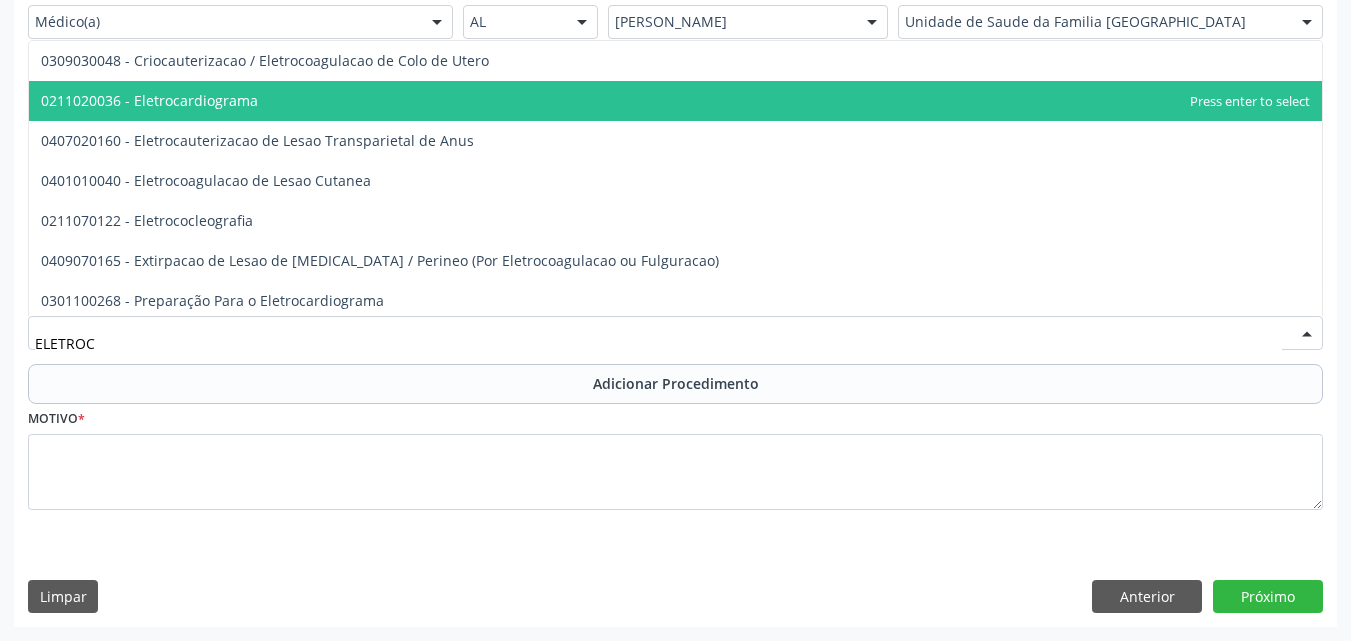 click on "0211020036 - Eletrocardiograma" at bounding box center [675, 101] 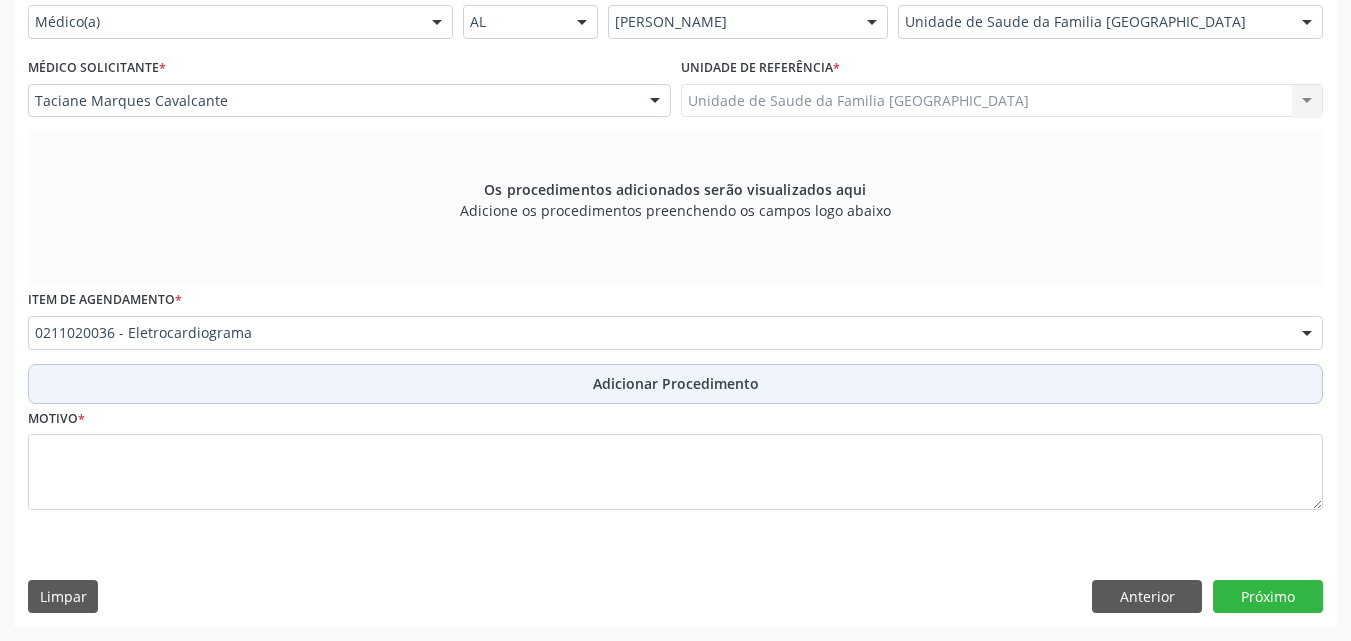 click on "Adicionar Procedimento" at bounding box center (675, 384) 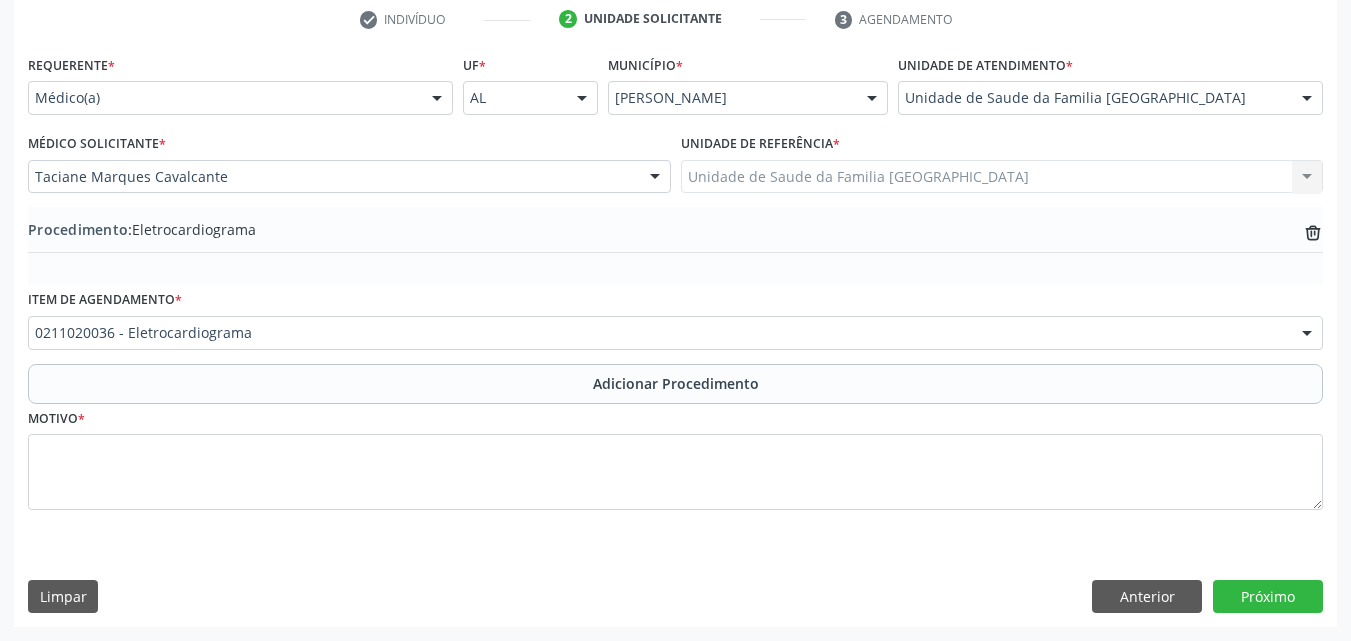 scroll, scrollTop: 412, scrollLeft: 0, axis: vertical 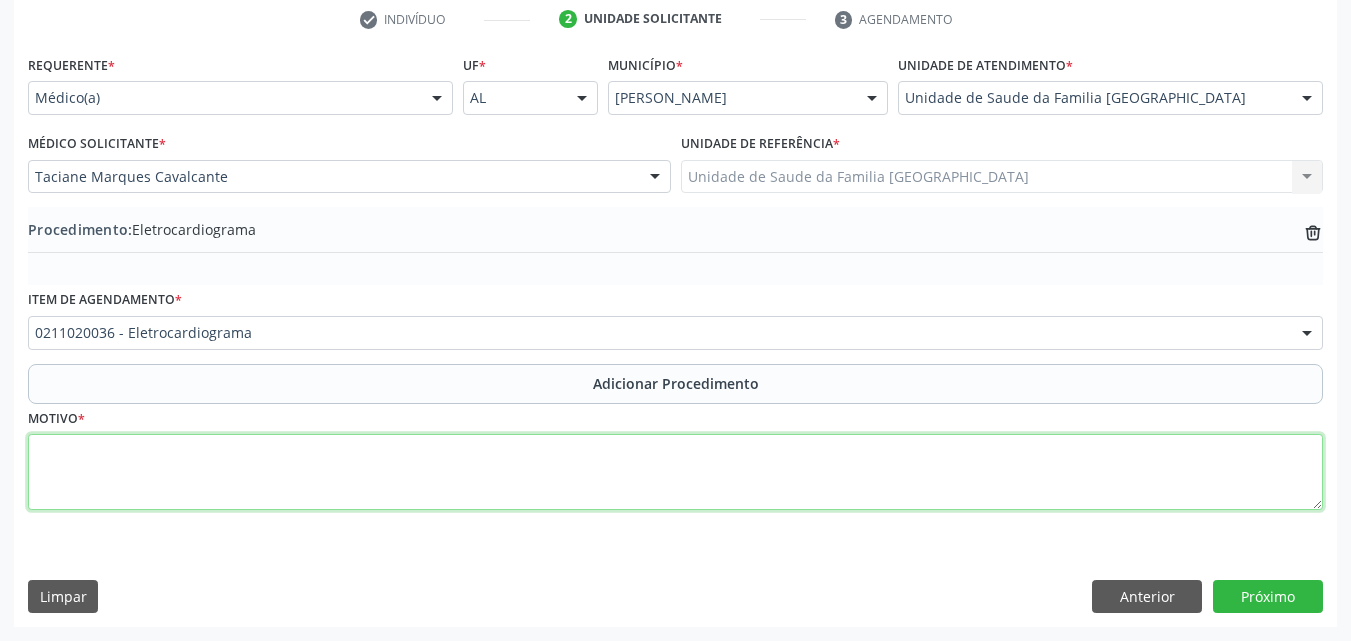 click at bounding box center [675, 472] 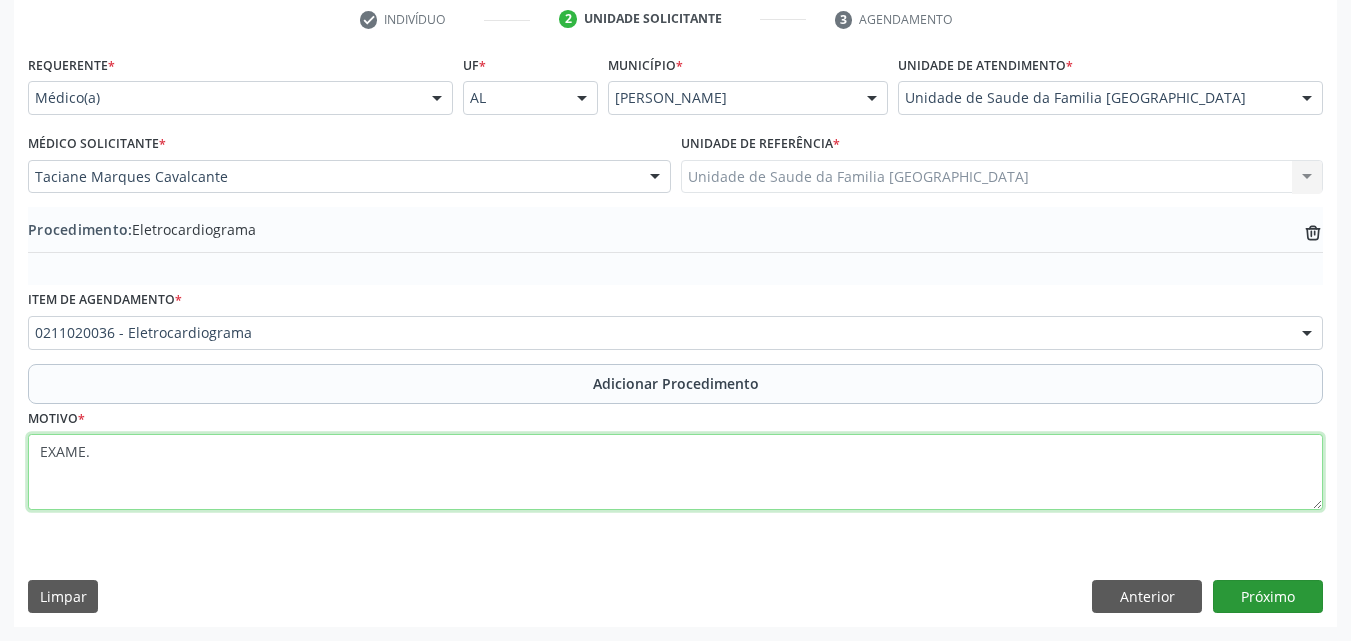 type on "EXAME." 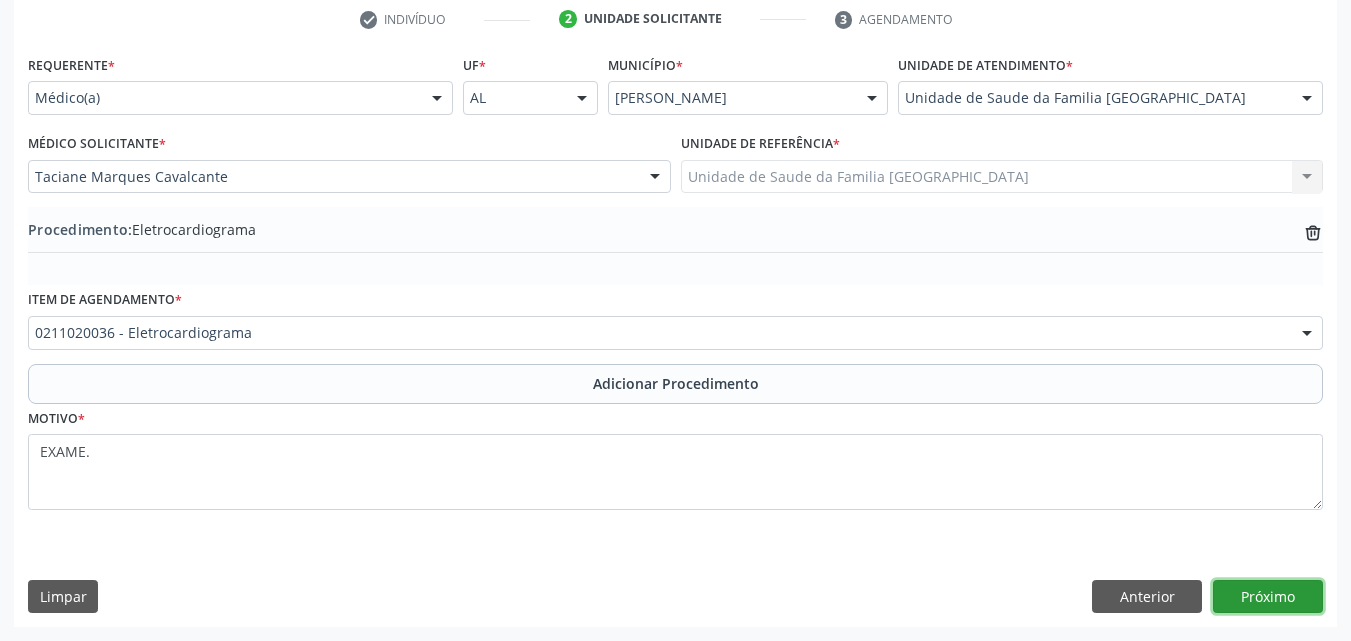 click on "Próximo" at bounding box center (1268, 597) 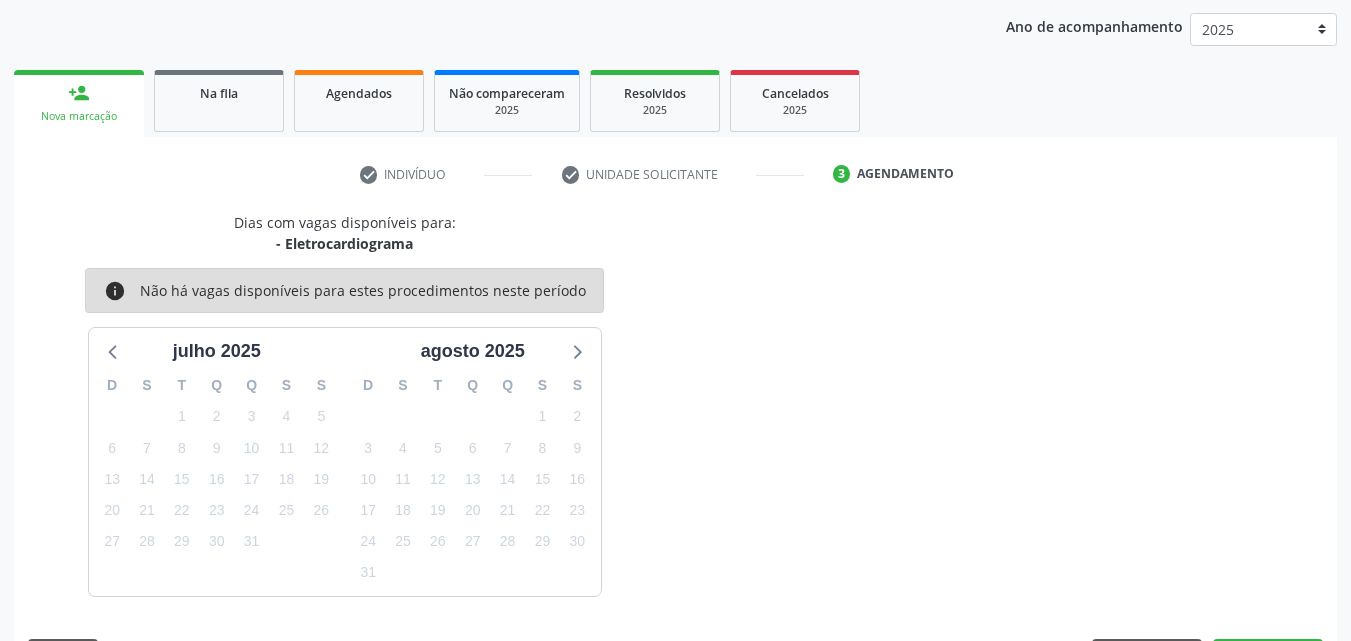 scroll, scrollTop: 316, scrollLeft: 0, axis: vertical 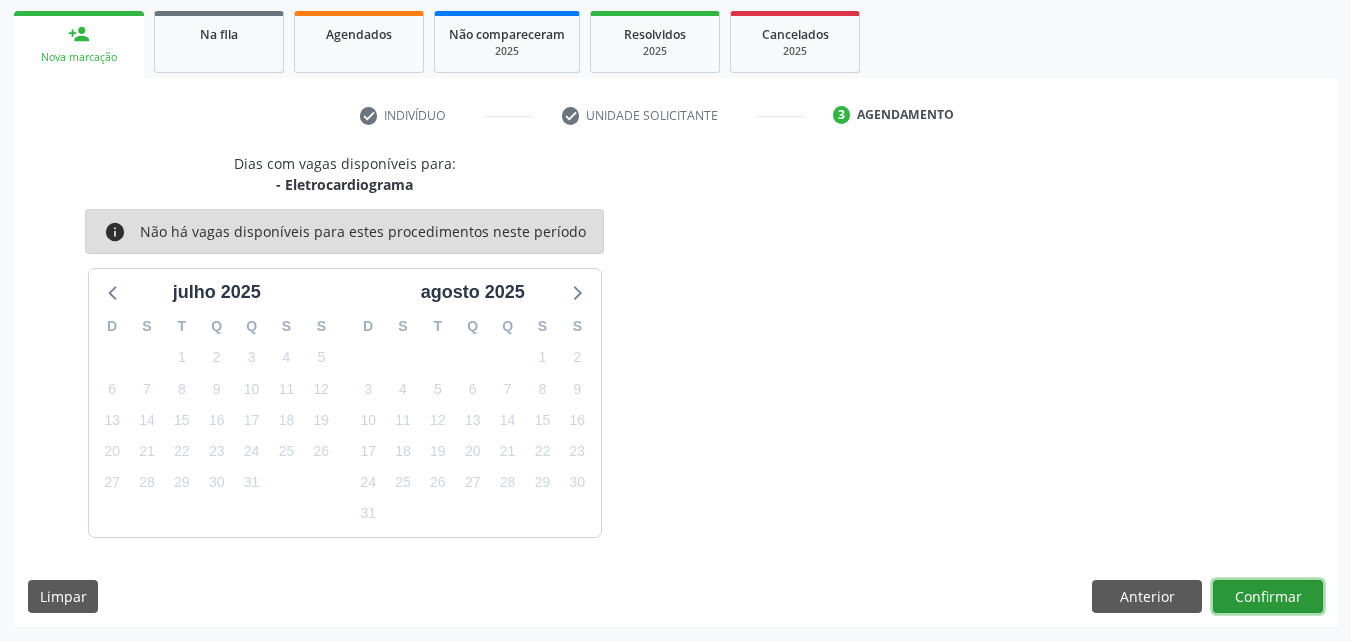 click on "Confirmar" at bounding box center [1268, 597] 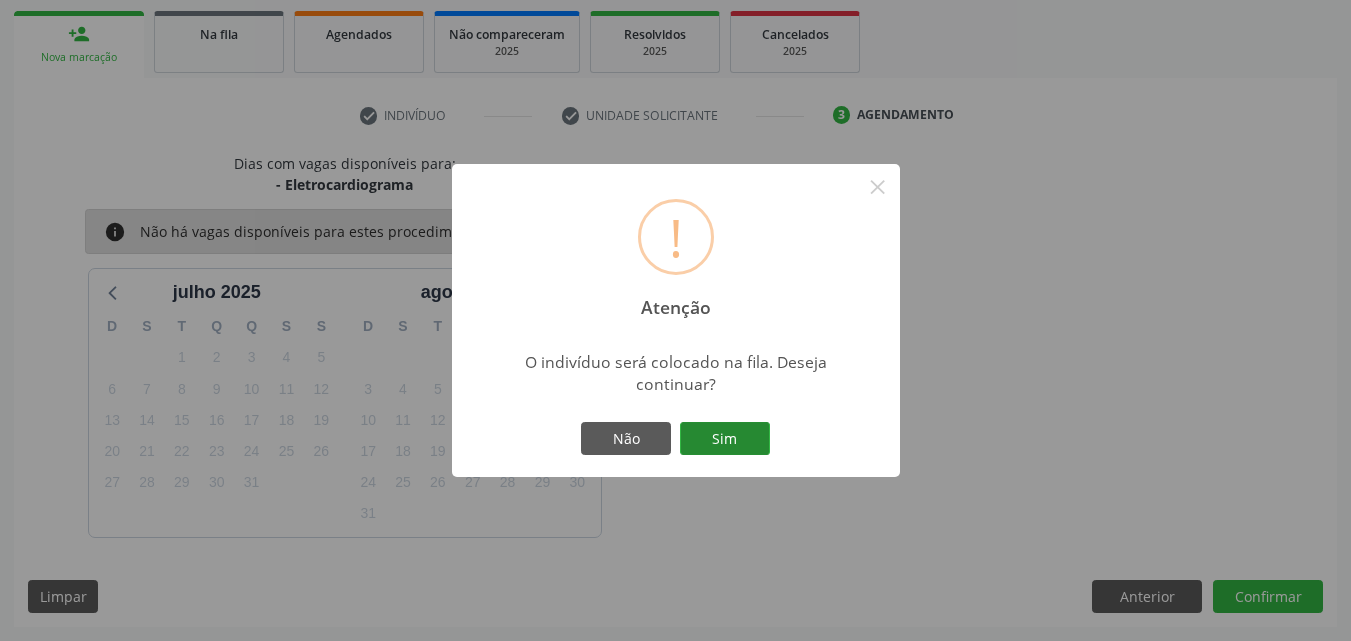 click on "Sim" at bounding box center [725, 439] 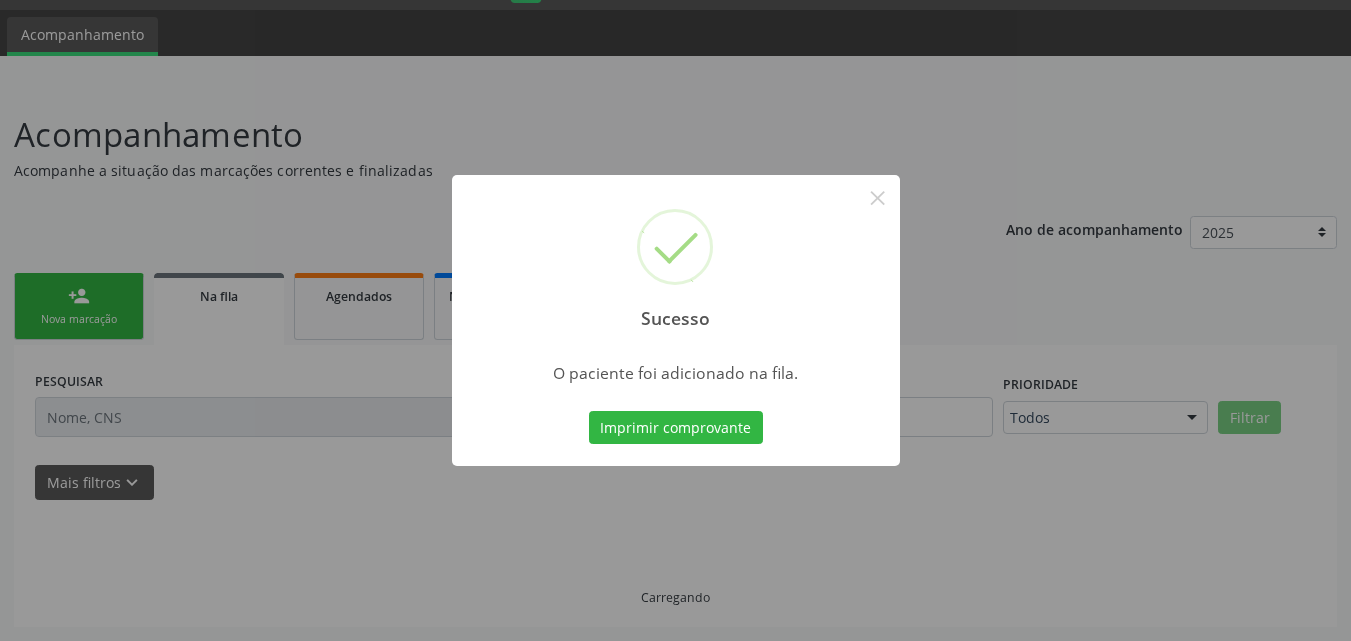 scroll, scrollTop: 54, scrollLeft: 0, axis: vertical 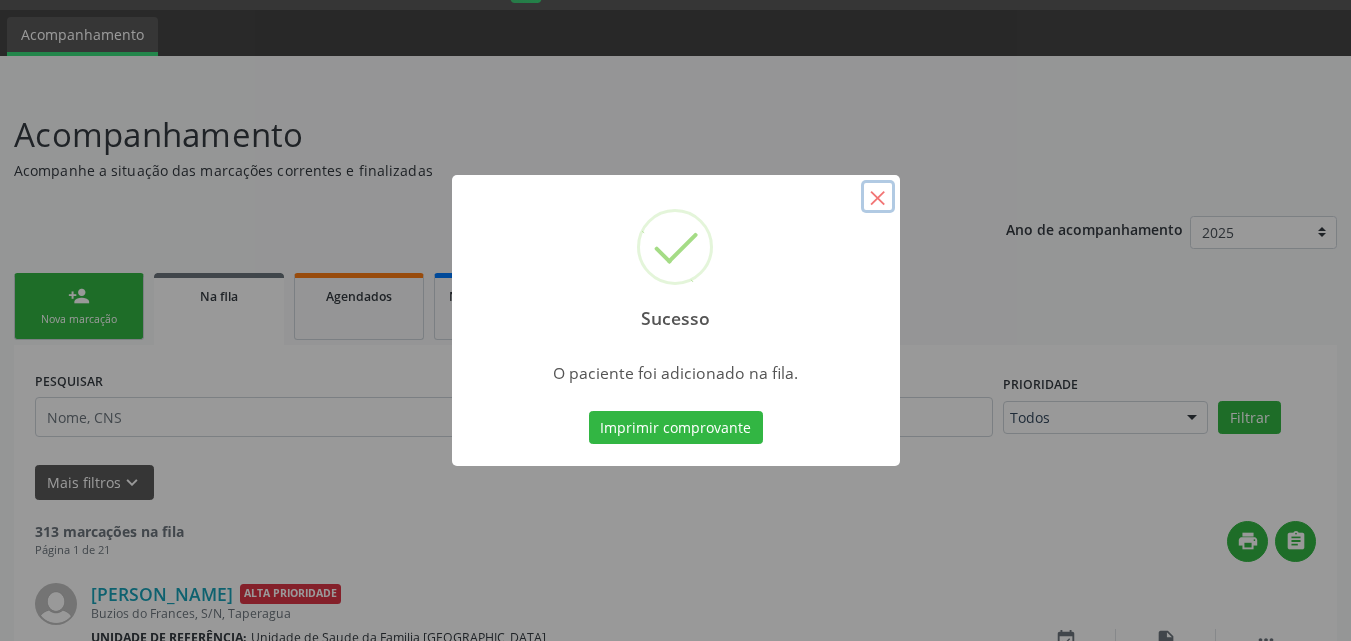 click on "×" at bounding box center (878, 197) 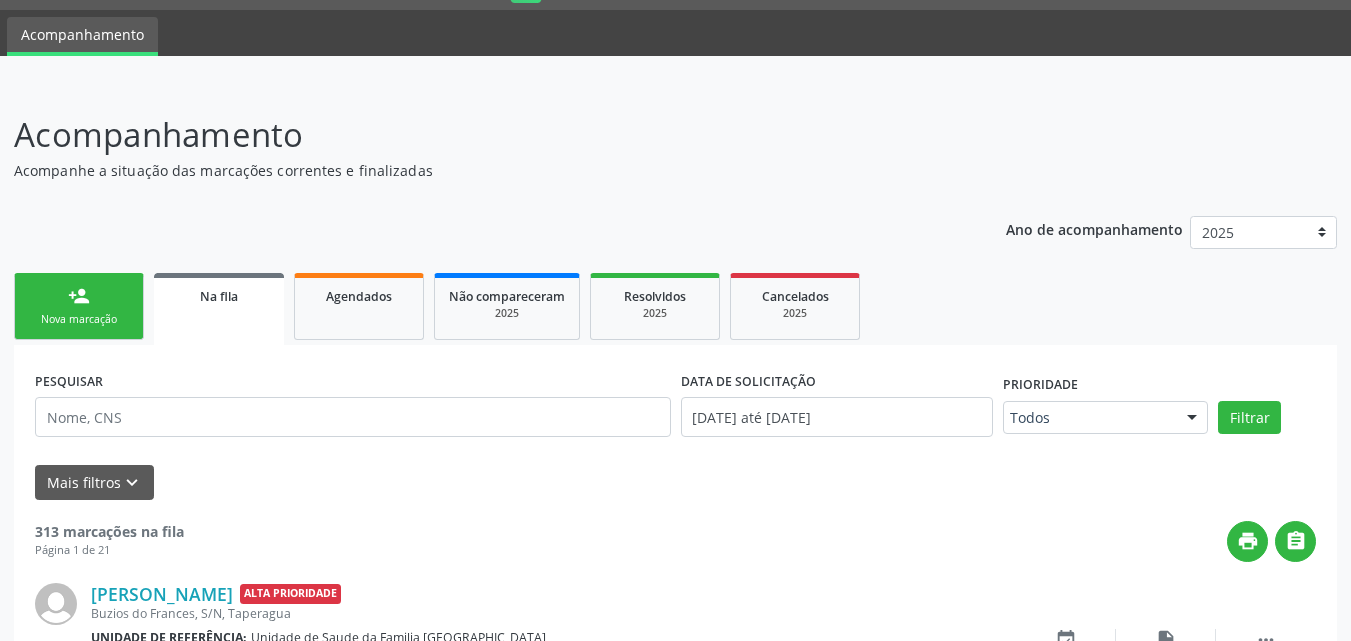 click on "person_add" at bounding box center (79, 296) 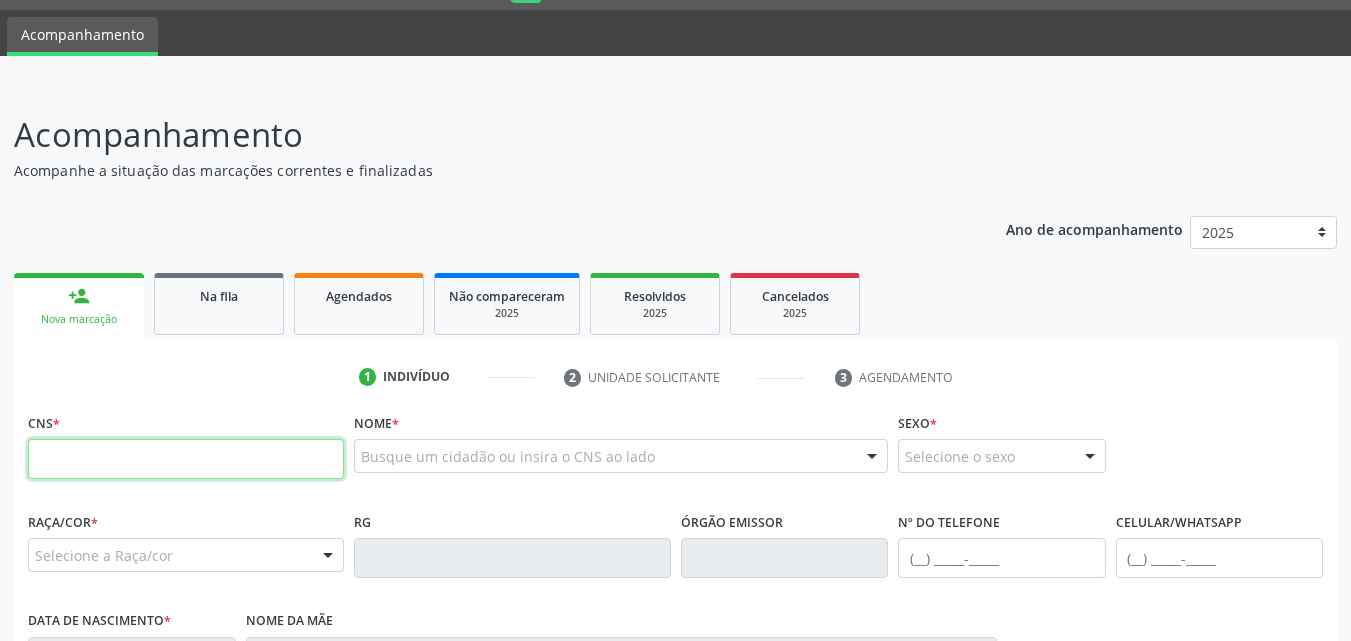click at bounding box center [186, 459] 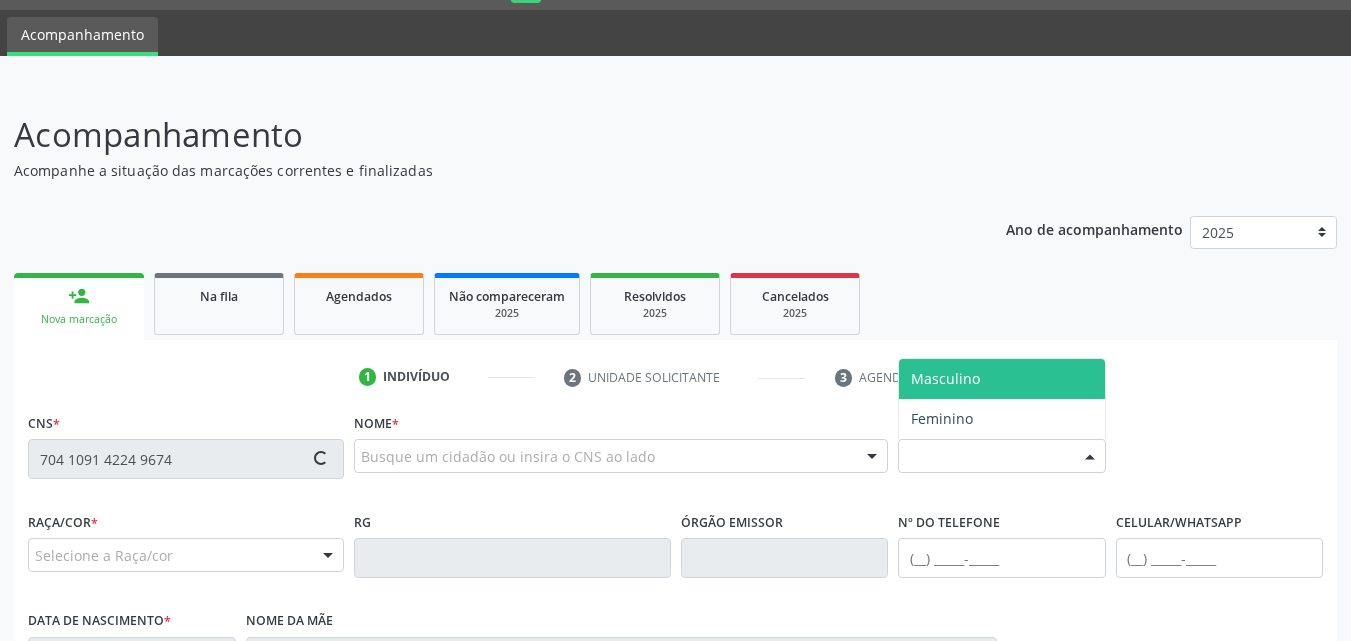 type on "704 1091 4224 9674" 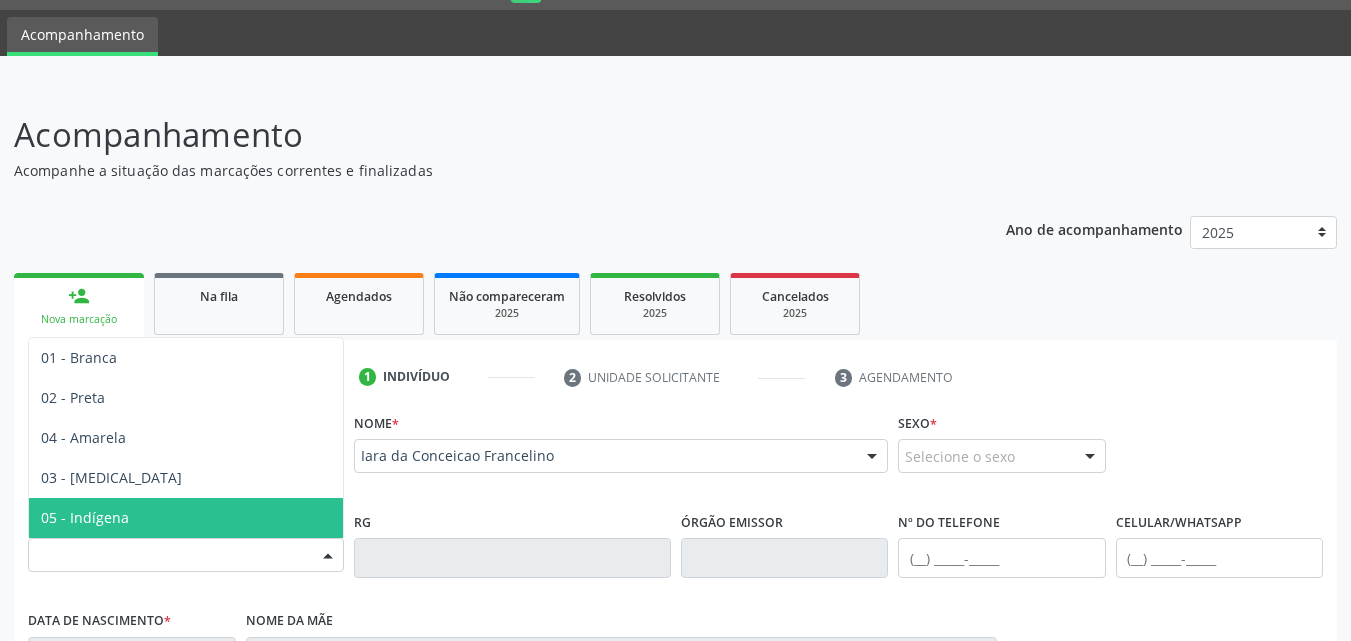 type on "(82) 99393-0748" 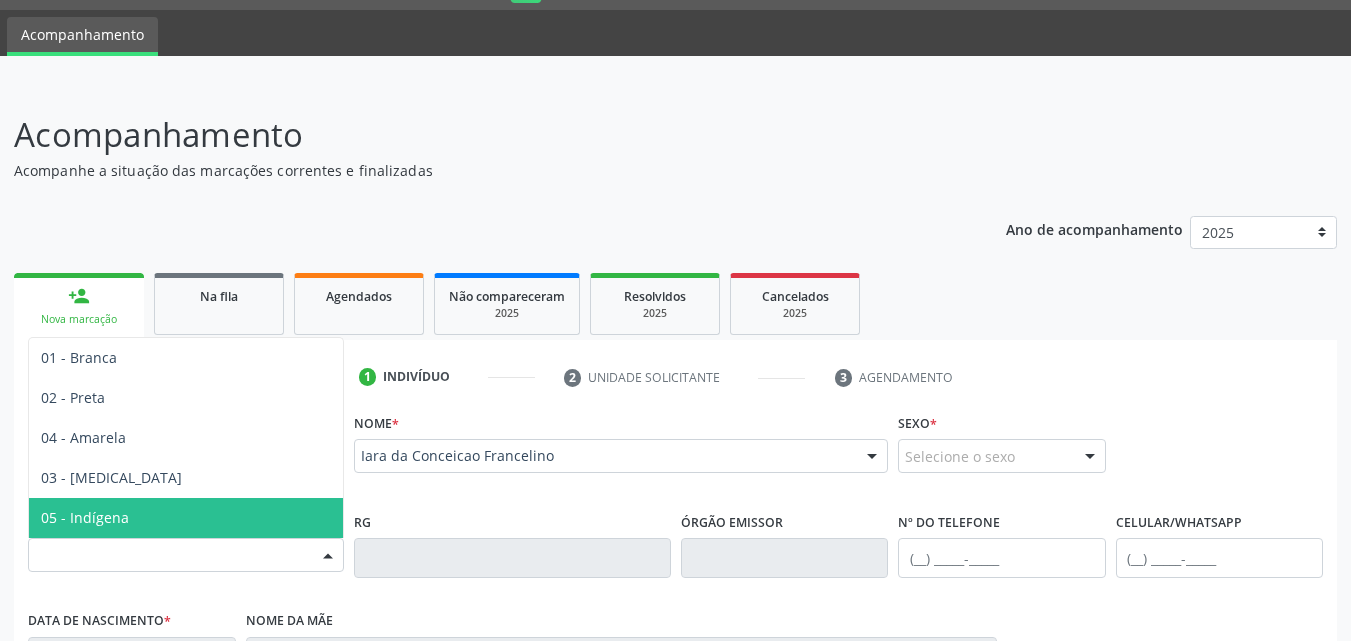type on "10/07/2009" 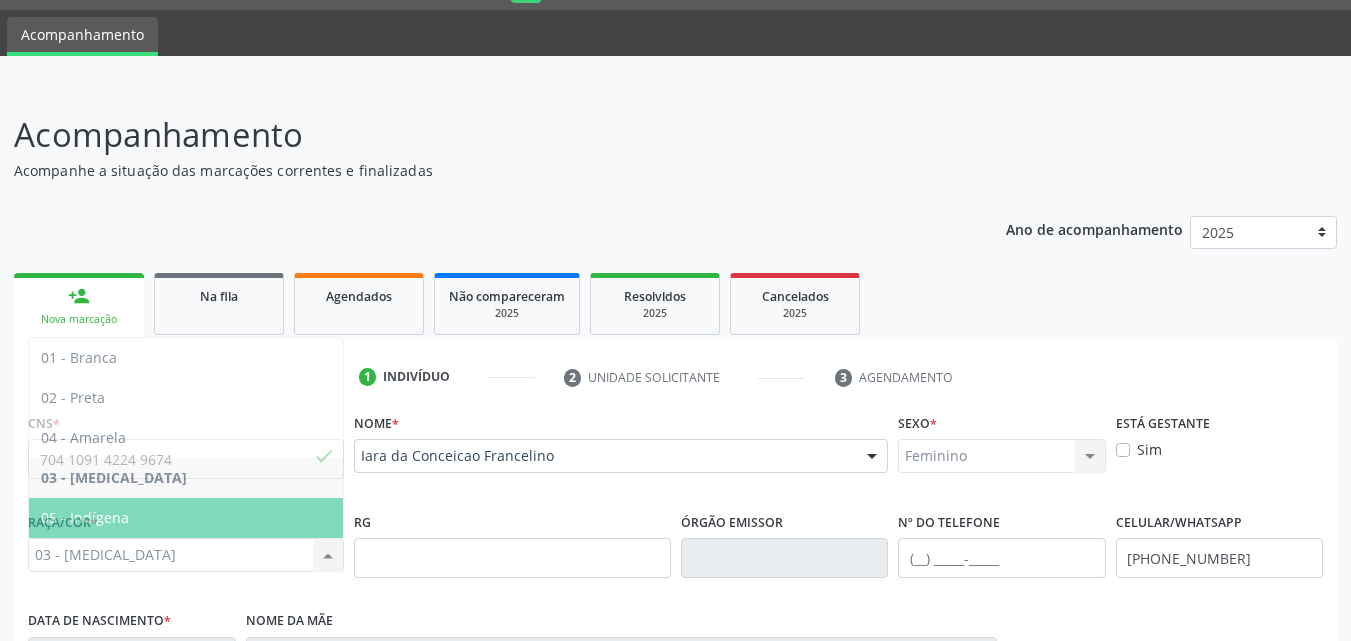 scroll, scrollTop: 471, scrollLeft: 0, axis: vertical 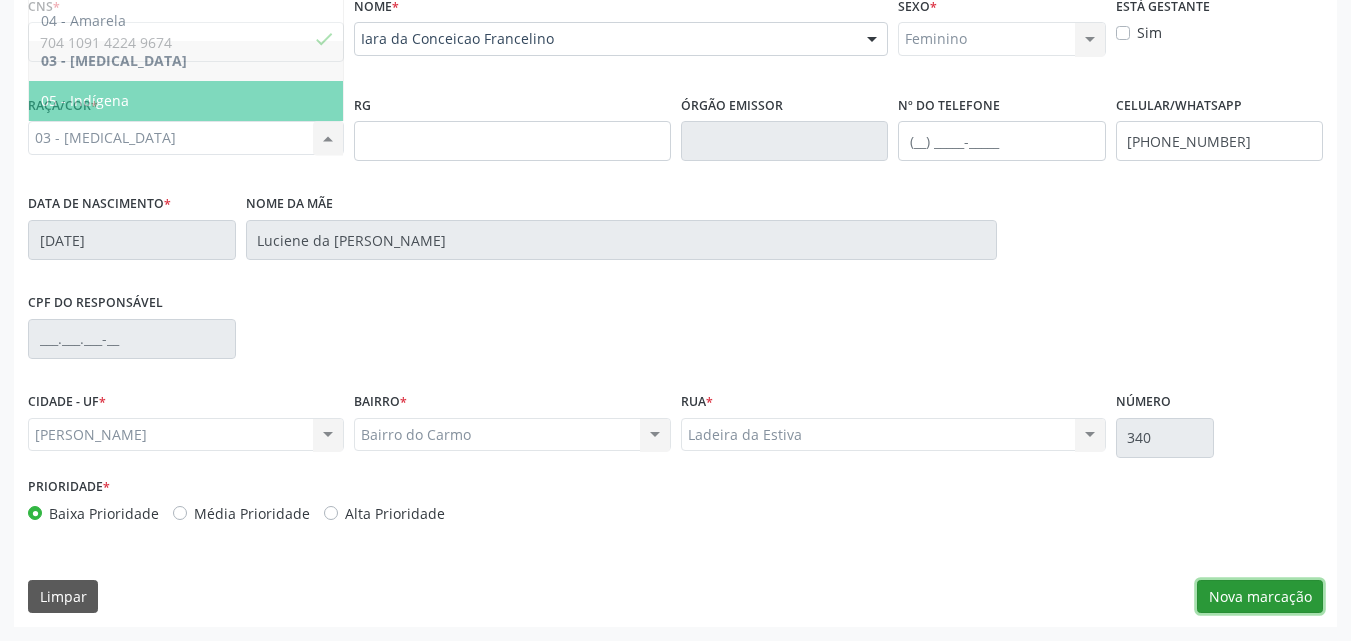 click on "Nova marcação" at bounding box center [1260, 597] 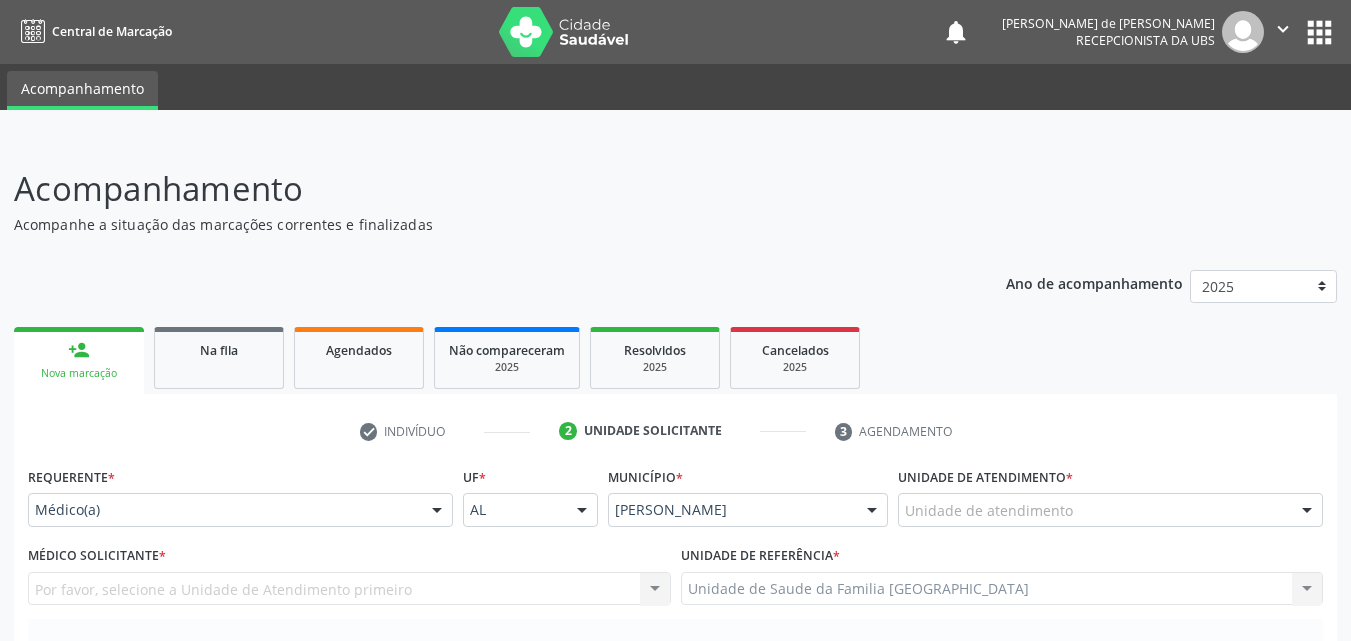 scroll, scrollTop: 467, scrollLeft: 0, axis: vertical 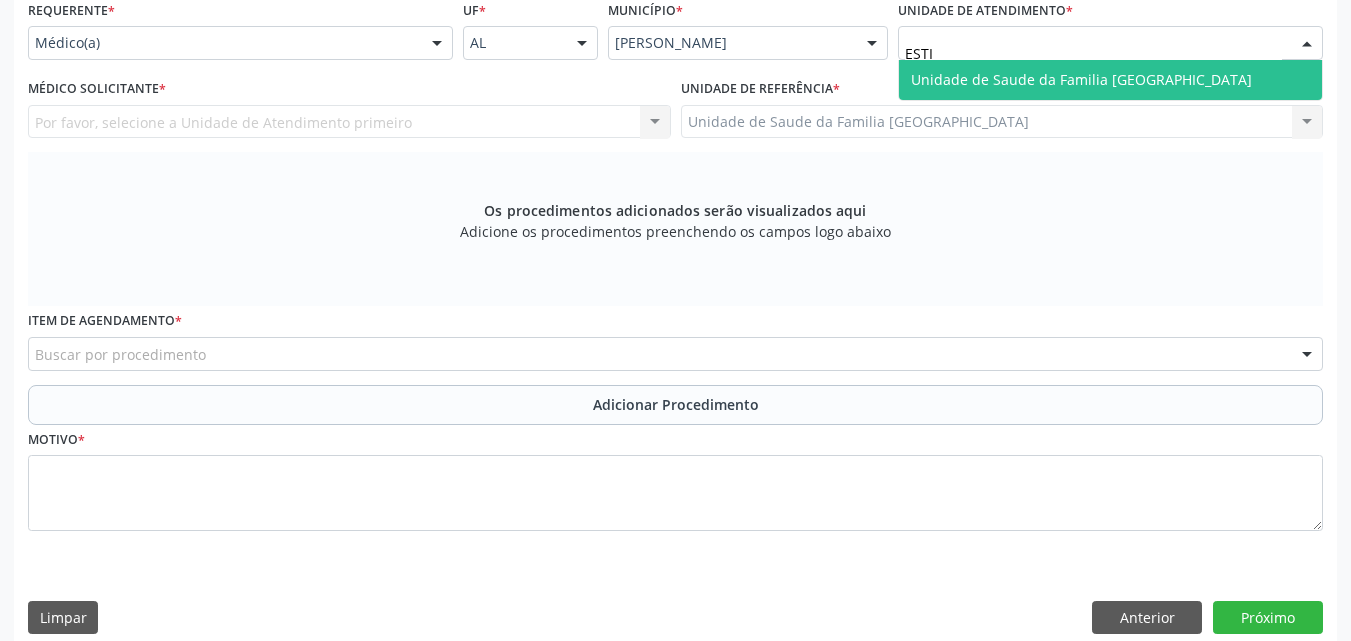 type on "ESTIV" 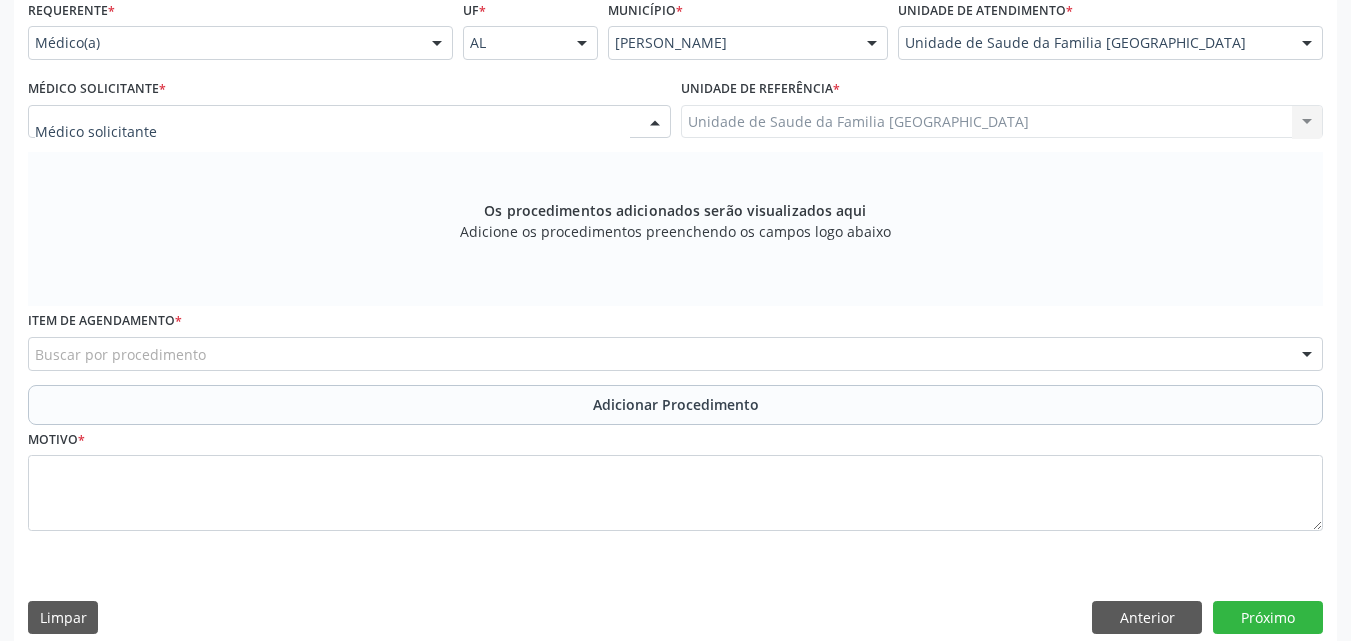 click at bounding box center (349, 122) 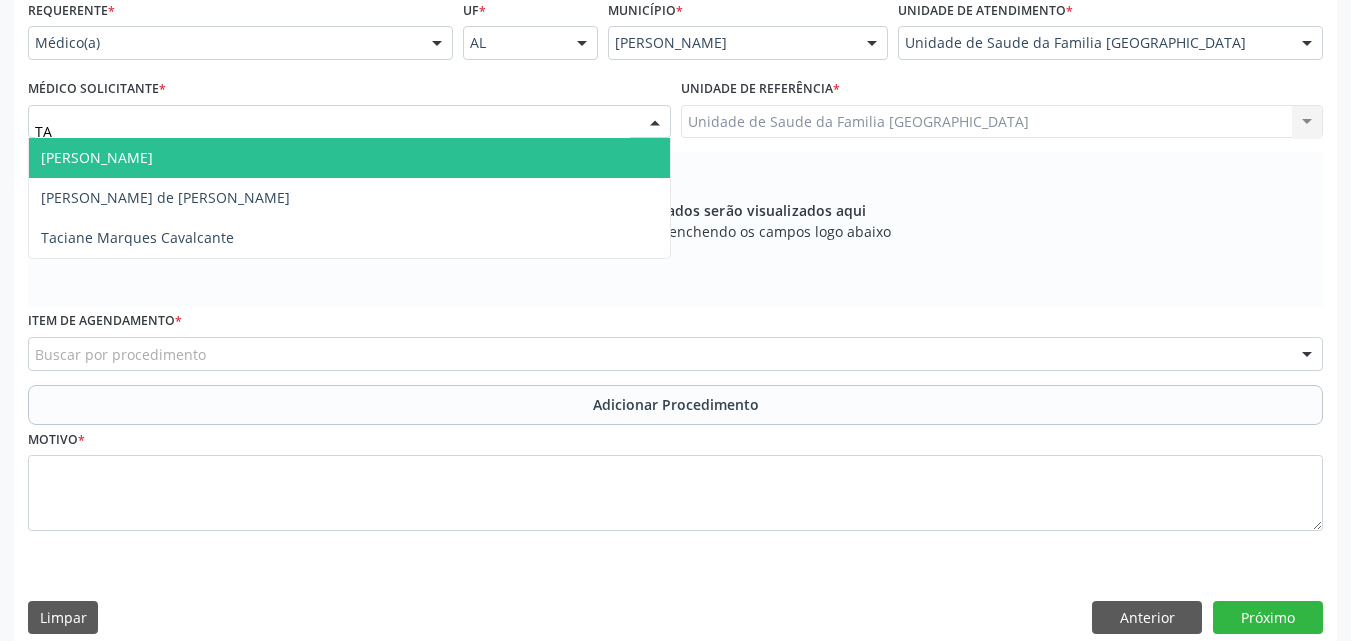 type on "TAC" 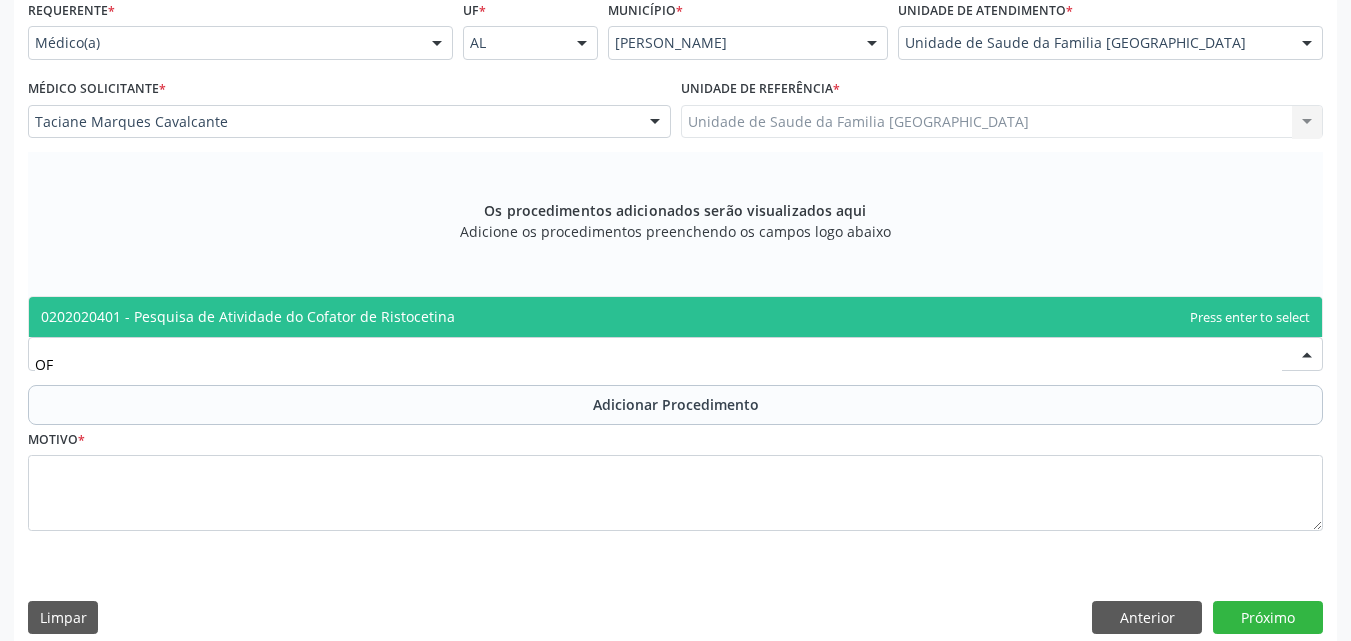 type on "O" 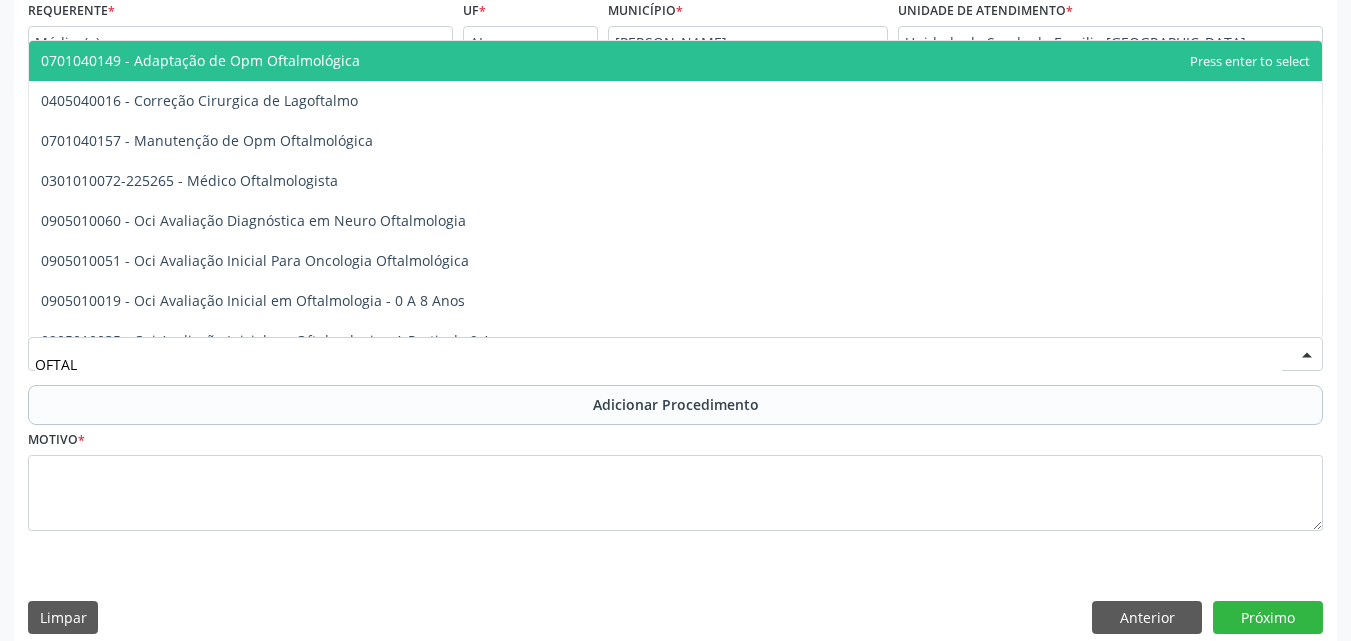 type on "OFTALM" 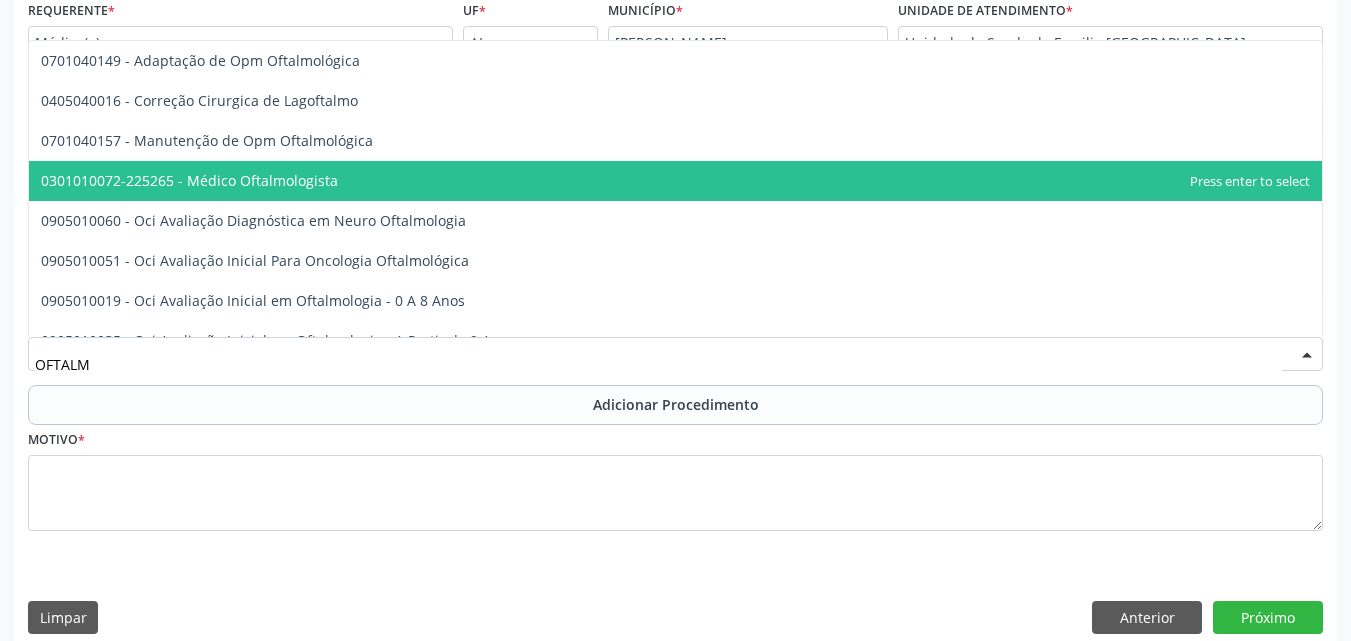 click on "0301010072-225265 - Médico Oftalmologista" at bounding box center (675, 181) 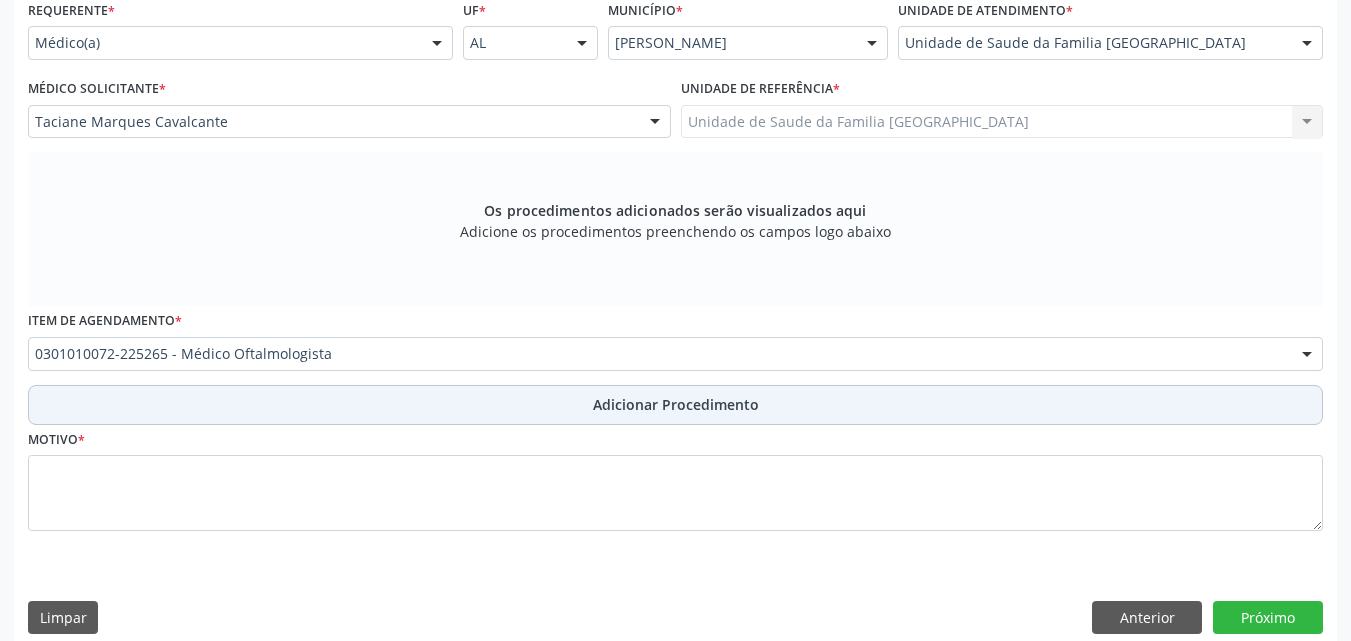 click on "Adicionar Procedimento" at bounding box center [675, 405] 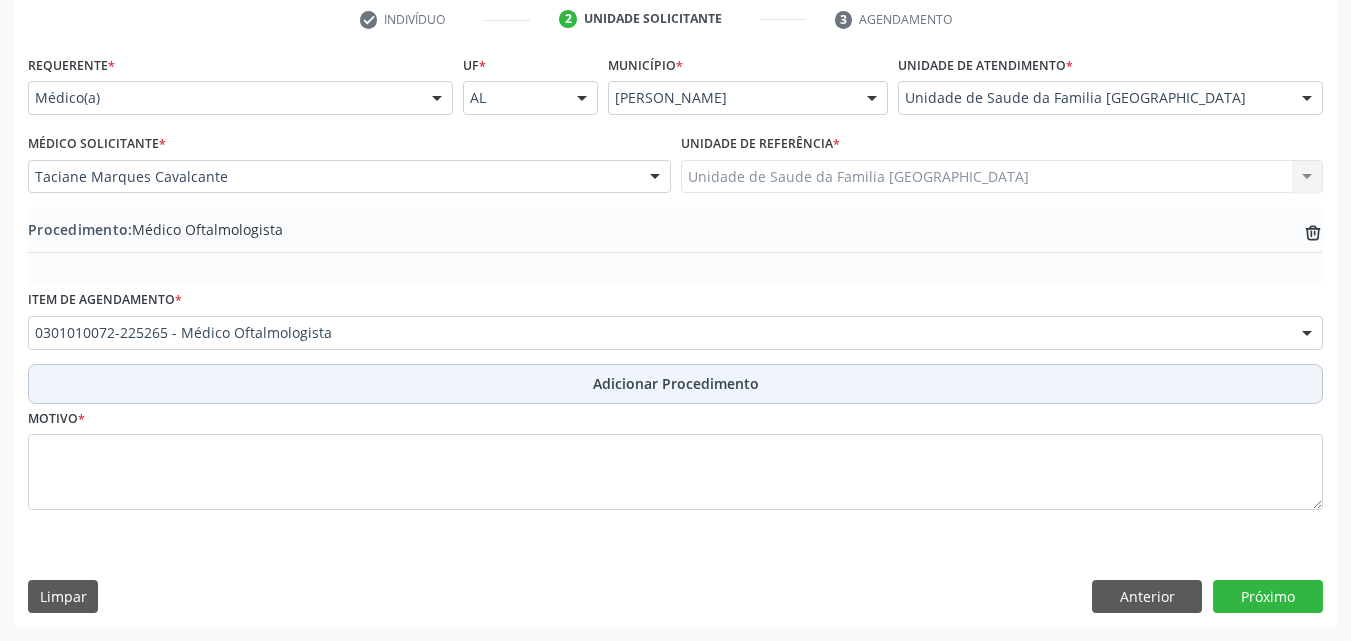 scroll, scrollTop: 412, scrollLeft: 0, axis: vertical 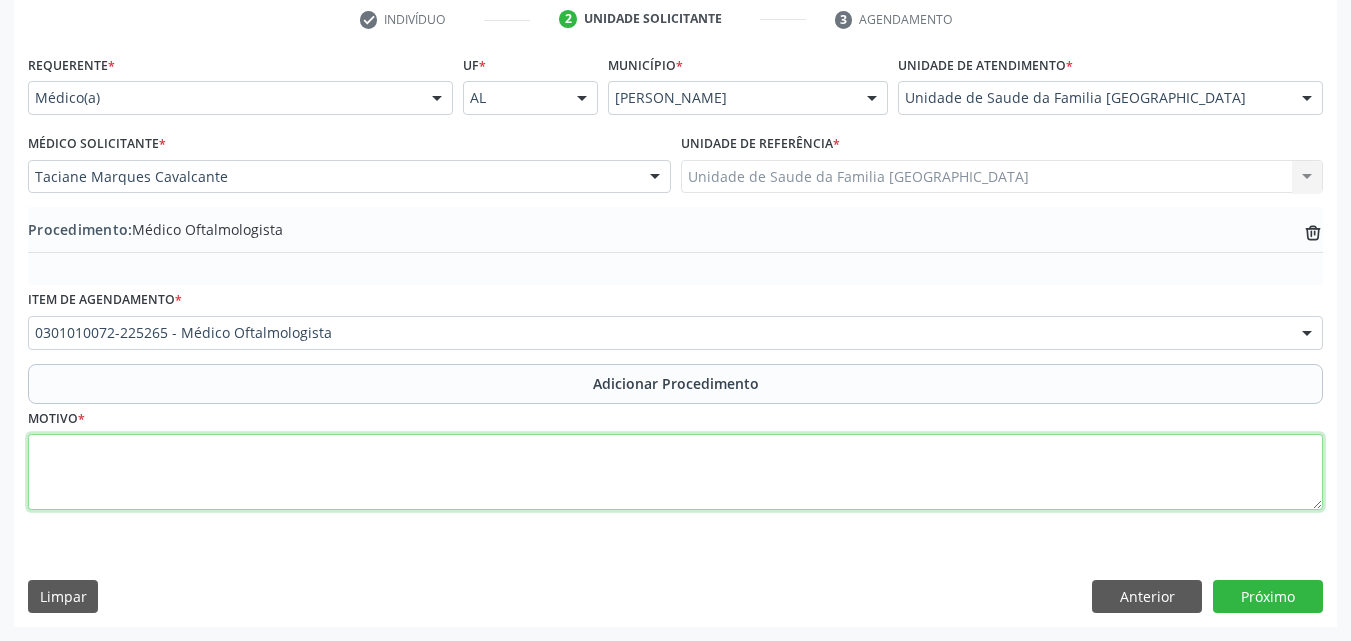 click at bounding box center [675, 472] 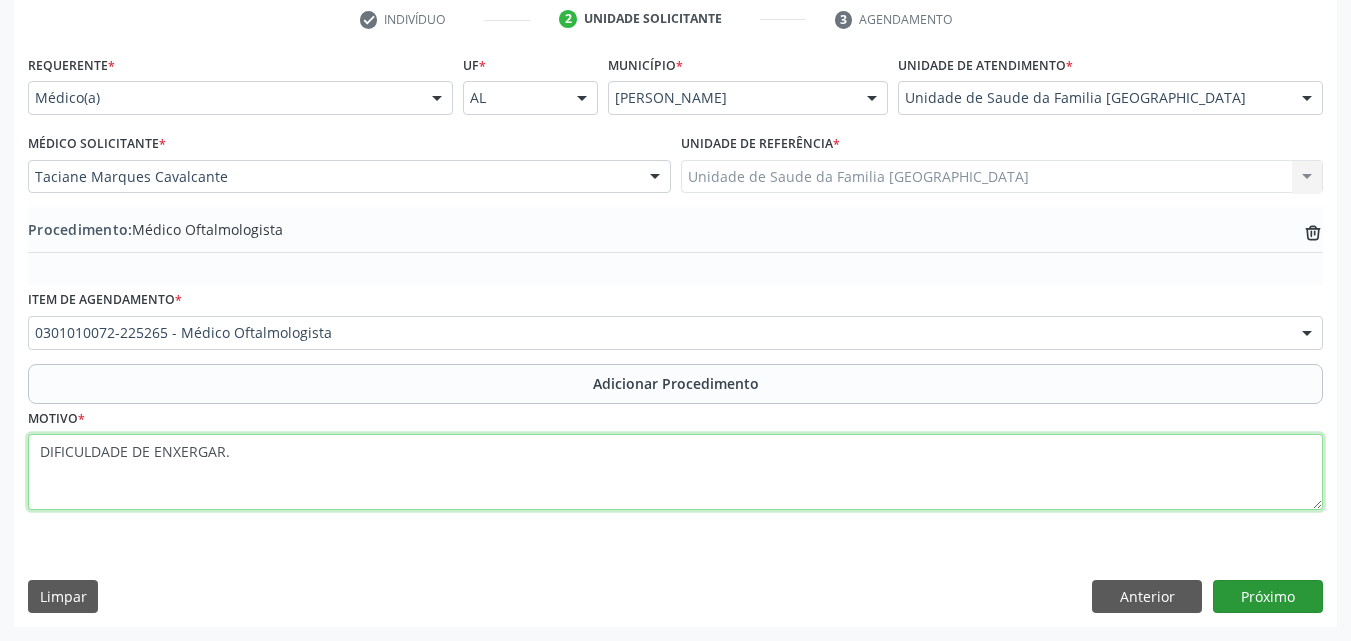 type on "DIFICULDADE DE ENXERGAR." 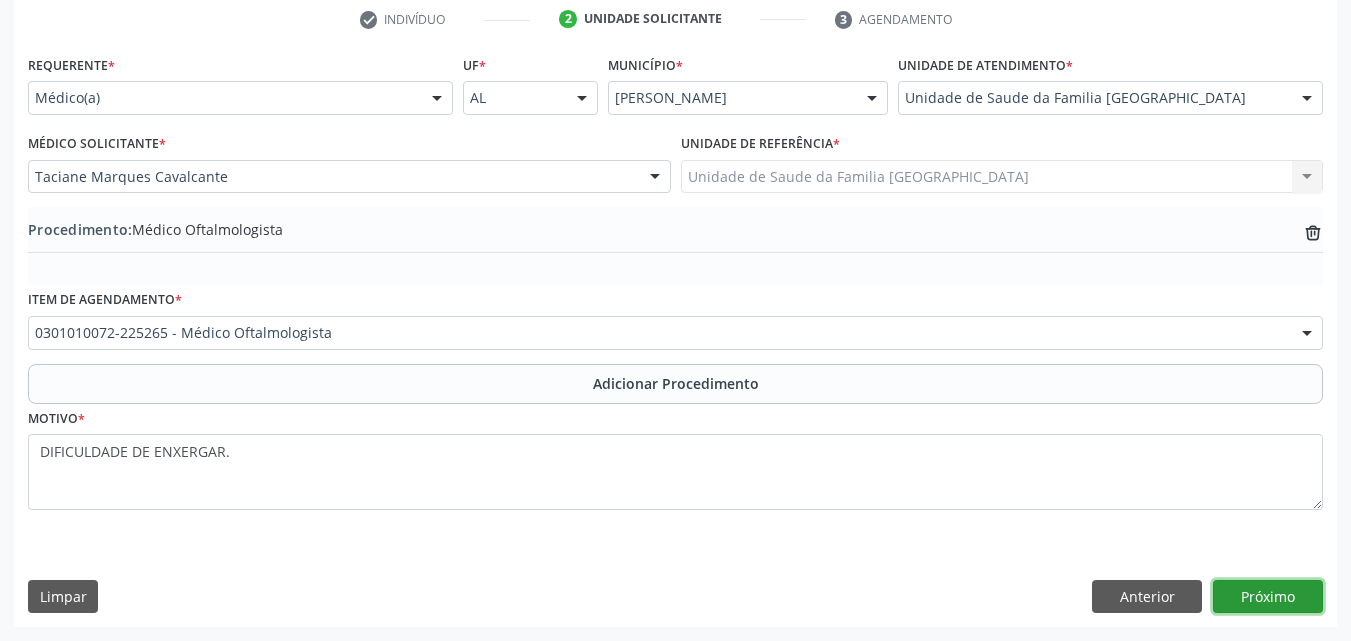 click on "Próximo" at bounding box center [1268, 597] 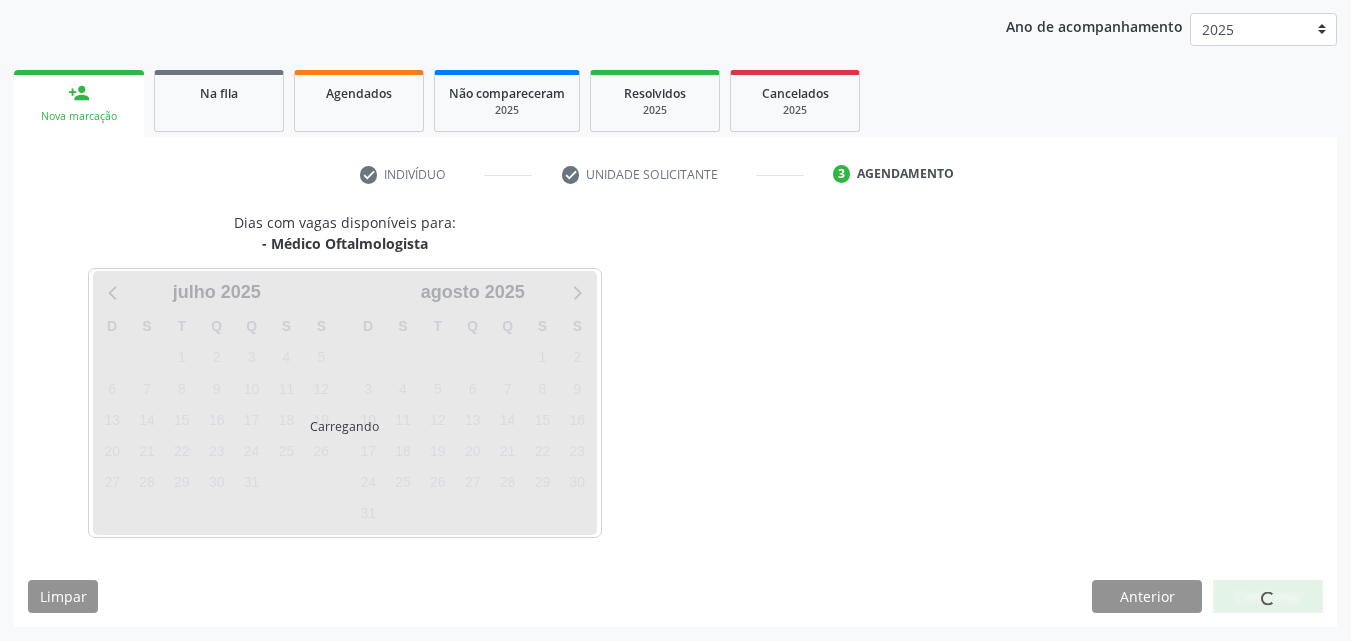 scroll, scrollTop: 316, scrollLeft: 0, axis: vertical 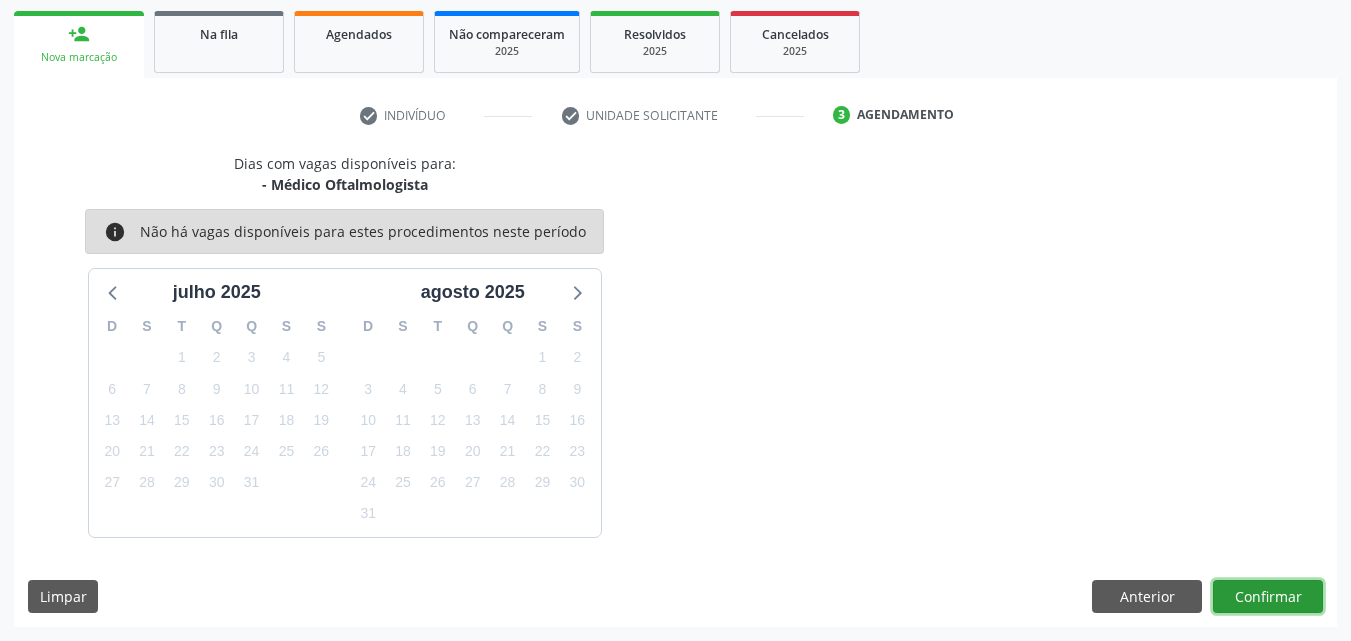 click on "Confirmar" at bounding box center (1268, 597) 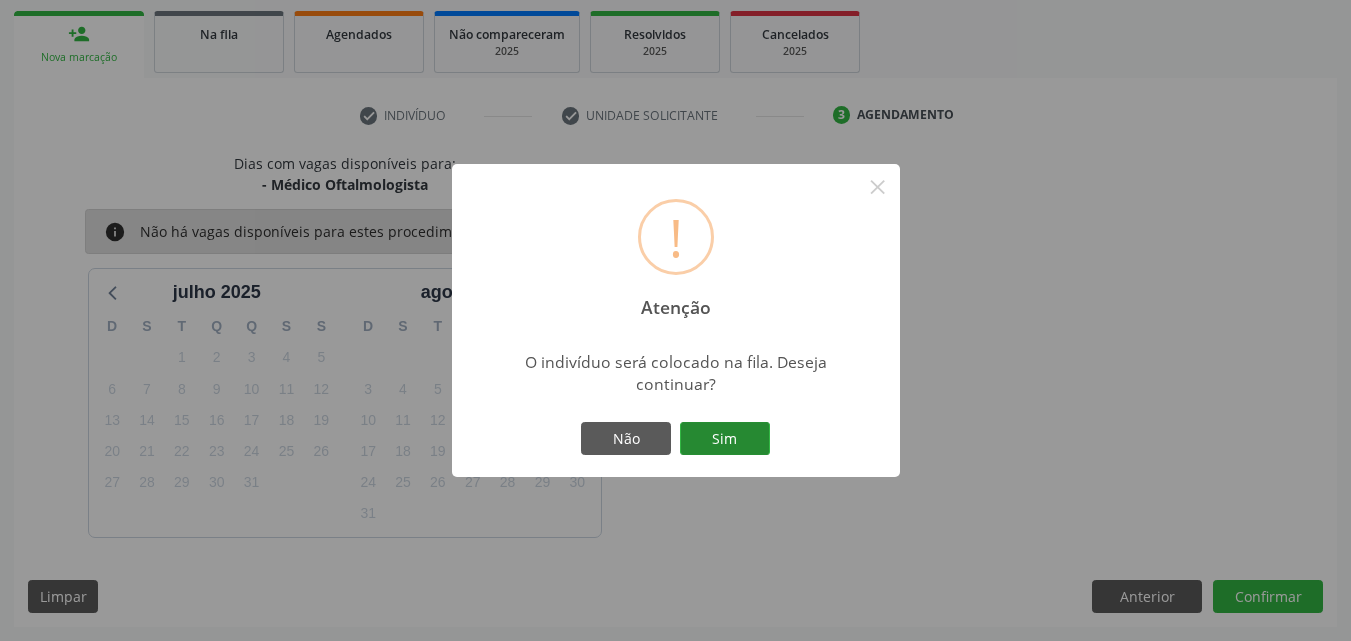 click on "Sim" at bounding box center [725, 439] 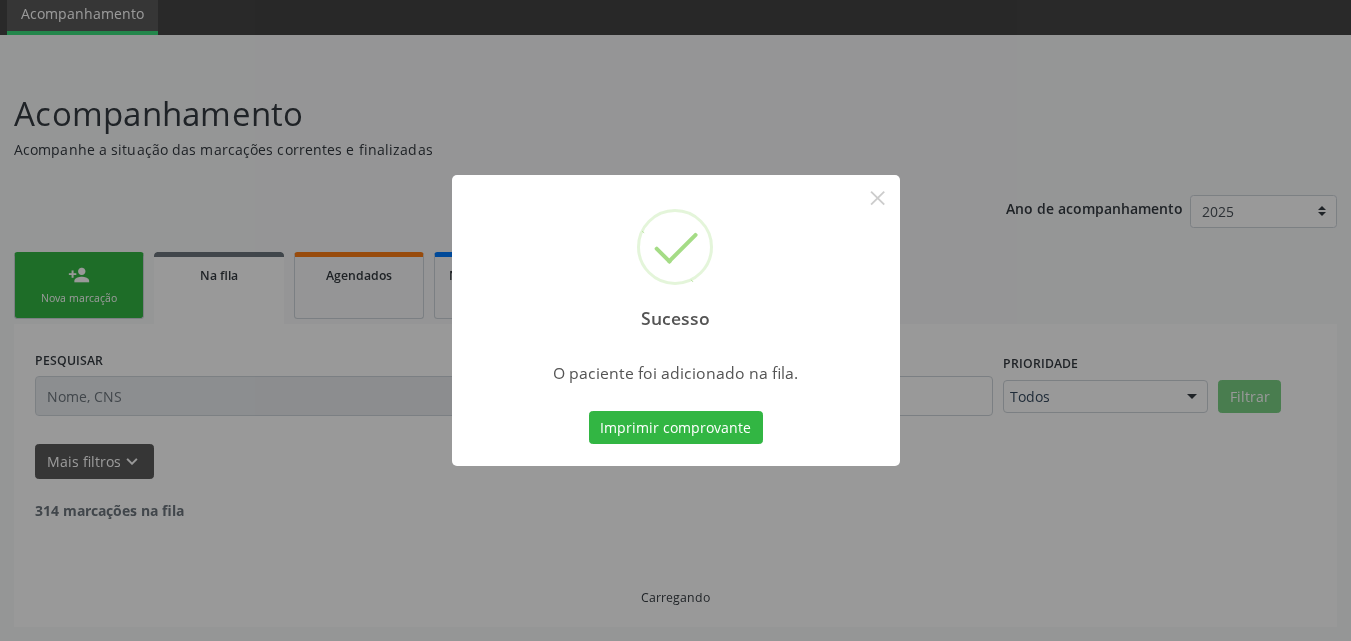 scroll, scrollTop: 54, scrollLeft: 0, axis: vertical 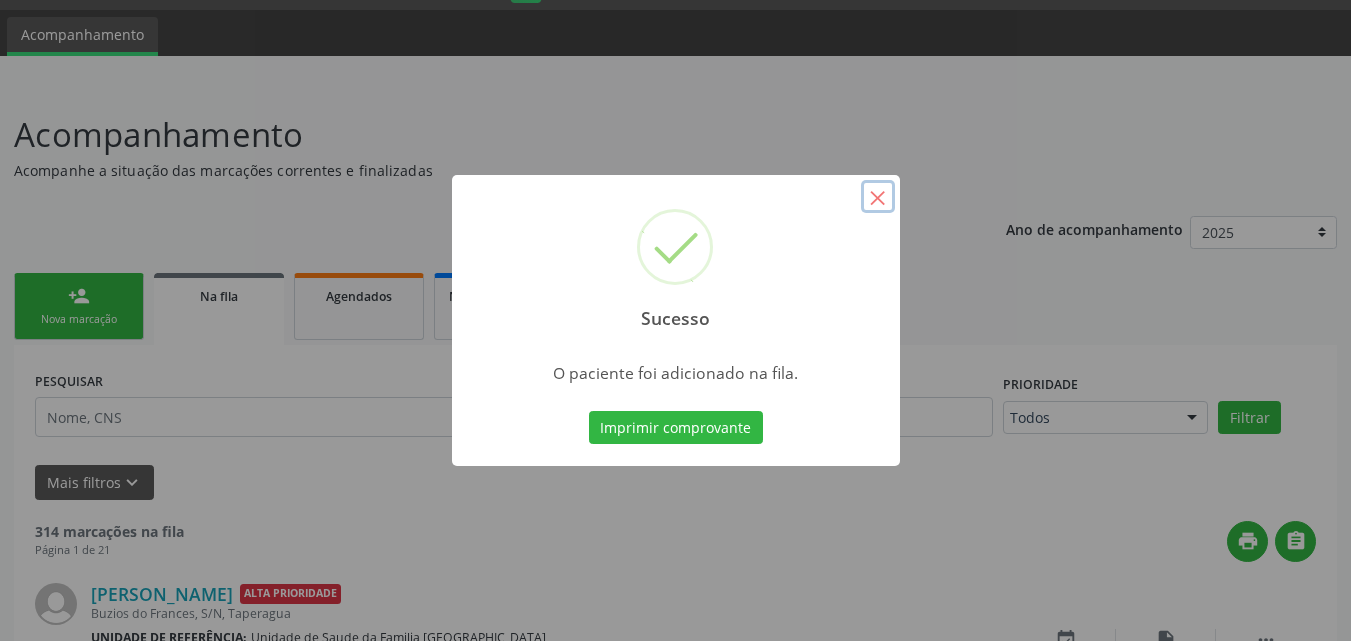 click on "×" at bounding box center (878, 197) 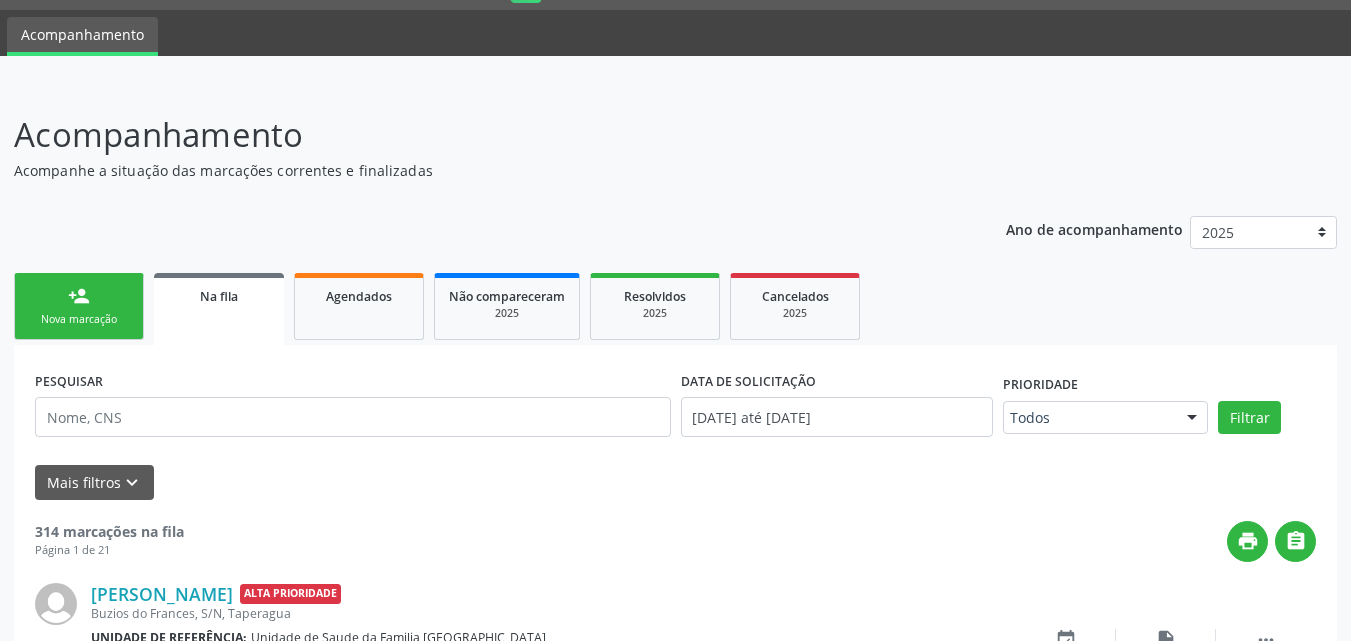 click on "person_add
Nova marcação
Na fila   Agendados   Não compareceram
2025
Resolvidos
2025
Cancelados
2025" at bounding box center (675, 306) 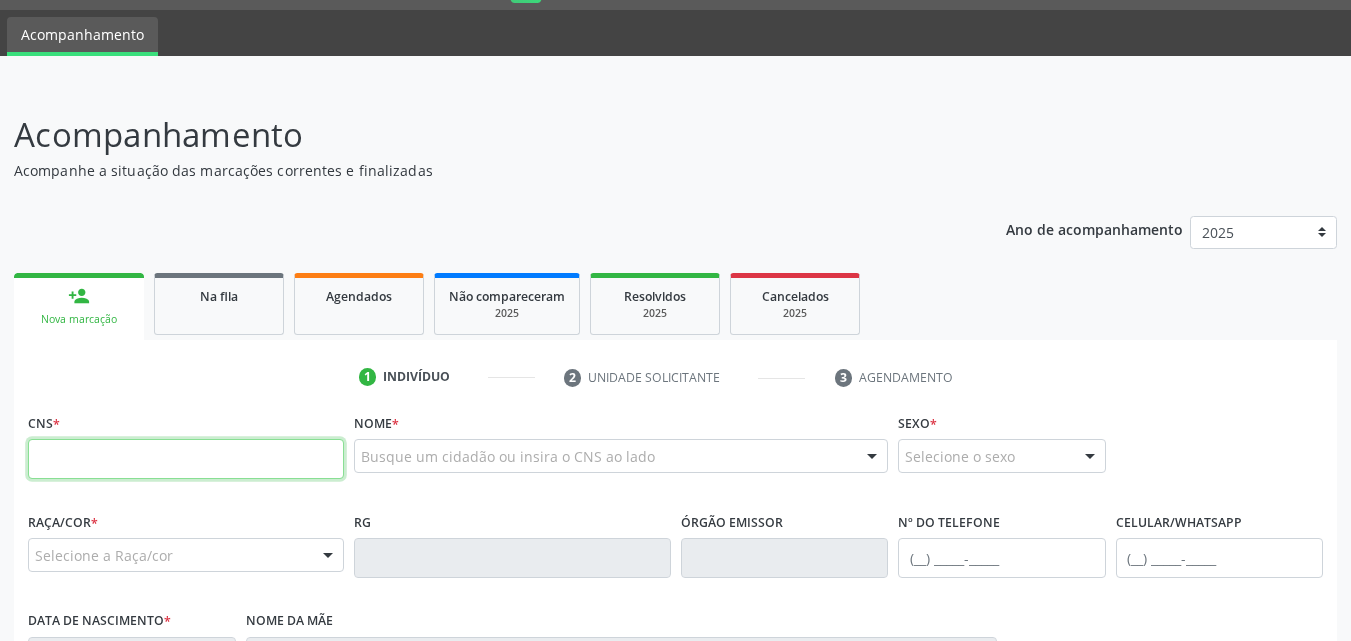 click at bounding box center [186, 459] 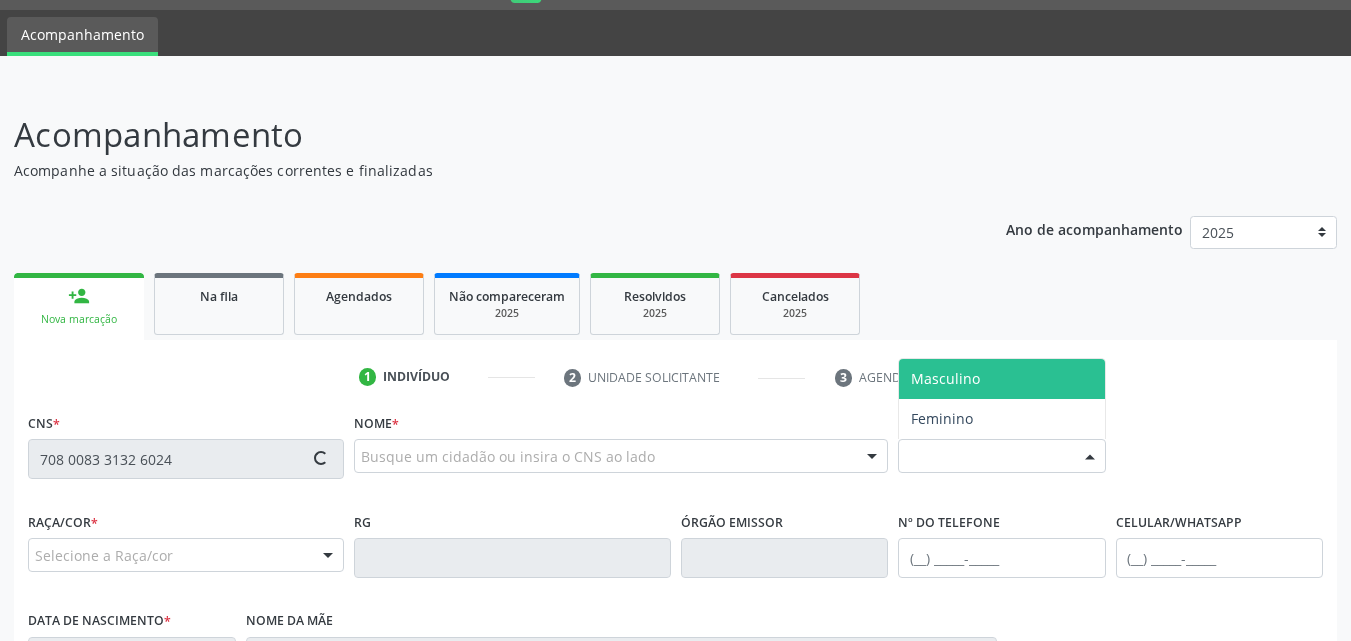 type on "708 0083 3132 6024" 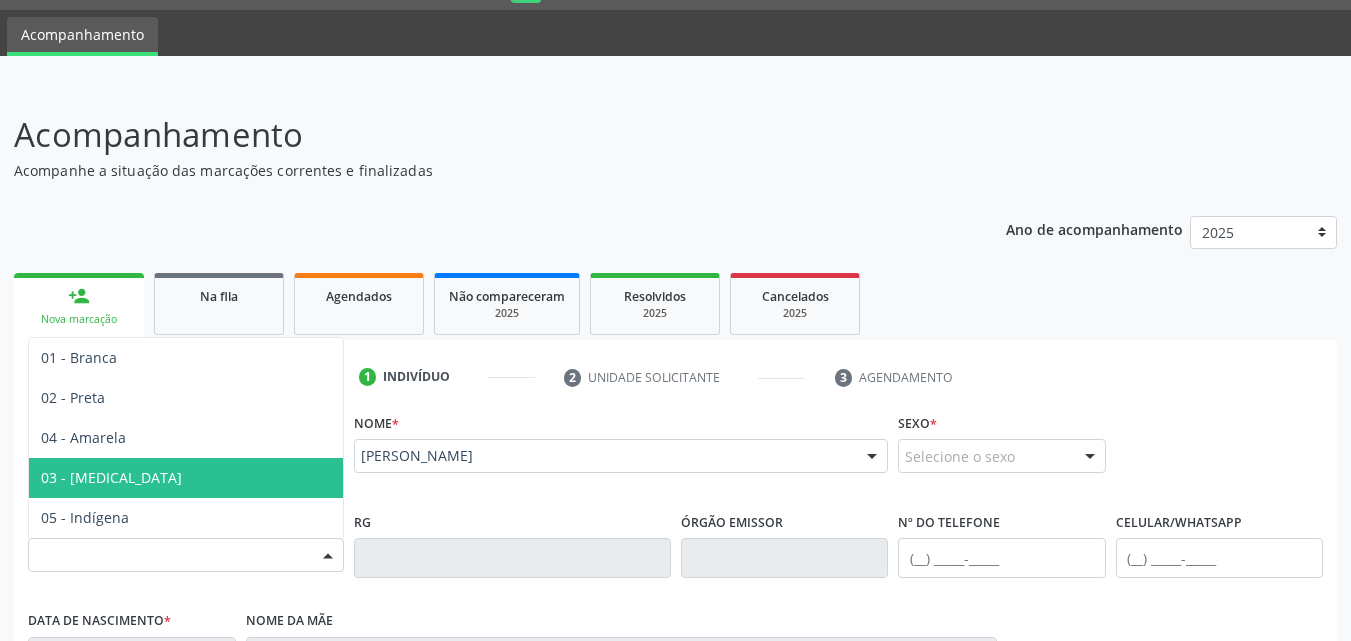 type on "(82) 9178-0738" 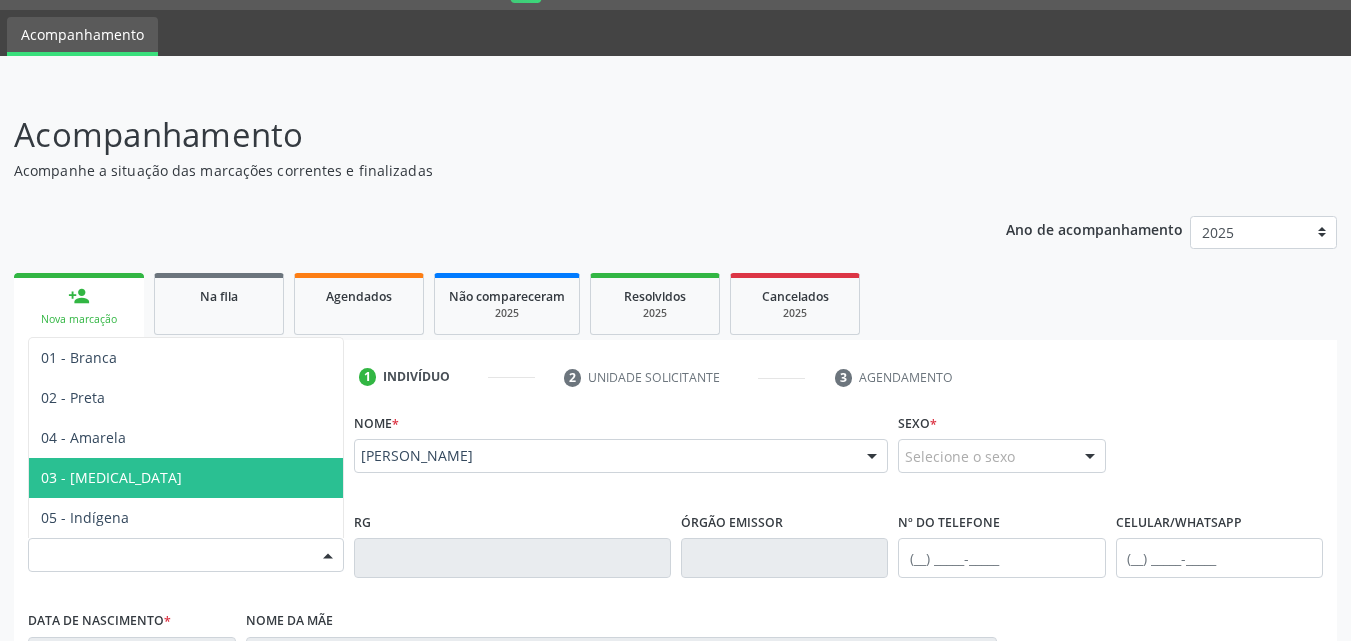 type on "25/03/1985" 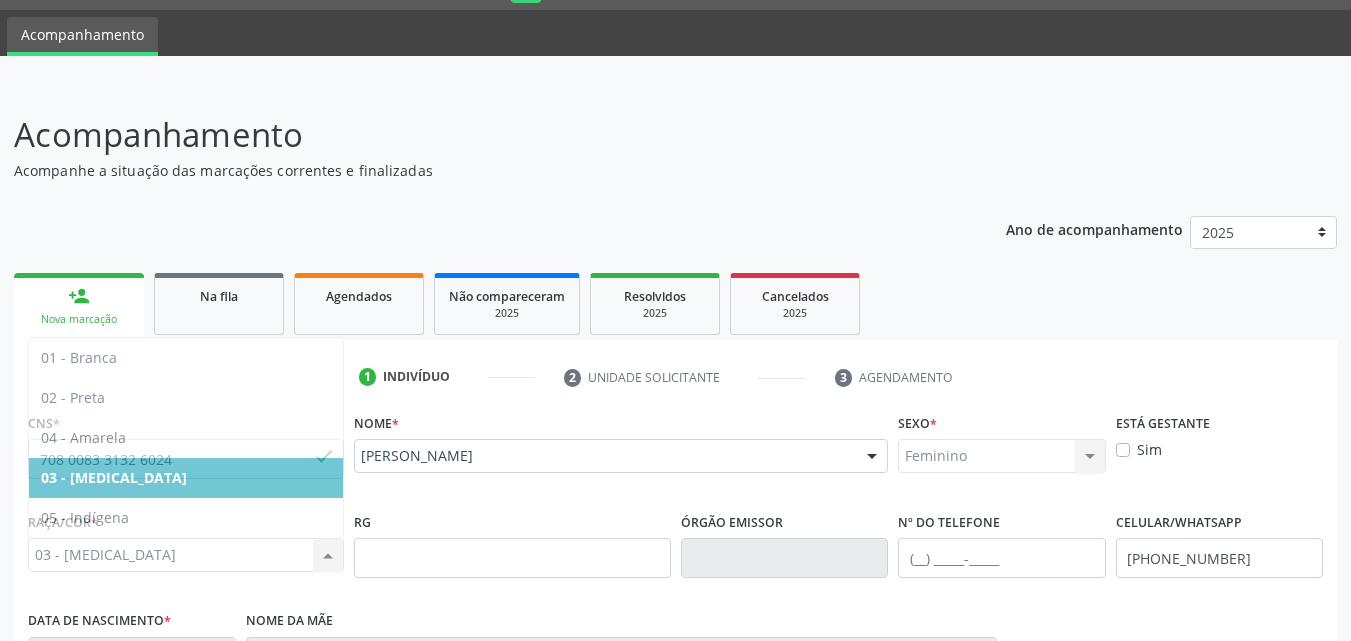 scroll, scrollTop: 471, scrollLeft: 0, axis: vertical 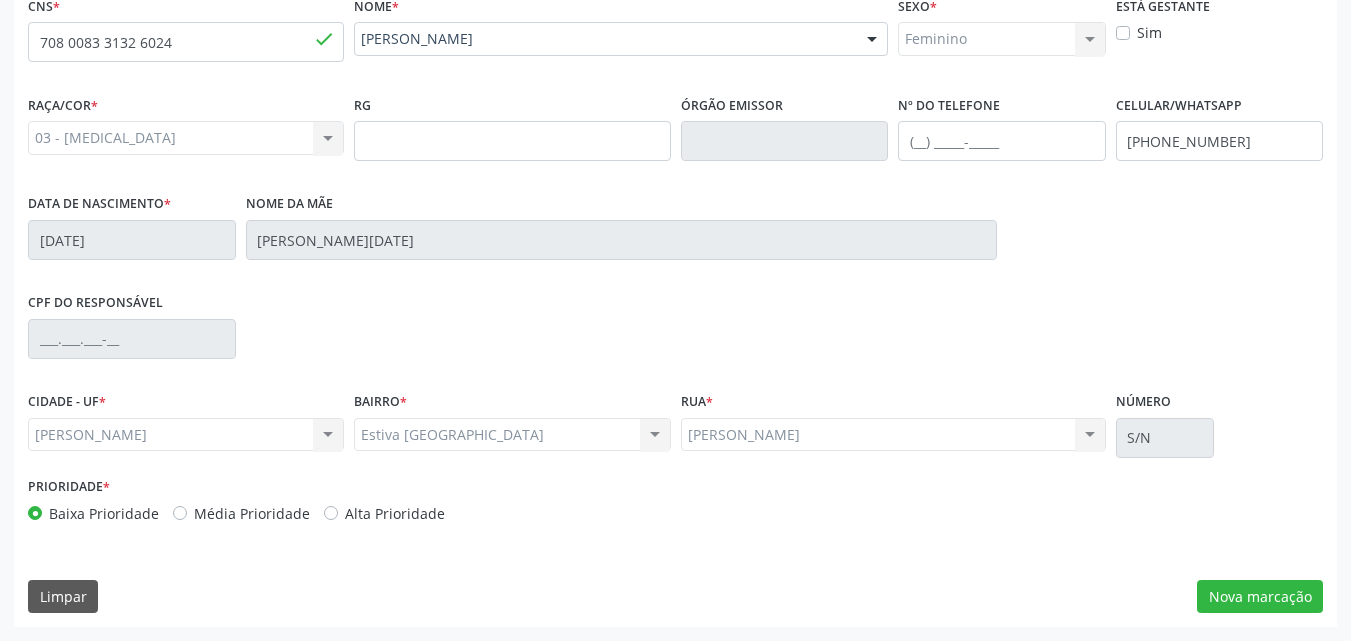 click on "Prioridade
*
Baixa Prioridade
Média Prioridade
Alta Prioridade" at bounding box center [675, 505] 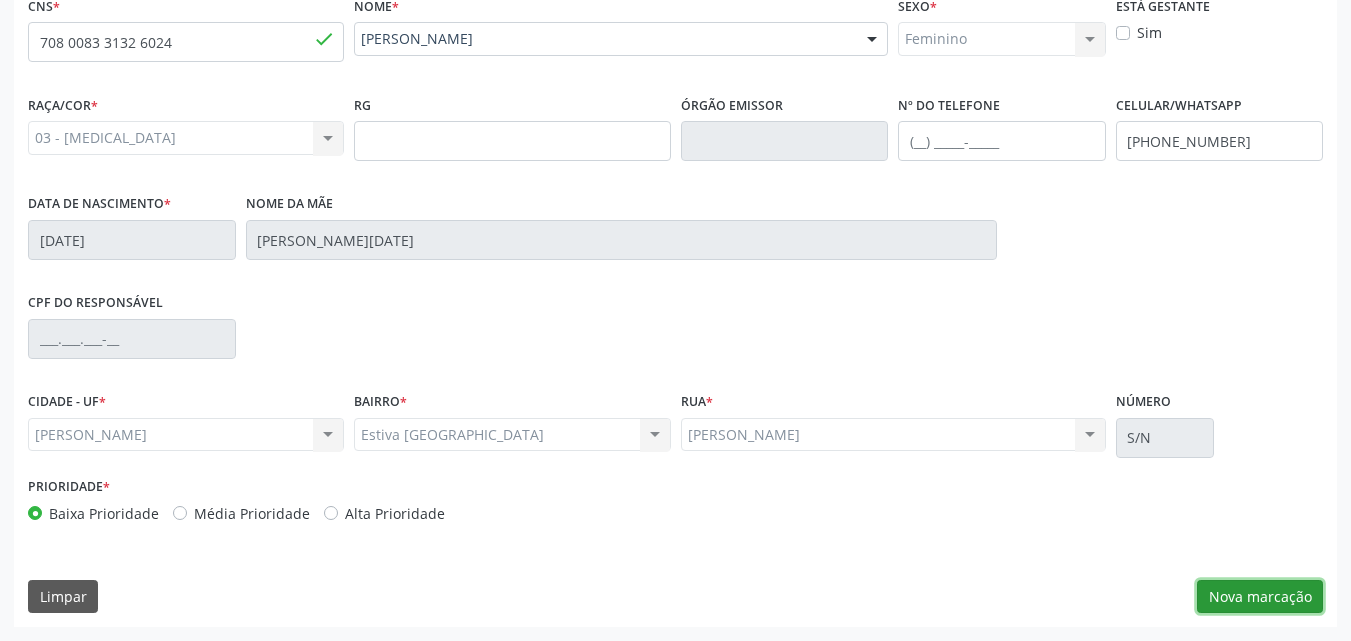 click on "Nova marcação" at bounding box center (1260, 597) 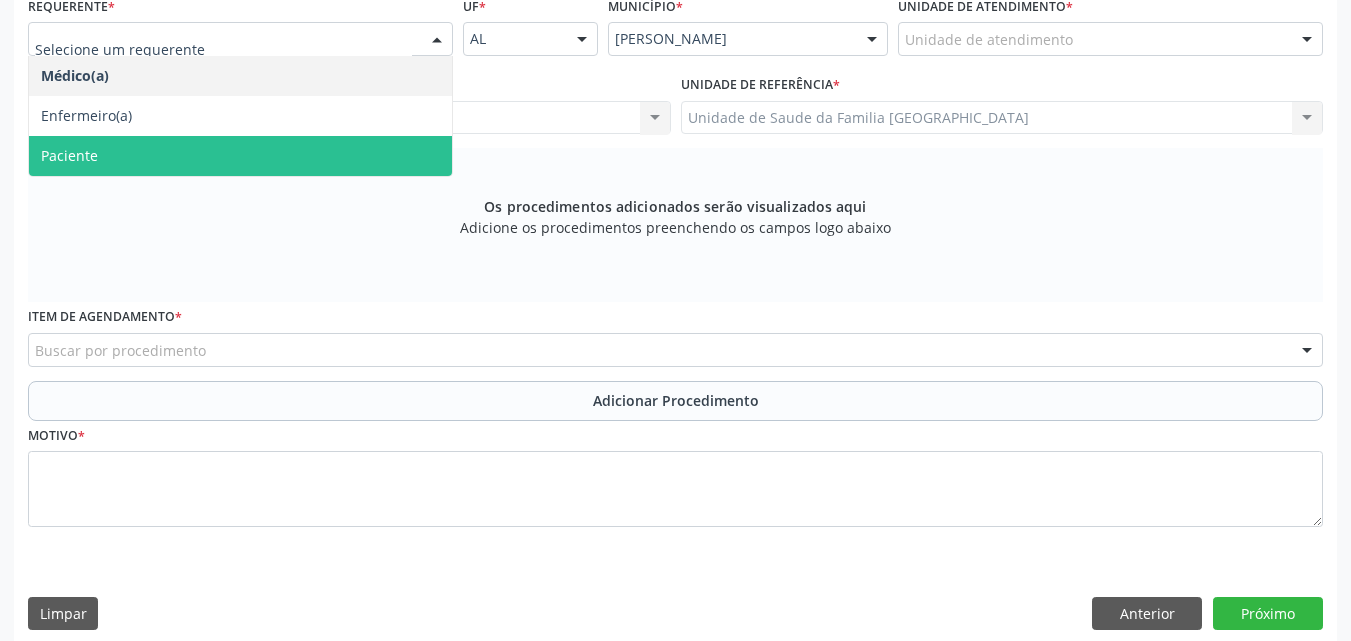 click on "Paciente" at bounding box center [240, 156] 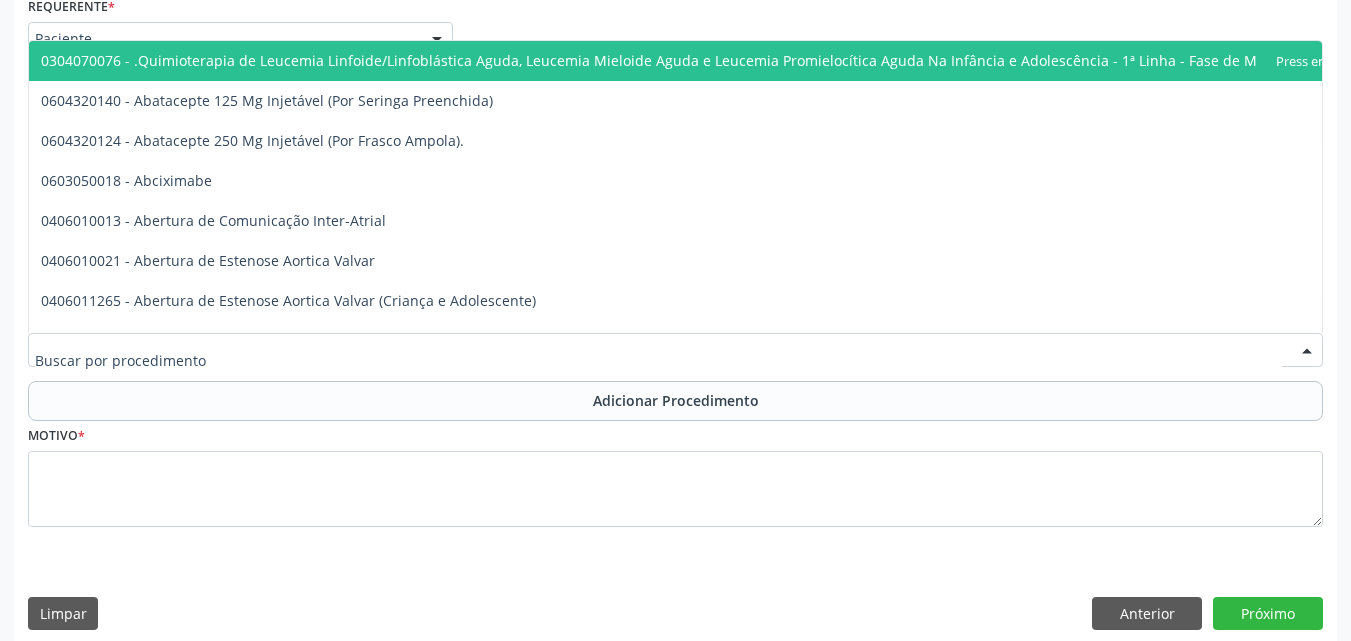 click at bounding box center [675, 350] 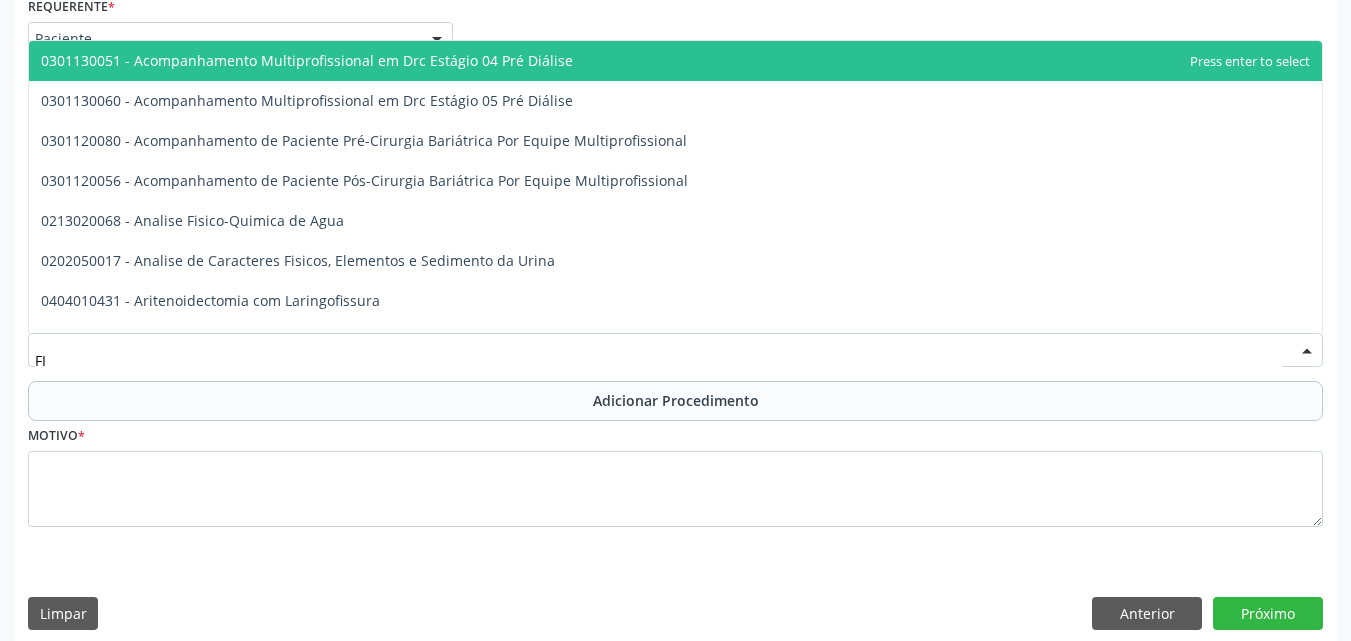 type on "F" 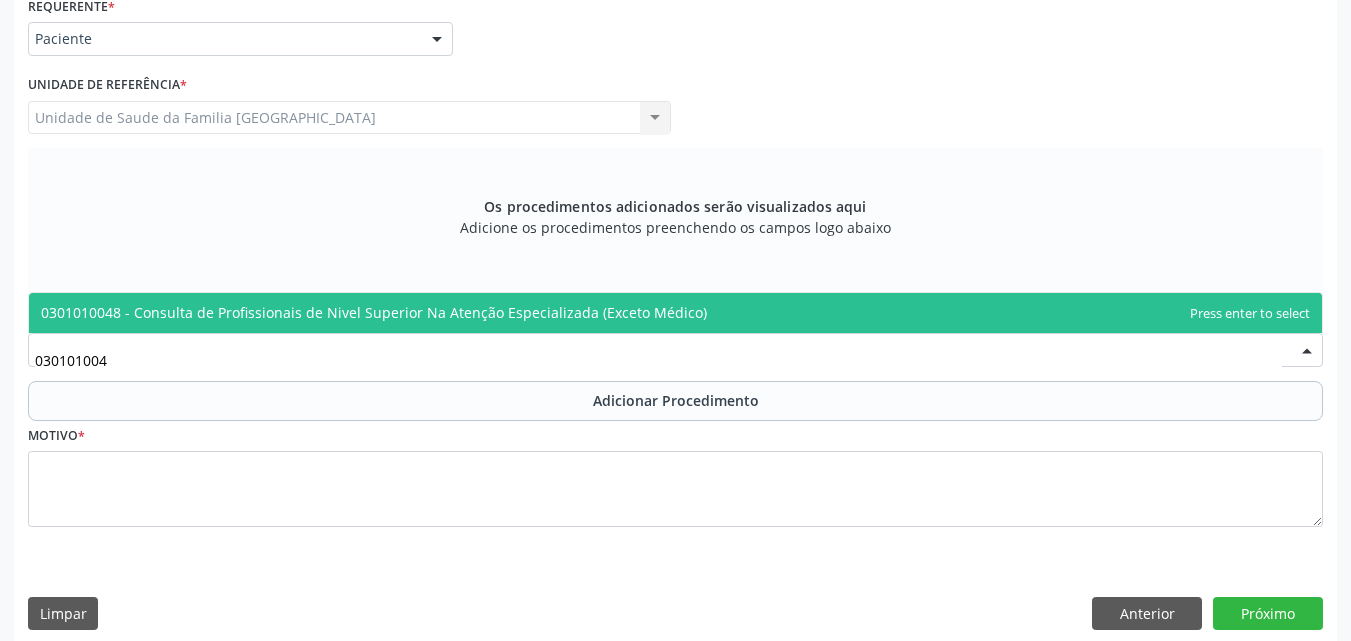 type on "0301010048" 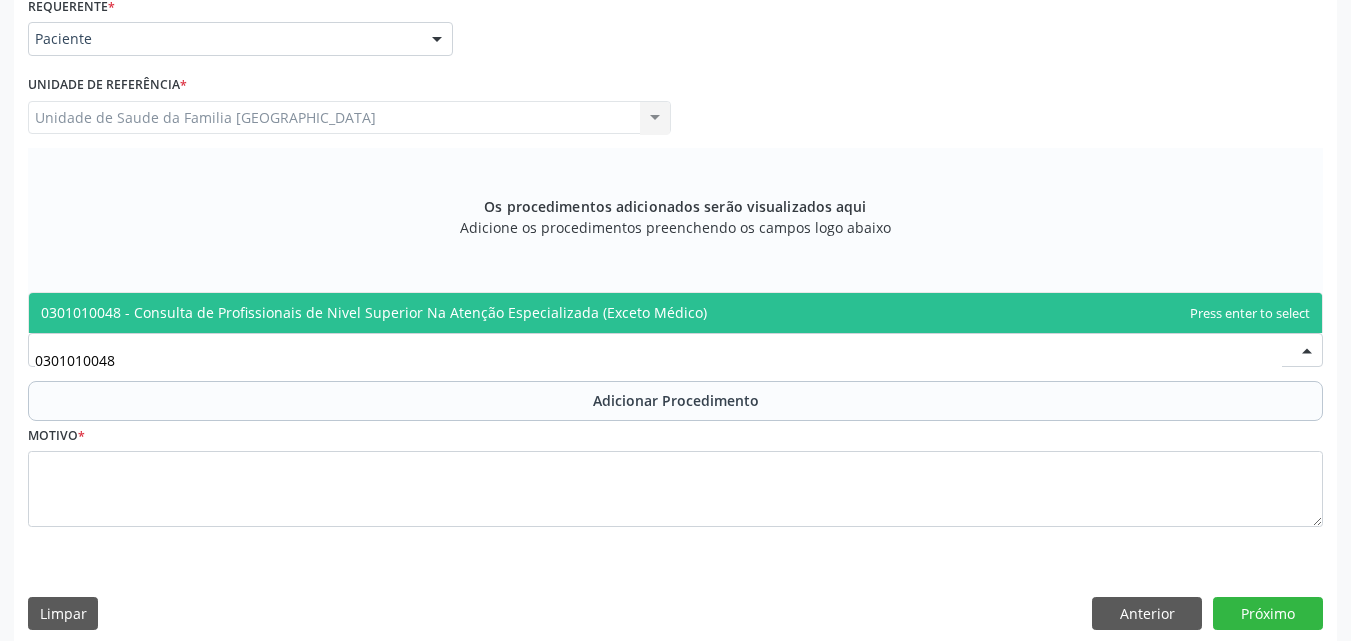 click on "0301010048 - Consulta de Profissionais de Nivel Superior Na Atenção Especializada (Exceto Médico)" at bounding box center [374, 312] 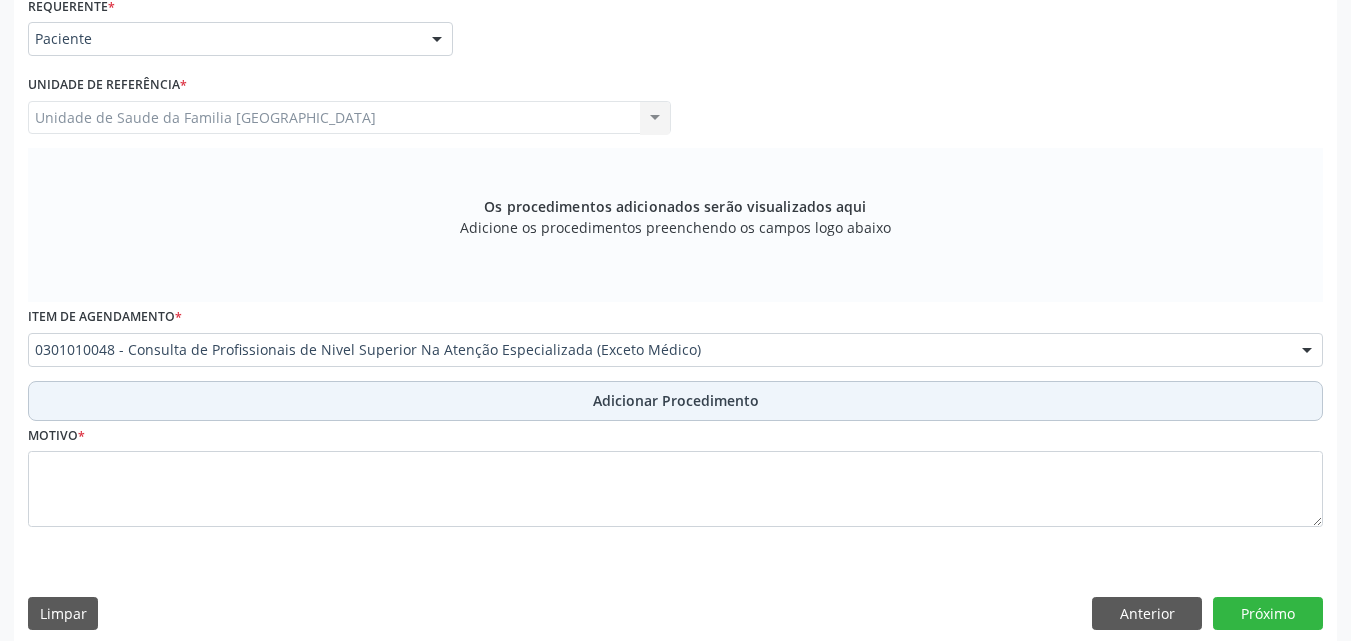 click on "Adicionar Procedimento" at bounding box center [675, 401] 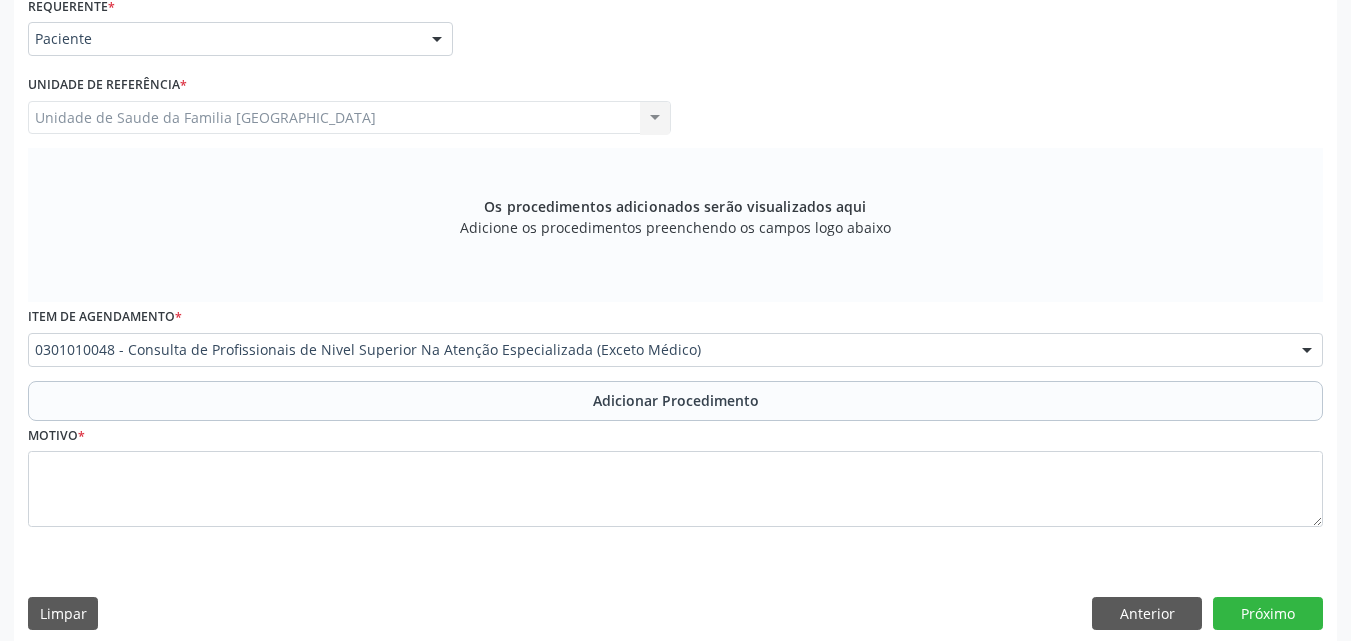 scroll, scrollTop: 412, scrollLeft: 0, axis: vertical 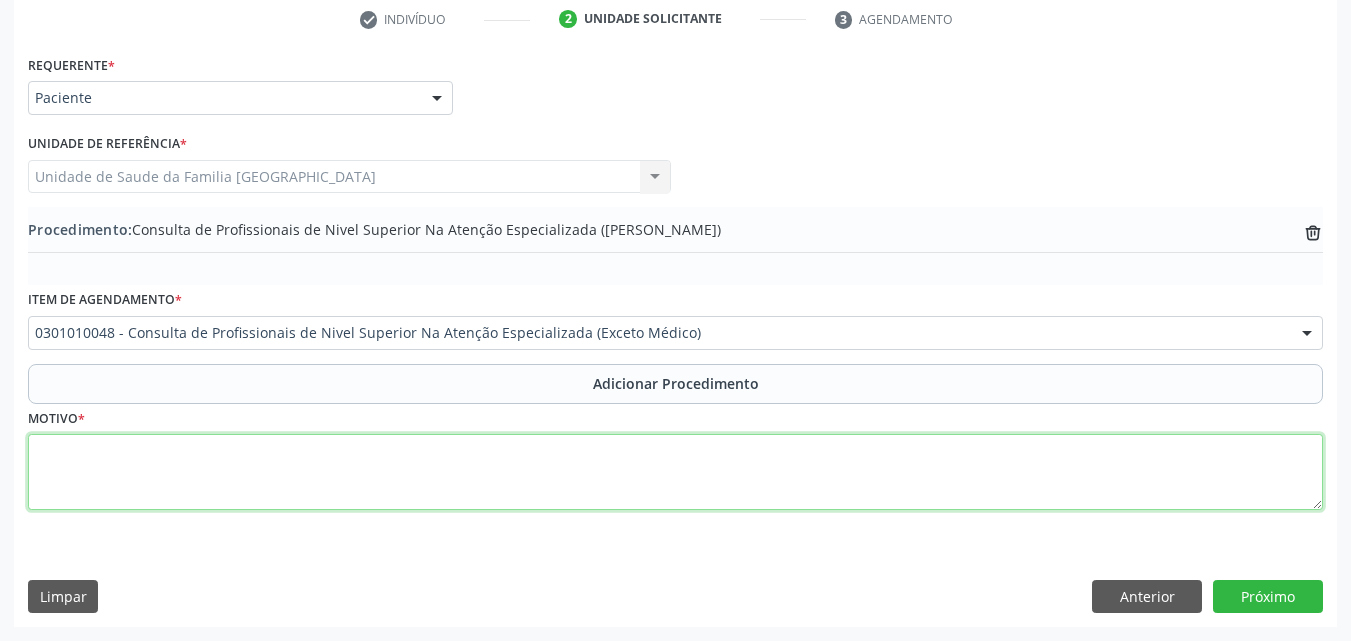 click at bounding box center [675, 472] 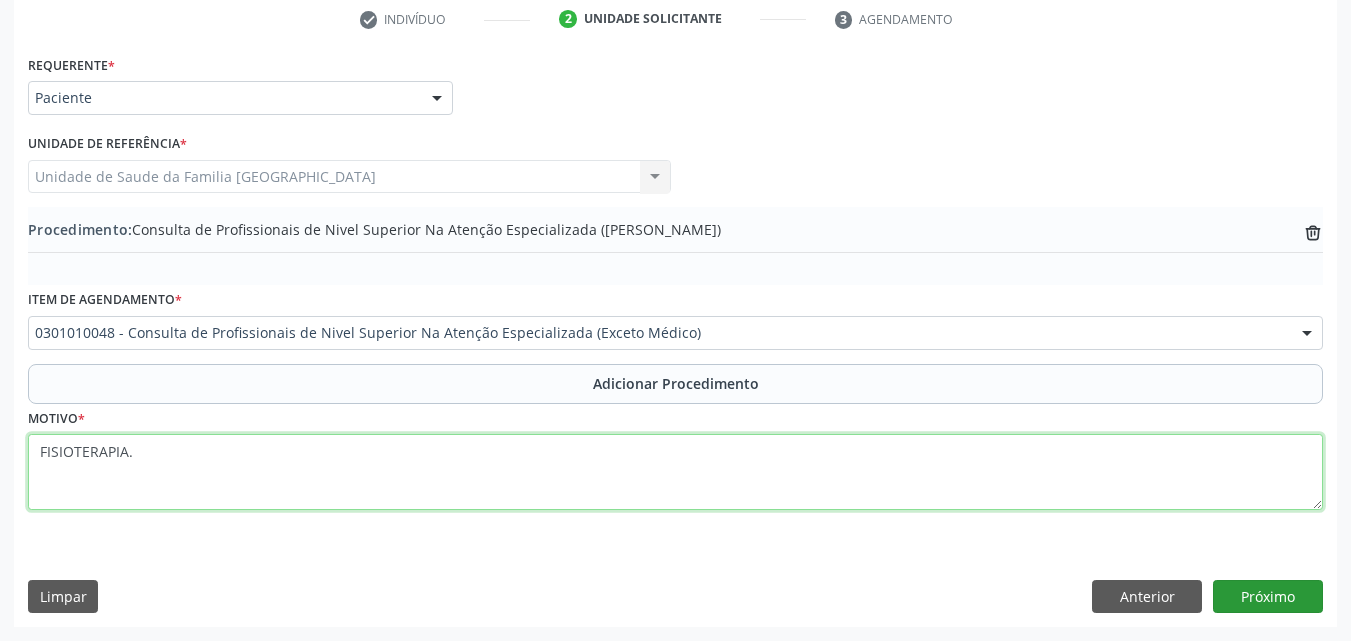 type on "FISIOTERAPIA." 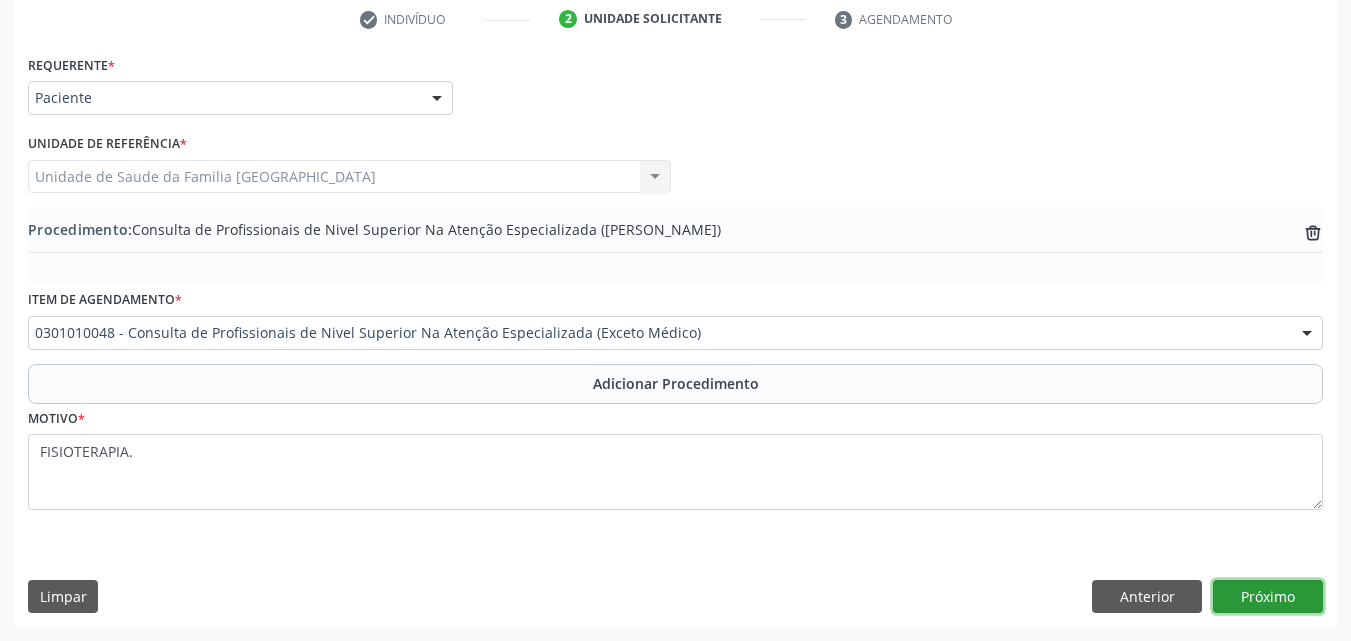 click on "Próximo" at bounding box center [1268, 597] 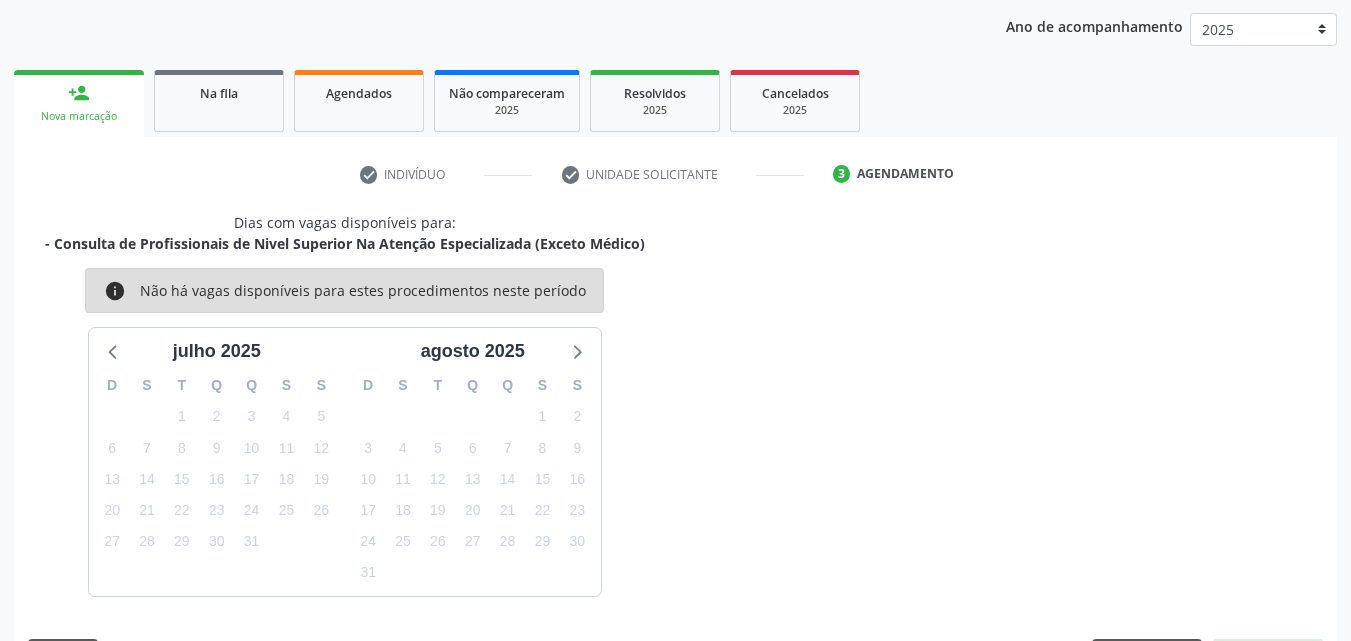 scroll, scrollTop: 316, scrollLeft: 0, axis: vertical 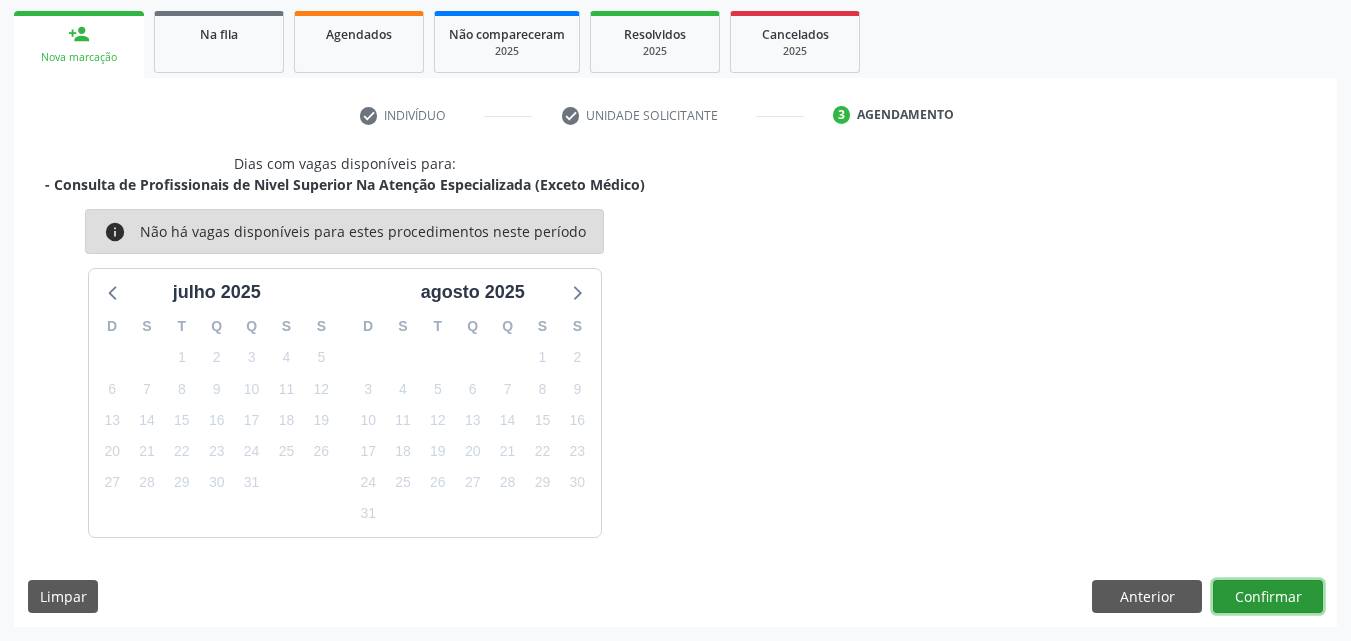 click on "Confirmar" at bounding box center [1268, 597] 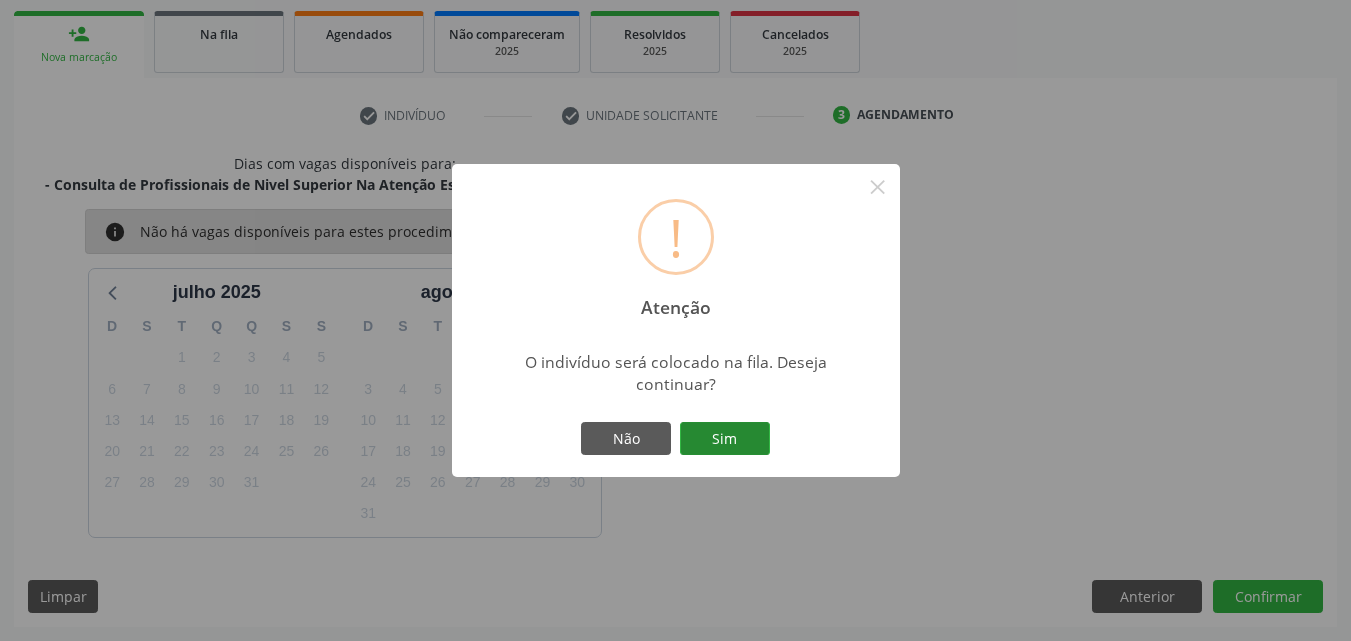 click on "Sim" at bounding box center (725, 439) 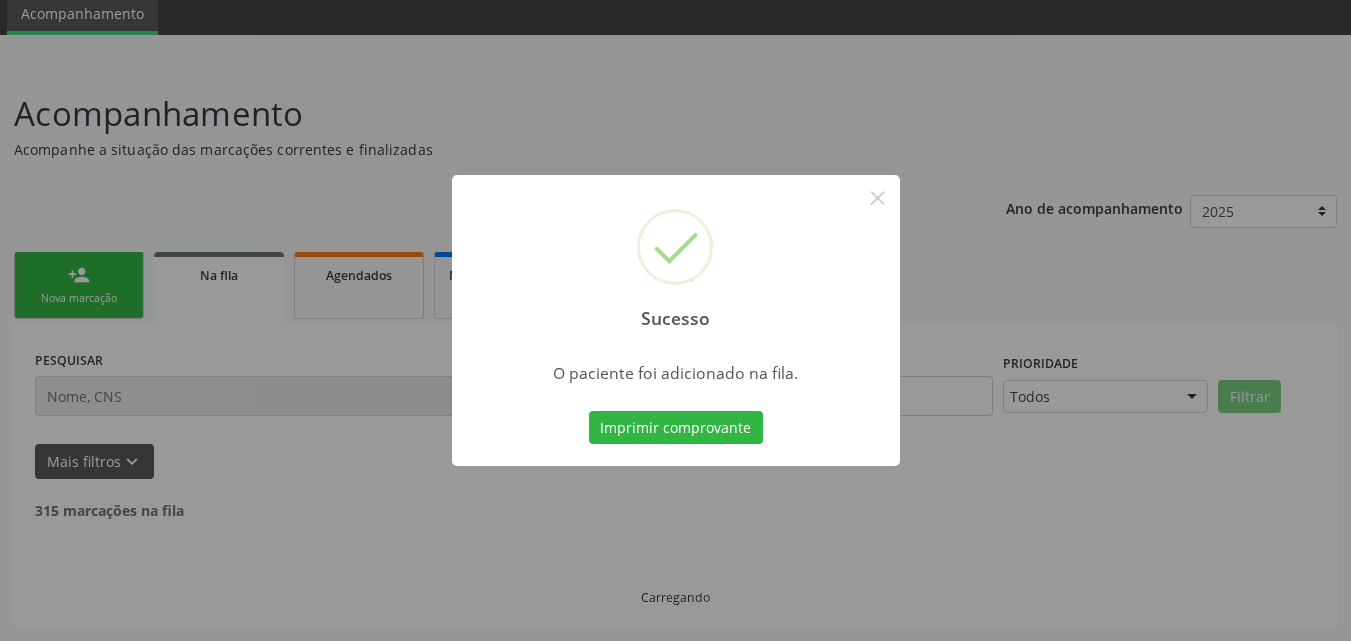 scroll, scrollTop: 54, scrollLeft: 0, axis: vertical 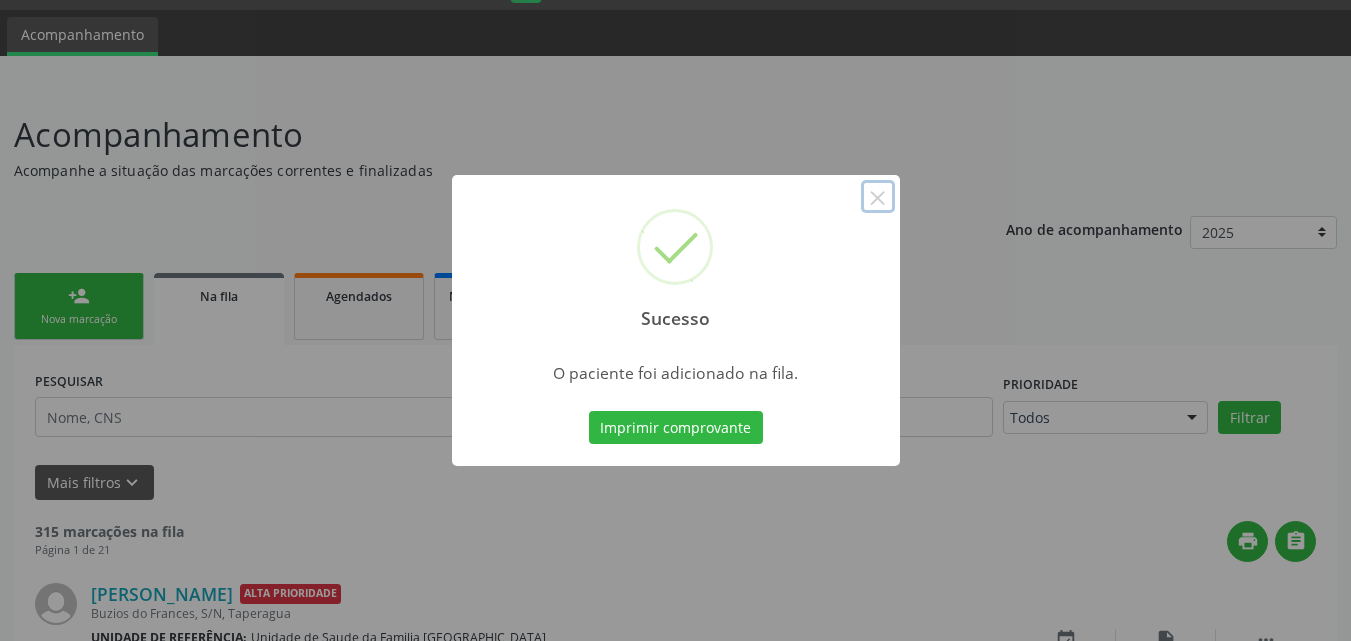click on "×" at bounding box center [878, 197] 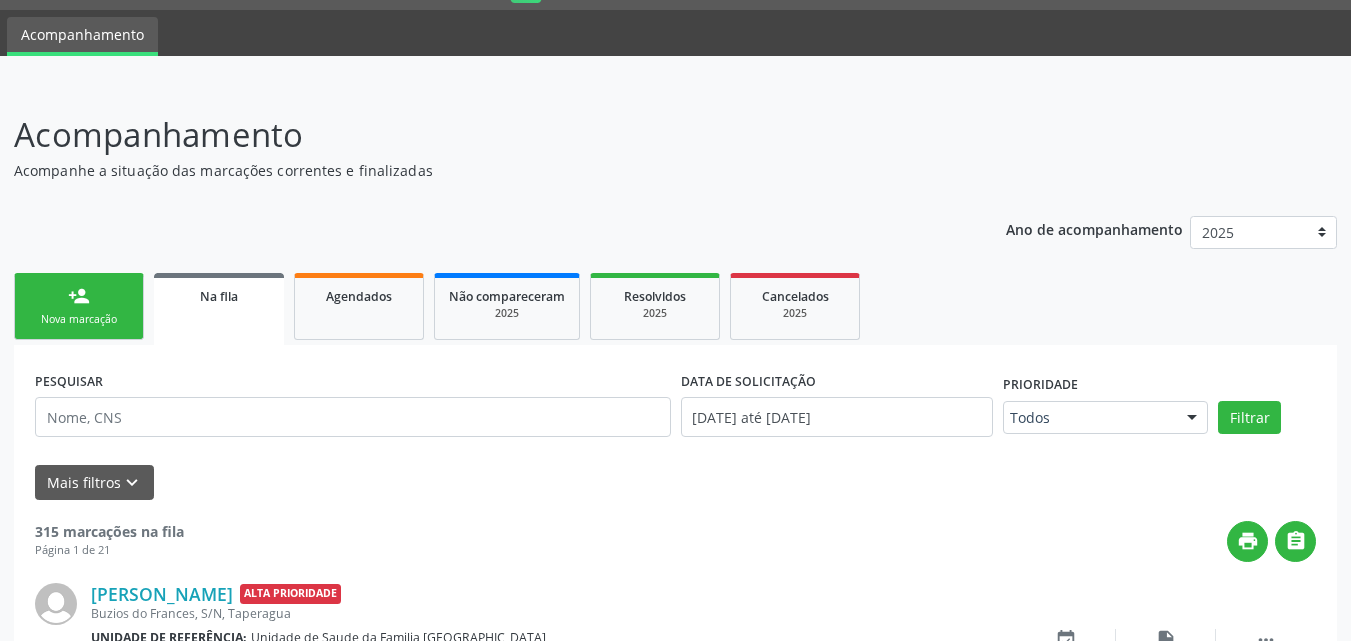 click on "person_add
Nova marcação" at bounding box center [79, 306] 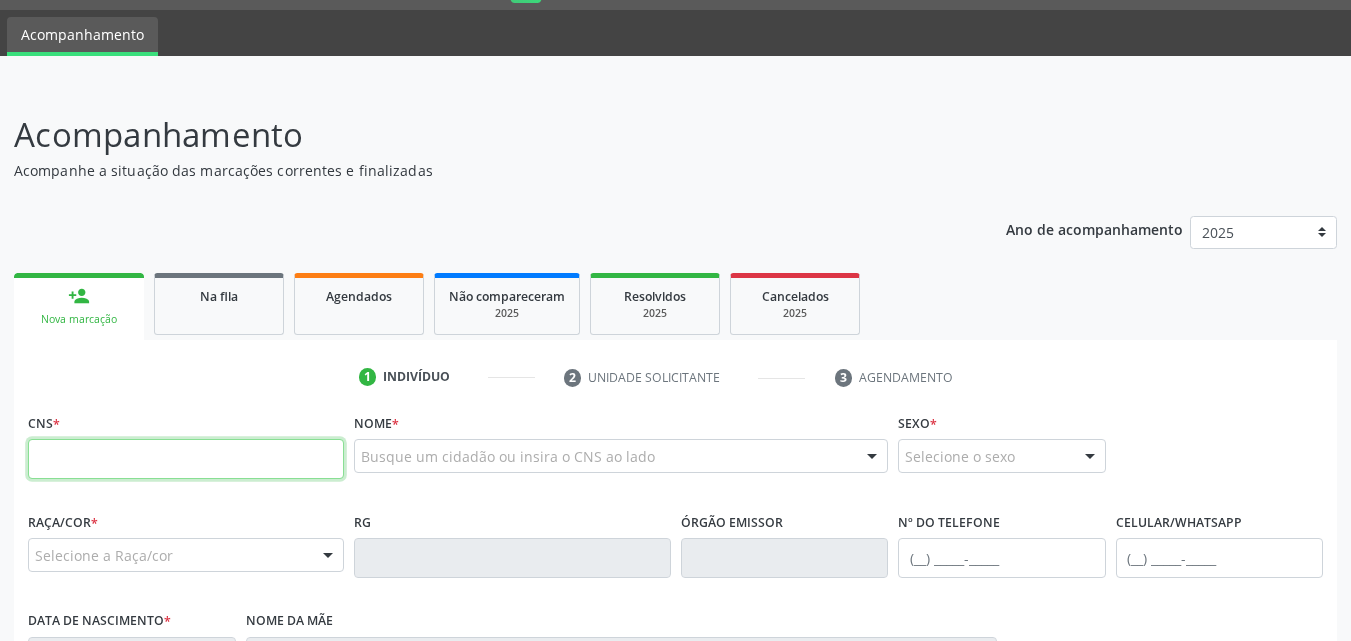 click at bounding box center [186, 459] 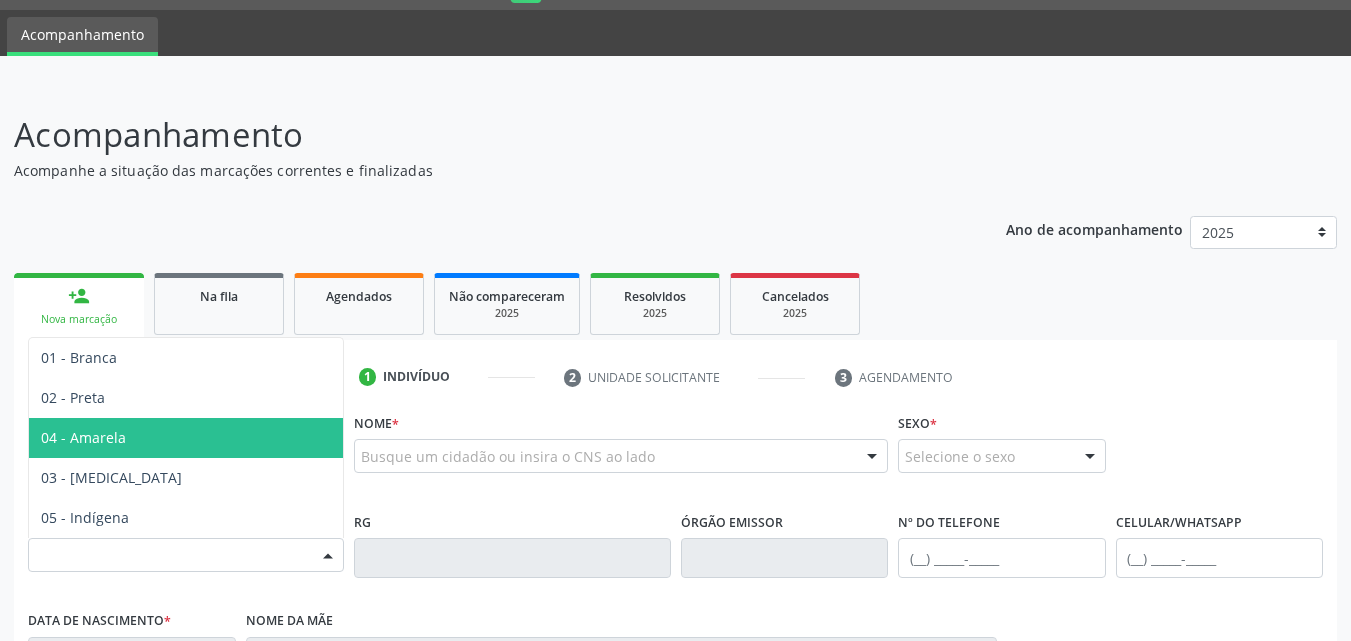 type on "707 8096 8325 4211" 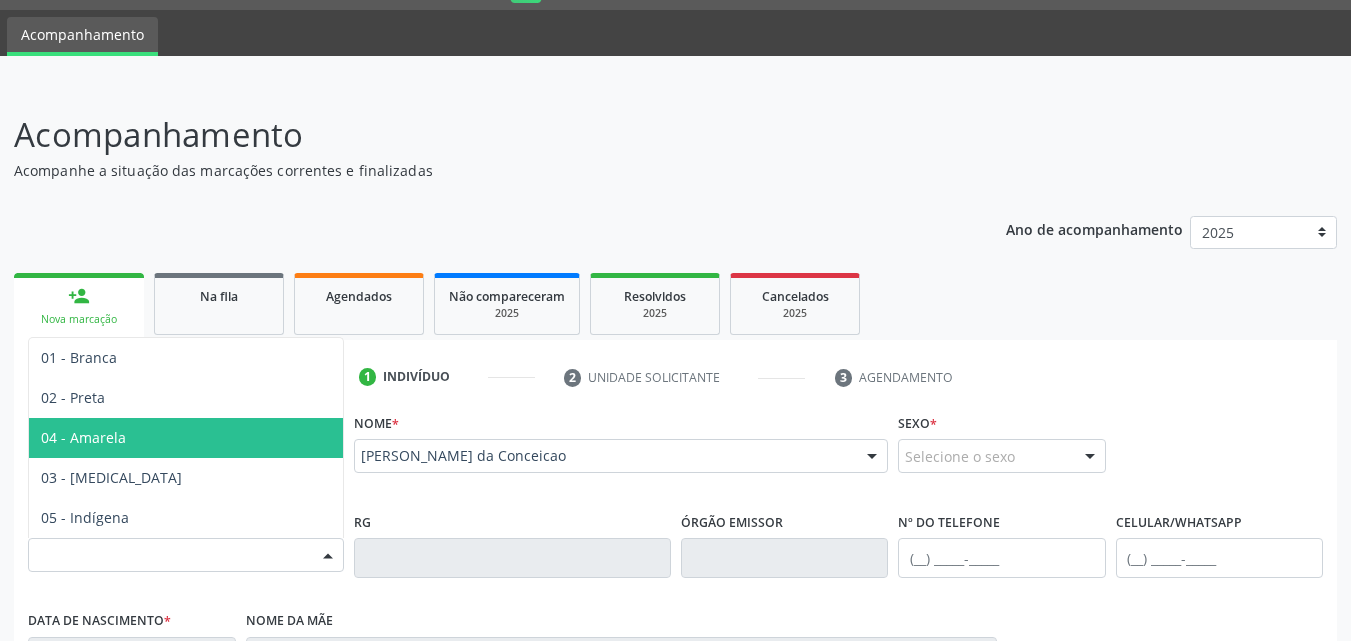 scroll, scrollTop: 471, scrollLeft: 0, axis: vertical 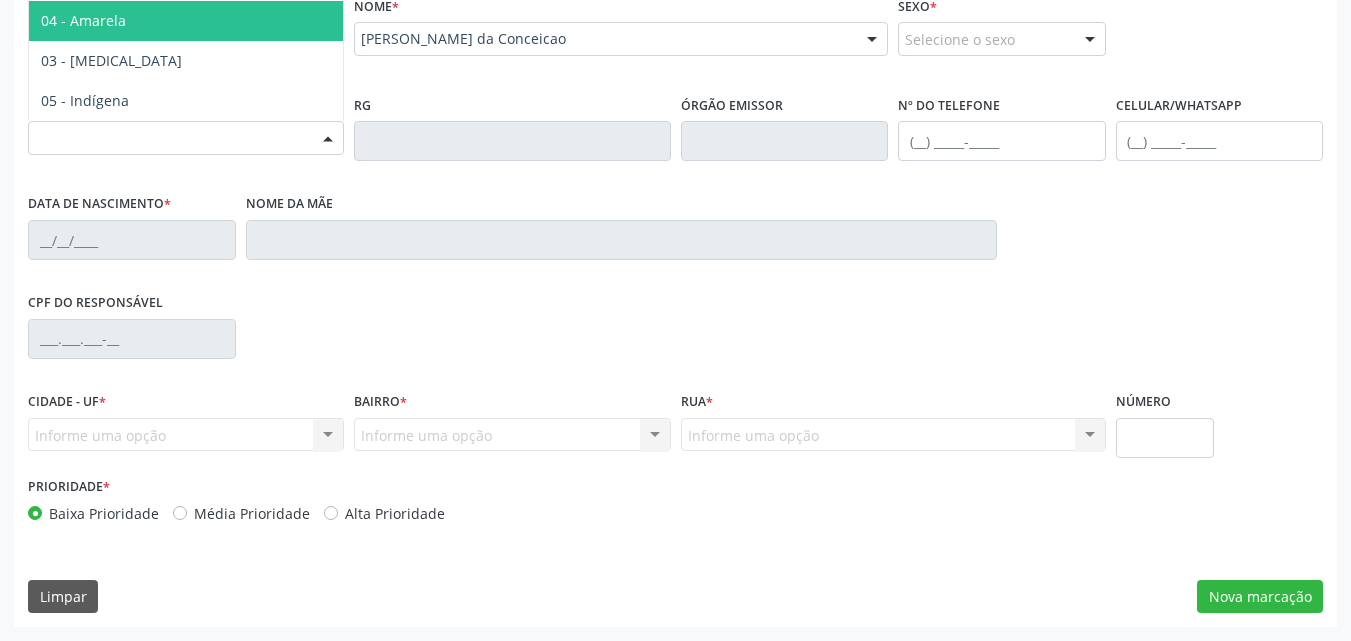 click on "CPF do responsável" at bounding box center (675, 337) 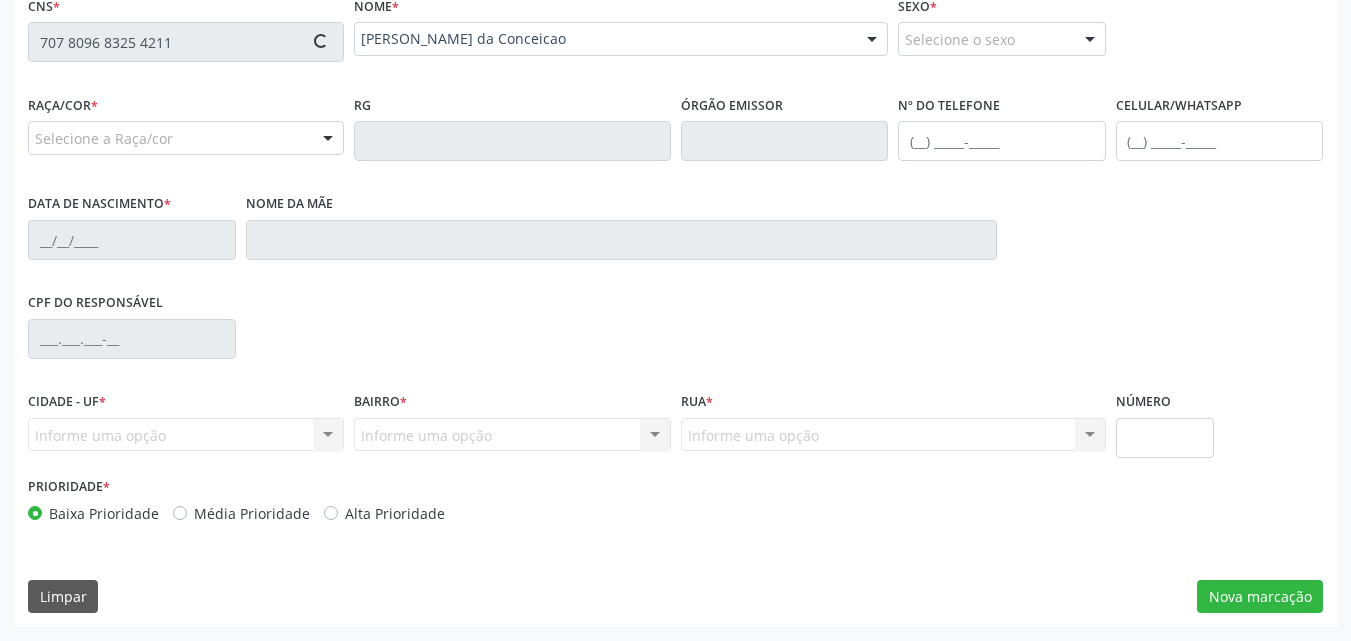 type on "(82) 99368-2767" 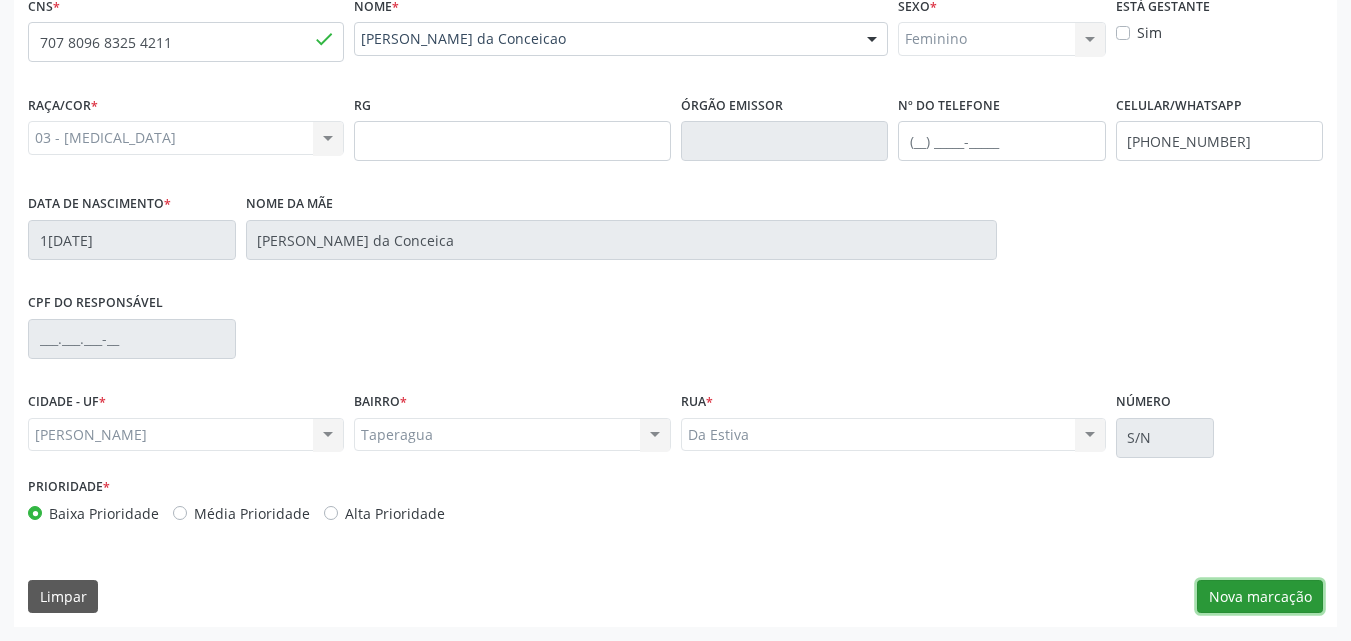 click on "Nova marcação" at bounding box center (1260, 597) 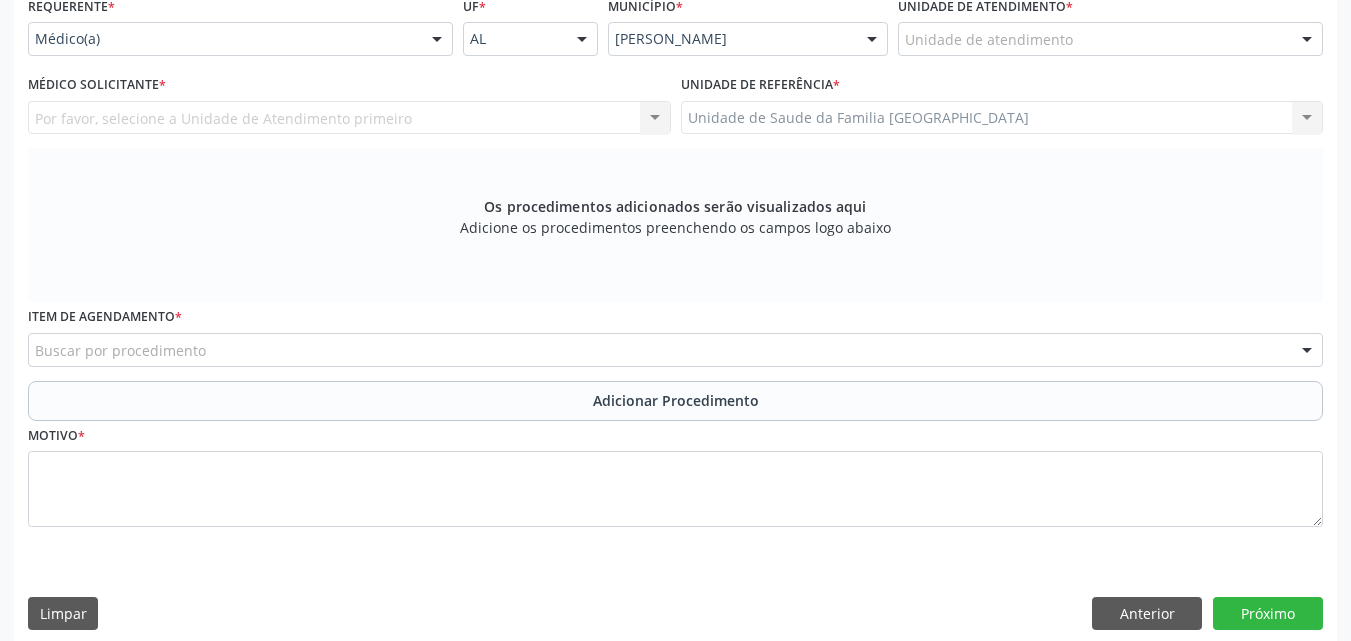 scroll, scrollTop: 4, scrollLeft: 0, axis: vertical 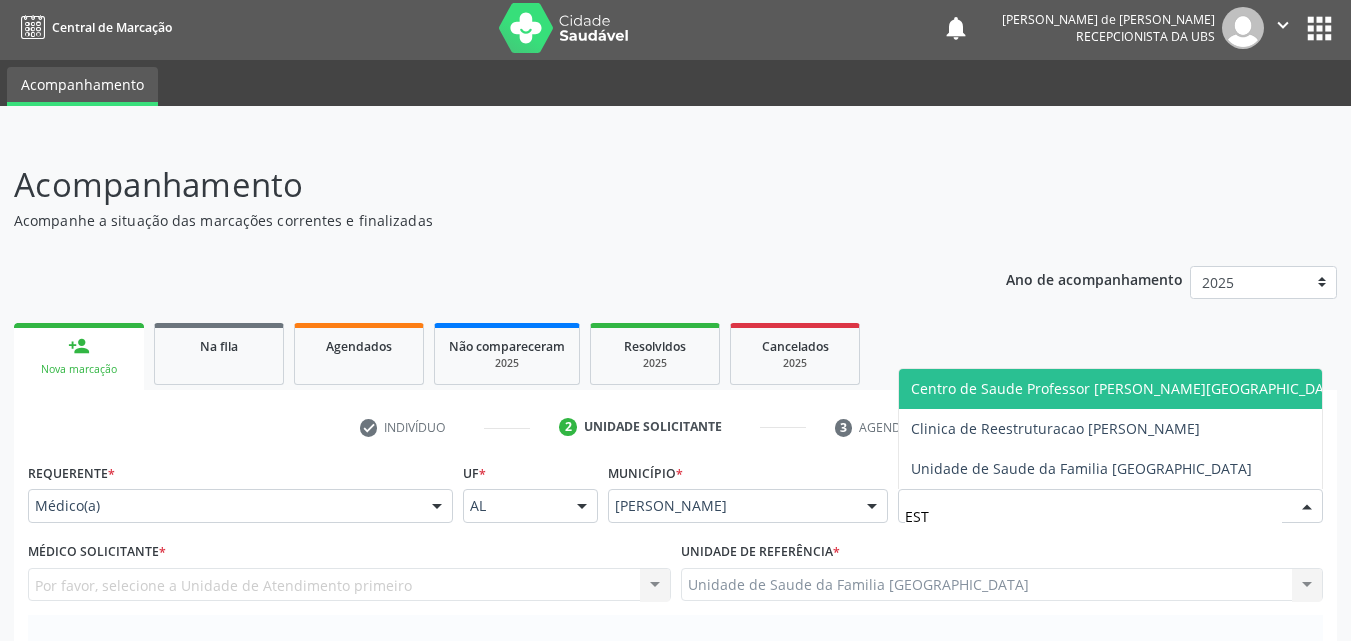 type on "ESTI" 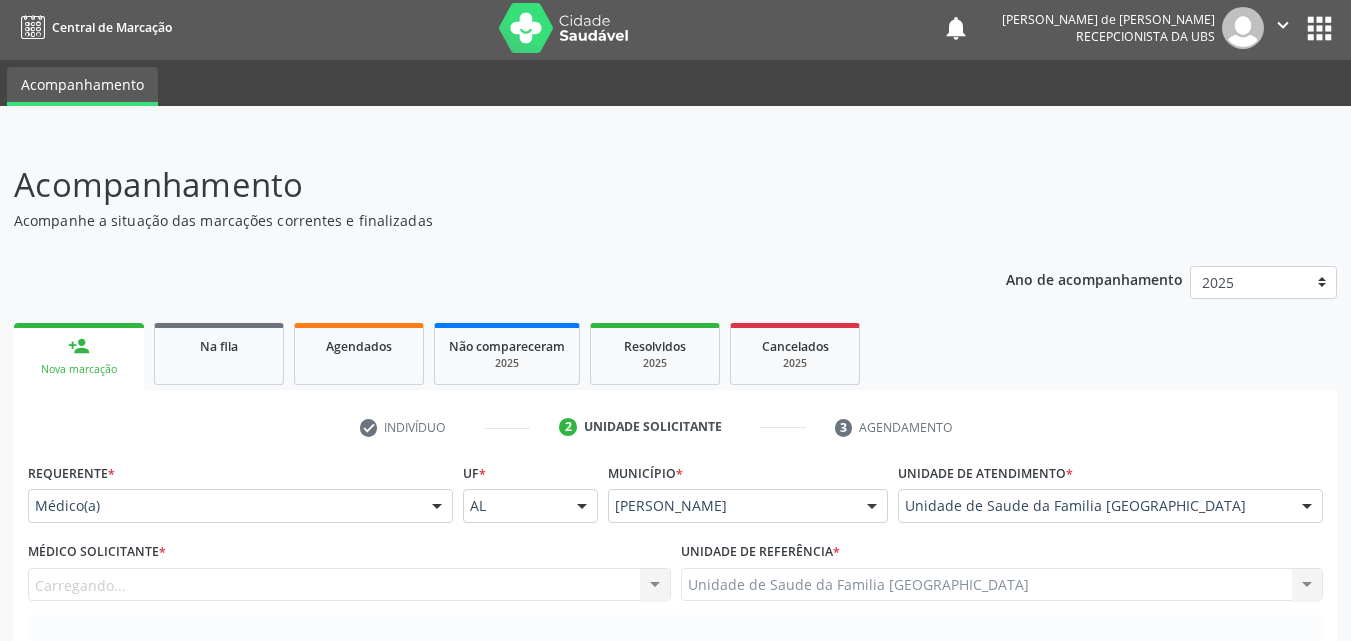 scroll, scrollTop: 488, scrollLeft: 0, axis: vertical 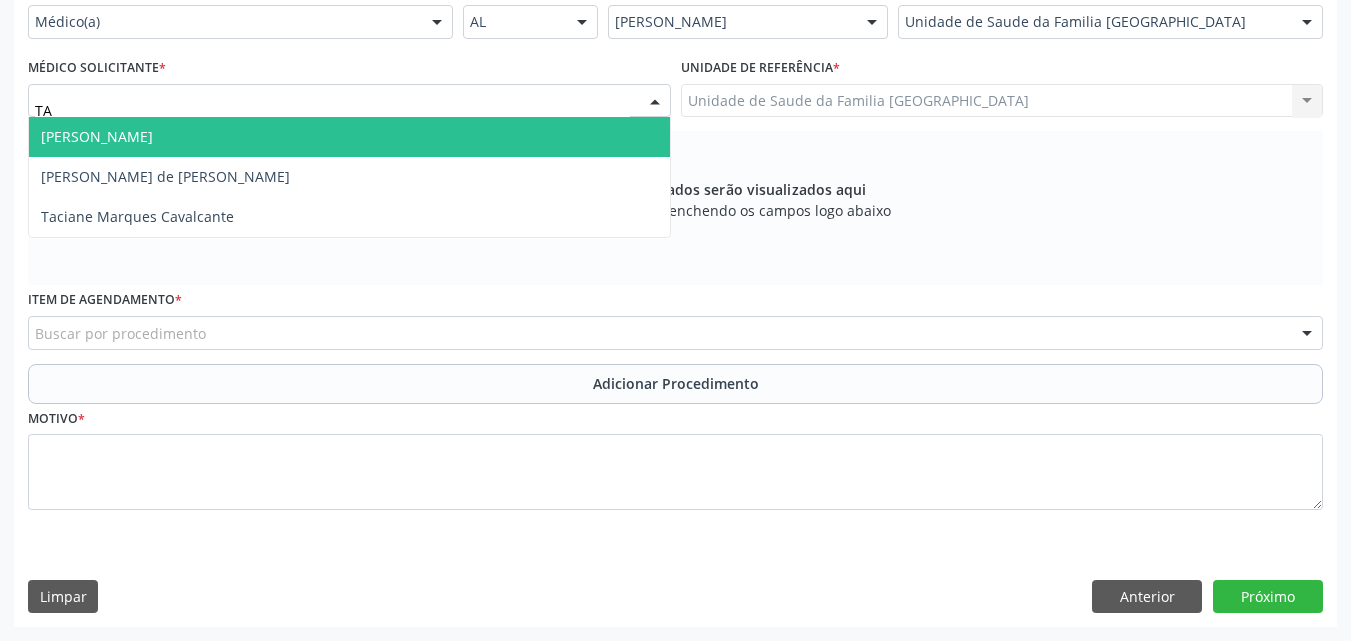 type on "TAC" 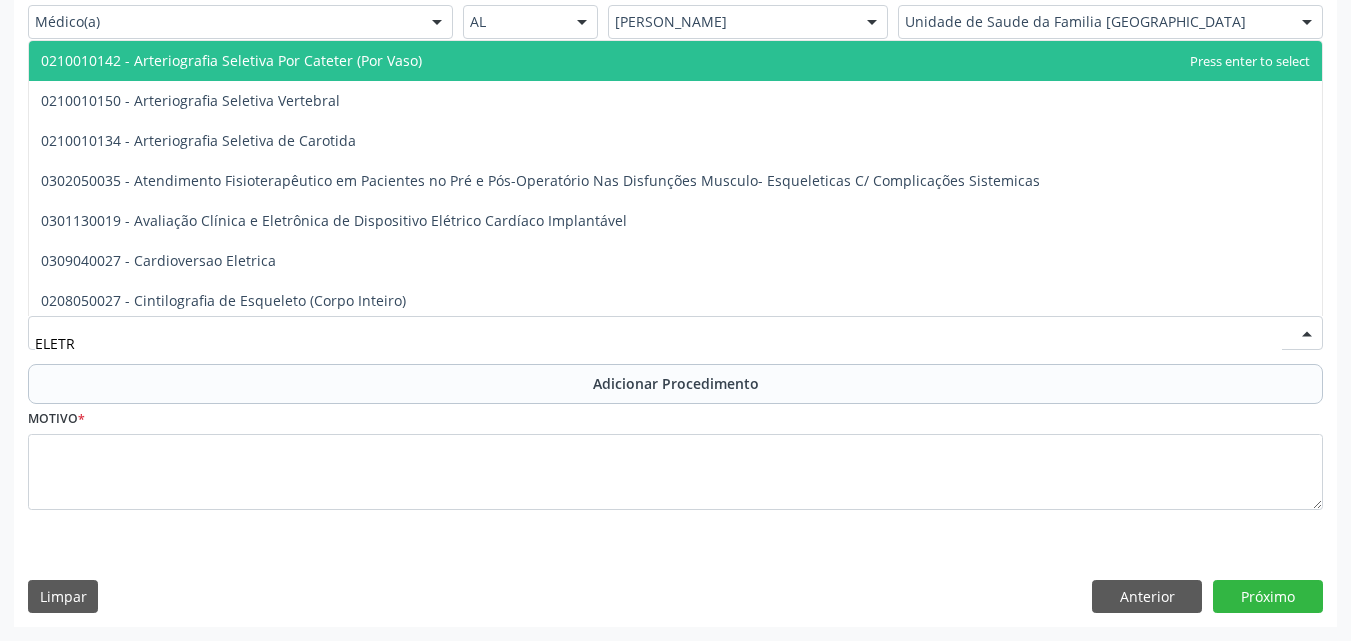 type on "ELETRO" 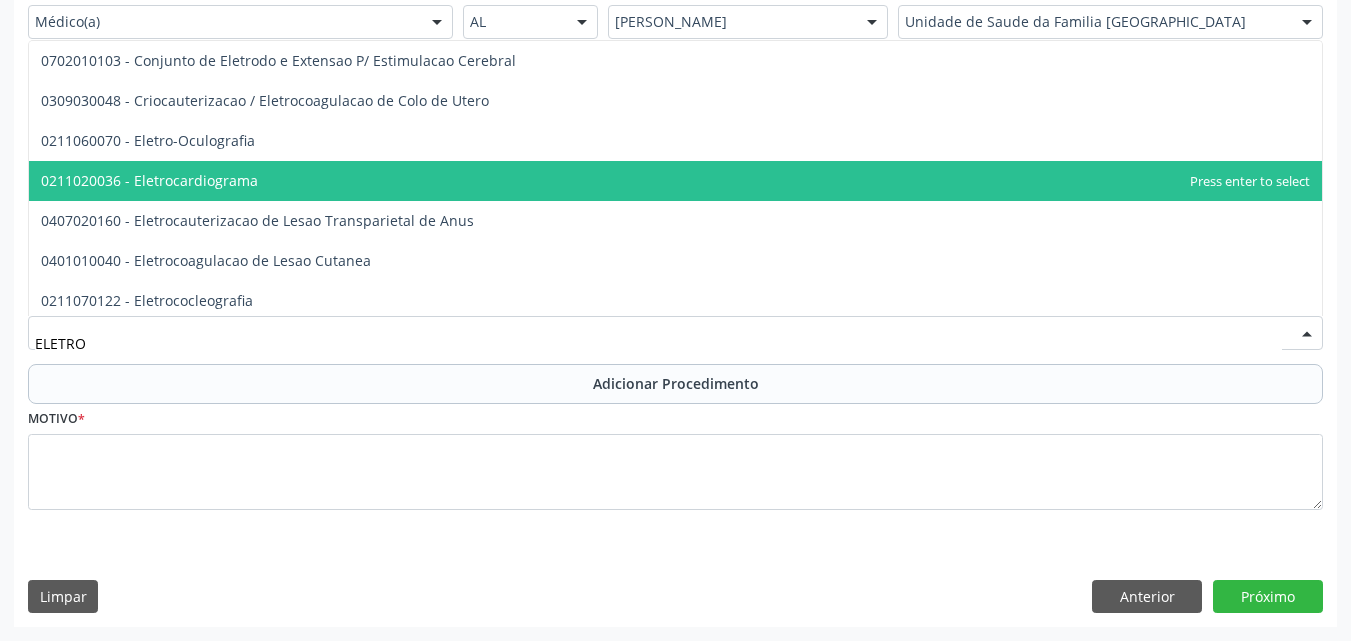 click on "0211020036 - Eletrocardiograma" at bounding box center (149, 180) 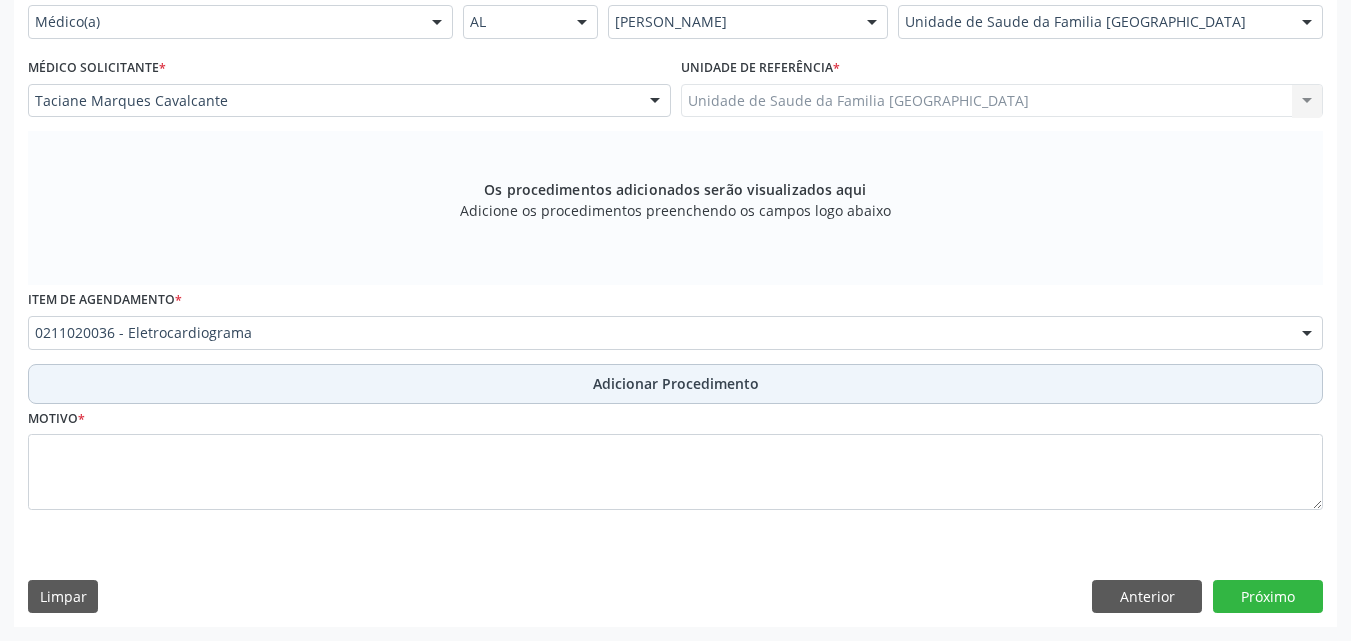 click on "Adicionar Procedimento" at bounding box center [675, 384] 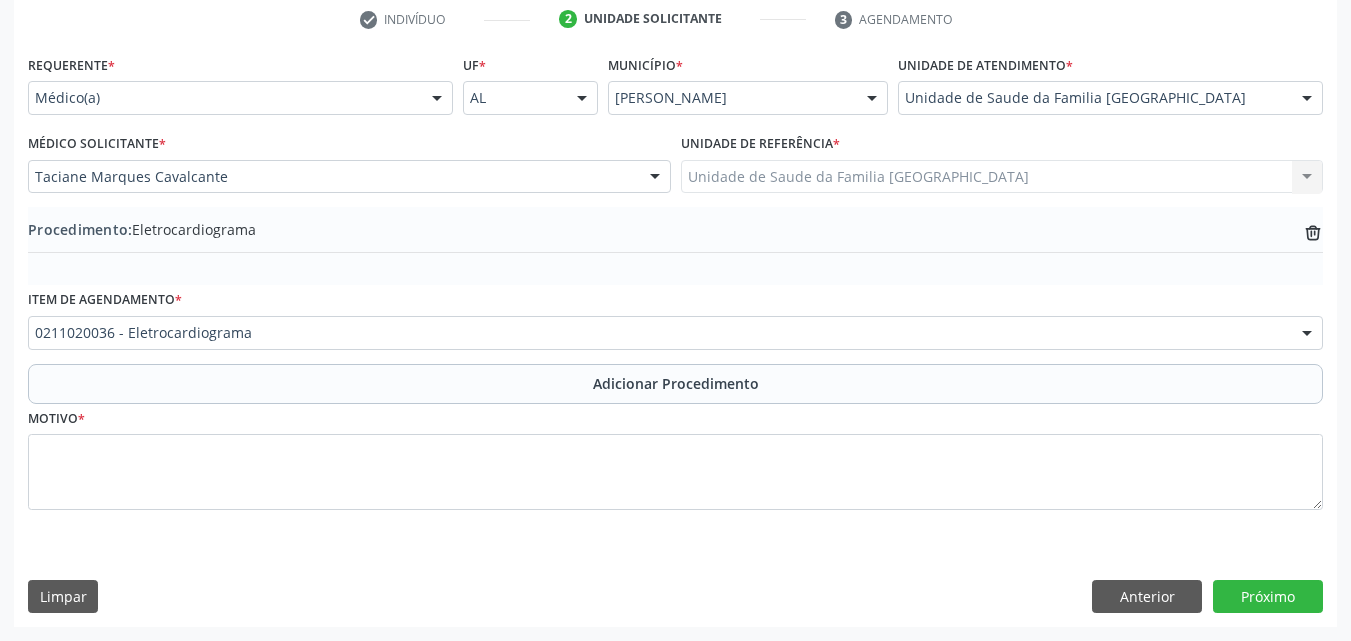 scroll, scrollTop: 412, scrollLeft: 0, axis: vertical 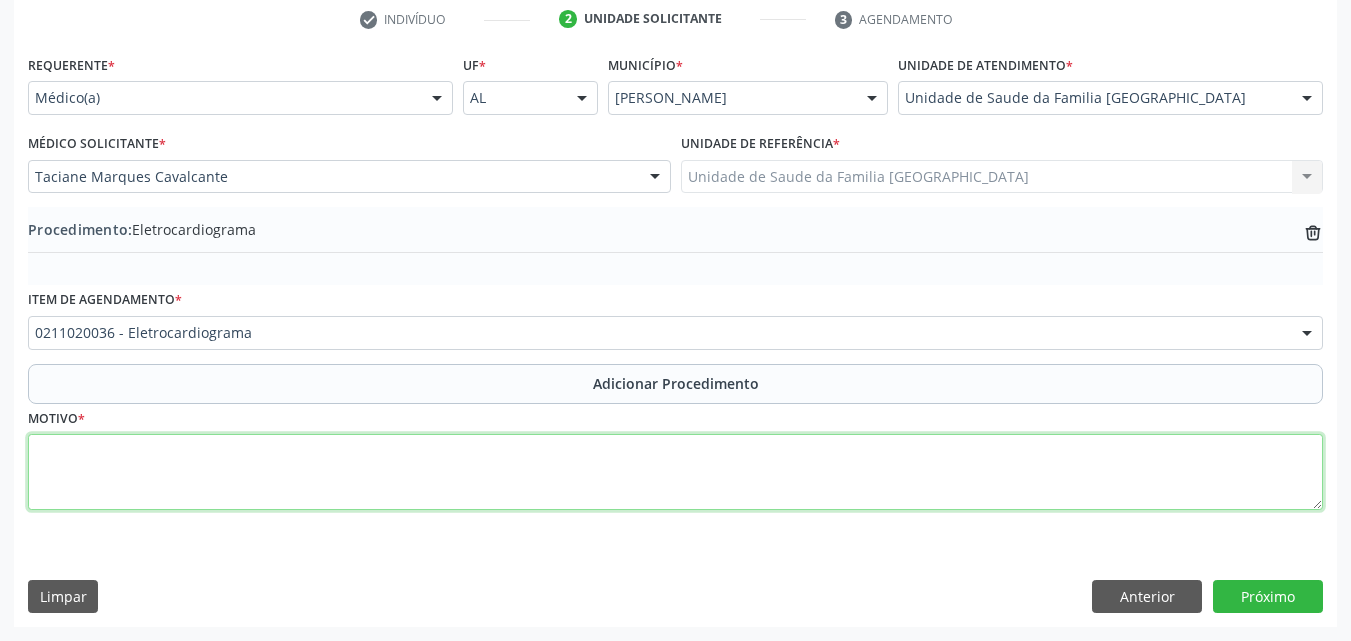 click at bounding box center [675, 472] 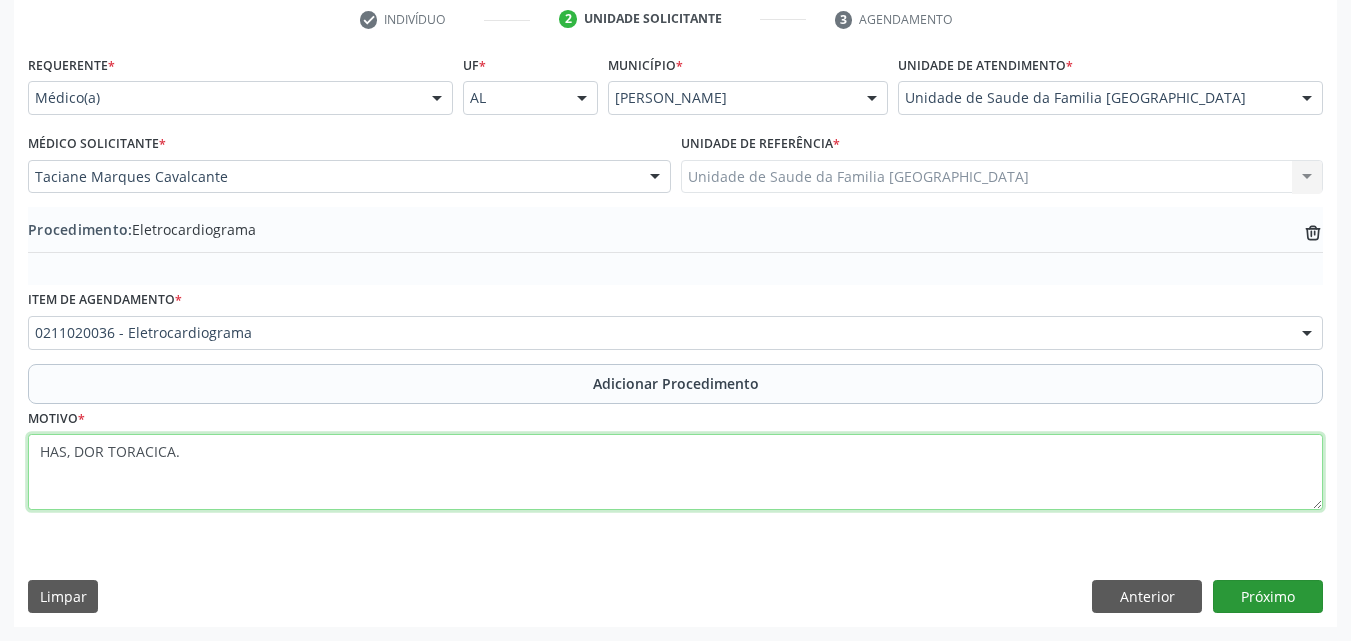 type on "HAS, DOR TORACICA." 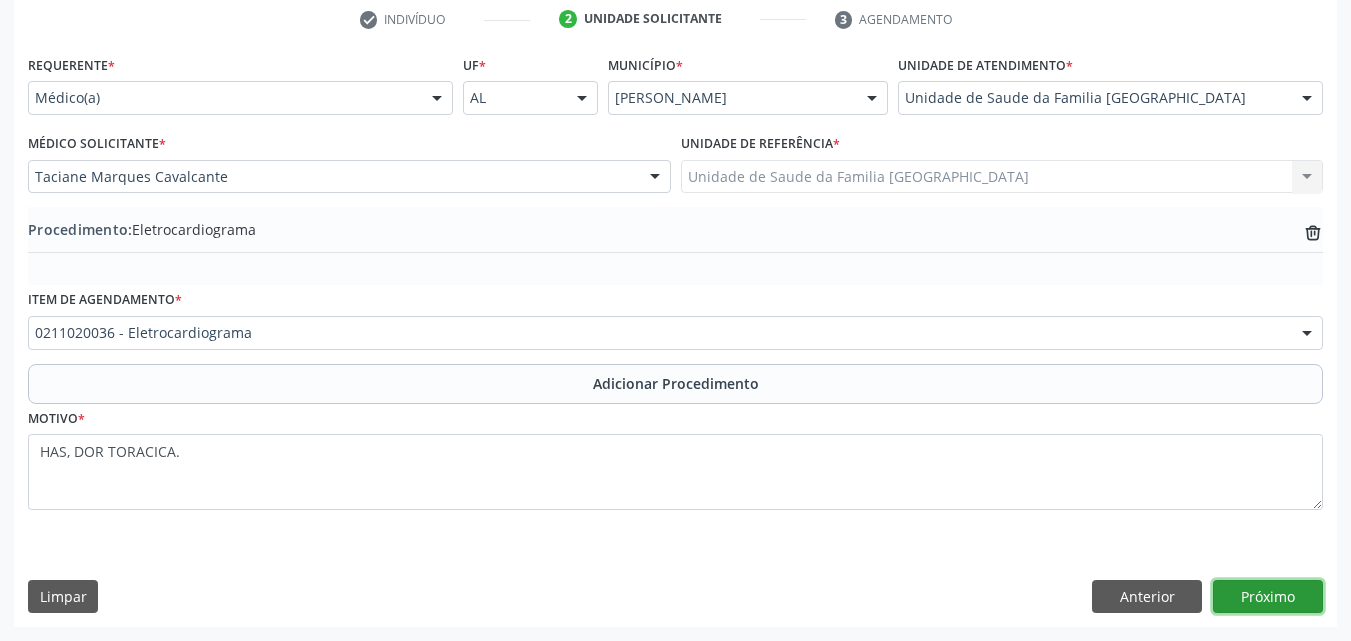 click on "Próximo" at bounding box center (1268, 597) 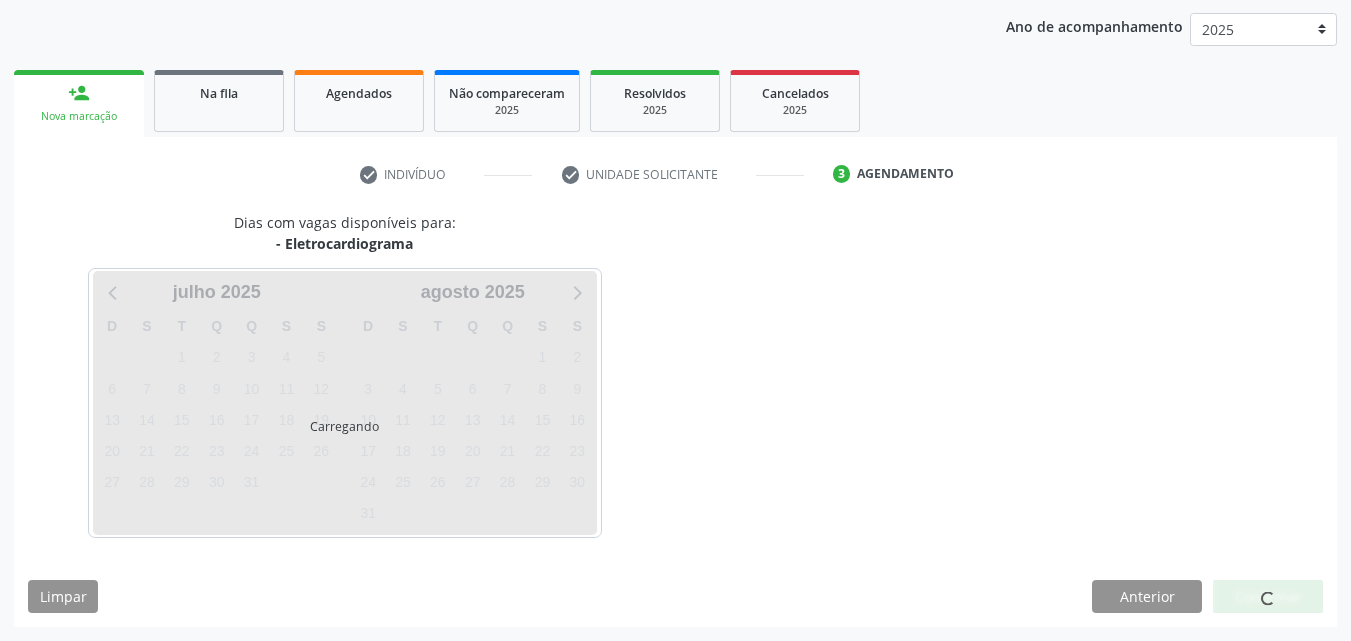 scroll, scrollTop: 316, scrollLeft: 0, axis: vertical 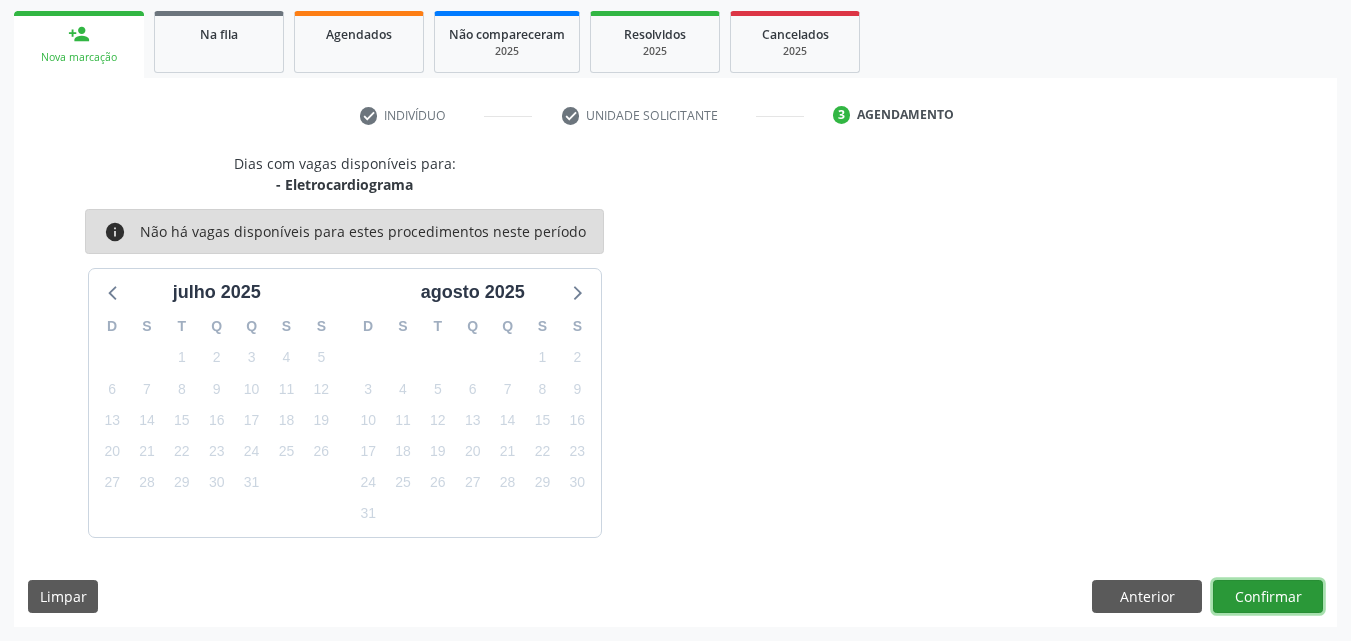 click on "Confirmar" at bounding box center [1268, 597] 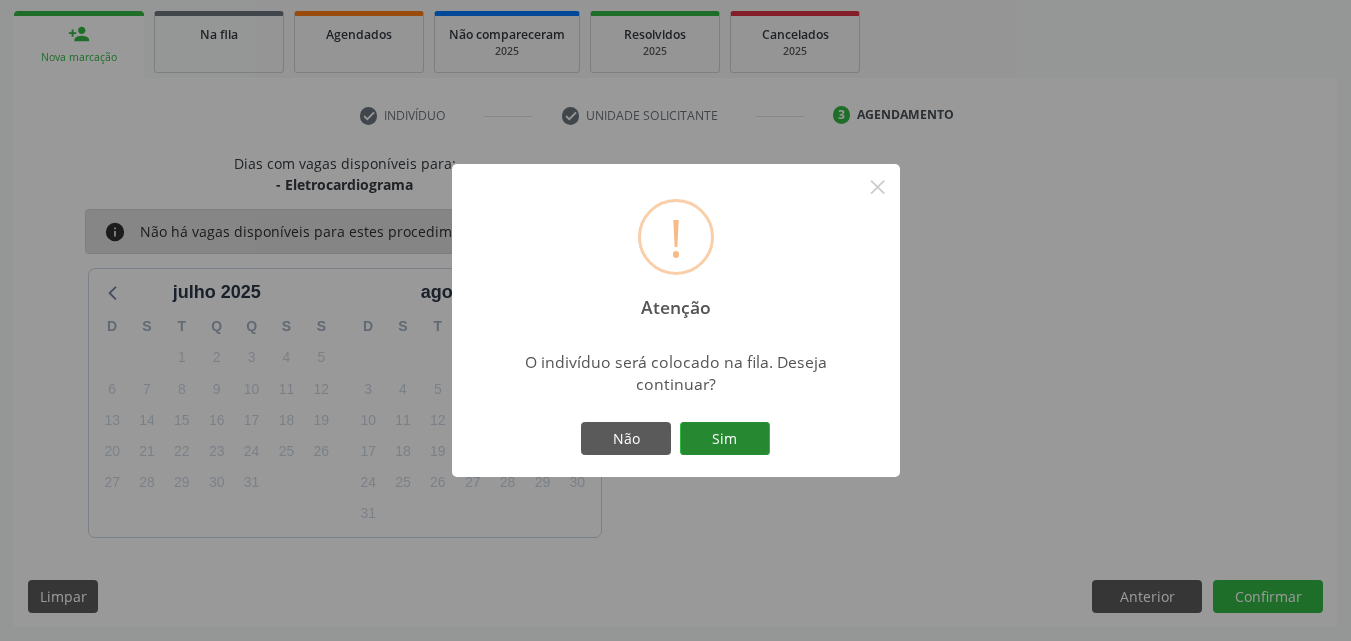 click on "Sim" at bounding box center (725, 439) 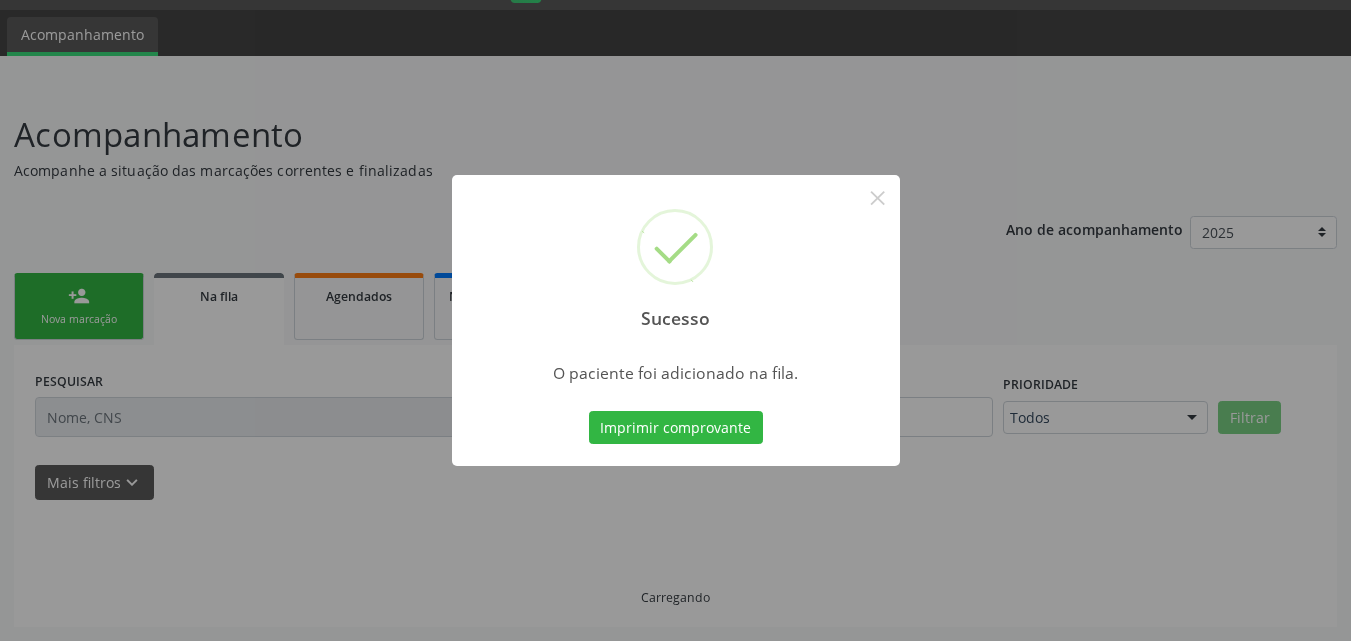 scroll, scrollTop: 54, scrollLeft: 0, axis: vertical 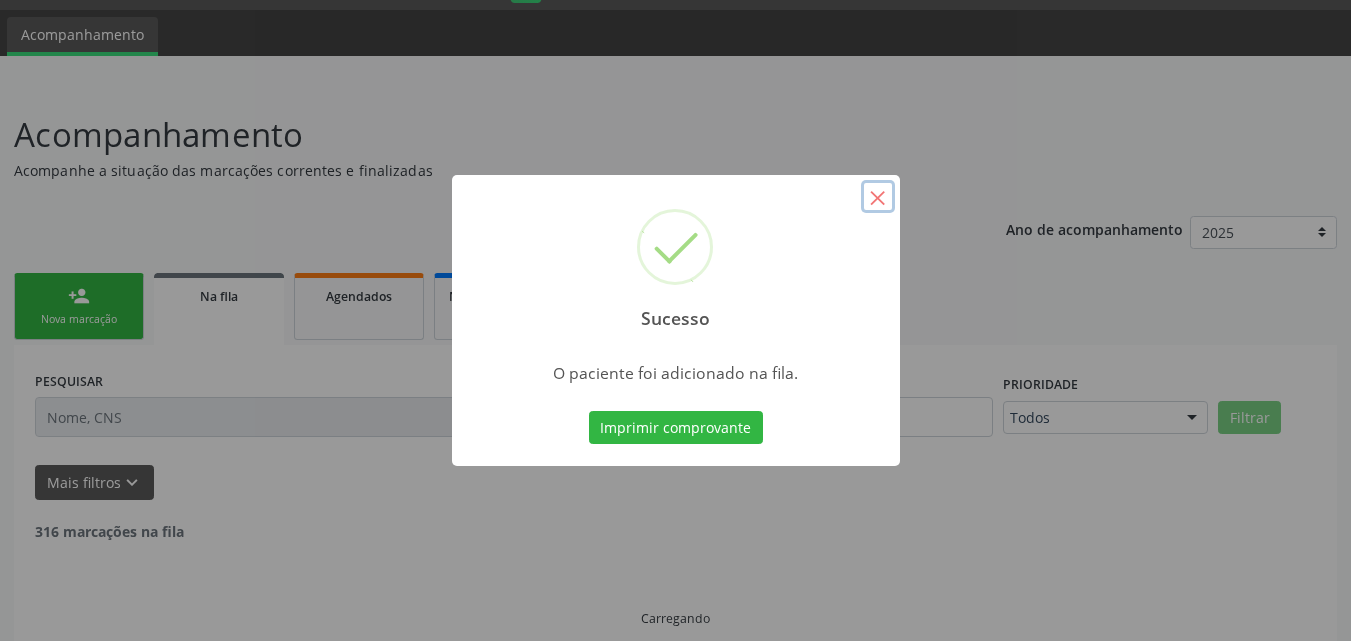 click on "×" at bounding box center [878, 197] 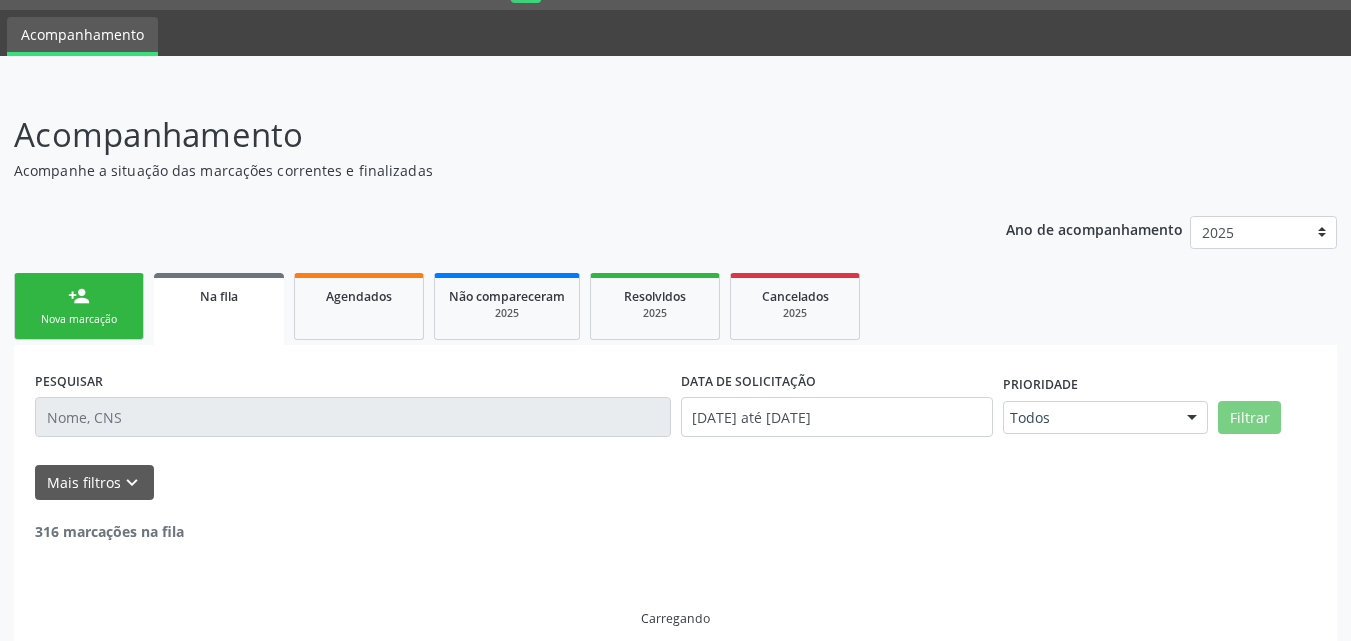 click on "person_add
Nova marcação" at bounding box center (79, 306) 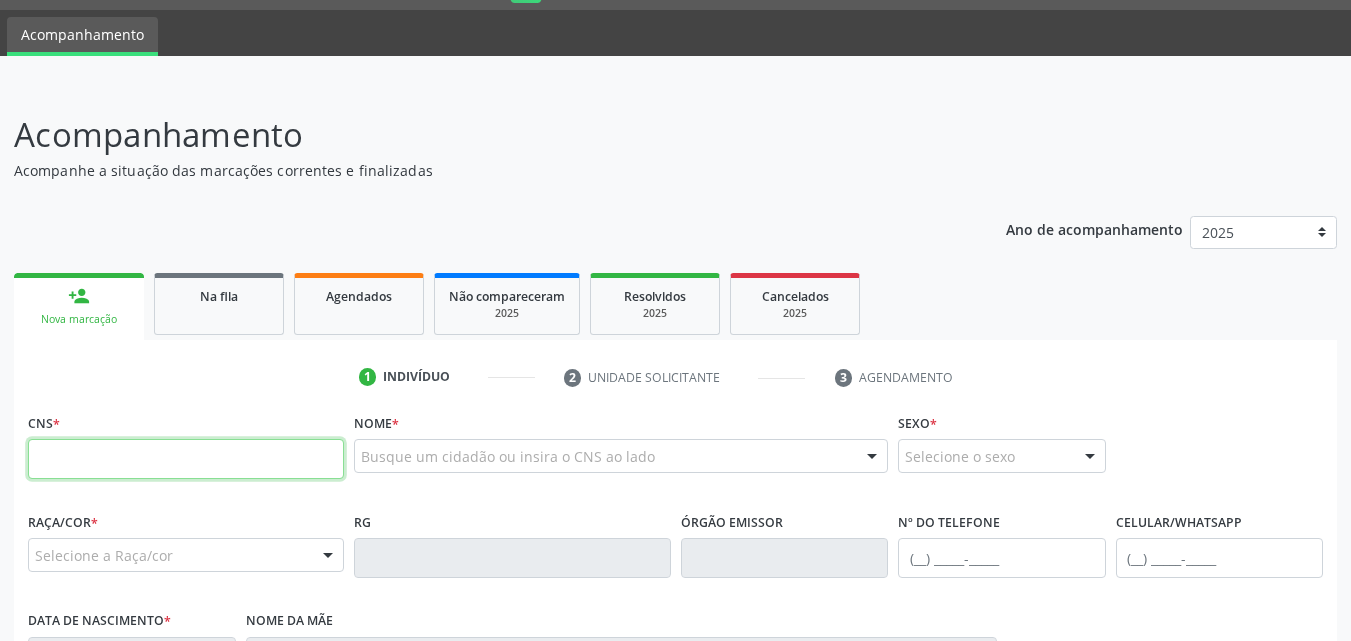 click at bounding box center [186, 459] 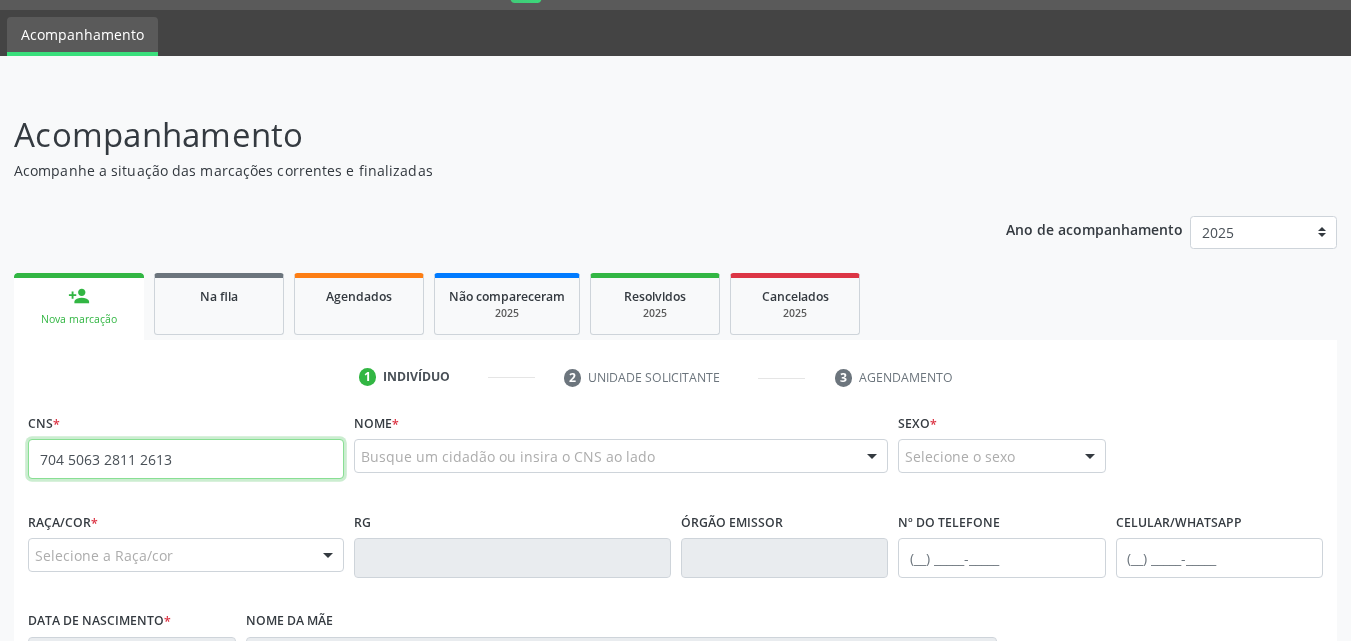 type on "704 5063 2811 2613" 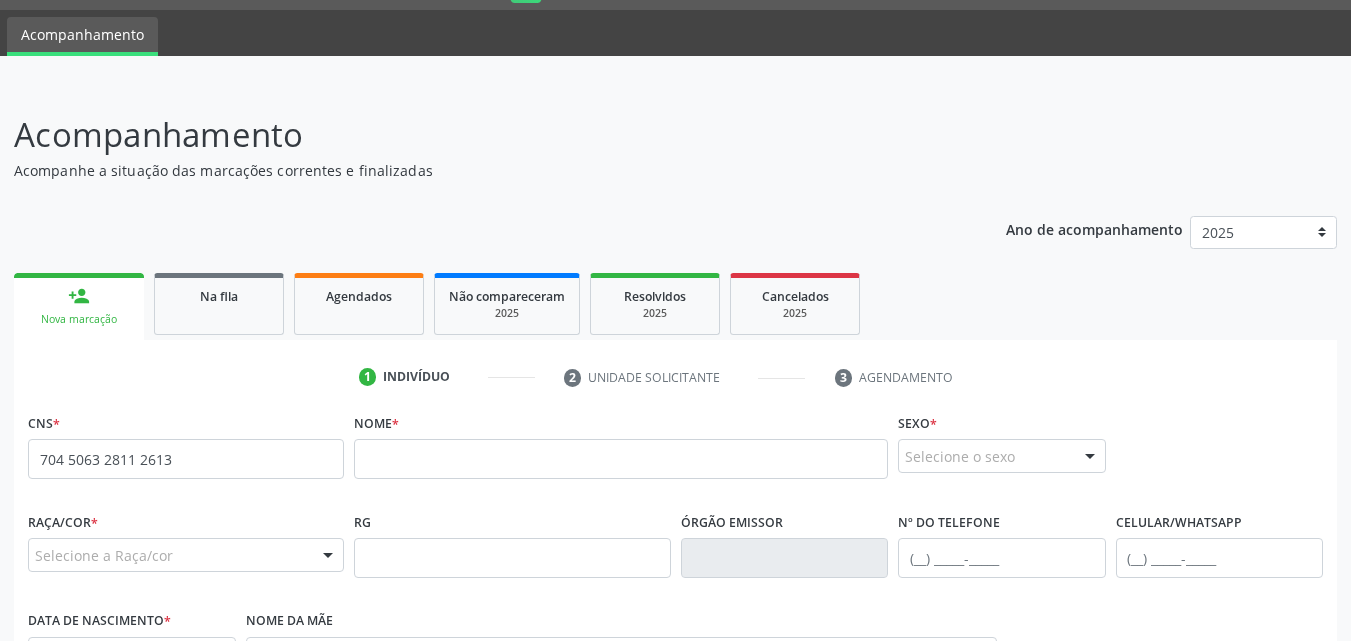 click on "Nome
*" at bounding box center [621, 457] 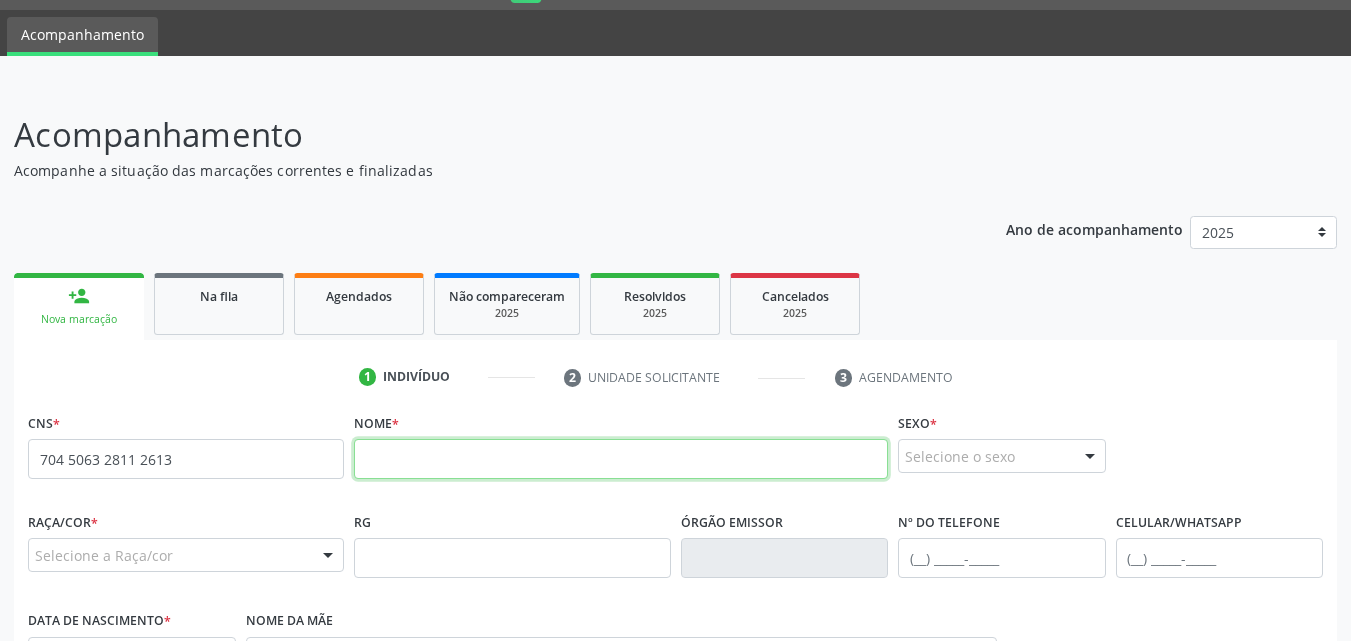 click at bounding box center [621, 459] 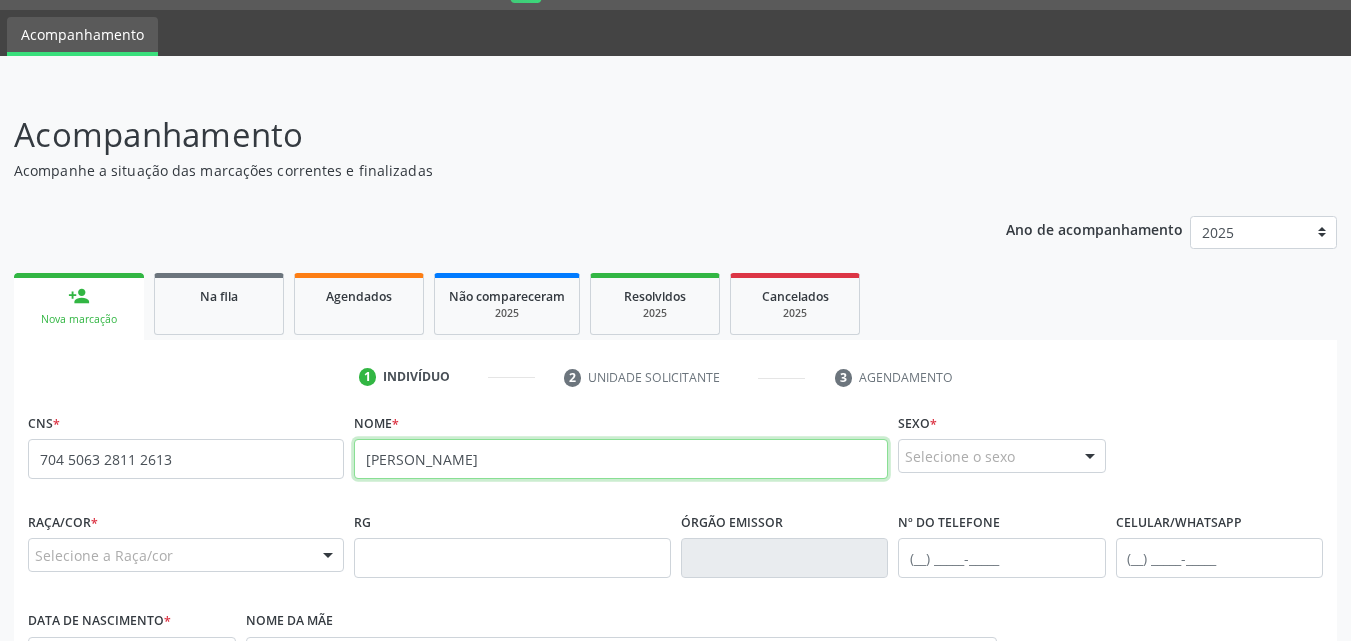 type on "[PERSON_NAME]" 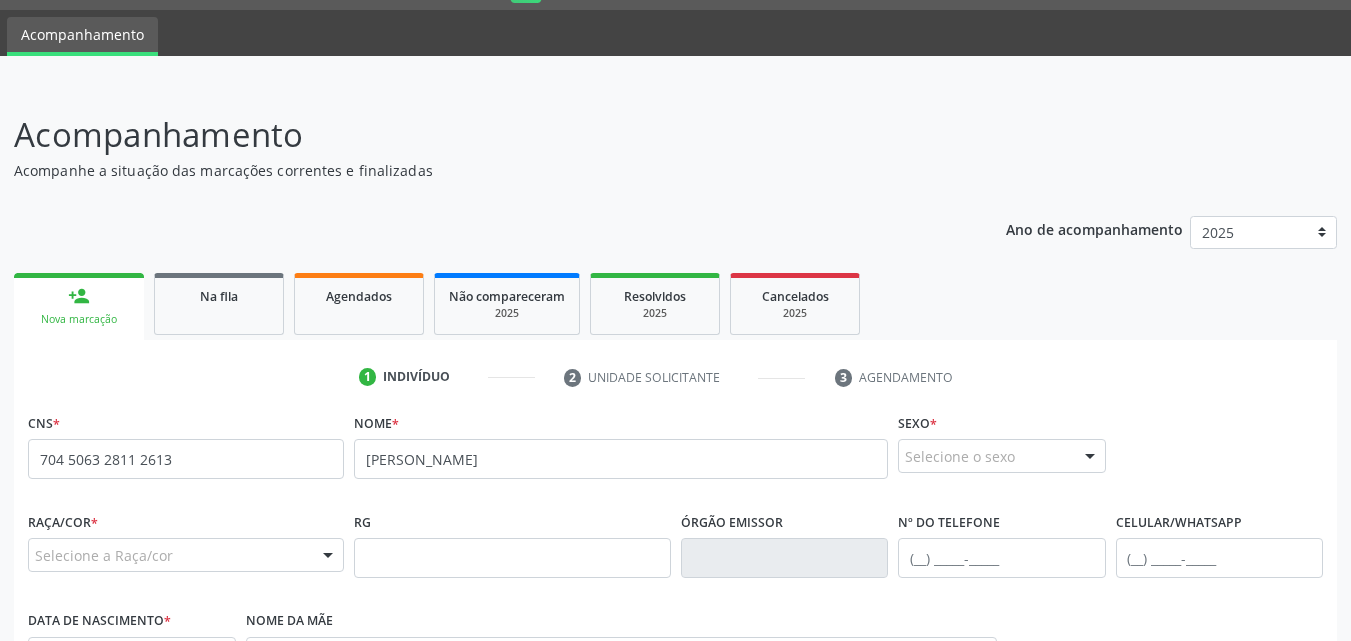 click on "Selecione o sexo" at bounding box center [1002, 456] 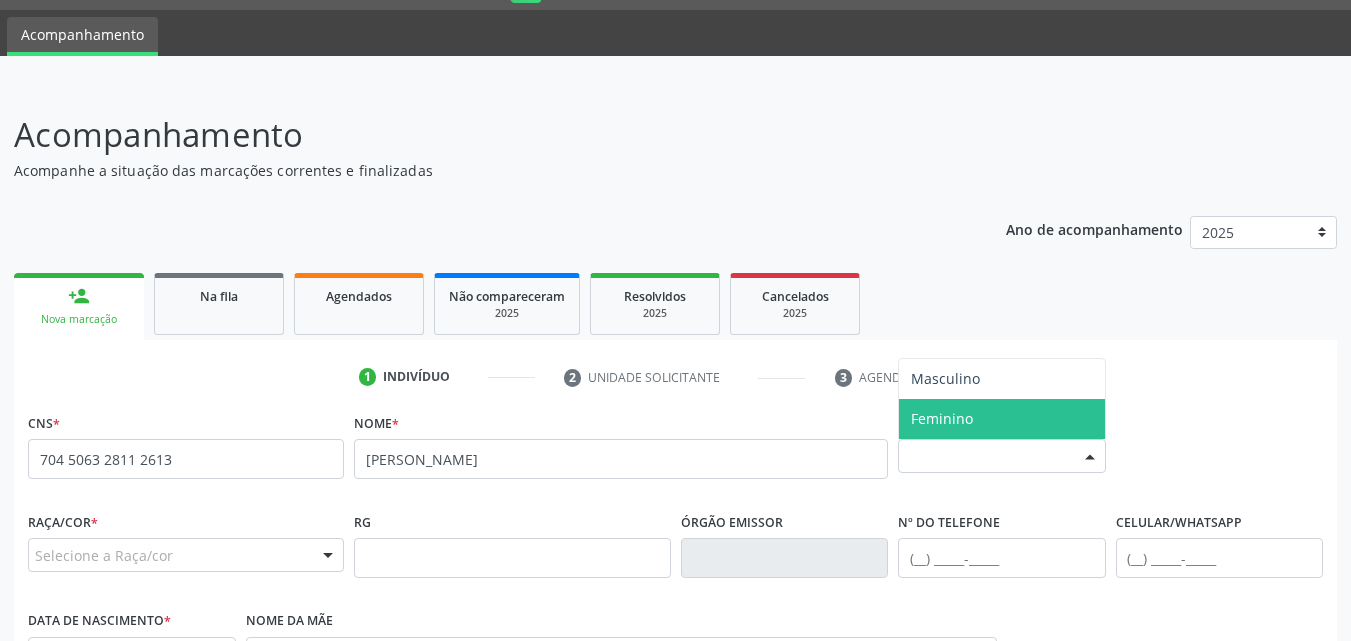 click on "Feminino" at bounding box center [942, 418] 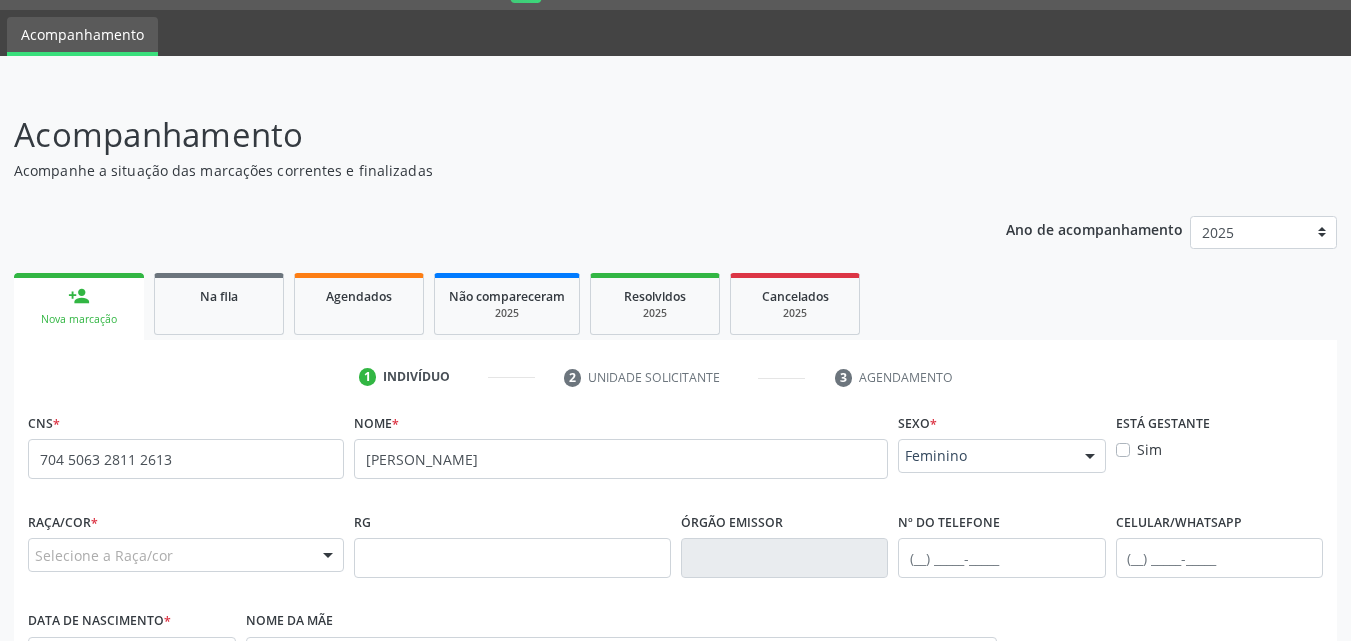 scroll, scrollTop: 471, scrollLeft: 0, axis: vertical 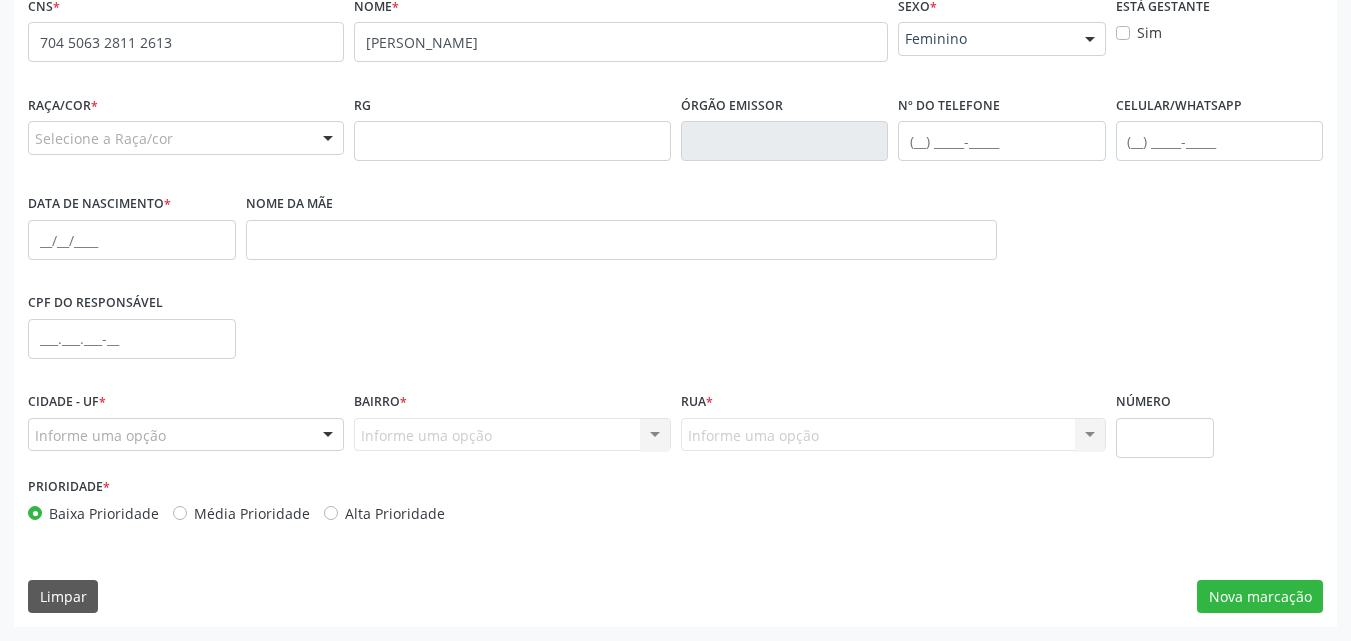 click on "Selecione a Raça/cor" at bounding box center [186, 138] 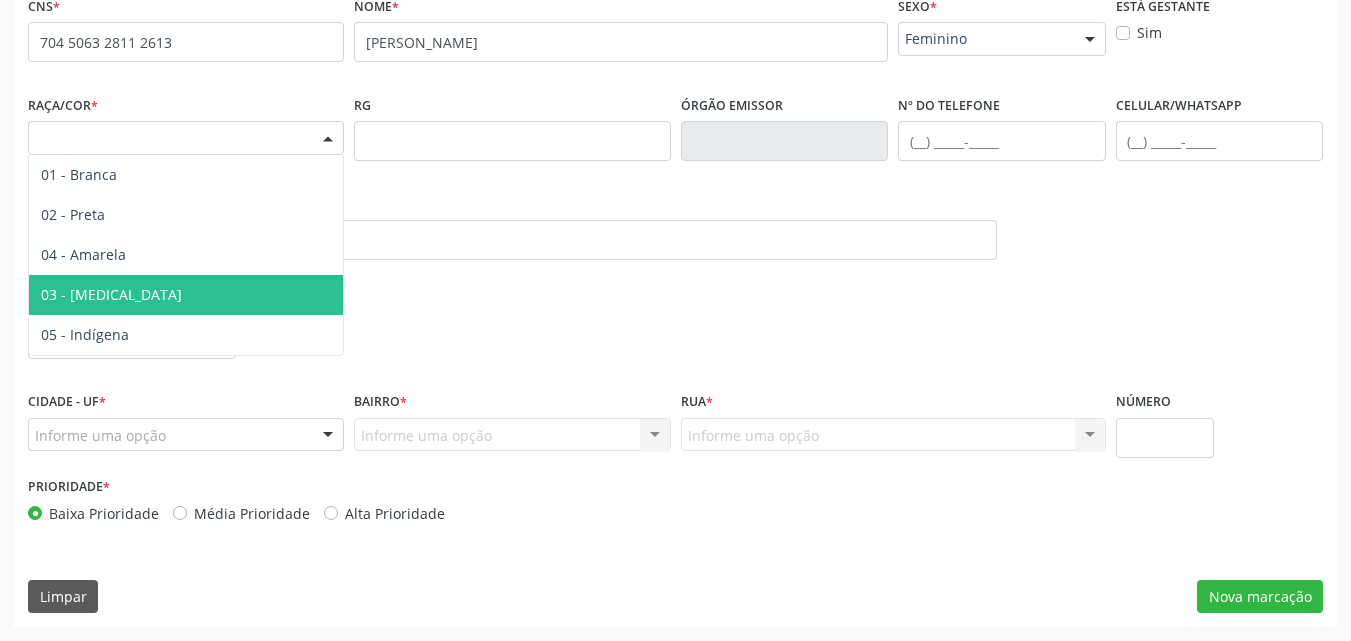 click on "03 - [MEDICAL_DATA]" at bounding box center (186, 295) 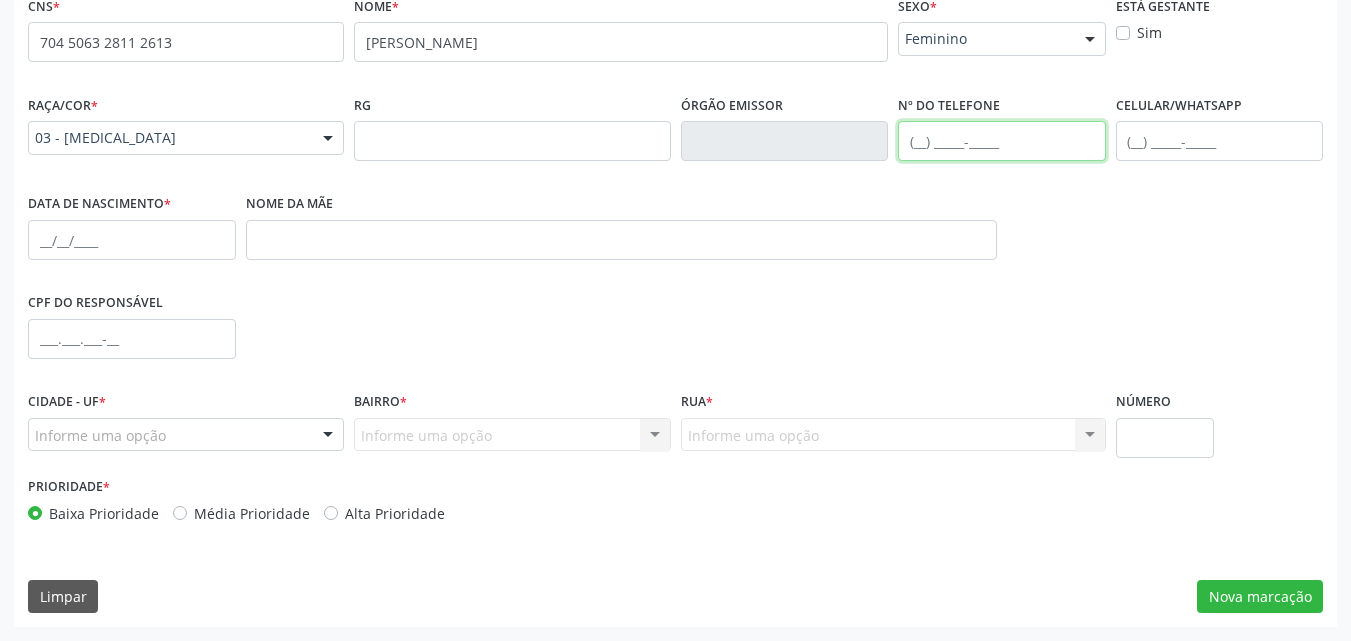 click at bounding box center (1002, 141) 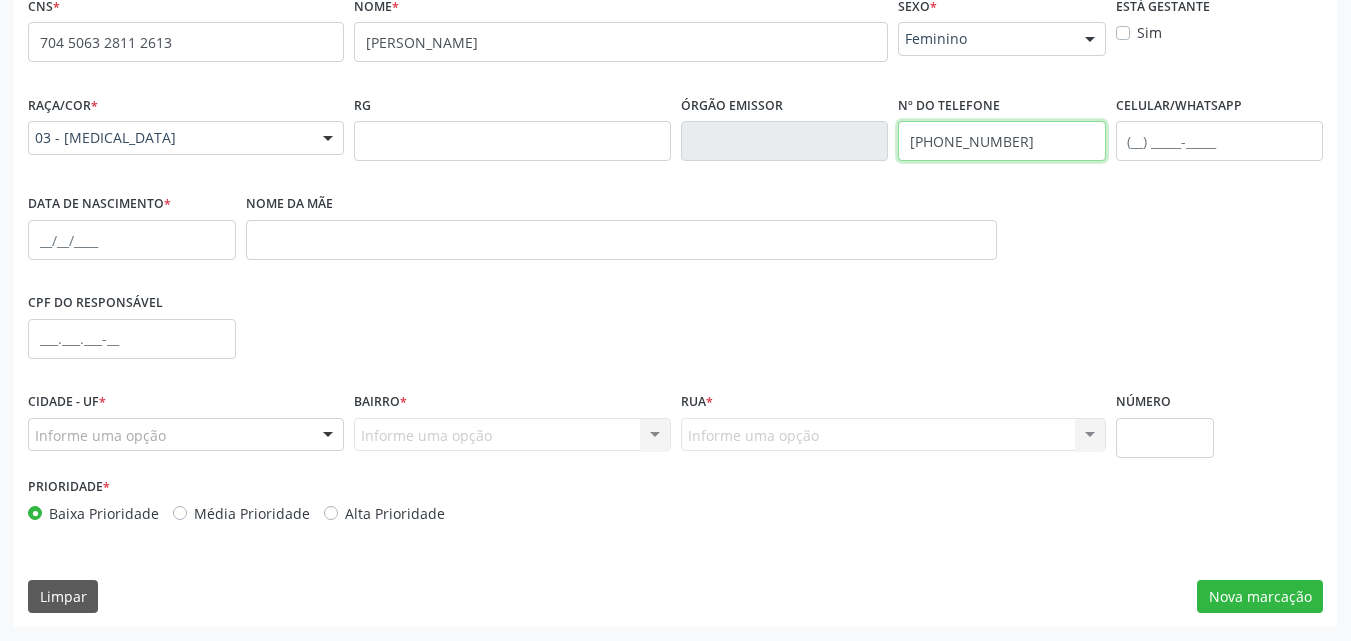 type on "[PHONE_NUMBER]" 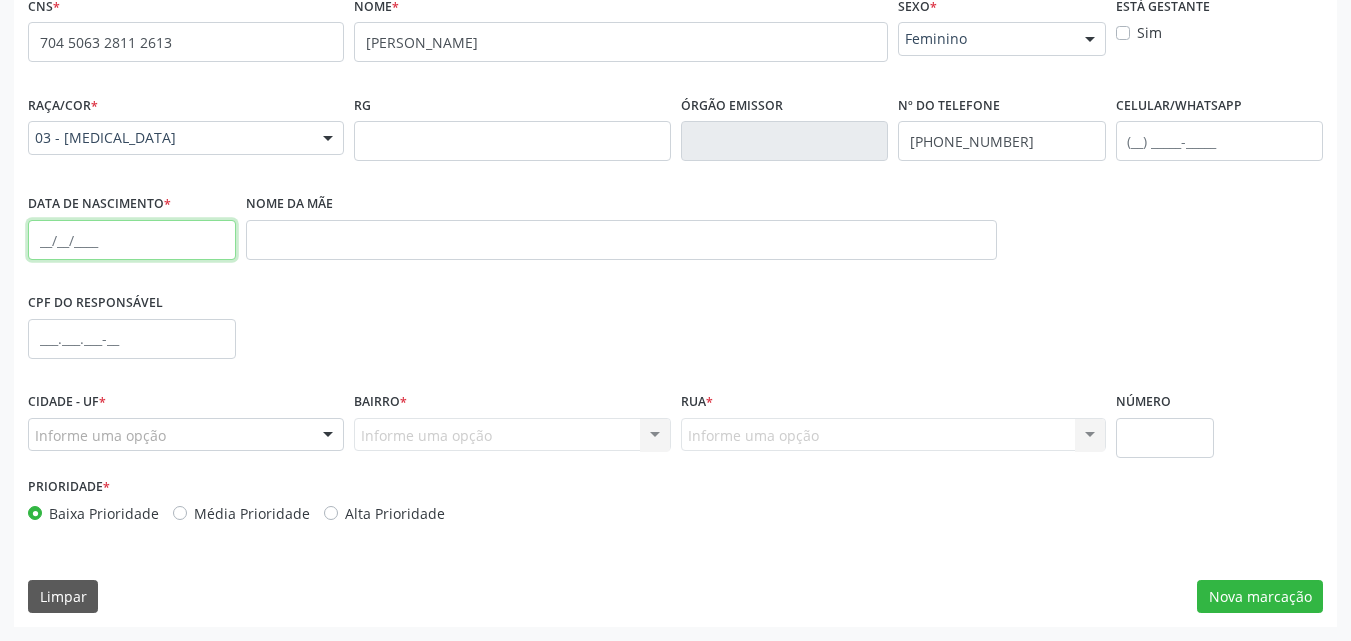 drag, startPoint x: 52, startPoint y: 241, endPoint x: 66, endPoint y: 215, distance: 29.529646 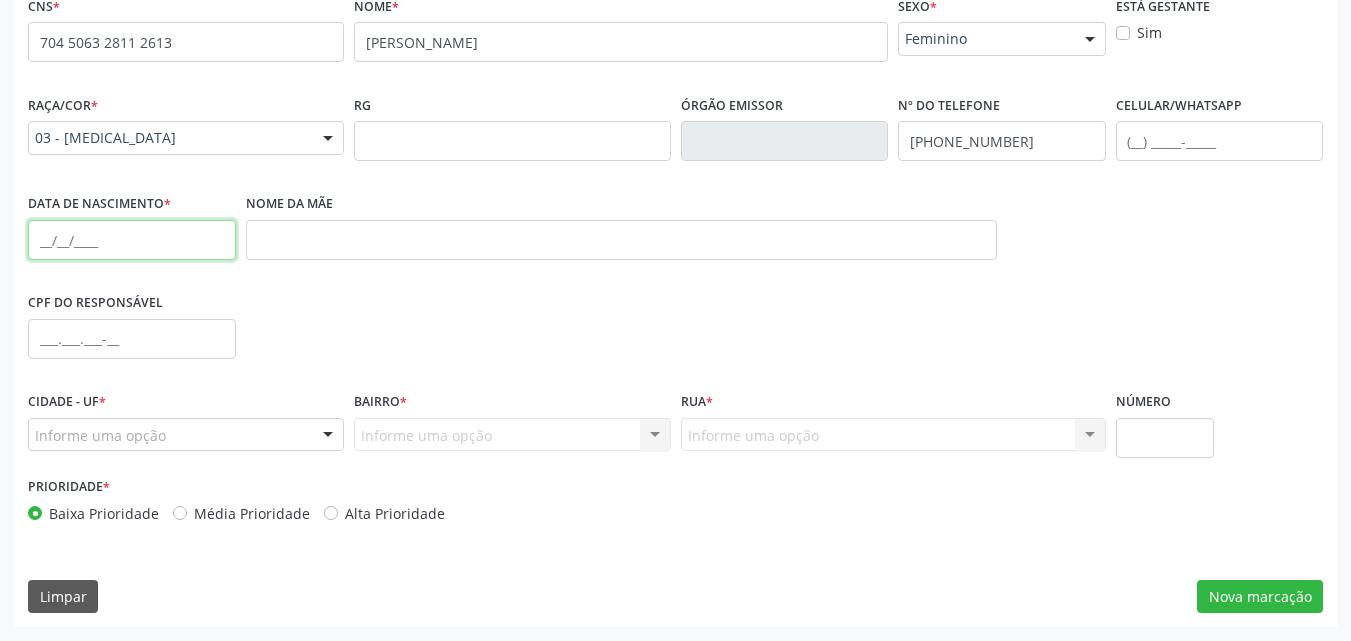 paste on "[DATE]" 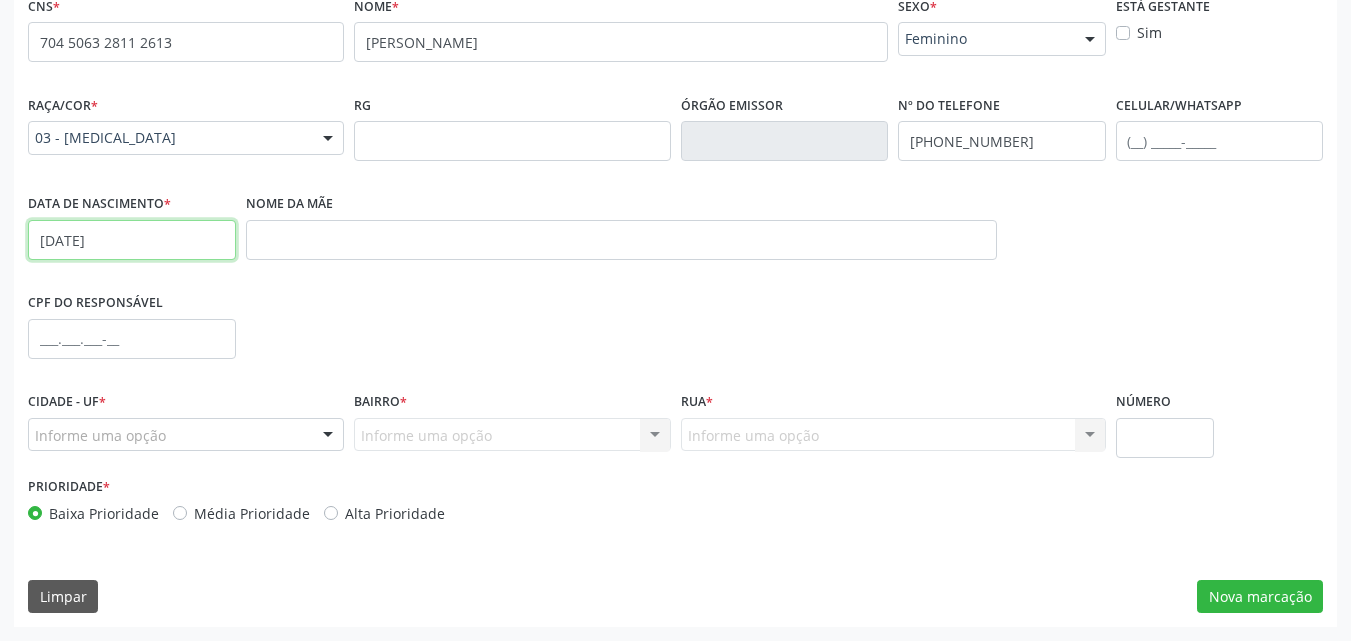 type on "[DATE]" 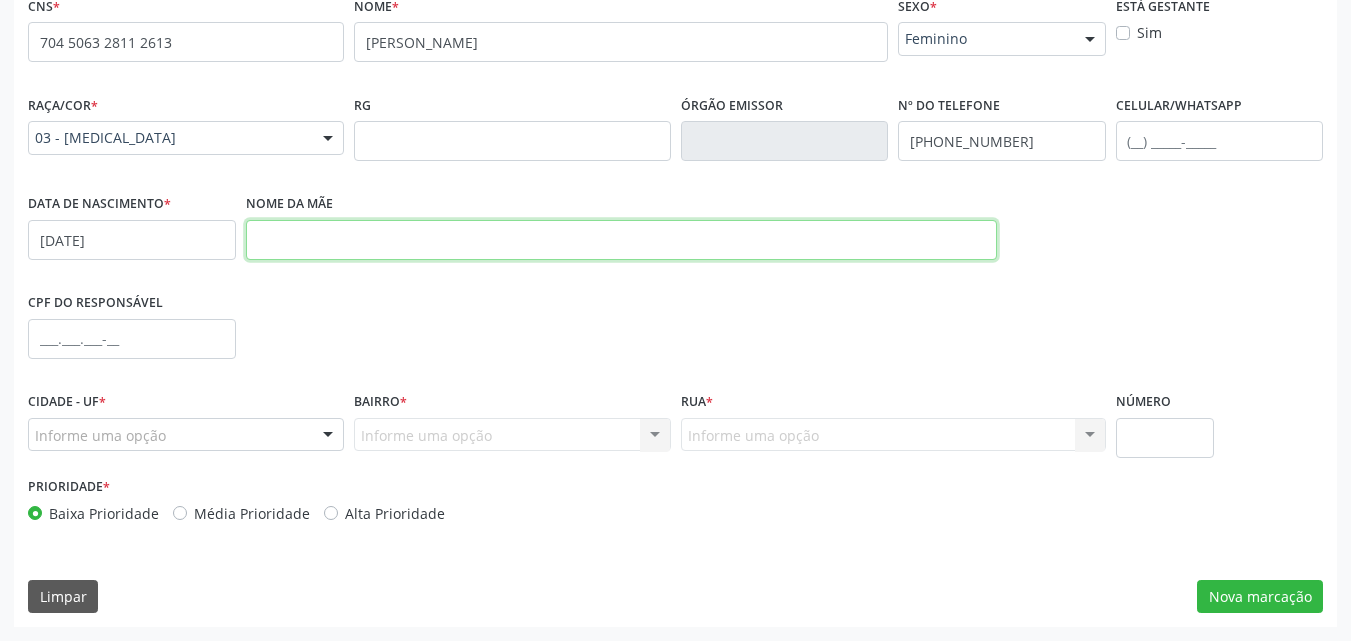 click at bounding box center (621, 240) 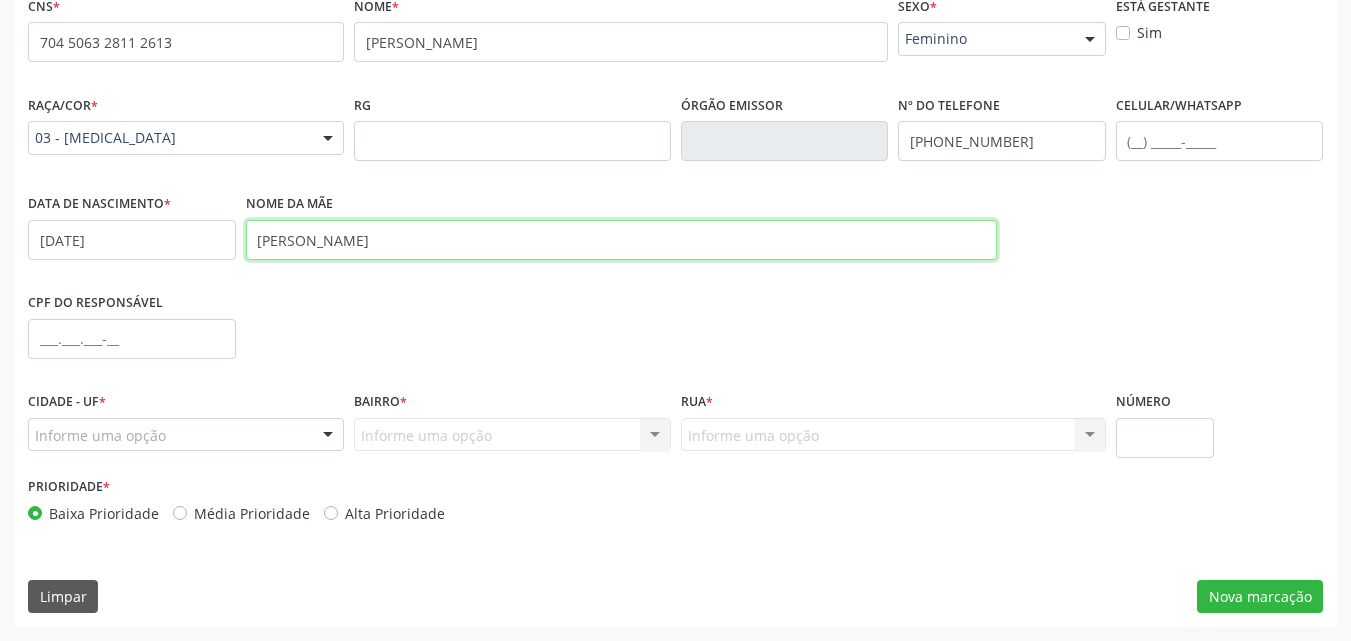 type on "[PERSON_NAME]" 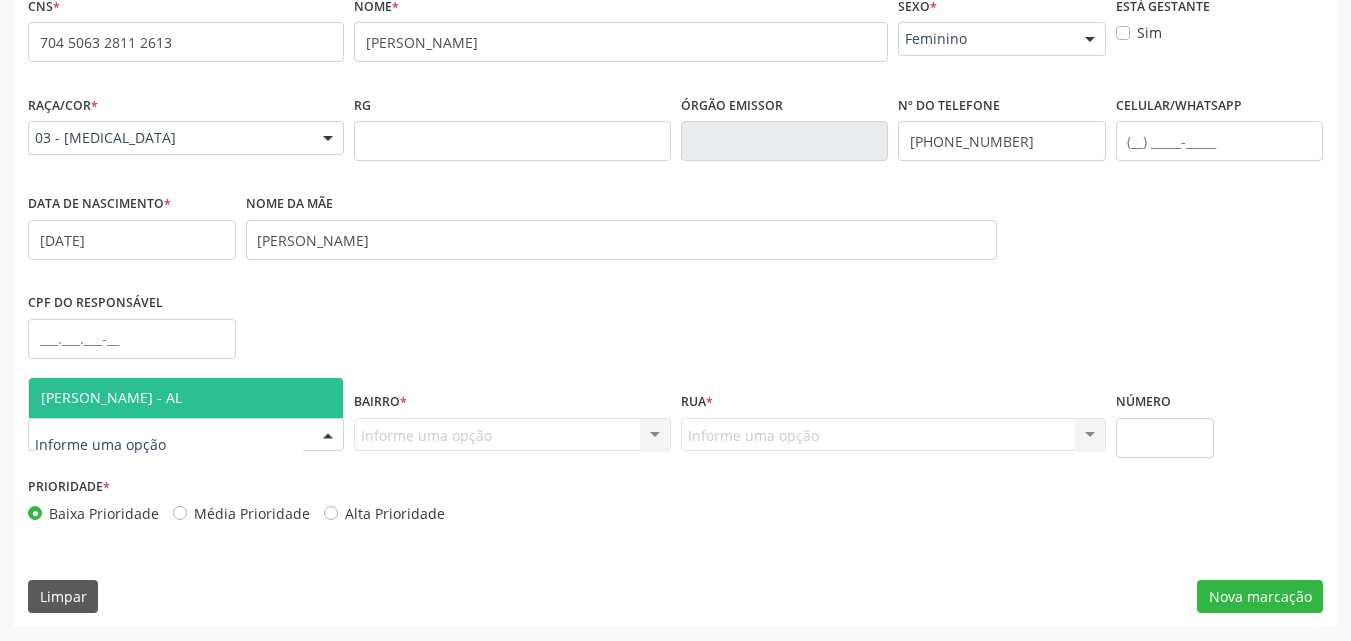 click at bounding box center (186, 435) 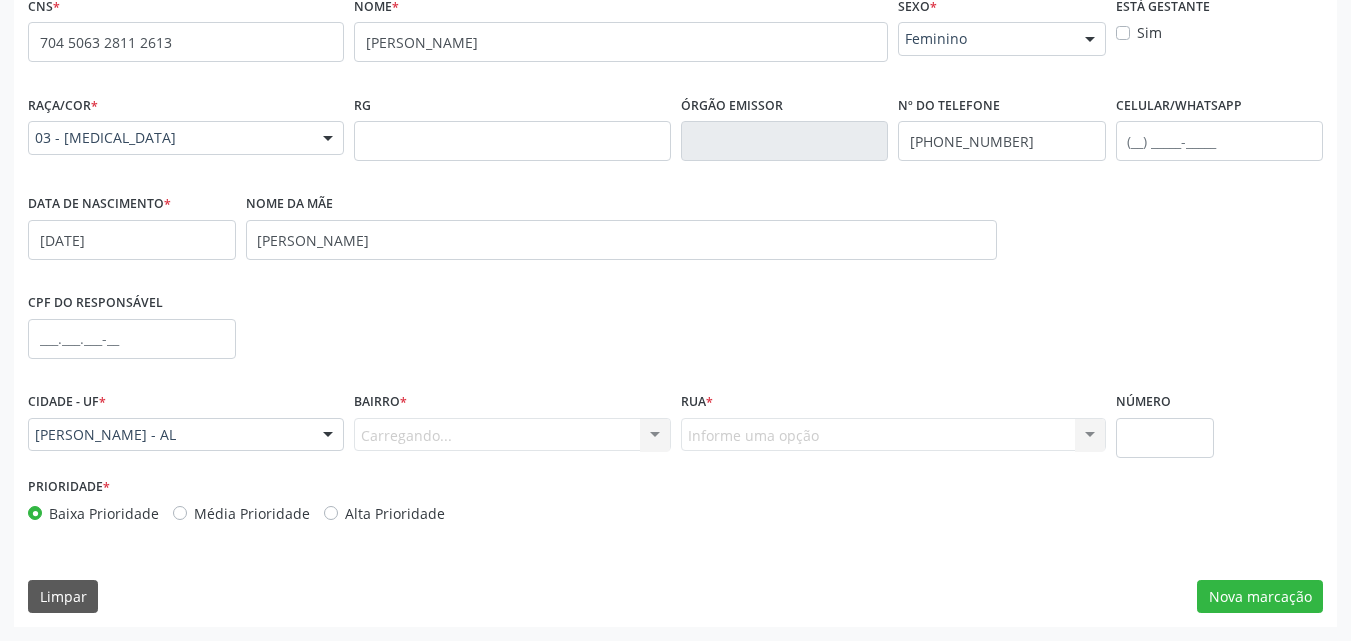 click on "Carregando...
Nenhum resultado encontrado para: "   "
Nenhuma opção encontrada. Digite para adicionar." at bounding box center (512, 435) 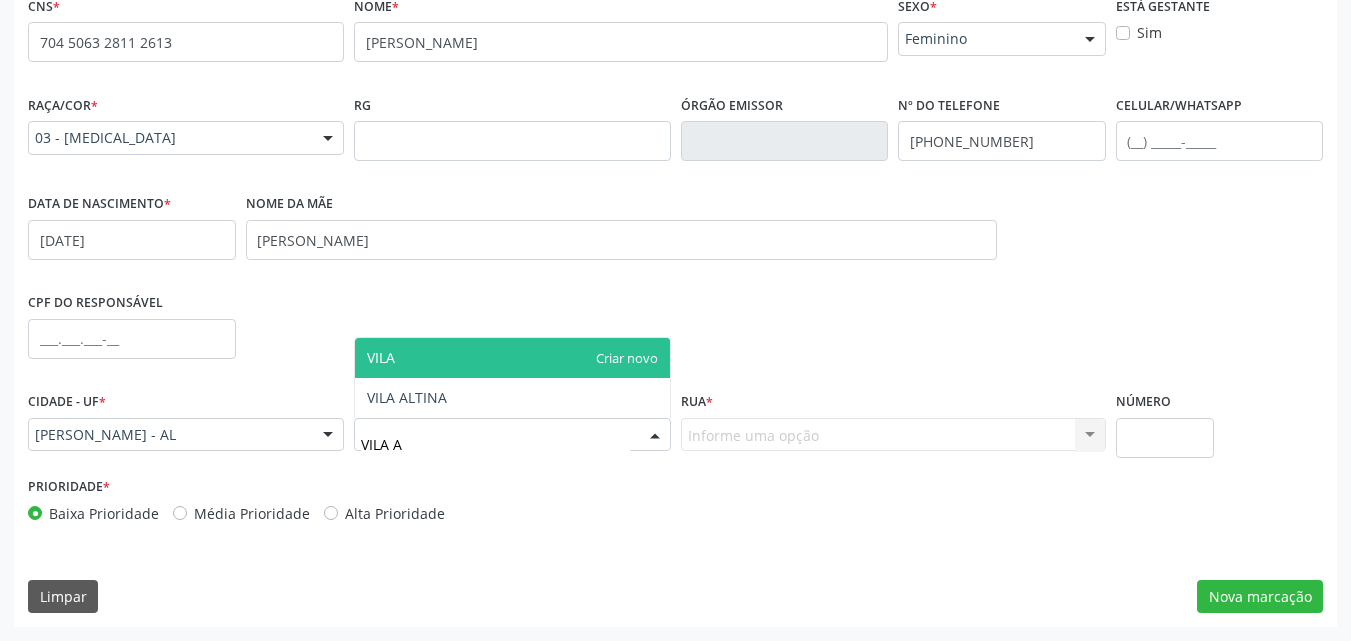 type on "[GEOGRAPHIC_DATA]" 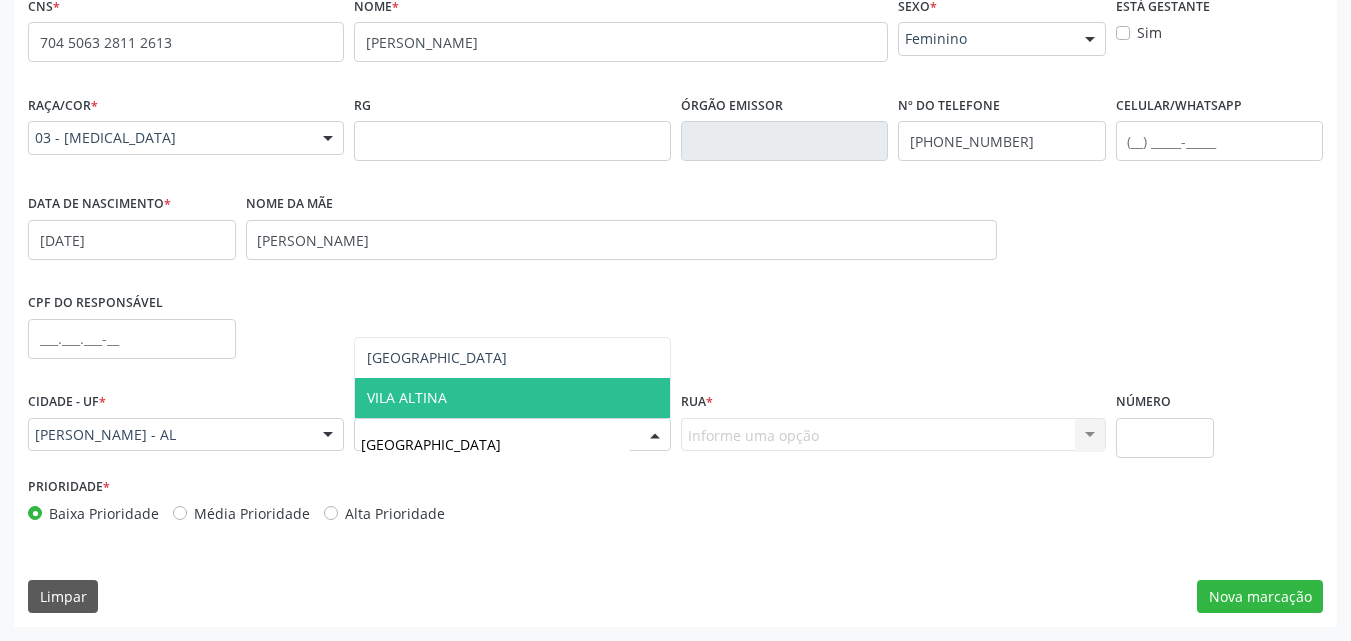 click on "VILA ALTINA" at bounding box center (512, 398) 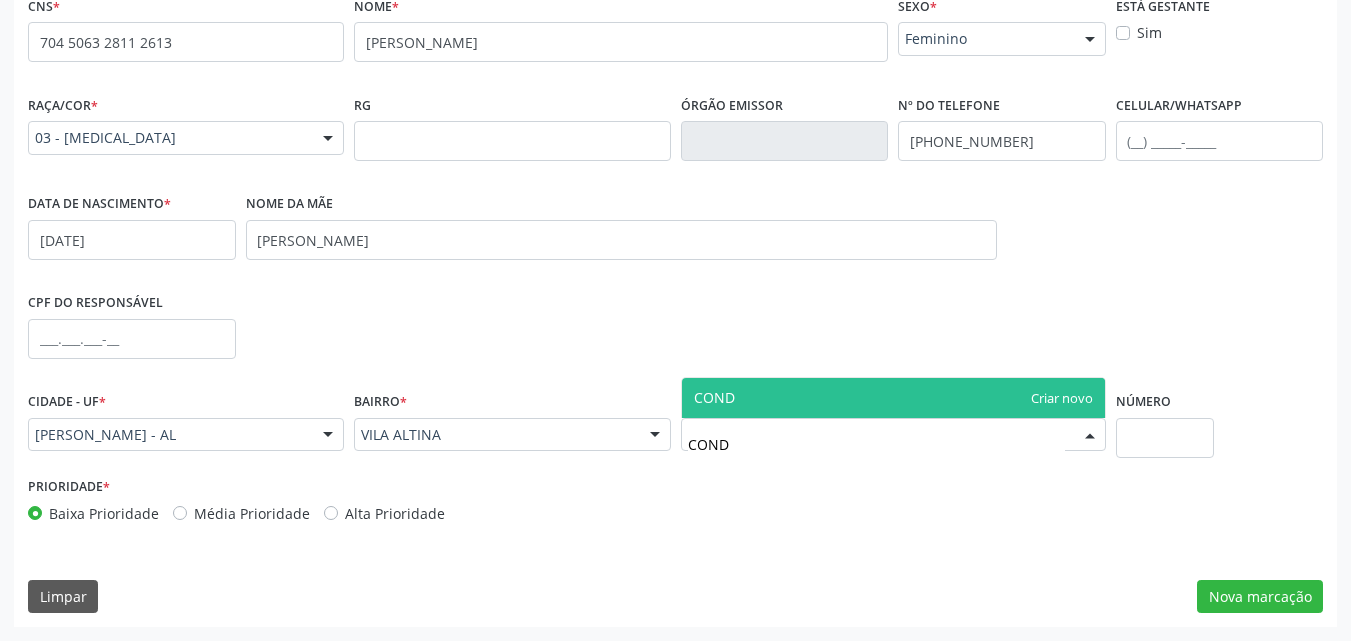 click on "COND" at bounding box center [714, 397] 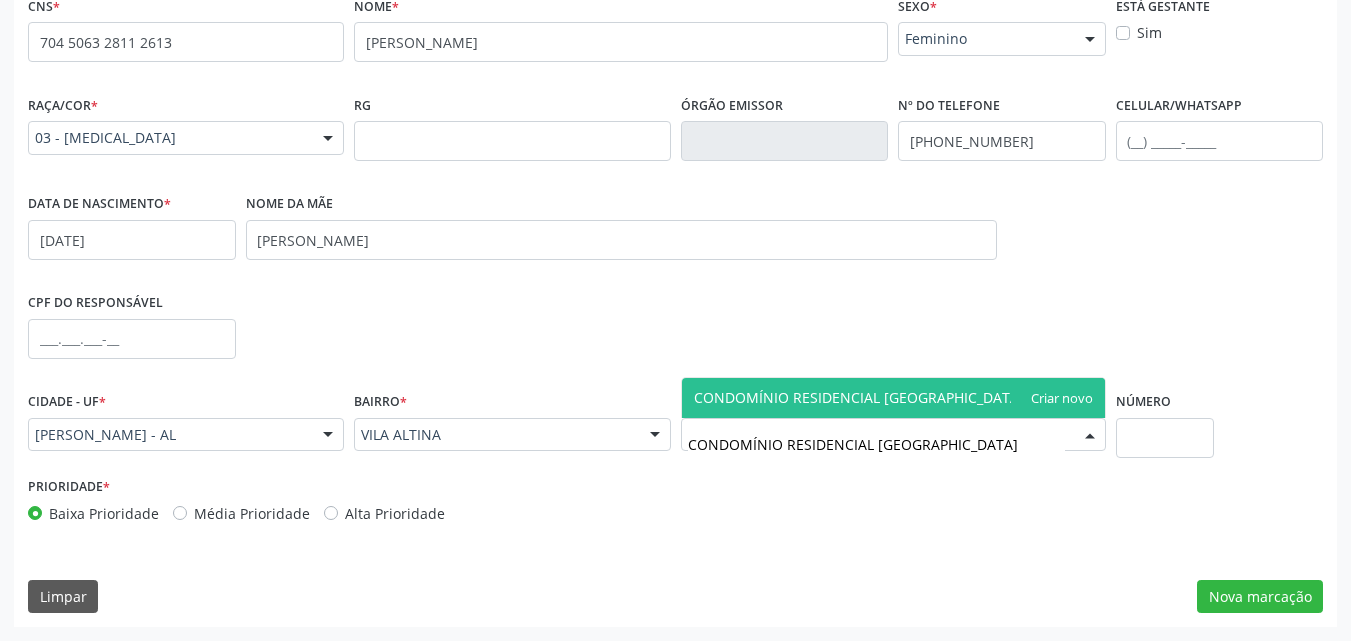 type on "CONDOMÍNIO RESIDENCIAL [GEOGRAPHIC_DATA] 1" 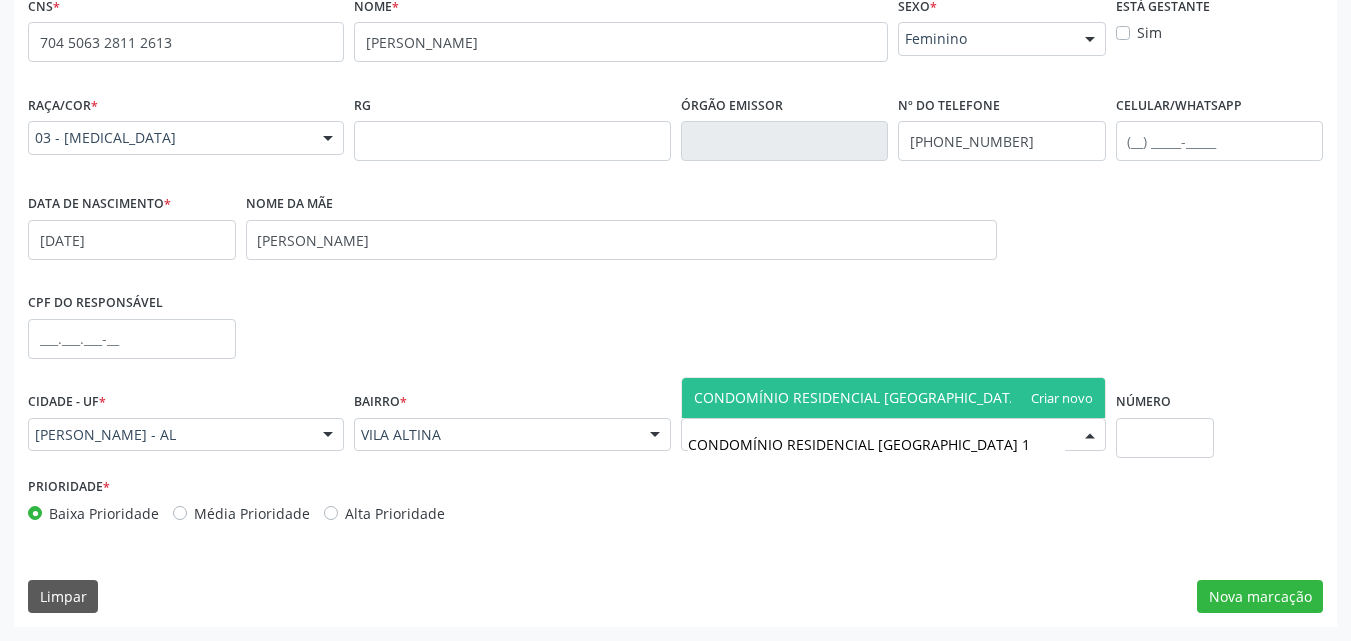 click on "CONDOMÍNIO RESIDENCIAL [GEOGRAPHIC_DATA] 1" at bounding box center (893, 398) 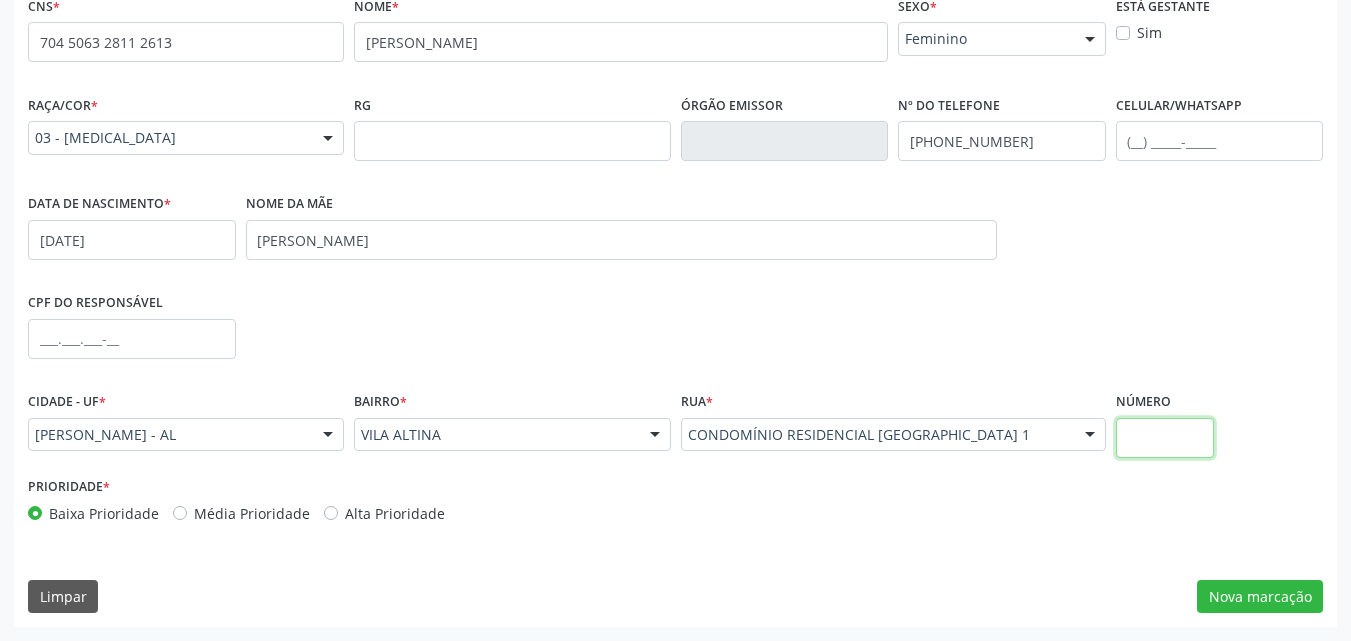 click at bounding box center [1165, 438] 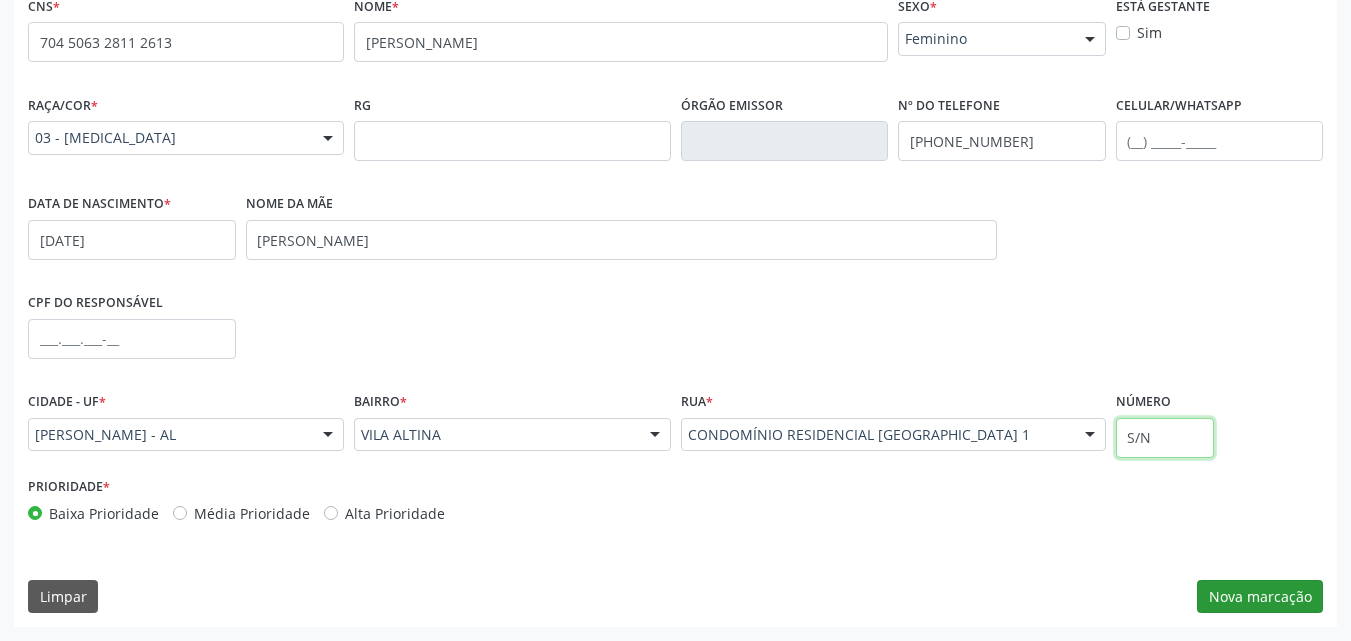 type on "S/N" 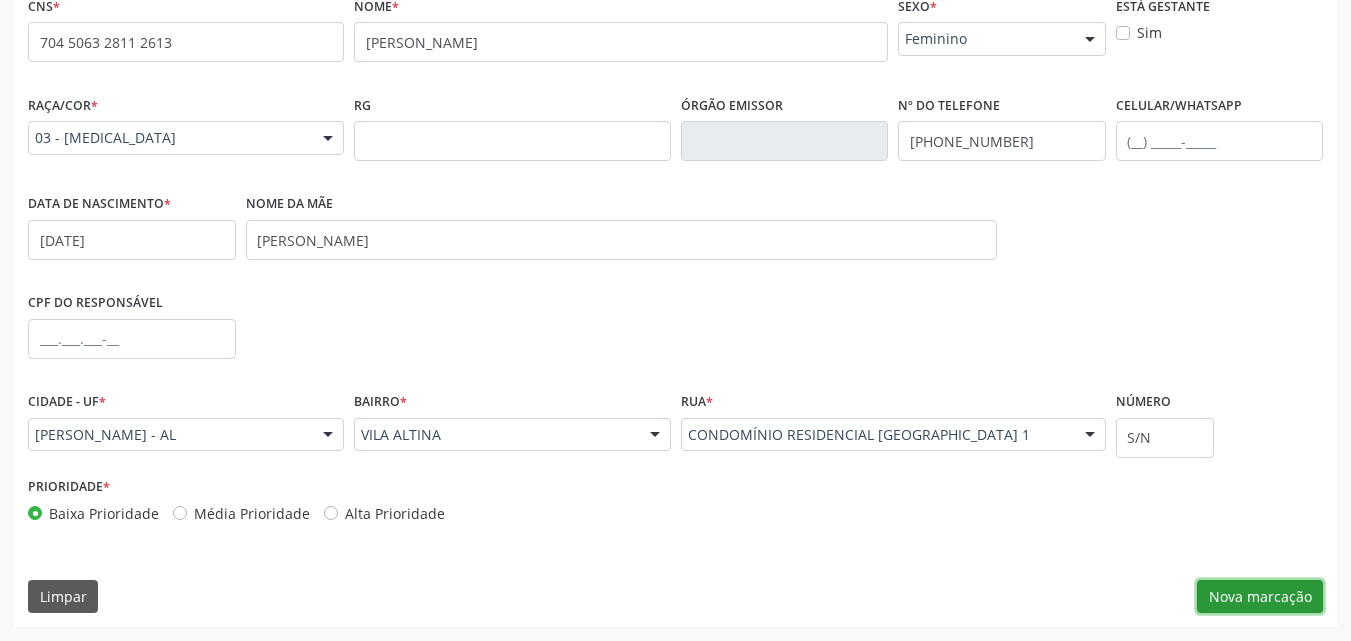 click on "Nova marcação" at bounding box center (1260, 597) 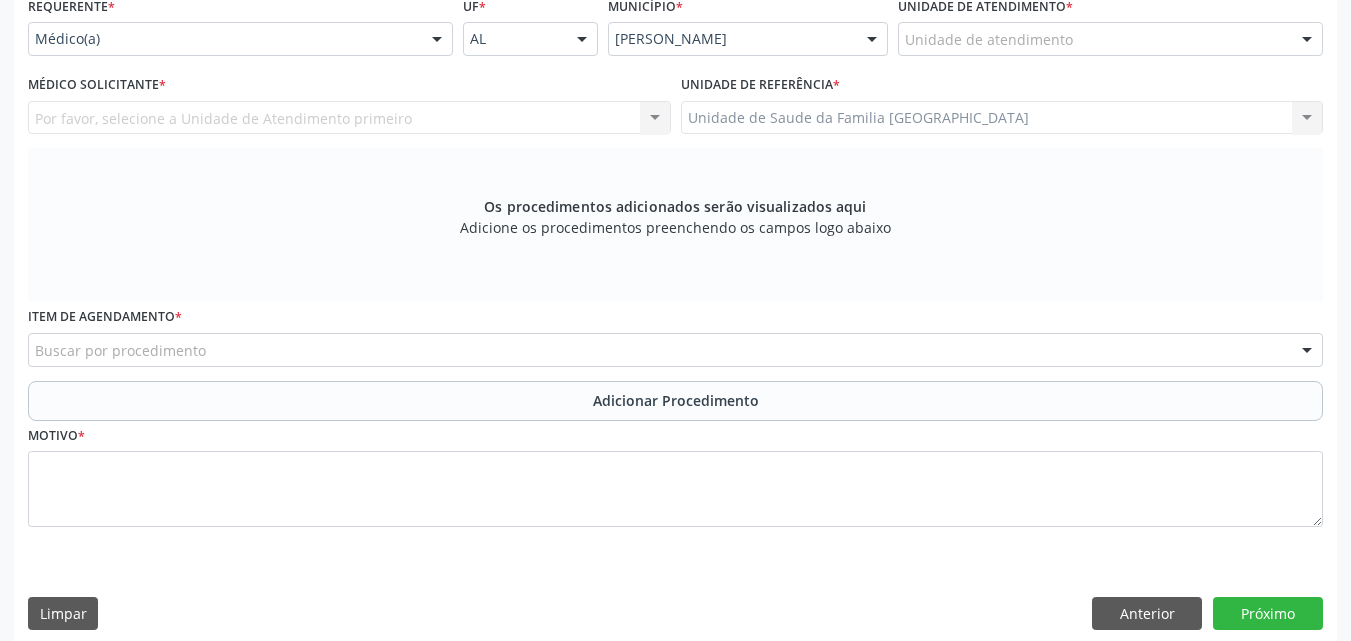 scroll, scrollTop: 4, scrollLeft: 0, axis: vertical 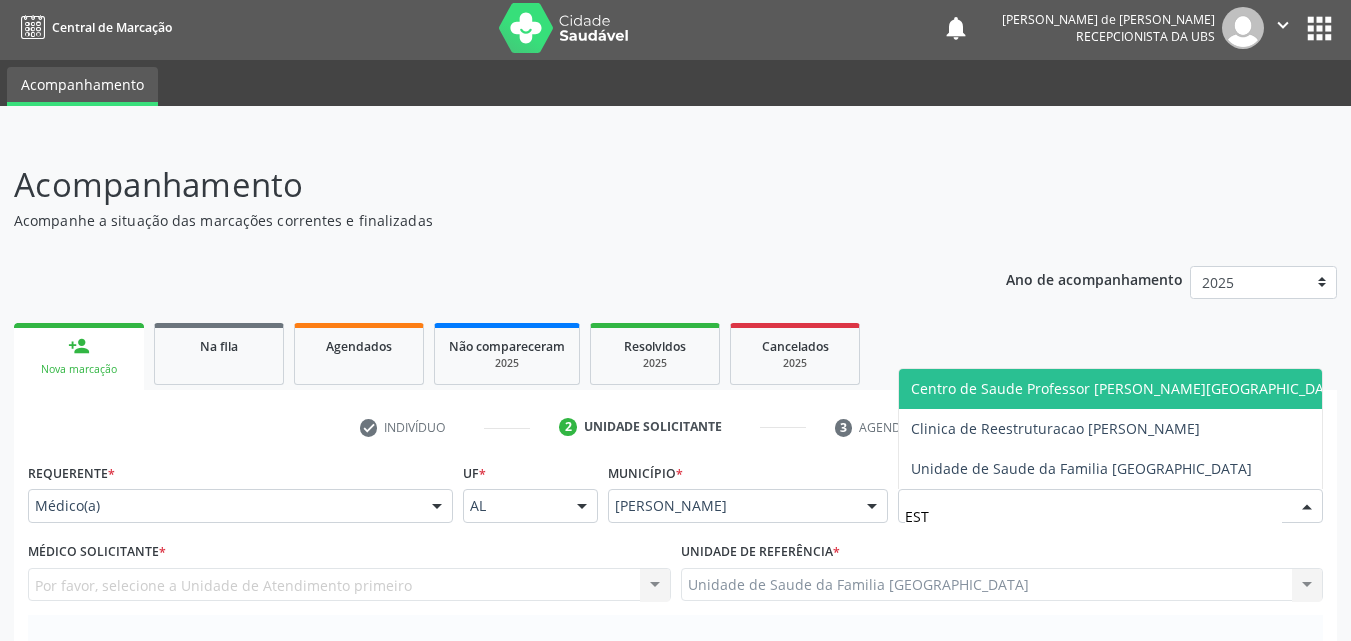 type on "ESTI" 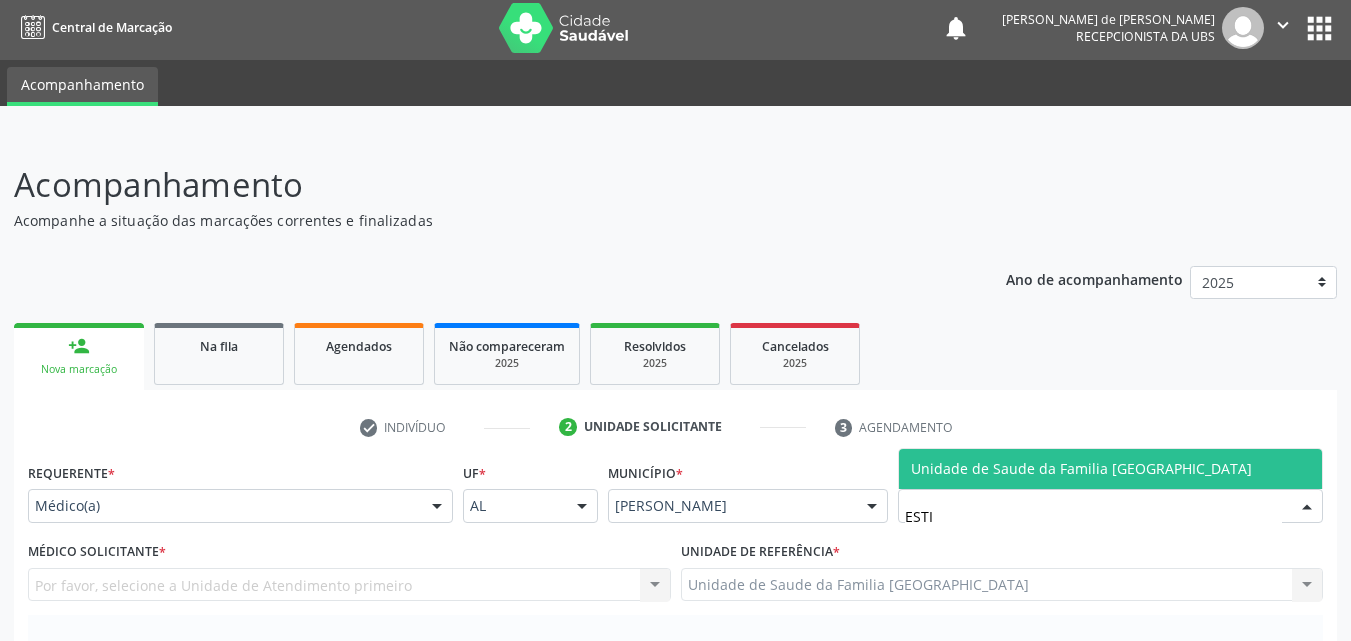 click on "Unidade de Saude da Familia [GEOGRAPHIC_DATA]" at bounding box center [1110, 469] 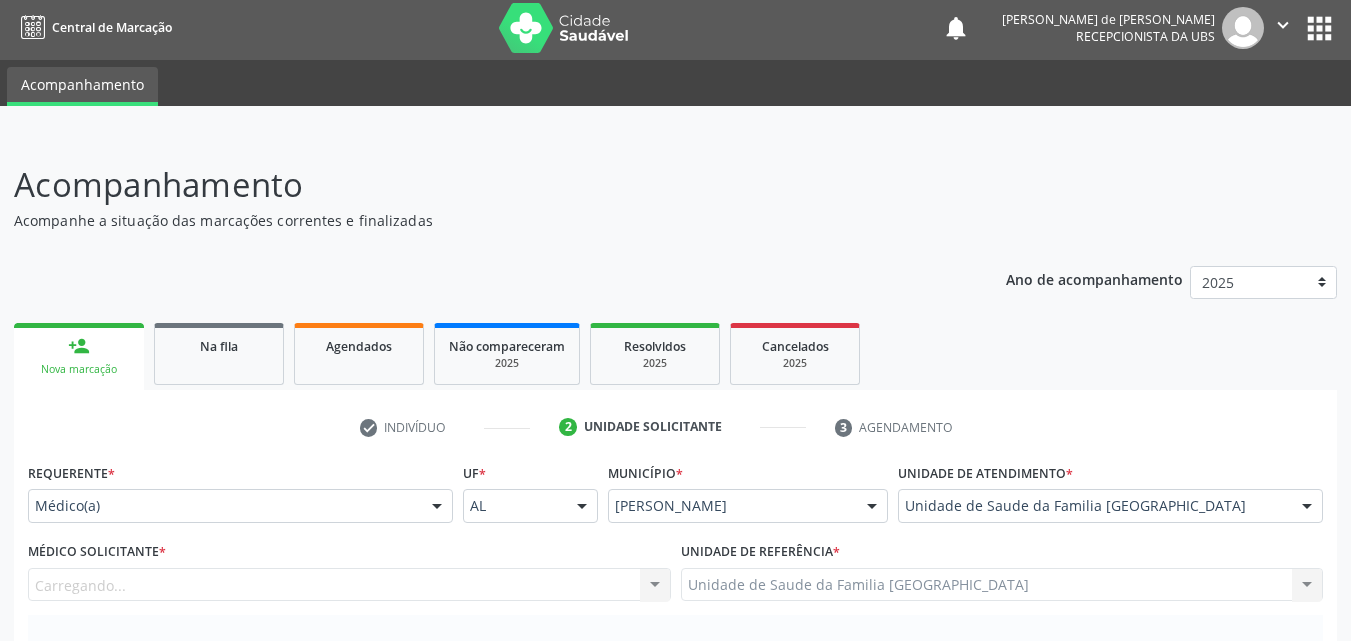 scroll, scrollTop: 471, scrollLeft: 0, axis: vertical 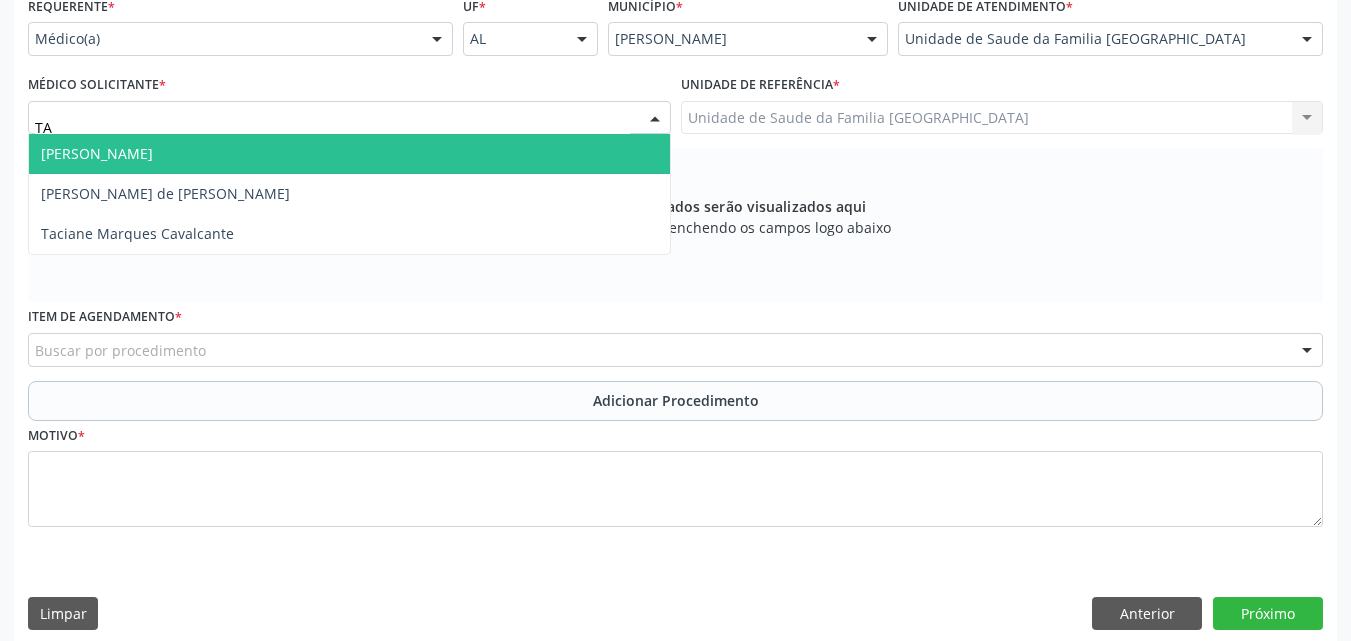 type on "TAC" 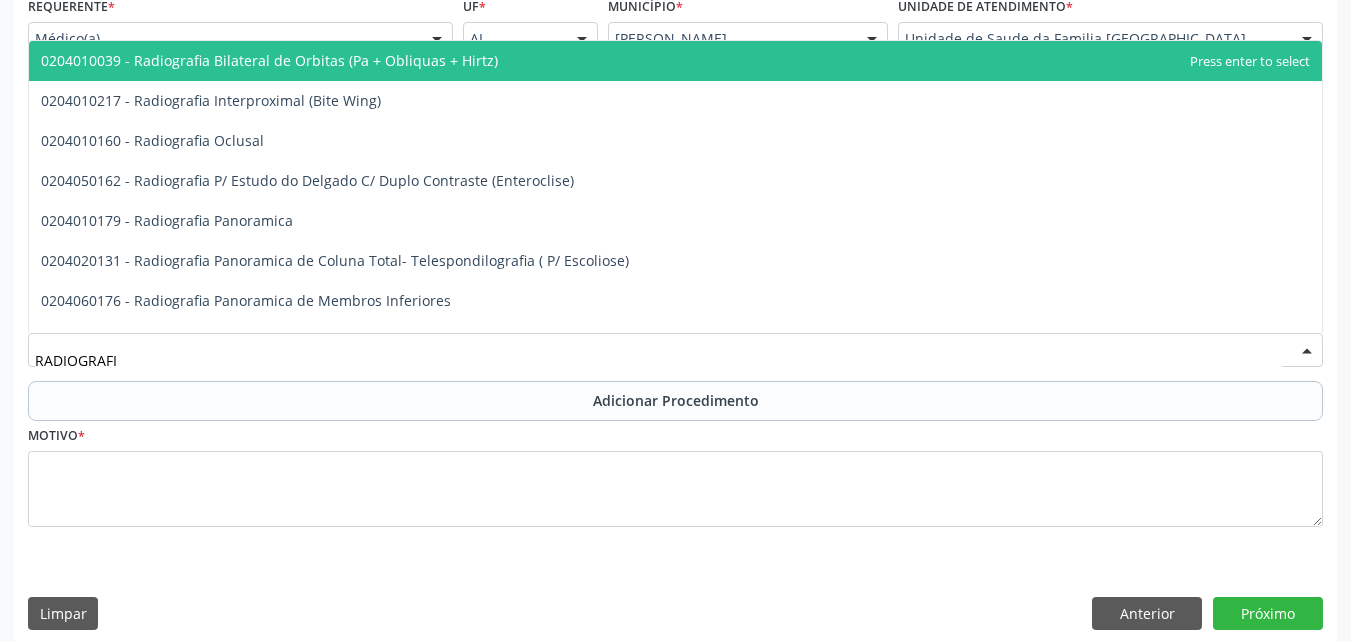 type on "RADIOGRAFIA" 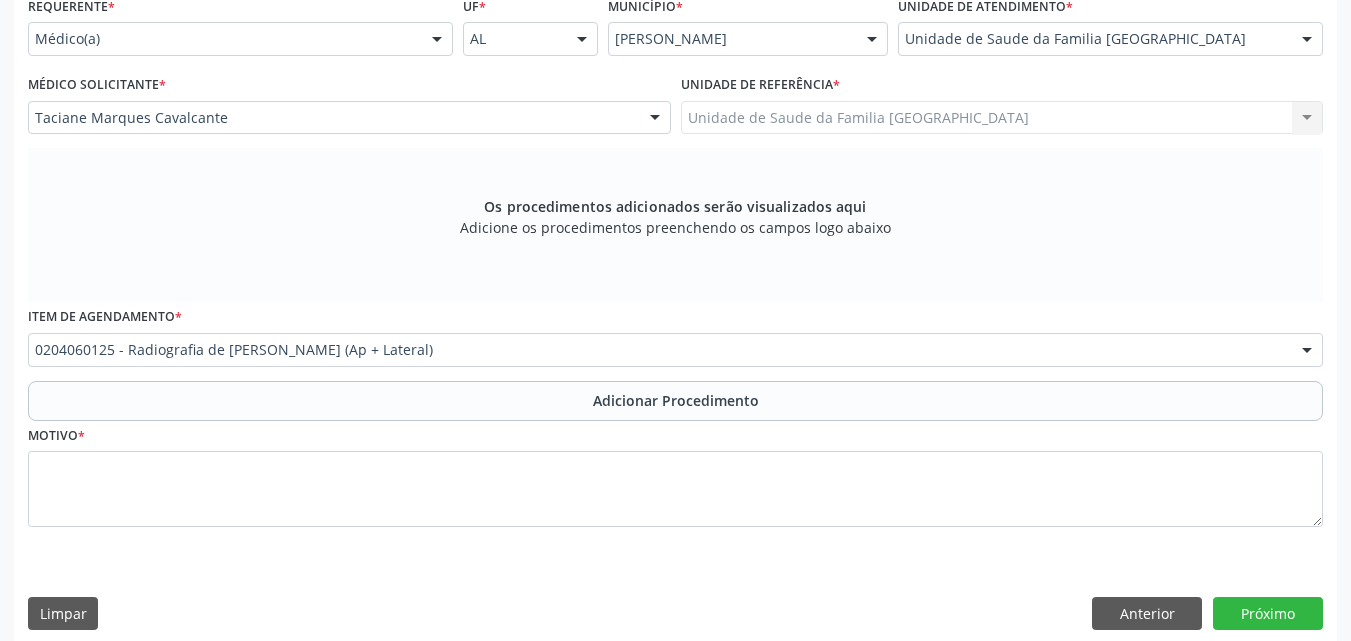 scroll, scrollTop: 0, scrollLeft: 0, axis: both 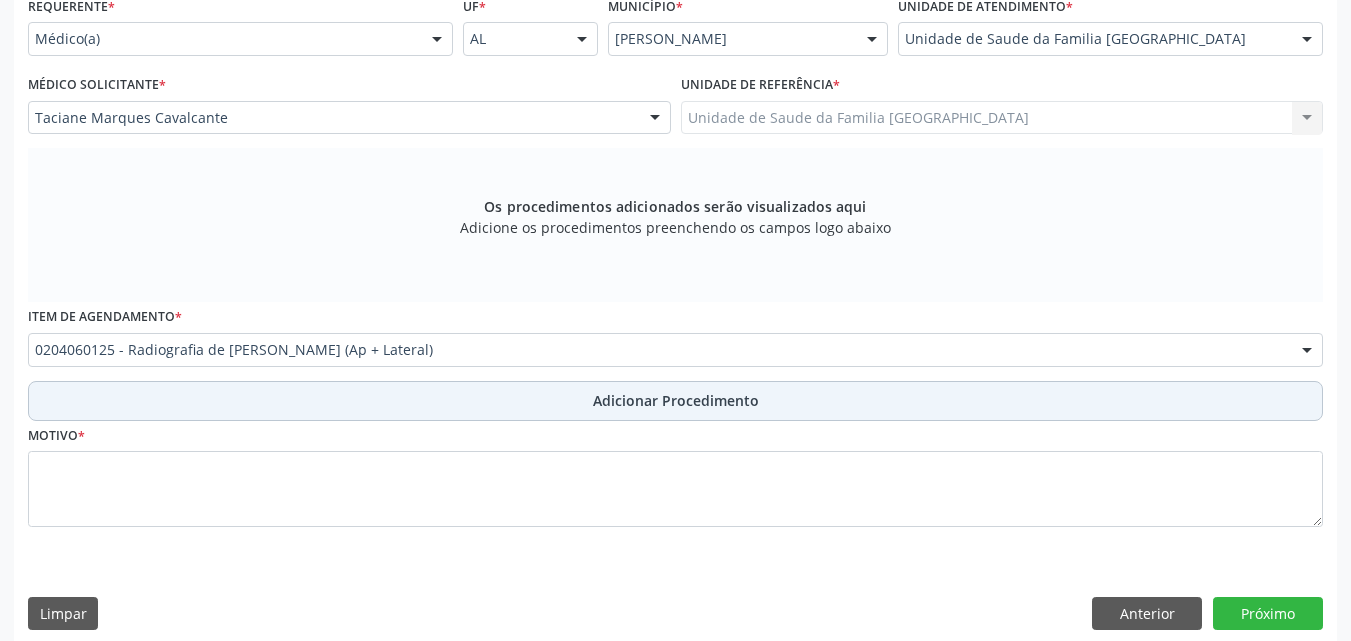 click on "Adicionar Procedimento" at bounding box center (675, 401) 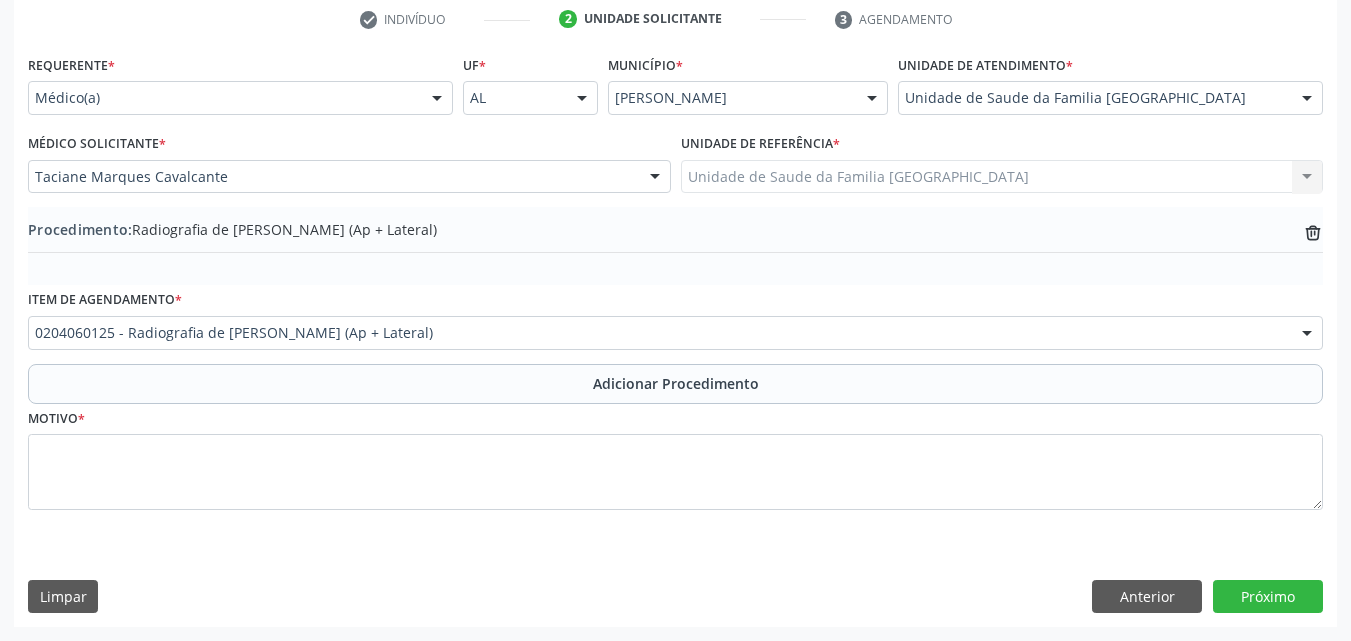 scroll, scrollTop: 412, scrollLeft: 0, axis: vertical 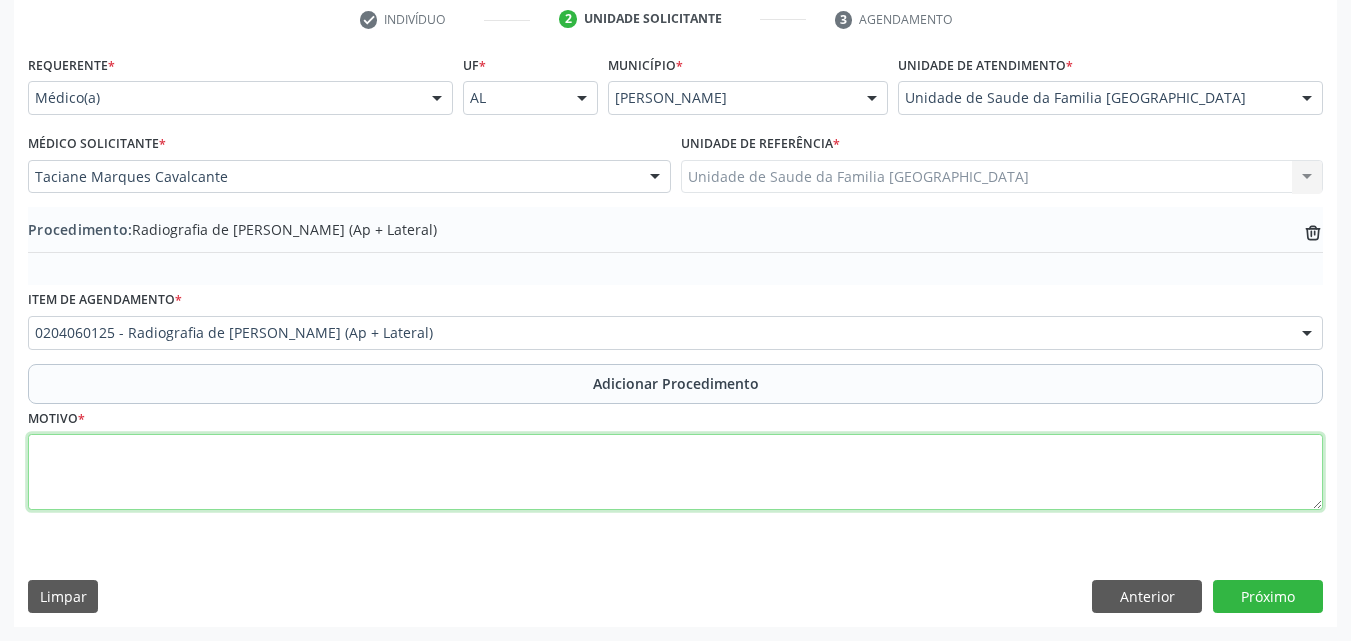 click at bounding box center (675, 472) 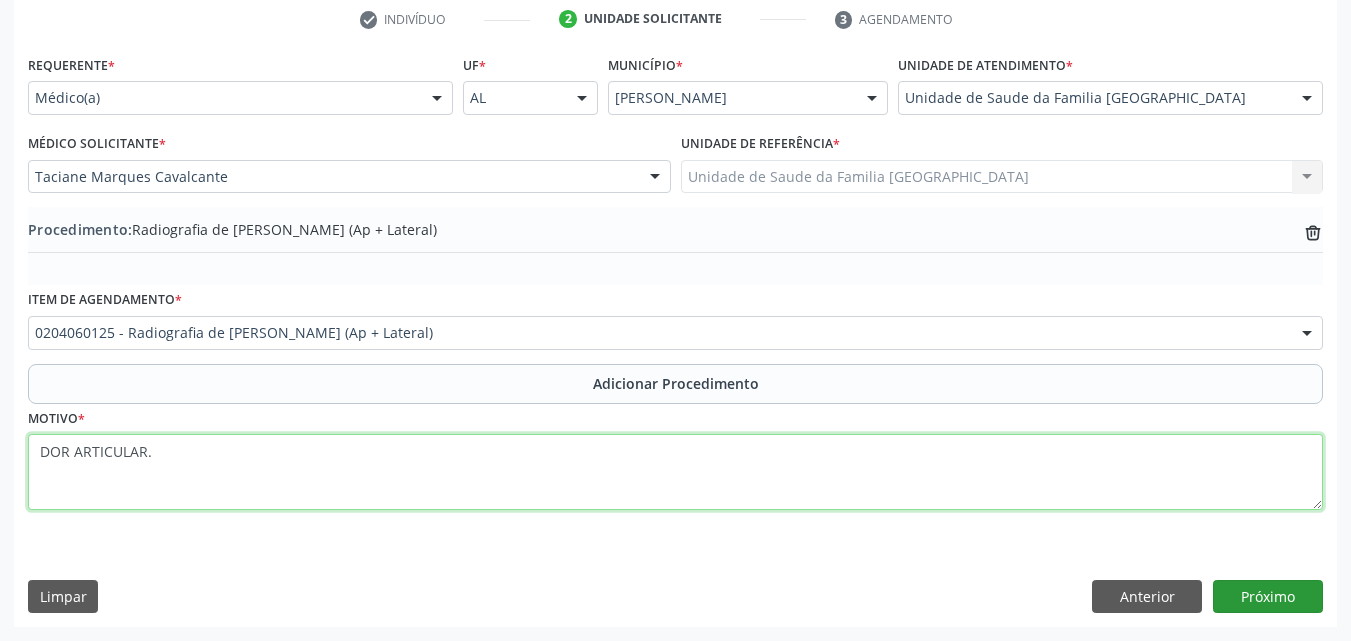 type on "DOR ARTICULAR." 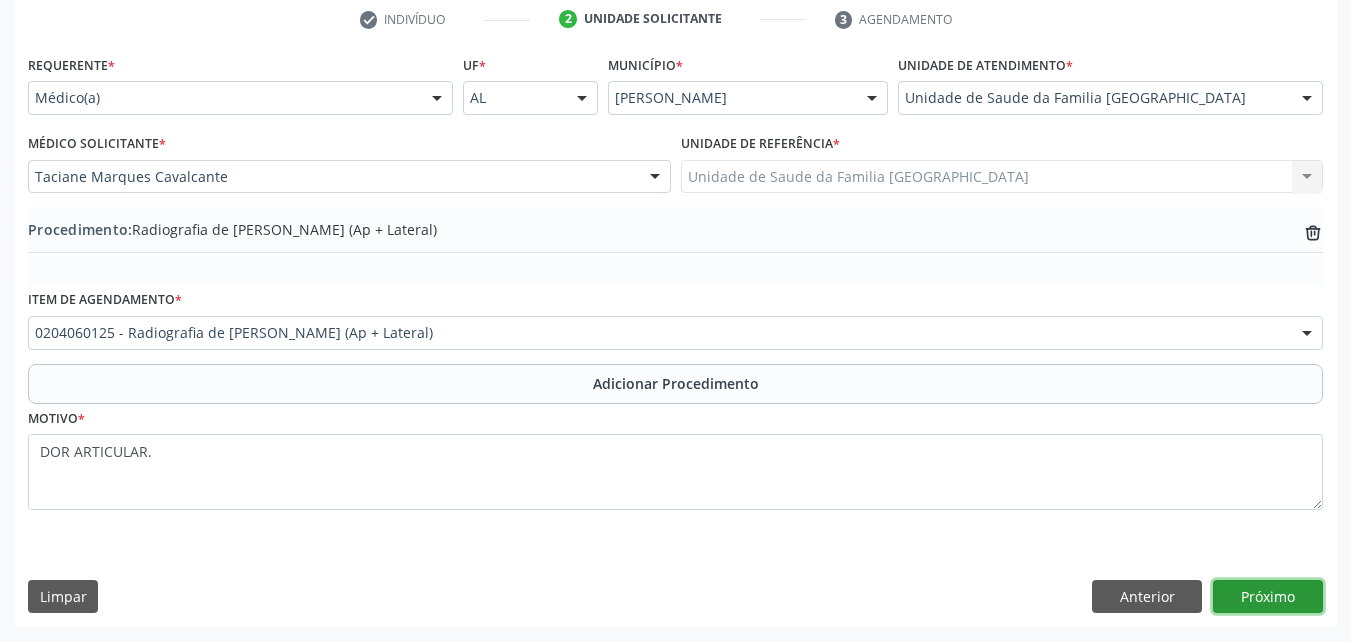 click on "Próximo" at bounding box center (1268, 597) 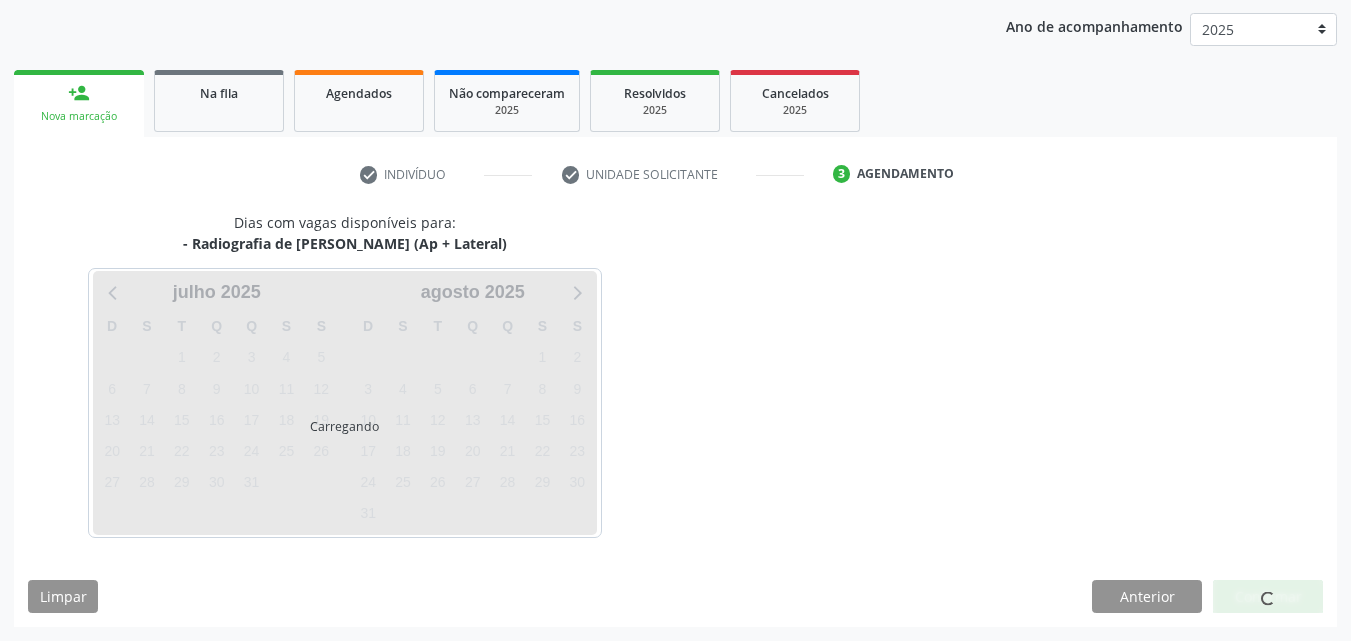 scroll, scrollTop: 316, scrollLeft: 0, axis: vertical 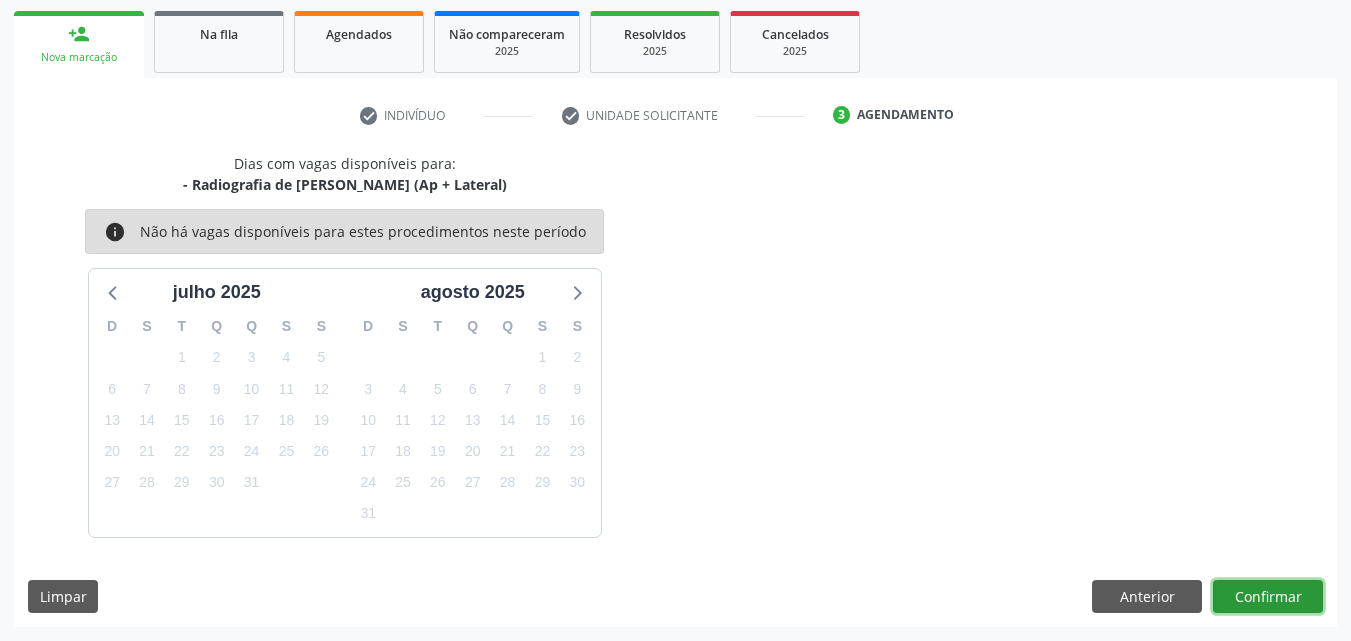 click on "Confirmar" at bounding box center [1268, 597] 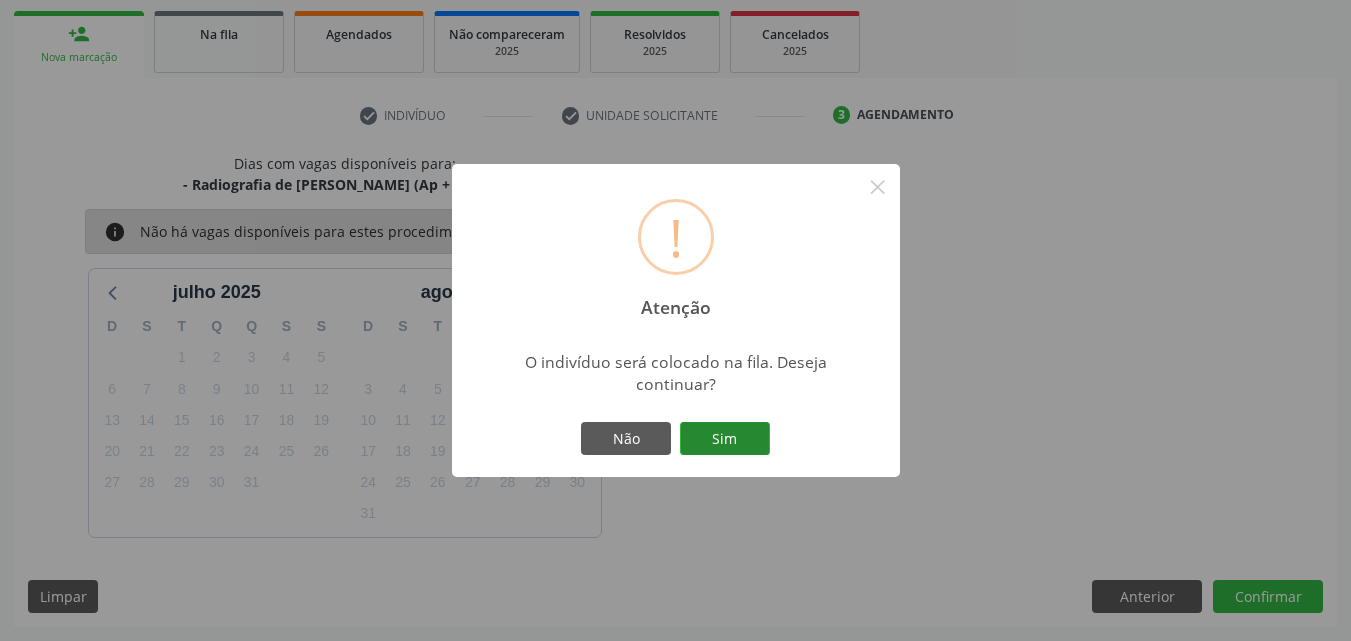 click on "Sim" at bounding box center (725, 439) 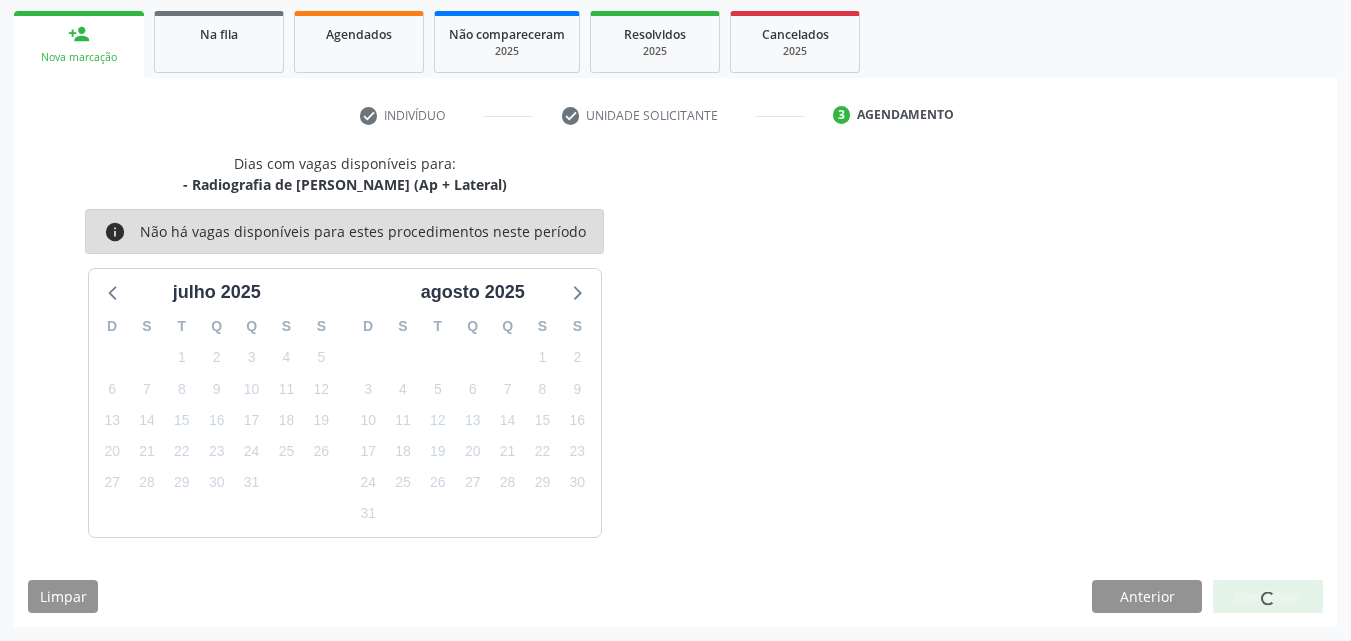 click on "person_add
Nova marcação" at bounding box center (79, 44) 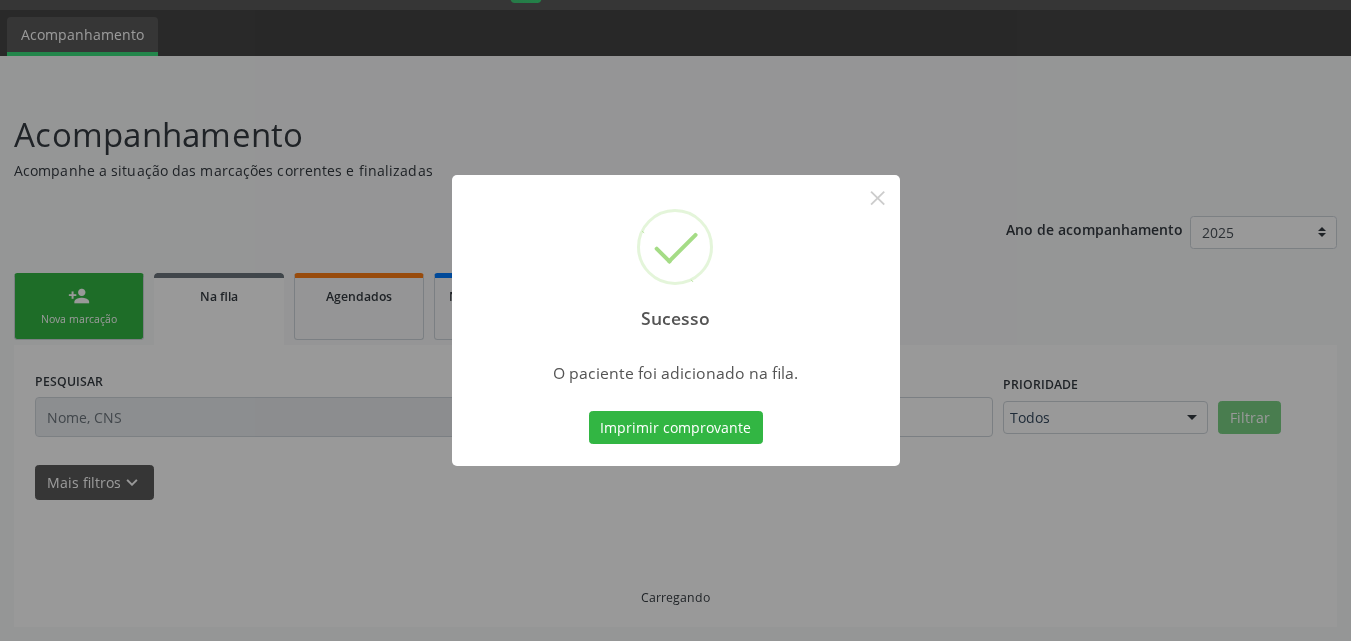 scroll, scrollTop: 54, scrollLeft: 0, axis: vertical 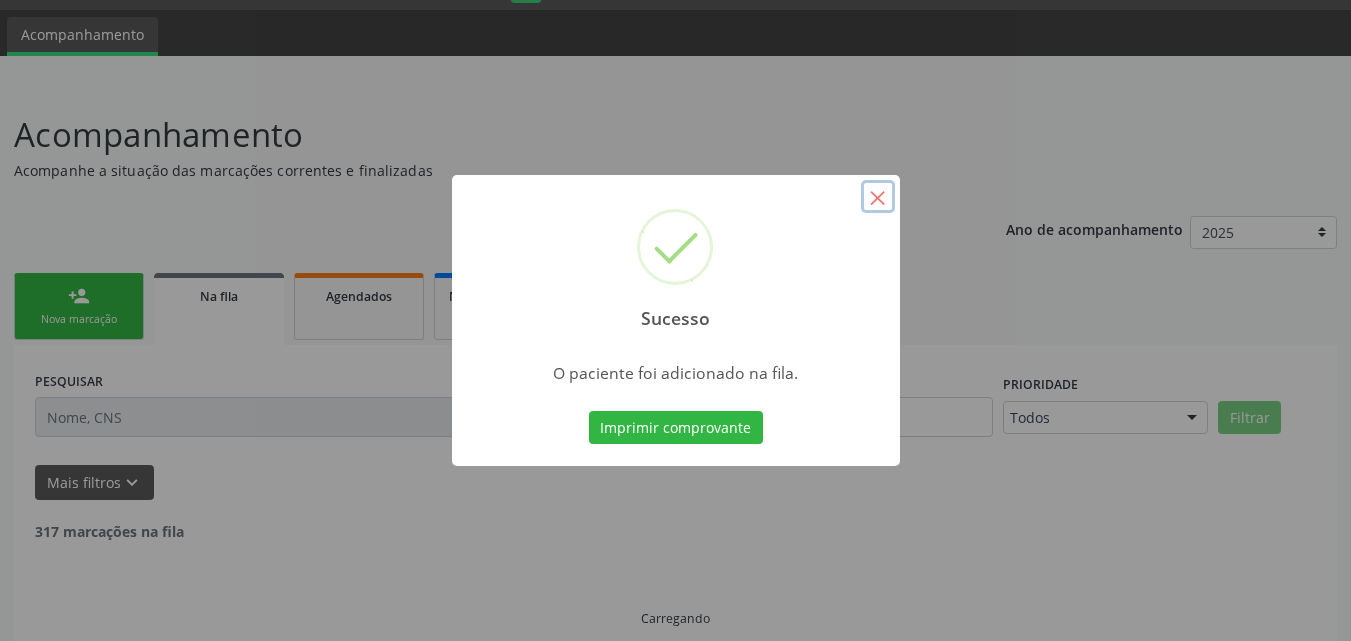 click on "×" at bounding box center [878, 197] 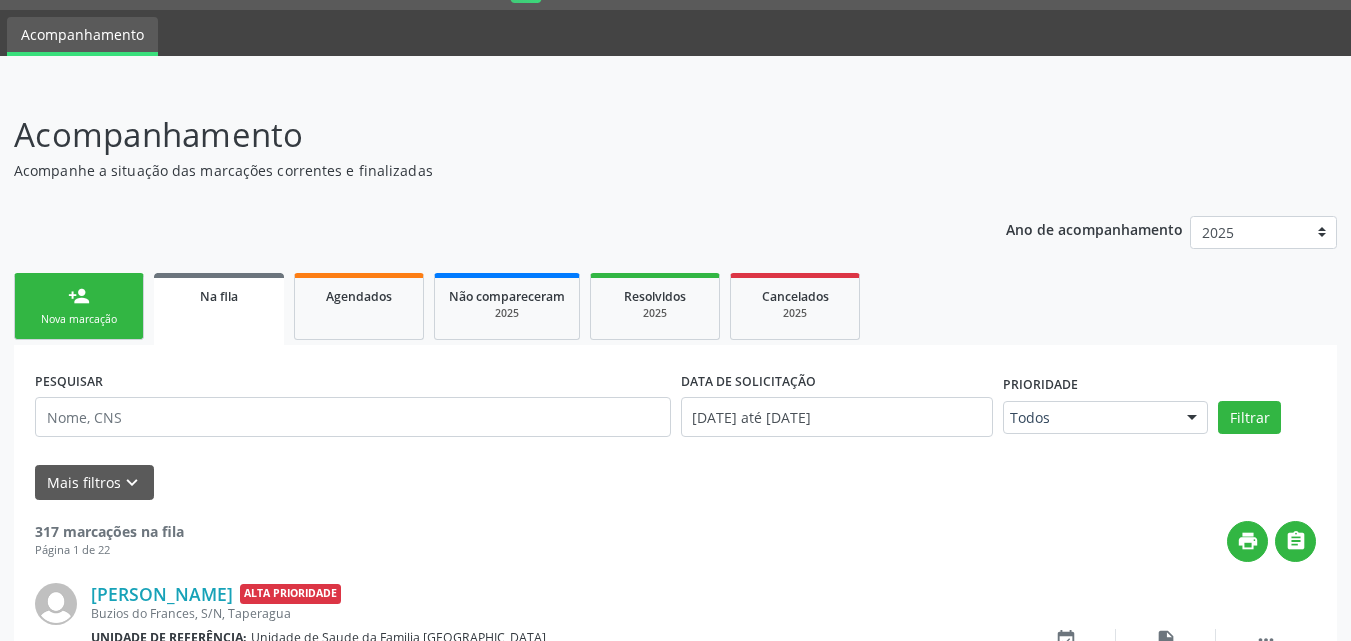 click on "Nova marcação" at bounding box center [79, 319] 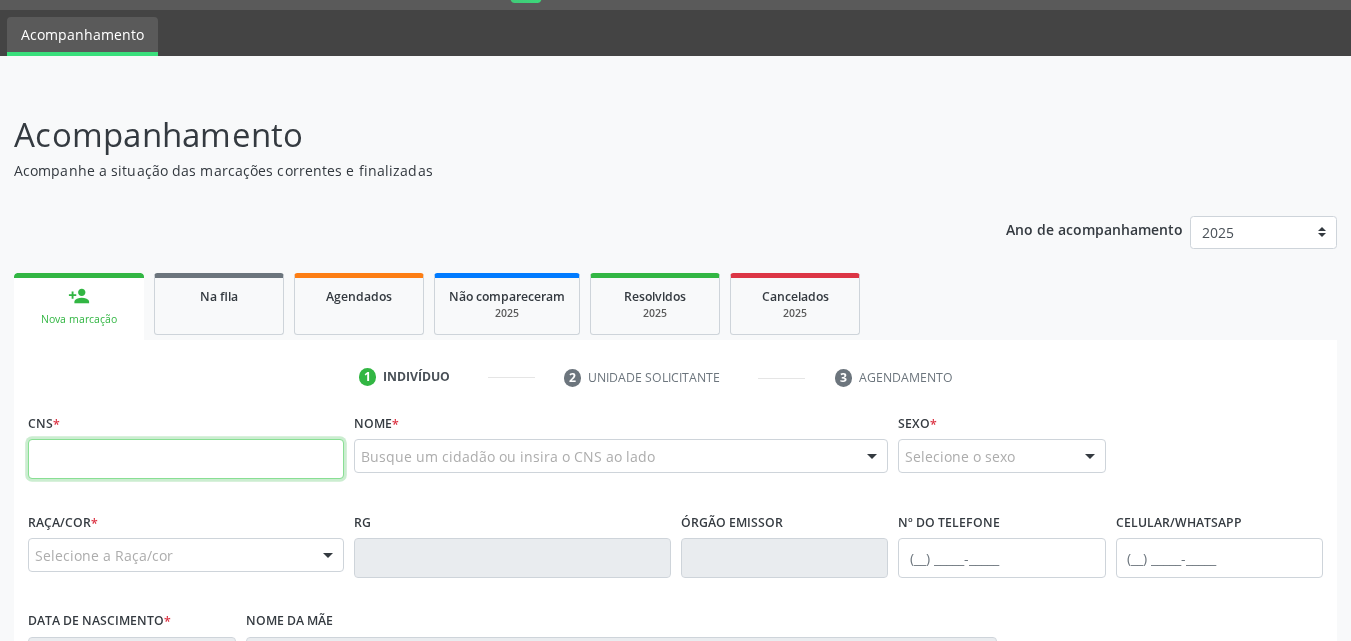 click at bounding box center [186, 459] 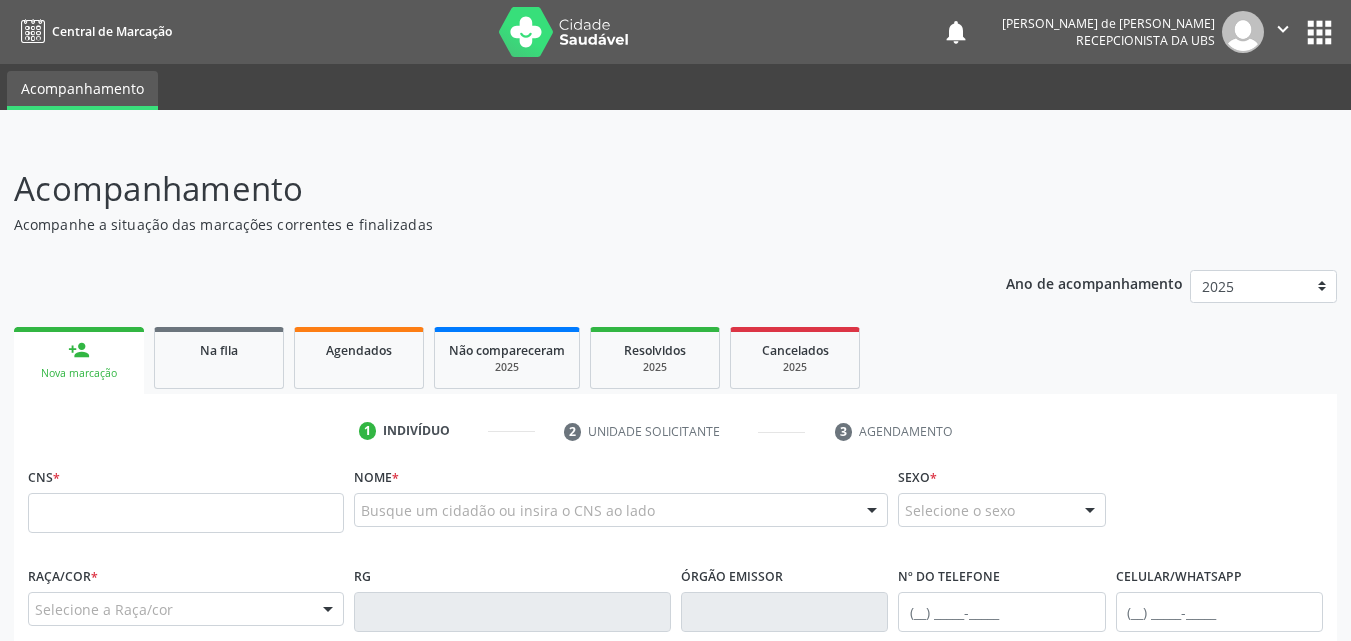 scroll, scrollTop: 0, scrollLeft: 0, axis: both 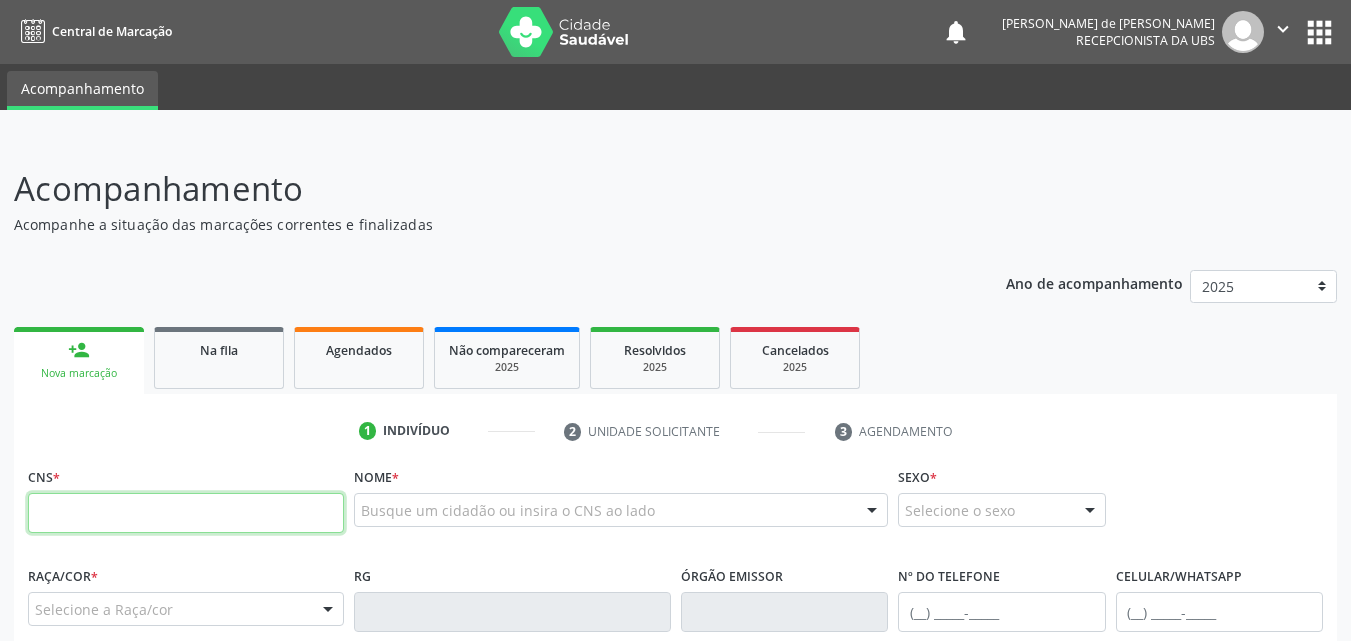 click at bounding box center (186, 513) 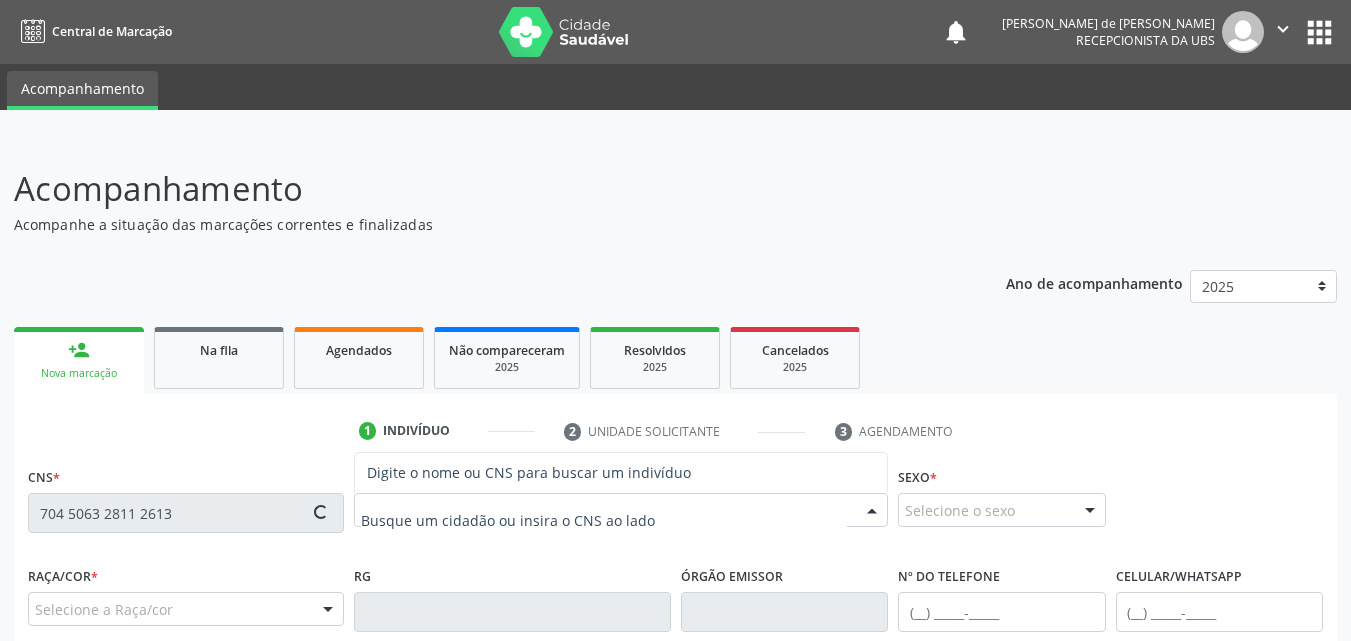 type on "704 5063 2811 2613" 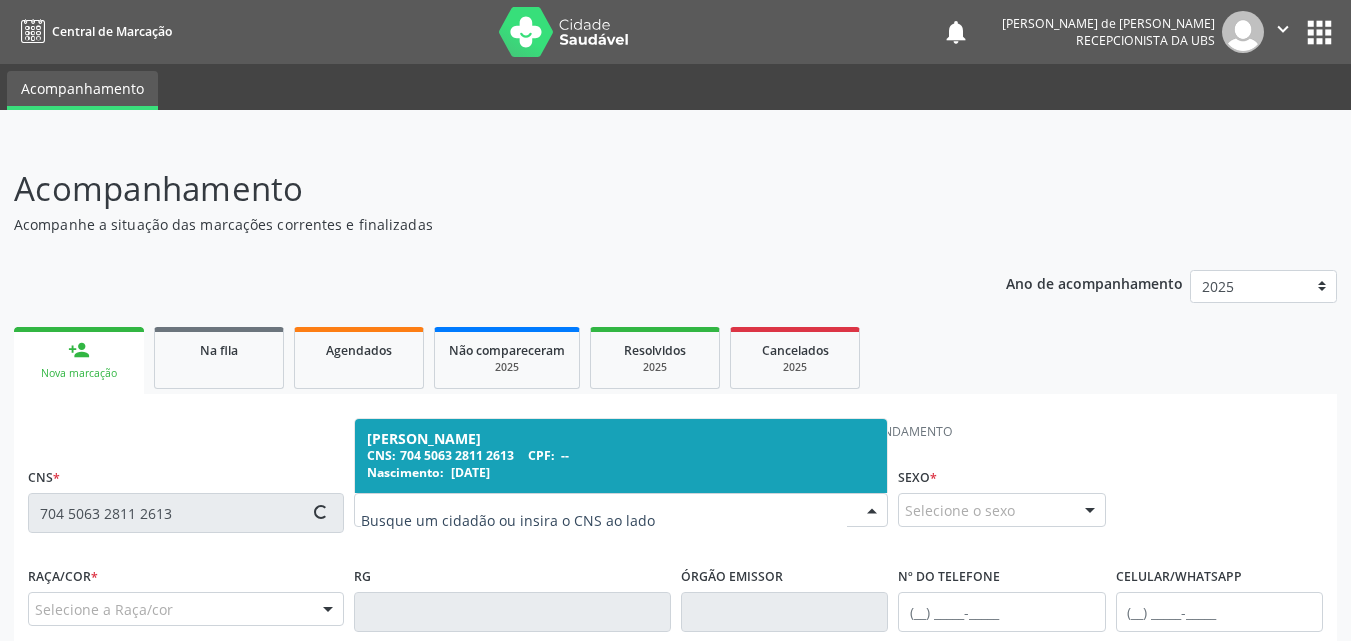 type on "[PHONE_NUMBER]" 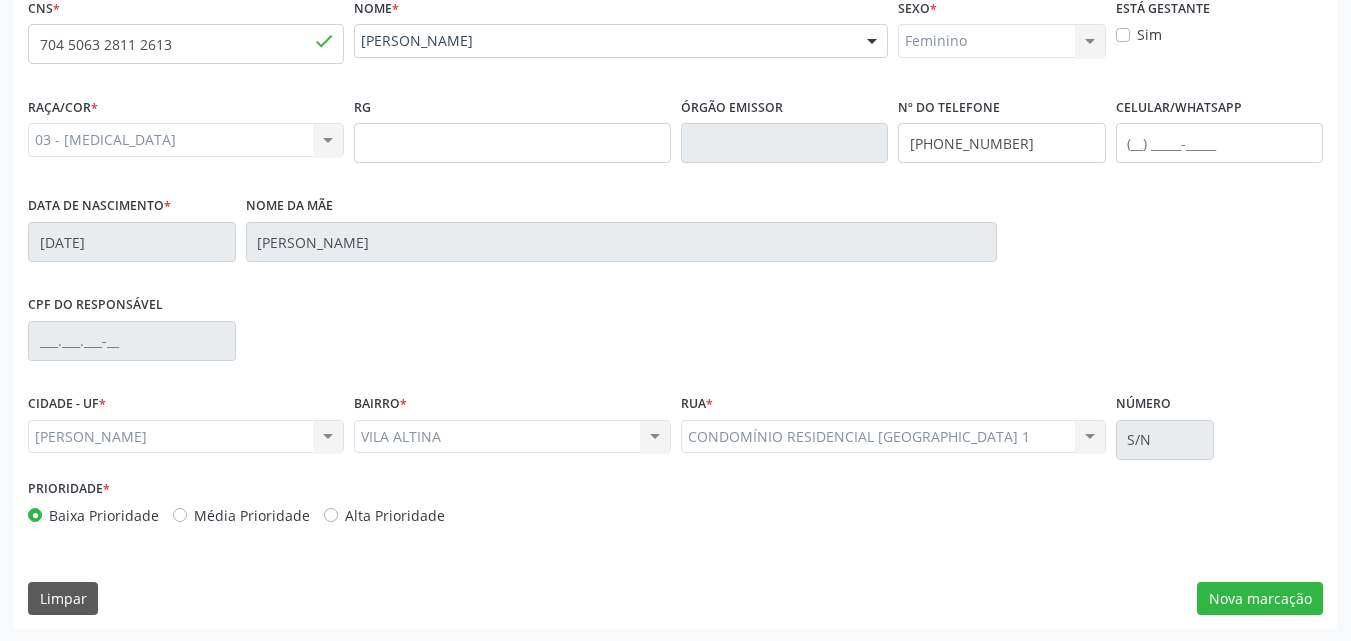 scroll, scrollTop: 471, scrollLeft: 0, axis: vertical 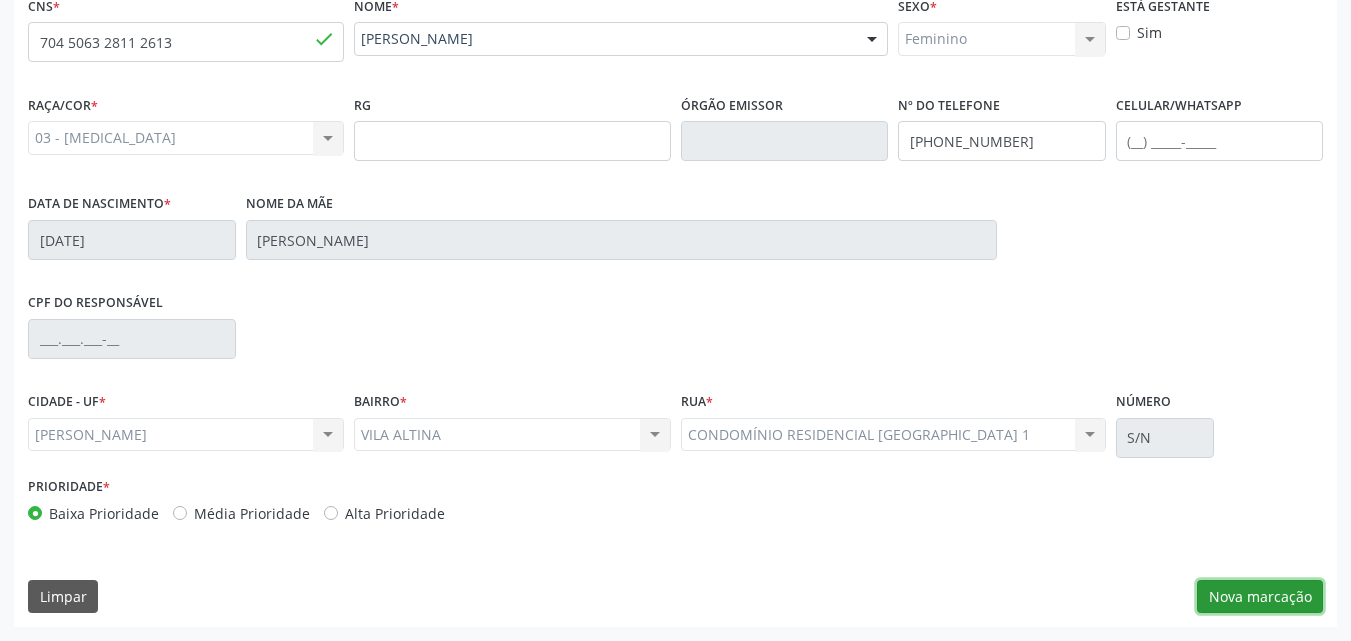 click on "Nova marcação" at bounding box center [1260, 597] 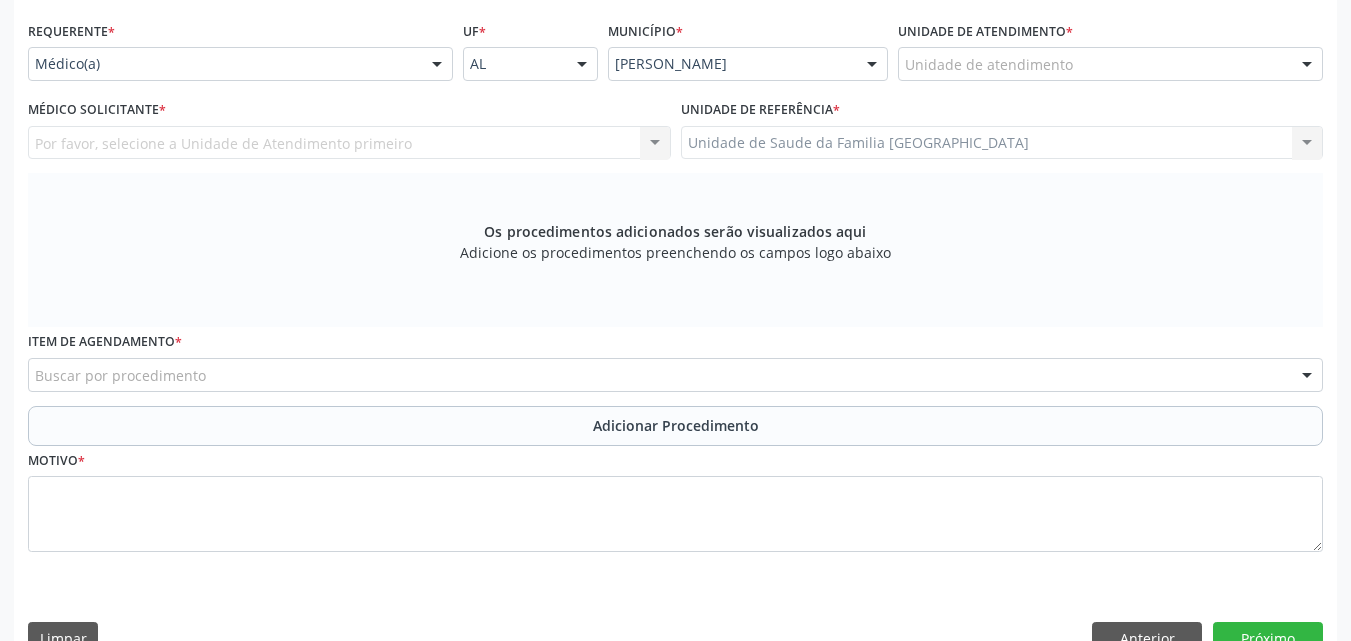 scroll, scrollTop: 4, scrollLeft: 0, axis: vertical 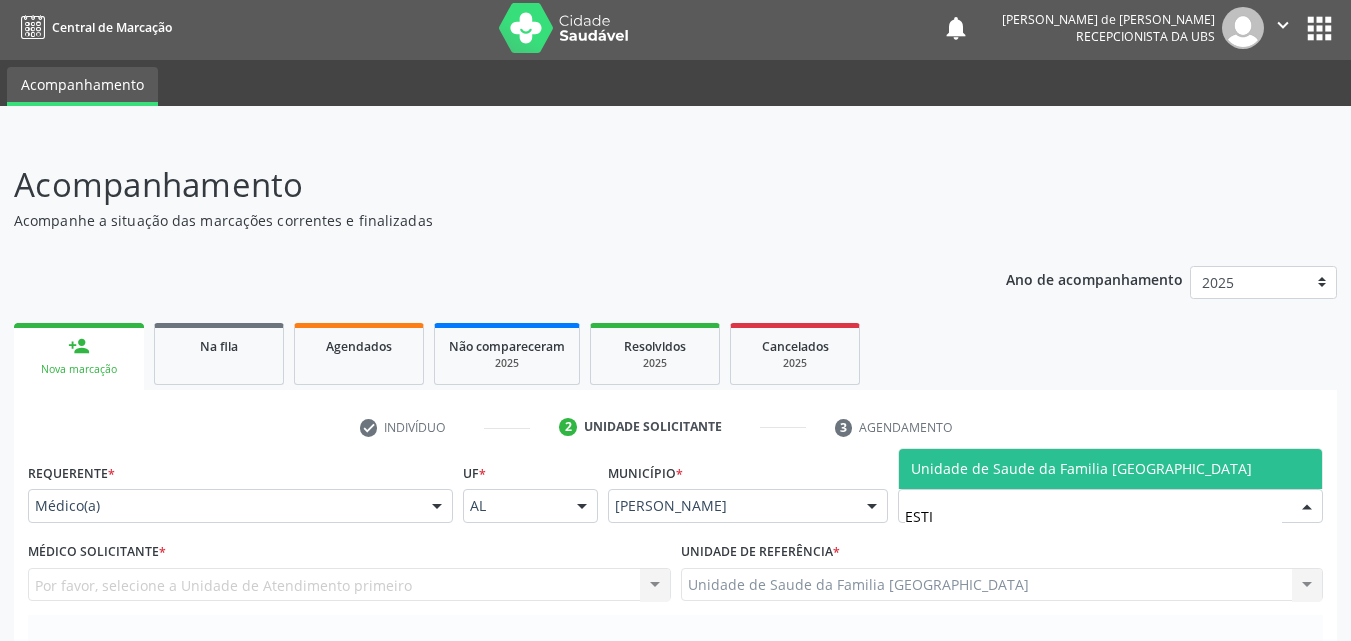 type on "ESTIV" 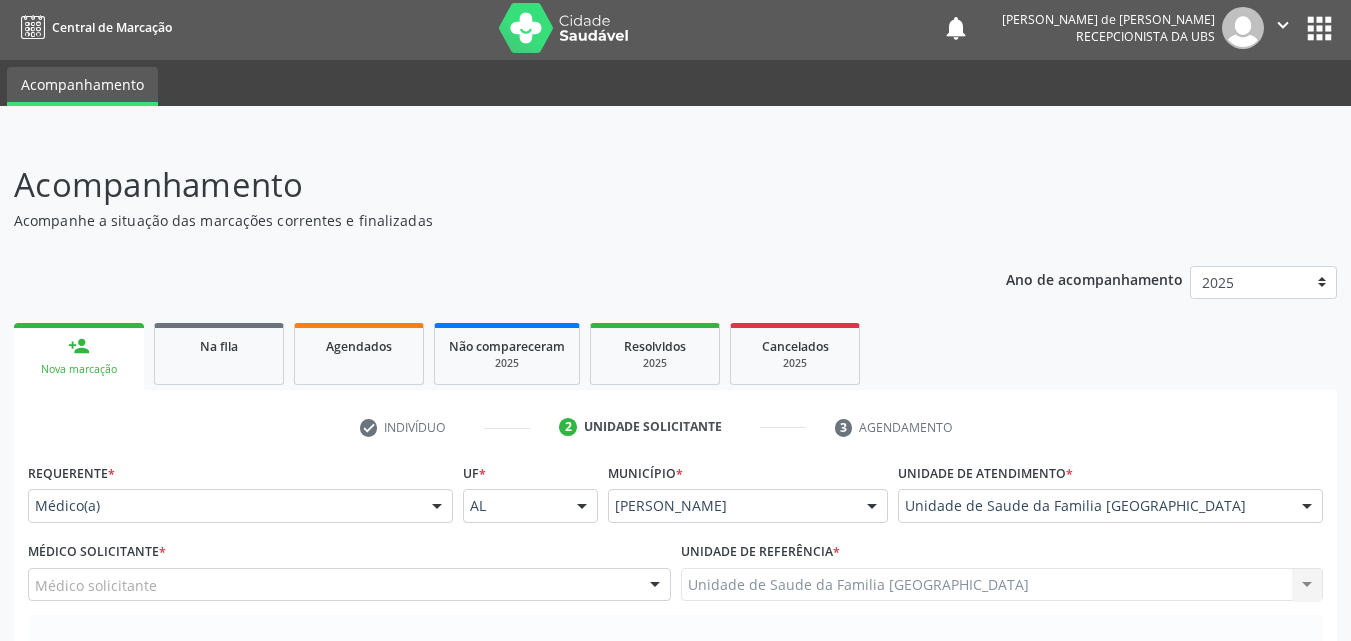 scroll, scrollTop: 471, scrollLeft: 0, axis: vertical 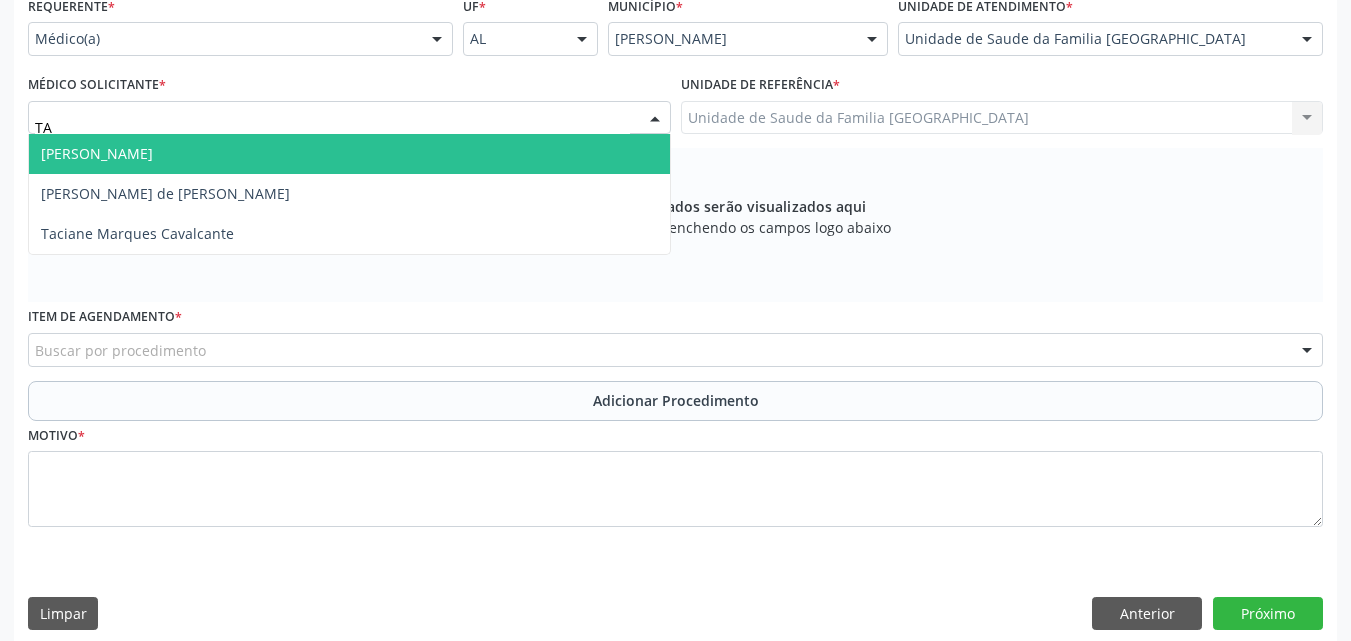 type on "TAC" 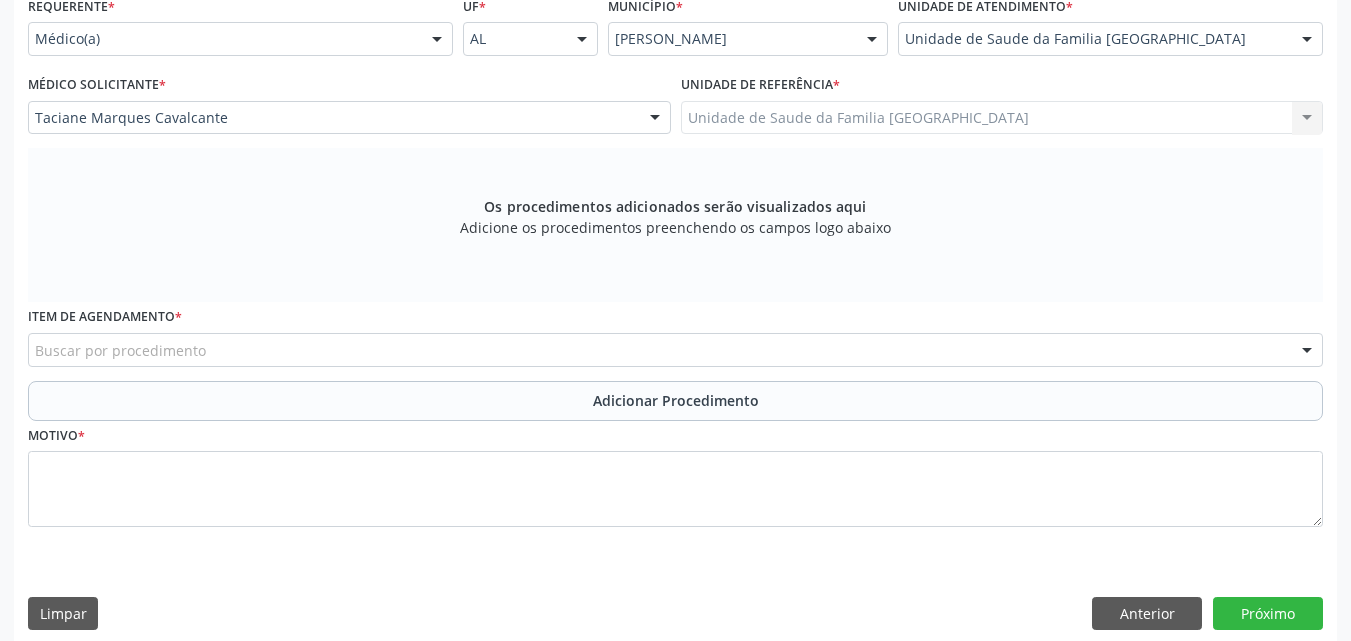 click on "Buscar por procedimento" at bounding box center [675, 350] 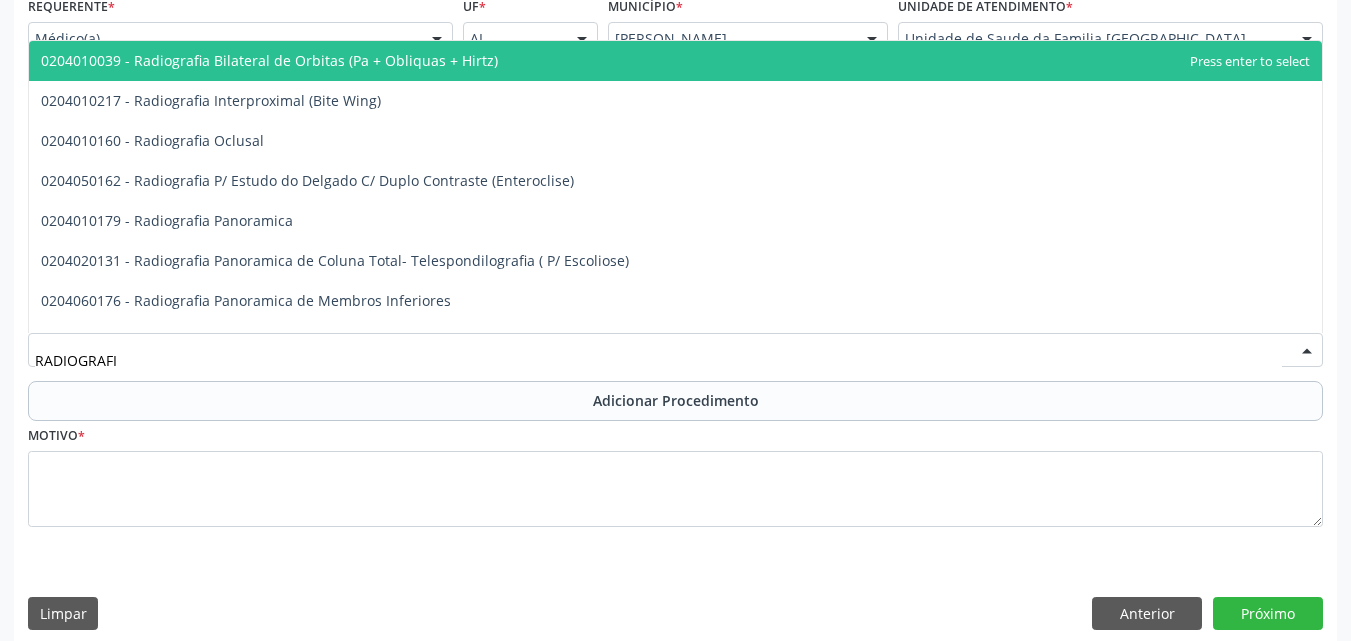type on "RADIOGRAFIA" 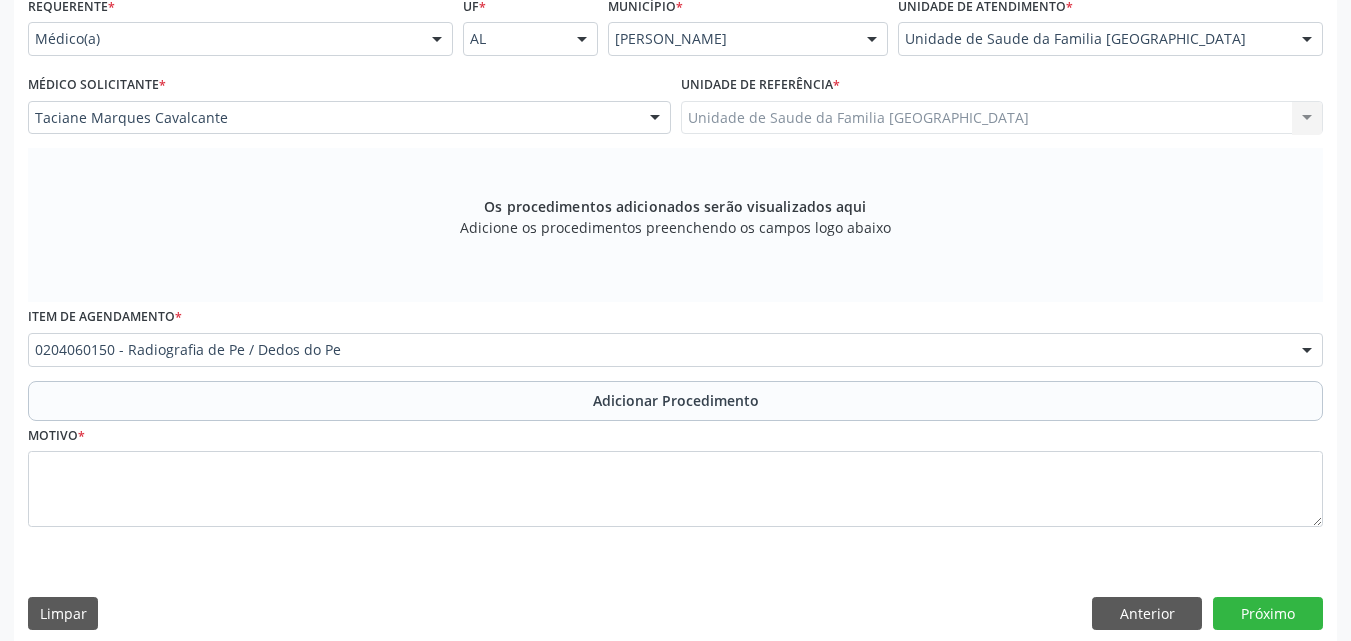scroll, scrollTop: 0, scrollLeft: 0, axis: both 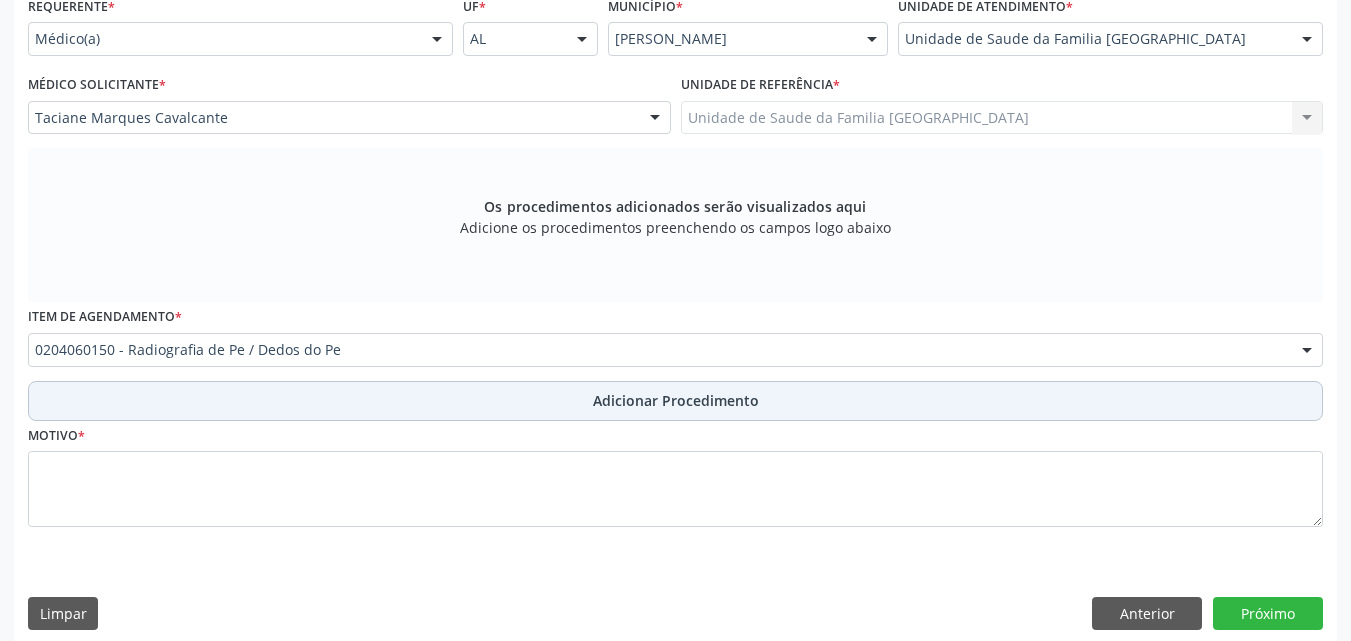 click on "Adicionar Procedimento" at bounding box center (675, 401) 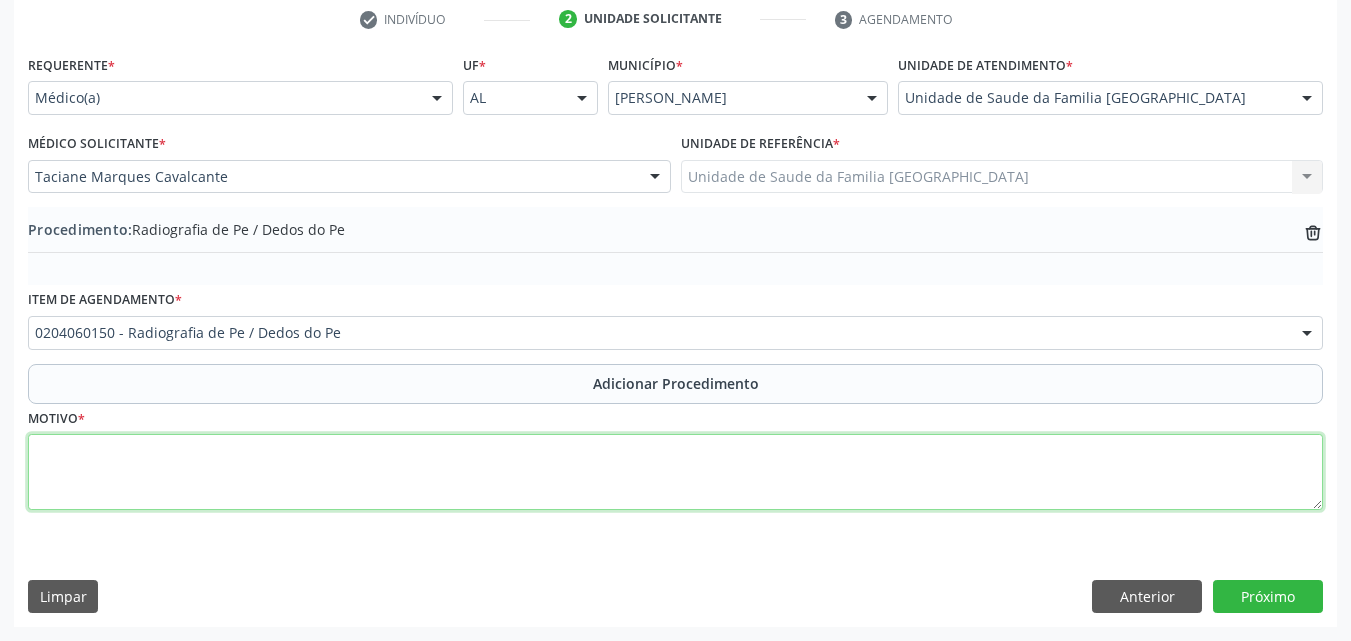 click at bounding box center (675, 472) 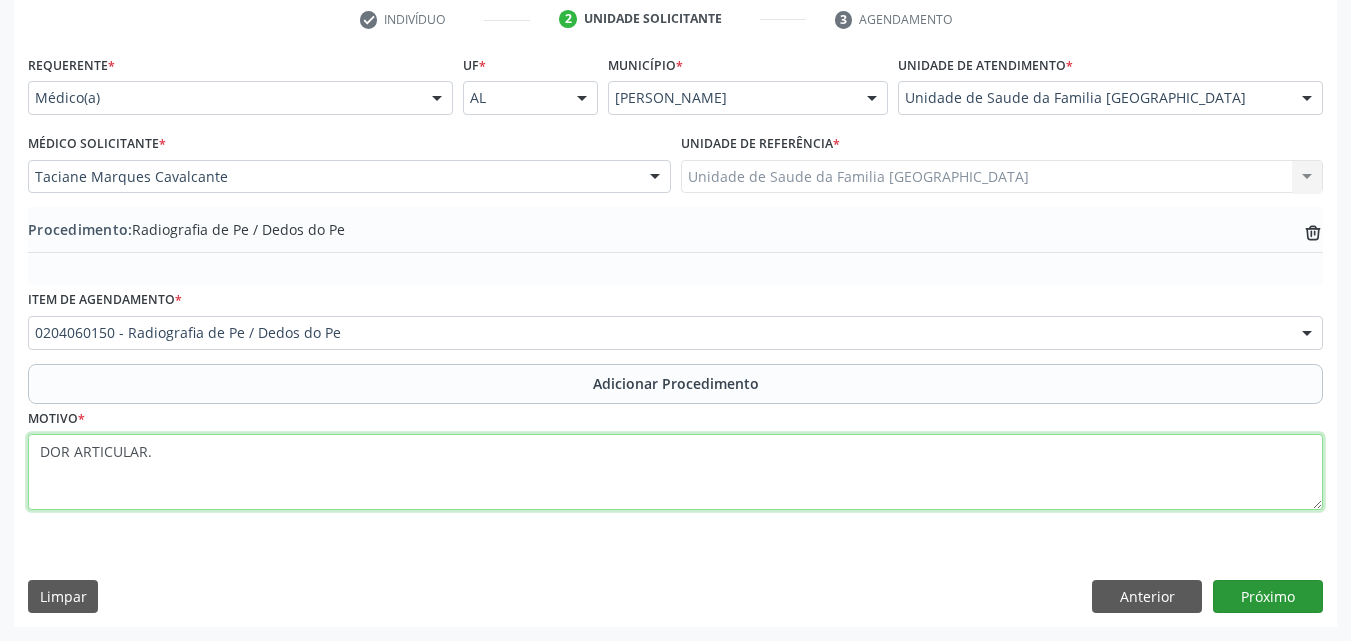 type on "DOR ARTICULAR." 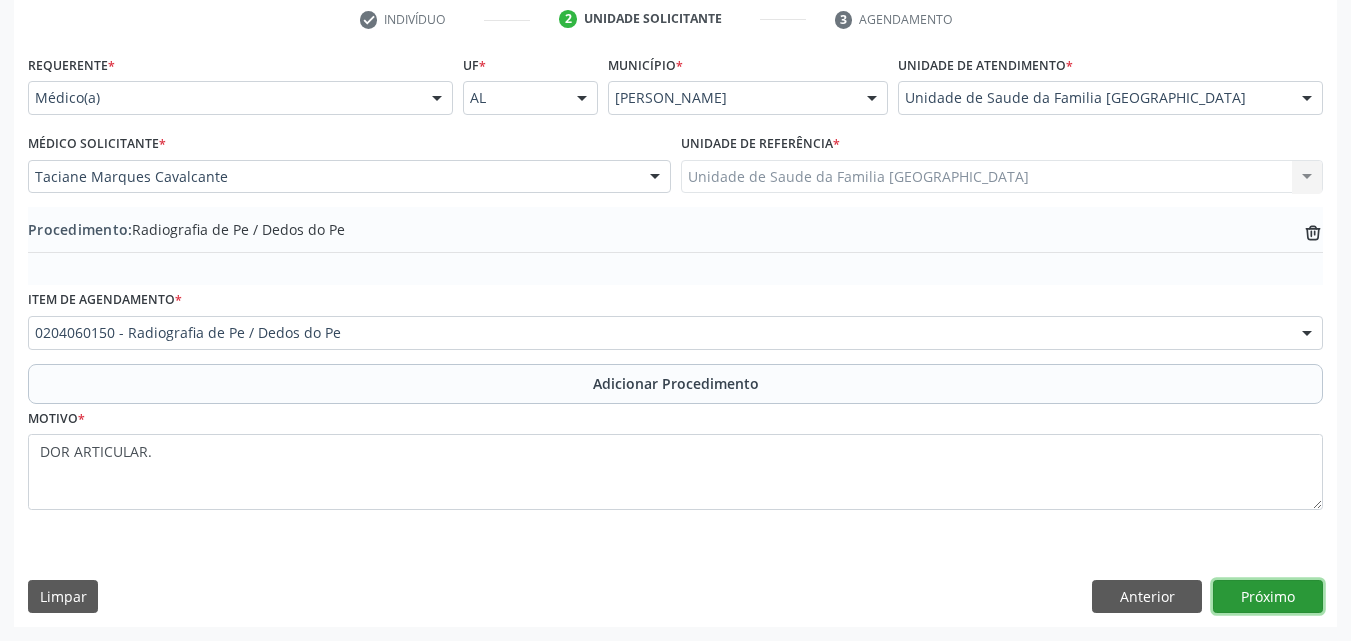 click on "Próximo" at bounding box center (1268, 597) 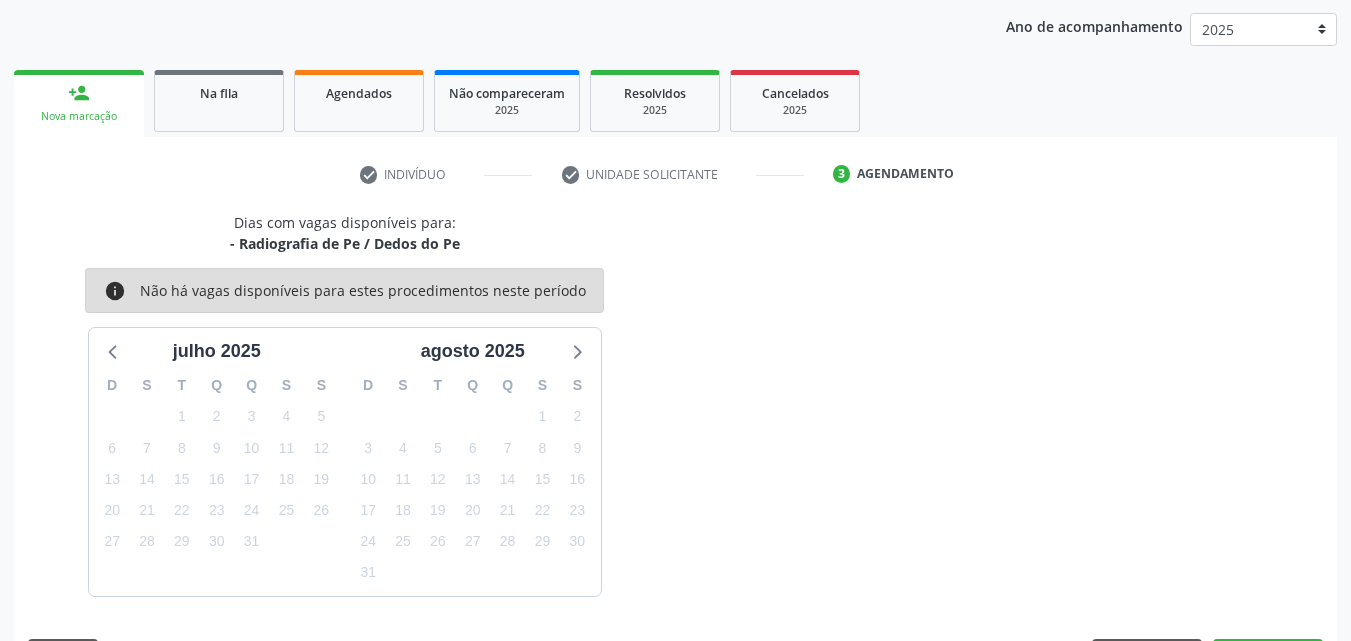 scroll, scrollTop: 316, scrollLeft: 0, axis: vertical 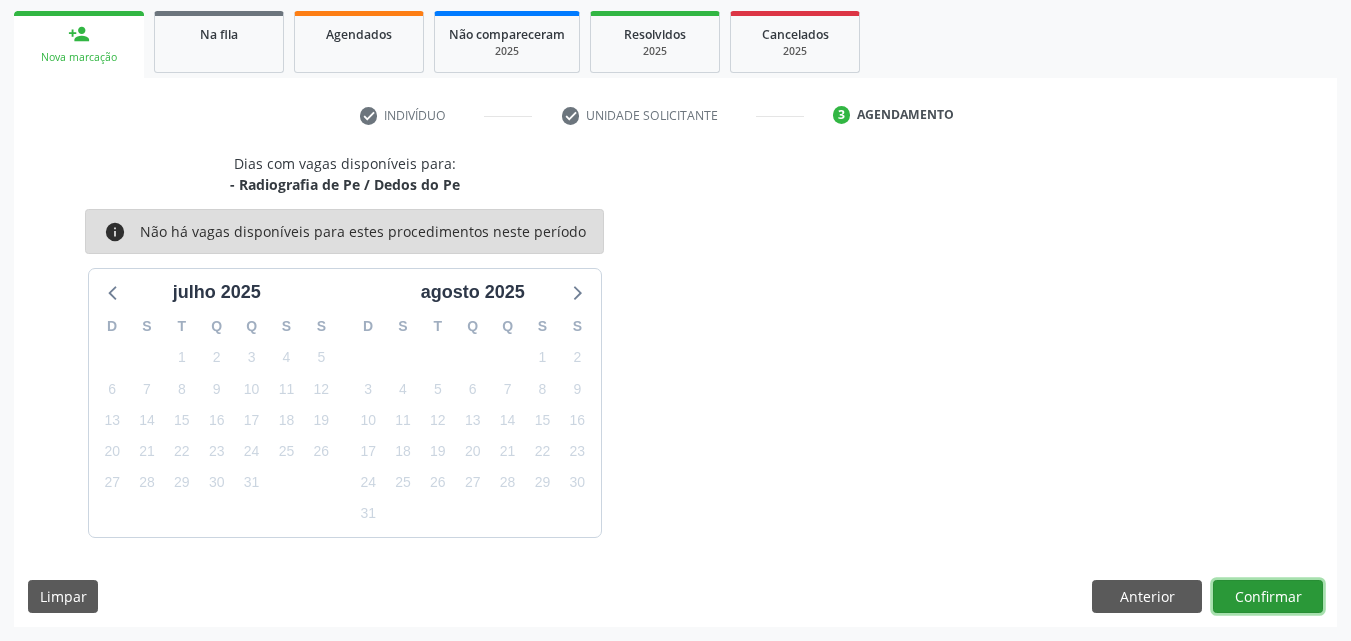 click on "Confirmar" at bounding box center [1268, 597] 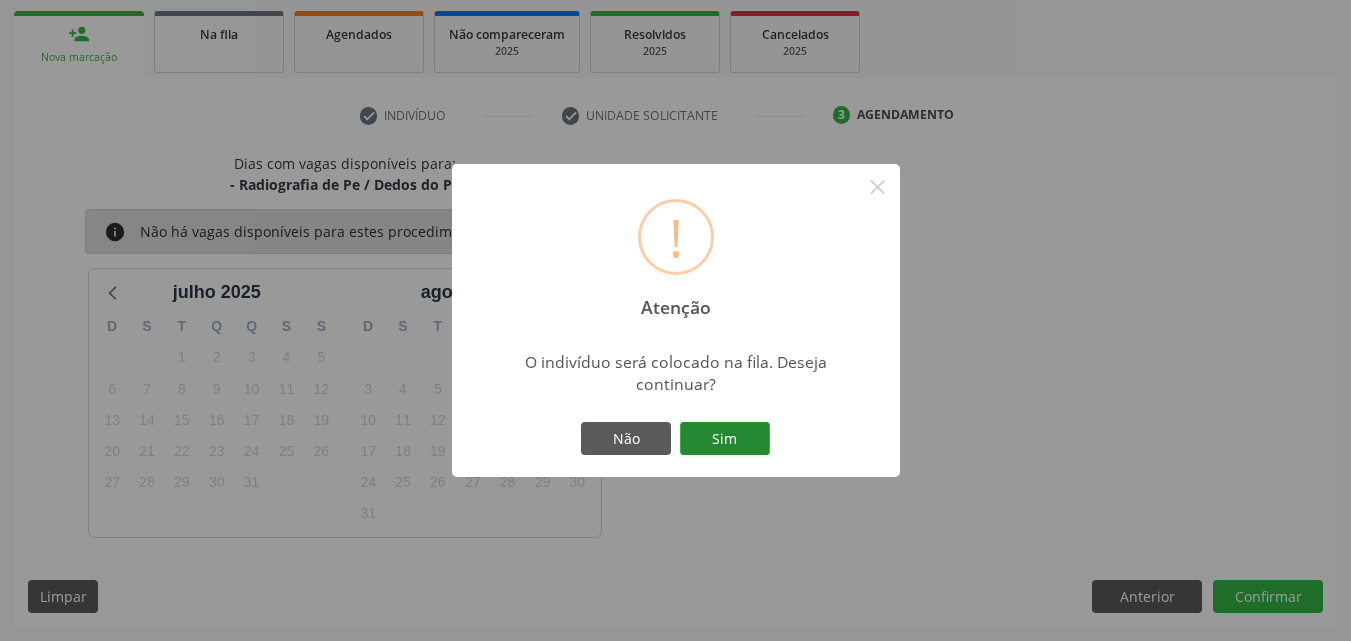 click on "Sim" at bounding box center [725, 439] 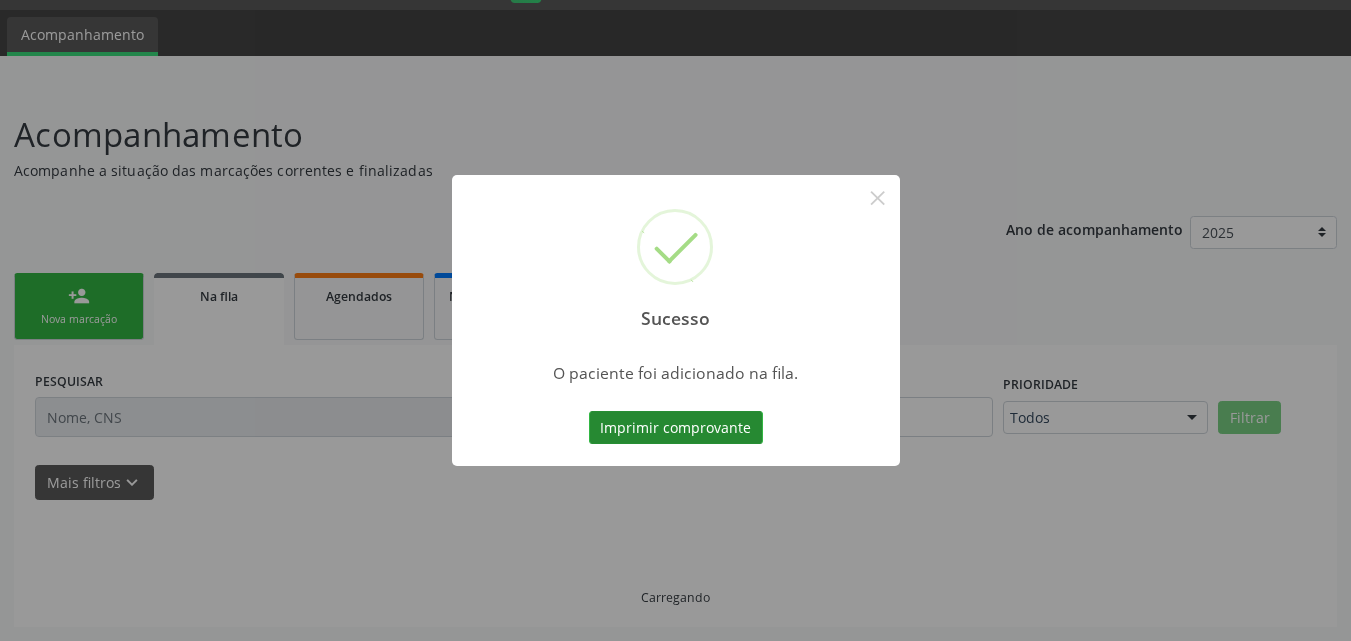scroll, scrollTop: 54, scrollLeft: 0, axis: vertical 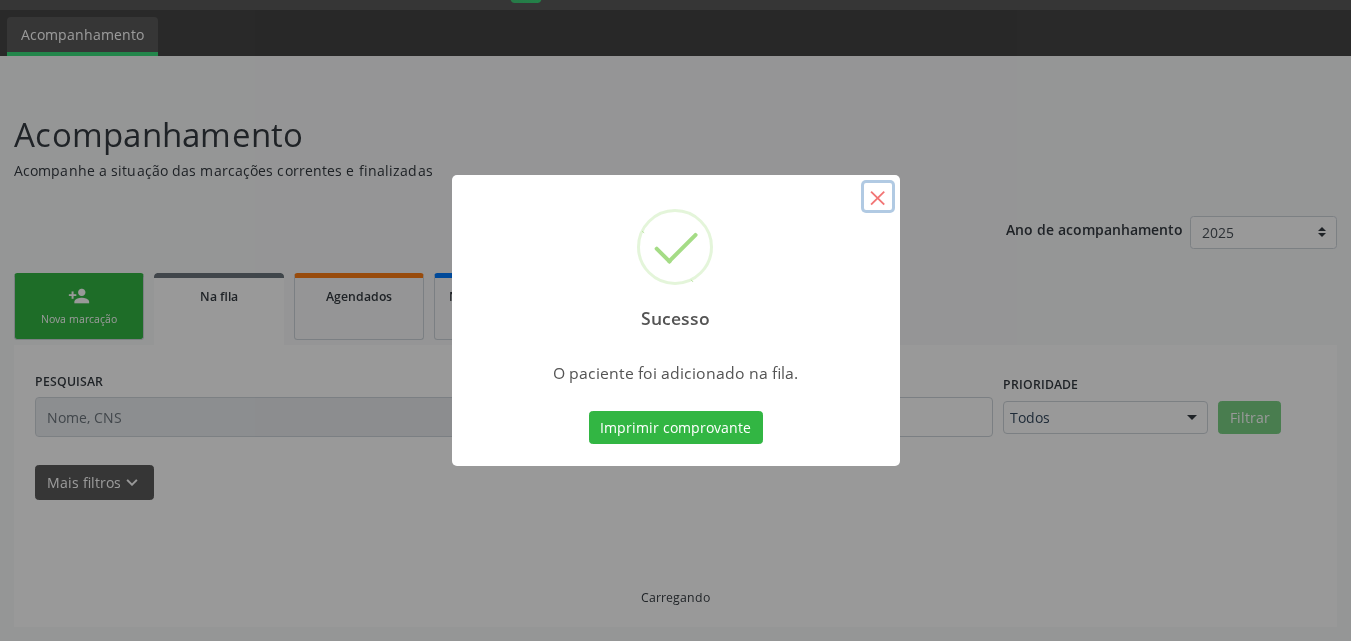 click on "×" at bounding box center [878, 197] 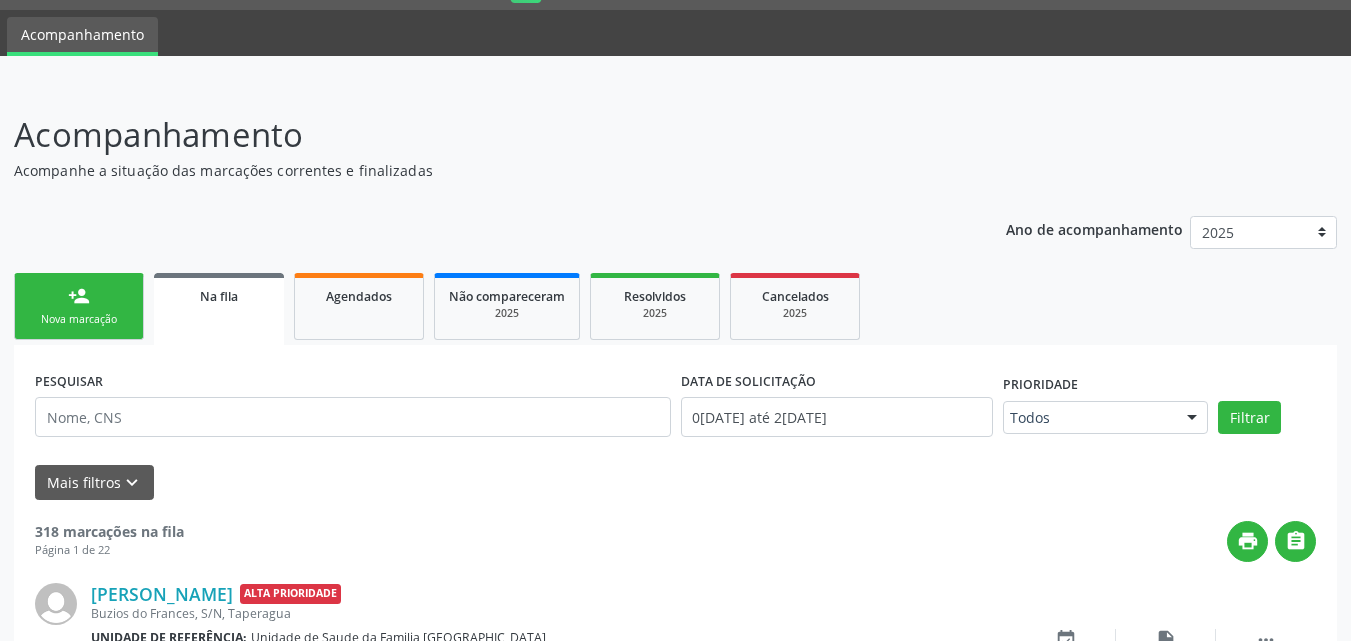 click on "person_add
Nova marcação" at bounding box center (79, 306) 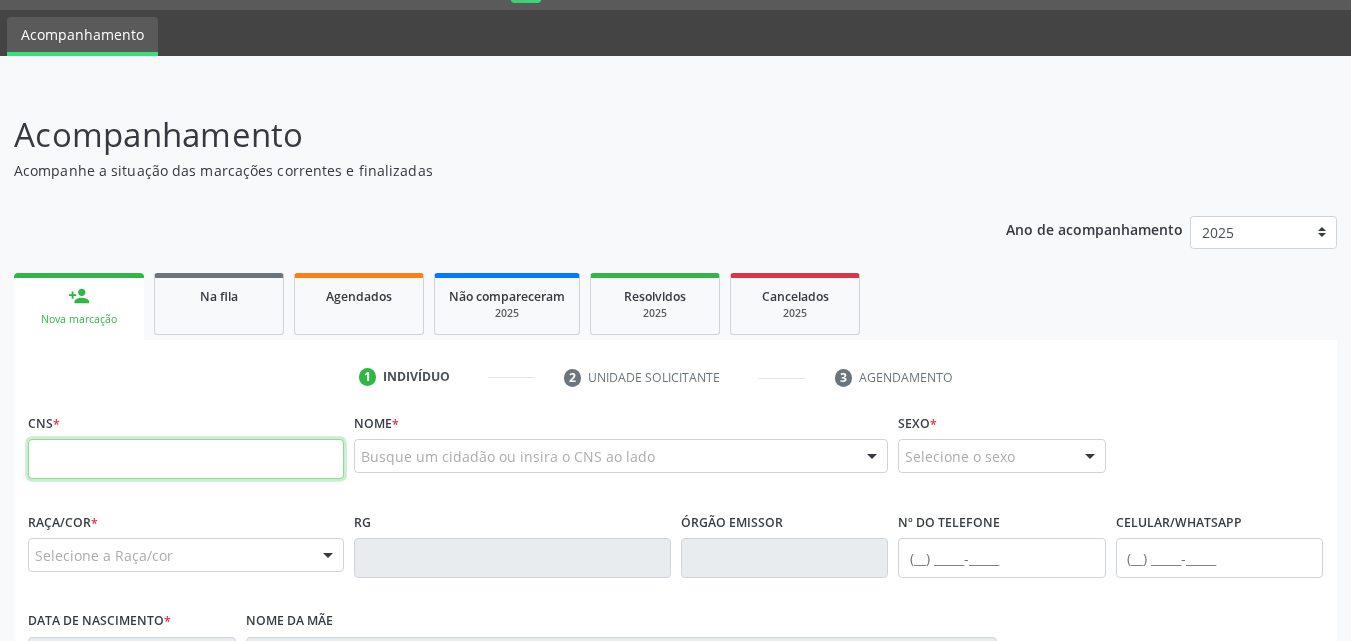 click at bounding box center [186, 459] 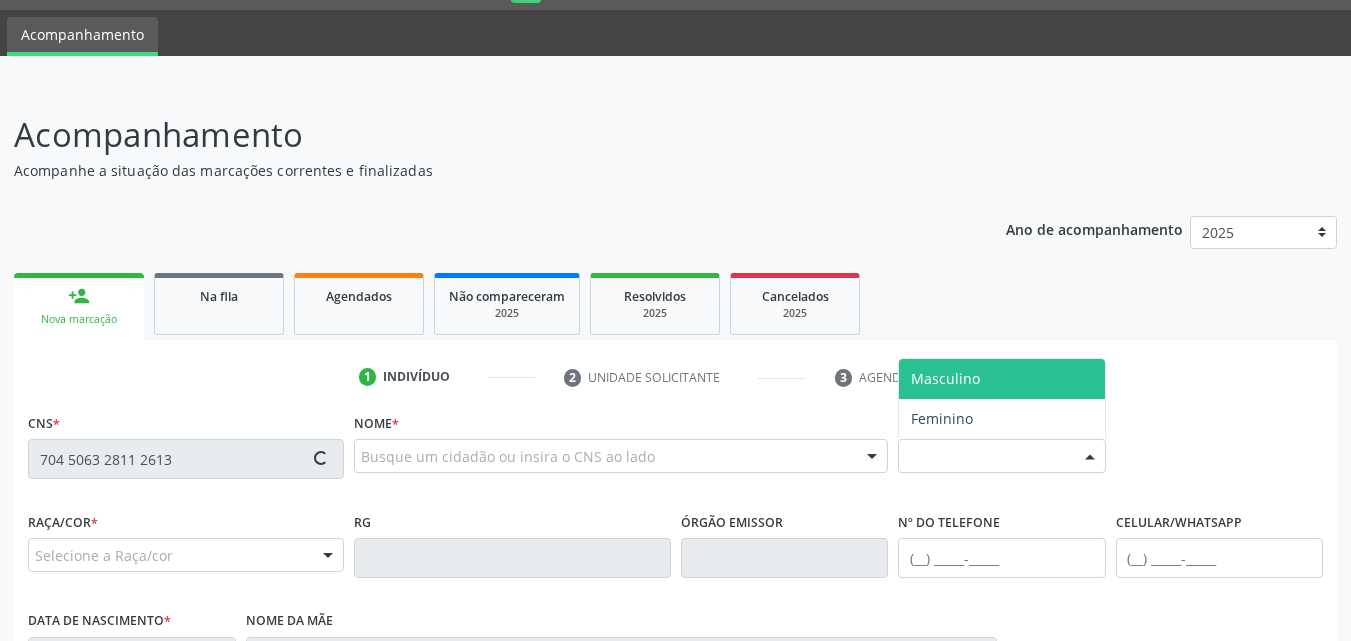 type on "704 5063 2811 2613" 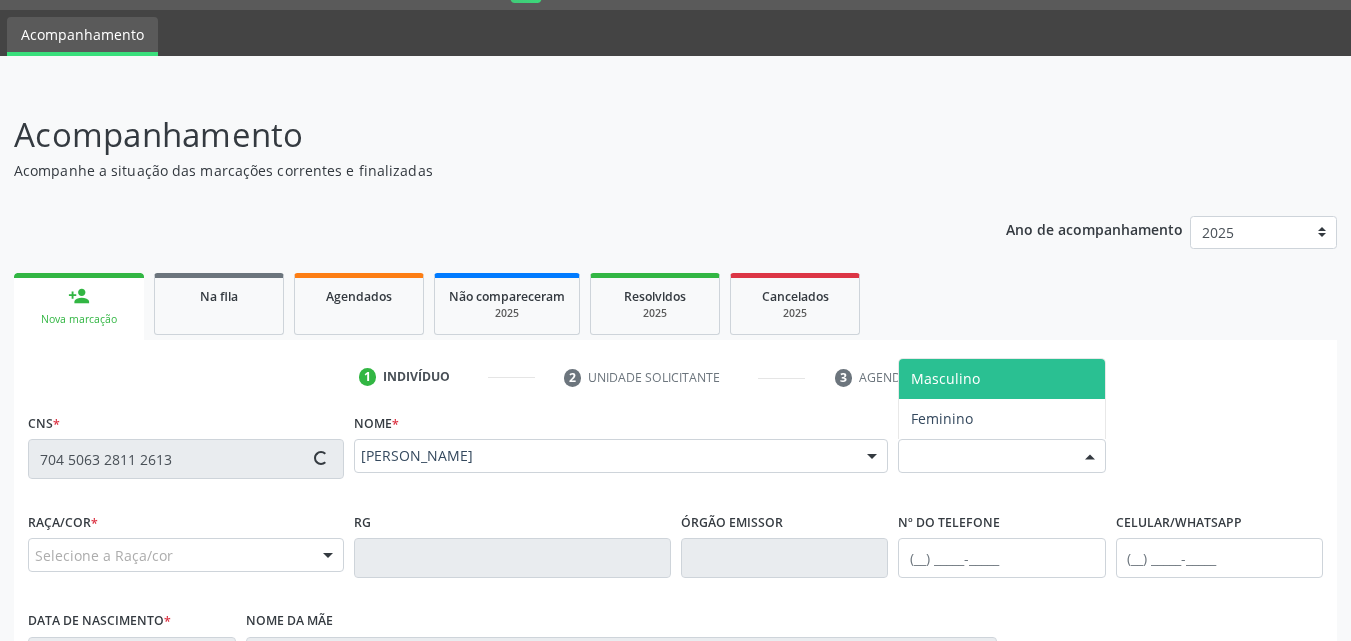 type on "[PHONE_NUMBER]" 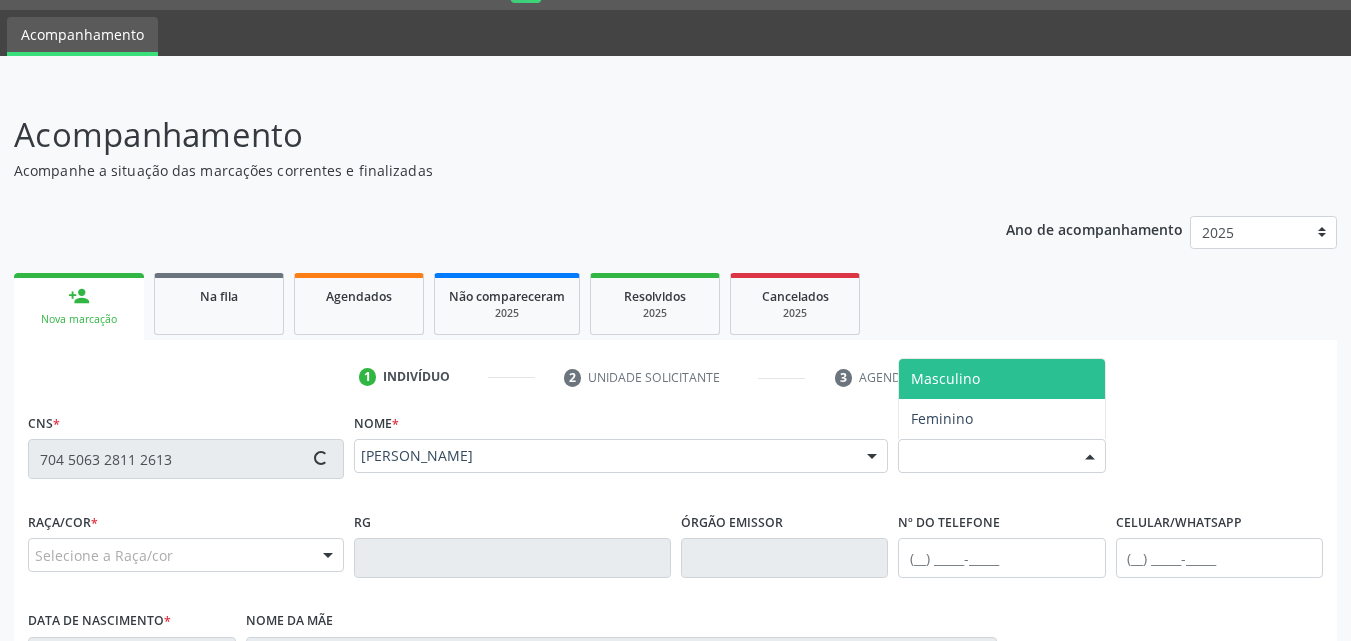 type on "[DATE]" 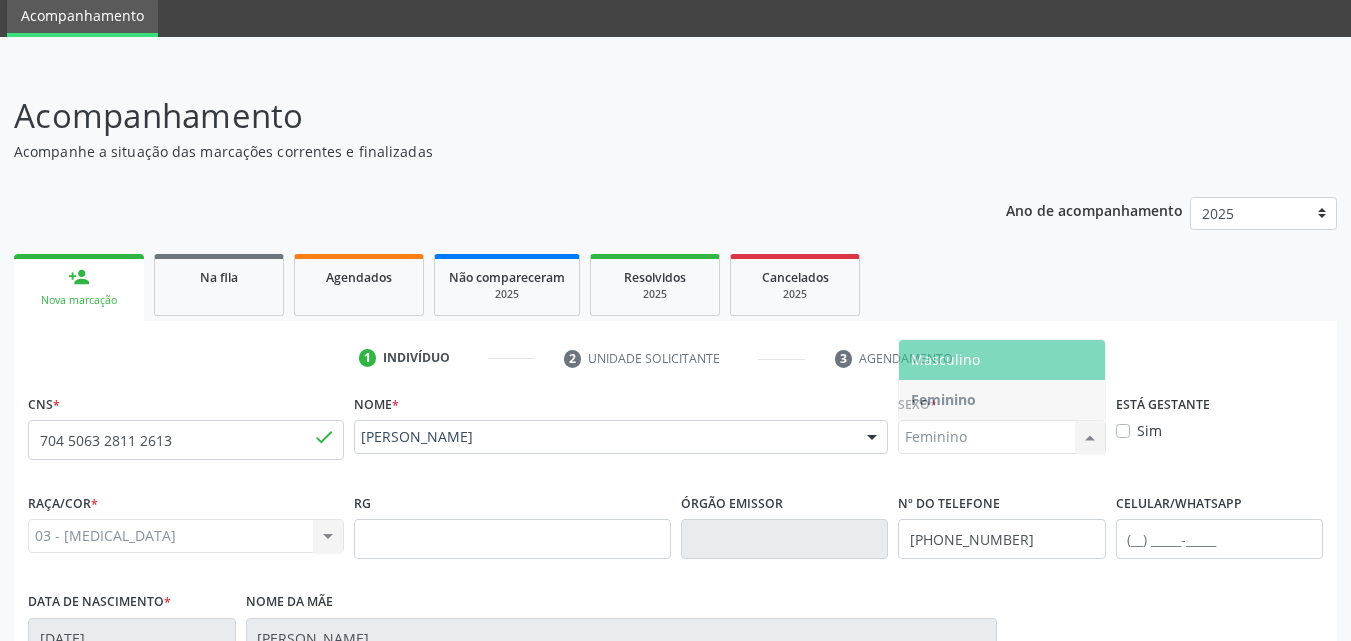 scroll, scrollTop: 471, scrollLeft: 0, axis: vertical 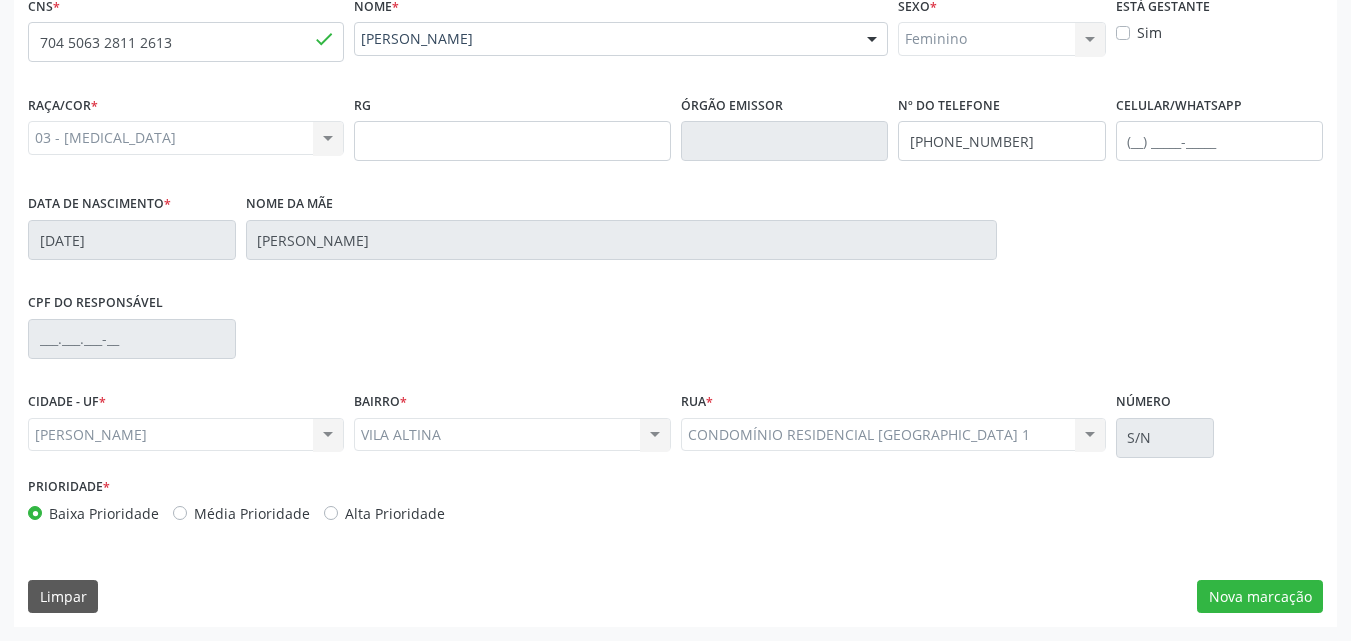 click on "CPF do responsável" at bounding box center [675, 337] 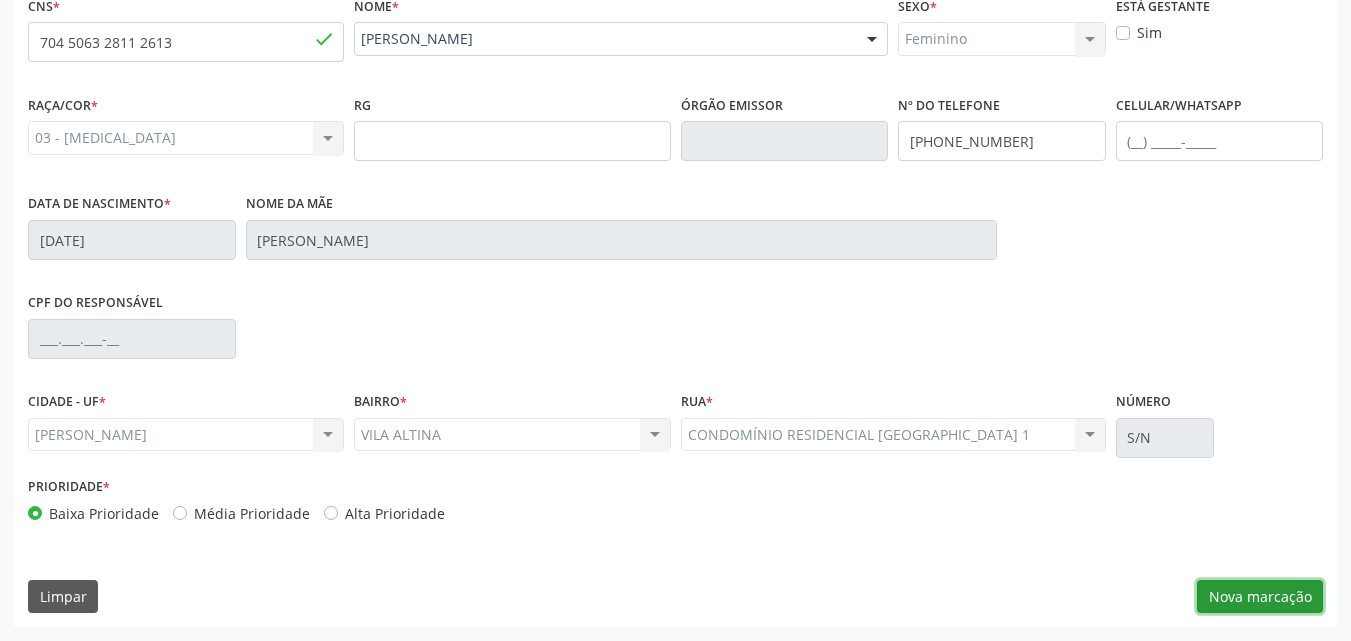 click on "Nova marcação" at bounding box center (1260, 597) 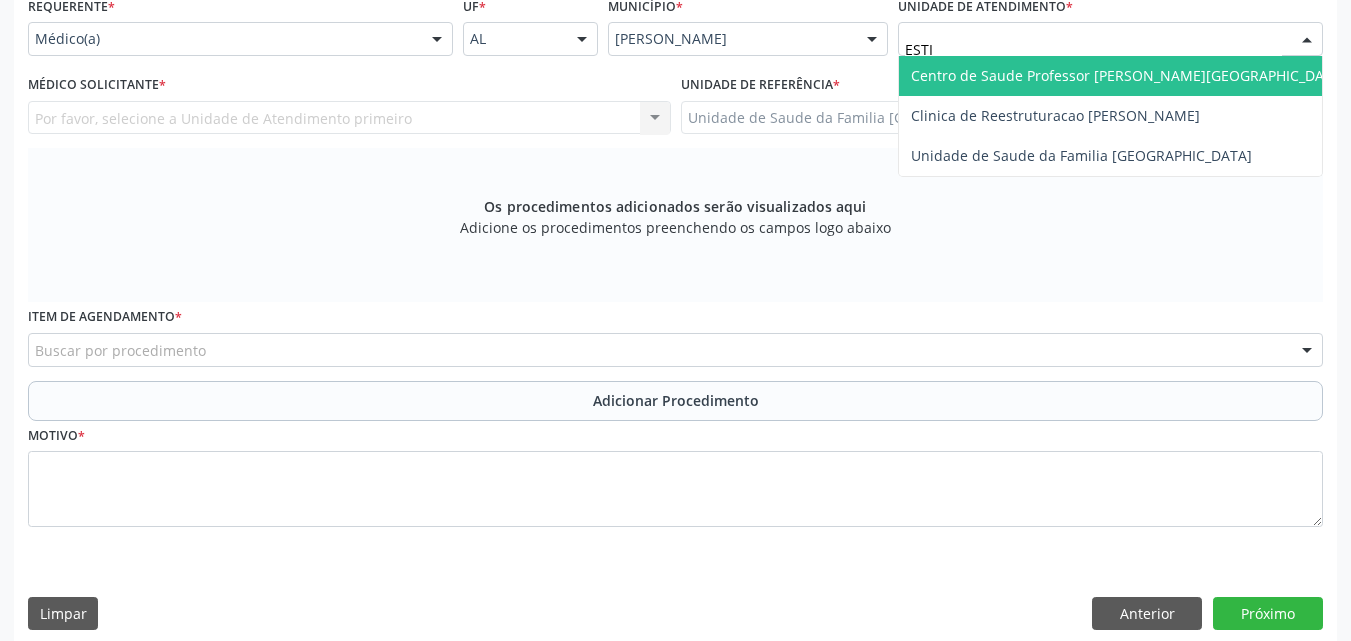 type on "ESTIV" 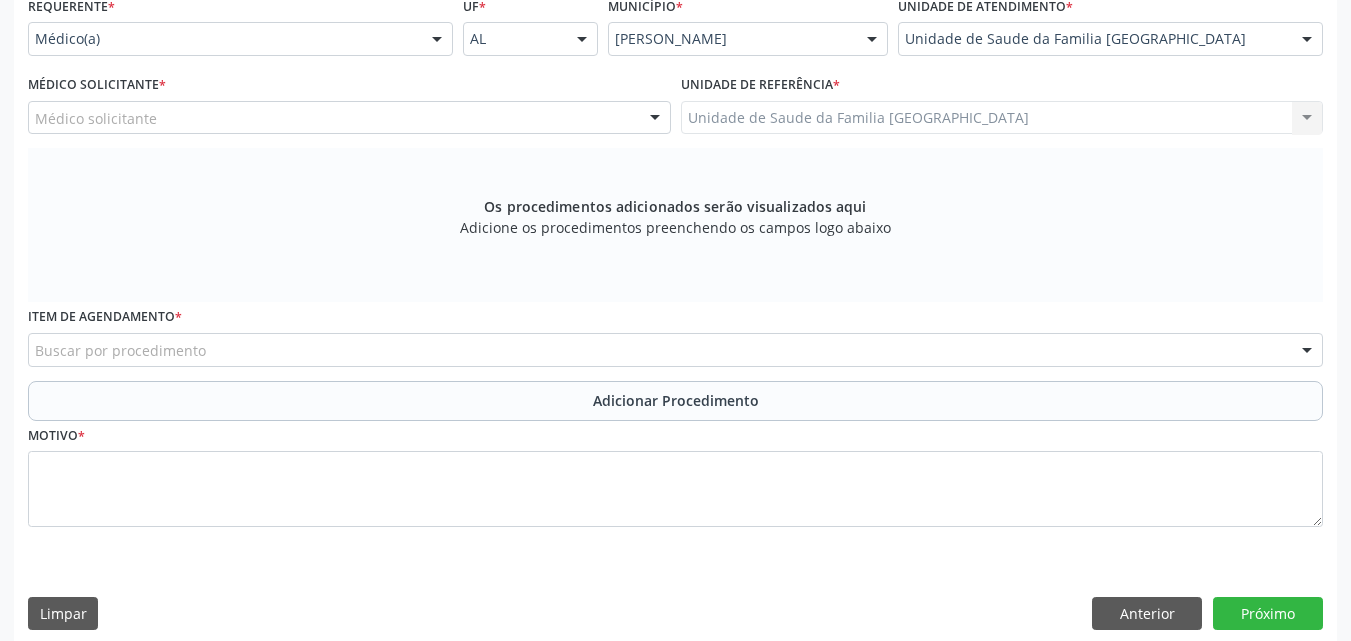 click on "Médico solicitante" at bounding box center (349, 118) 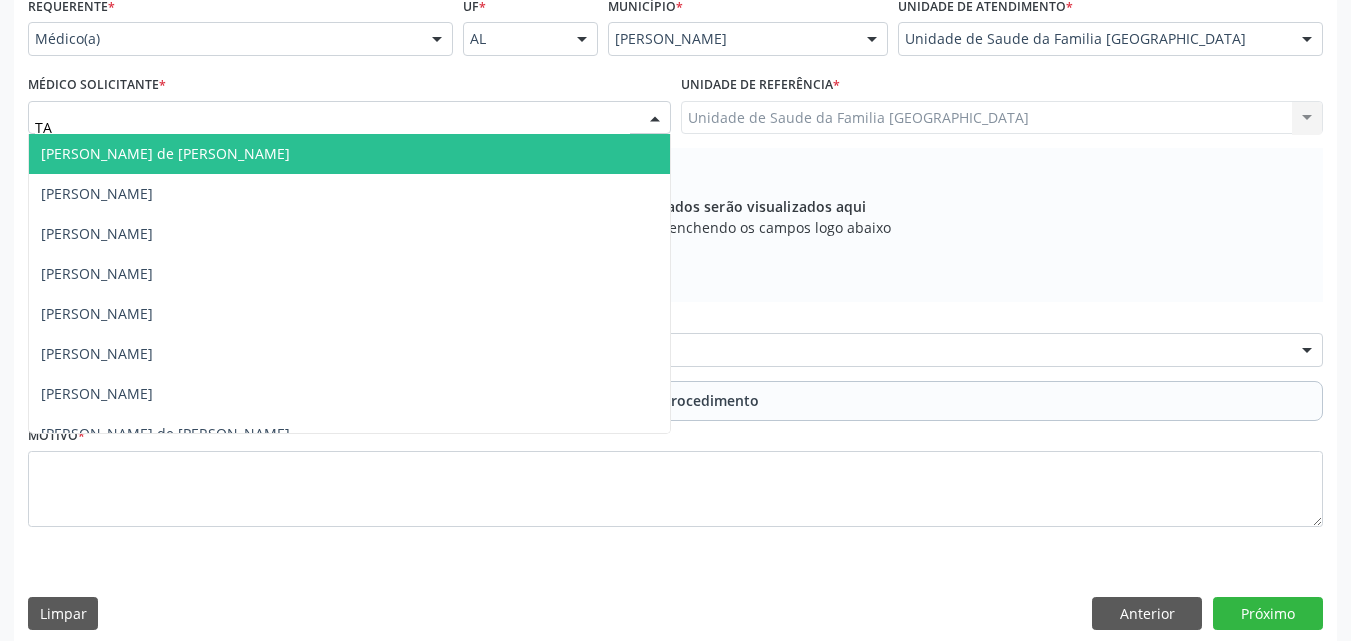 type on "TAC" 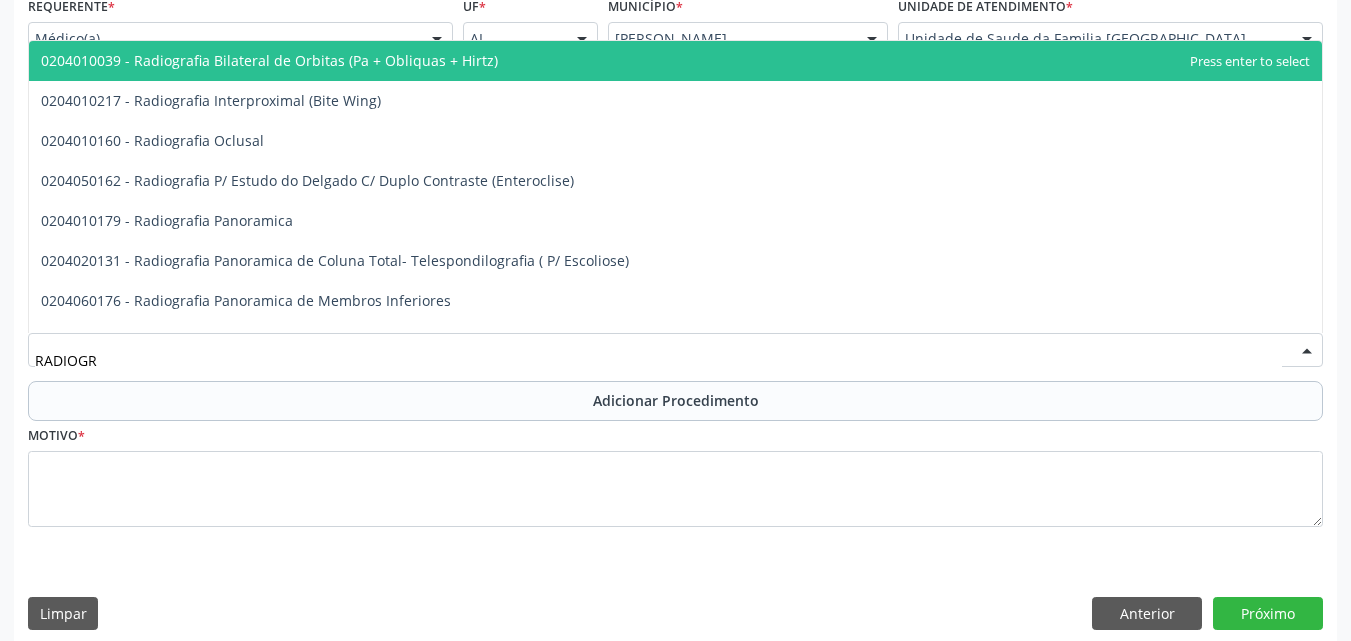 type on "RADIOGRA" 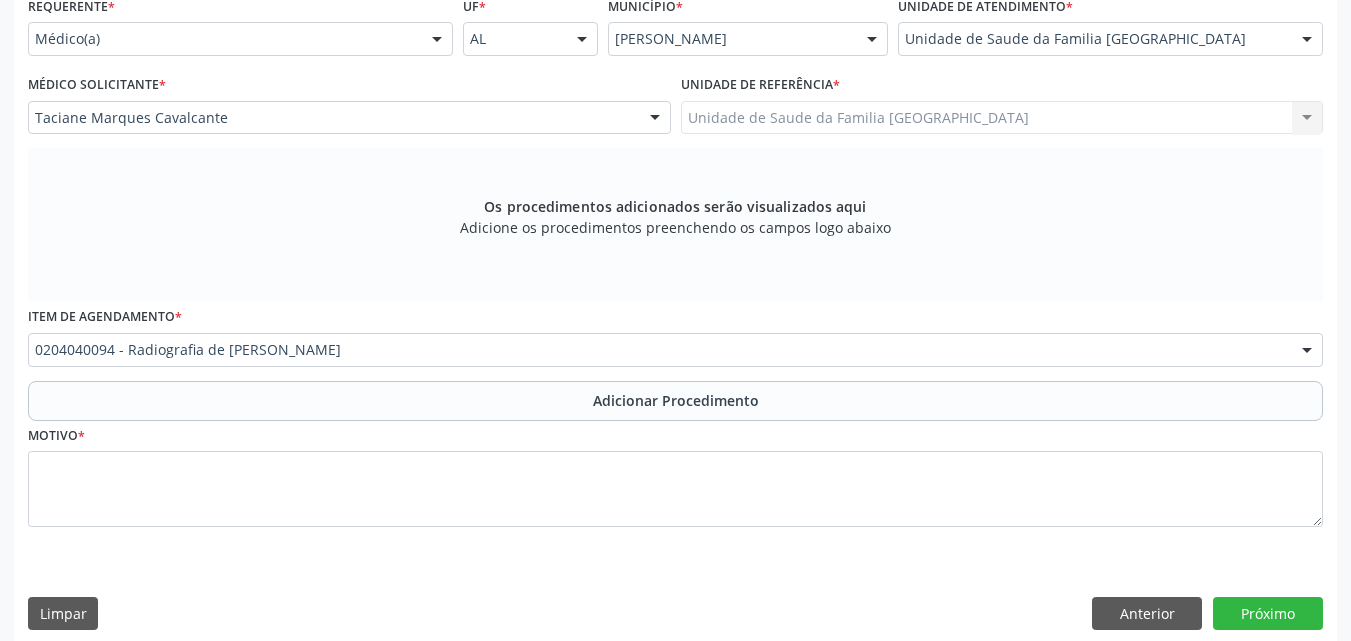 scroll, scrollTop: 0, scrollLeft: 0, axis: both 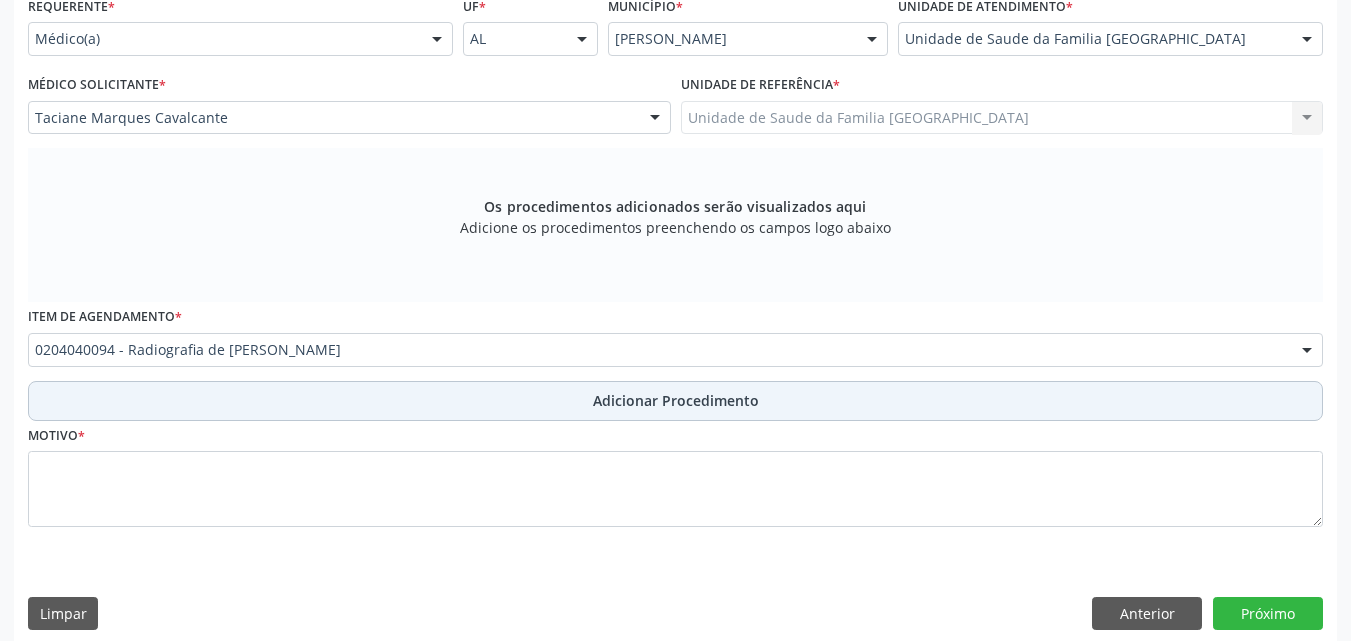 click on "Adicionar Procedimento" at bounding box center (675, 401) 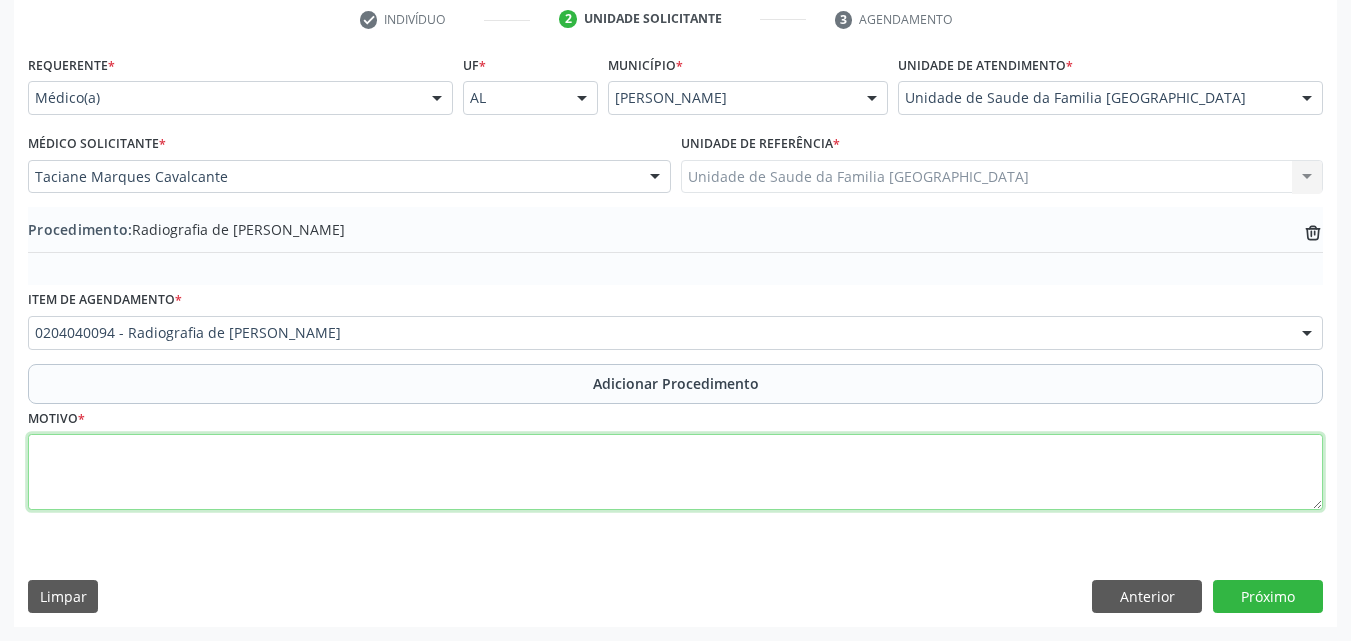 click at bounding box center (675, 472) 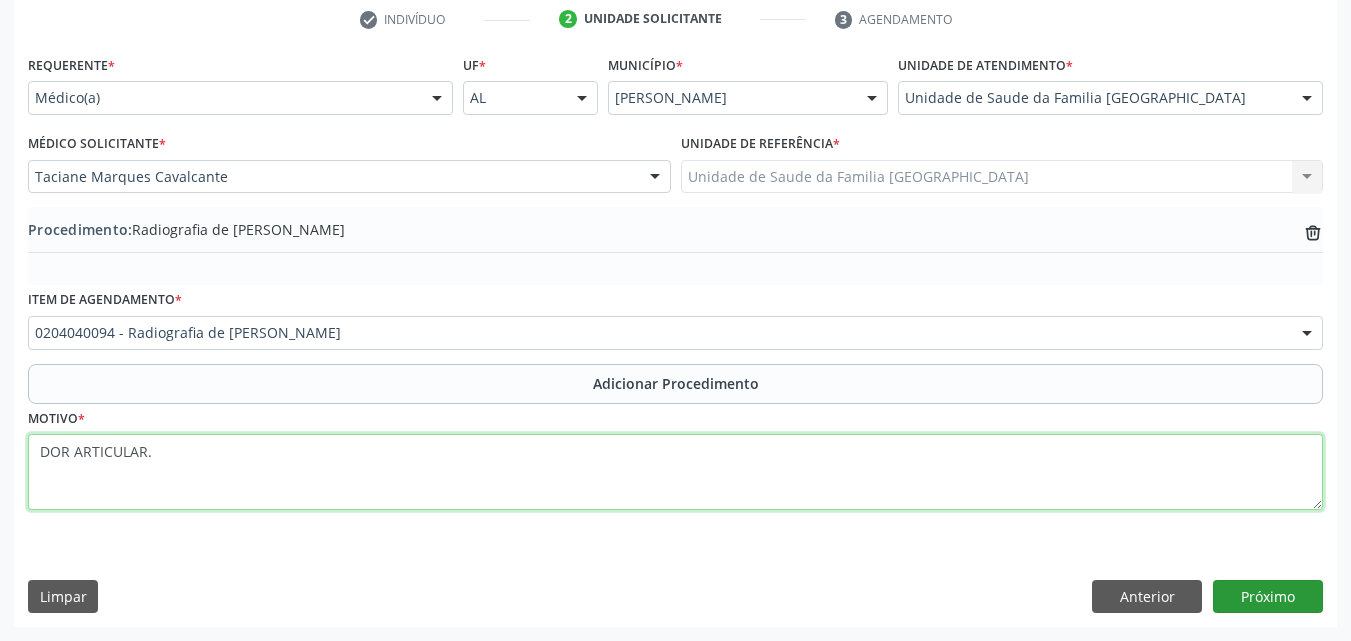 type on "DOR ARTICULAR." 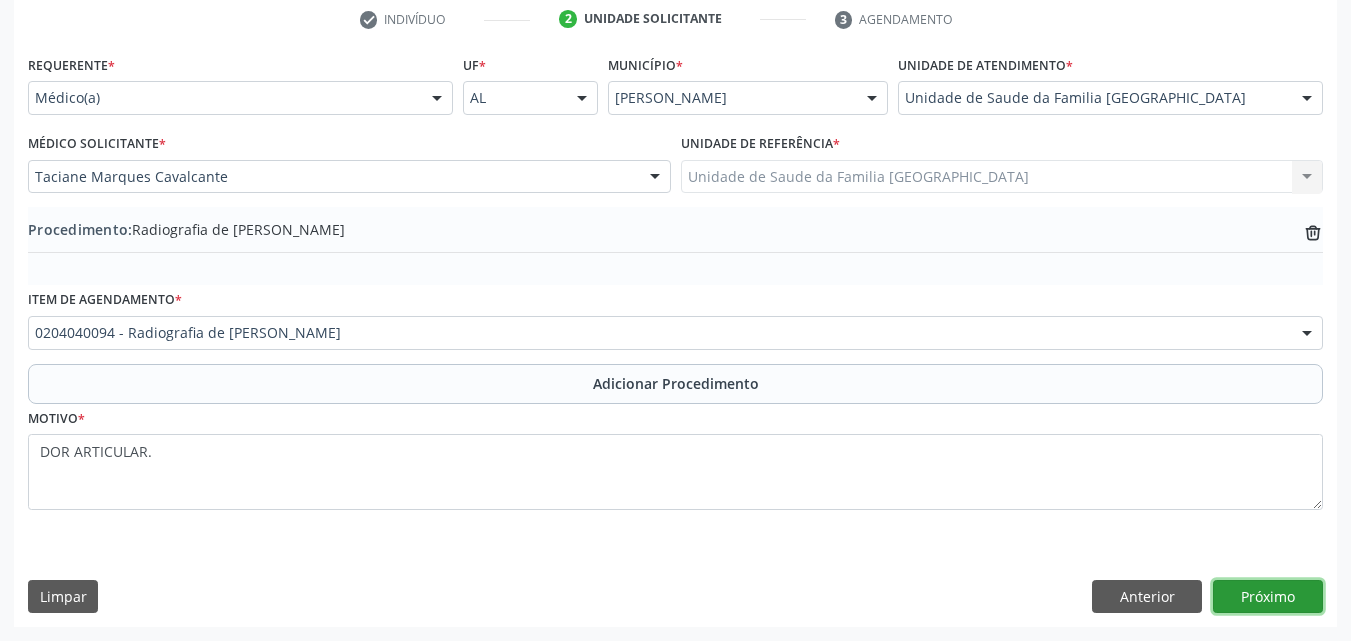 click on "Próximo" at bounding box center (1268, 597) 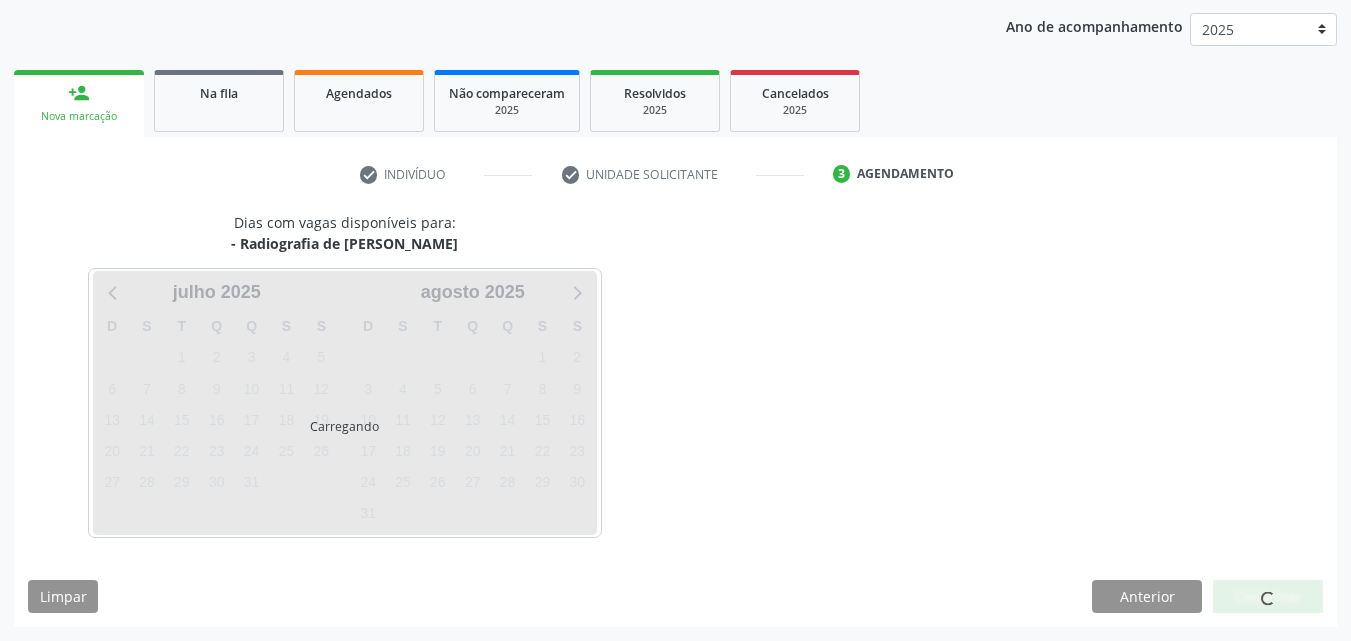 scroll, scrollTop: 316, scrollLeft: 0, axis: vertical 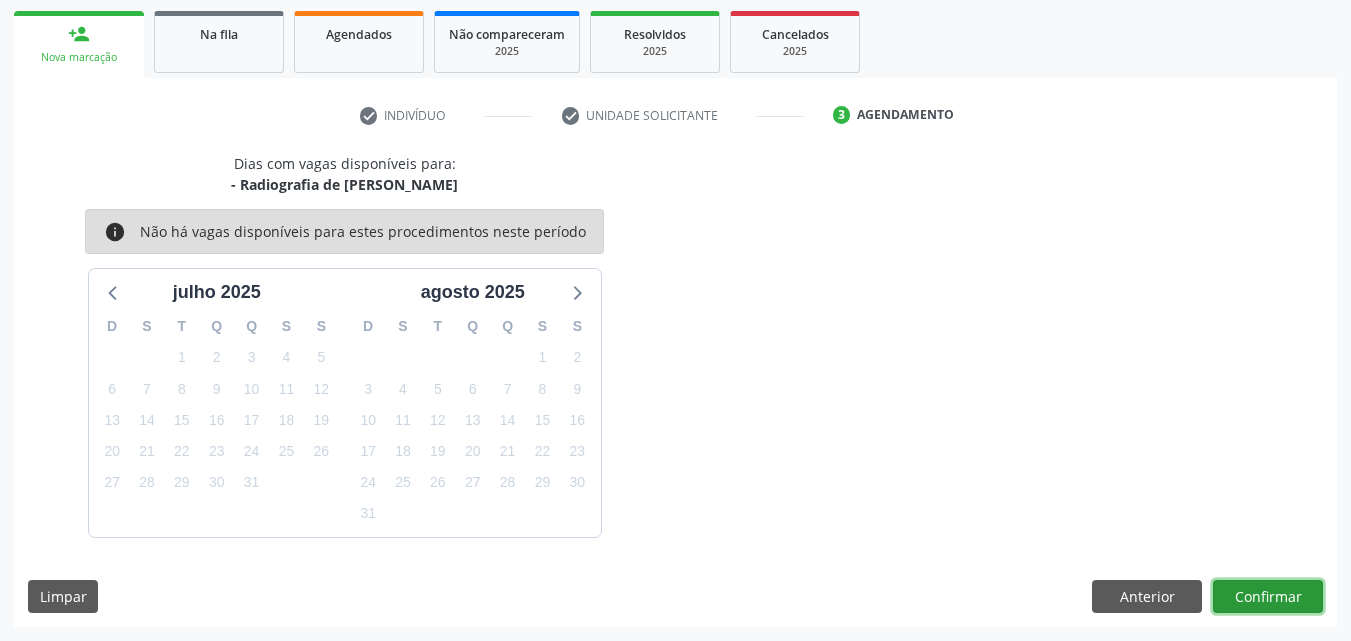 click on "Confirmar" at bounding box center [1268, 597] 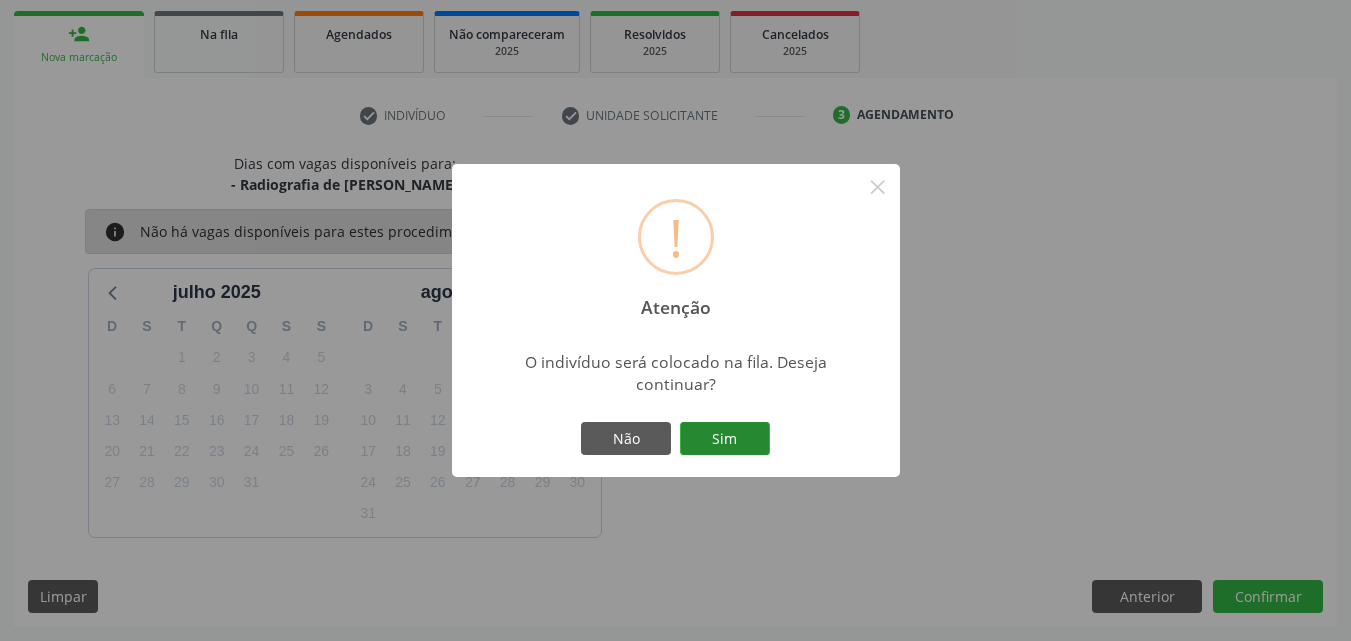 click on "Sim" at bounding box center (725, 439) 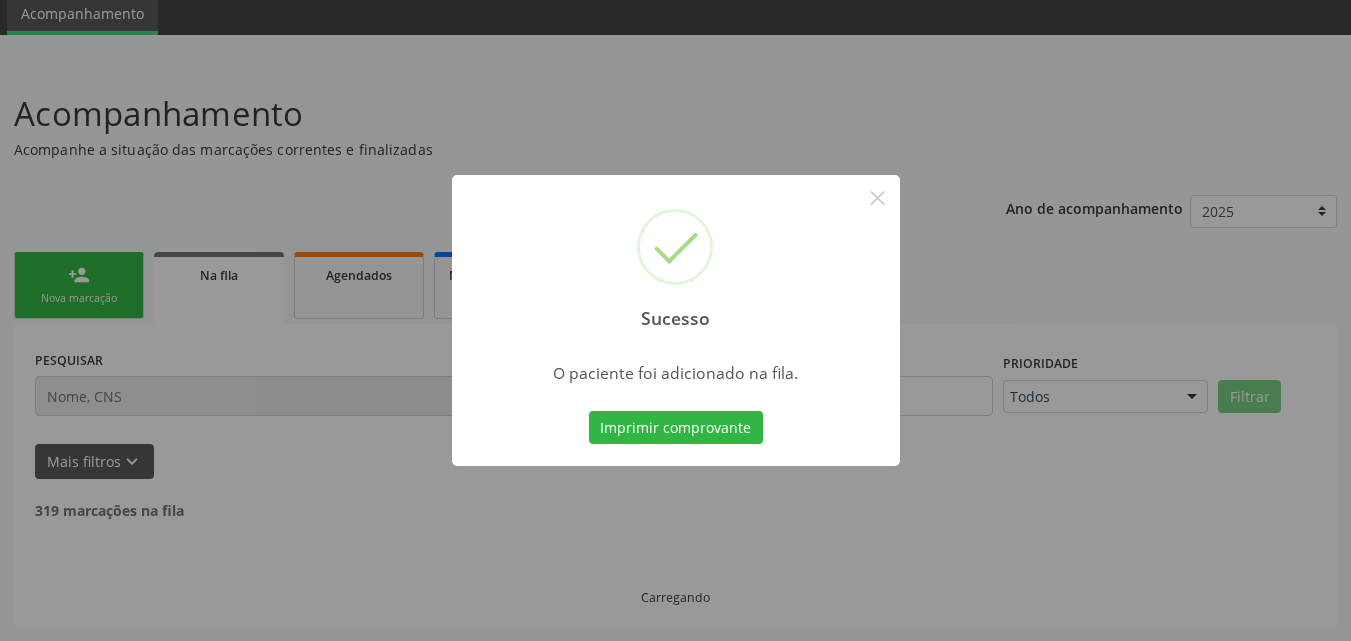 scroll, scrollTop: 54, scrollLeft: 0, axis: vertical 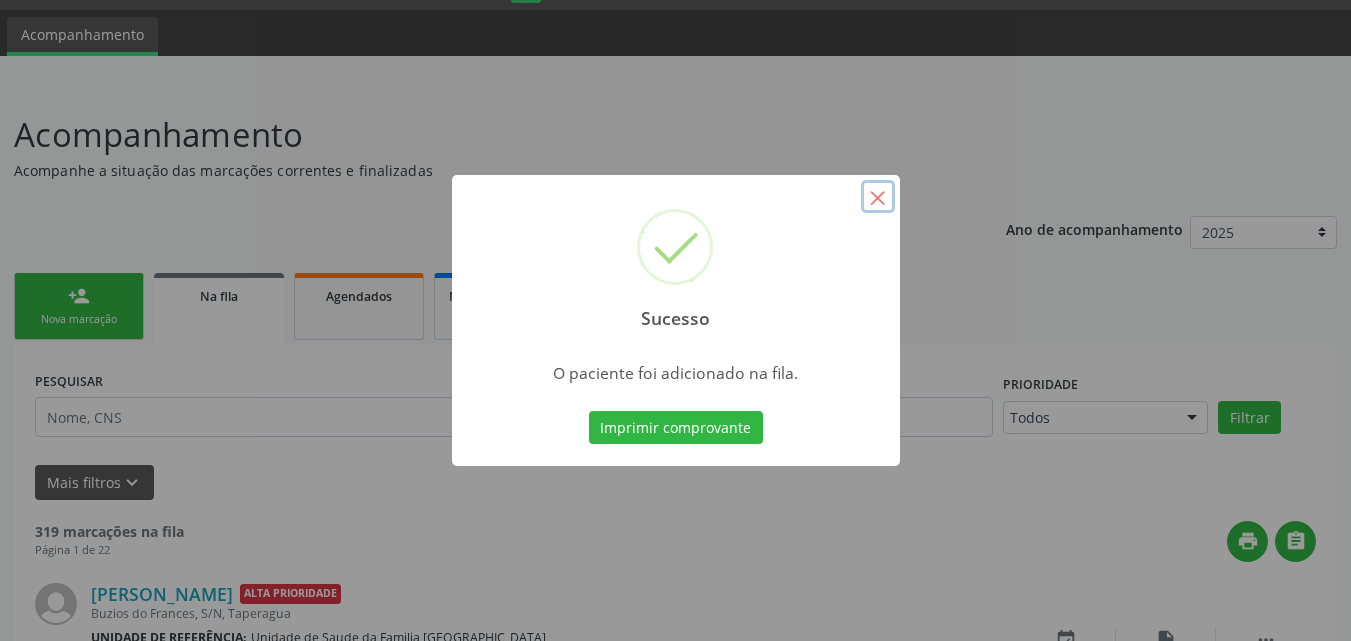 click on "×" at bounding box center [878, 197] 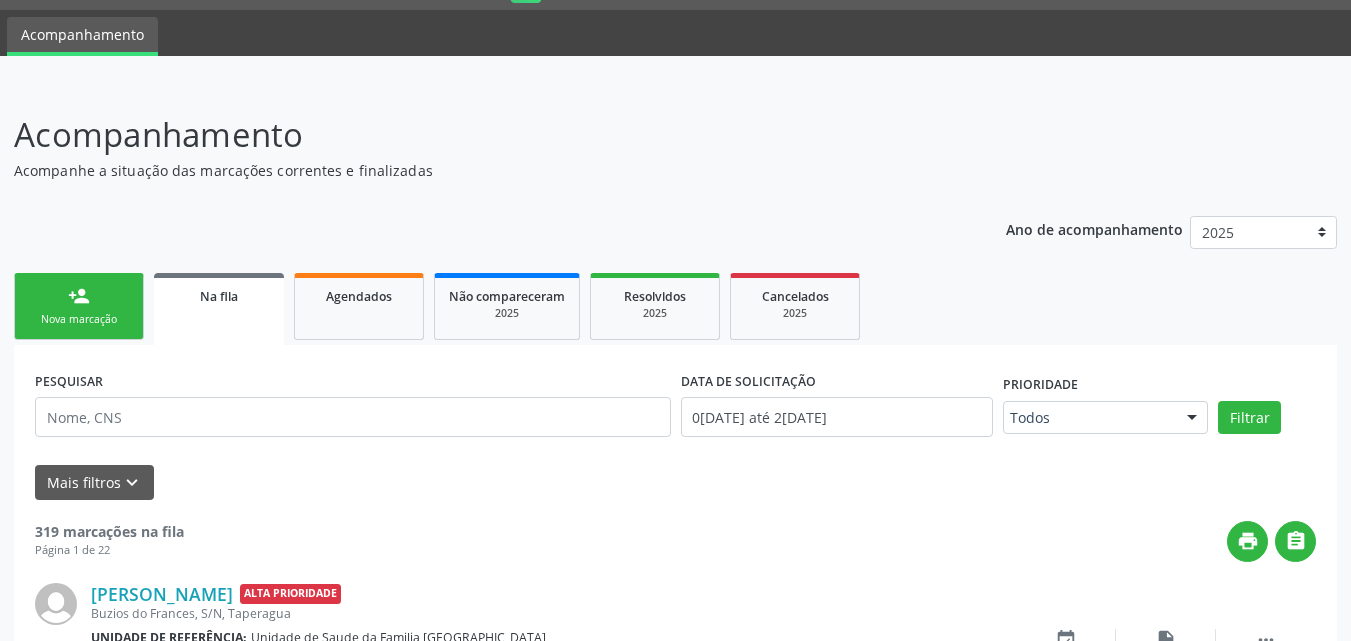 click on "person_add
Nova marcação" at bounding box center (79, 306) 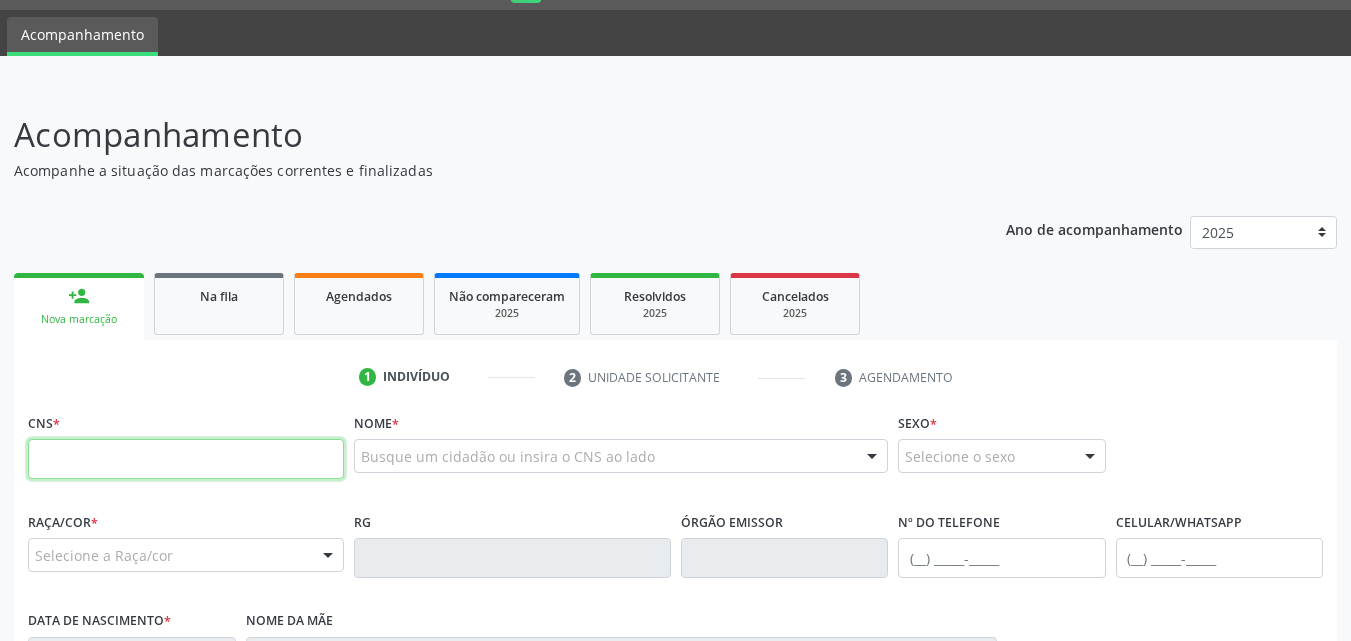click at bounding box center (186, 459) 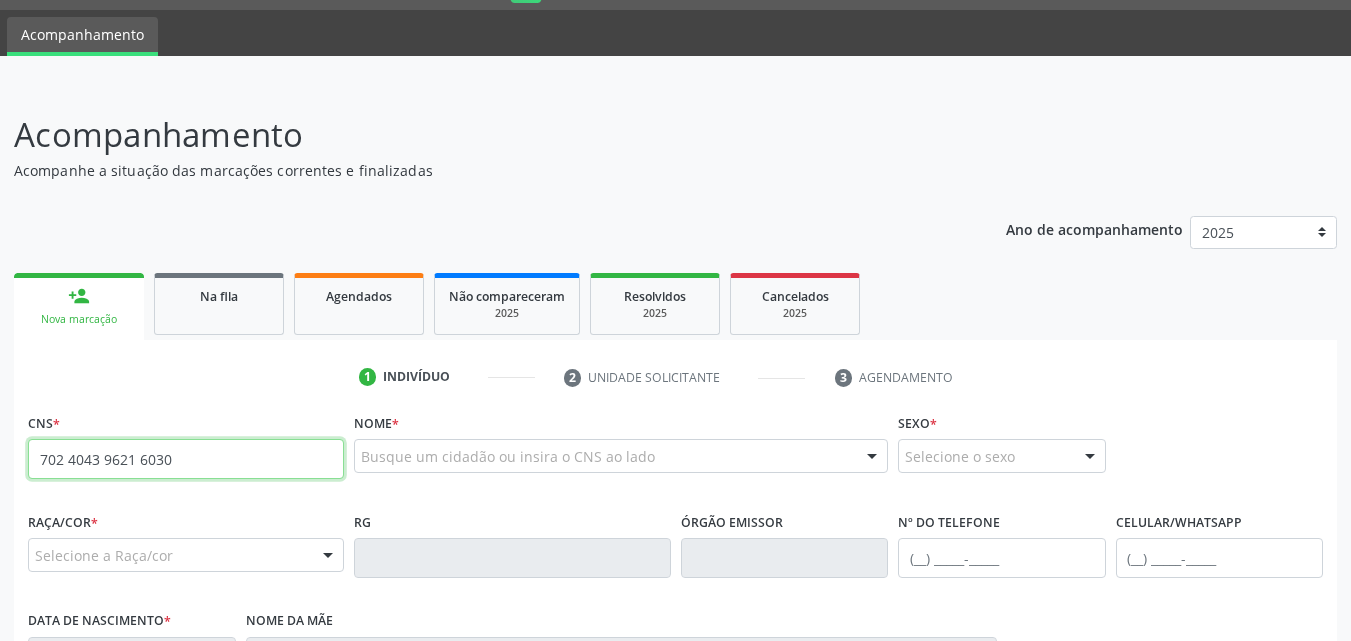 type on "702 4043 9621 6030" 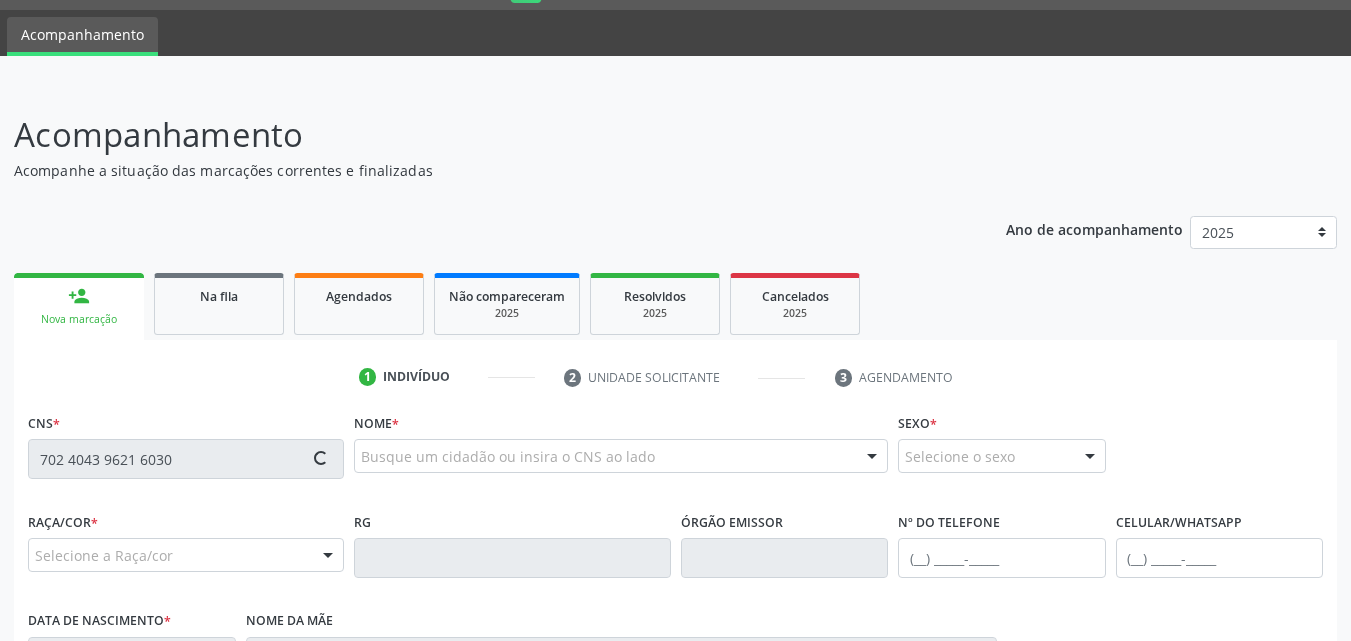 click on "RG" at bounding box center (512, 542) 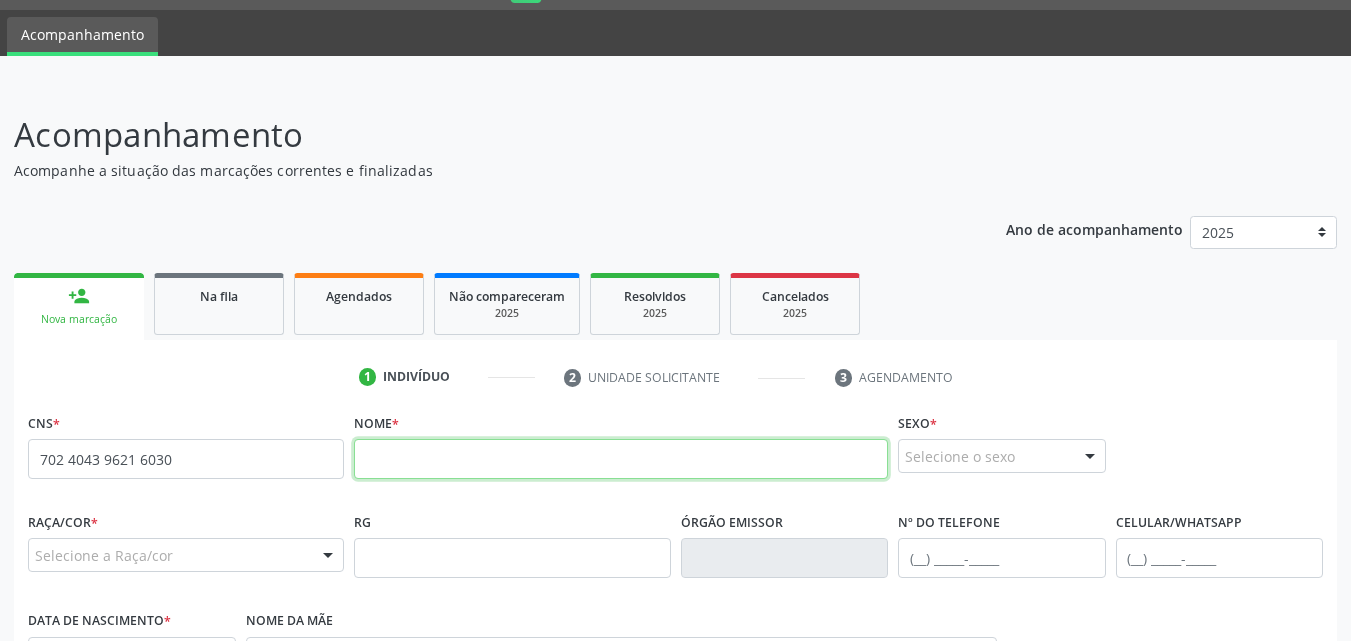click at bounding box center [621, 459] 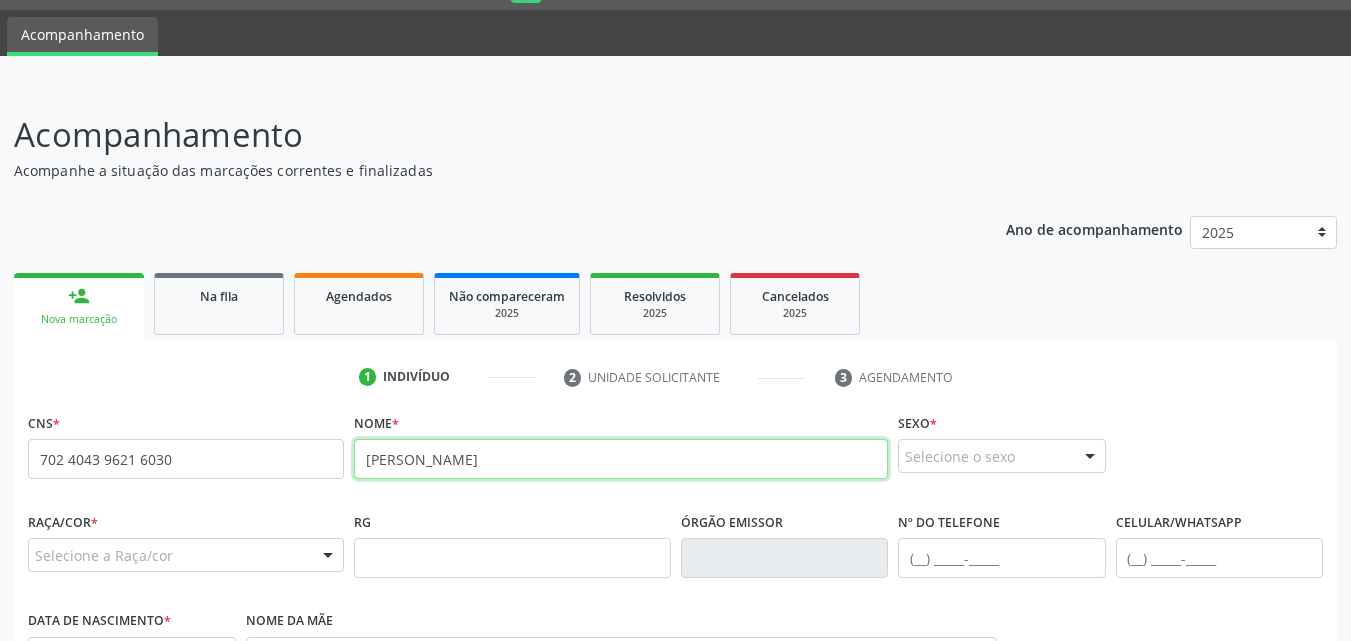 type on "[PERSON_NAME]" 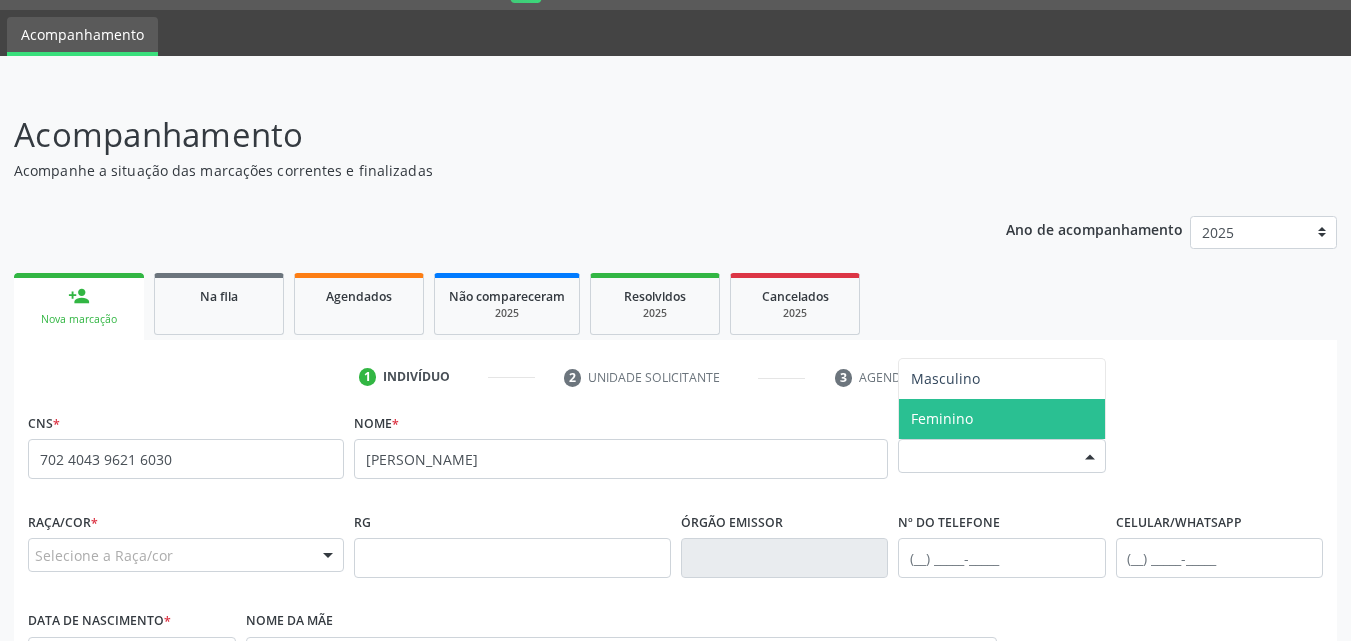 click on "Feminino" at bounding box center (1002, 419) 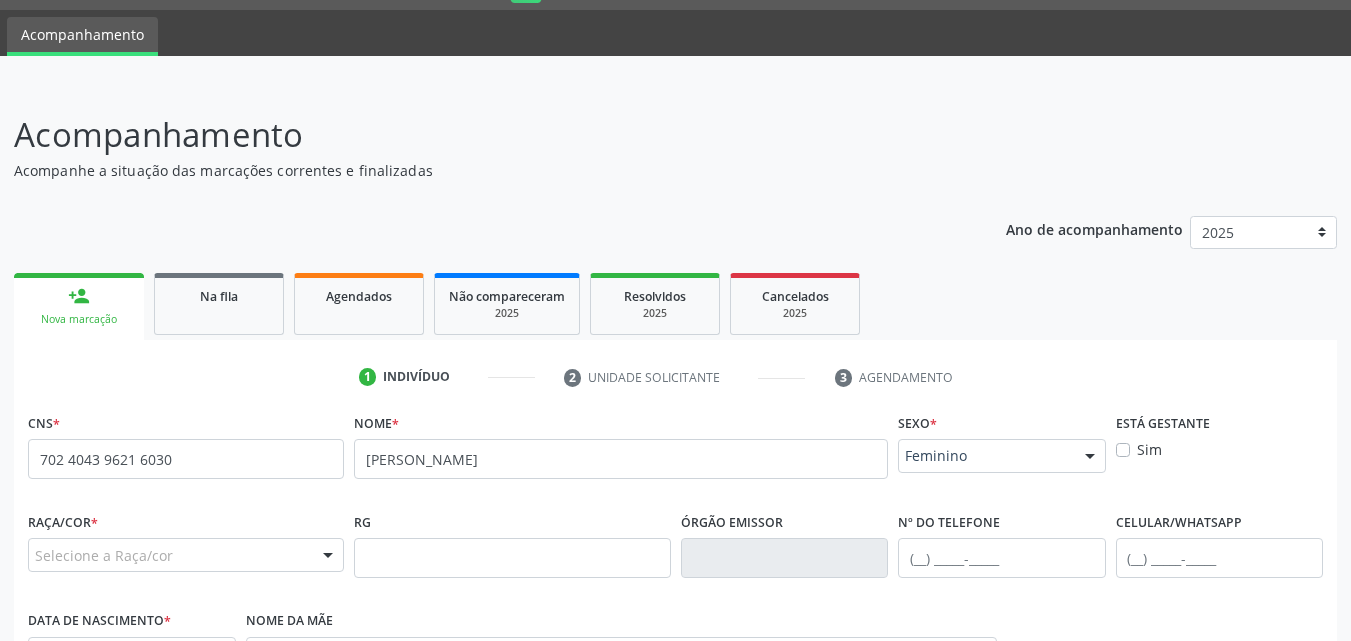 scroll, scrollTop: 471, scrollLeft: 0, axis: vertical 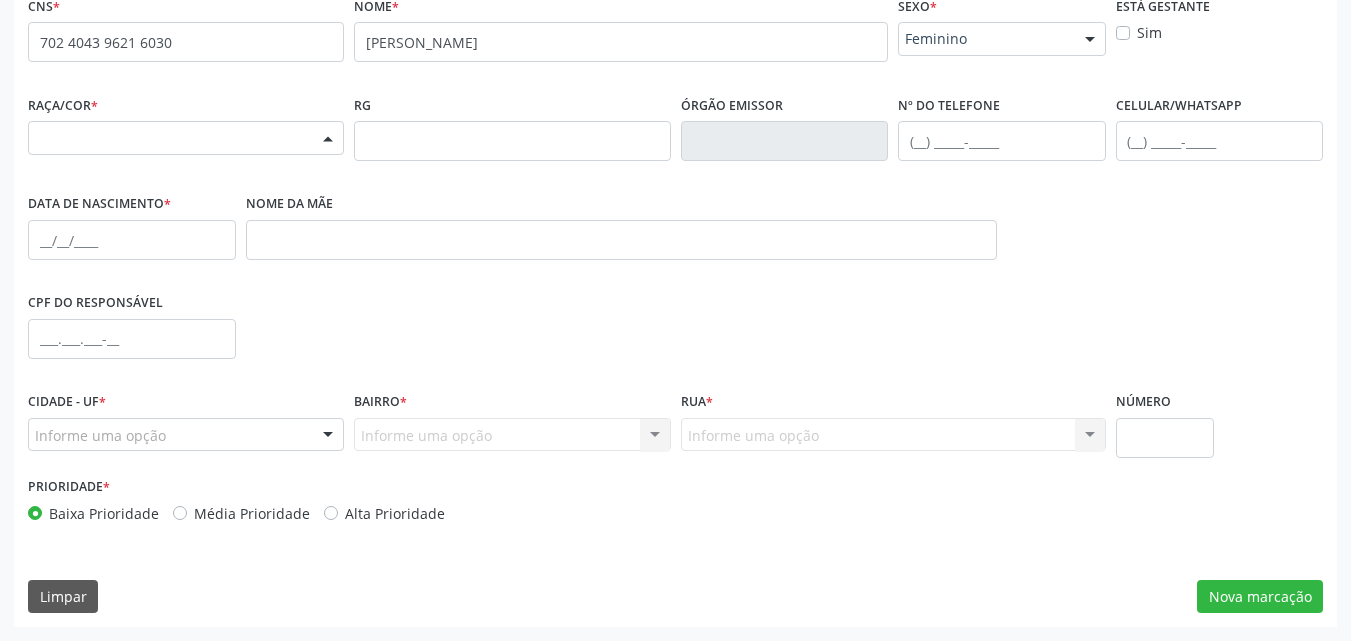 click on "Selecione a Raça/cor" at bounding box center [186, 138] 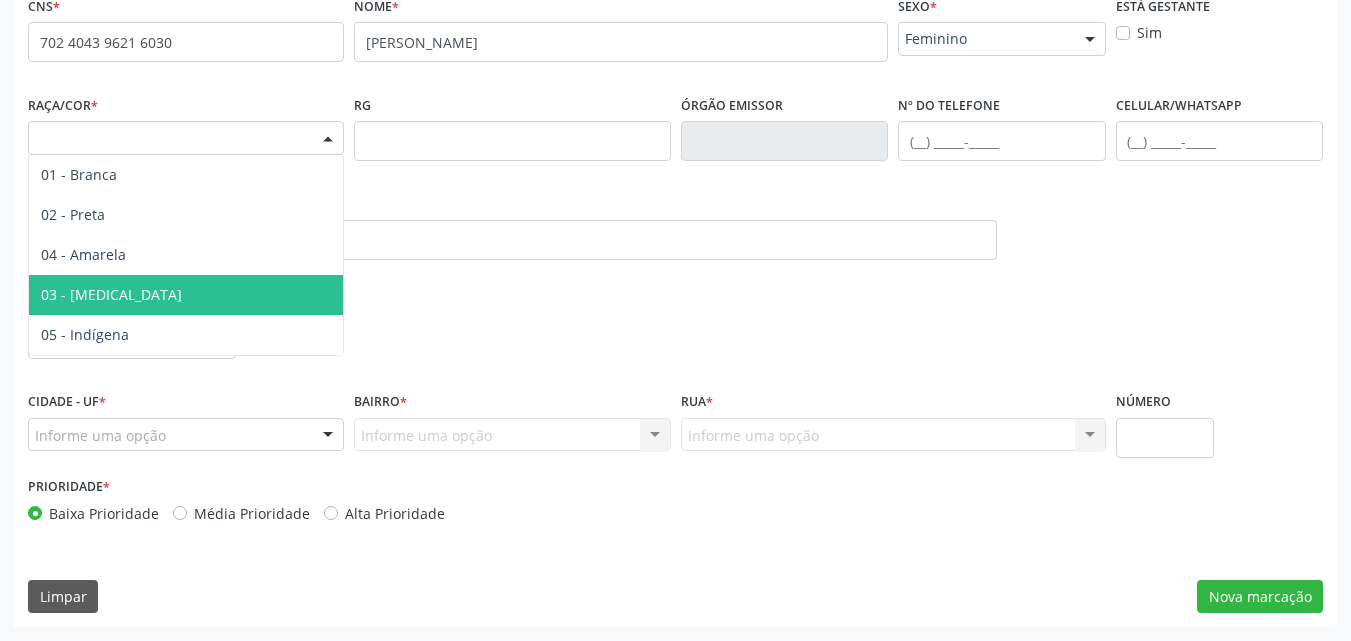 click on "03 - [MEDICAL_DATA]" at bounding box center [111, 294] 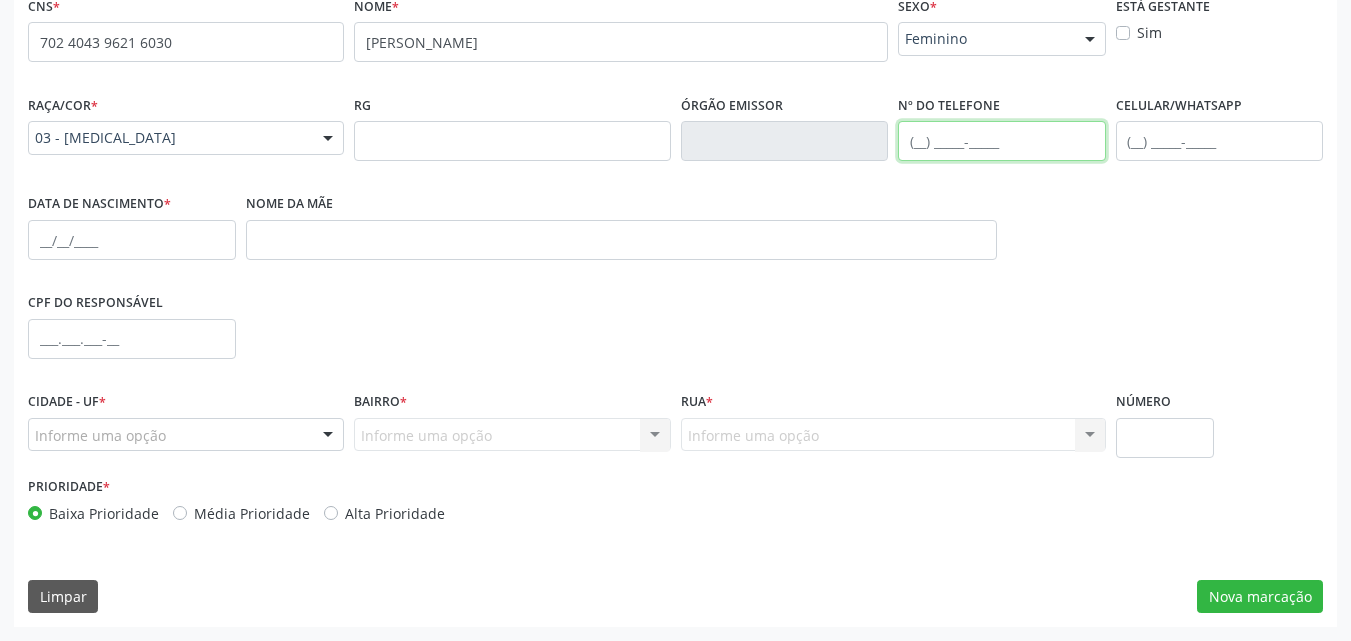 click at bounding box center (1002, 141) 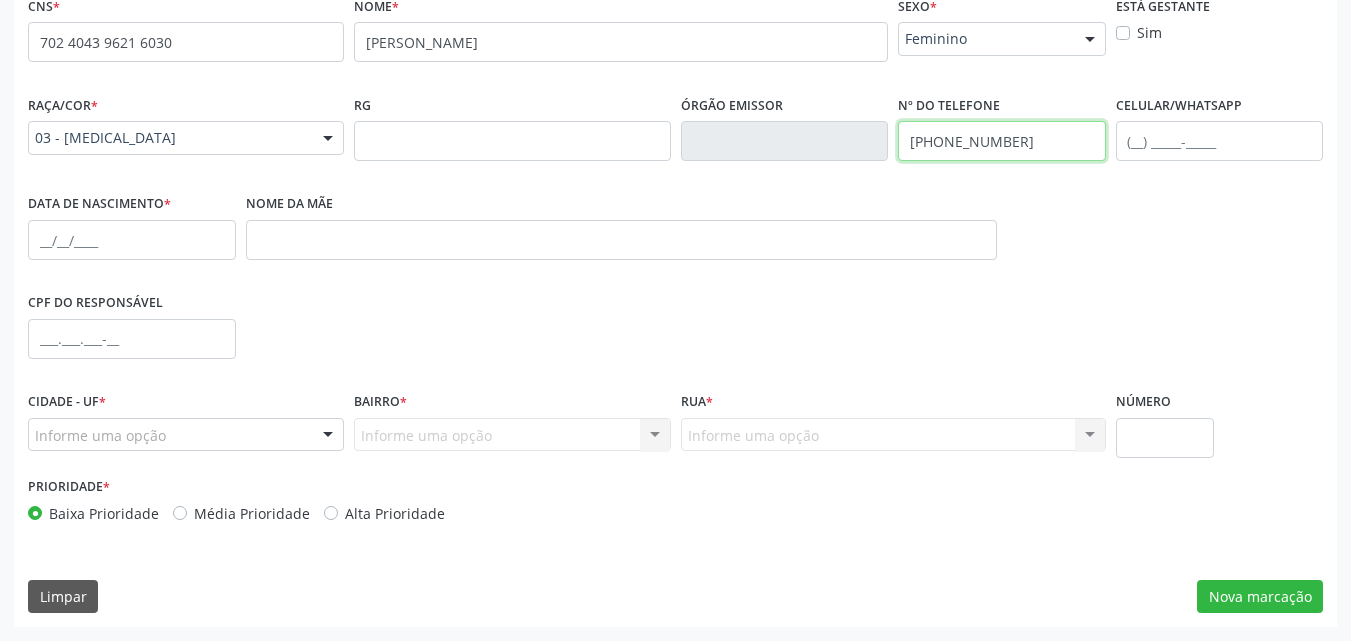 type on "[PHONE_NUMBER]" 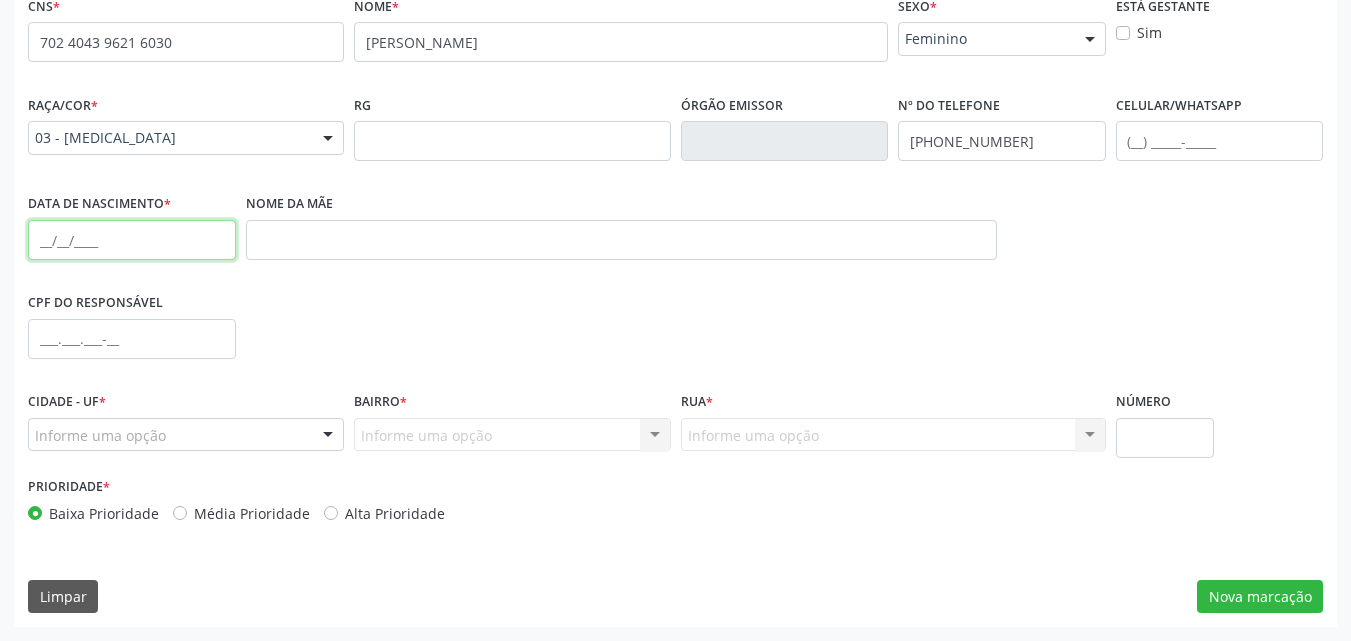 click at bounding box center [132, 240] 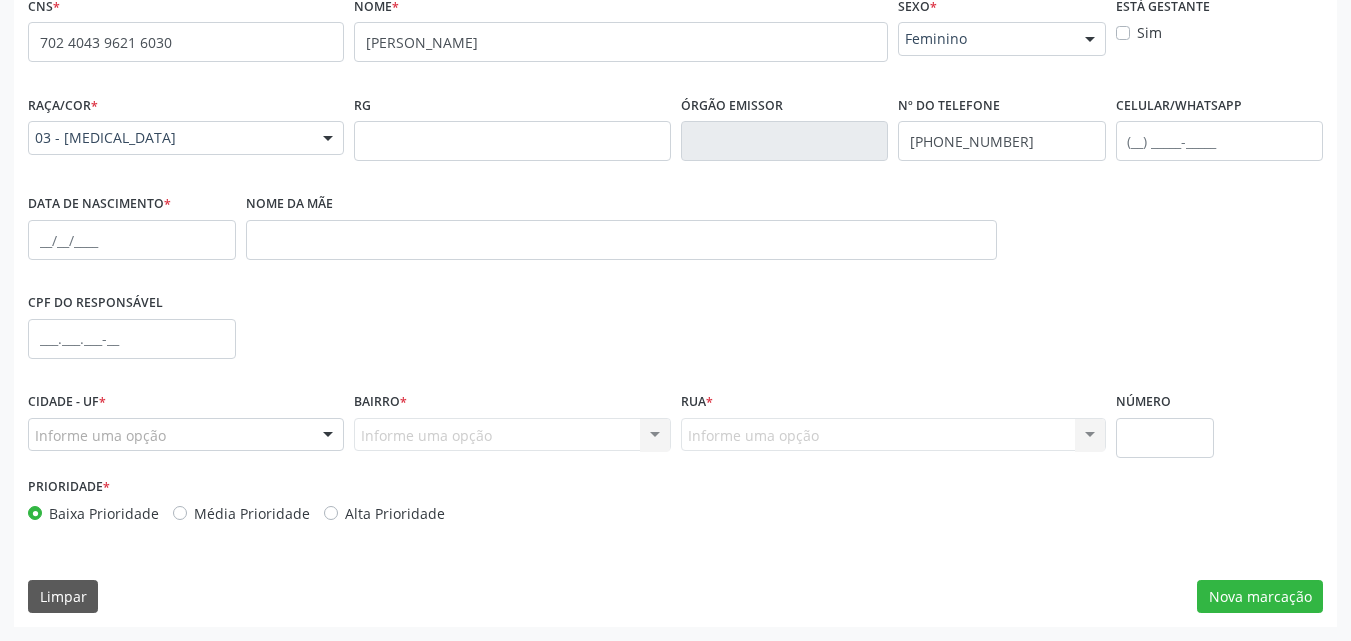 click on "Data de nascimento
*" at bounding box center (99, 204) 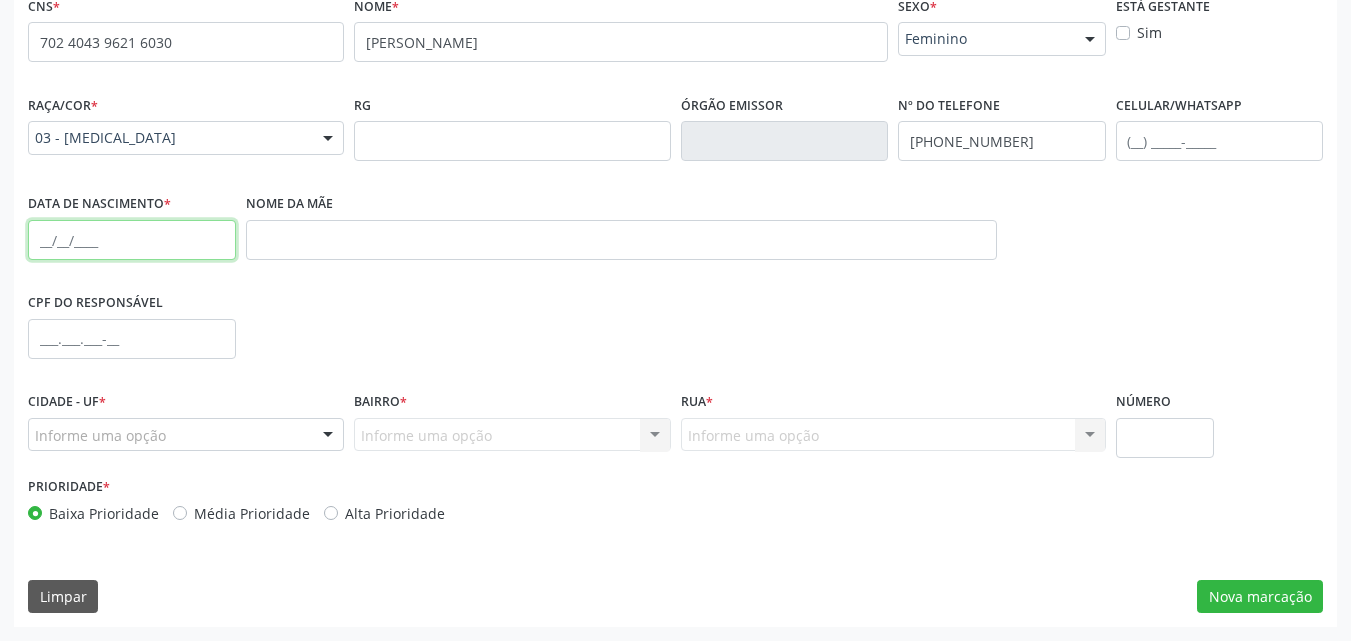 click at bounding box center (132, 240) 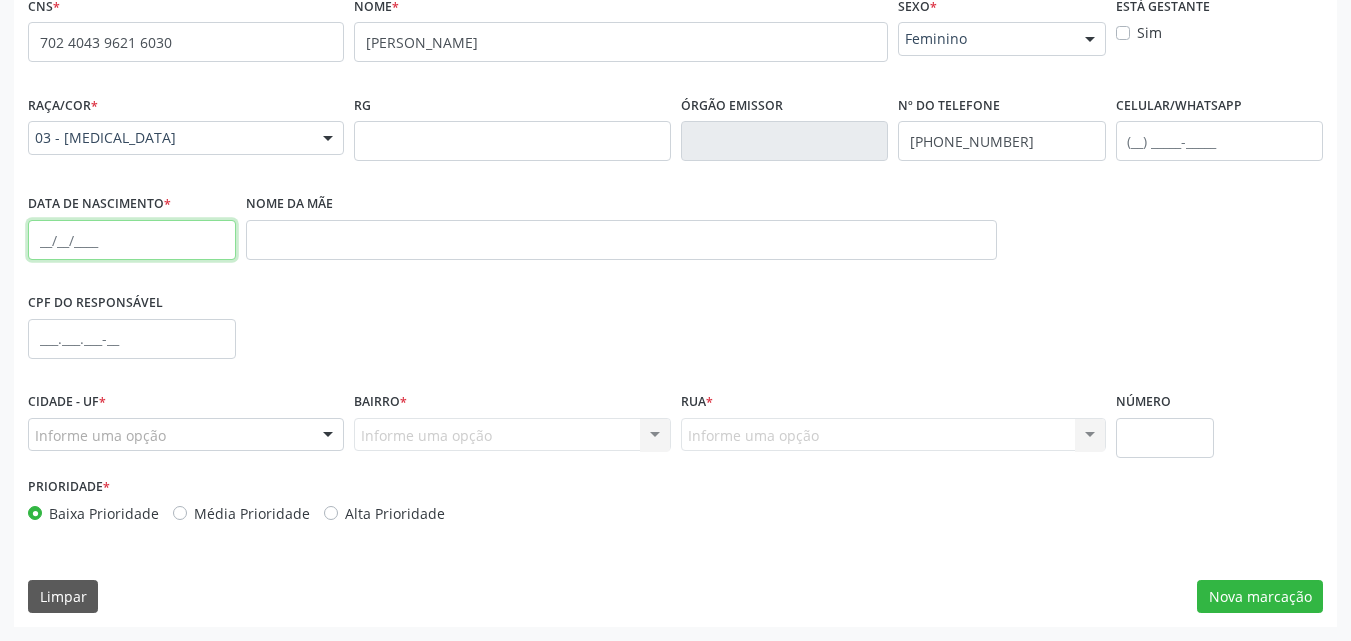 paste on "1[DATE]" 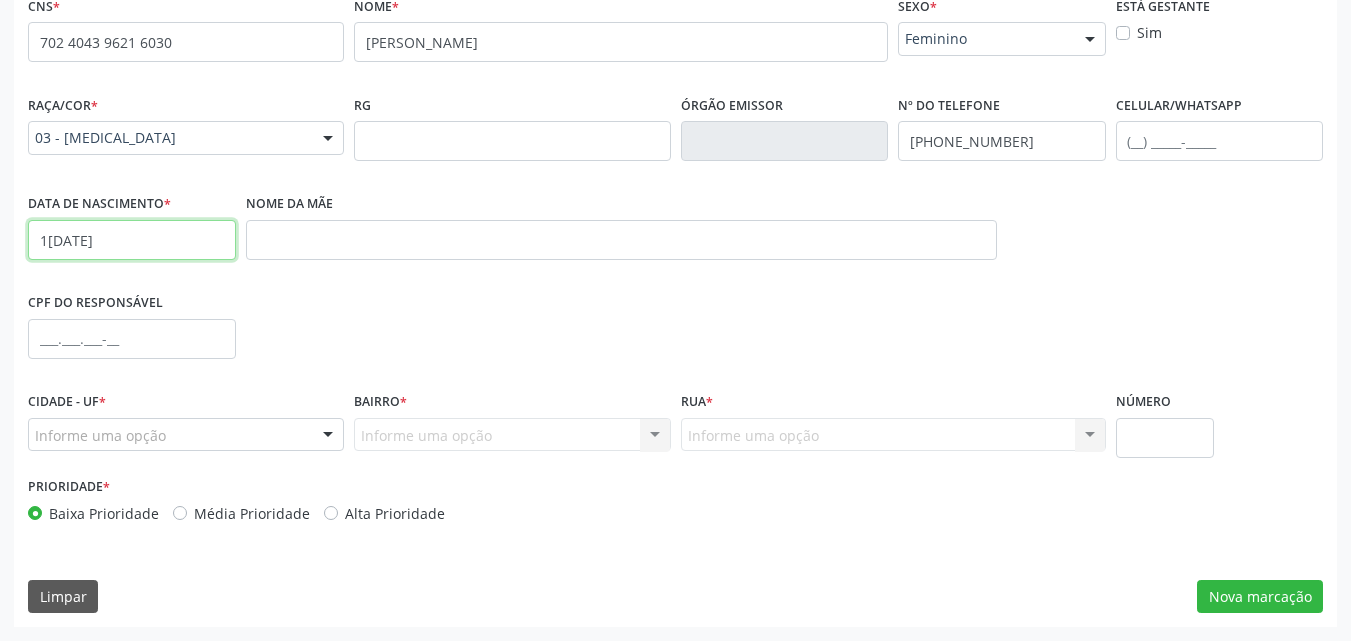 type on "1[DATE]" 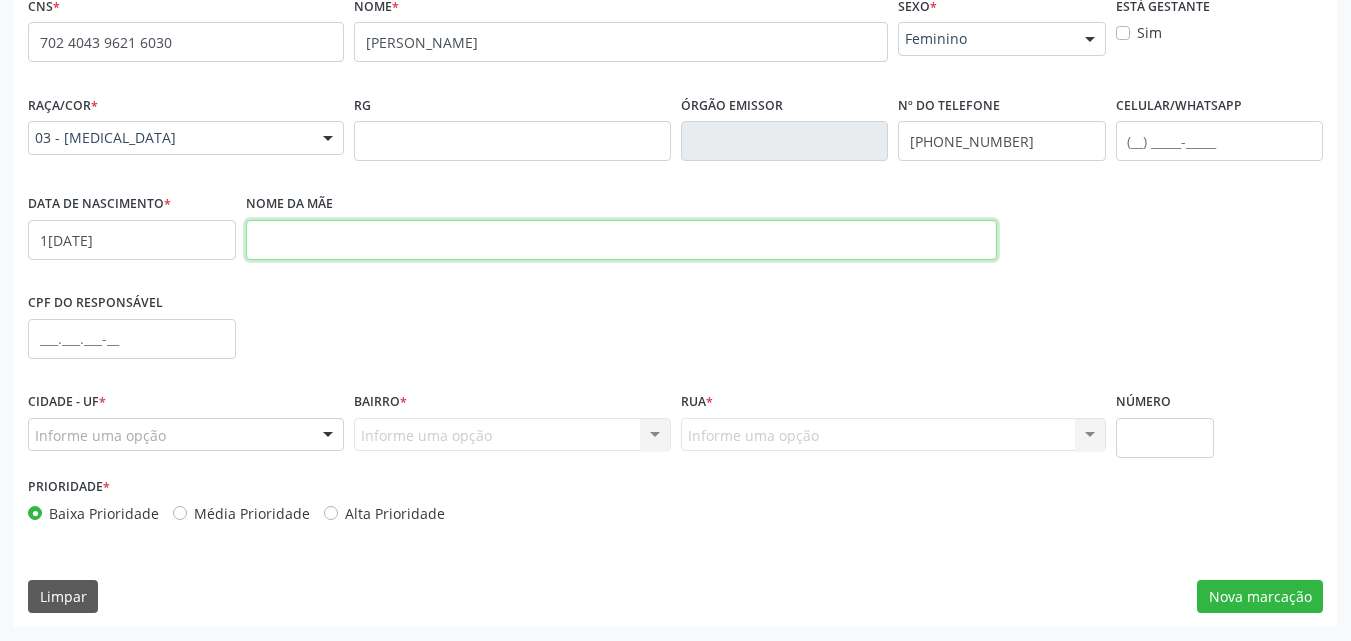 click at bounding box center (621, 240) 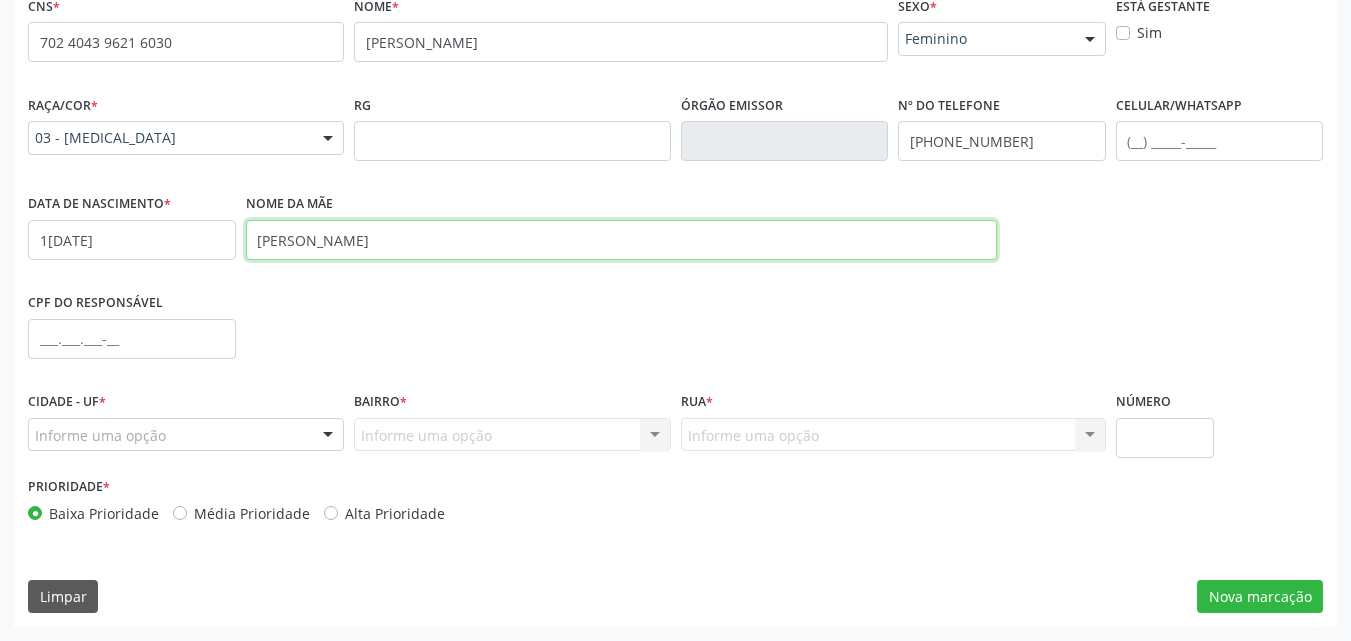 type on "[PERSON_NAME]" 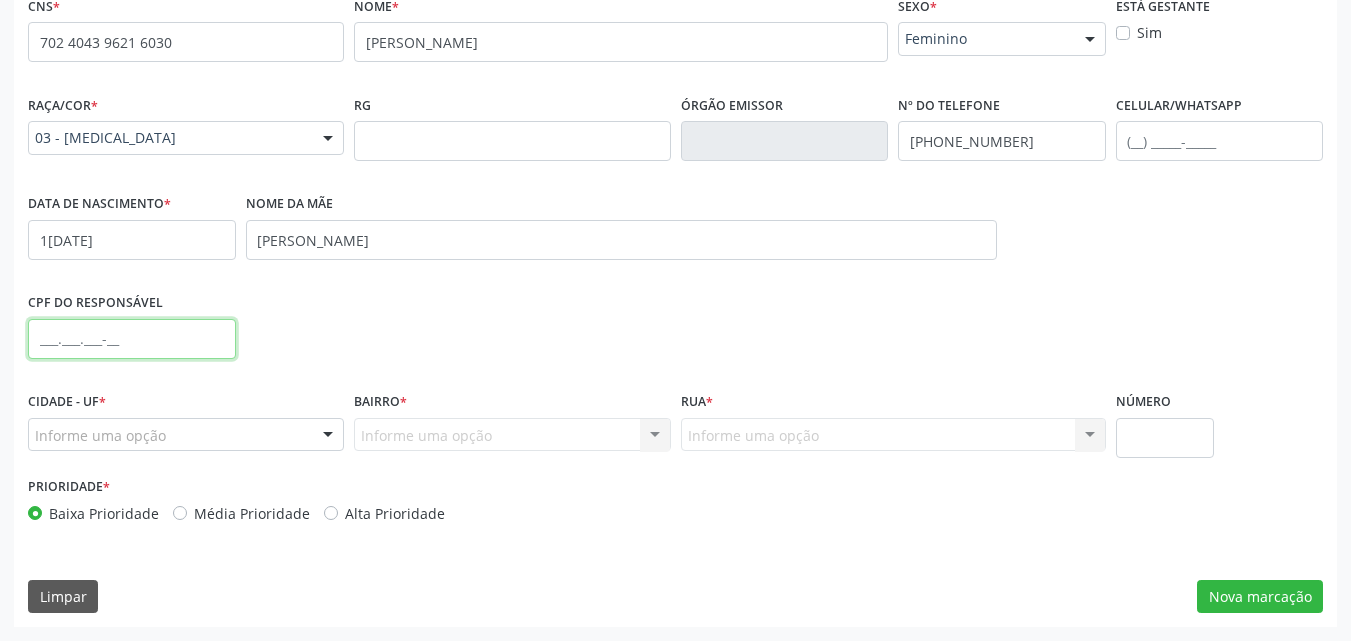 click at bounding box center [132, 339] 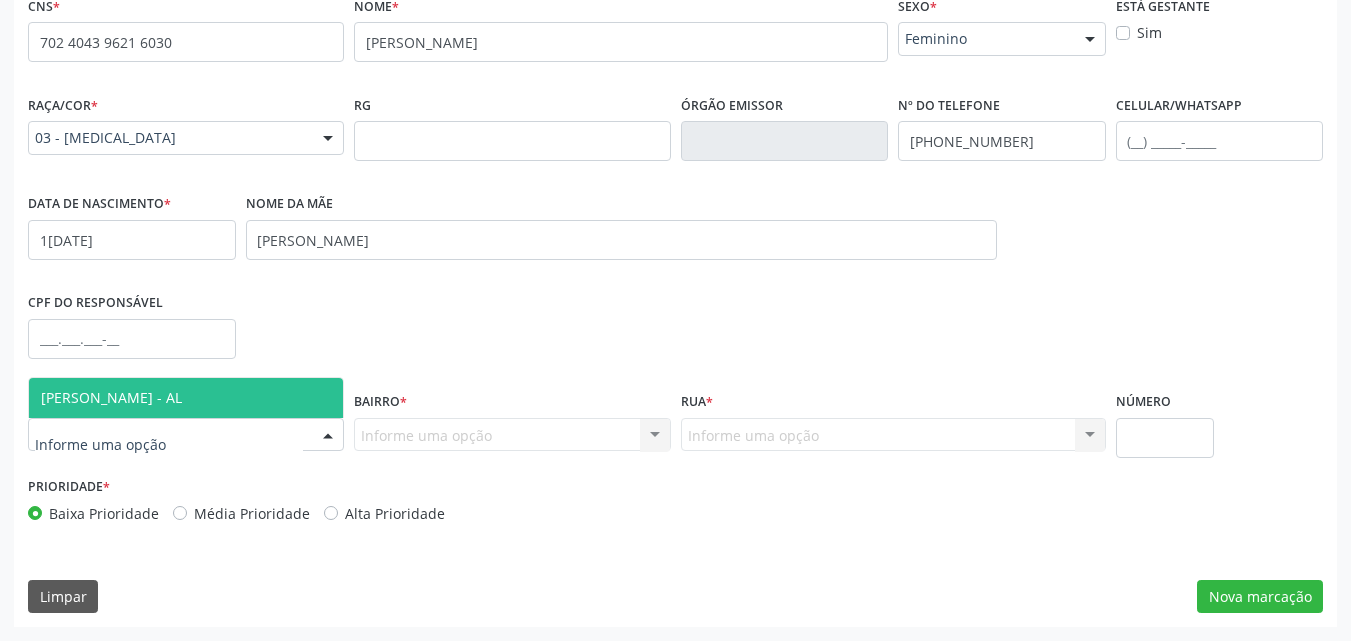 click on "[PERSON_NAME] - AL" at bounding box center [111, 397] 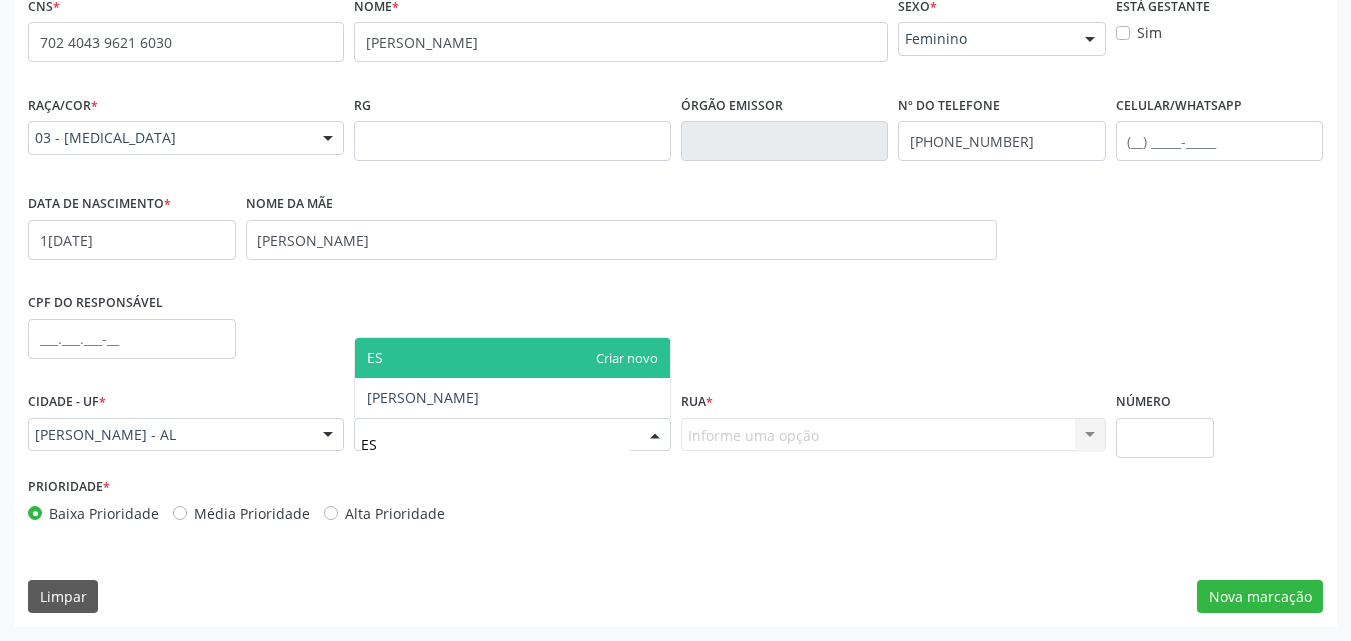 type on "E" 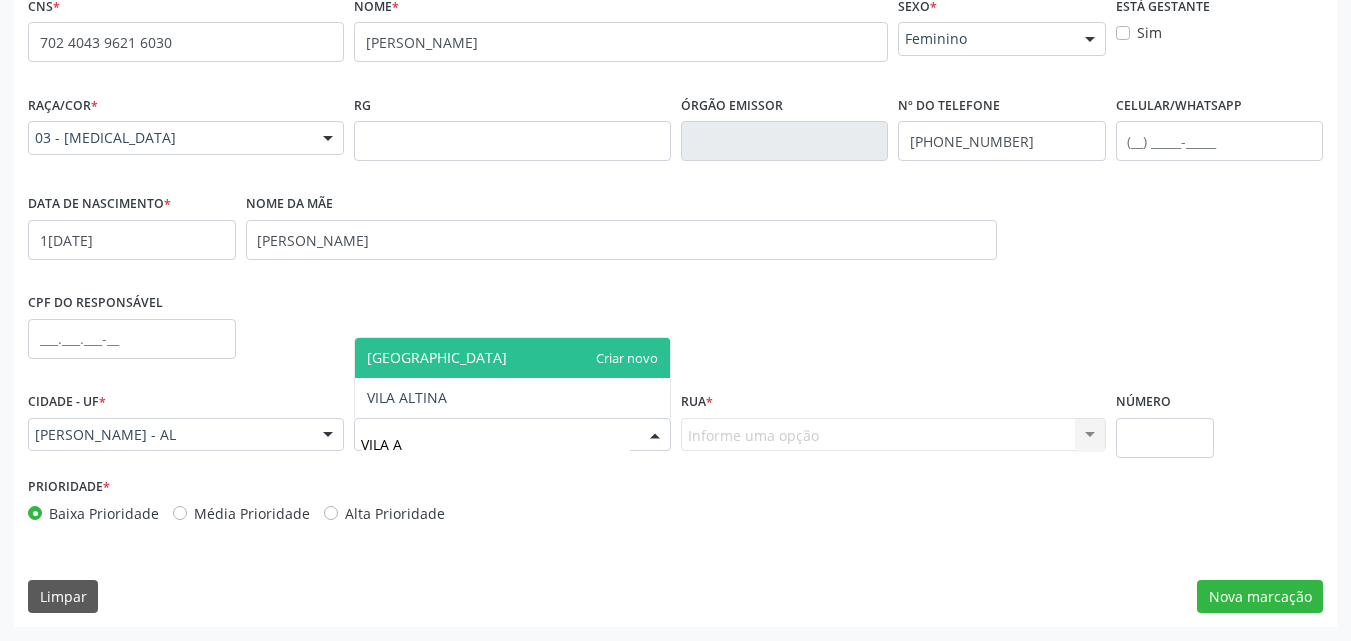 type on "[GEOGRAPHIC_DATA]" 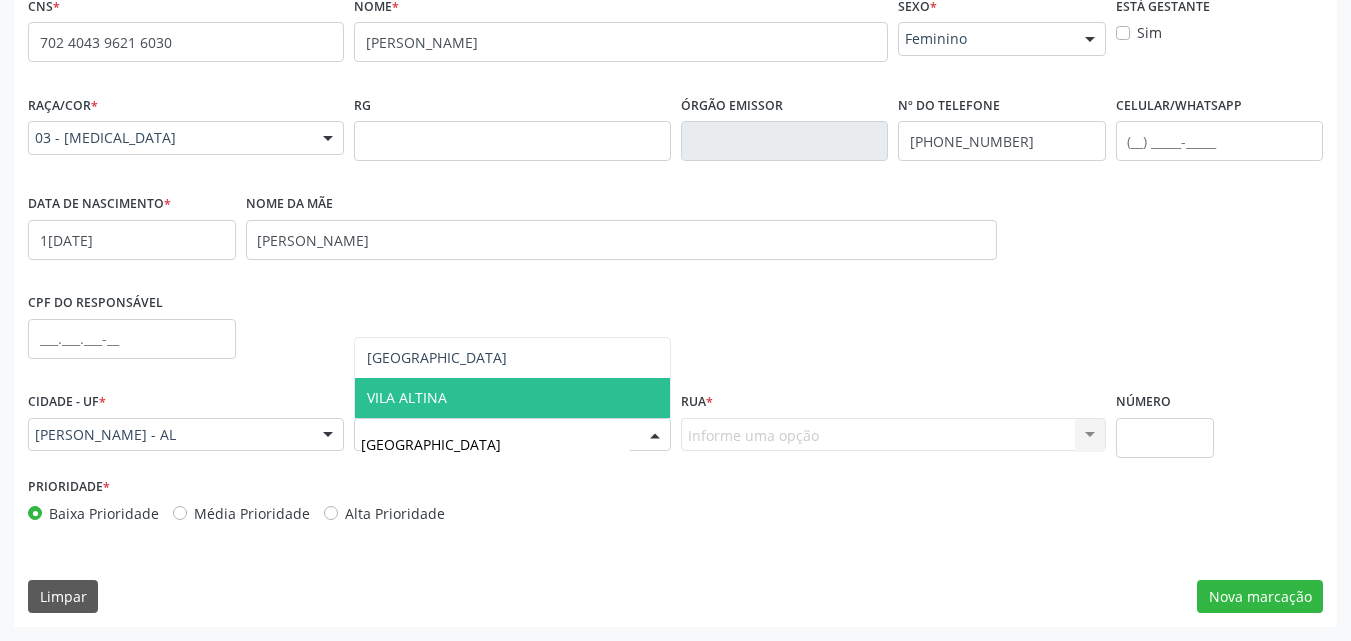 click on "VILA ALTINA" at bounding box center [407, 397] 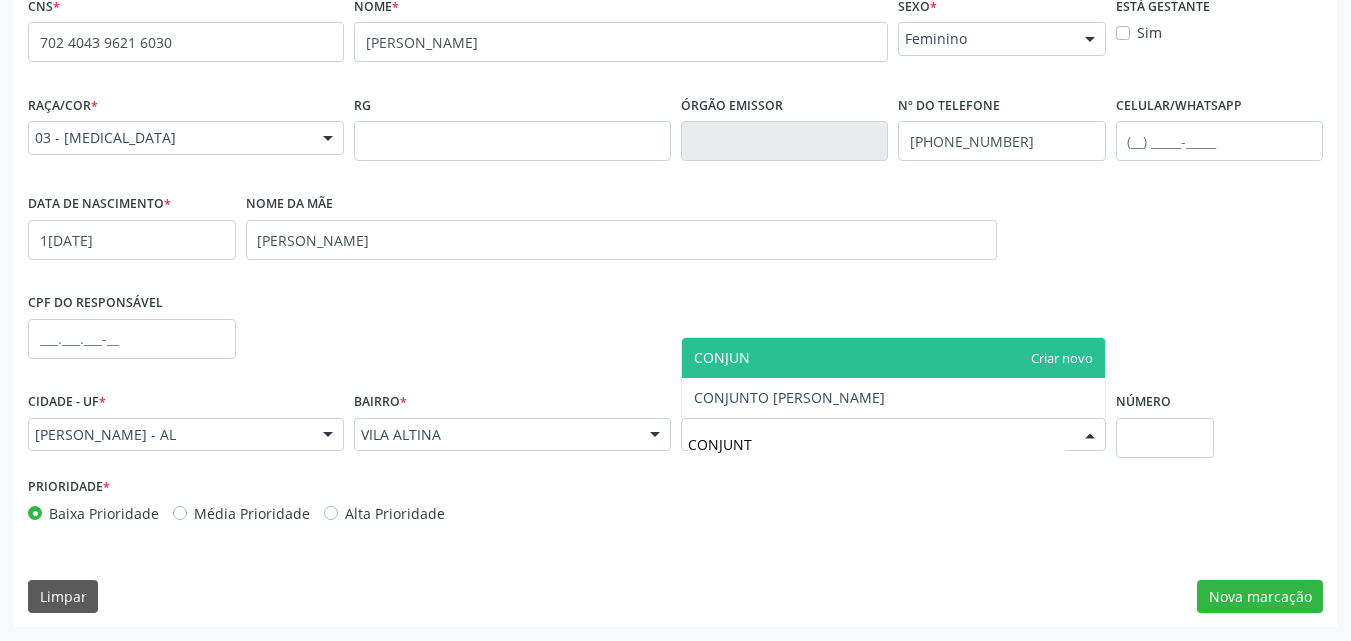 type on "CONJUNTO" 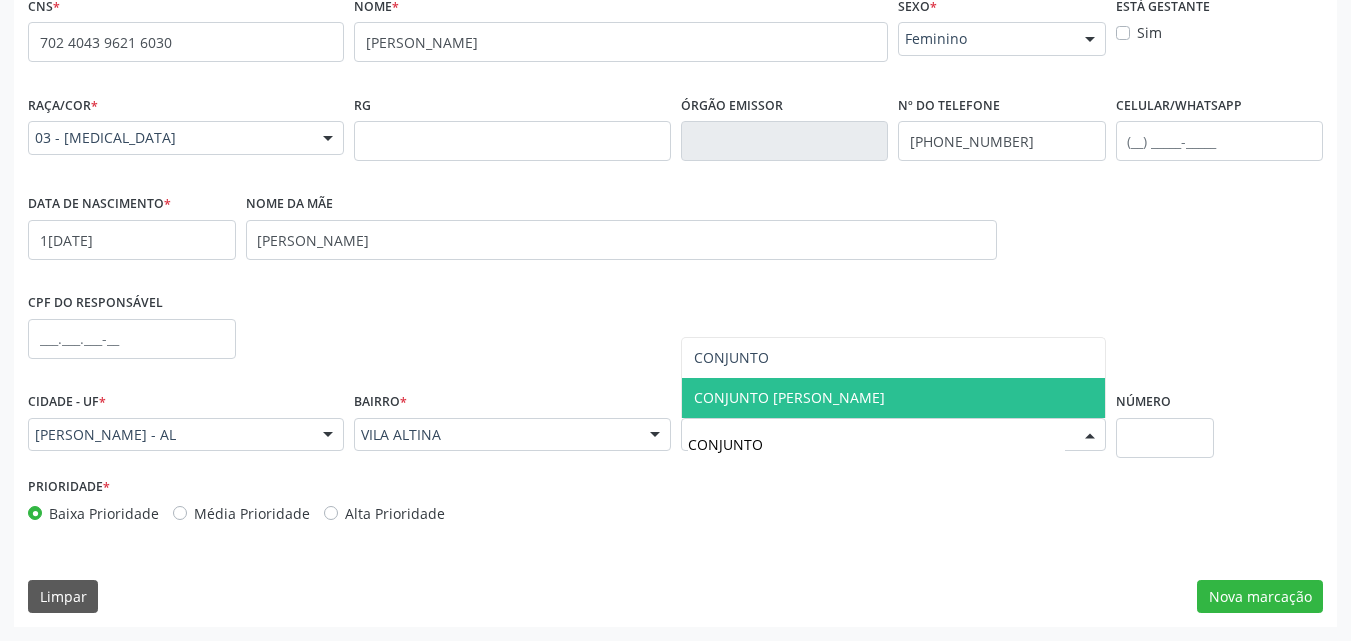 click on "CONJUNTO [PERSON_NAME]" at bounding box center (789, 397) 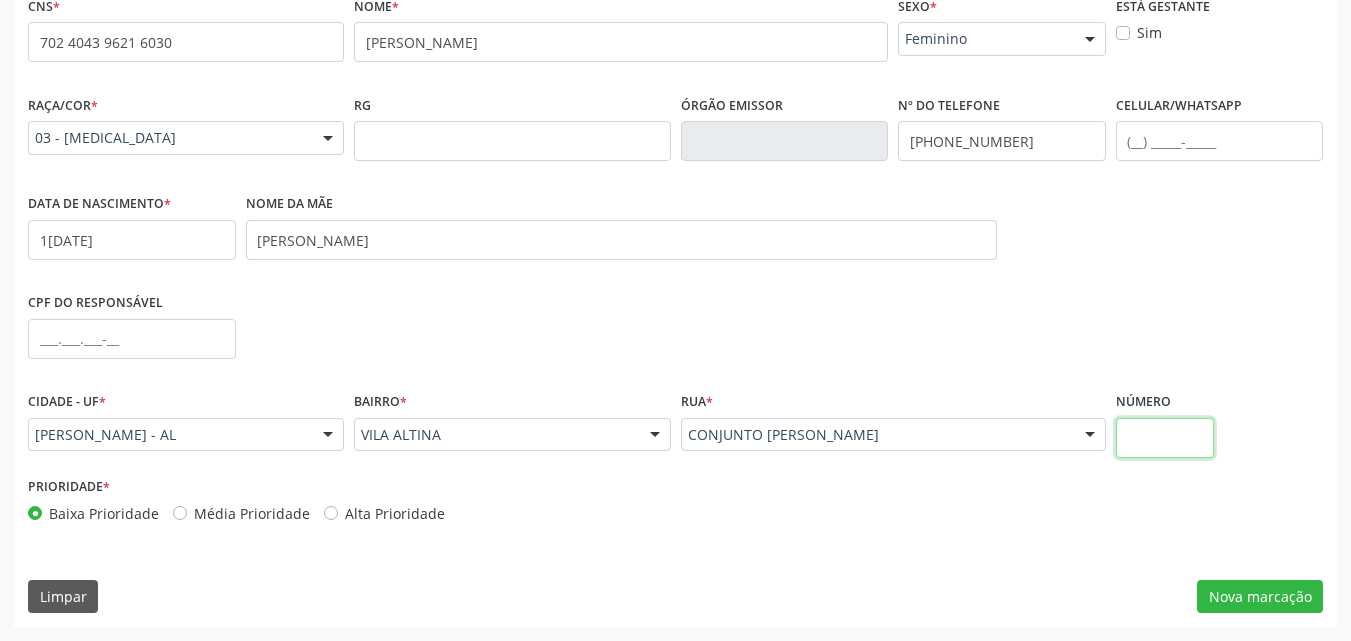 drag, startPoint x: 1173, startPoint y: 441, endPoint x: 1161, endPoint y: 458, distance: 20.808653 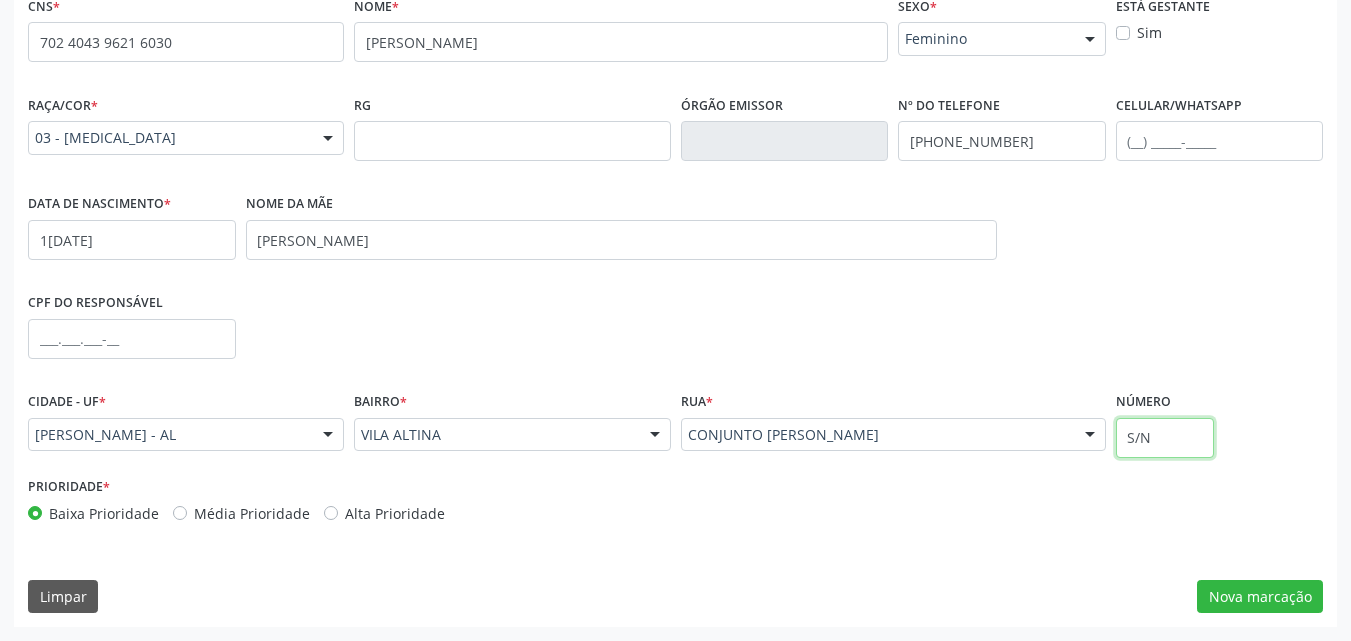 type on "S/N" 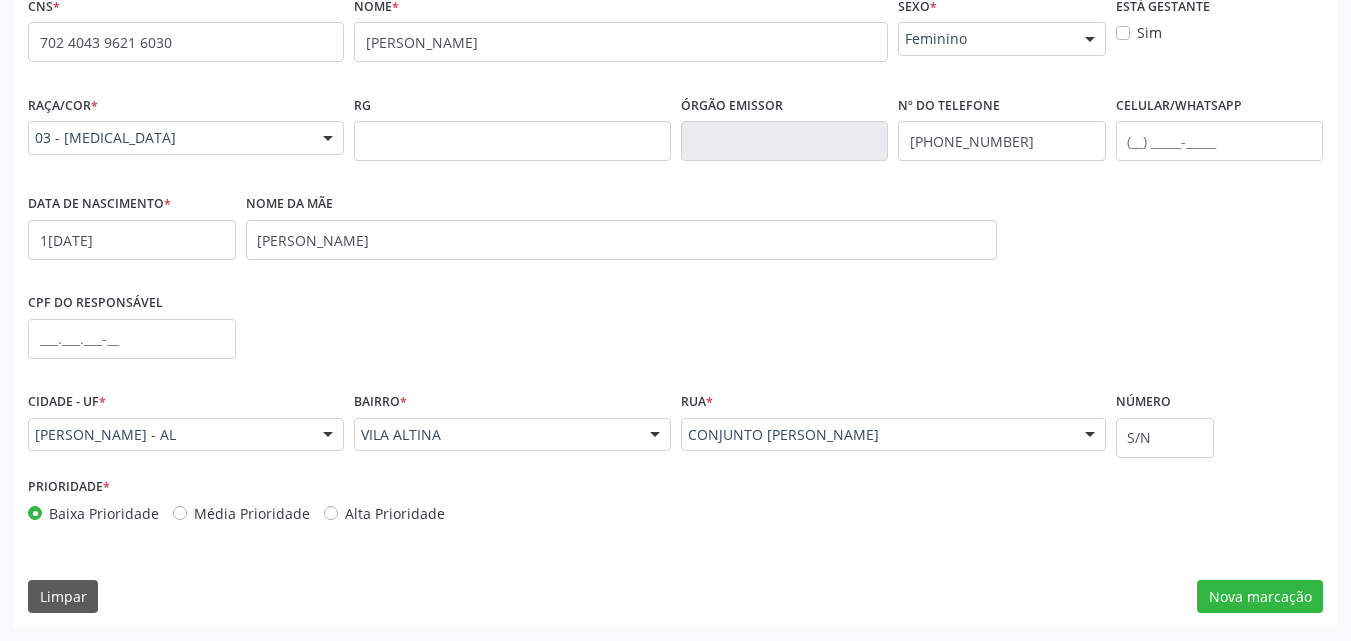 click on "CNS
*
702 4043 9621 6030       none
Nome
*
[PERSON_NAME]
*
Feminino         Masculino   Feminino
Nenhum resultado encontrado para: "   "
Não há nenhuma opção para ser exibida.
Está gestante
Sim
Raça/cor
*
03 - [MEDICAL_DATA]         01 - Branca   02 - Preta   04 - [GEOGRAPHIC_DATA]   03 - [MEDICAL_DATA]   05 - Indígena
Nenhum resultado encontrado para: "   "
Não há nenhuma opção para ser exibida.
RG
Órgão emissor
Nº do Telefone
[PHONE_NUMBER]
Celular/WhatsApp
Data de nascimento
*
14[DATE]
Nome da mãe
[PERSON_NAME]
CPF do responsável
Cidade - UF
*
[PERSON_NAME] - AL       "" at bounding box center (675, 309) 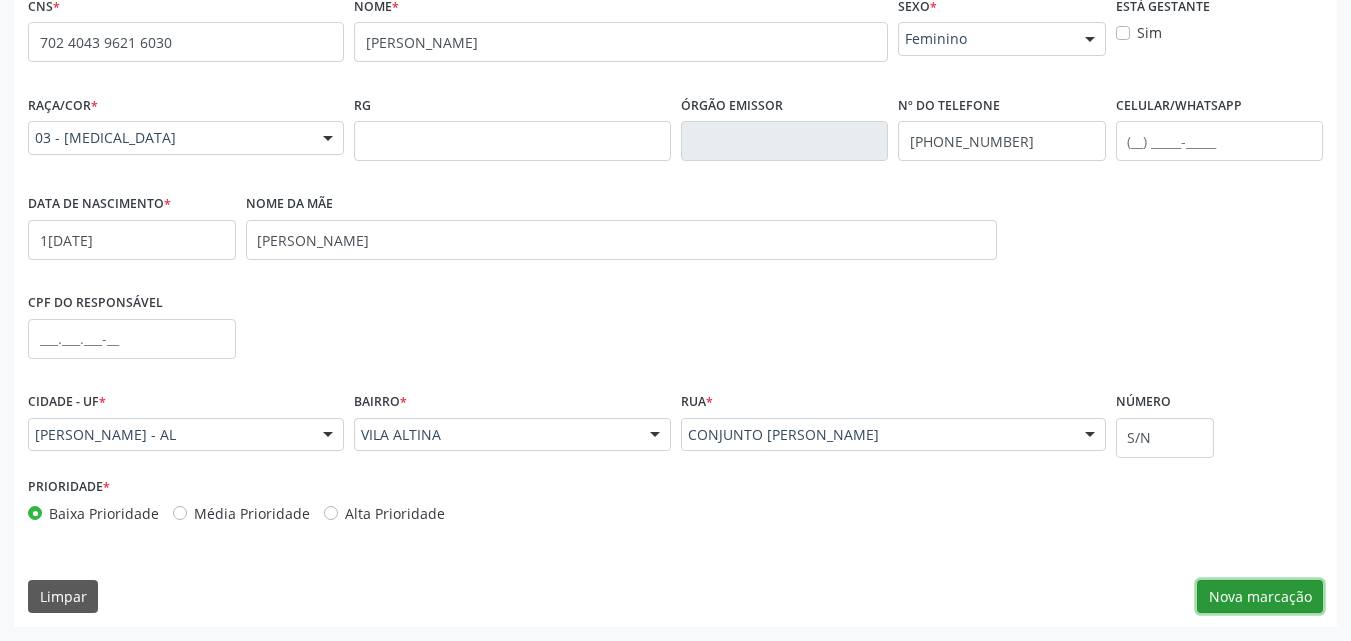 click on "Nova marcação" at bounding box center (1260, 597) 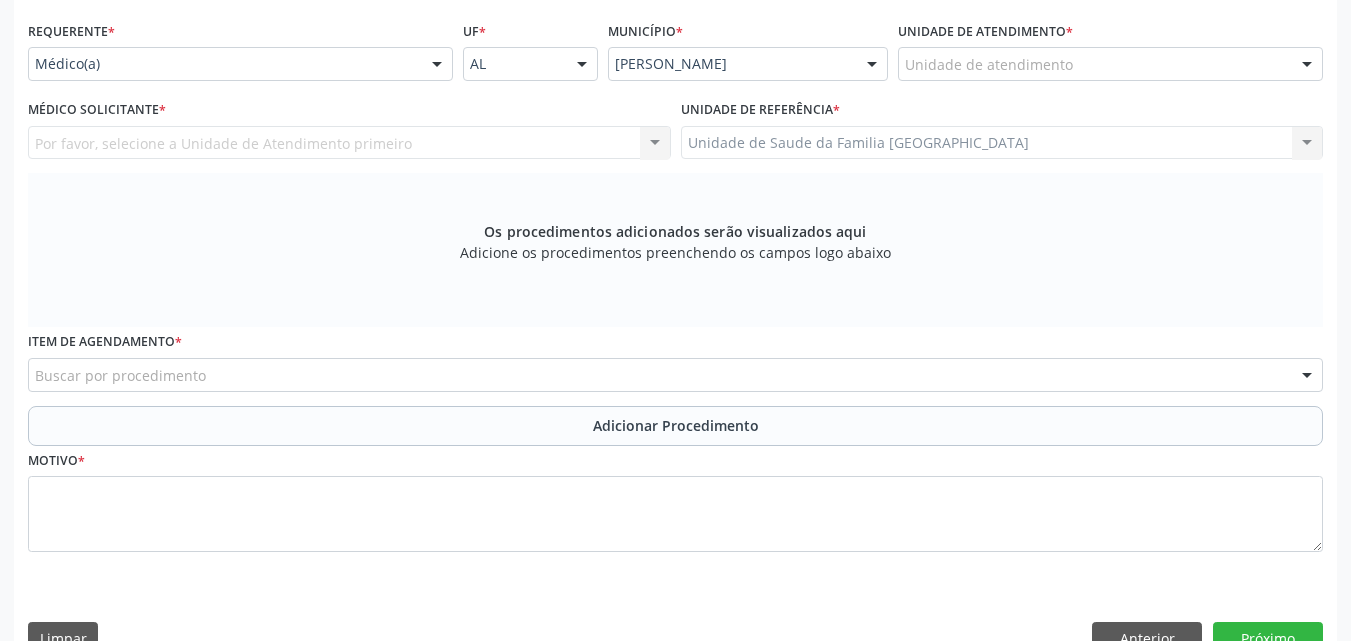 scroll, scrollTop: 4, scrollLeft: 0, axis: vertical 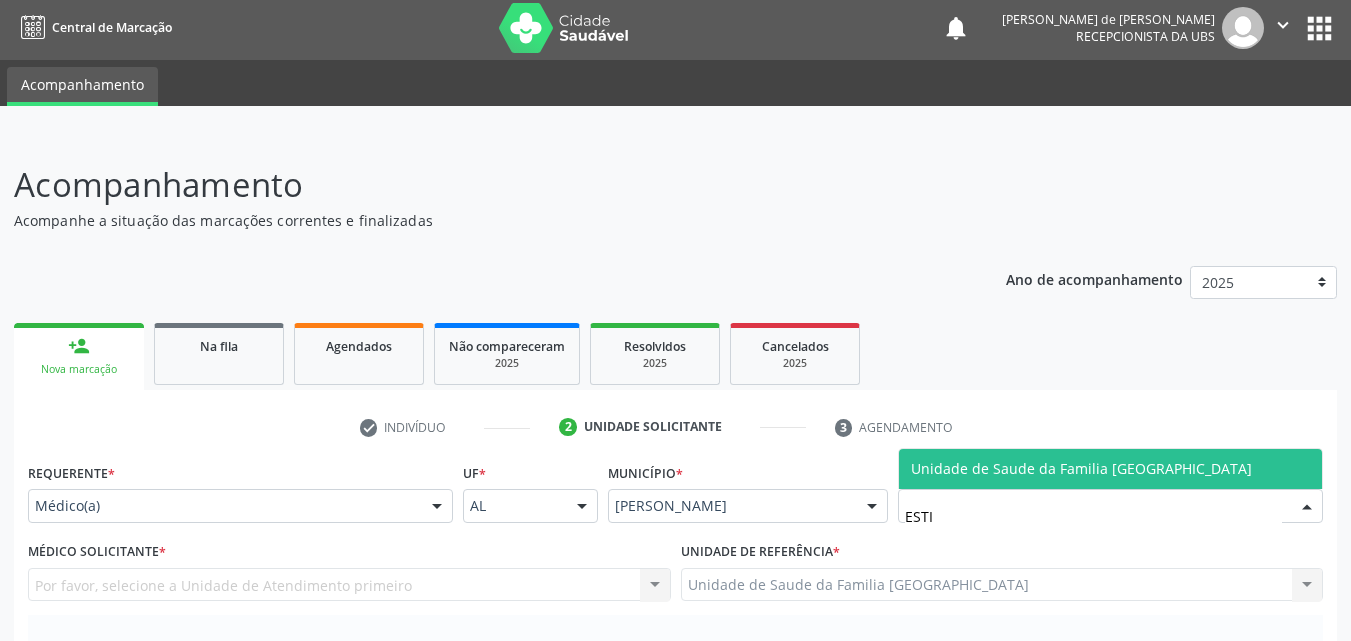 type on "ESTIV" 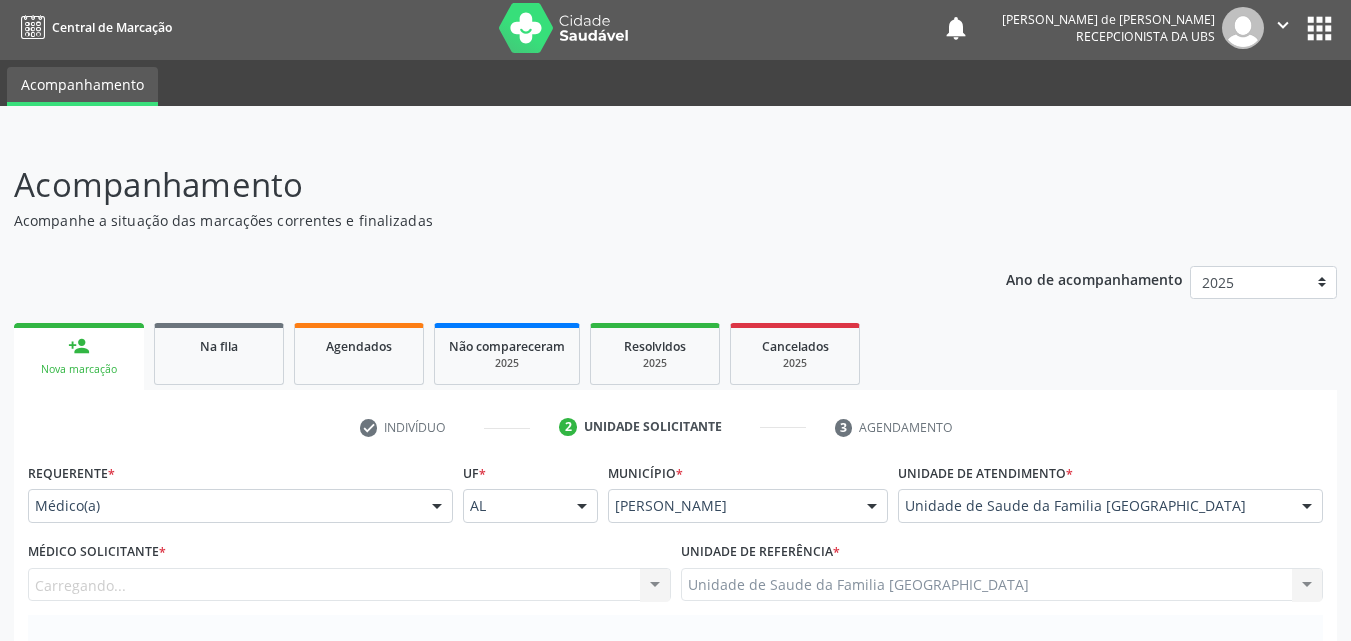 scroll, scrollTop: 471, scrollLeft: 0, axis: vertical 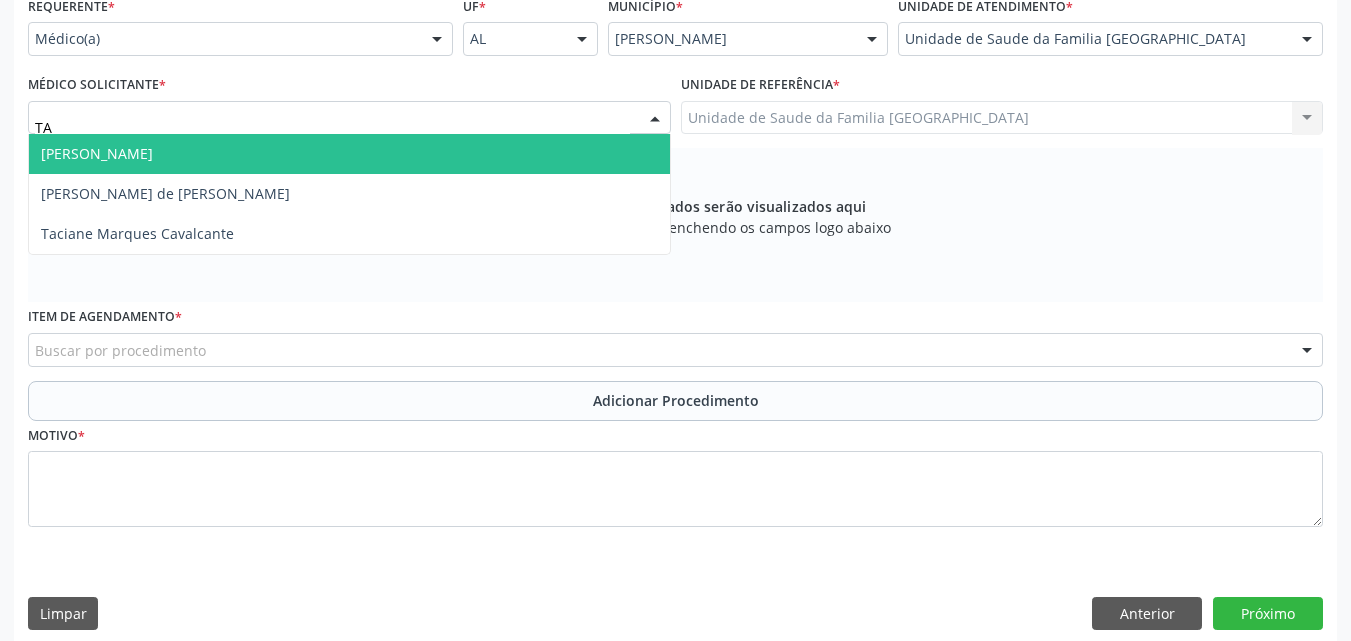 type on "TAC" 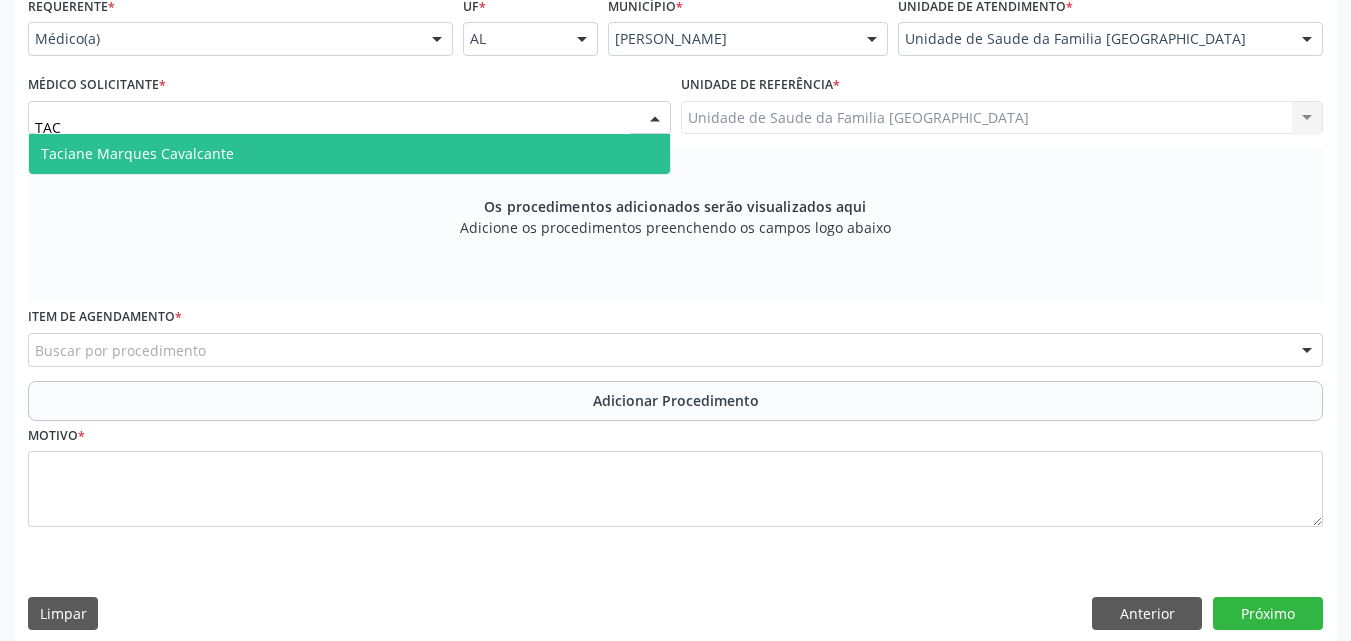 click on "Taciane Marques Cavalcante" at bounding box center (137, 153) 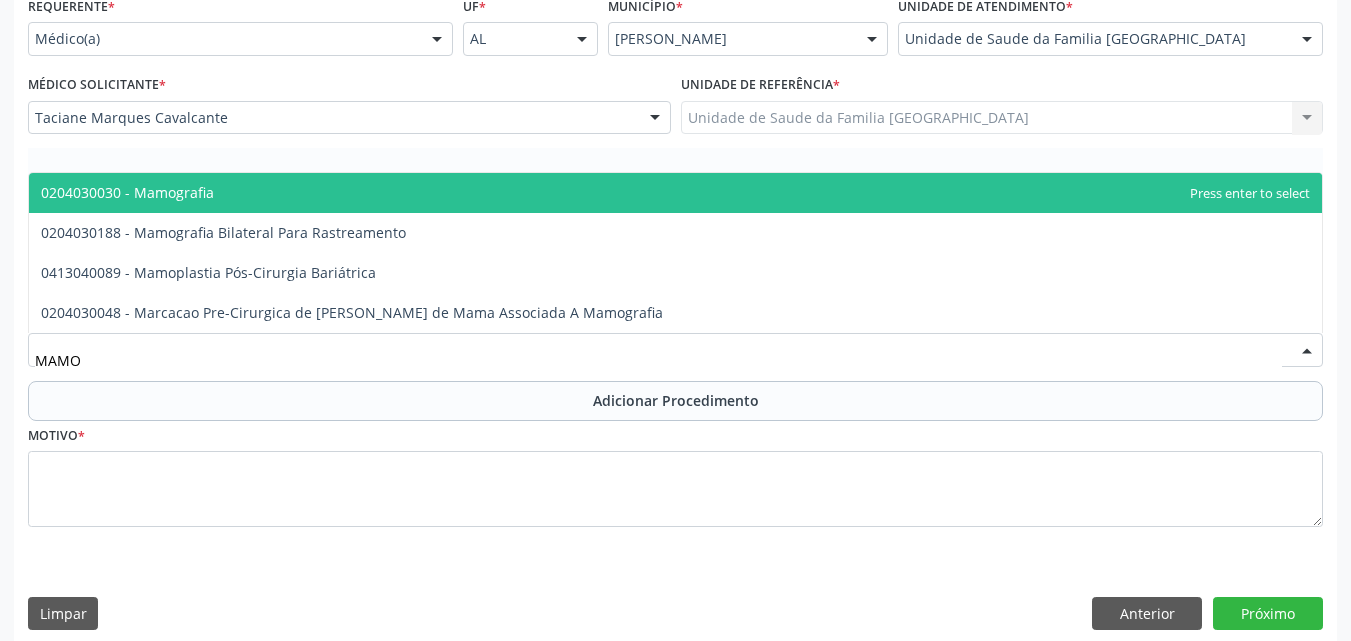 type on "MAMOG" 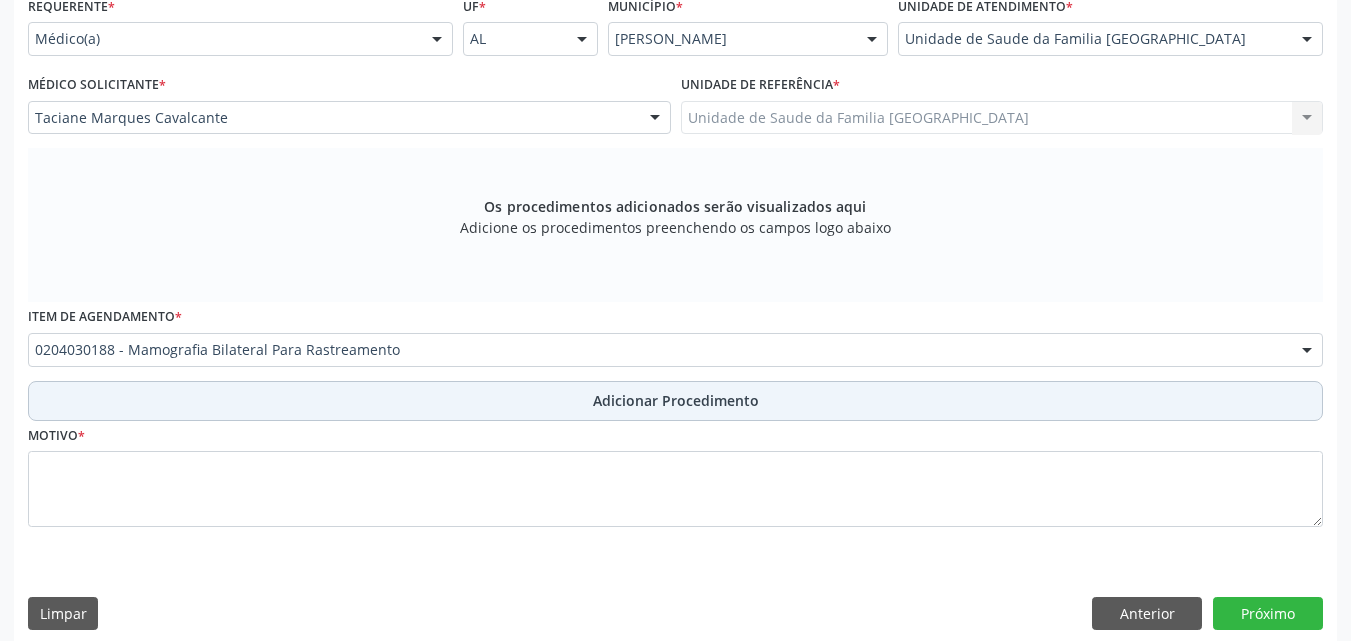 click on "Adicionar Procedimento" at bounding box center (675, 401) 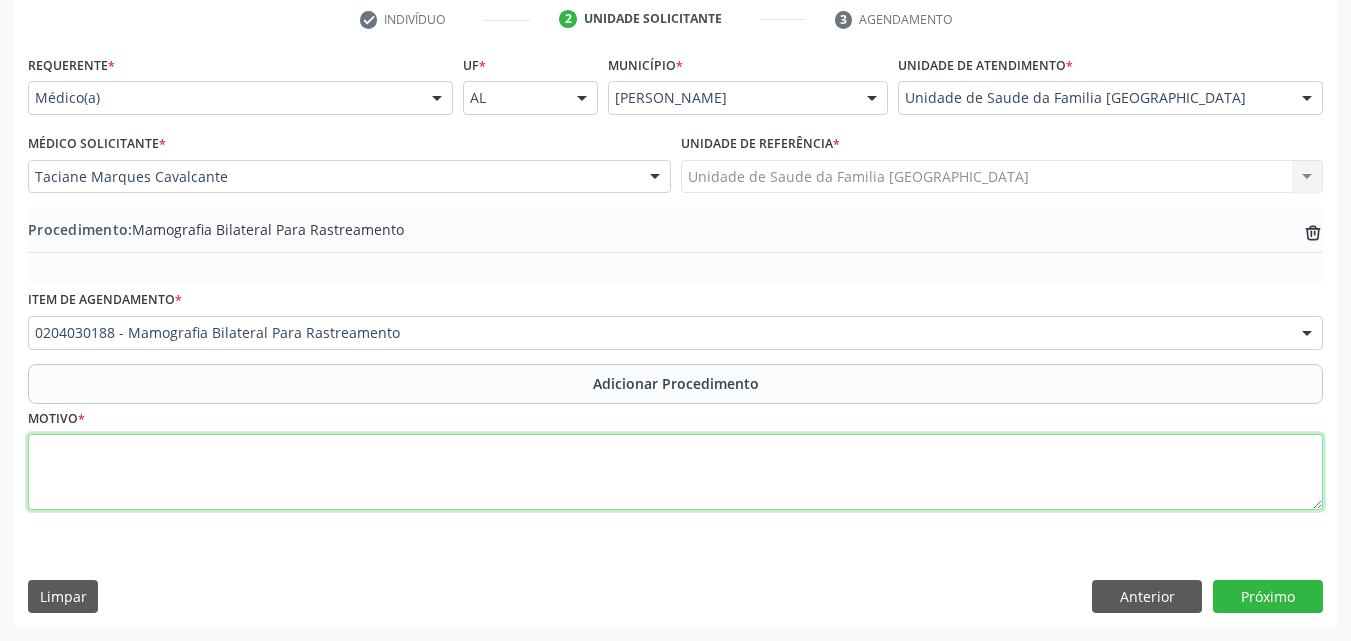 click at bounding box center [675, 472] 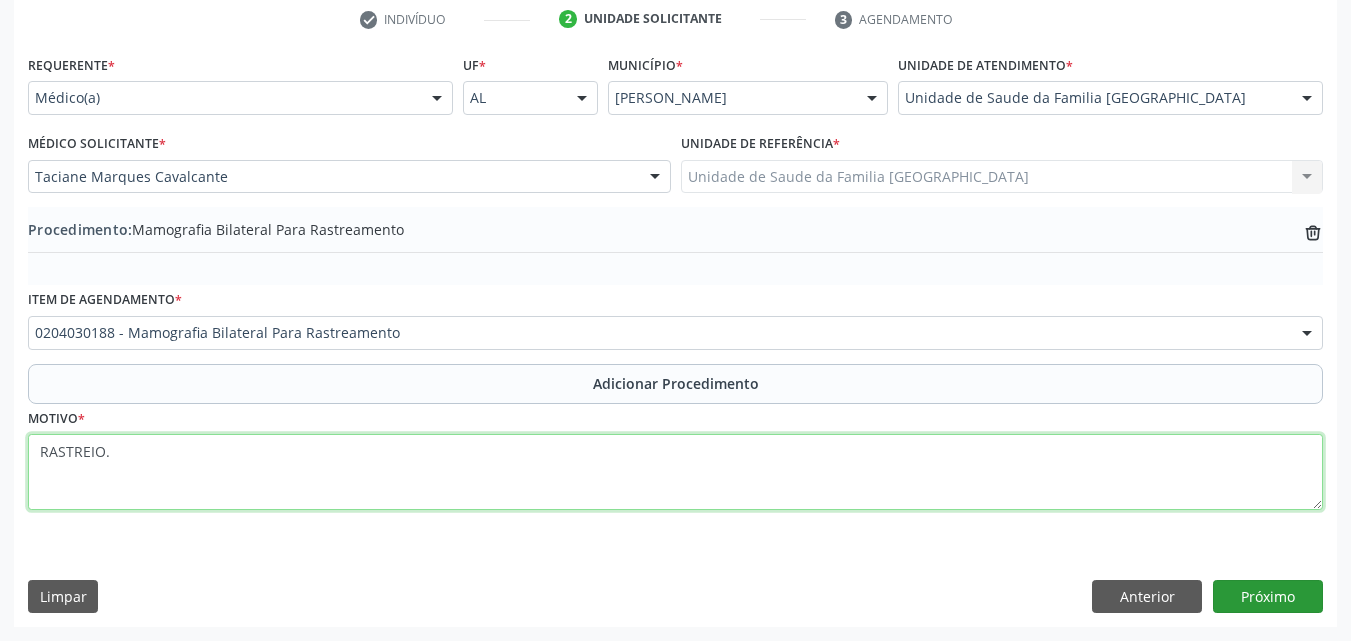 type on "RASTREIO." 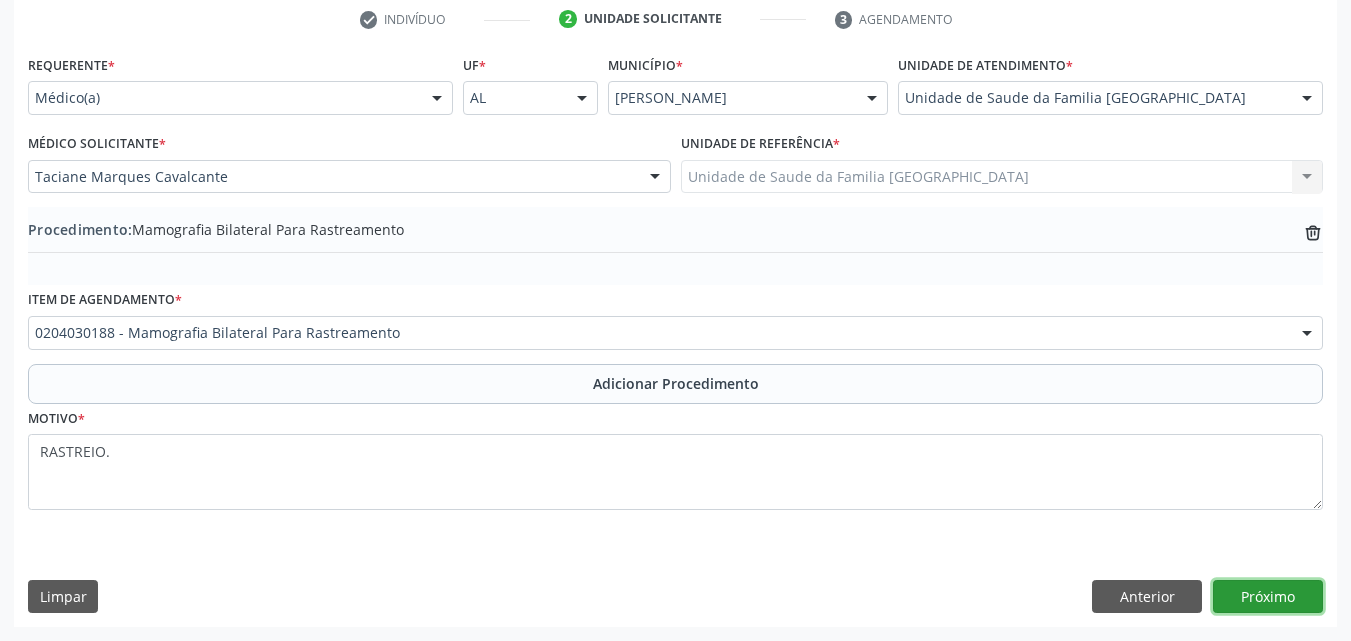 click on "Próximo" at bounding box center [1268, 597] 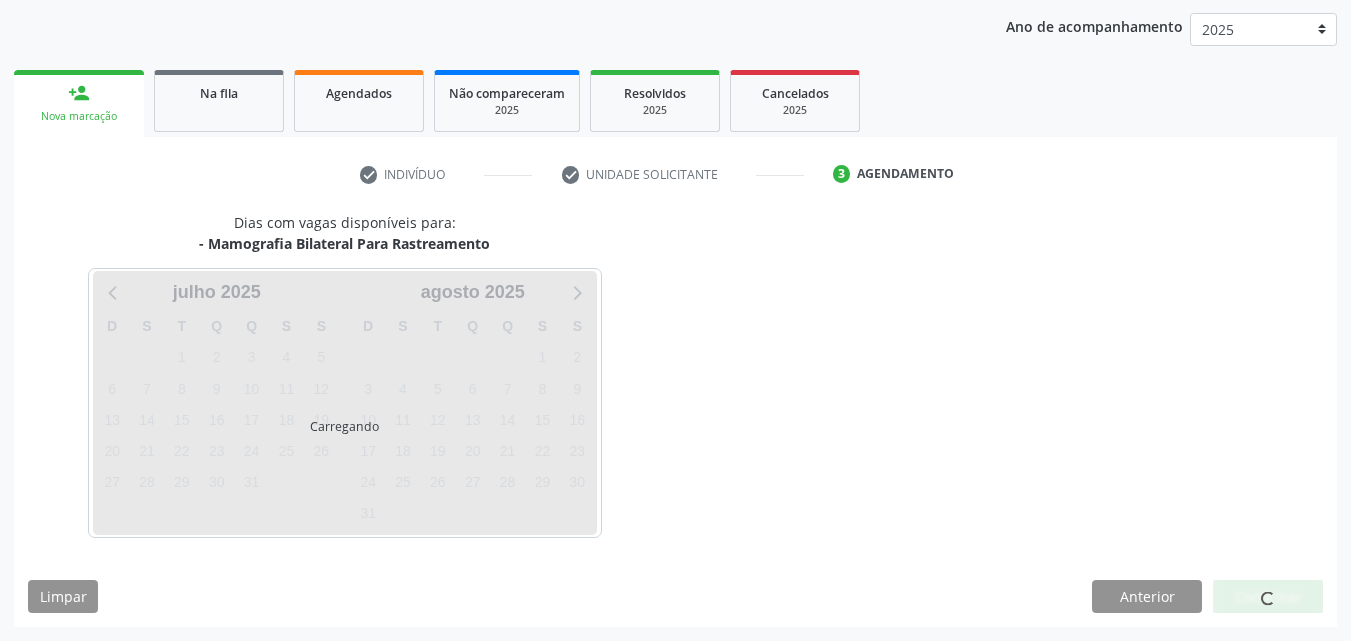 scroll, scrollTop: 316, scrollLeft: 0, axis: vertical 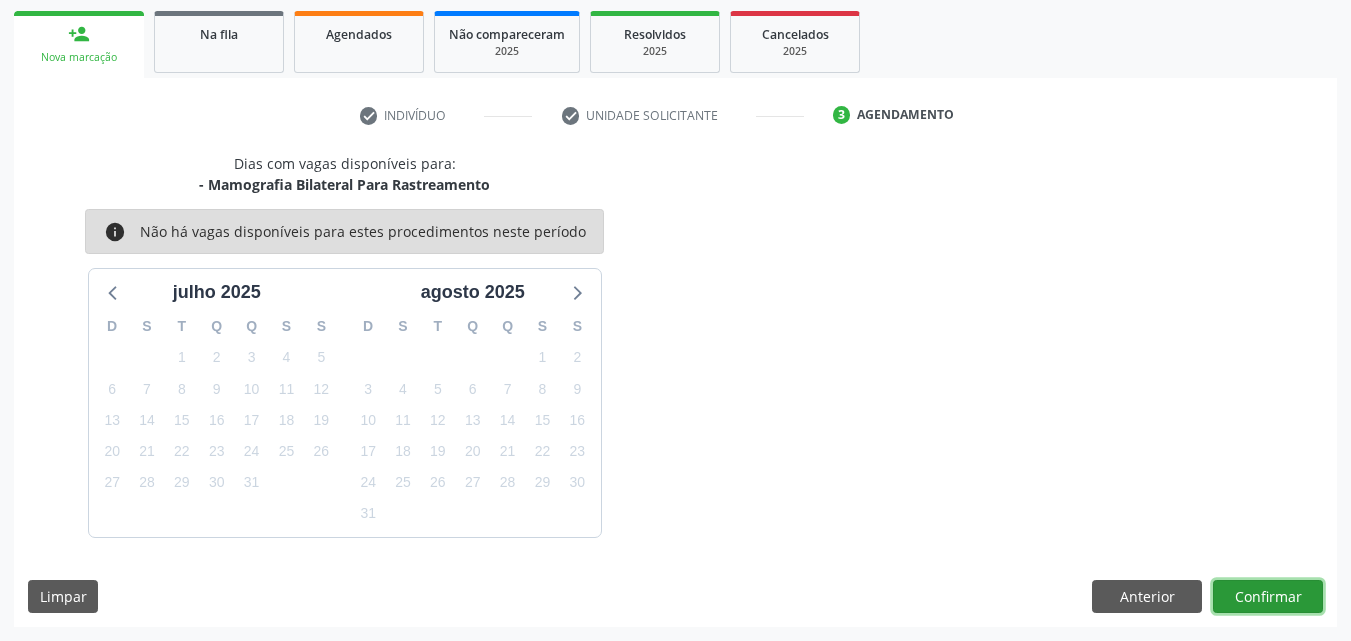 click on "Confirmar" at bounding box center (1268, 597) 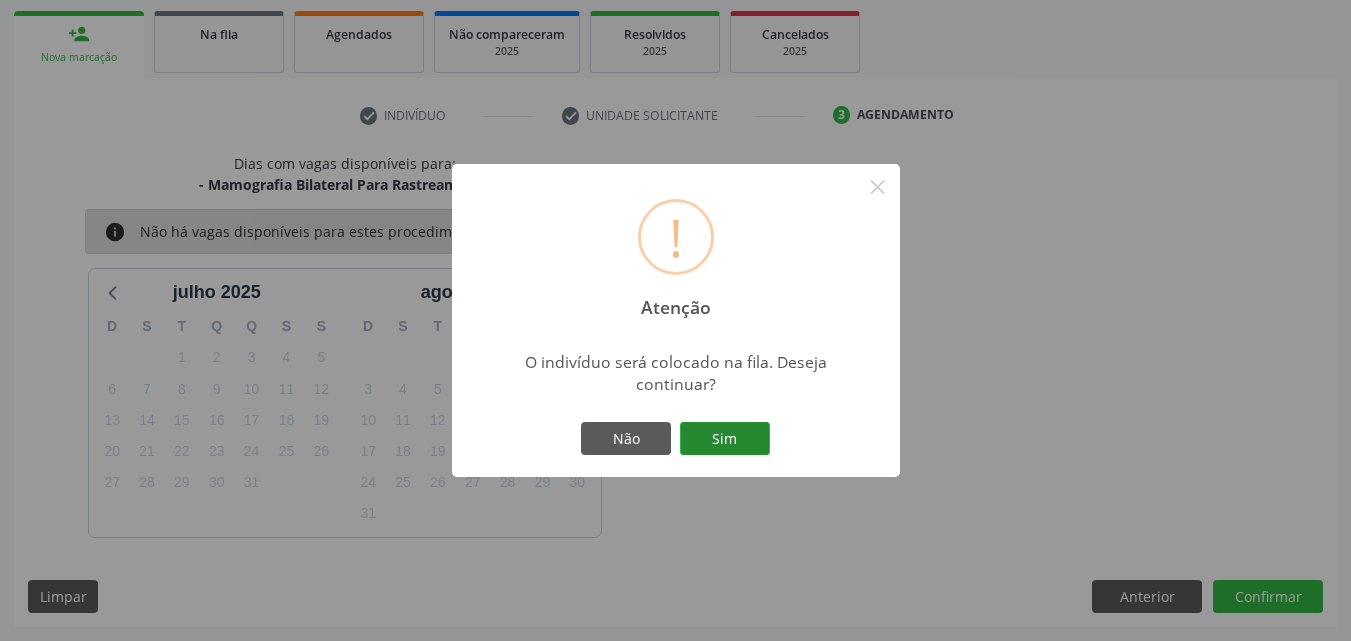 click on "Sim" at bounding box center (725, 439) 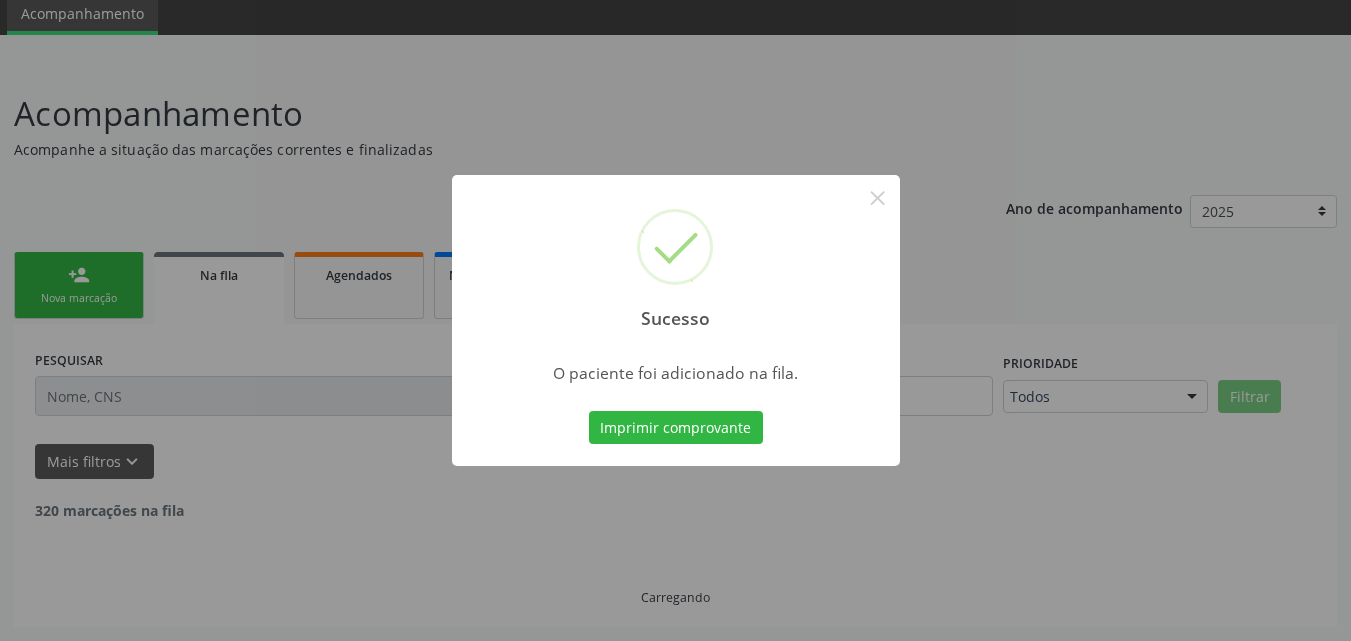 scroll, scrollTop: 54, scrollLeft: 0, axis: vertical 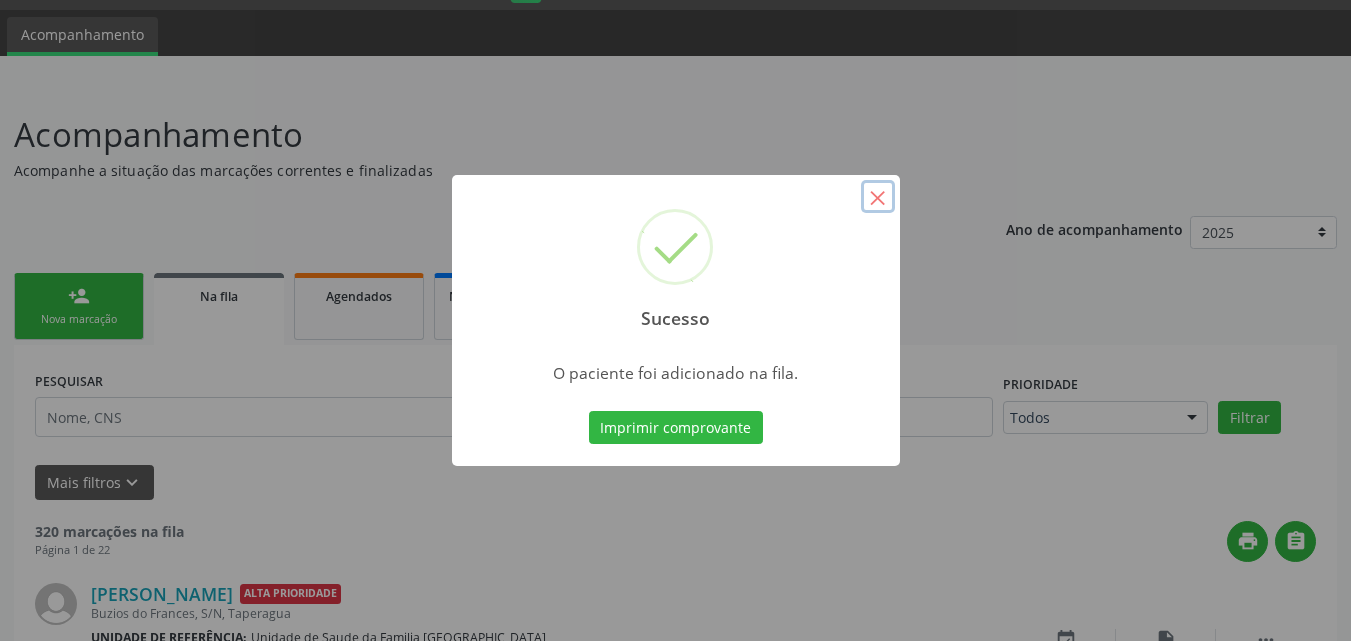 click on "×" at bounding box center (878, 197) 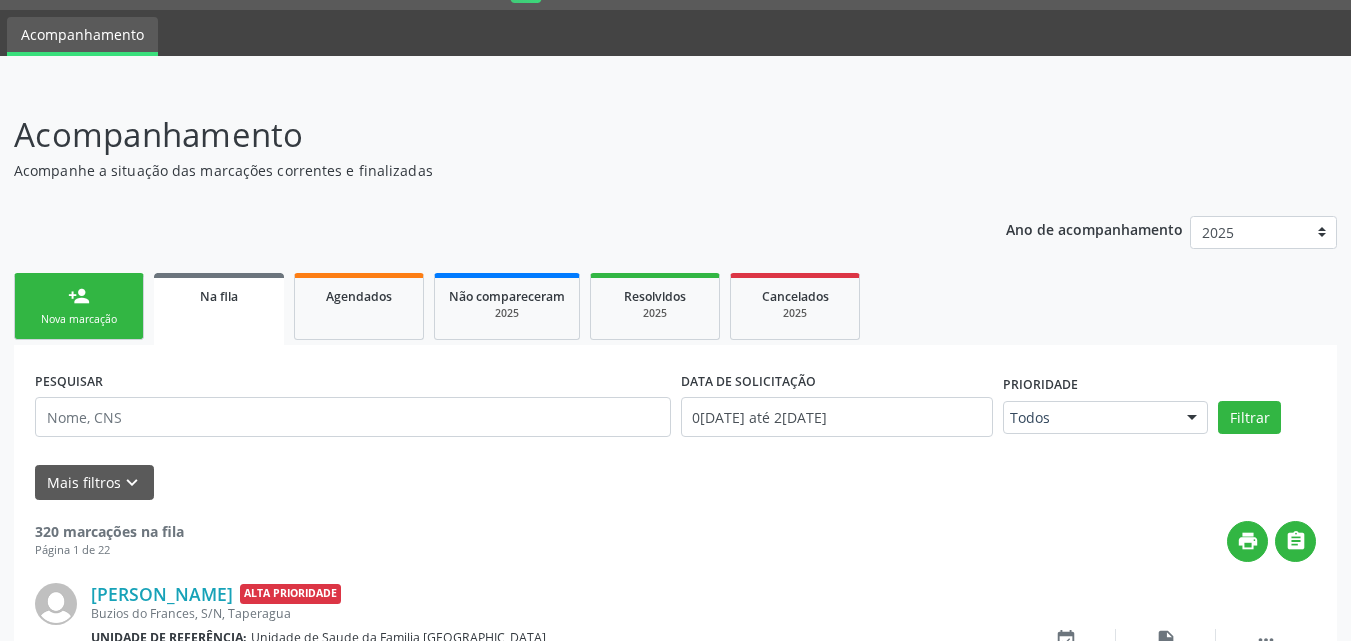 click on "person_add
Nova marcação" at bounding box center [79, 306] 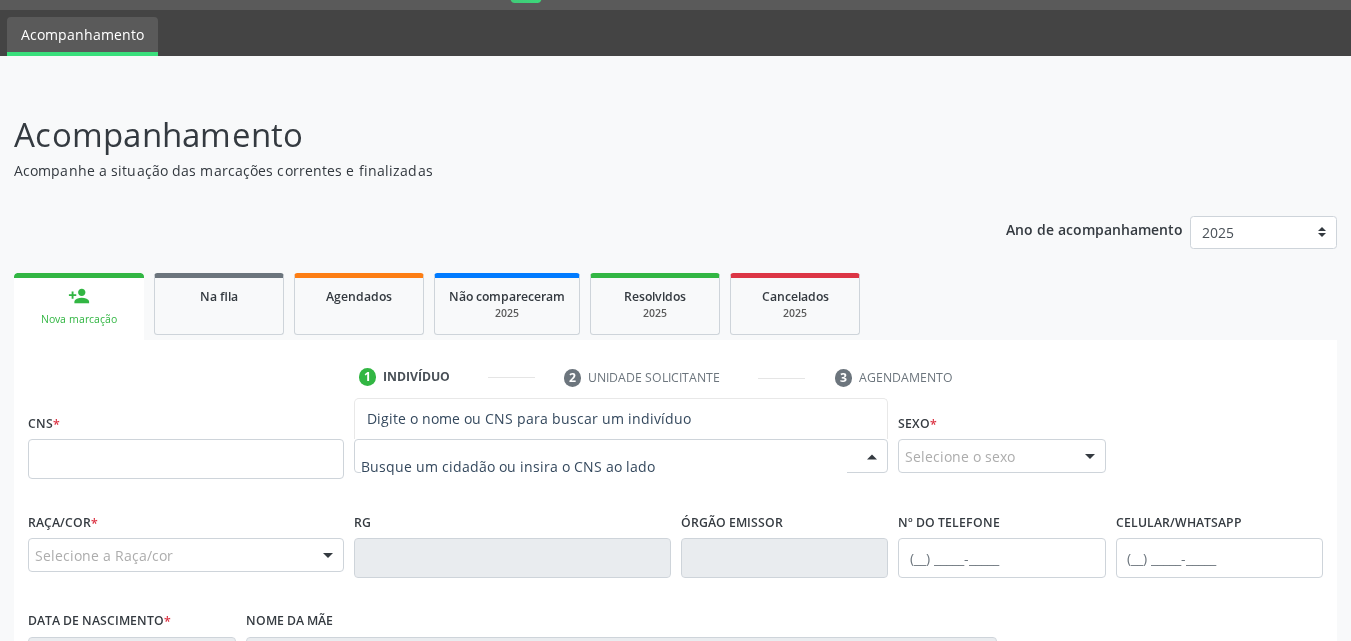click at bounding box center (621, 456) 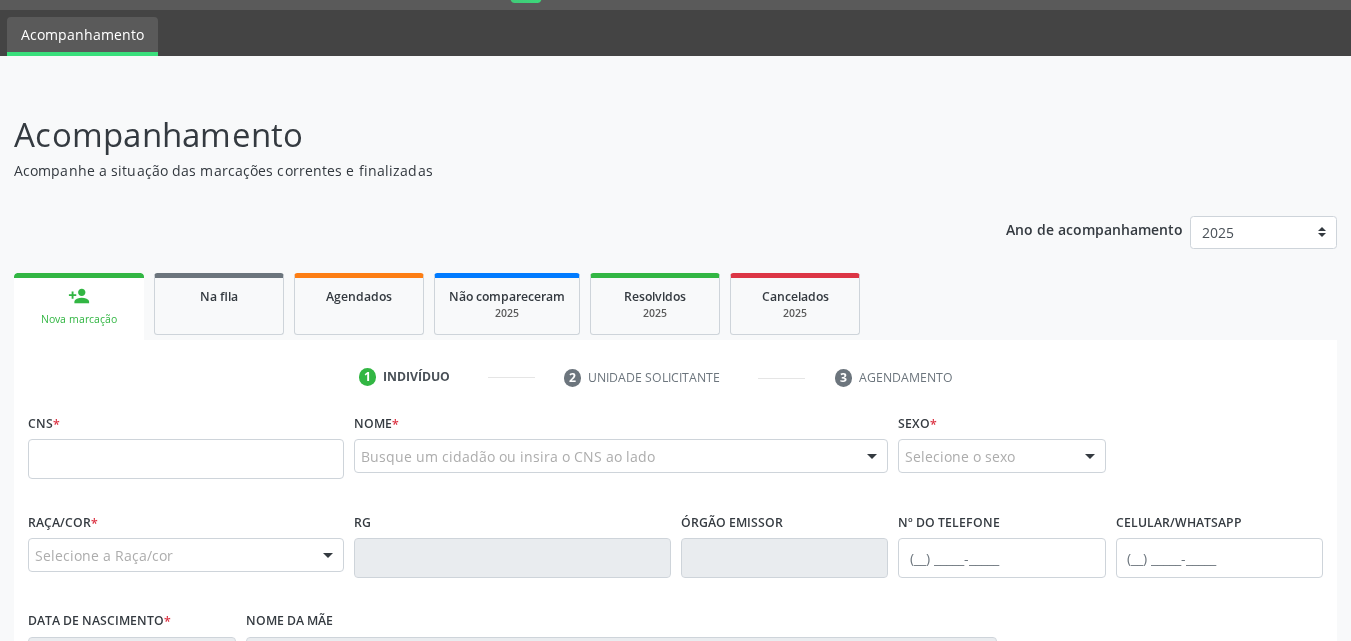 drag, startPoint x: 94, startPoint y: 434, endPoint x: 89, endPoint y: 447, distance: 13.928389 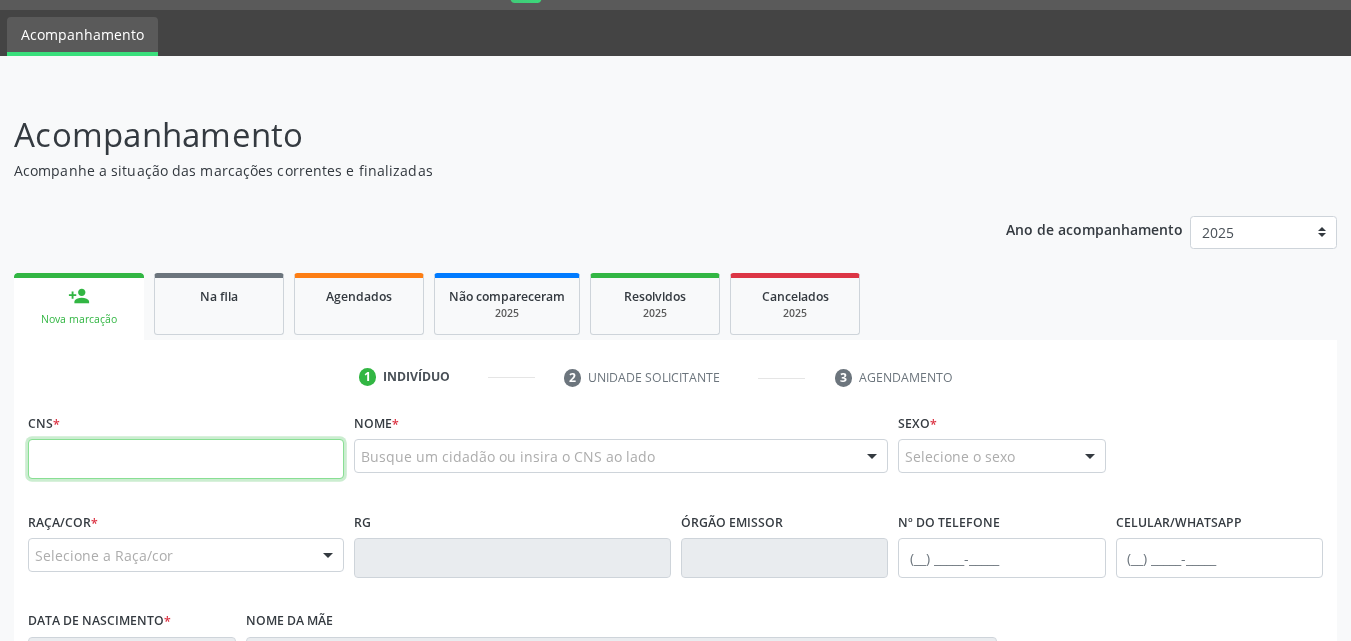 click at bounding box center (186, 459) 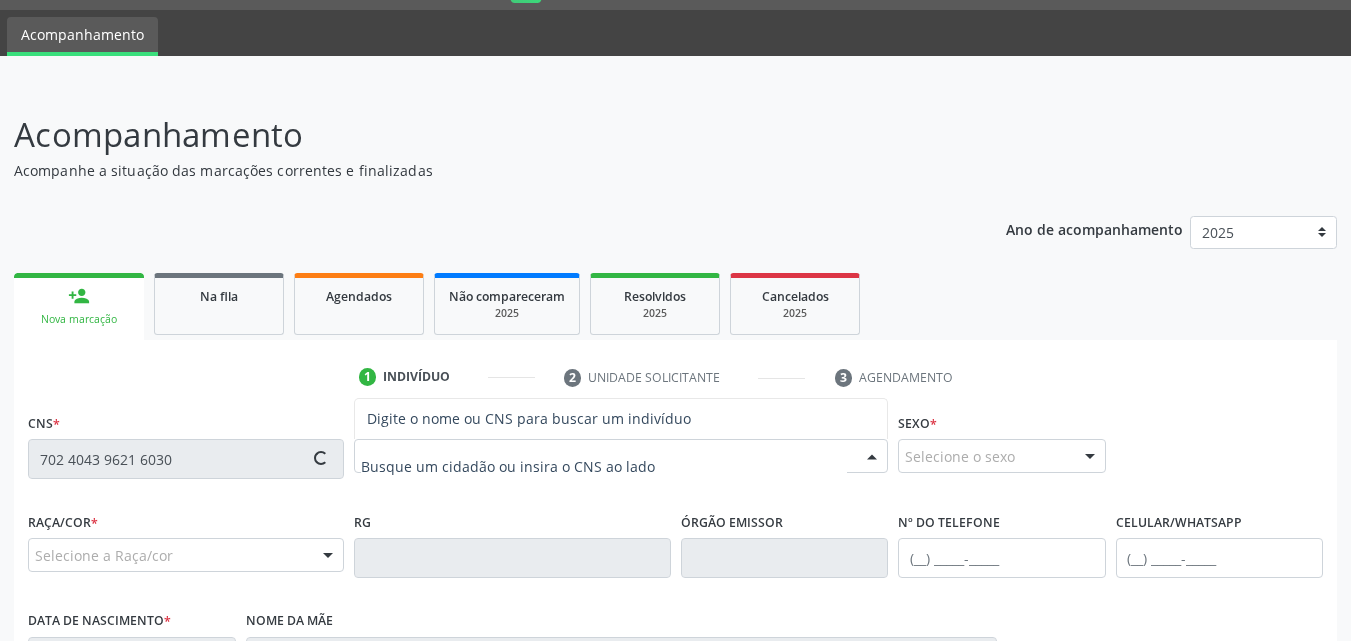 type on "702 4043 9621 6030" 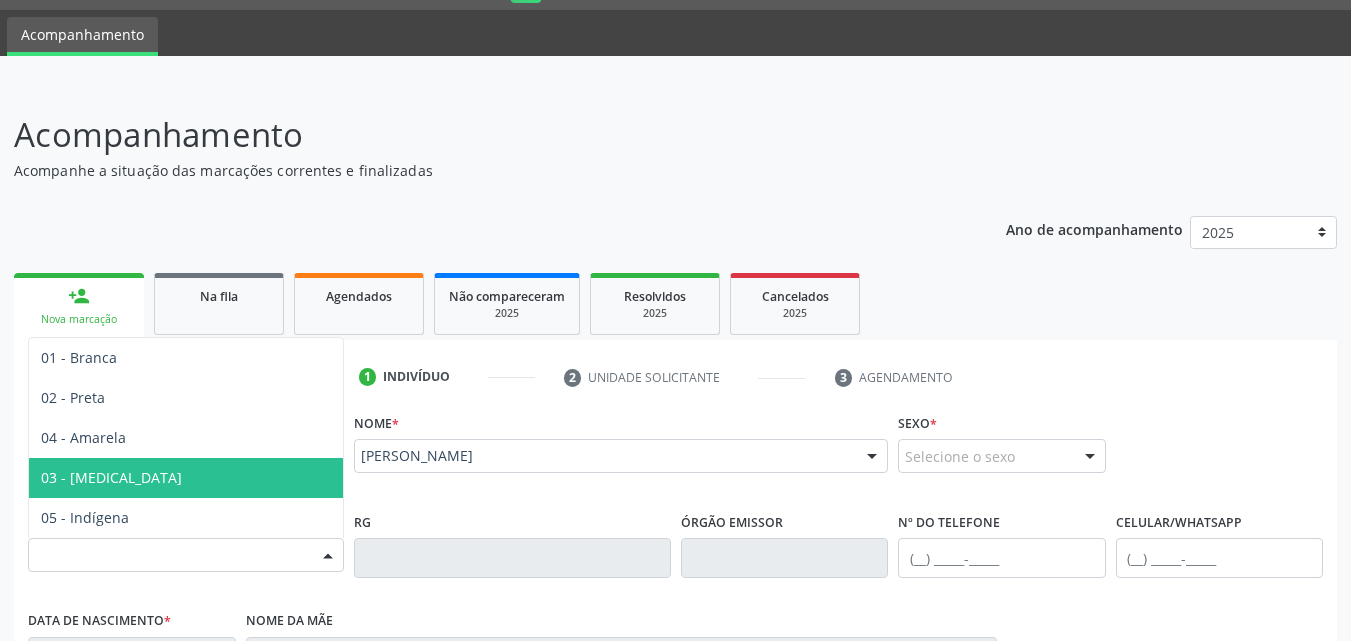 type on "[PHONE_NUMBER]" 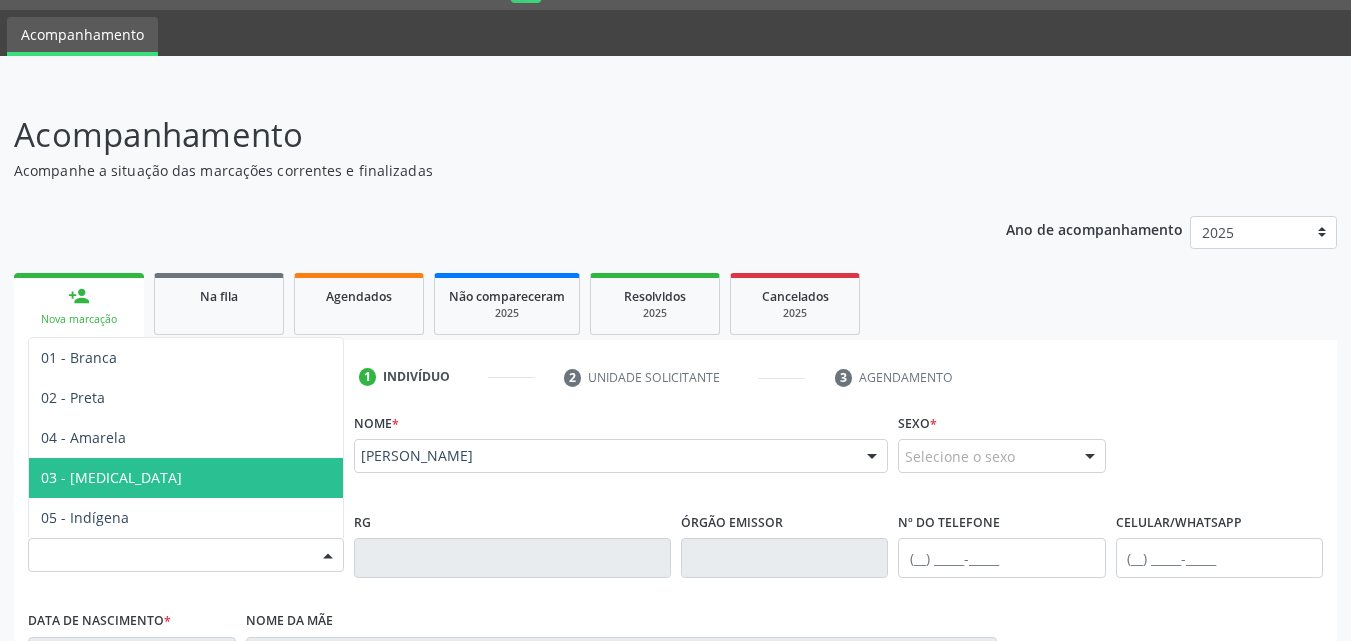 type on "1[DATE]" 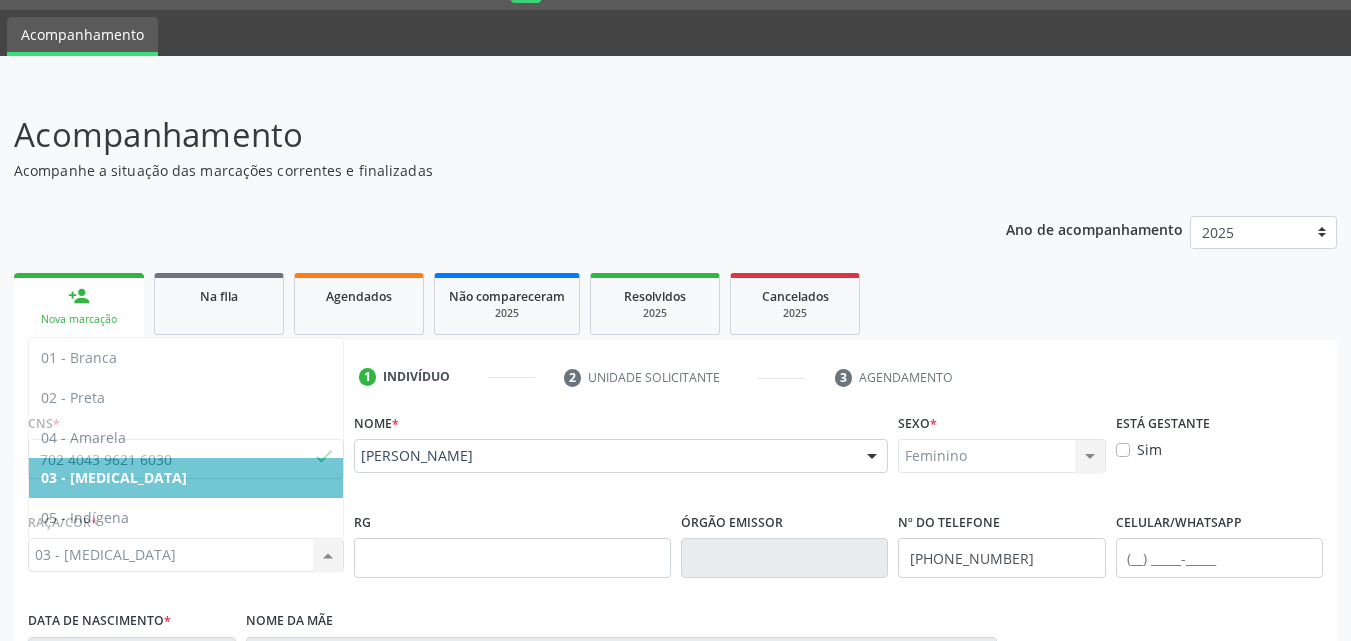 click on "Nome
*
[PERSON_NAME]
[PERSON_NAME]
CNS:
702 4043 9621 6030
CPF:    --   Nascimento:
1[DATE]
Nenhum resultado encontrado para: "   "
Digite o nome ou CNS para buscar um indivíduo" at bounding box center (621, 457) 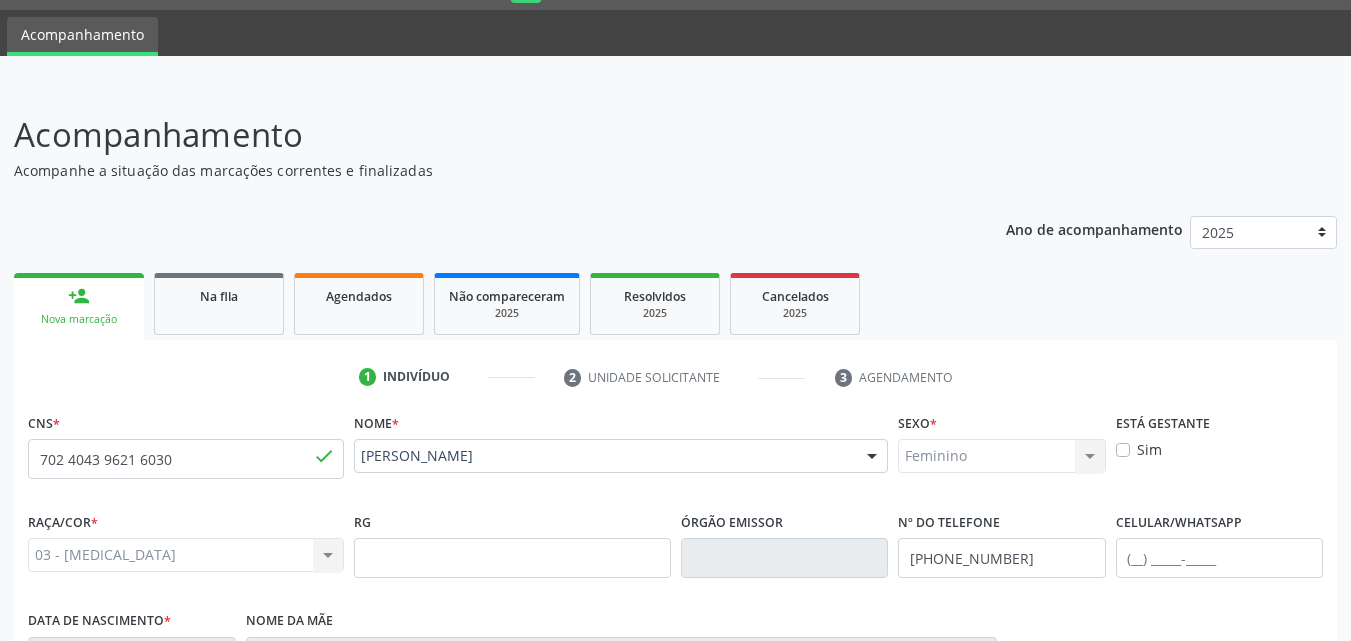 scroll, scrollTop: 471, scrollLeft: 0, axis: vertical 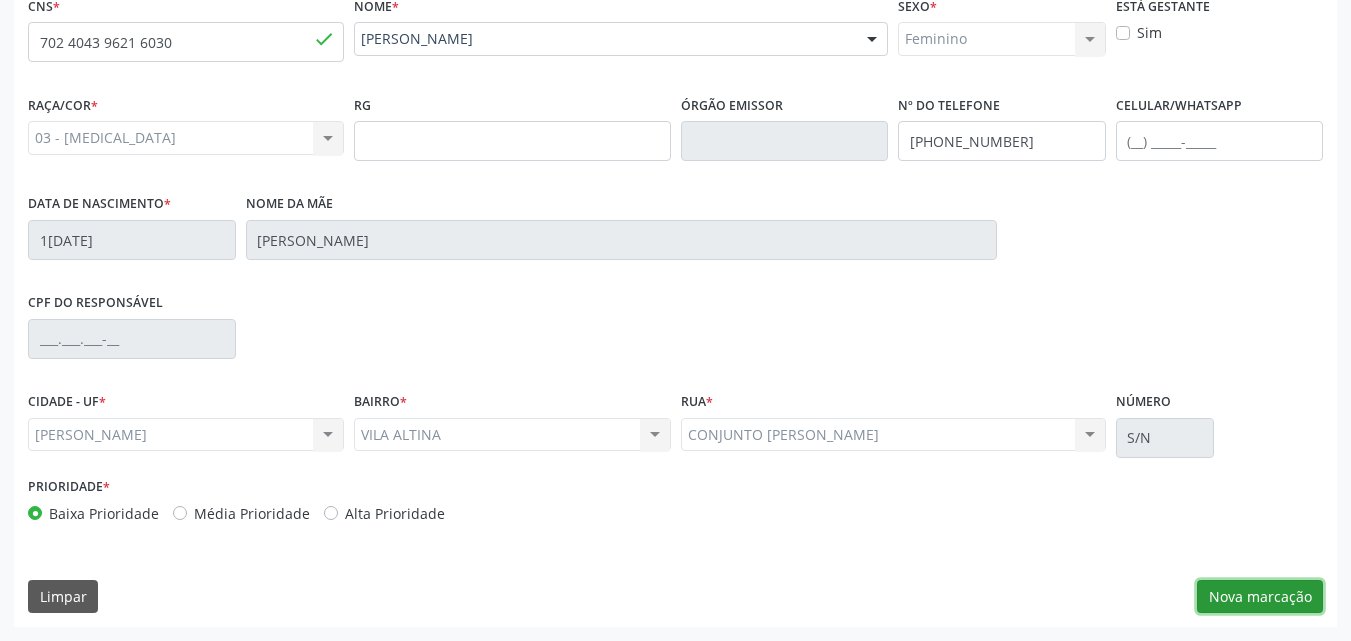 click on "Nova marcação" at bounding box center (1260, 597) 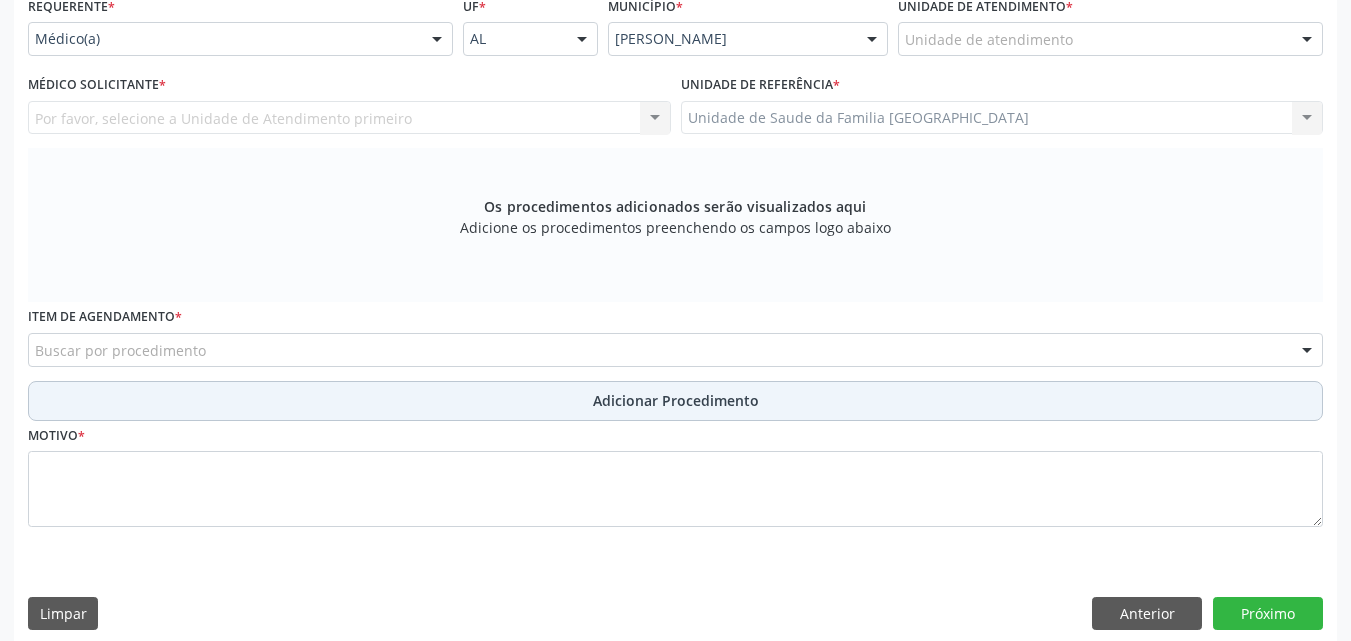 scroll, scrollTop: 4, scrollLeft: 0, axis: vertical 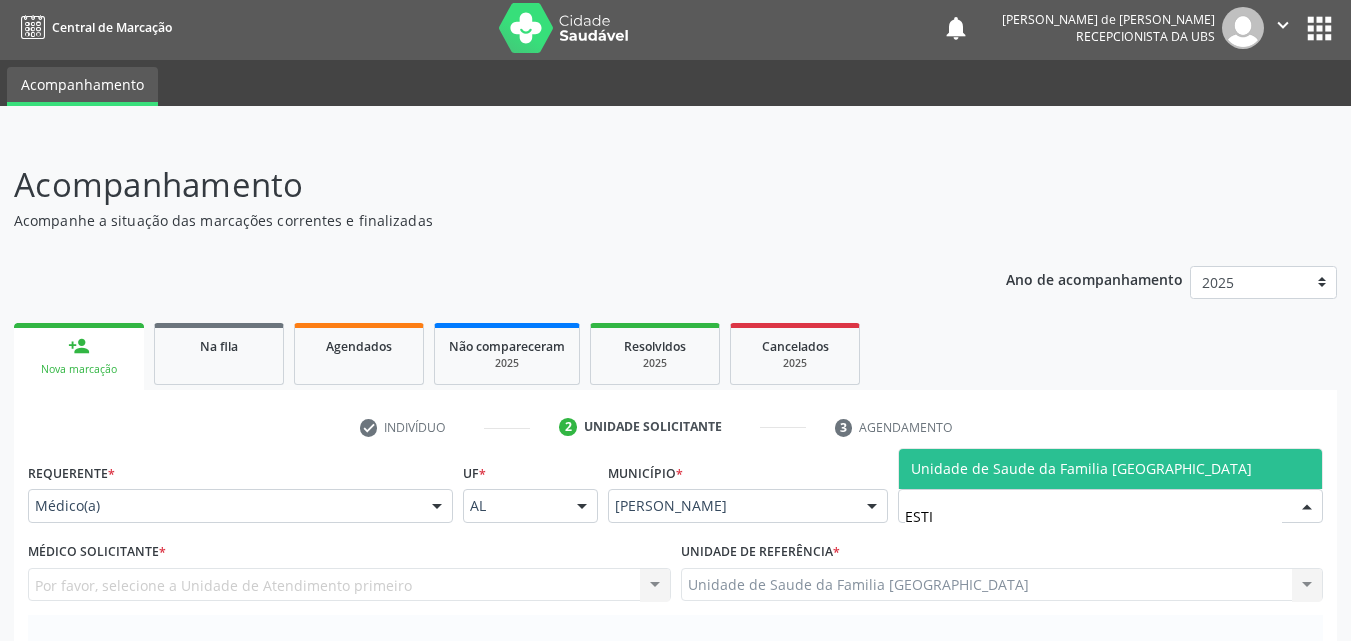 type on "ESTIV" 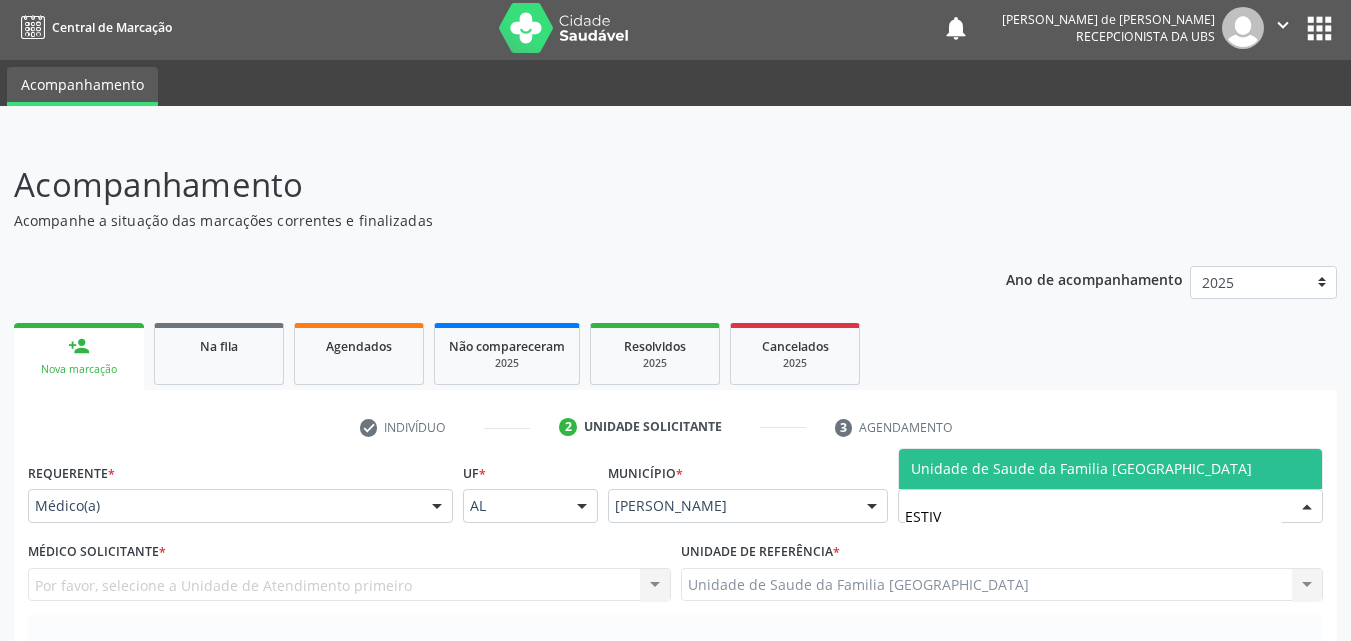 click on "Unidade de Saude da Familia [GEOGRAPHIC_DATA]" at bounding box center (1081, 468) 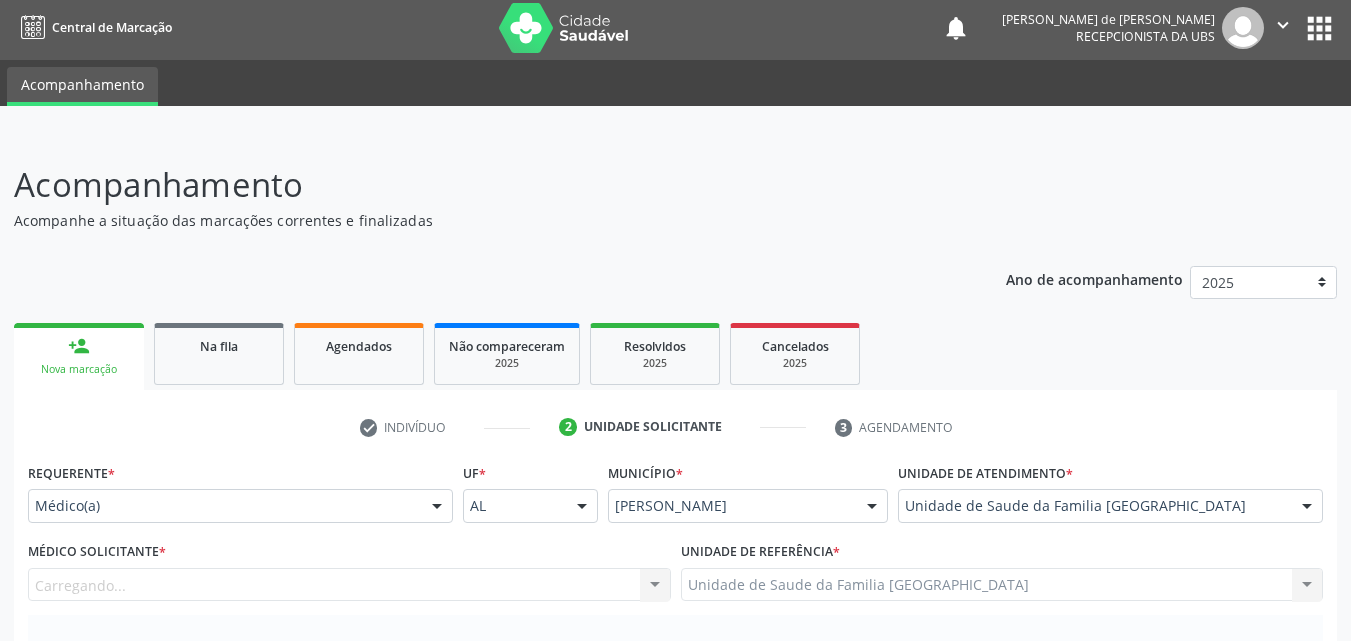scroll, scrollTop: 471, scrollLeft: 0, axis: vertical 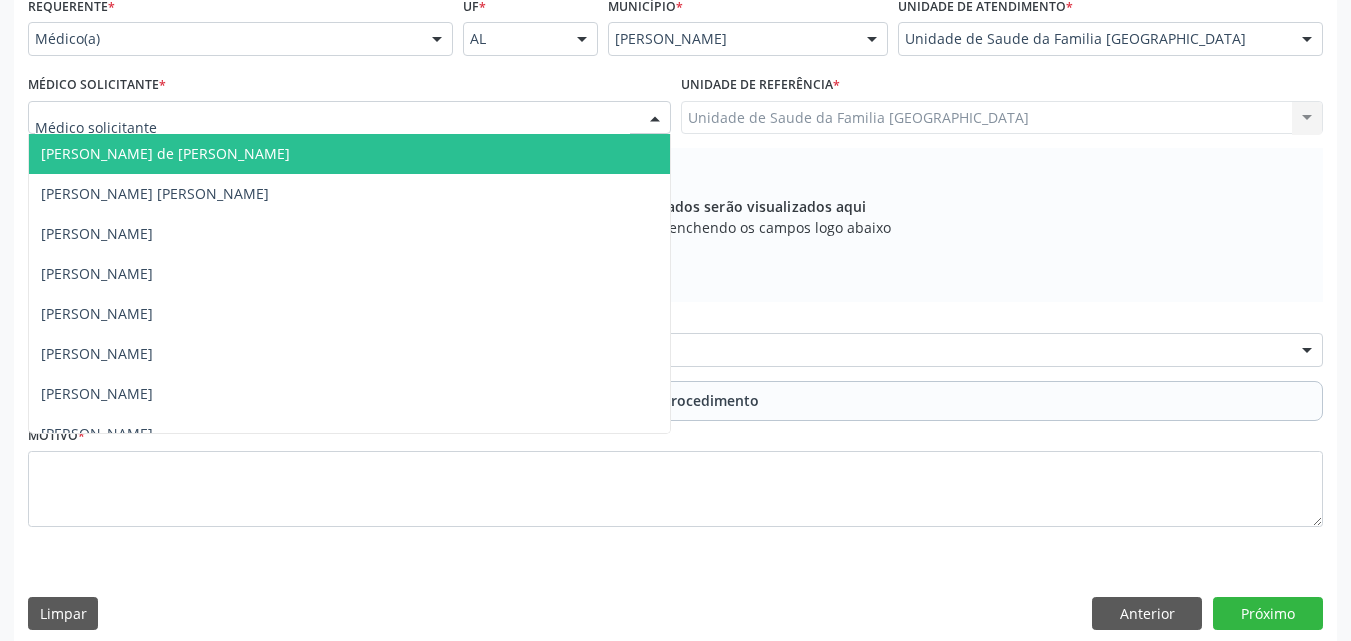 click at bounding box center (349, 118) 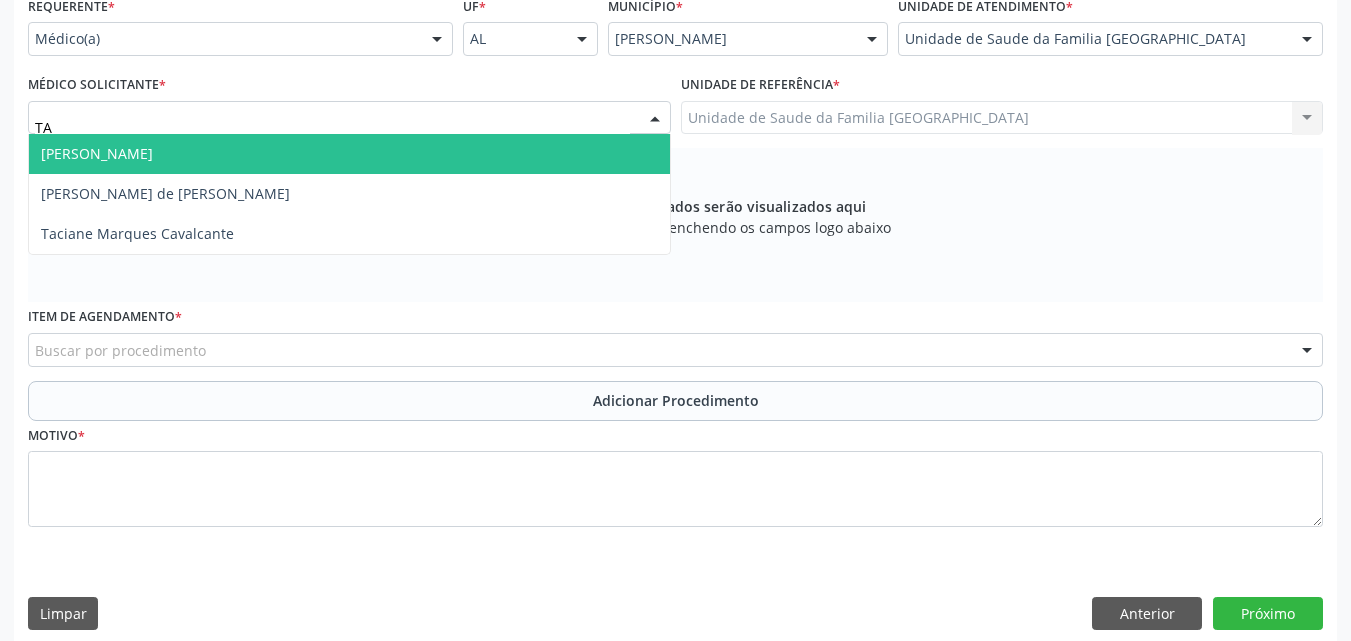 type on "TAC" 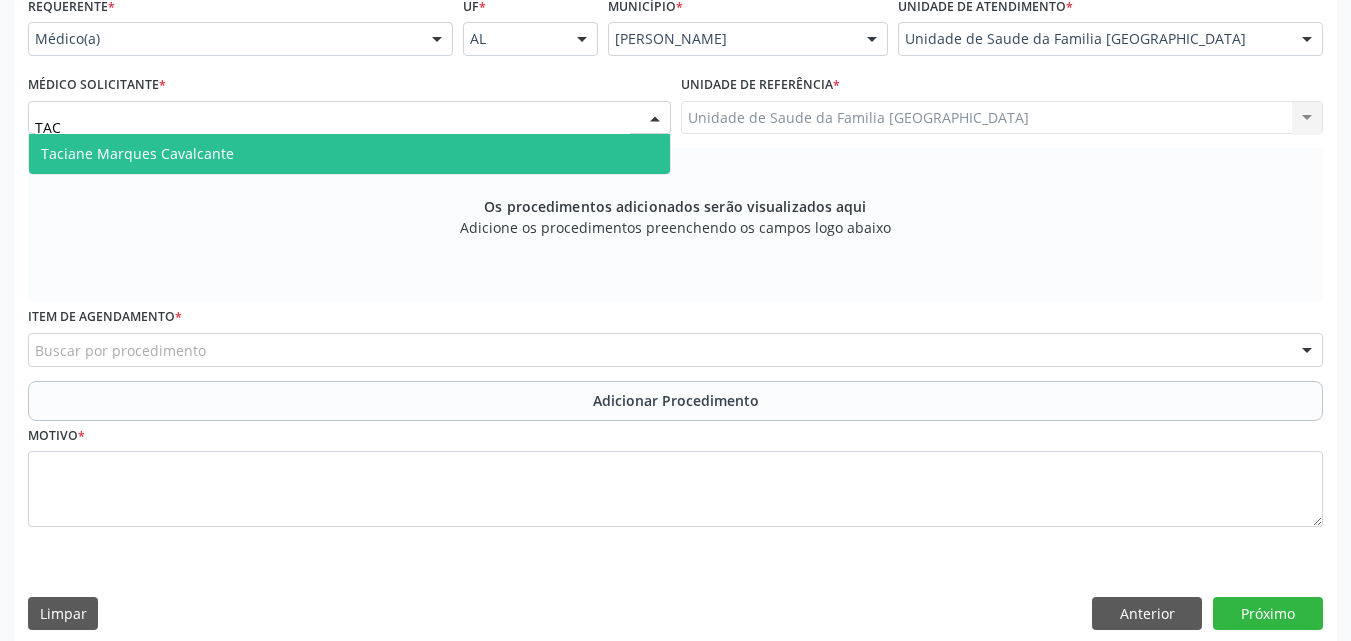 click on "Taciane Marques Cavalcante" at bounding box center [137, 153] 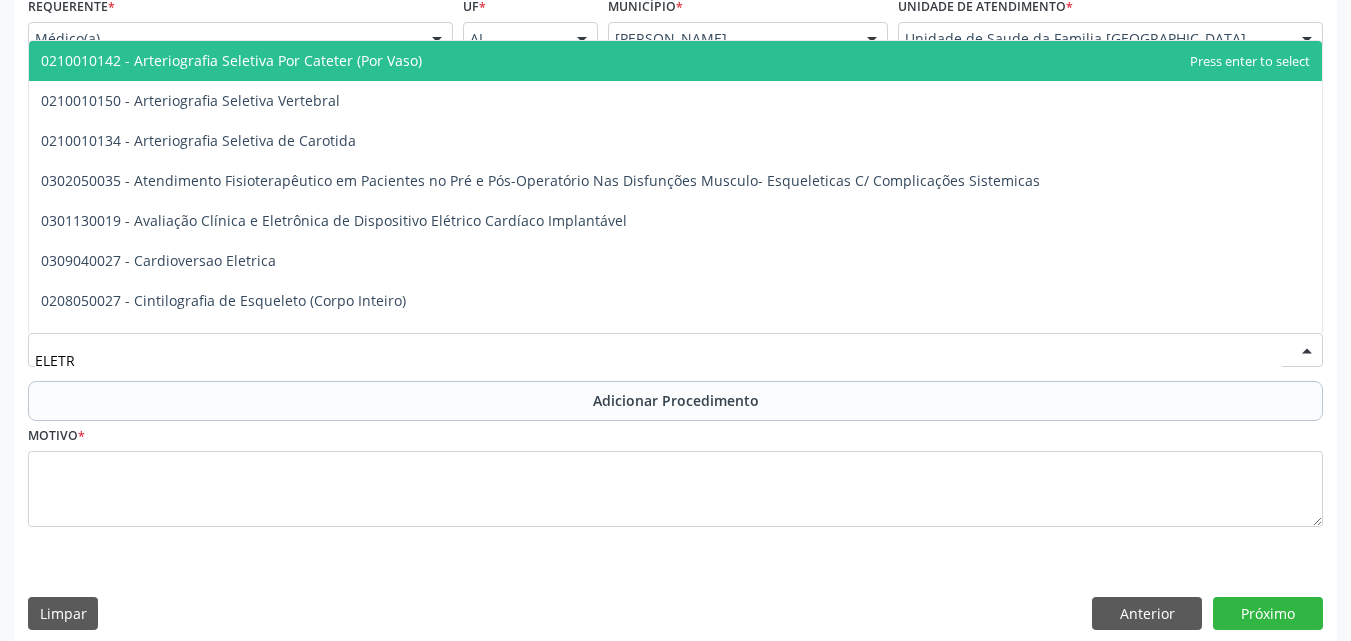 type on "ELETRO" 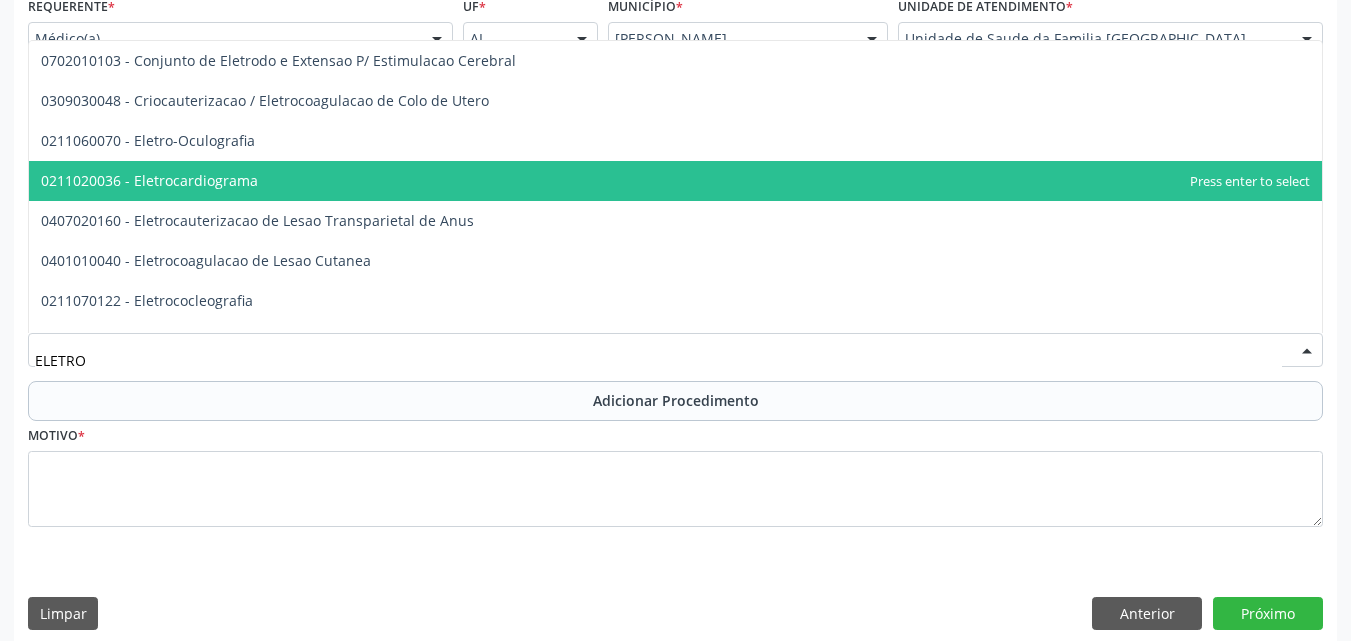 click on "0211020036 - Eletrocardiograma" at bounding box center [149, 180] 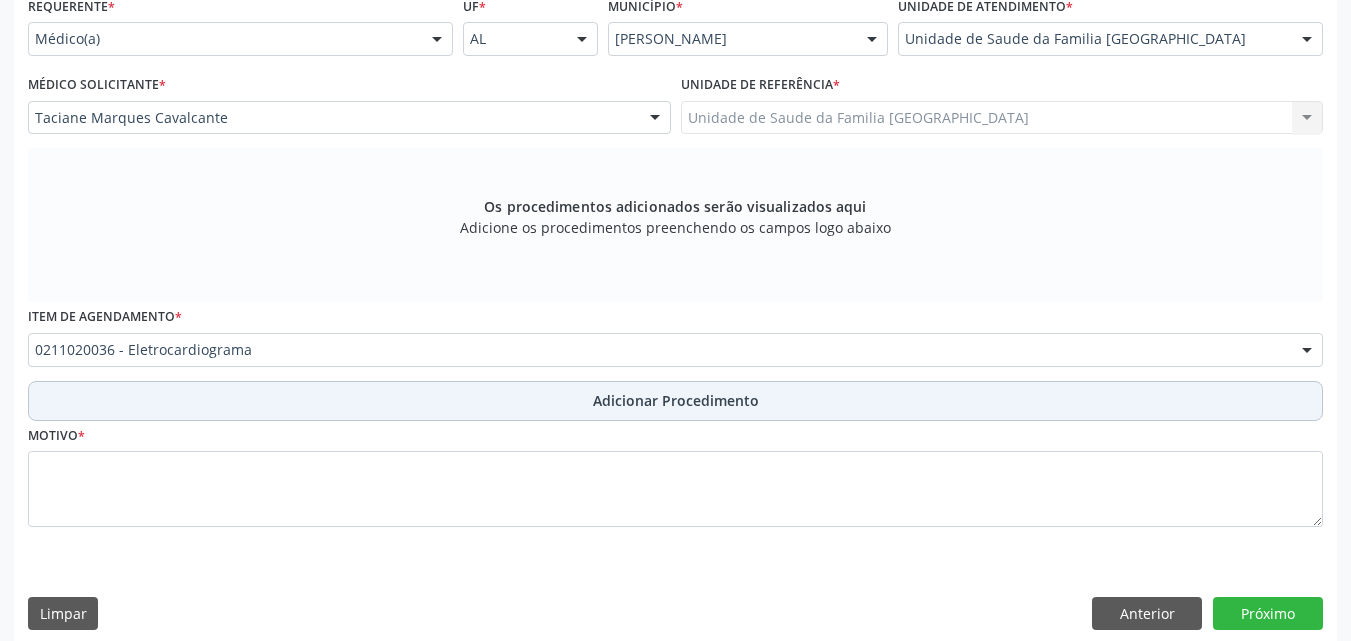 click on "Adicionar Procedimento" at bounding box center (675, 401) 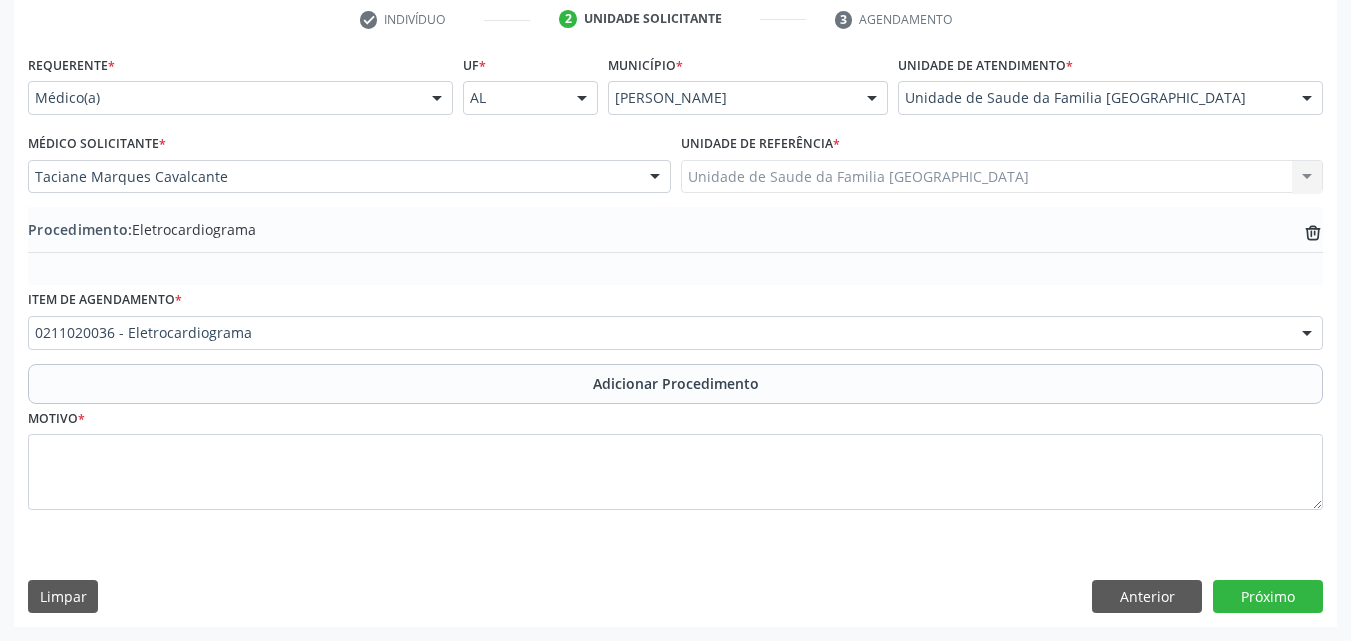 scroll, scrollTop: 412, scrollLeft: 0, axis: vertical 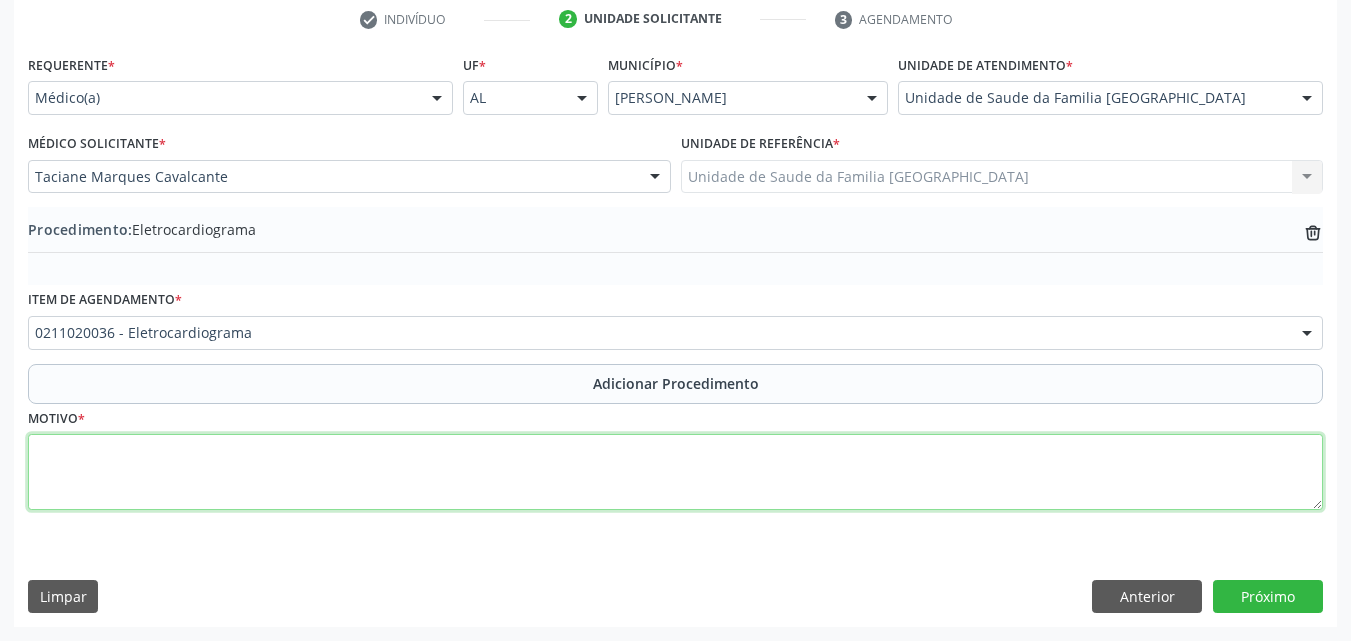 click at bounding box center [675, 472] 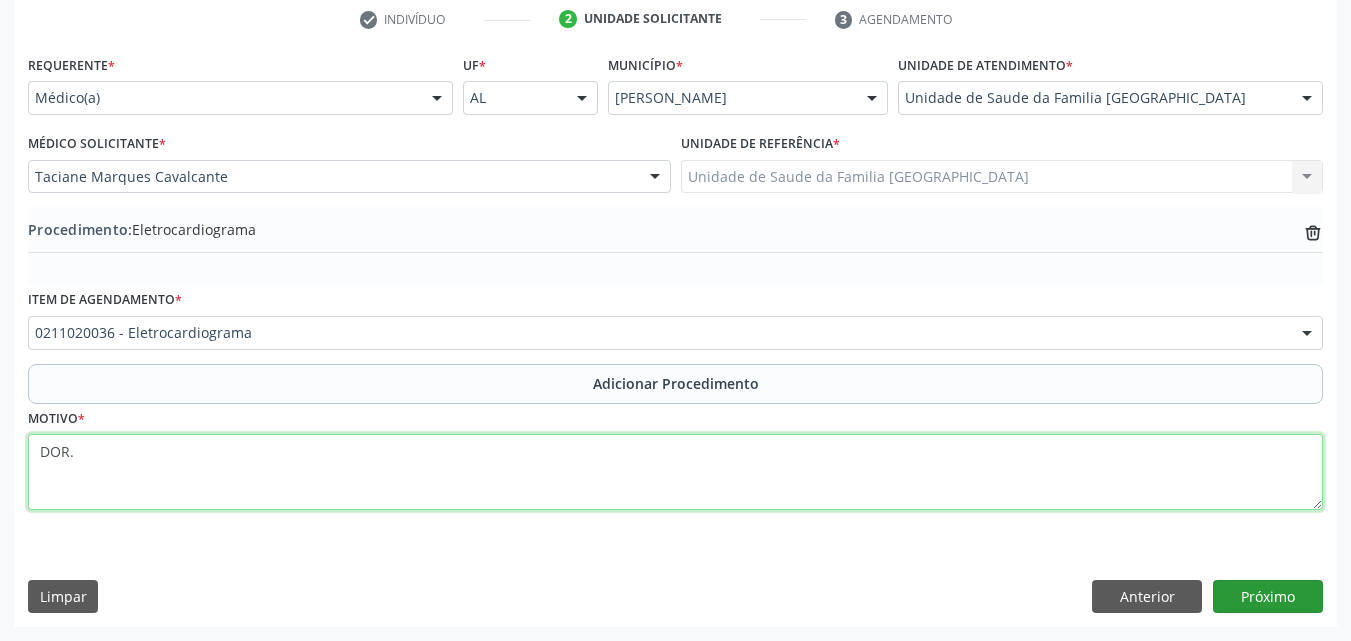 type on "DOR." 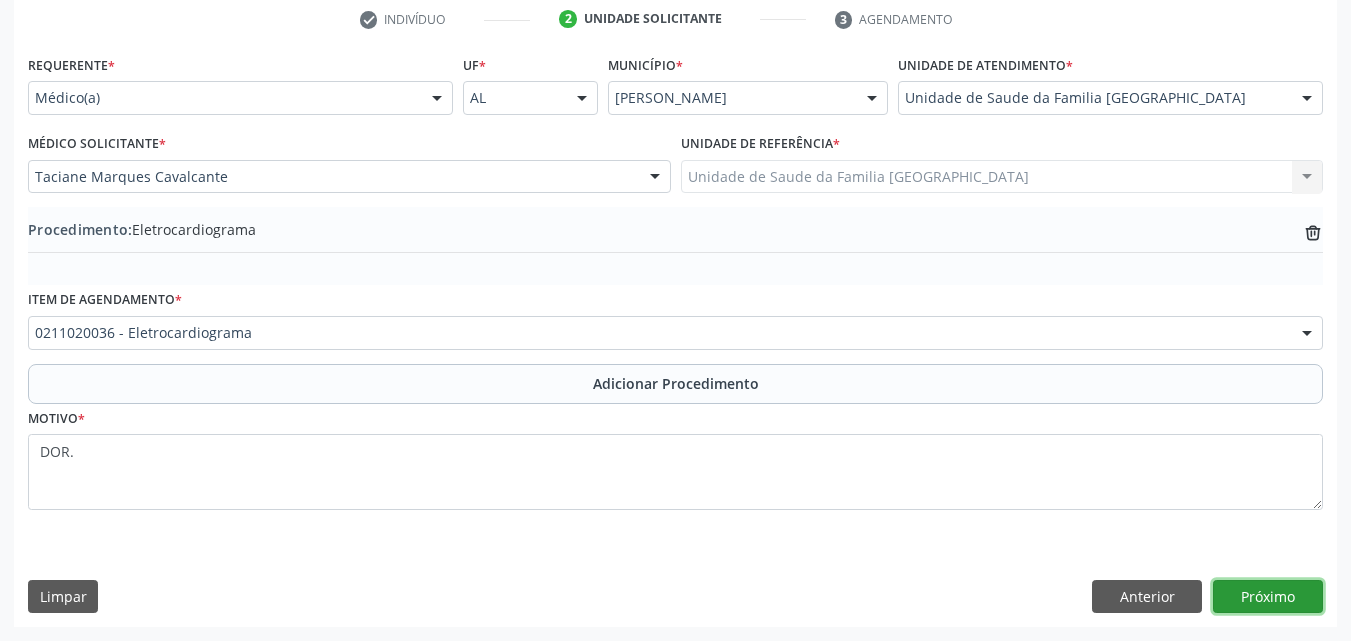 click on "Próximo" at bounding box center (1268, 597) 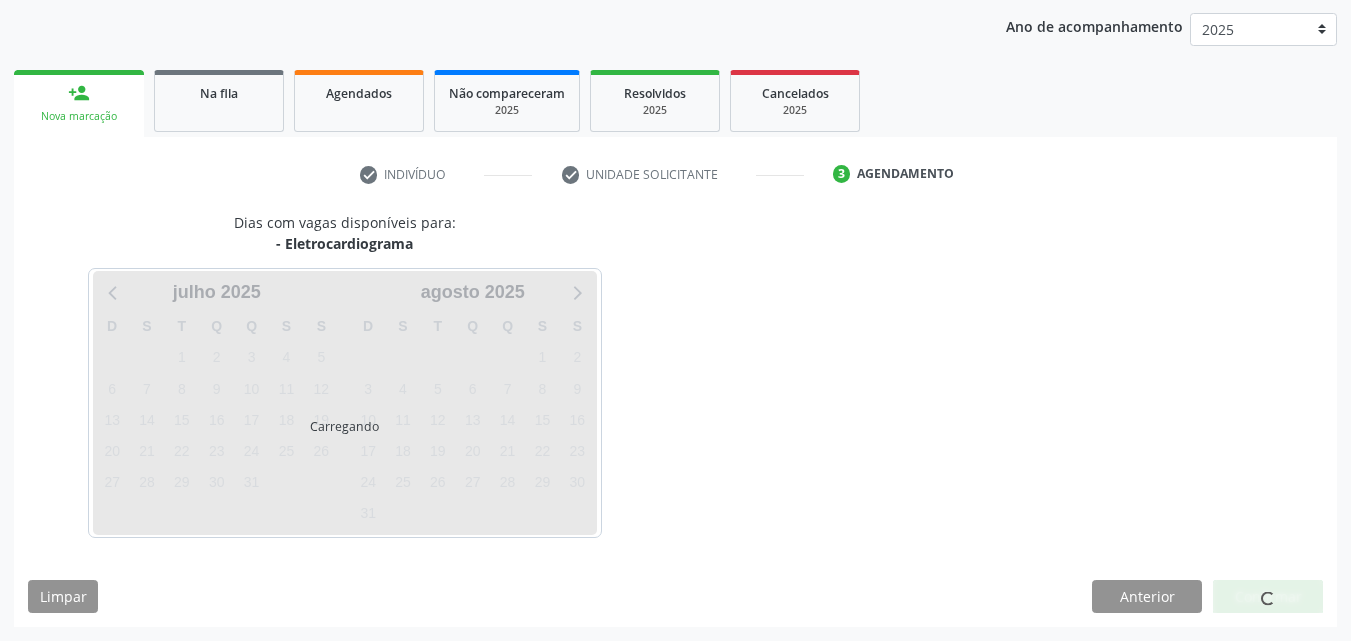 scroll, scrollTop: 316, scrollLeft: 0, axis: vertical 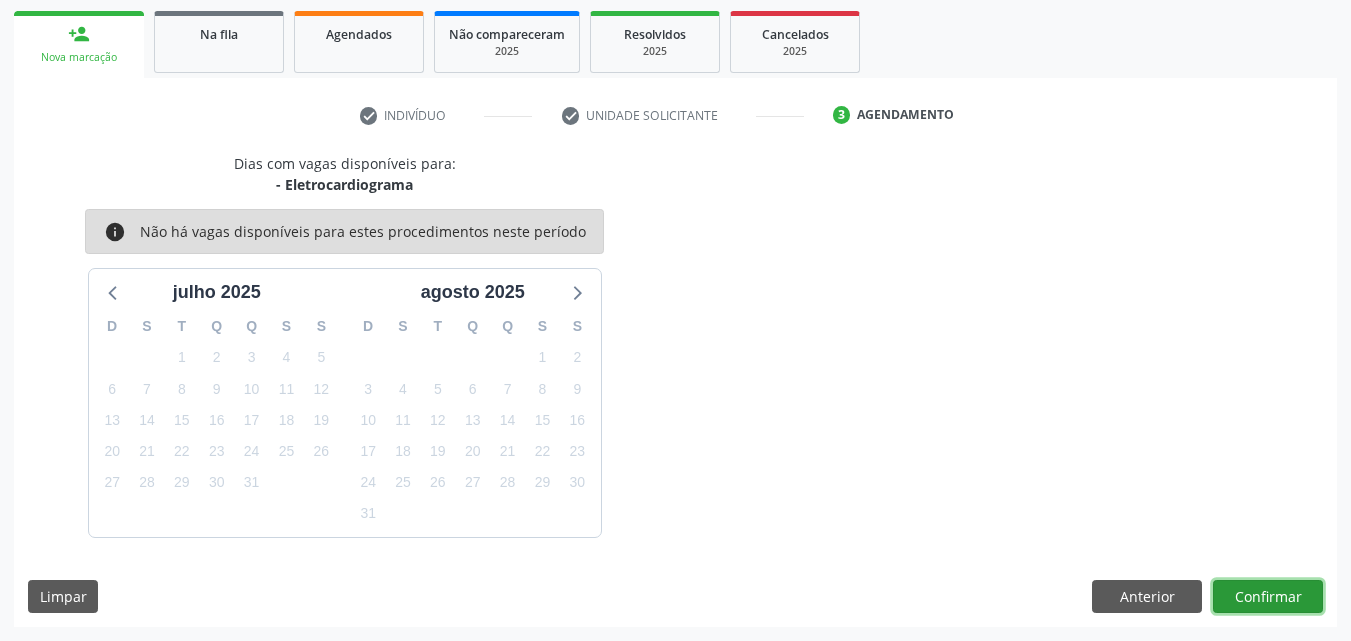 click on "Confirmar" at bounding box center [1268, 597] 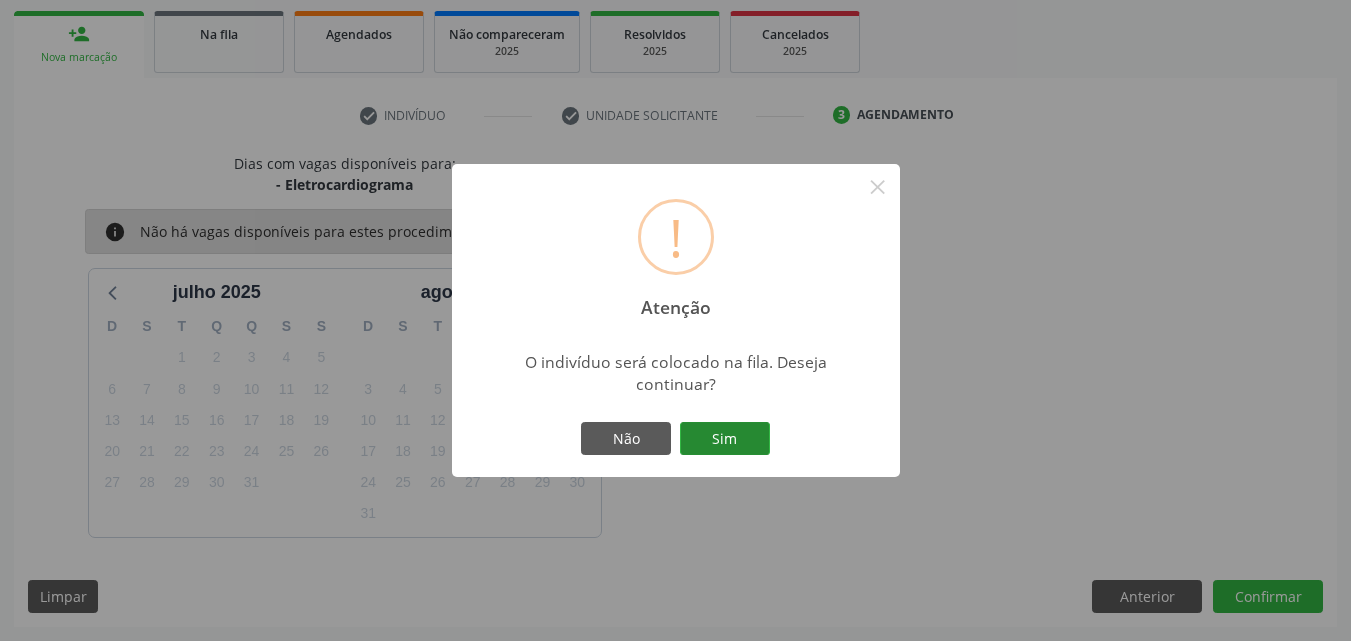 click on "Sim" at bounding box center [725, 439] 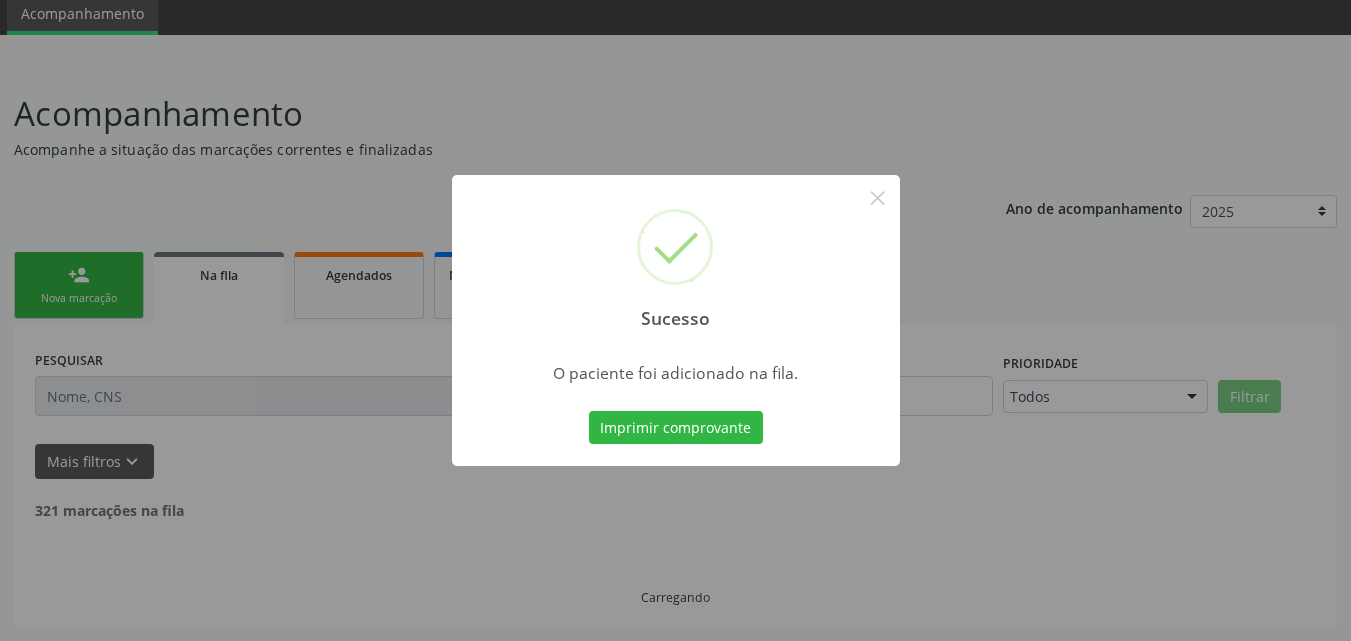 scroll, scrollTop: 54, scrollLeft: 0, axis: vertical 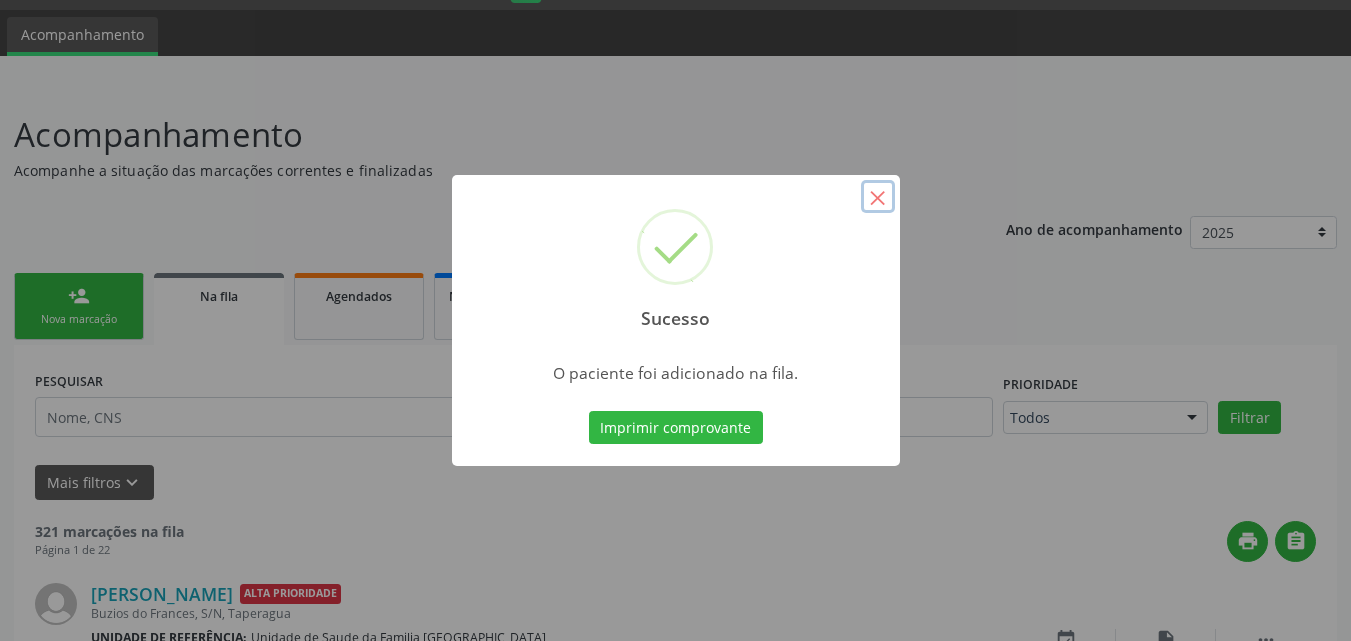 click on "×" at bounding box center (878, 197) 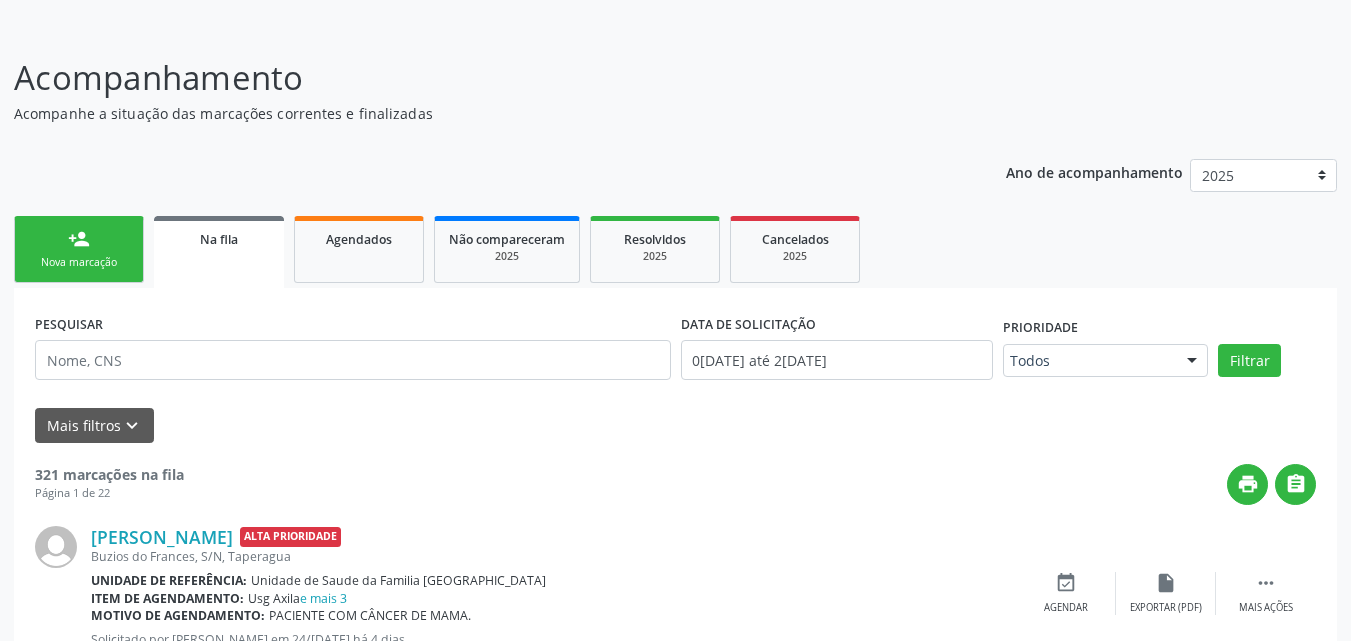 scroll, scrollTop: 54, scrollLeft: 0, axis: vertical 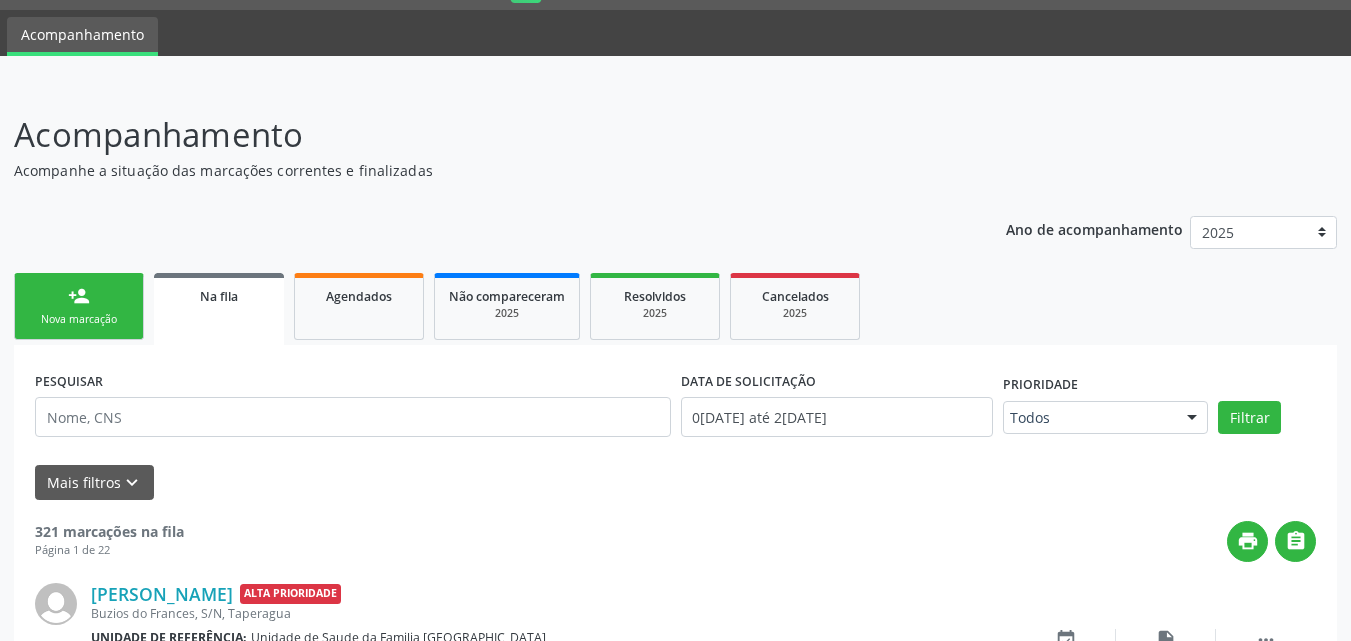 click on "Nova marcação" at bounding box center [79, 319] 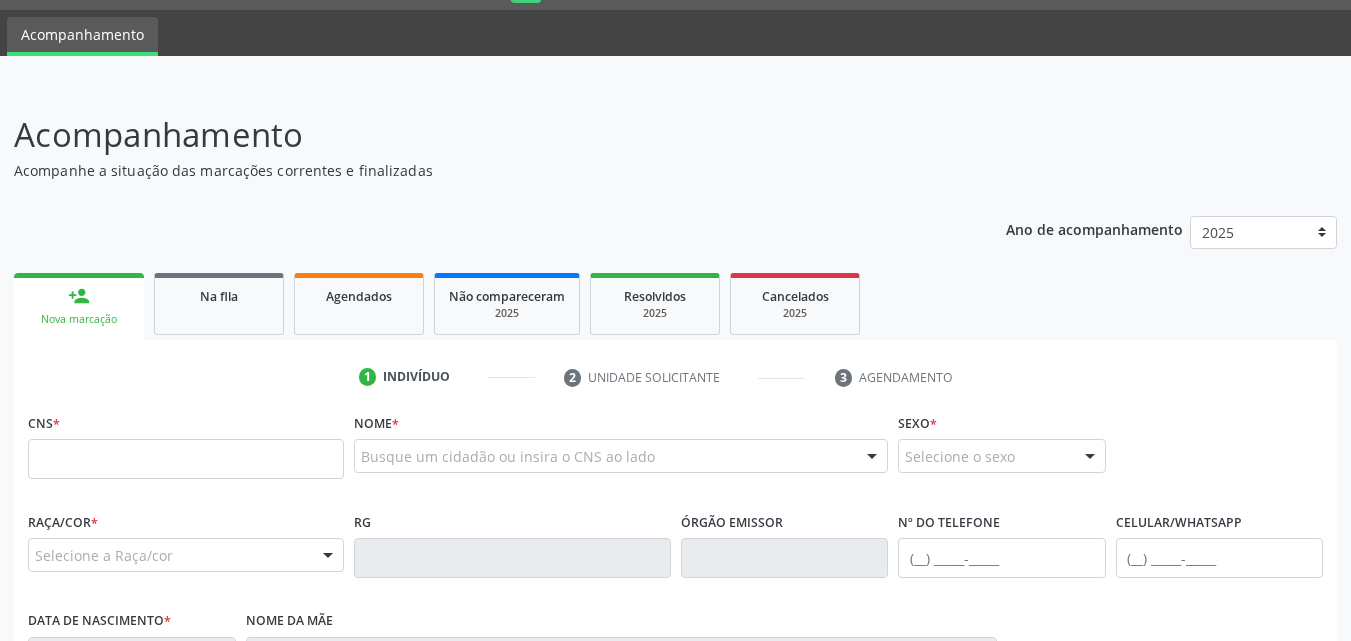 drag, startPoint x: 90, startPoint y: 308, endPoint x: 134, endPoint y: 374, distance: 79.32213 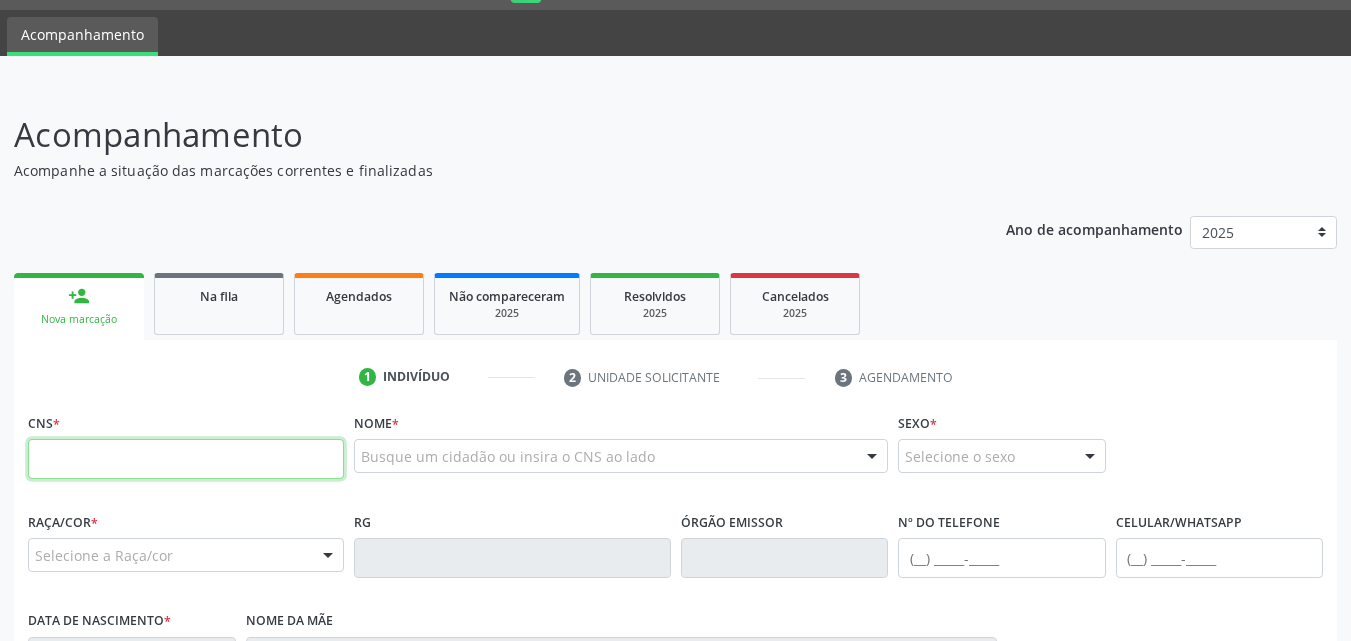 click at bounding box center [186, 459] 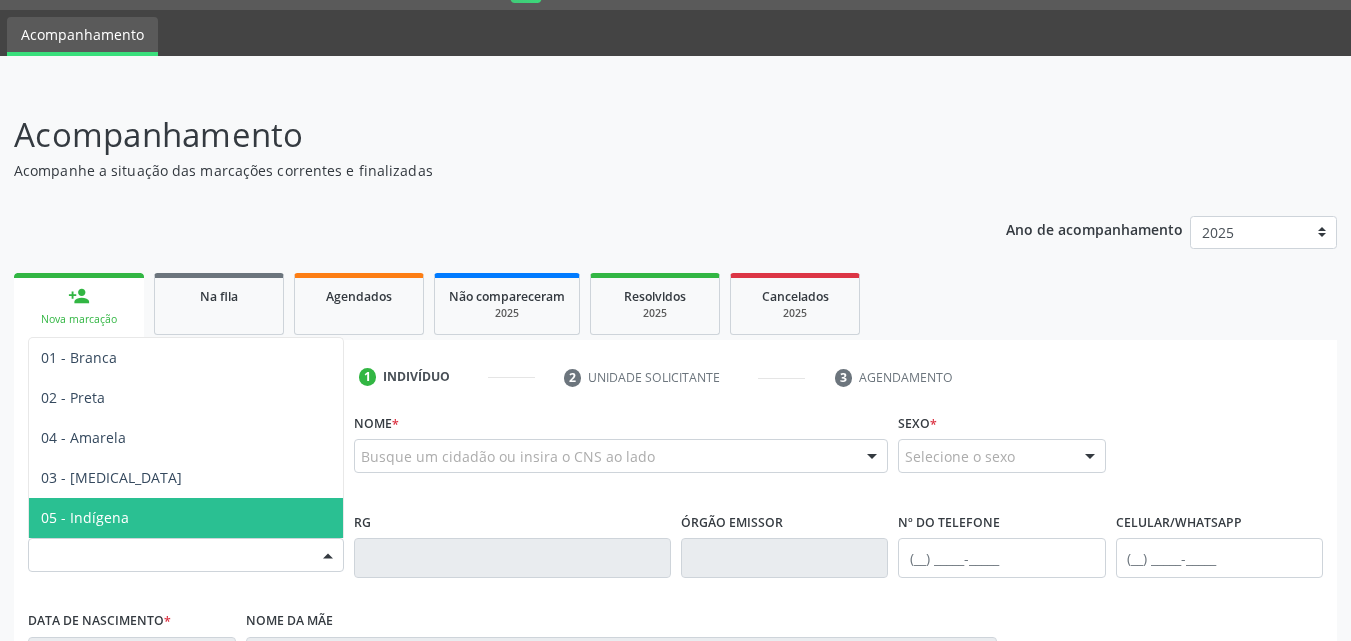 click on "RG" at bounding box center [512, 542] 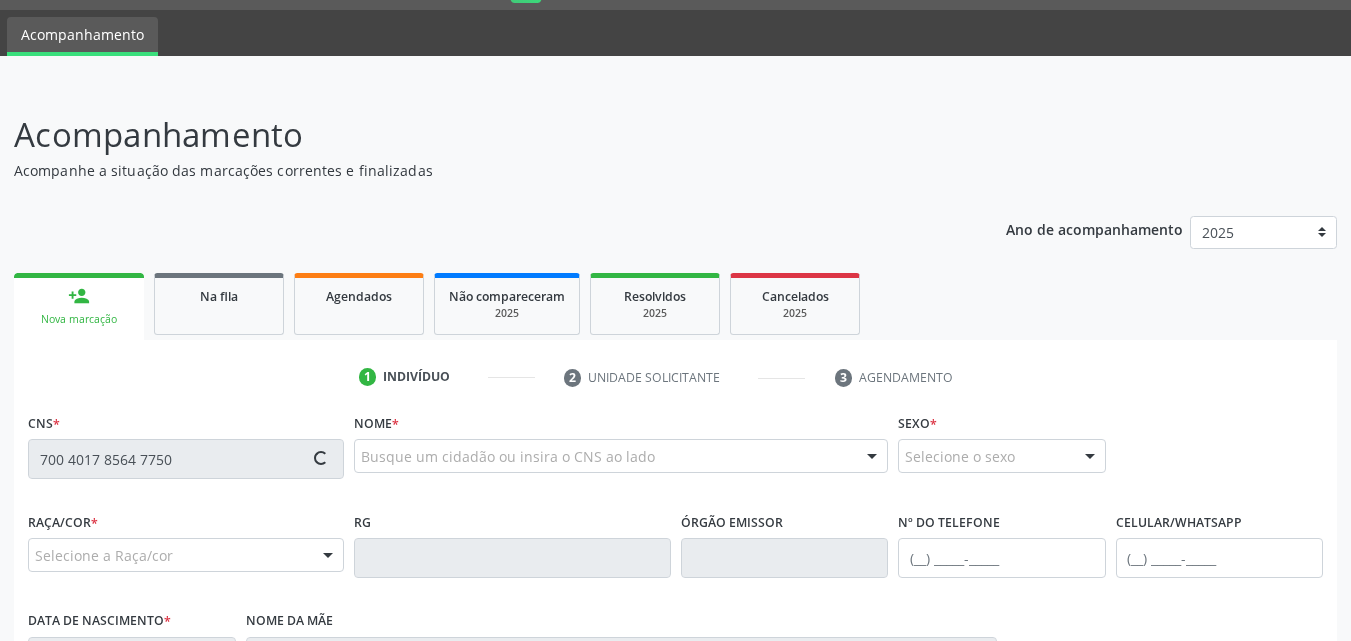 type on "700 4017 8564 7750" 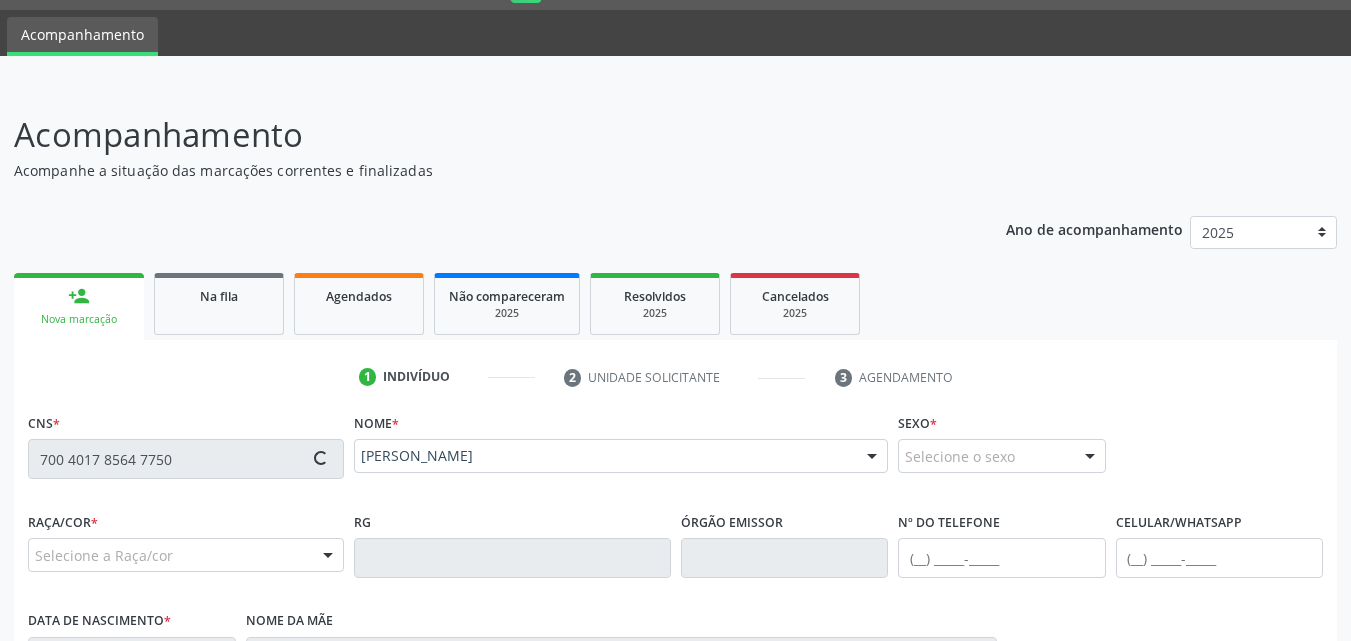 scroll, scrollTop: 471, scrollLeft: 0, axis: vertical 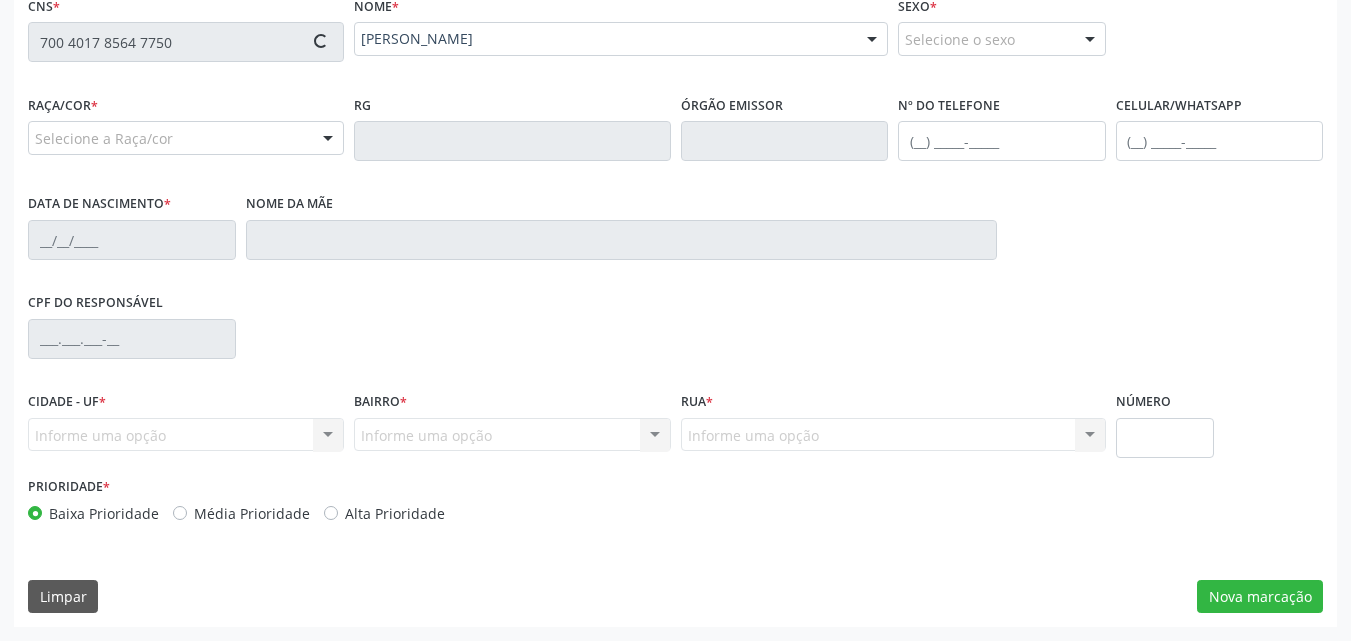 type on "[PHONE_NUMBER]" 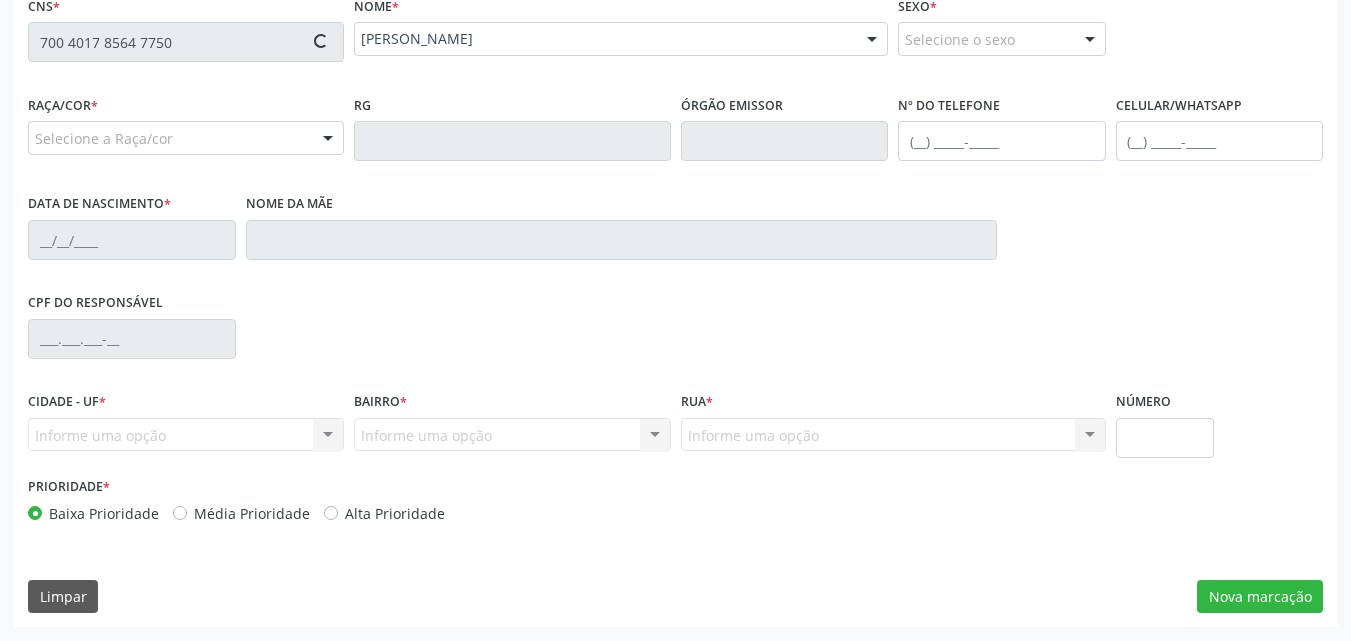 type on "1[DATE]" 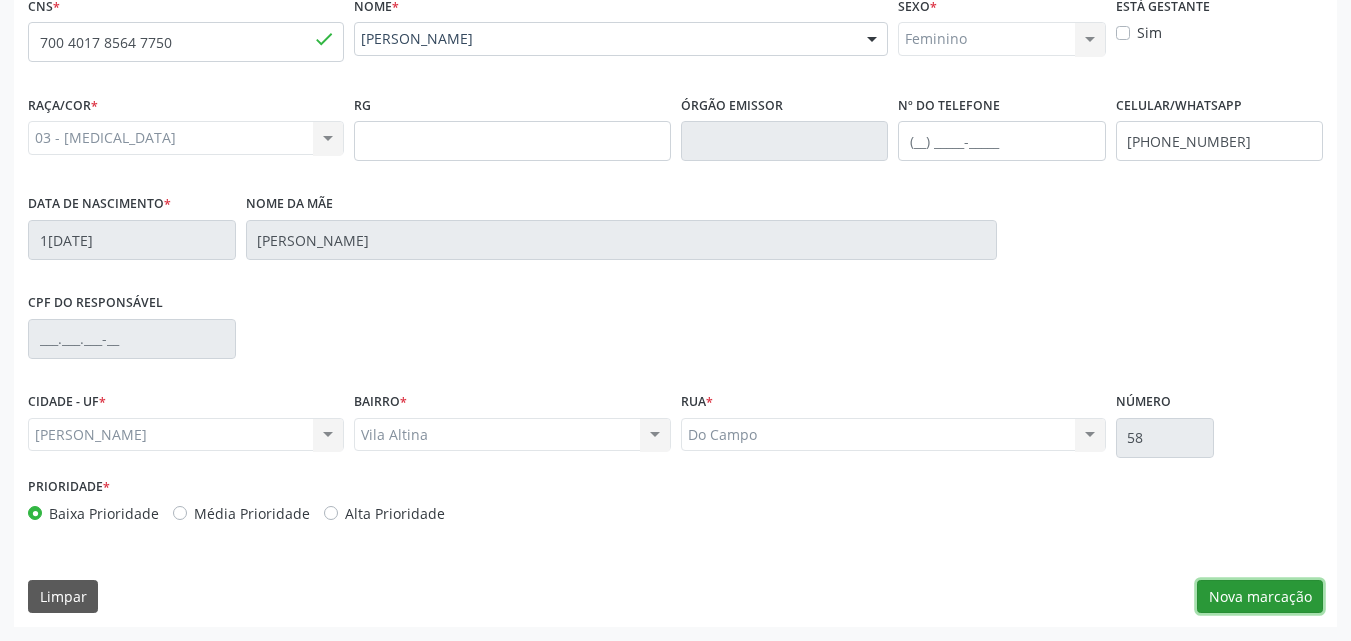 click on "Nova marcação" at bounding box center (1260, 597) 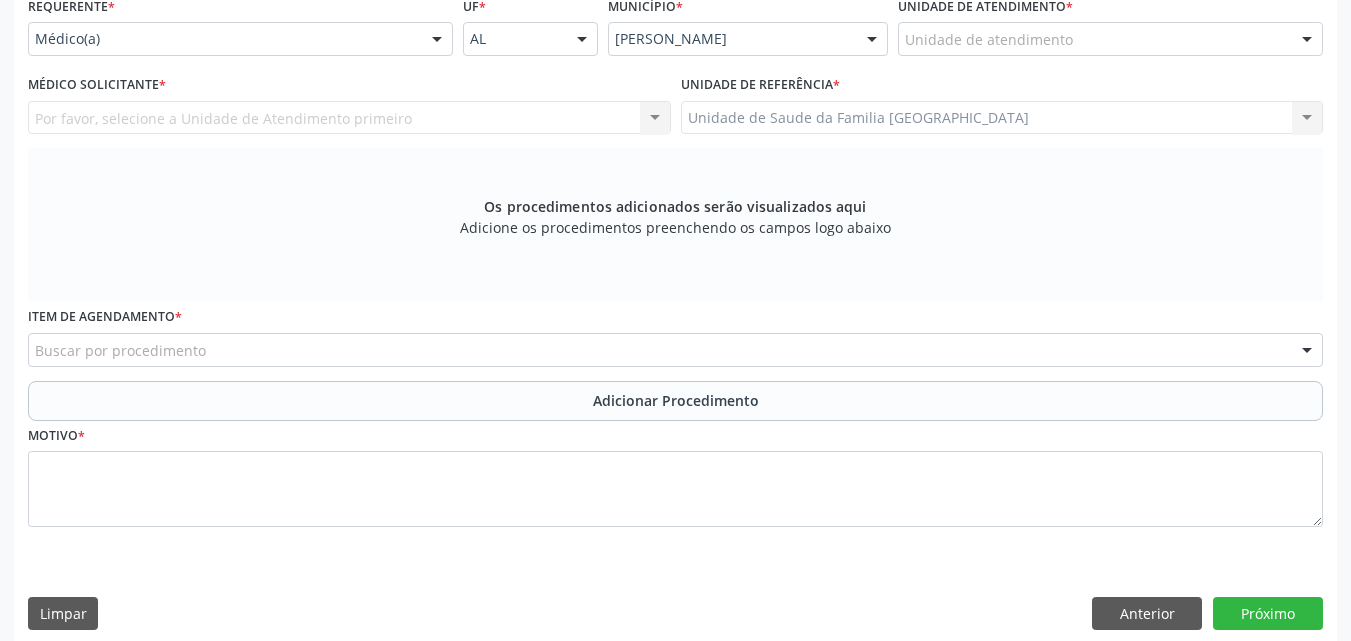 scroll, scrollTop: 4, scrollLeft: 0, axis: vertical 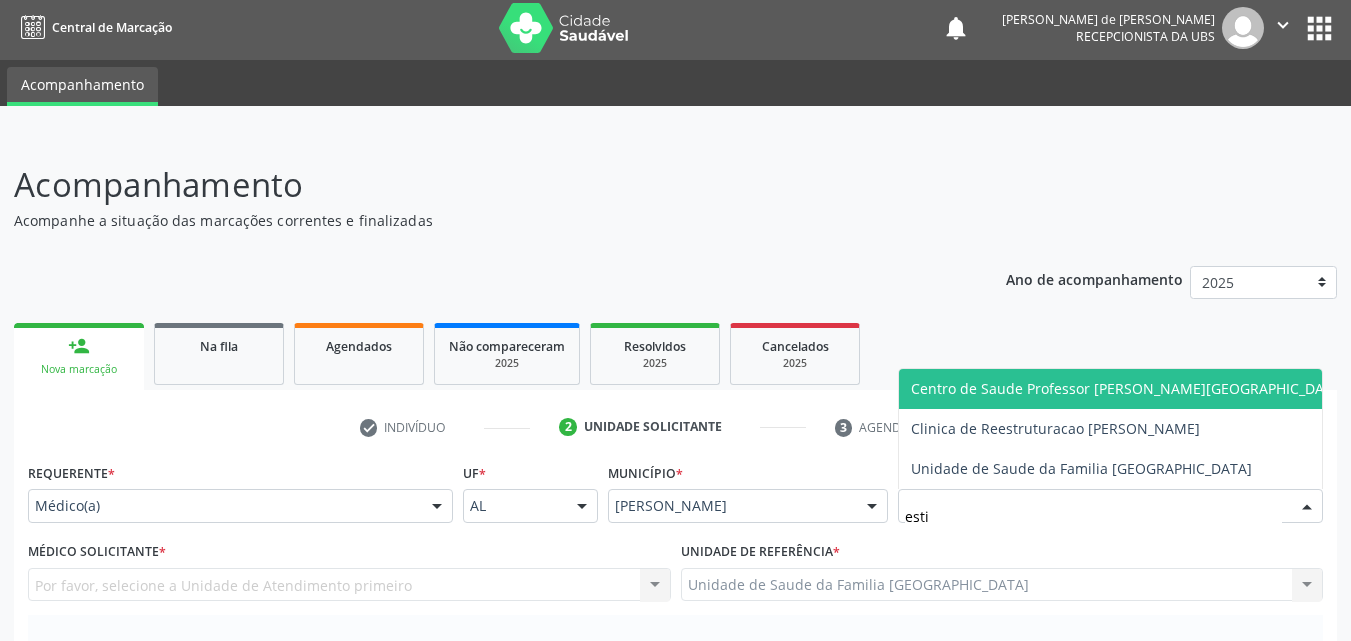 type on "estiv" 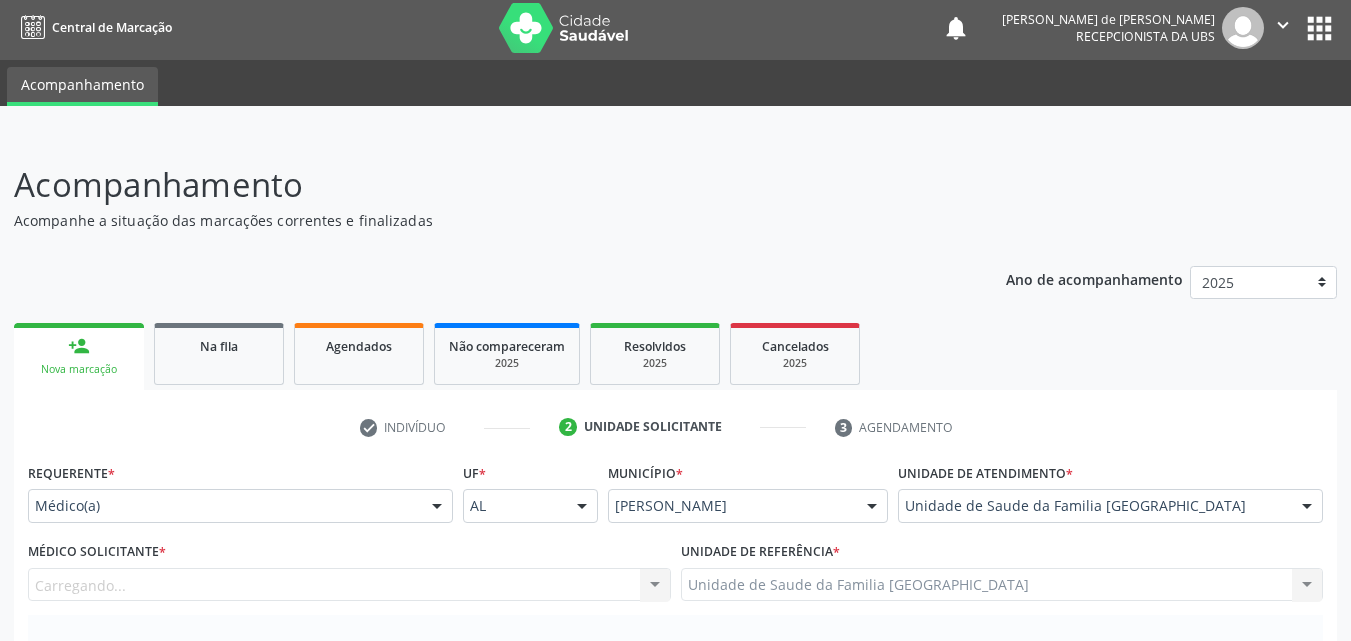 scroll, scrollTop: 471, scrollLeft: 0, axis: vertical 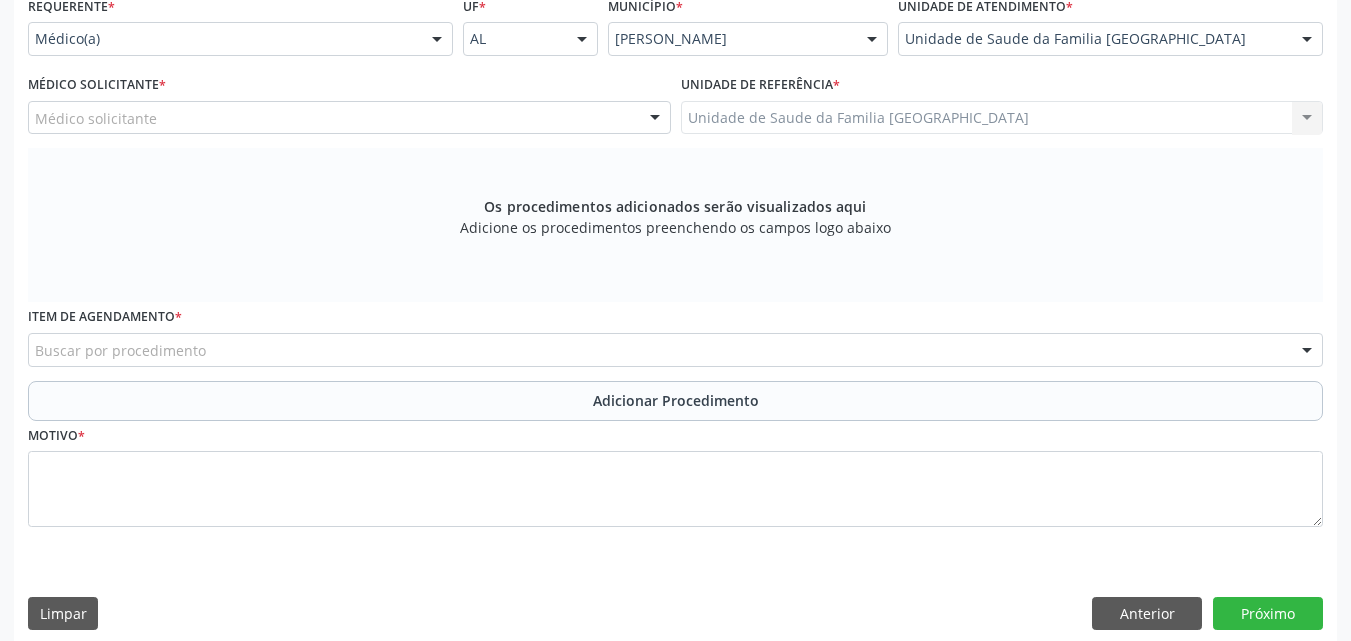 click on "Médico solicitante" at bounding box center [349, 118] 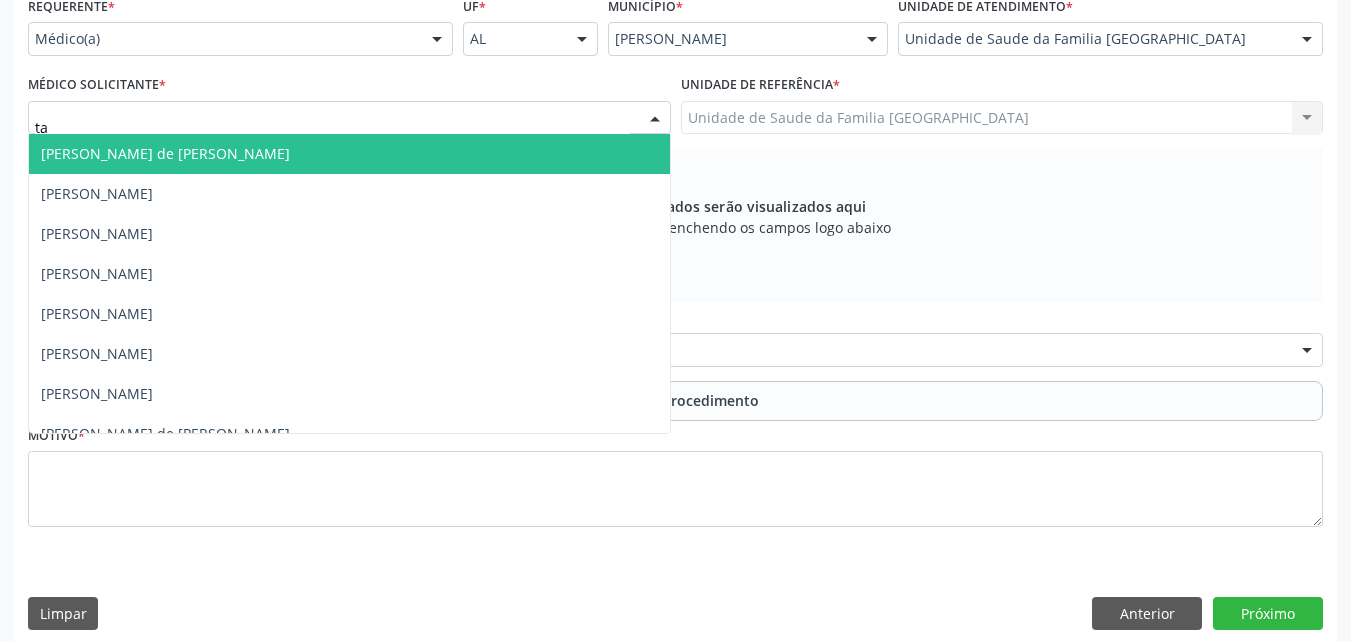 type on "tac" 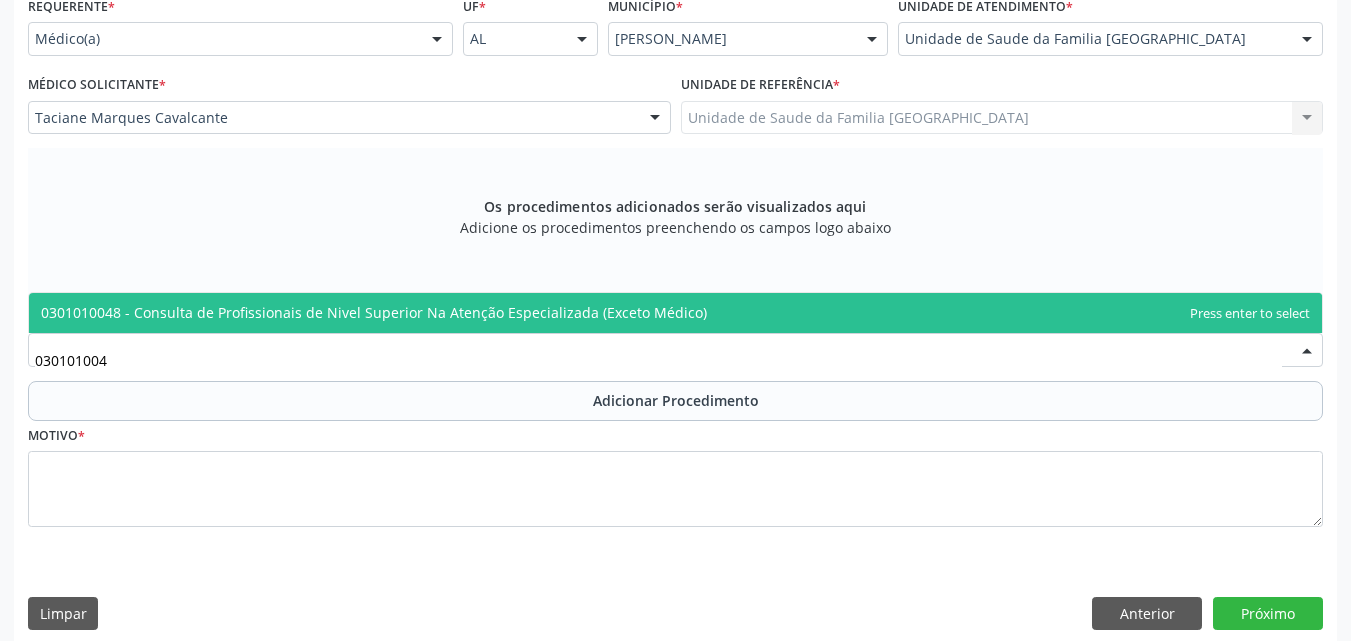 type on "0301010048" 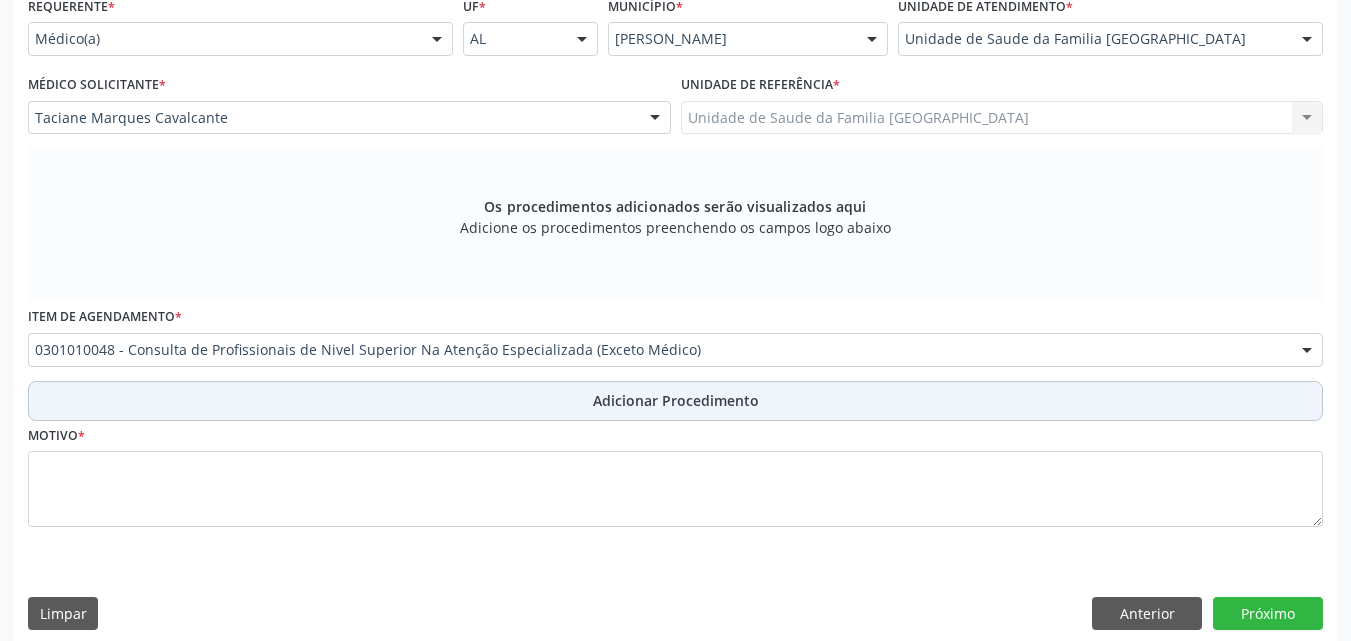 click on "Adicionar Procedimento" at bounding box center (675, 401) 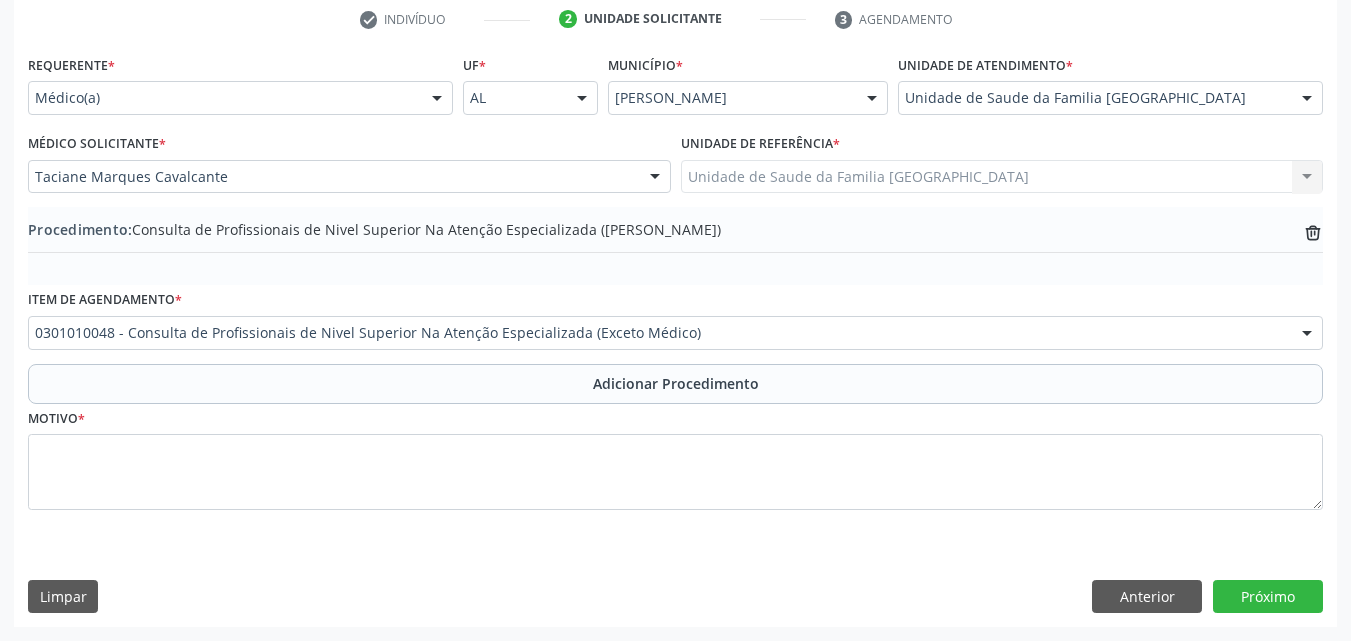scroll, scrollTop: 412, scrollLeft: 0, axis: vertical 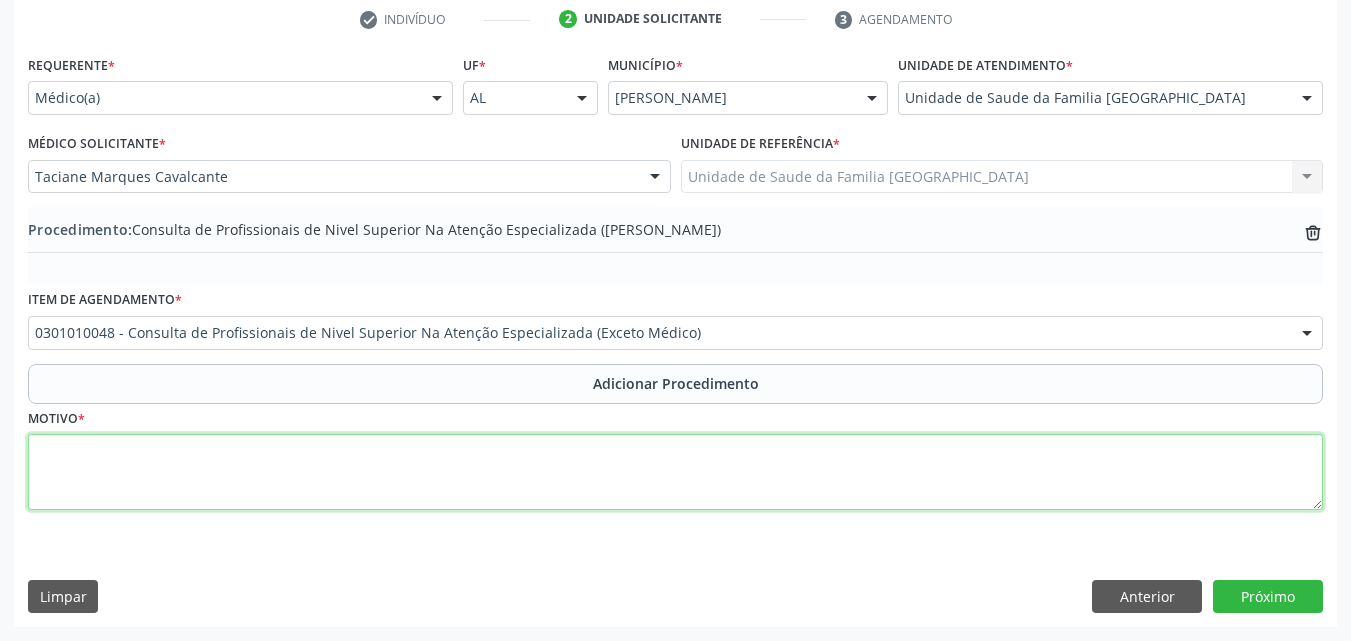 click at bounding box center (675, 472) 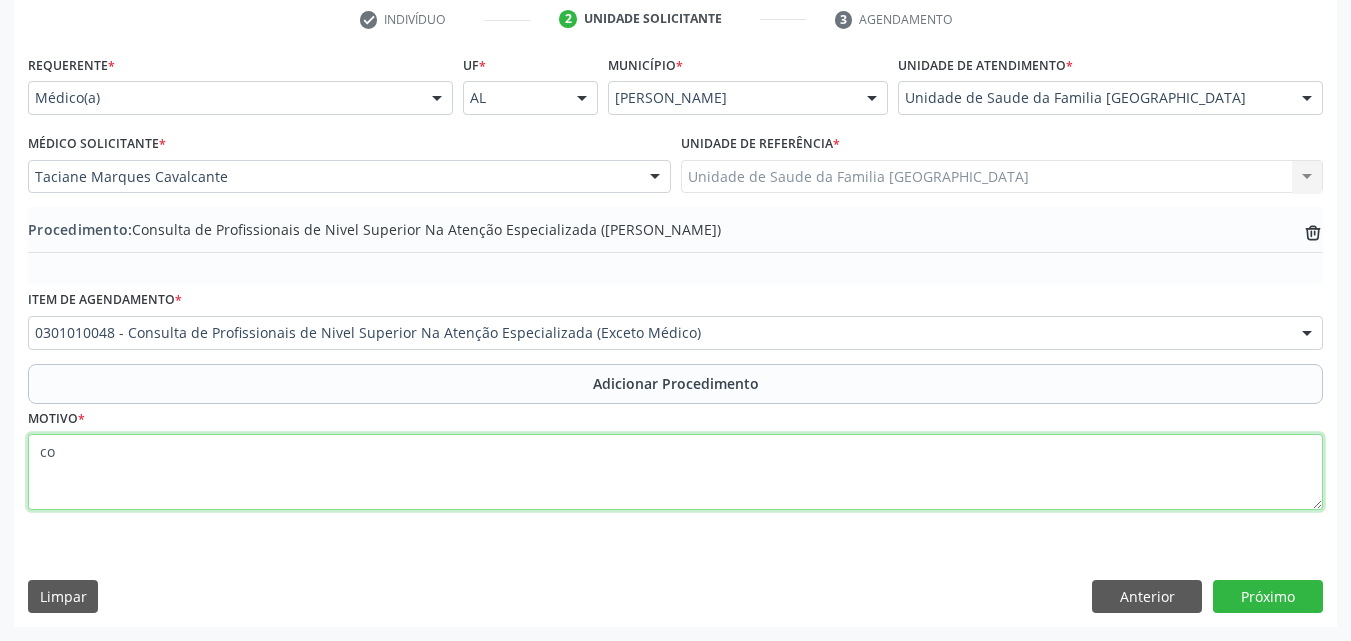 type on "c" 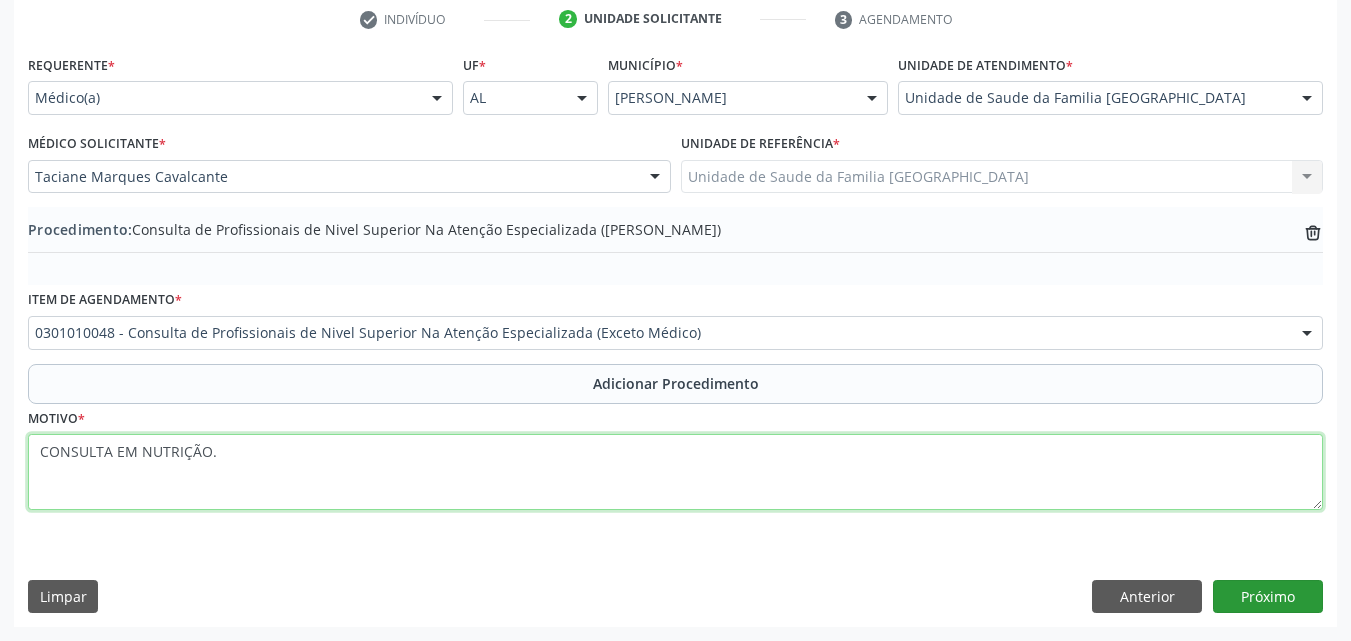 type on "CONSULTA EM NUTRIÇÃO." 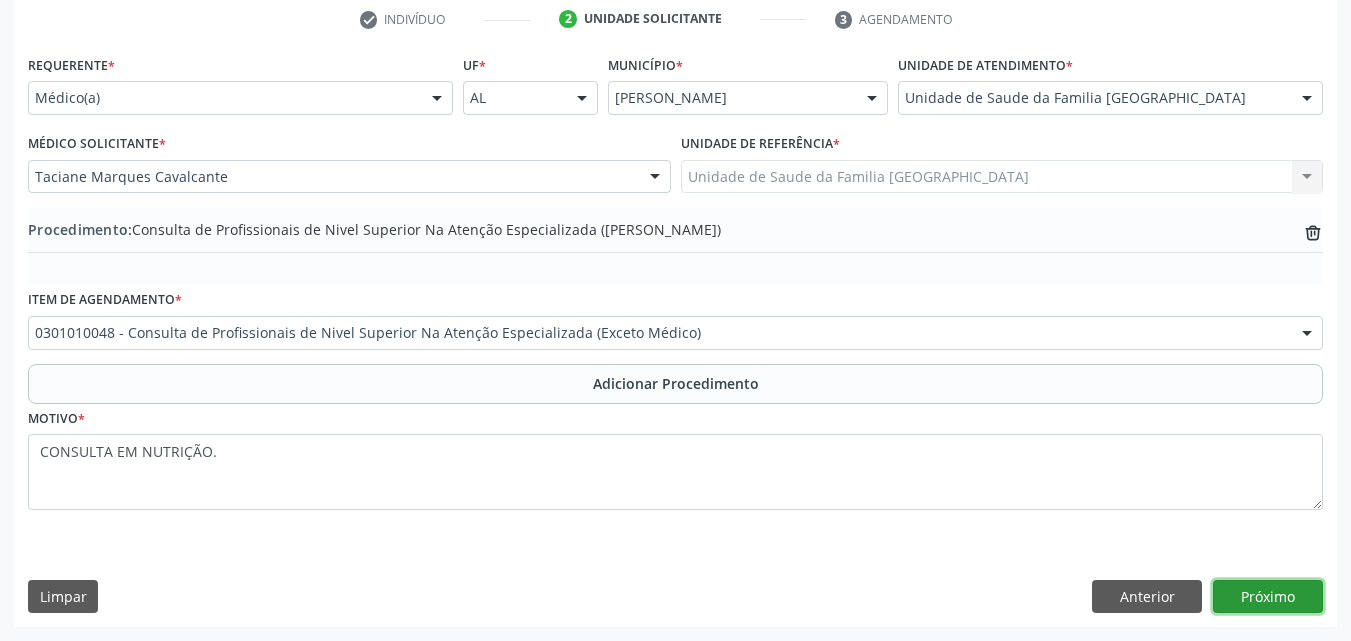 click on "Próximo" at bounding box center [1268, 597] 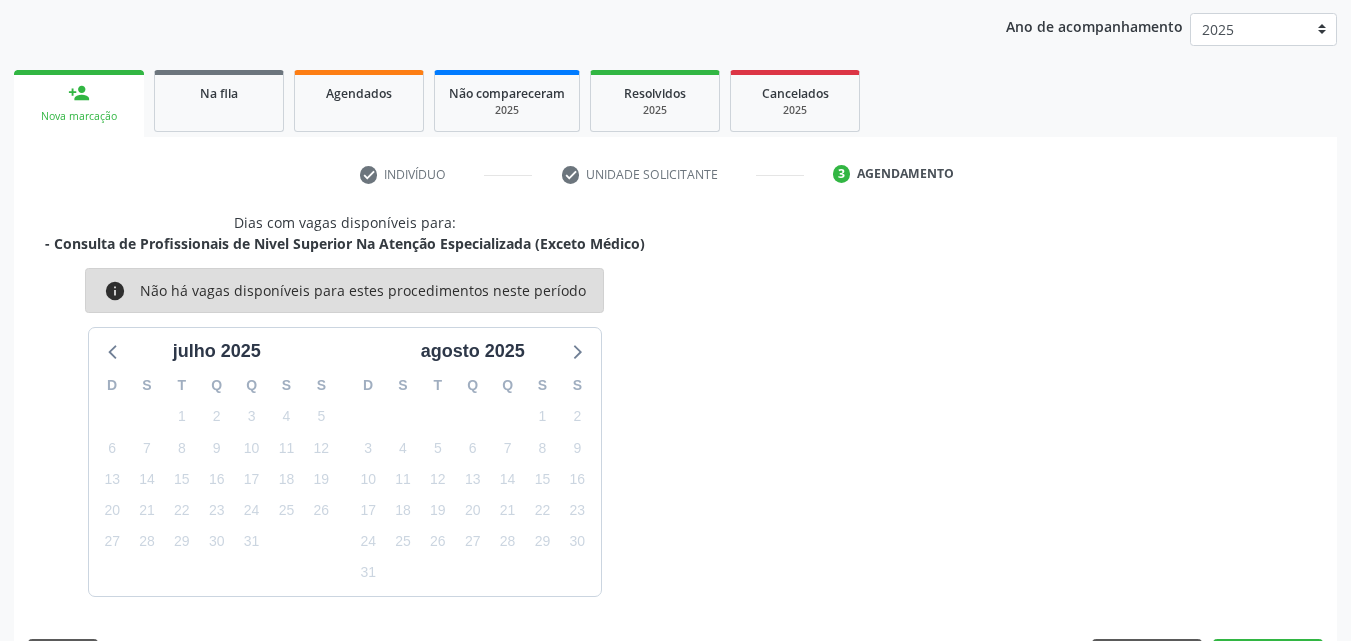 scroll, scrollTop: 316, scrollLeft: 0, axis: vertical 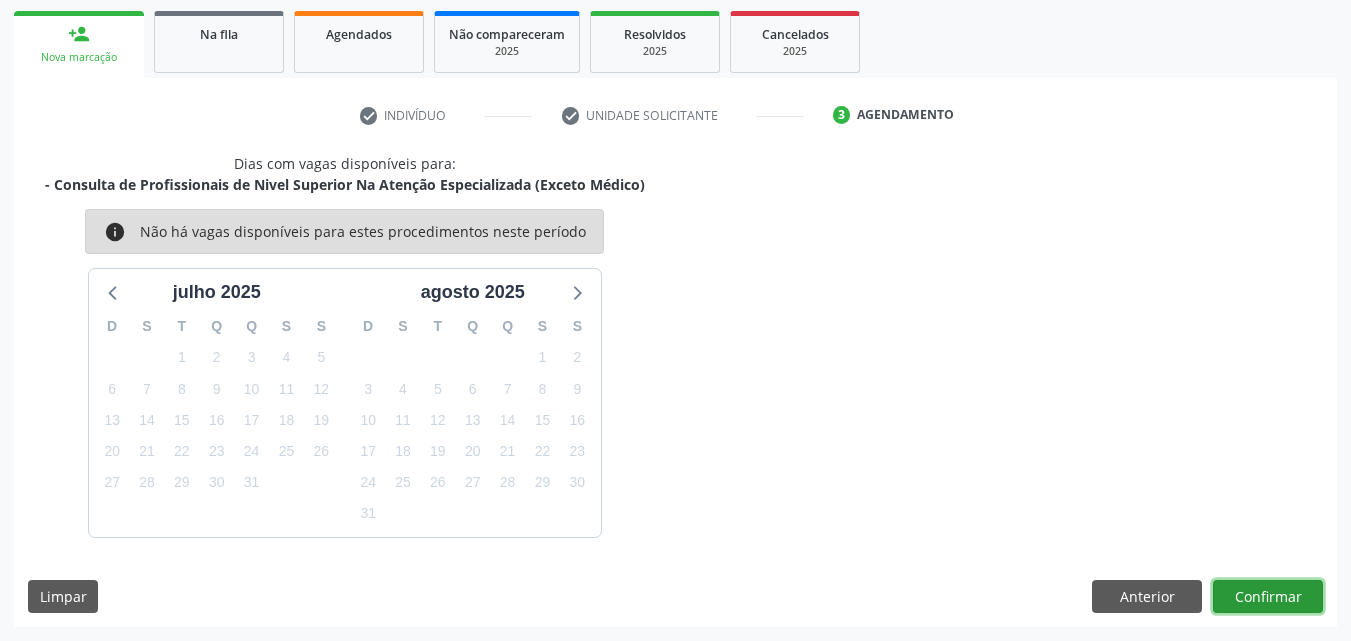 click on "Confirmar" at bounding box center (1268, 597) 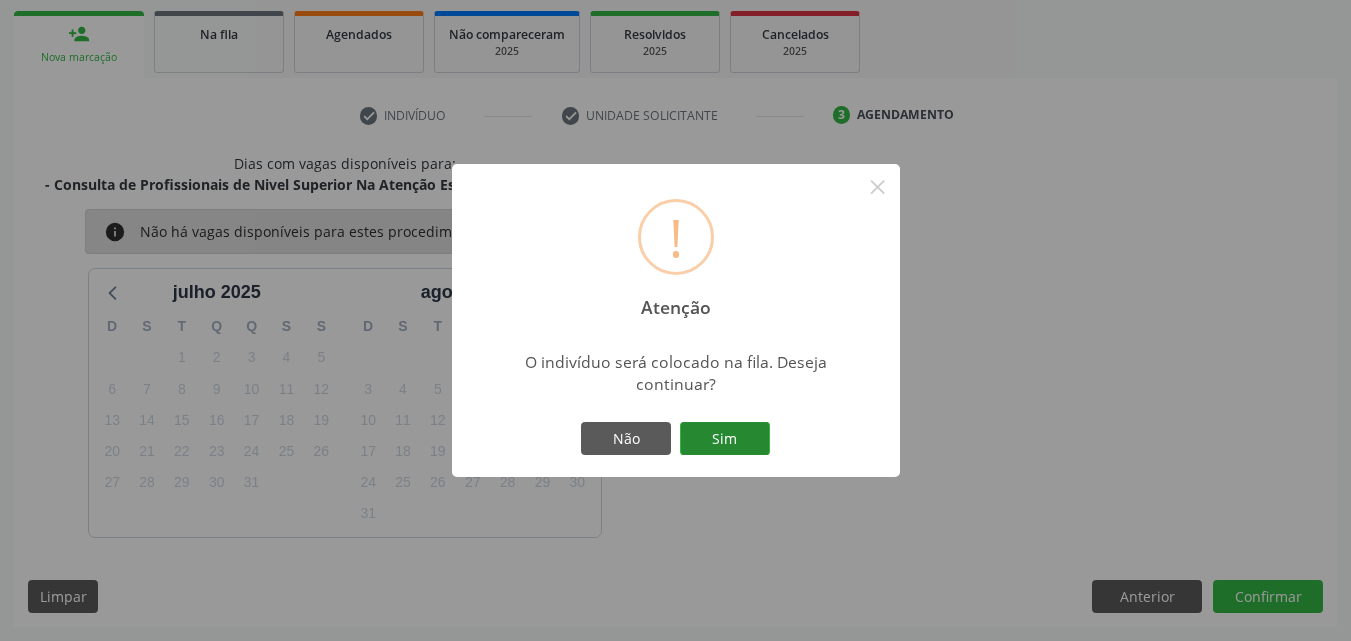 click on "Sim" at bounding box center [725, 439] 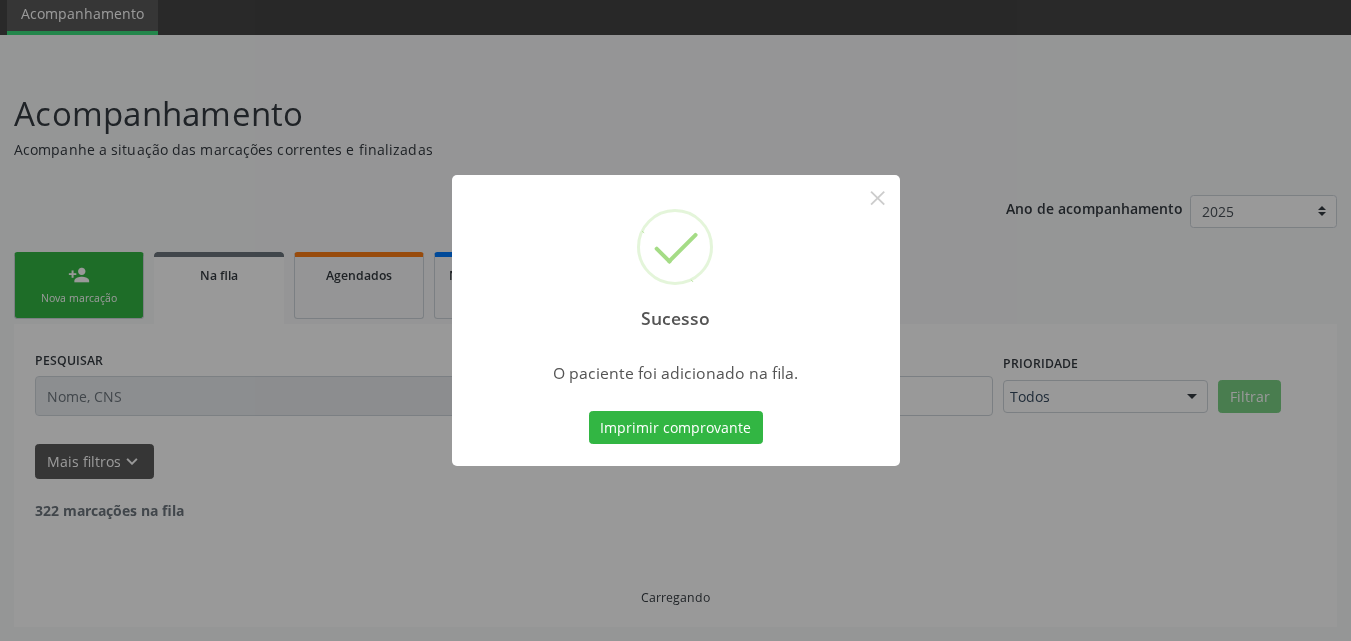 scroll, scrollTop: 54, scrollLeft: 0, axis: vertical 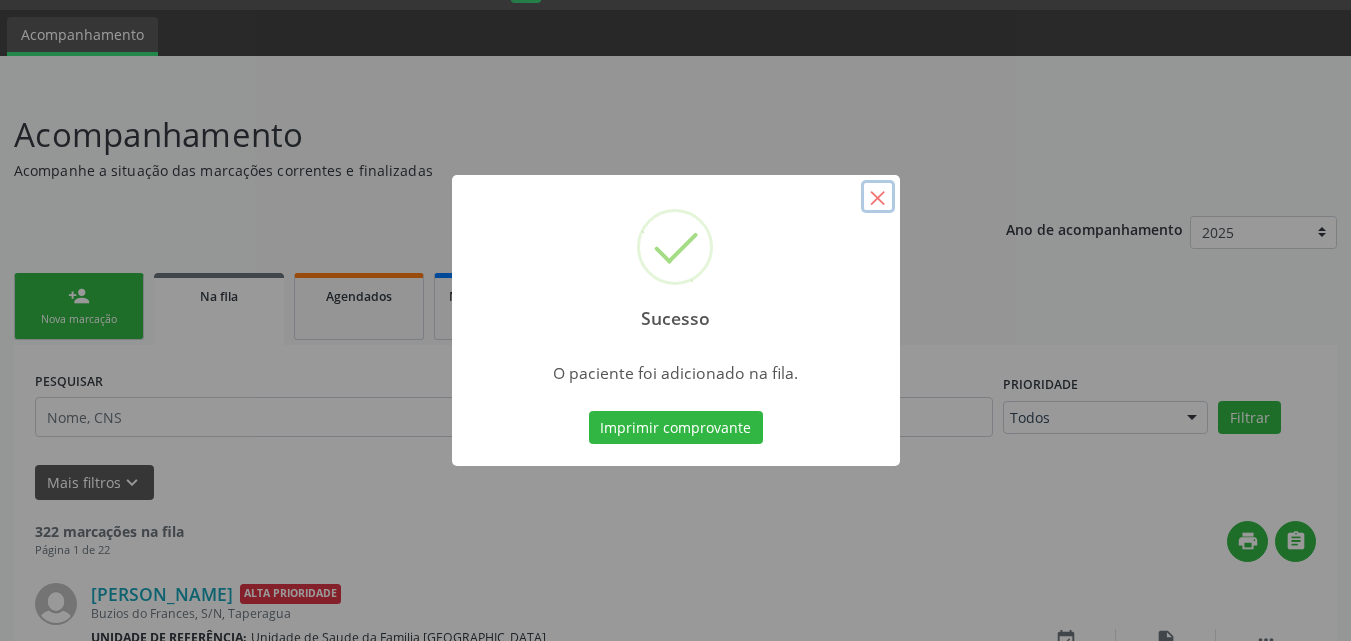 click on "×" at bounding box center (878, 197) 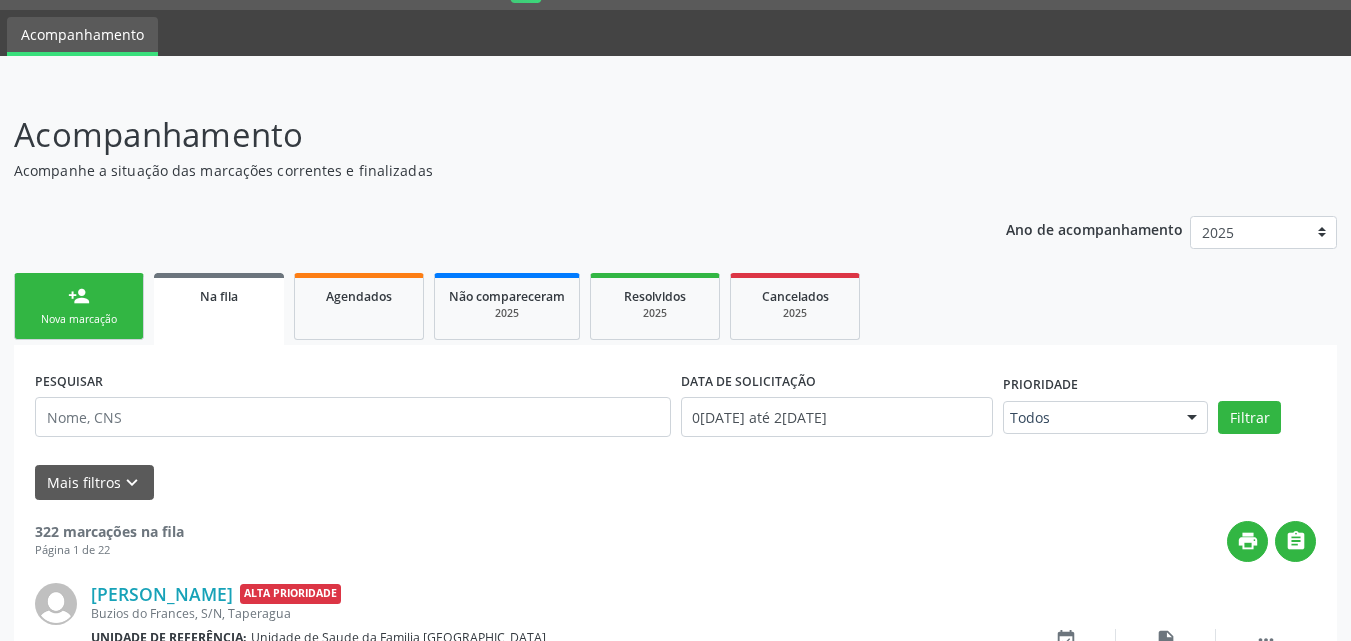 click on "Nova marcação" at bounding box center (79, 319) 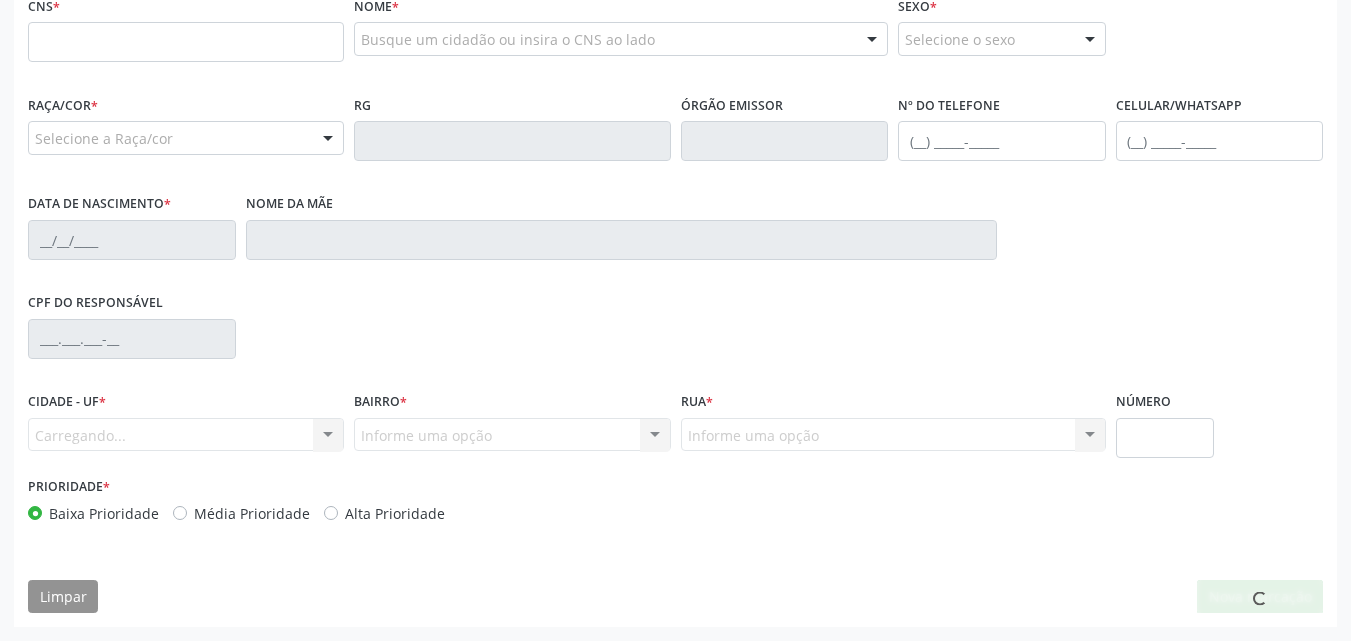 scroll, scrollTop: 0, scrollLeft: 0, axis: both 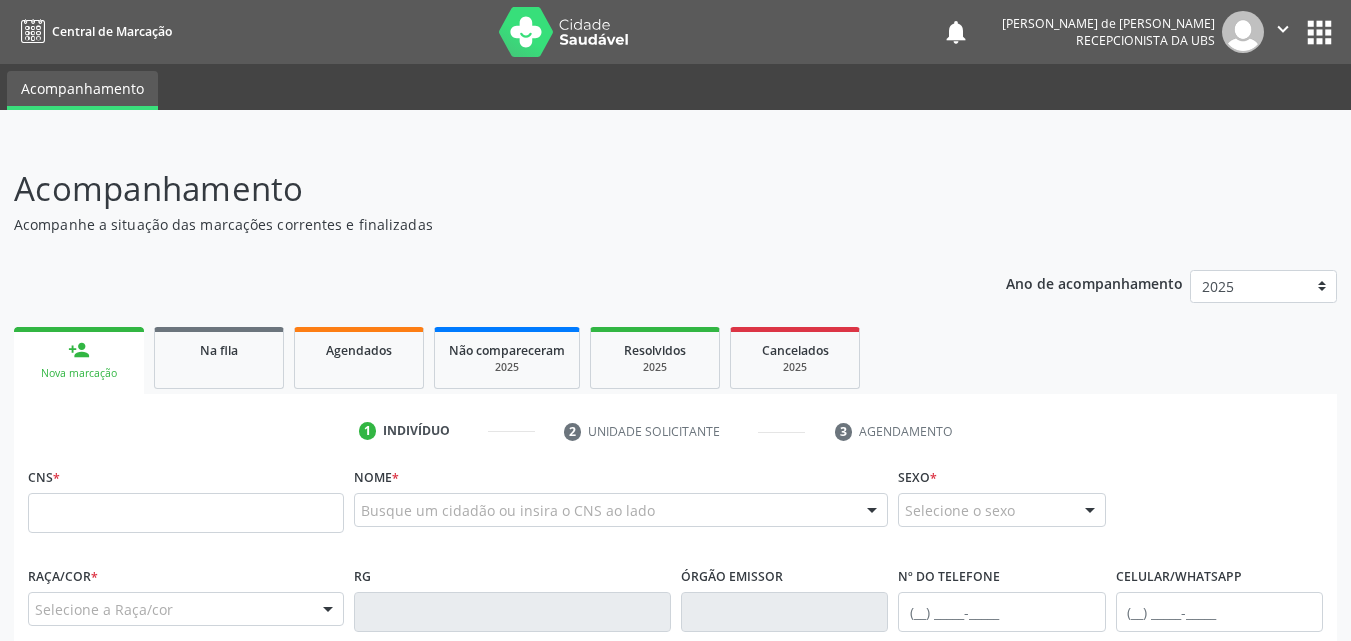 click on "CNS
*" at bounding box center [186, 504] 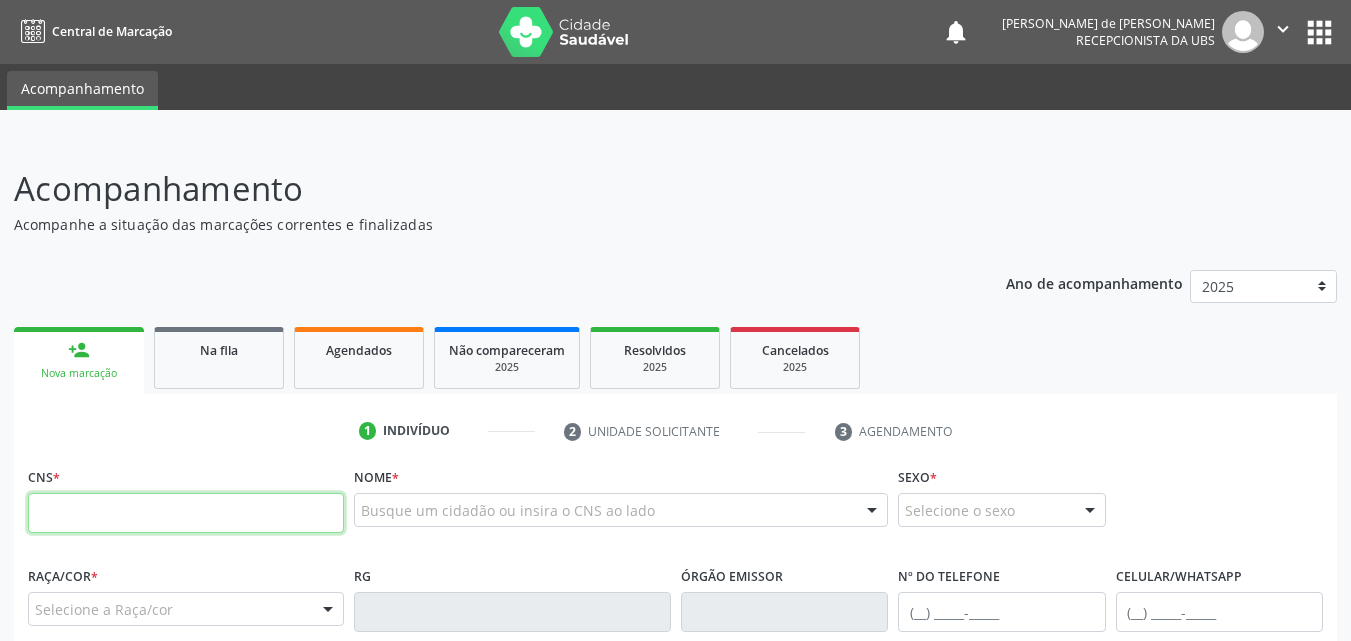click at bounding box center (186, 513) 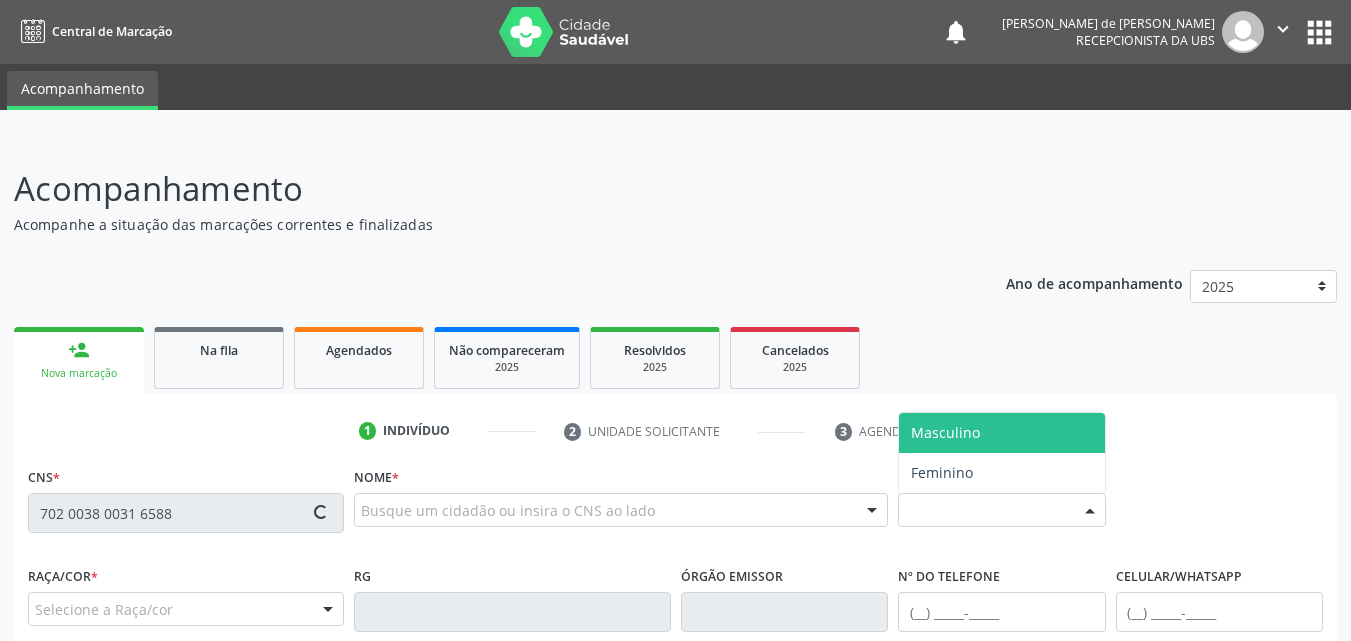 click on "Nome
*
Busque um cidadão ou insira o CNS ao lado
Nenhum resultado encontrado para: "   "
Digite o nome ou CNS para buscar um indivíduo" at bounding box center (621, 511) 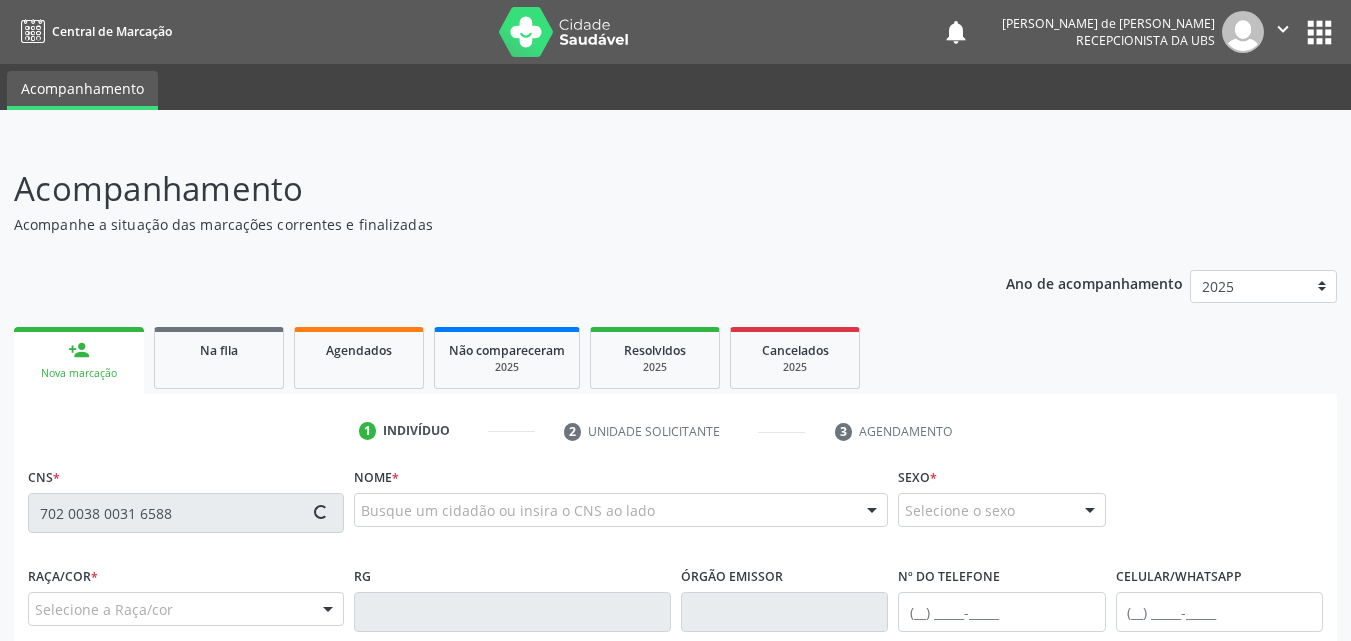 type on "702 0038 0031 6588" 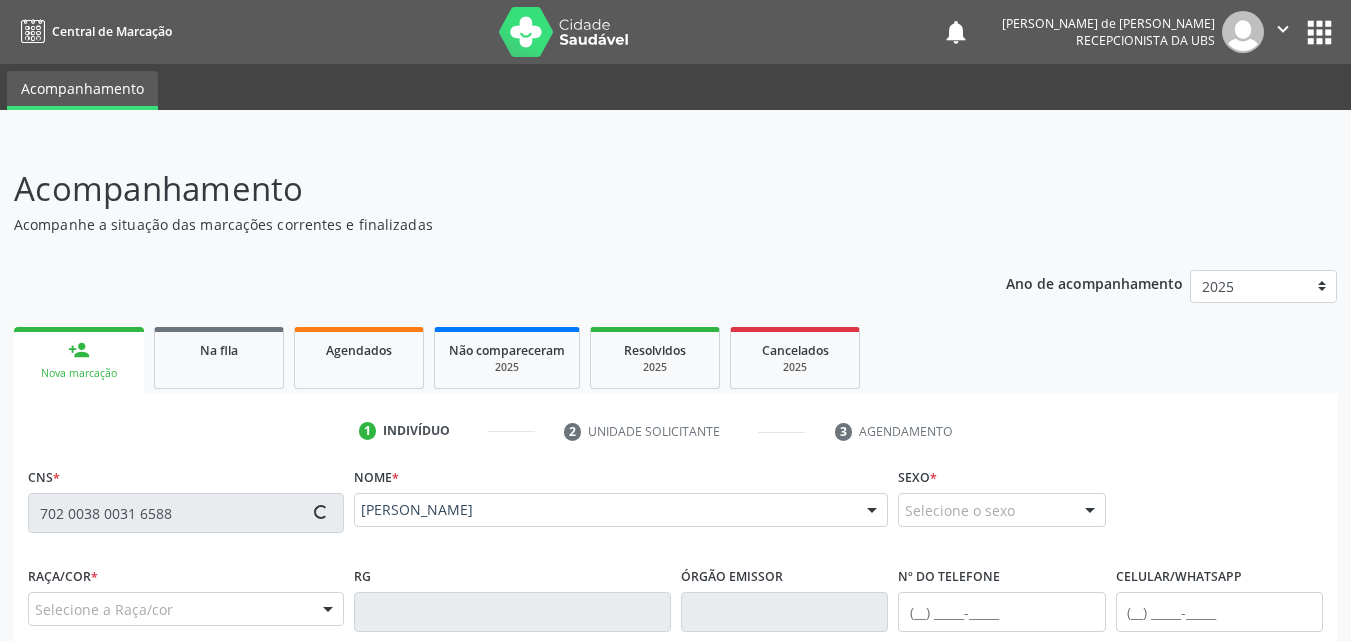 scroll, scrollTop: 467, scrollLeft: 0, axis: vertical 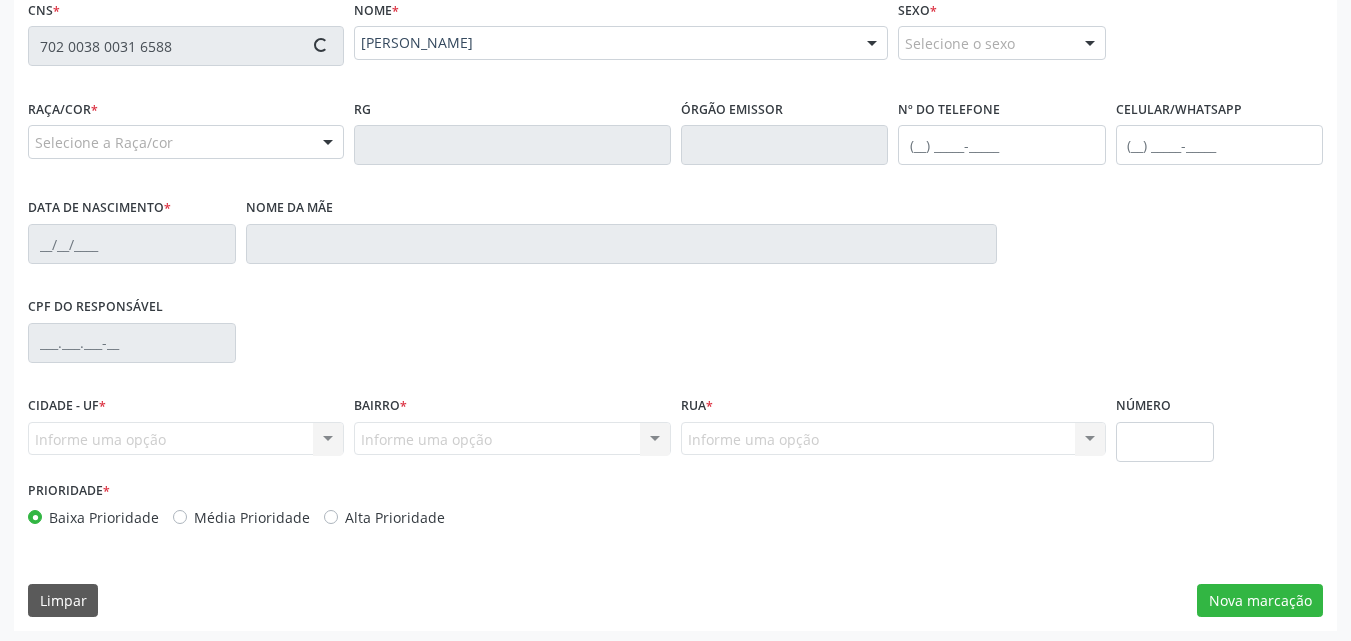 type on "[PHONE_NUMBER]" 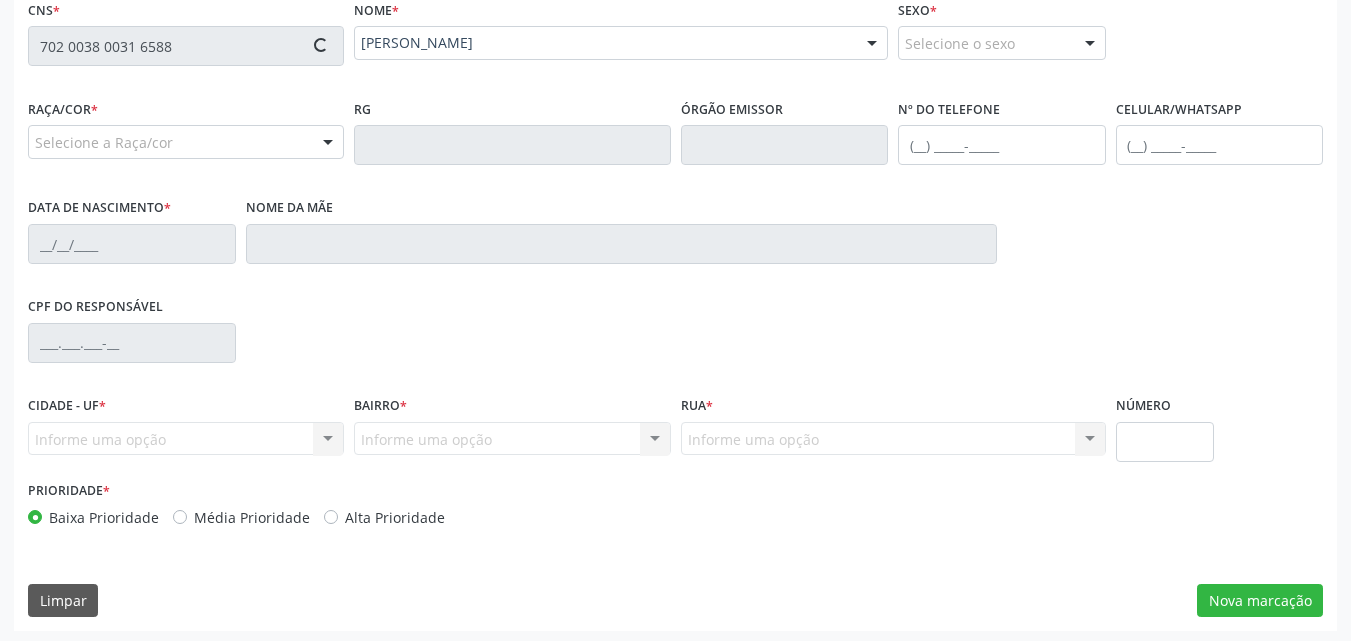 type on "[PHONE_NUMBER]" 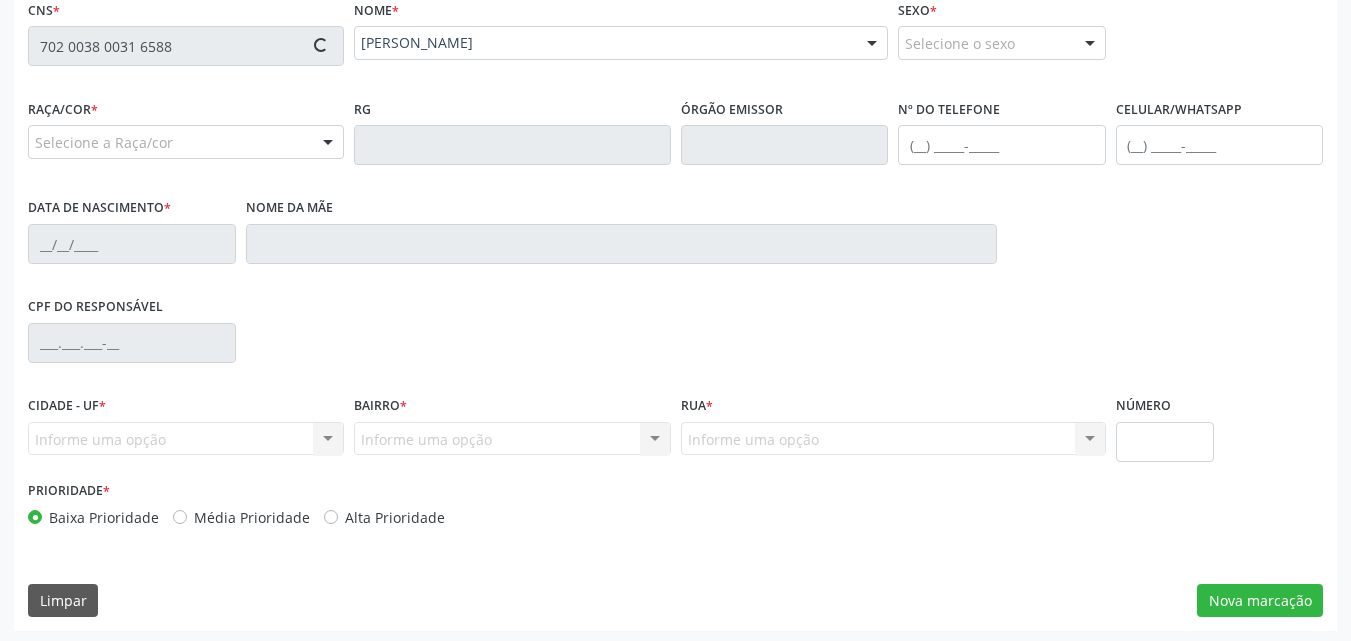 type on "[PERSON_NAME]" 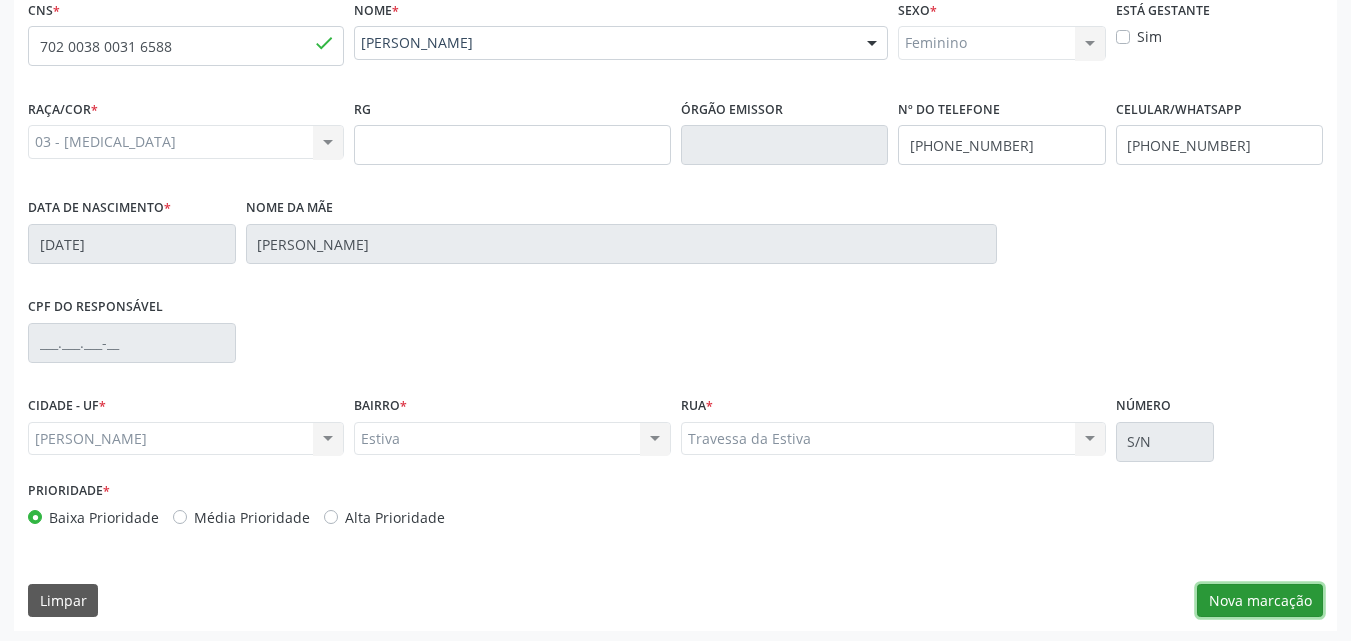 click on "Nova marcação" at bounding box center (1260, 601) 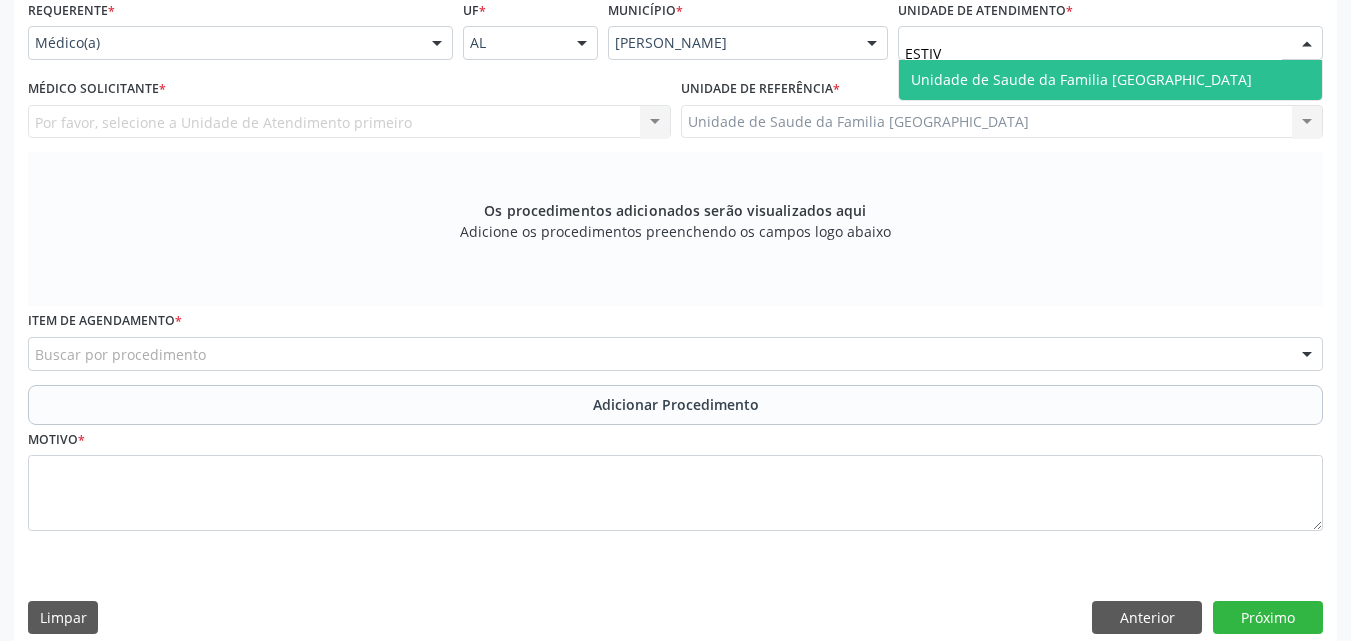 type on "ESTIVA" 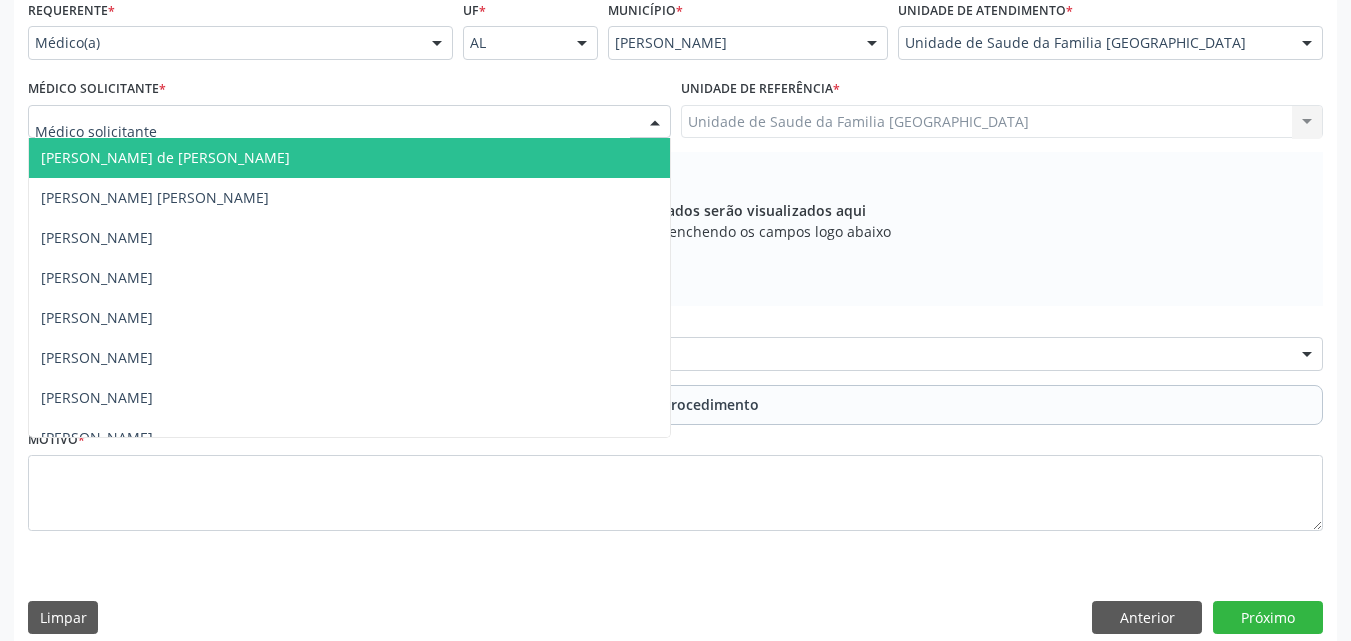 click at bounding box center [349, 122] 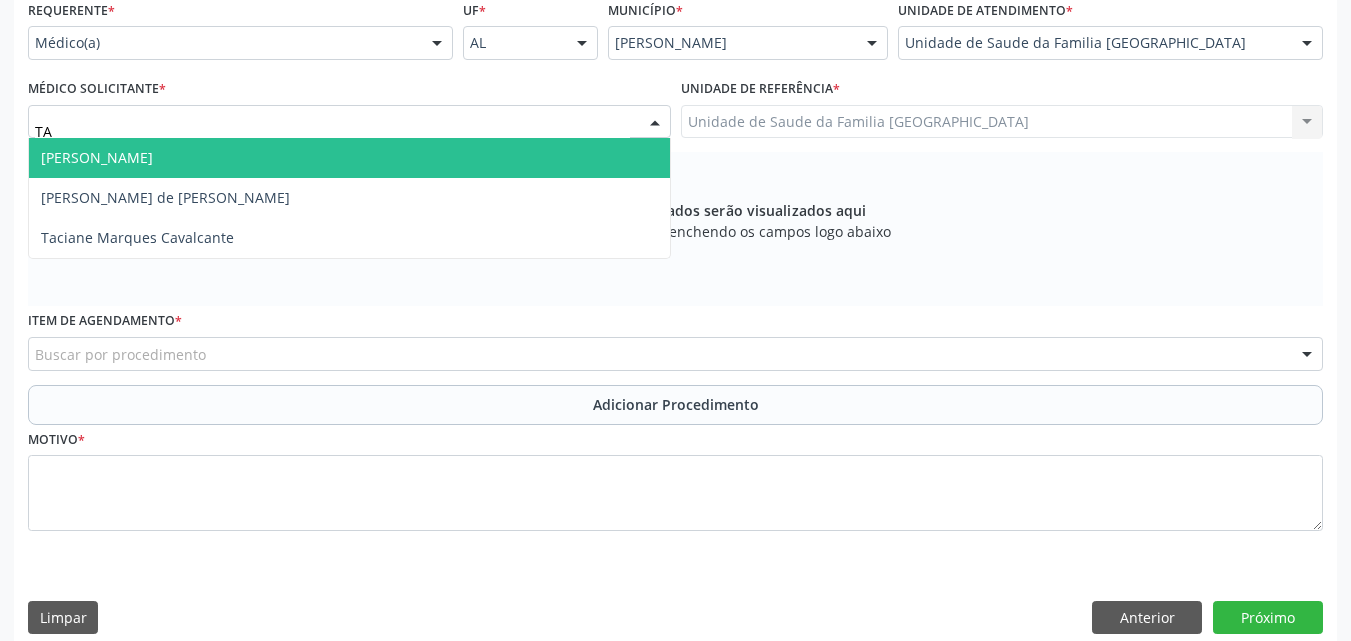 type on "TAC" 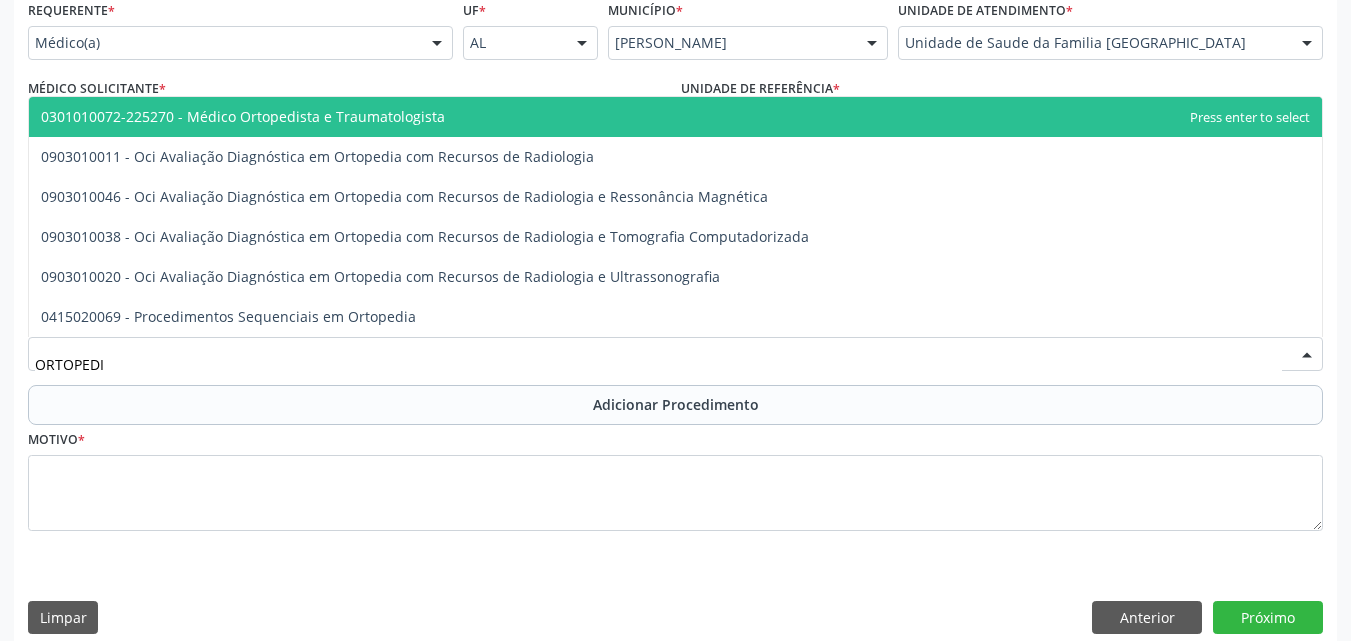 type on "ORTOPEDIS" 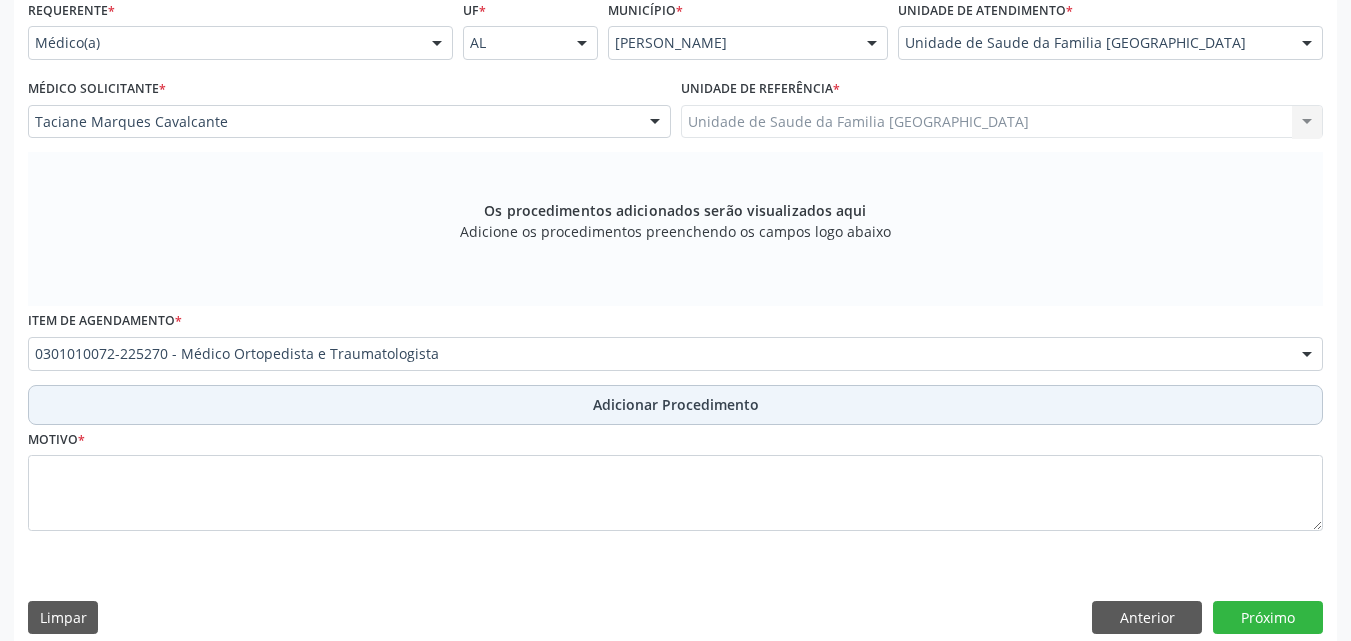 click on "Adicionar Procedimento" at bounding box center (675, 405) 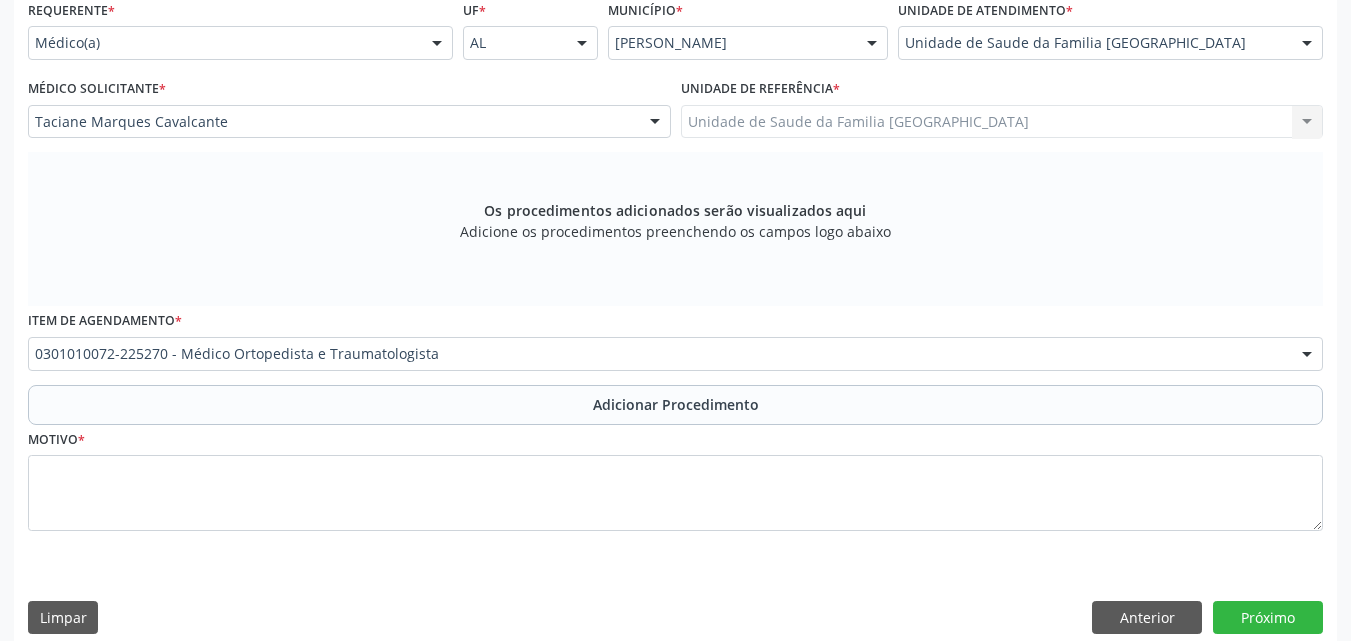 scroll, scrollTop: 412, scrollLeft: 0, axis: vertical 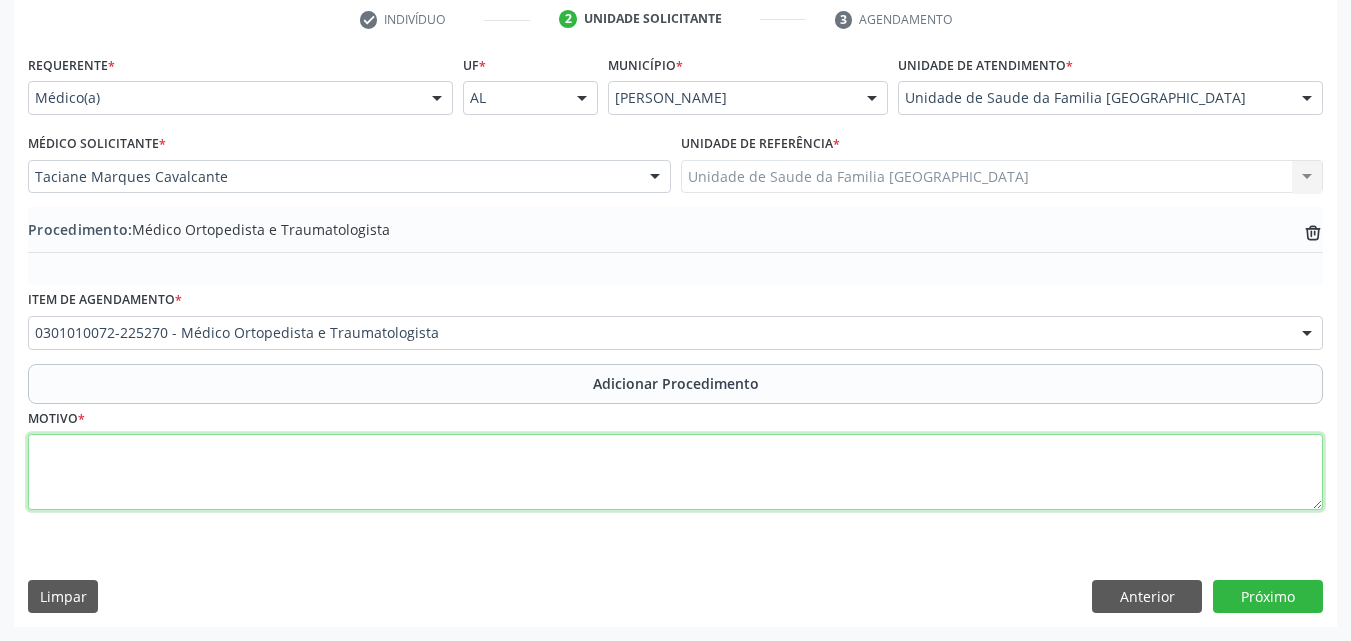 click at bounding box center [675, 472] 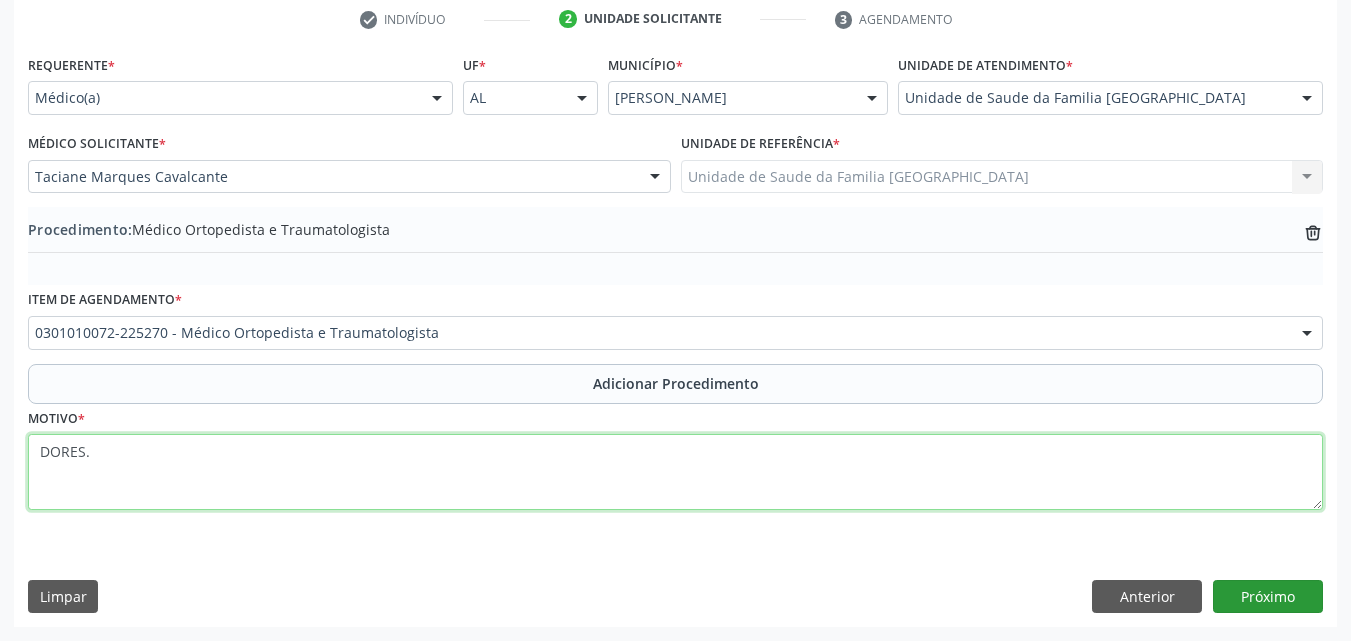 type on "DORES." 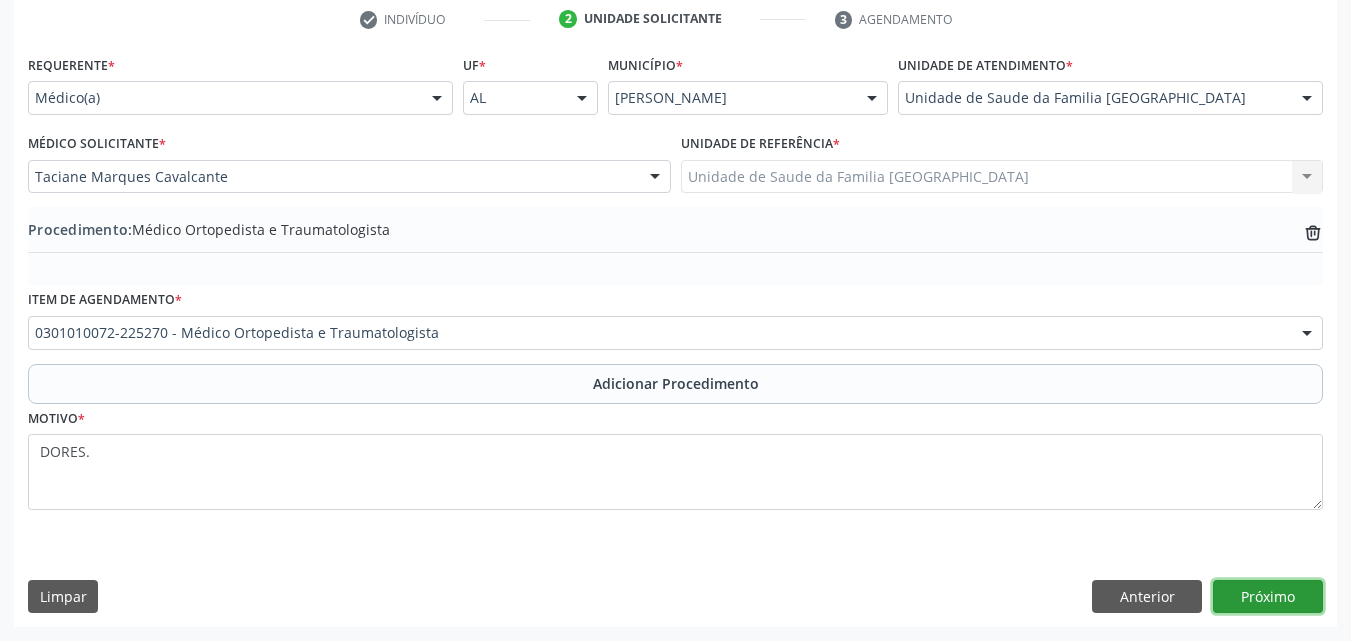 click on "Próximo" at bounding box center (1268, 597) 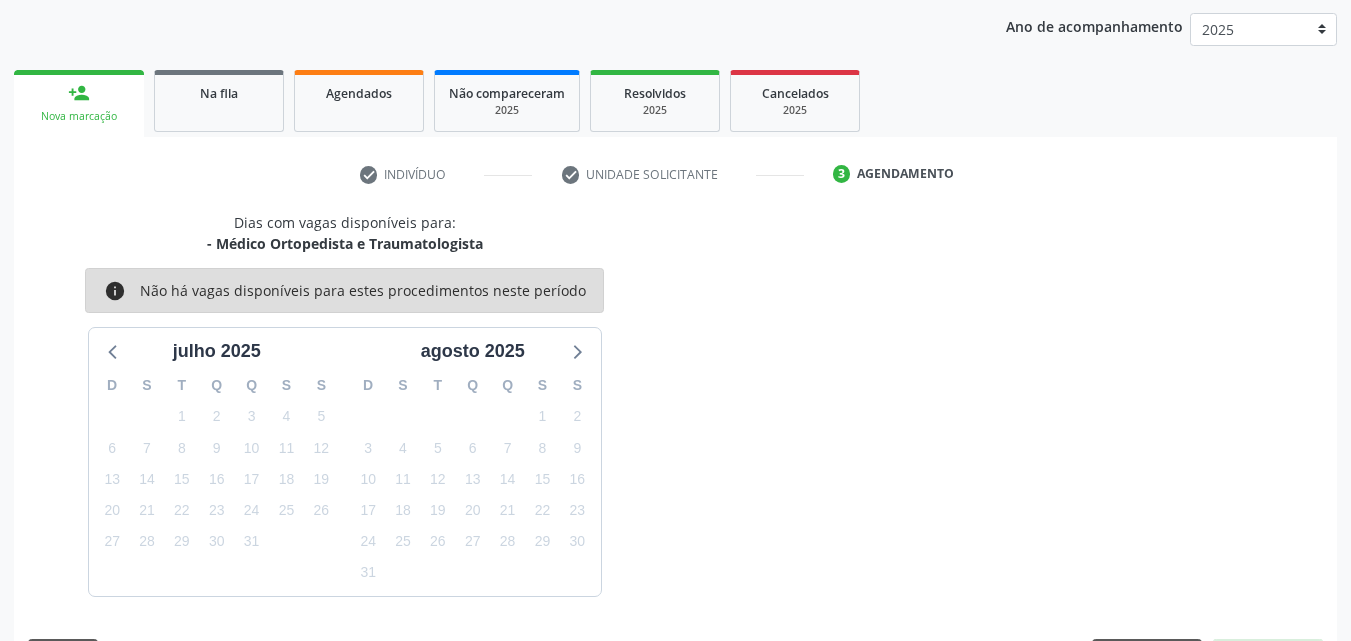 scroll, scrollTop: 316, scrollLeft: 0, axis: vertical 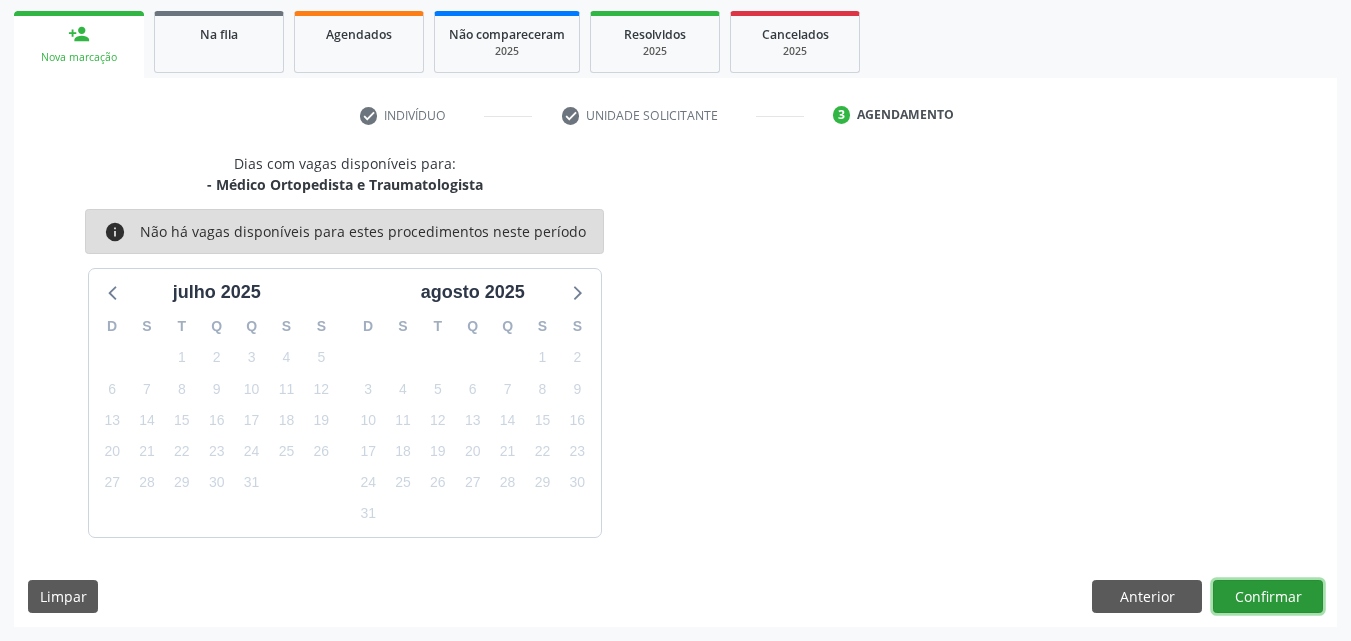 click on "Confirmar" at bounding box center (1268, 597) 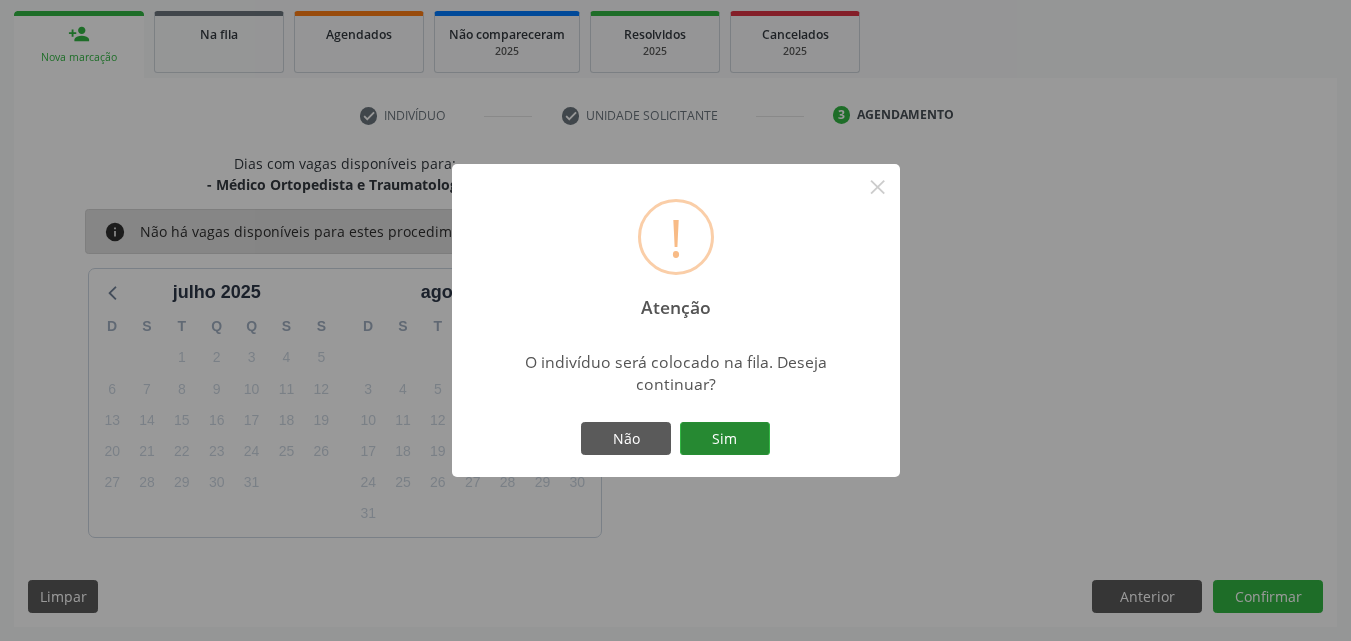 click on "Sim" at bounding box center [725, 439] 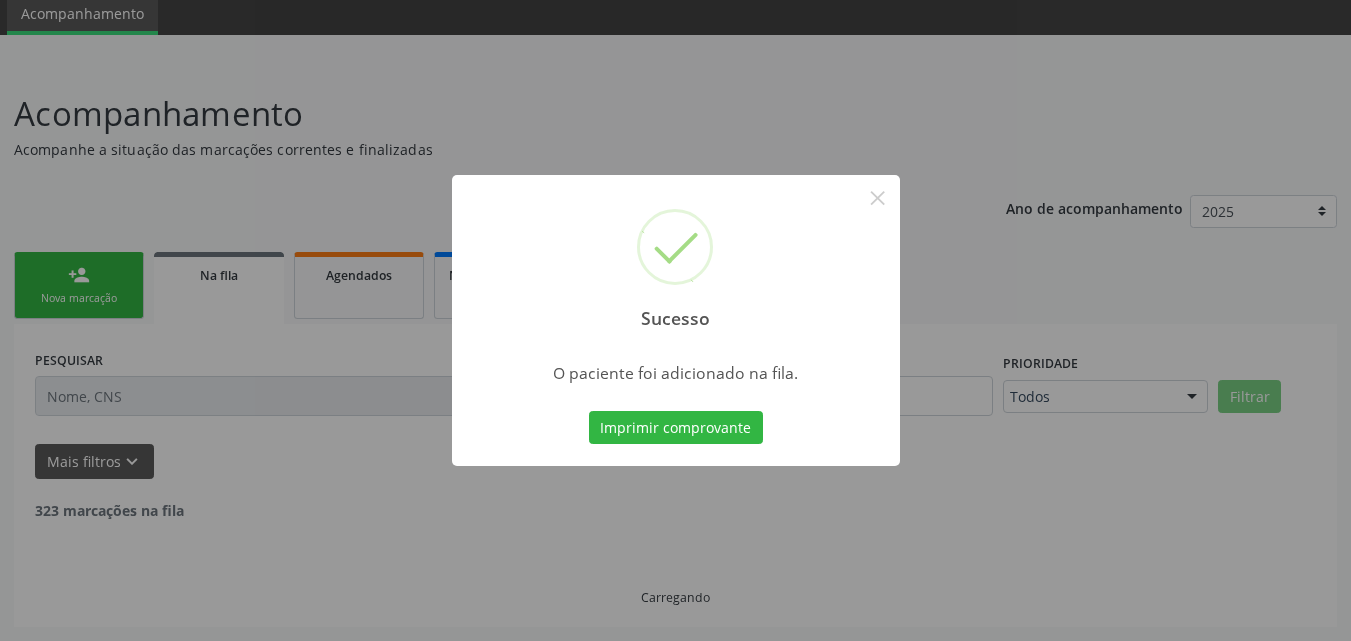scroll, scrollTop: 54, scrollLeft: 0, axis: vertical 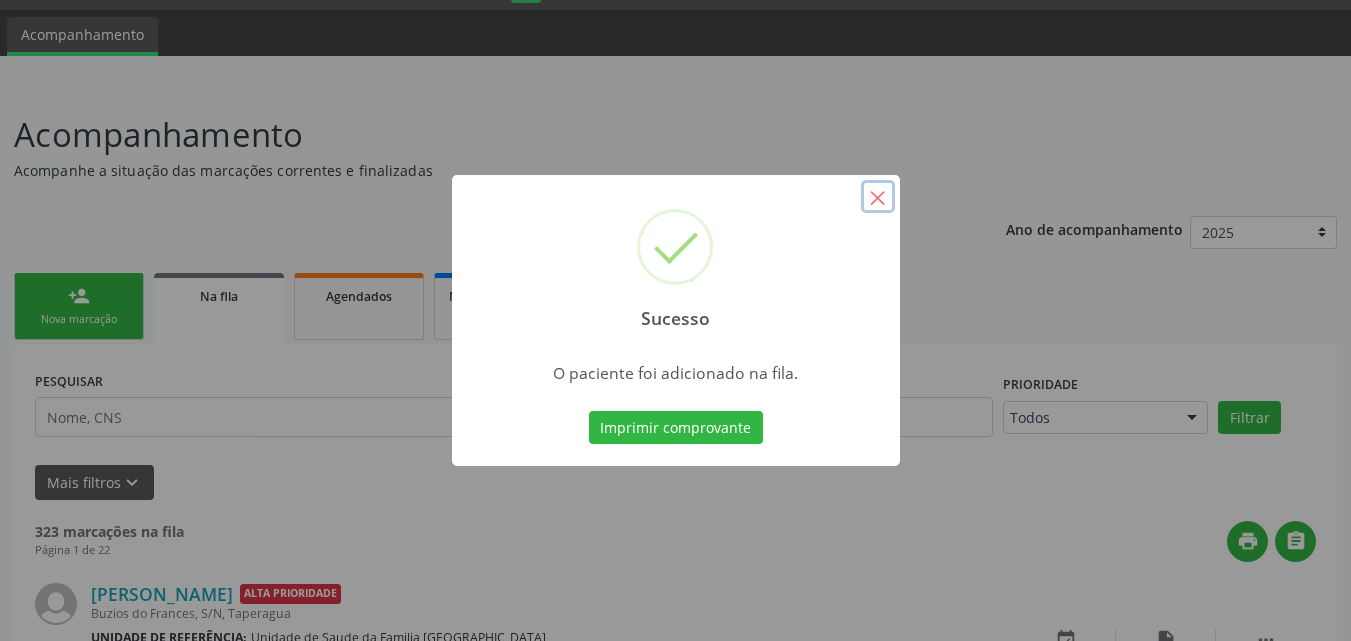 click on "×" at bounding box center (878, 197) 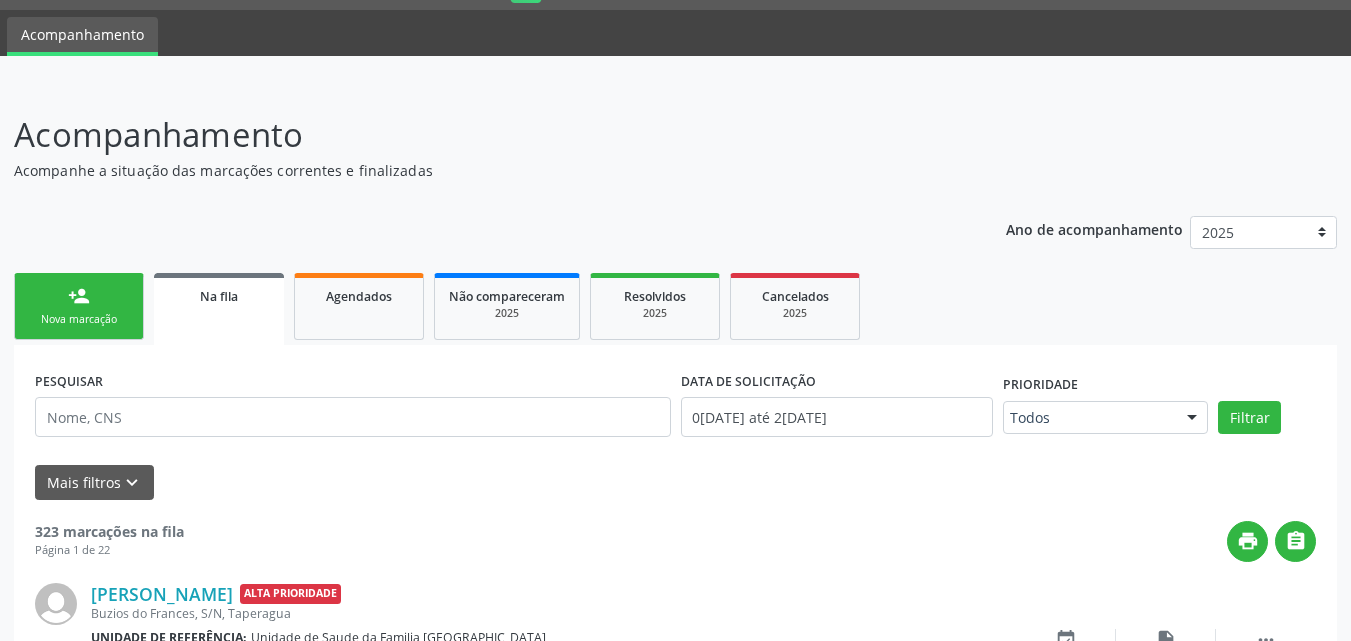click on "person_add" at bounding box center (79, 296) 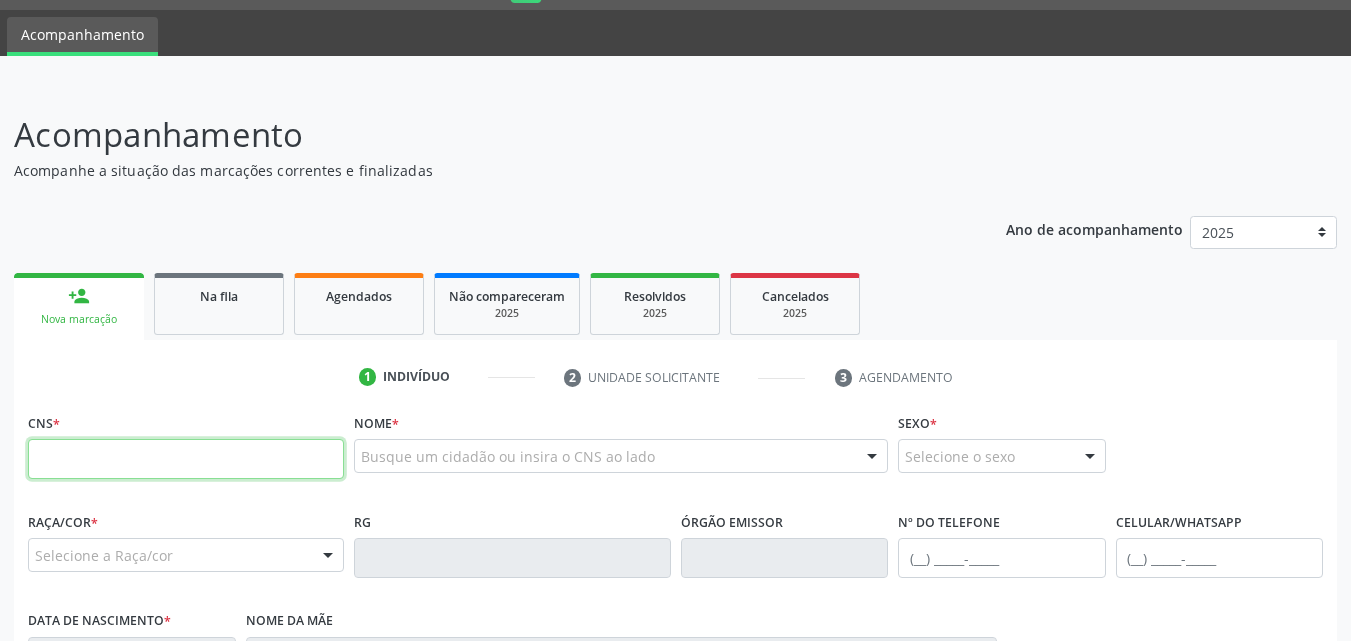 click at bounding box center [186, 459] 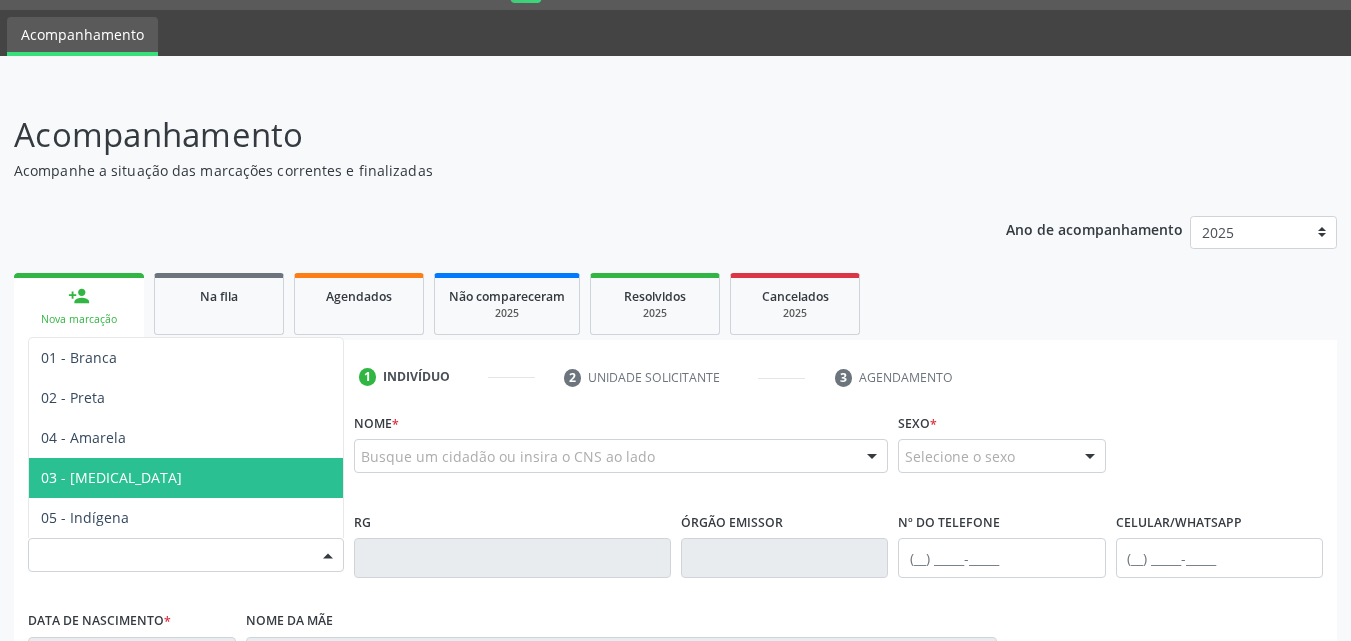 type on "706 5073 7935 5596" 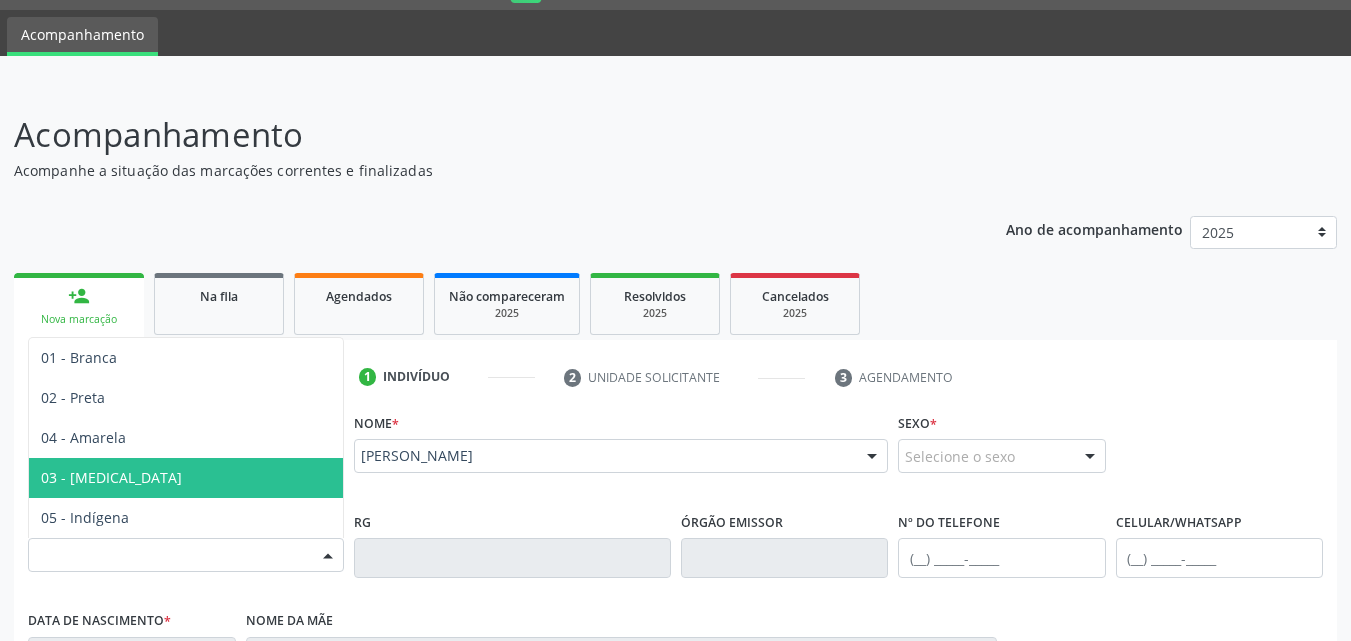 type on "[PHONE_NUMBER]" 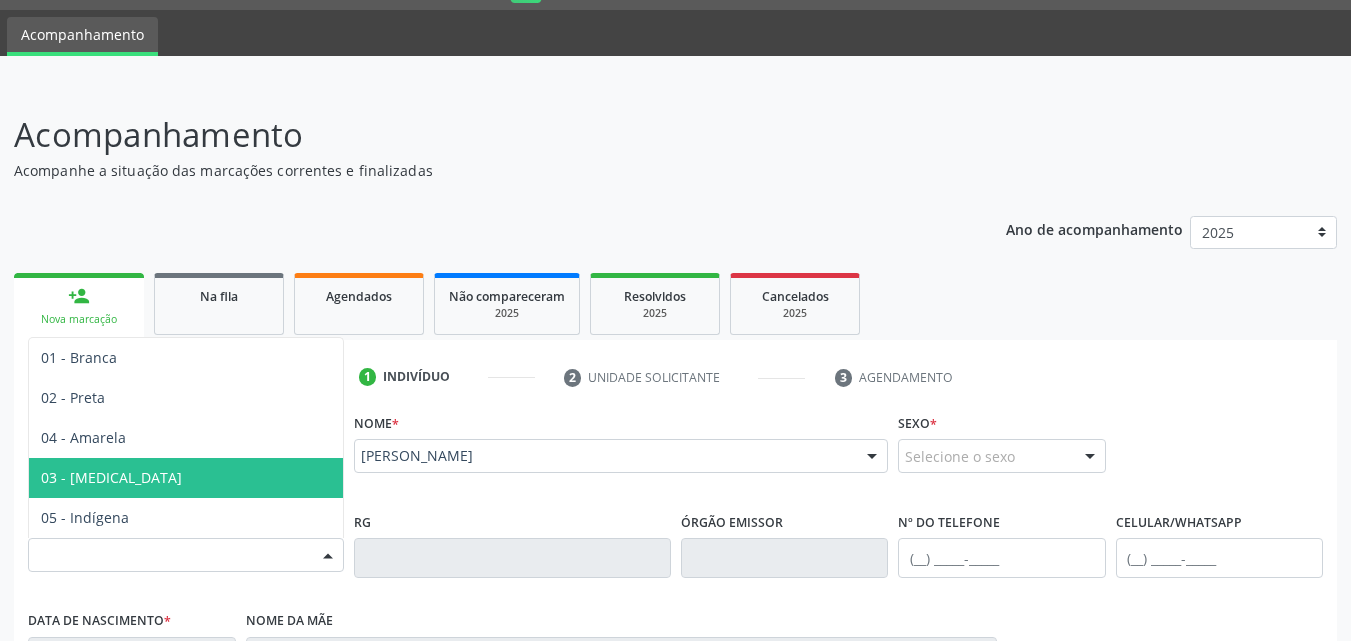 type on "05/[DATE]" 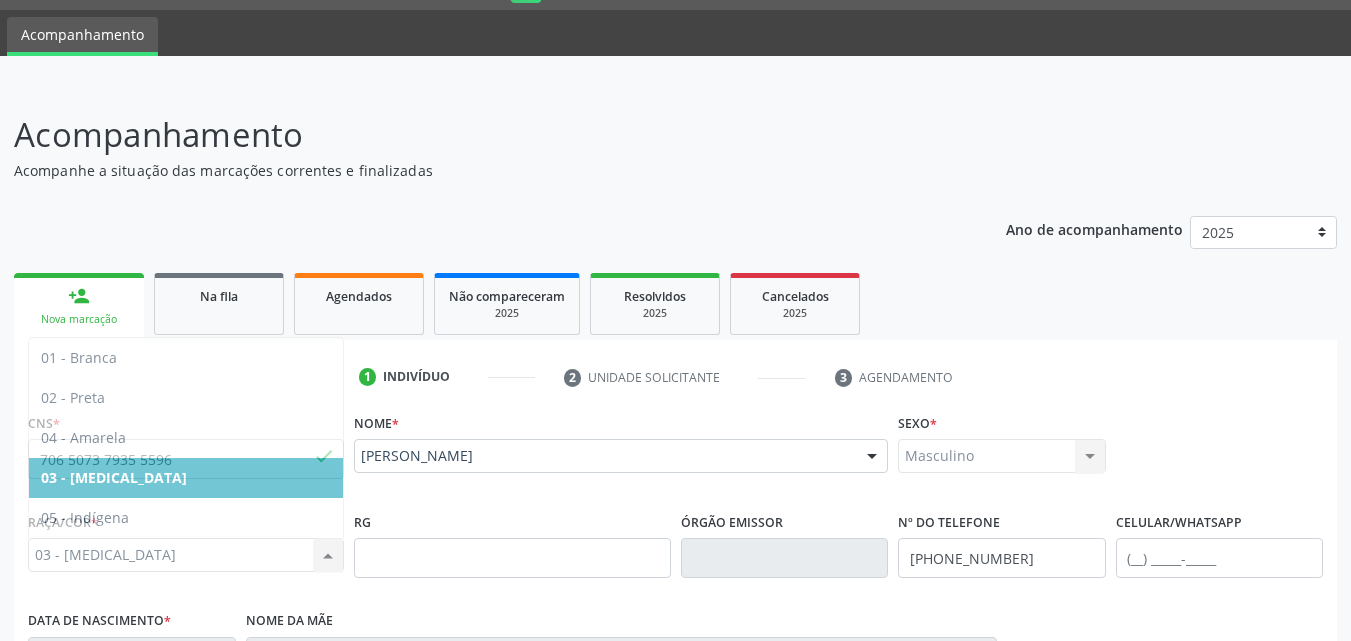 scroll, scrollTop: 471, scrollLeft: 0, axis: vertical 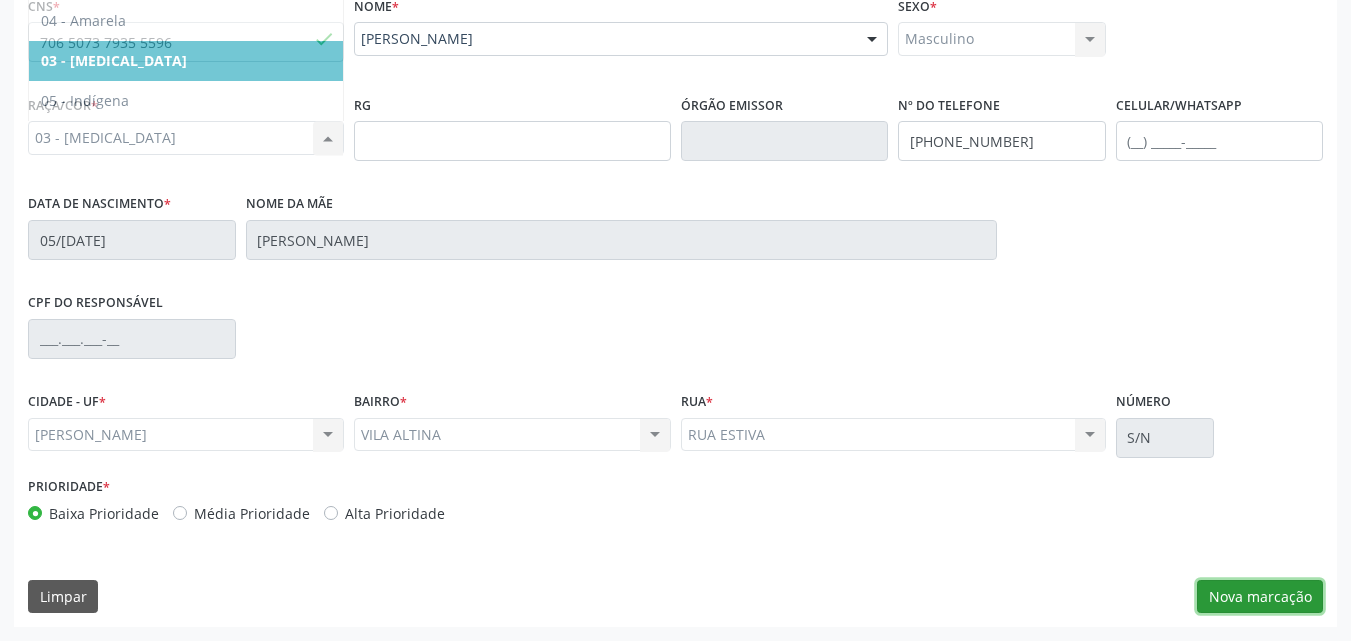 click on "Nova marcação" at bounding box center (1260, 597) 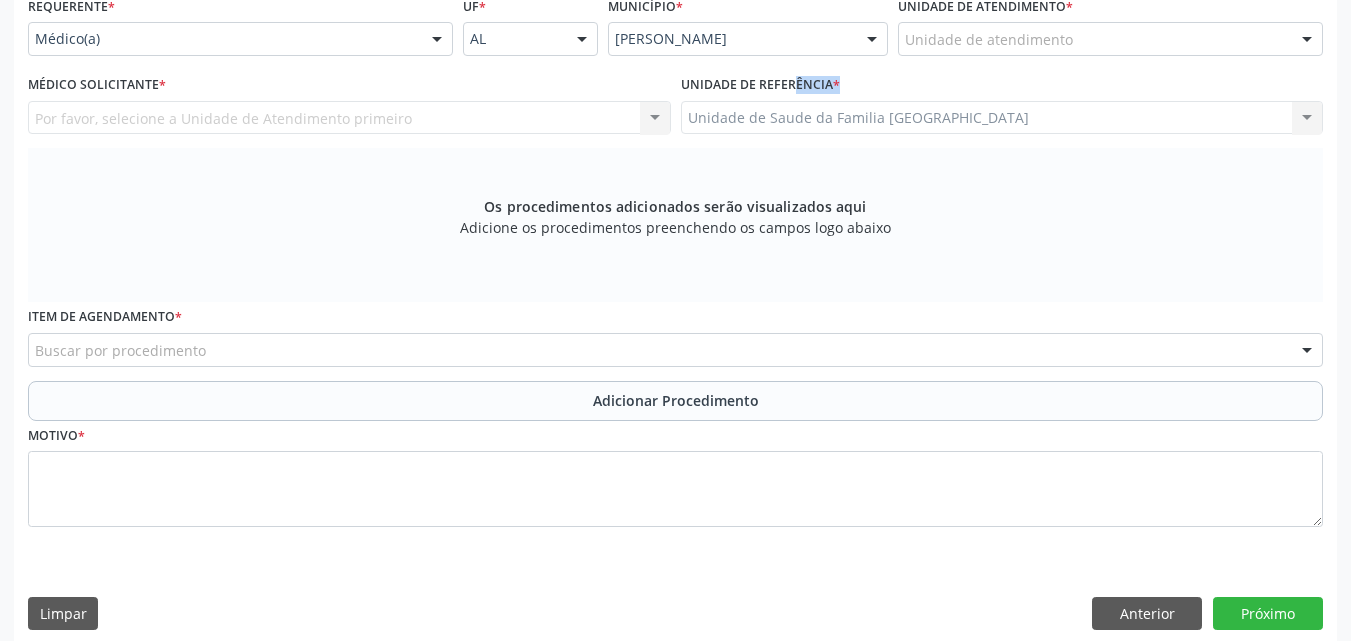 drag, startPoint x: 768, startPoint y: 102, endPoint x: 885, endPoint y: 35, distance: 134.82582 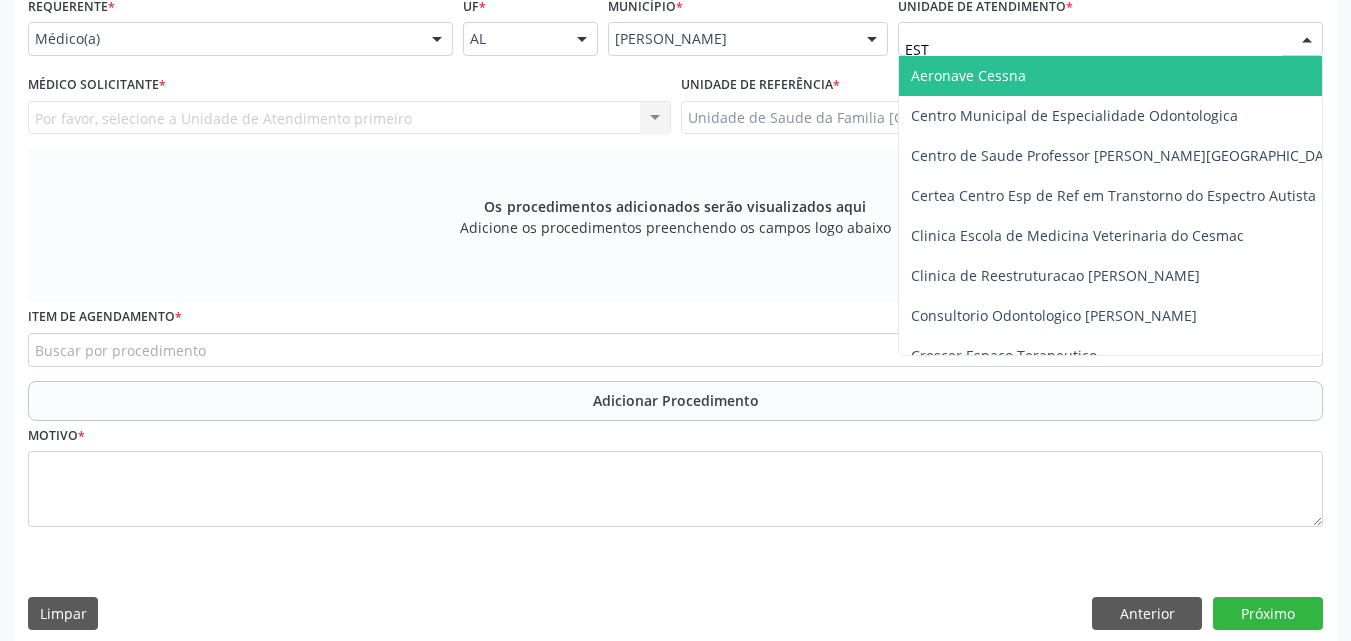 type on "ESTI" 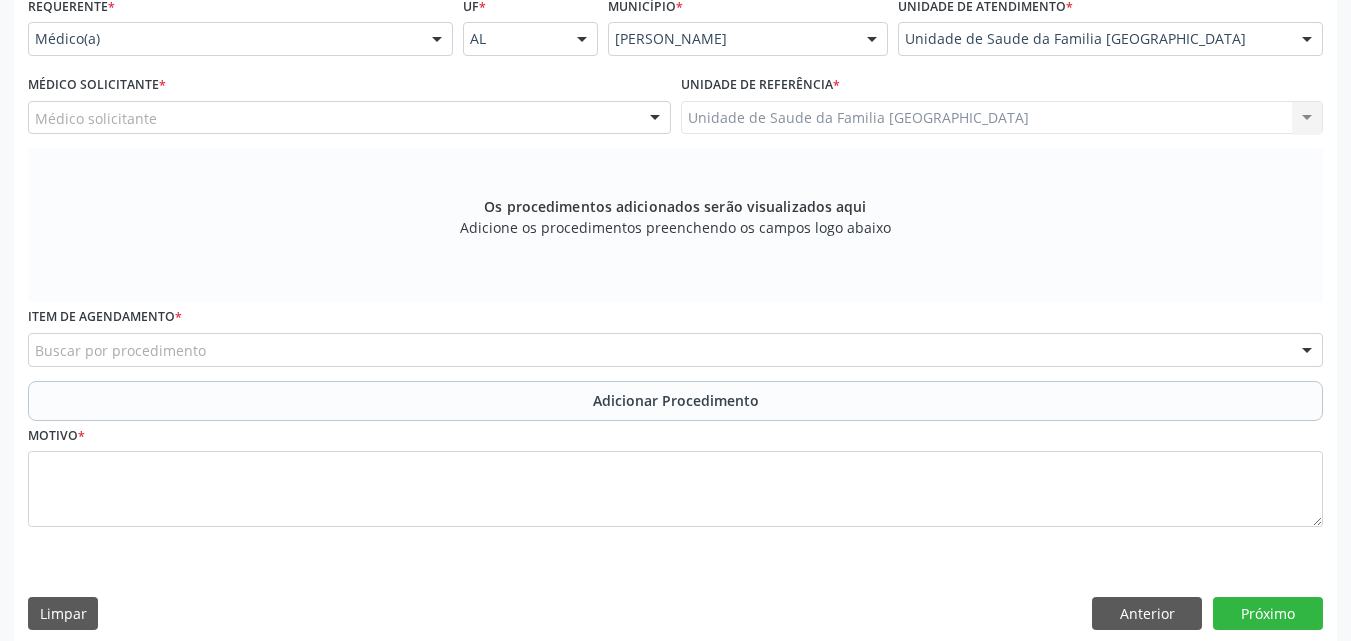 click on "Médico solicitante" at bounding box center (349, 118) 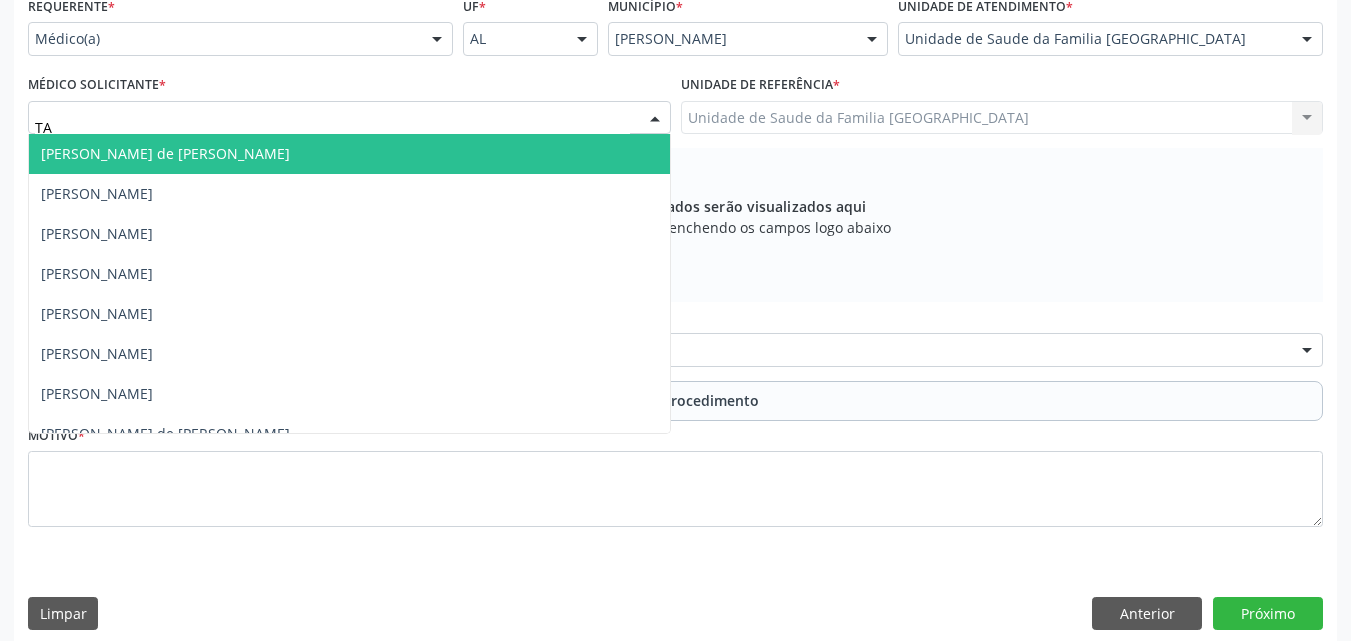 type on "TAC" 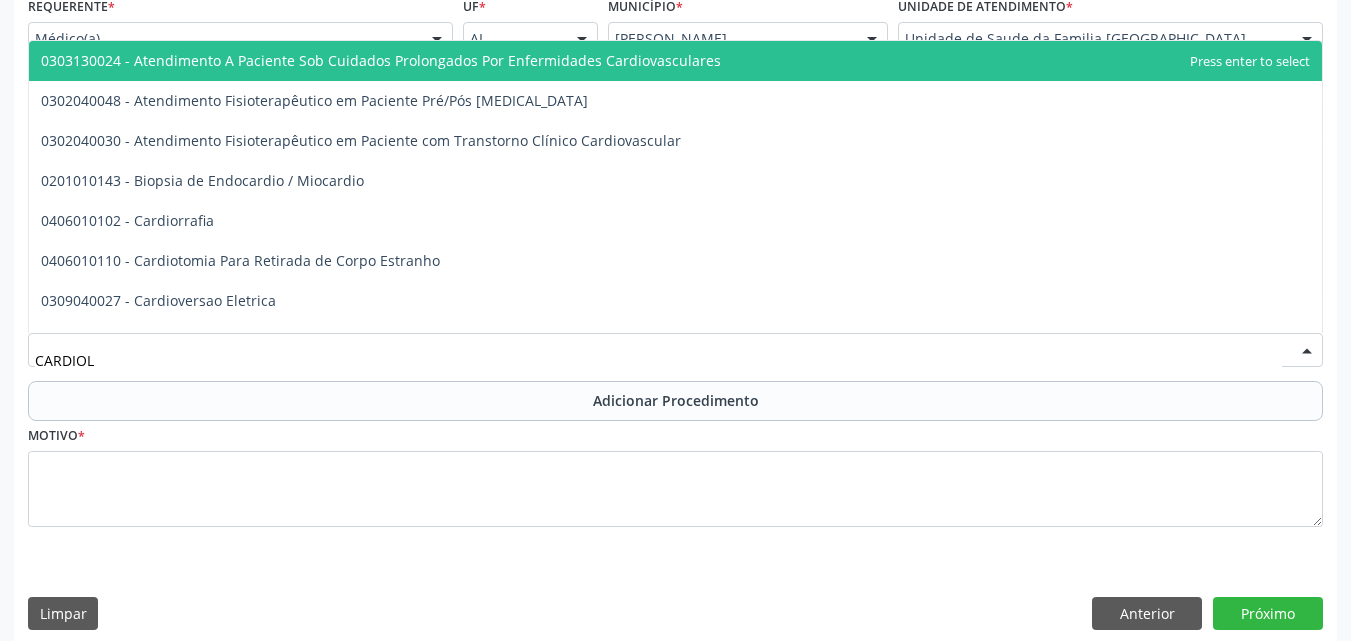 type on "CARDIOLO" 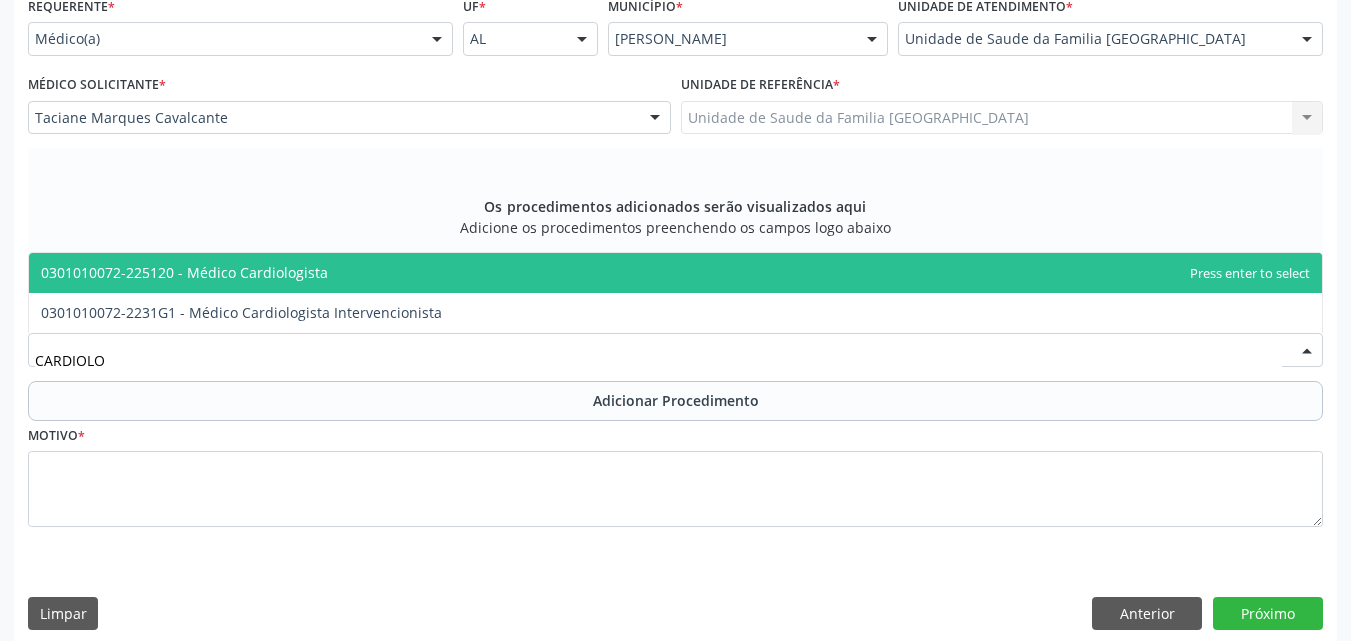 click on "0301010072-225120 - Médico Cardiologista" at bounding box center (184, 272) 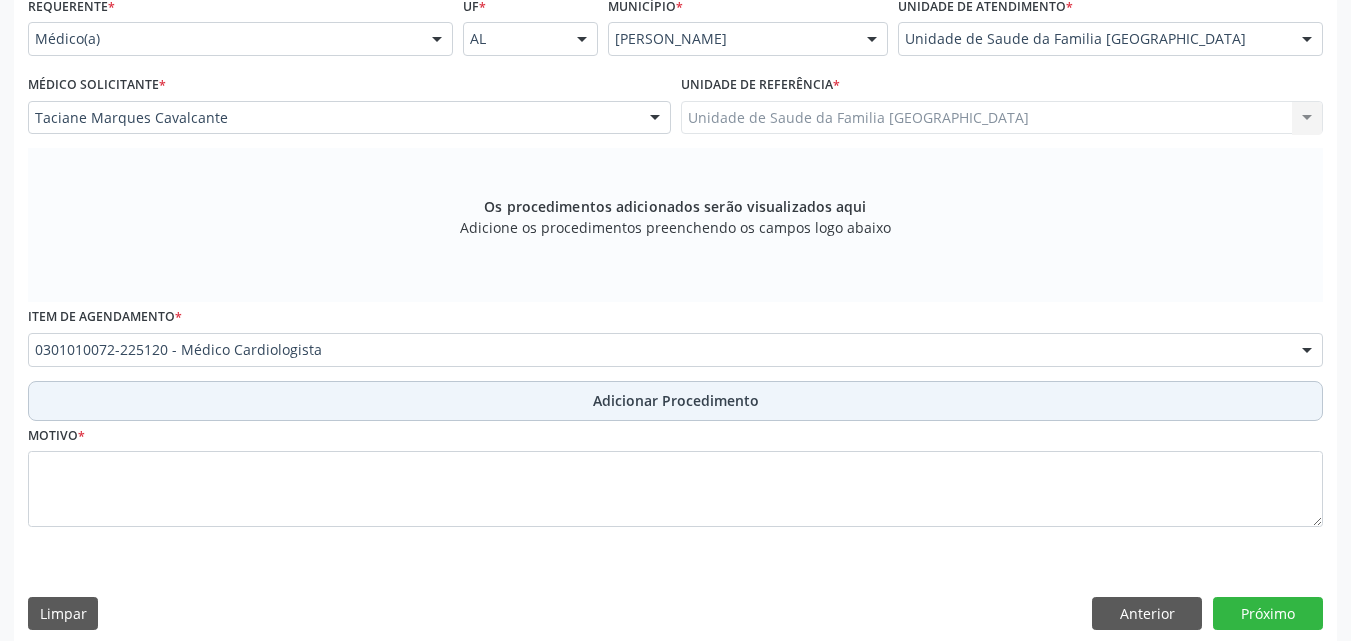 click on "Adicionar Procedimento" at bounding box center [675, 401] 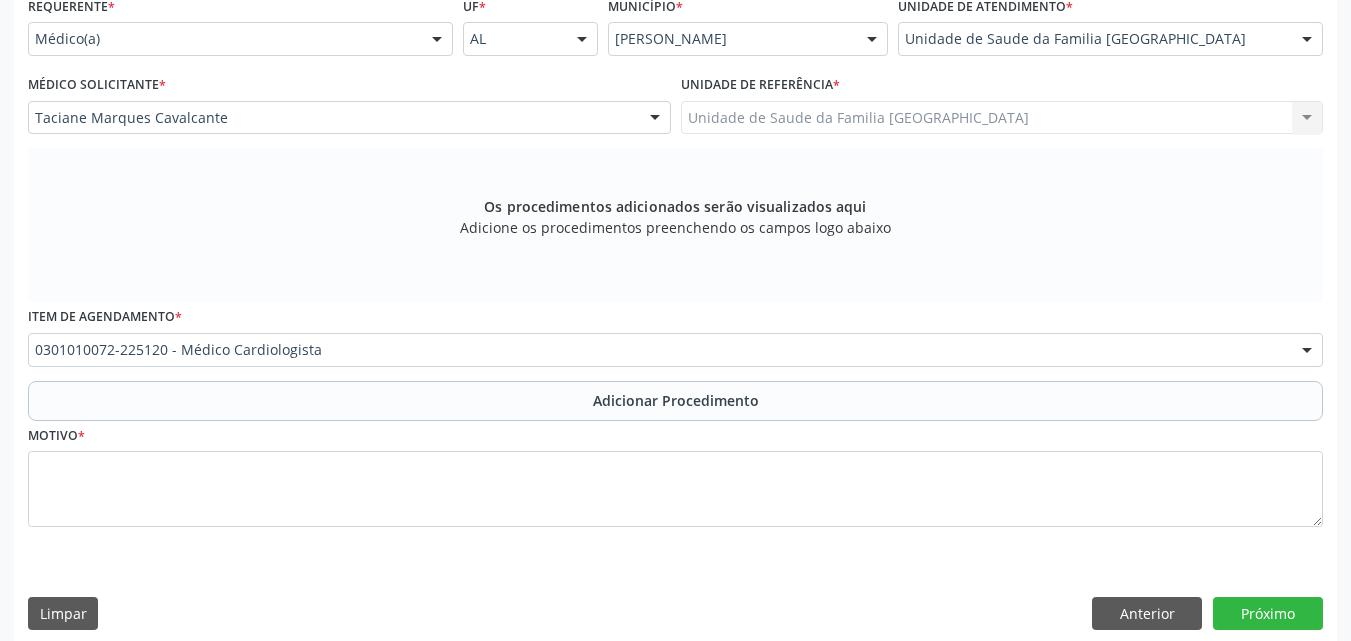 scroll, scrollTop: 412, scrollLeft: 0, axis: vertical 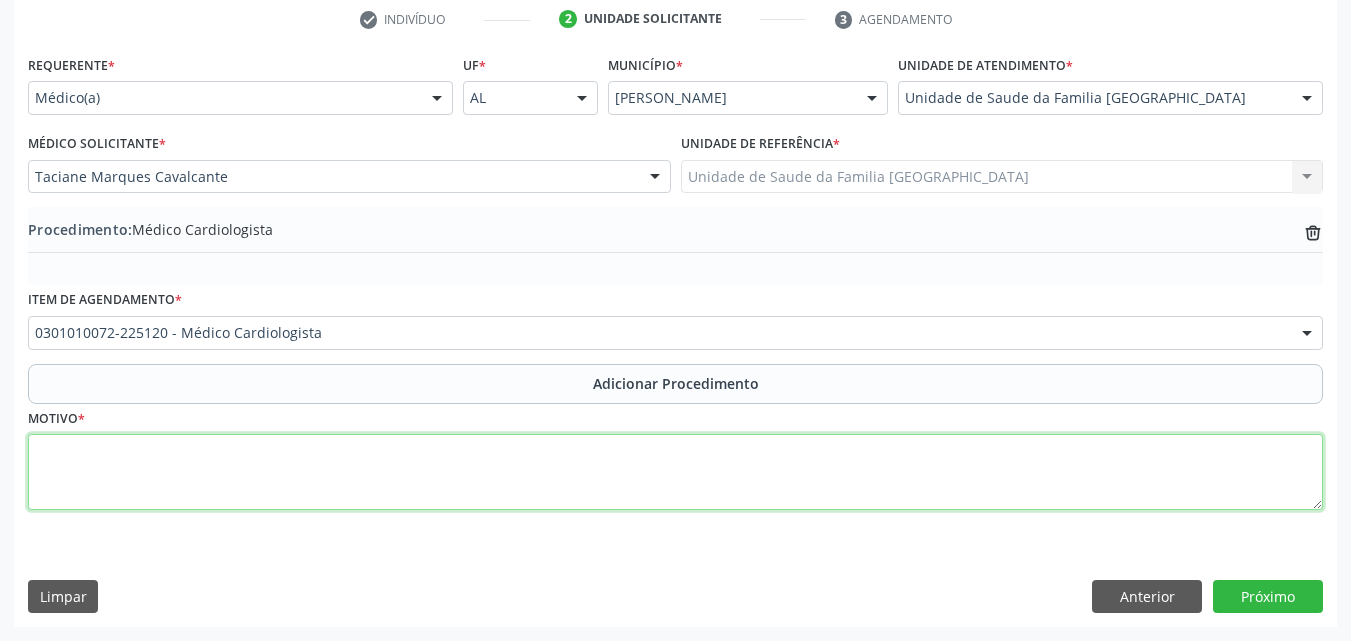 click at bounding box center (675, 472) 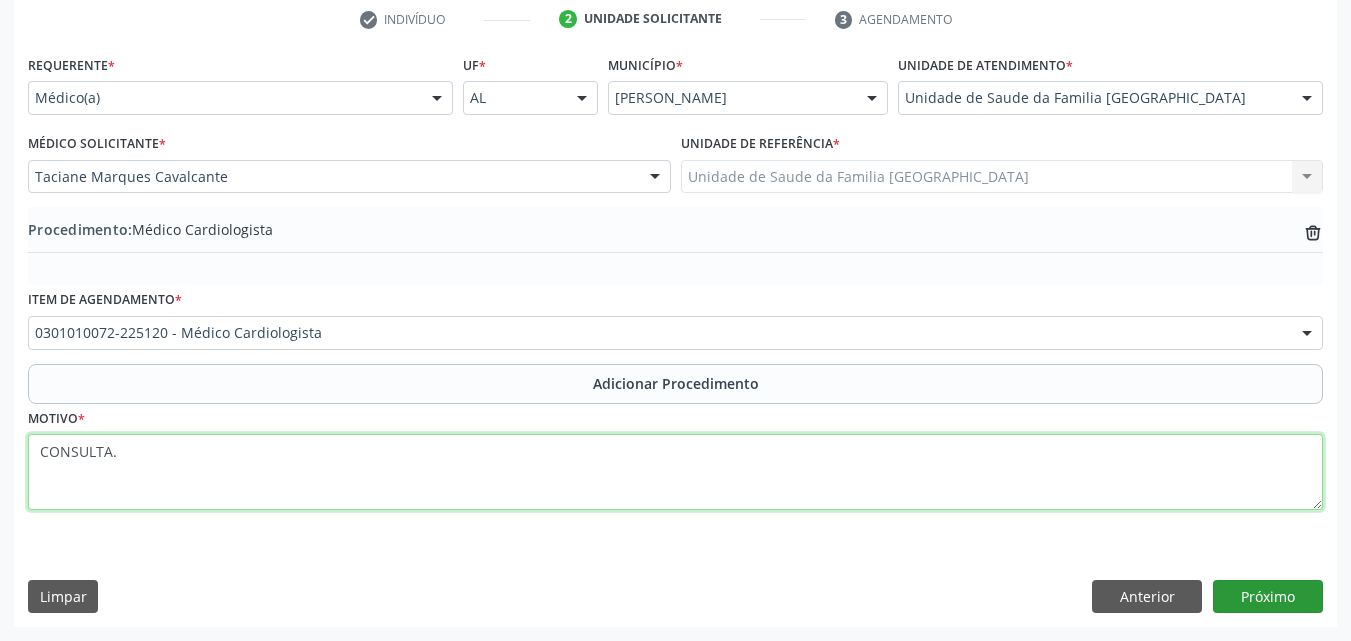 type on "CONSULTA." 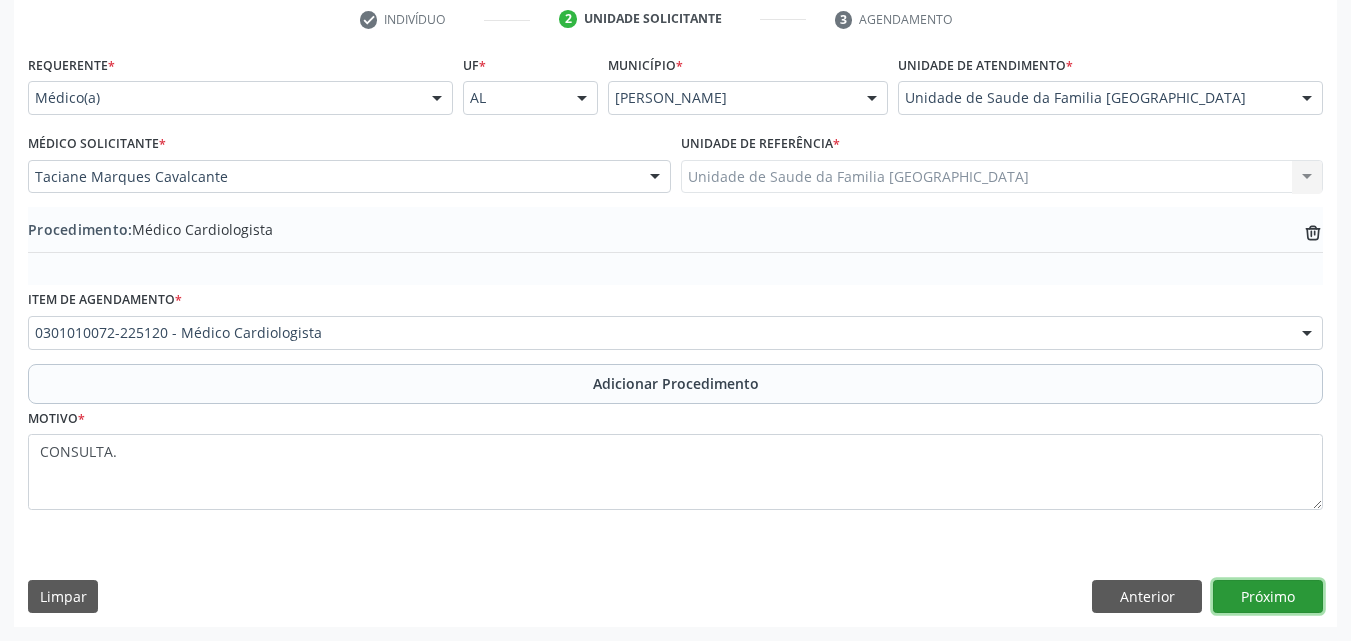 click on "Próximo" at bounding box center (1268, 597) 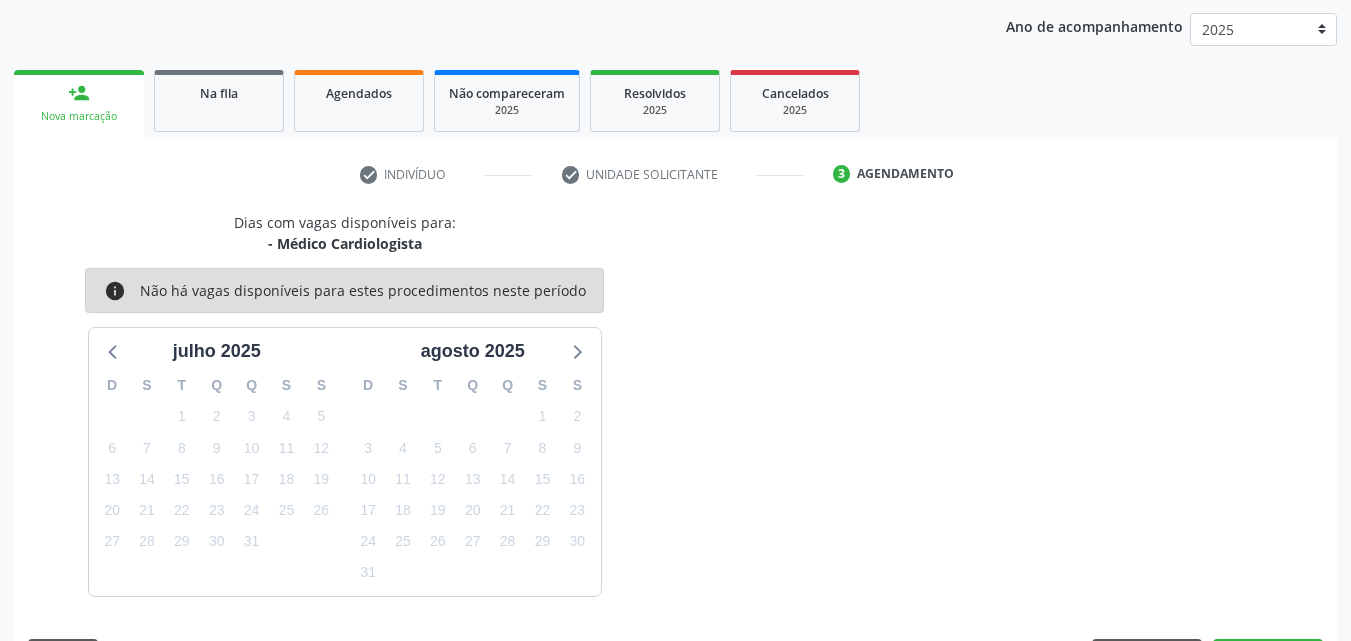 scroll, scrollTop: 316, scrollLeft: 0, axis: vertical 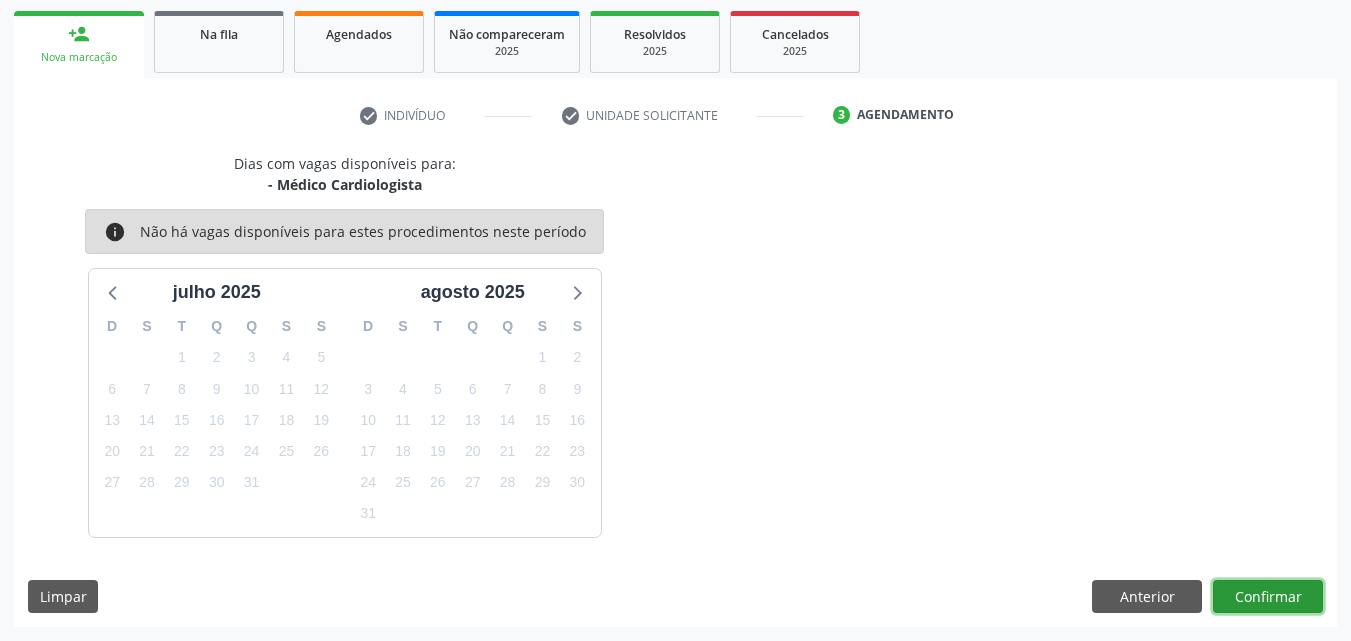 click on "Confirmar" at bounding box center (1268, 597) 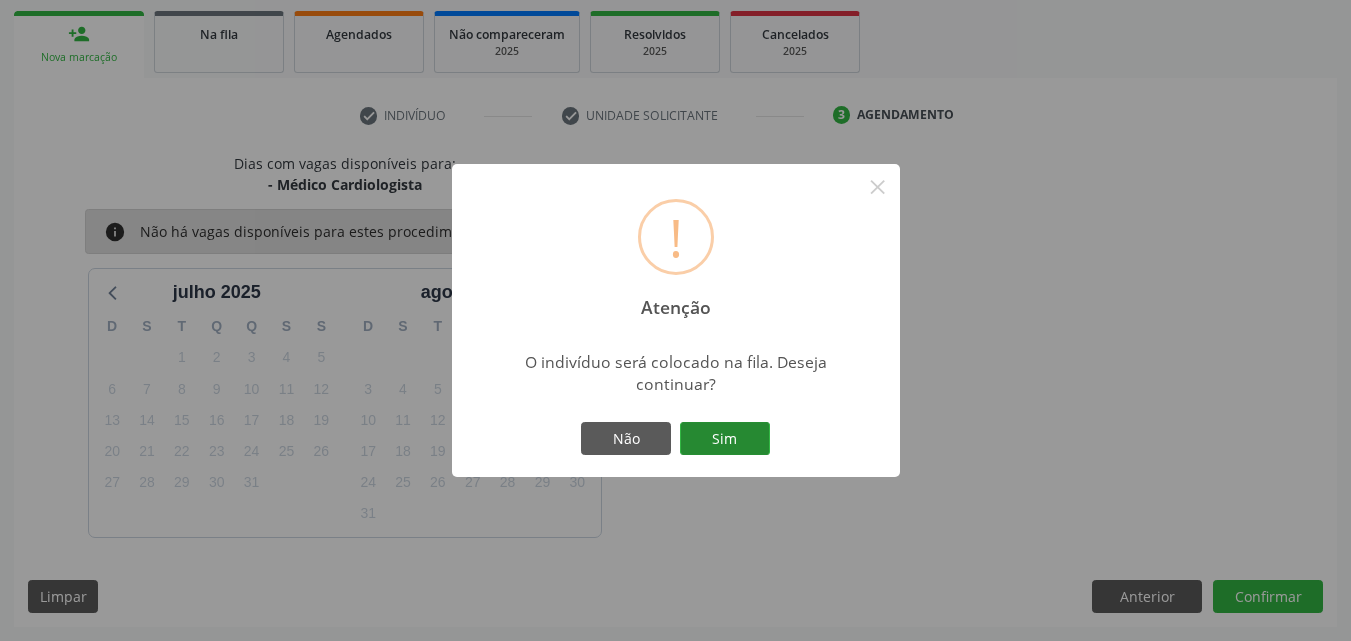 click on "Sim" at bounding box center [725, 439] 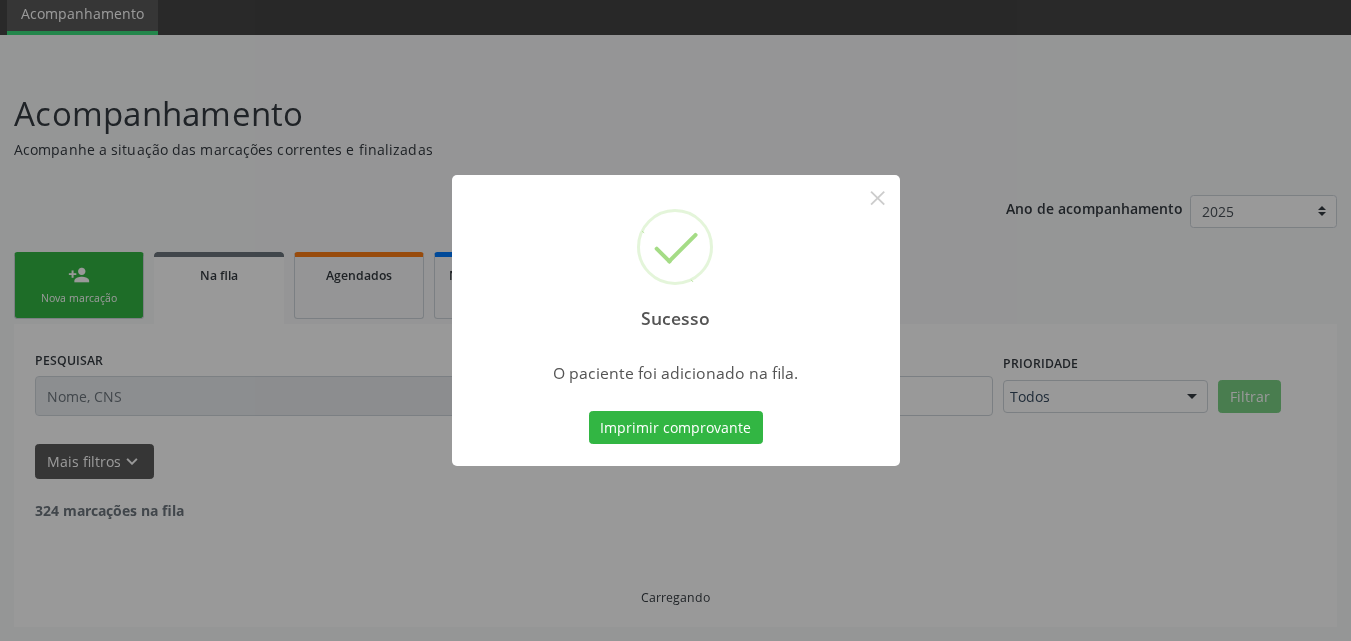 scroll, scrollTop: 54, scrollLeft: 0, axis: vertical 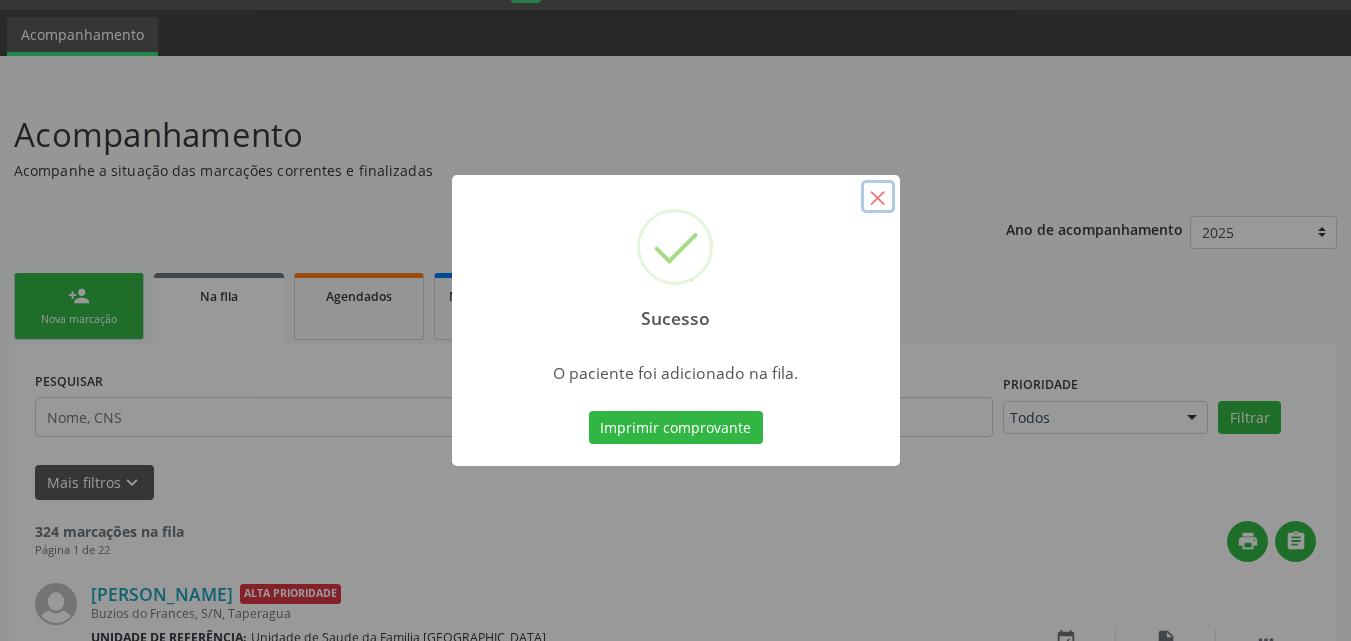 click on "×" at bounding box center [878, 197] 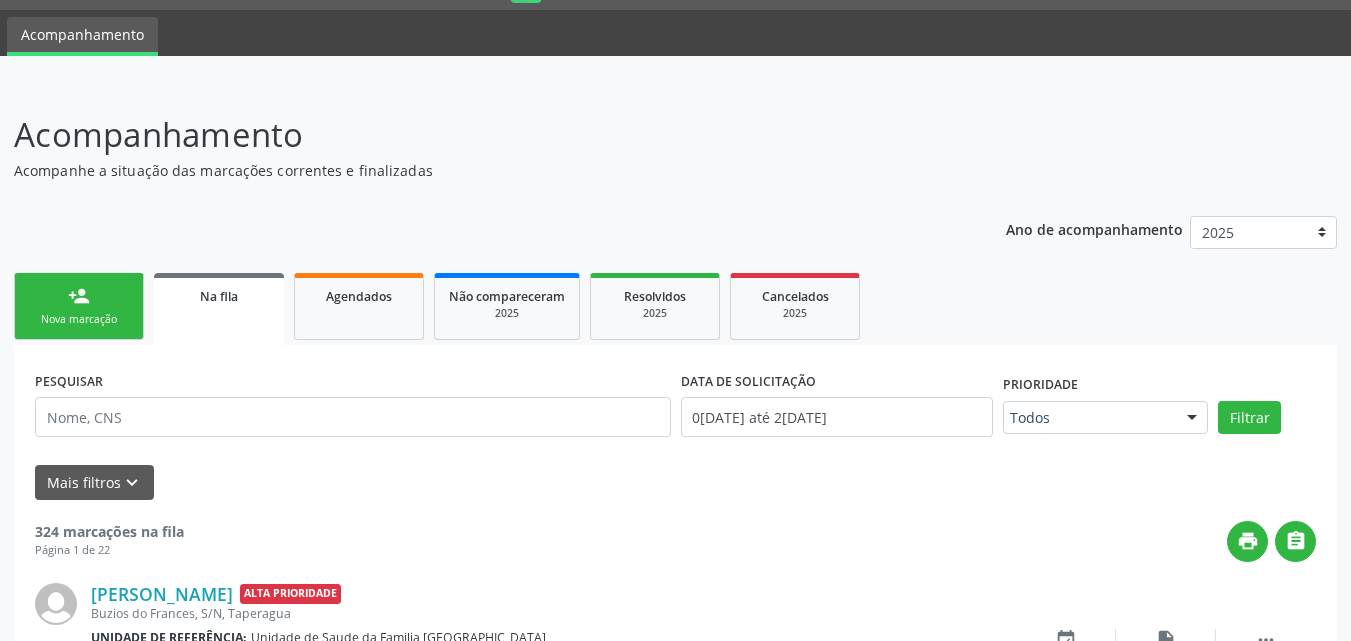 click on "Nova marcação" at bounding box center [79, 319] 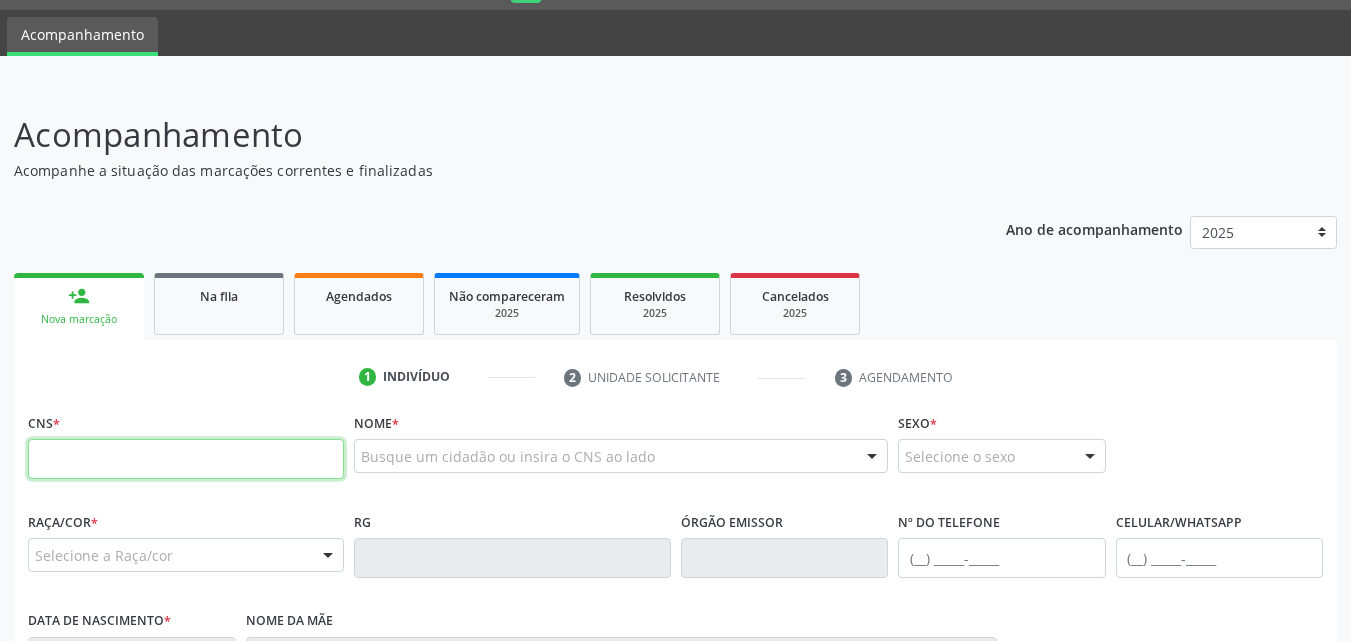 click at bounding box center [186, 459] 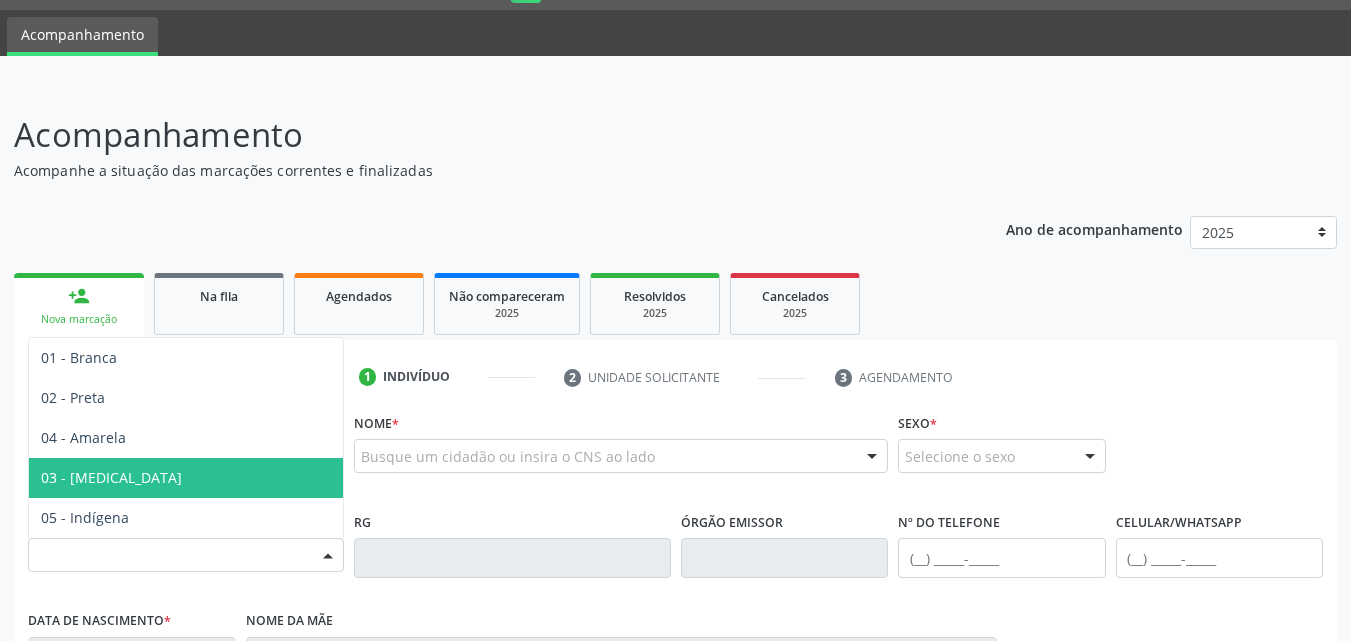 type on "705 4064 0844 9591" 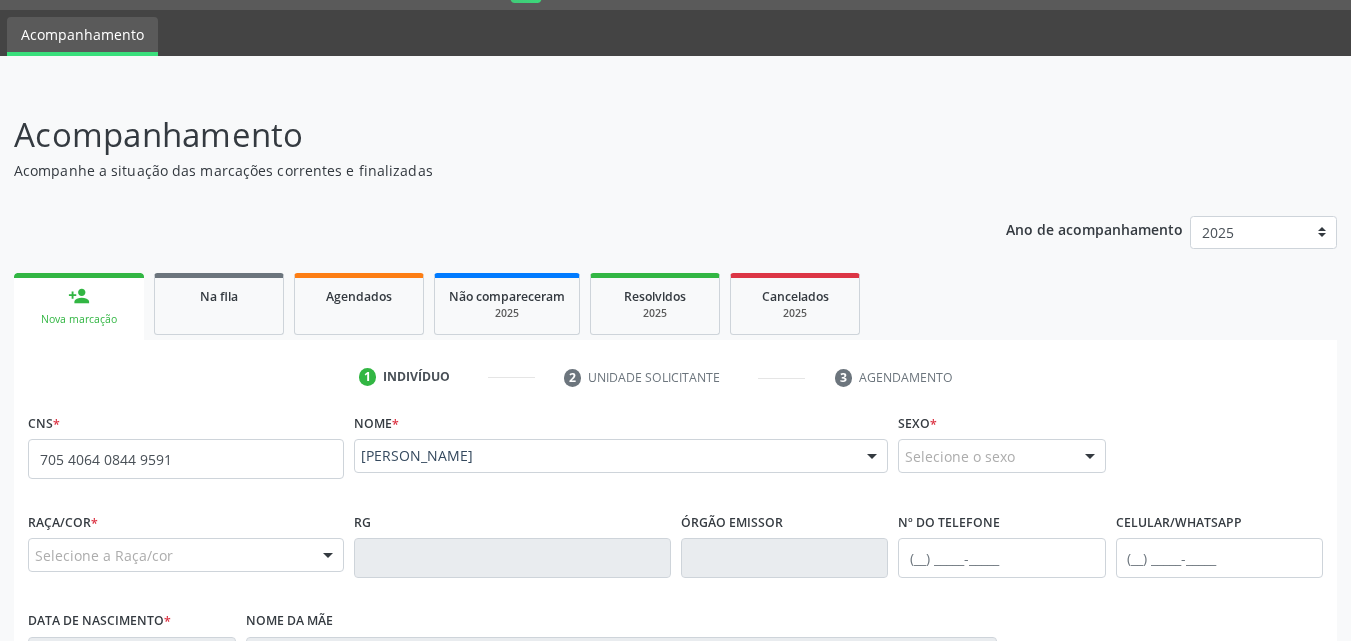 click on "Nome
*
[PERSON_NAME]
[PERSON_NAME]
CNS:
705 4064 0844 9591
CPF:    --   Nascimento:
0[DATE]
Nenhum resultado encontrado para: "   "
Digite o nome ou CNS para buscar um indivíduo" at bounding box center (621, 457) 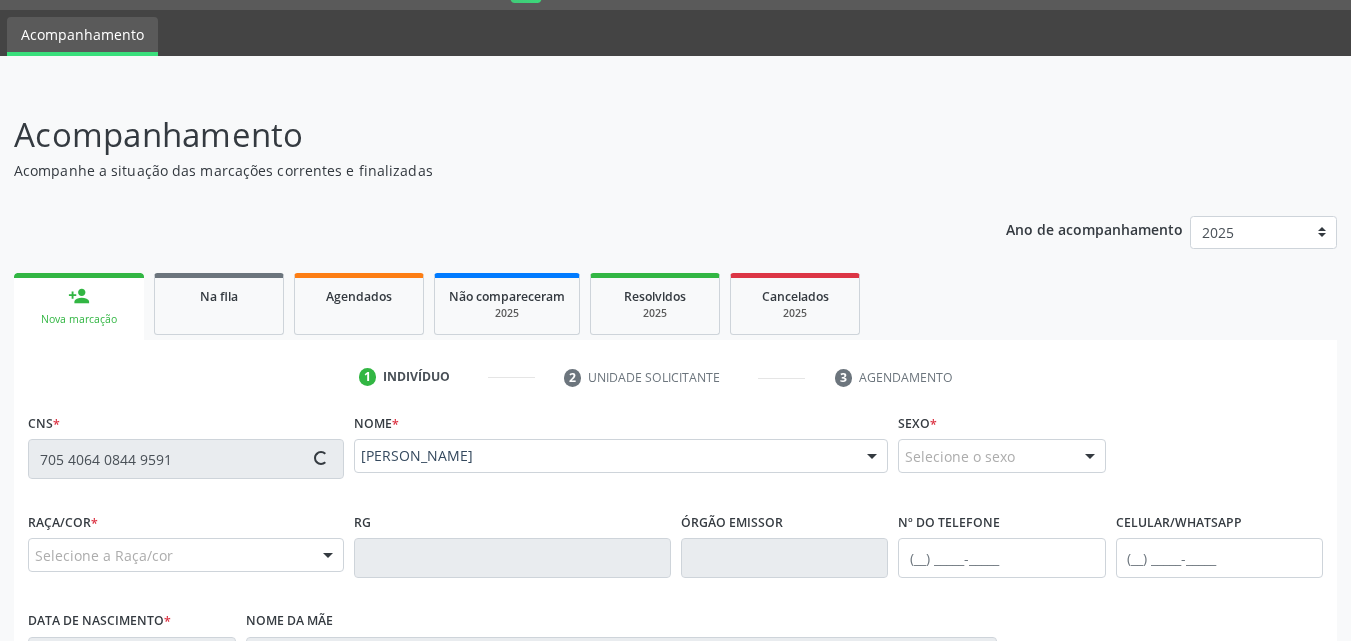 scroll, scrollTop: 471, scrollLeft: 0, axis: vertical 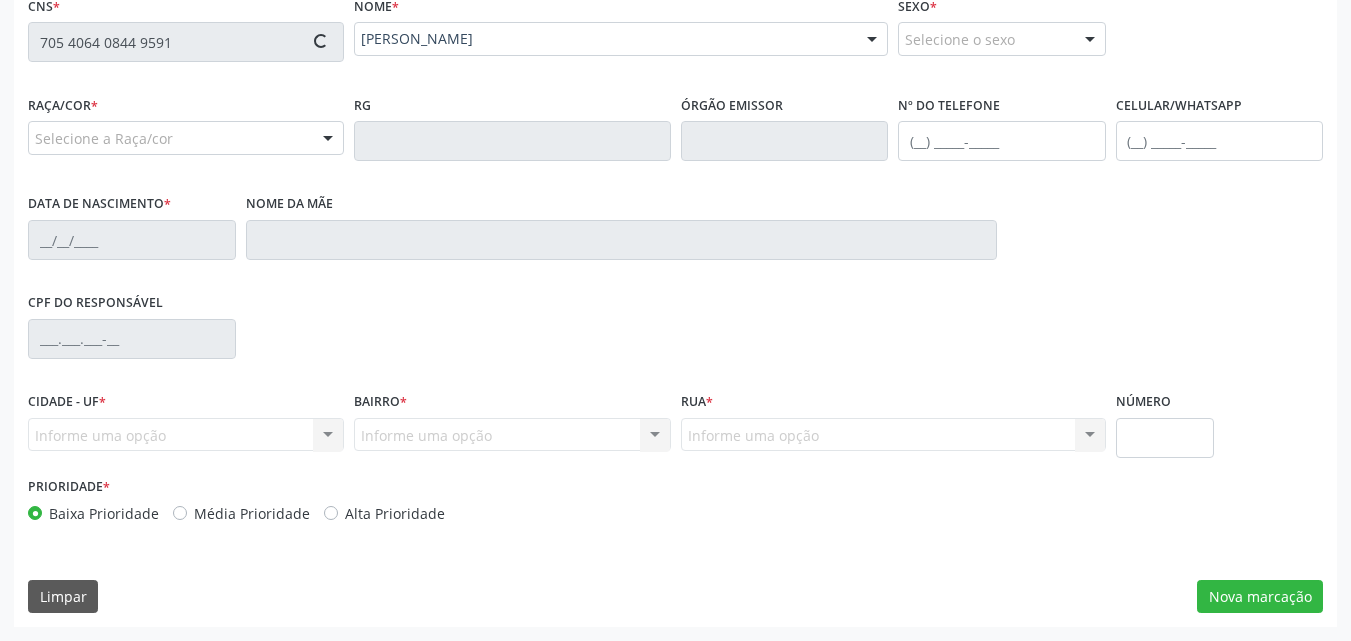 type on "[PHONE_NUMBER]" 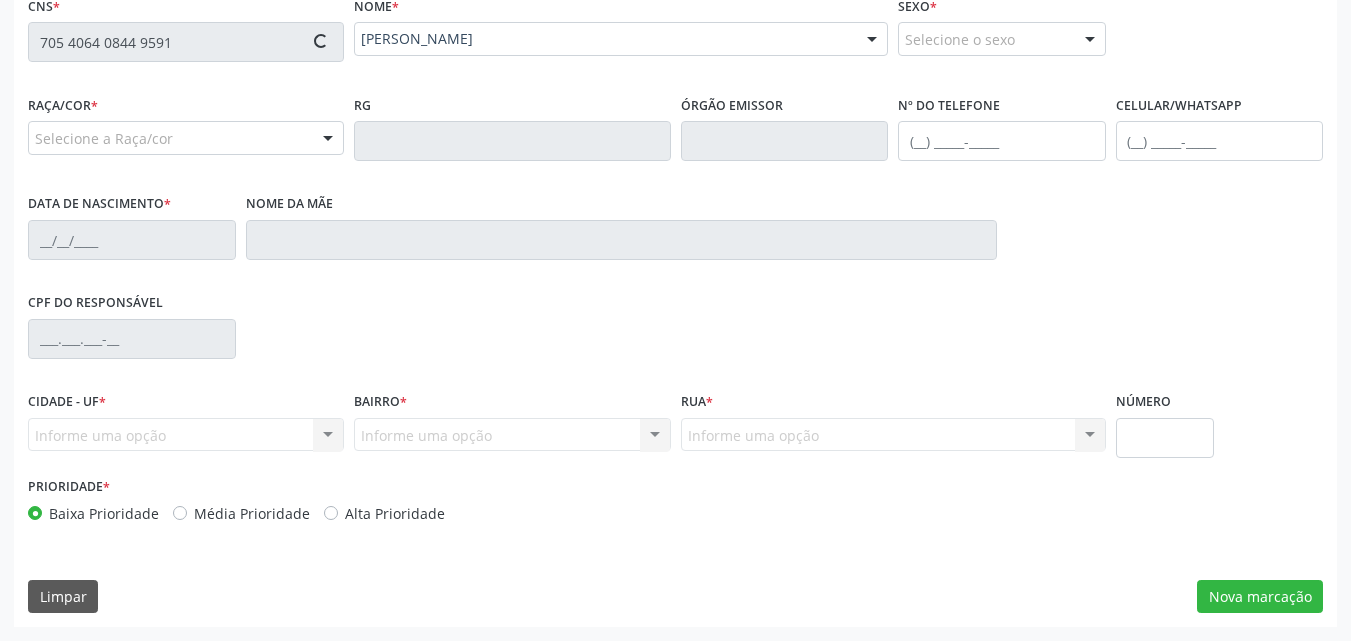 type on "06/[DATE]" 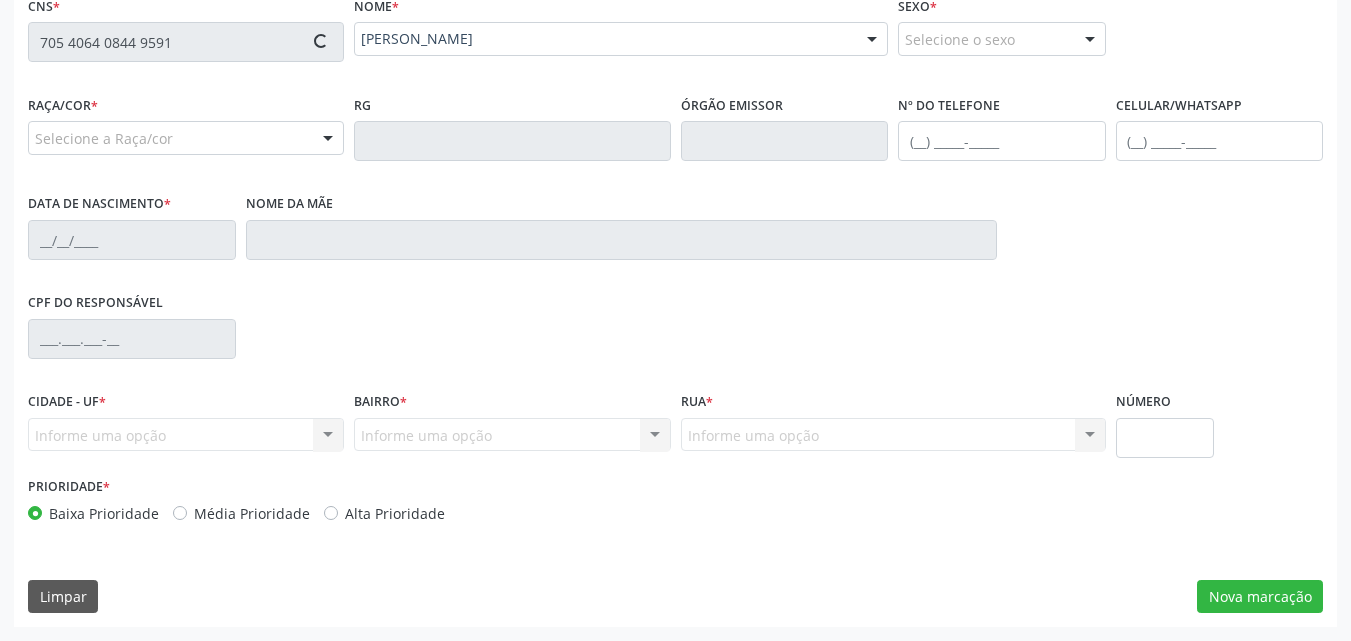 type on "80" 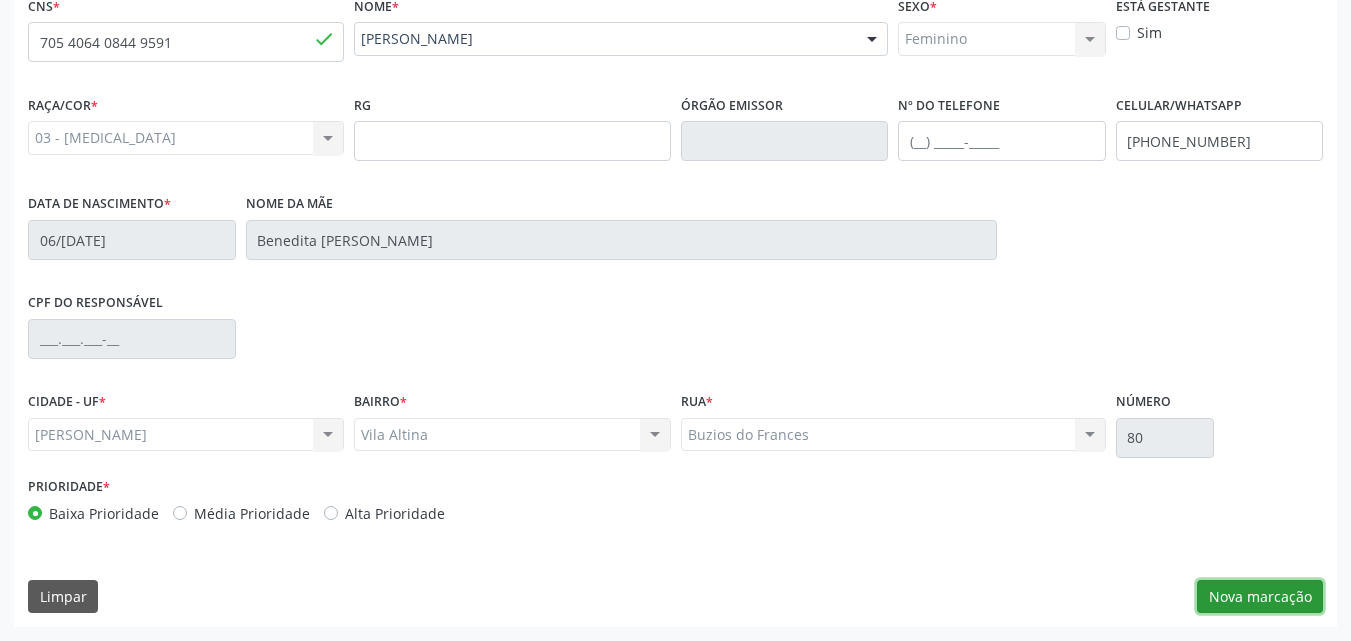 click on "Nova marcação" at bounding box center [1260, 597] 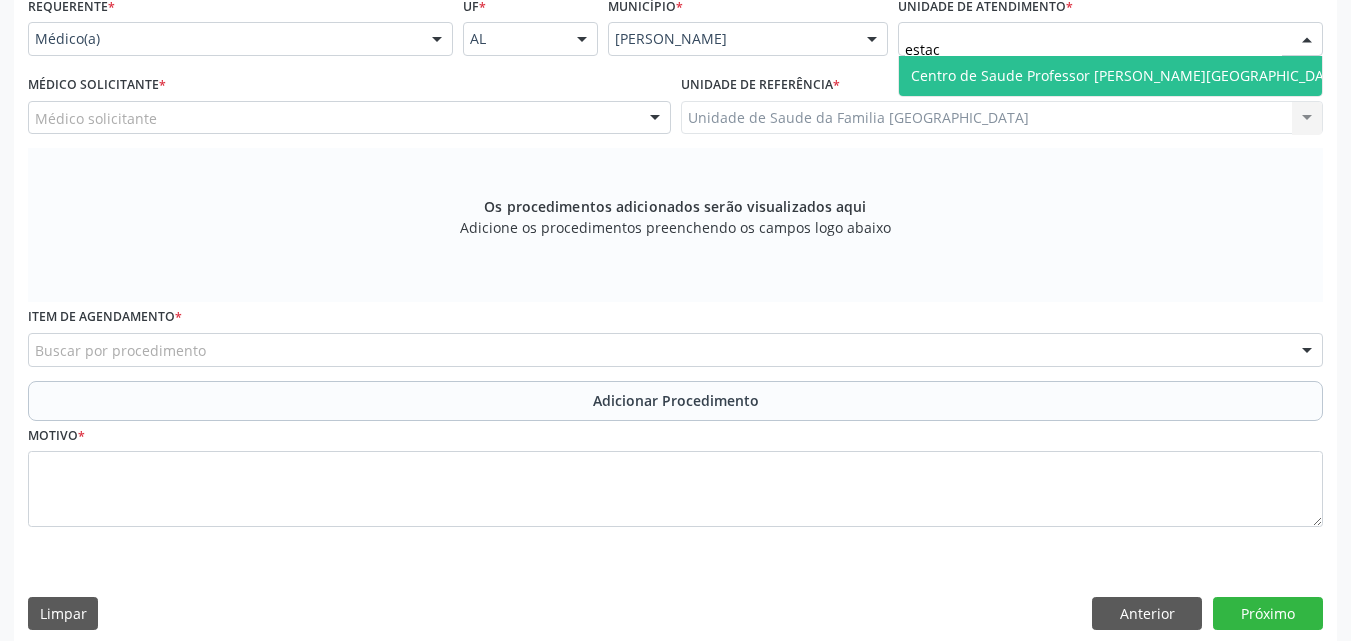 type on "estaci" 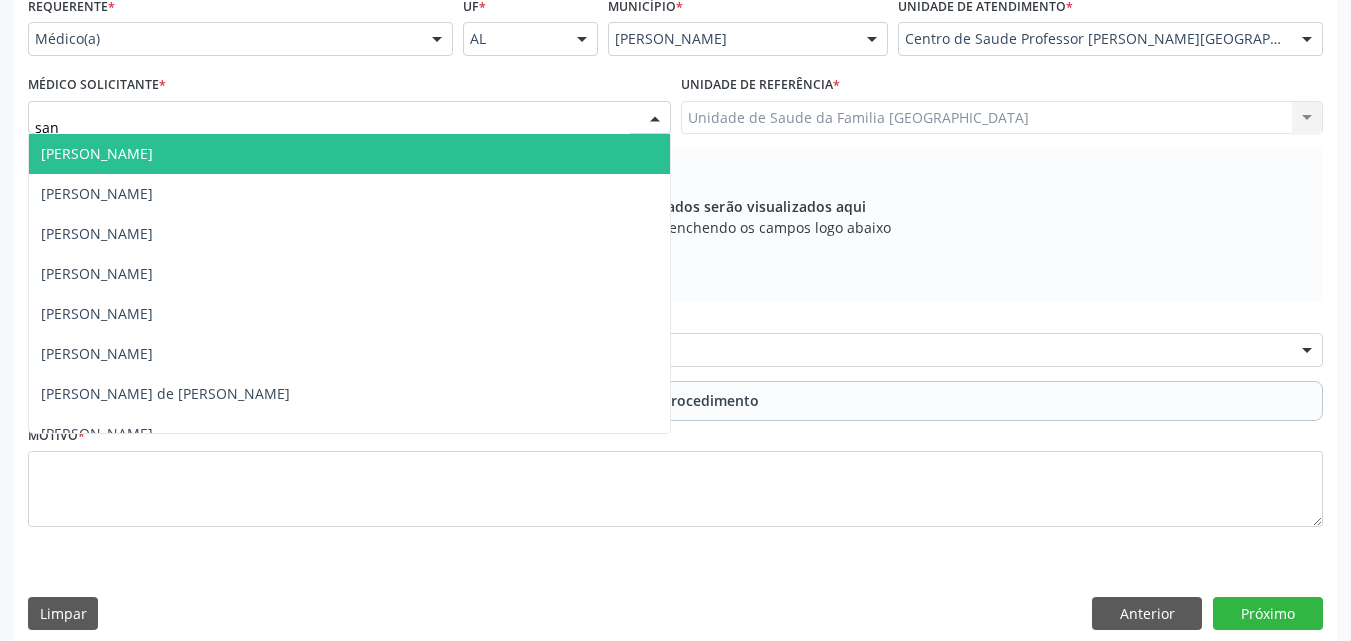 type on "sand" 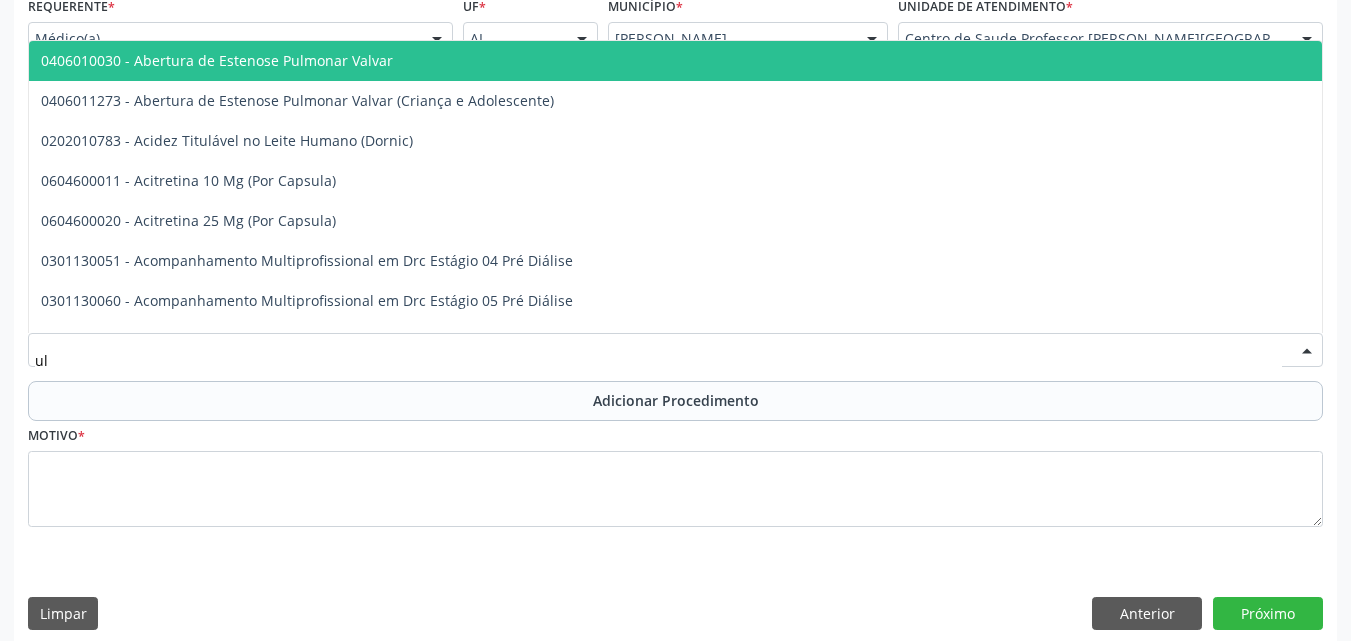 type on "u" 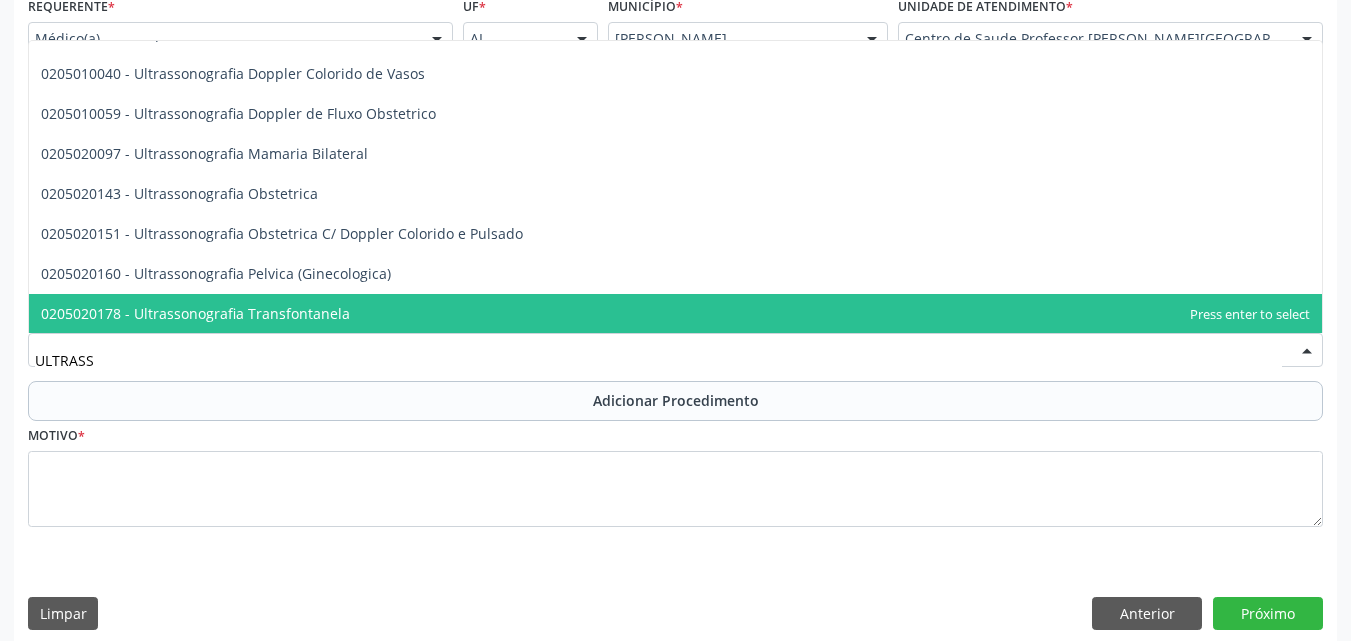 scroll, scrollTop: 307, scrollLeft: 0, axis: vertical 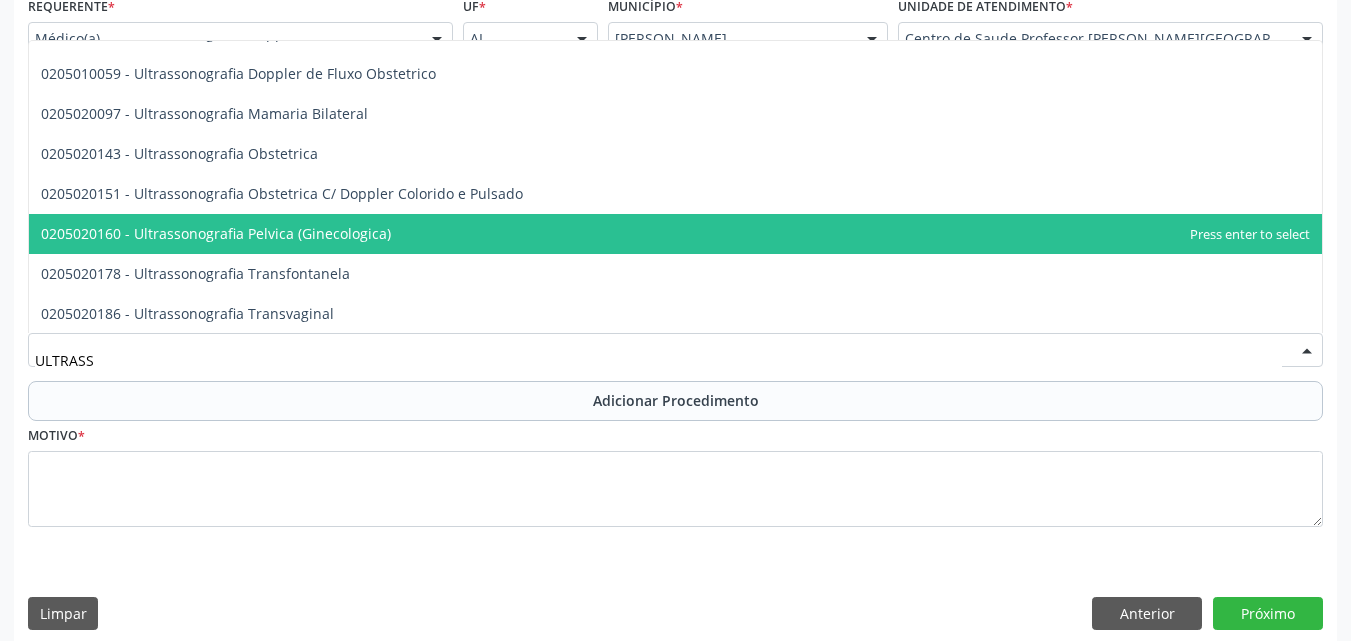 type on "ULTRASS" 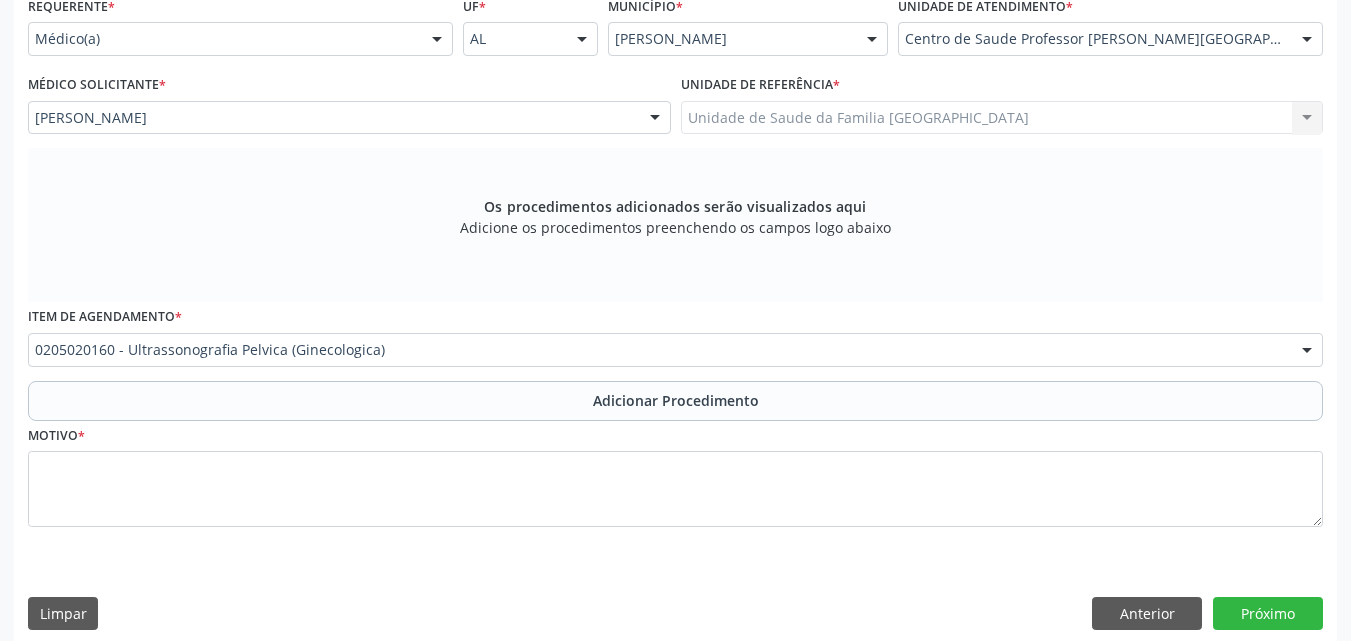 scroll, scrollTop: 0, scrollLeft: 0, axis: both 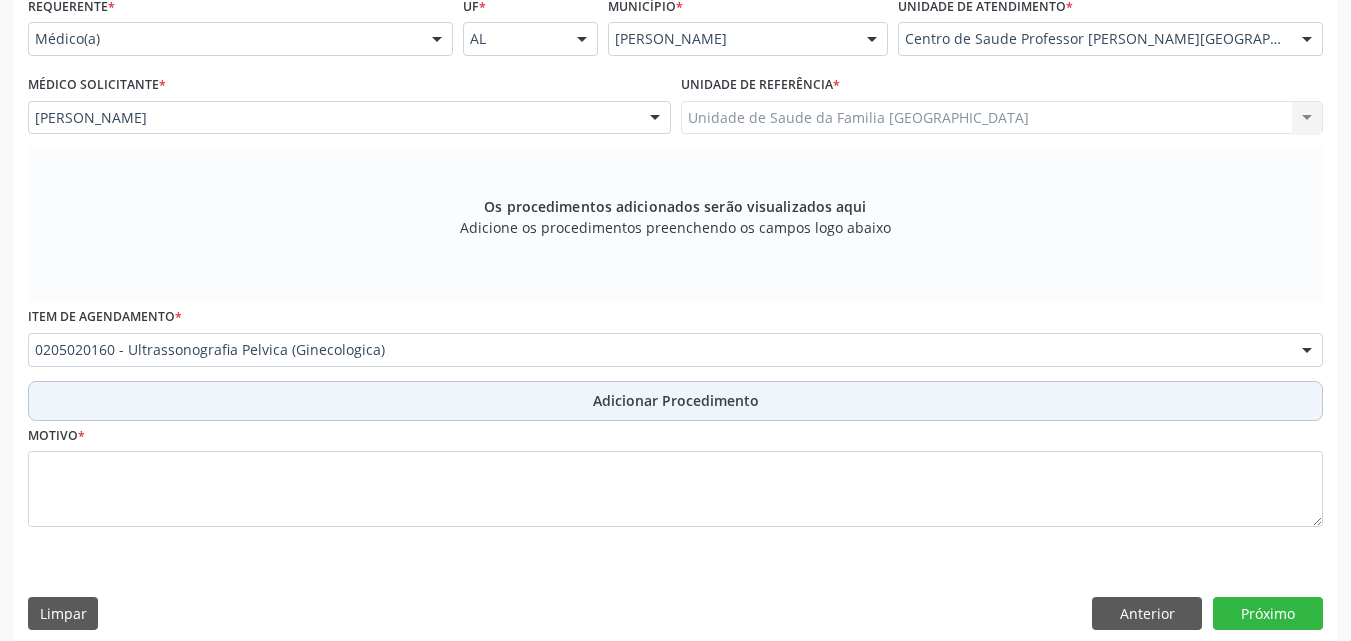 click on "Adicionar Procedimento" at bounding box center (675, 401) 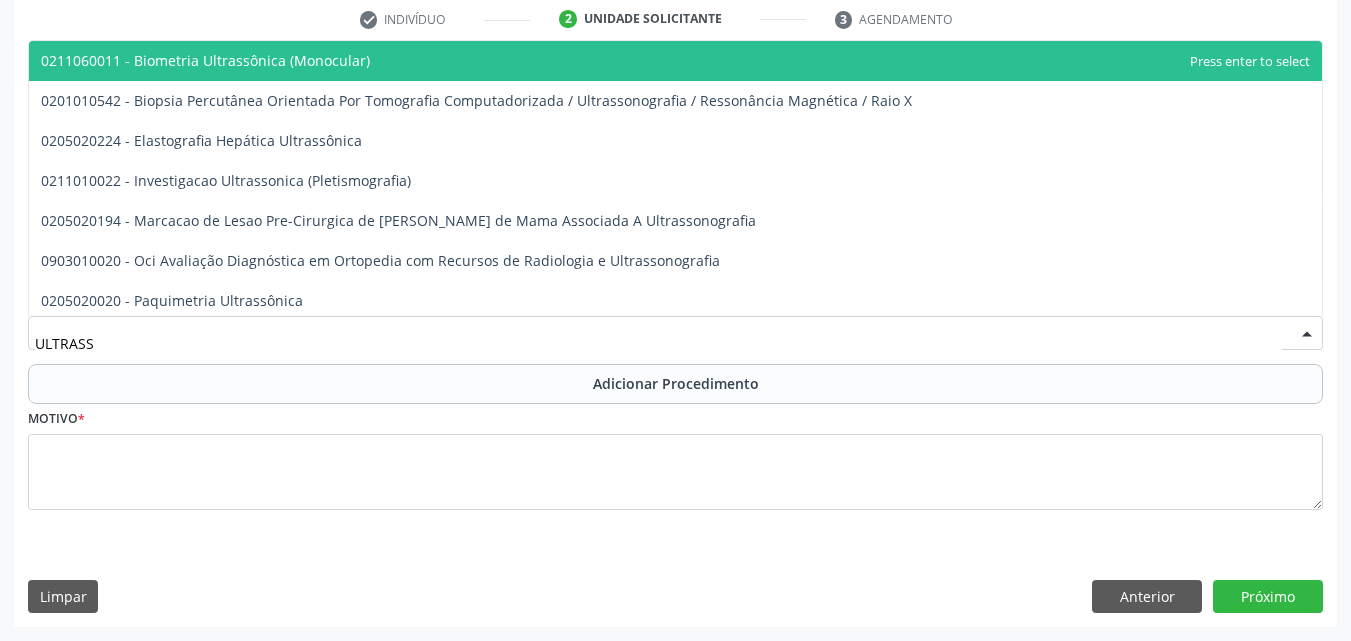 type on "ULTRASSO" 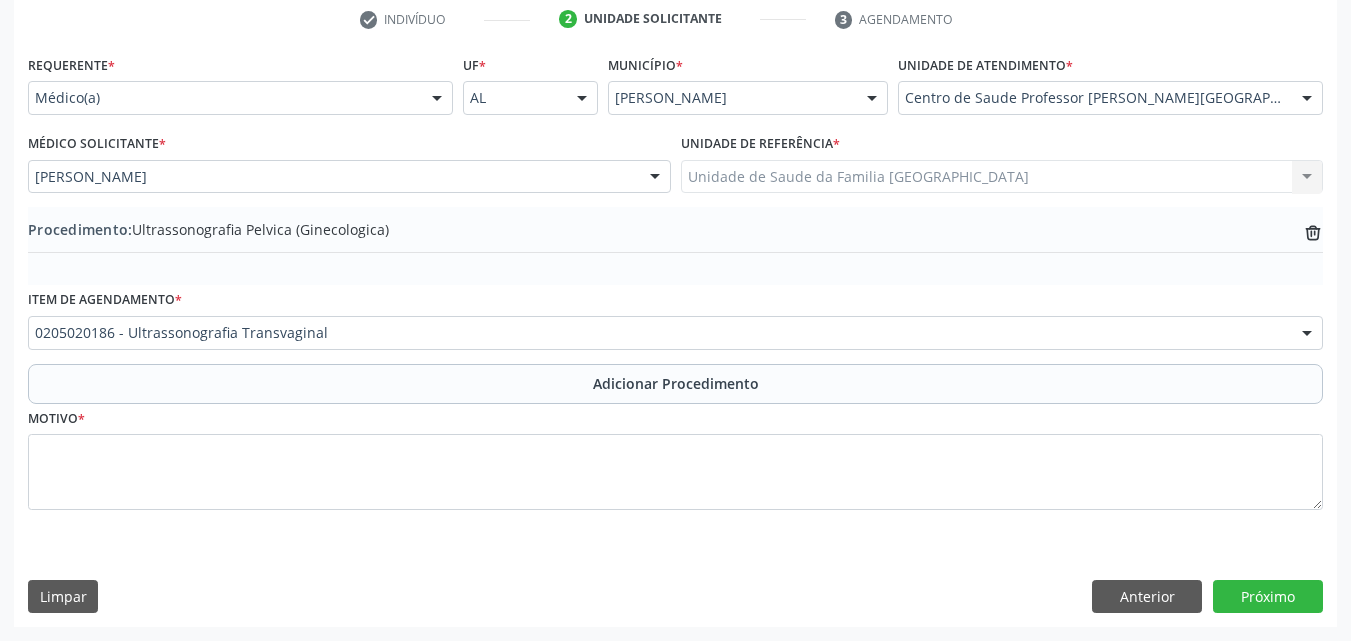 scroll, scrollTop: 0, scrollLeft: 0, axis: both 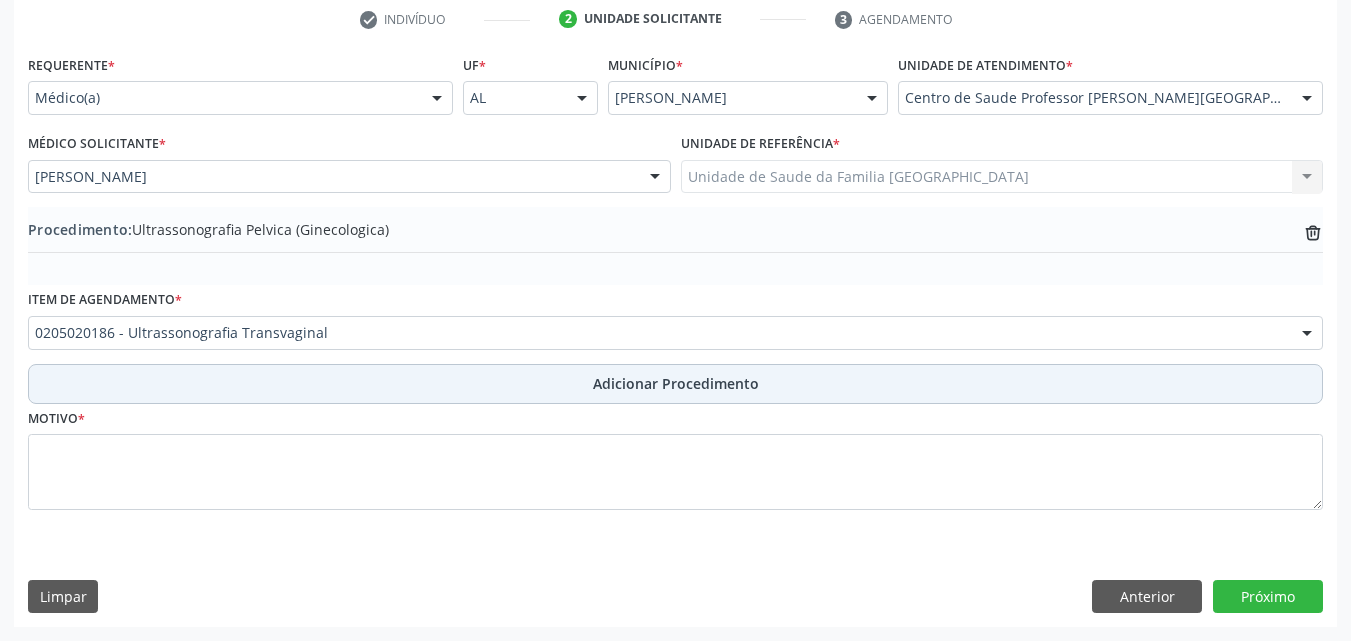 click on "Adicionar Procedimento" at bounding box center (675, 384) 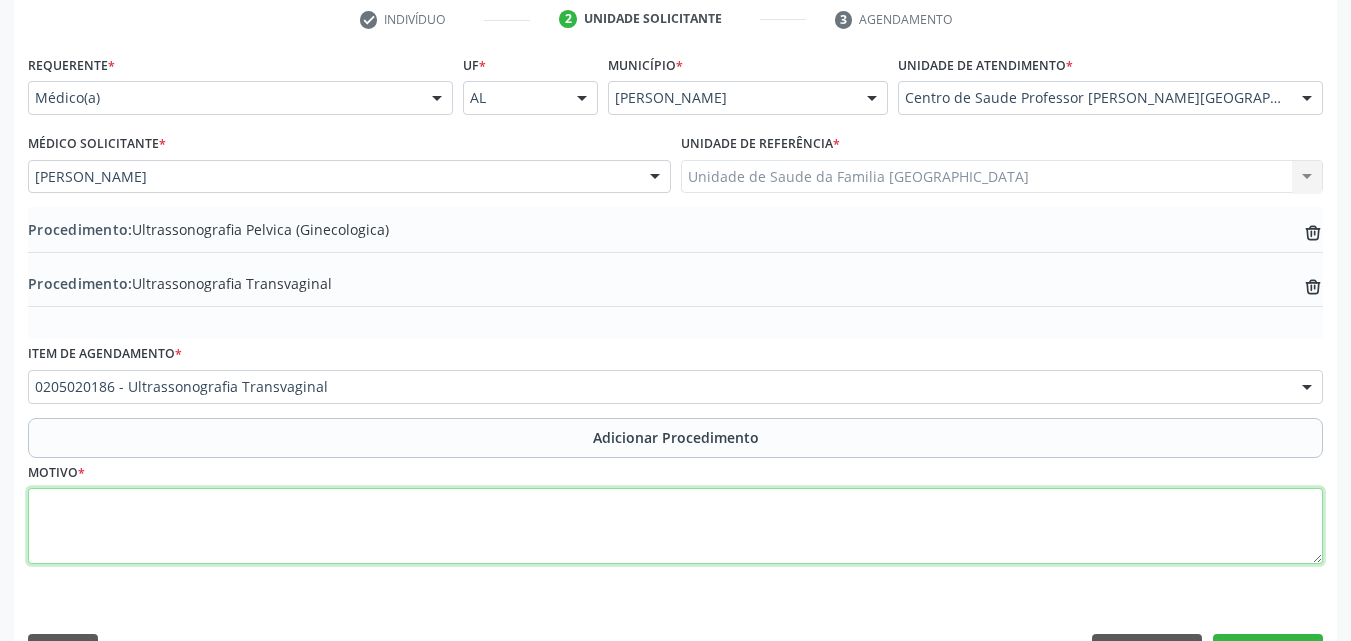 click at bounding box center [675, 526] 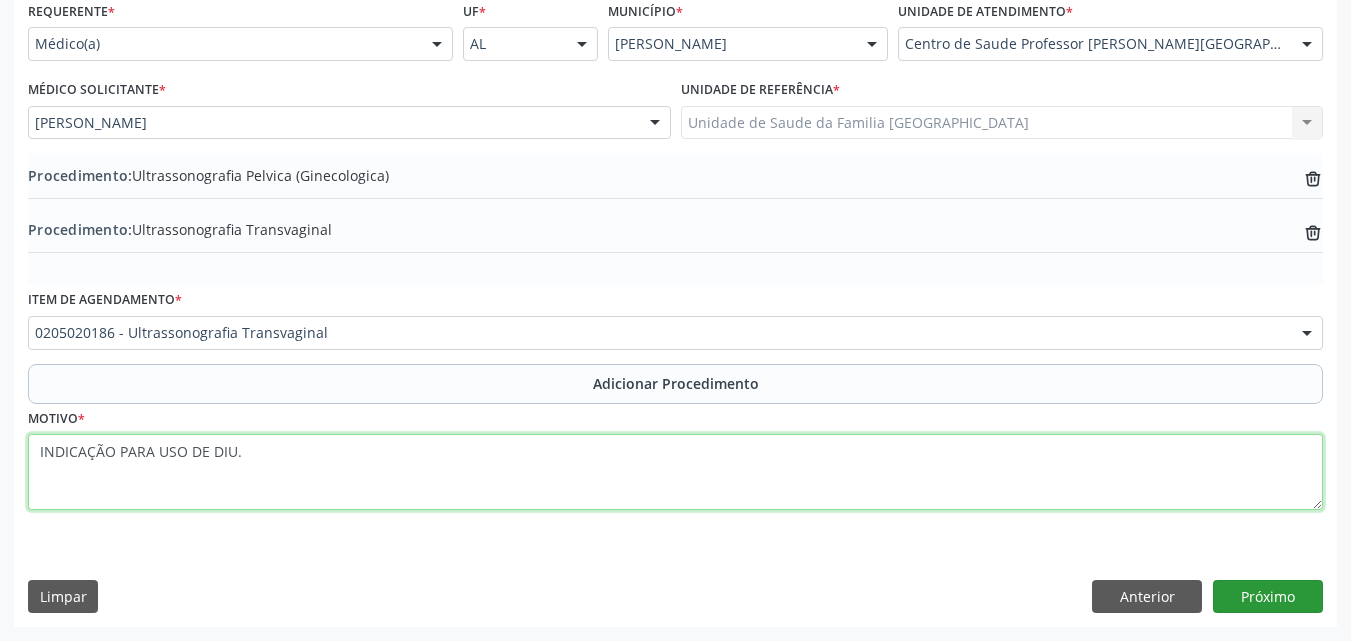 type on "INDICAÇÃO PARA USO DE DIU." 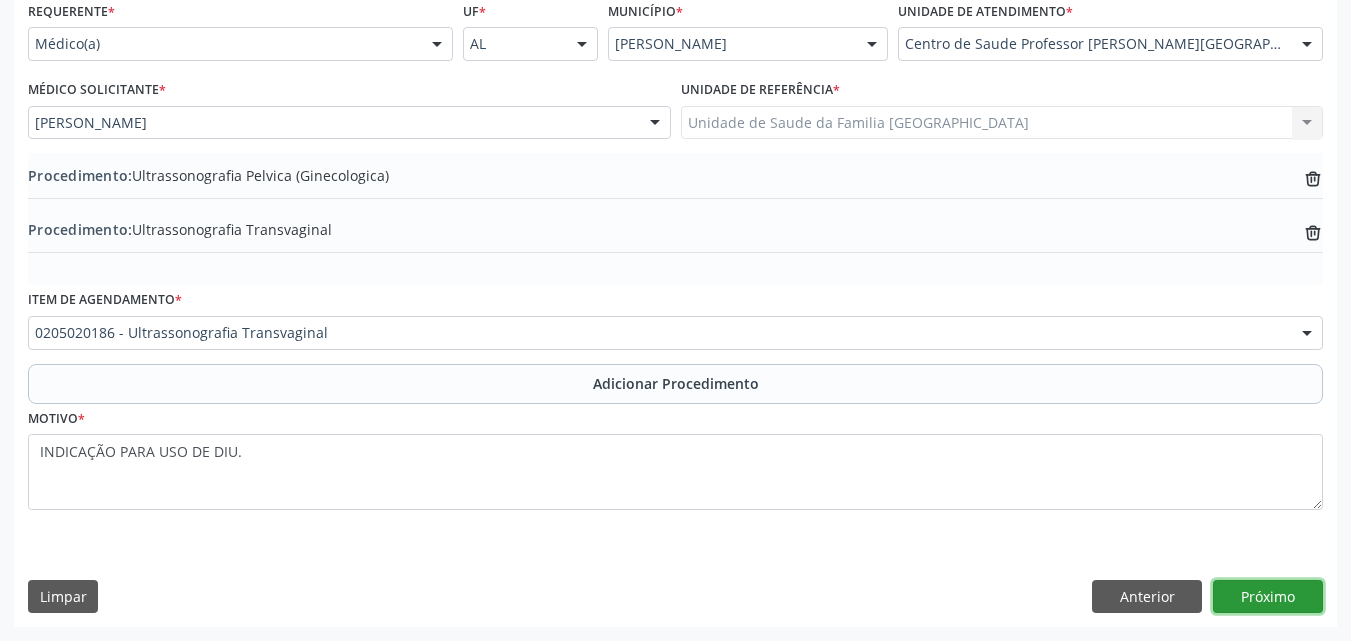 click on "Próximo" at bounding box center [1268, 597] 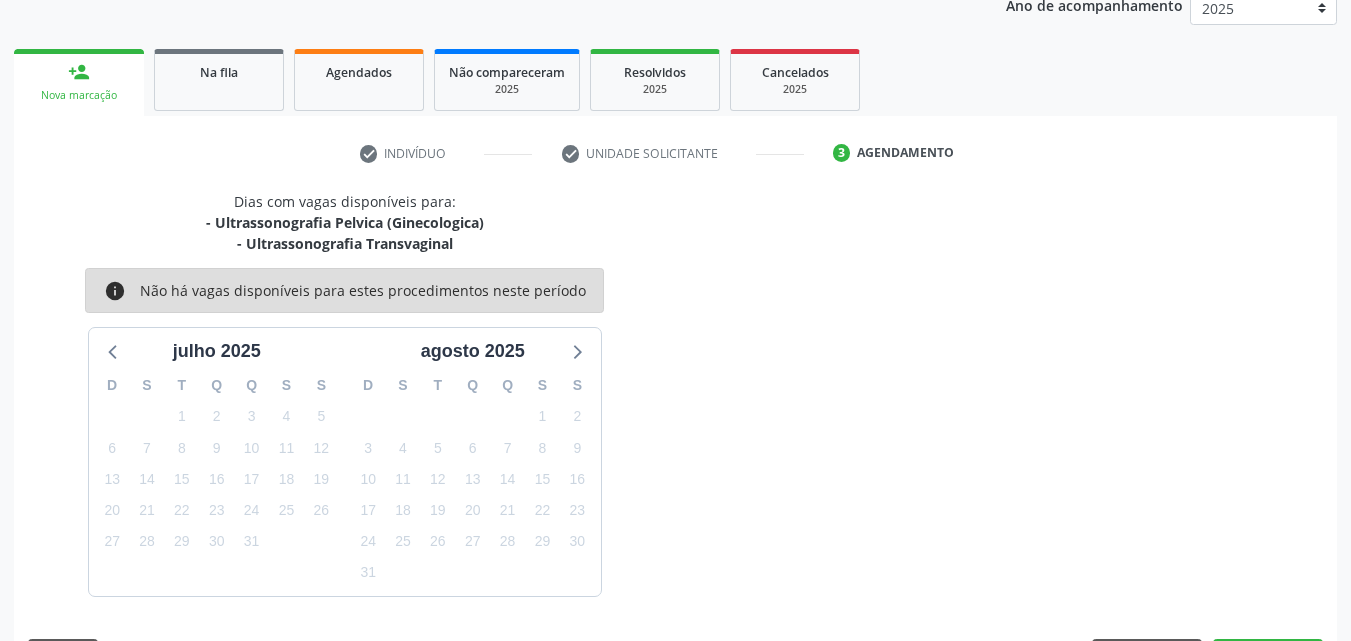 scroll, scrollTop: 337, scrollLeft: 0, axis: vertical 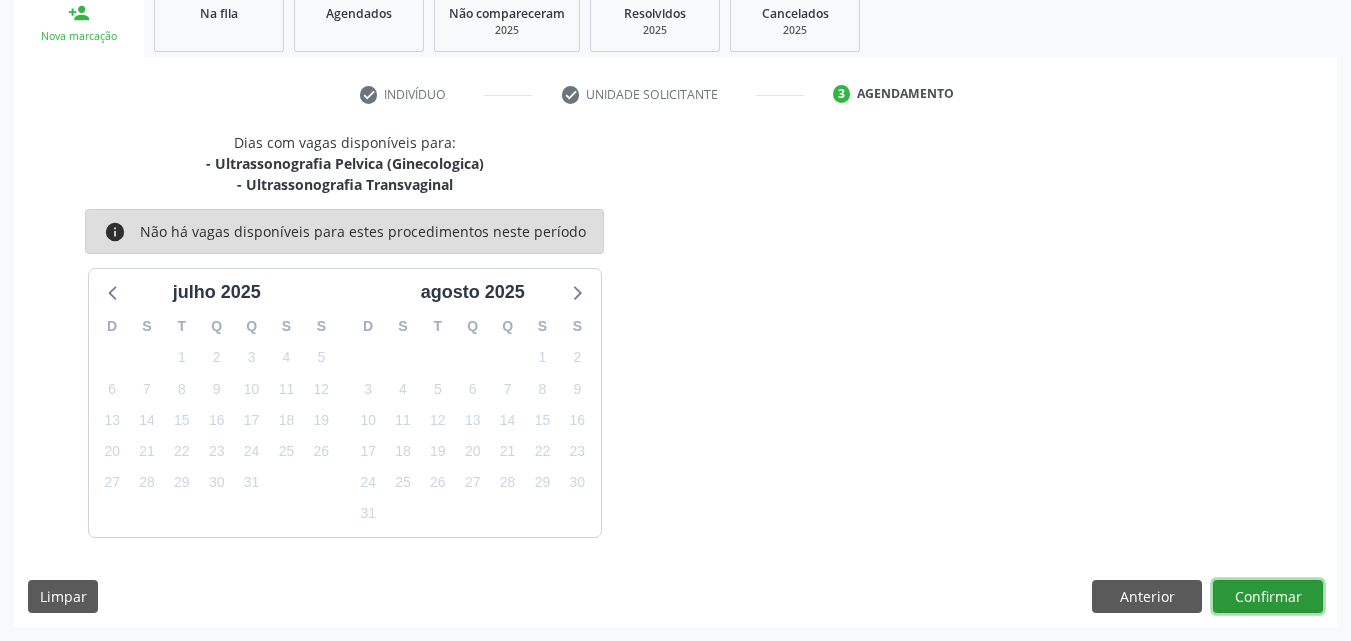 click on "Confirmar" at bounding box center (1268, 597) 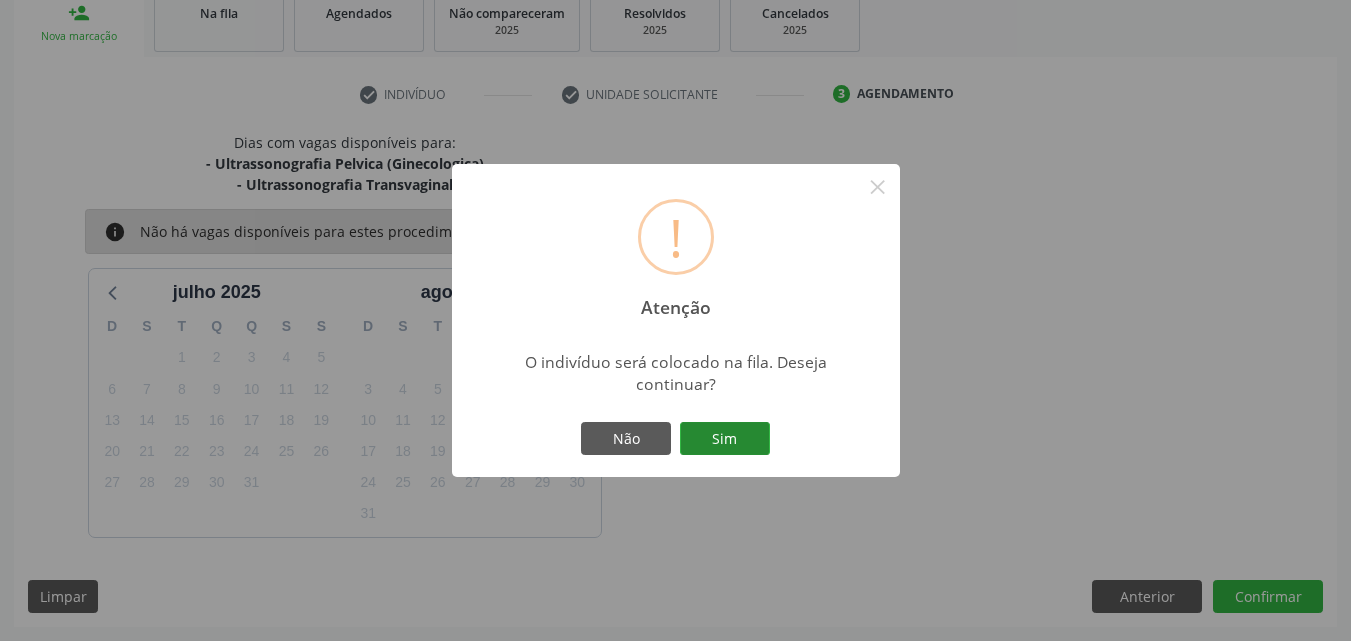 click on "Sim" at bounding box center (725, 439) 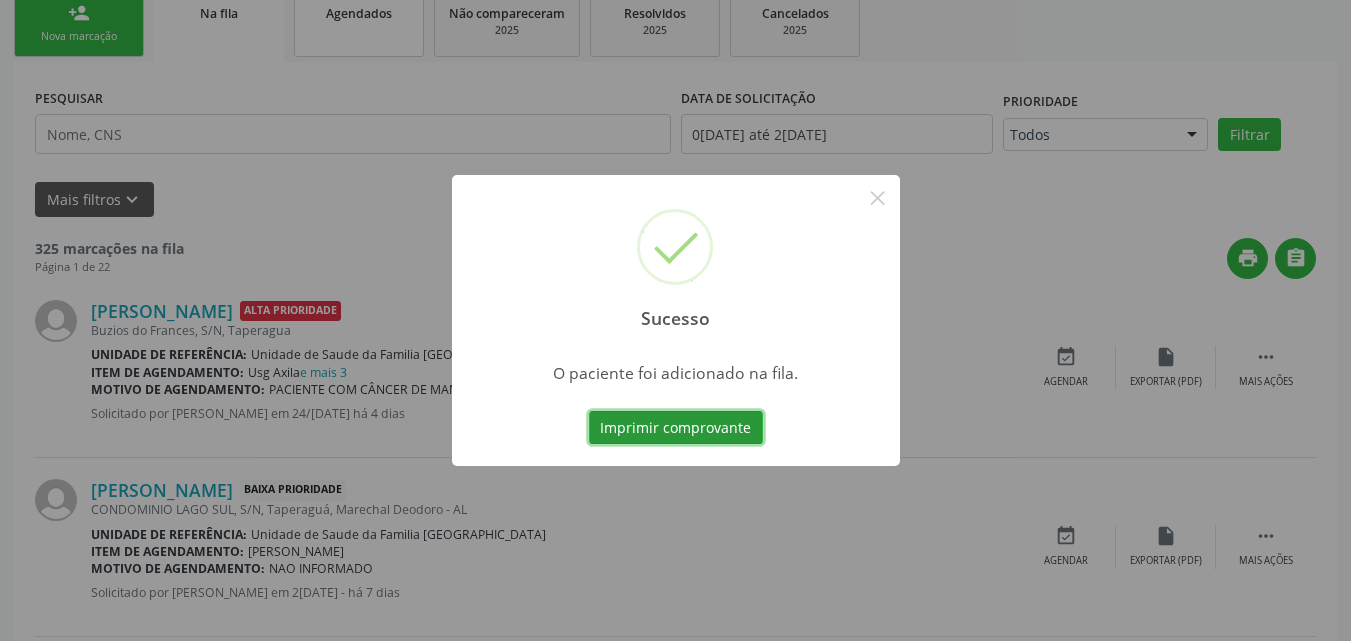 scroll, scrollTop: 54, scrollLeft: 0, axis: vertical 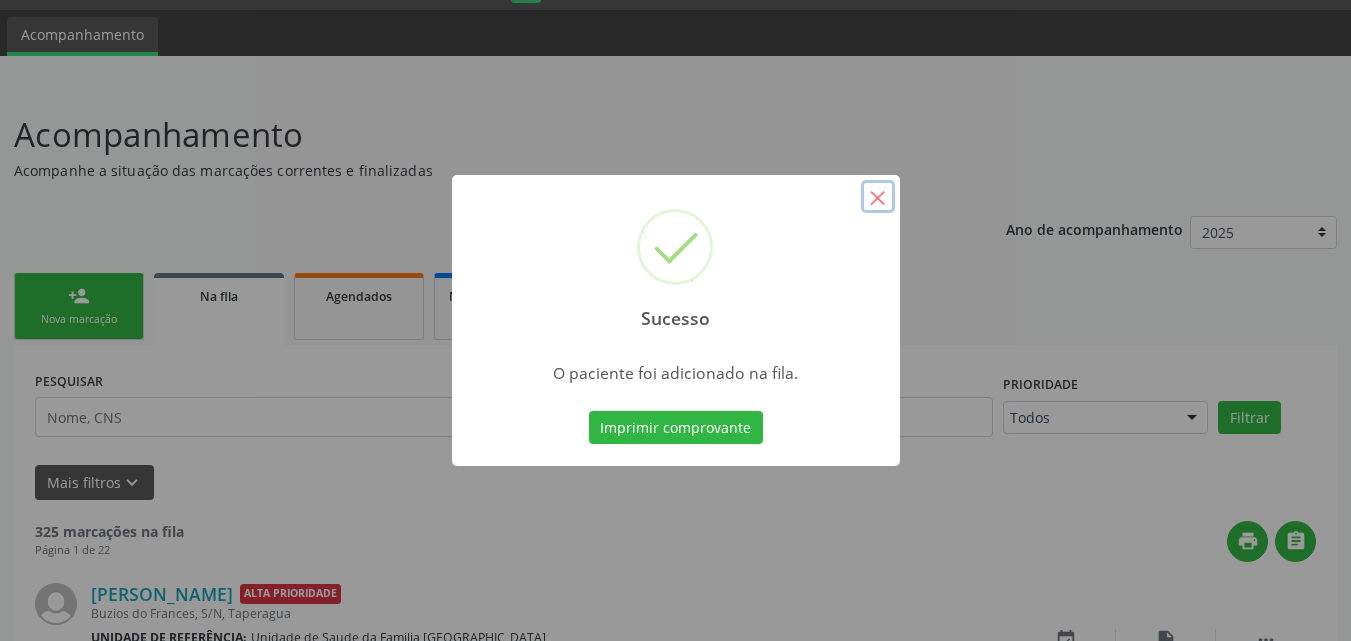 click on "×" at bounding box center (878, 197) 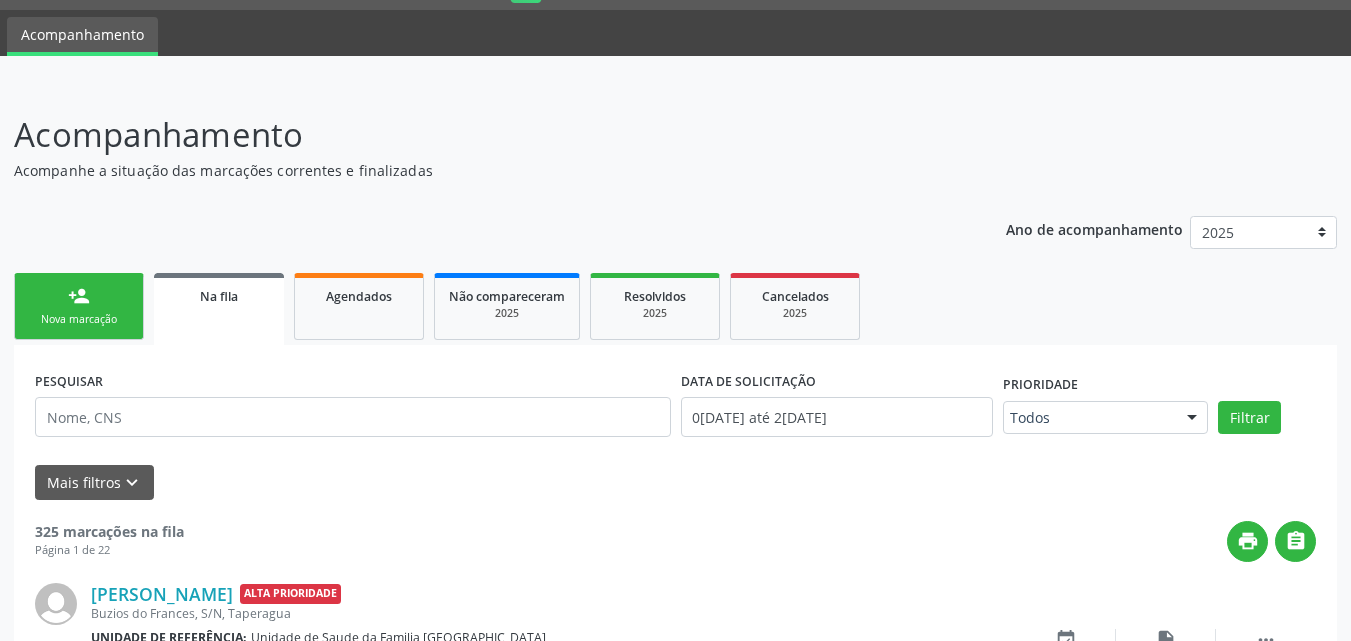 click on "person_add
Nova marcação" at bounding box center [79, 306] 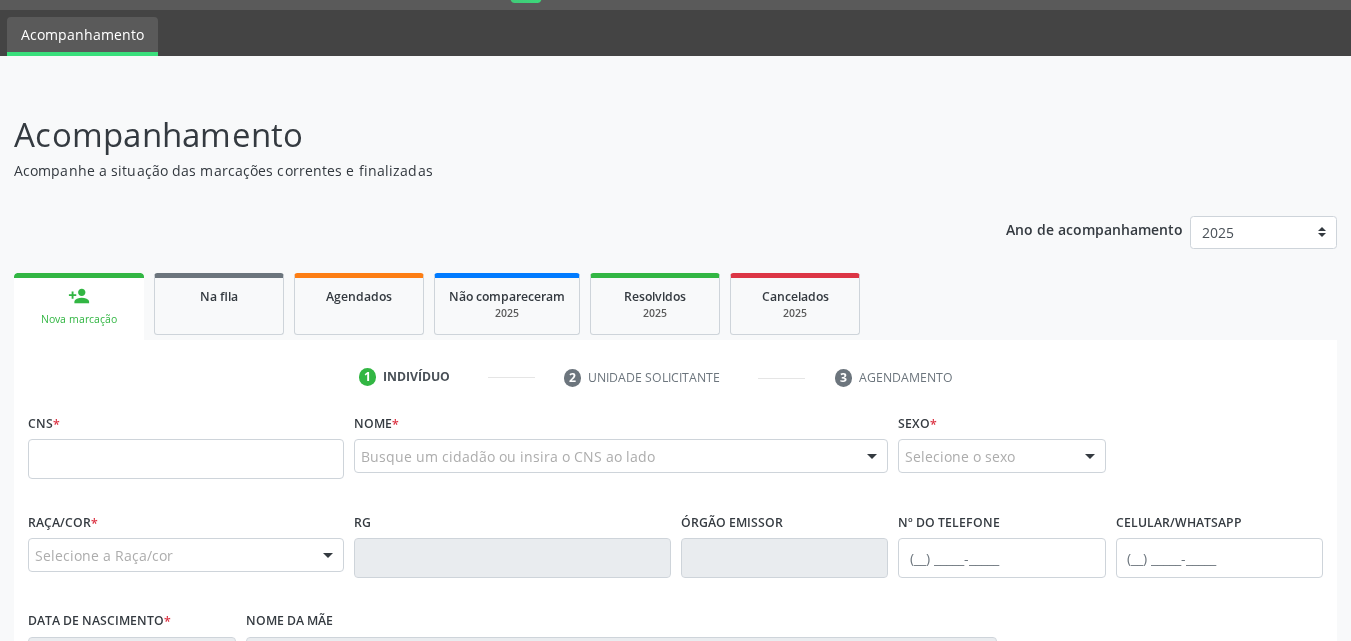 click on "CNS
*" at bounding box center (186, 443) 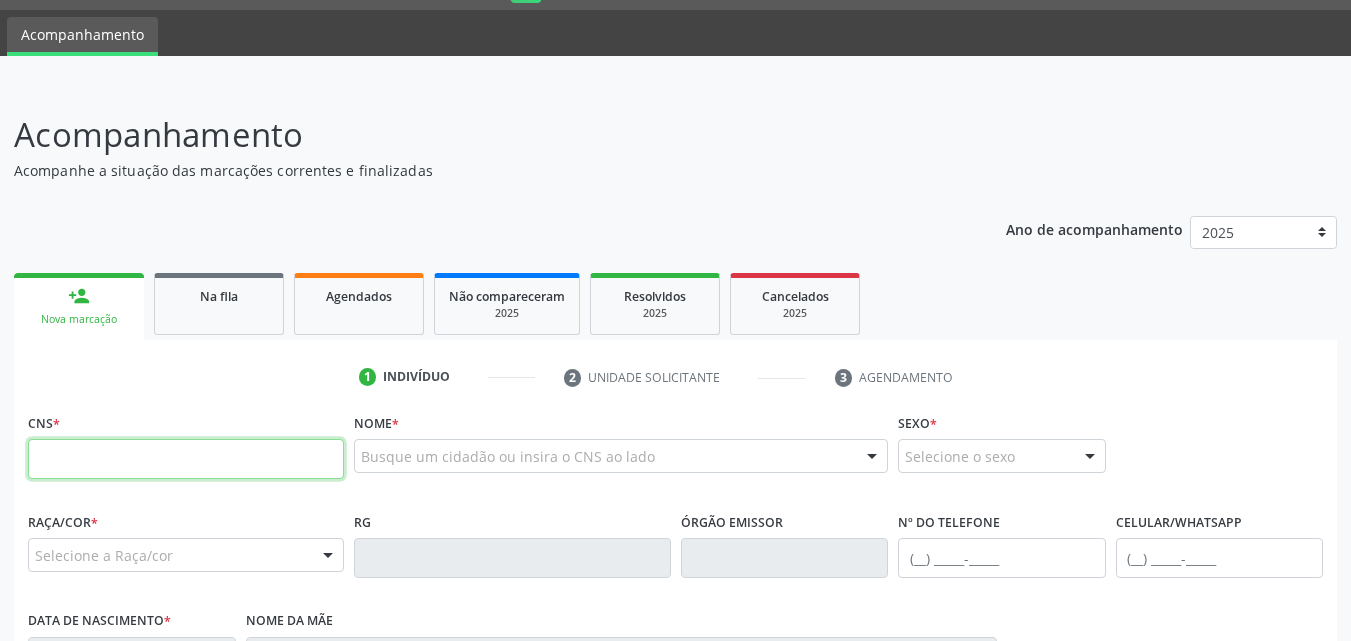 drag, startPoint x: 138, startPoint y: 449, endPoint x: 162, endPoint y: 439, distance: 26 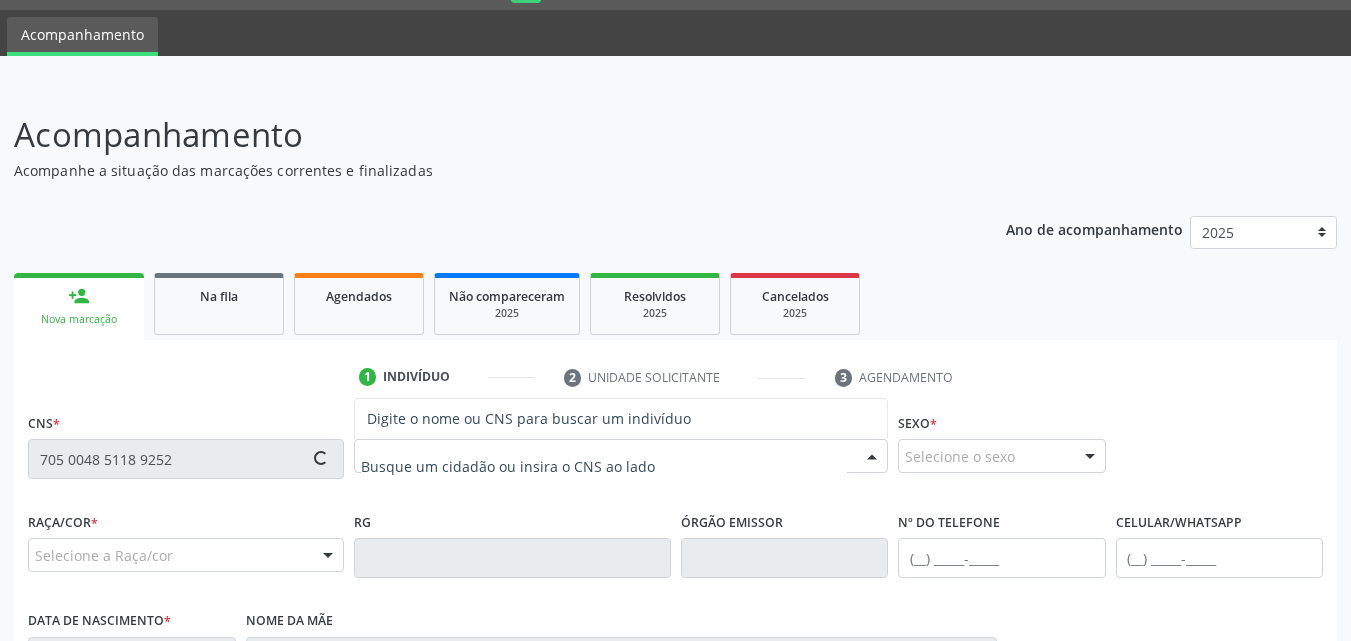 type on "705 0048 5118 9252" 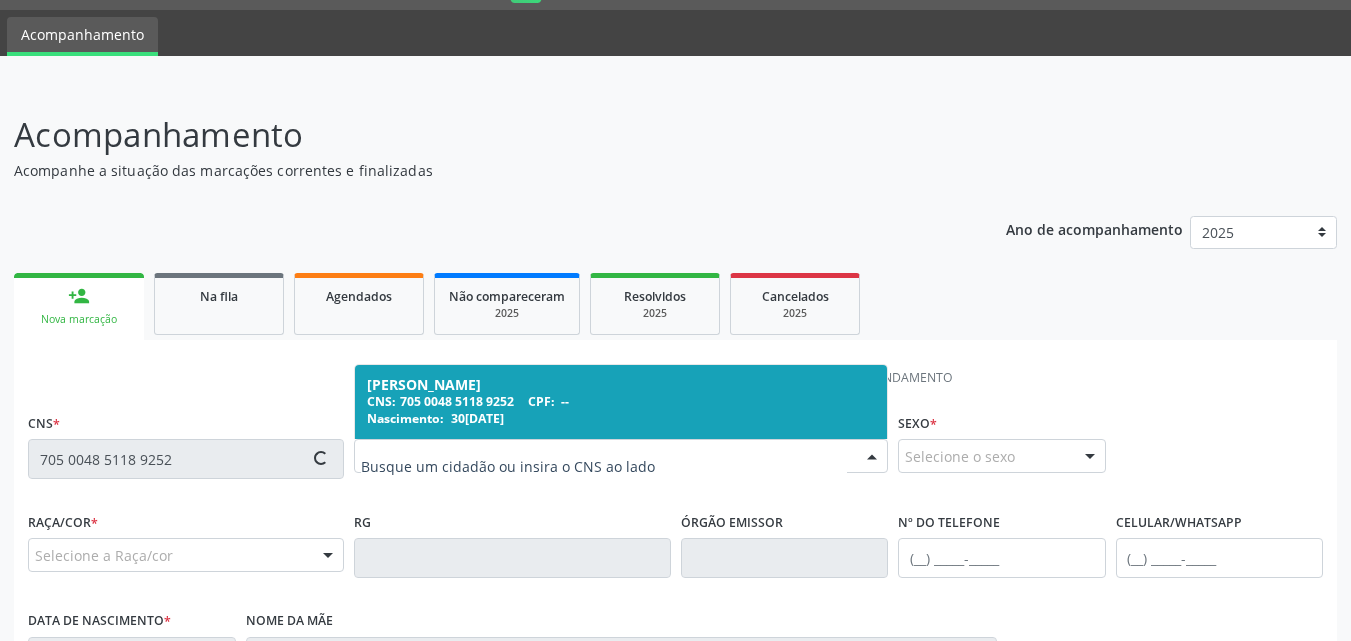 scroll, scrollTop: 471, scrollLeft: 0, axis: vertical 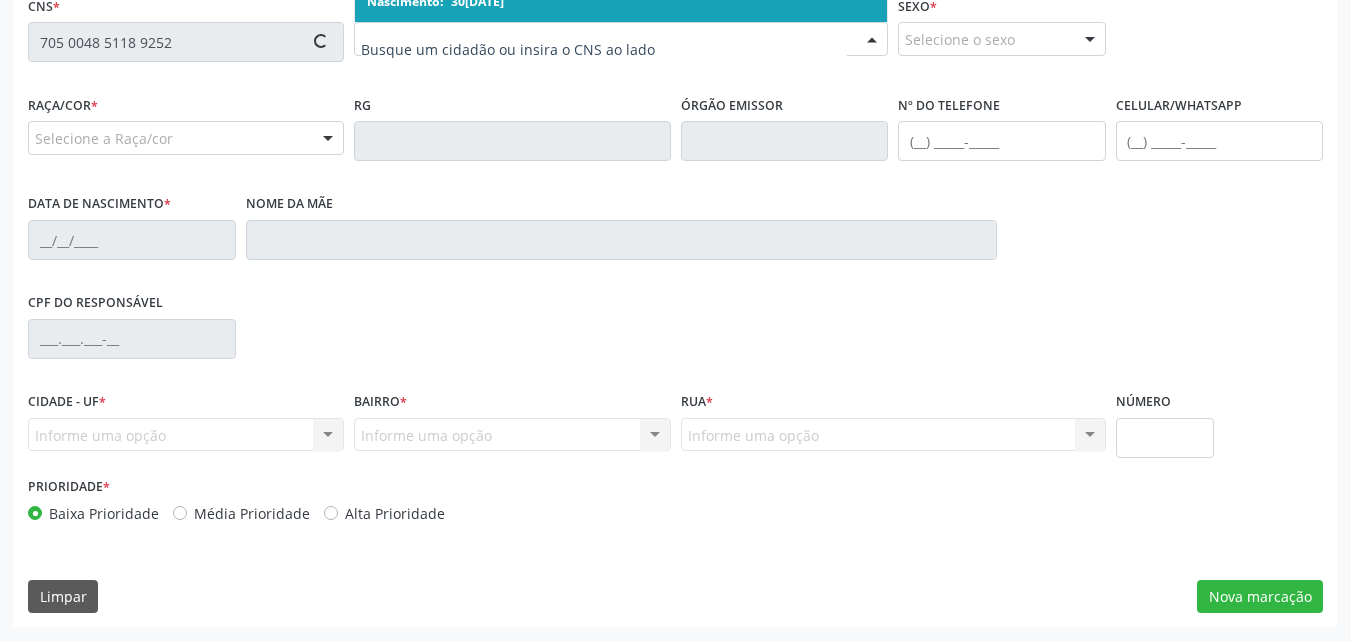 type on "[PHONE_NUMBER]" 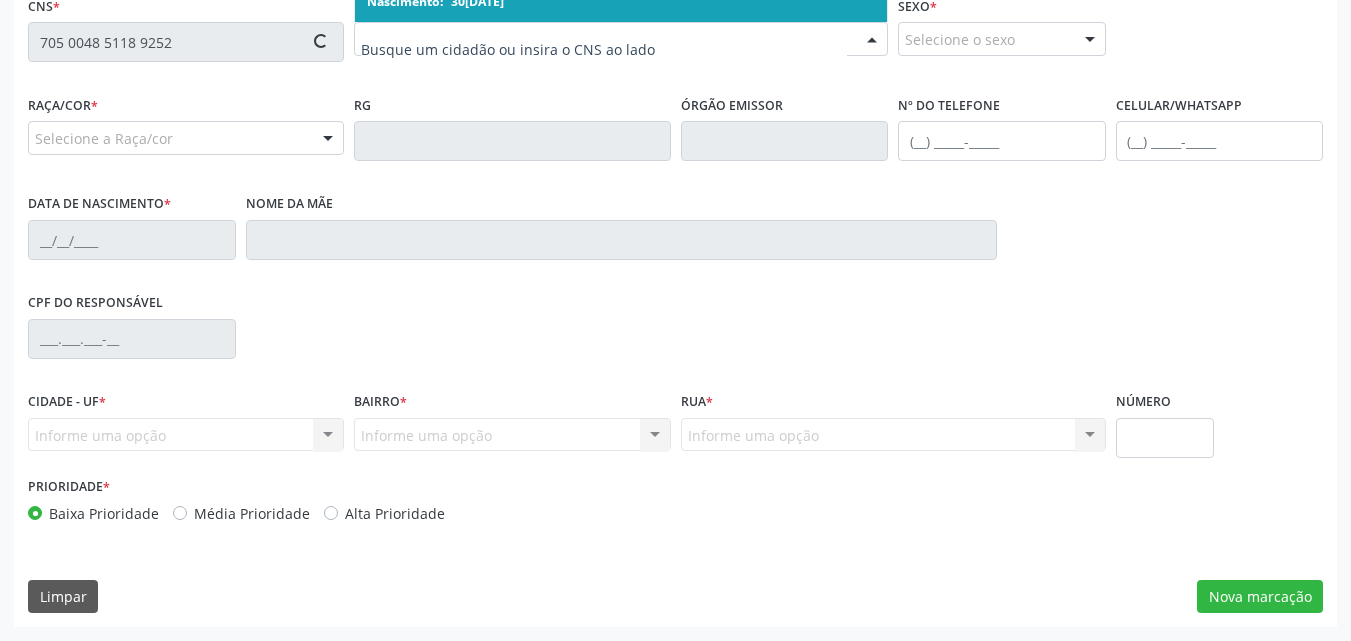 type on "30[DATE]" 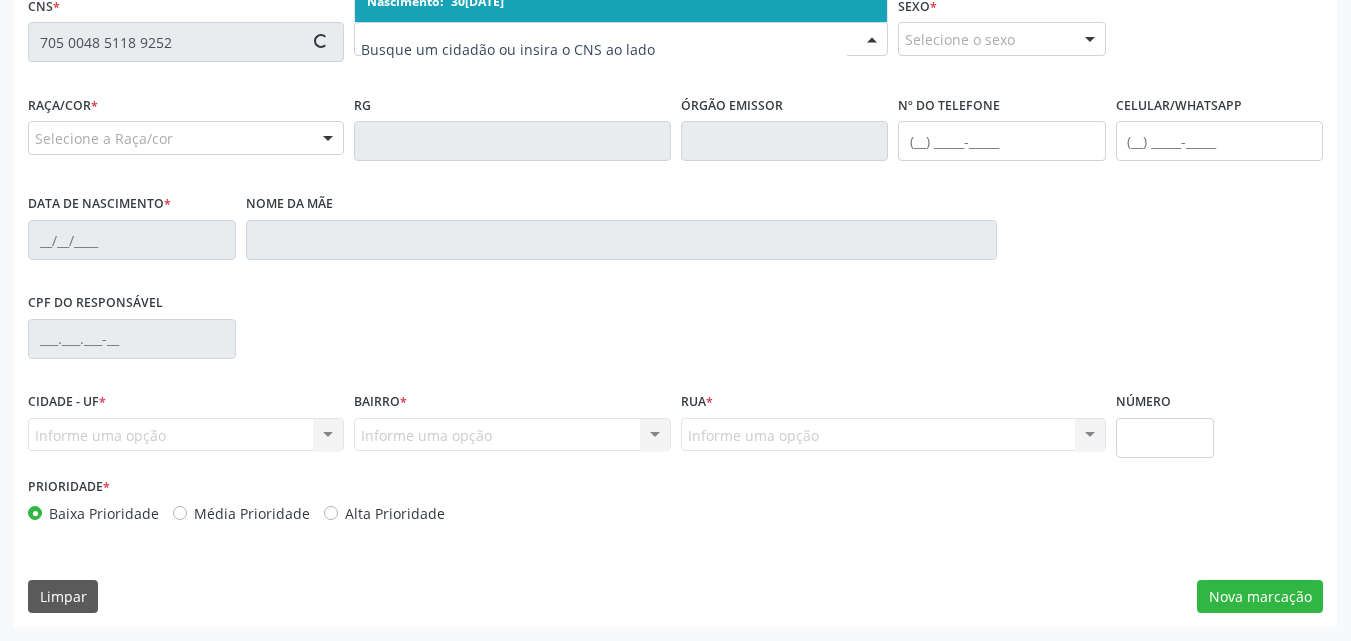 type on "[PERSON_NAME] Santo" 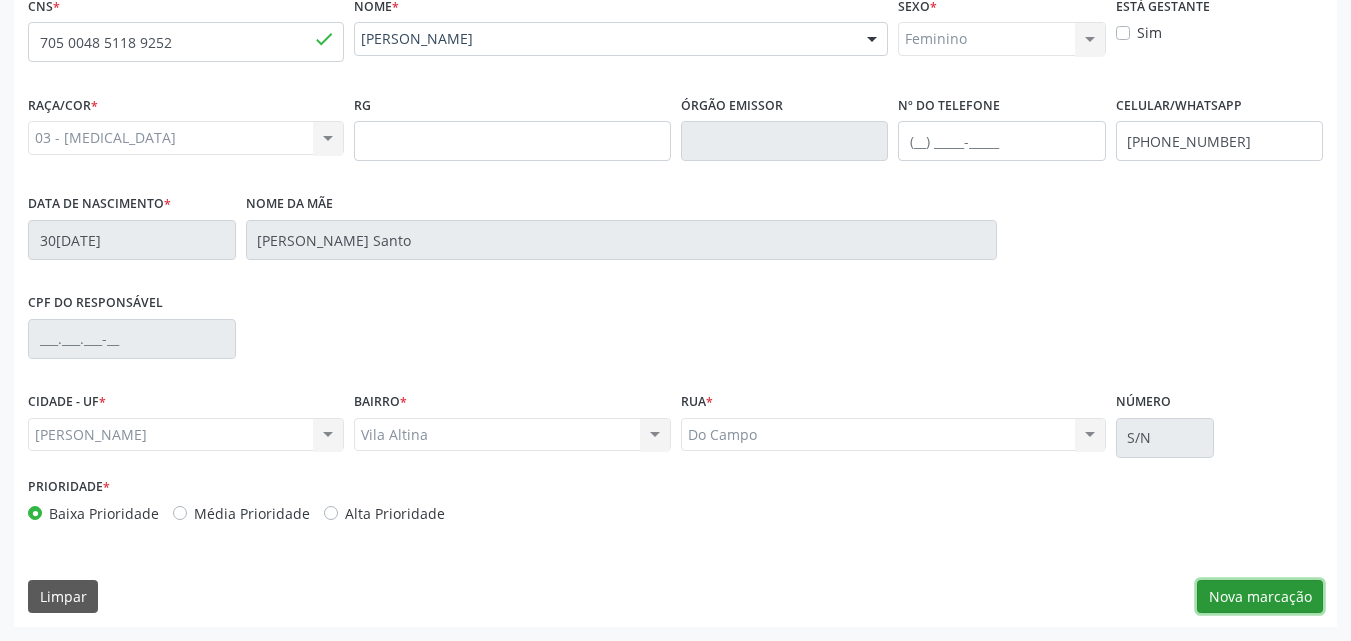 click on "Nova marcação" at bounding box center [1260, 597] 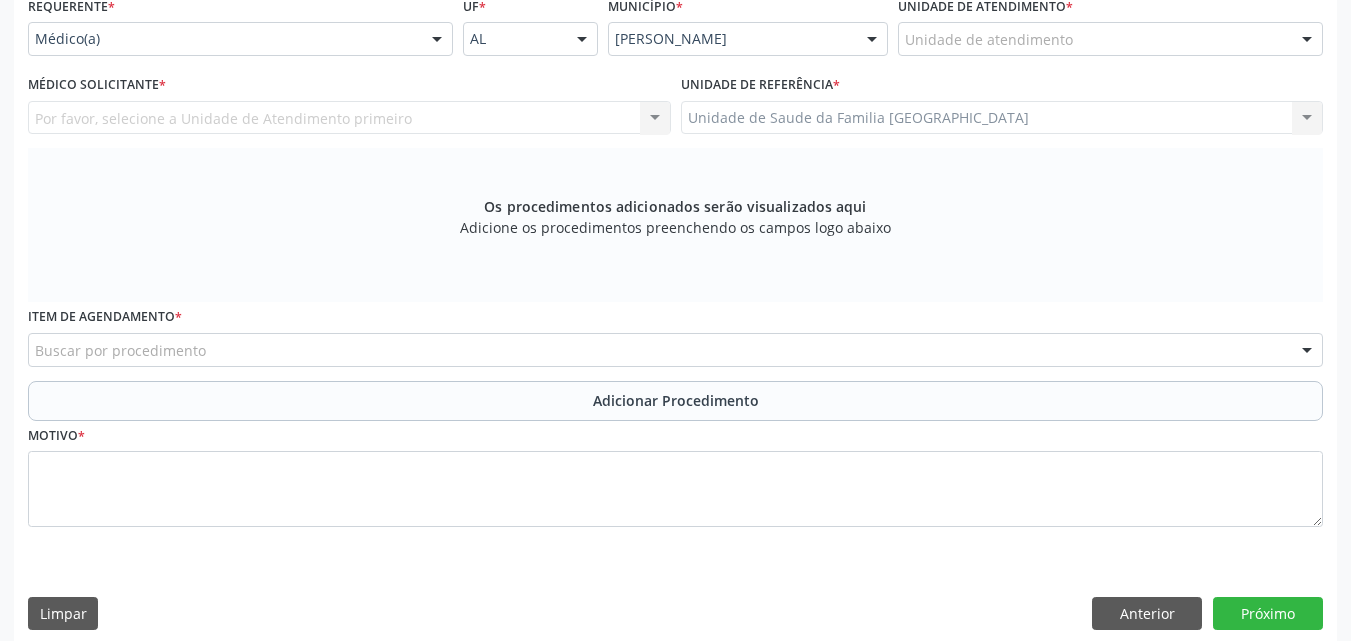 scroll, scrollTop: 4, scrollLeft: 0, axis: vertical 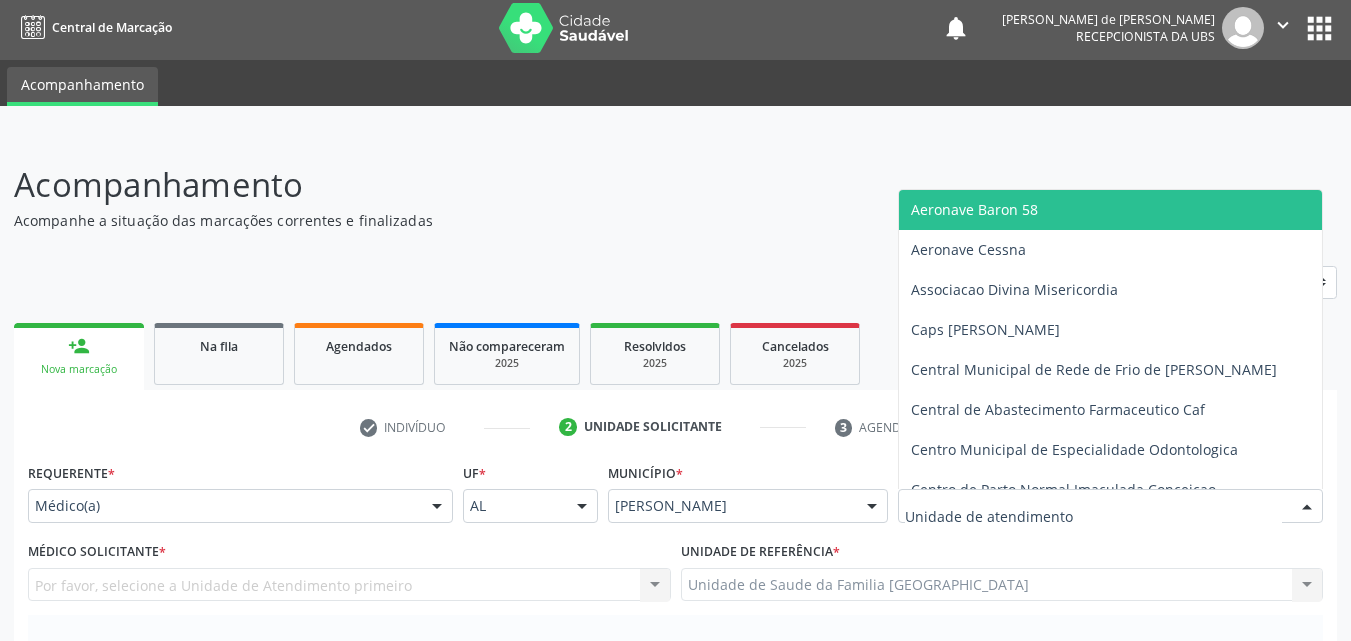 click at bounding box center (1110, 506) 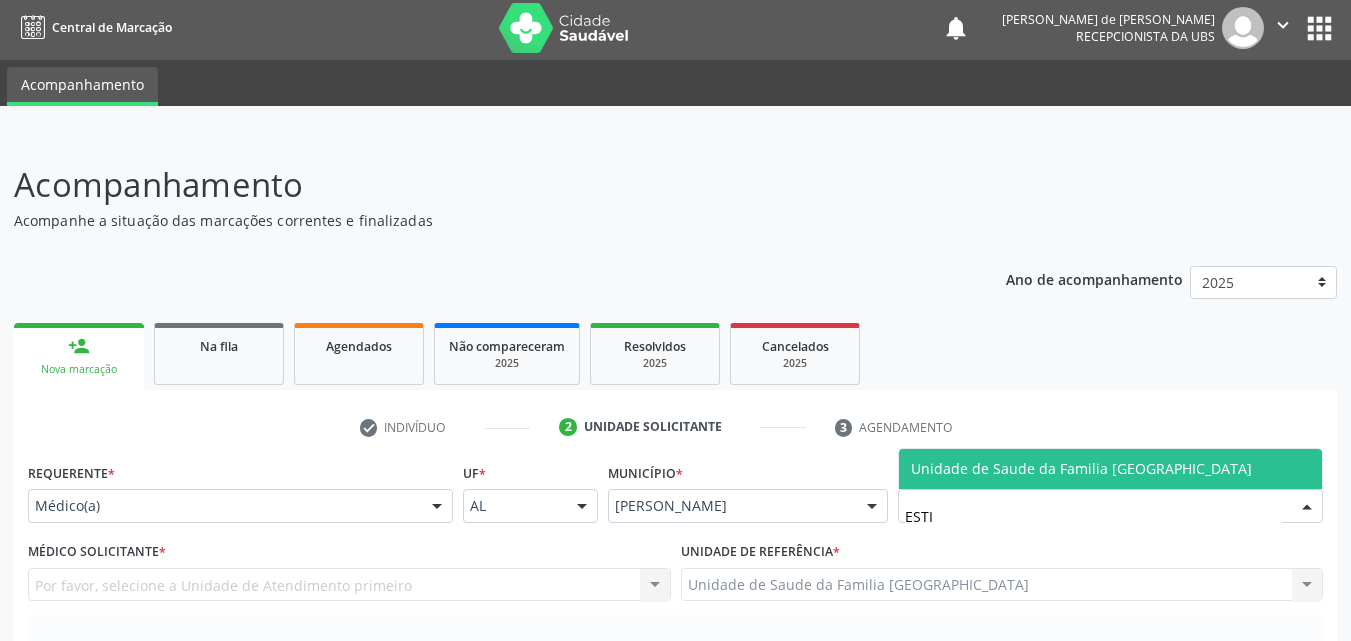 type on "ESTIV" 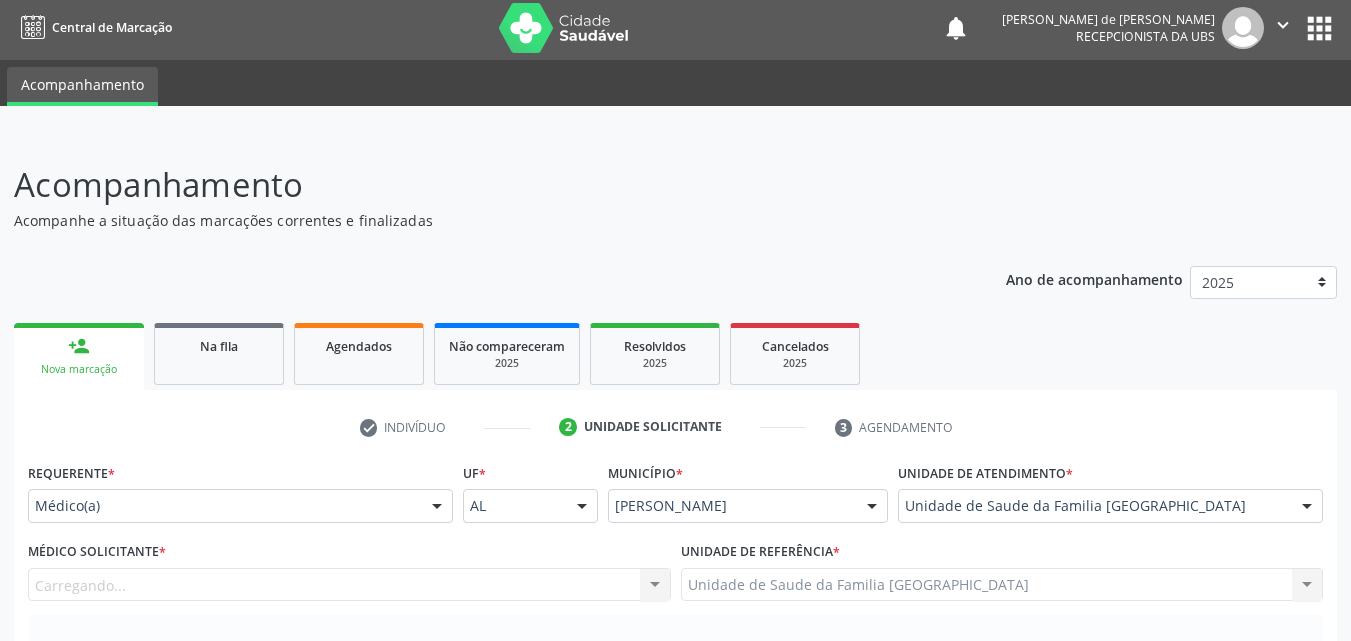 scroll, scrollTop: 471, scrollLeft: 0, axis: vertical 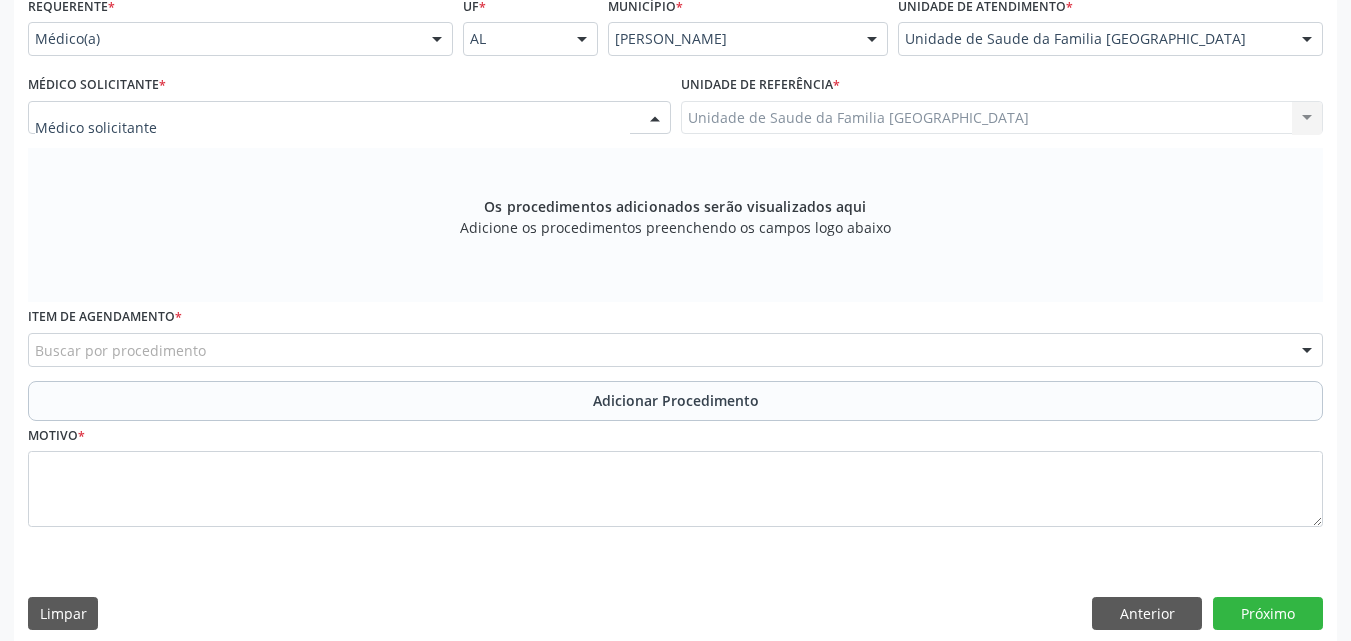 click at bounding box center (349, 118) 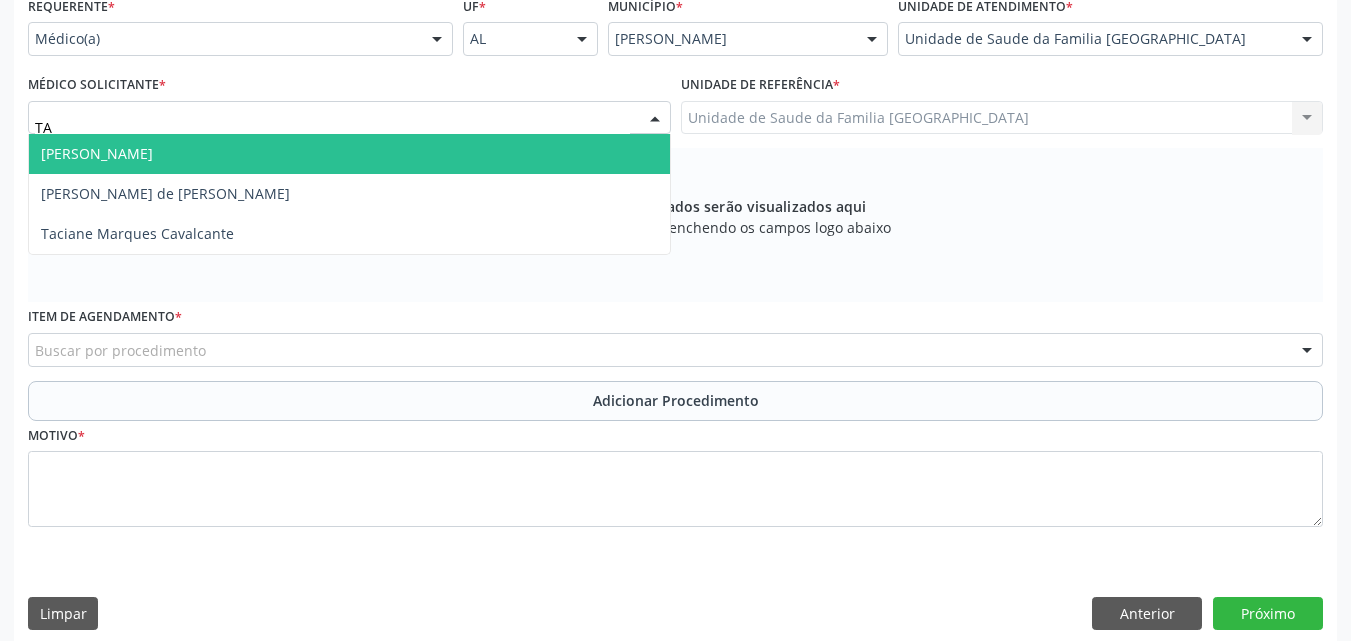 type on "TAC" 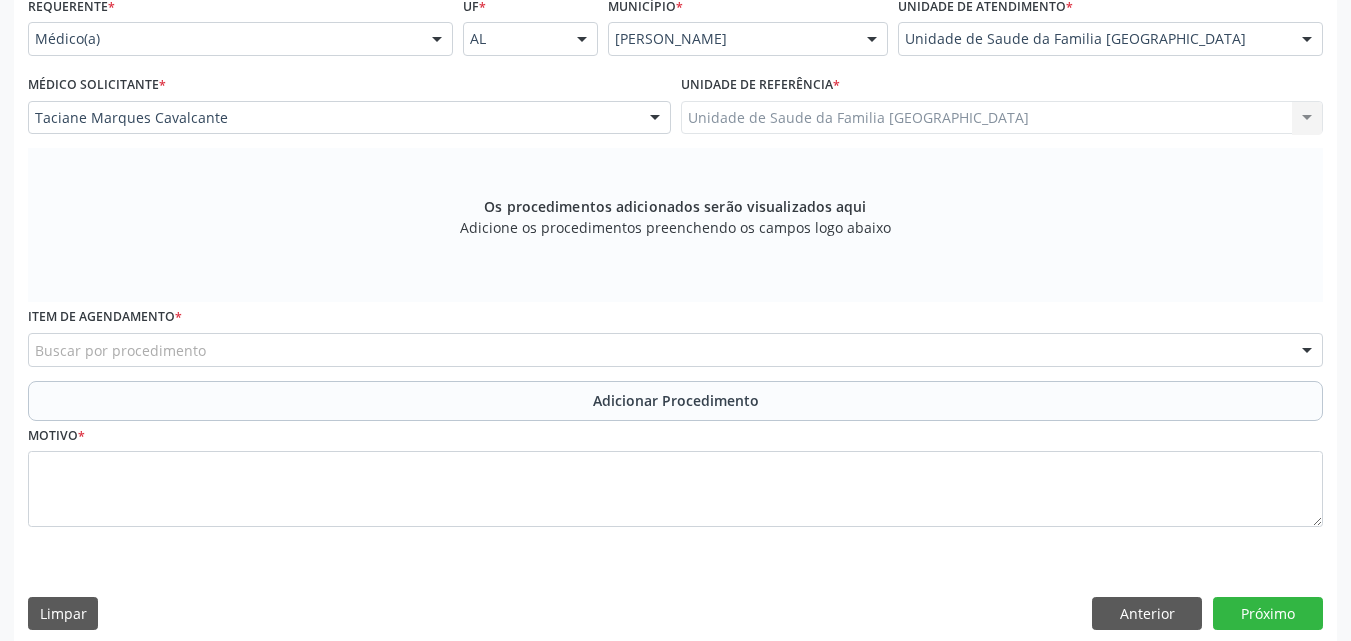 click on "Buscar por procedimento" at bounding box center (675, 350) 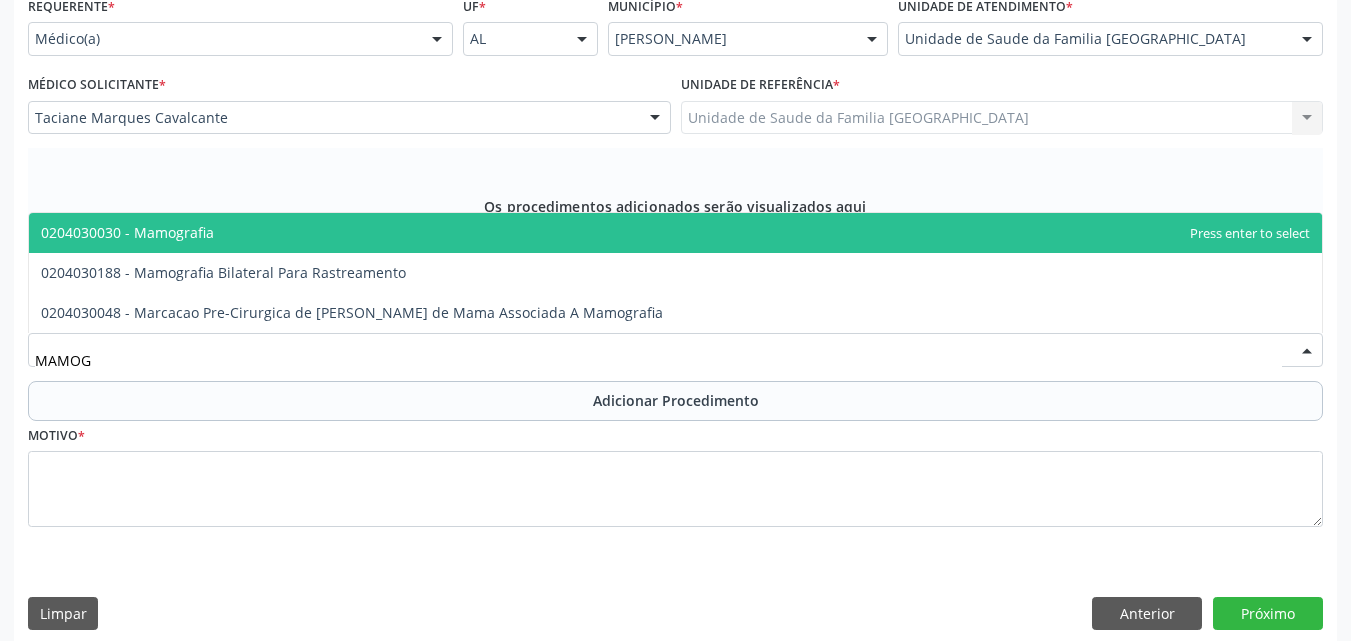 type on "MAMOGR" 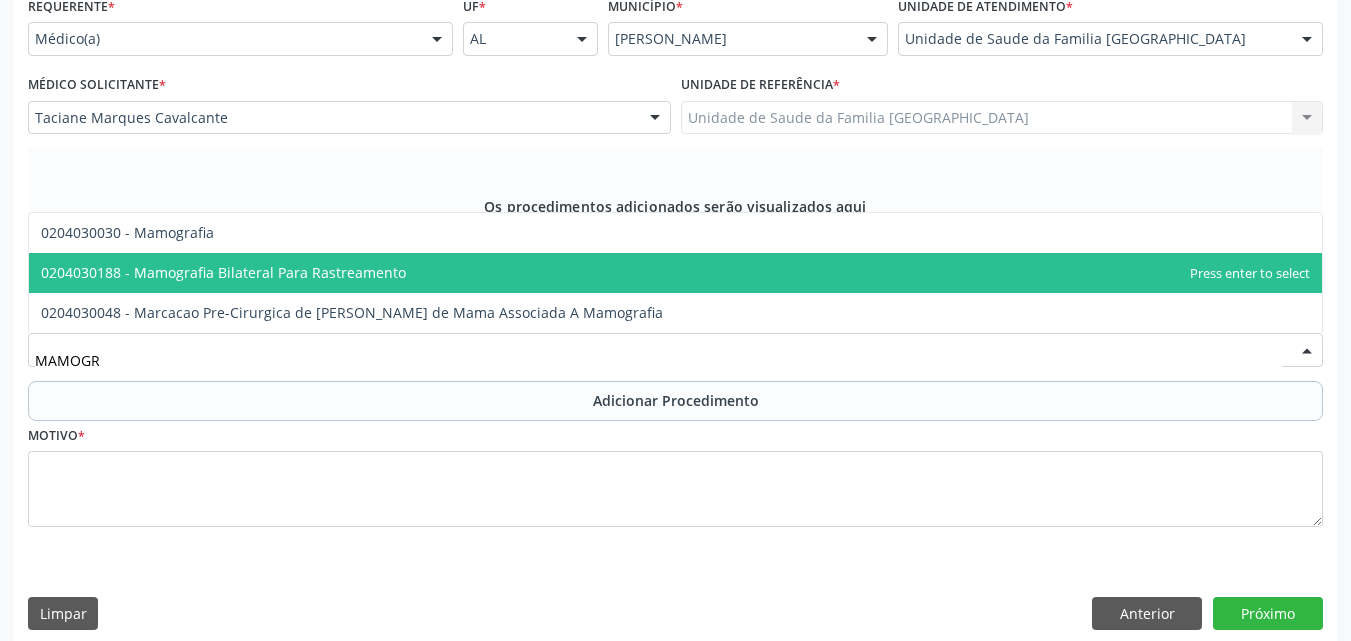 click on "0204030188 - Mamografia Bilateral Para Rastreamento" at bounding box center (223, 272) 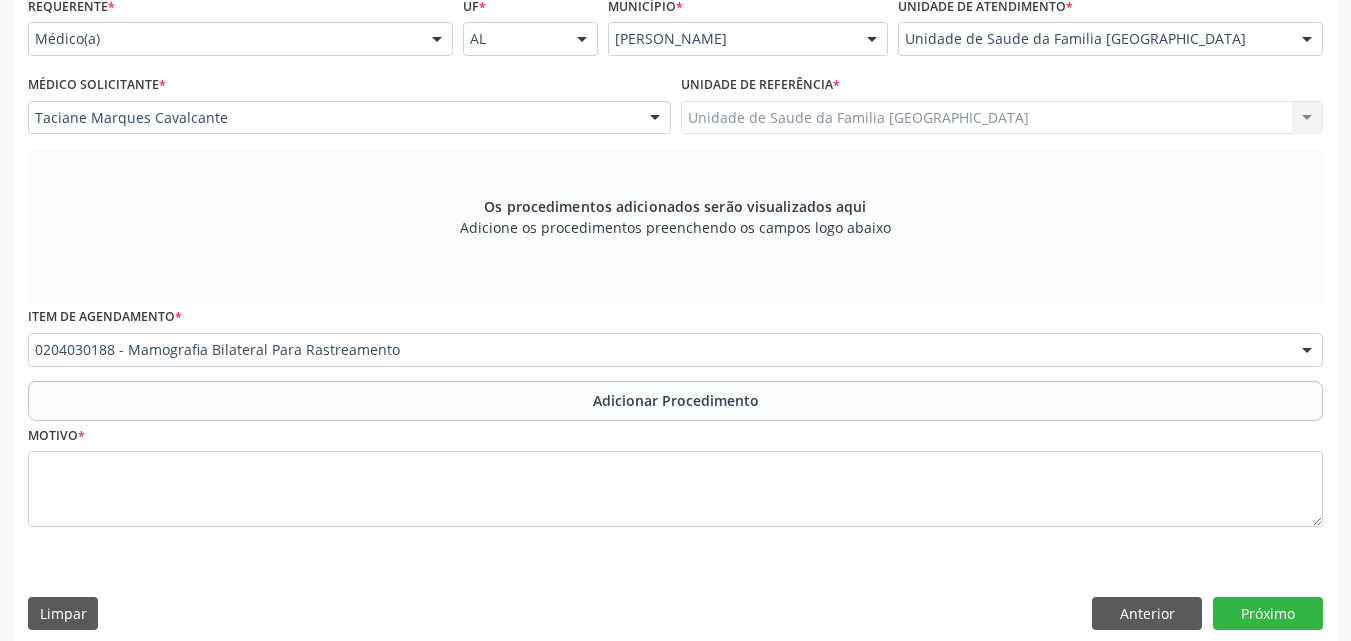 click on "Adicionar Procedimento" at bounding box center [675, 401] 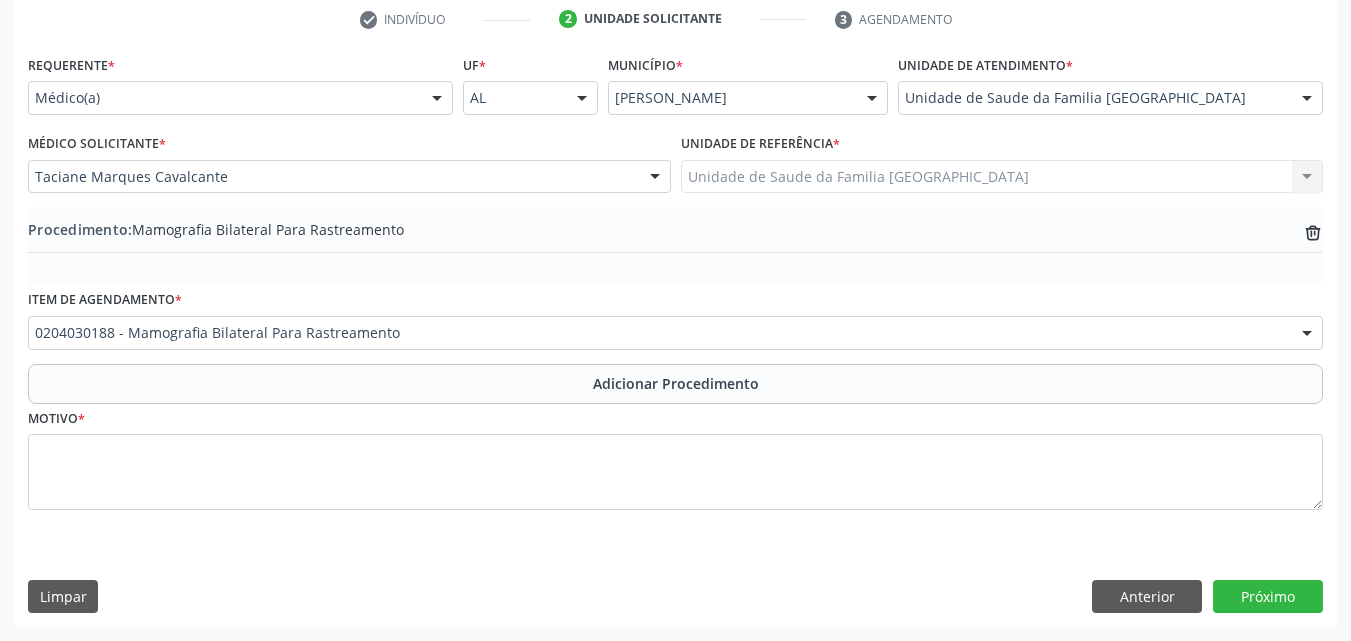 scroll, scrollTop: 412, scrollLeft: 0, axis: vertical 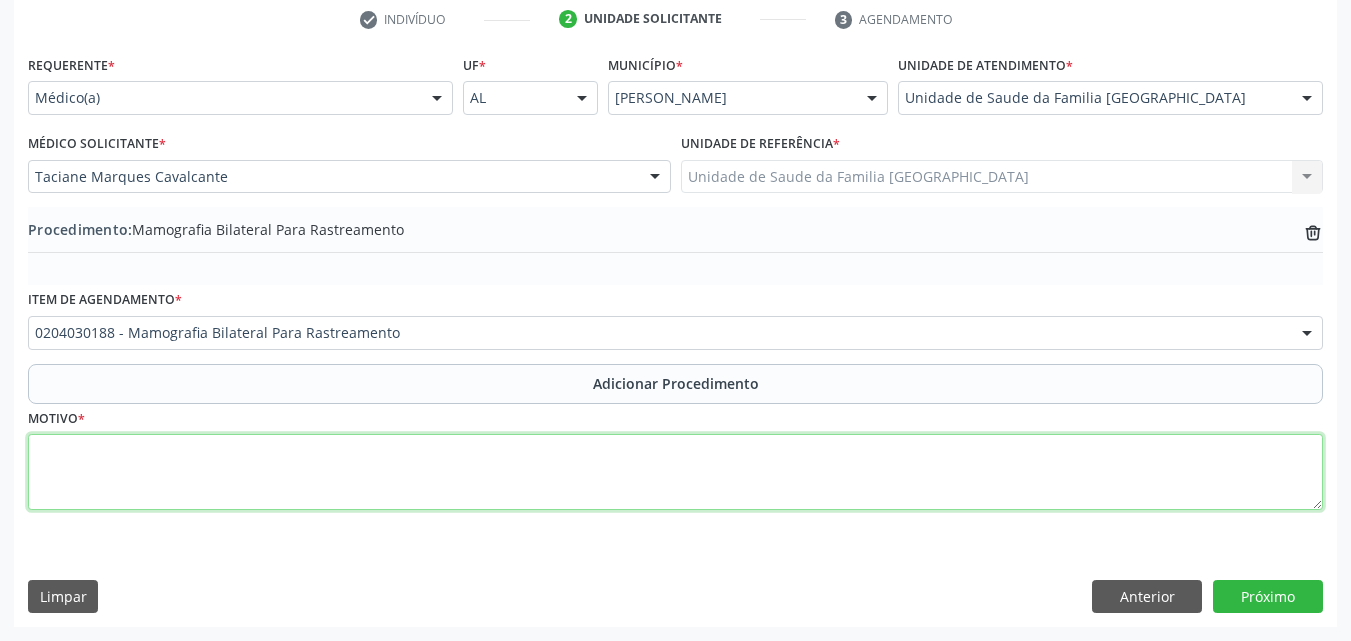 click at bounding box center [675, 472] 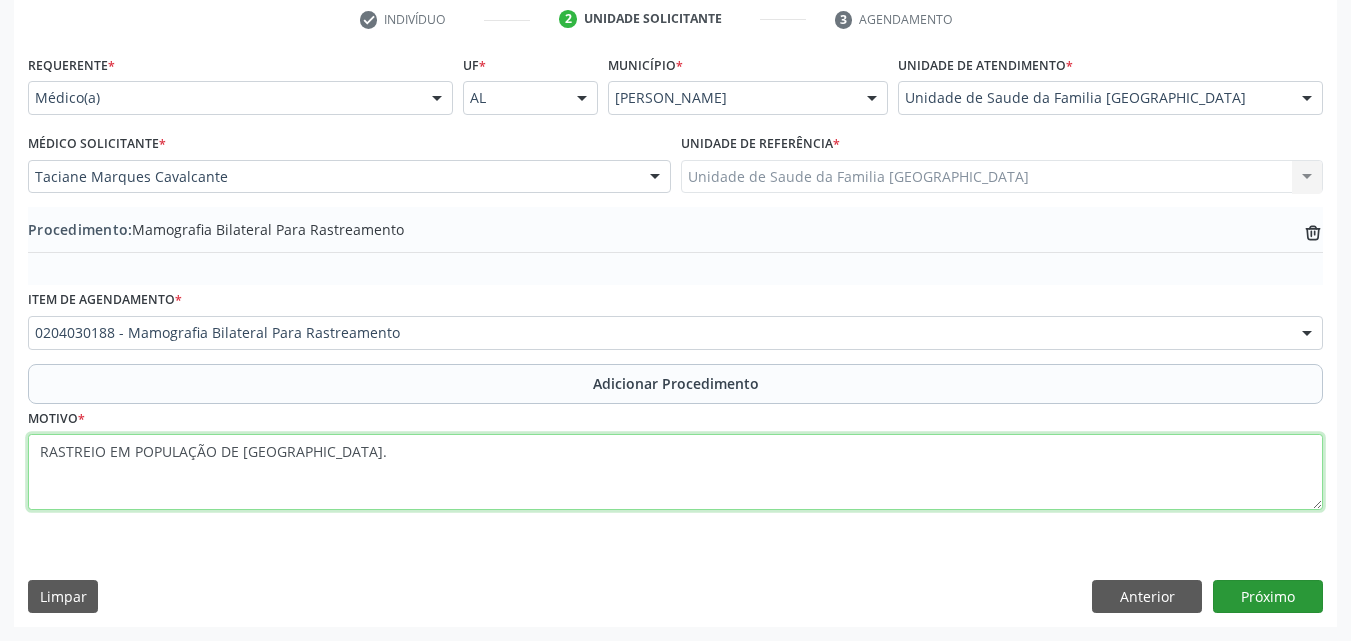 type on "RASTREIO EM POPULAÇÃO DE [GEOGRAPHIC_DATA]." 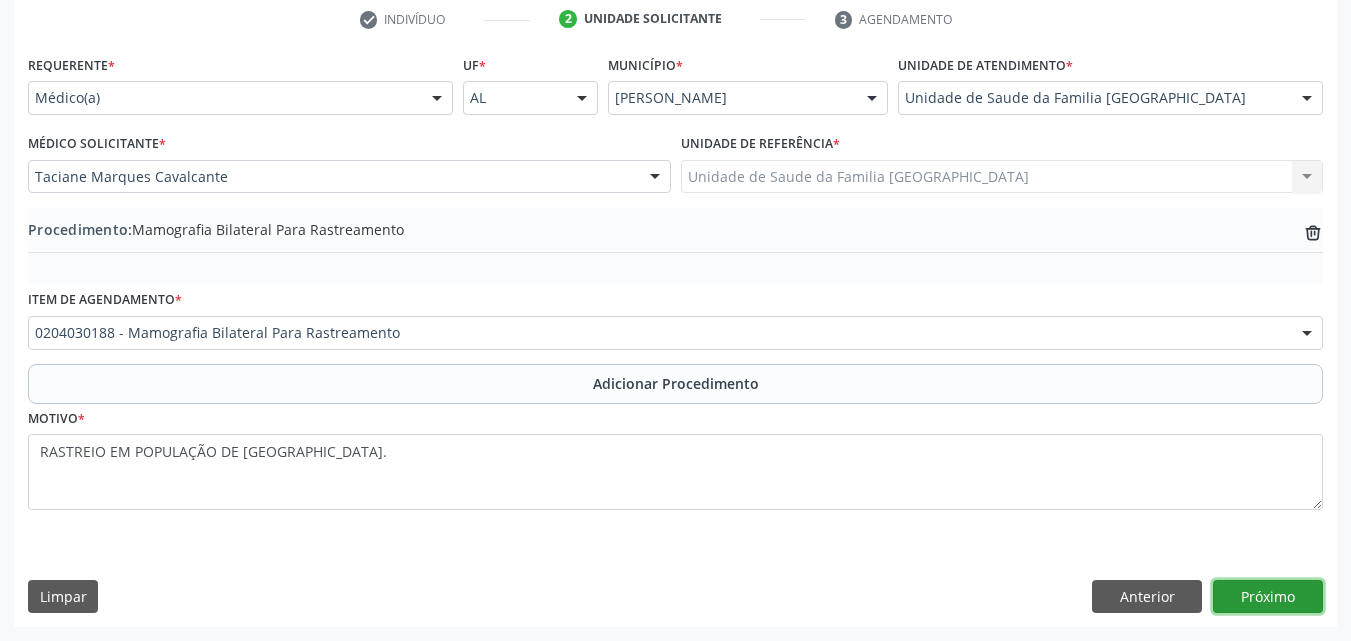 click on "Próximo" at bounding box center [1268, 597] 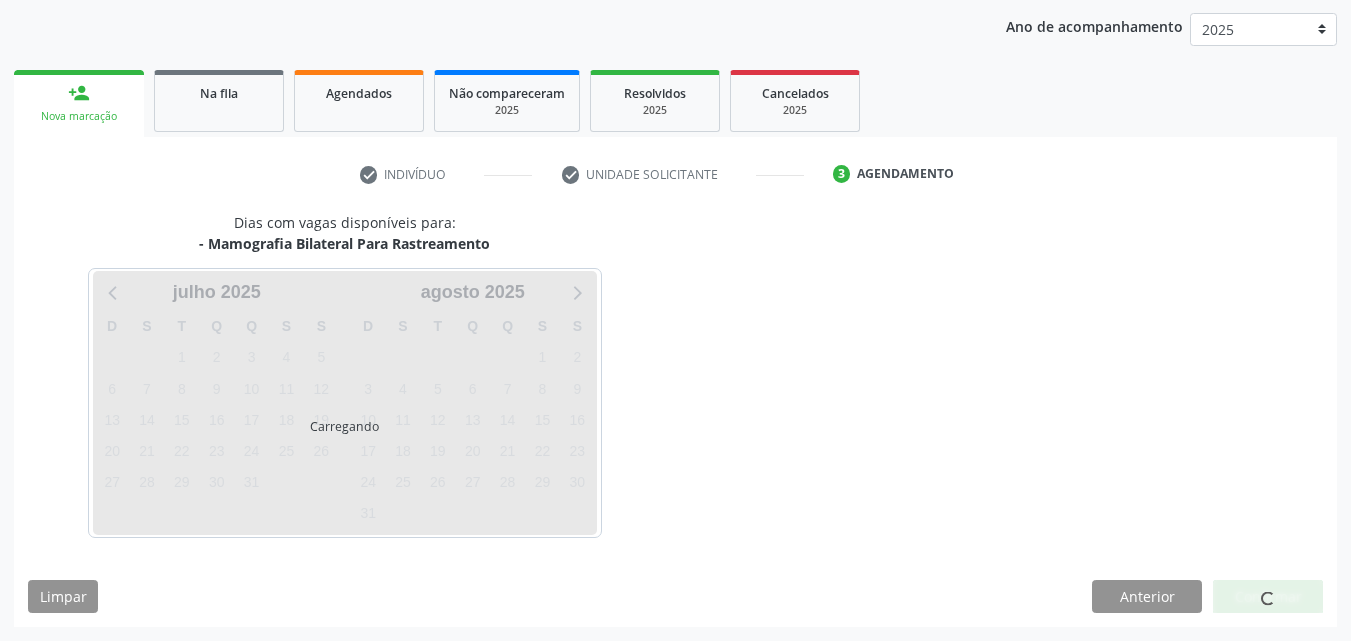 scroll, scrollTop: 316, scrollLeft: 0, axis: vertical 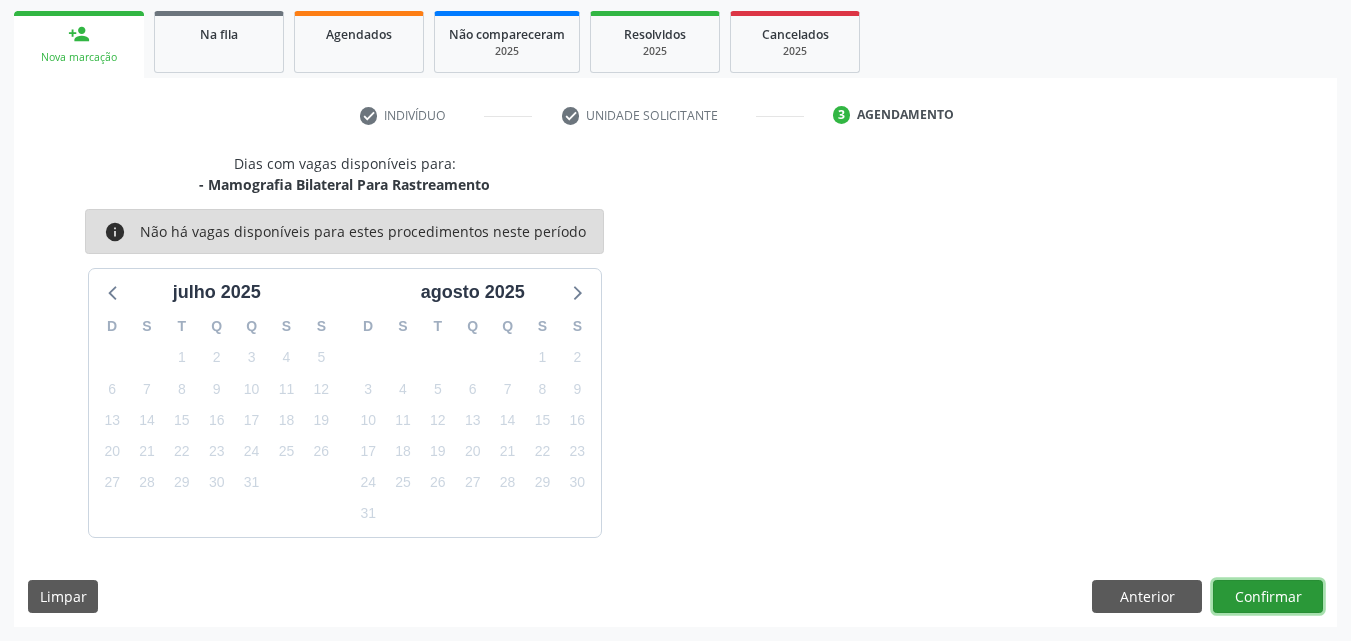 click on "Confirmar" at bounding box center (1268, 597) 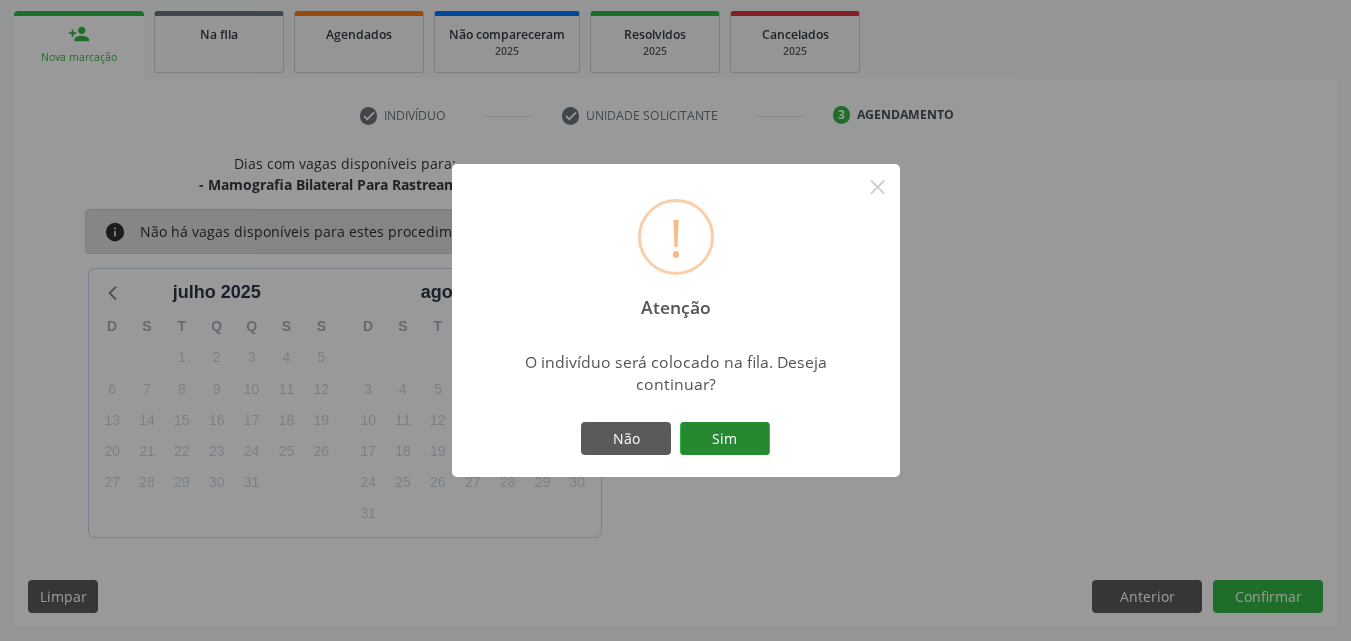click on "Sim" at bounding box center [725, 439] 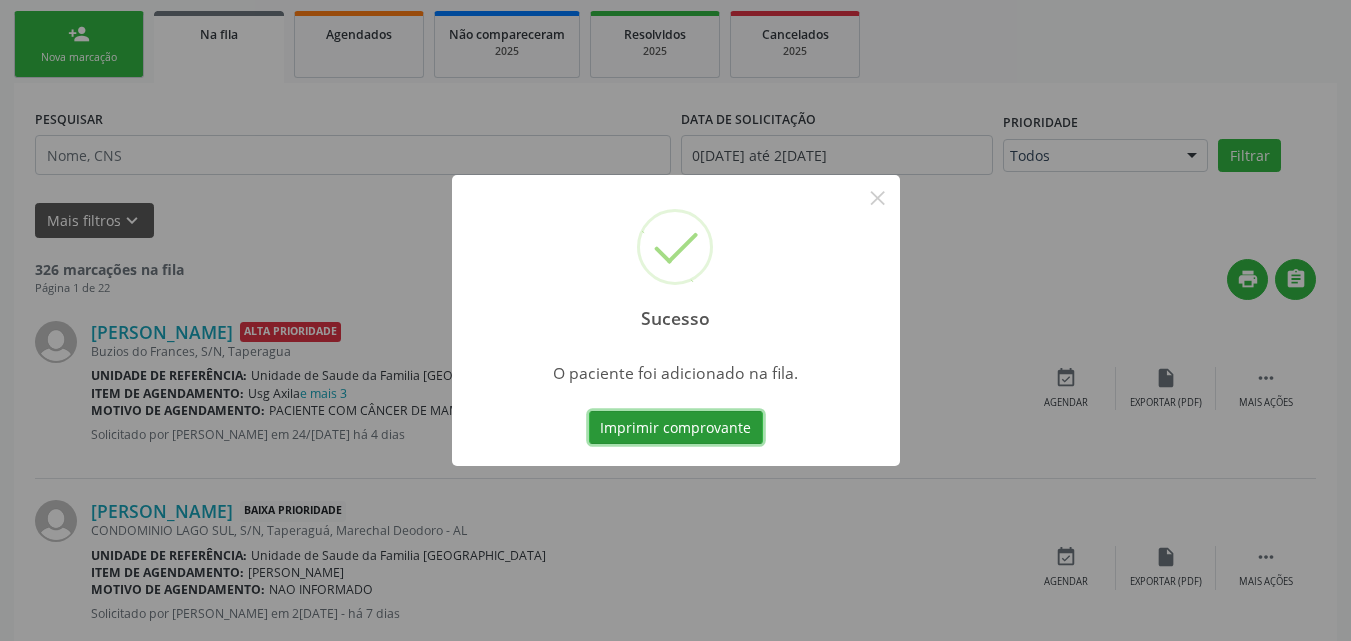 scroll, scrollTop: 54, scrollLeft: 0, axis: vertical 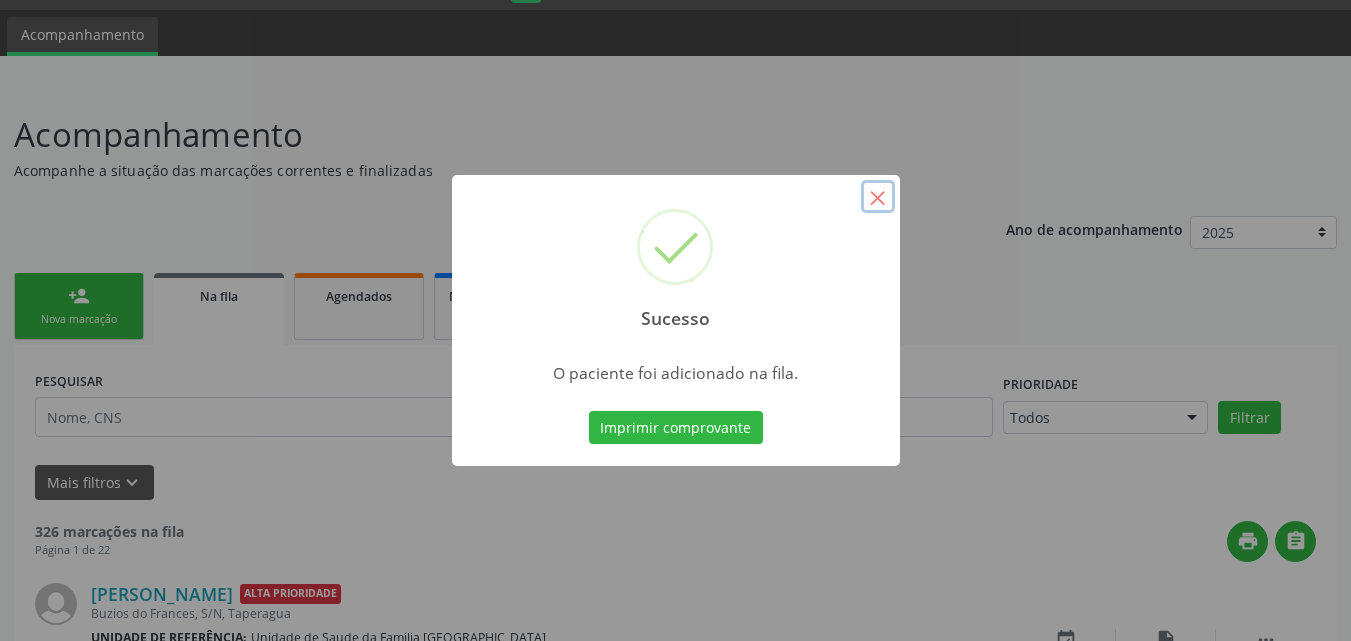 click on "×" at bounding box center [878, 197] 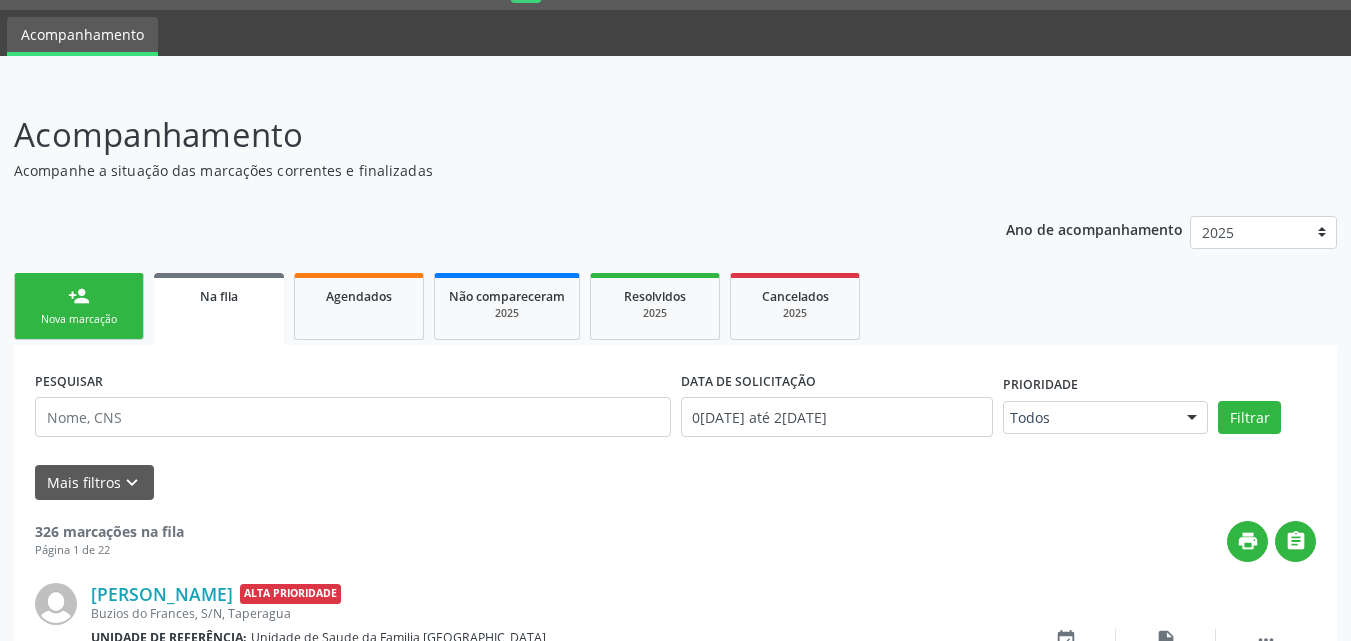 click on "person_add" at bounding box center [79, 296] 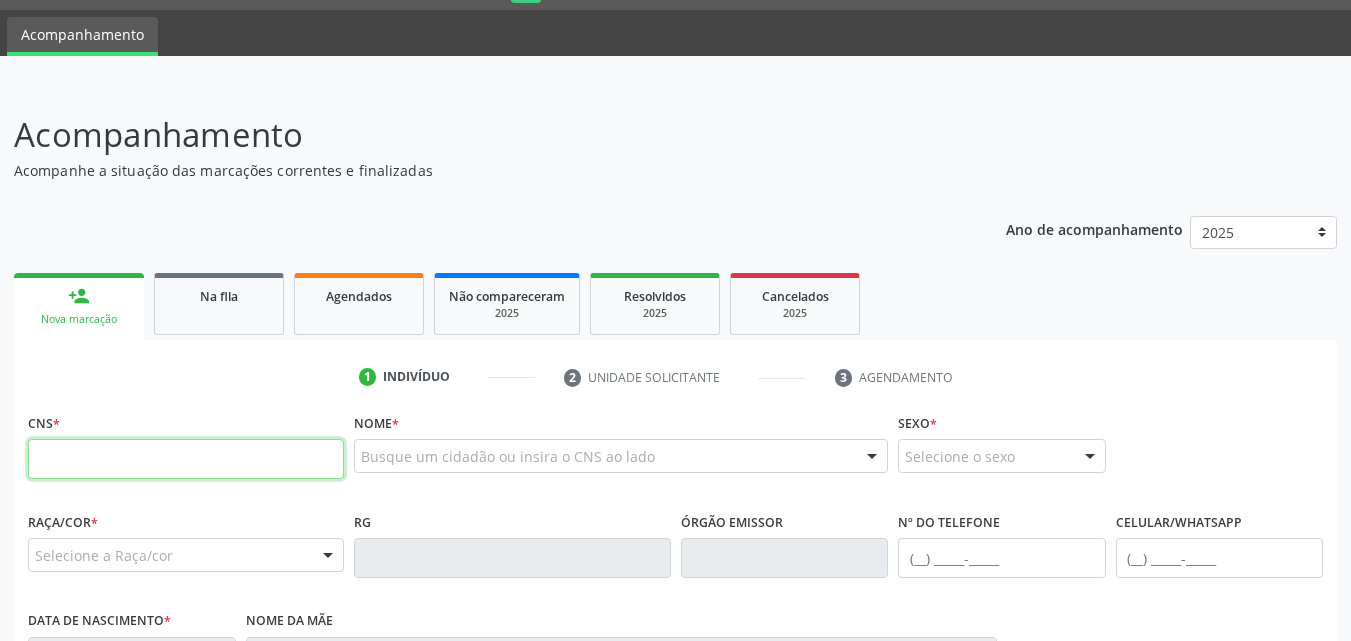 click at bounding box center (186, 459) 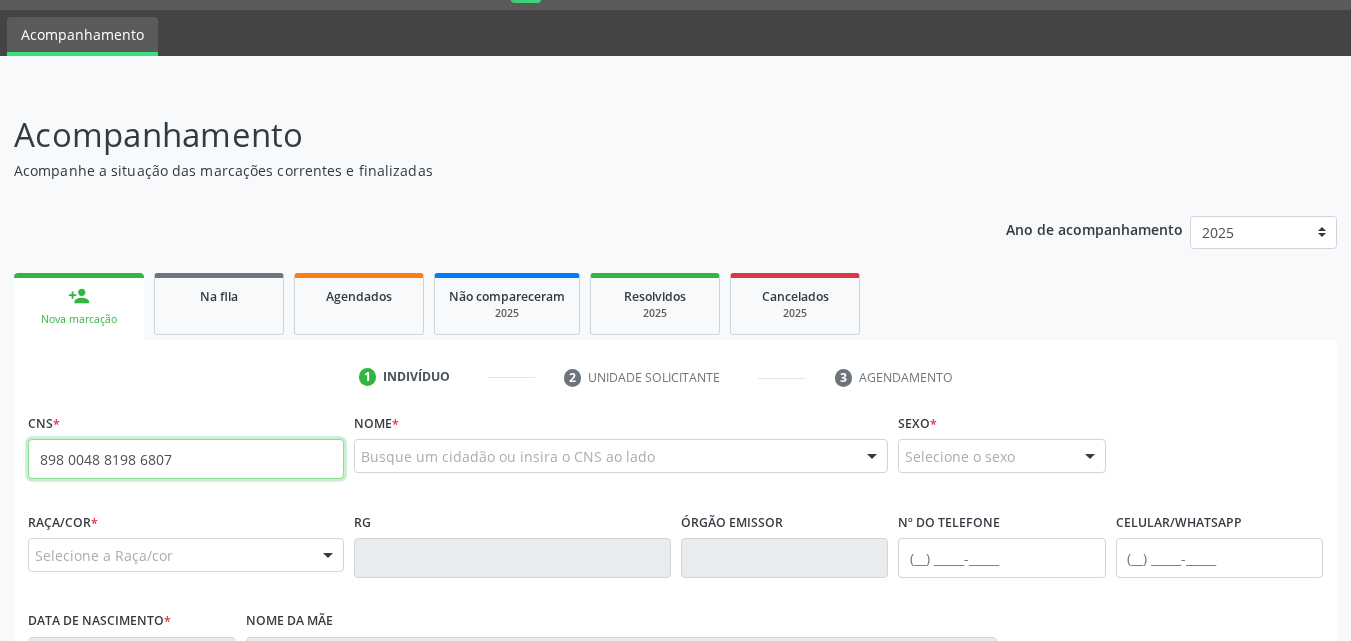 type on "898 0048 8198 6807" 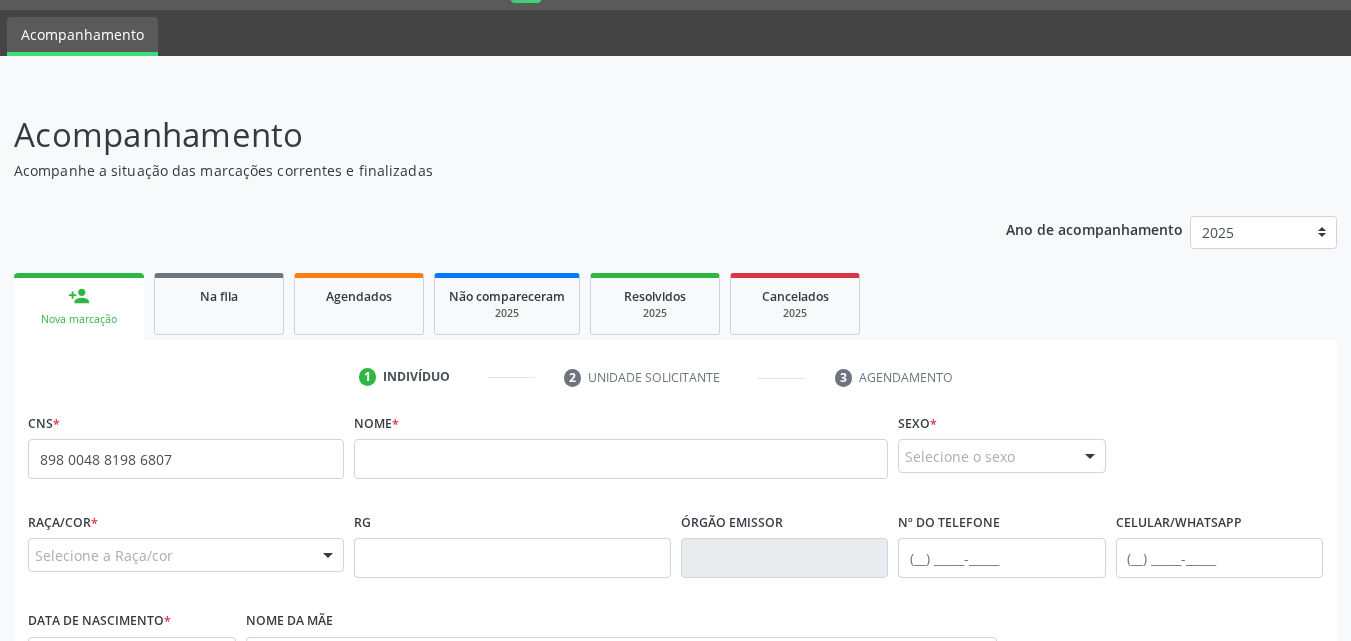 scroll, scrollTop: 471, scrollLeft: 0, axis: vertical 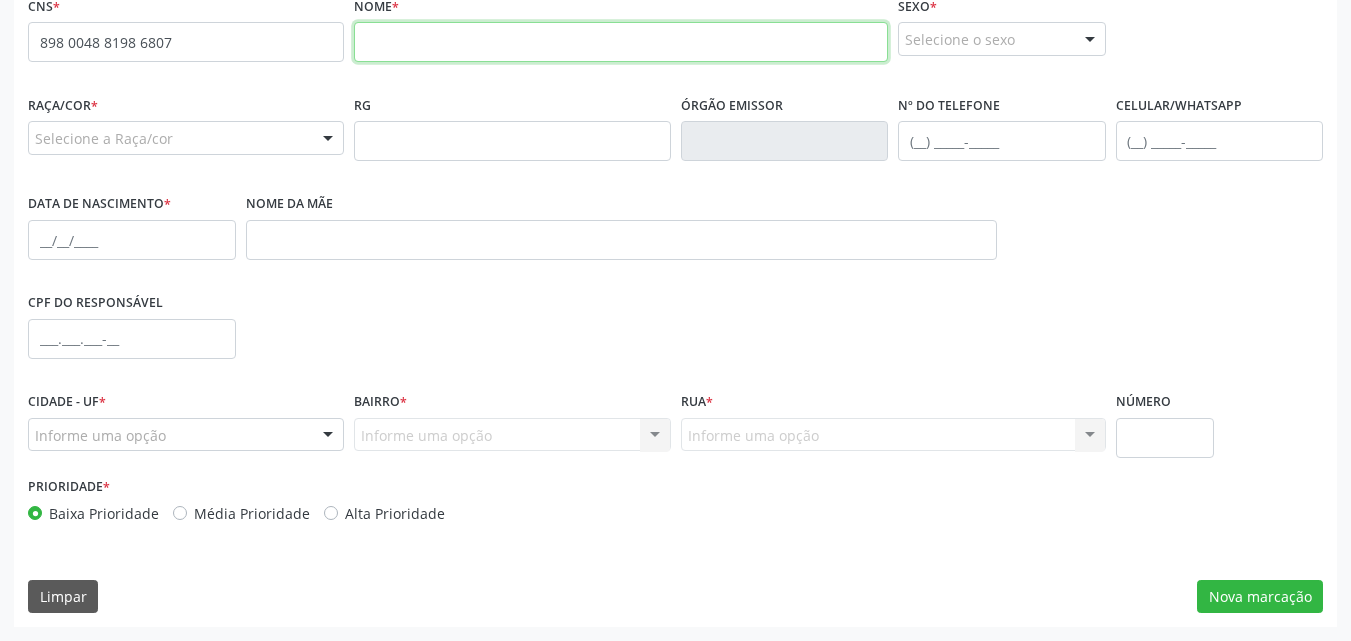 click at bounding box center (621, 42) 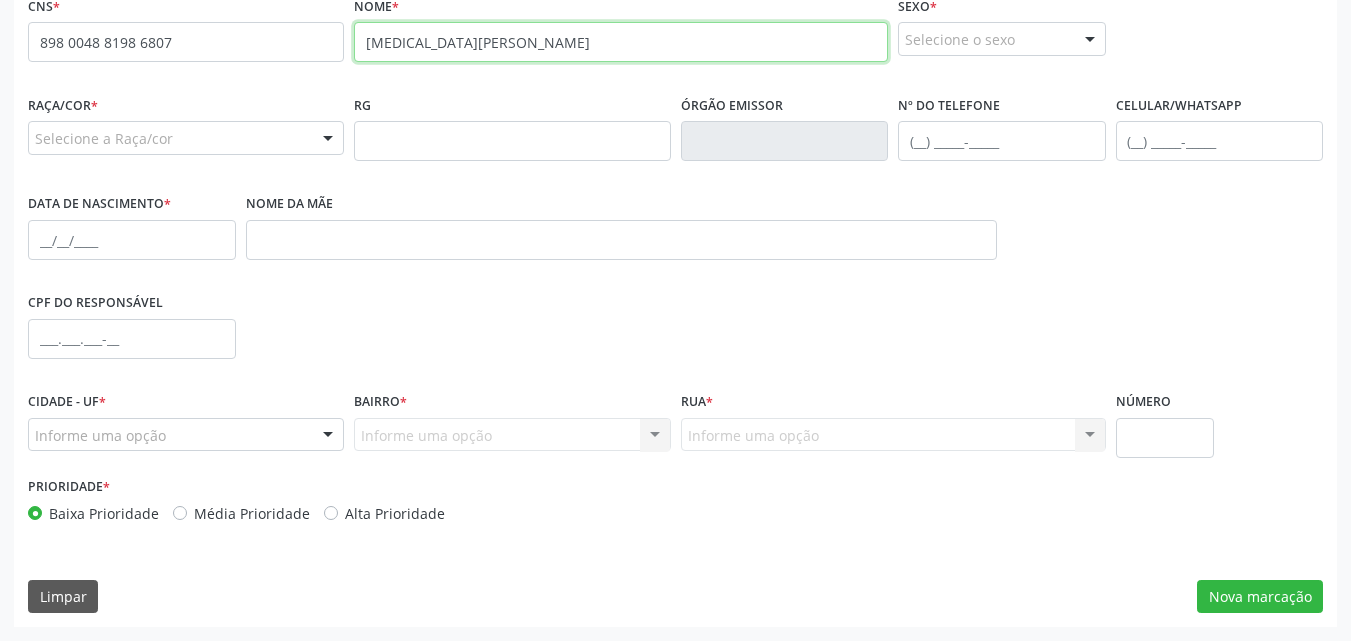 type on "[MEDICAL_DATA][PERSON_NAME]" 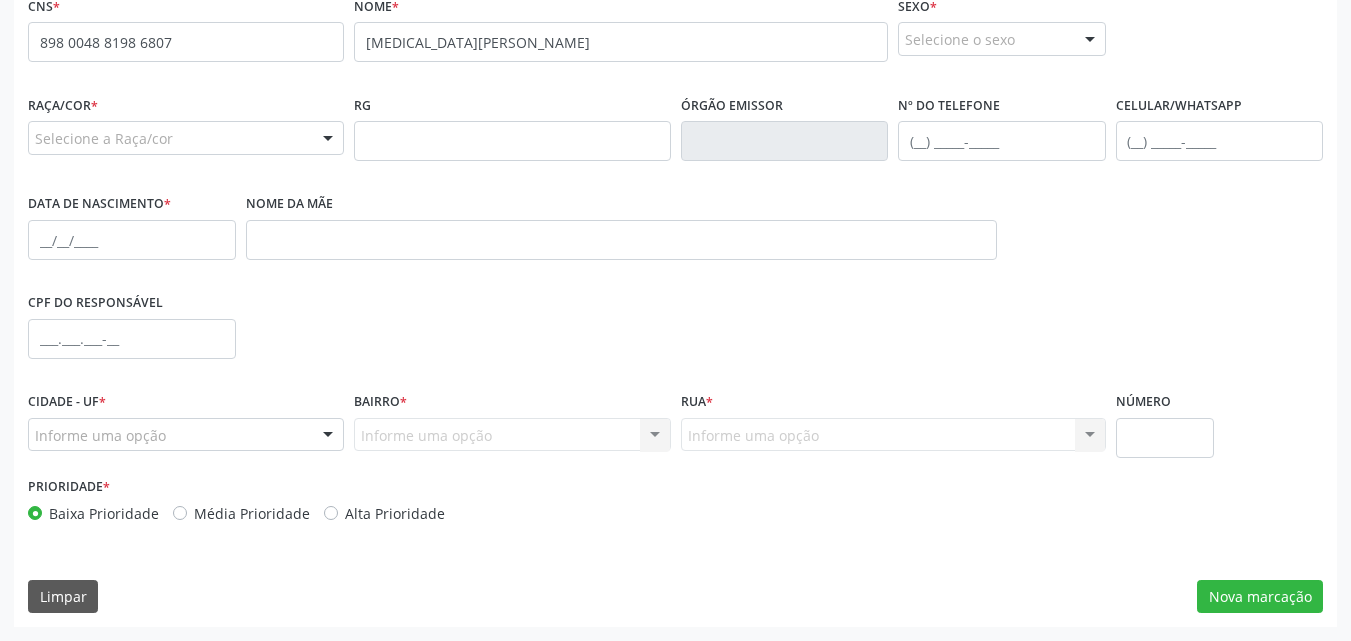 click on "Selecione o sexo" at bounding box center (1002, 39) 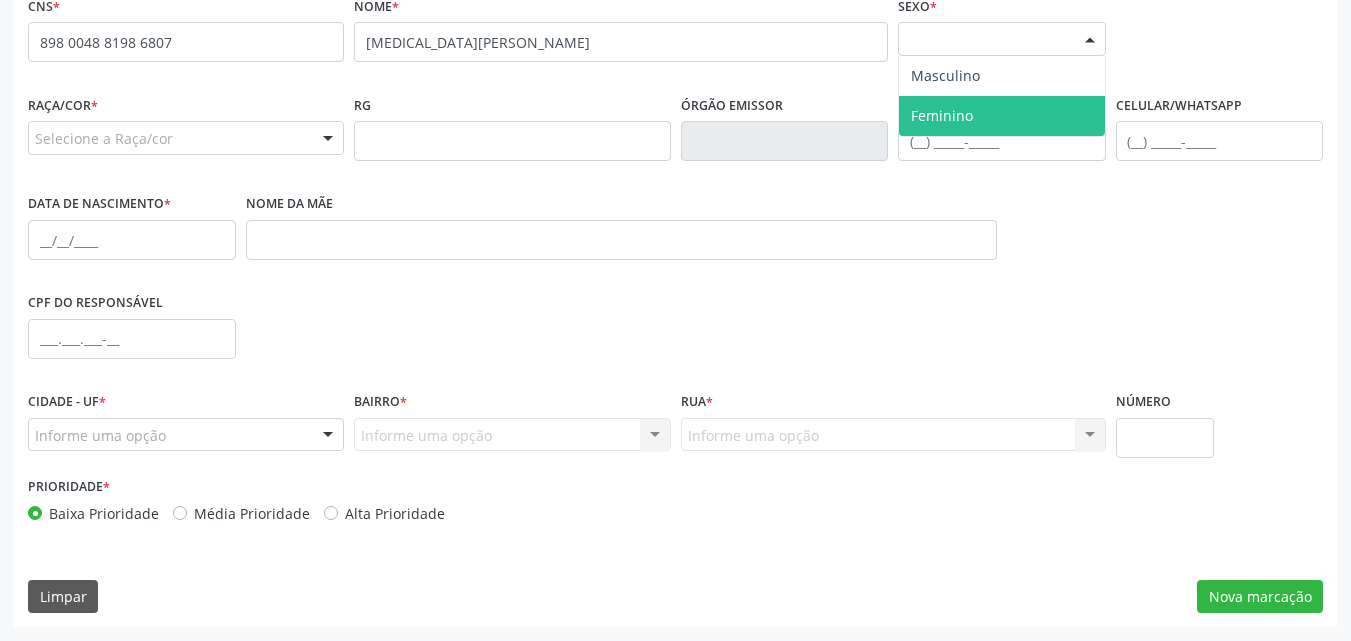 click on "Feminino" at bounding box center [1002, 116] 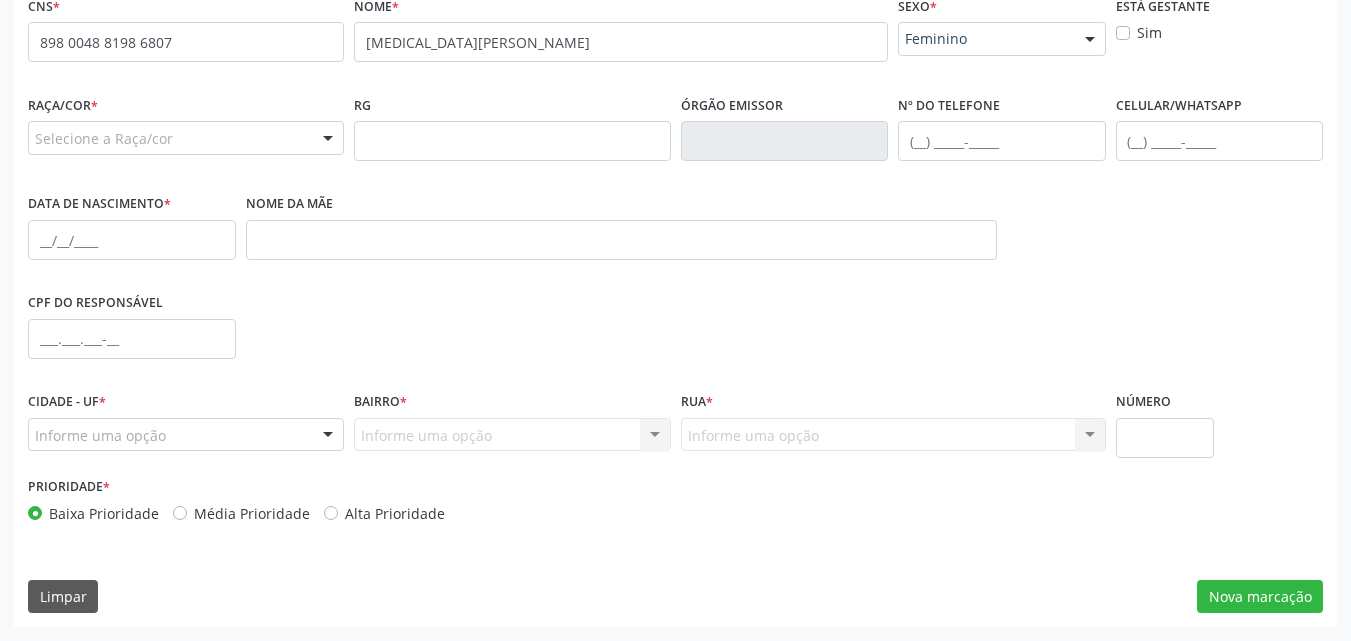click on "Selecione a Raça/cor" at bounding box center (186, 138) 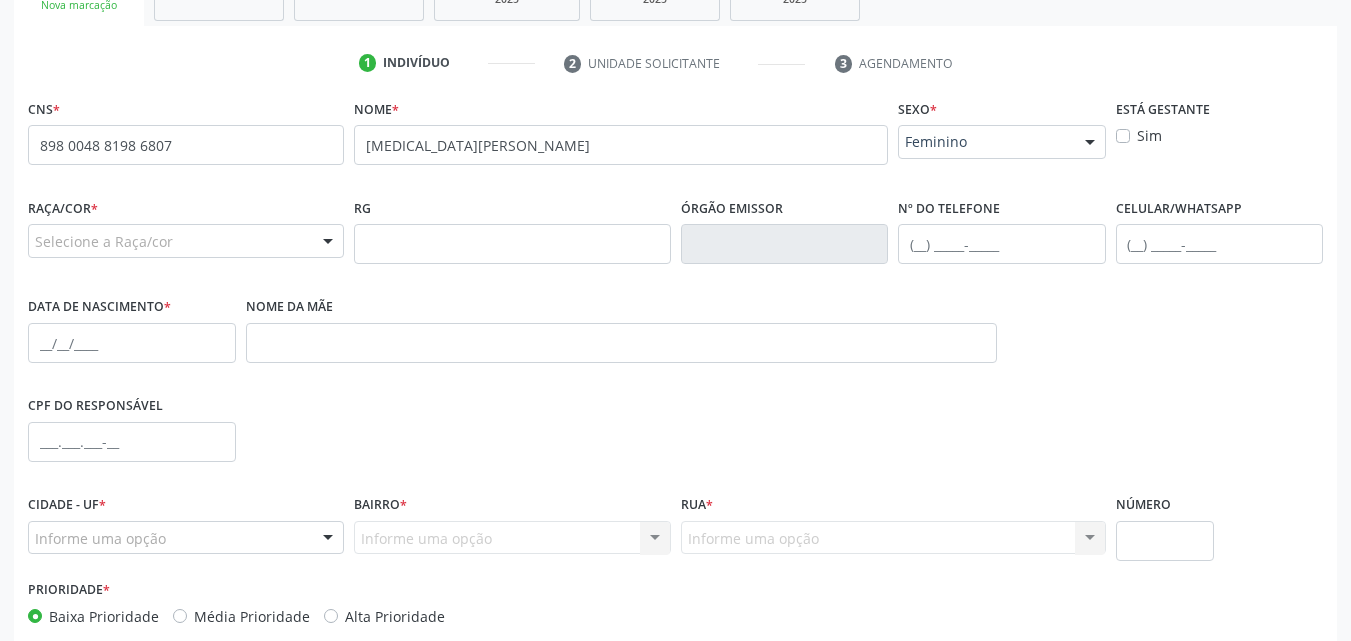 scroll, scrollTop: 471, scrollLeft: 0, axis: vertical 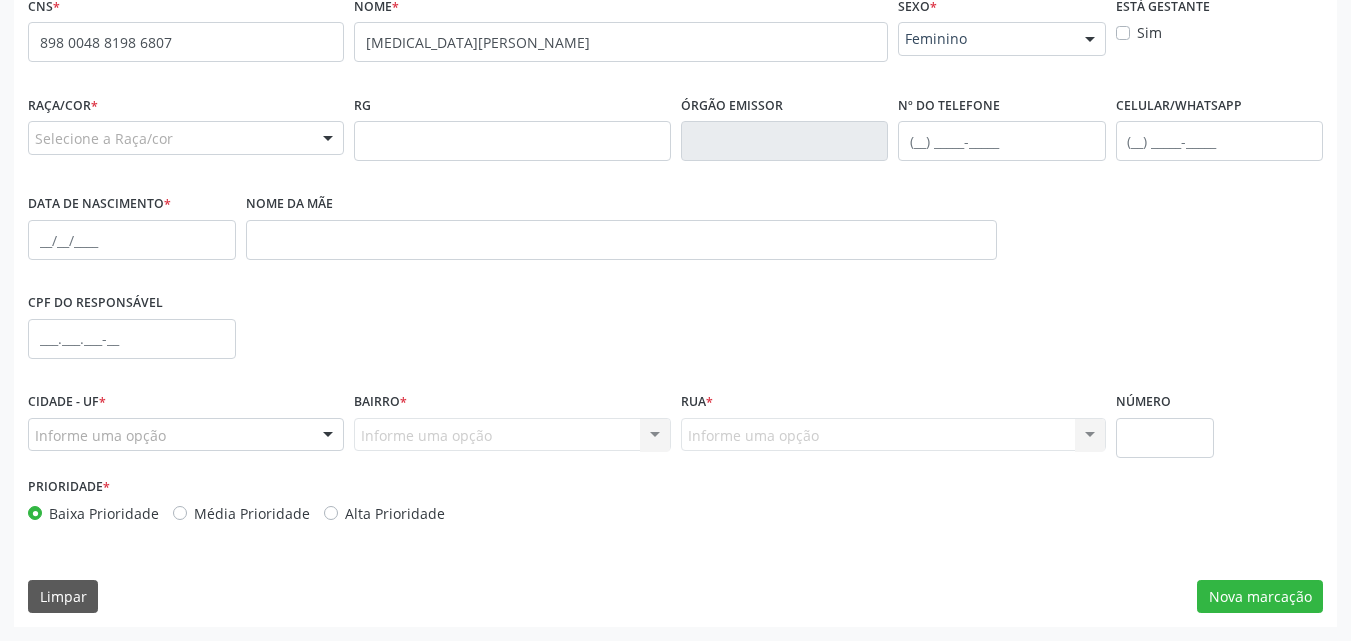 click on "Selecione a Raça/cor" at bounding box center [186, 138] 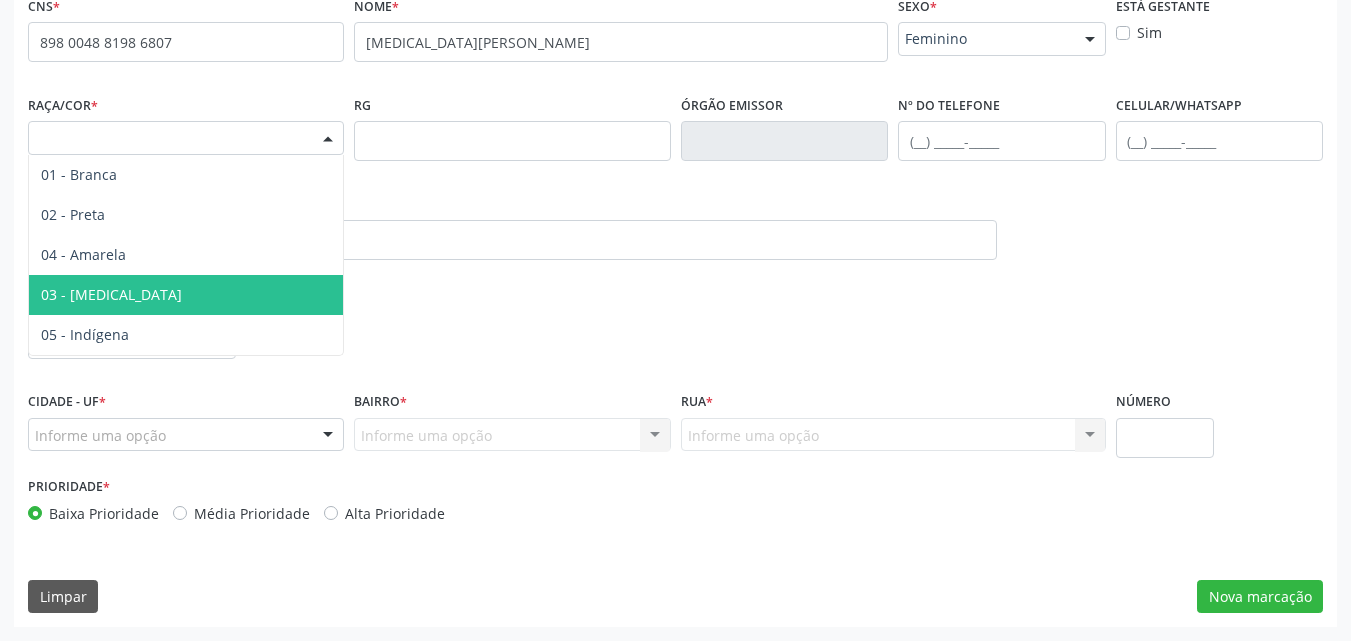 click on "03 - [MEDICAL_DATA]" at bounding box center [111, 294] 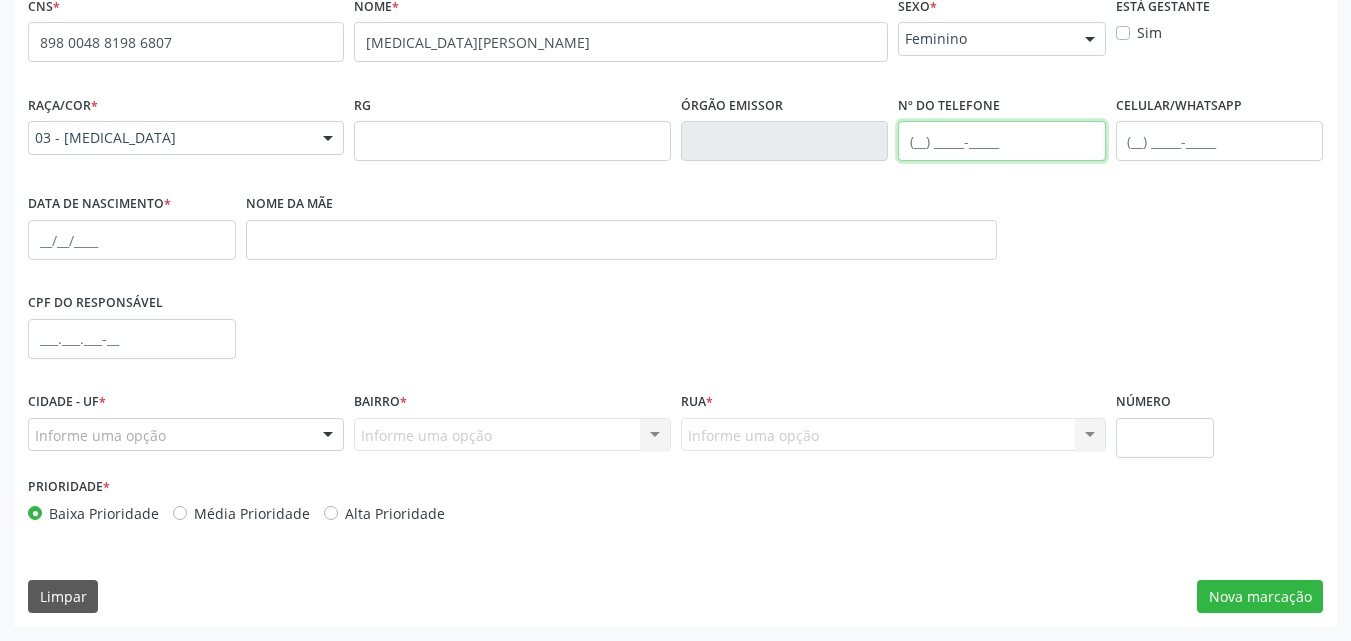 drag, startPoint x: 925, startPoint y: 140, endPoint x: 840, endPoint y: 75, distance: 107.00467 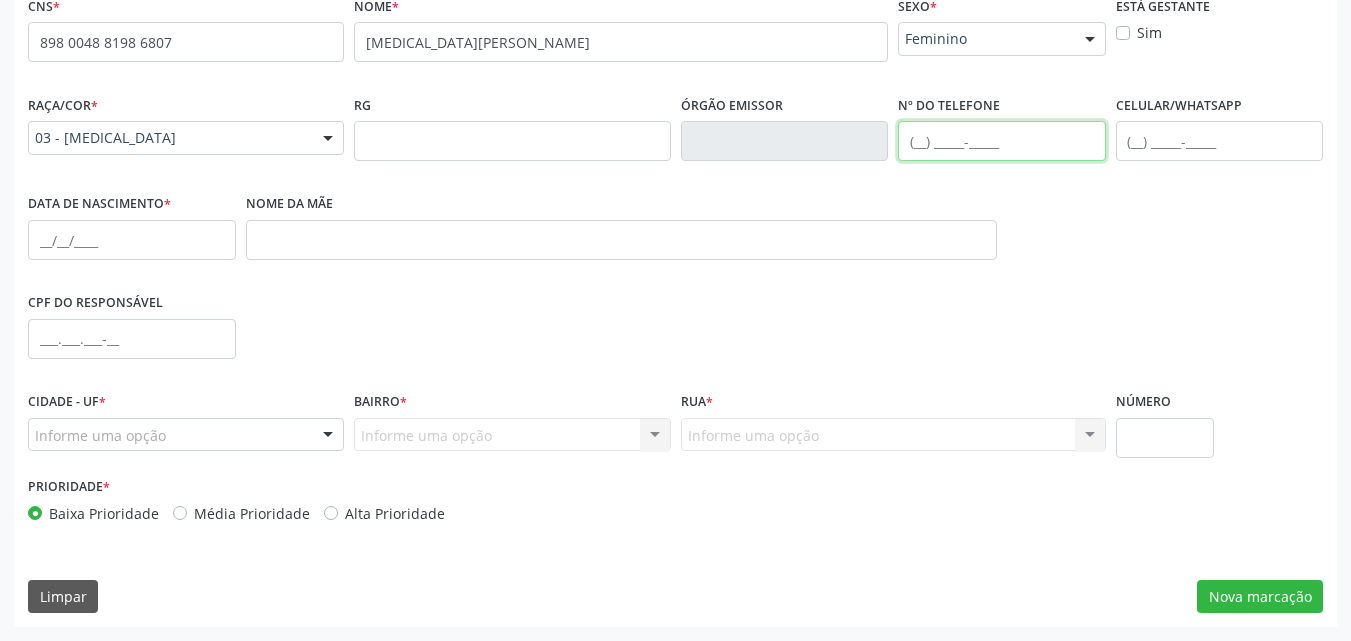 paste on "[PHONE_NUMBER]" 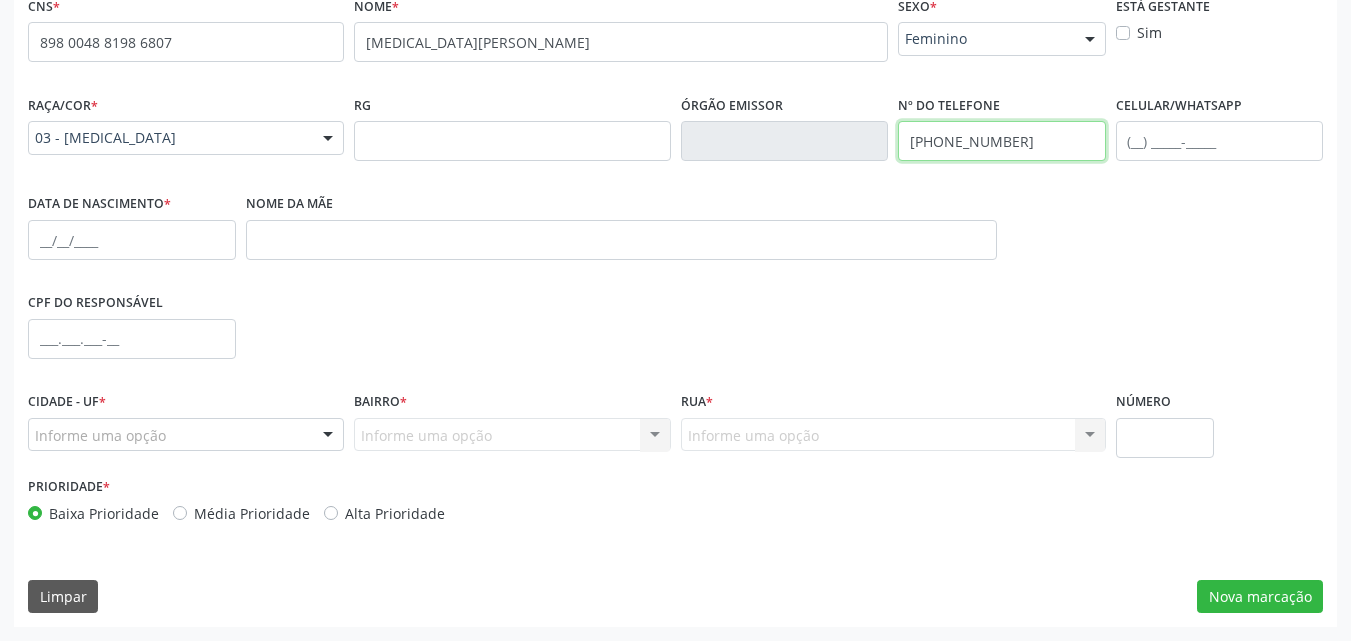 type on "[PHONE_NUMBER]" 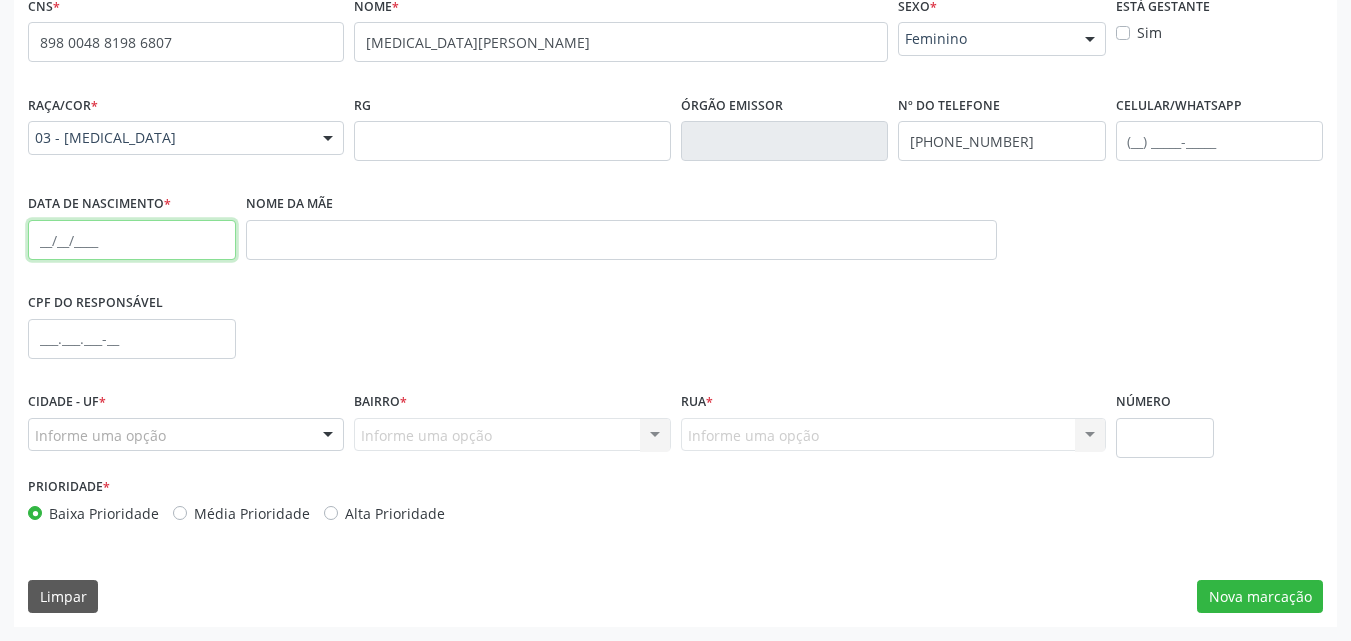 click at bounding box center [132, 240] 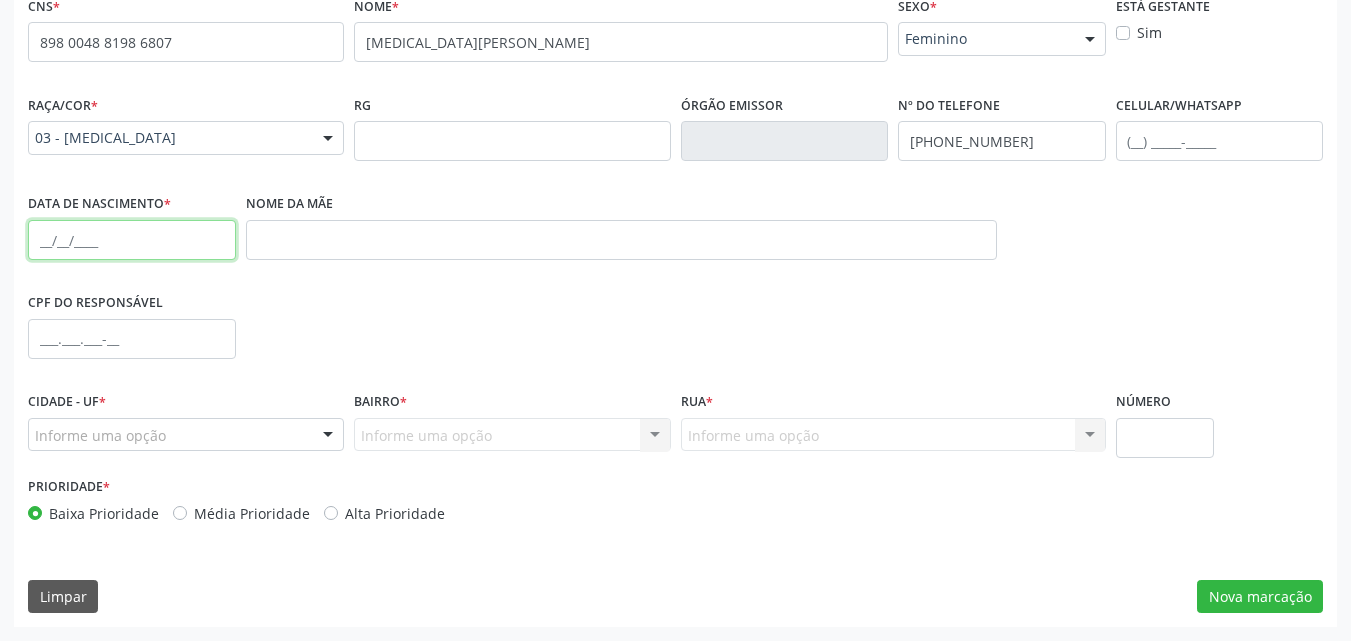 paste on "20/[DATE]" 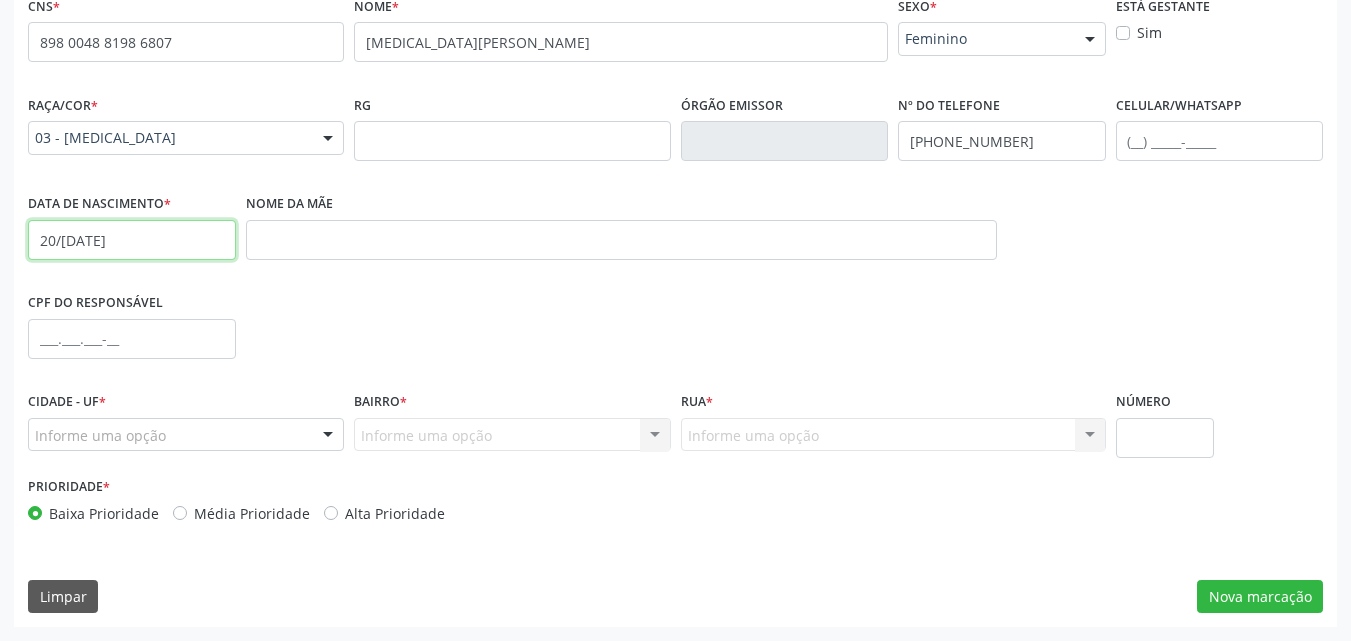 type on "20/[DATE]" 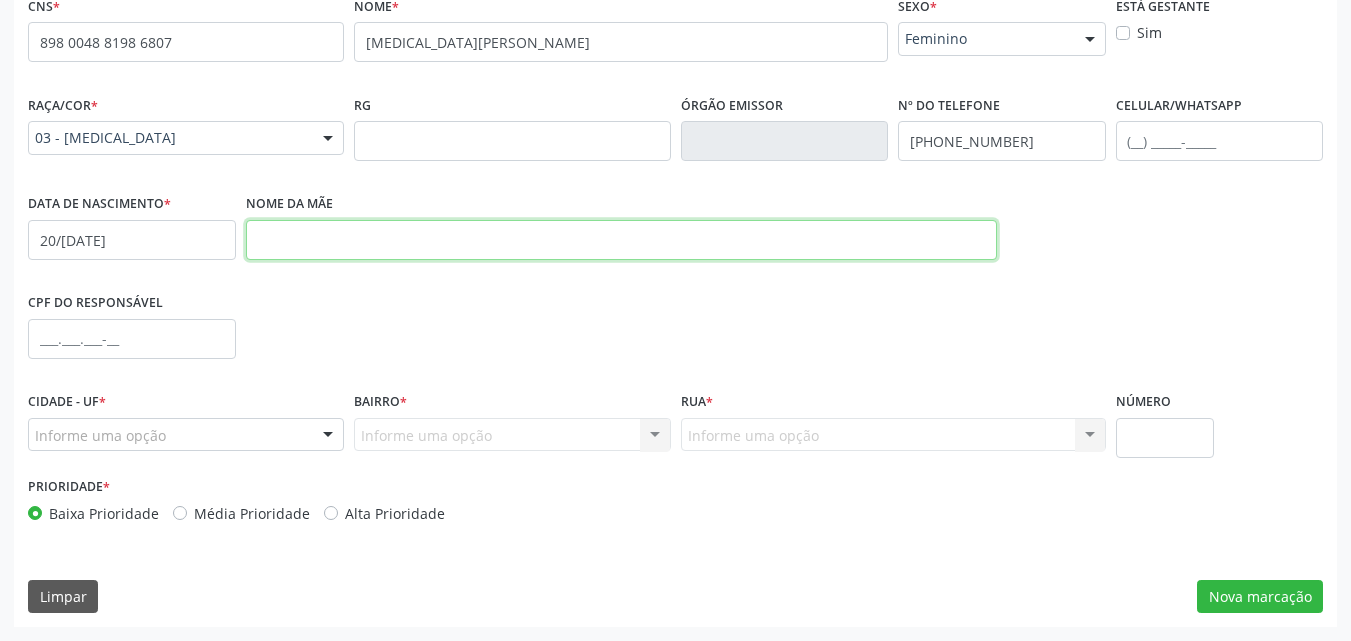 click at bounding box center (621, 240) 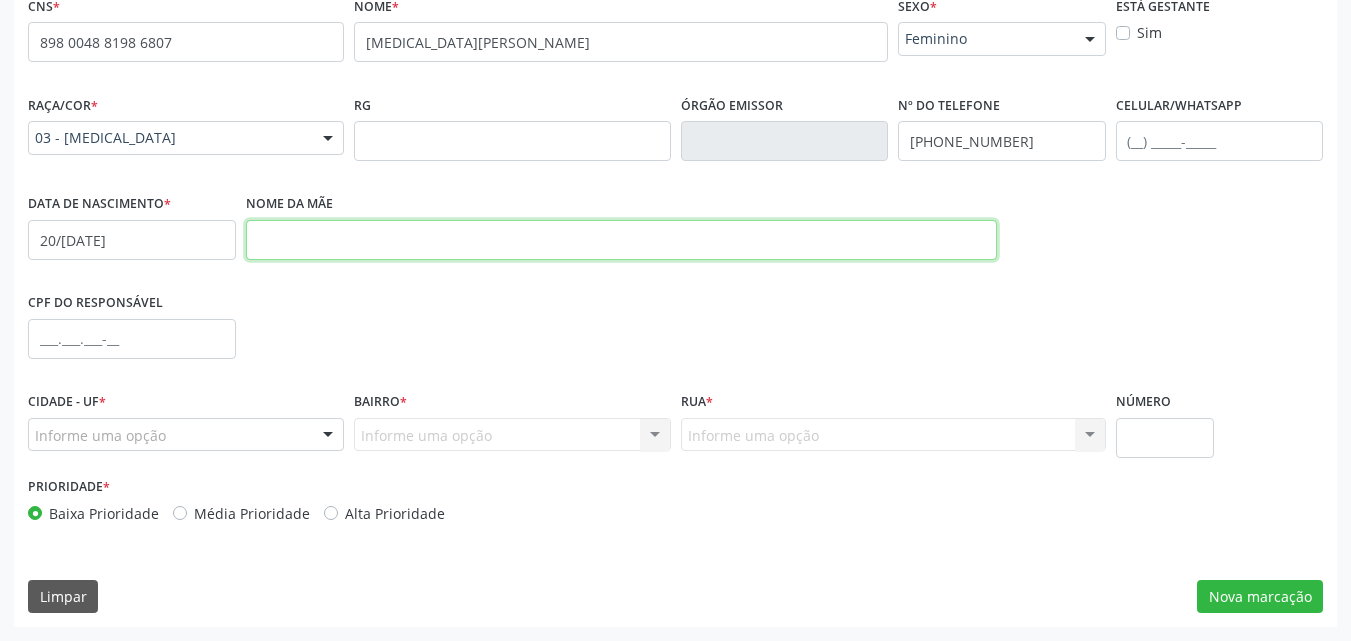 paste on "[PERSON_NAME] de Brito" 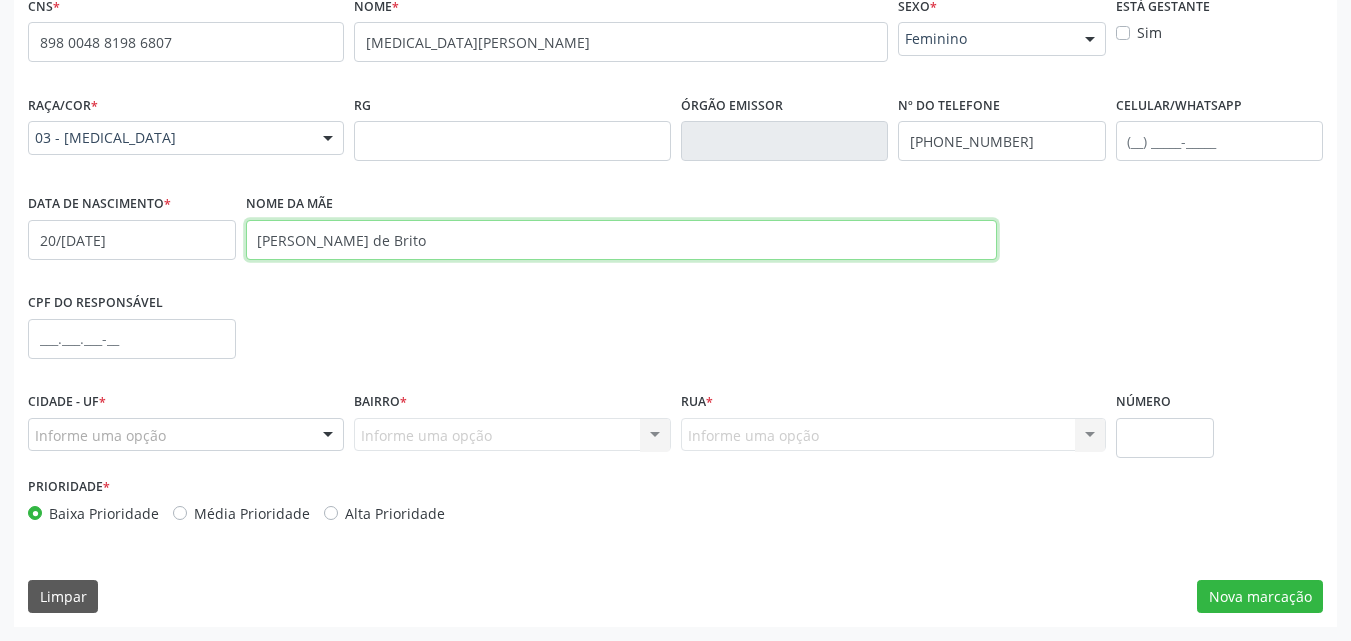 type on "[PERSON_NAME] de Brito" 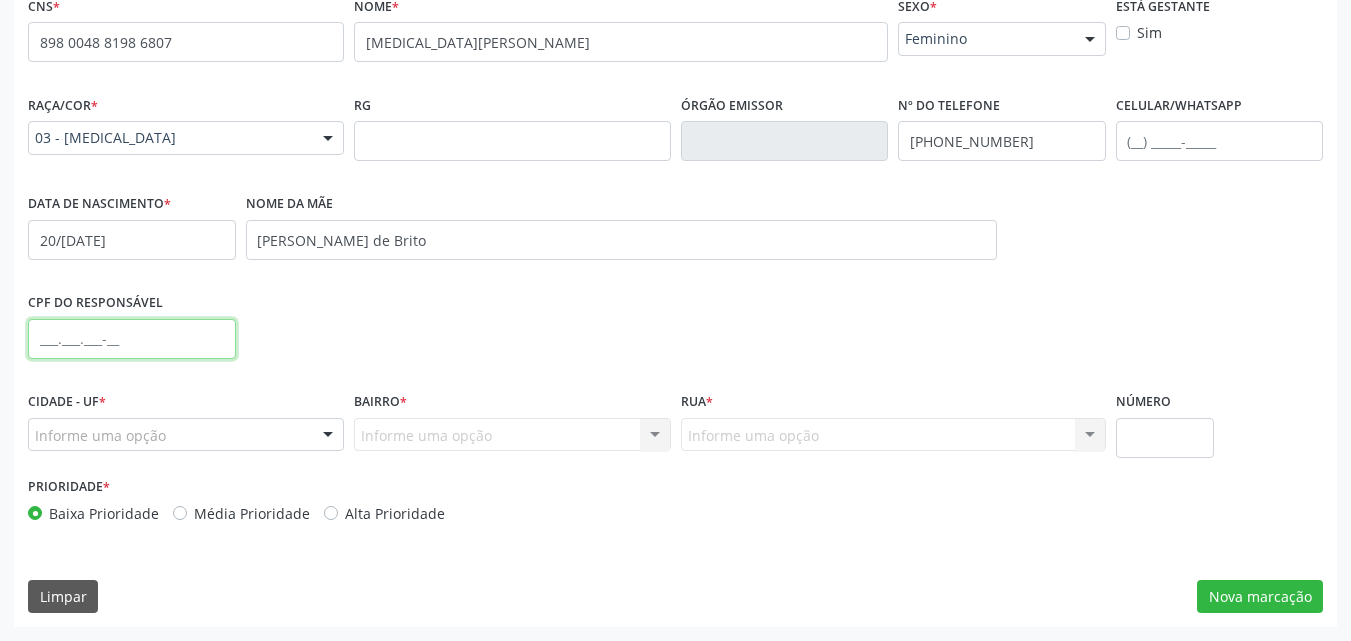 click at bounding box center (132, 339) 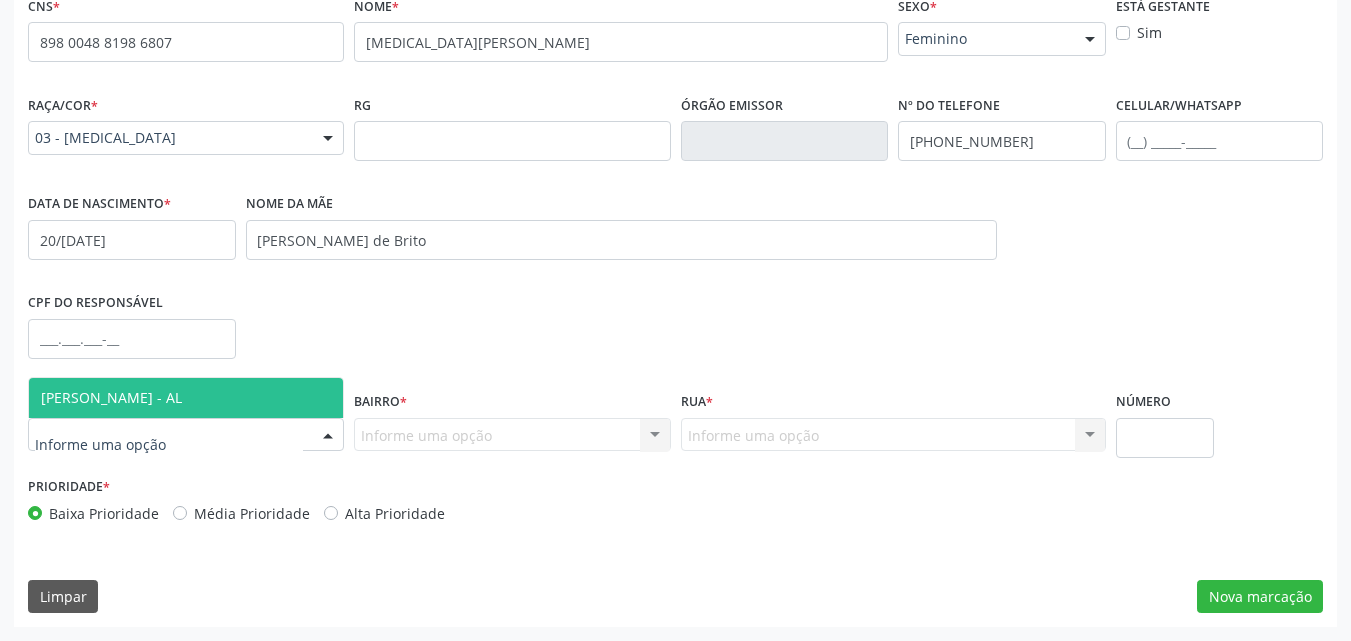 drag, startPoint x: 164, startPoint y: 403, endPoint x: 432, endPoint y: 430, distance: 269.35663 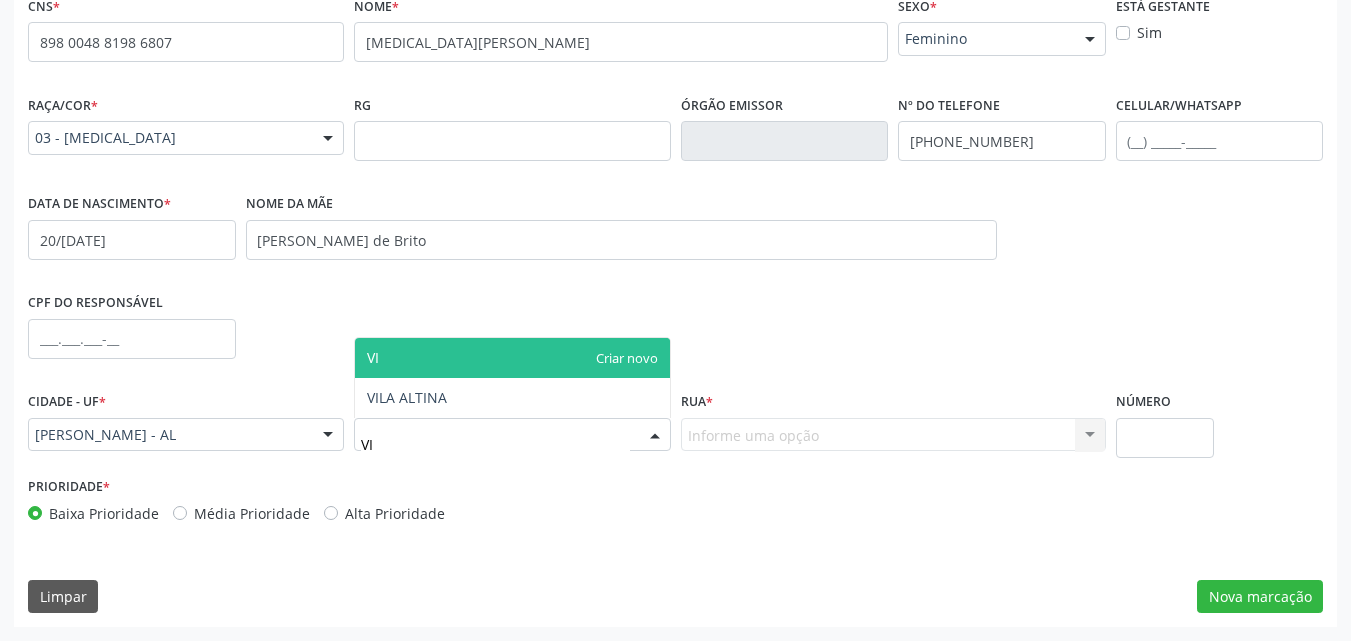 type on "VIL" 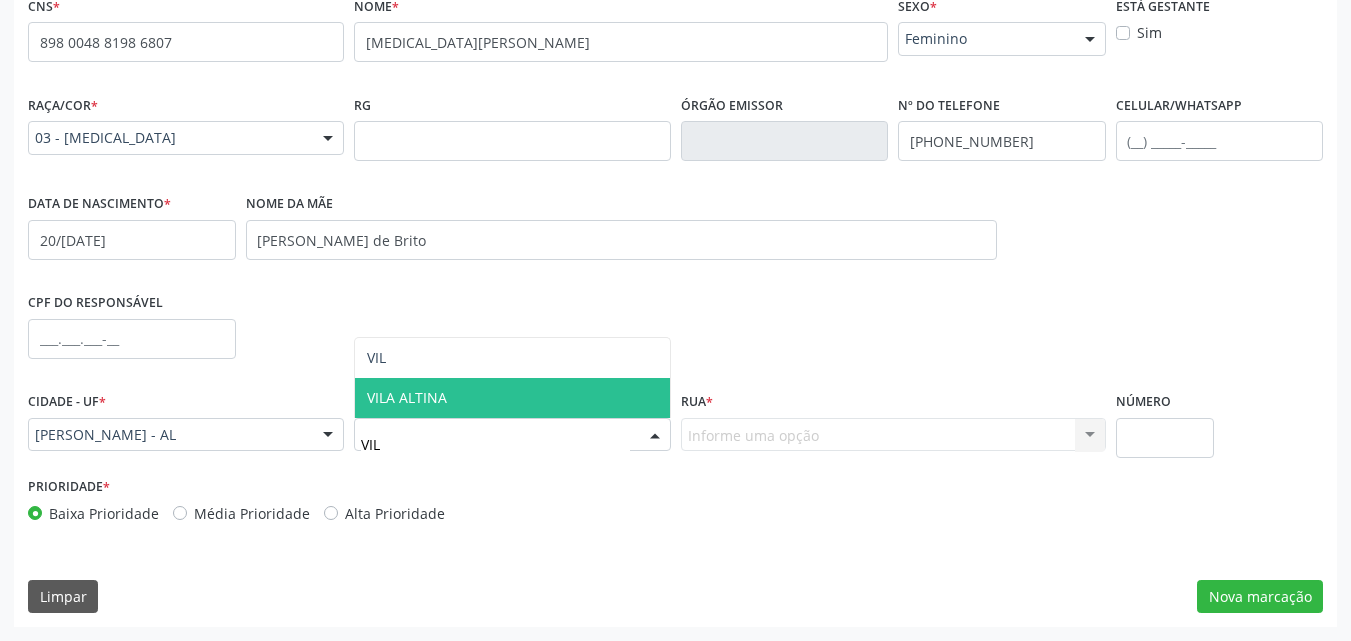 click on "VILA ALTINA" at bounding box center (407, 397) 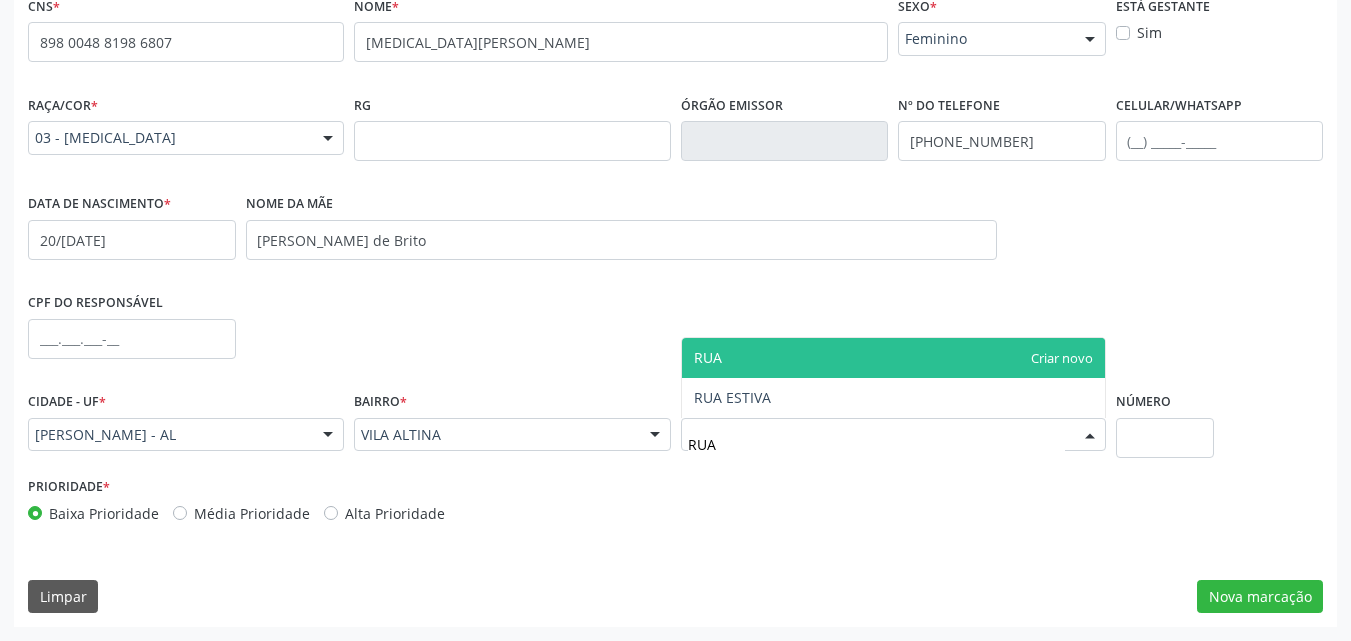 type on "RUA E" 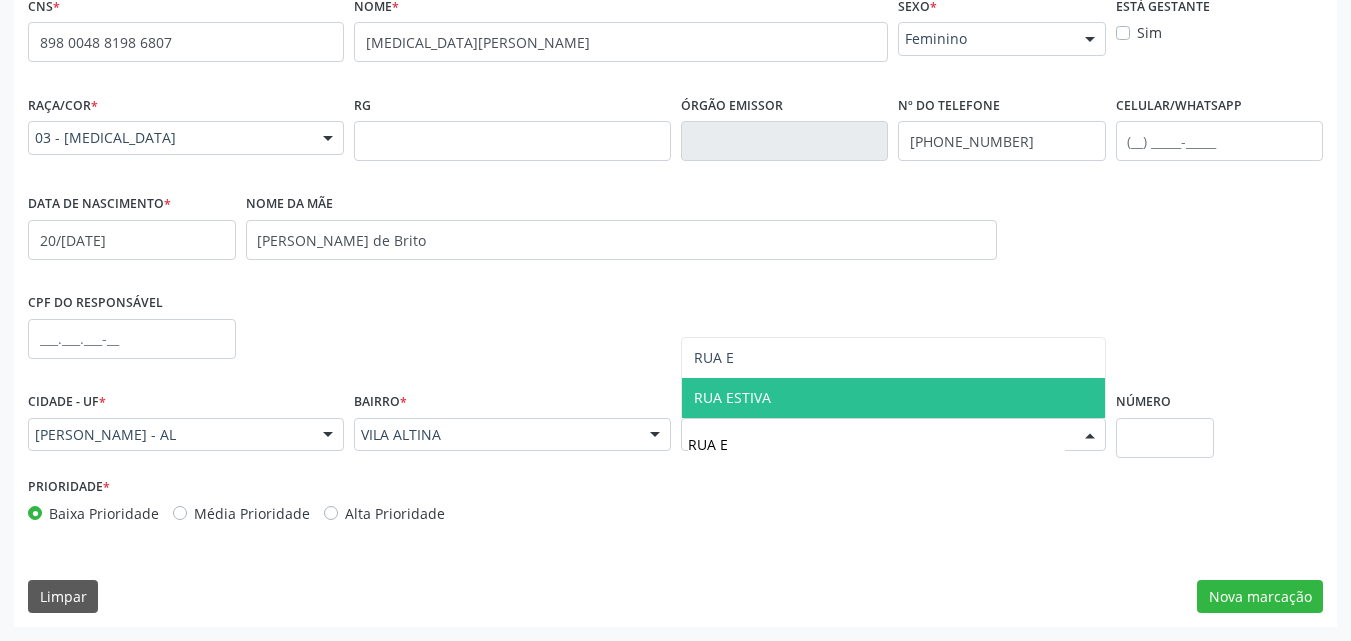 click on "RUA ESTIVA" at bounding box center [732, 397] 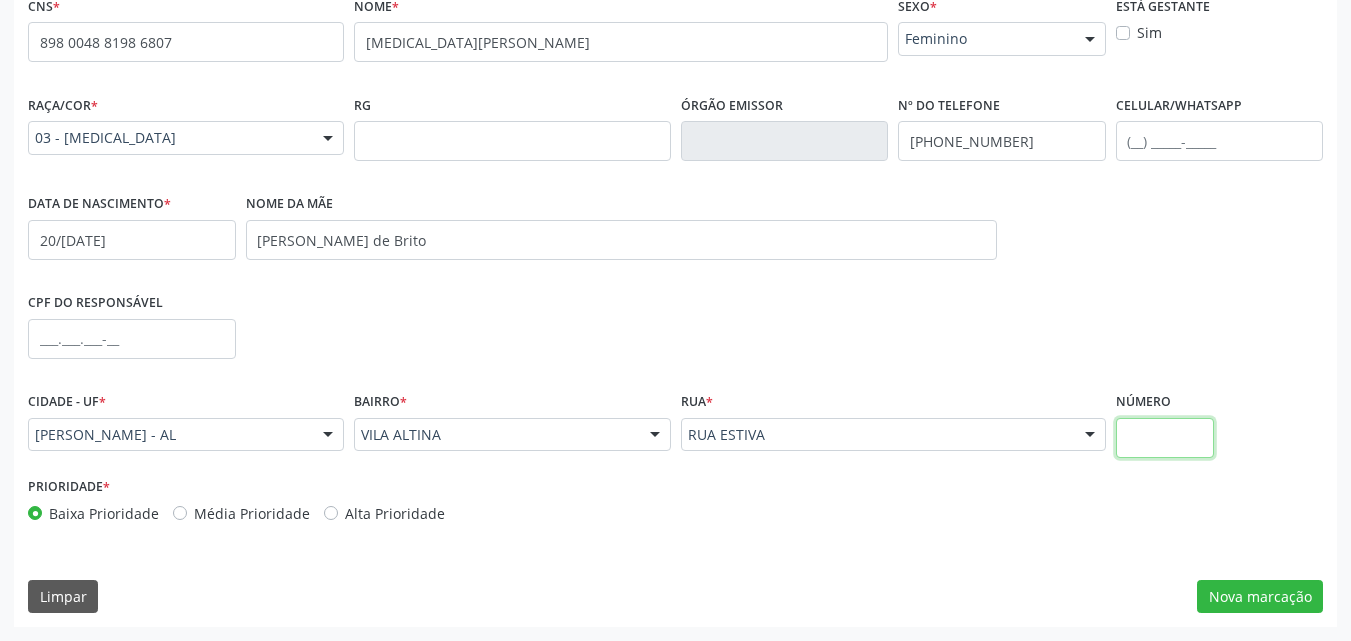 click at bounding box center [1165, 438] 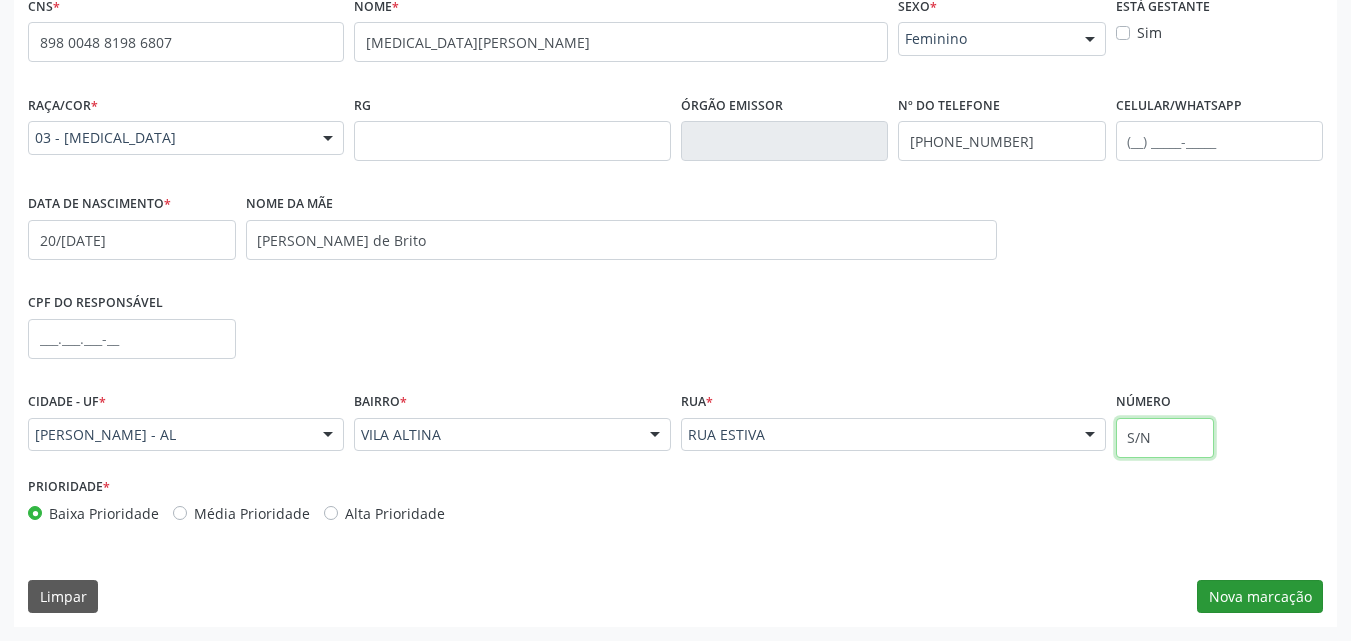type on "S/N" 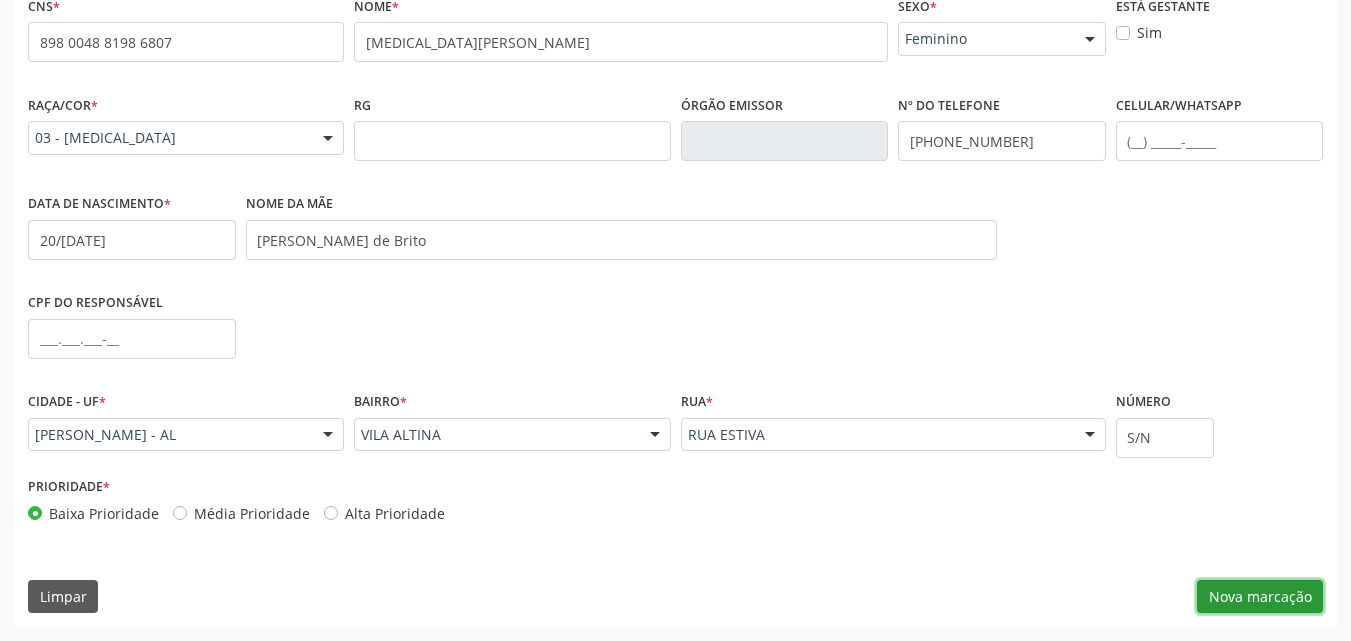 click on "Nova marcação" at bounding box center [1260, 597] 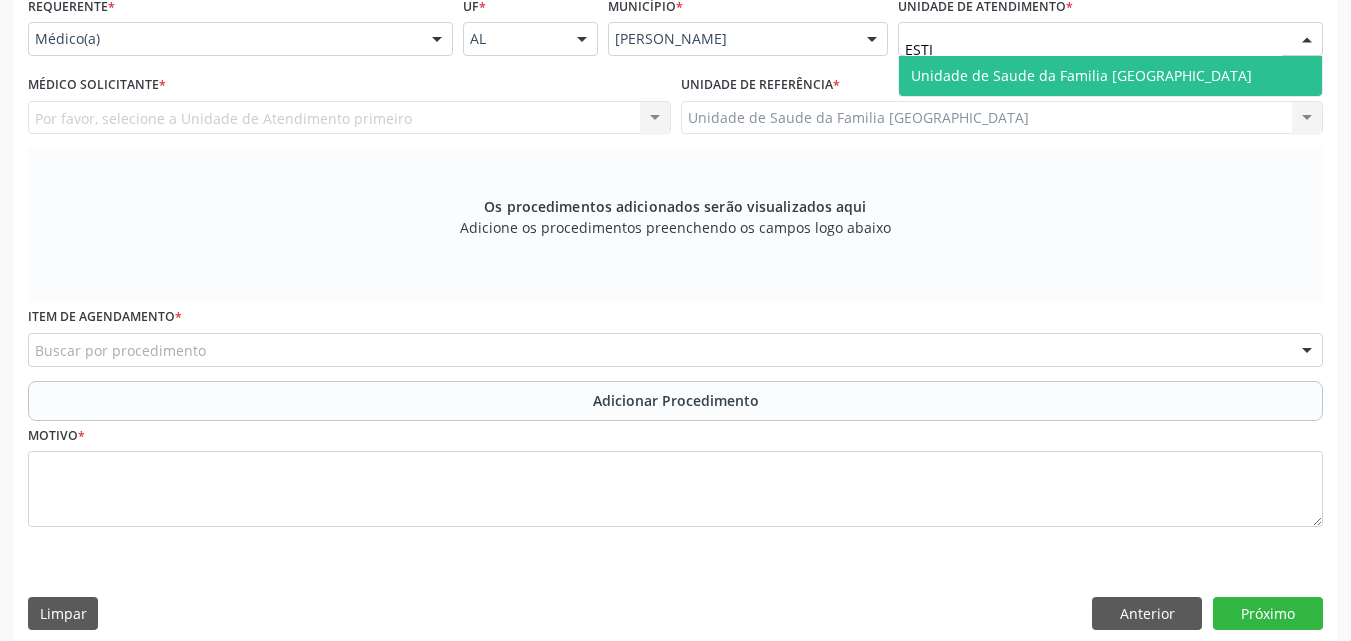 type on "ESTIV" 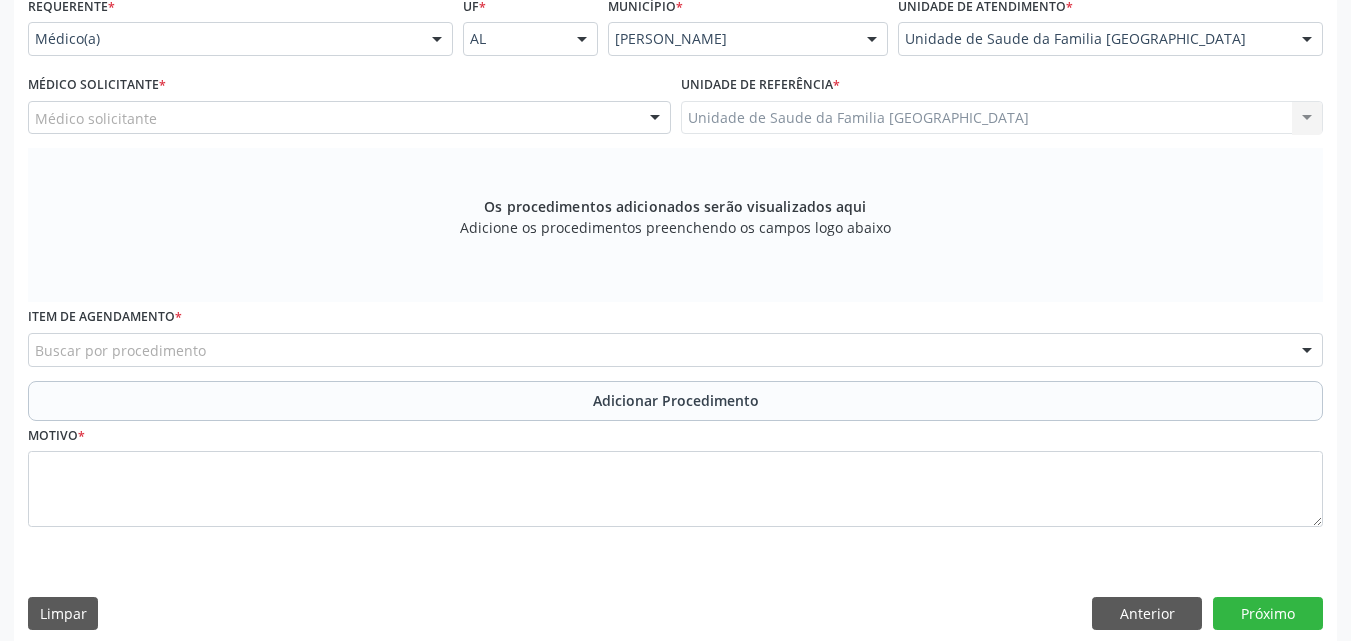 click on "Médico solicitante" at bounding box center (349, 118) 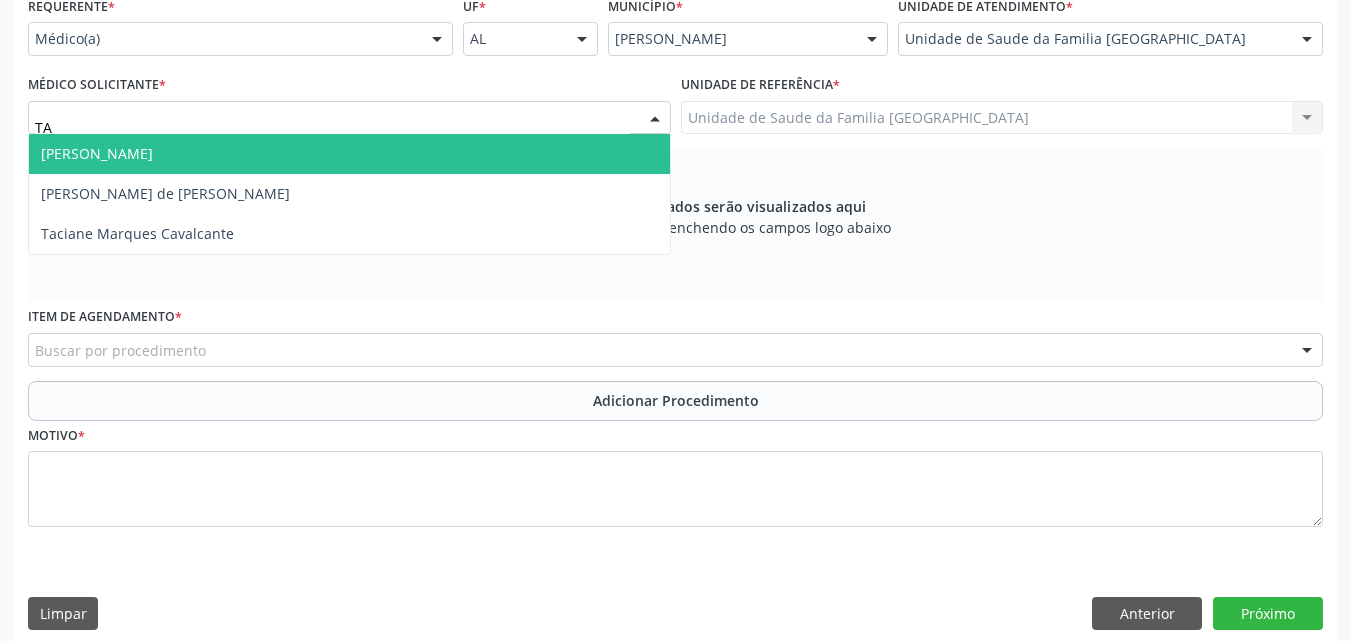 type on "TAC" 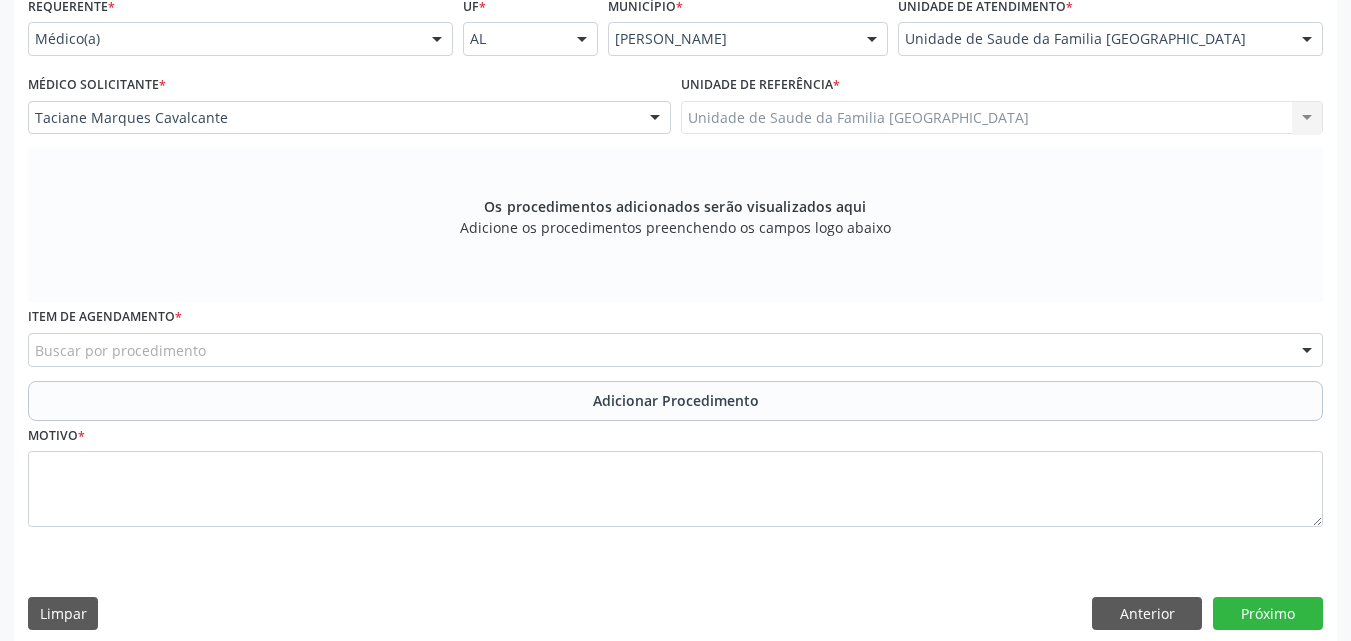 click on "Buscar por procedimento" at bounding box center [675, 350] 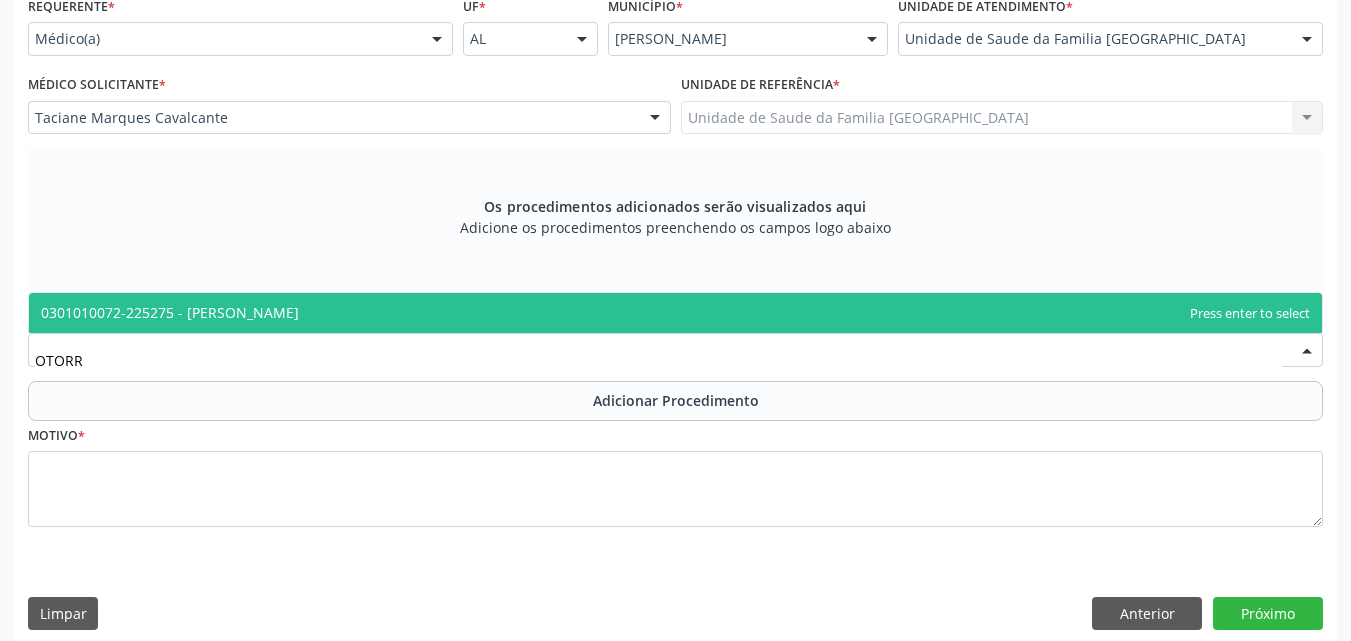 type on "OTORRI" 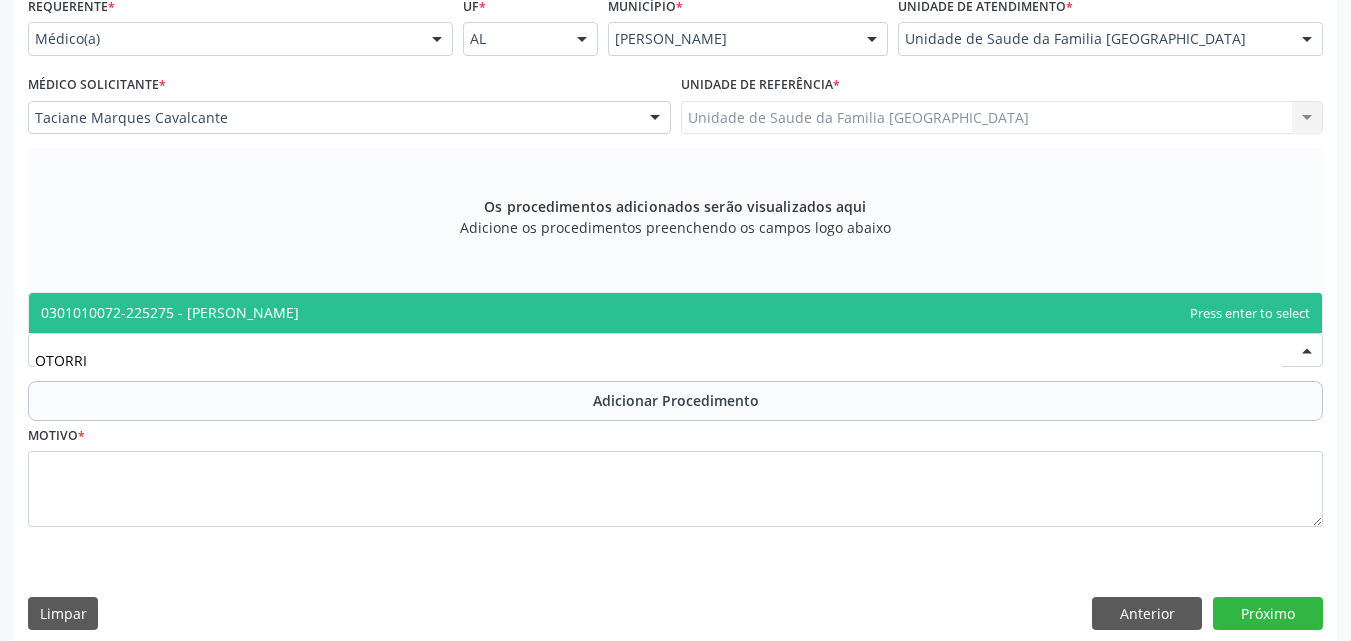 click on "0301010072-225275 - [PERSON_NAME]" at bounding box center (675, 313) 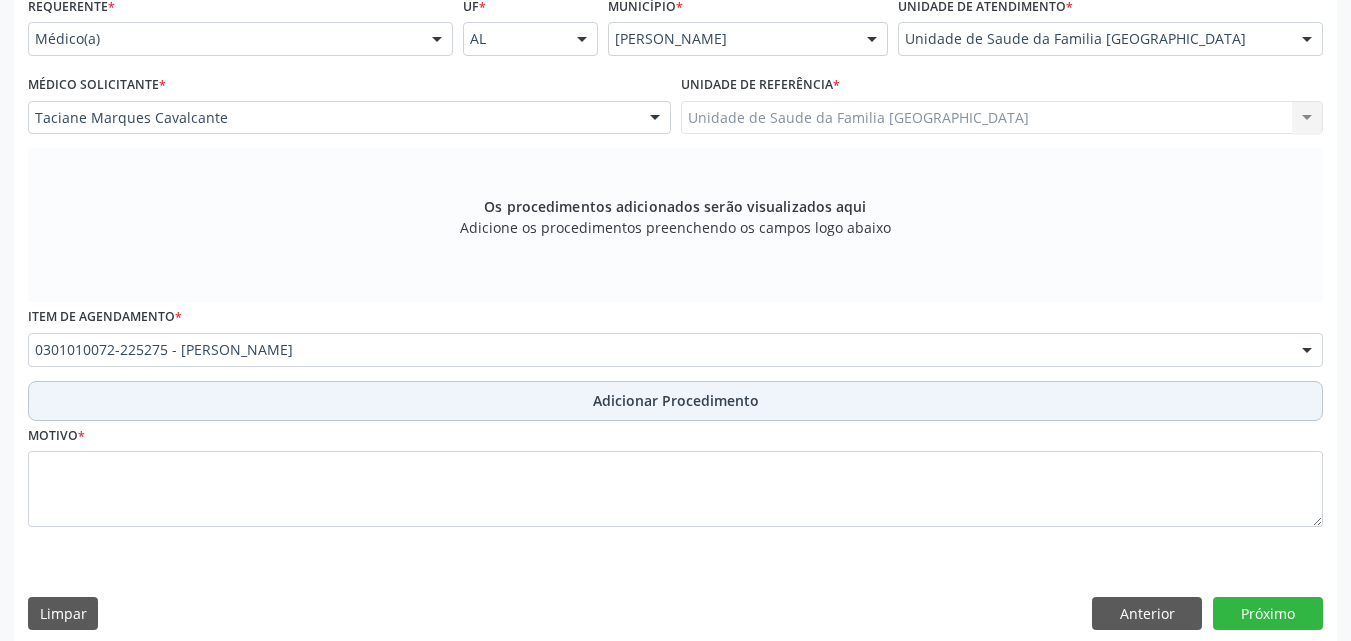 click on "Adicionar Procedimento" at bounding box center (675, 401) 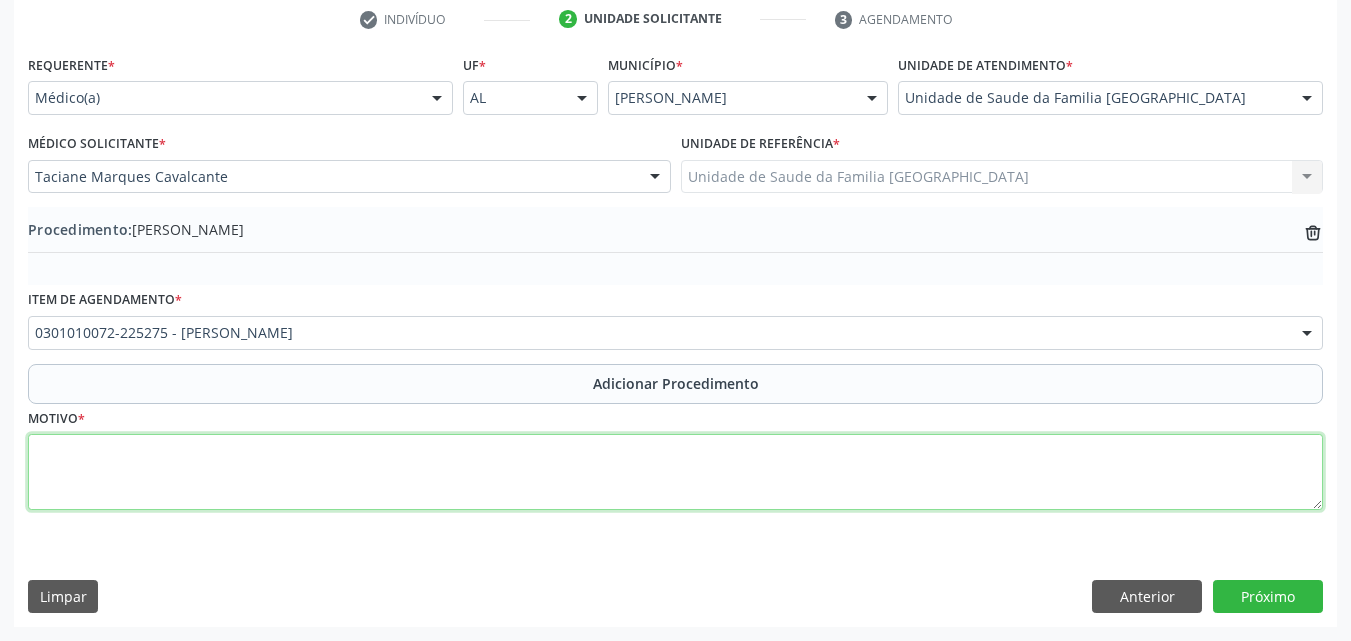 click at bounding box center (675, 472) 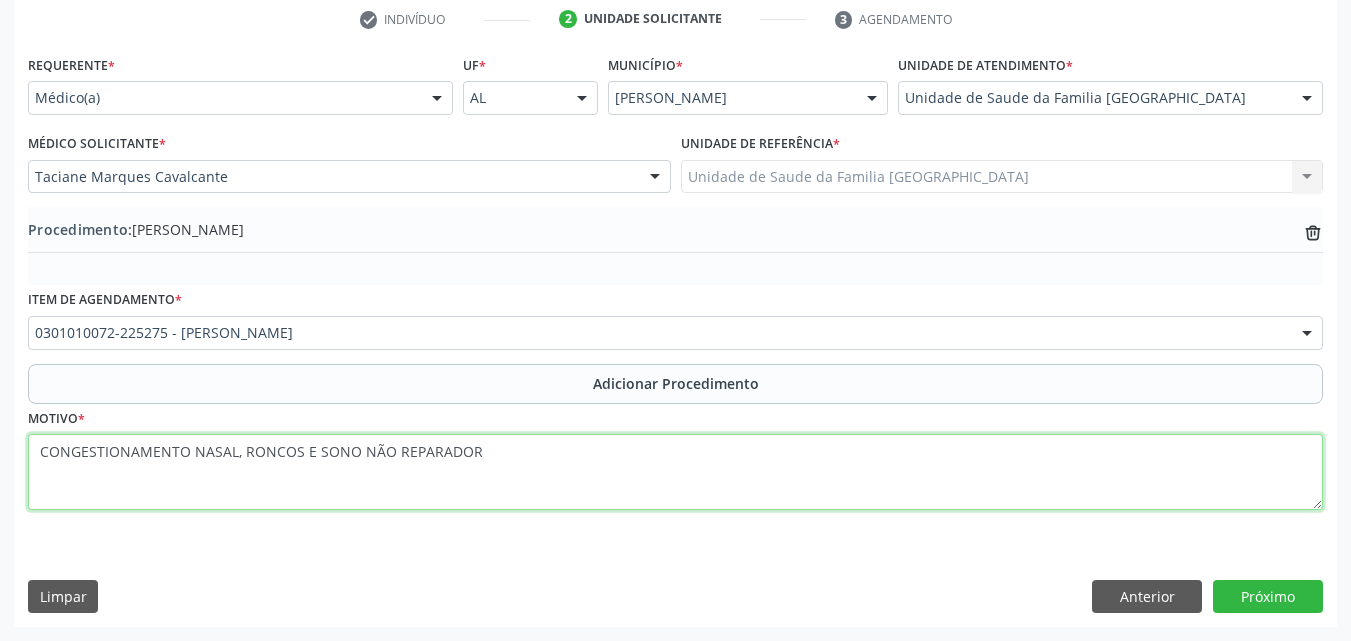 type on "CONGESTIONAMENTO NASAL, RONCOS E SONO NÃO REPARADOR." 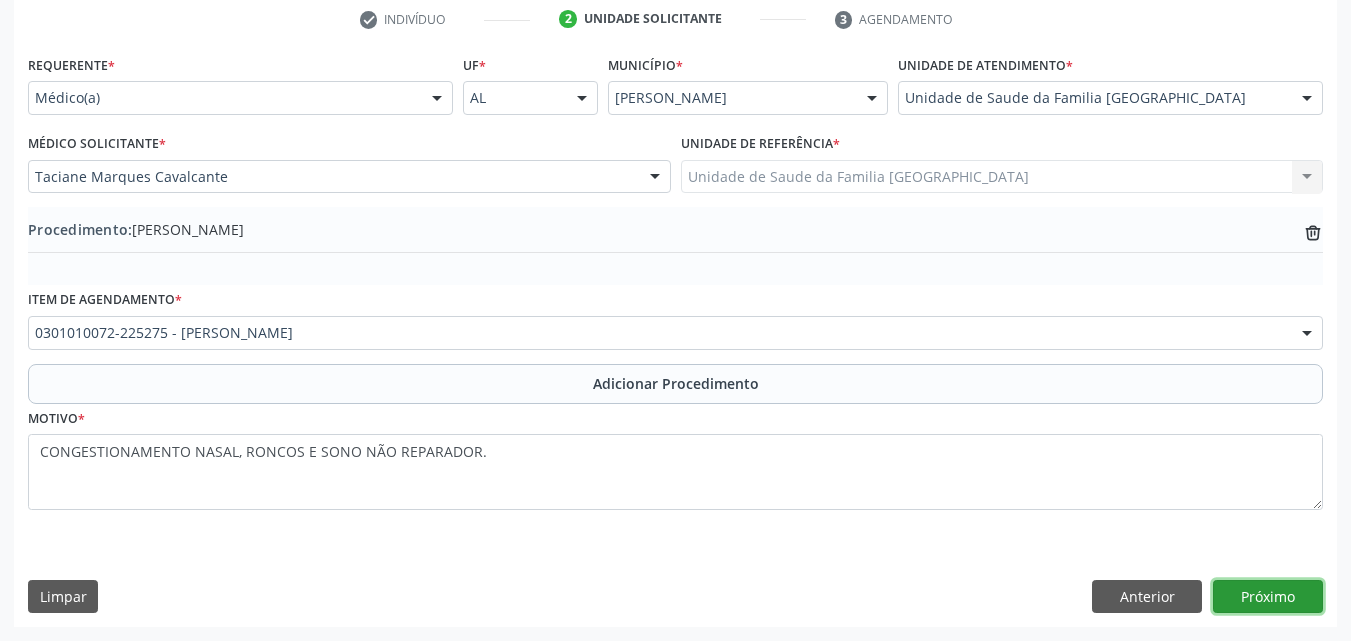 click on "Próximo" at bounding box center (1268, 597) 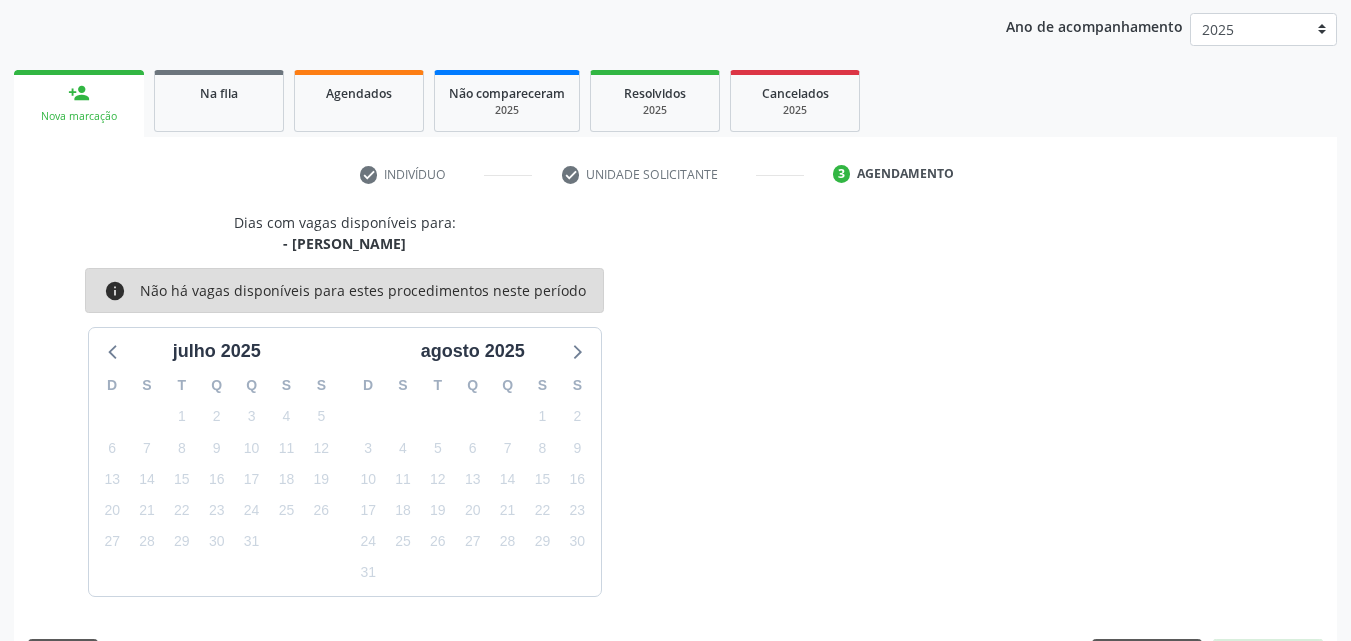 scroll, scrollTop: 316, scrollLeft: 0, axis: vertical 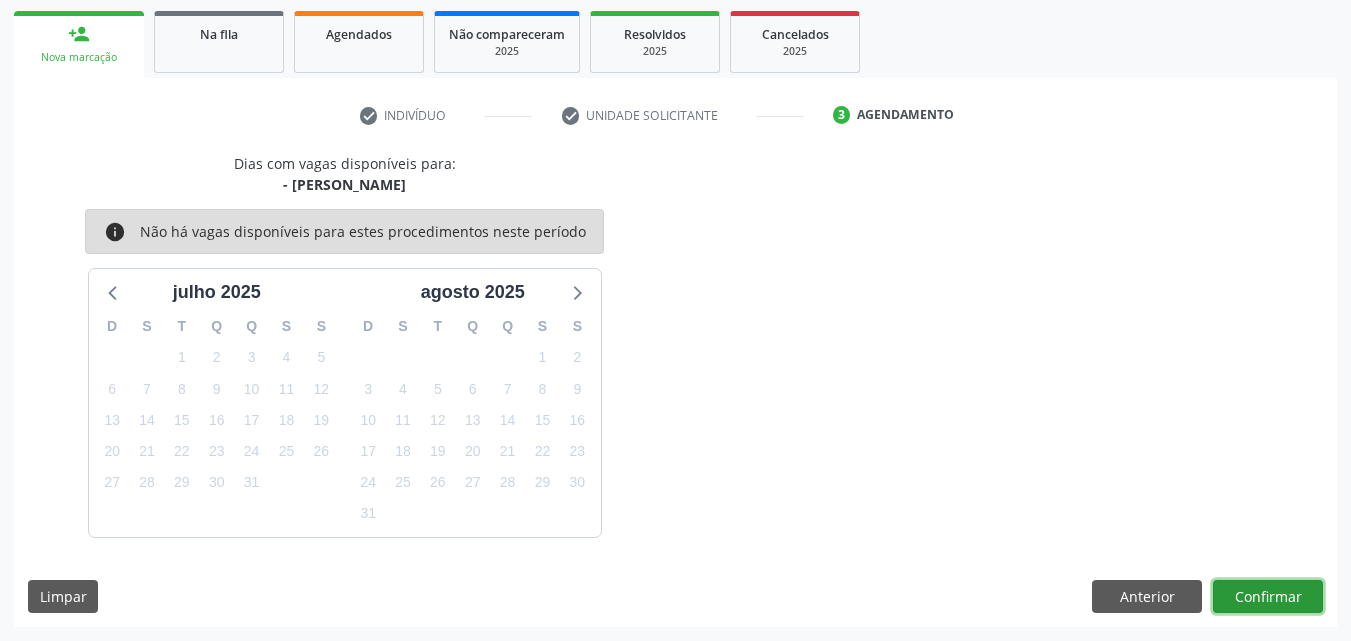 click on "Confirmar" at bounding box center [1268, 597] 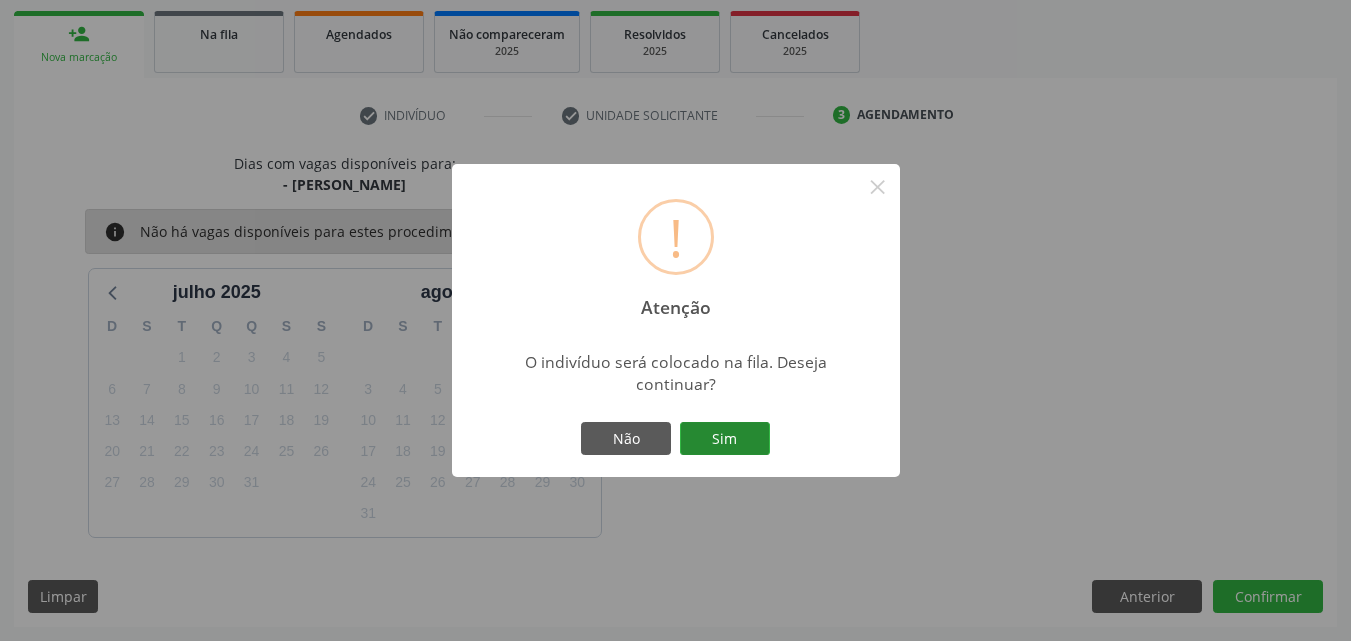click on "Sim" at bounding box center [725, 439] 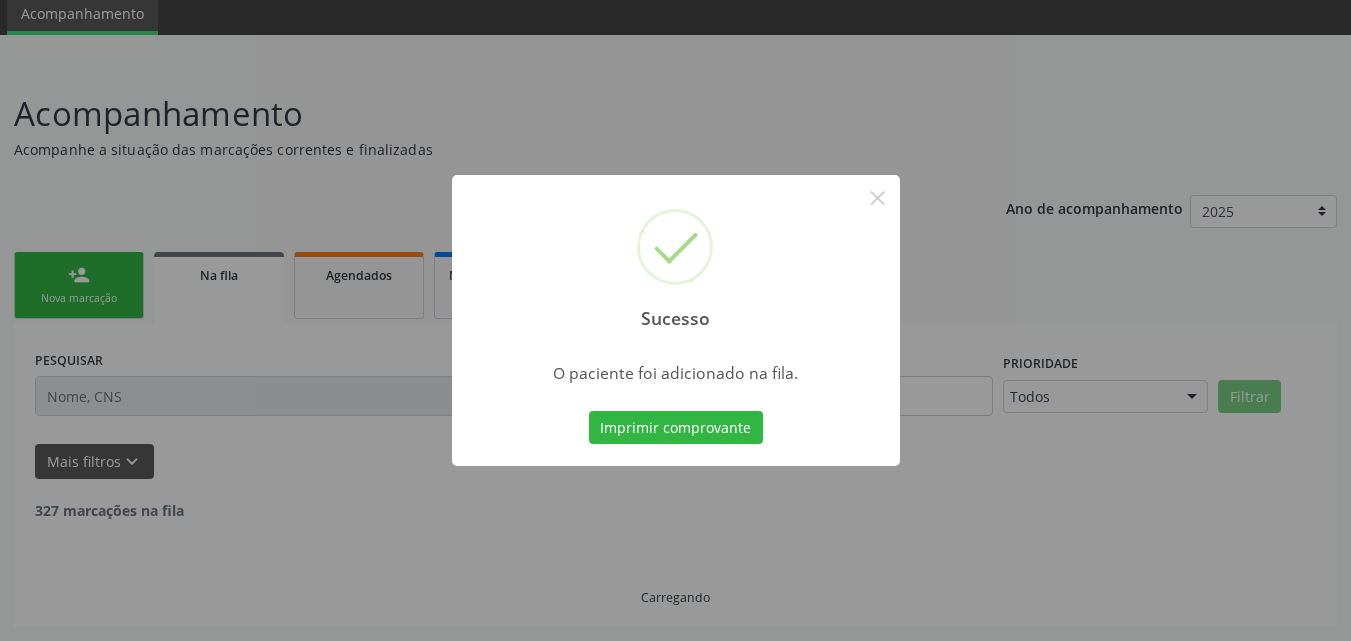 scroll, scrollTop: 54, scrollLeft: 0, axis: vertical 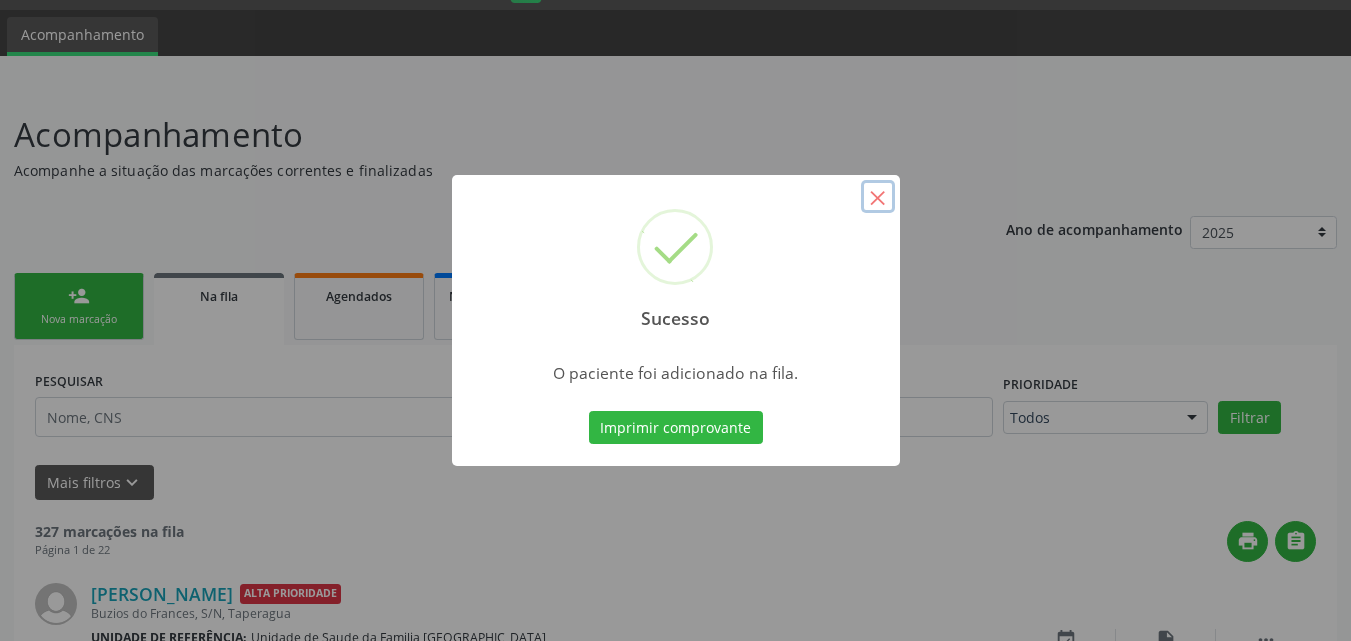 click on "×" at bounding box center (878, 197) 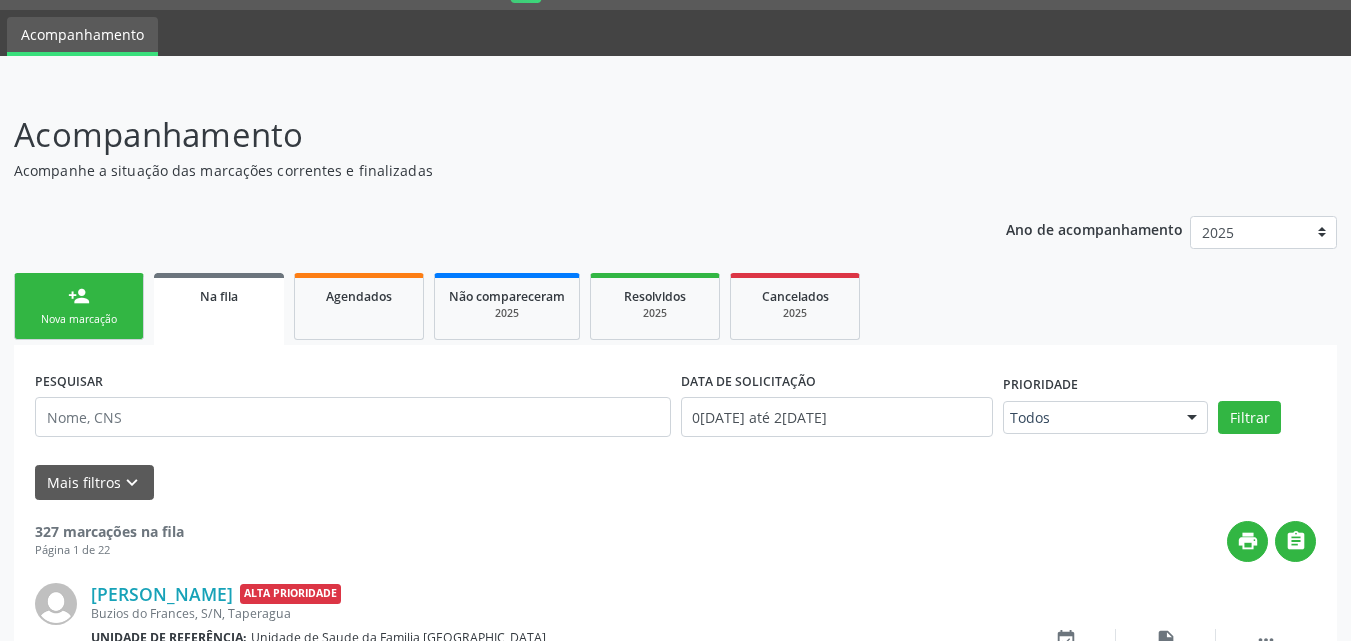 click on "person_add
Nova marcação" at bounding box center (79, 306) 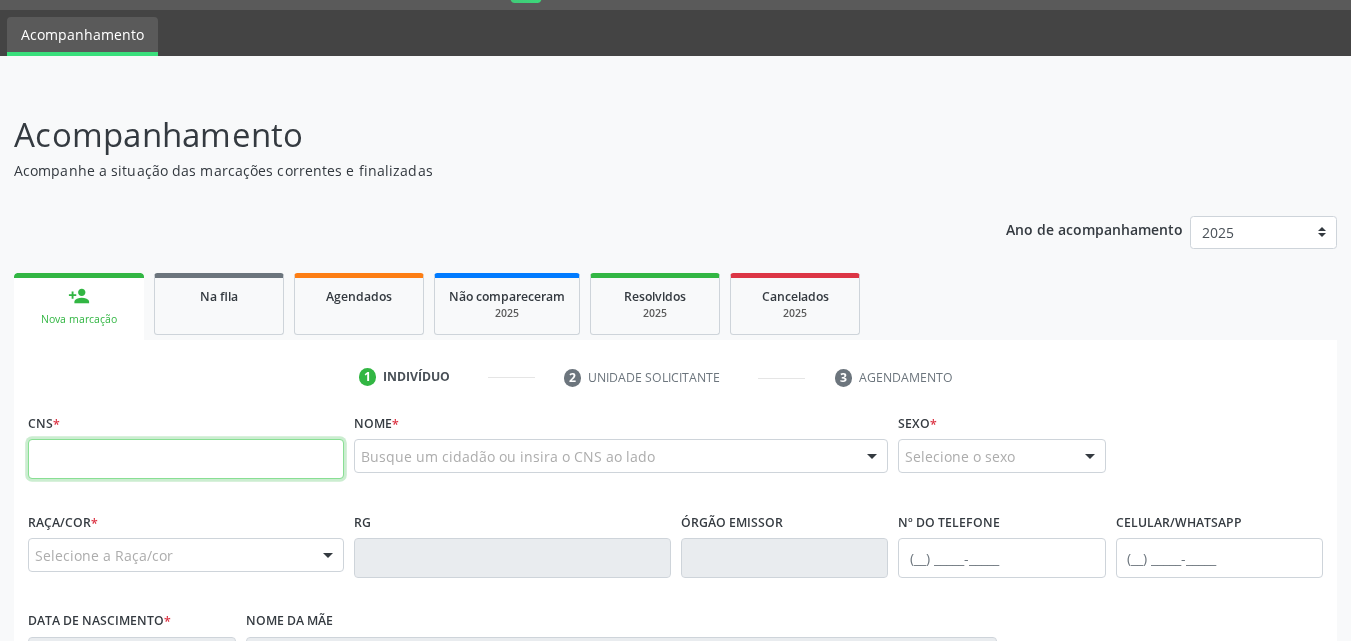 click at bounding box center [186, 459] 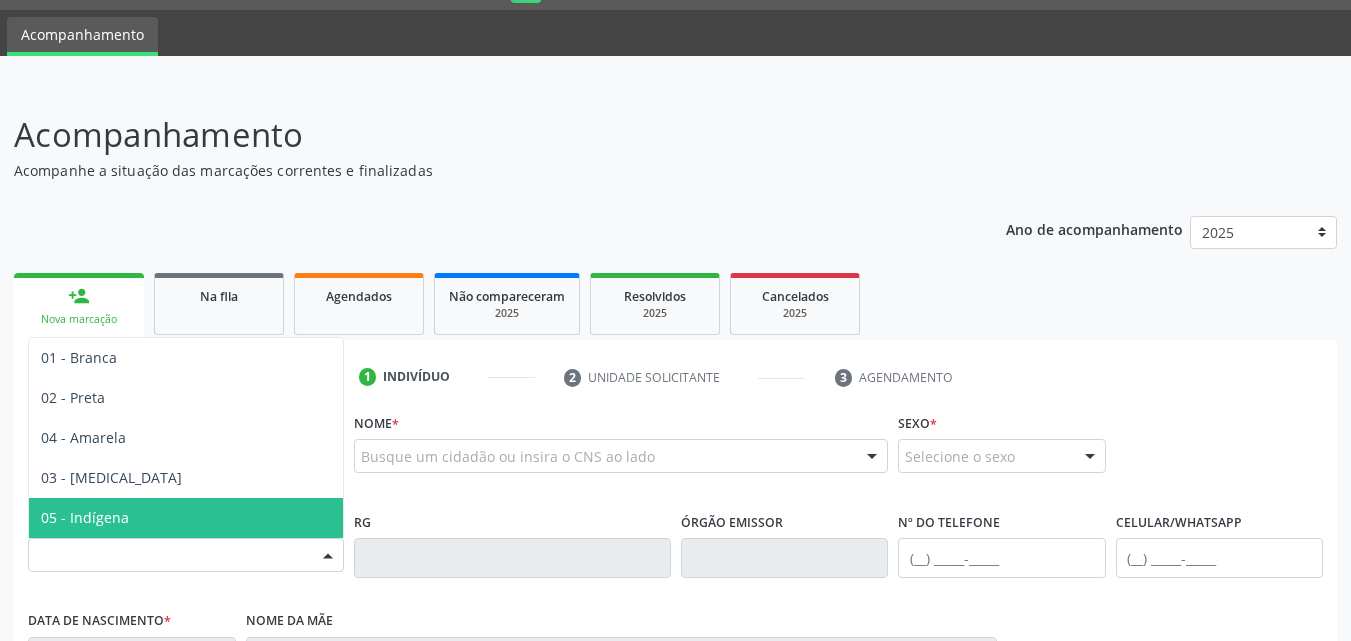 type on "703 0048 1177 7777" 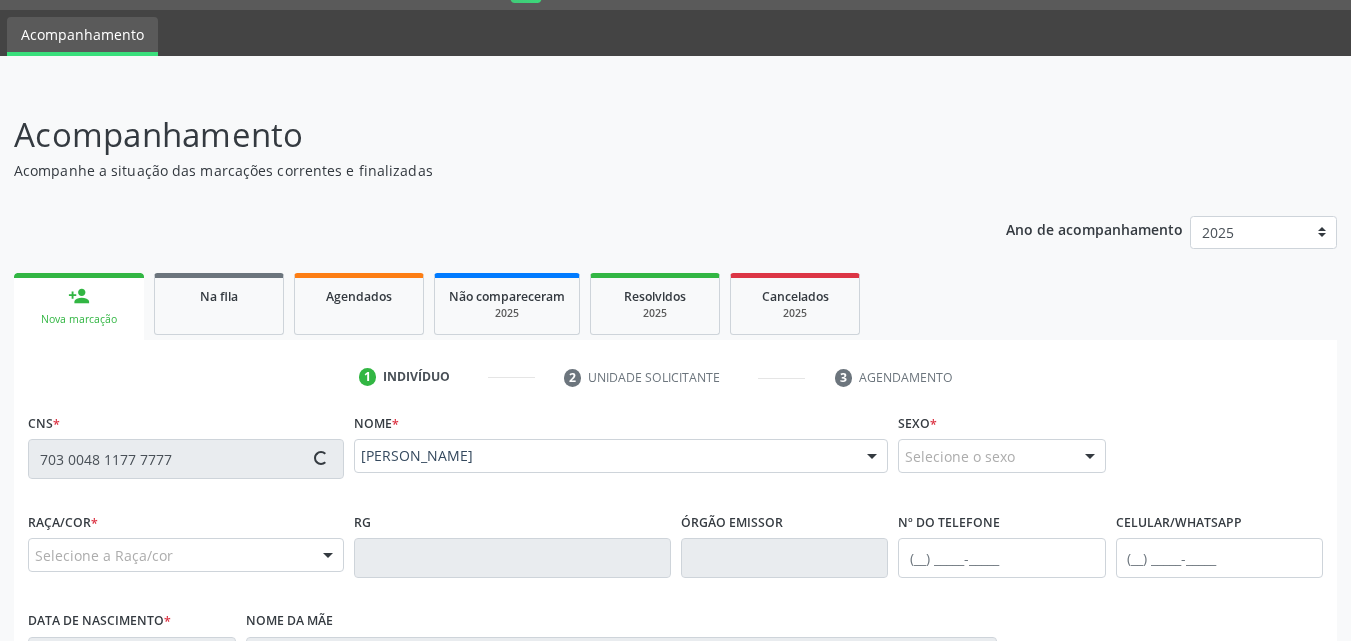 click on "Nome
*
[PERSON_NAME]
[PERSON_NAME]
CNS:
703 0048 1177 7777
CPF:    --   Nascimento:
24[DATE]
Nenhum resultado encontrado para: "   "
Digite o nome ou CNS para buscar um indivíduo" at bounding box center [621, 457] 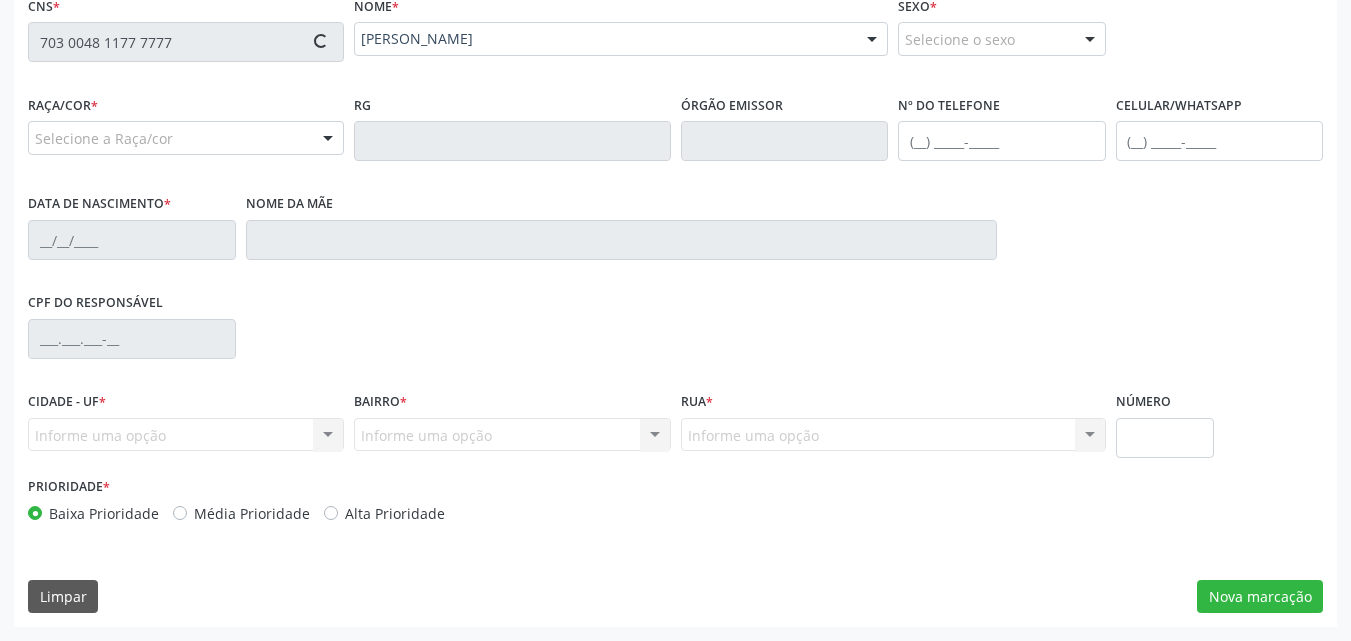 type on "[PHONE_NUMBER]" 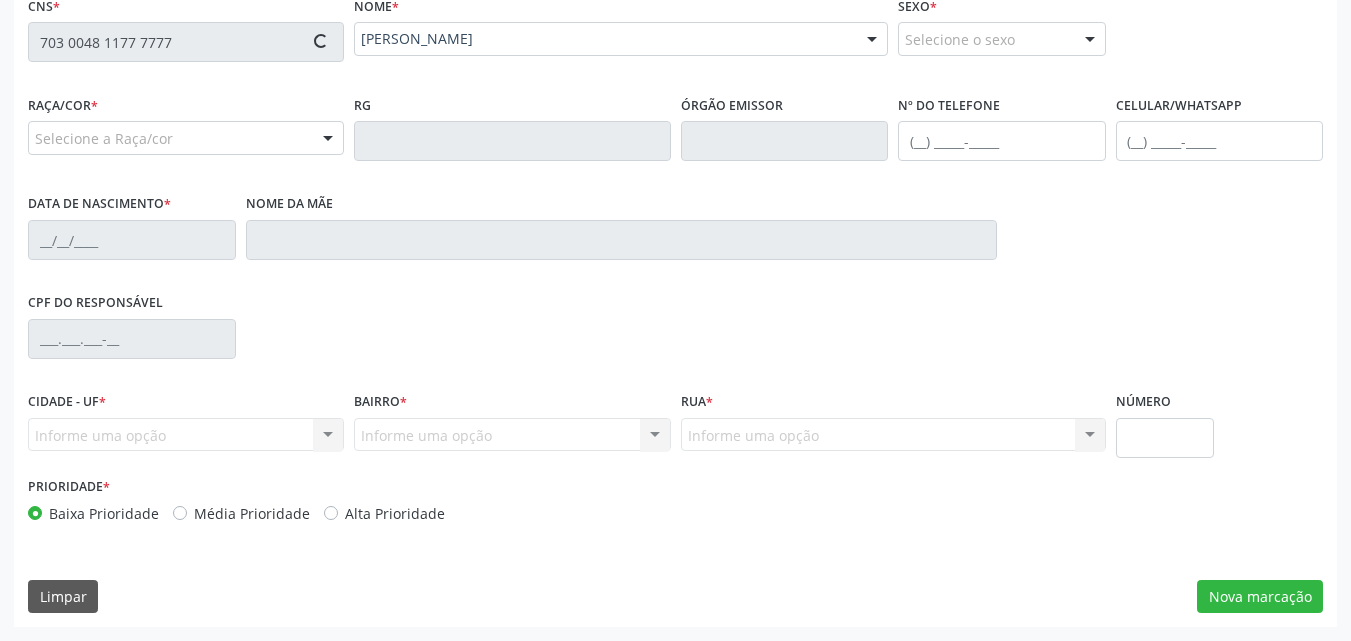 type on "2[DATE]" 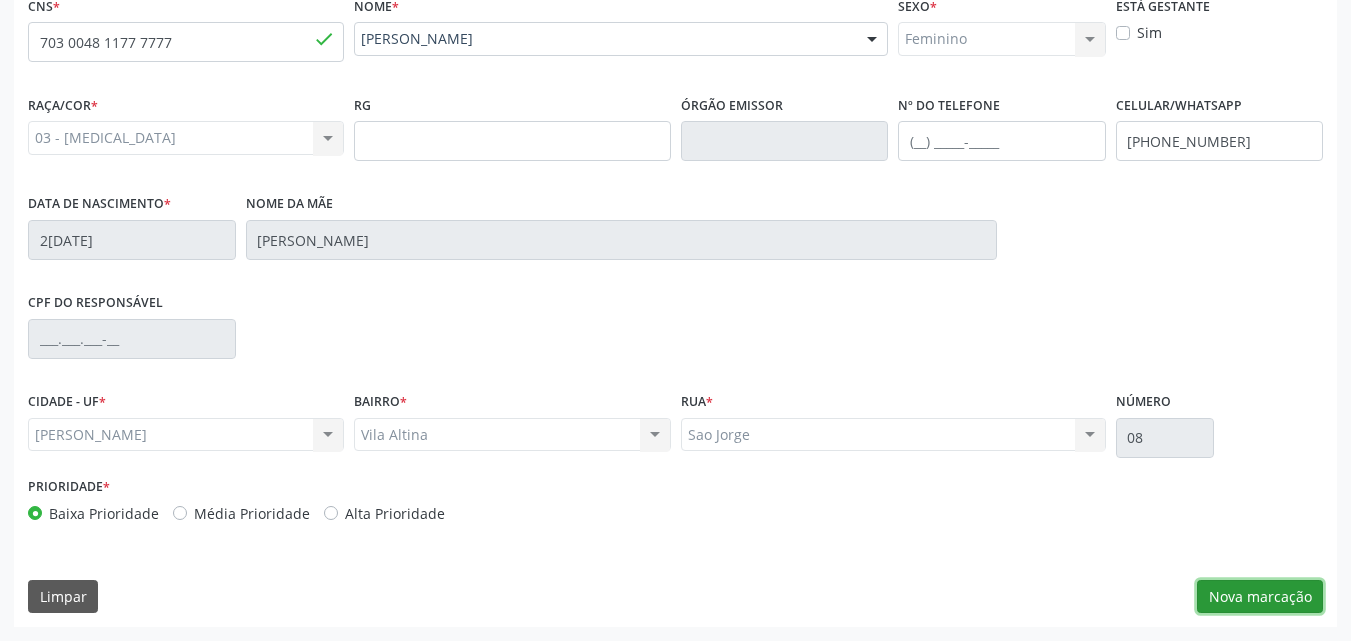 click on "Nova marcação" at bounding box center (1260, 597) 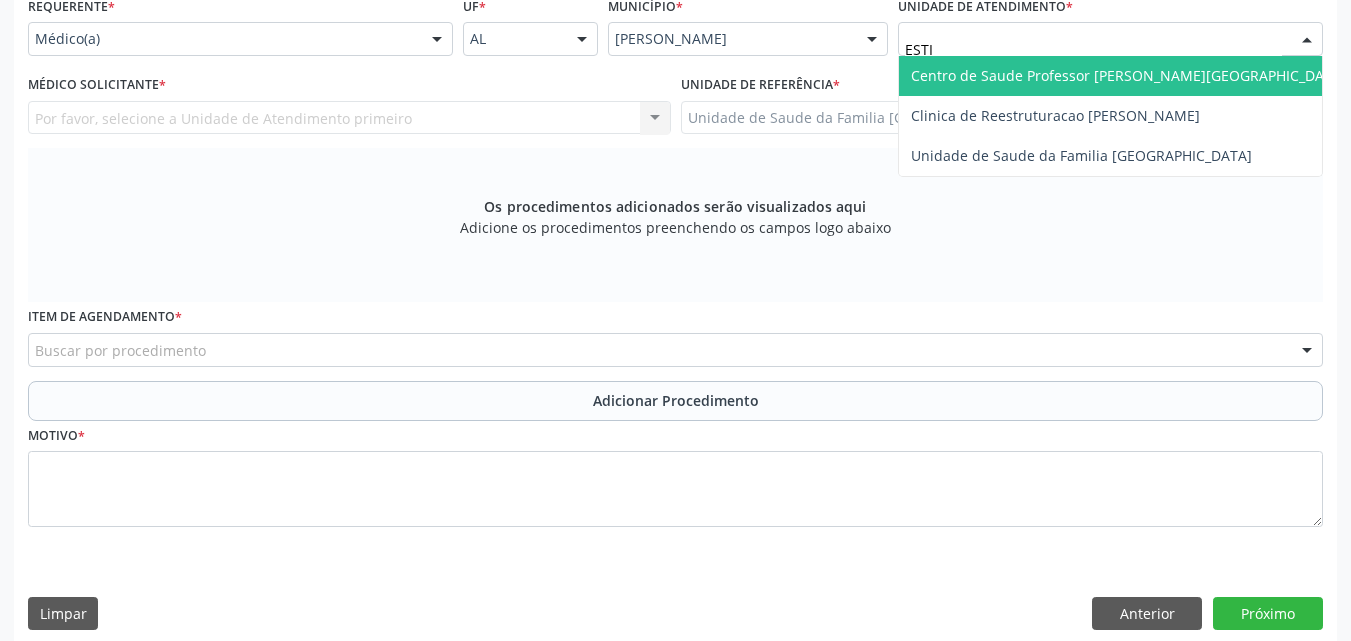 type on "ESTIV" 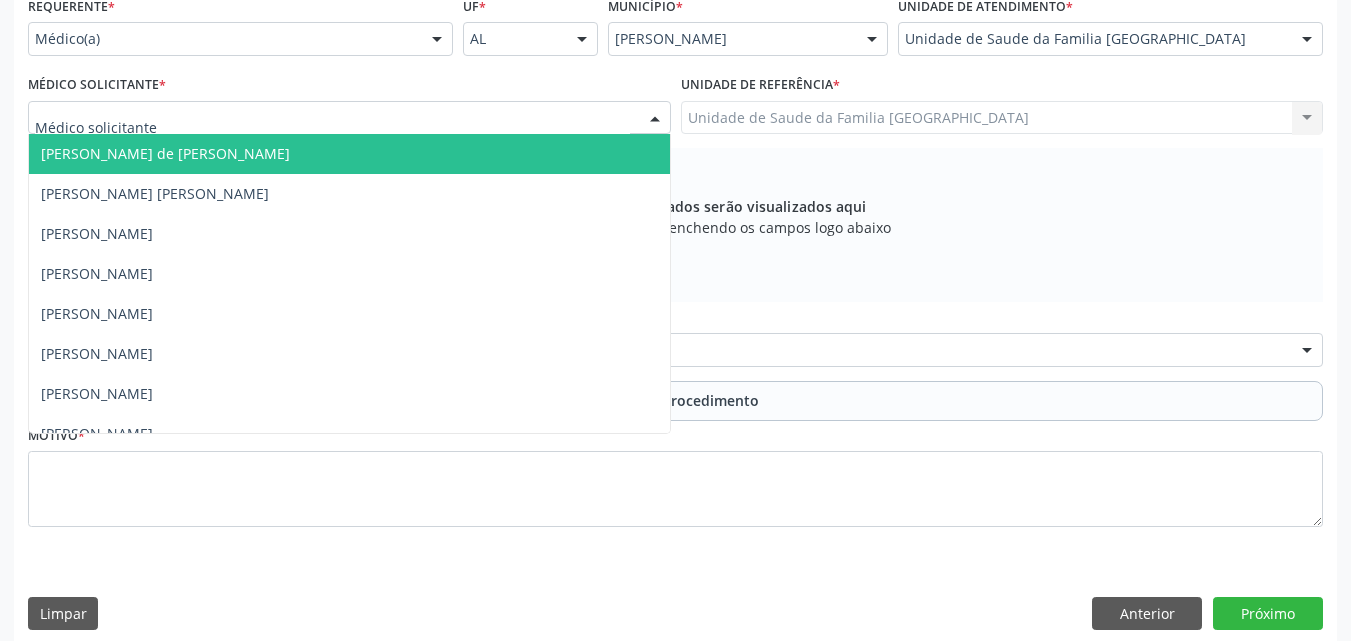 click at bounding box center [349, 118] 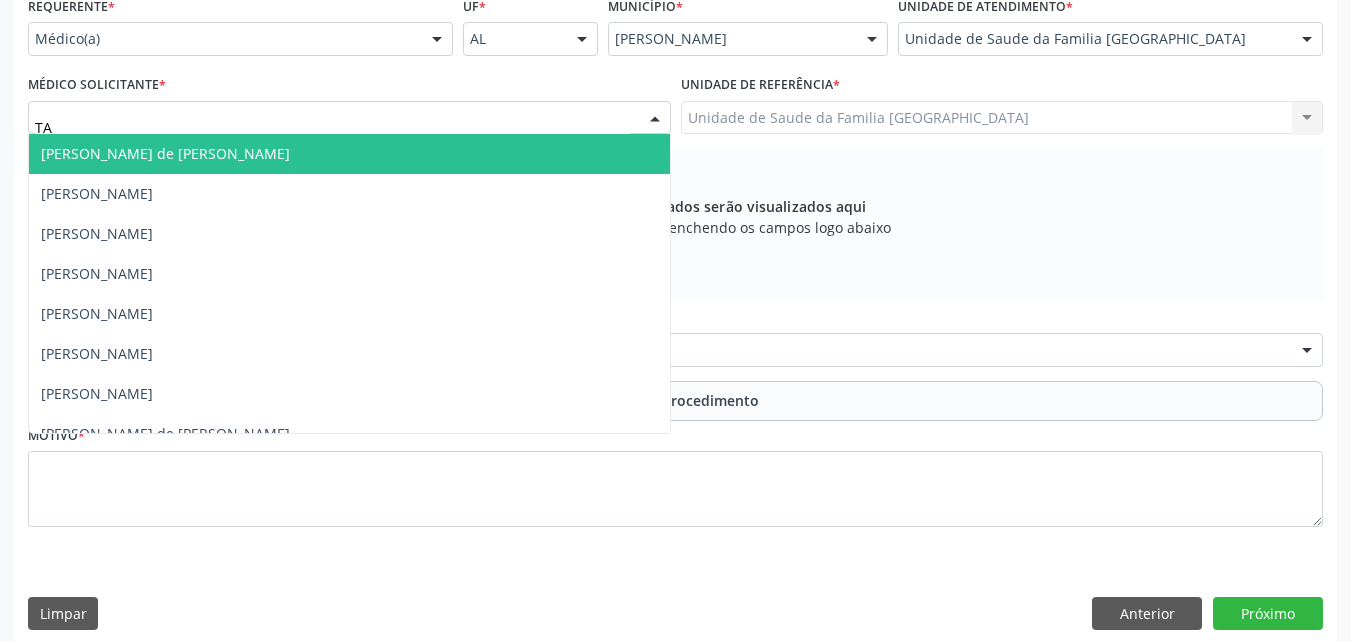 type on "TAC" 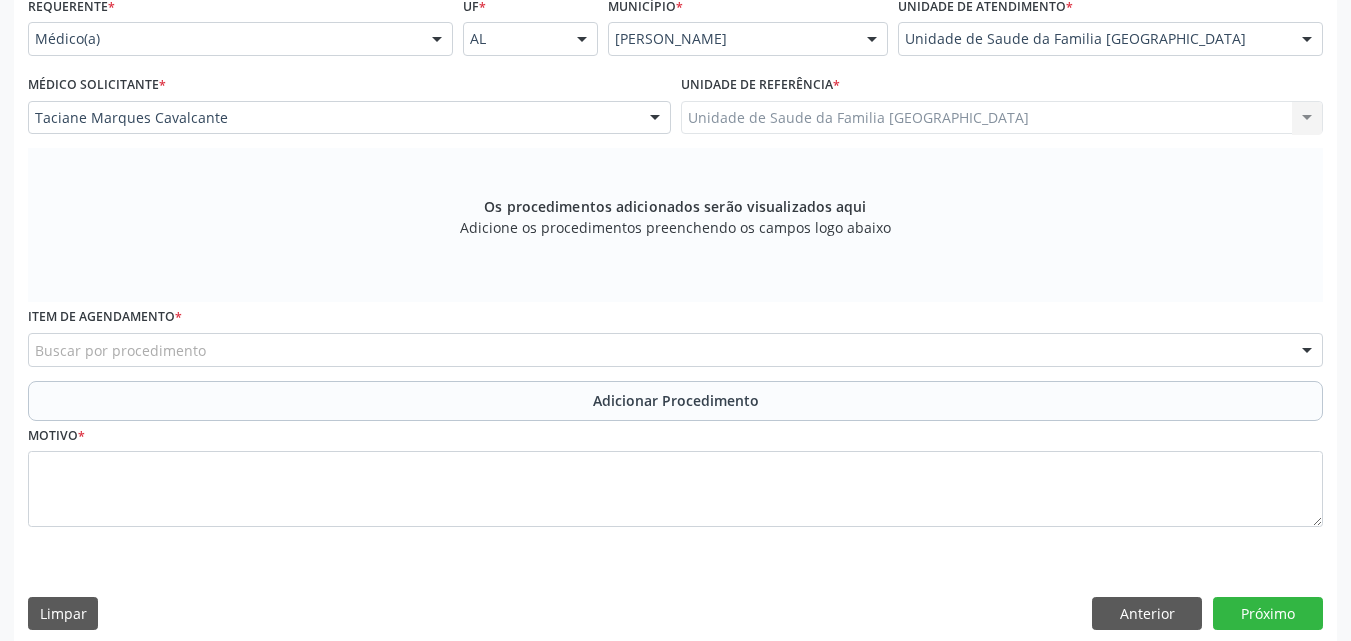 click on "Item de agendamento
*
Buscar por procedimento
0304070076 - .Quimioterapia de Leucemia Linfoide/Linfoblástica Aguda, Leucemia Mieloide Aguda e Leucemia Promielocítica Aguda Na Infância e Adolescência - 1ª Linha - Fase de Manutenção   0604320140 - Abatacepte 125 Mg Injetável (Por Seringa Preenchida)   0604320124 - Abatacepte 250 Mg Injetável (Por Frasco Ampola).   0603050018 - Abciximabe   0406010013 - Abertura de Comunicação Inter-Atrial   0406010021 - Abertura de Estenose Aortica Valvar   0406011265 - Abertura de Estenose Aortica Valvar (Criança e Adolescente)   0406010030 - Abertura de Estenose Pulmonar Valvar   0406011273 - Abertura de Estenose Pulmonar Valvar (Criança e Adolescente)   0301080011 - Abordagem Cognitiva Comportamental do Fumante (Por Atendimento / Paciente)   0307020010 - Acesso A Polpa Dentaria e Medicacao (Por Dente)   0604660030 - Acetazolamida 250 Mg (Por Comprimido)     0604600011 - Acitretina 10 Mg (Por Capsula)" at bounding box center (675, 334) 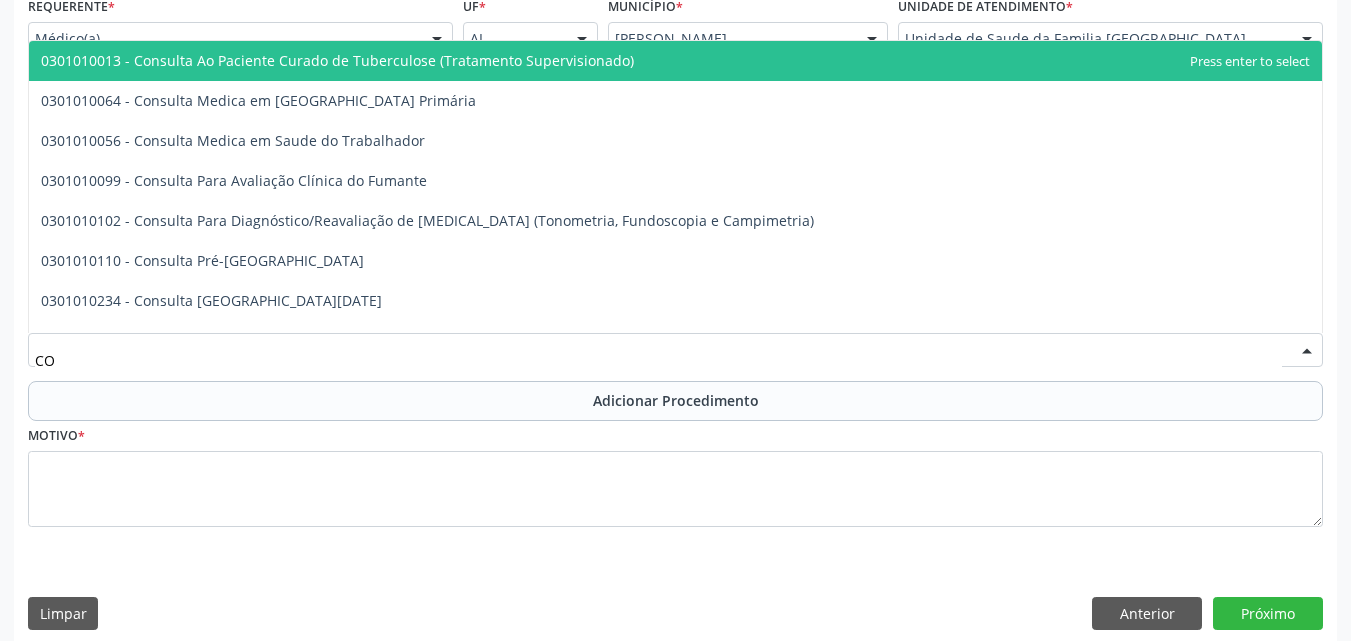 type on "C" 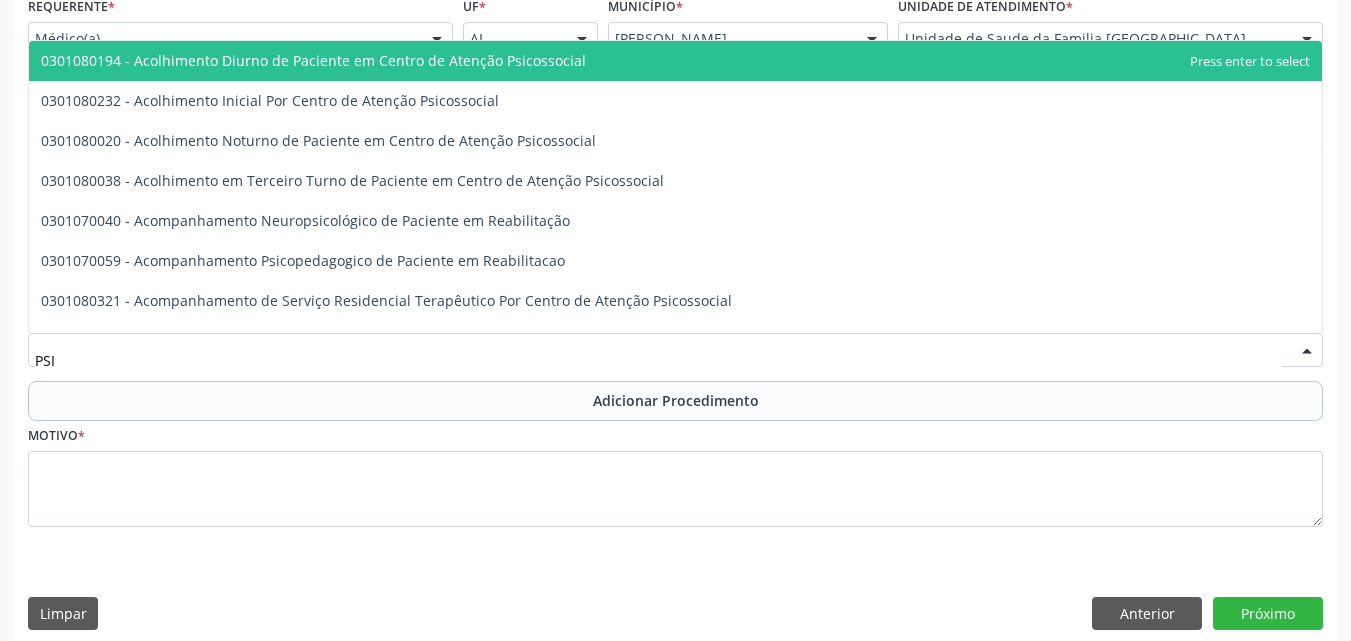 type on "PSIQ" 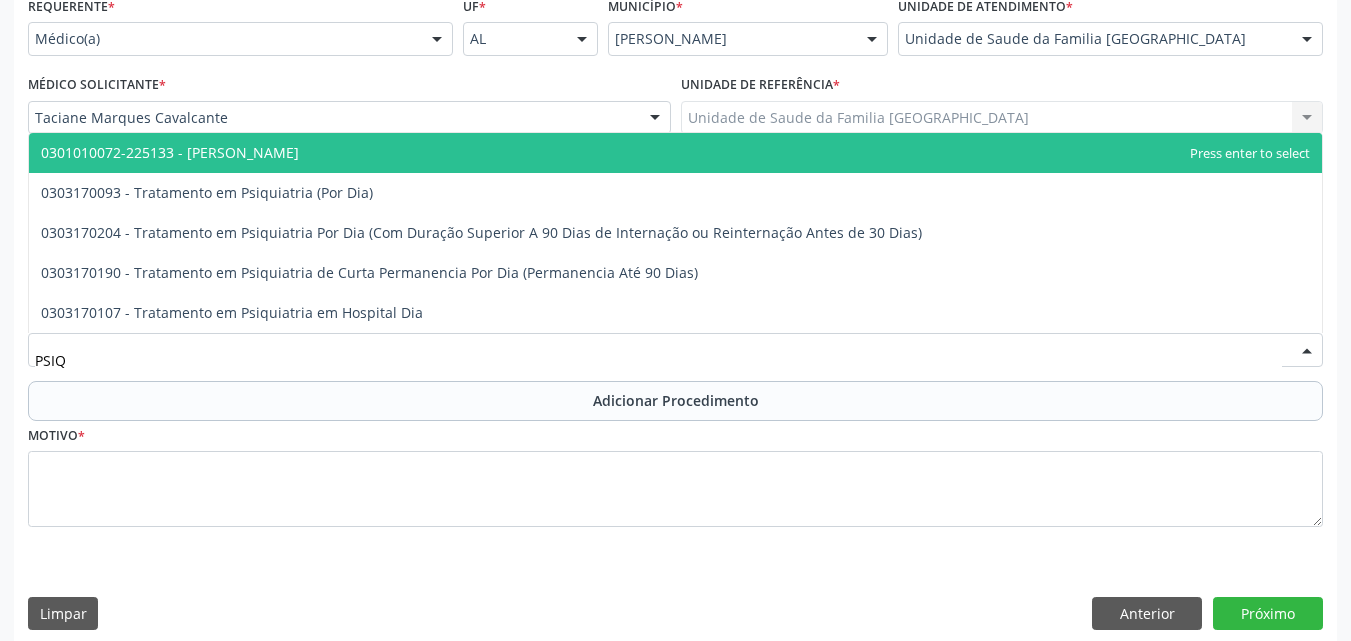 click on "0301010072-225133 - [PERSON_NAME]" at bounding box center (675, 153) 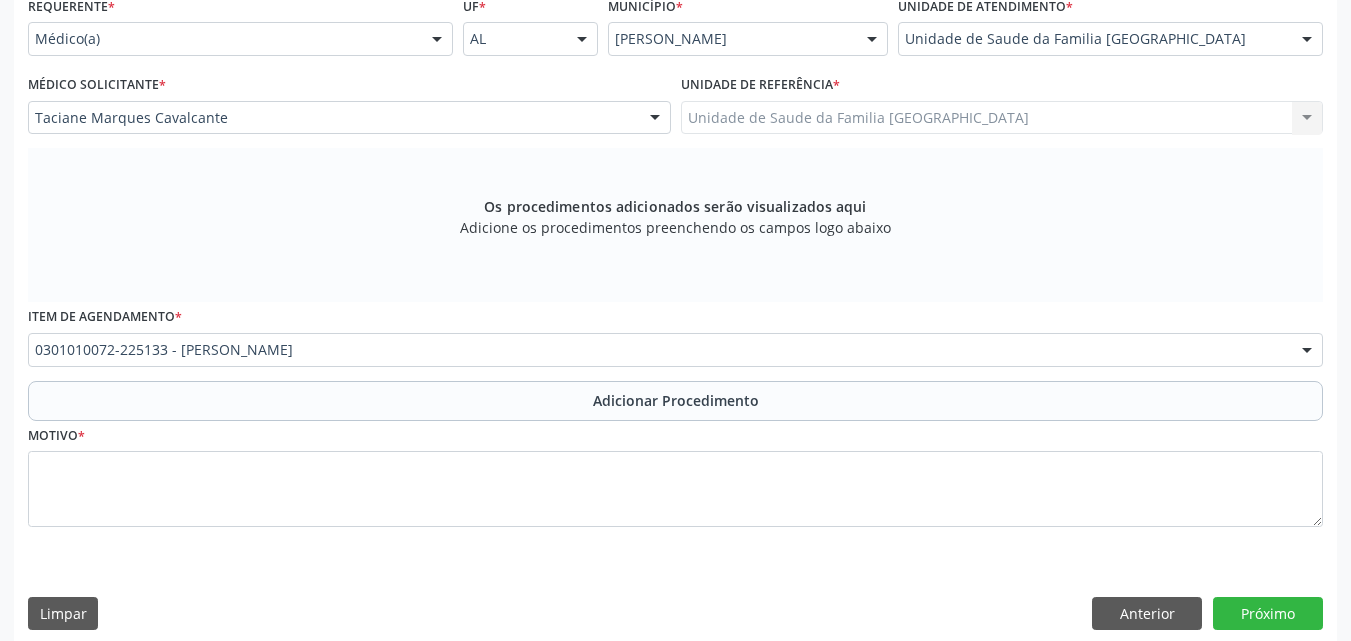 click on "Adicionar Procedimento" at bounding box center (675, 401) 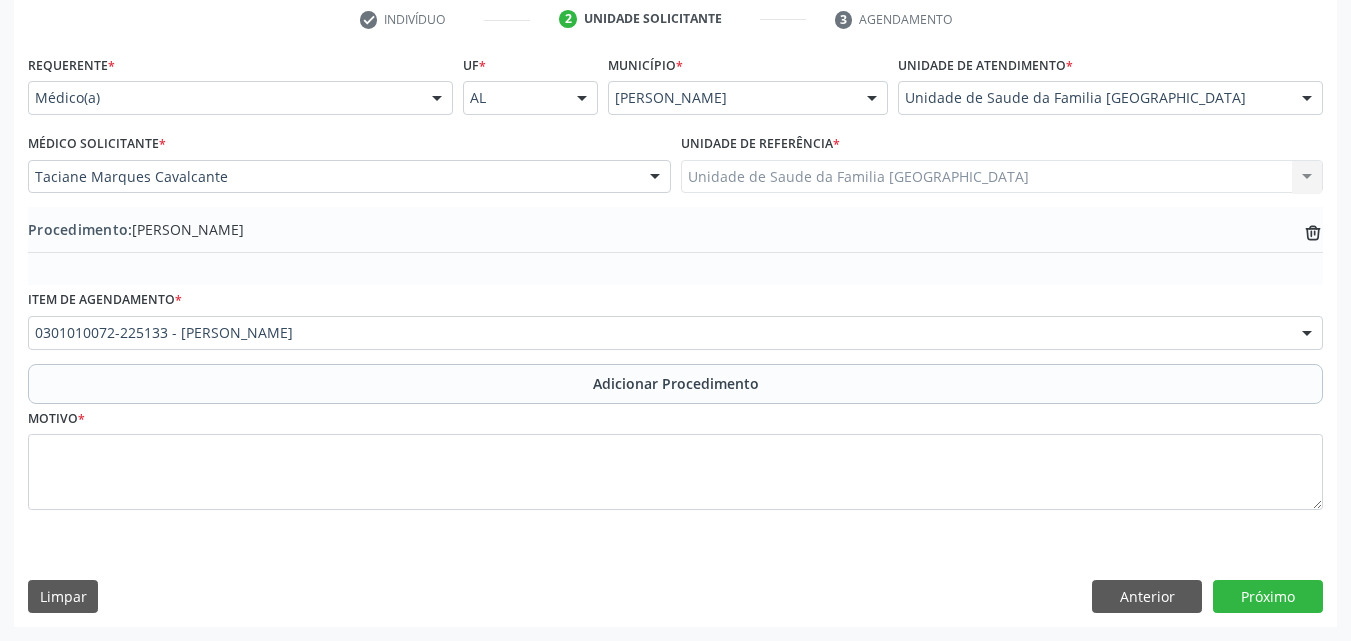 scroll, scrollTop: 412, scrollLeft: 0, axis: vertical 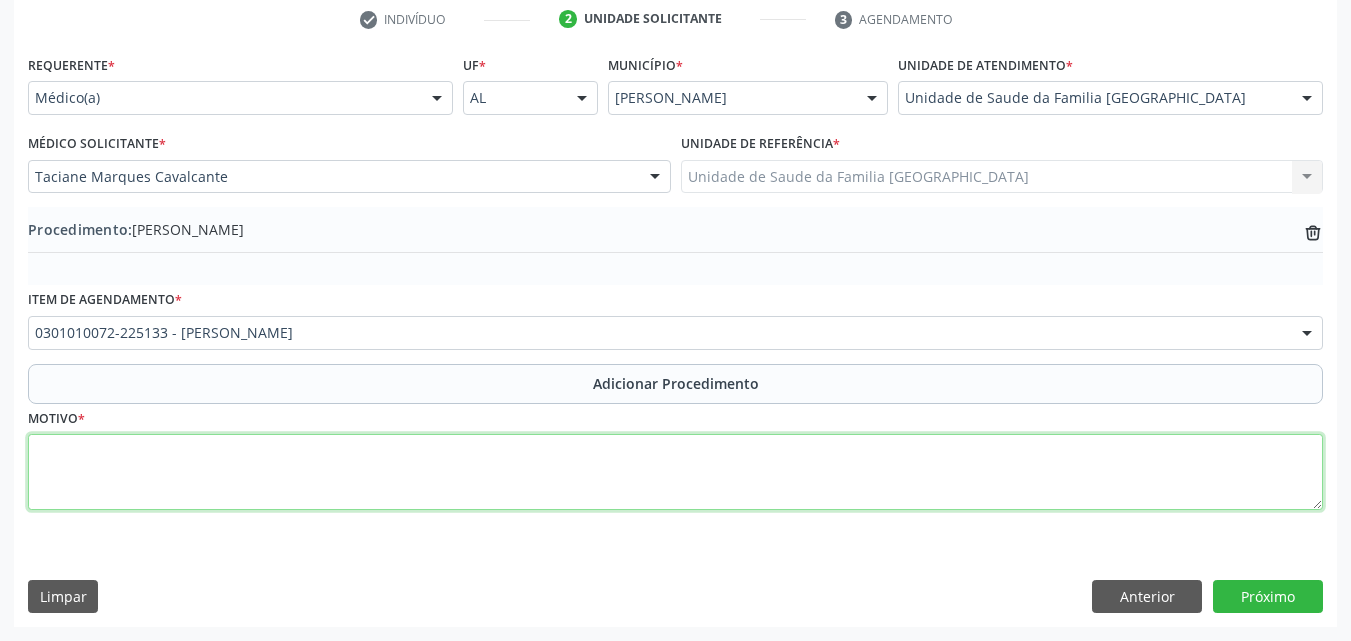 click at bounding box center [675, 472] 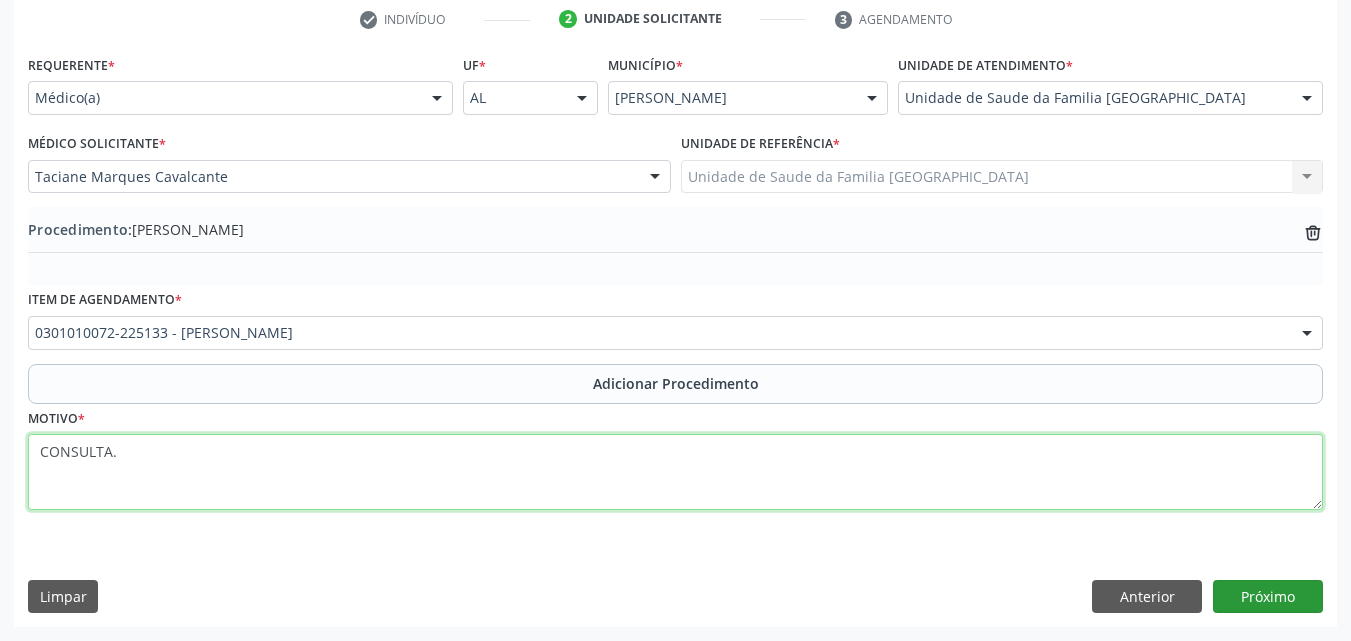 type on "CONSULTA." 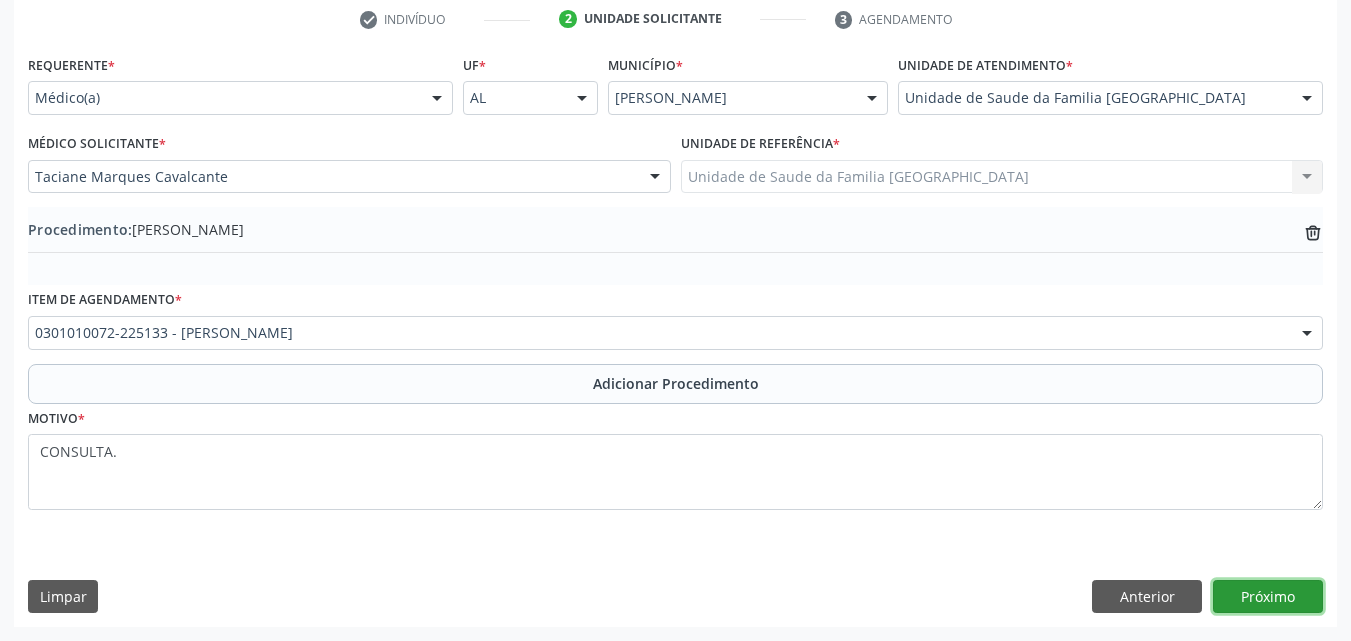 click on "Próximo" at bounding box center (1268, 597) 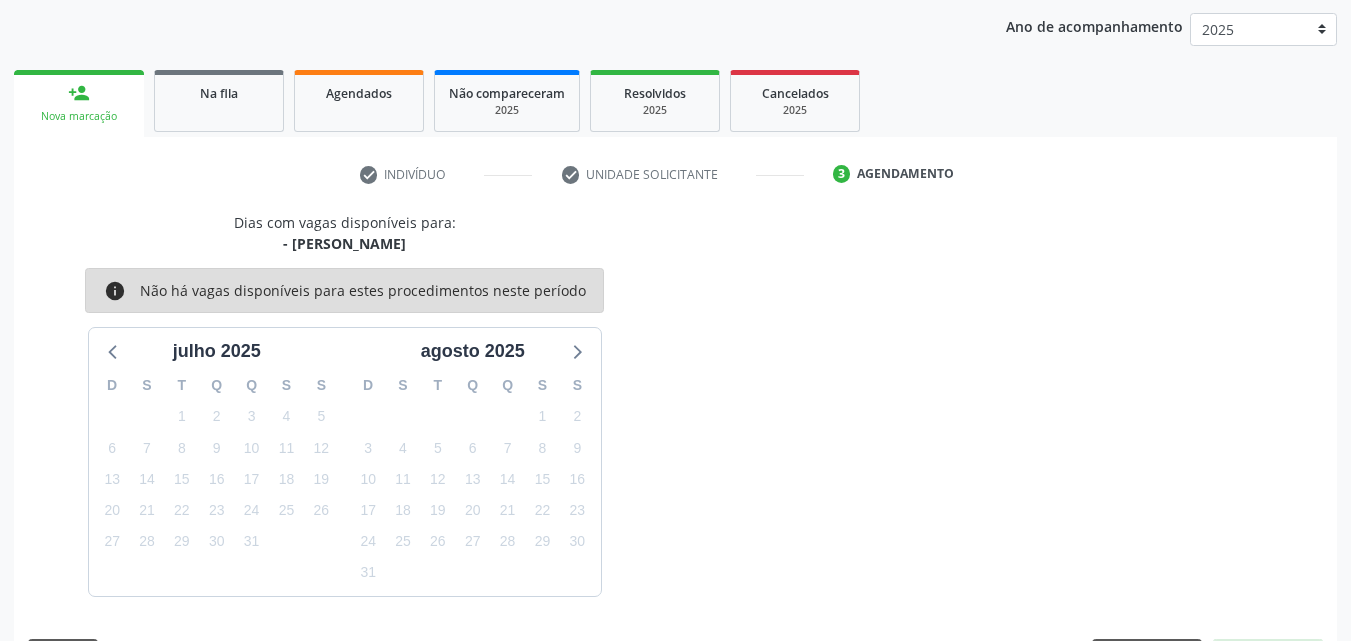 scroll, scrollTop: 316, scrollLeft: 0, axis: vertical 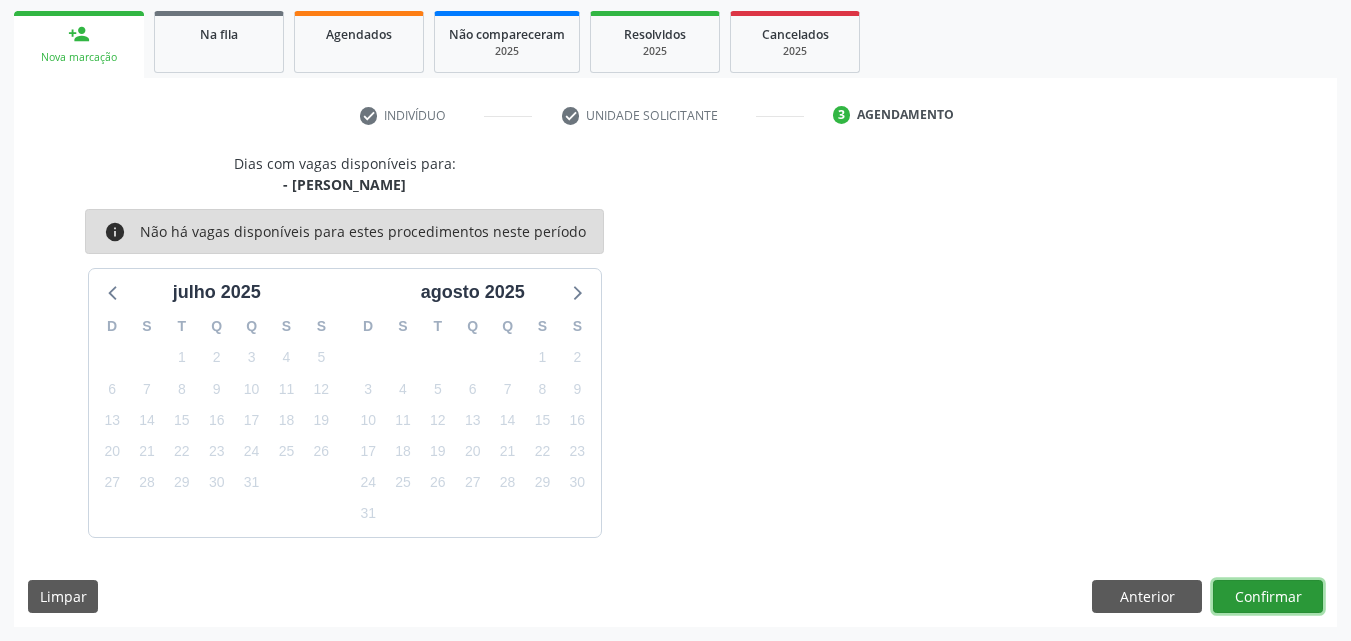 click on "Confirmar" at bounding box center (1268, 597) 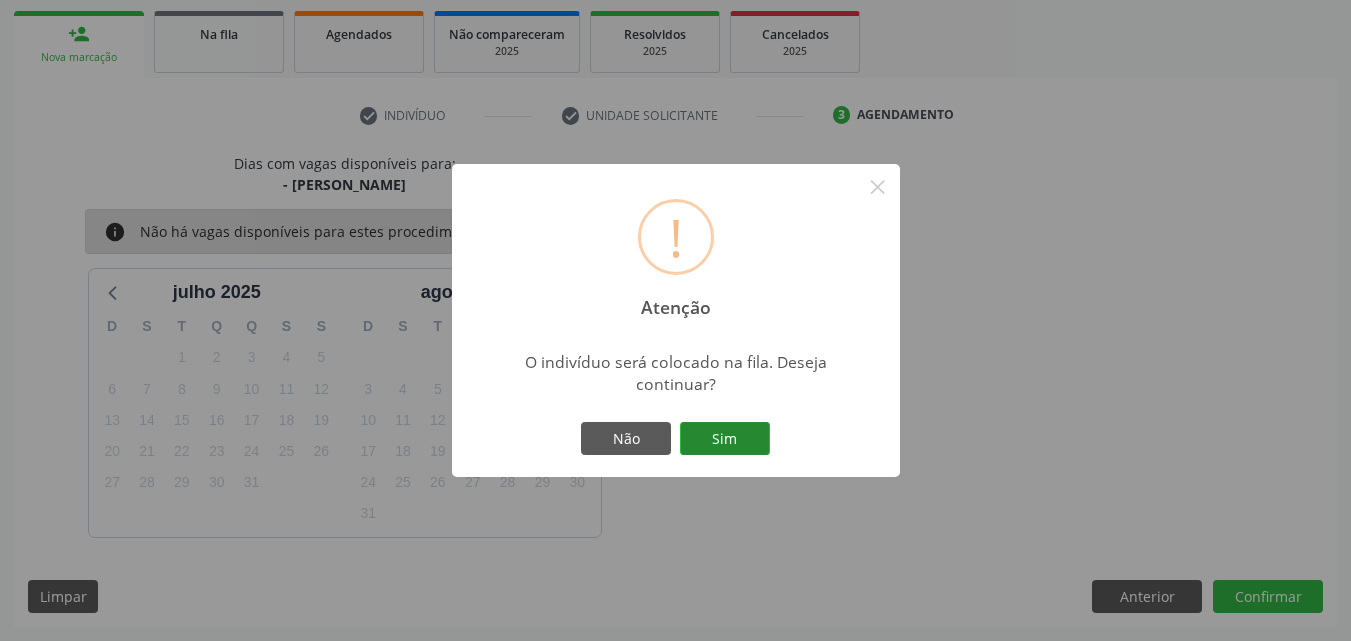 click on "Sim" at bounding box center [725, 439] 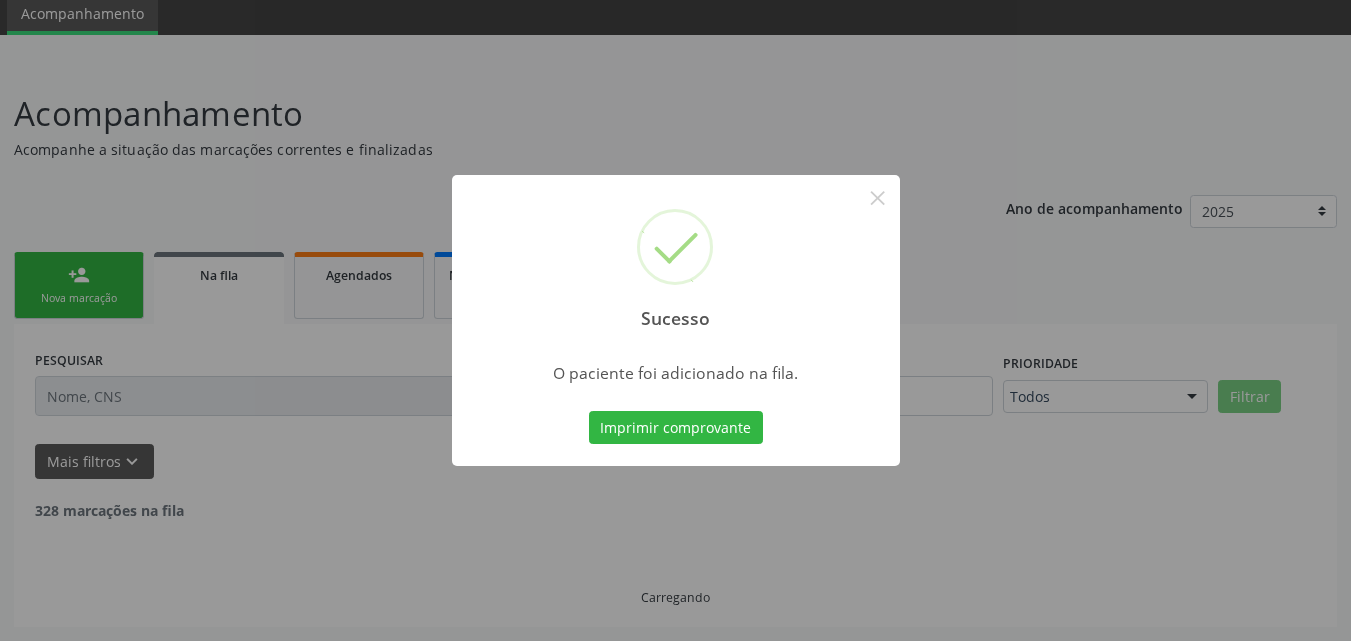 scroll, scrollTop: 54, scrollLeft: 0, axis: vertical 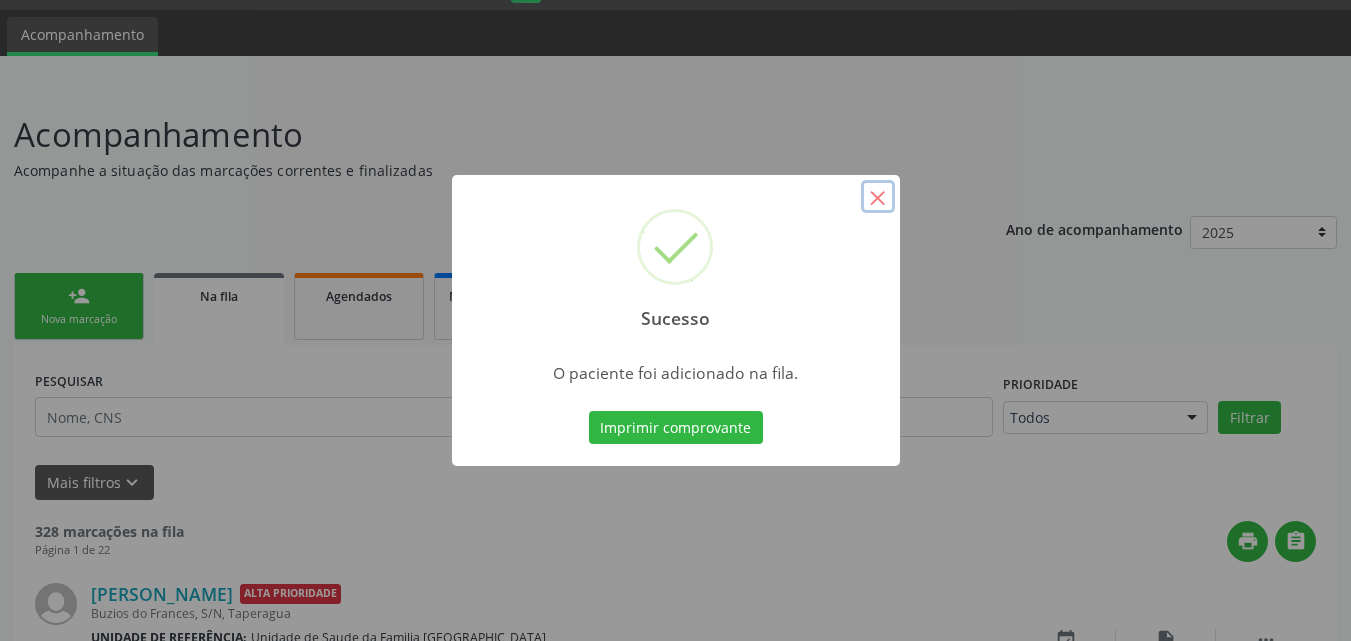 click on "×" at bounding box center (878, 197) 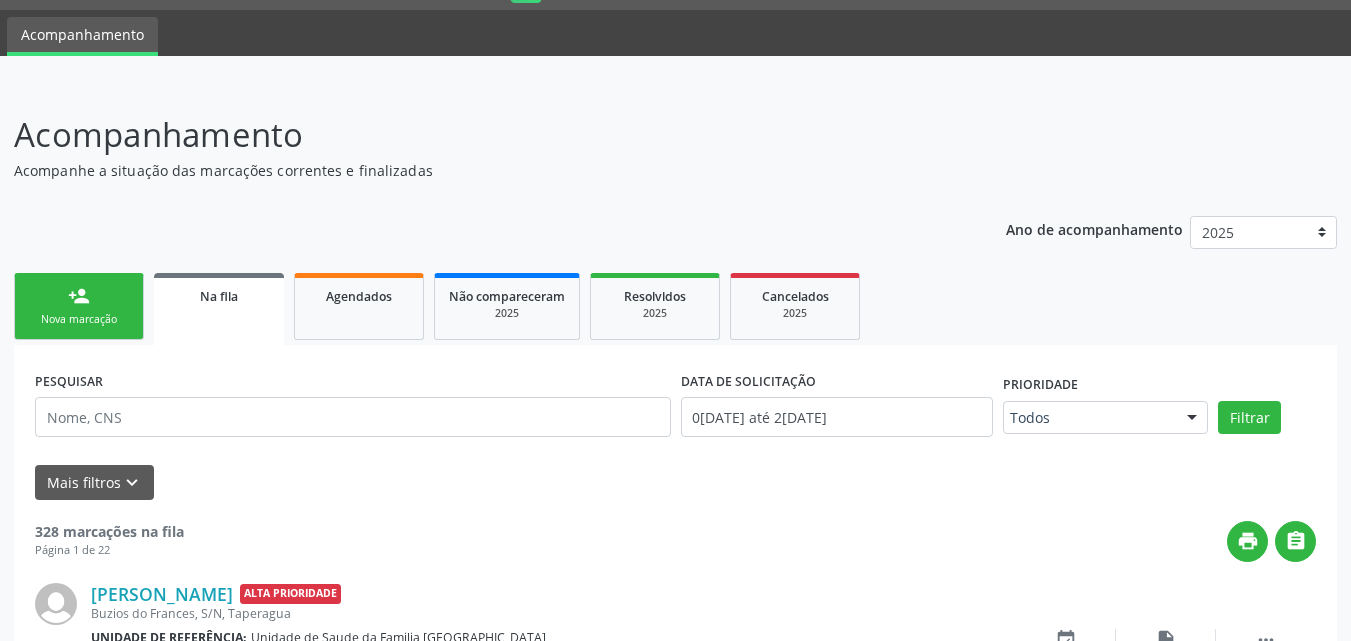 click on "Nova marcação" at bounding box center [79, 319] 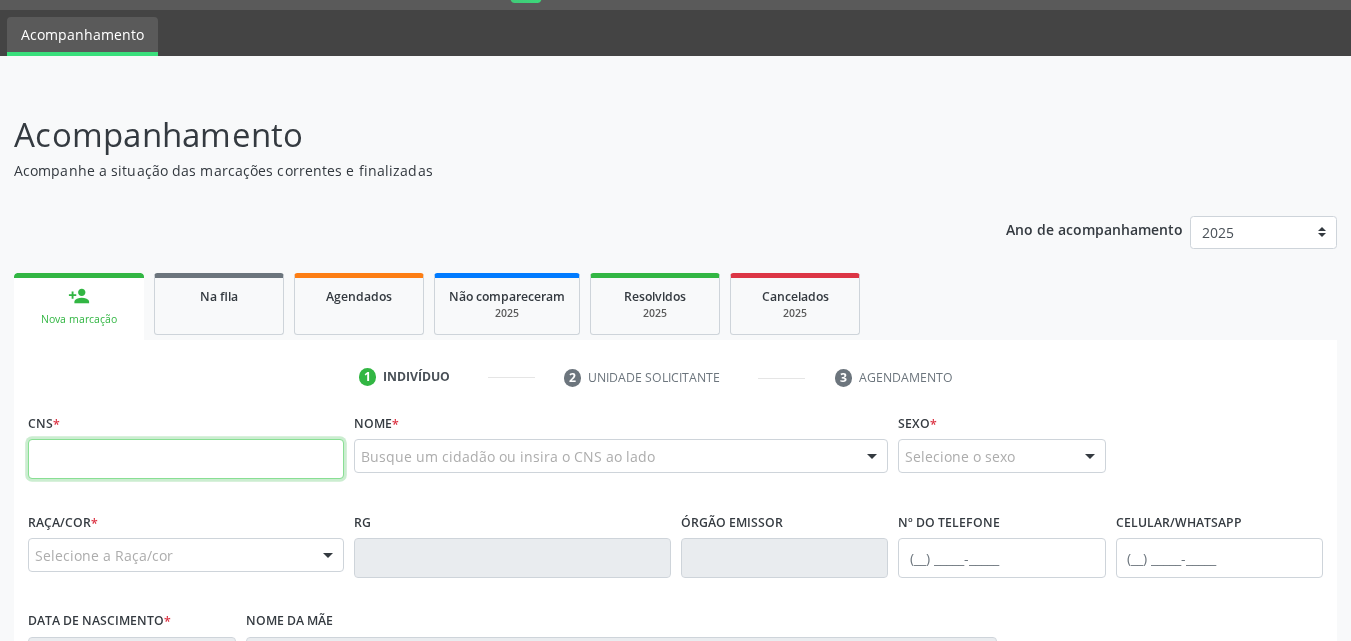 click at bounding box center [186, 459] 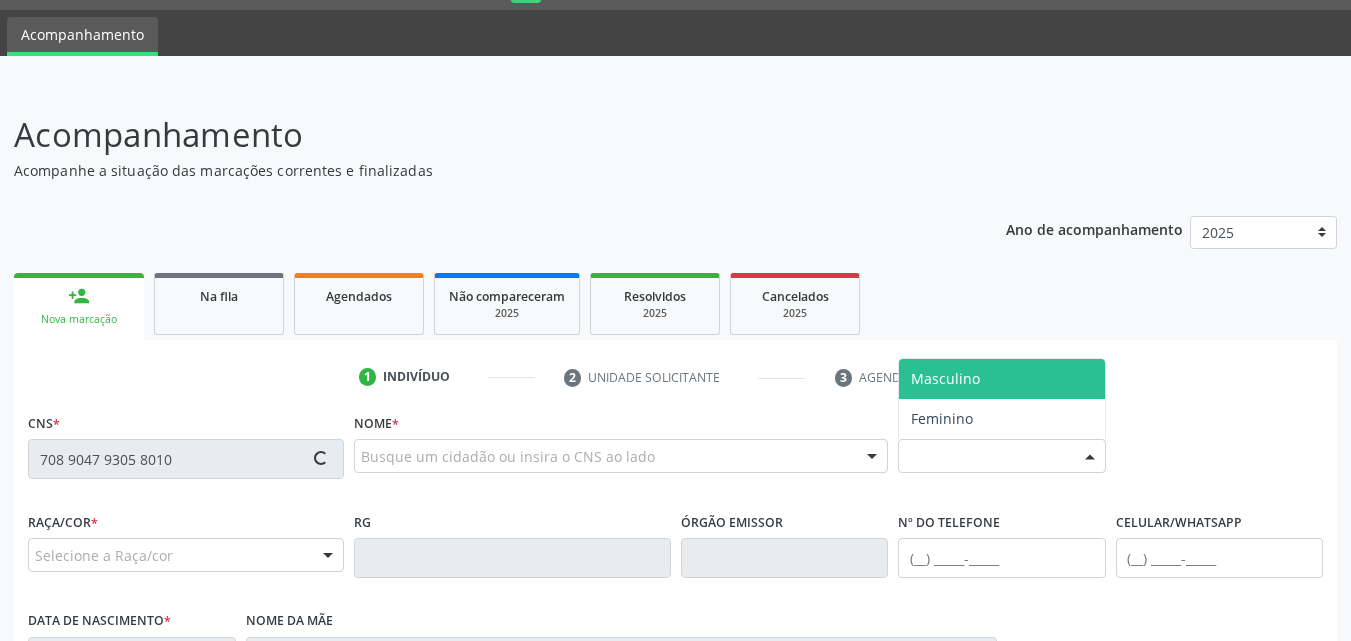 type on "708 9047 9305 8010" 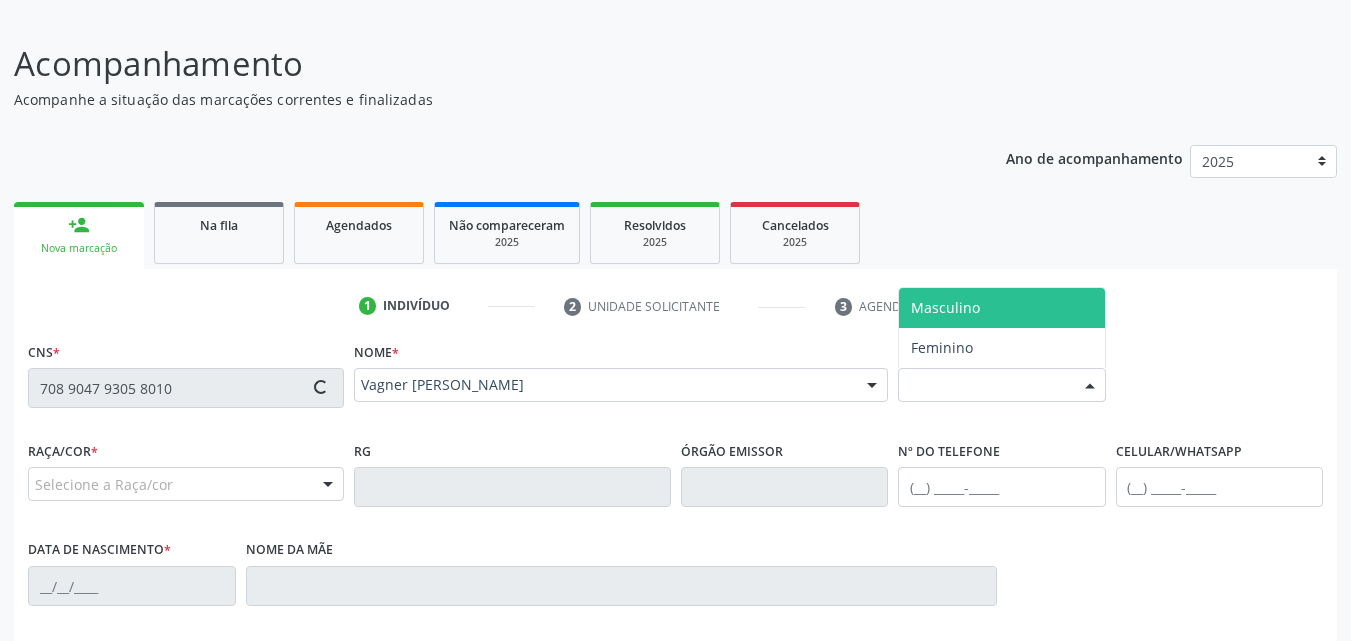 scroll, scrollTop: 471, scrollLeft: 0, axis: vertical 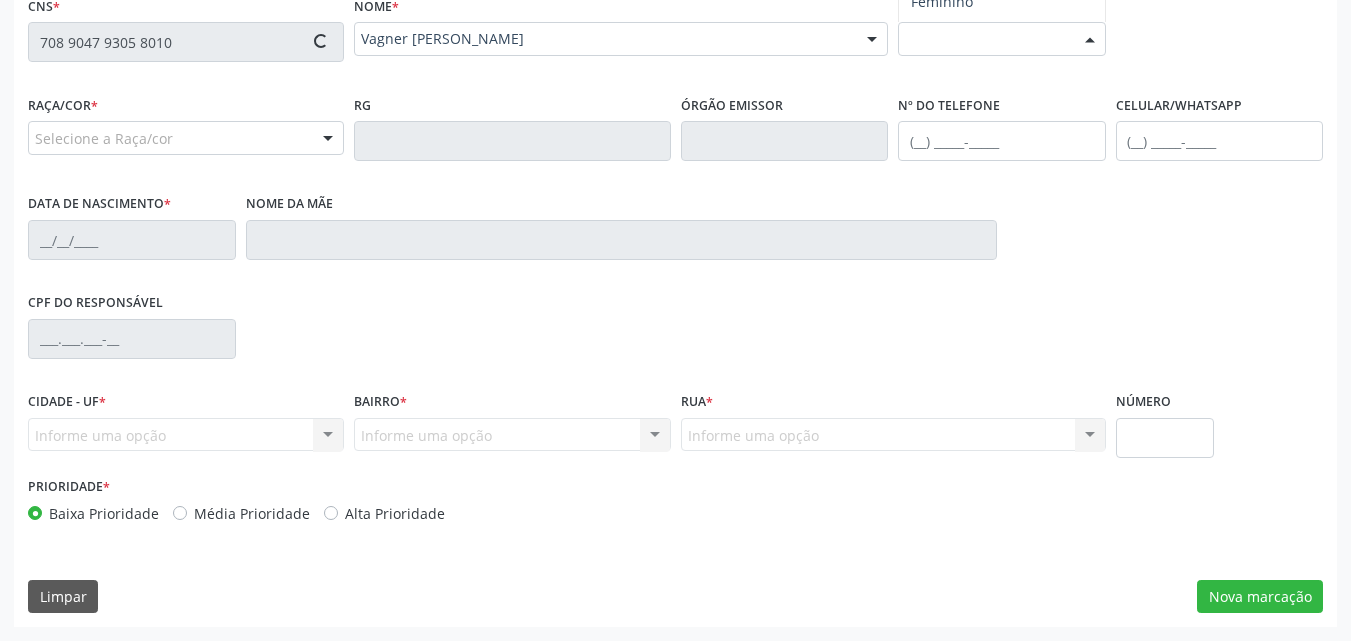 type on "[PHONE_NUMBER]" 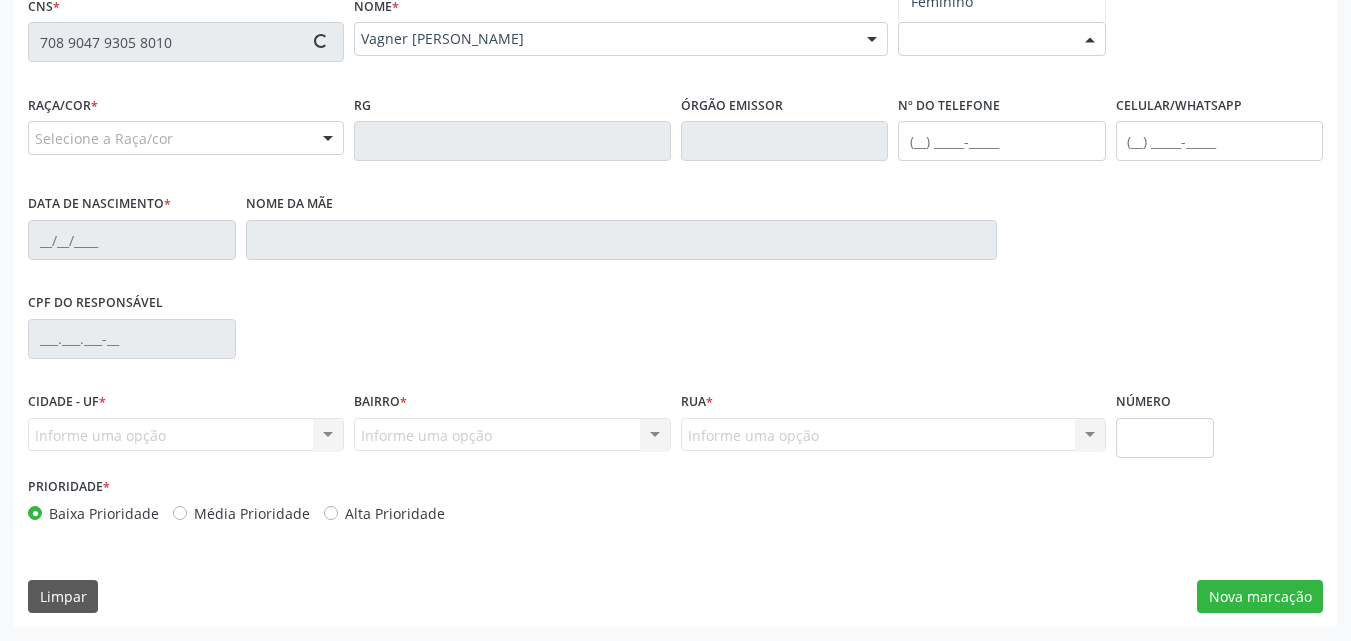 type on "1[DATE]" 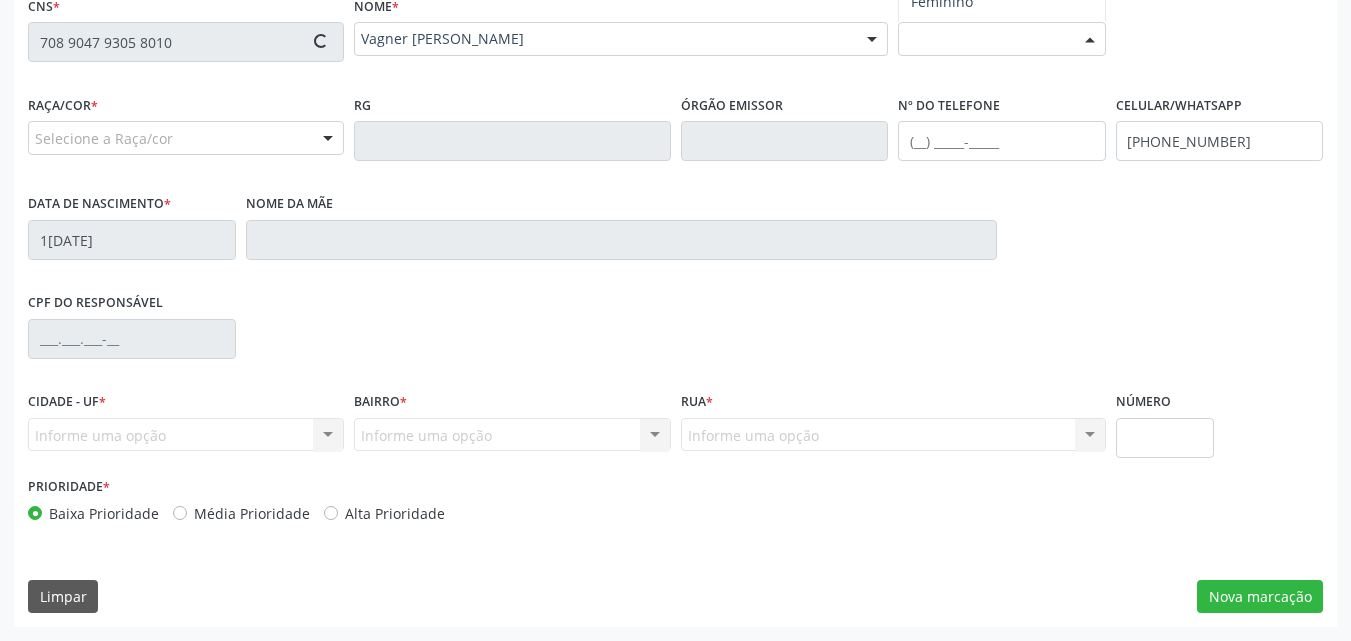type on "[PERSON_NAME]" 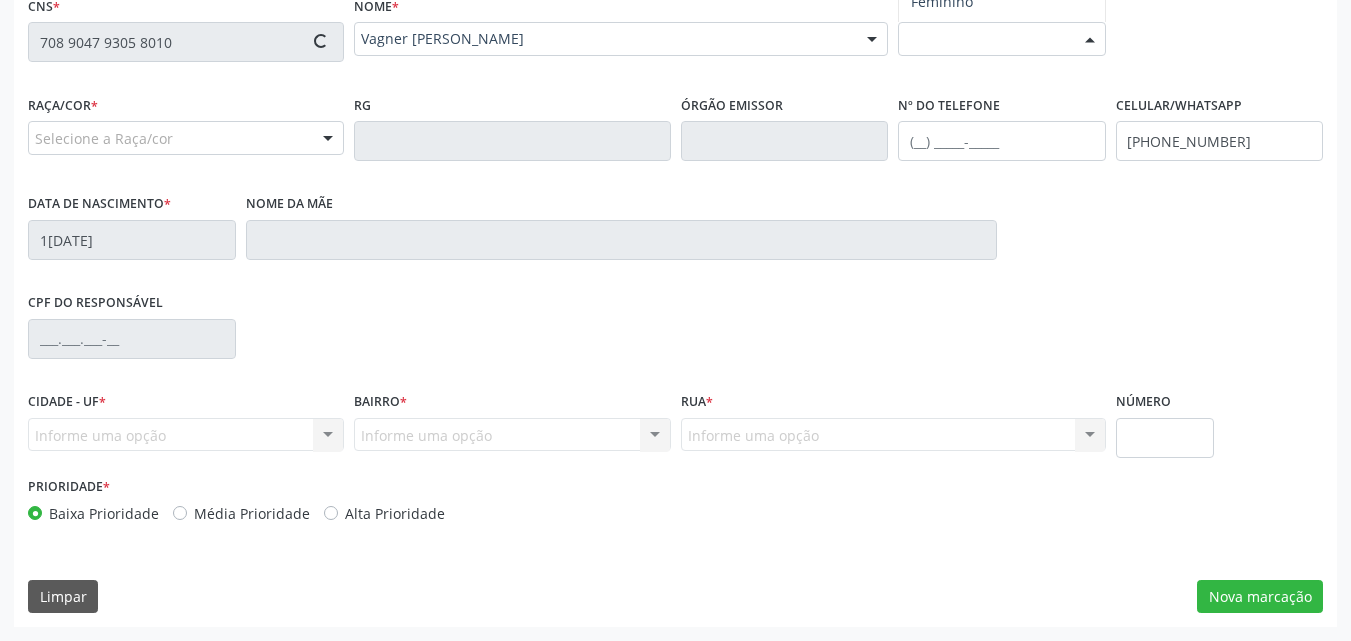type on "S/N" 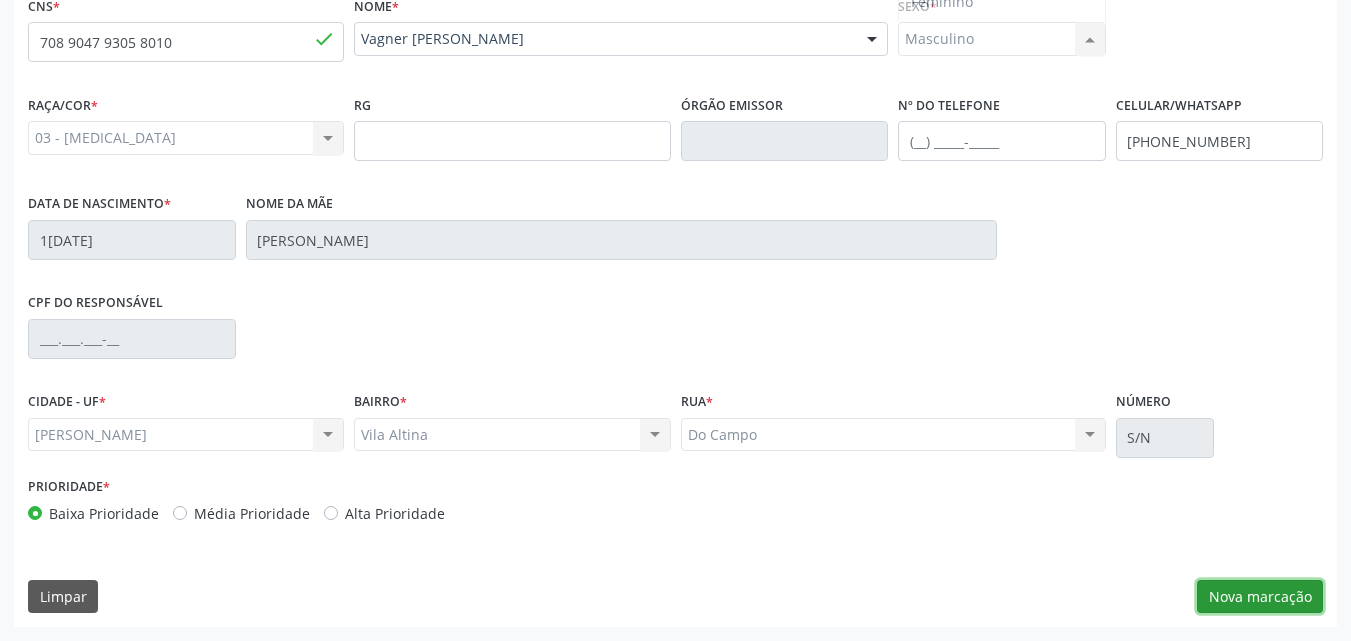 click on "Nova marcação" at bounding box center (1260, 597) 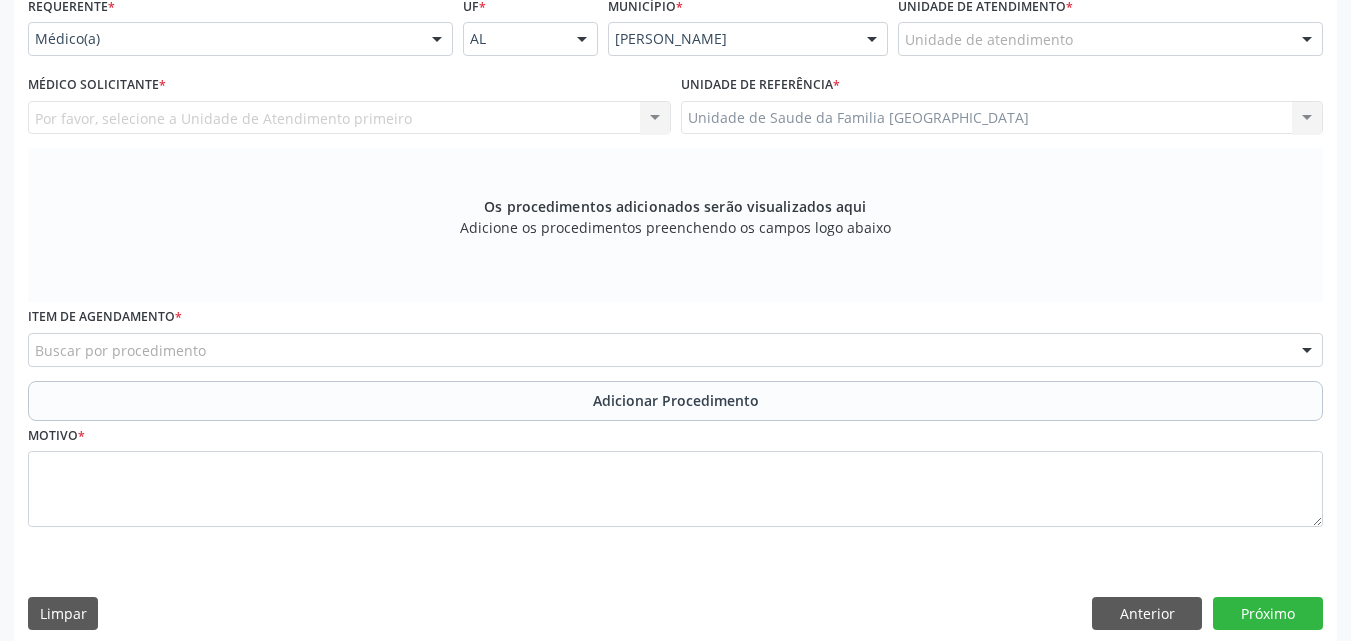 scroll, scrollTop: 4, scrollLeft: 0, axis: vertical 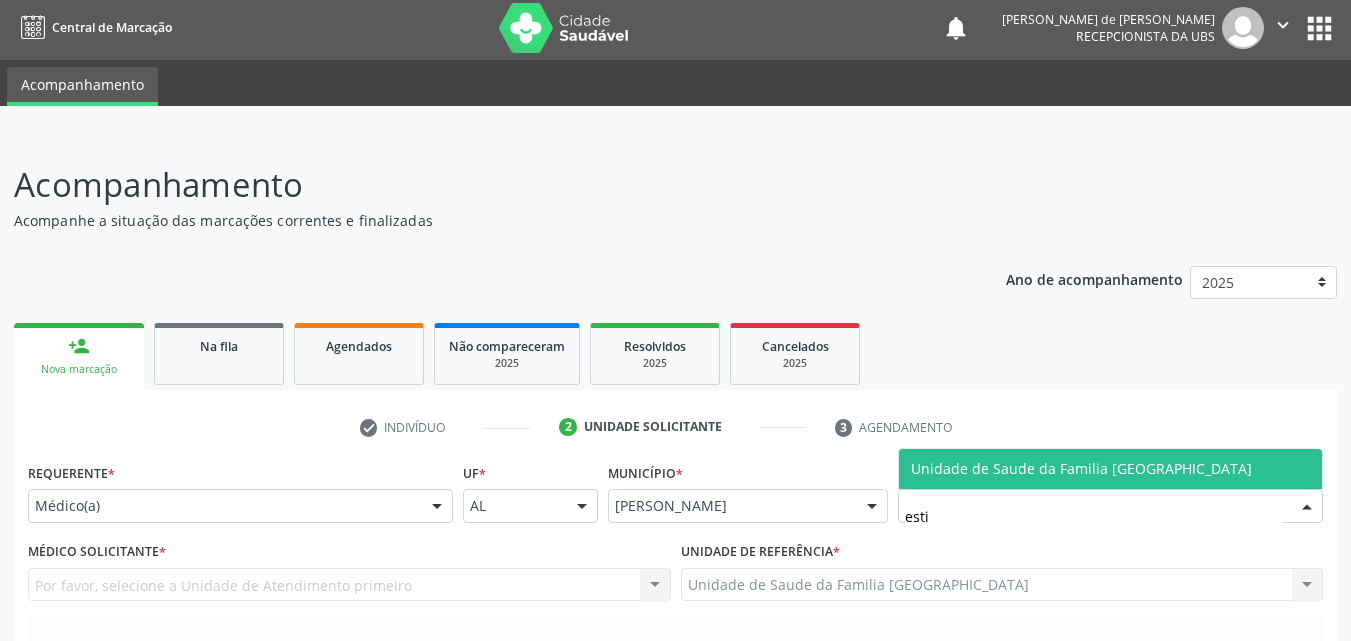 type on "estiv" 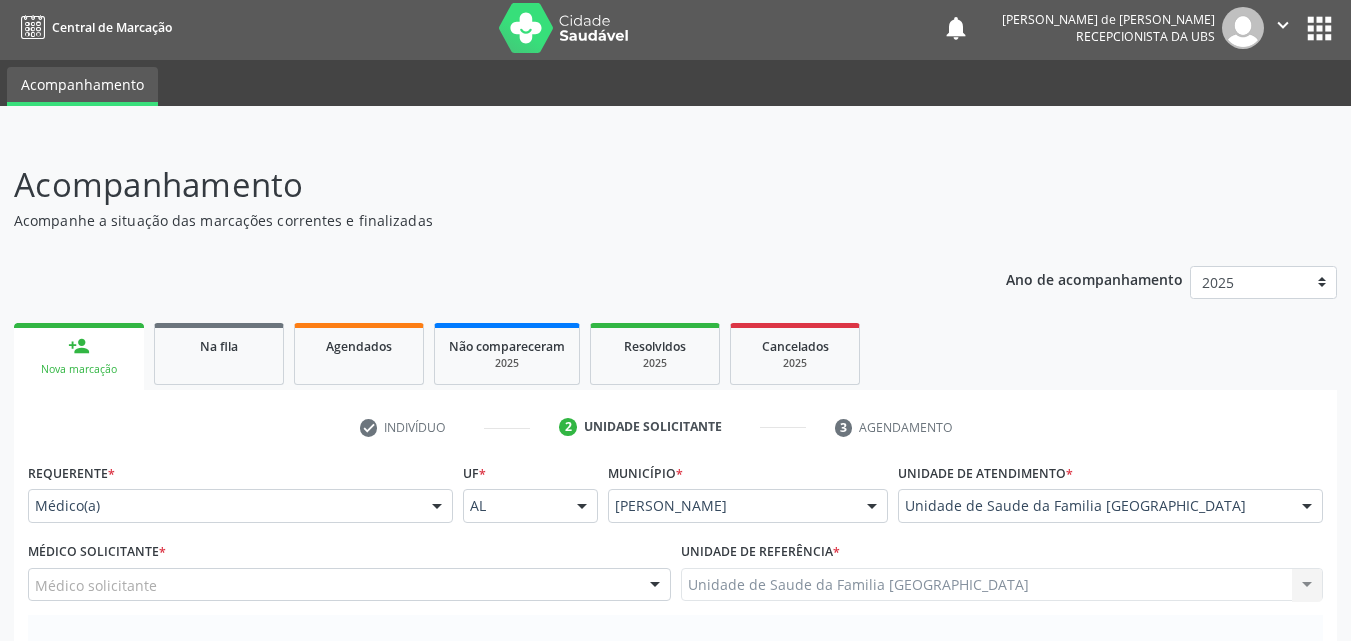 scroll, scrollTop: 471, scrollLeft: 0, axis: vertical 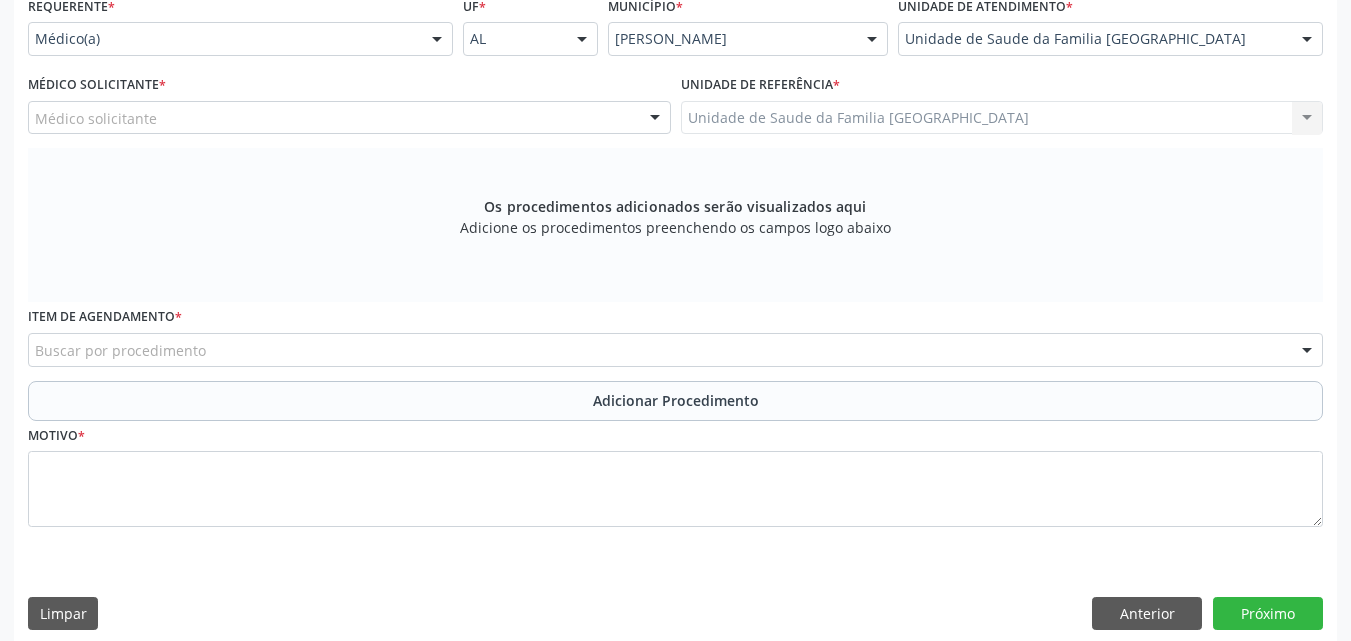 click on "Médico solicitante" at bounding box center [349, 118] 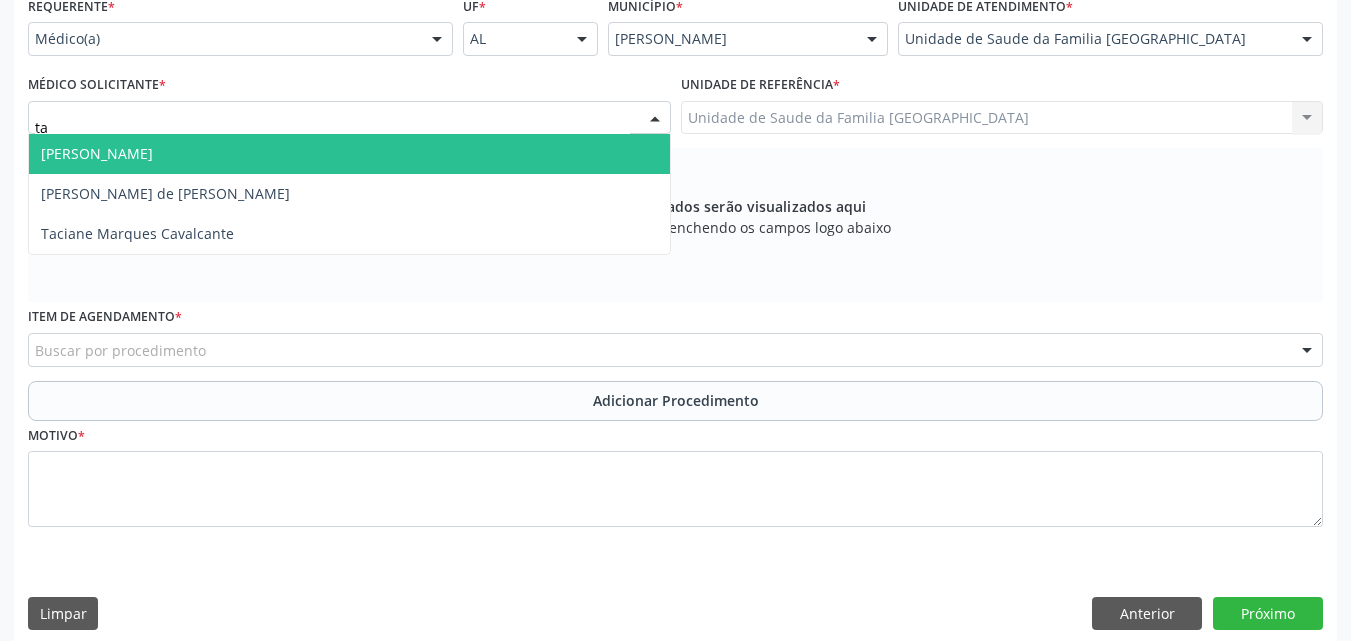 type on "tac" 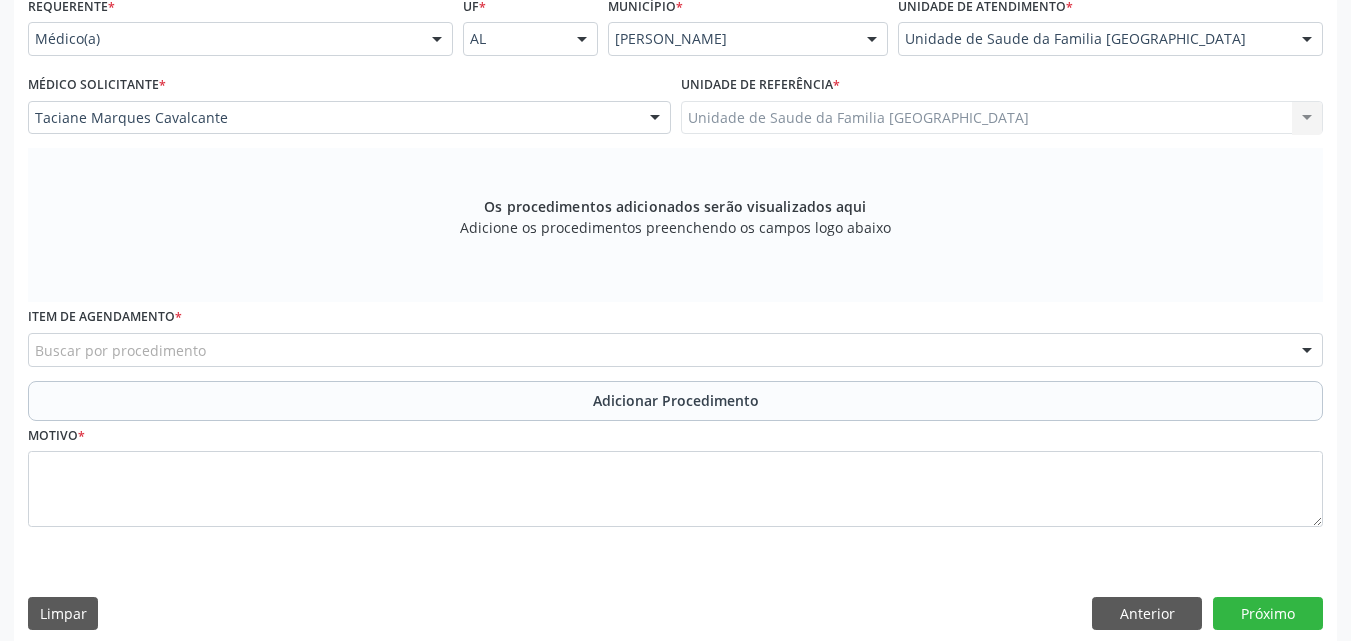 click on "Buscar por procedimento" at bounding box center [675, 350] 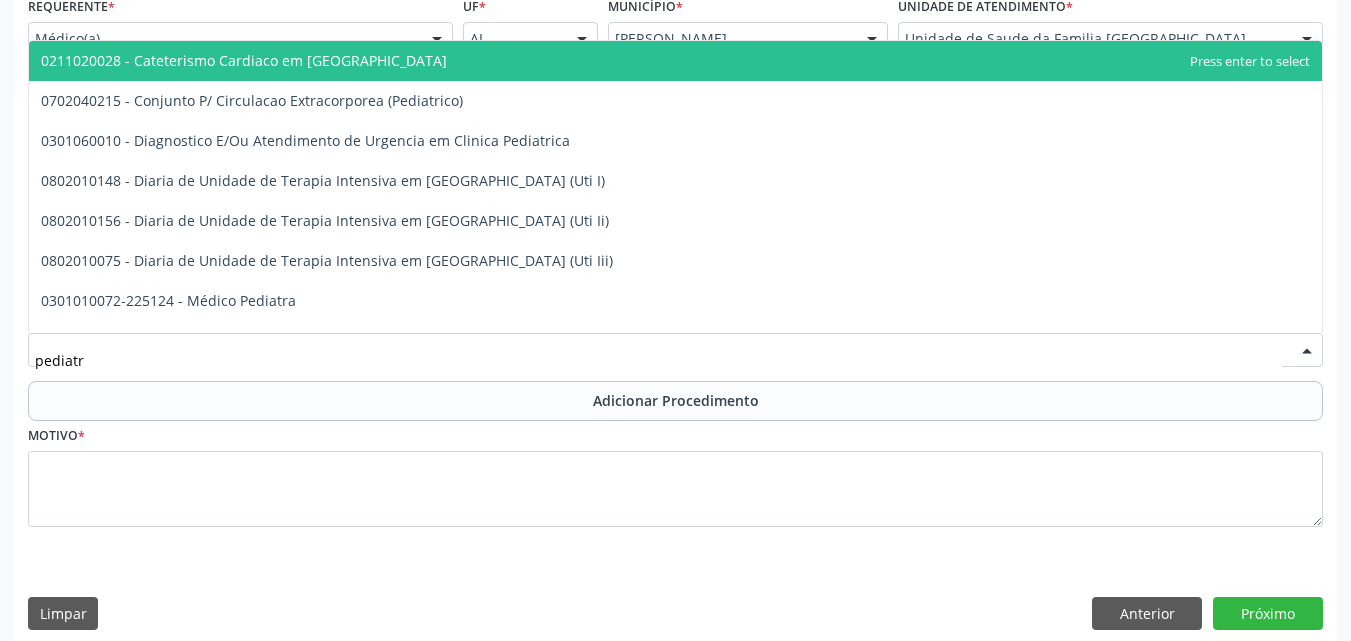 type on "pediatra" 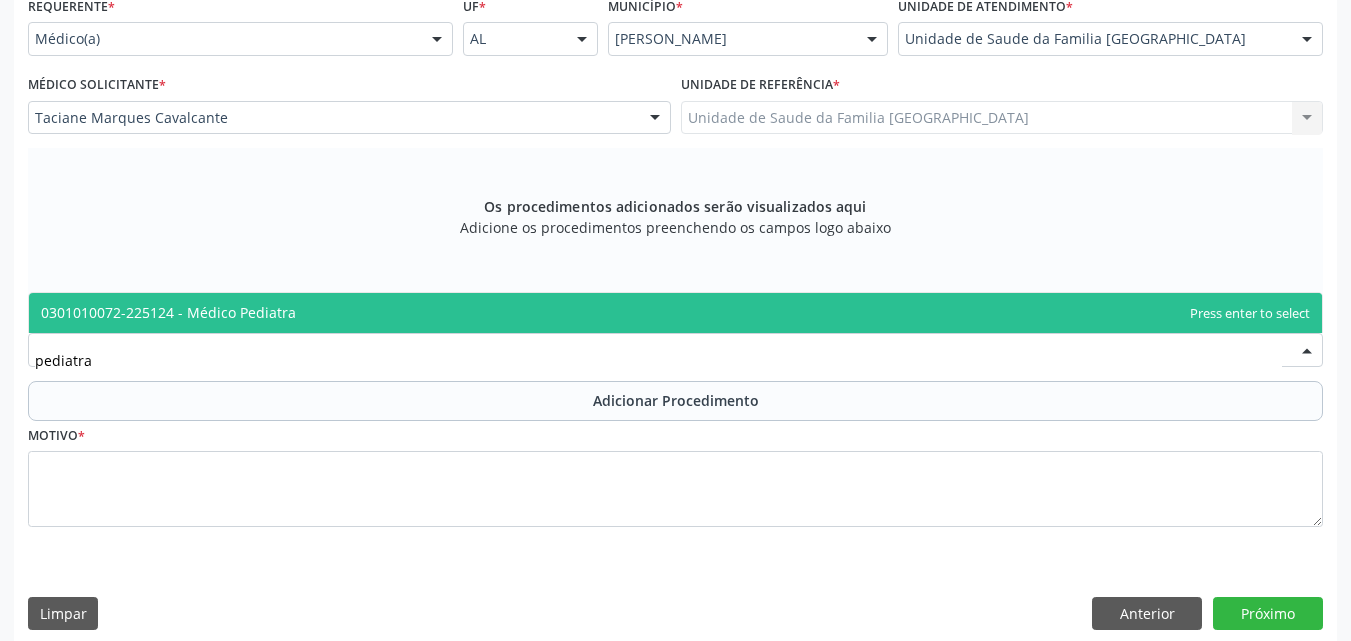 click on "0301010072-225124 - Médico Pediatra" at bounding box center (675, 313) 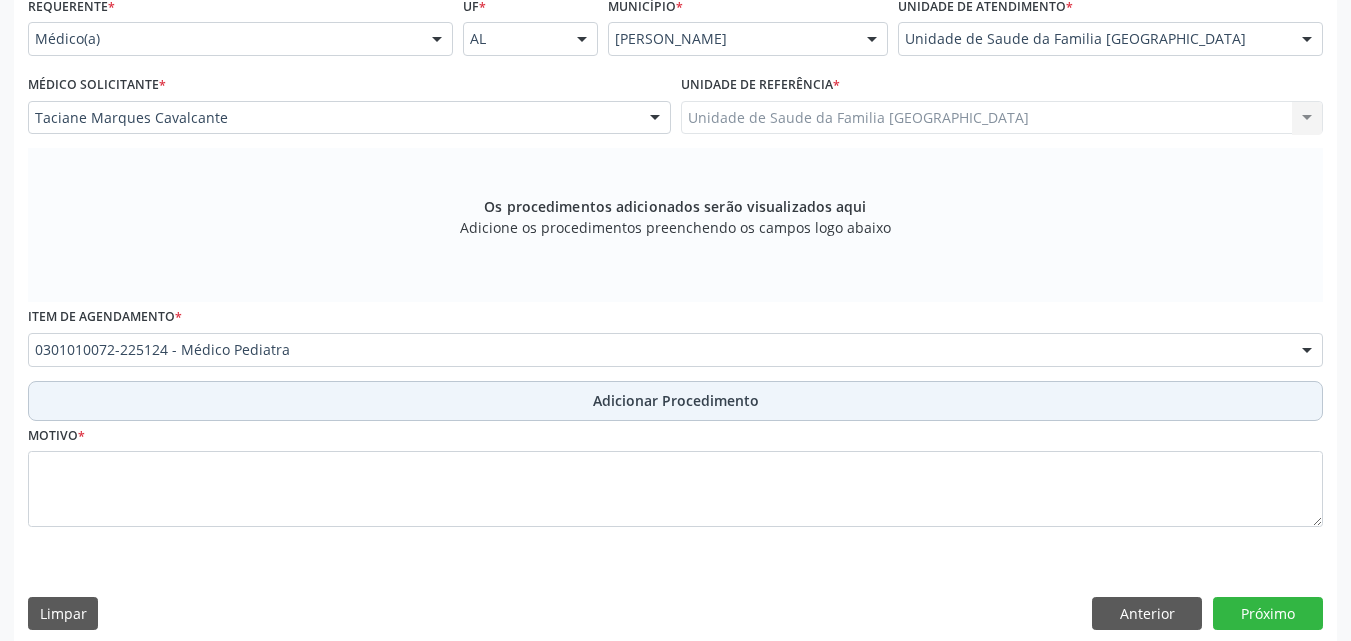 click on "Adicionar Procedimento" at bounding box center [675, 401] 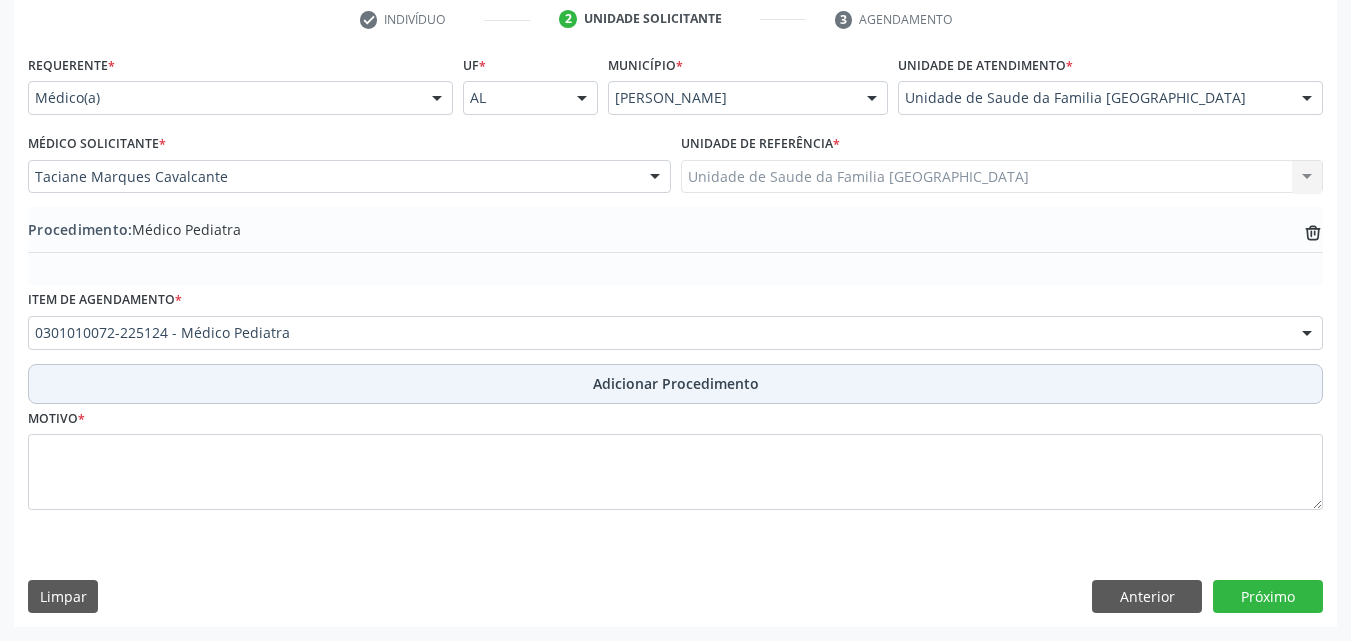 scroll, scrollTop: 412, scrollLeft: 0, axis: vertical 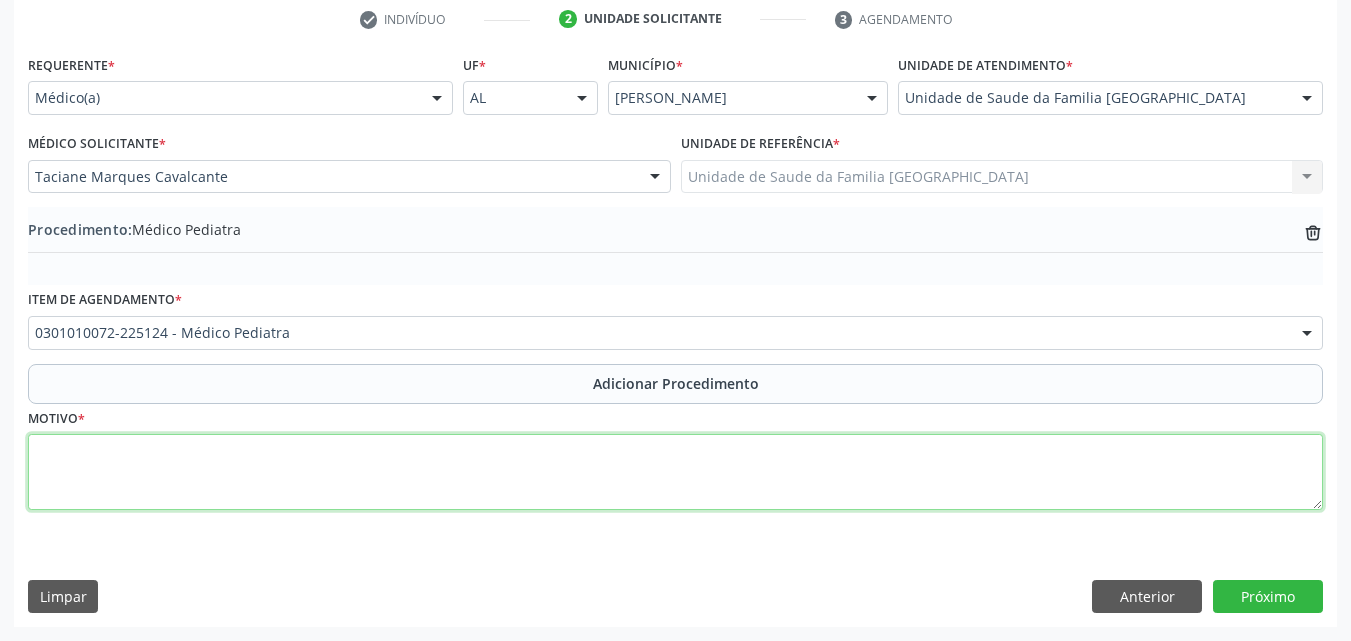 click at bounding box center (675, 472) 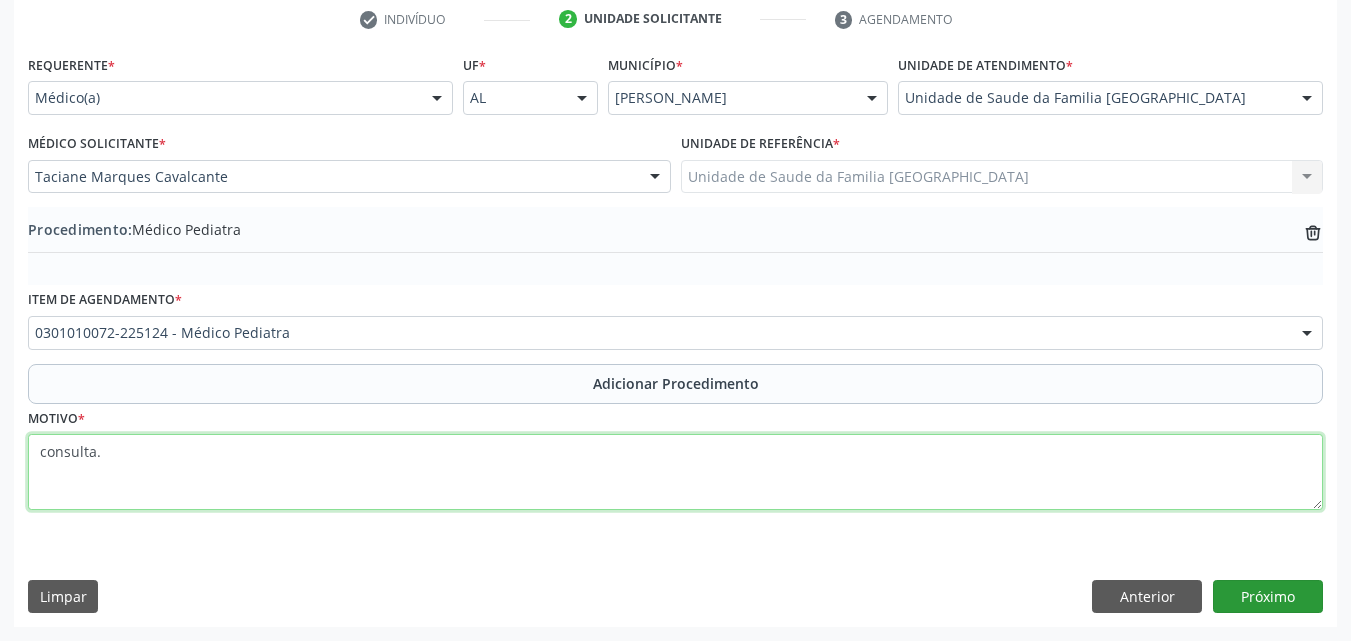 type on "consulta." 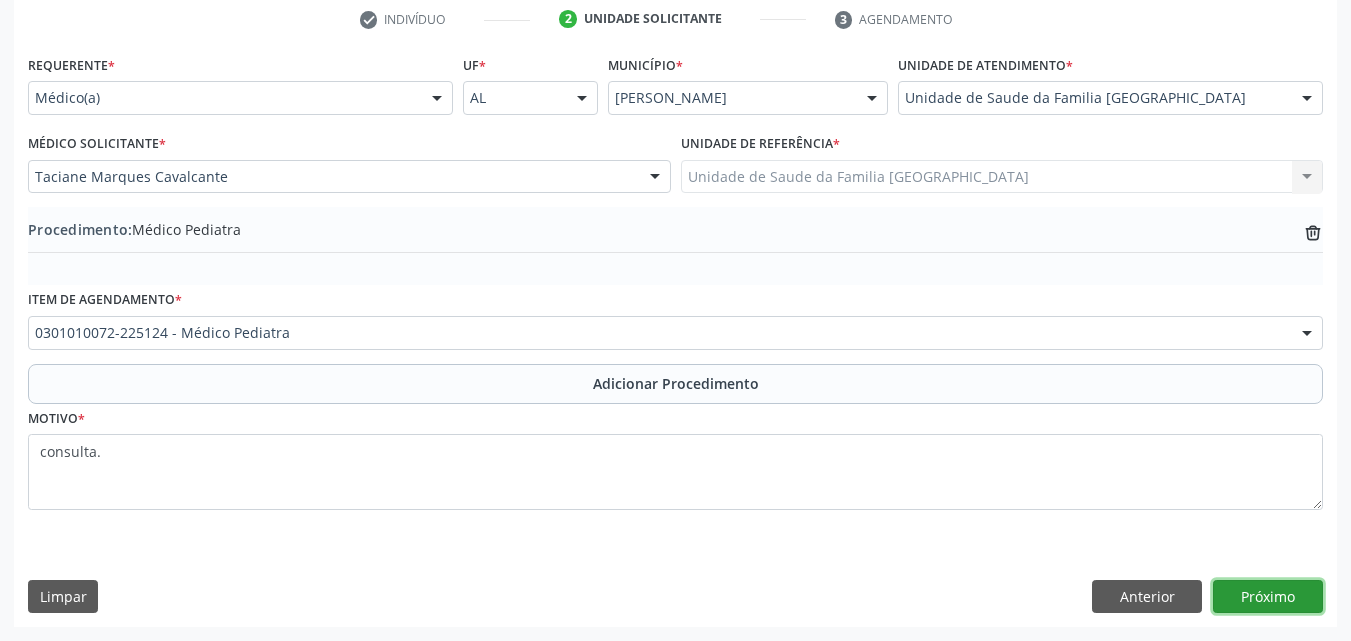 click on "Próximo" at bounding box center (1268, 597) 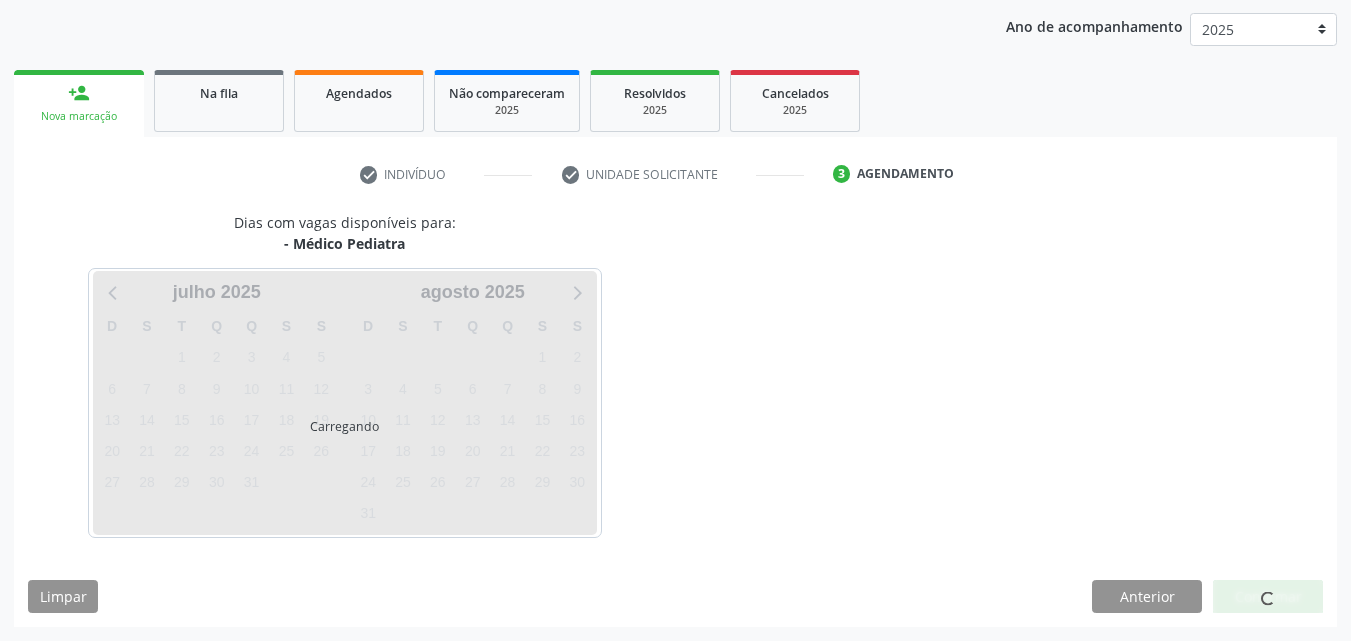 scroll, scrollTop: 316, scrollLeft: 0, axis: vertical 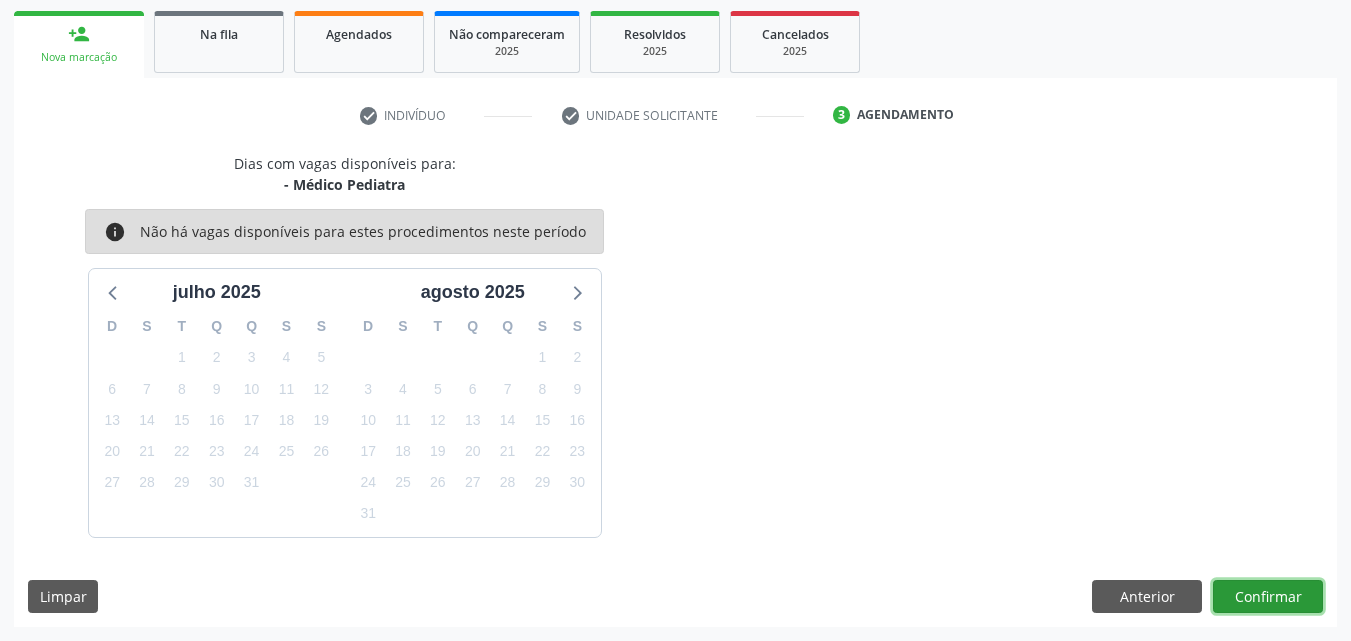 click on "Confirmar" at bounding box center [1268, 597] 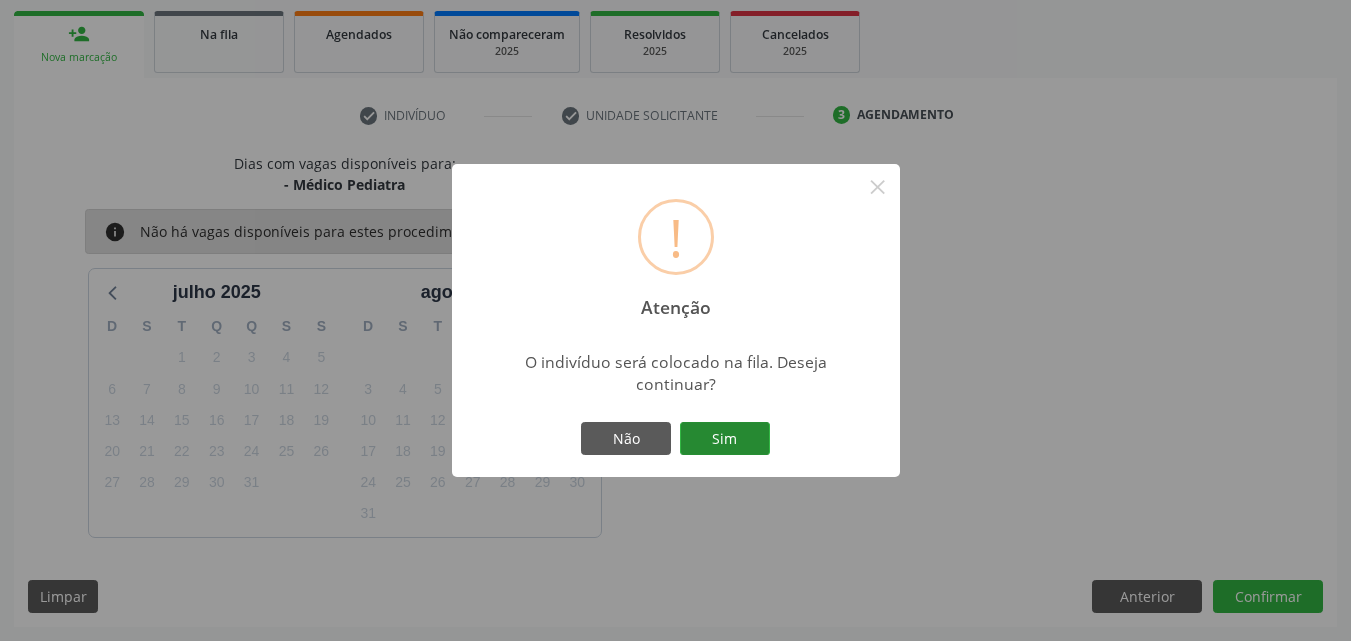 click on "Sim" at bounding box center (725, 439) 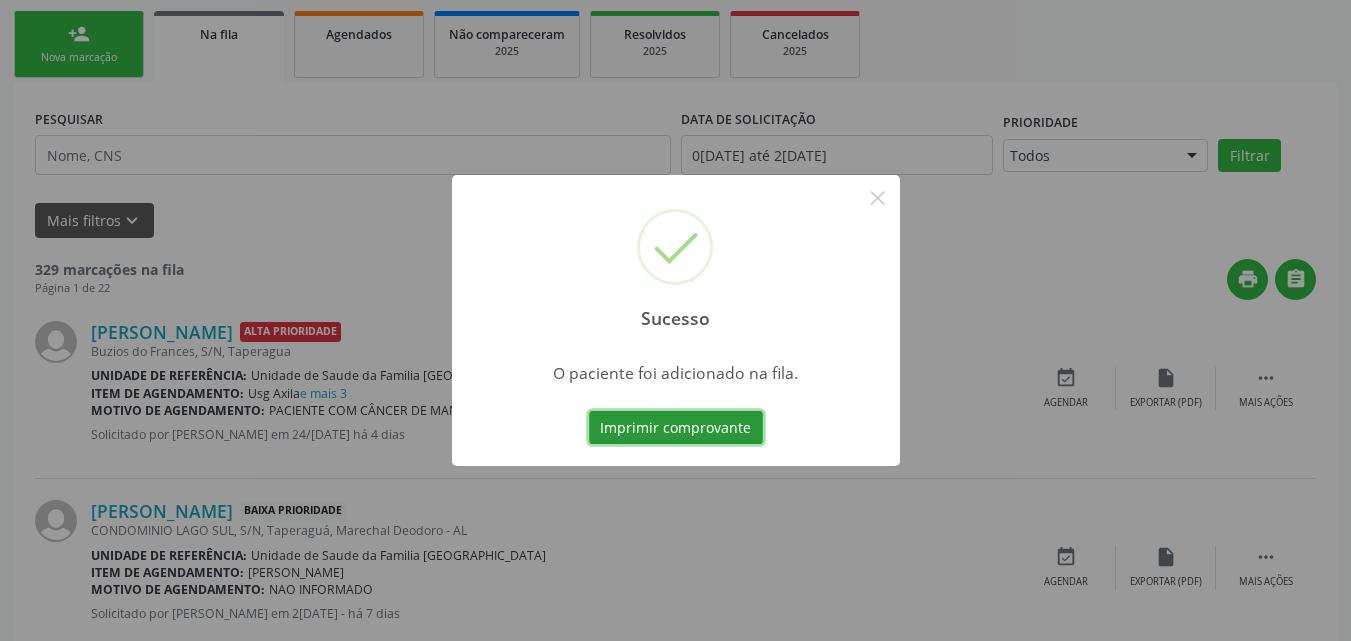 scroll, scrollTop: 54, scrollLeft: 0, axis: vertical 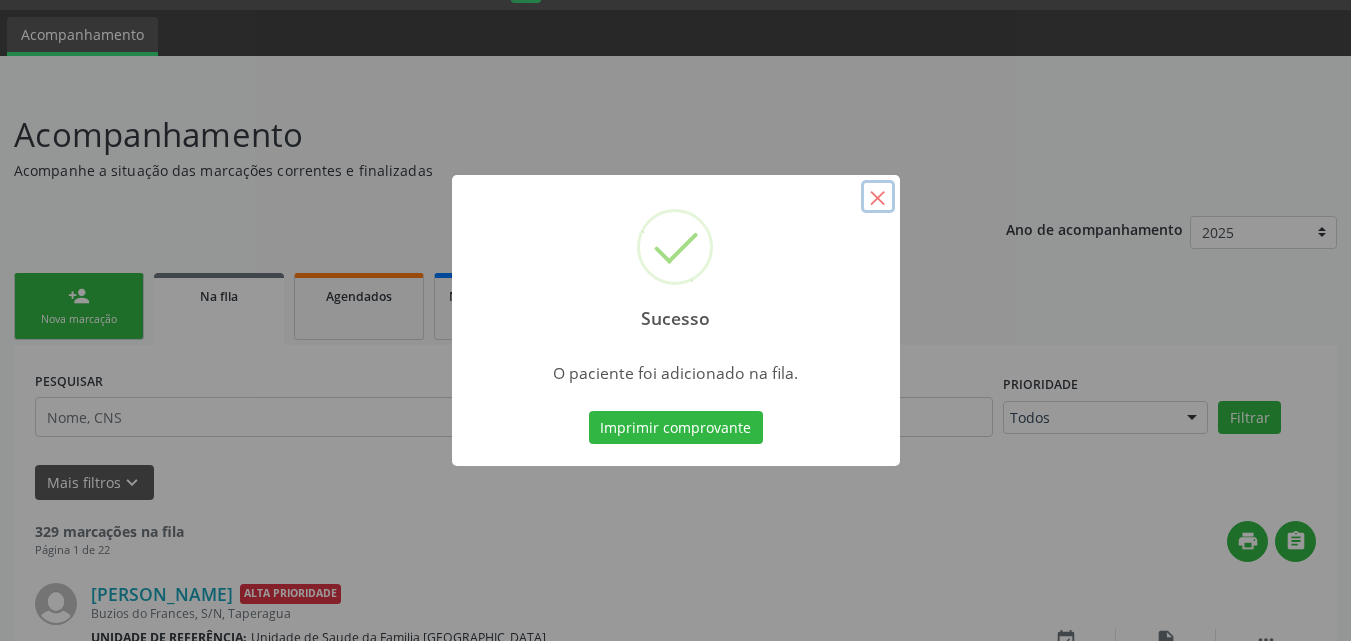 click on "×" at bounding box center (878, 197) 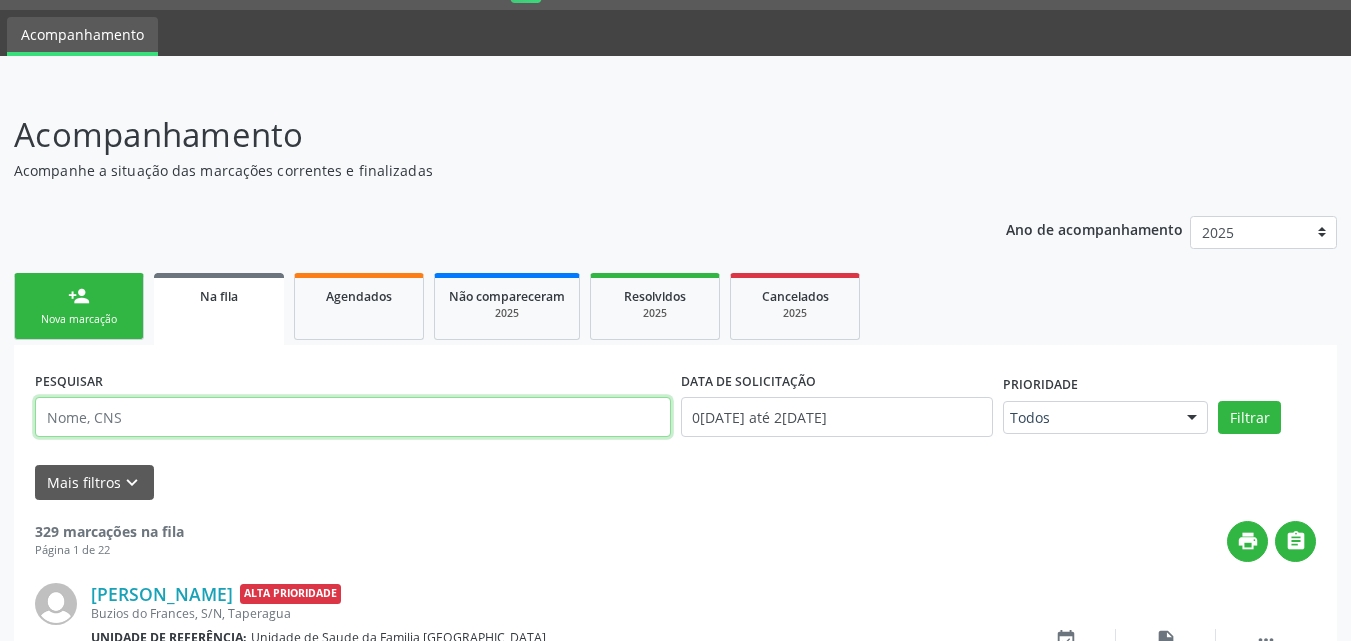 click at bounding box center (353, 417) 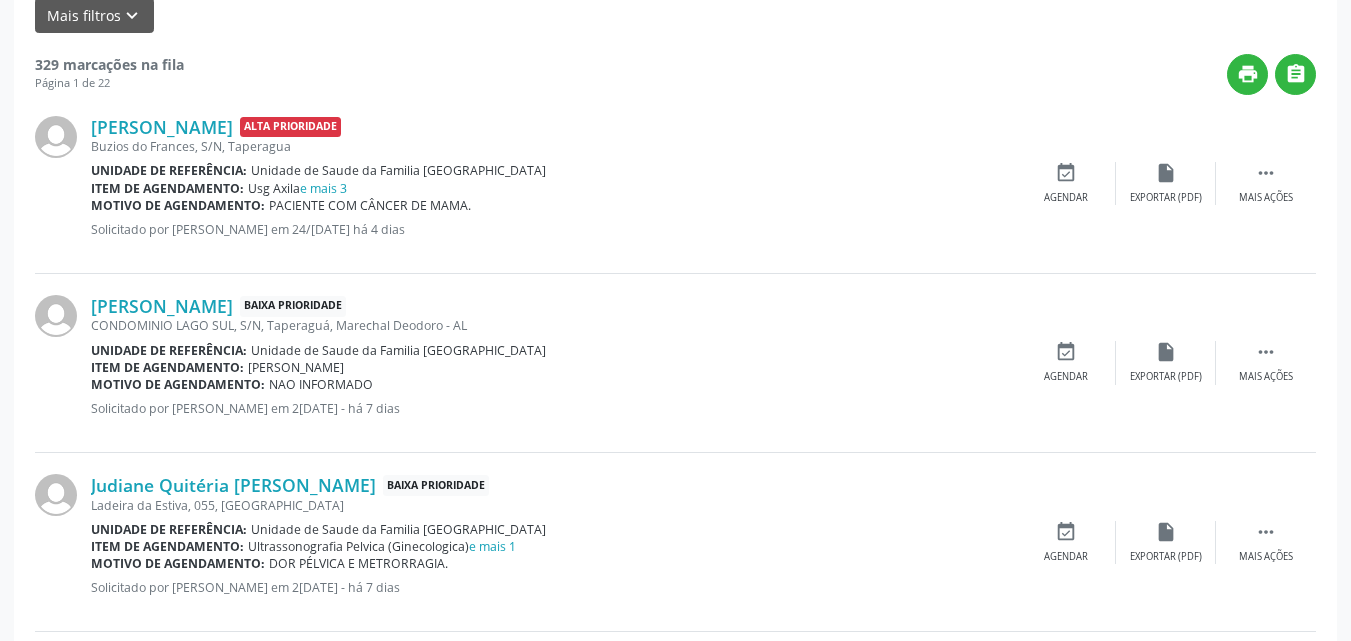 scroll, scrollTop: 0, scrollLeft: 0, axis: both 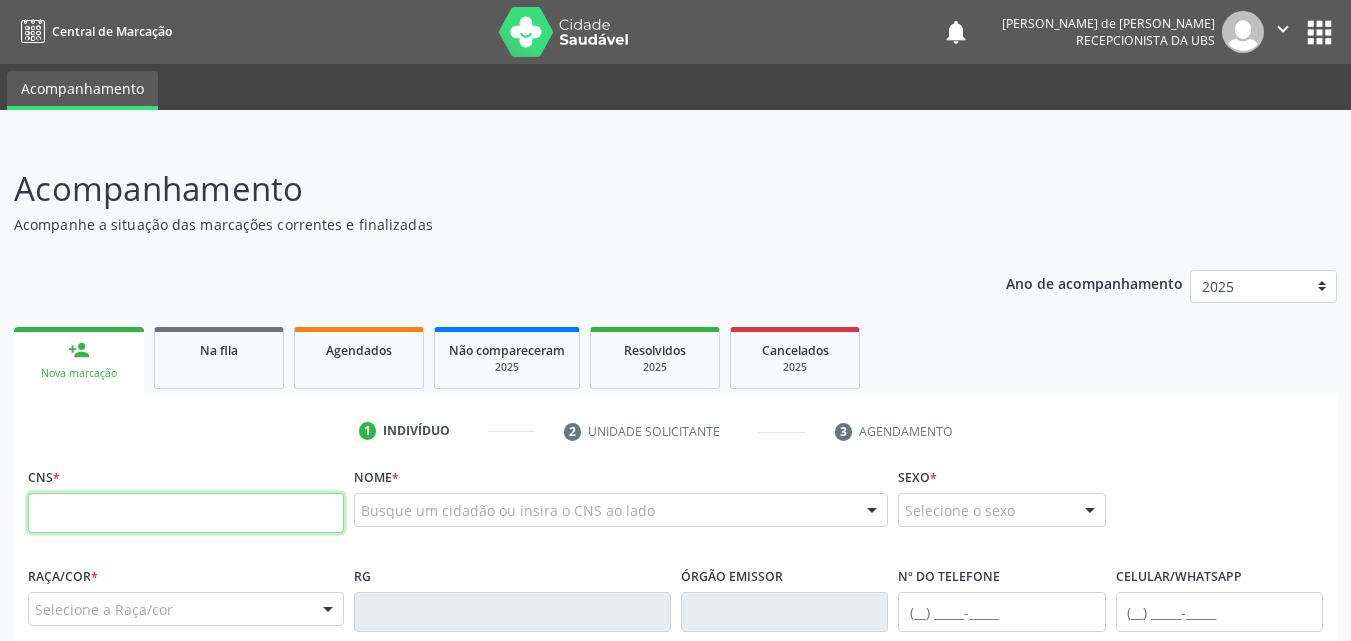 paste on "700 2064 3909 4524" 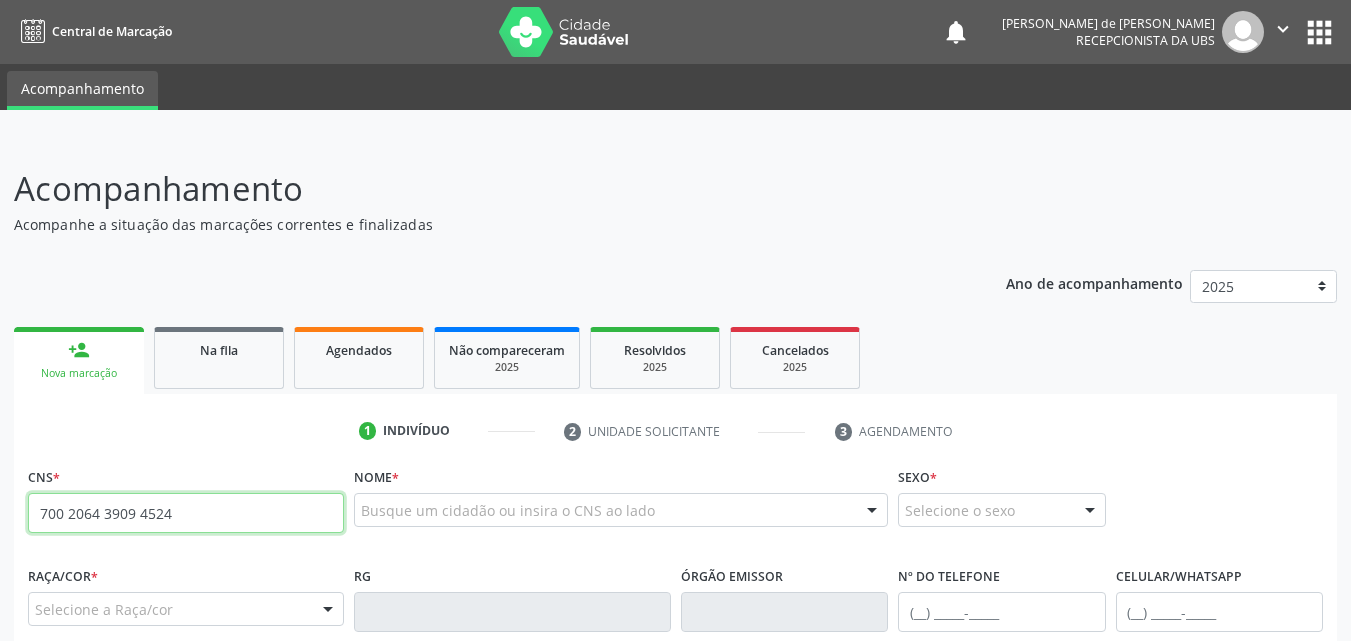 type on "700 2064 3909 4524" 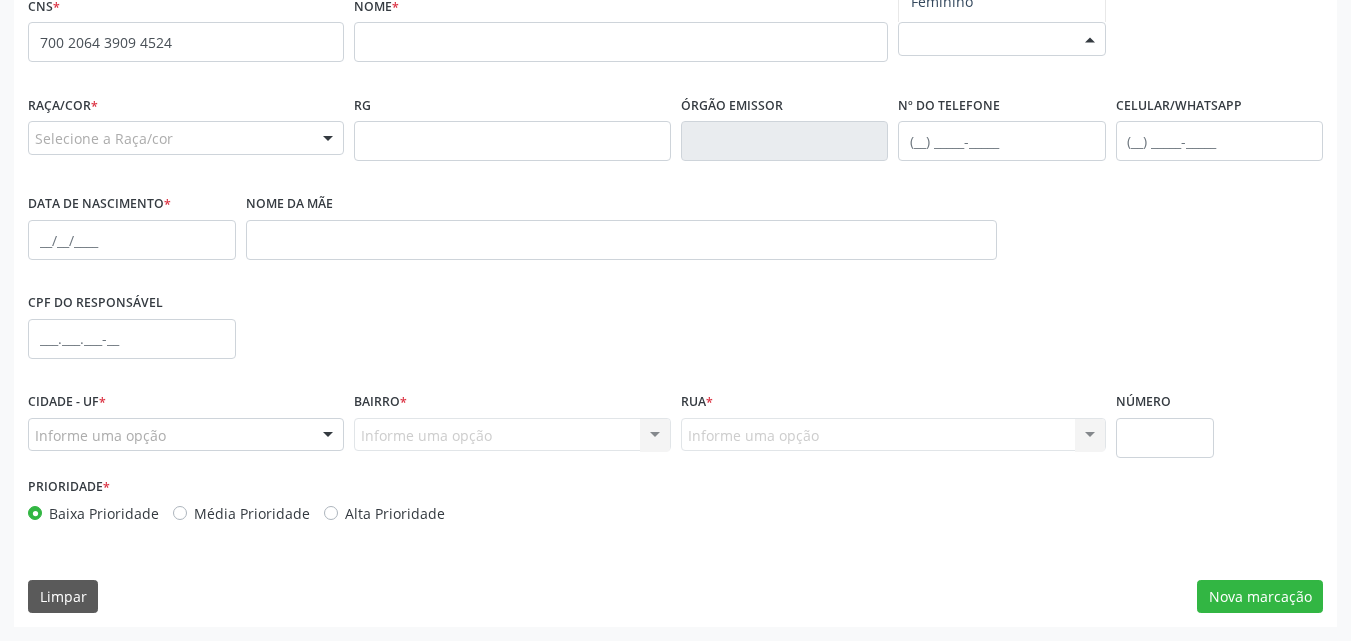 scroll, scrollTop: 4, scrollLeft: 0, axis: vertical 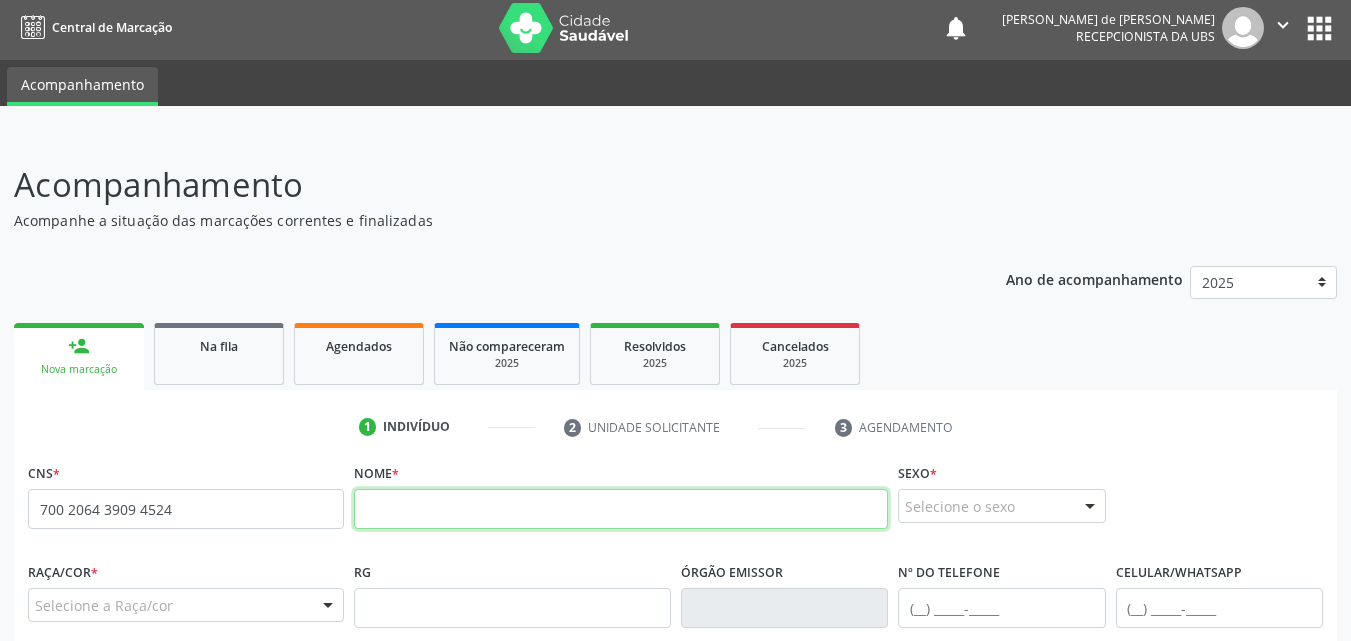 click at bounding box center (621, 509) 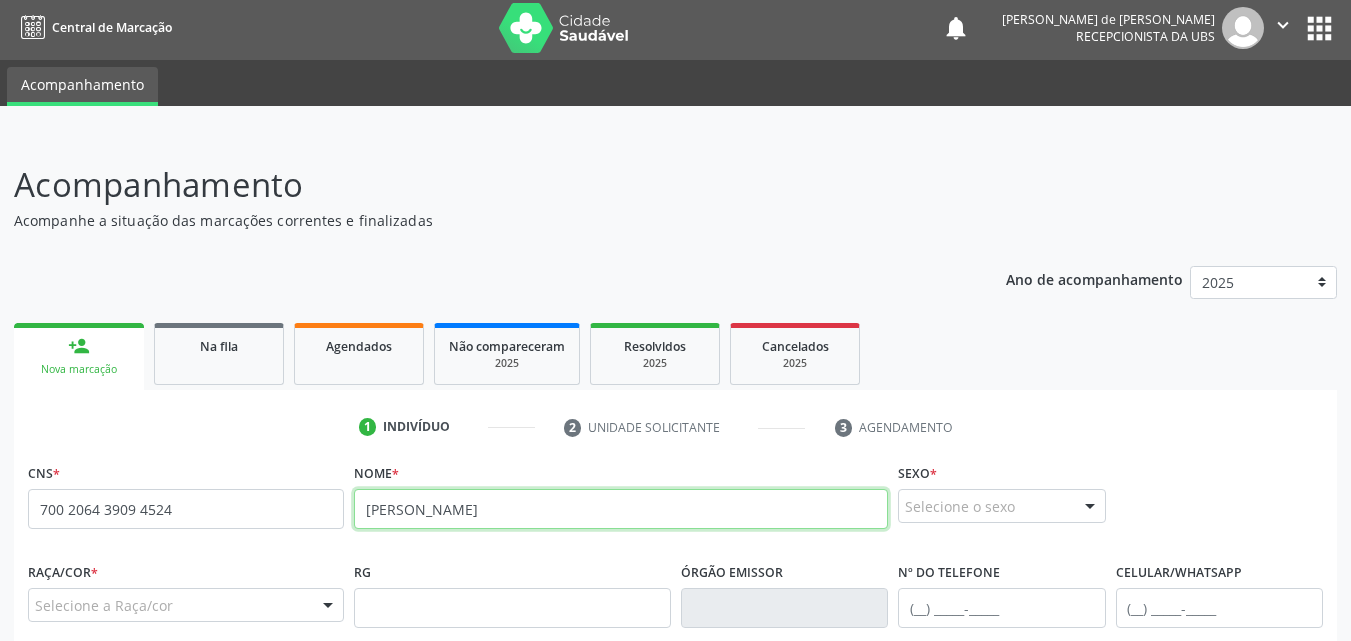 scroll, scrollTop: 471, scrollLeft: 0, axis: vertical 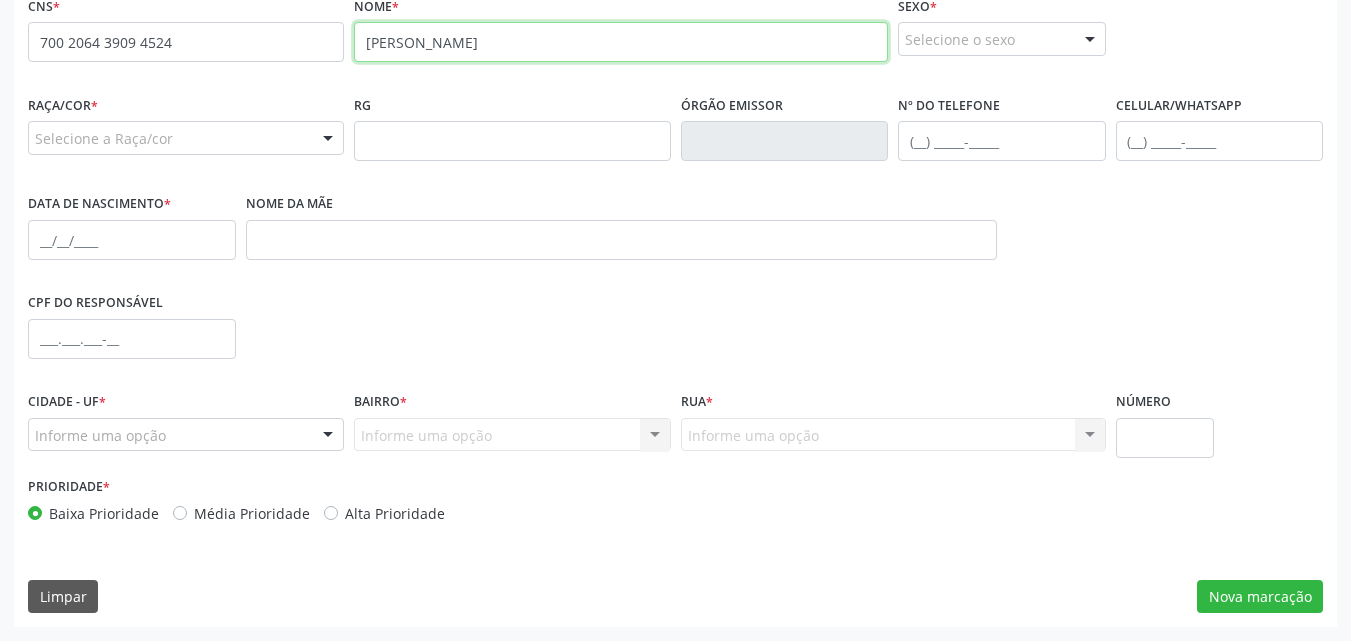 type on "Edmilson de Araújo Silva" 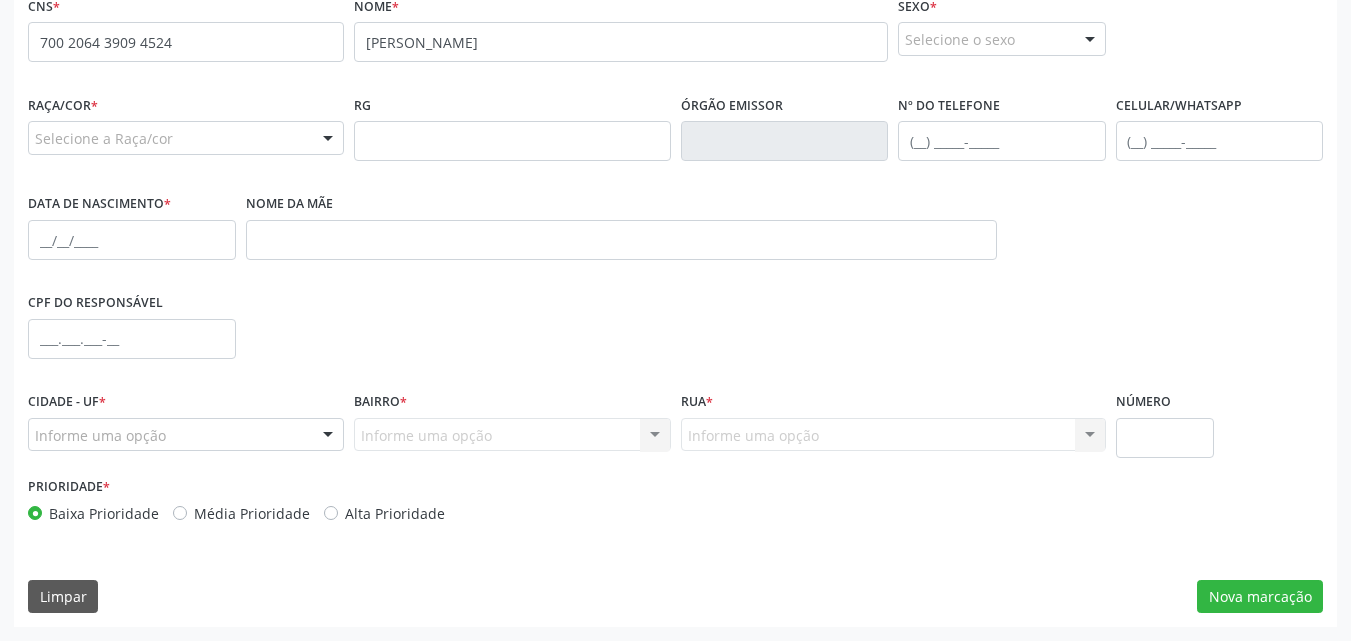 click on "Selecione o sexo" at bounding box center (1002, 39) 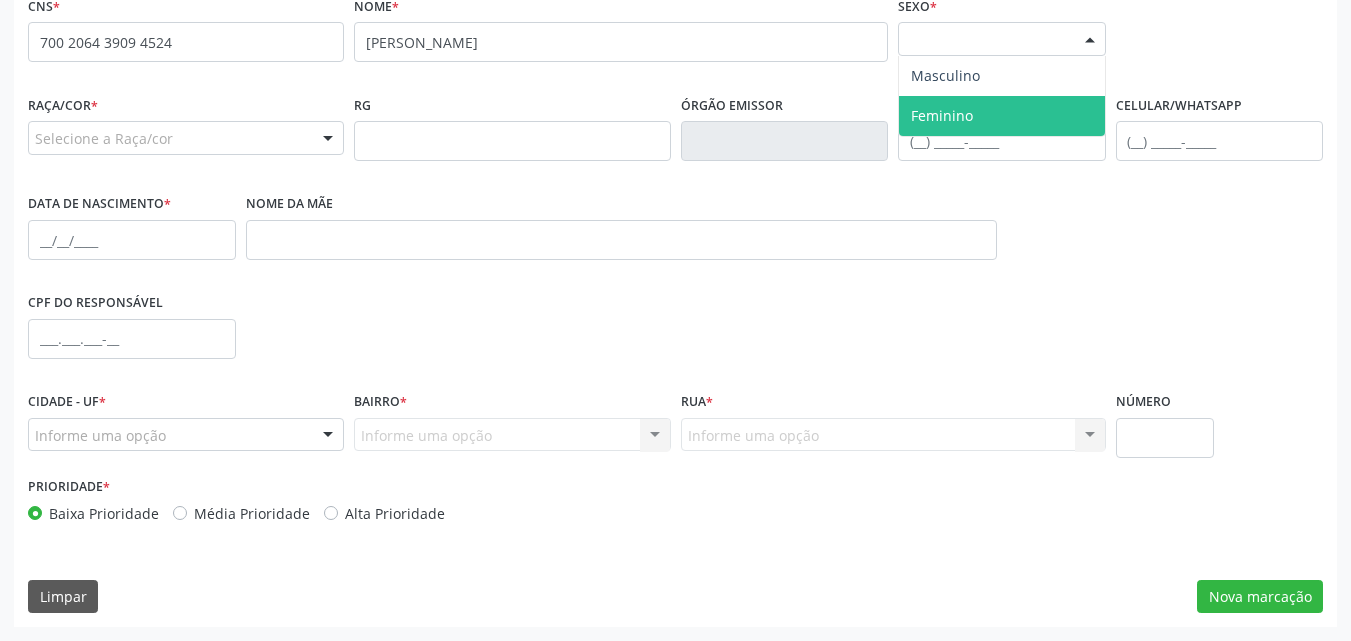 click on "Feminino" at bounding box center [1002, 116] 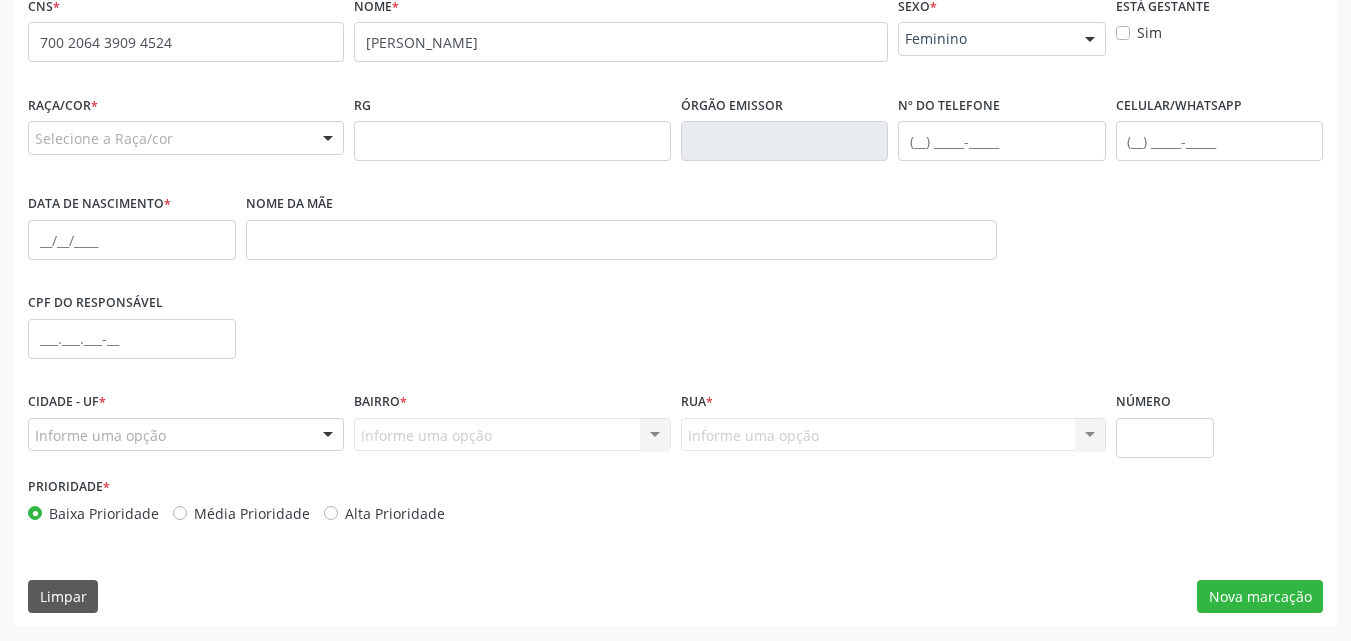 click on "Selecione a Raça/cor" at bounding box center [186, 138] 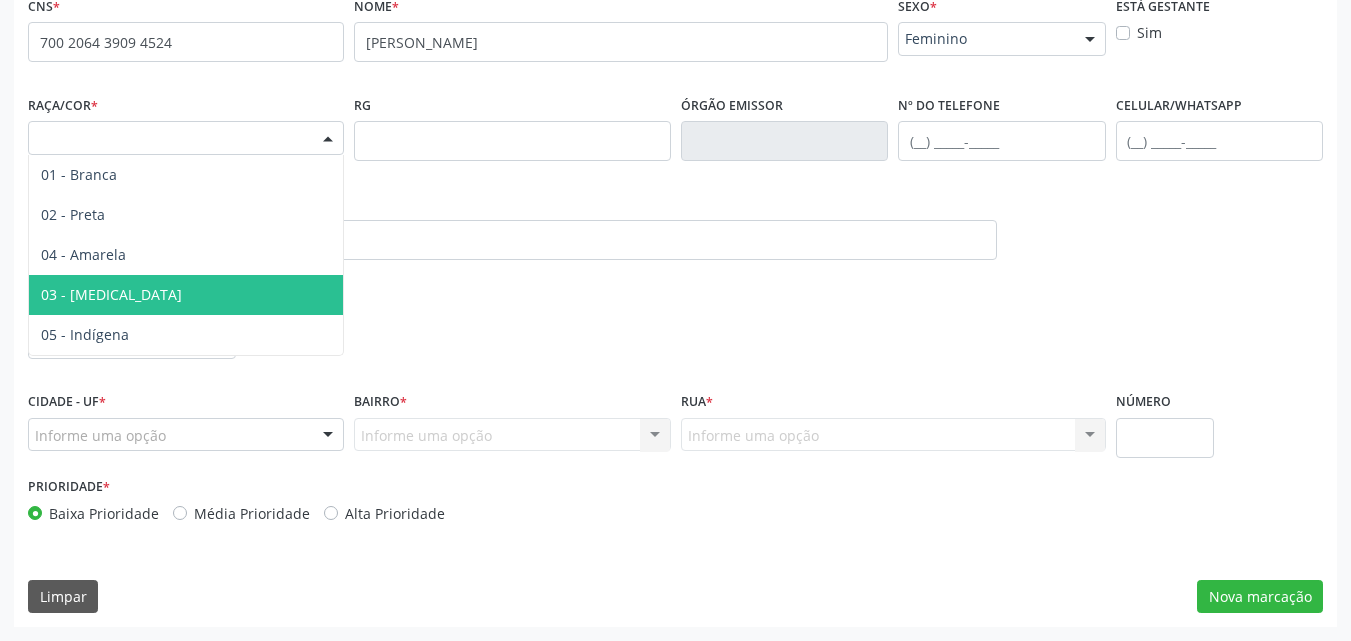 click on "03 - [MEDICAL_DATA]" at bounding box center (111, 294) 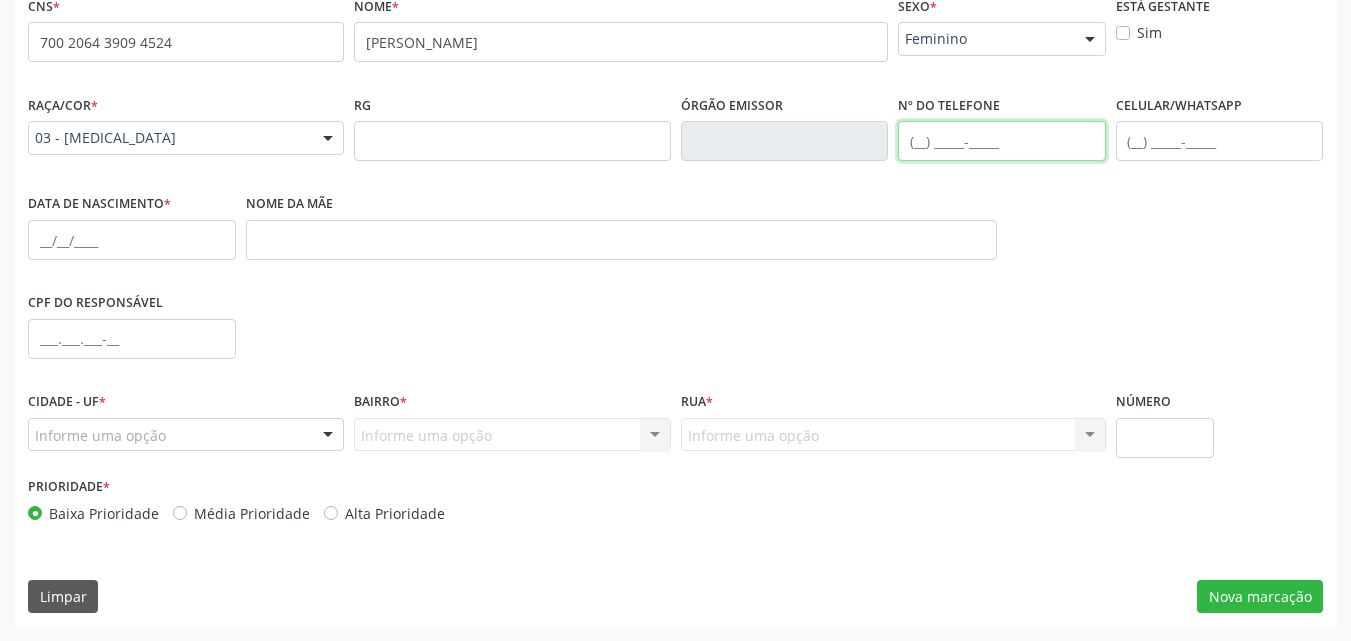 click at bounding box center (1002, 141) 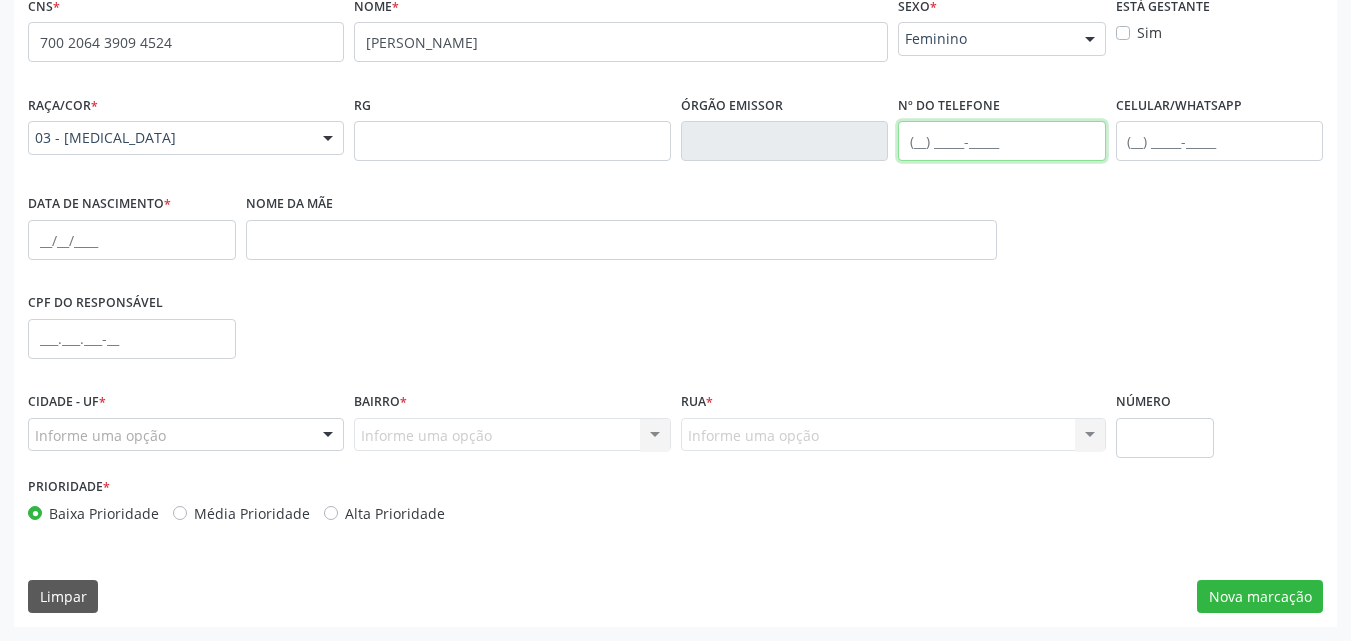 paste on "(82) 8874-3450" 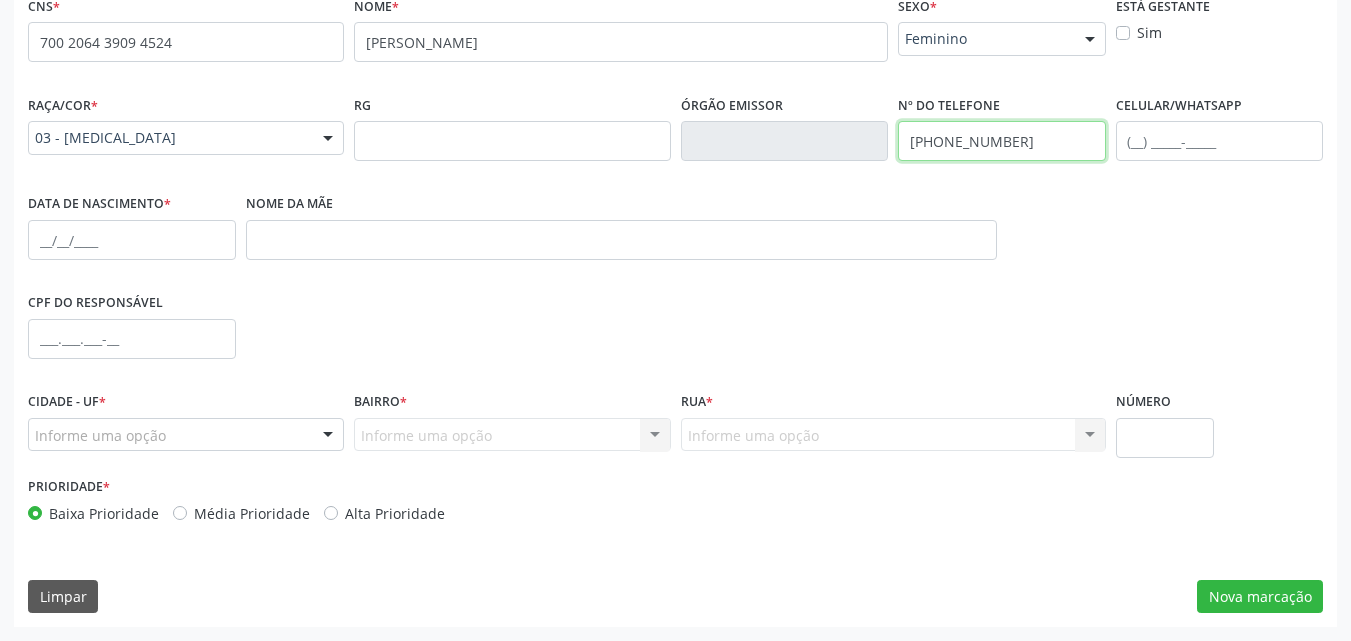 type on "(82) 8874-3450" 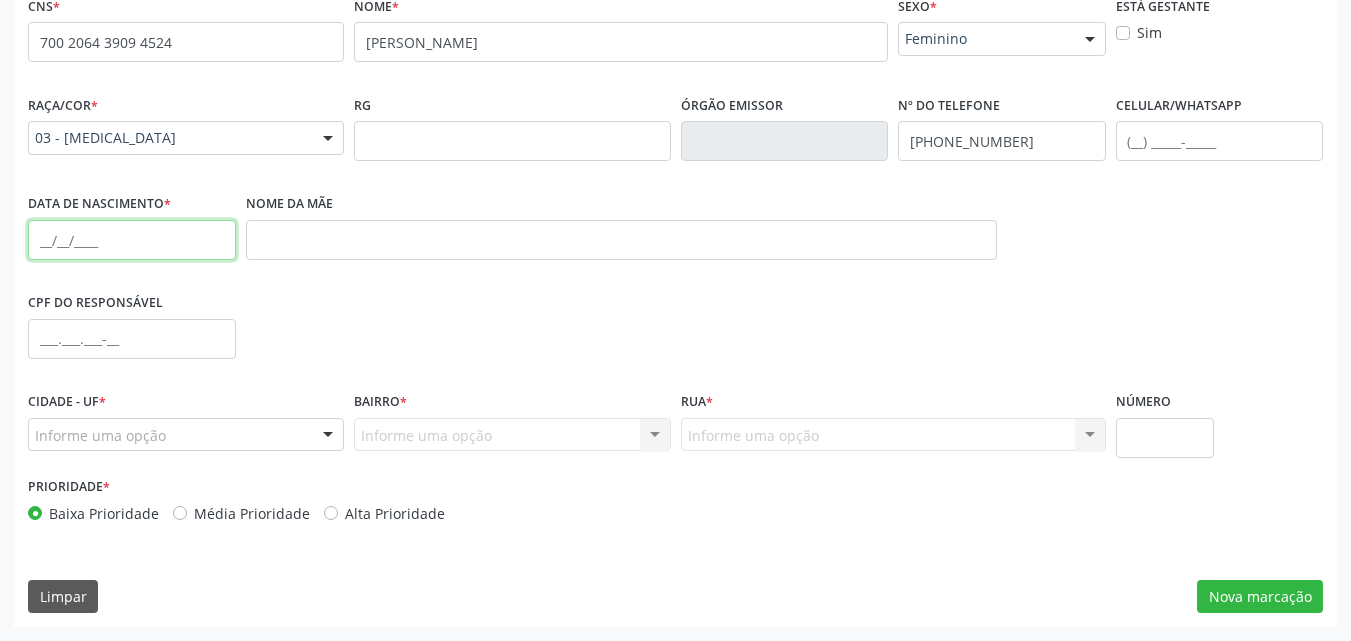 click at bounding box center (132, 240) 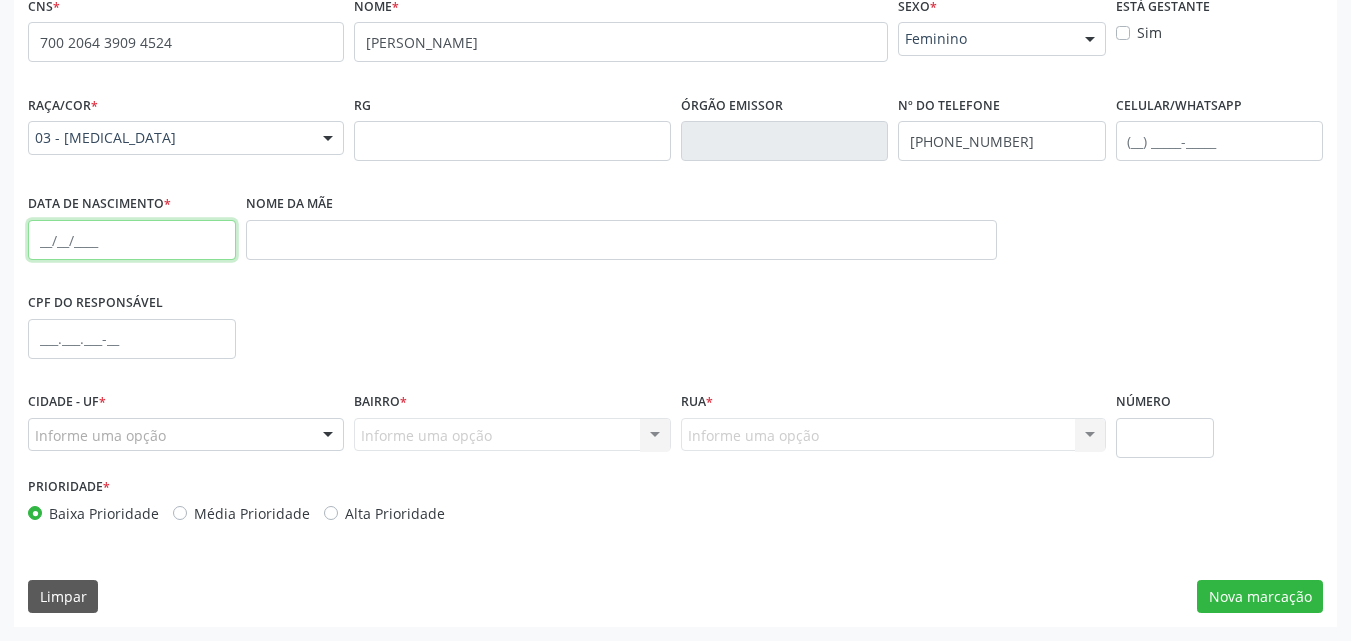 paste on "10/10/1963" 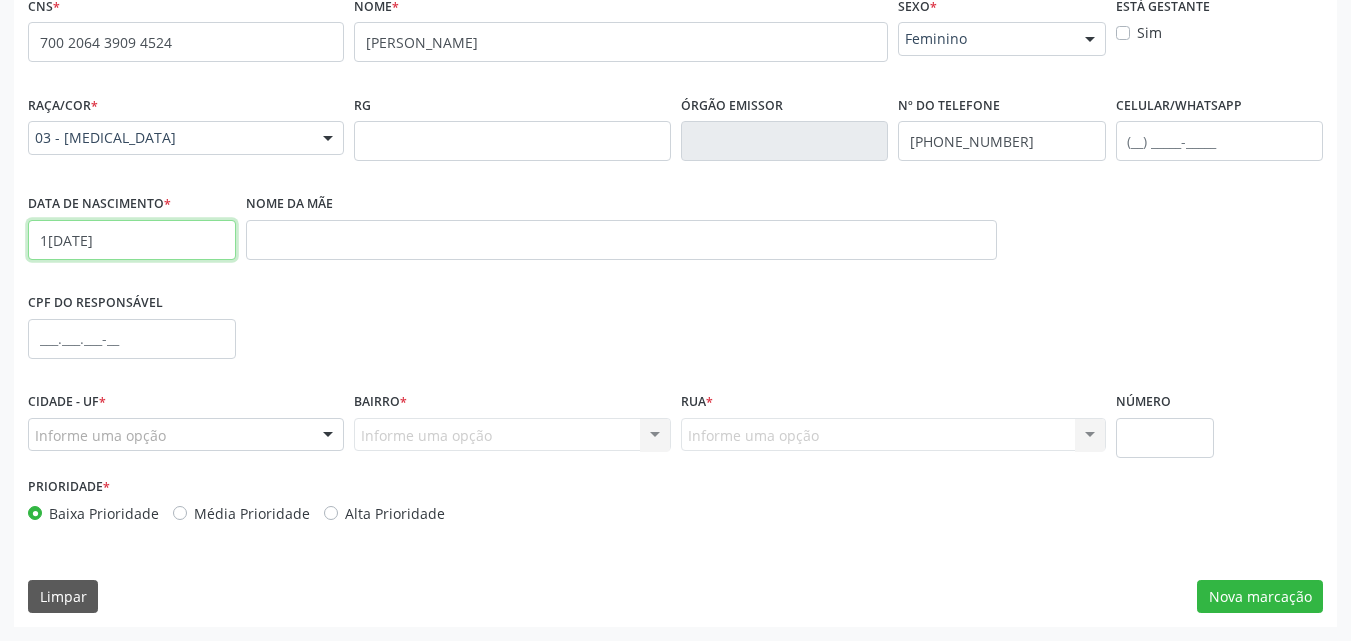 type on "10/10/1963" 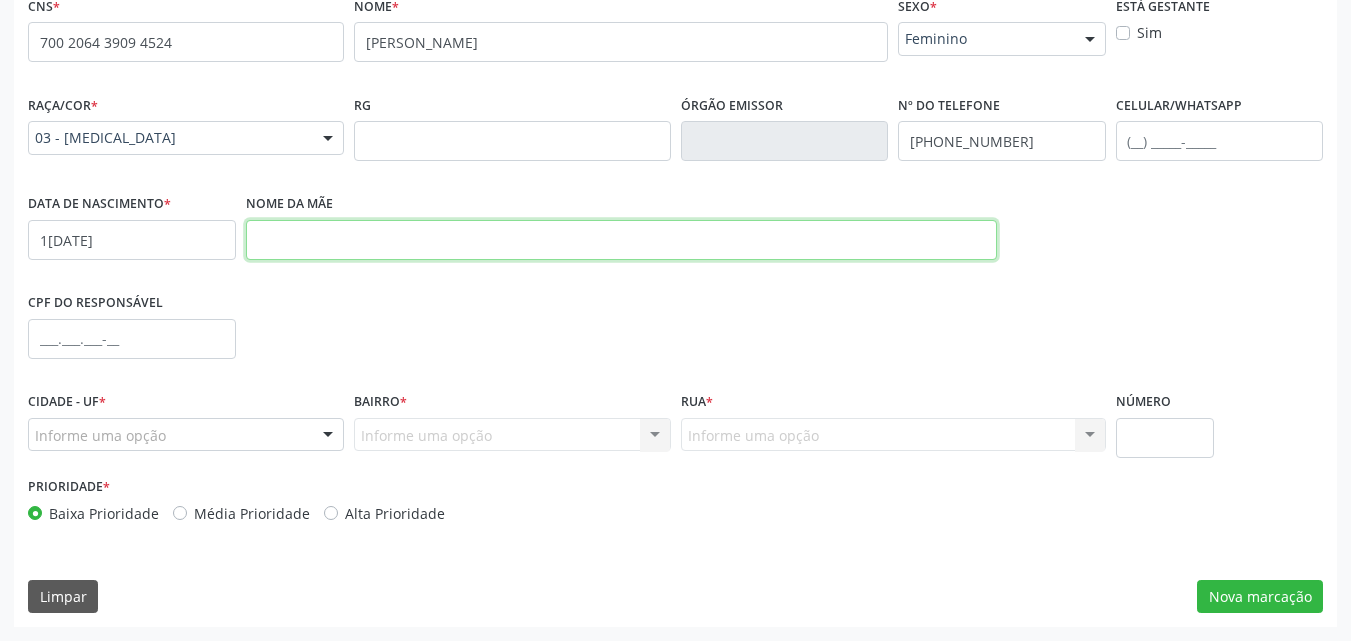 click at bounding box center [621, 240] 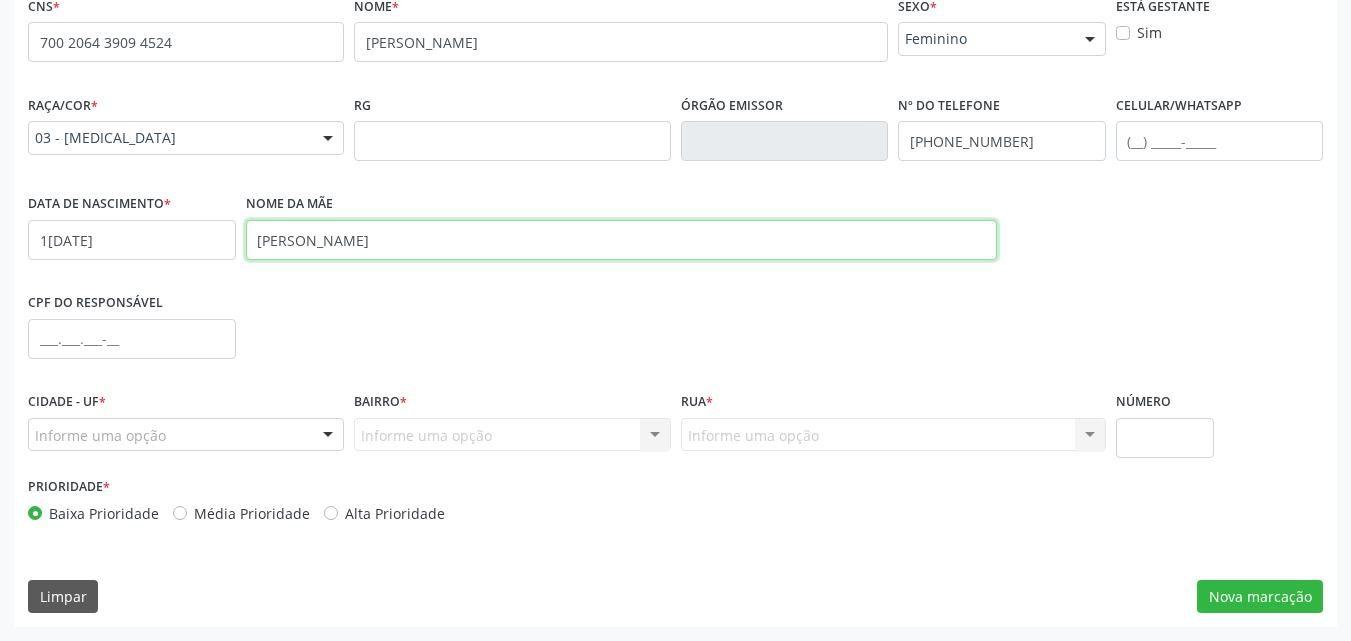 type on "Josefa Maria de Araújo" 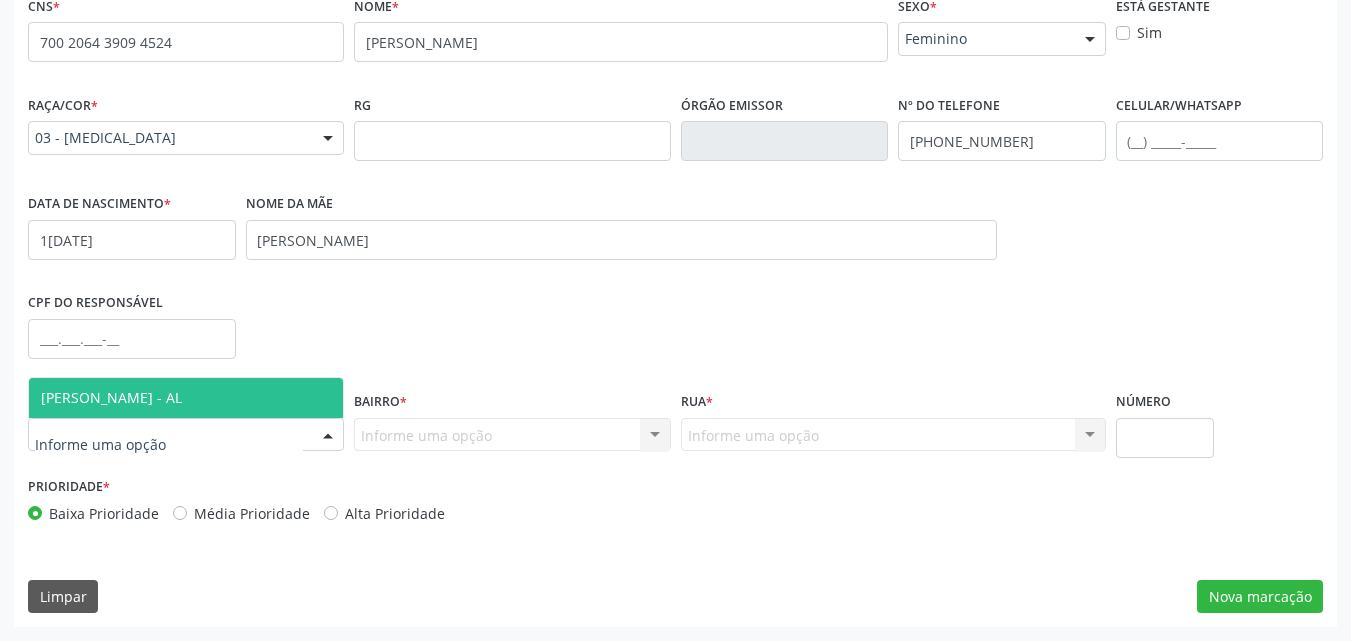 click on "[PERSON_NAME] - AL" at bounding box center (111, 397) 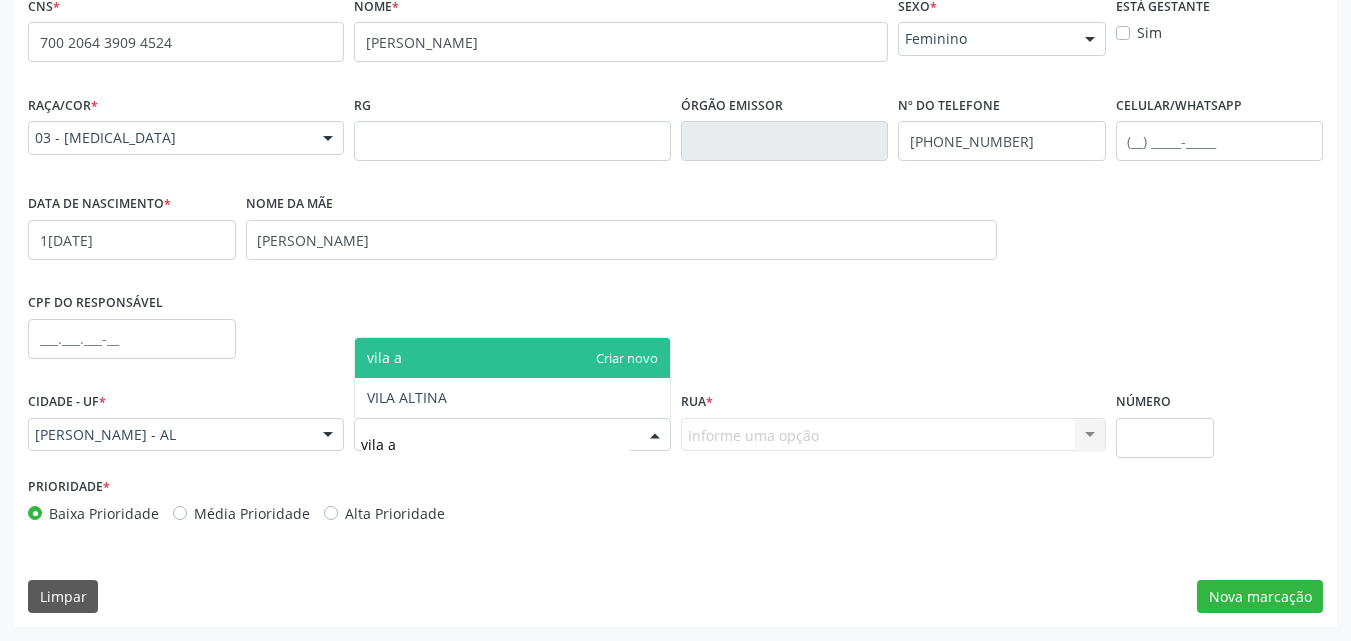 type on "vila al" 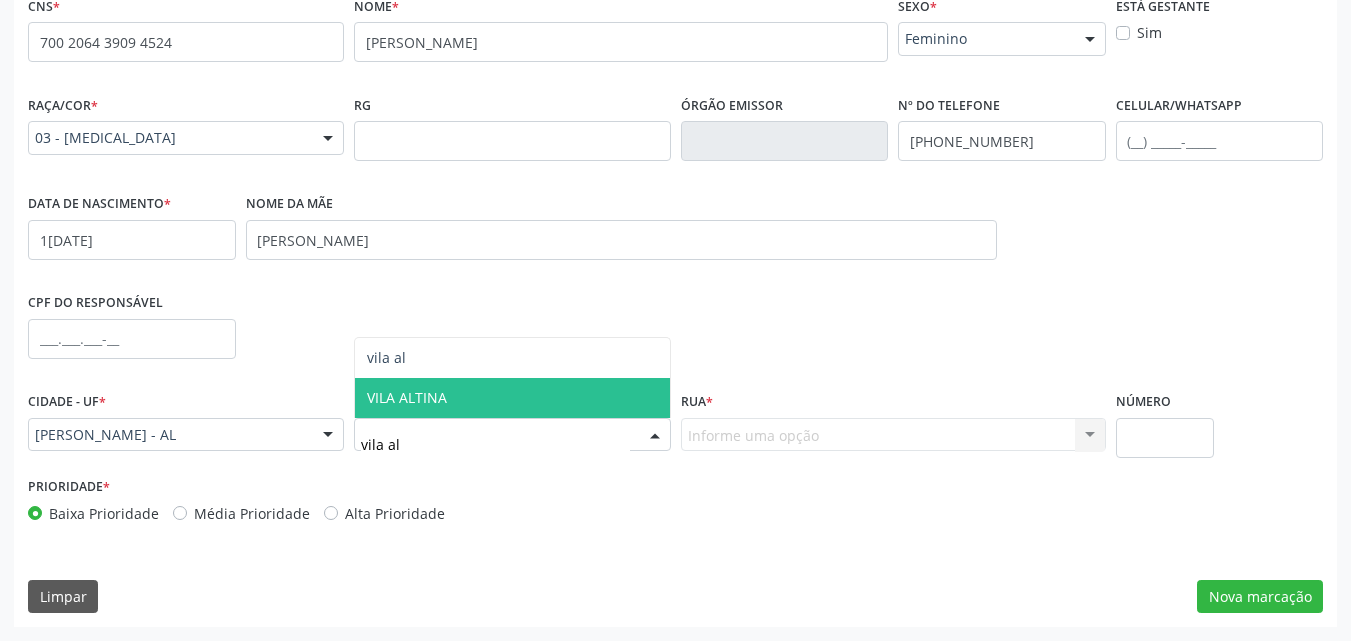 click on "VILA ALTINA" at bounding box center (407, 397) 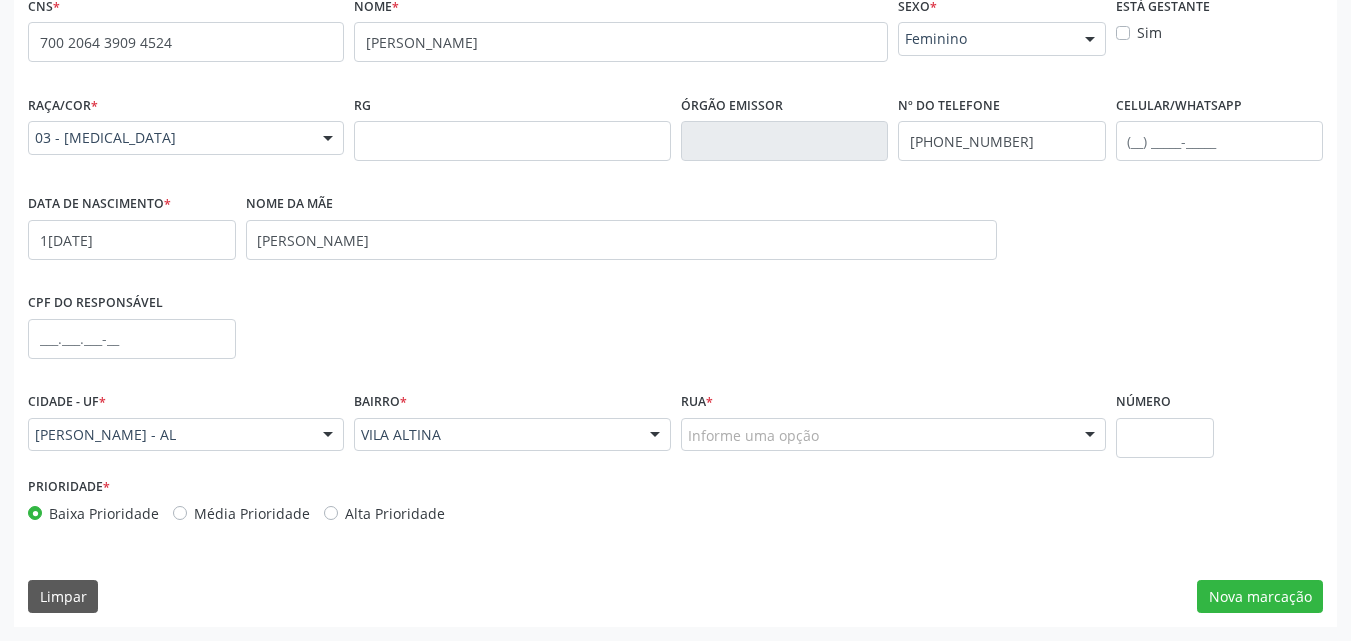 click on "Informe uma opção" at bounding box center (893, 435) 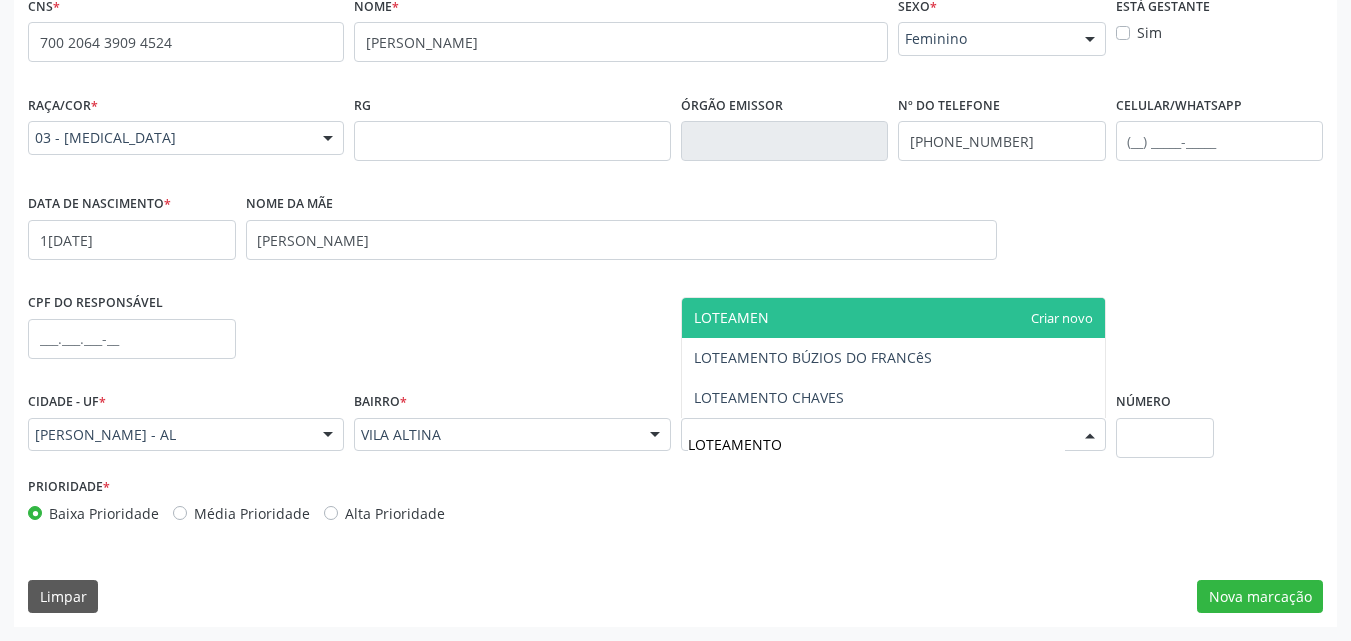 type on "LOTEAMENTO" 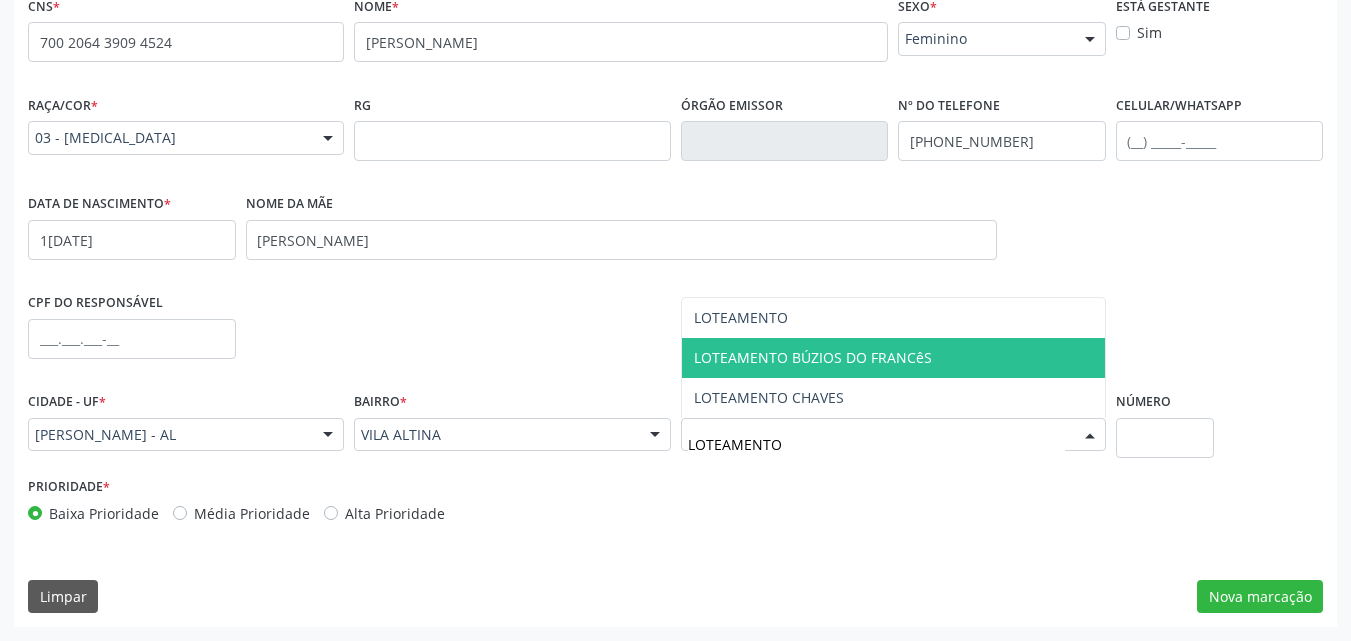 click on "LOTEAMENTO BÚZIOS DO FRANCêS" at bounding box center [893, 358] 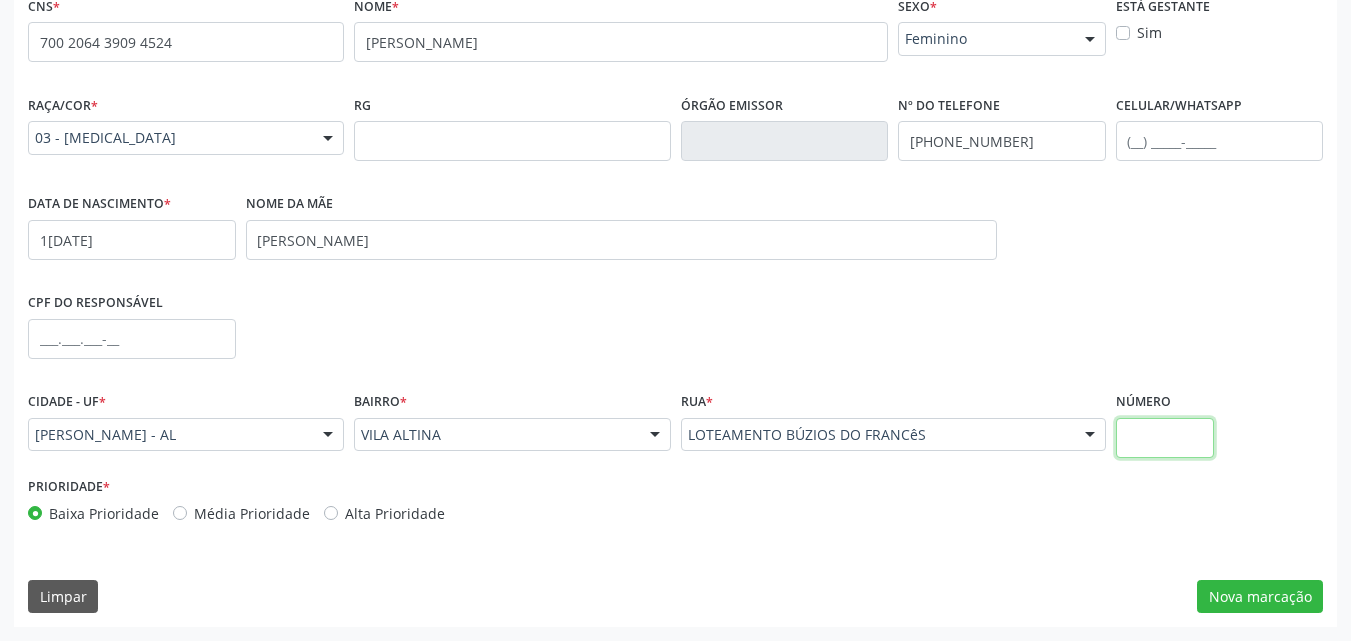 click at bounding box center (1165, 438) 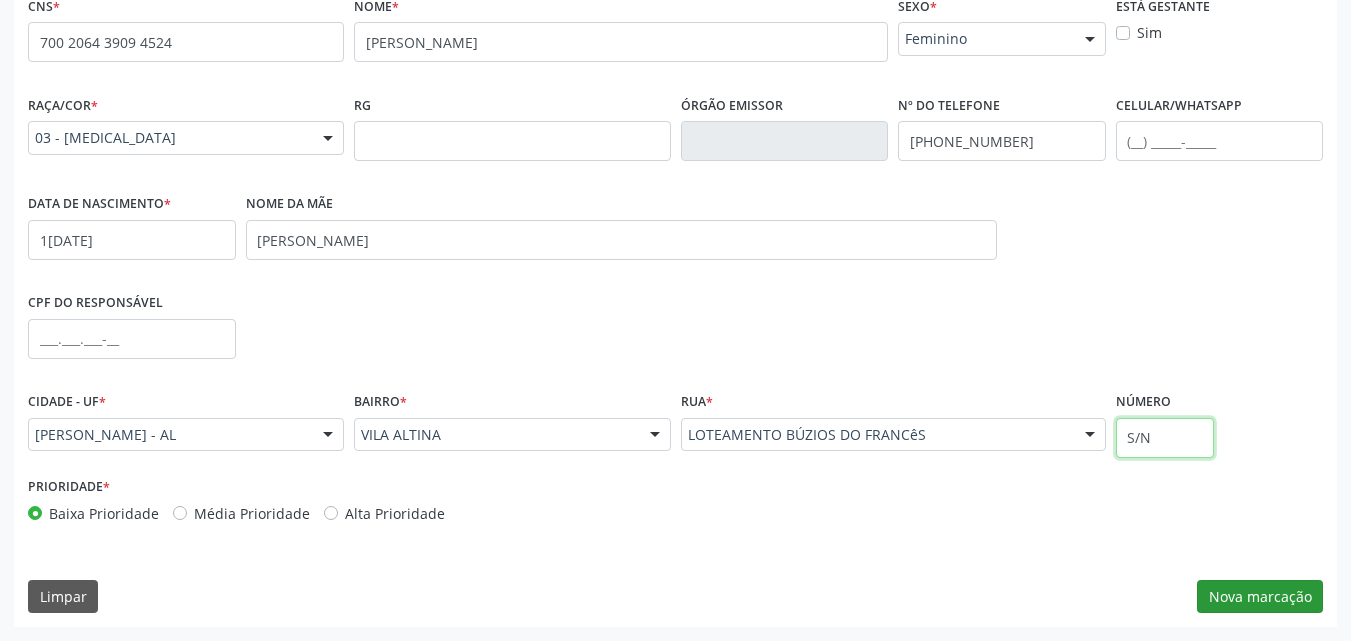 type on "S/N" 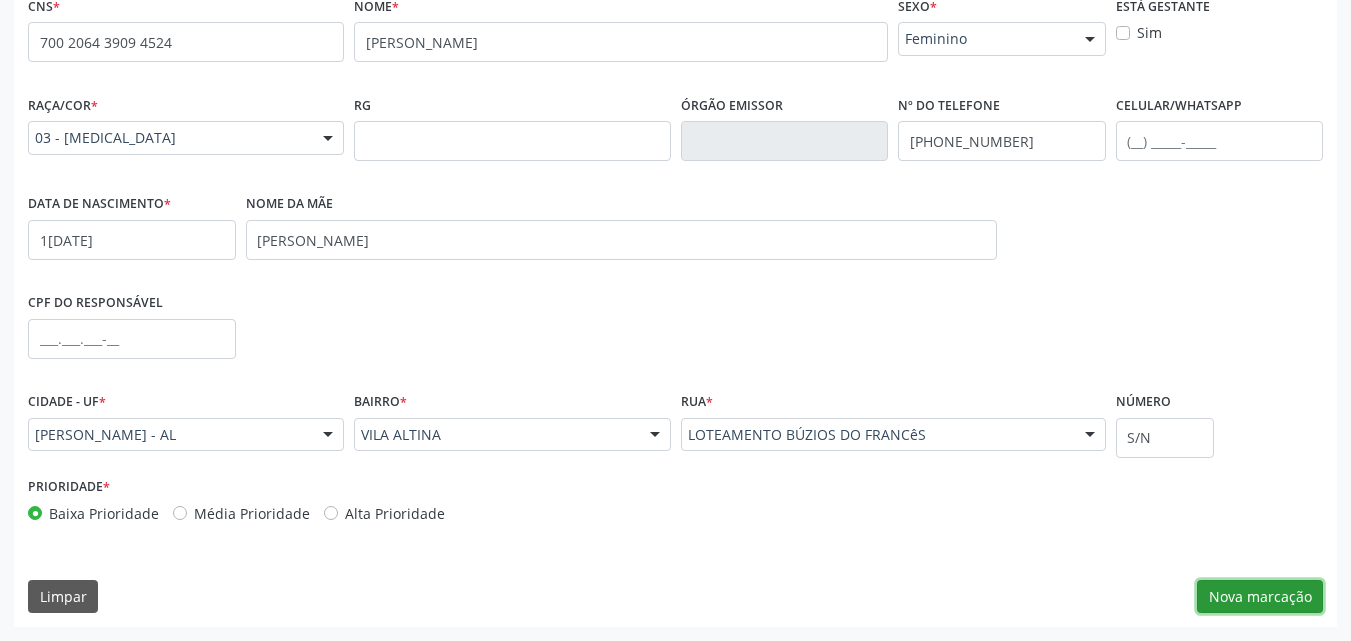 click on "Nova marcação" at bounding box center (1260, 597) 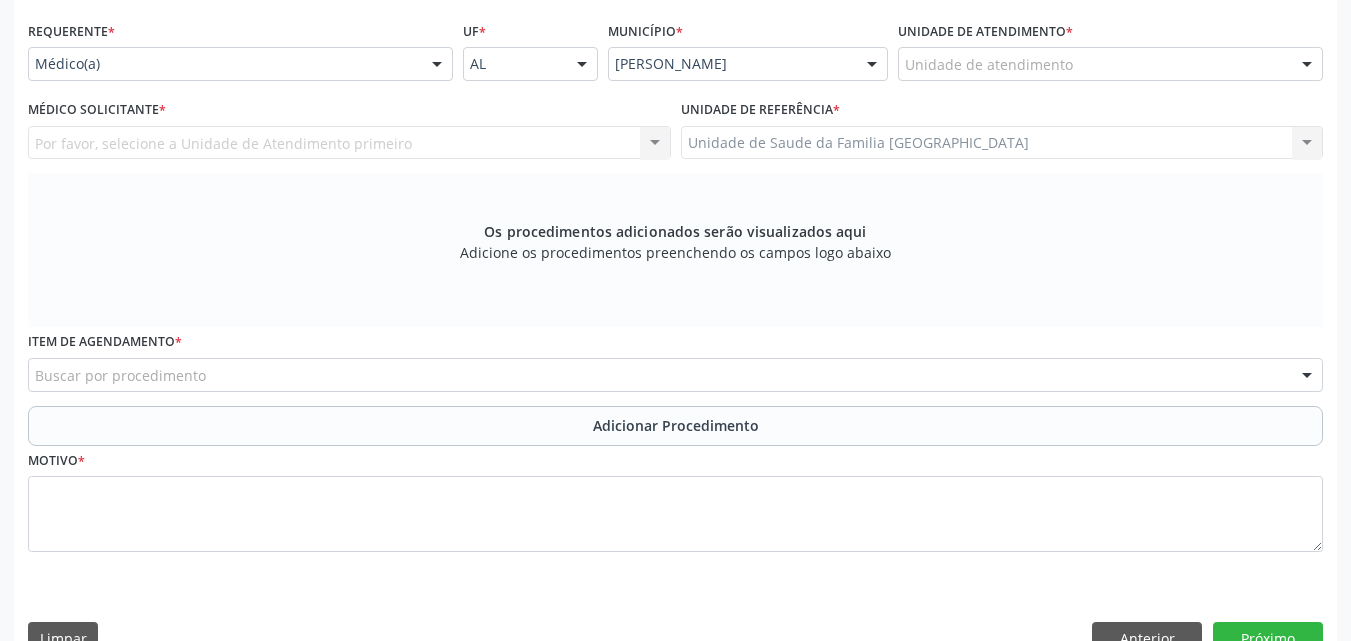 scroll, scrollTop: 4, scrollLeft: 0, axis: vertical 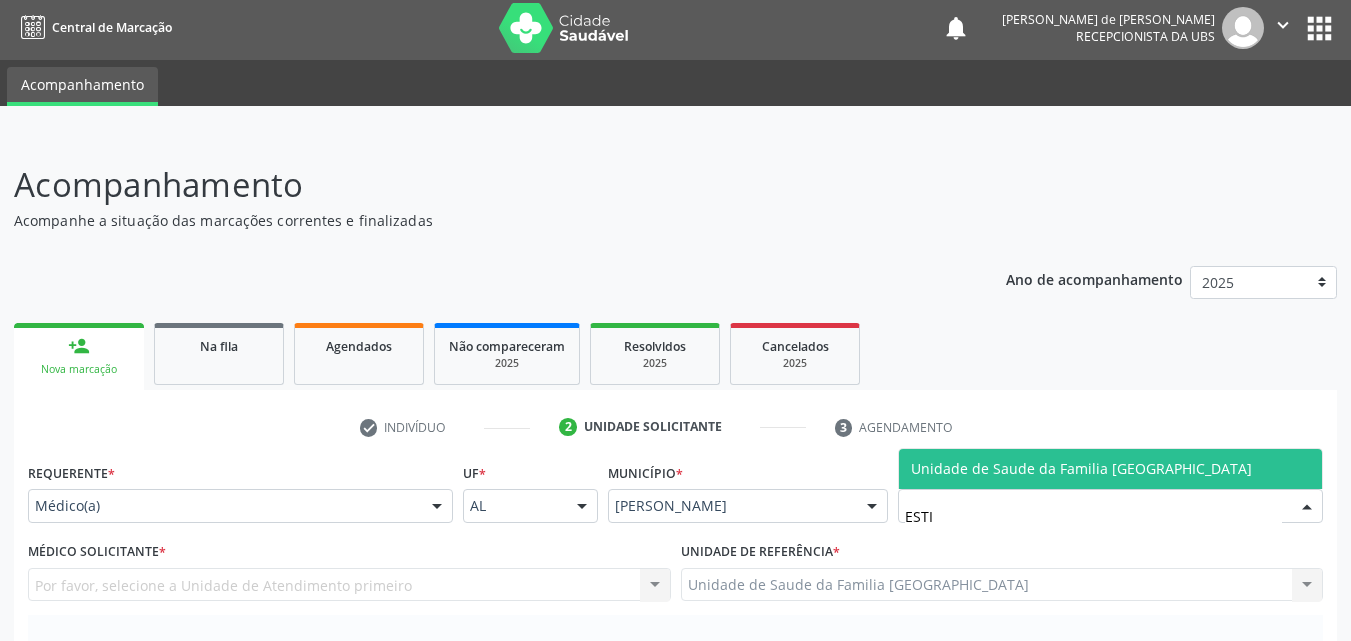 type on "ESTIV" 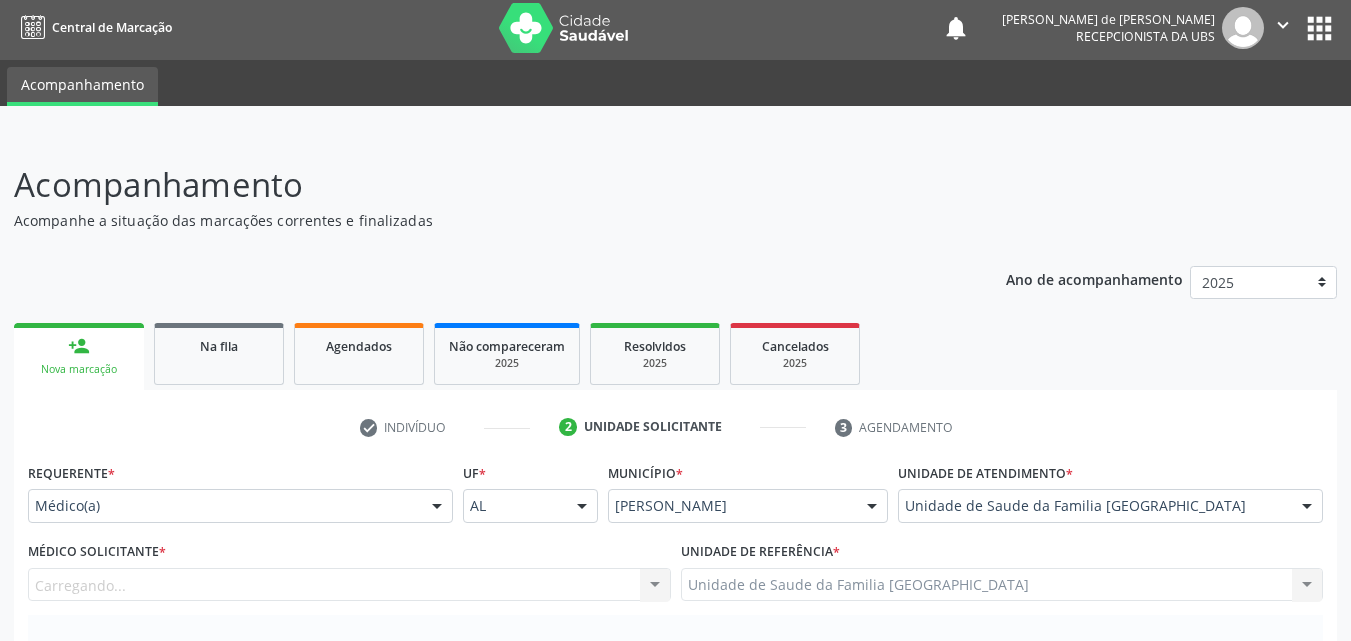 scroll, scrollTop: 471, scrollLeft: 0, axis: vertical 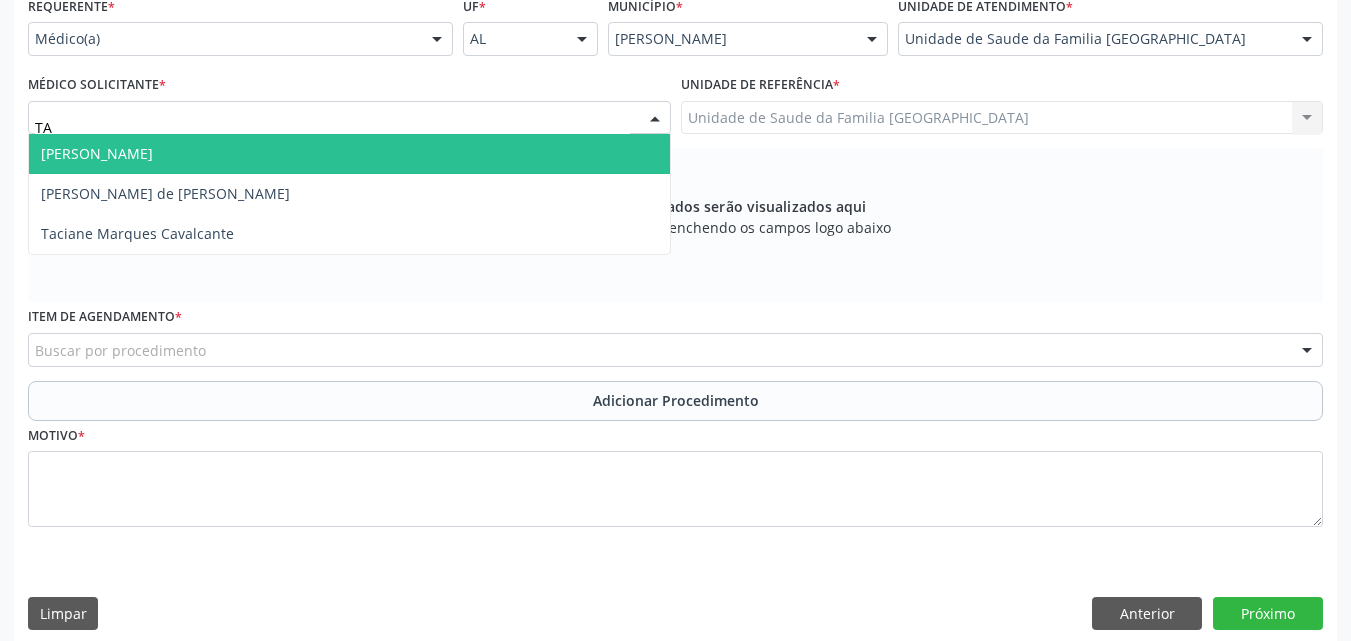 type on "TAC" 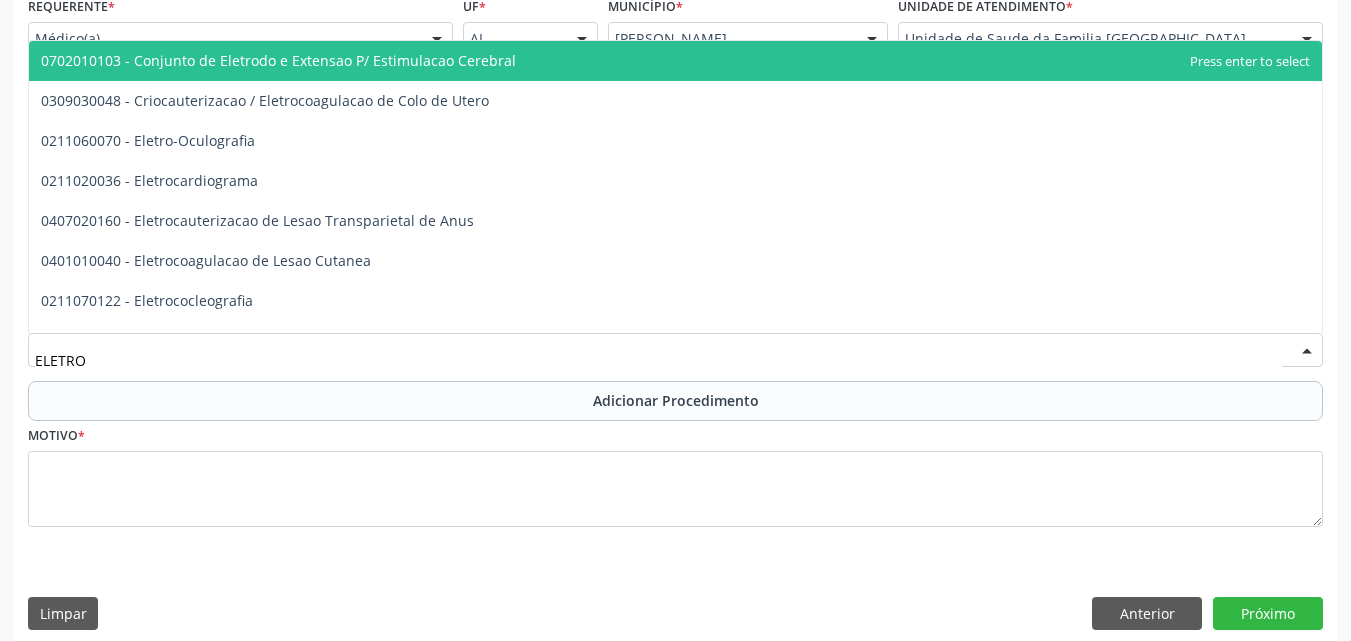type on "ELETROC" 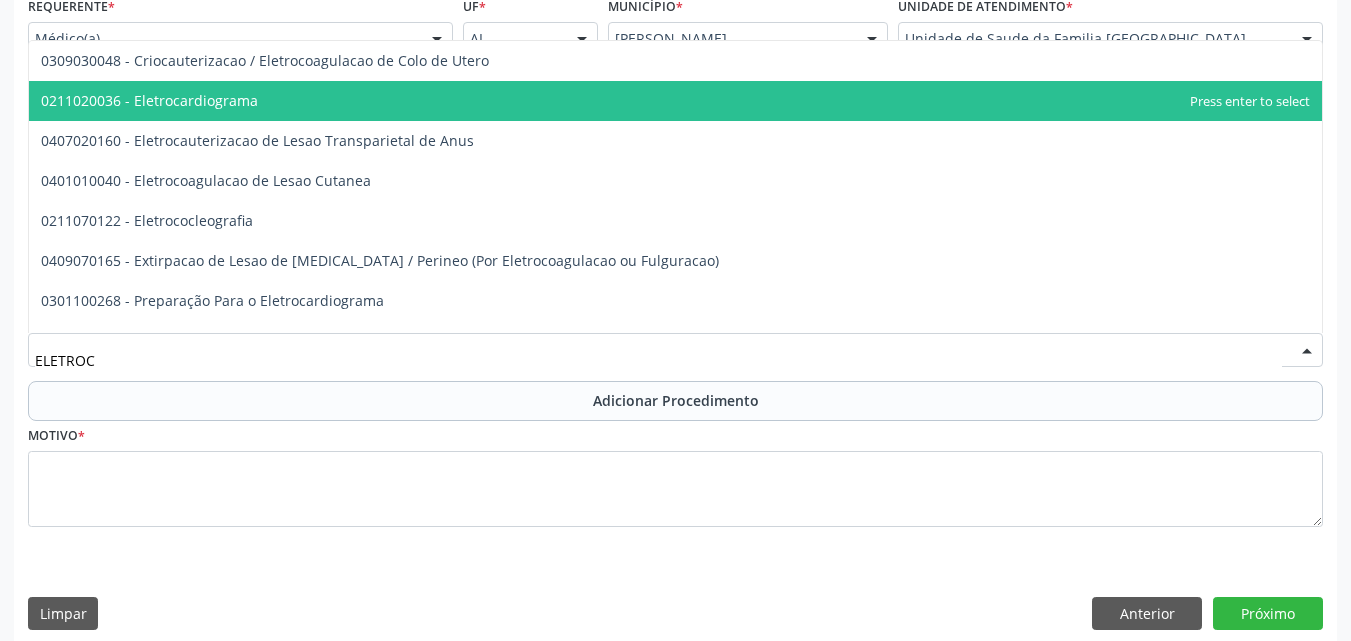 click on "0211020036 - Eletrocardiograma" at bounding box center [675, 101] 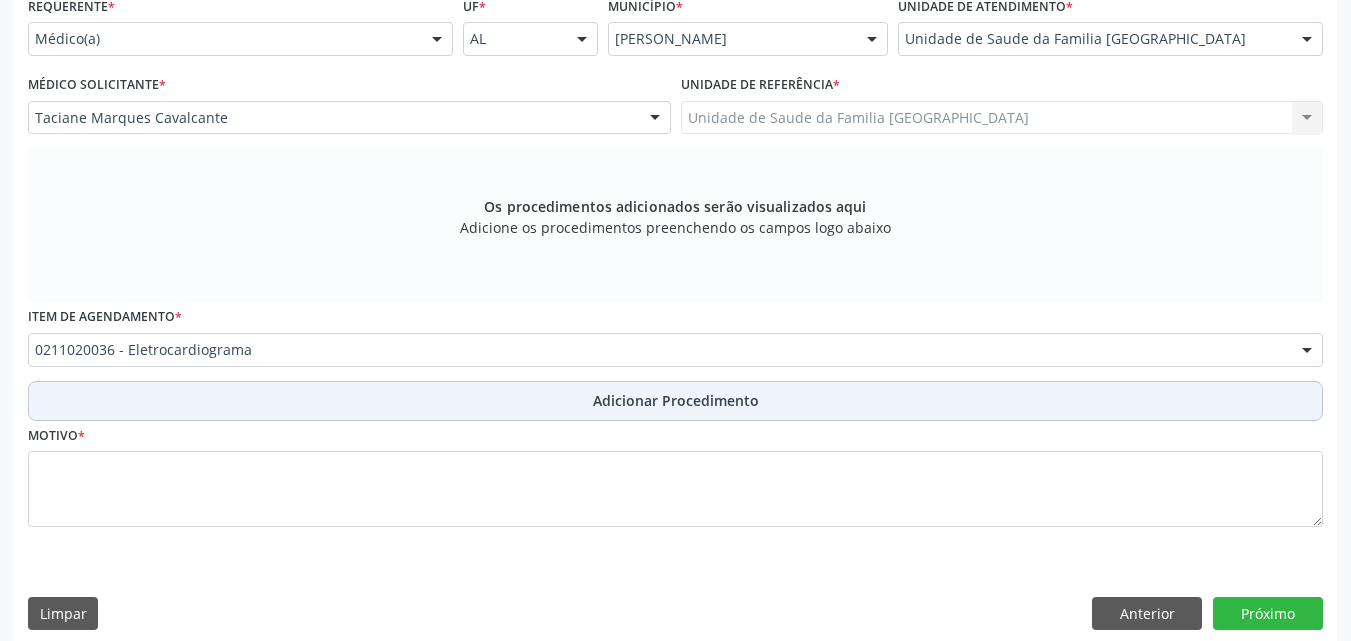 click on "Adicionar Procedimento" at bounding box center [675, 401] 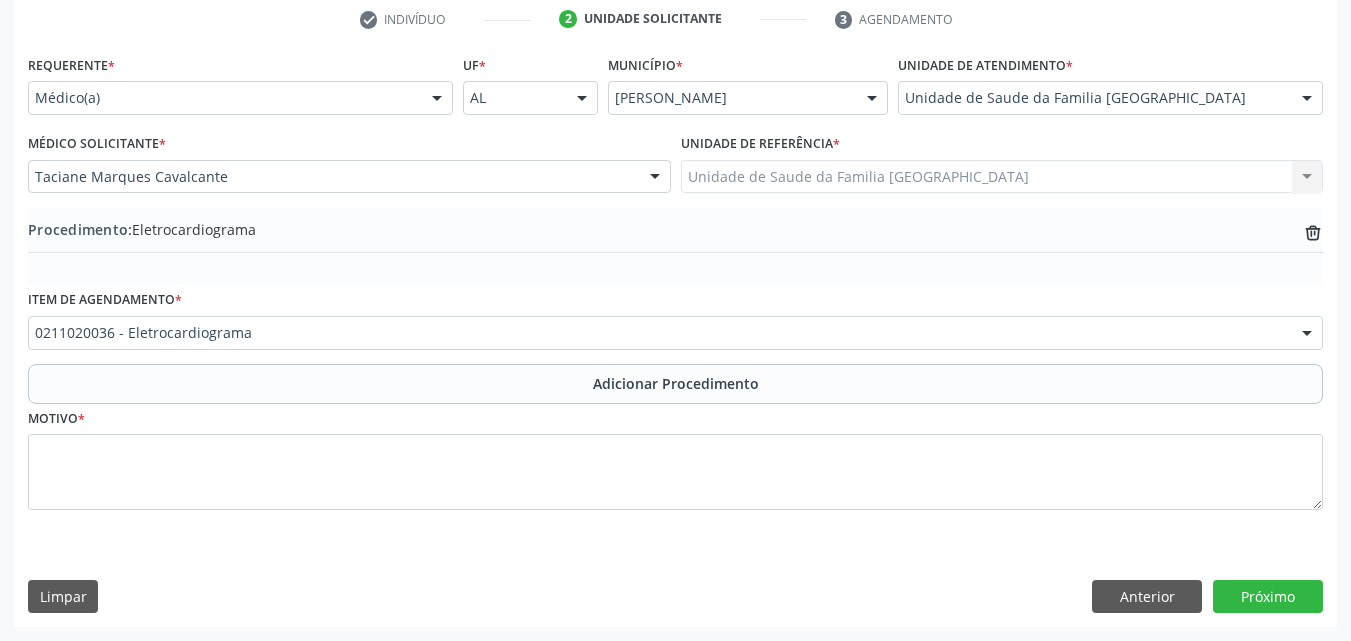scroll, scrollTop: 412, scrollLeft: 0, axis: vertical 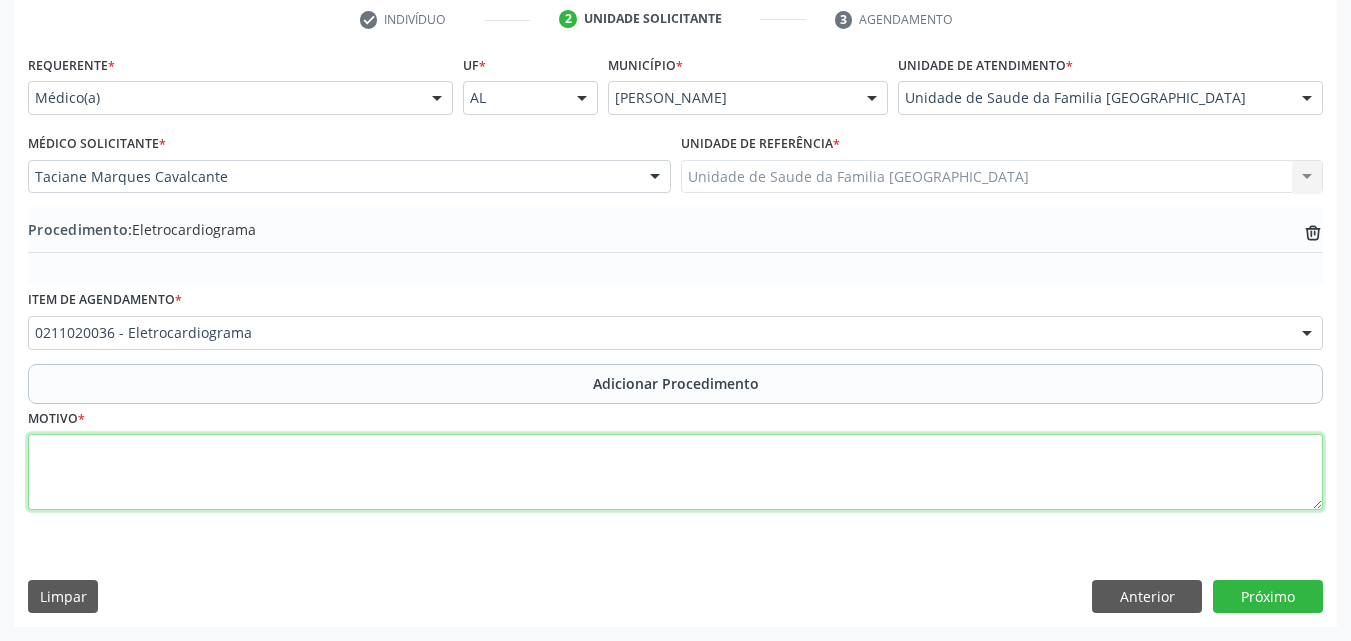 click at bounding box center (675, 472) 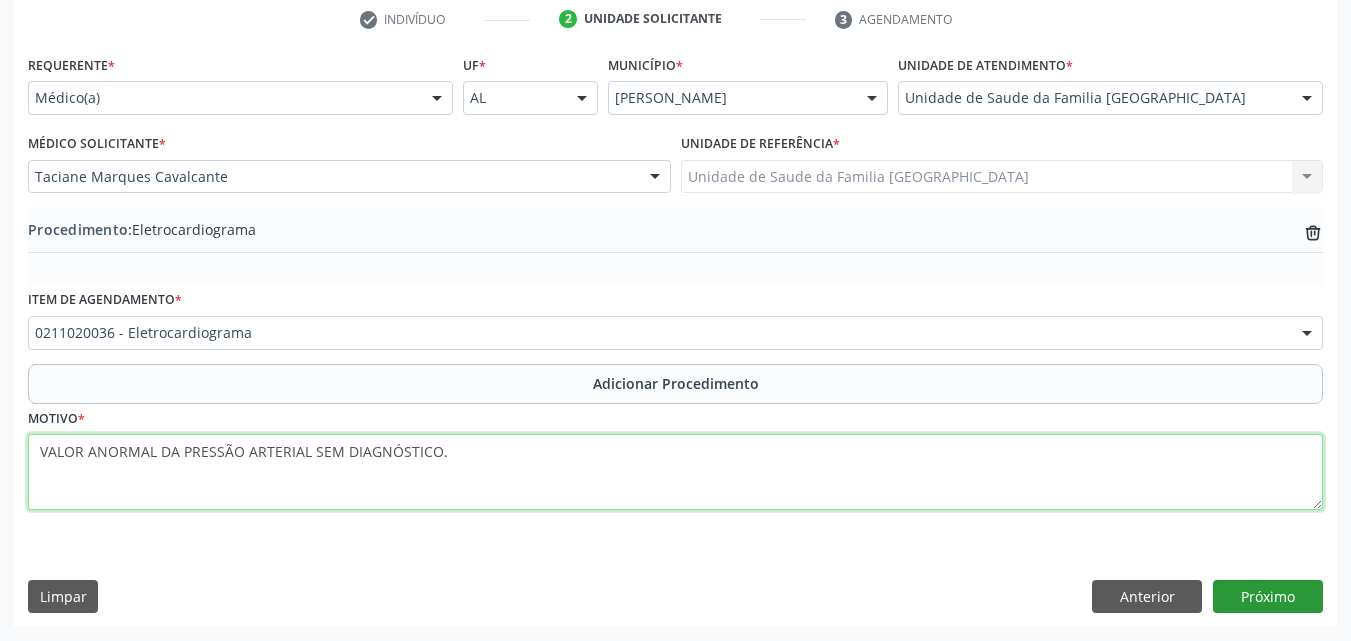 type on "VALOR ANORMAL DA PRESSÃO ARTERIAL SEM DIAGNÓSTICO." 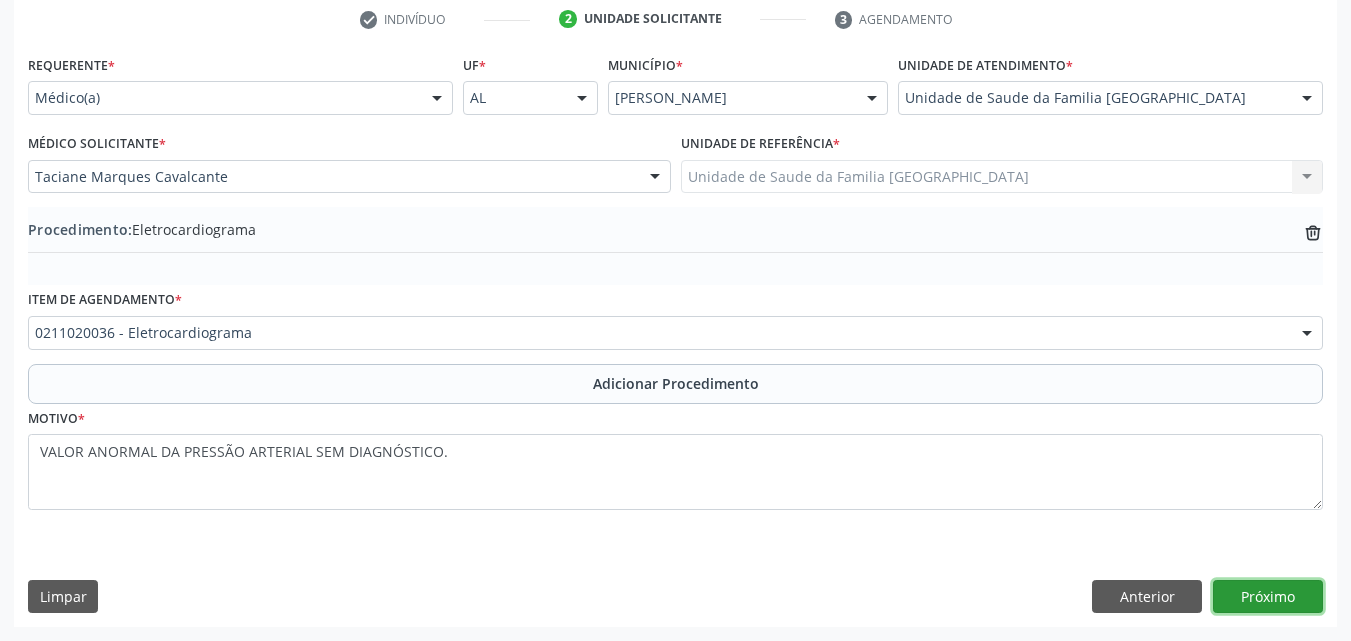 click on "Próximo" at bounding box center [1268, 597] 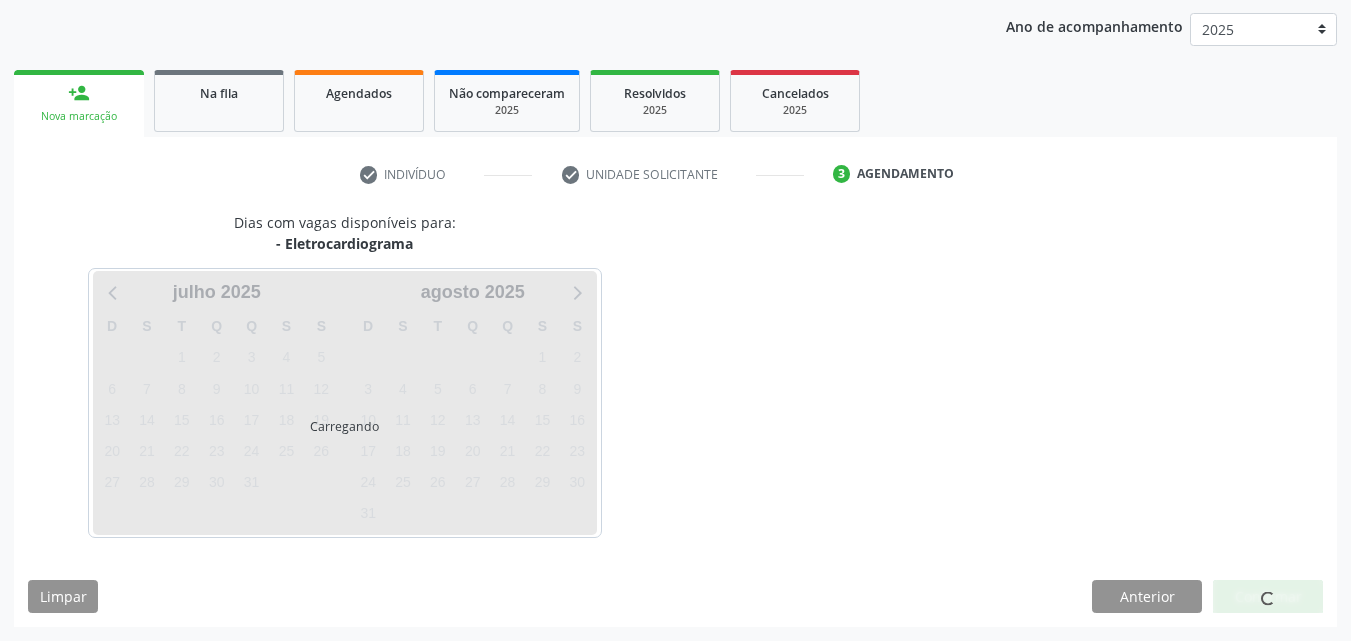 scroll, scrollTop: 316, scrollLeft: 0, axis: vertical 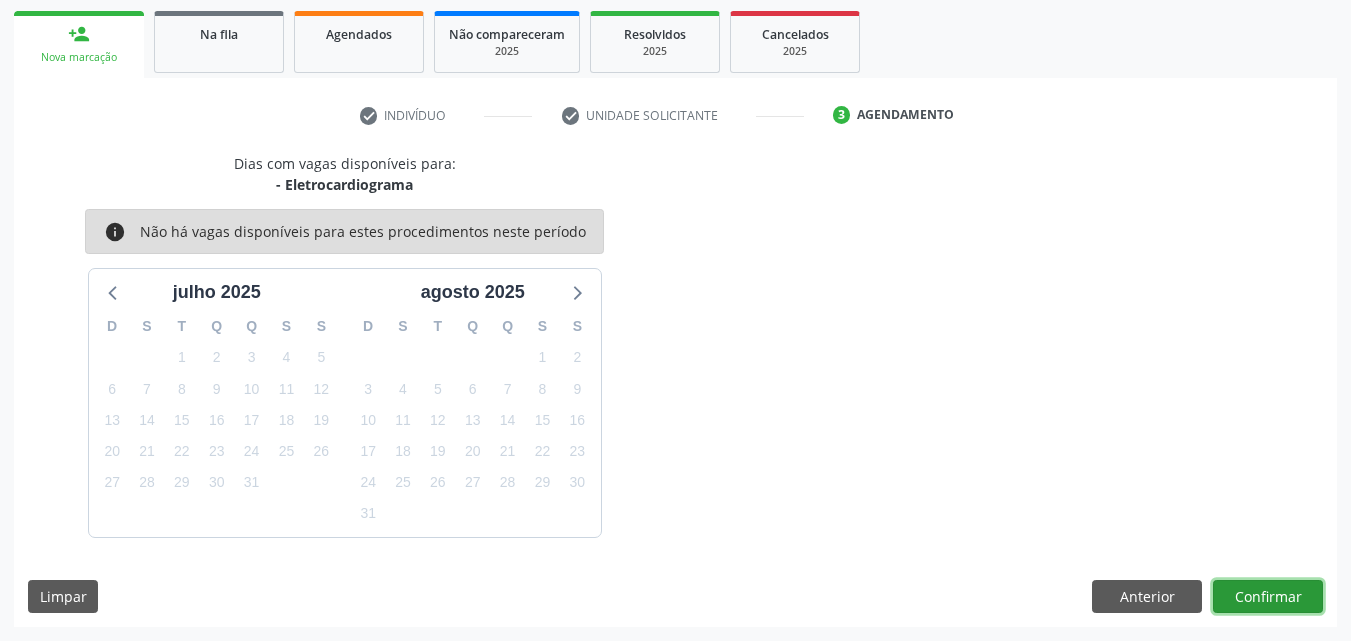 click on "Confirmar" at bounding box center [1268, 597] 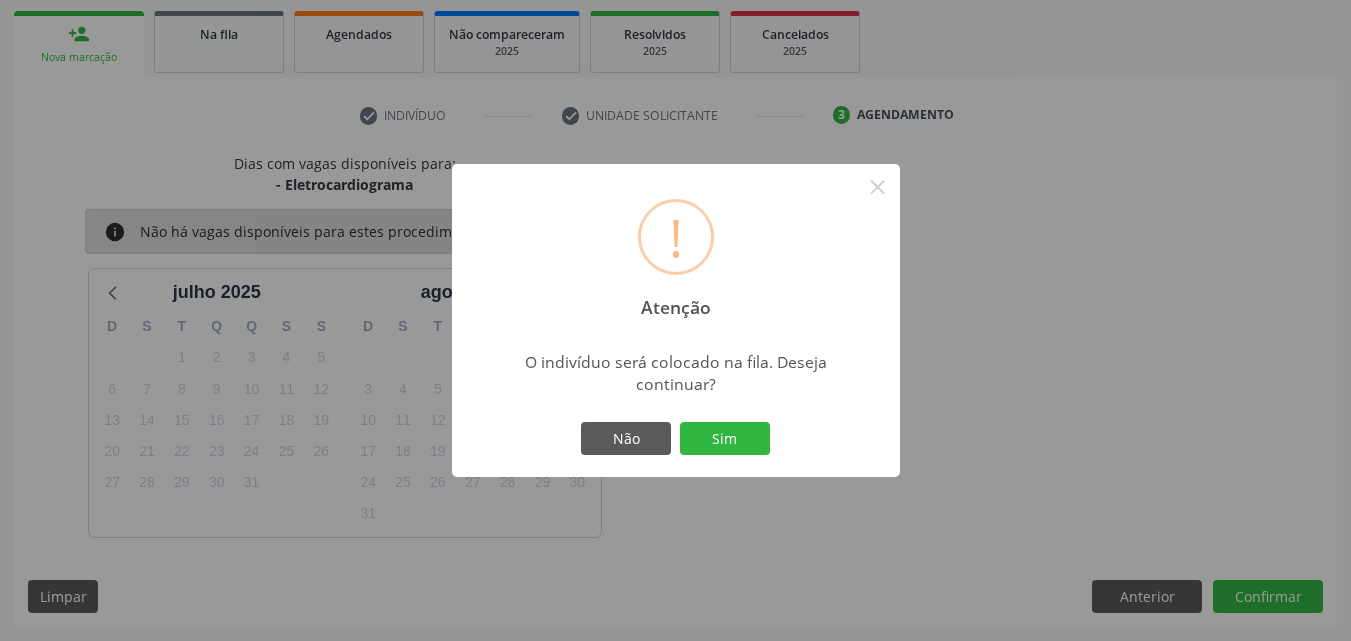 click on "Não Sim" at bounding box center (676, 439) 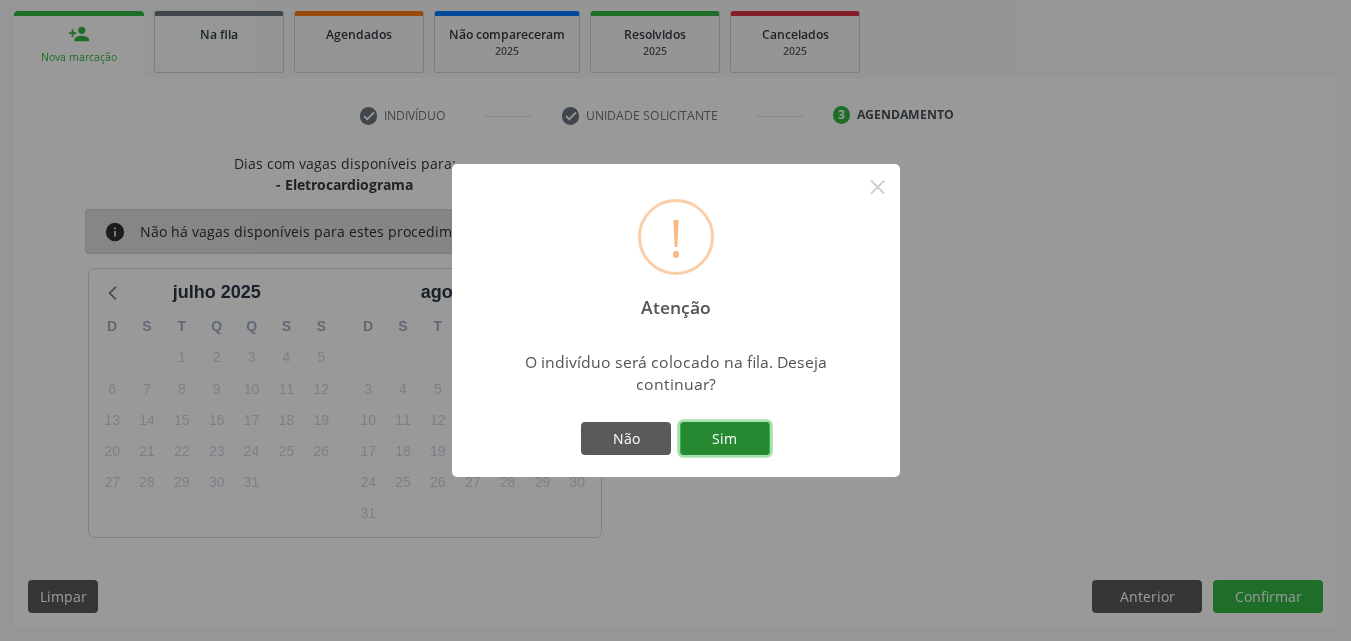 click on "Sim" at bounding box center (725, 439) 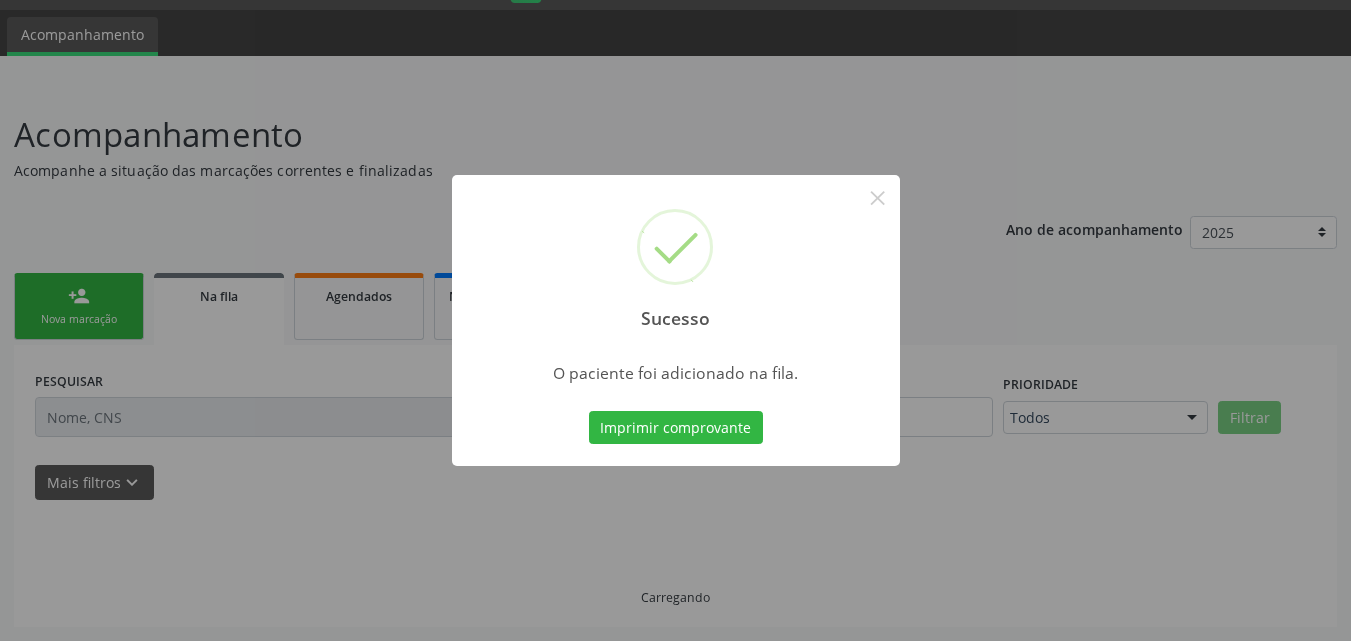 scroll, scrollTop: 54, scrollLeft: 0, axis: vertical 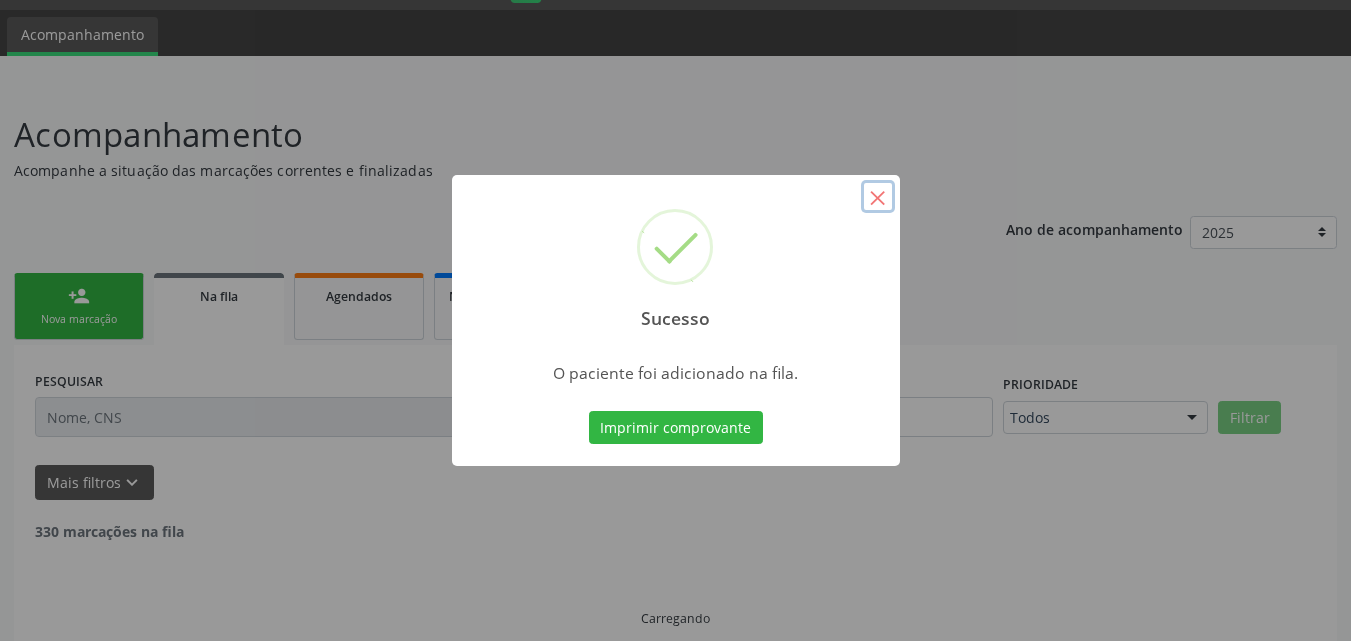 click on "×" at bounding box center [878, 197] 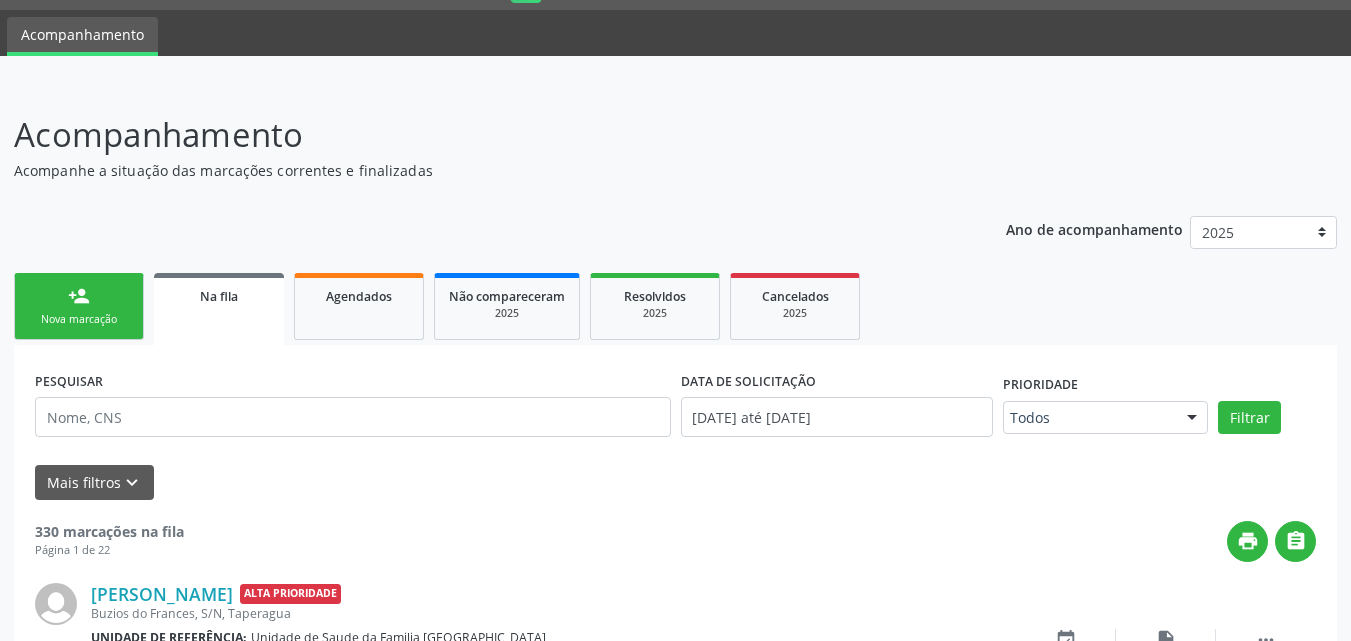 click on "person_add" at bounding box center (79, 296) 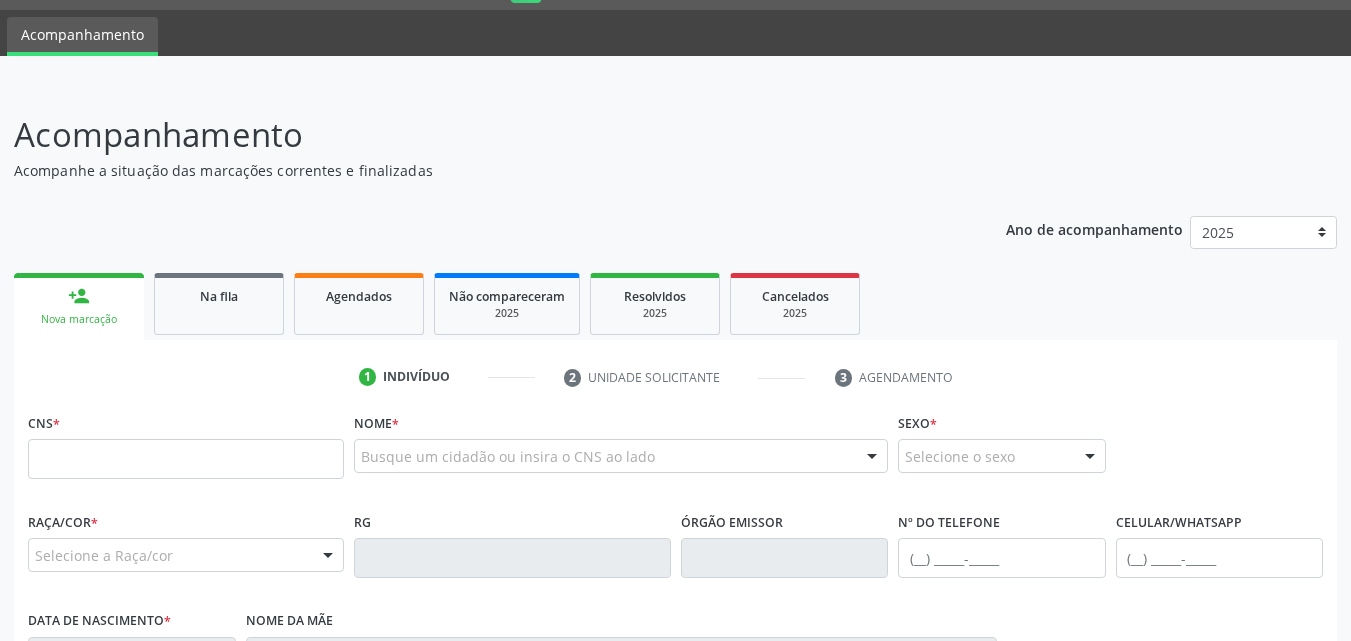 click on "person_add
Nova marcação" at bounding box center (79, 306) 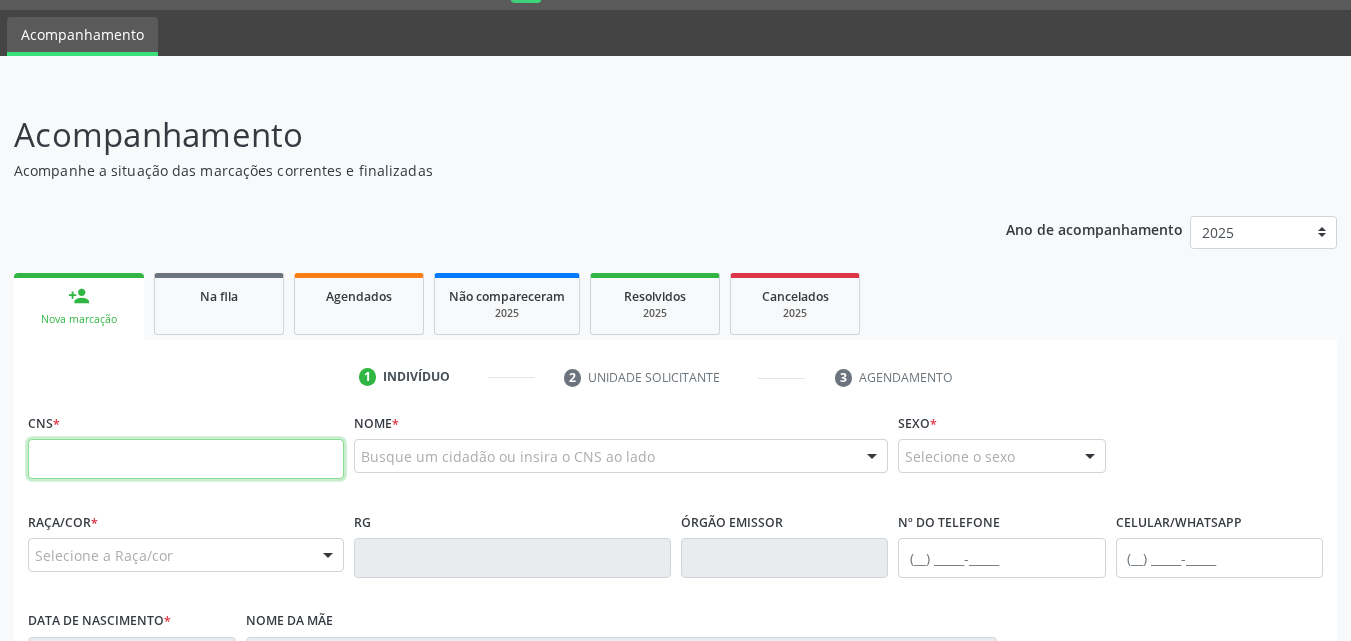 click at bounding box center (186, 459) 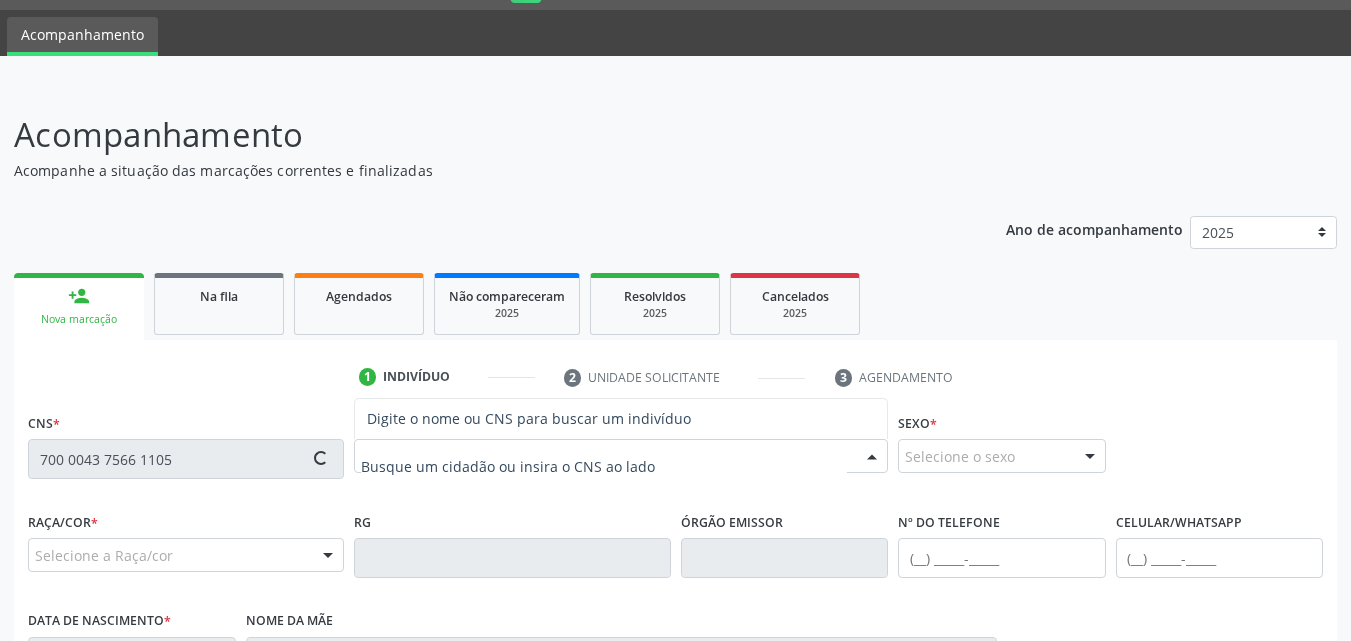 type on "700 0043 7566 1105" 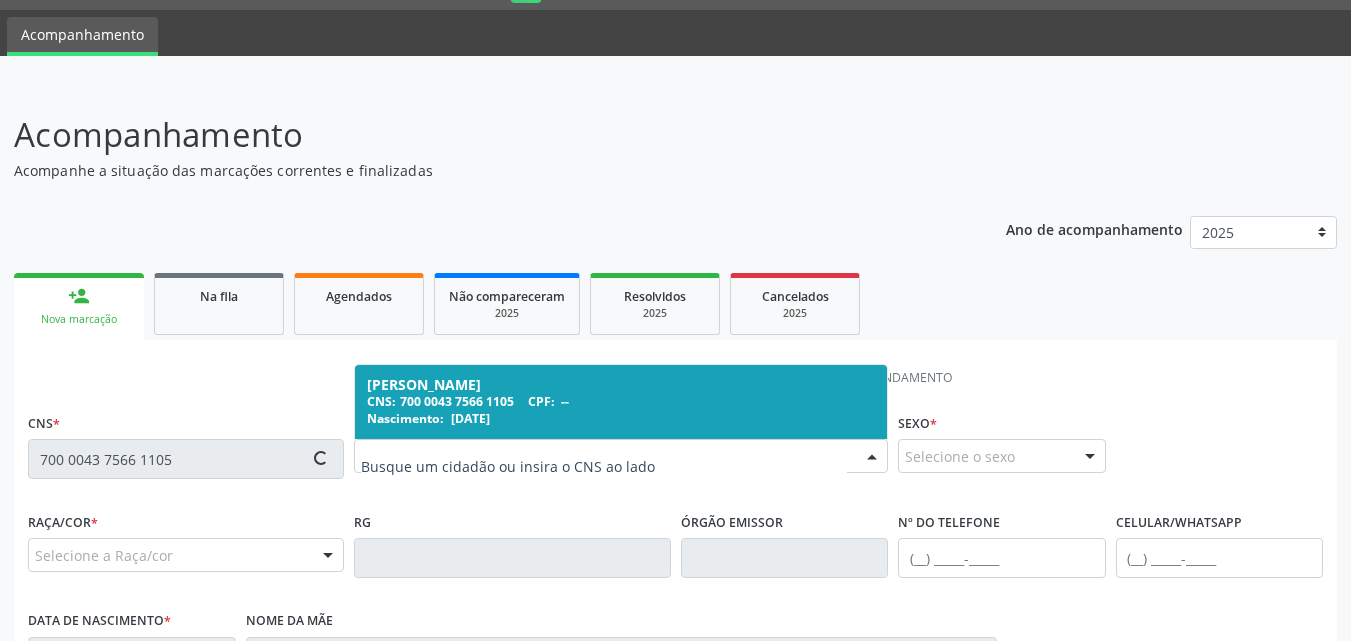 type on "(81) 98843-1551" 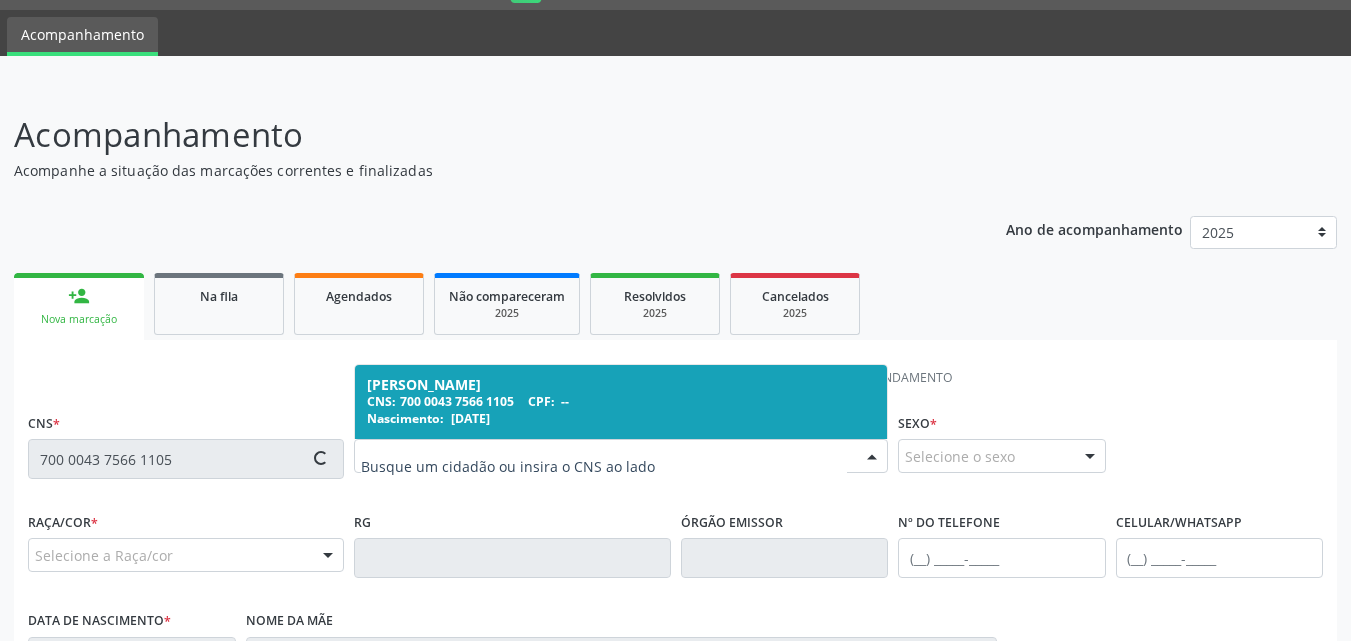type on "26/08/1977" 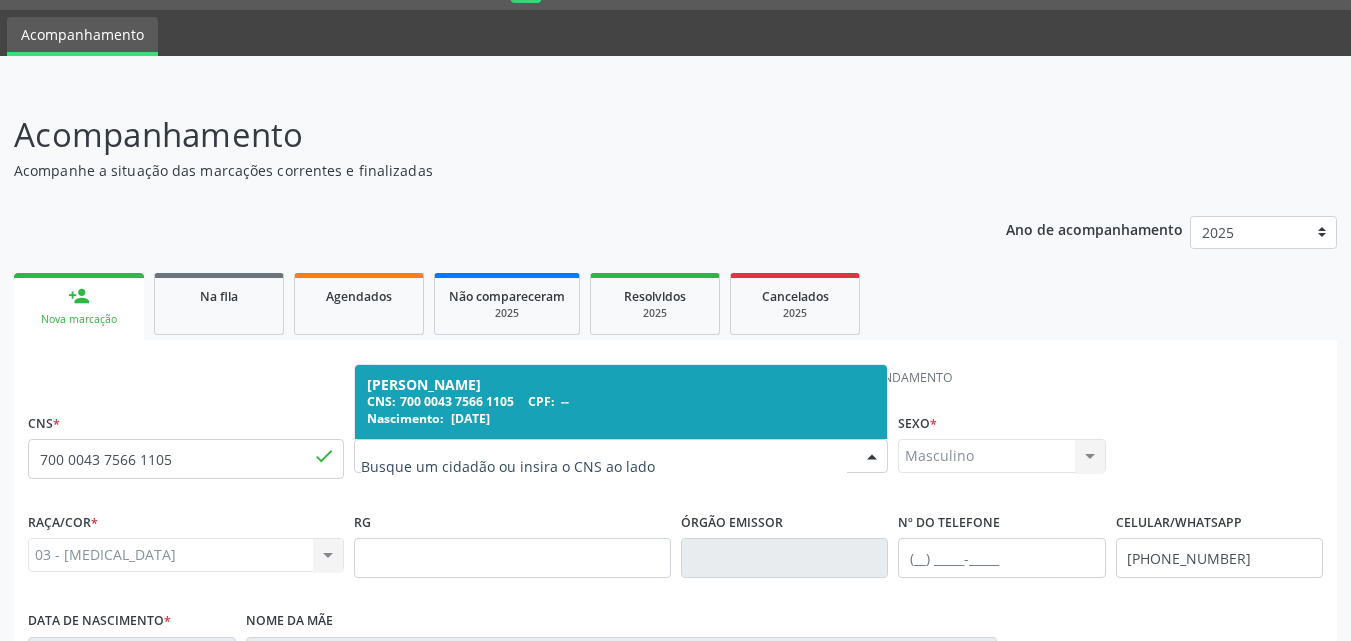 click on "CNS:
700 0043 7566 1105
CPF:    --" at bounding box center (621, 401) 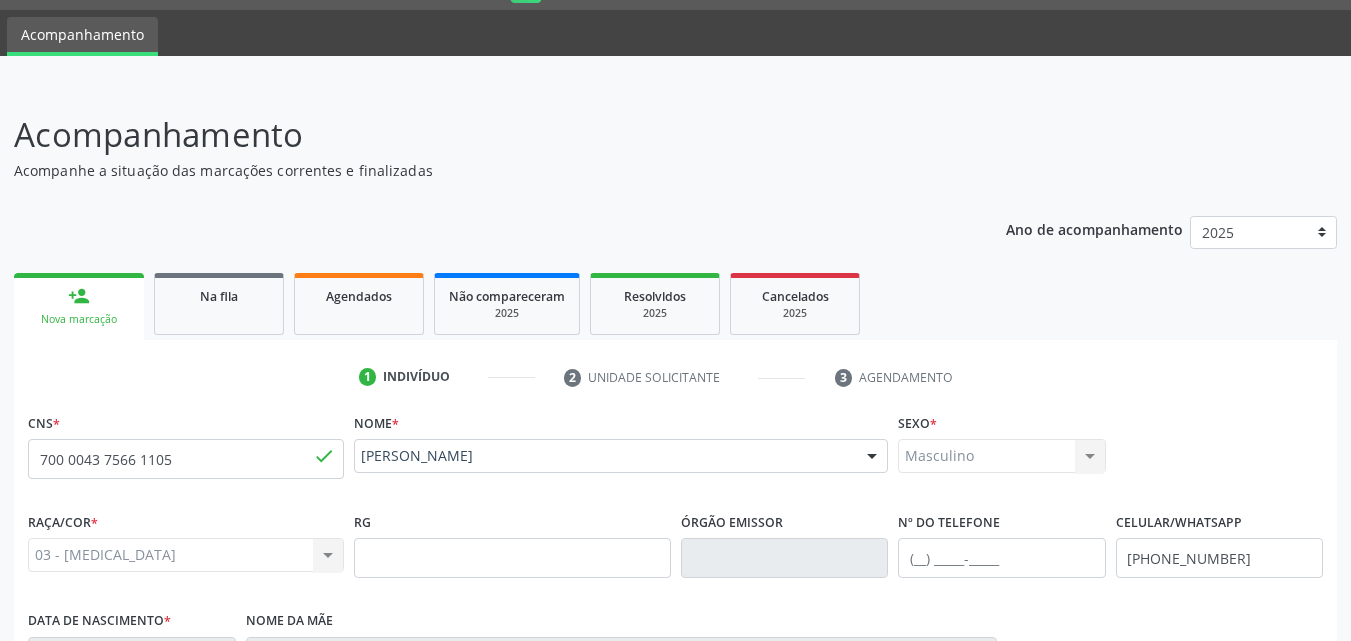scroll, scrollTop: 471, scrollLeft: 0, axis: vertical 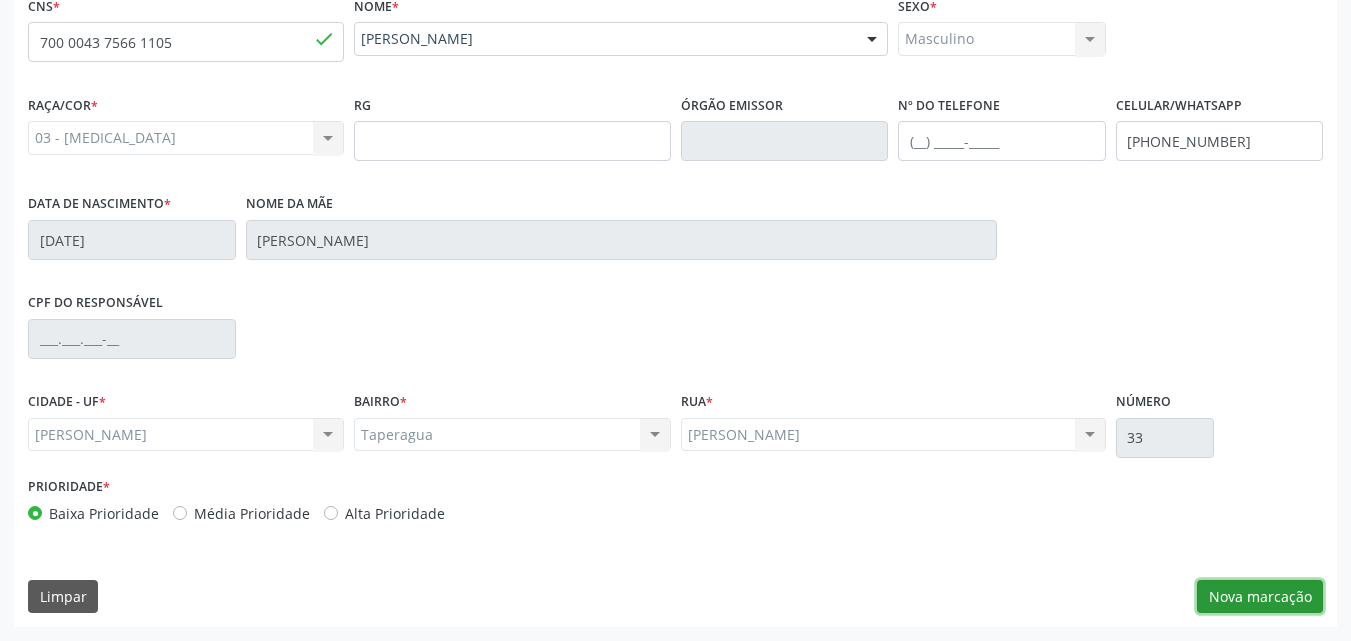 click on "Nova marcação" at bounding box center [1260, 597] 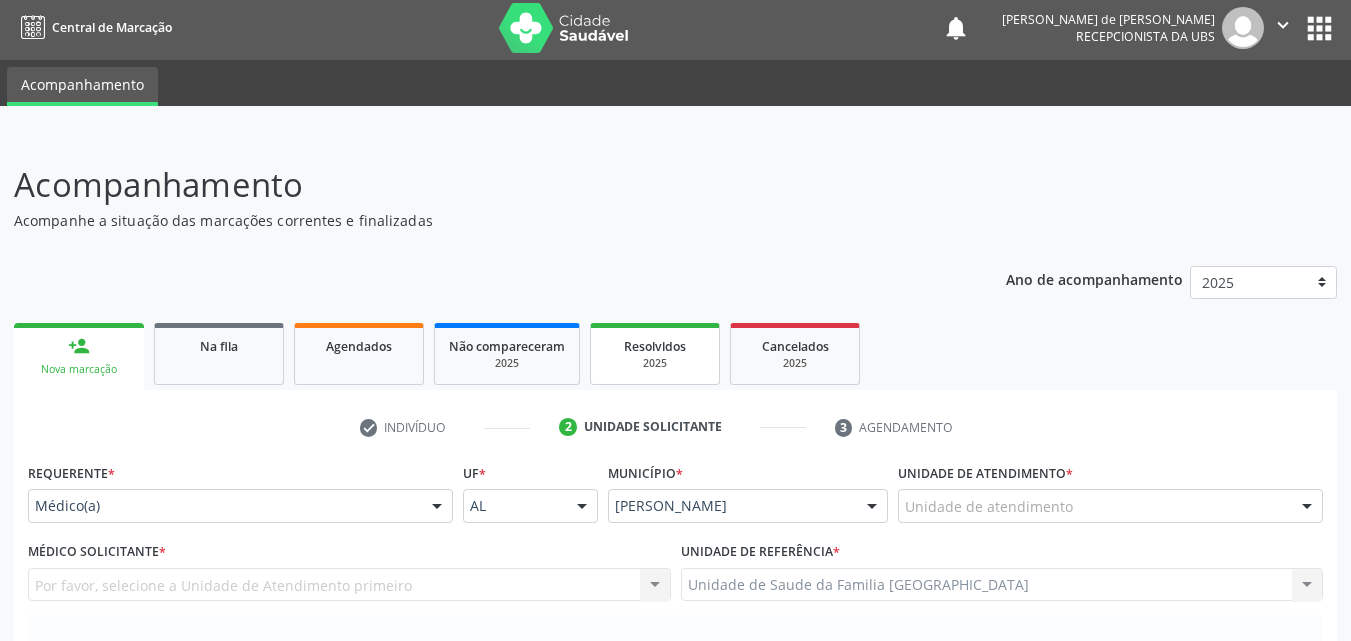 scroll, scrollTop: 0, scrollLeft: 0, axis: both 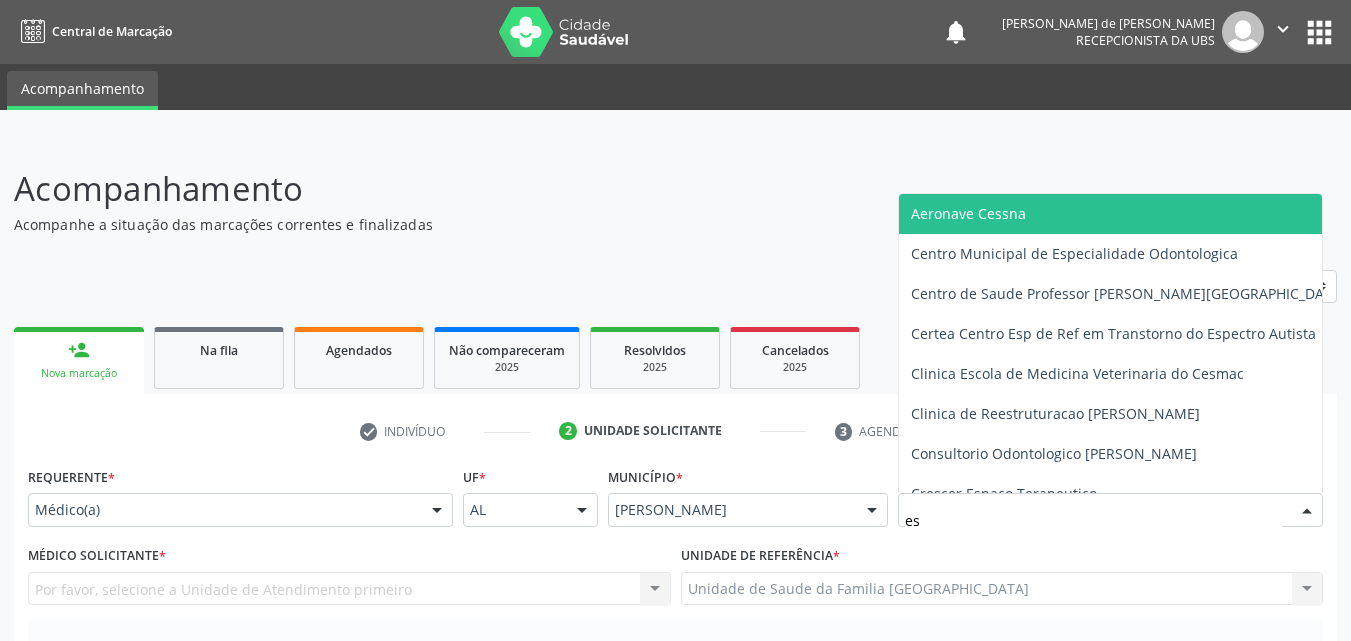 type on "e" 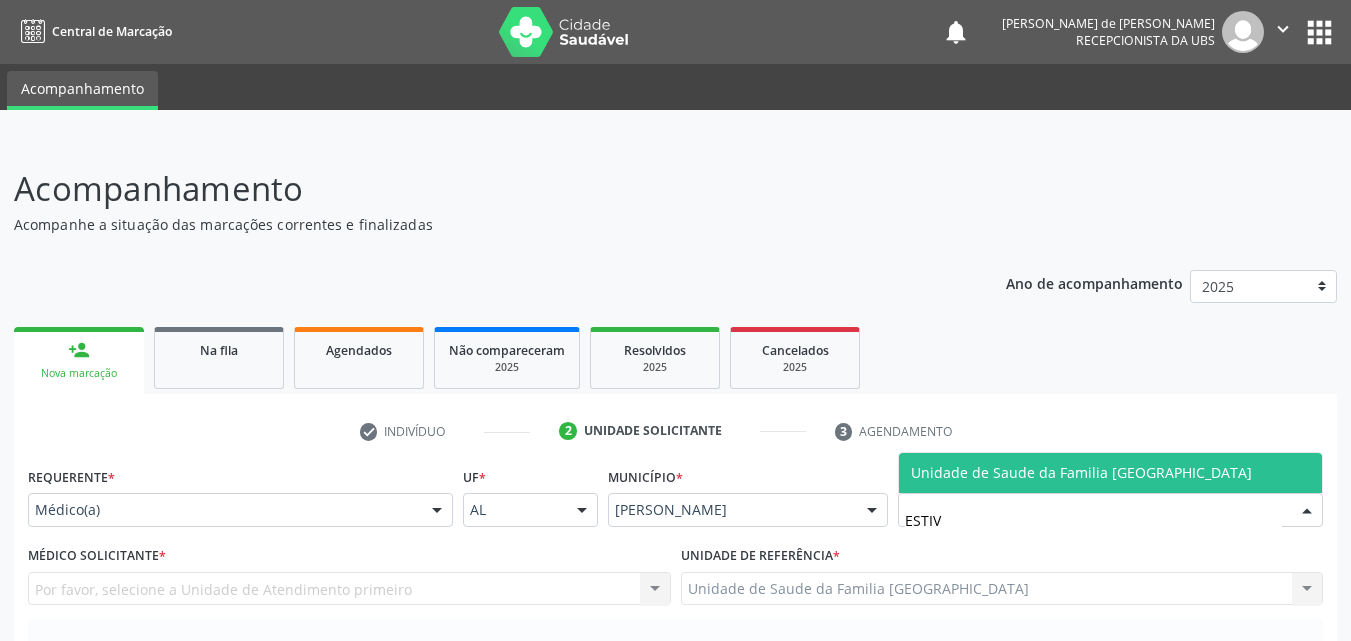 type on "ESTIVA" 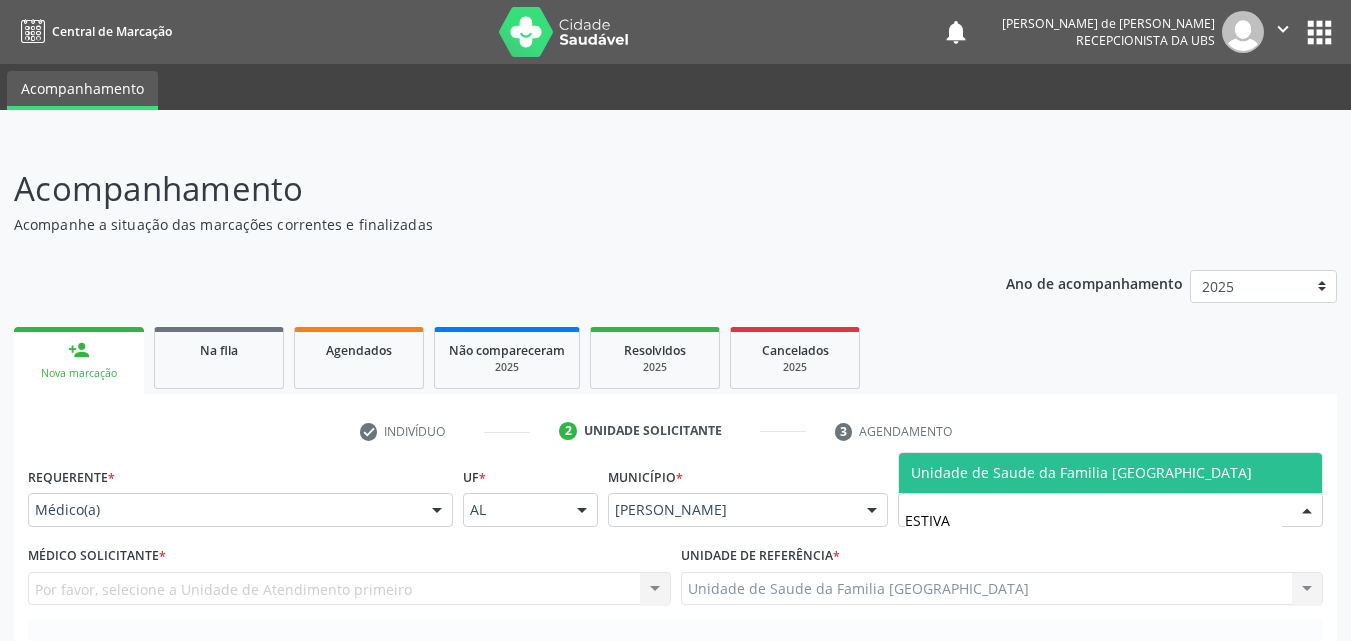 click on "Unidade de Saude da Familia [GEOGRAPHIC_DATA]" at bounding box center (1081, 472) 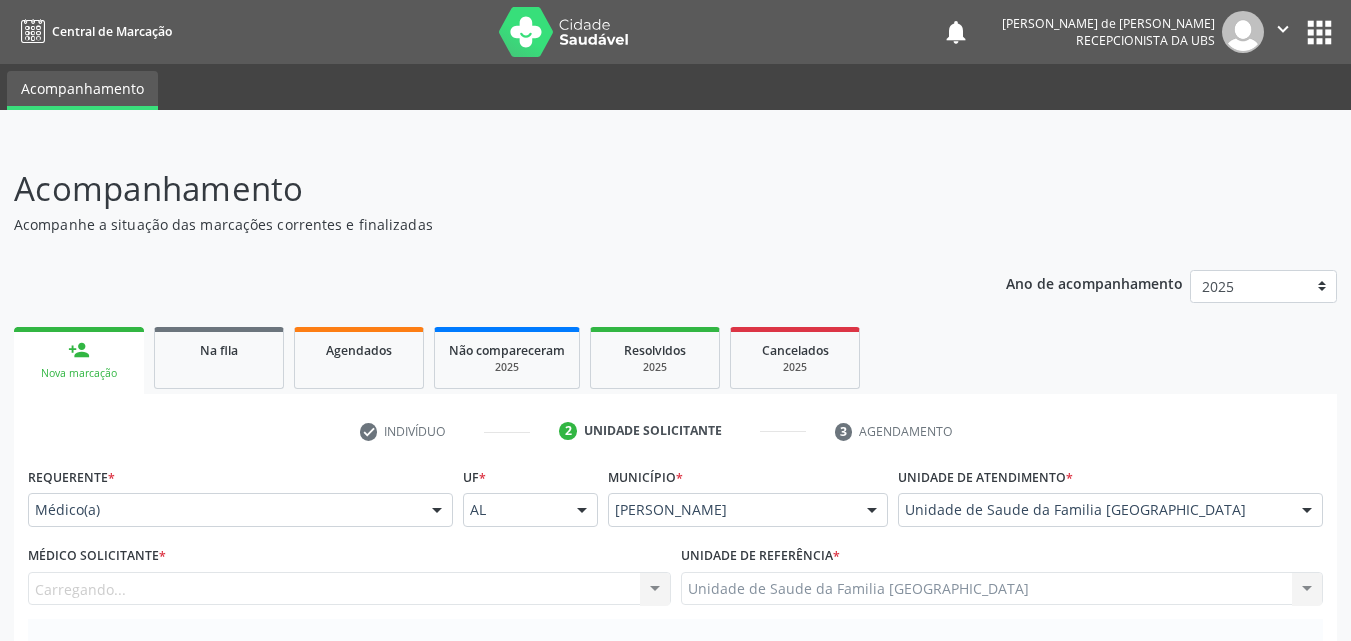 scroll, scrollTop: 467, scrollLeft: 0, axis: vertical 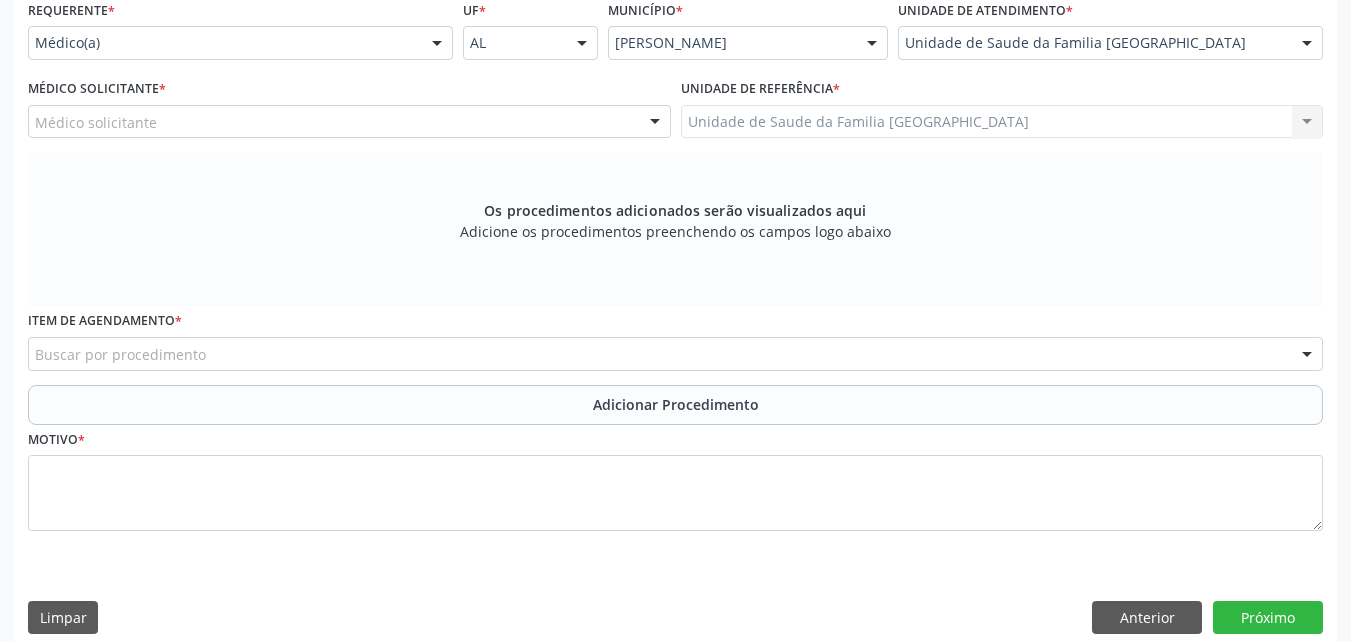 click on "Médico solicitante" at bounding box center (349, 122) 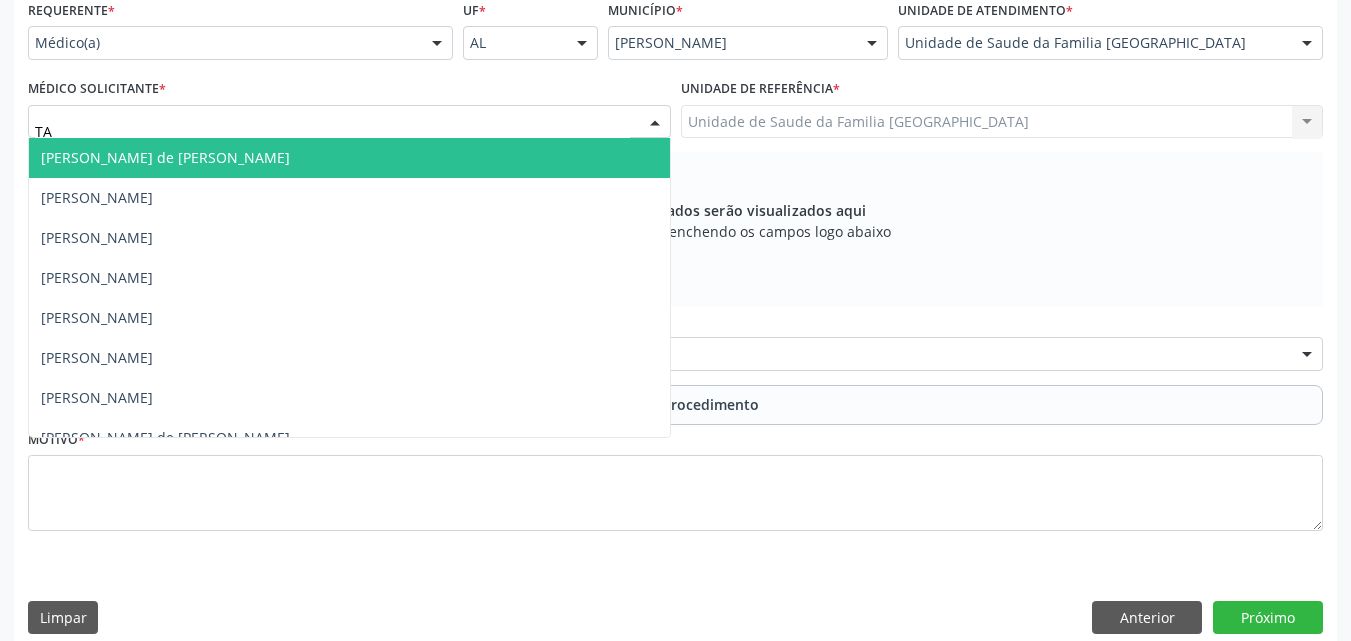 type on "TAC" 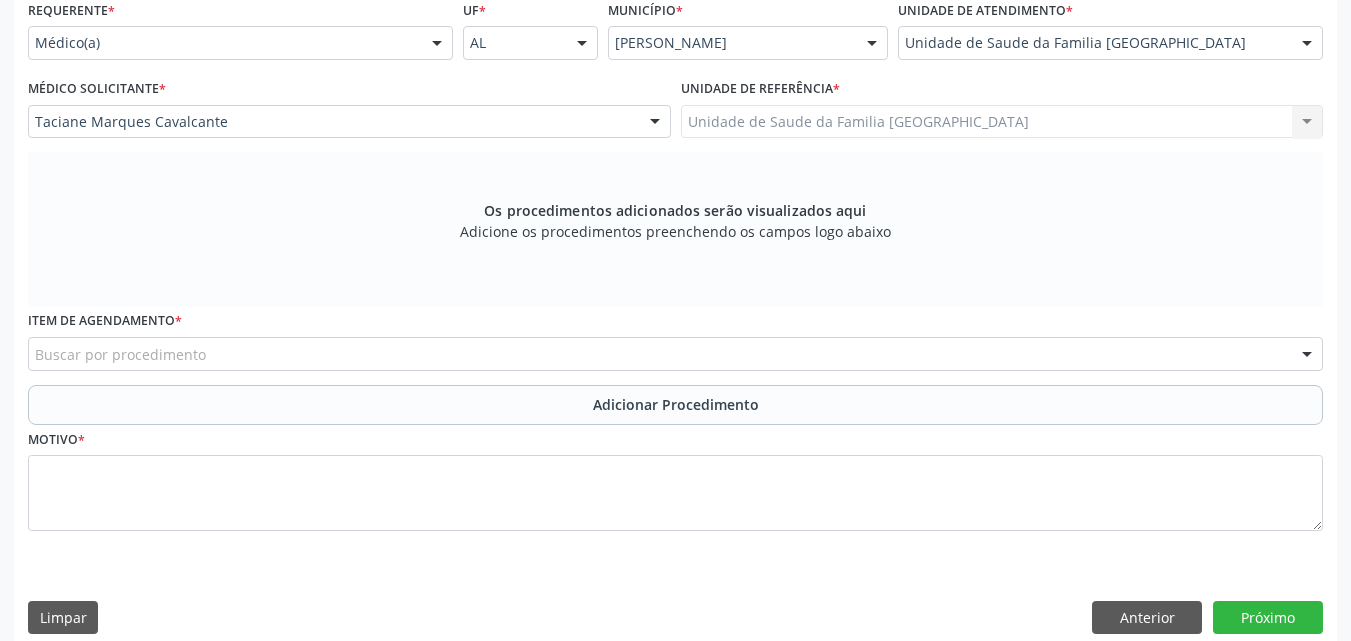 click on "Buscar por procedimento" at bounding box center (675, 354) 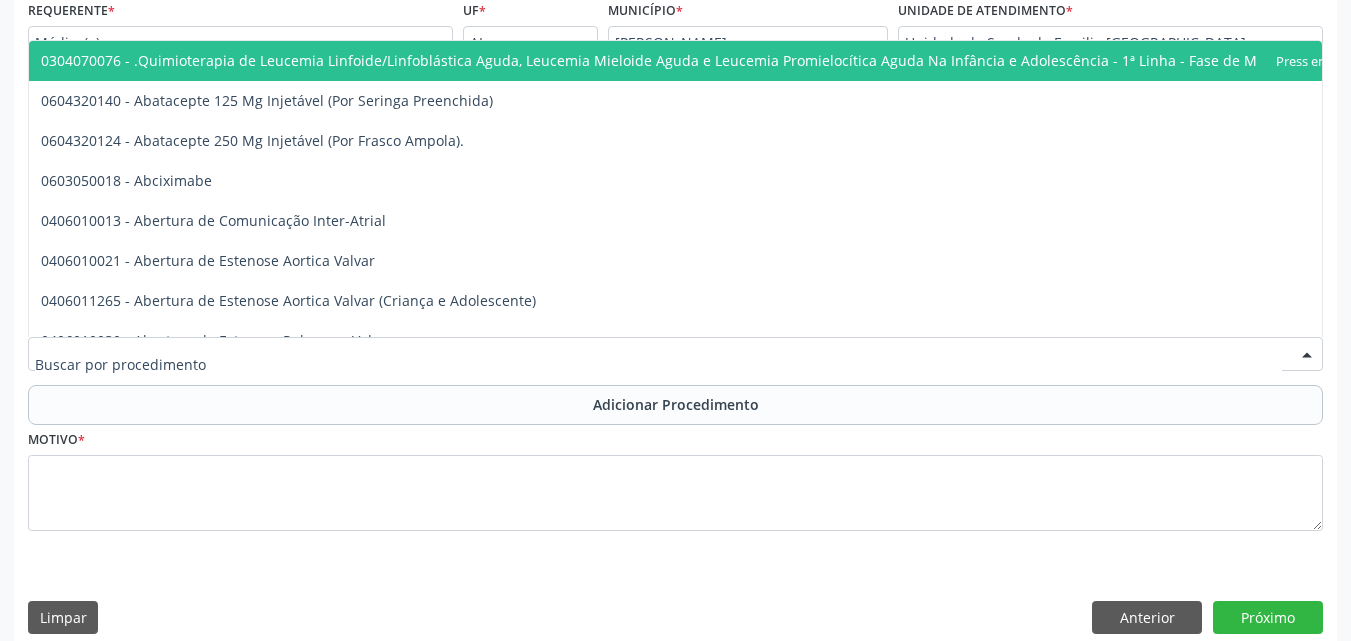 click at bounding box center (658, 364) 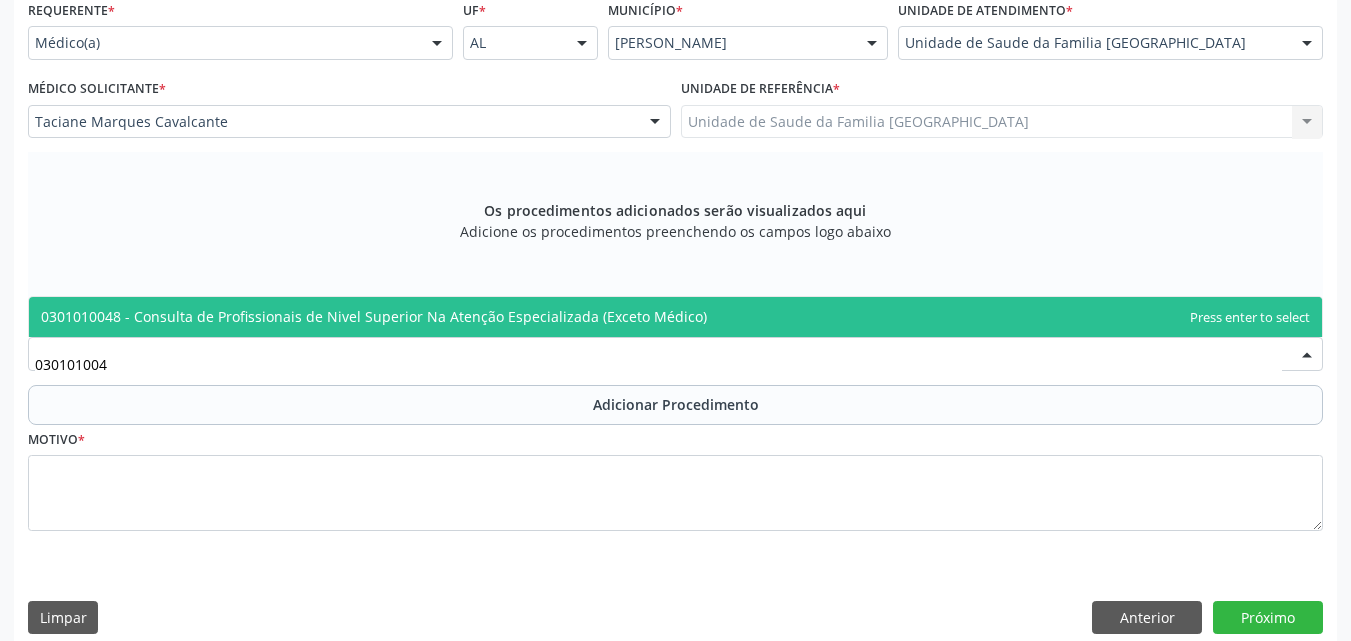 type on "0301010048" 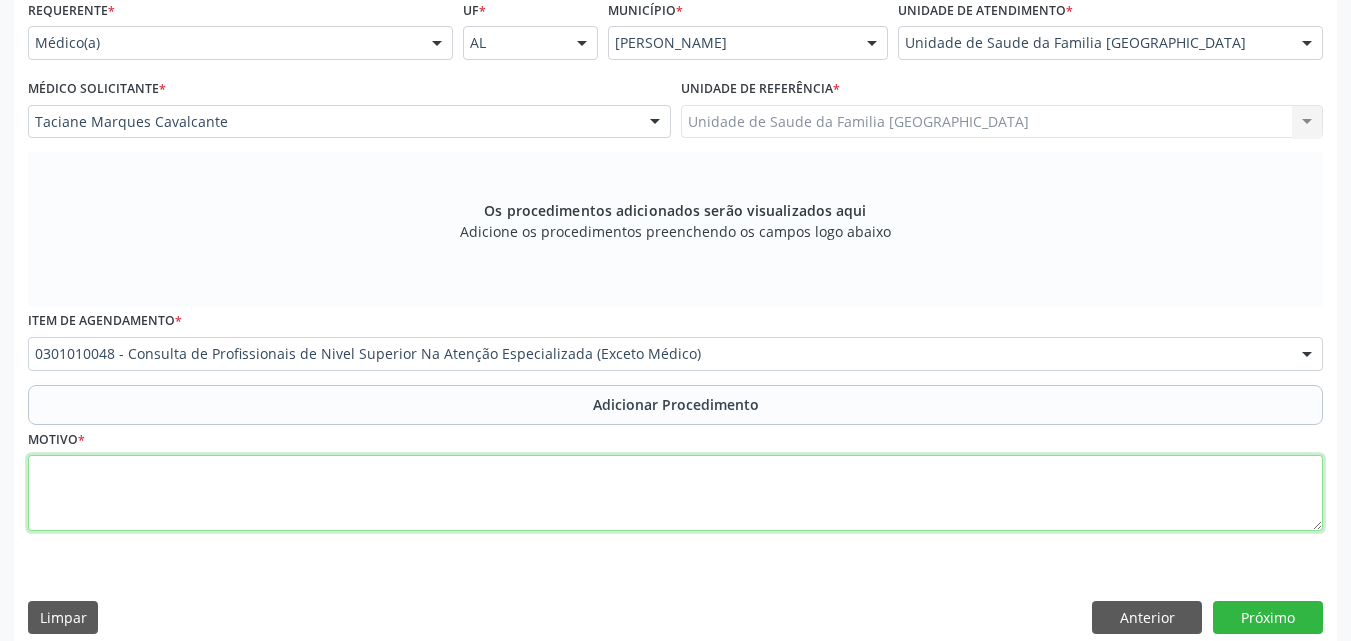 click at bounding box center [675, 493] 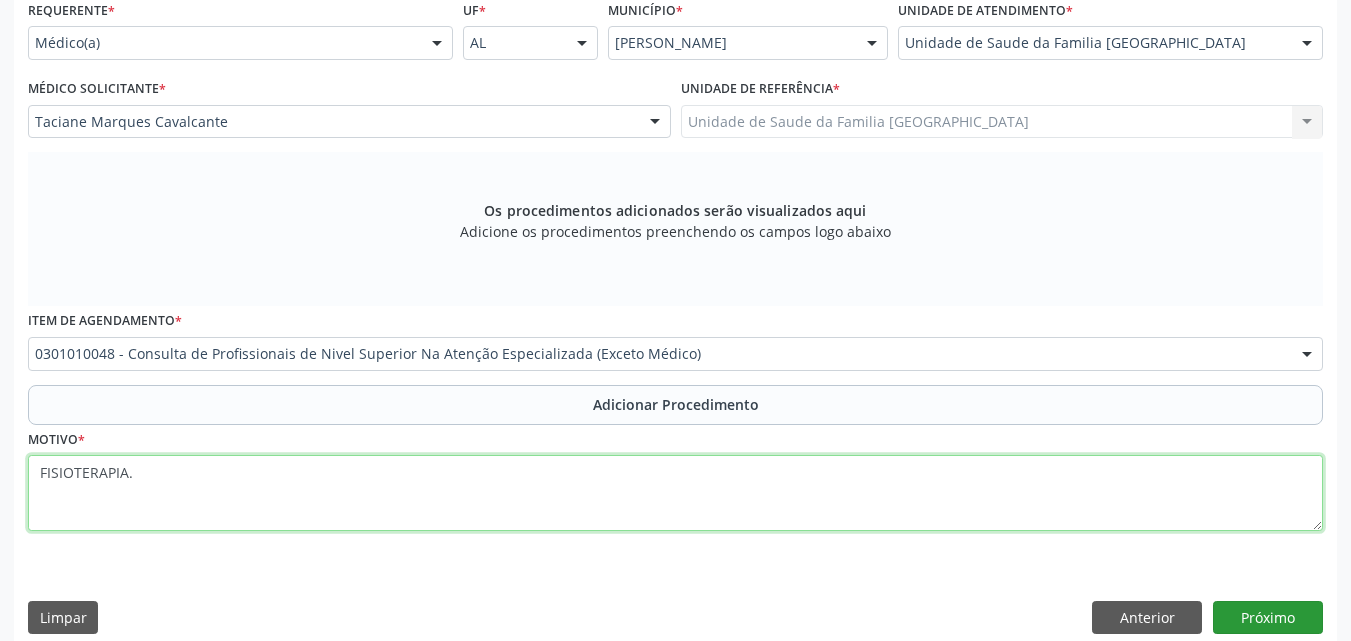 type on "FISIOTERAPIA." 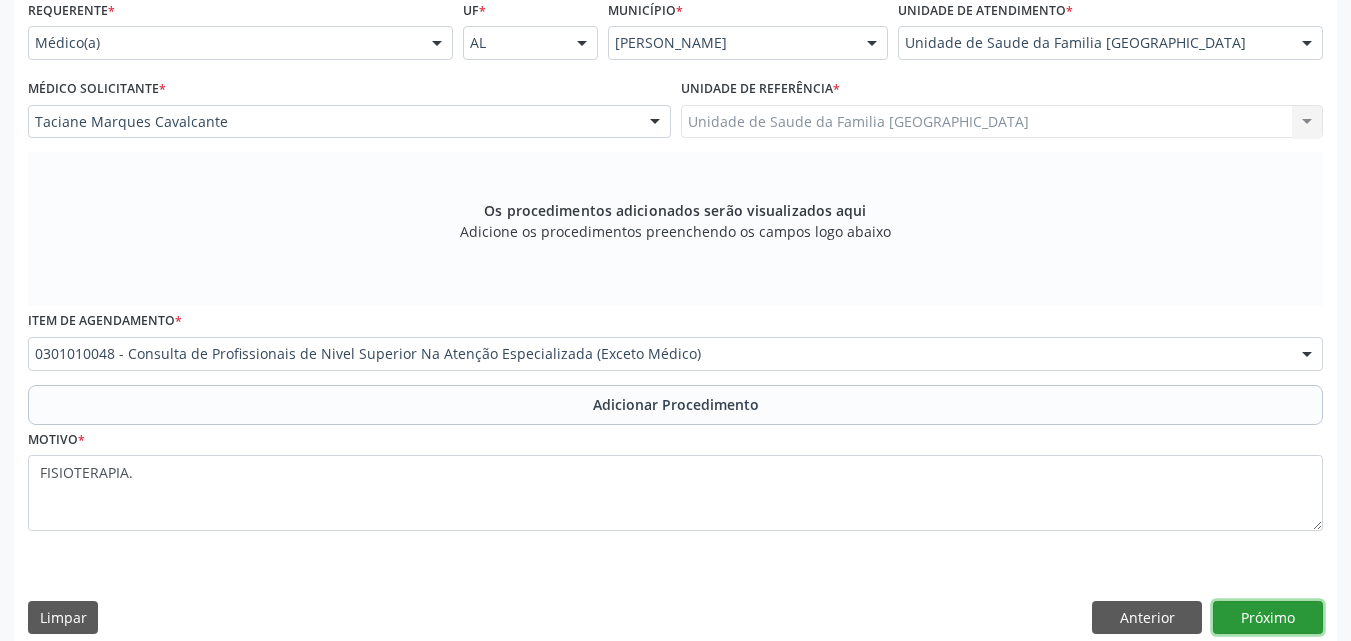 click on "Próximo" at bounding box center (1268, 618) 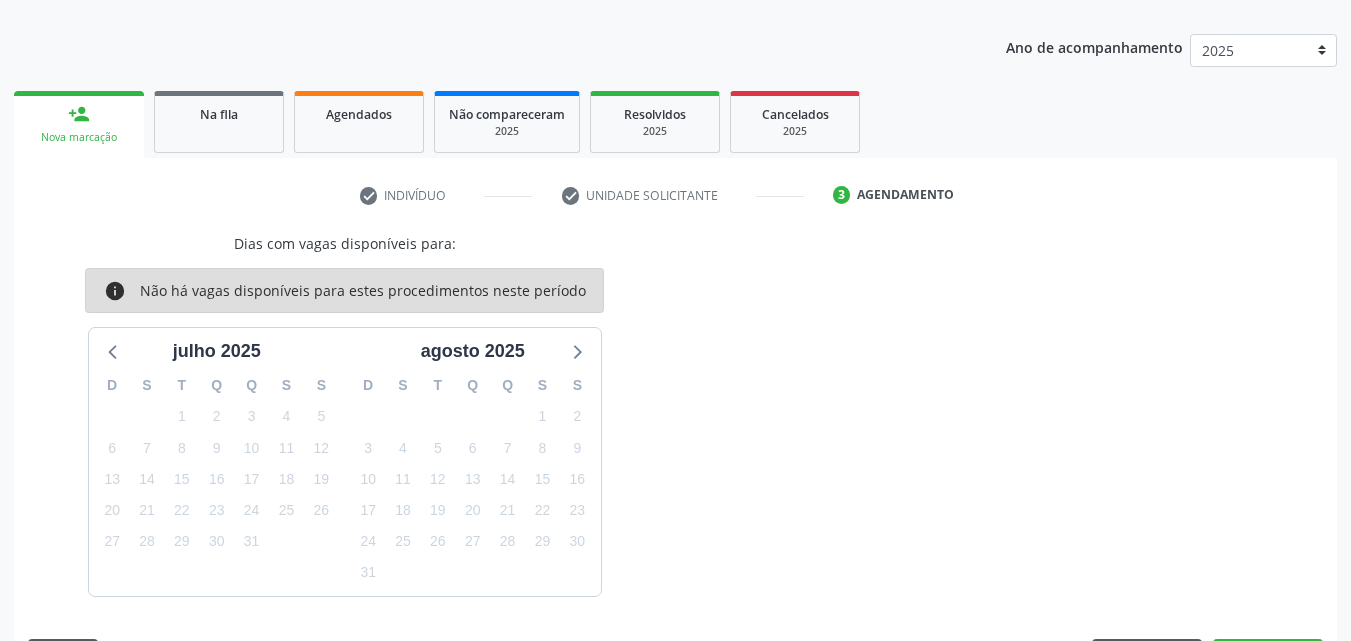 scroll, scrollTop: 295, scrollLeft: 0, axis: vertical 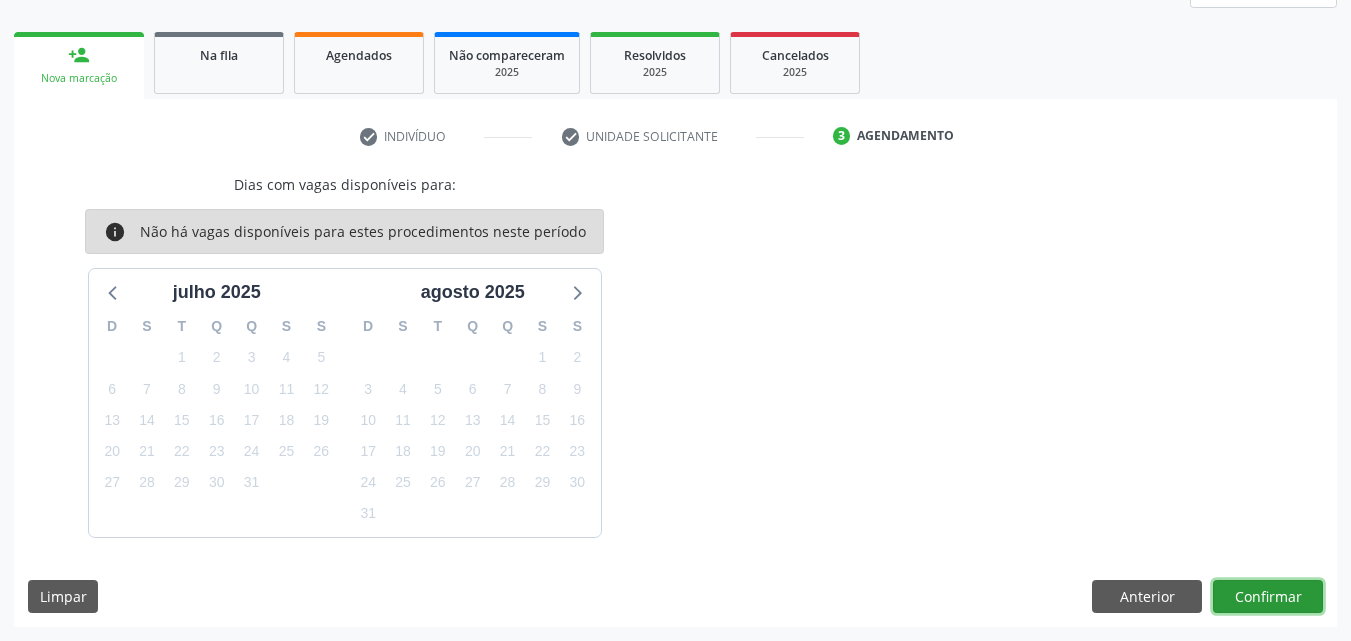 click on "Confirmar" at bounding box center (1268, 597) 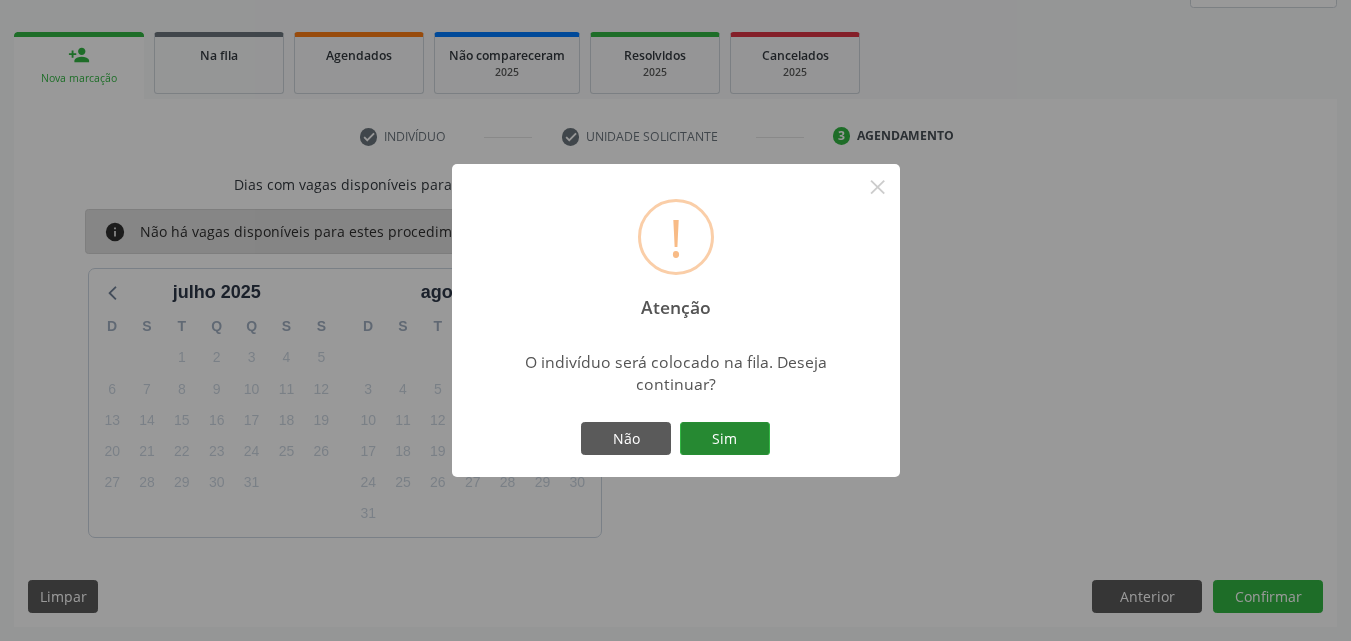 click on "Sim" at bounding box center [725, 439] 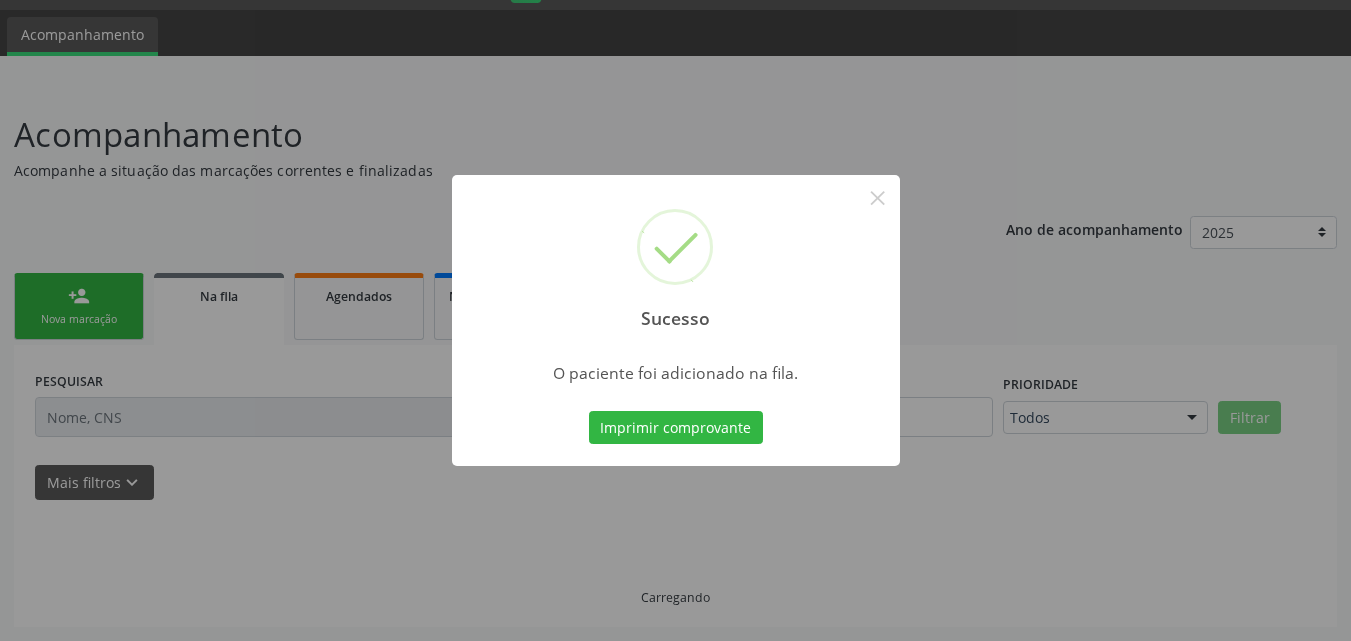 scroll, scrollTop: 54, scrollLeft: 0, axis: vertical 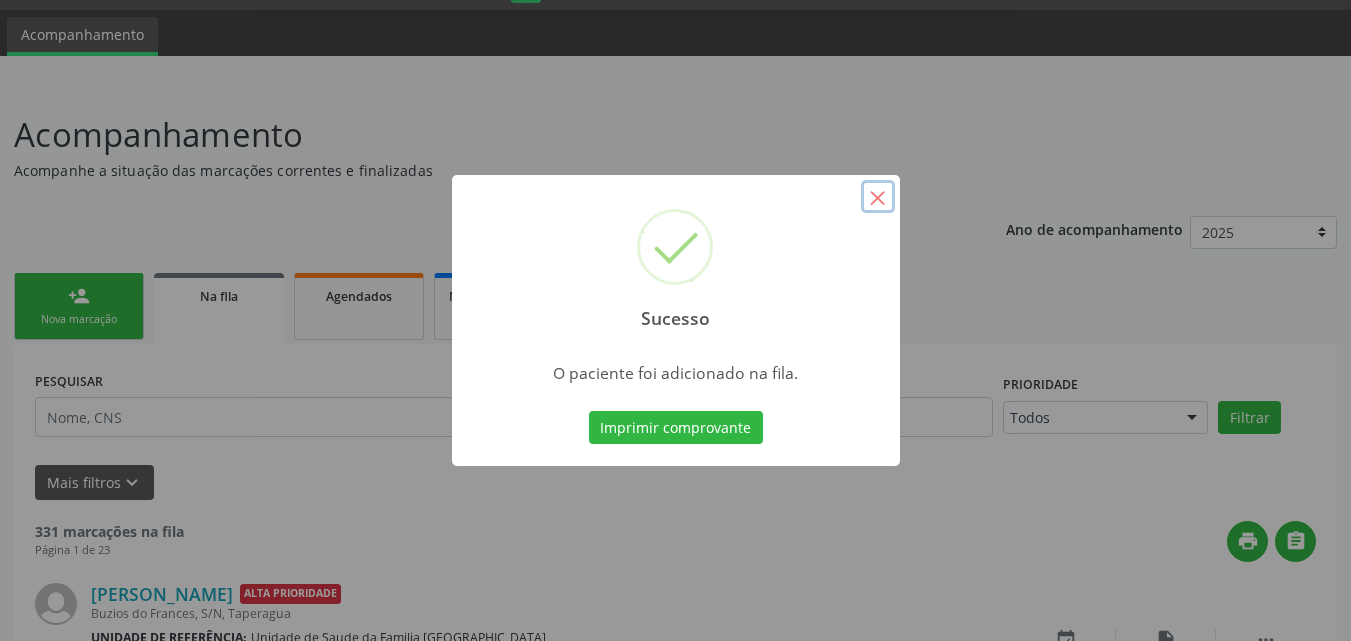 click on "×" at bounding box center (878, 197) 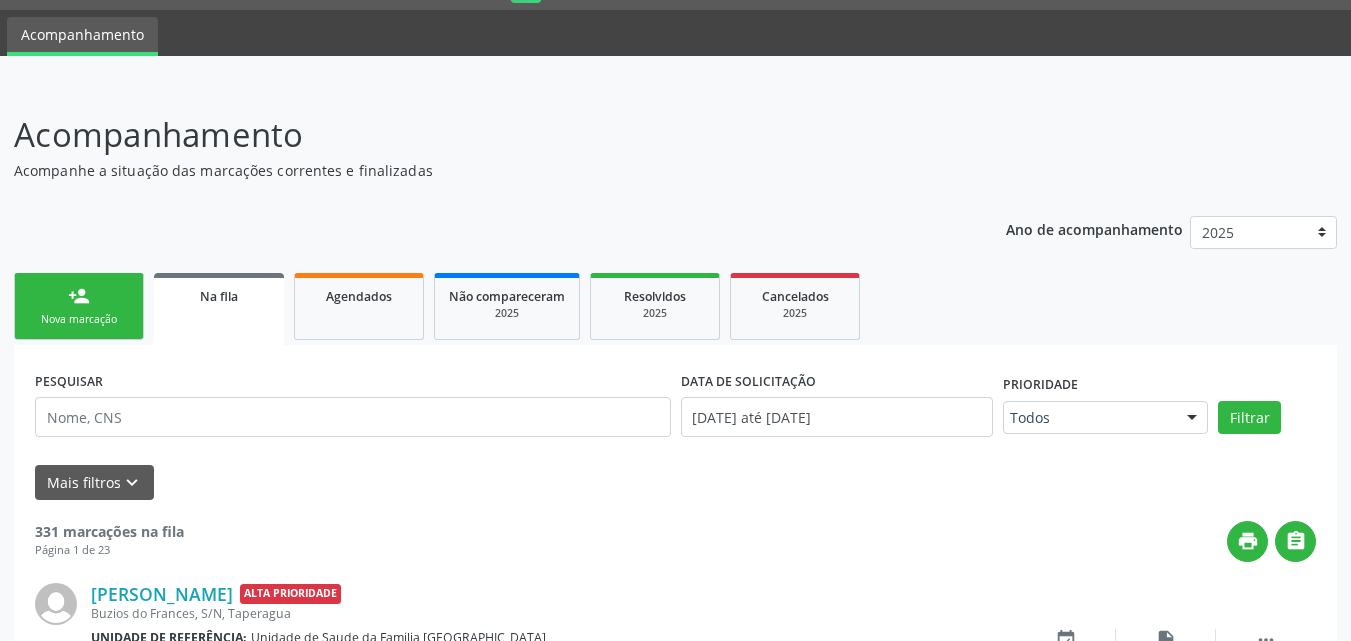 click on "Nova marcação" at bounding box center [79, 319] 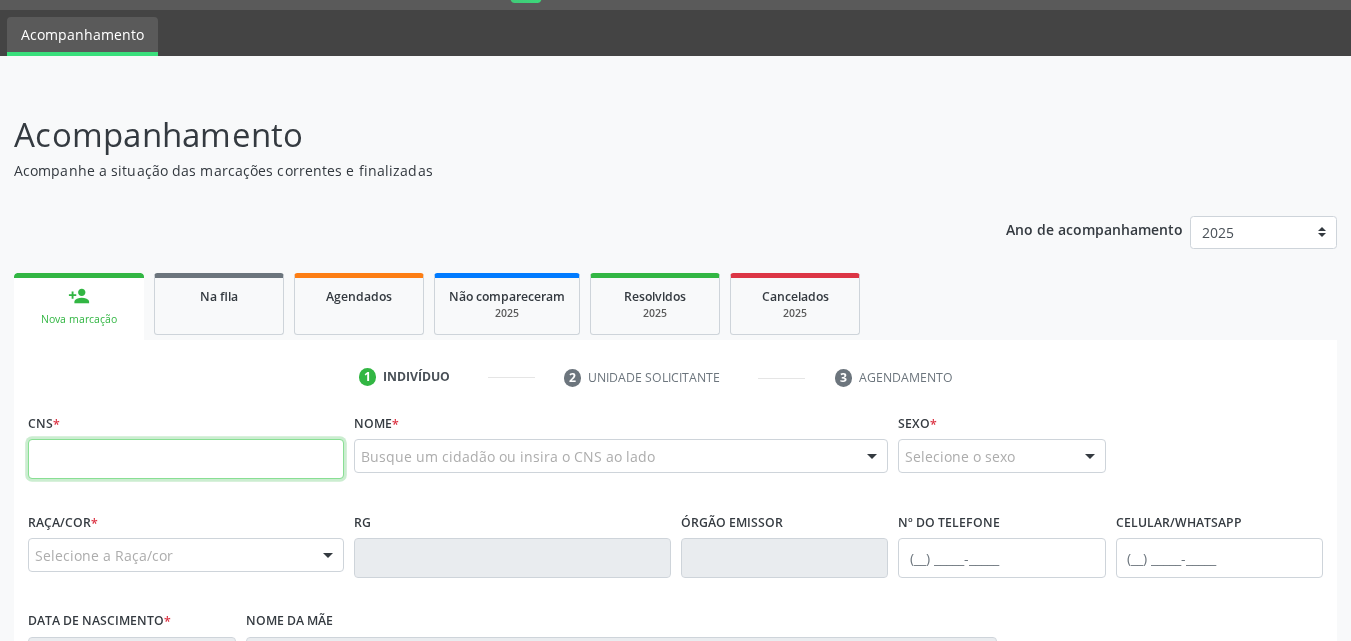 click at bounding box center [186, 459] 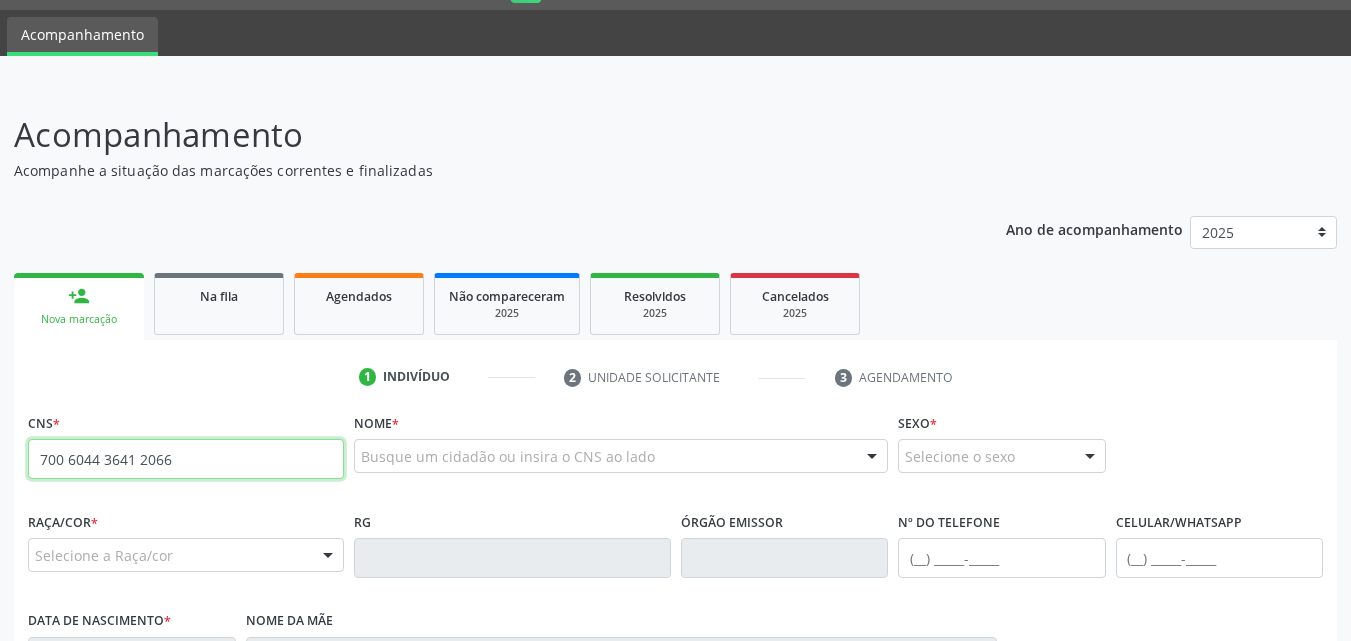 type on "700 6044 3641 2066" 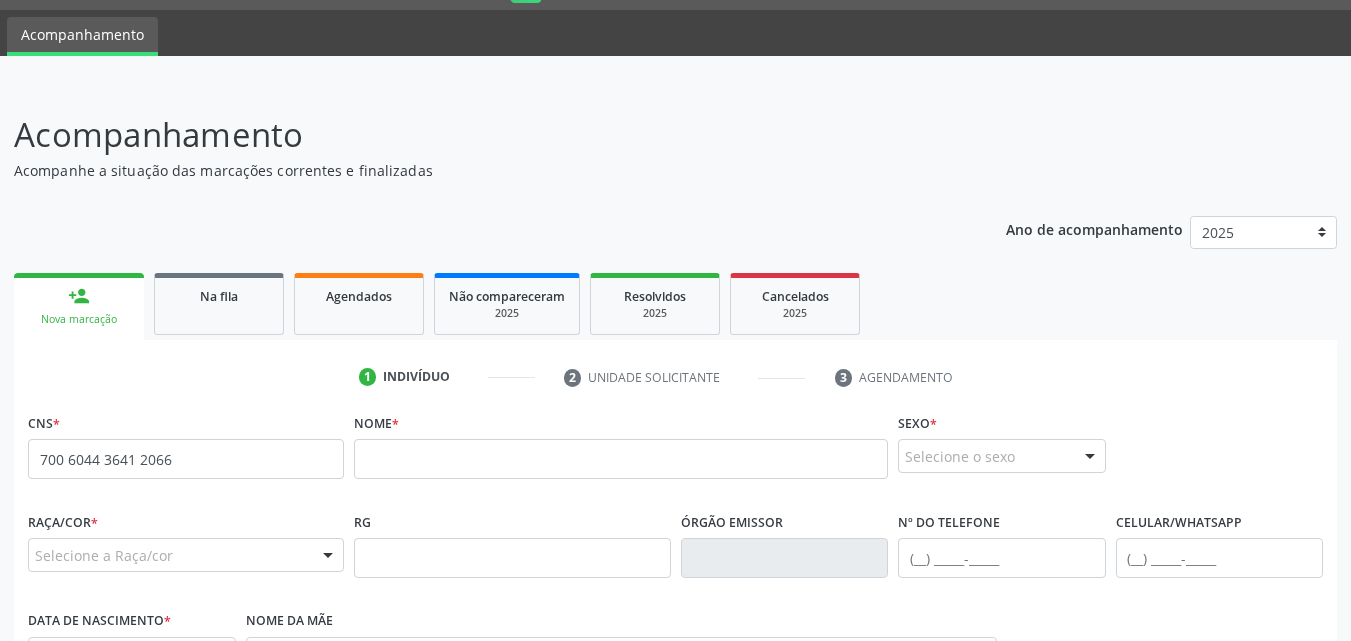scroll, scrollTop: 471, scrollLeft: 0, axis: vertical 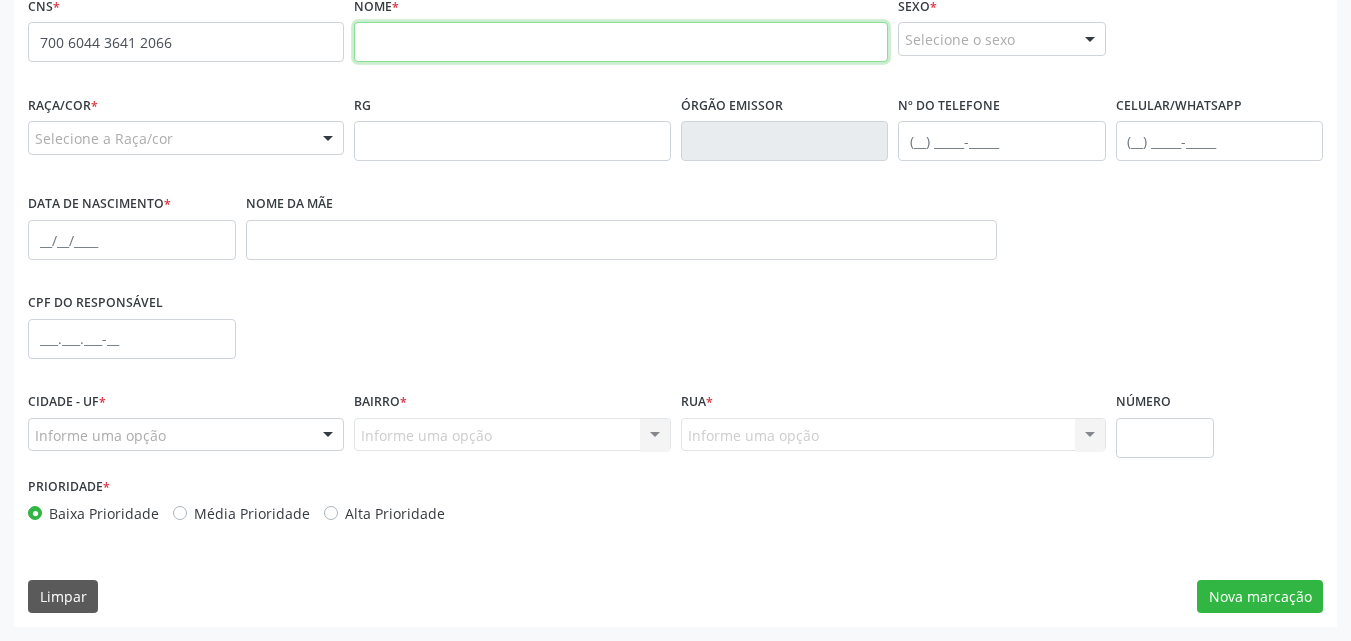 drag, startPoint x: 411, startPoint y: 41, endPoint x: 402, endPoint y: 22, distance: 21.023796 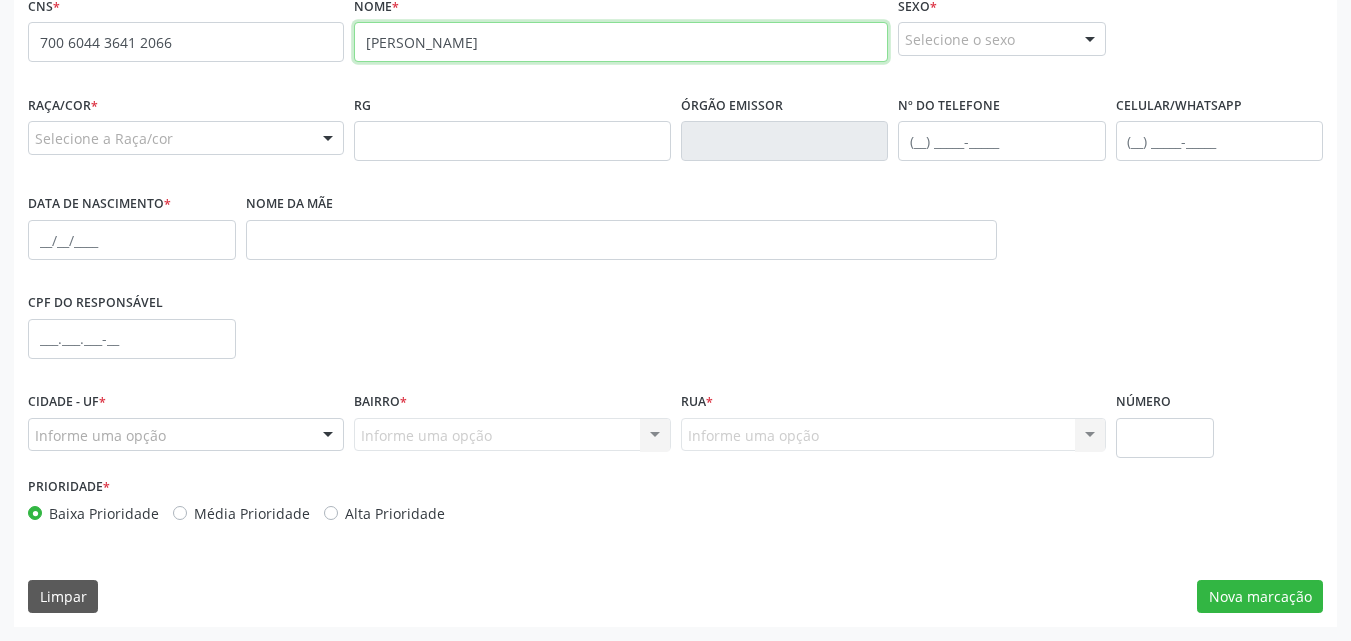 type on "Francisca Santos de Lima" 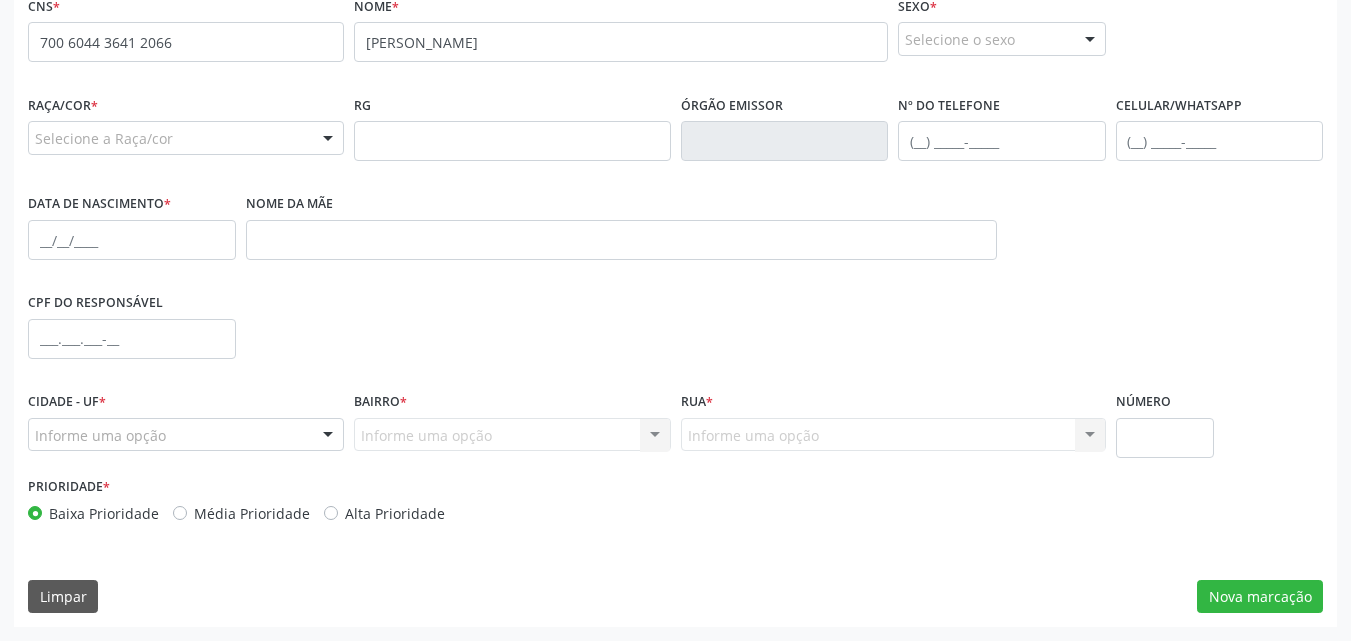 click on "Selecione o sexo" at bounding box center (1002, 39) 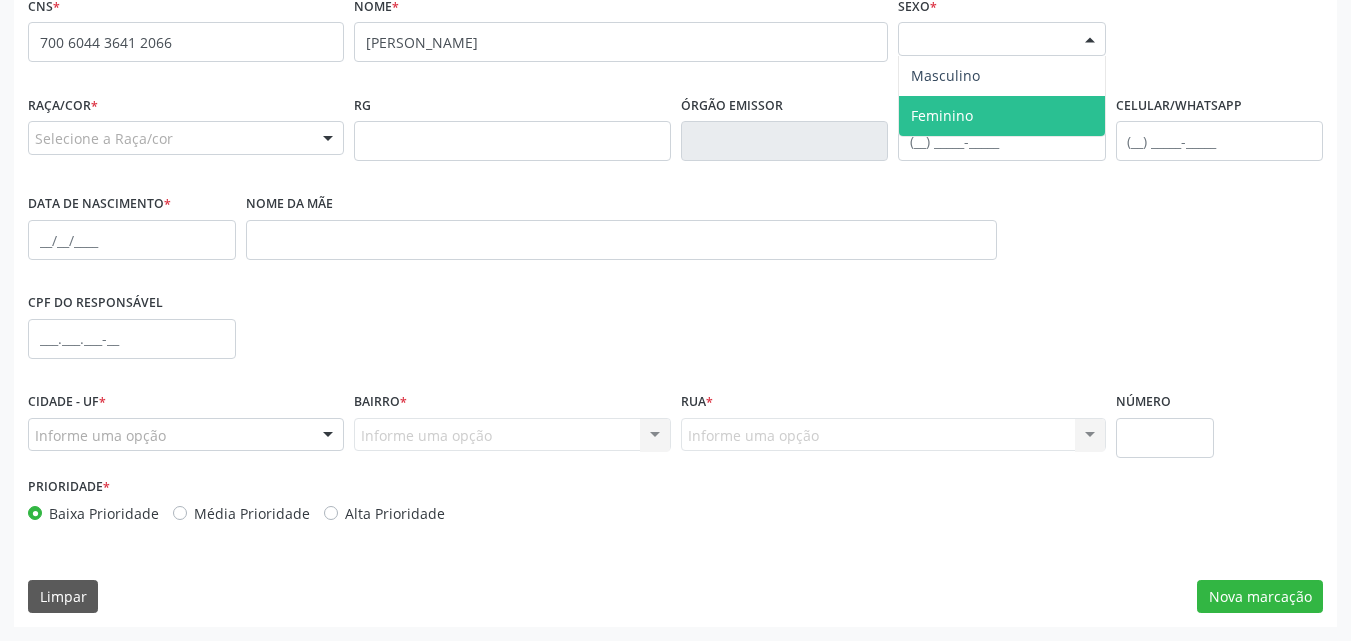 click on "Feminino" at bounding box center (1002, 116) 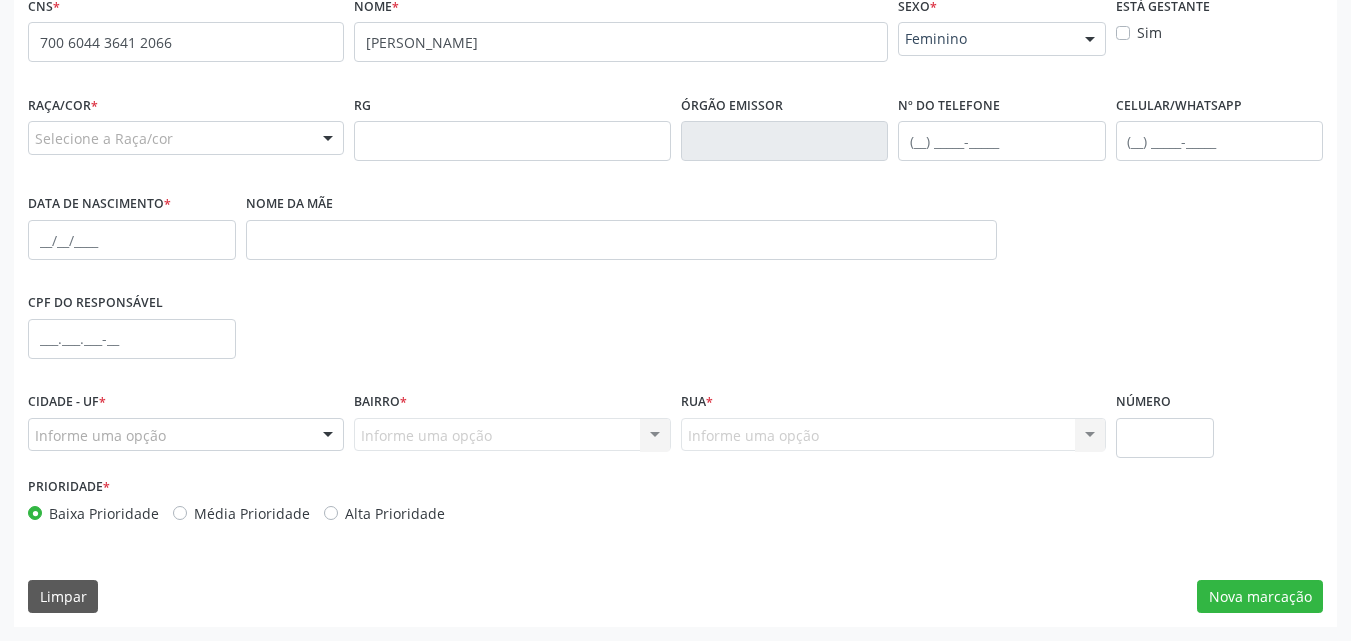 click on "Selecione a Raça/cor" at bounding box center [186, 138] 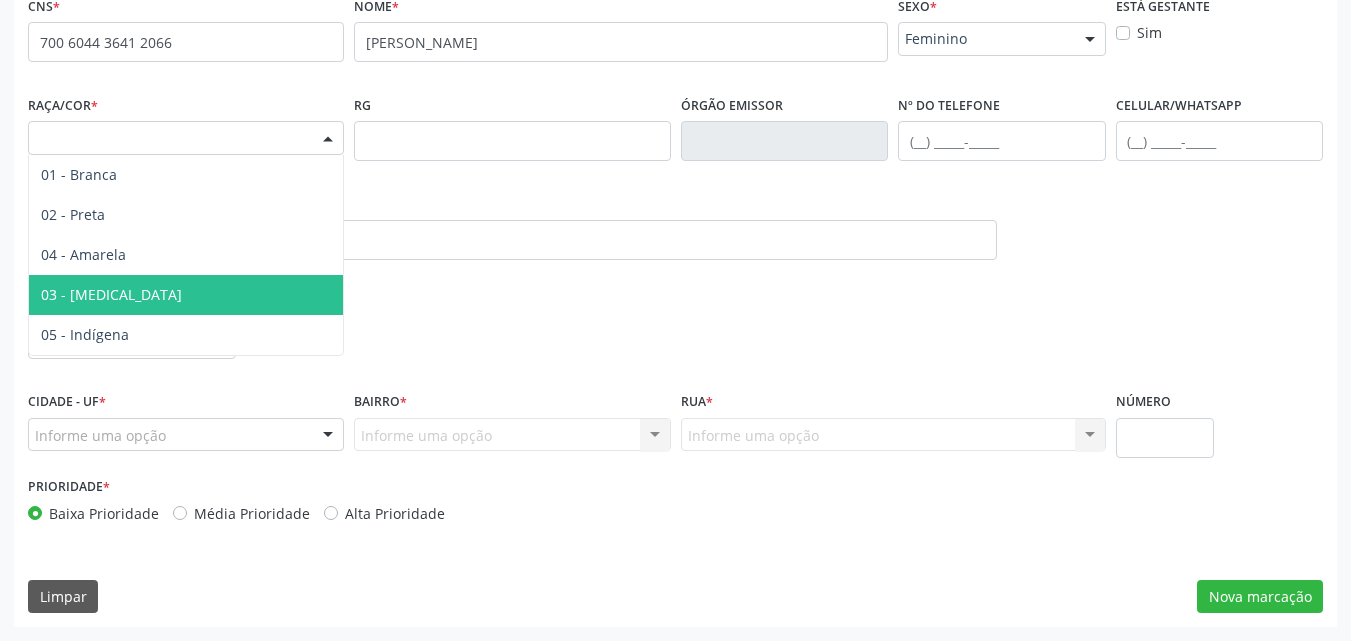 click on "03 - [MEDICAL_DATA]" at bounding box center [186, 295] 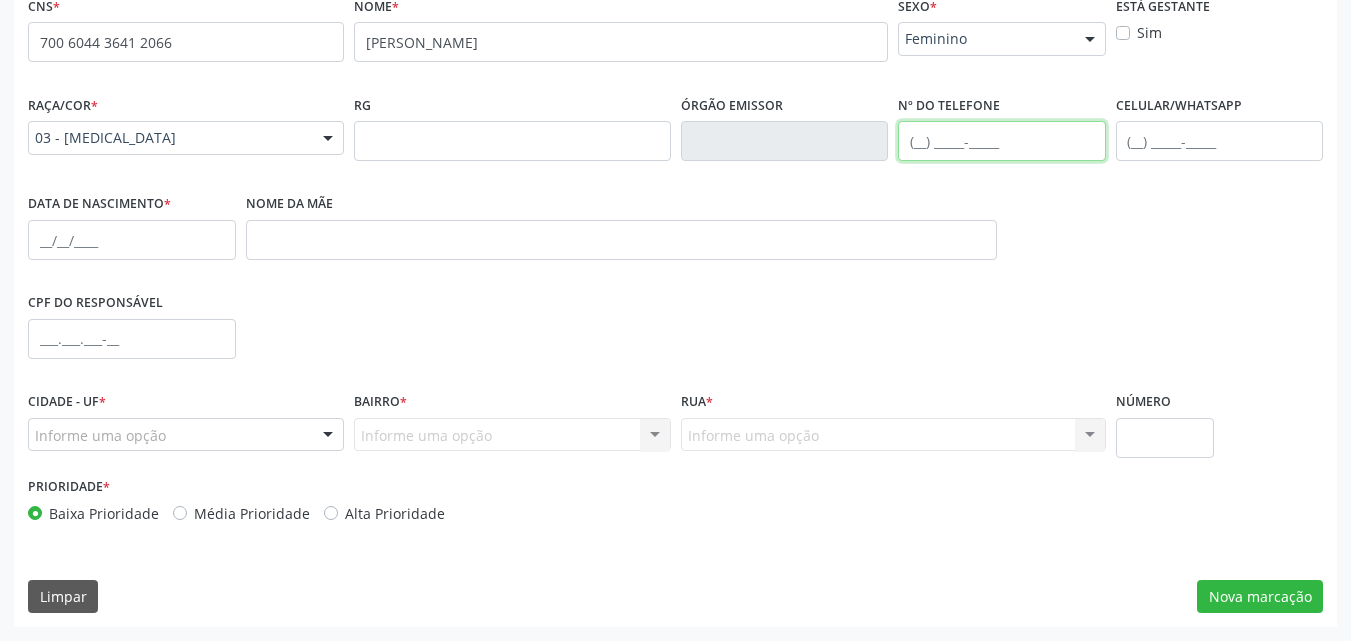 click at bounding box center (1002, 141) 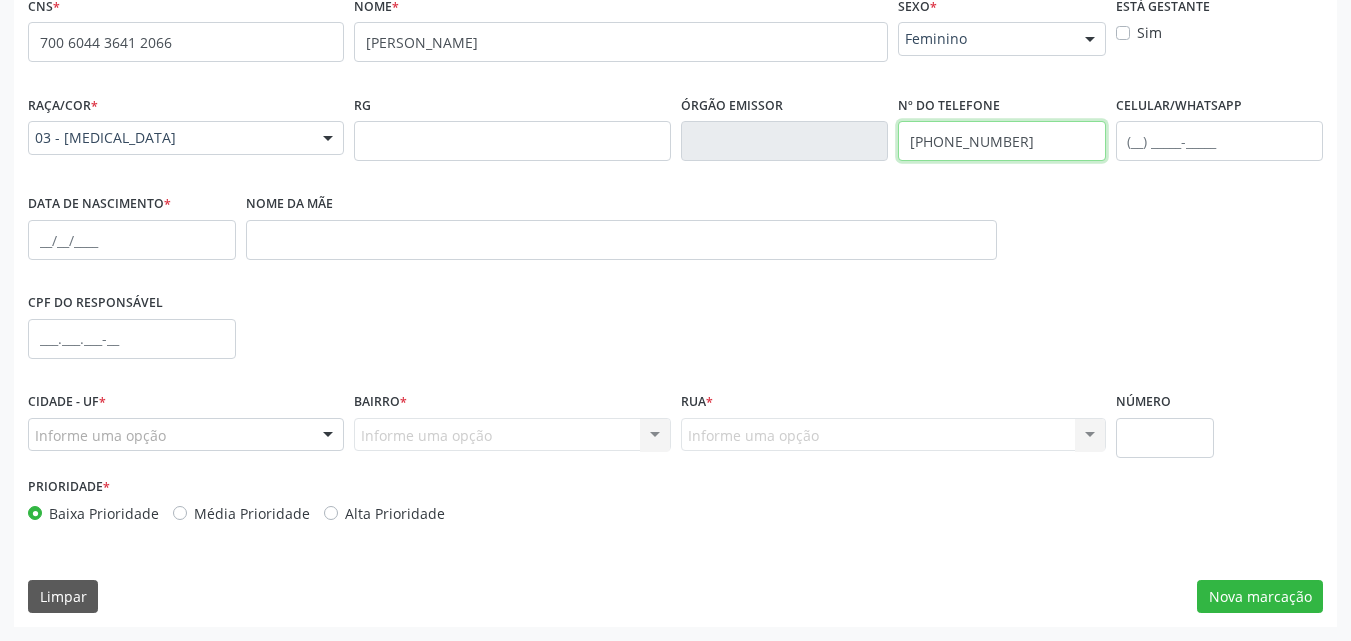 type on "(82) 9421-7313" 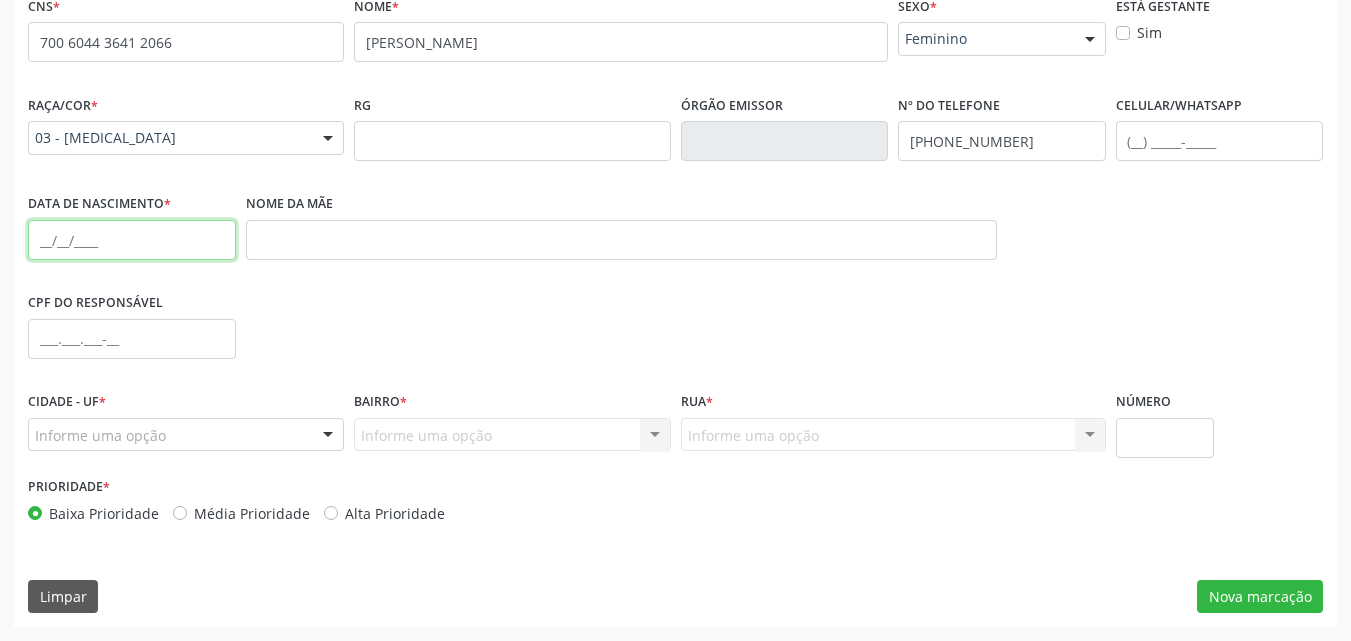 click at bounding box center (132, 240) 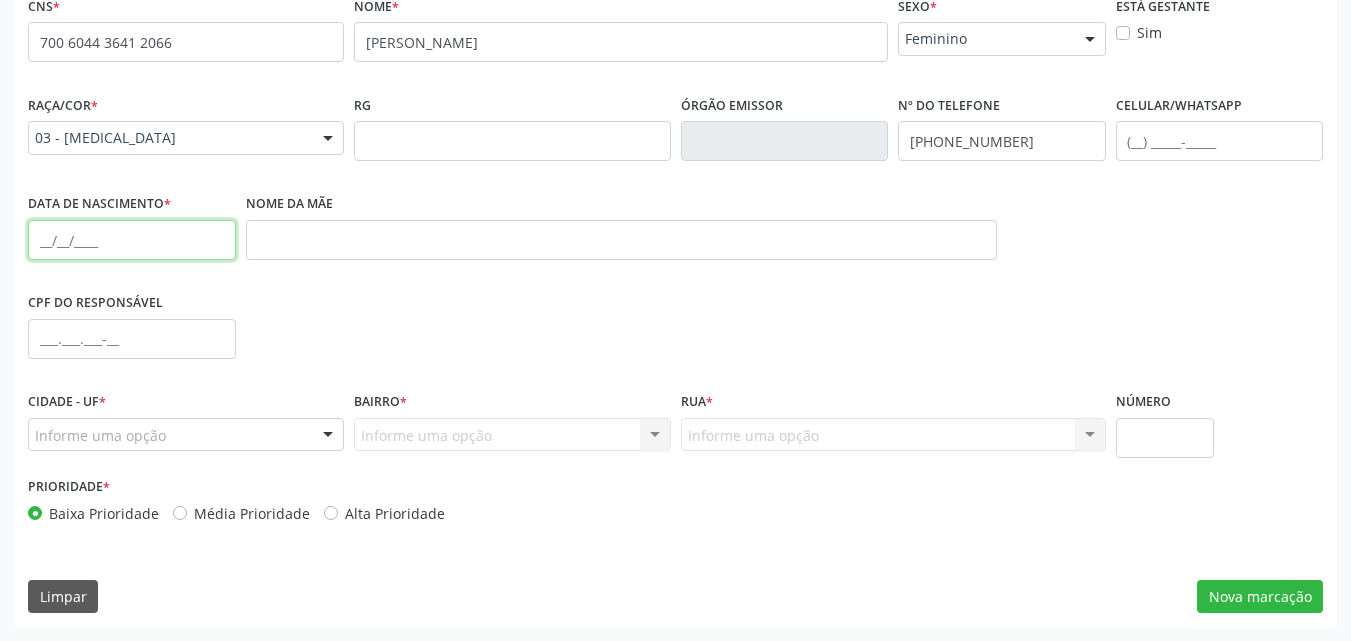 paste on "22/11/1985" 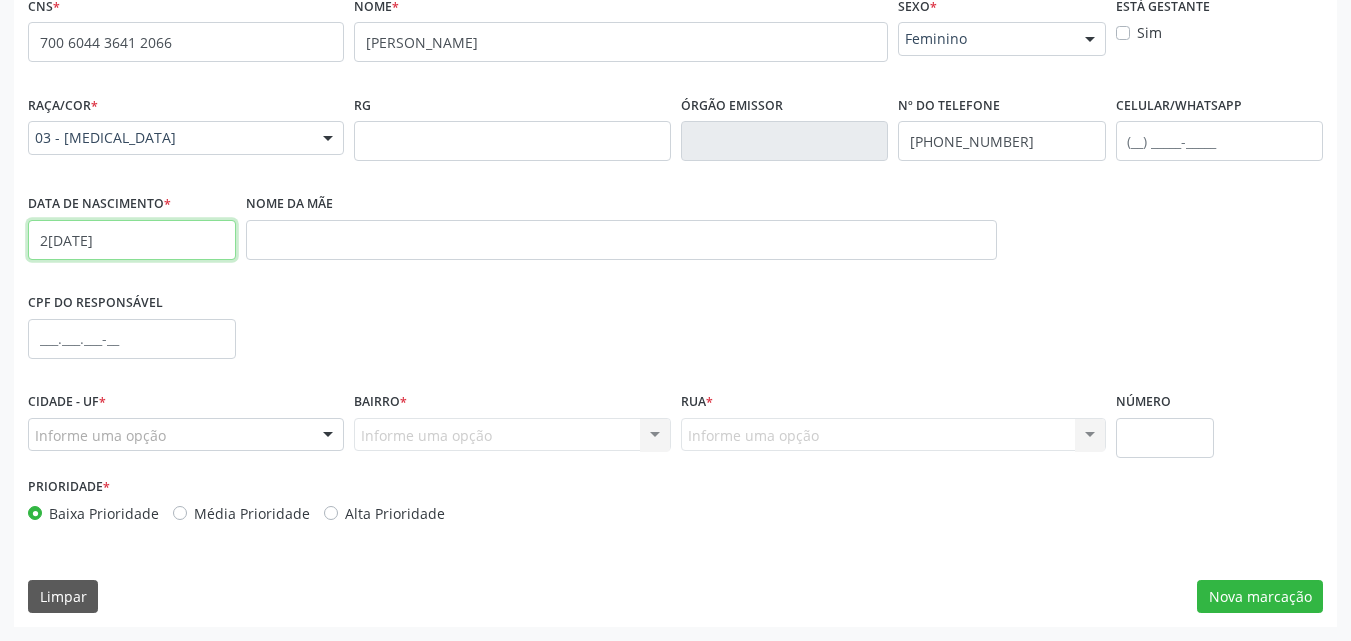 type on "22/11/1985" 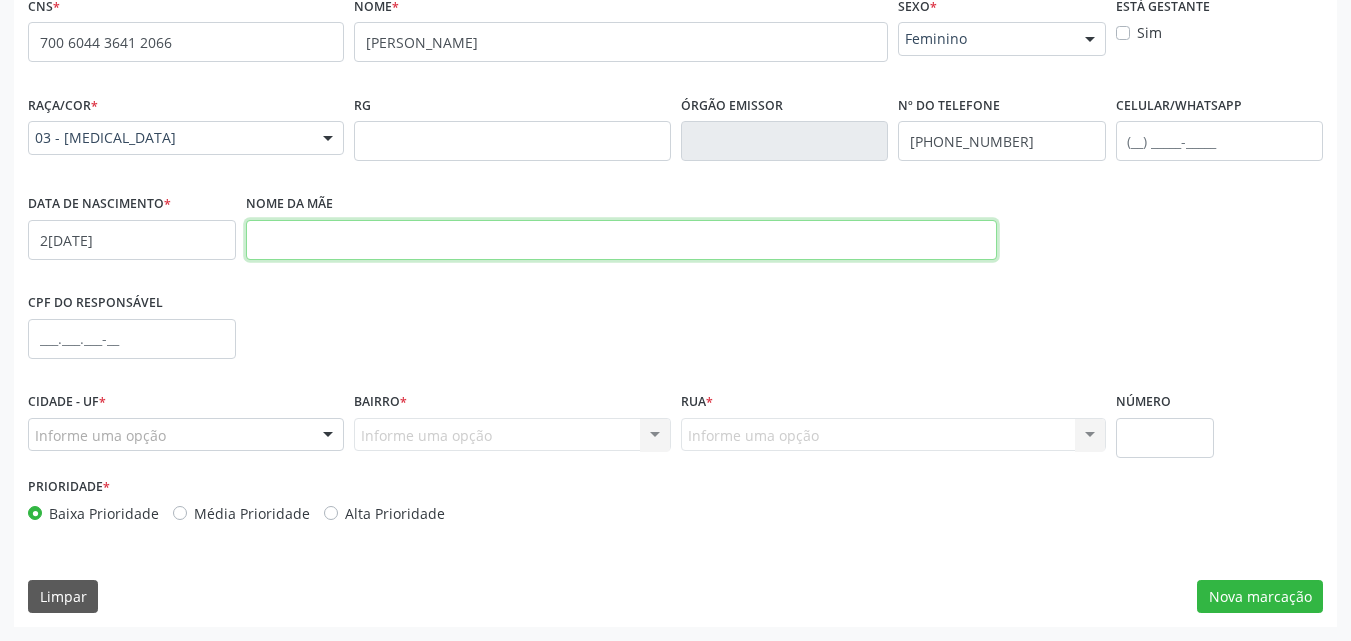click at bounding box center [621, 240] 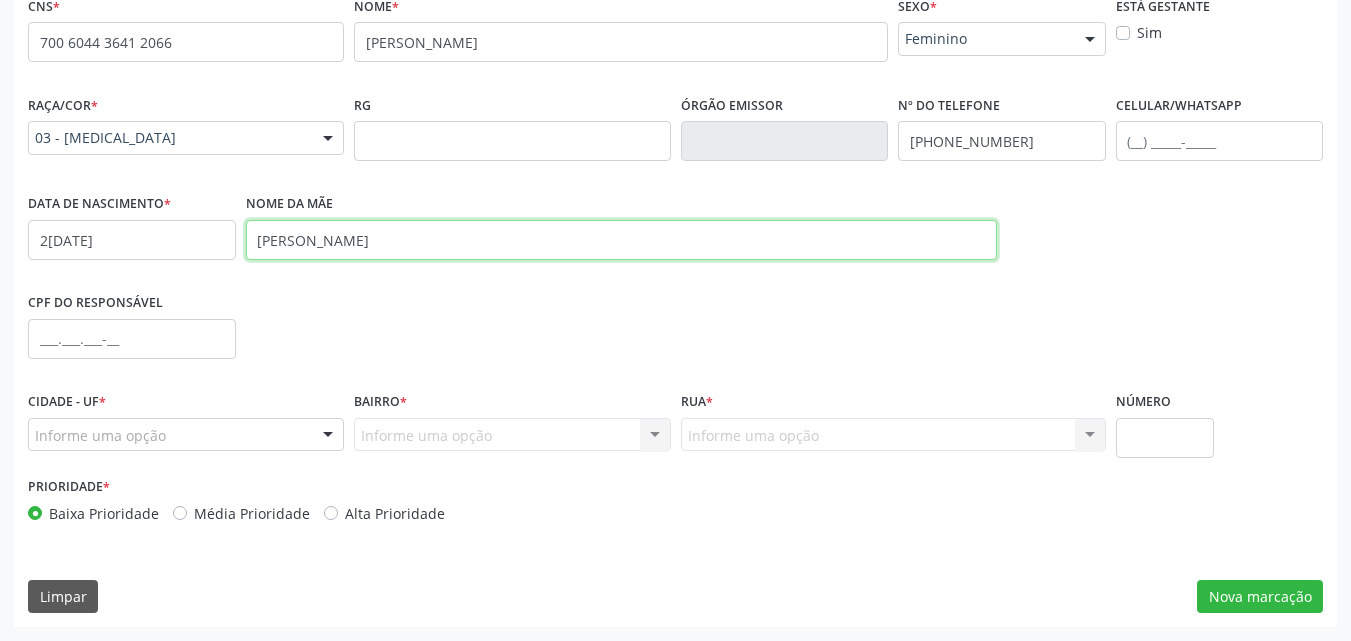 type on "Maria José Cardoso dos Santos" 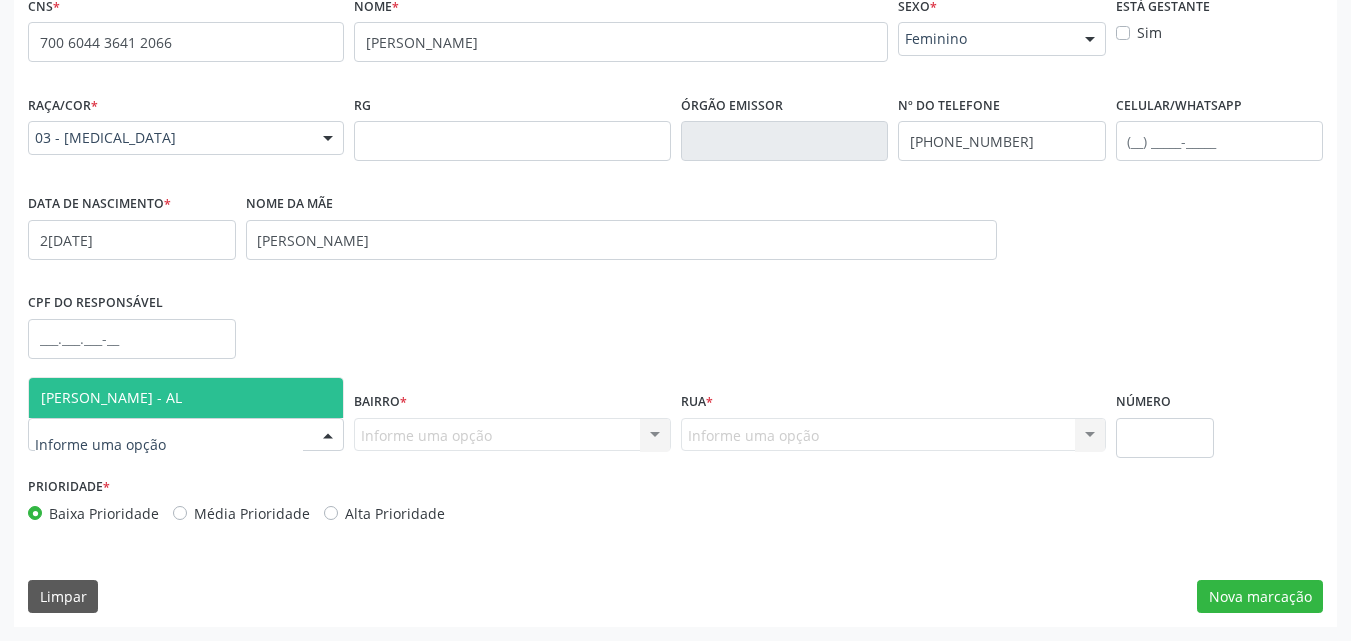 click on "[PERSON_NAME] - AL" at bounding box center [111, 397] 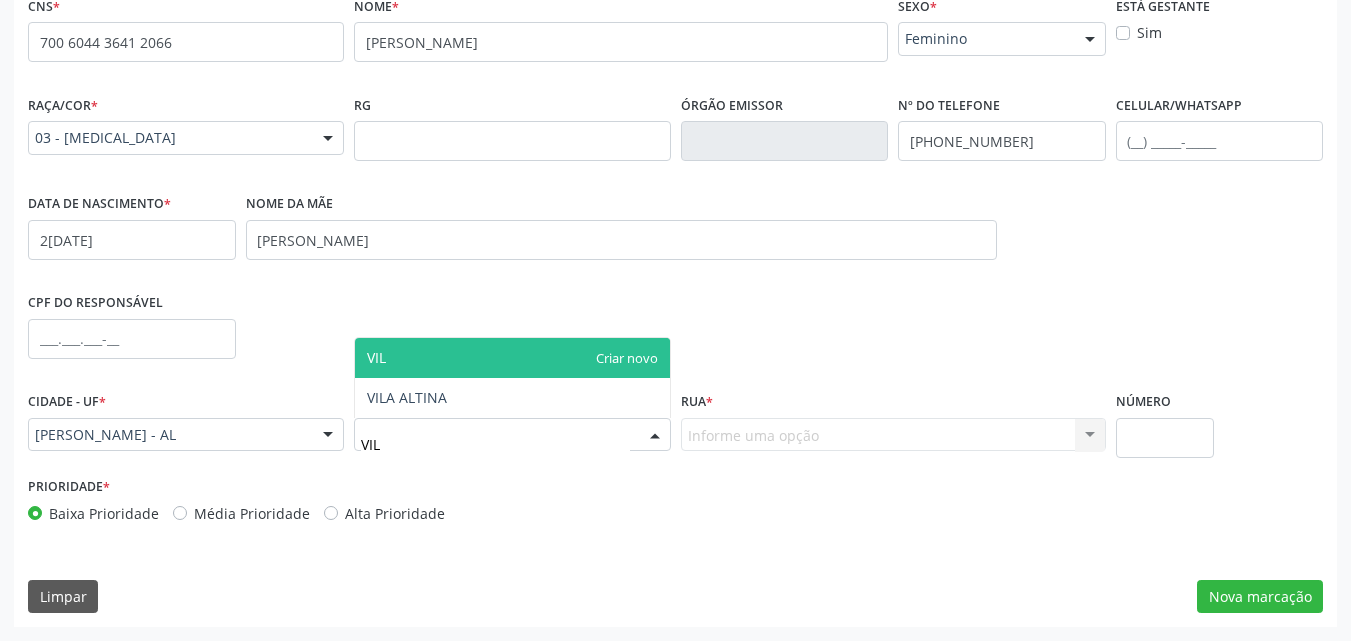 type on "VILA" 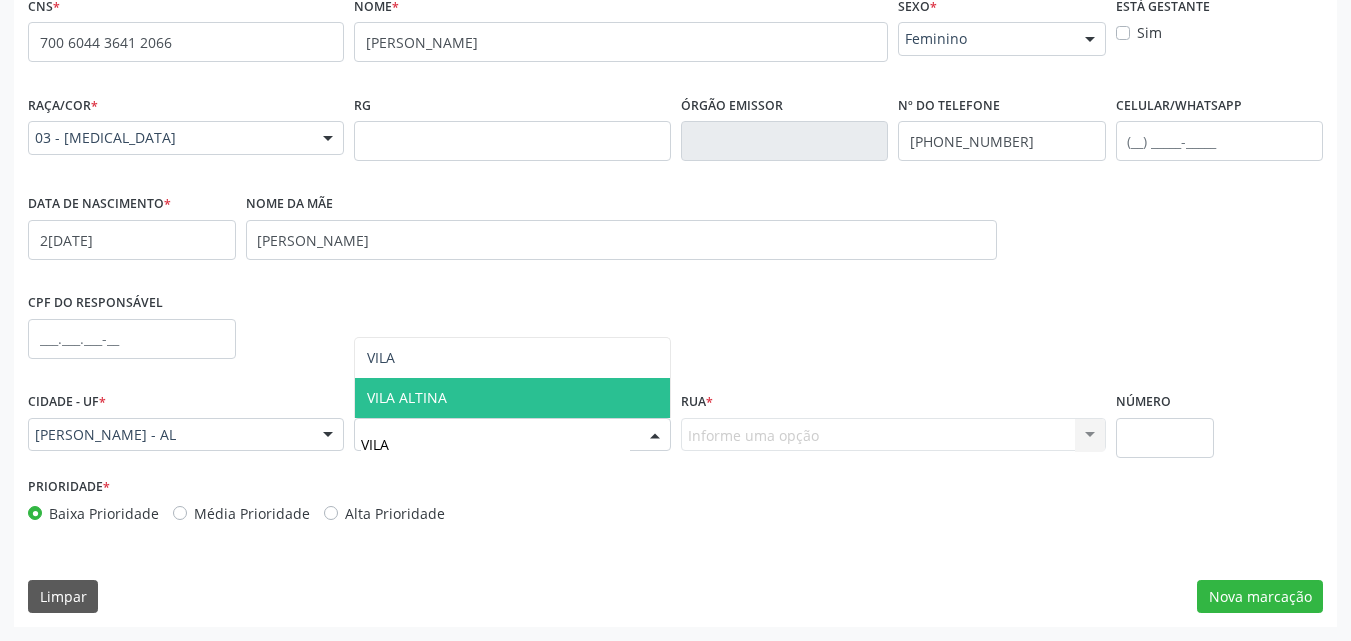 click on "VILA ALTINA" at bounding box center [407, 397] 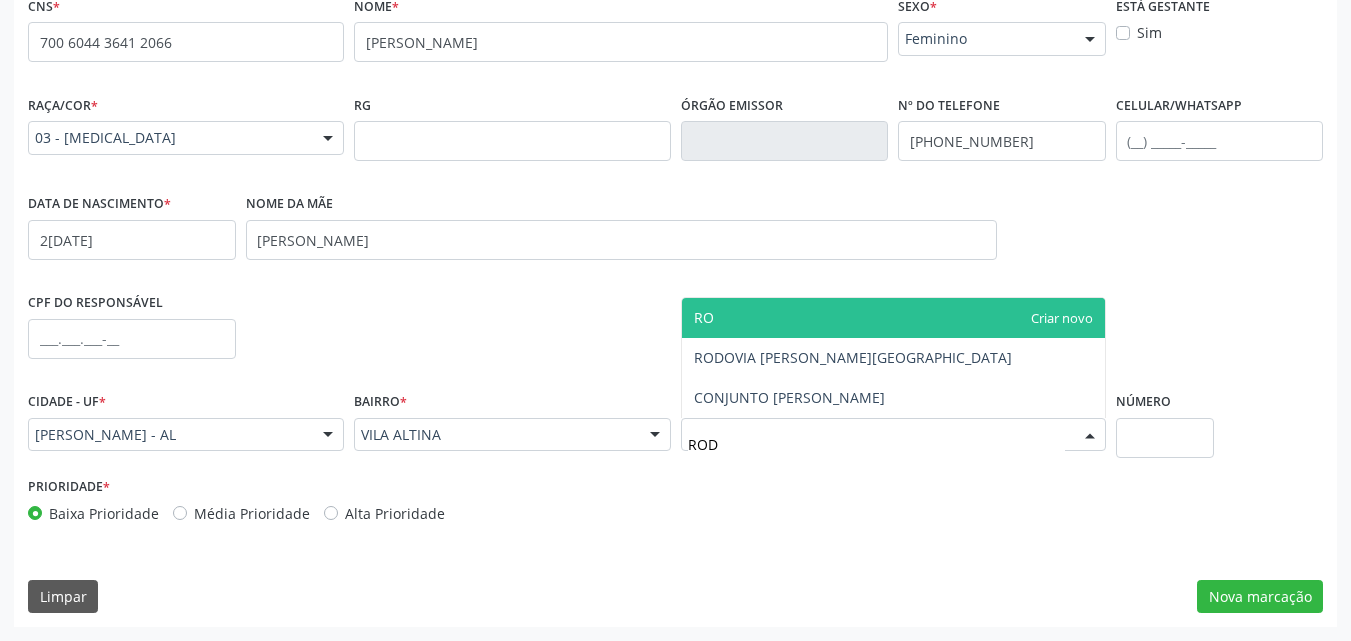 type on "RODO" 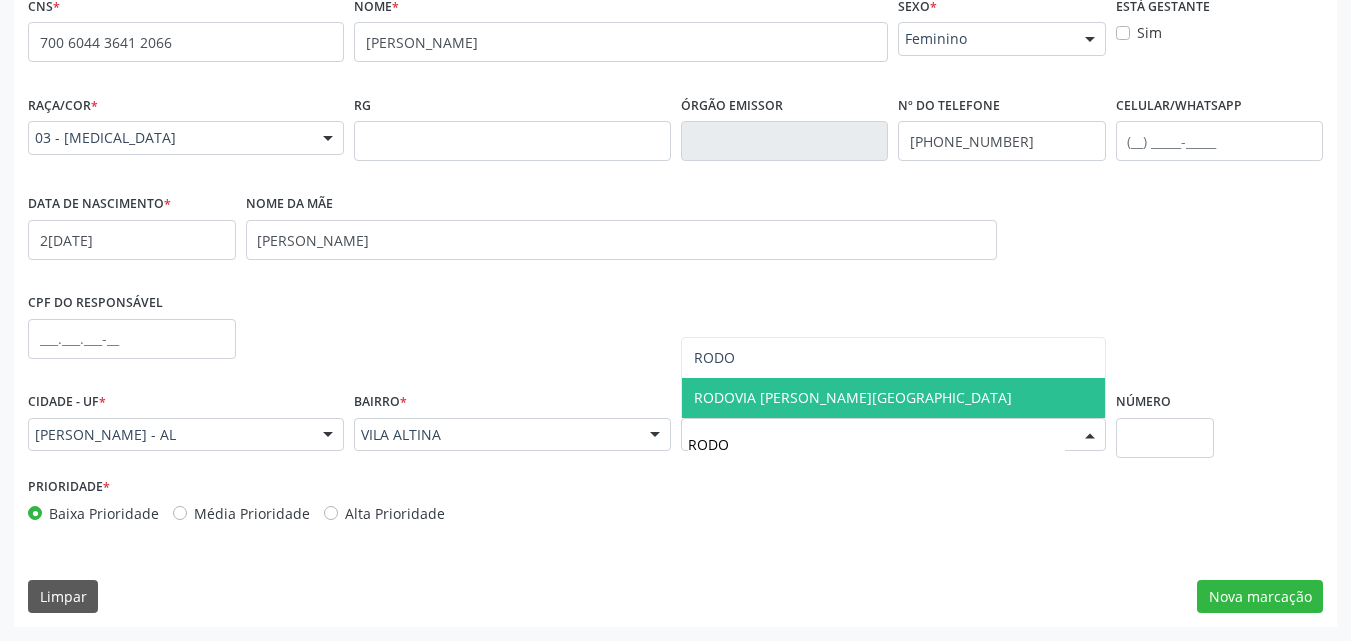 click on "RODOVIA [PERSON_NAME][GEOGRAPHIC_DATA]" at bounding box center (853, 397) 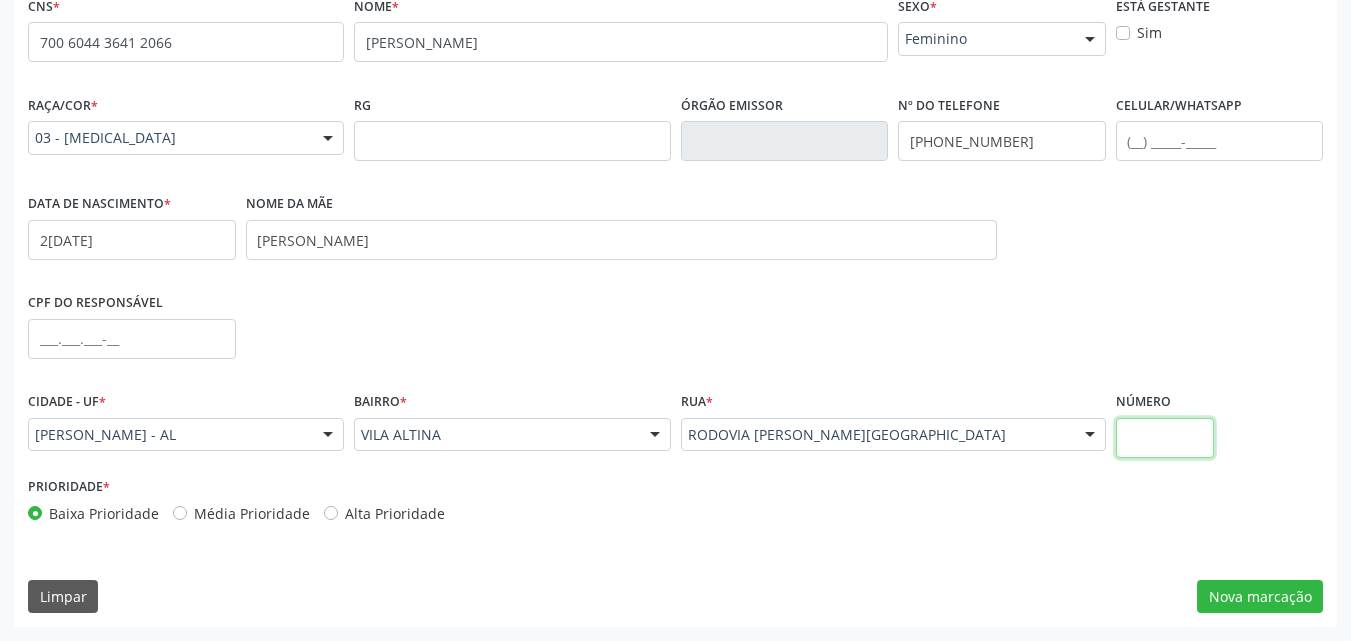 click at bounding box center [1165, 438] 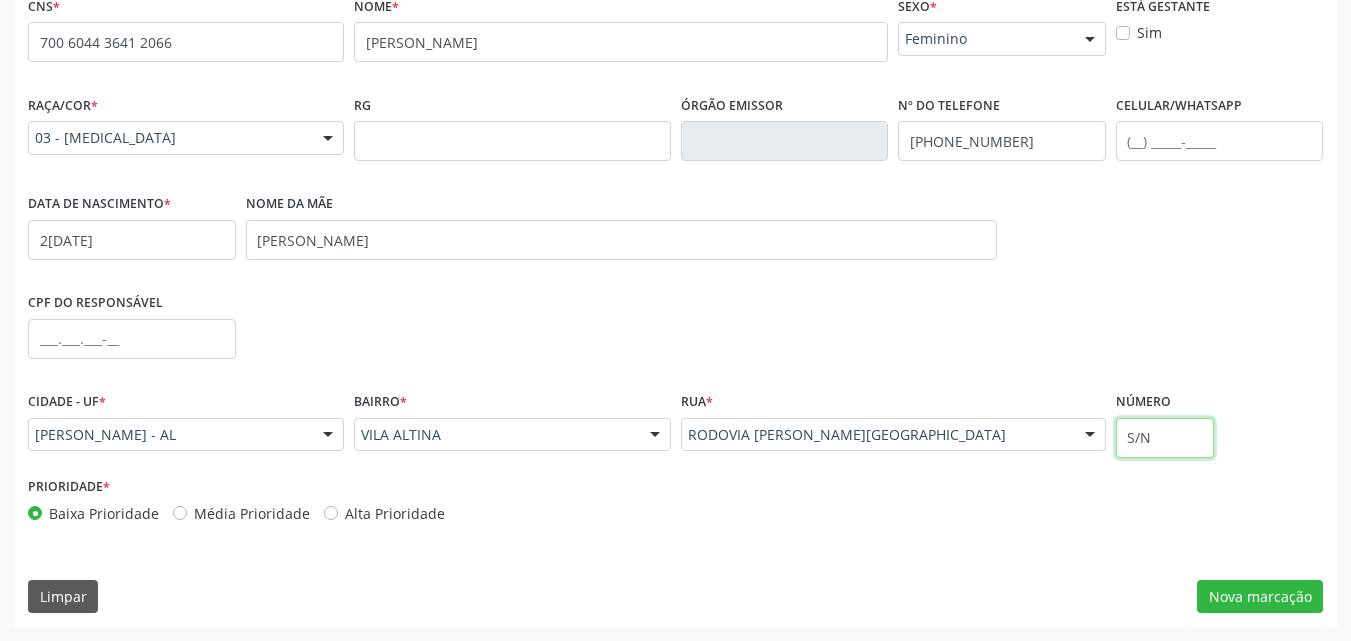 type on "S/N" 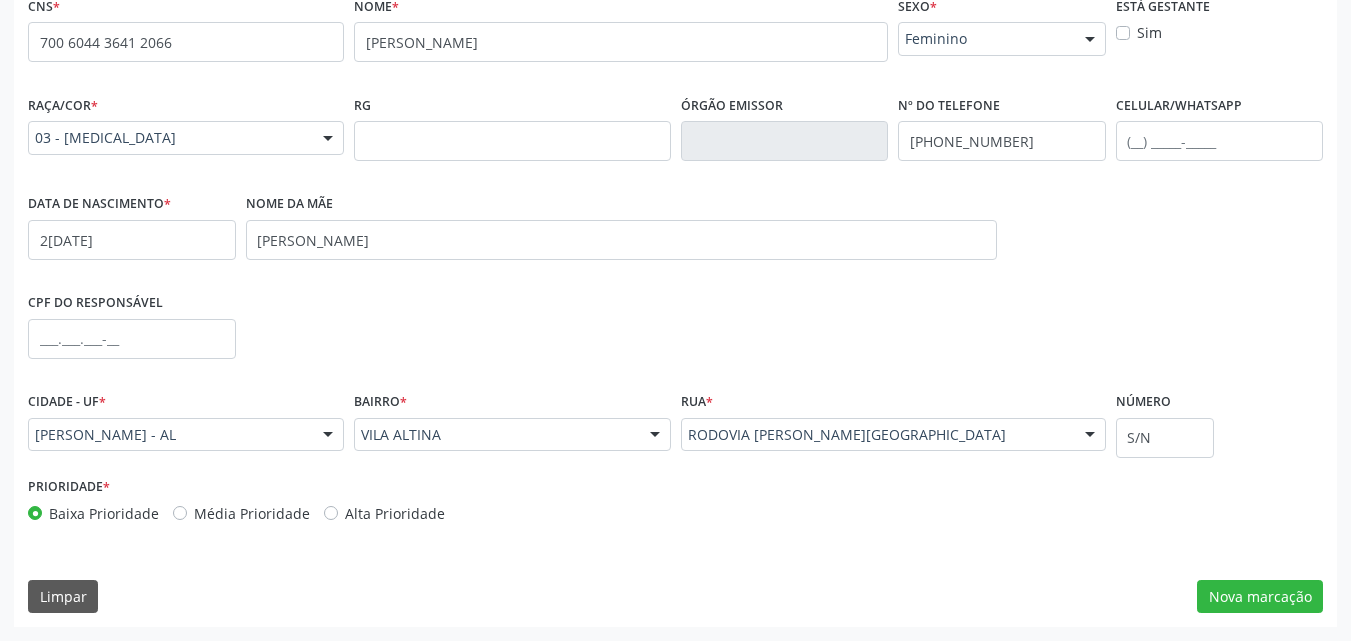 click on "CNS
*
700 6044 3641 2066       none
Nome
*
Francisca Santos de Lima
Sexo
*
Feminino         Masculino   Feminino
Nenhum resultado encontrado para: "   "
Não há nenhuma opção para ser exibida.
Está gestante
Sim
Raça/cor
*
03 - Parda         01 - Branca   02 - Preta   04 - Amarela   03 - Parda   05 - Indígena
Nenhum resultado encontrado para: "   "
Não há nenhuma opção para ser exibida.
RG
Órgão emissor
Nº do Telefone
(82) 9421-7313
Celular/WhatsApp
Data de nascimento
*
22/11/1985
Nome da mãe
Maria José Cardoso dos Santos
CPF do responsável
Cidade - UF
*
Marechal Deodoro - AL         Marechal Deodoro - AL       "" at bounding box center (675, 309) 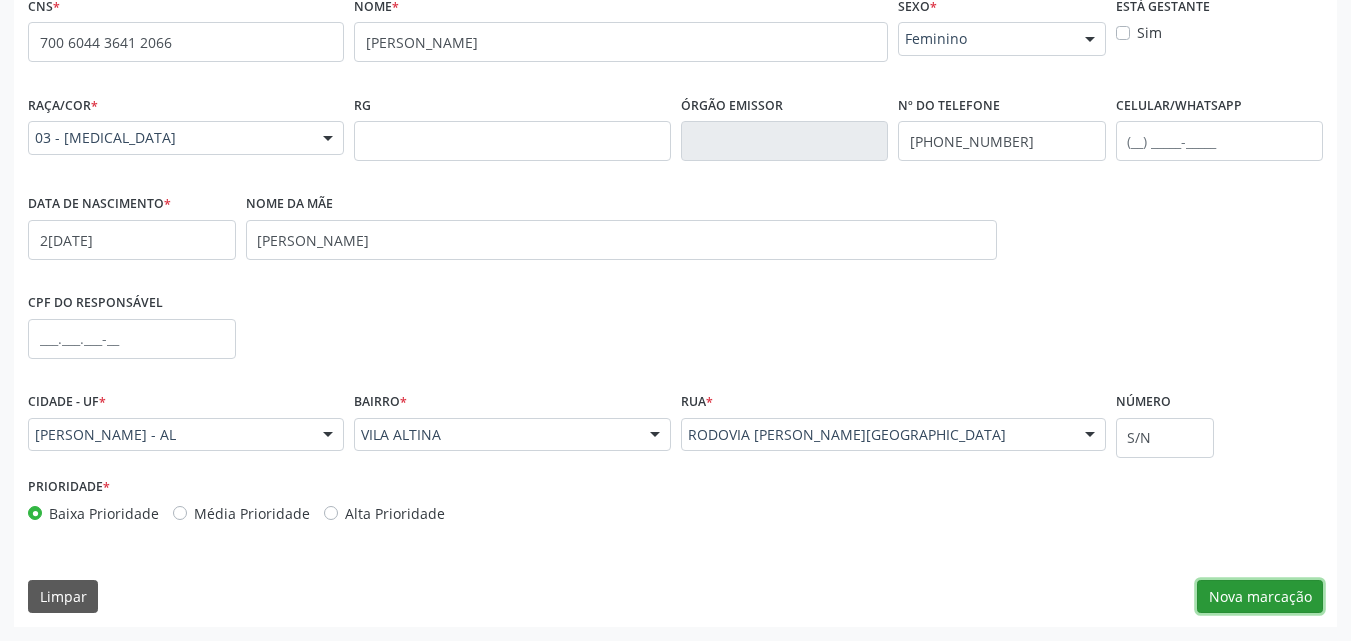 click on "Nova marcação" at bounding box center (1260, 597) 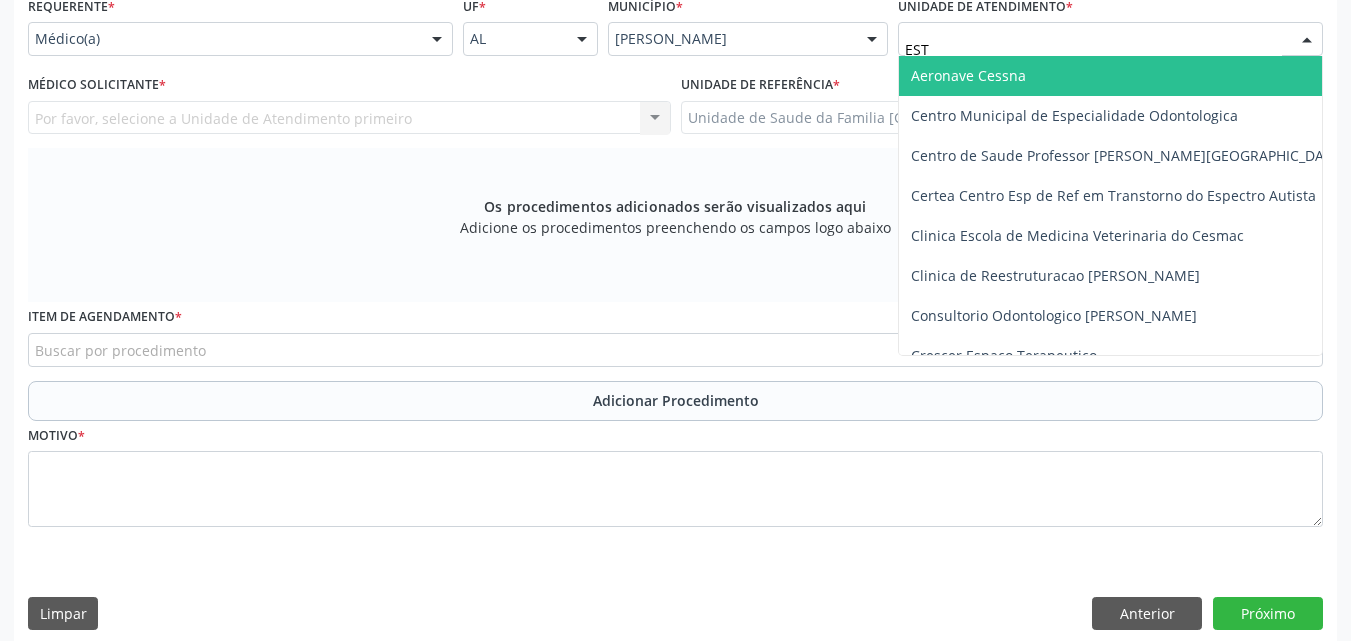 type on "ESTI" 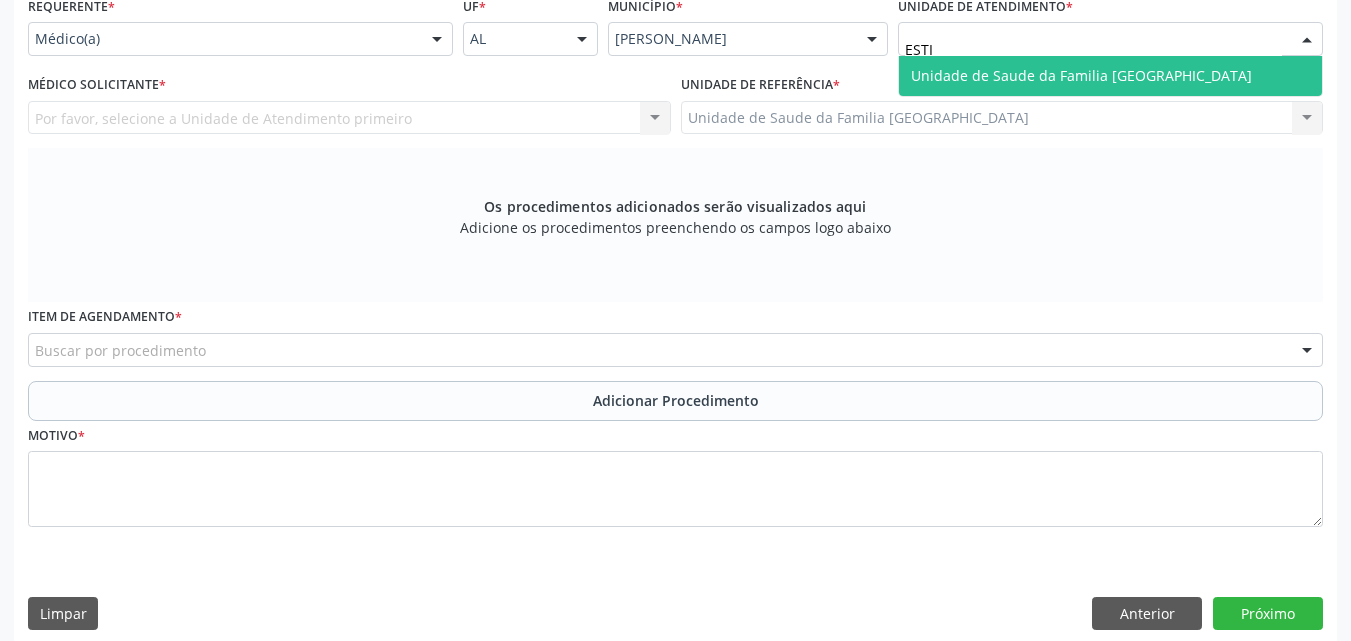 click on "Unidade de Saude da Familia [GEOGRAPHIC_DATA]" at bounding box center (1110, 76) 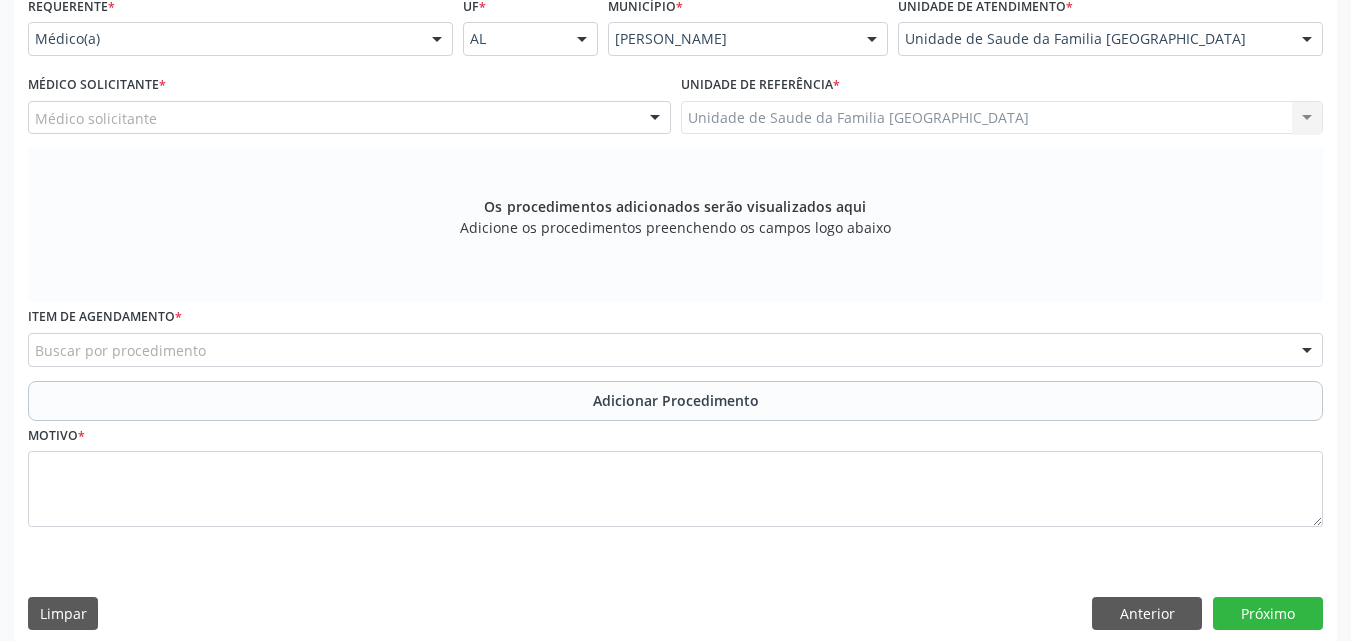 click on "Médico solicitante" at bounding box center (349, 118) 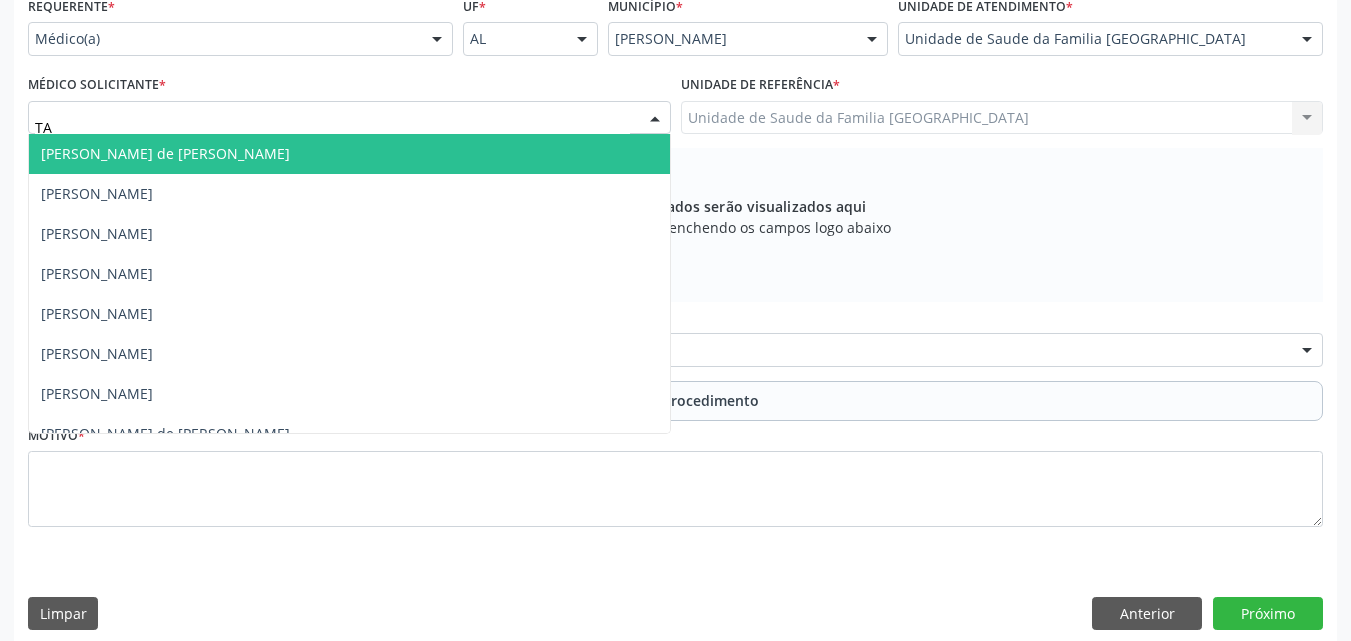 type on "TAC" 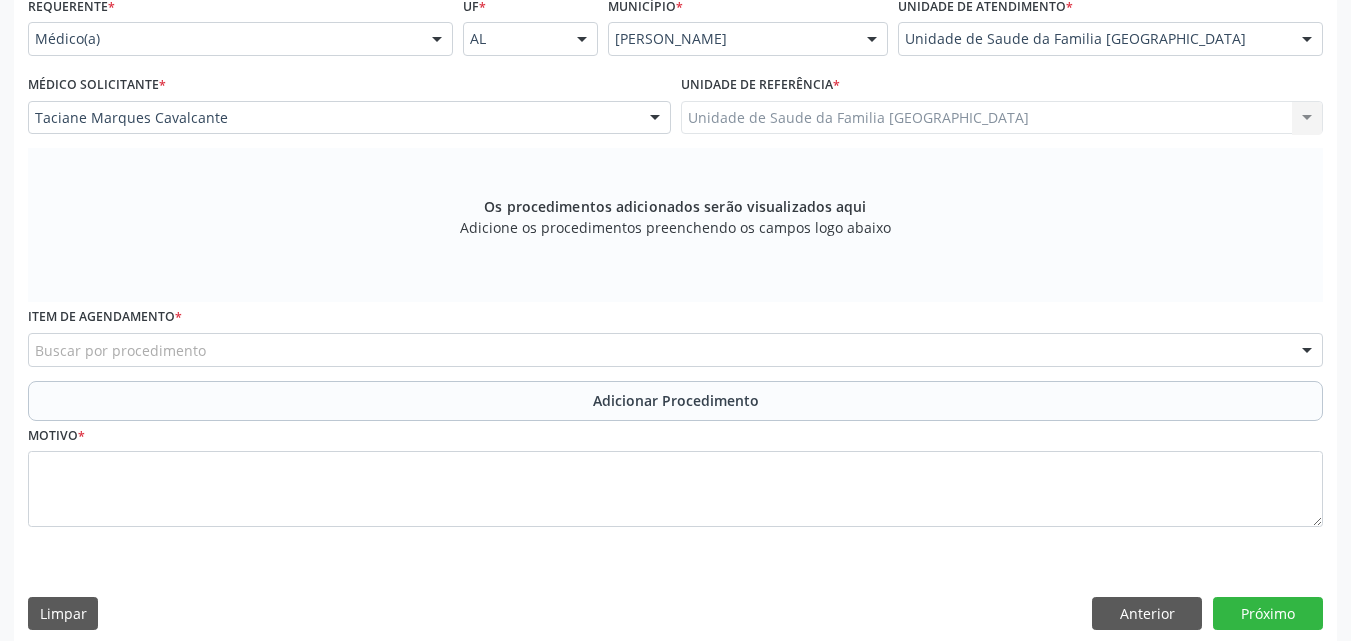click on "Item de agendamento
*
Buscar por procedimento
0304070076 - .Quimioterapia de Leucemia Linfoide/Linfoblástica Aguda, Leucemia Mieloide Aguda e Leucemia Promielocítica Aguda Na Infância e Adolescência - 1ª Linha - Fase de Manutenção   0604320140 - Abatacepte 125 Mg Injetável (Por Seringa Preenchida)   0604320124 - Abatacepte 250 Mg Injetável (Por Frasco Ampola).   0603050018 - Abciximabe   0406010013 - Abertura de Comunicação Inter-Atrial   0406010021 - Abertura de Estenose Aortica Valvar   0406011265 - Abertura de Estenose Aortica Valvar (Criança e Adolescente)   0406010030 - Abertura de Estenose Pulmonar Valvar   0406011273 - Abertura de Estenose Pulmonar Valvar (Criança e Adolescente)   0301080011 - Abordagem Cognitiva Comportamental do Fumante (Por Atendimento / Paciente)   0307020010 - Acesso A Polpa Dentaria e Medicacao (Por Dente)   0604660030 - Acetazolamida 250 Mg (Por Comprimido)     0604600011 - Acitretina 10 Mg (Por Capsula)" at bounding box center (675, 341) 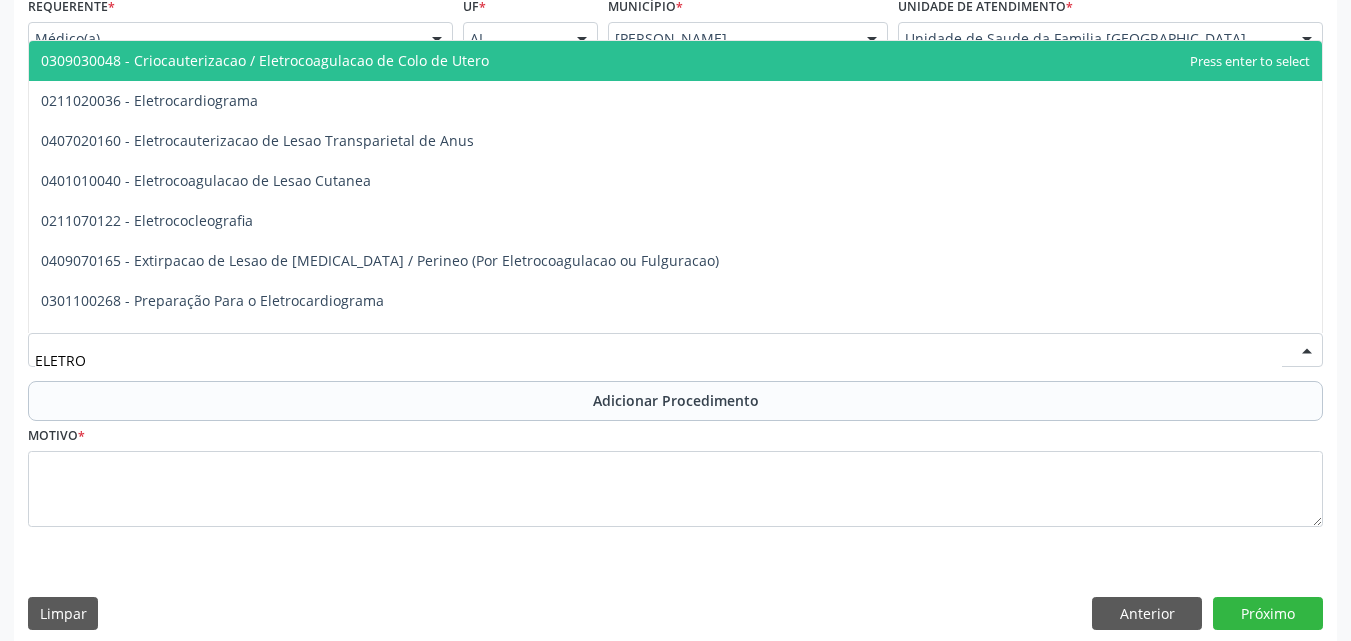 type on "ELETROC" 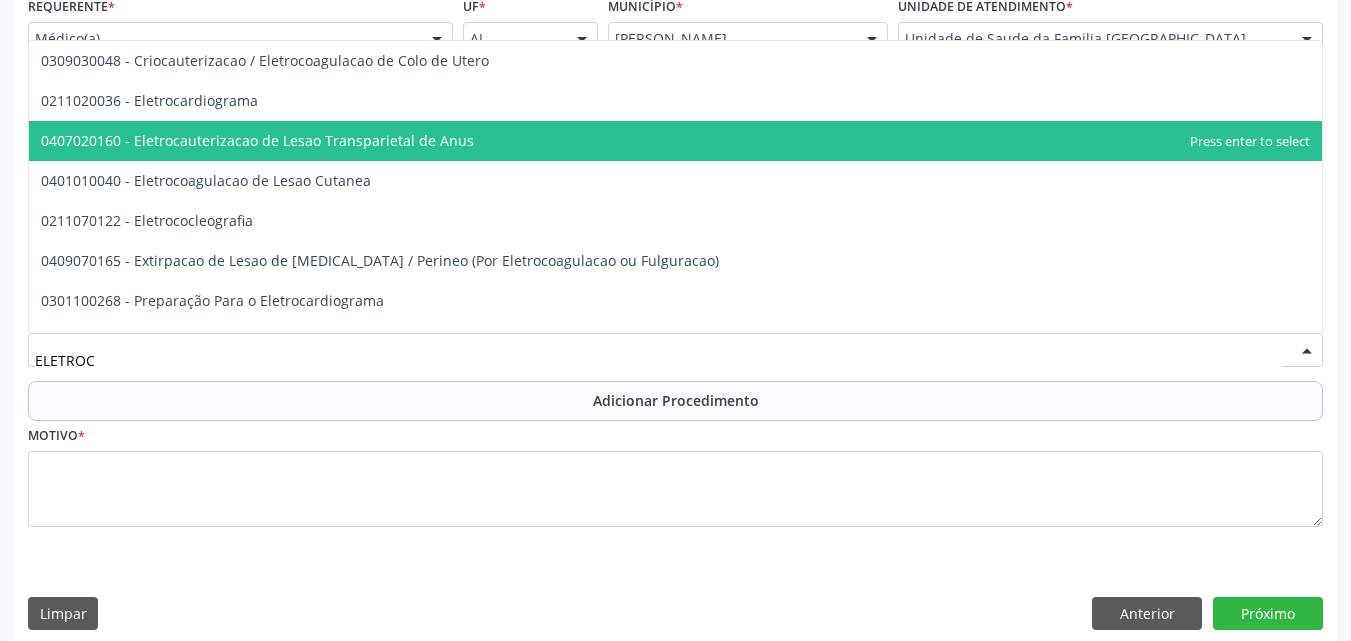 click on "0211020036 - Eletrocardiograma" at bounding box center [149, 100] 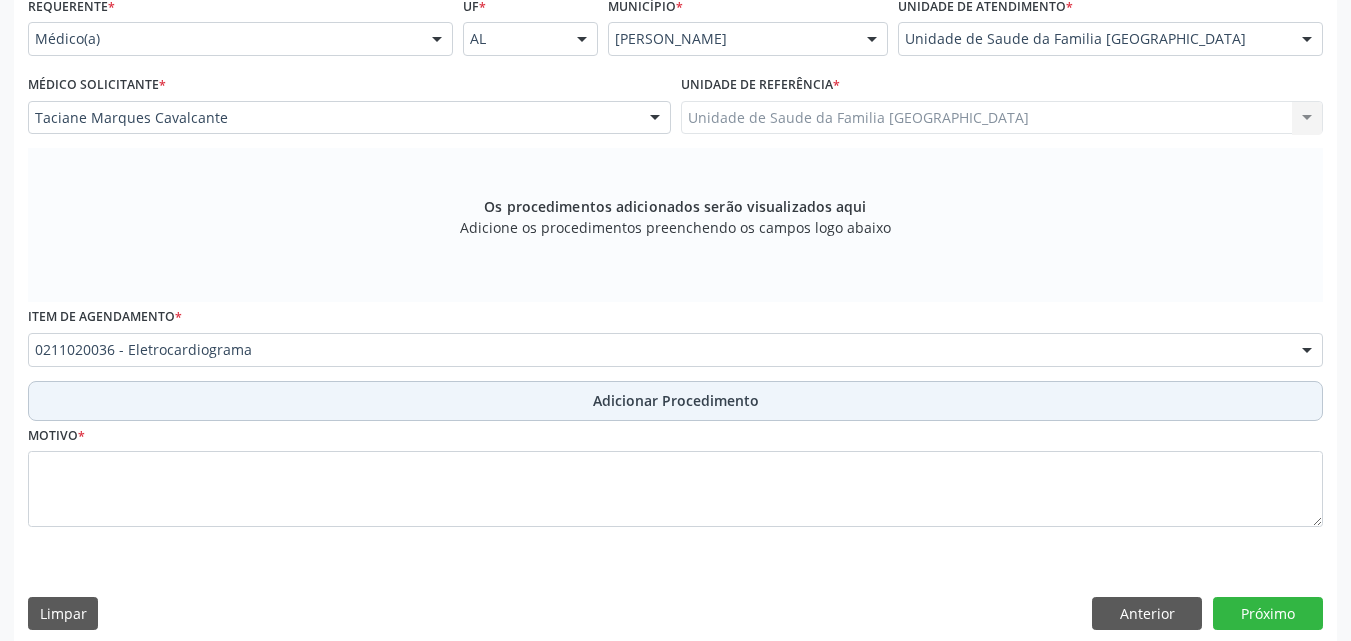click on "Adicionar Procedimento" at bounding box center [675, 401] 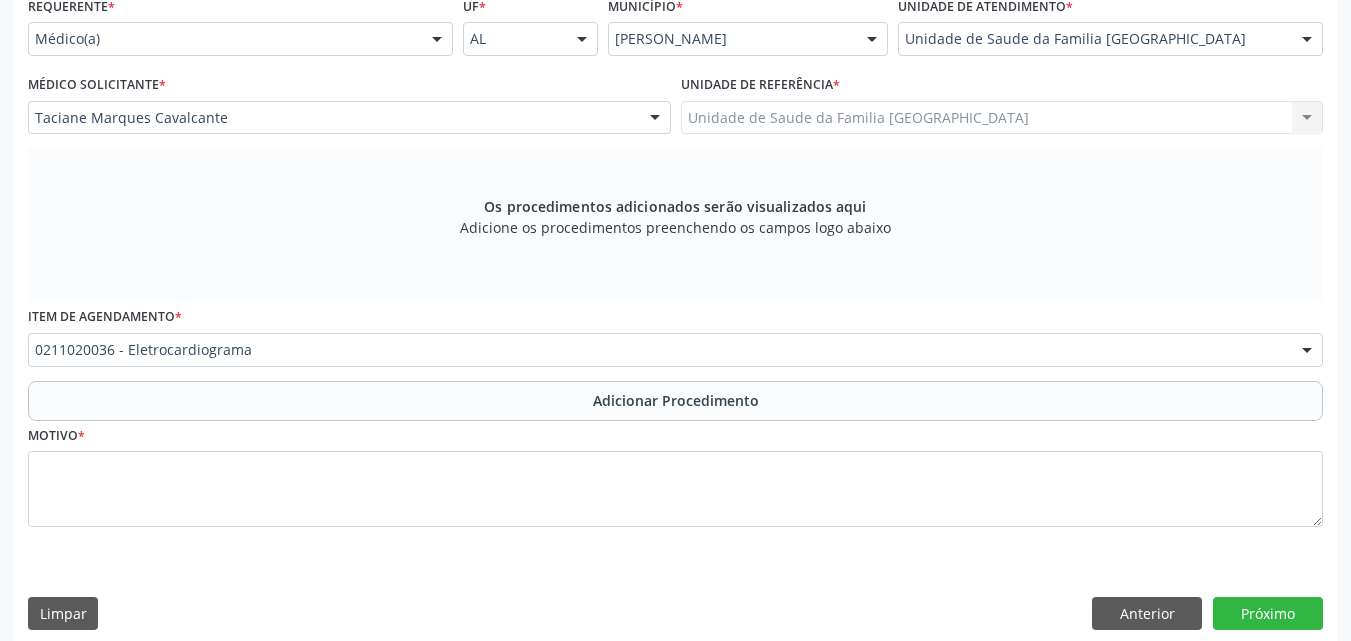 scroll, scrollTop: 412, scrollLeft: 0, axis: vertical 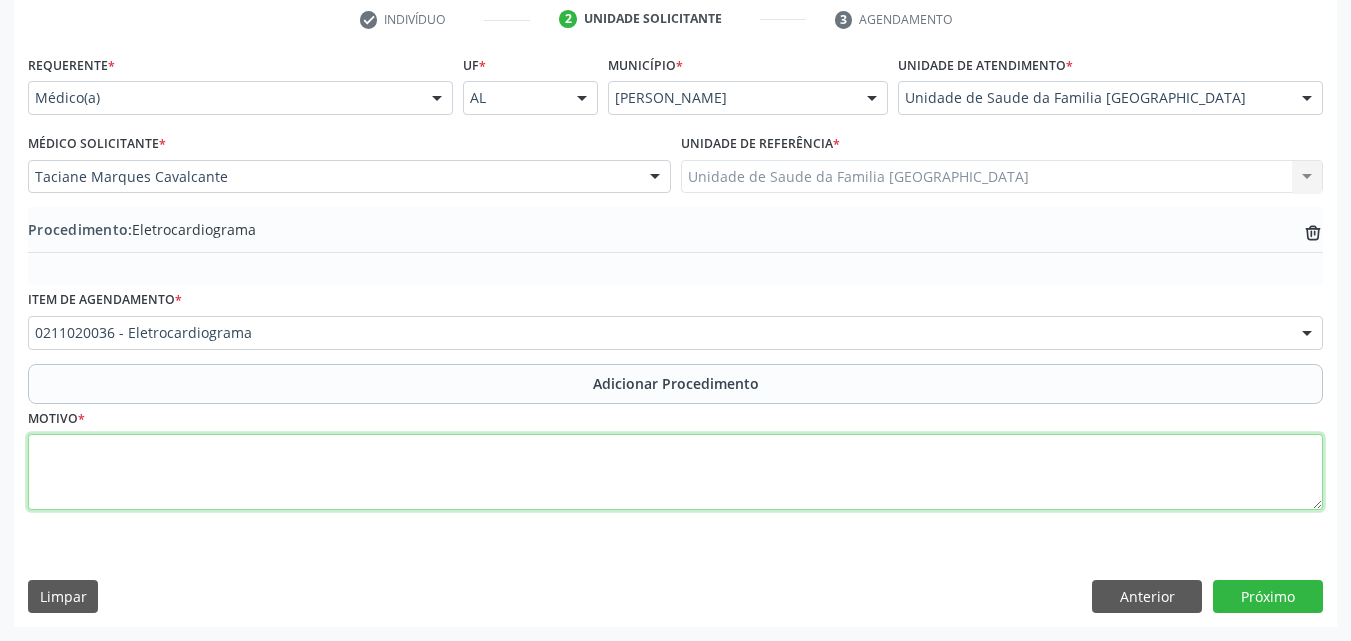 click at bounding box center (675, 472) 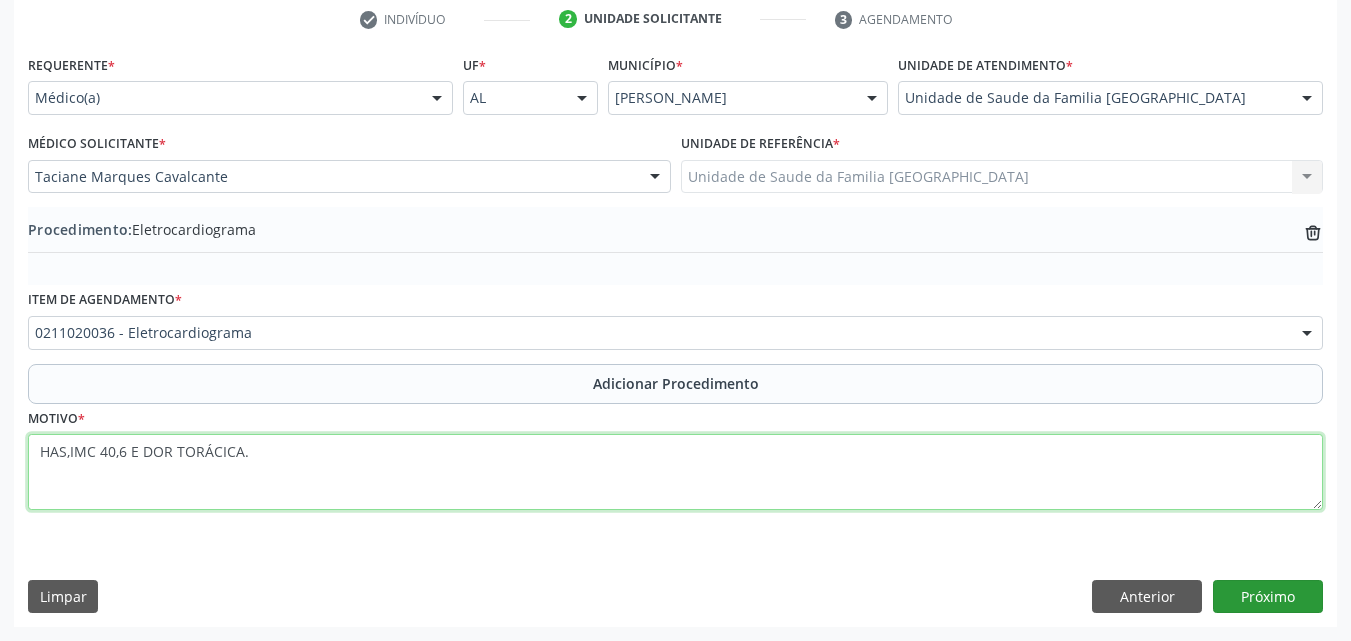 type on "HAS,IMC 40,6 E DOR TORÁCICA." 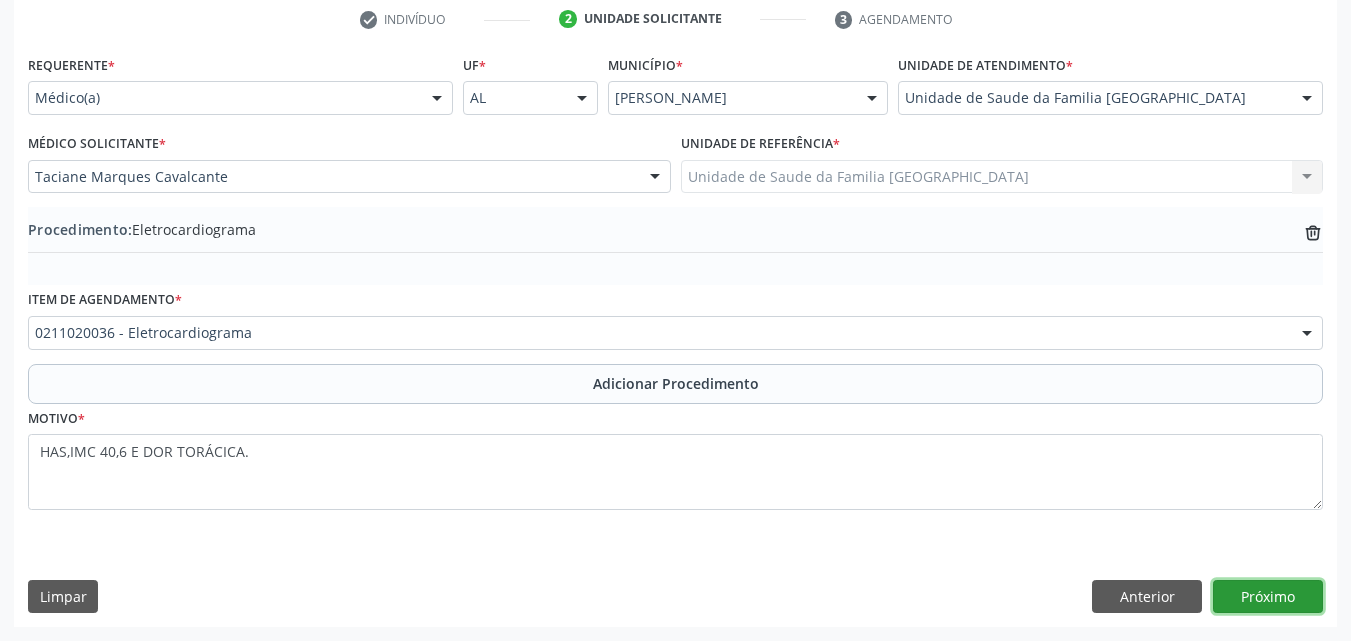 click on "Próximo" at bounding box center (1268, 597) 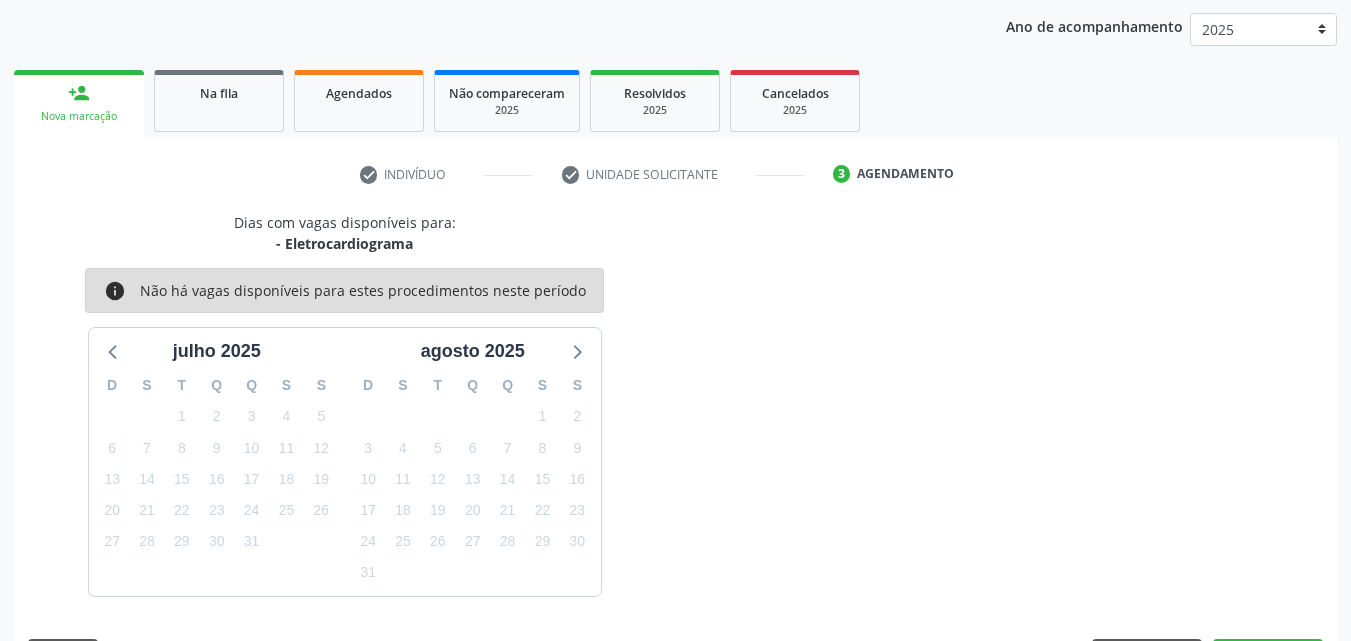 scroll, scrollTop: 316, scrollLeft: 0, axis: vertical 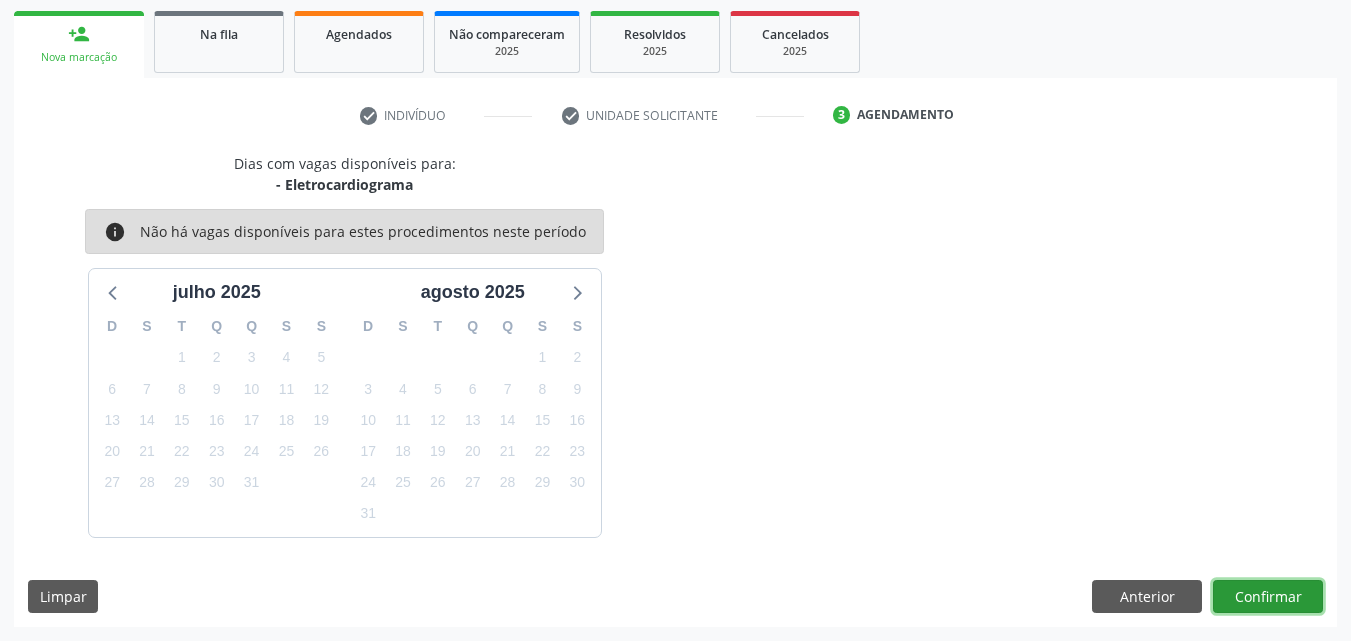click on "Confirmar" at bounding box center [1268, 597] 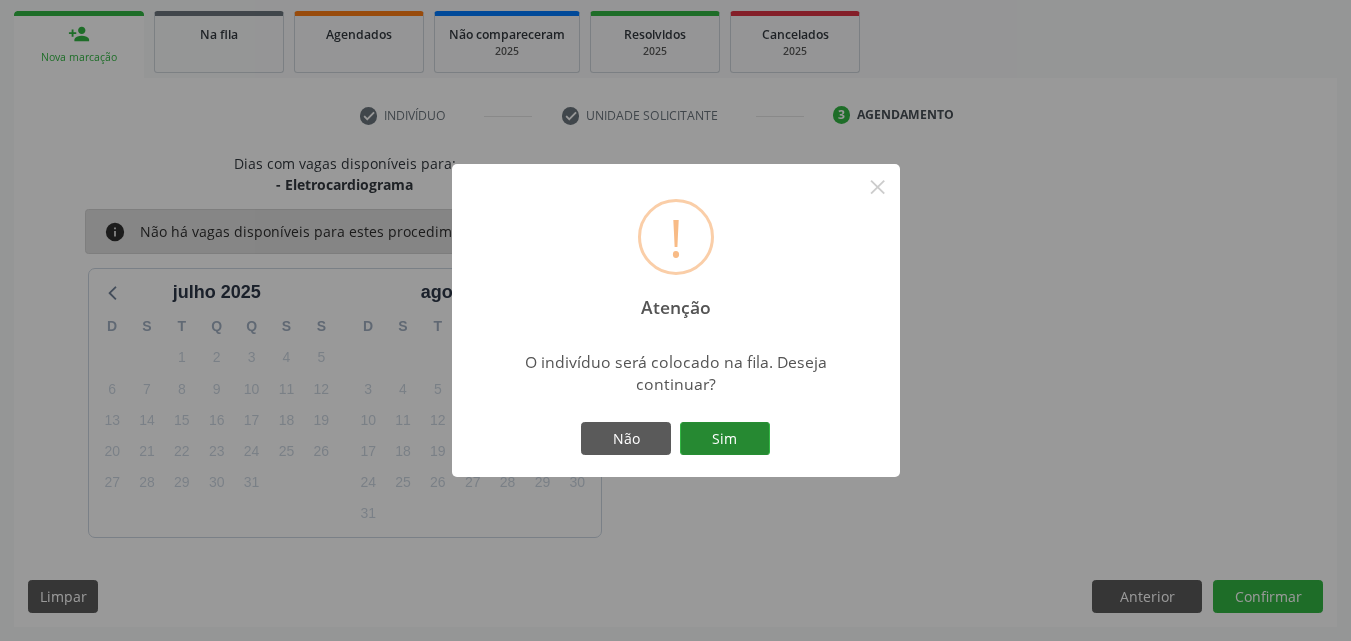 click on "Sim" at bounding box center (725, 439) 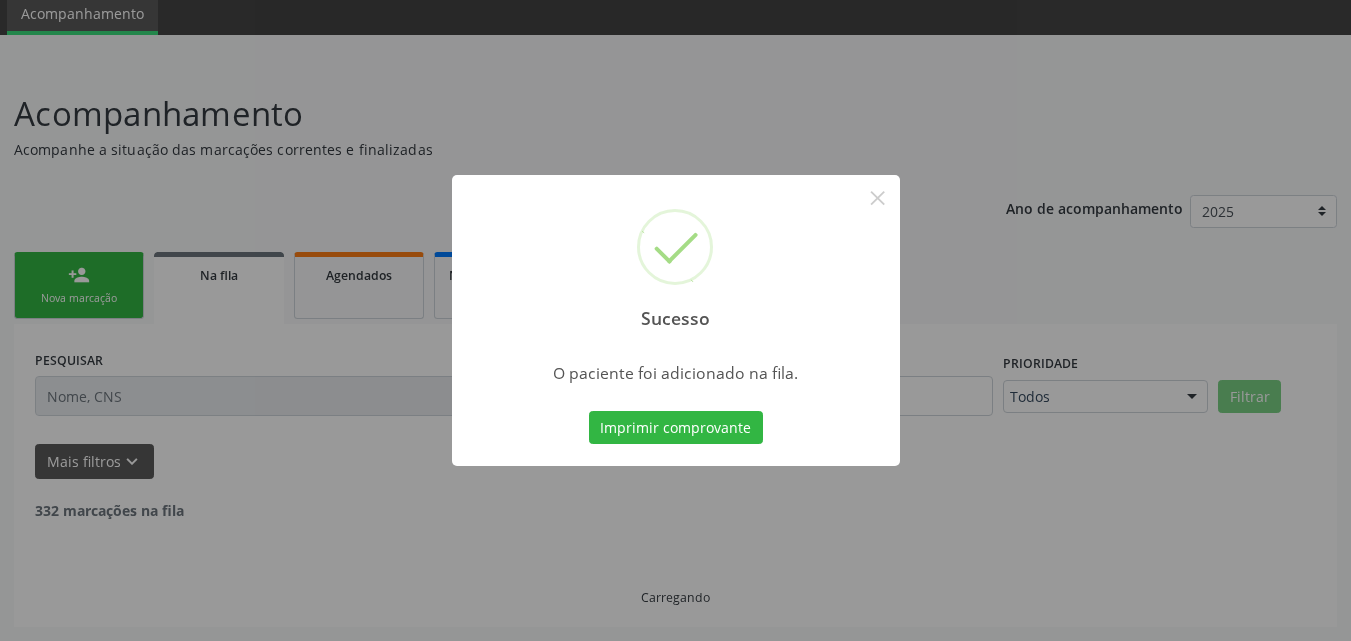 scroll, scrollTop: 54, scrollLeft: 0, axis: vertical 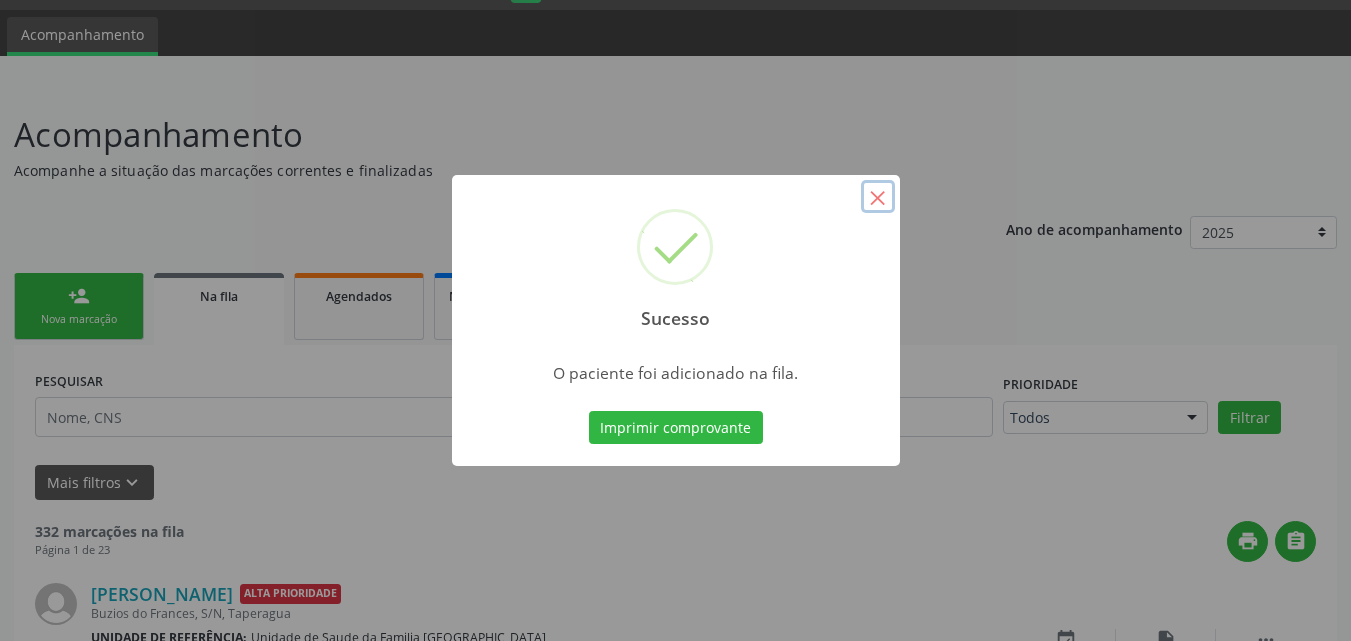 click on "×" at bounding box center (878, 197) 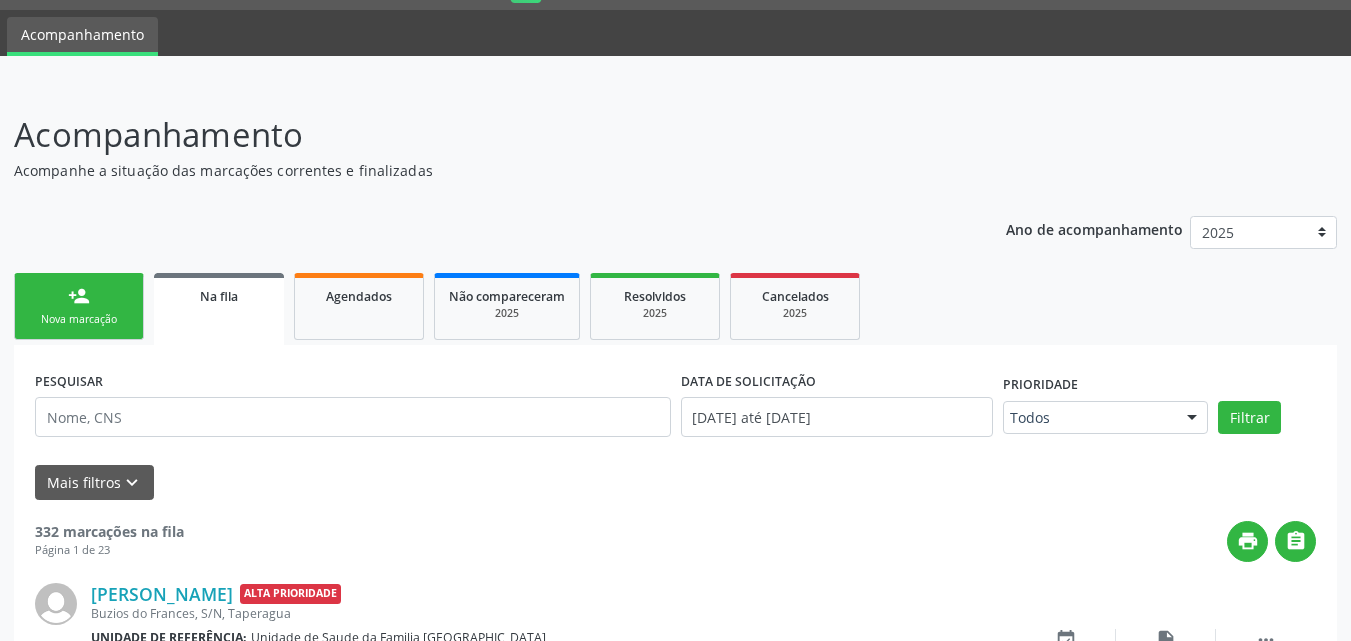 drag, startPoint x: 64, startPoint y: 301, endPoint x: 260, endPoint y: 0, distance: 359.18936 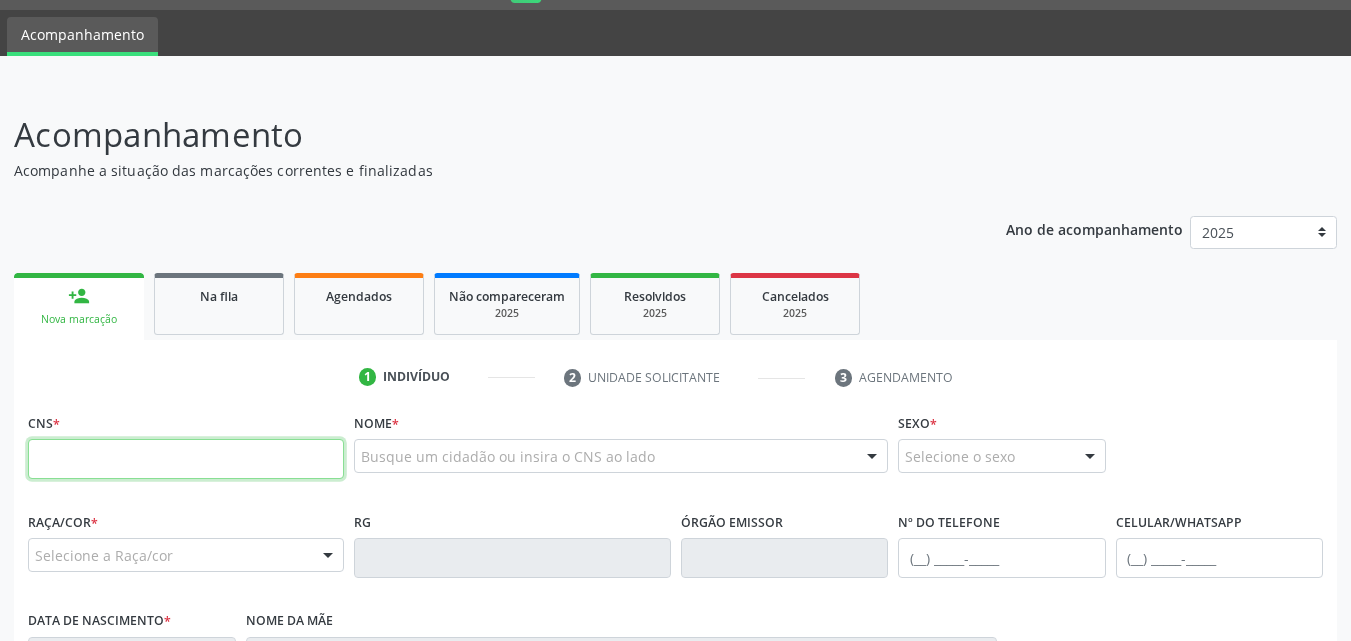 click at bounding box center [186, 459] 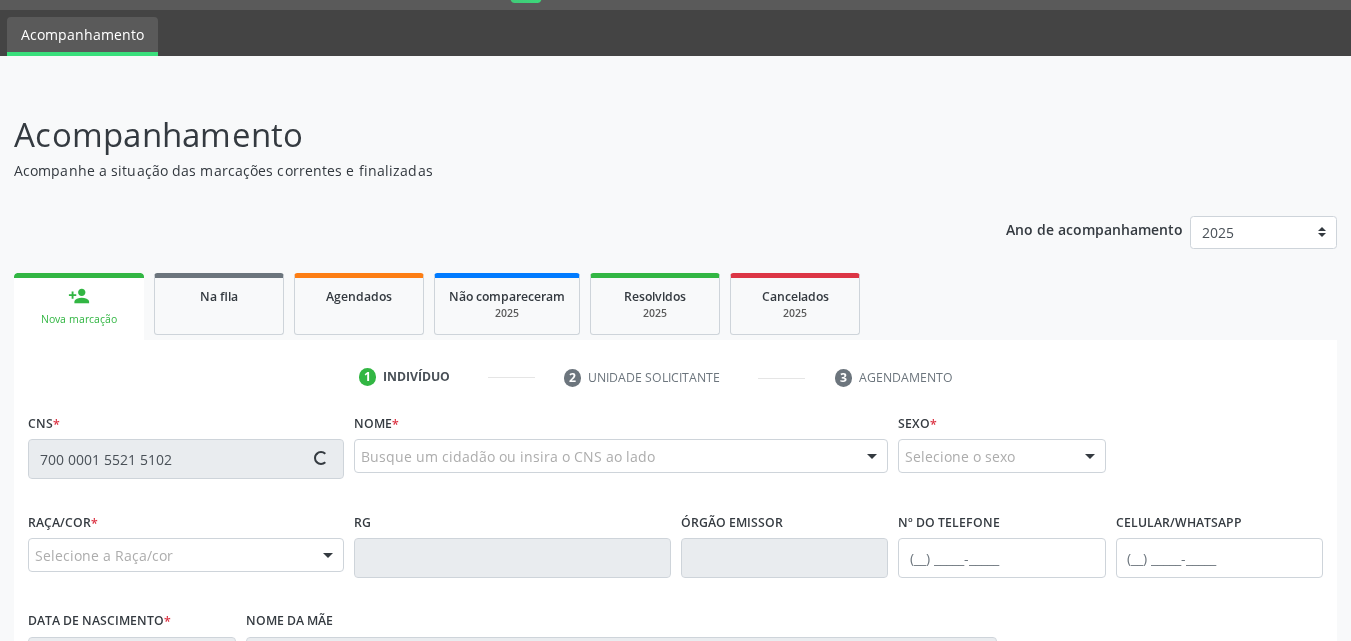 click on "RG" at bounding box center [512, 542] 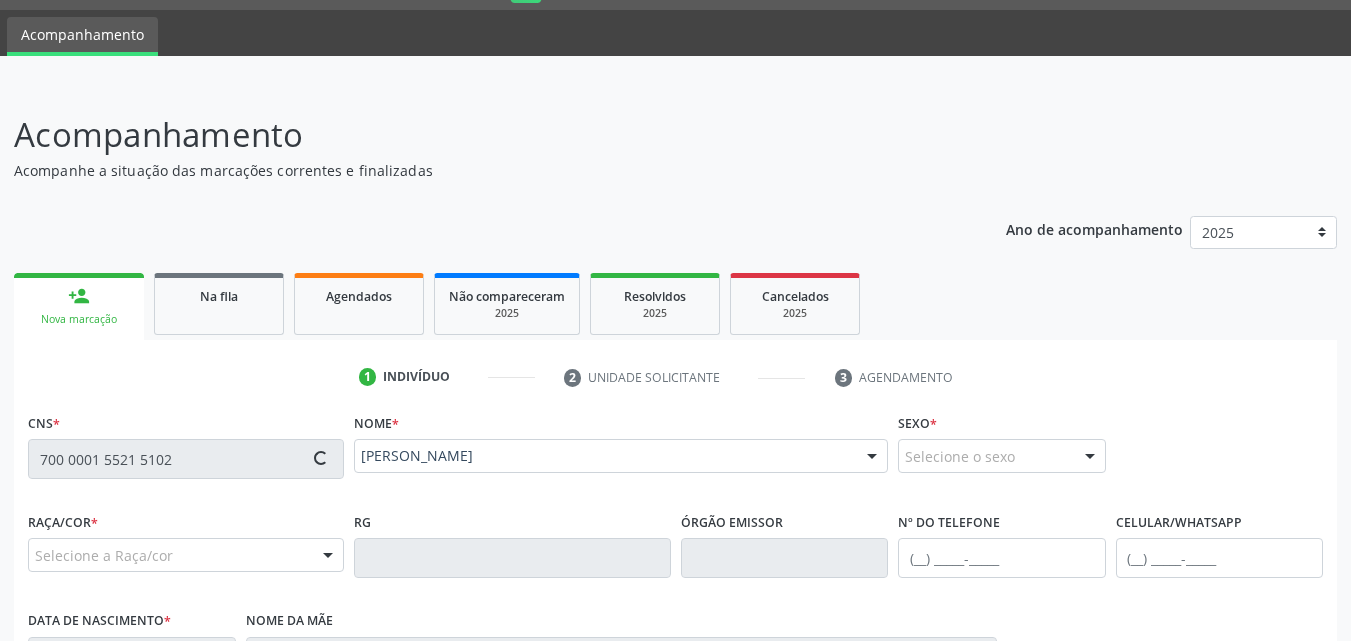type on "(82) 99374-9239" 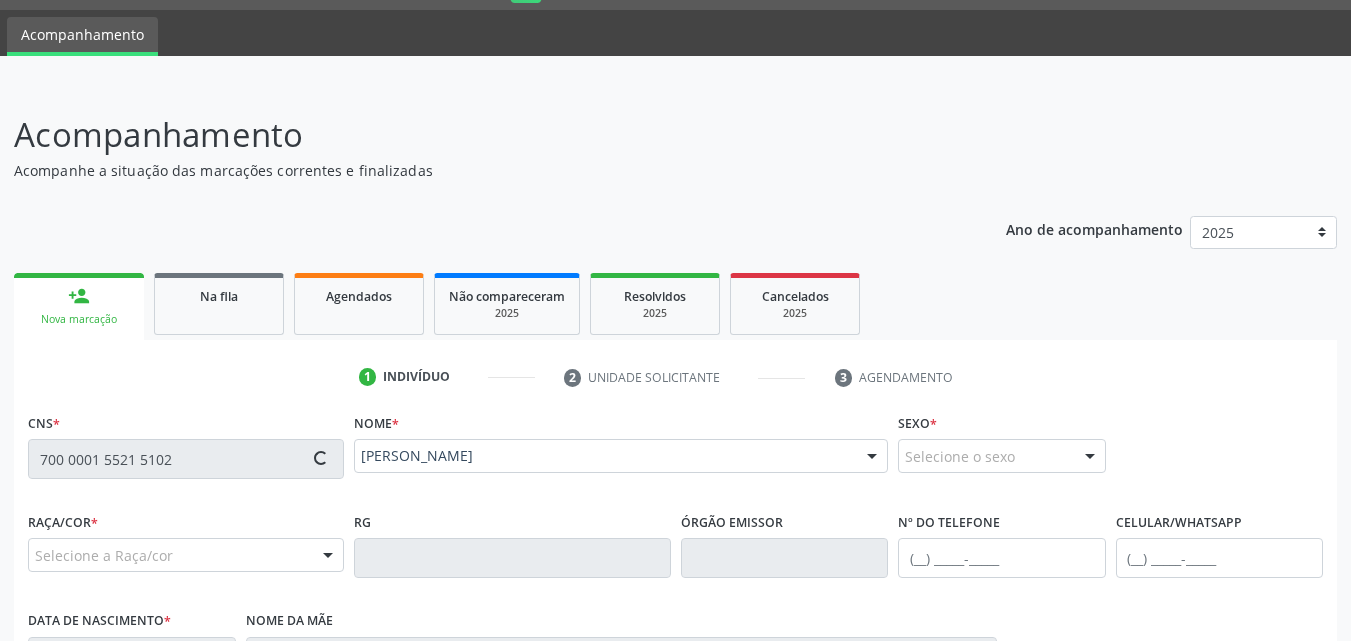 type on "05/07/1983" 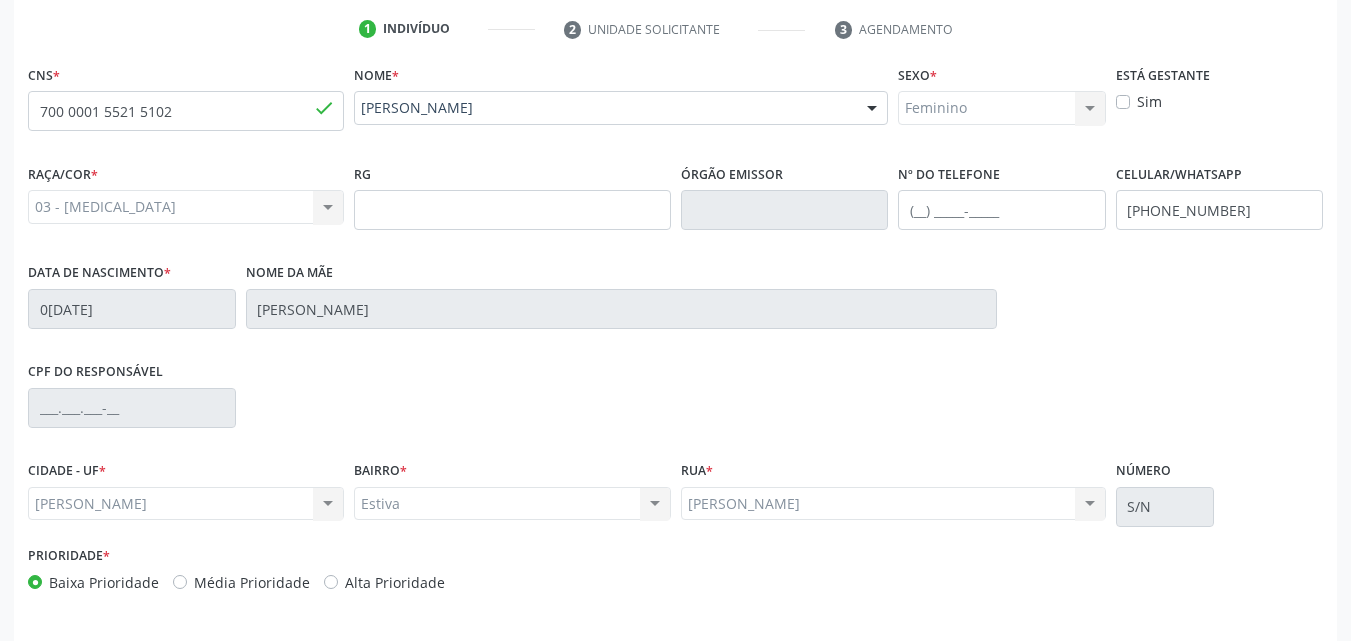 scroll, scrollTop: 471, scrollLeft: 0, axis: vertical 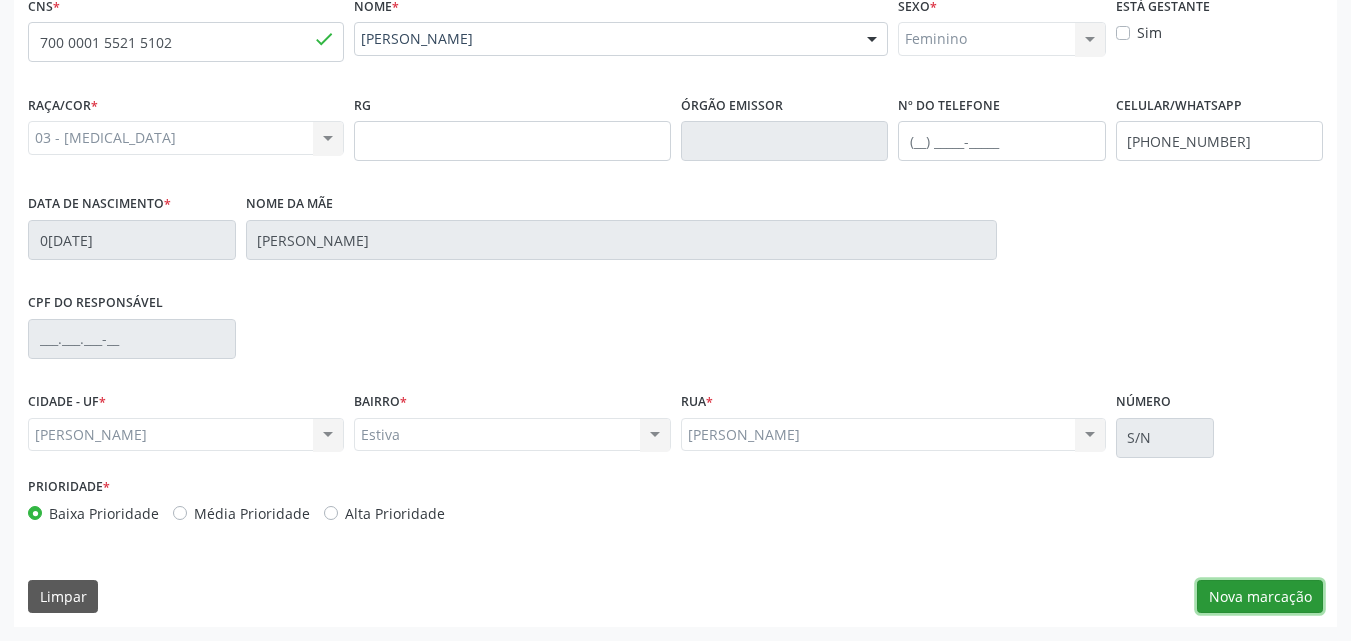 click on "Nova marcação" at bounding box center [1260, 597] 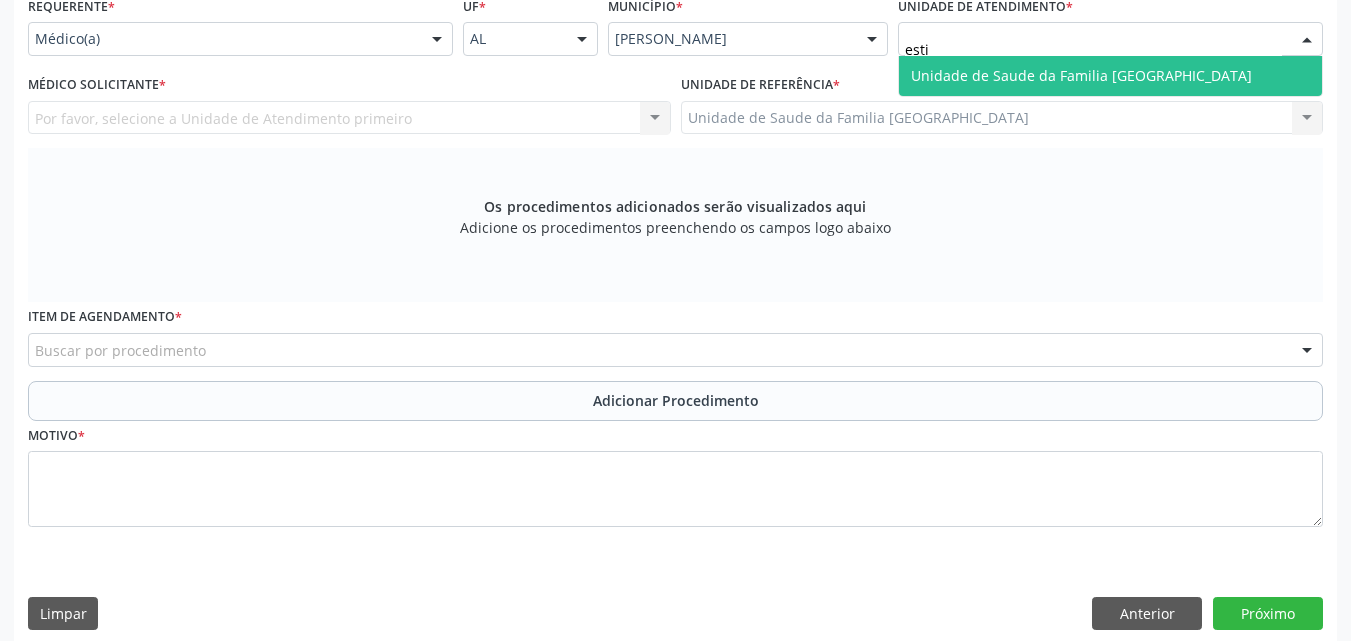 type on "estiv" 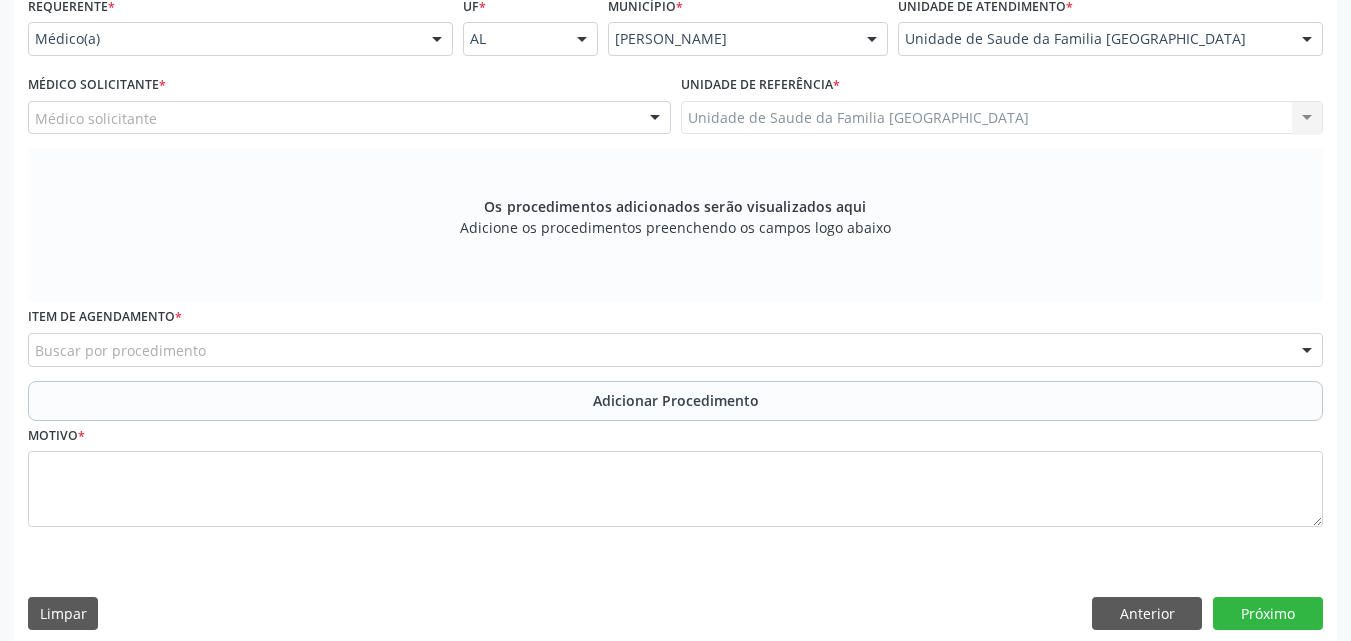 click on "Unidade de Saude da Familia [GEOGRAPHIC_DATA]         Unidade de Saude da Familia [GEOGRAPHIC_DATA] resultado encontrado para: "   "
Não há nenhuma opção para ser exibida." at bounding box center (1002, 118) 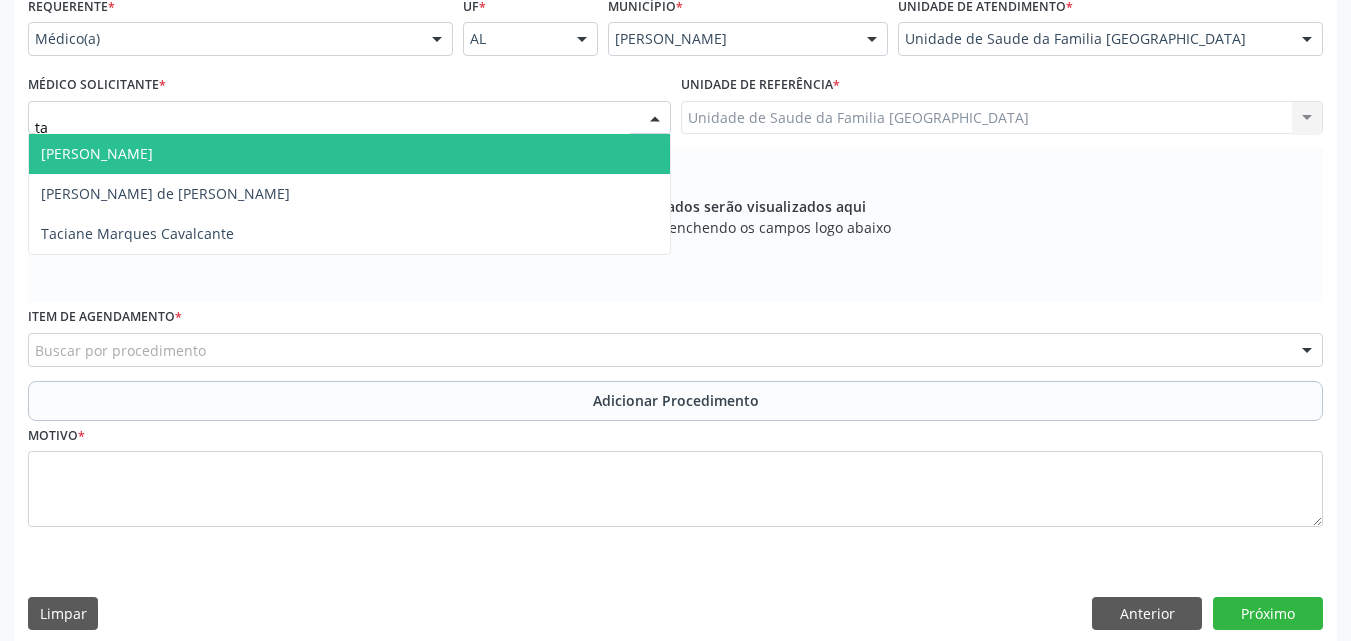 type on "tac" 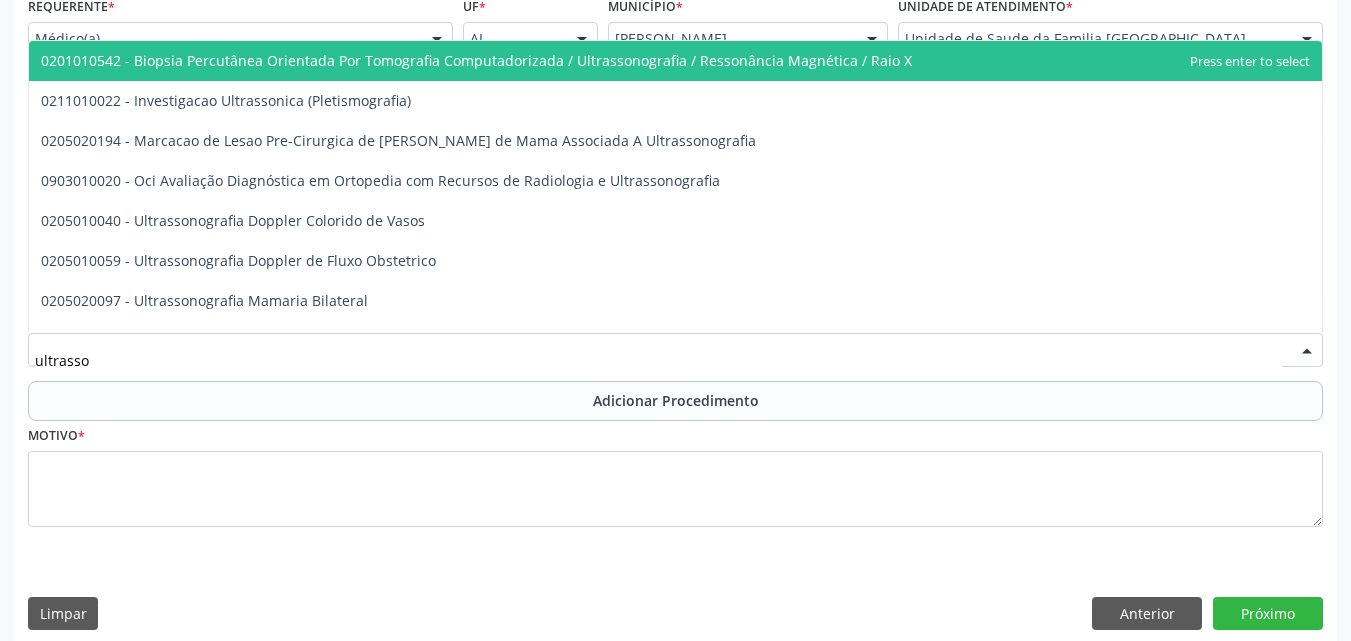 type on "ultrasson" 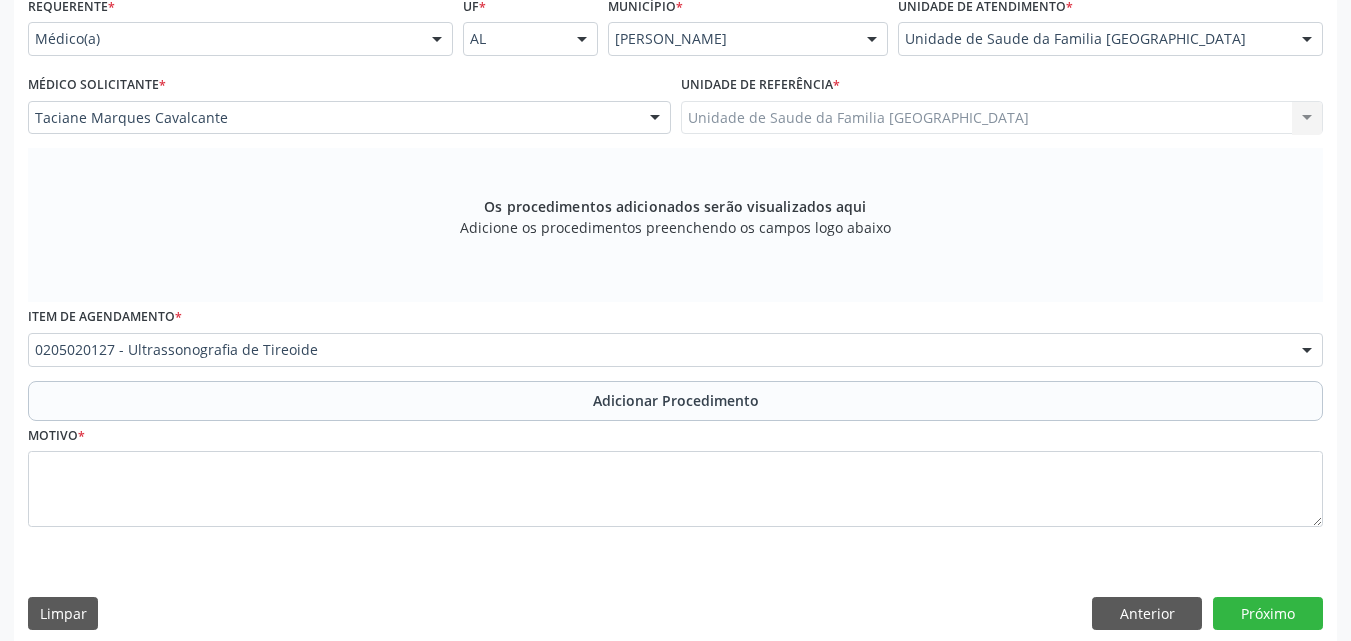 scroll, scrollTop: 0, scrollLeft: 0, axis: both 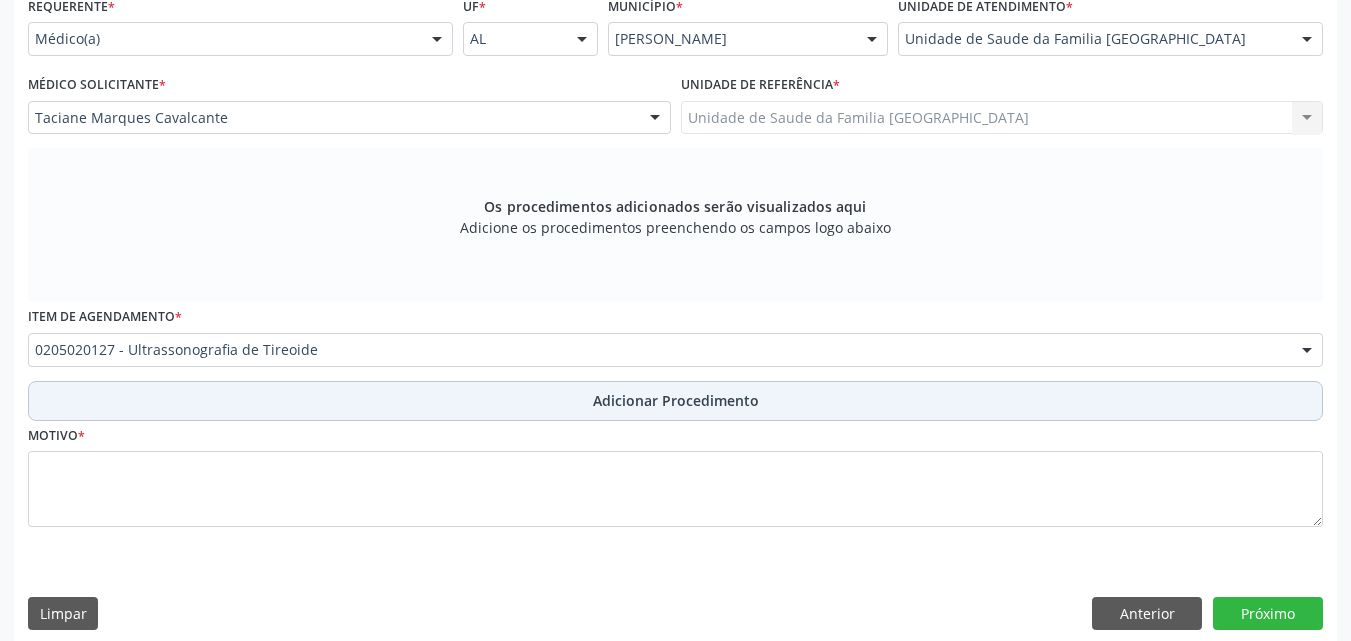 click on "Adicionar Procedimento" at bounding box center [675, 401] 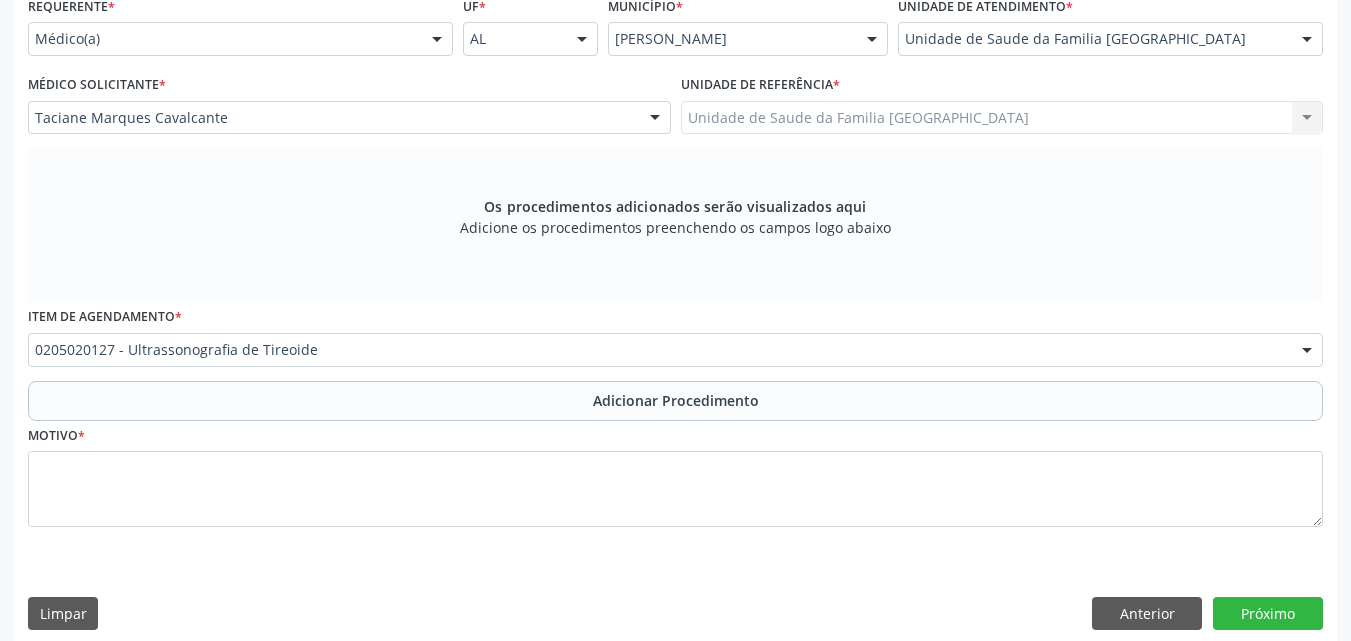 scroll, scrollTop: 412, scrollLeft: 0, axis: vertical 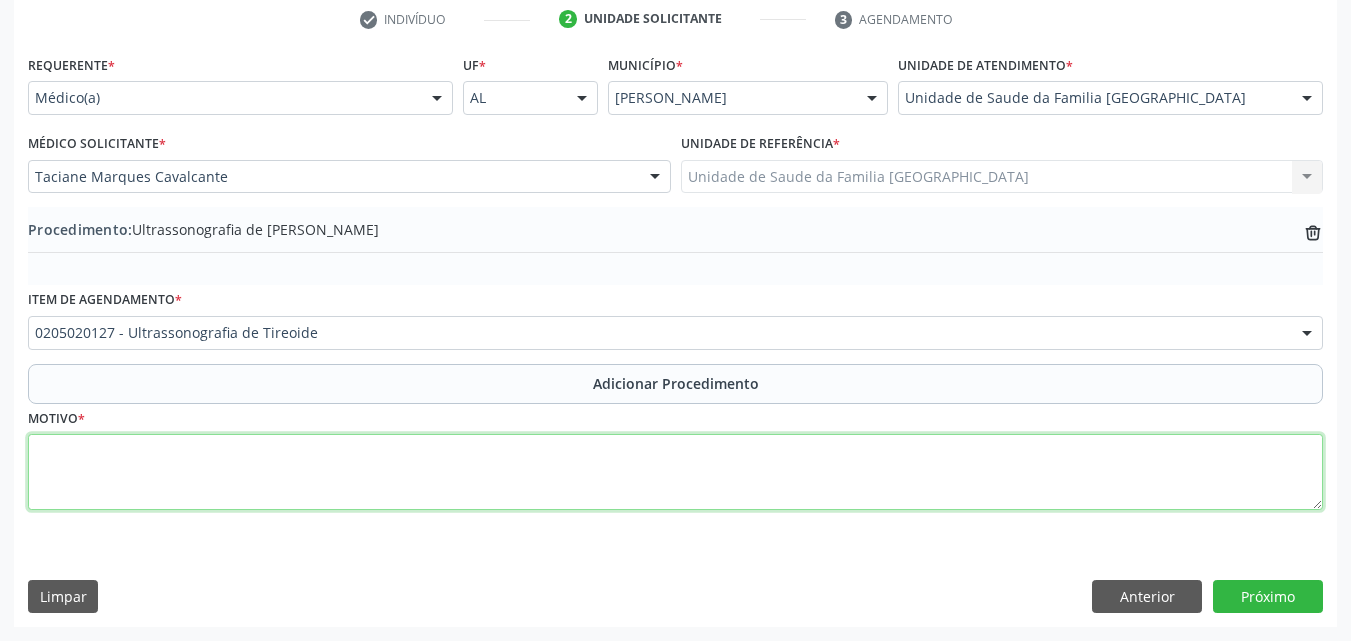 click at bounding box center [675, 472] 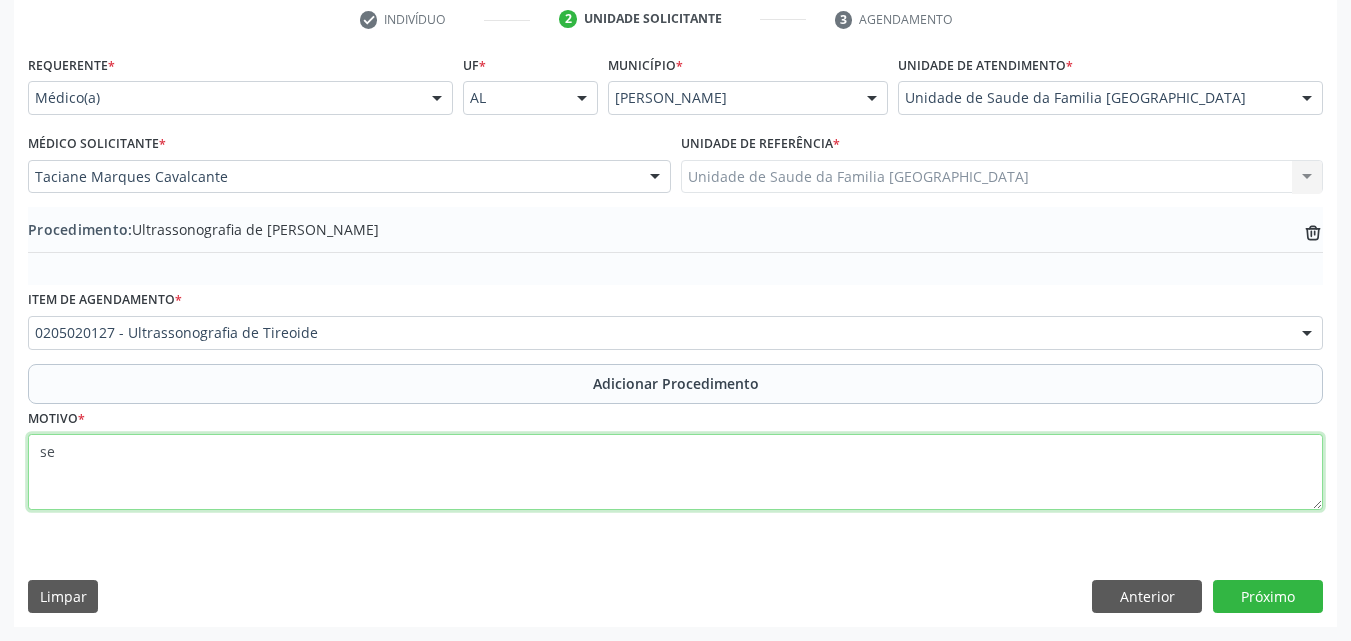 type on "s" 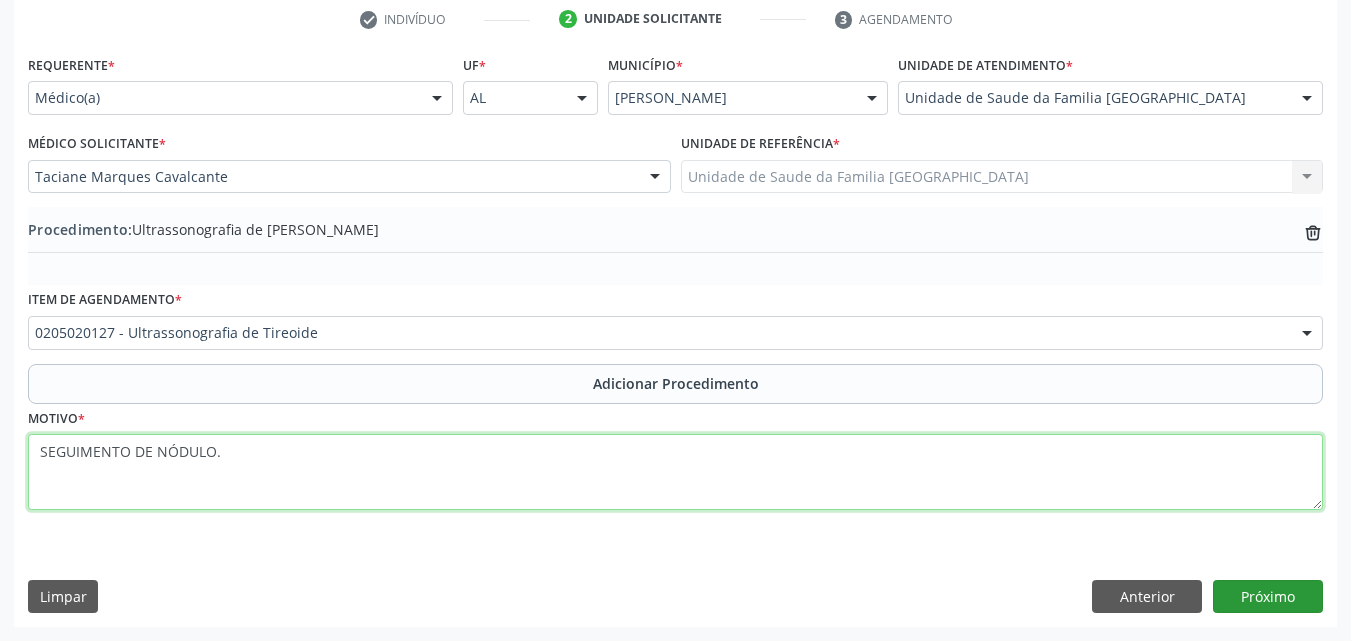 type on "SEGUIMENTO DE NÓDULO." 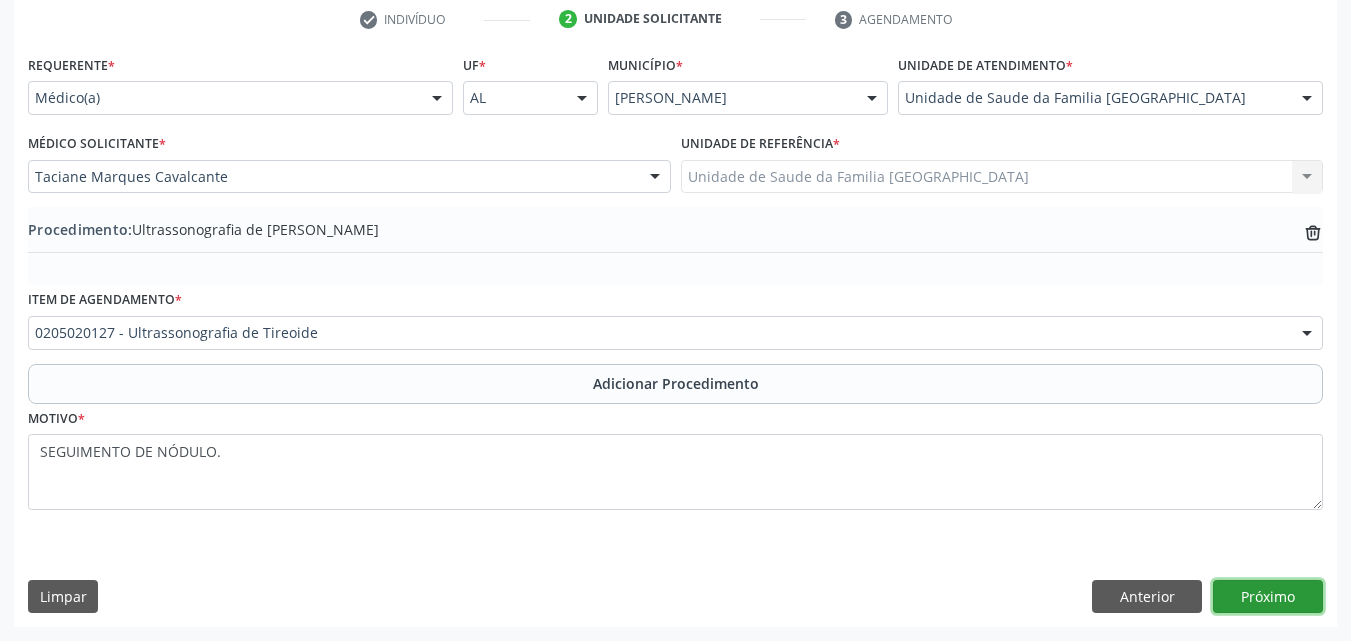 click on "Próximo" at bounding box center [1268, 597] 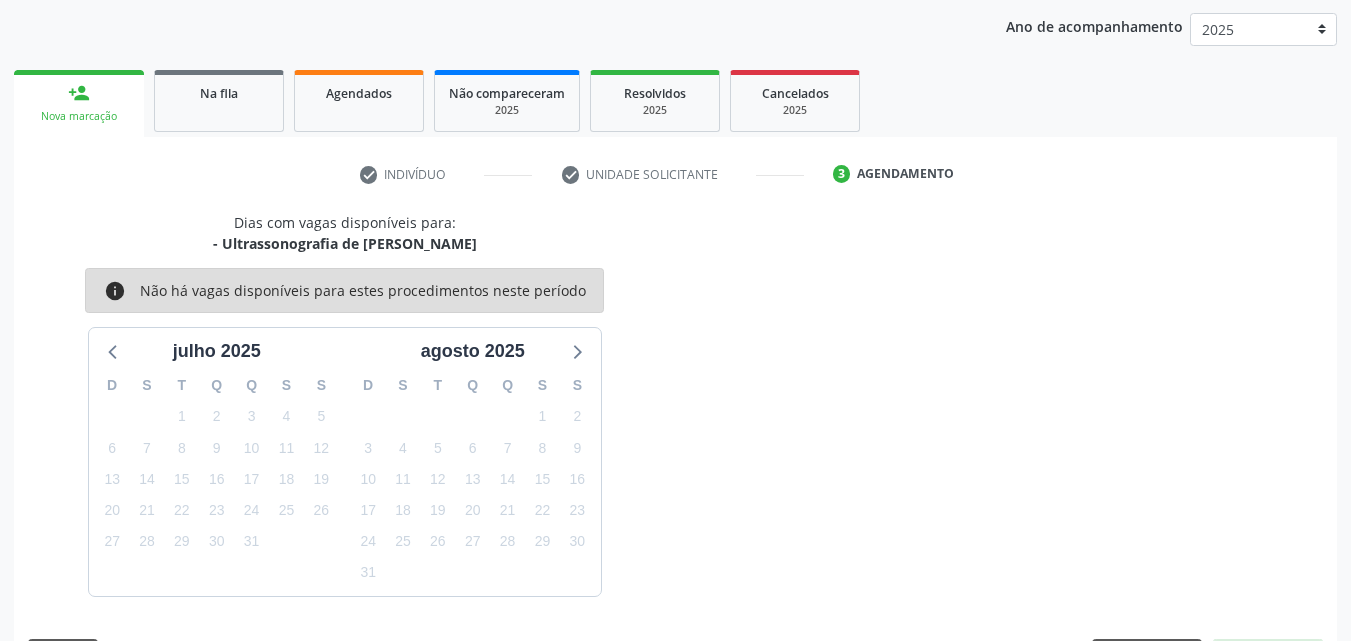 scroll, scrollTop: 316, scrollLeft: 0, axis: vertical 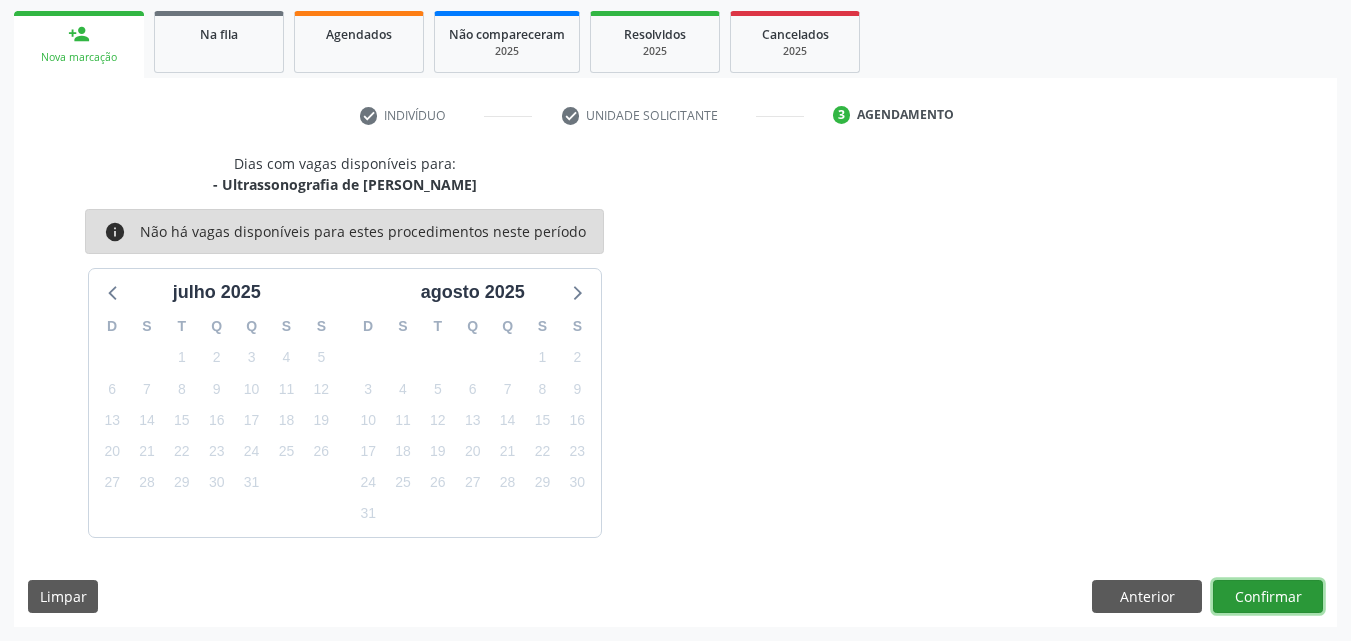 click on "Confirmar" at bounding box center (1268, 597) 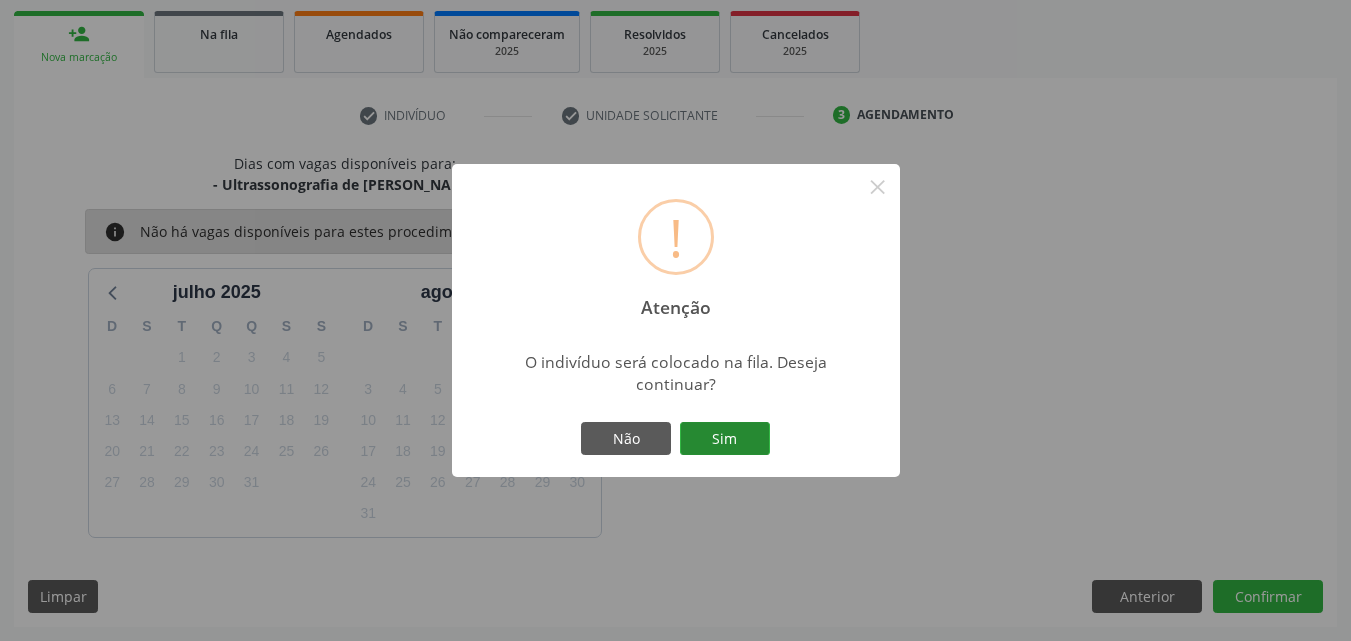 click on "Sim" at bounding box center [725, 439] 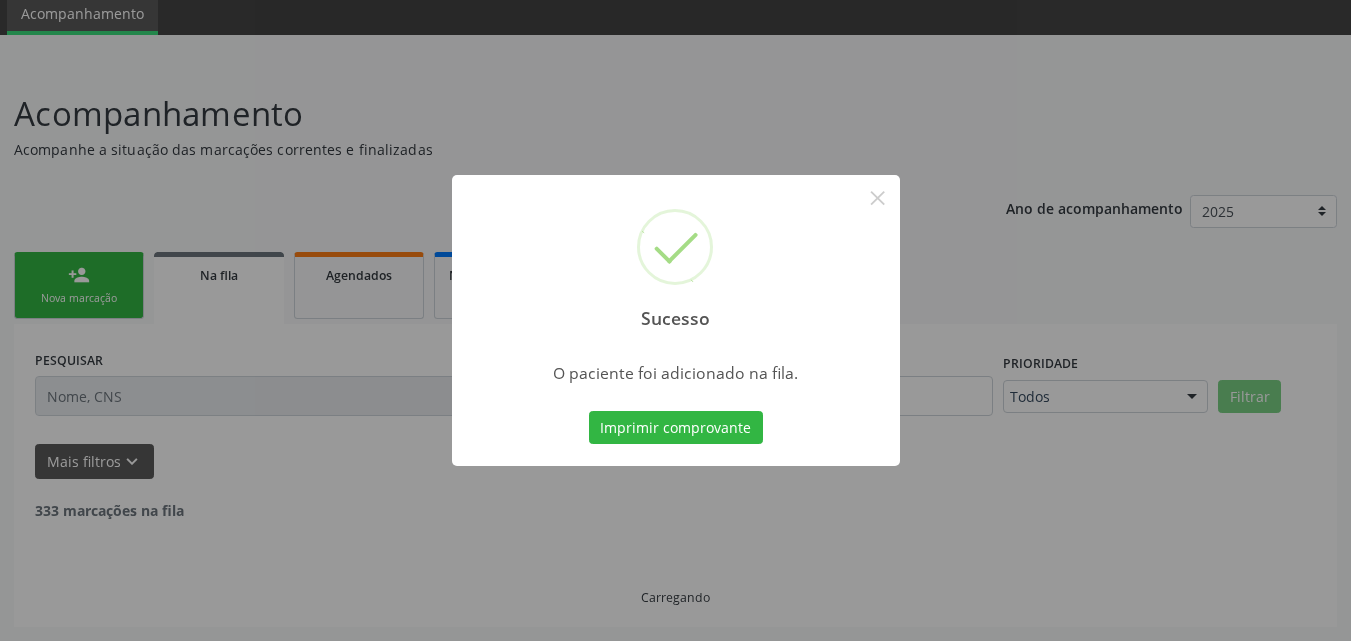 scroll, scrollTop: 54, scrollLeft: 0, axis: vertical 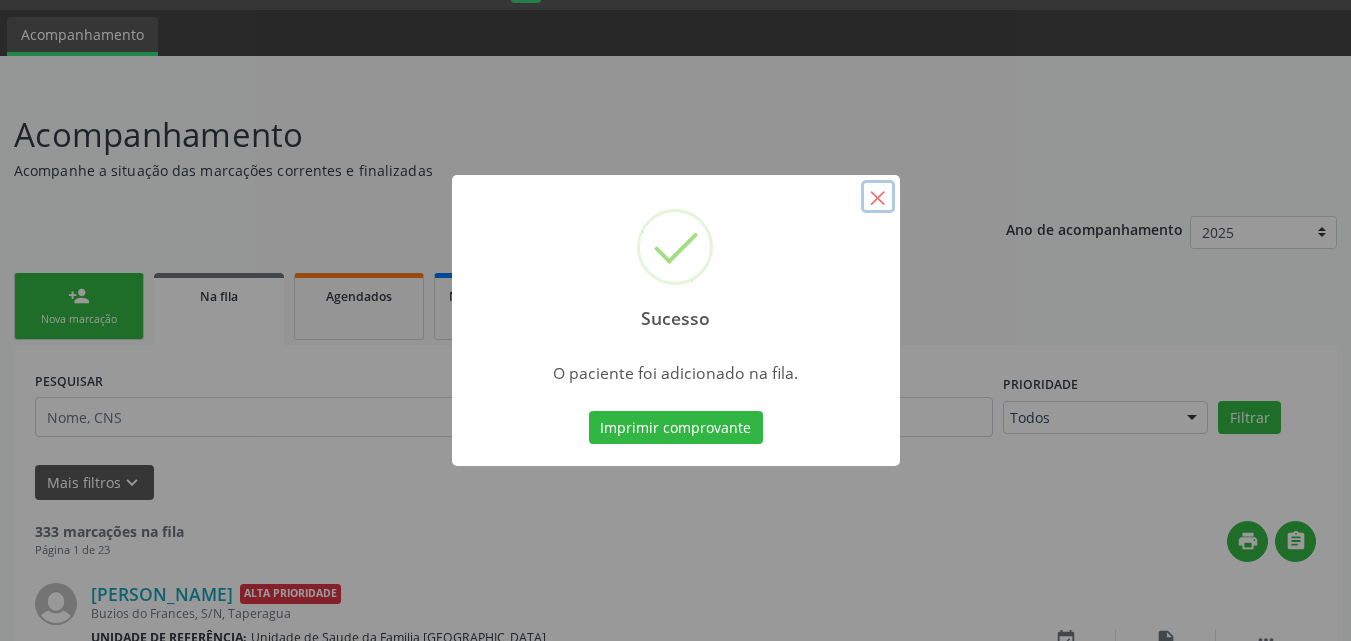 click on "×" at bounding box center [878, 197] 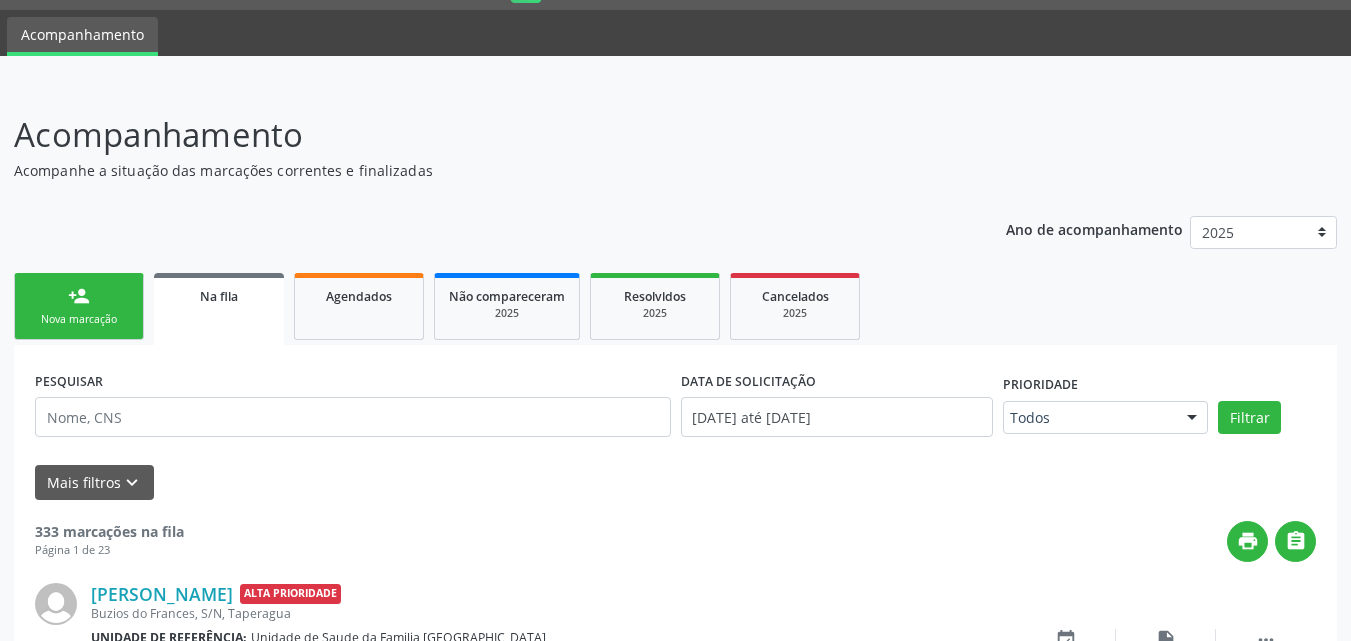 click on "person_add
Nova marcação" at bounding box center (79, 306) 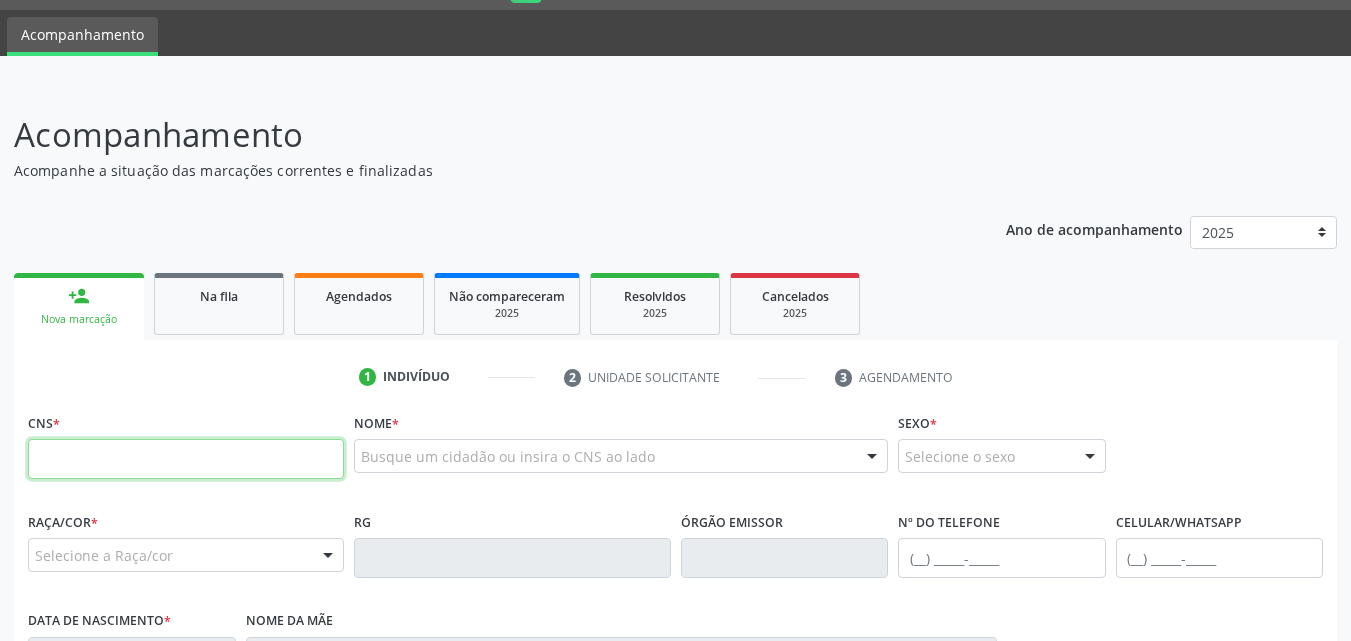 click at bounding box center (186, 459) 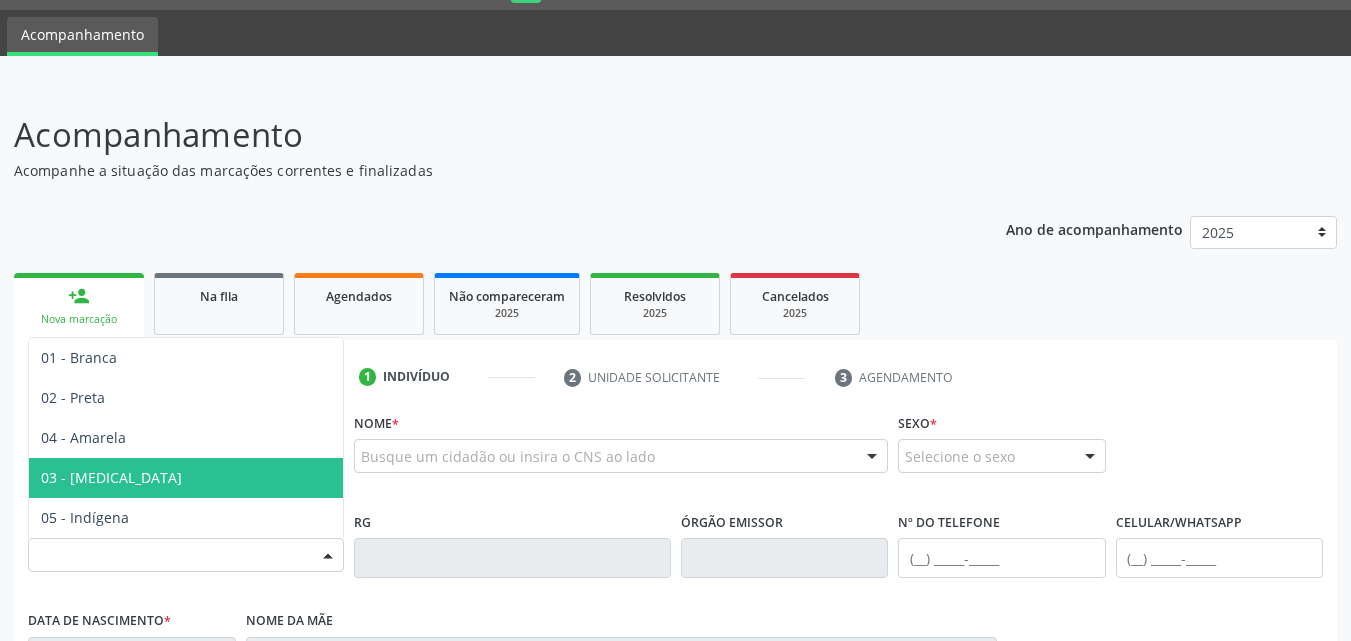 type on "700 0001 5521 5102" 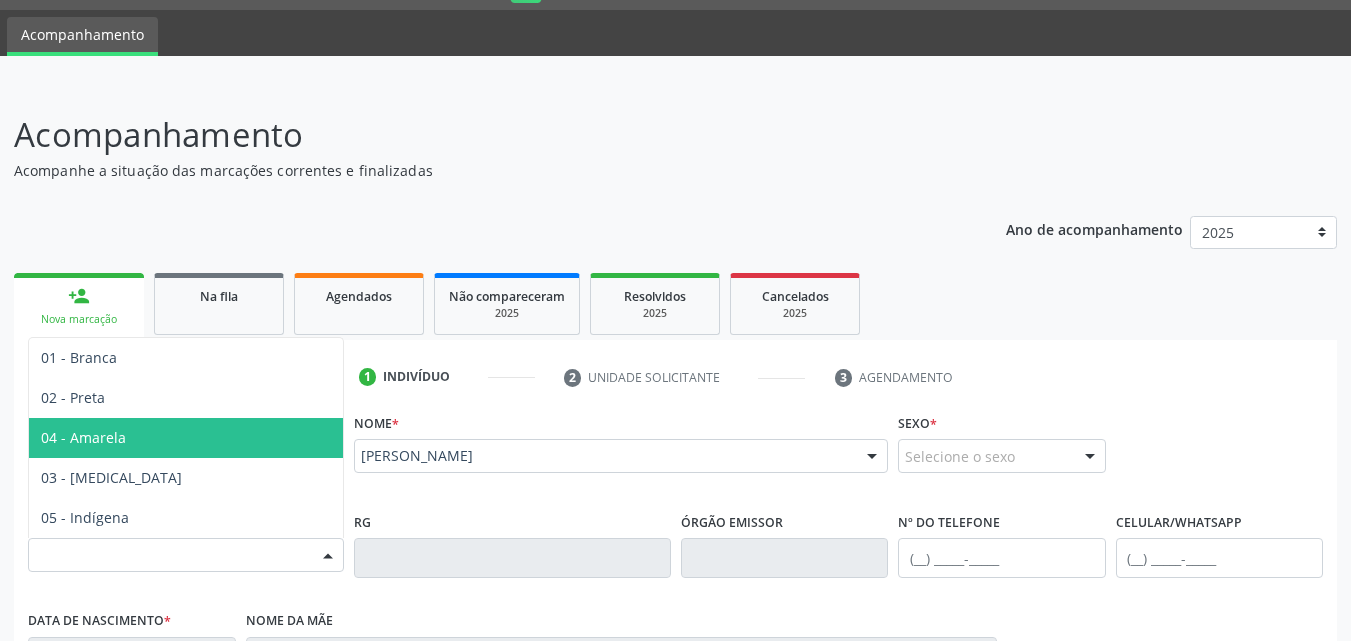 scroll, scrollTop: 471, scrollLeft: 0, axis: vertical 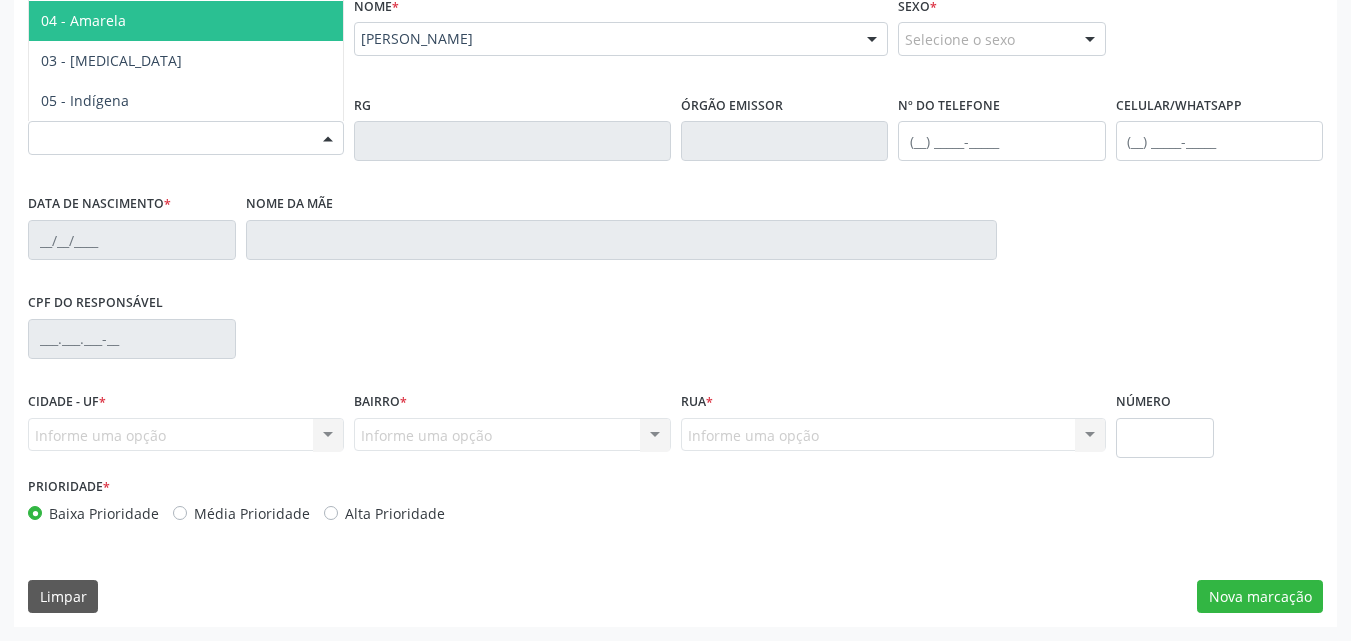 type on "(82) 99374-9239" 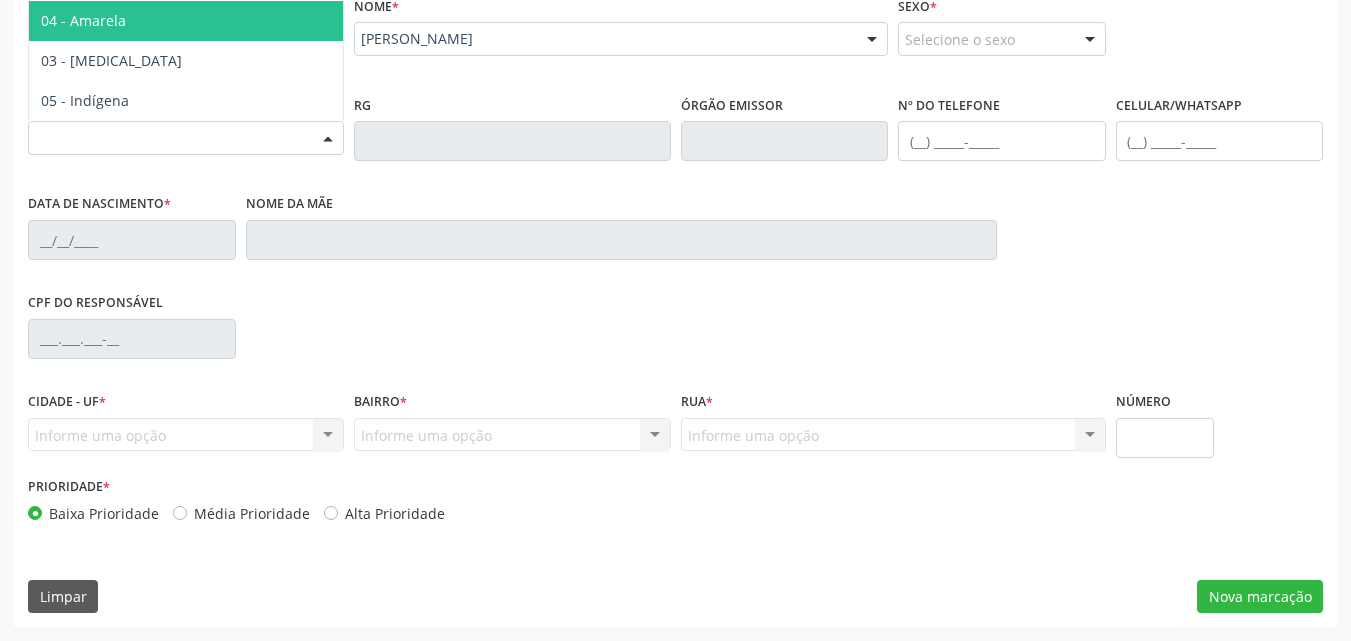type on "05/07/1983" 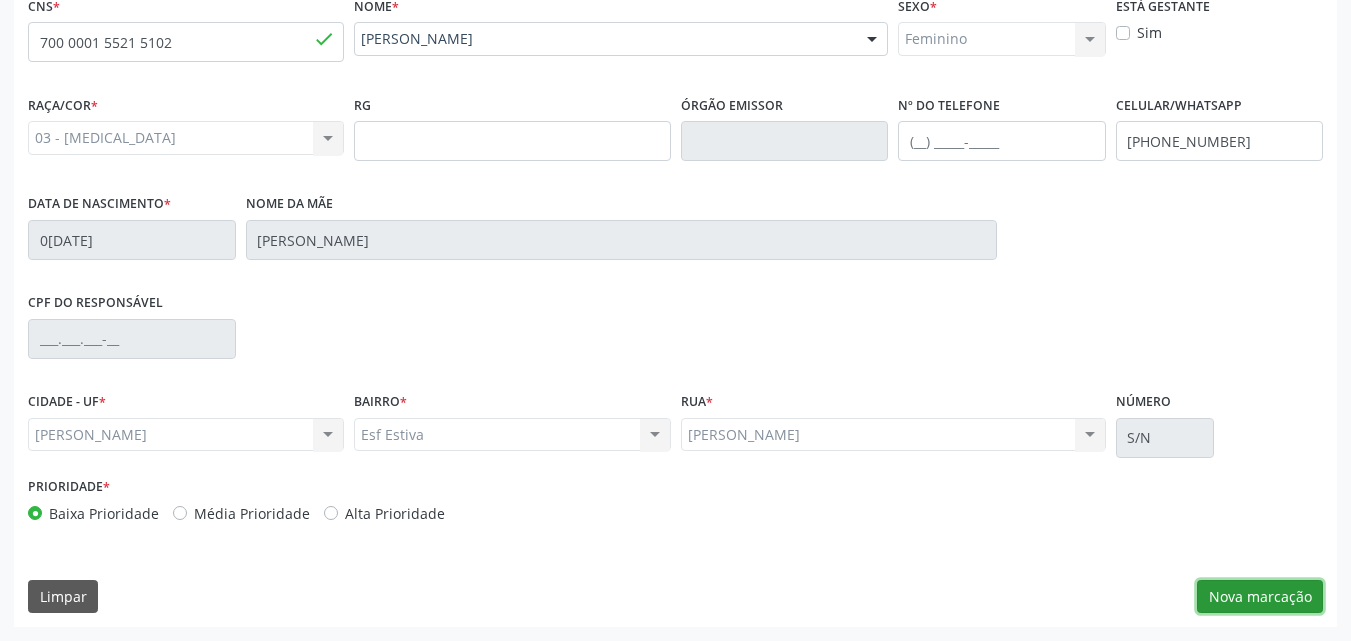 click on "Nova marcação" at bounding box center (1260, 597) 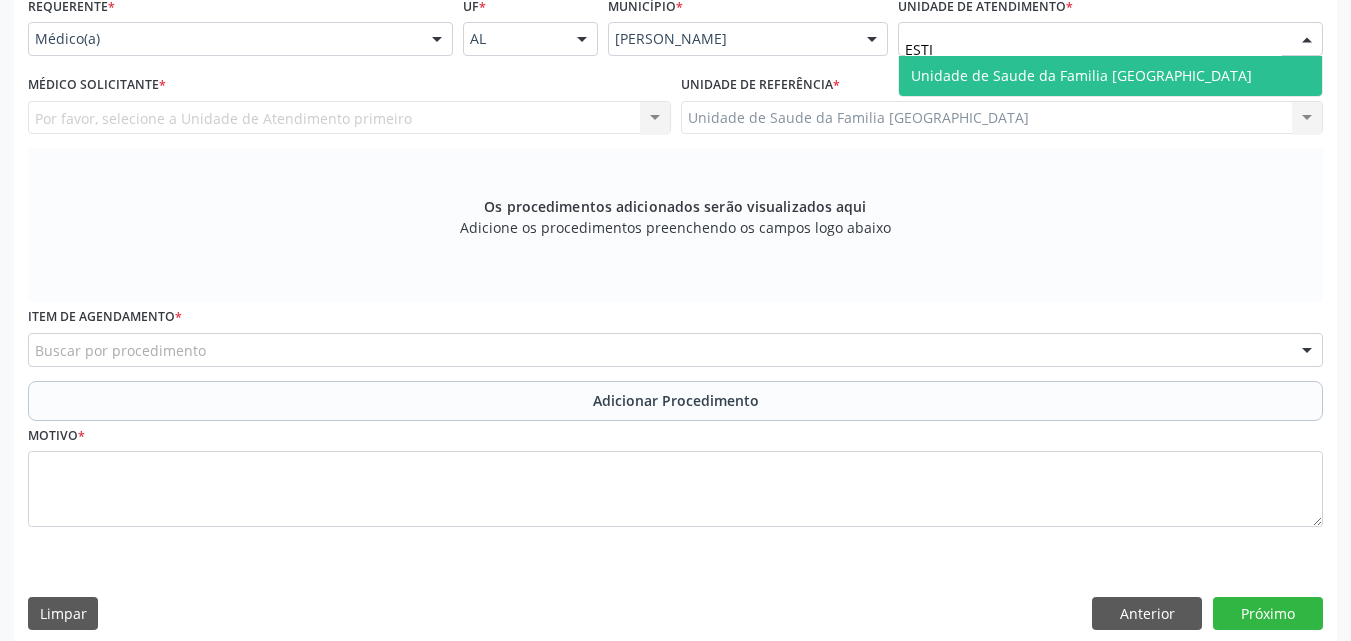 type on "ESTIV" 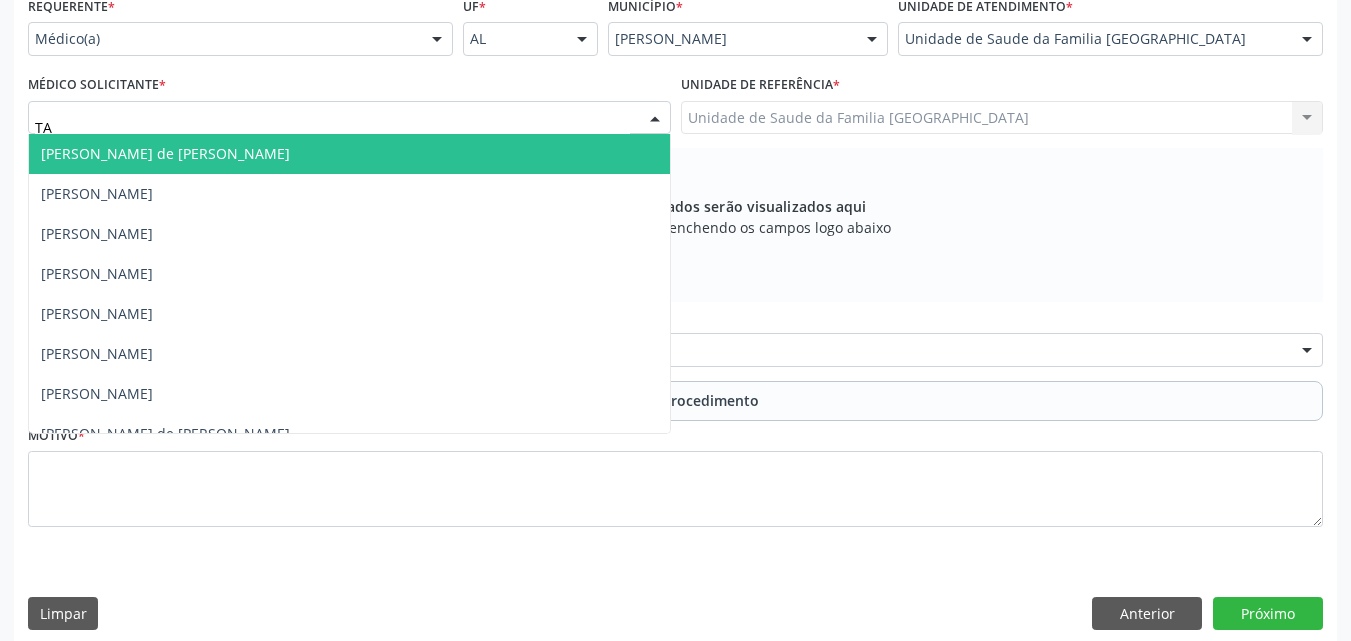 type on "TAC" 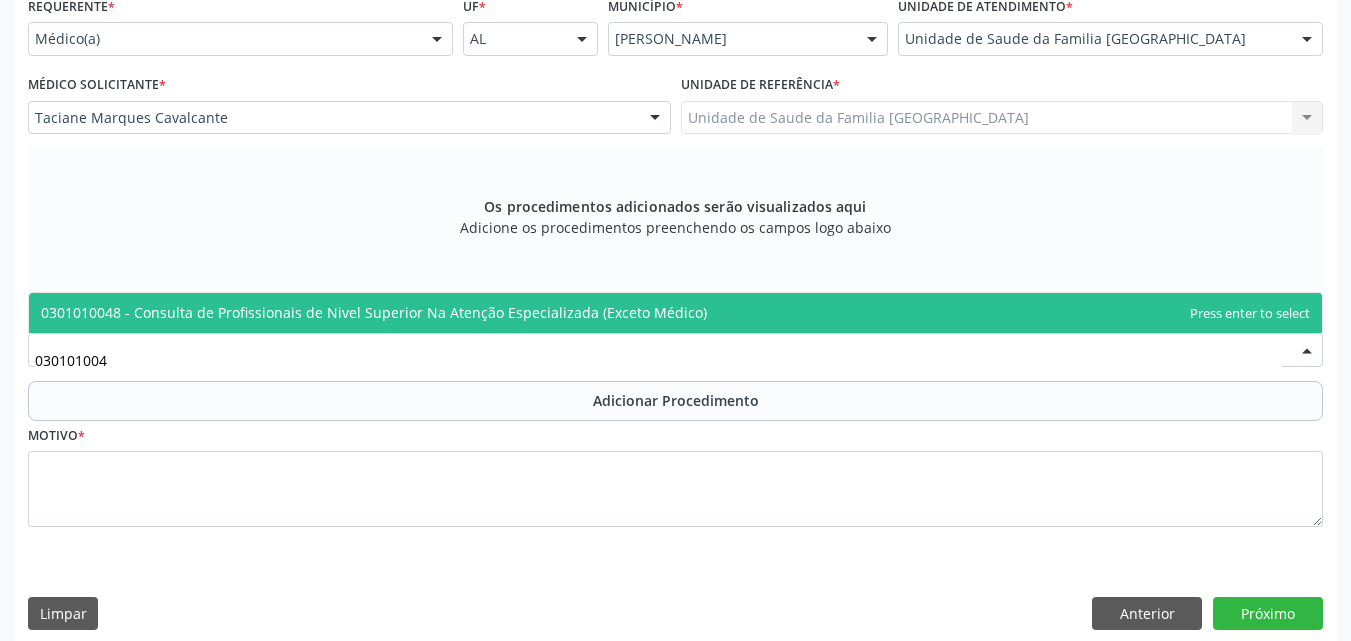 type on "0301010048" 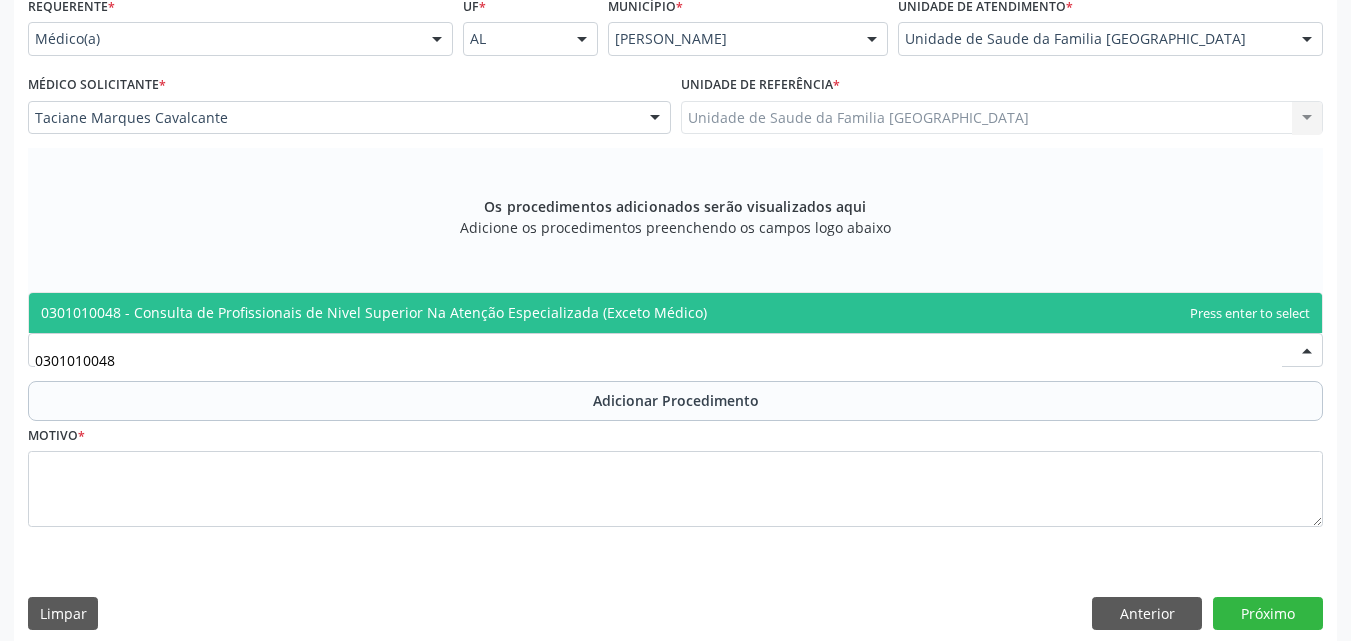 click on "0301010048 - Consulta de Profissionais de Nivel Superior Na Atenção Especializada (Exceto Médico)" at bounding box center [374, 312] 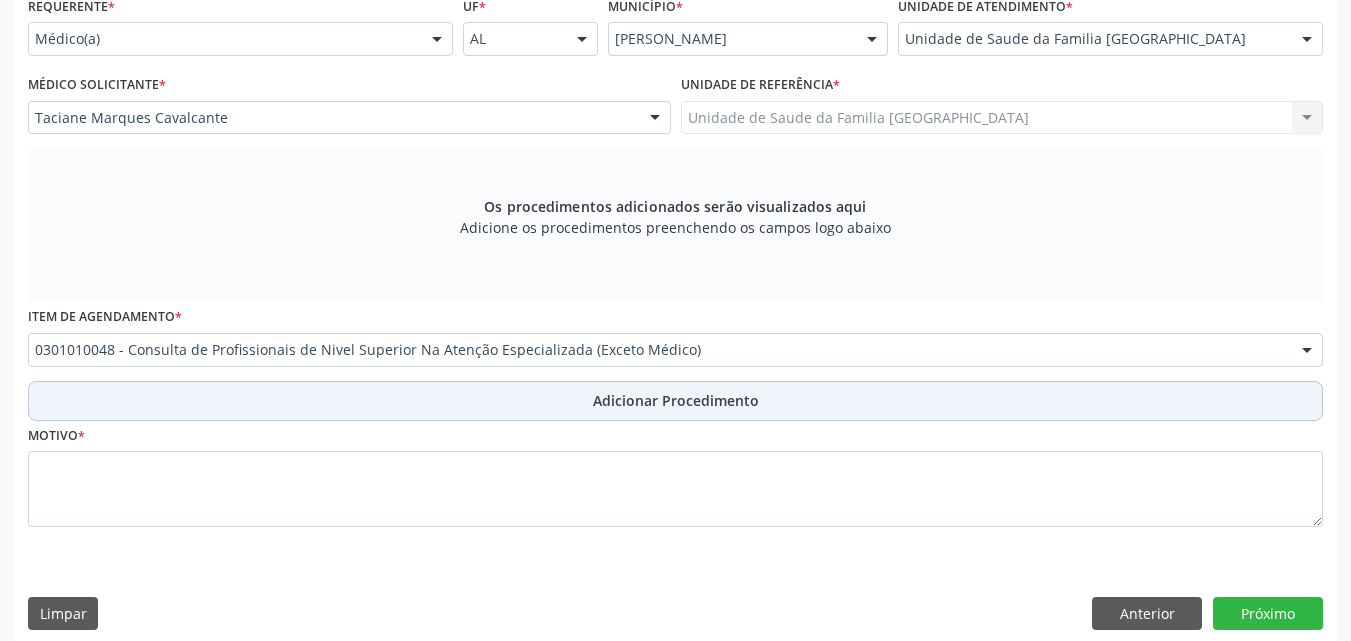 click on "Adicionar Procedimento" at bounding box center [675, 401] 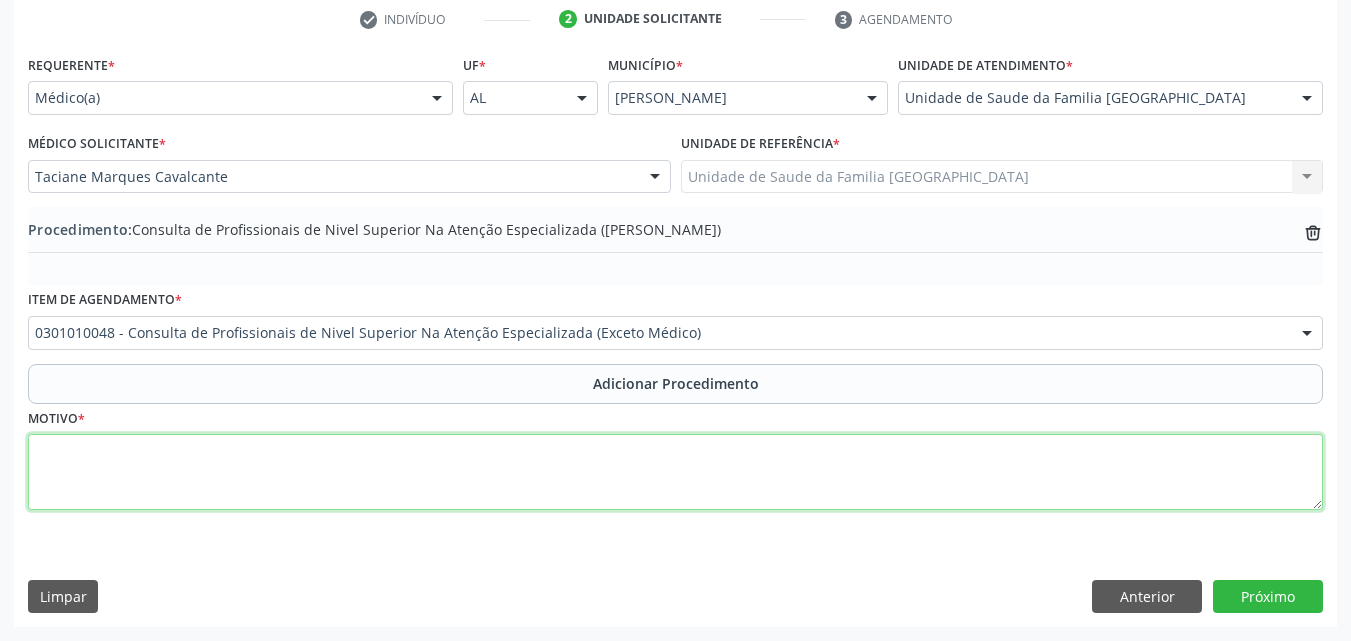 click at bounding box center [675, 472] 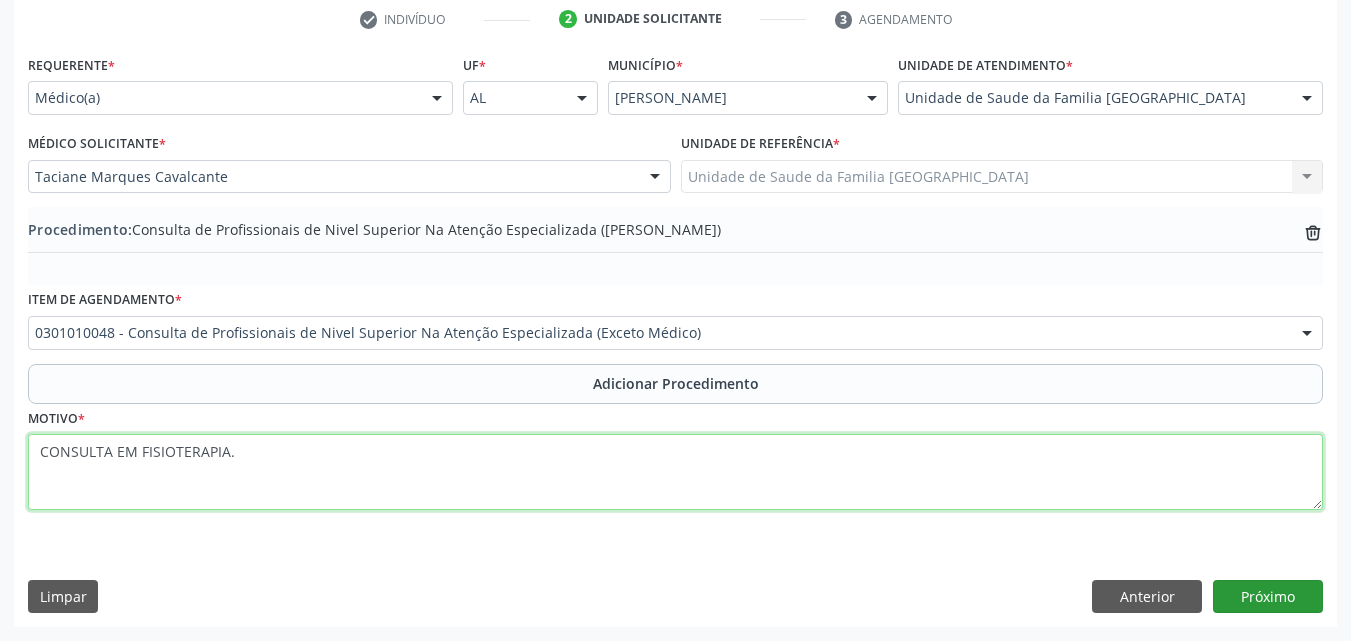 type on "CONSULTA EM FISIOTERAPIA." 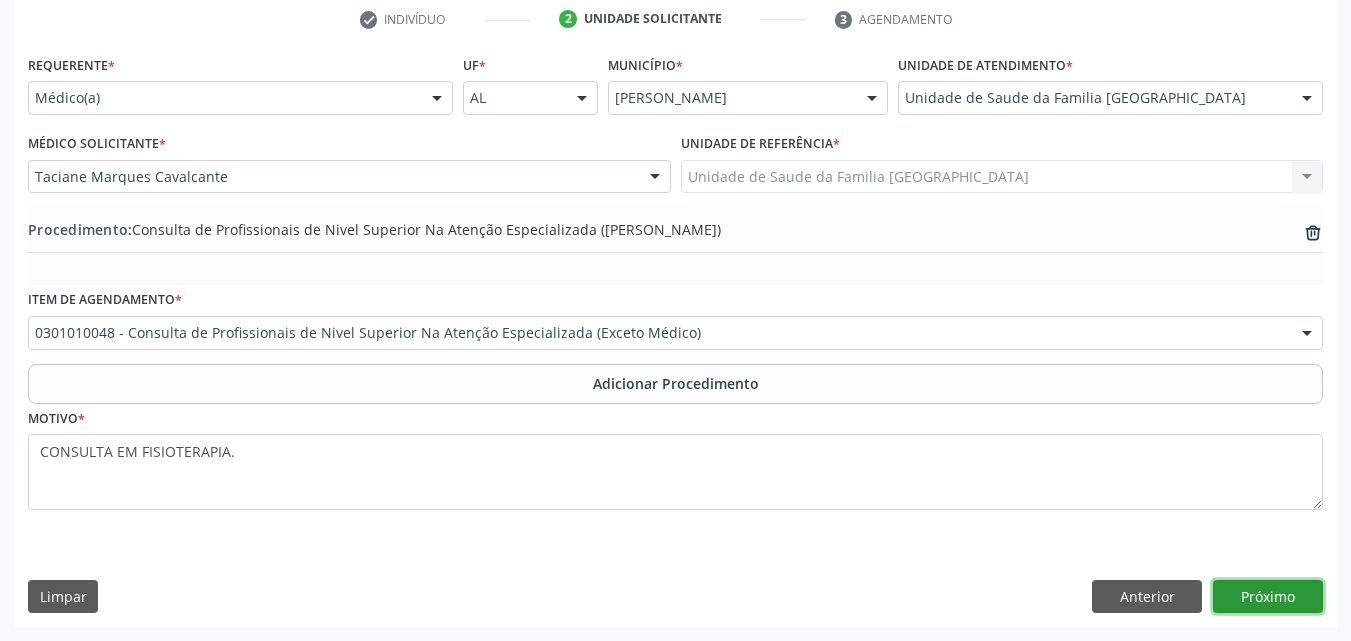 click on "Próximo" at bounding box center [1268, 597] 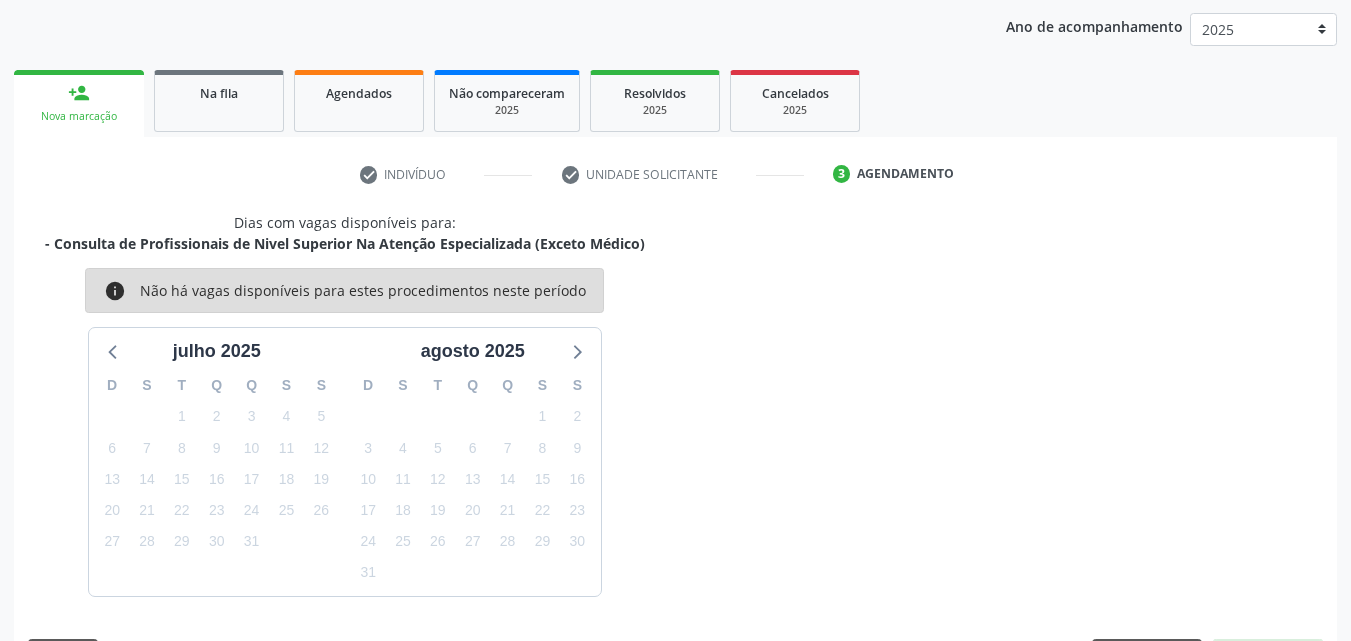 scroll, scrollTop: 316, scrollLeft: 0, axis: vertical 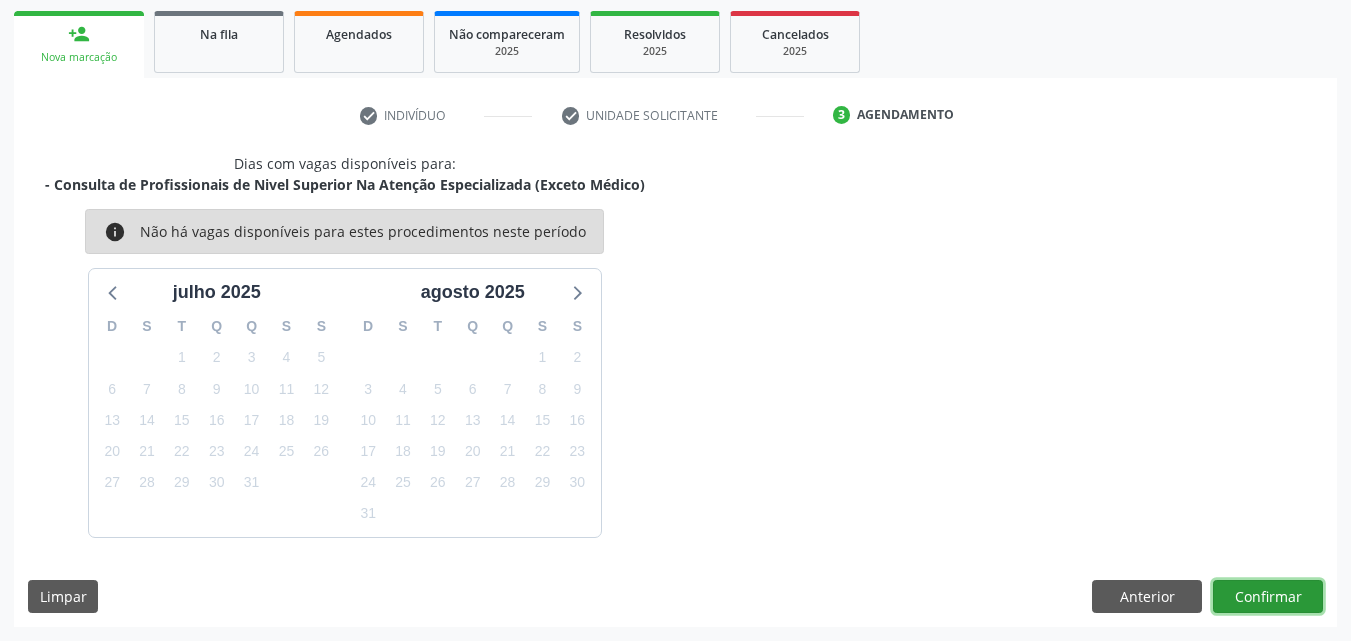 click on "Confirmar" at bounding box center (1268, 597) 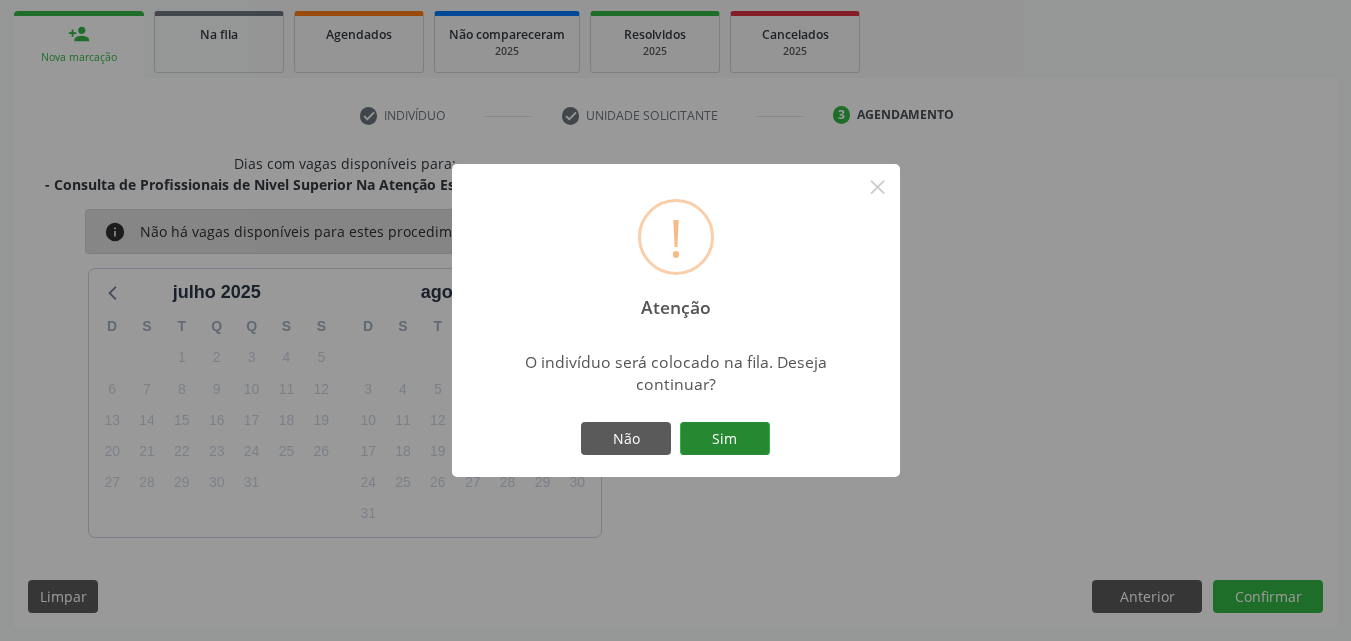 click on "Sim" at bounding box center (725, 439) 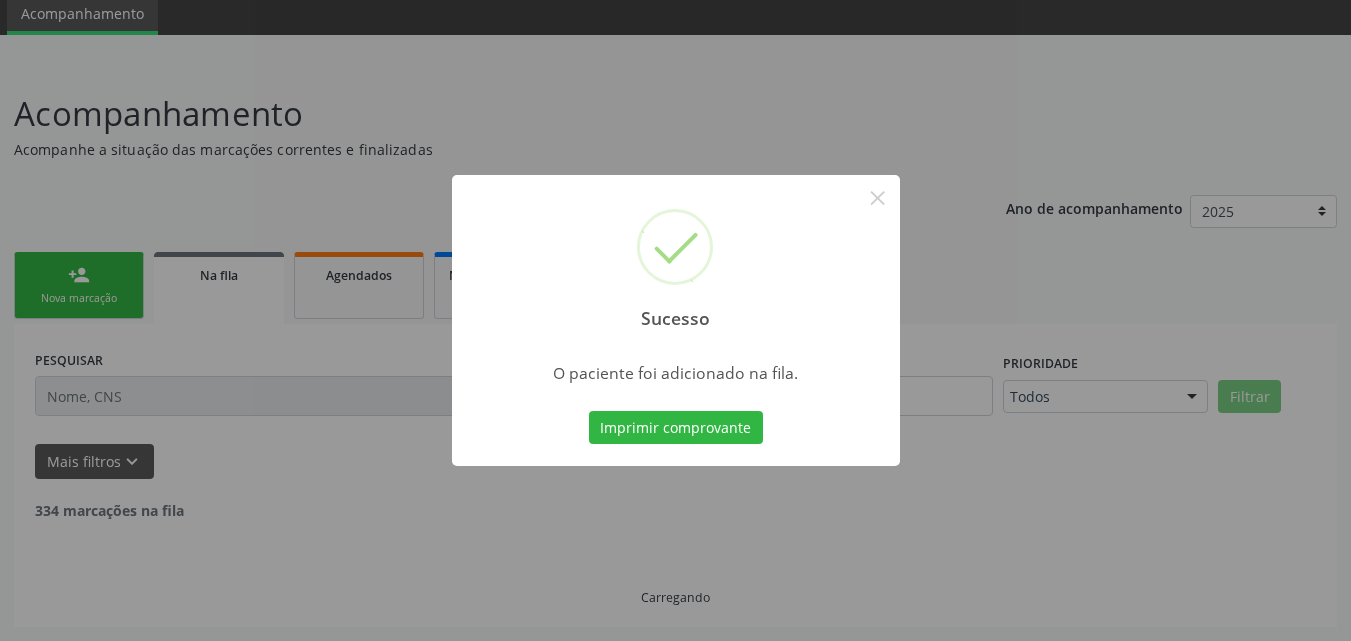scroll, scrollTop: 54, scrollLeft: 0, axis: vertical 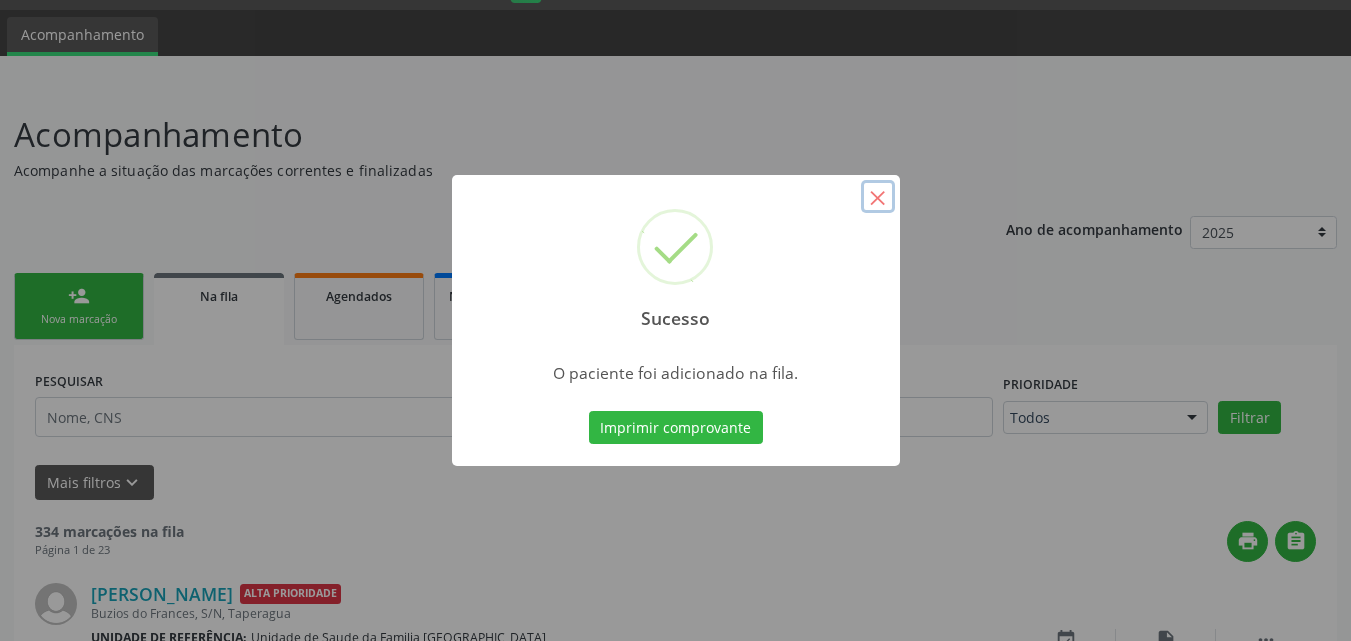 click on "×" at bounding box center [878, 197] 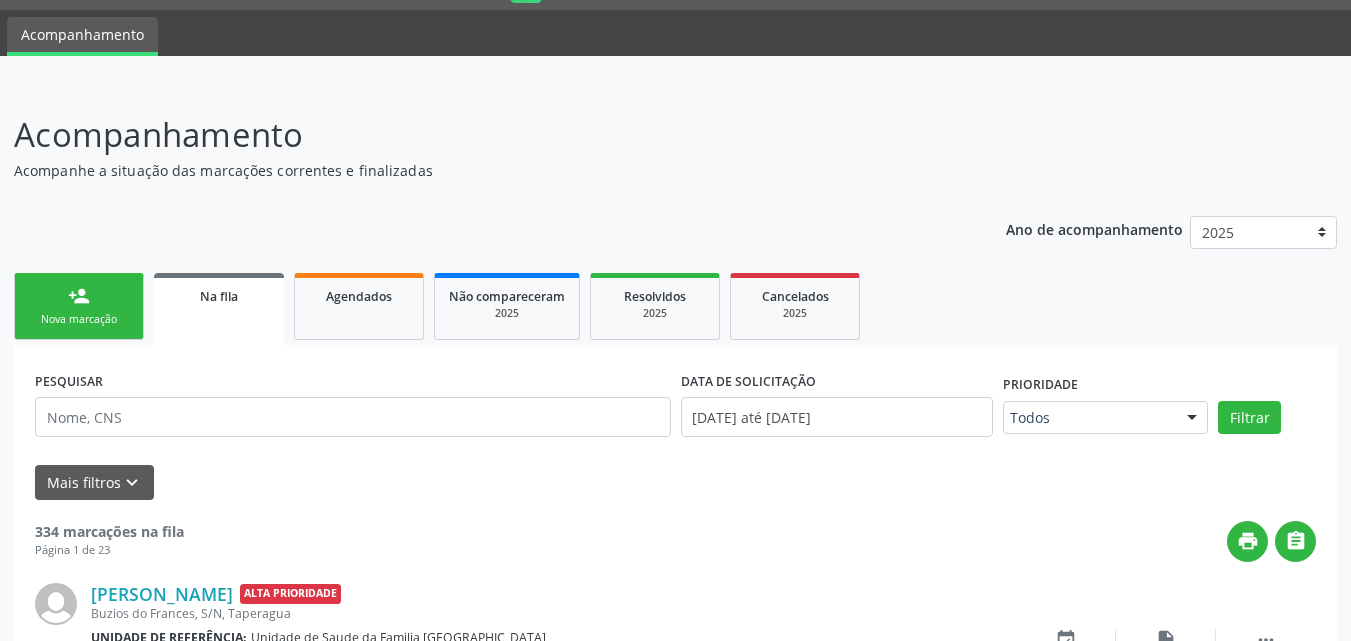click on "person_add
Nova marcação" at bounding box center [79, 306] 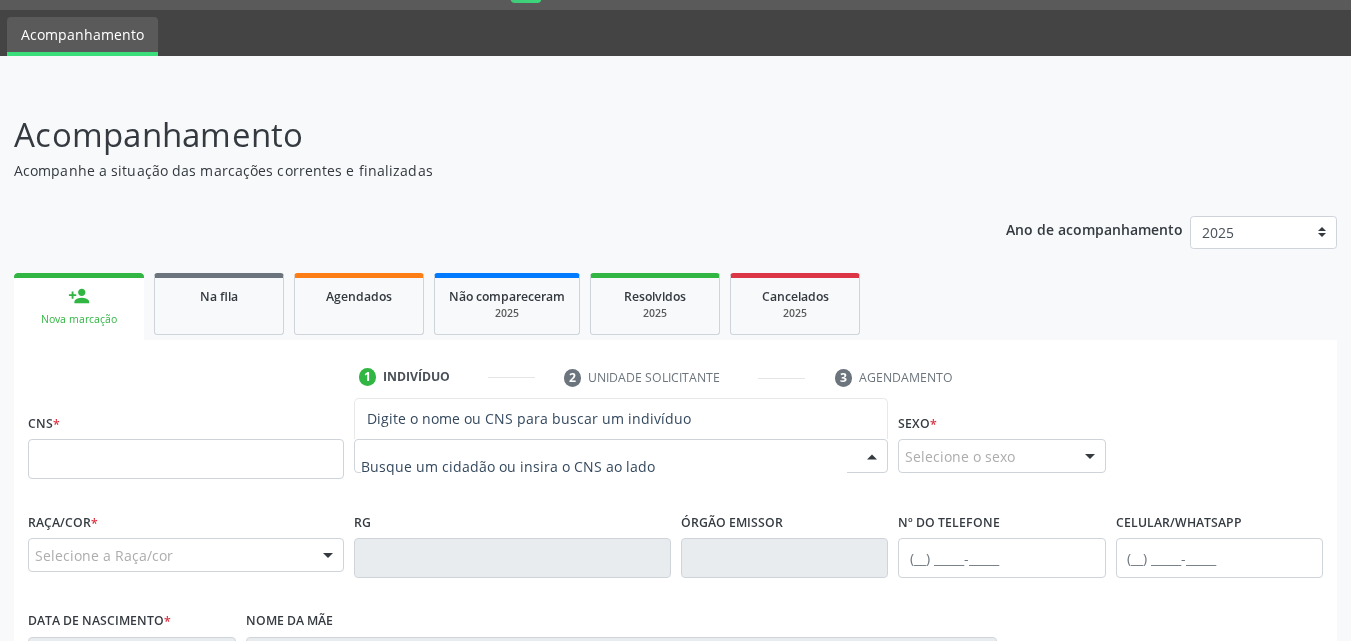 click on "CNS
*" at bounding box center (186, 443) 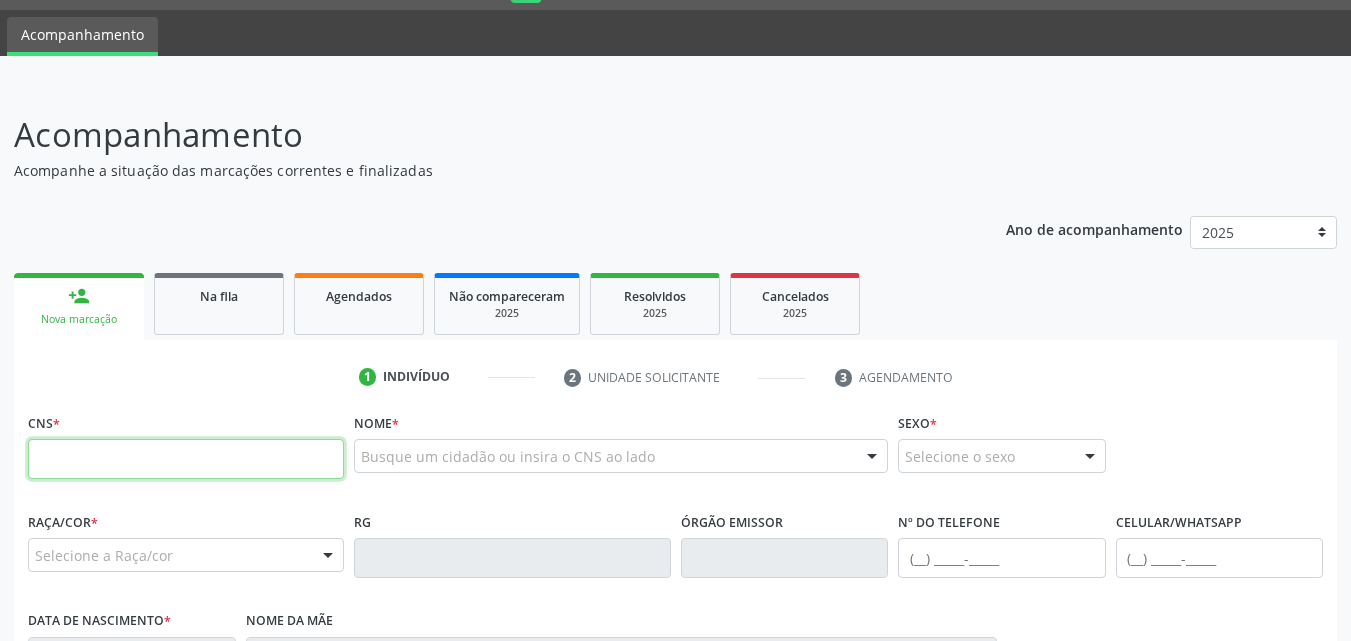 click at bounding box center (186, 459) 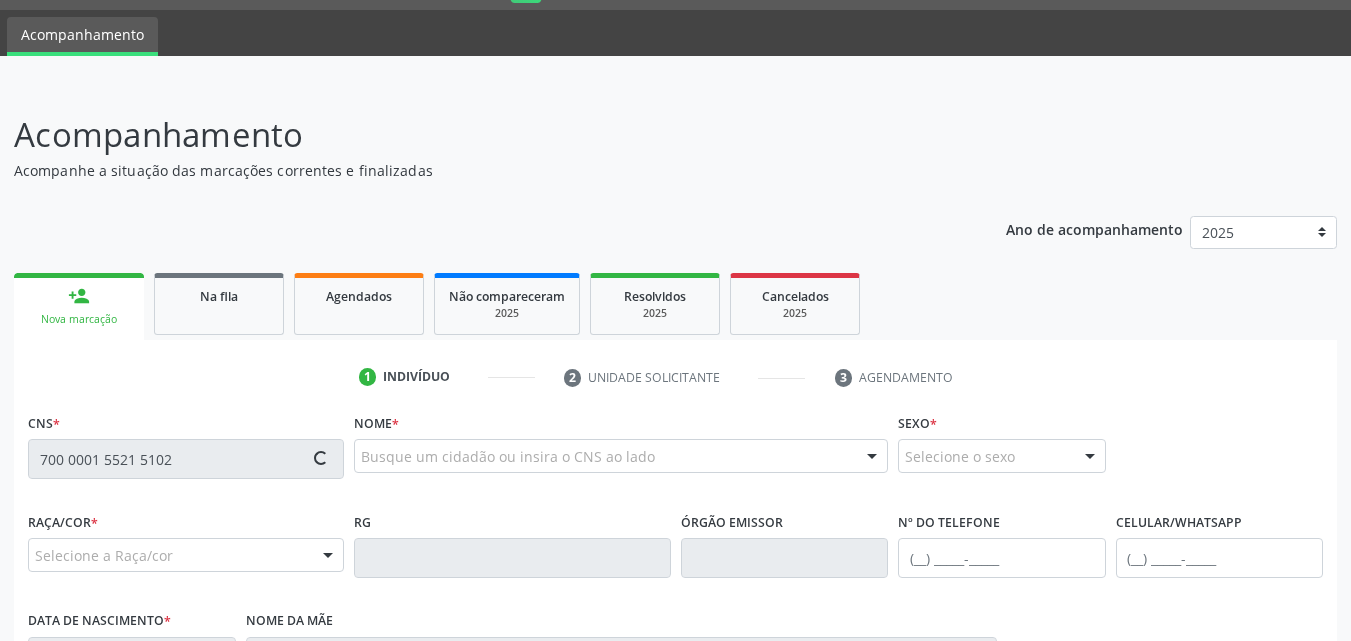 scroll, scrollTop: 471, scrollLeft: 0, axis: vertical 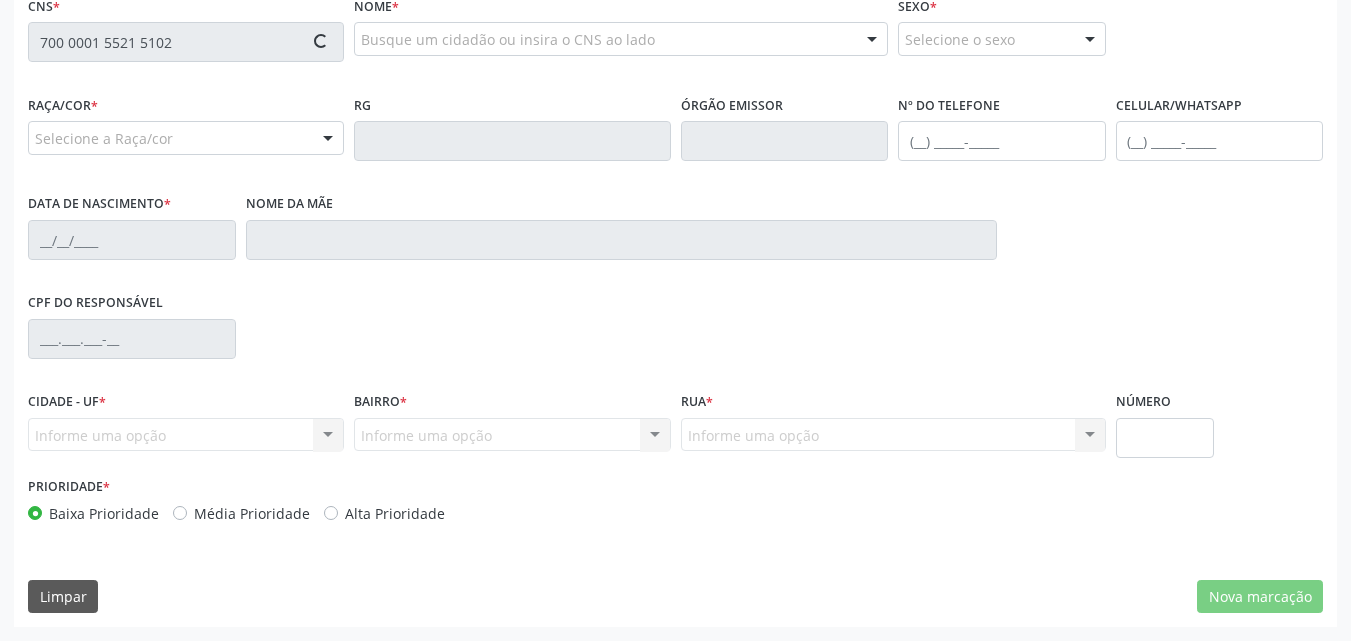 type on "700 0001 5521 5102" 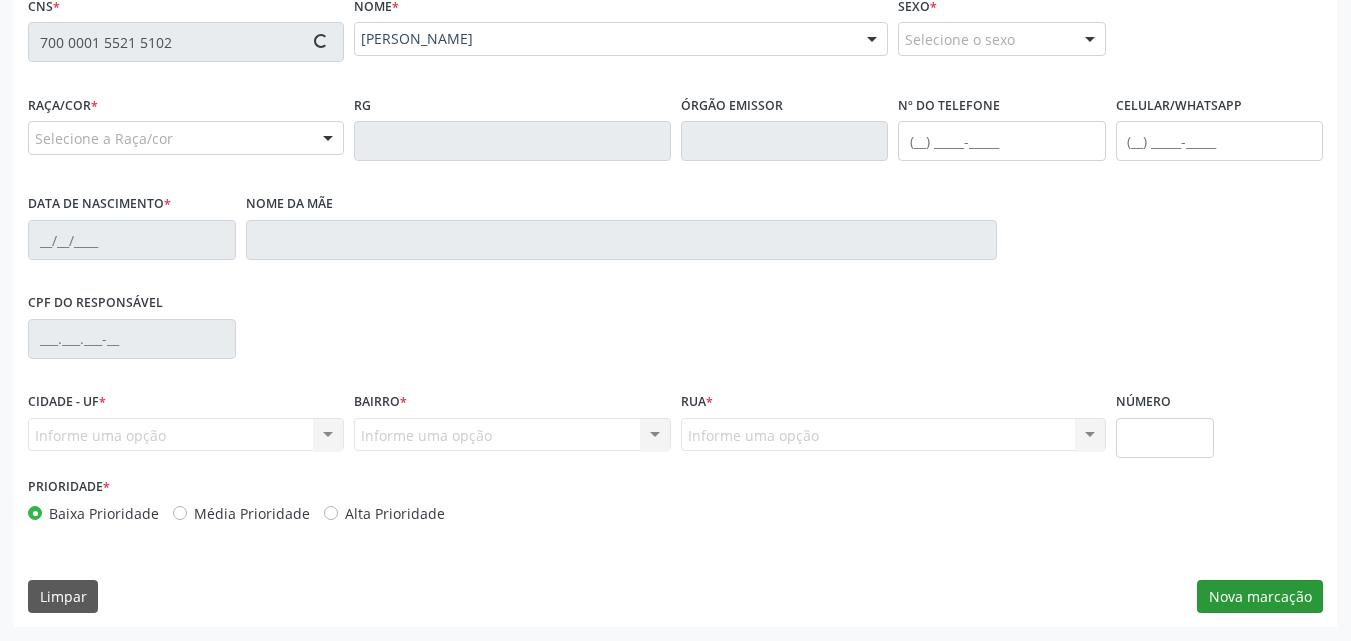 type on "(82) 99374-9239" 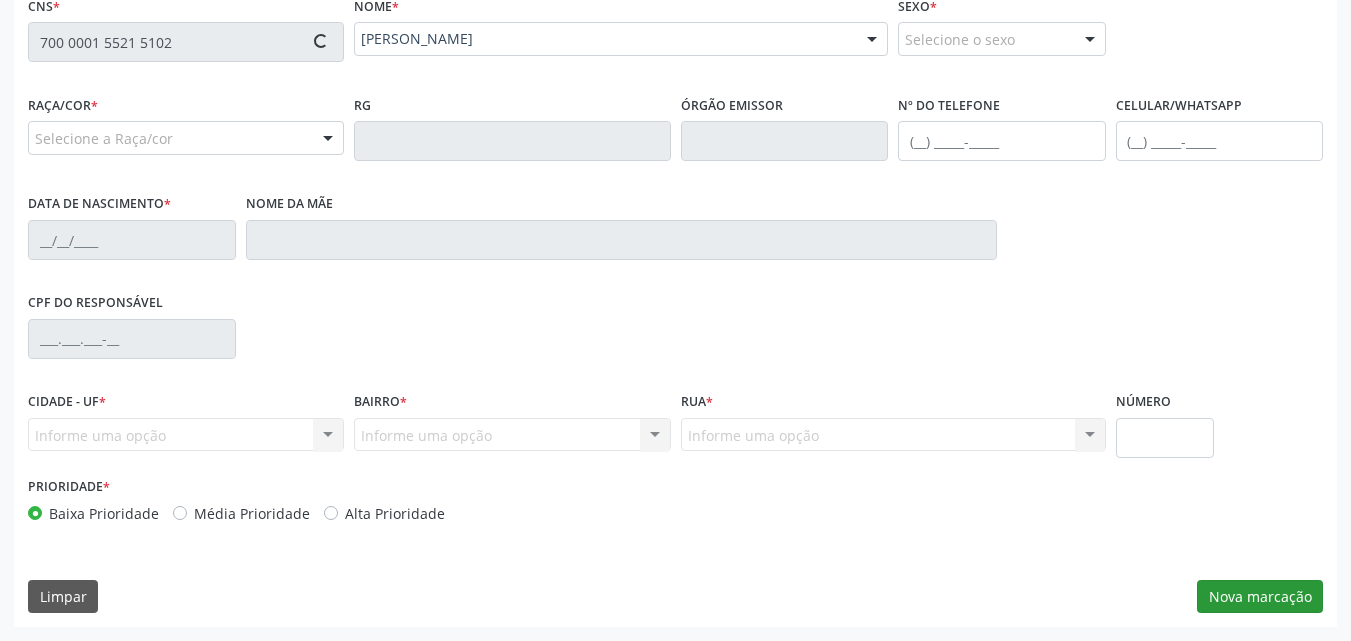 type on "05/07/1983" 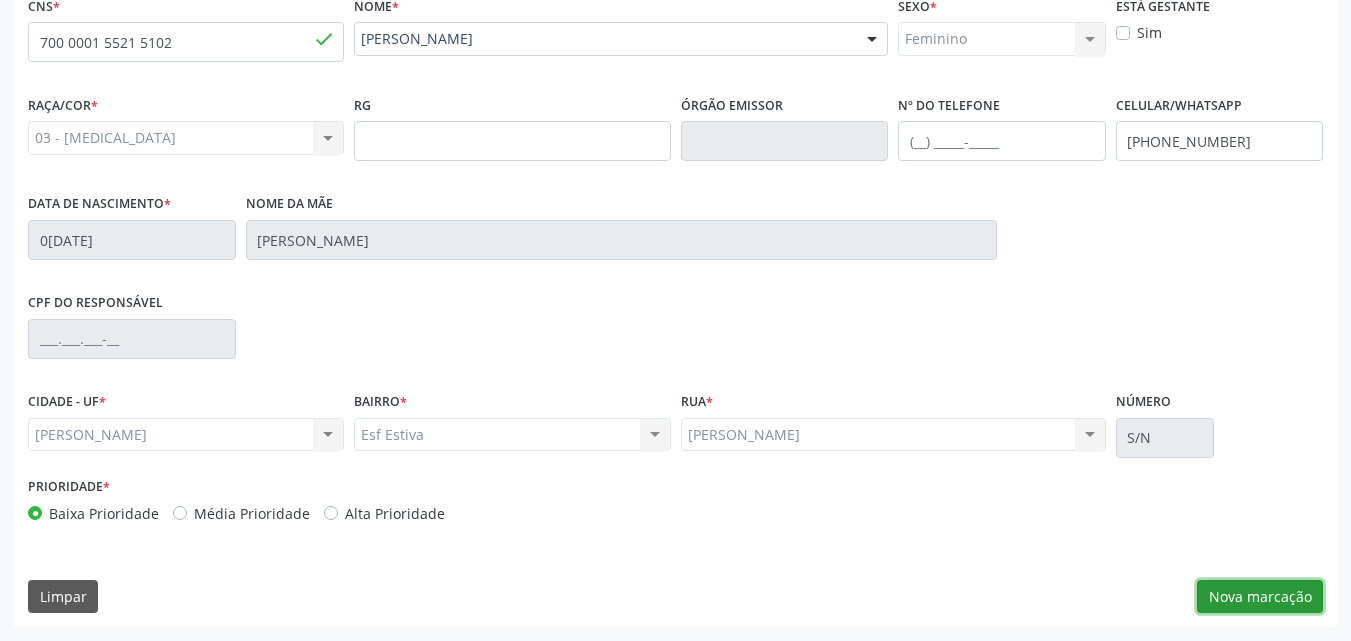 click on "Nova marcação" at bounding box center (1260, 597) 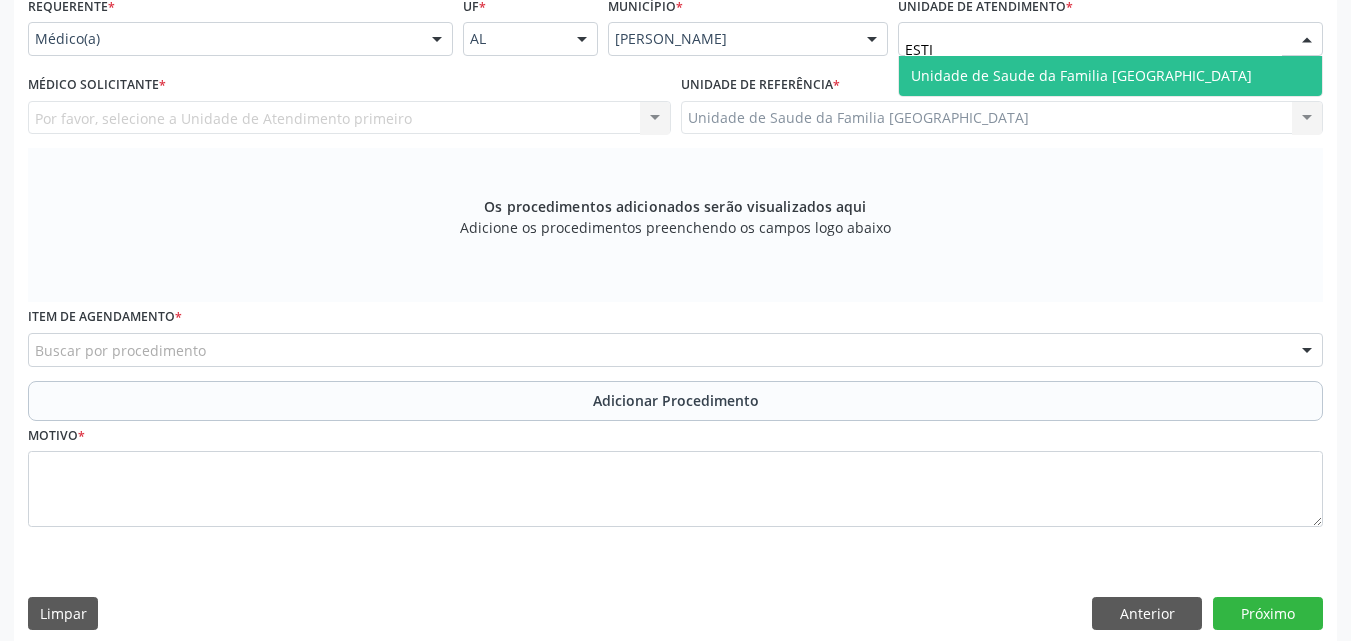 type on "ESTIV" 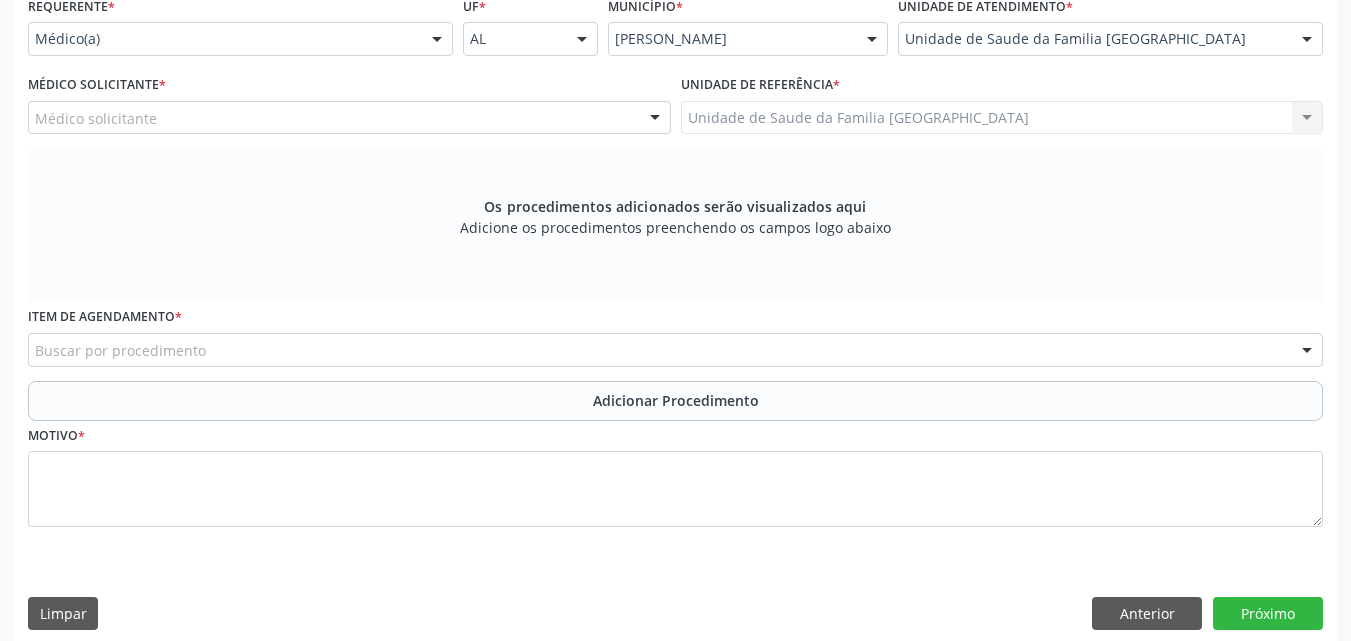 click on "Médico solicitante" at bounding box center (349, 118) 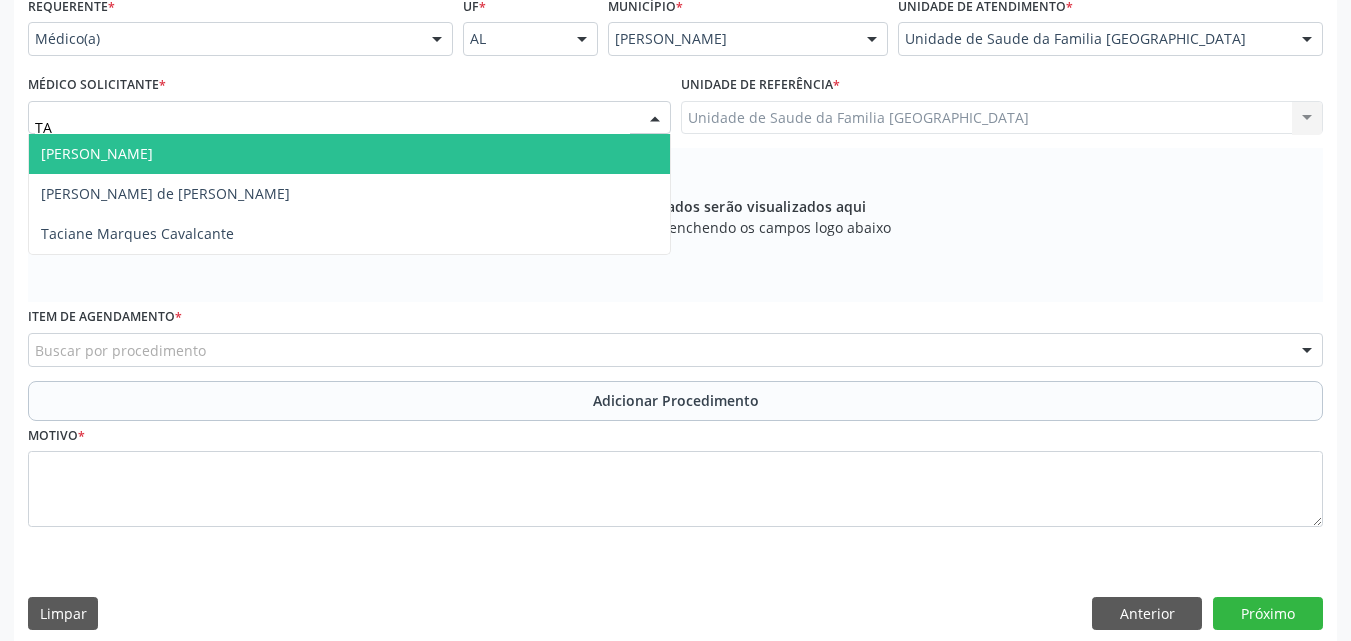type on "TAC" 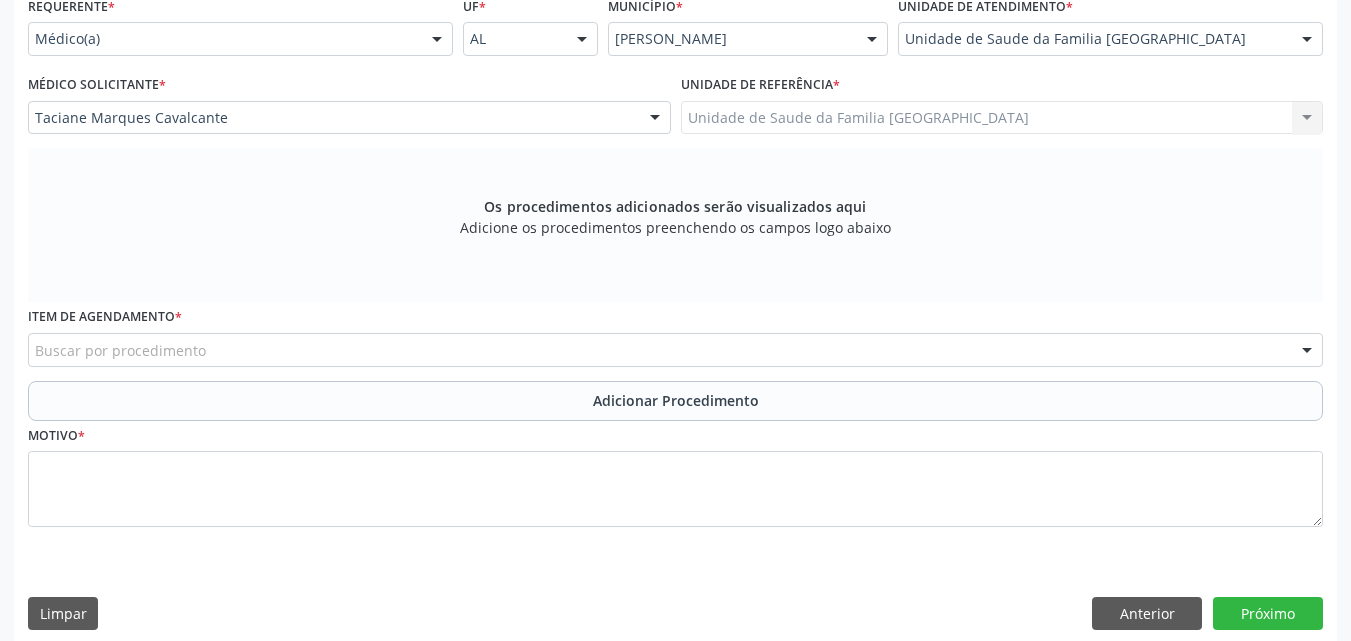 click on "Buscar por procedimento" at bounding box center [675, 350] 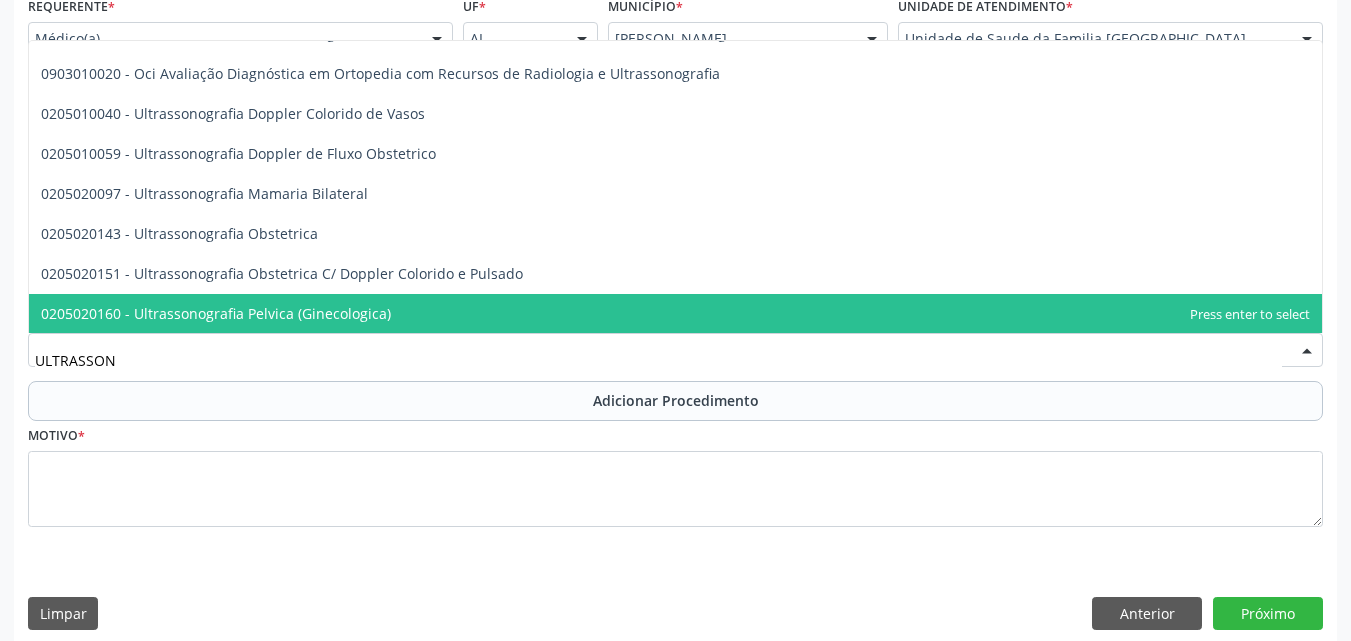 scroll, scrollTop: 147, scrollLeft: 0, axis: vertical 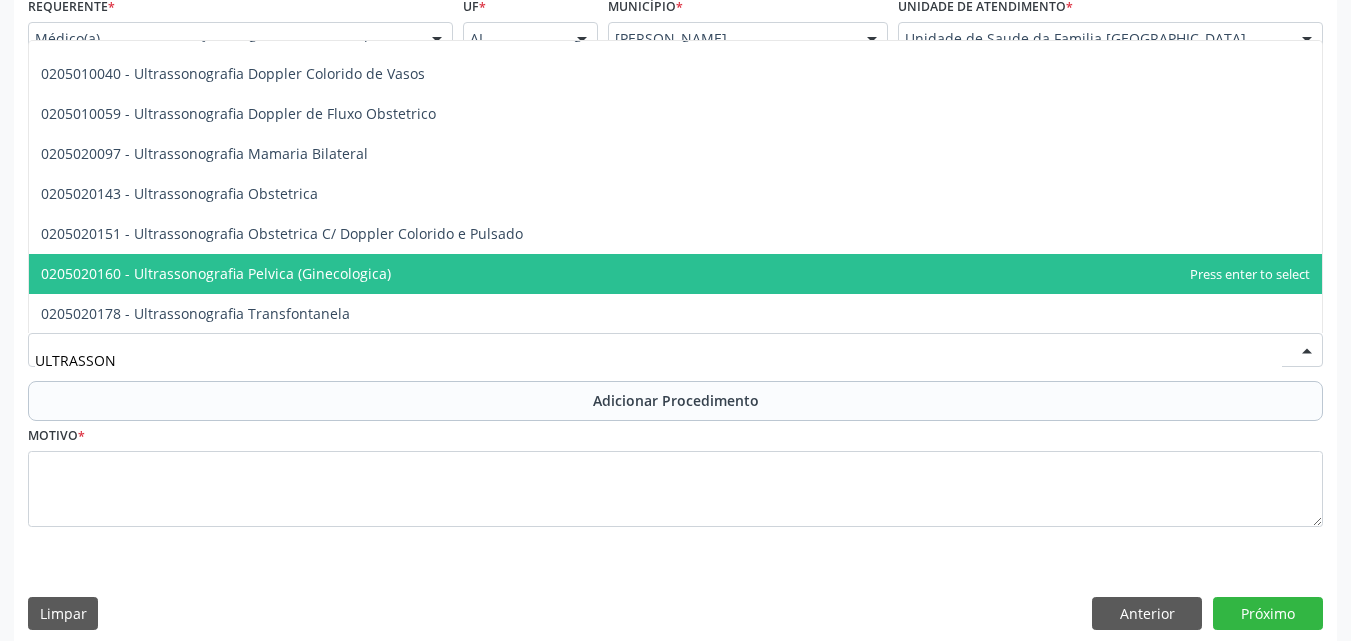 type on "ULTRASSON" 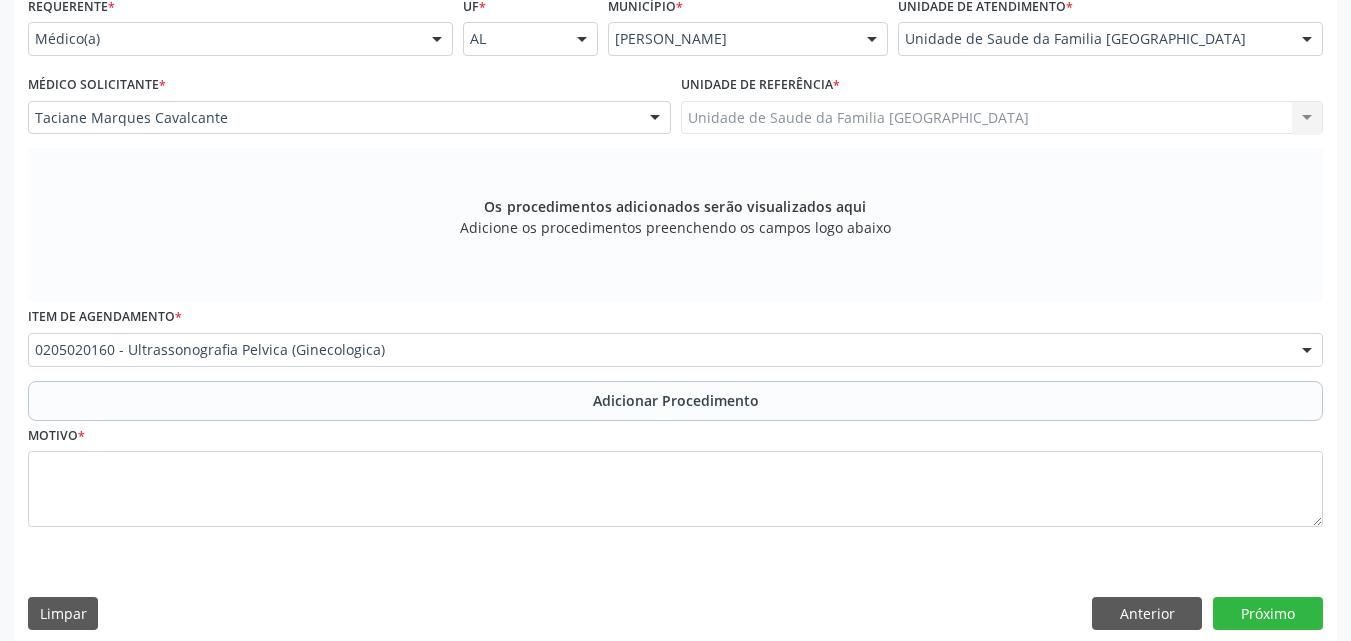 scroll, scrollTop: 0, scrollLeft: 0, axis: both 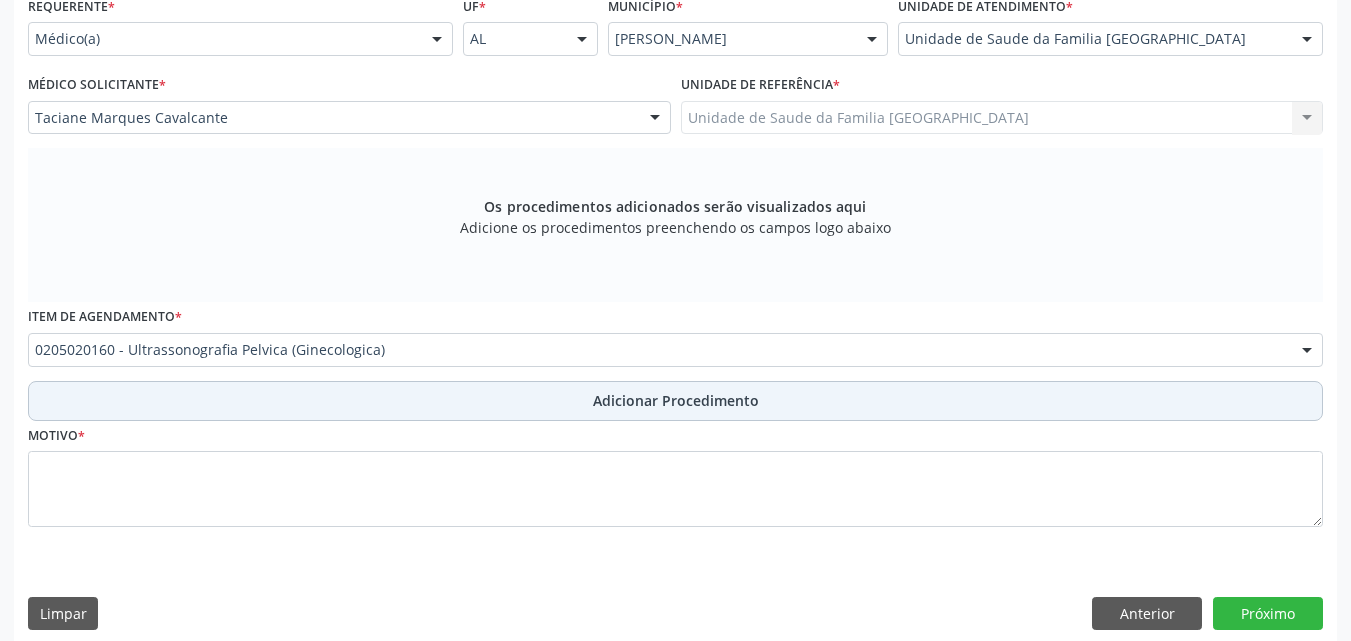 click on "Adicionar Procedimento" at bounding box center [675, 401] 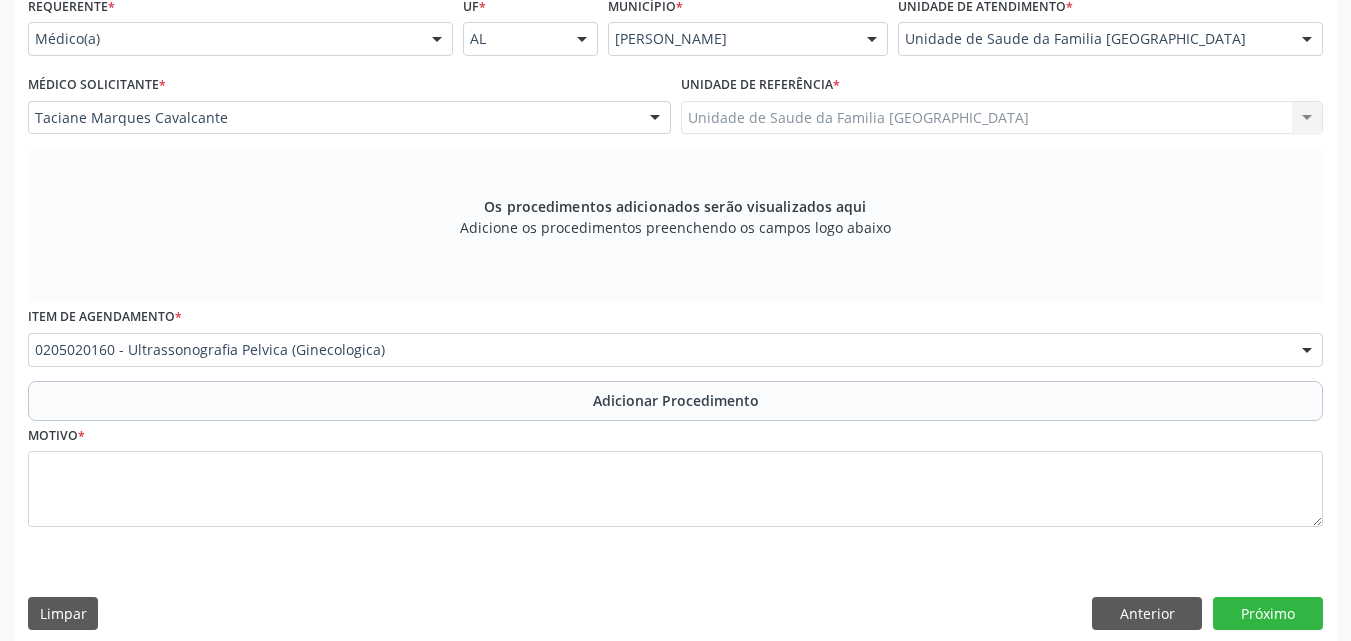 scroll, scrollTop: 412, scrollLeft: 0, axis: vertical 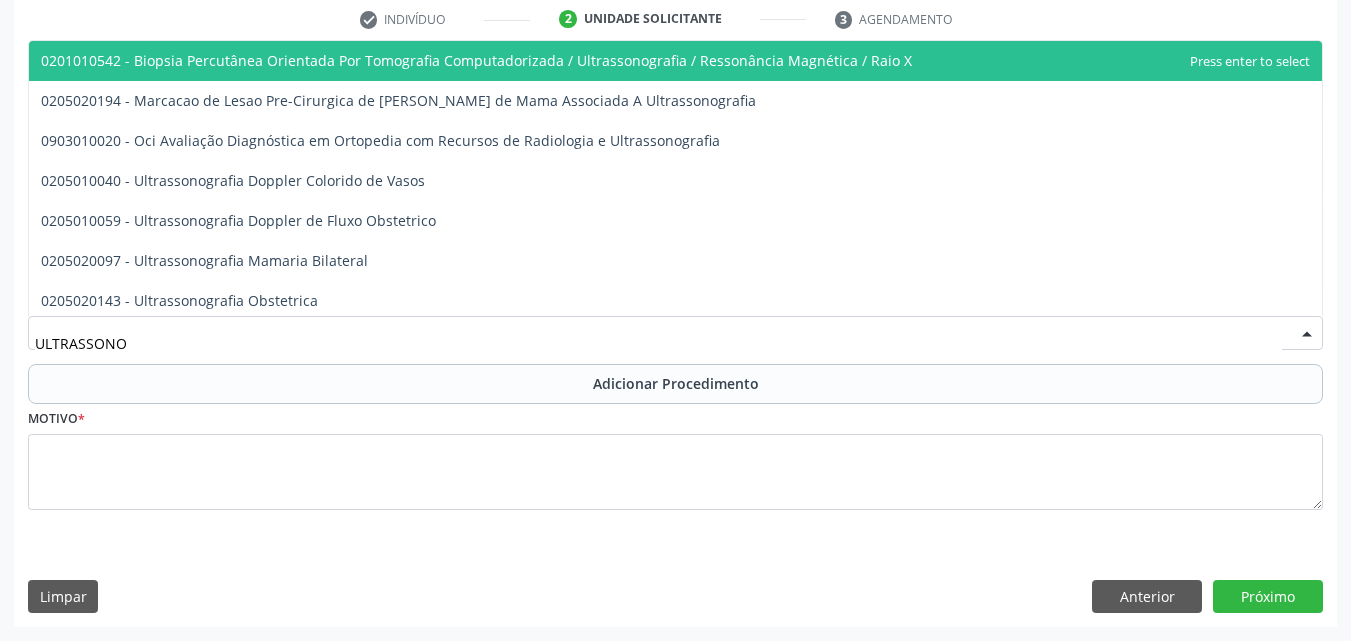 type on "ULTRASSONOG" 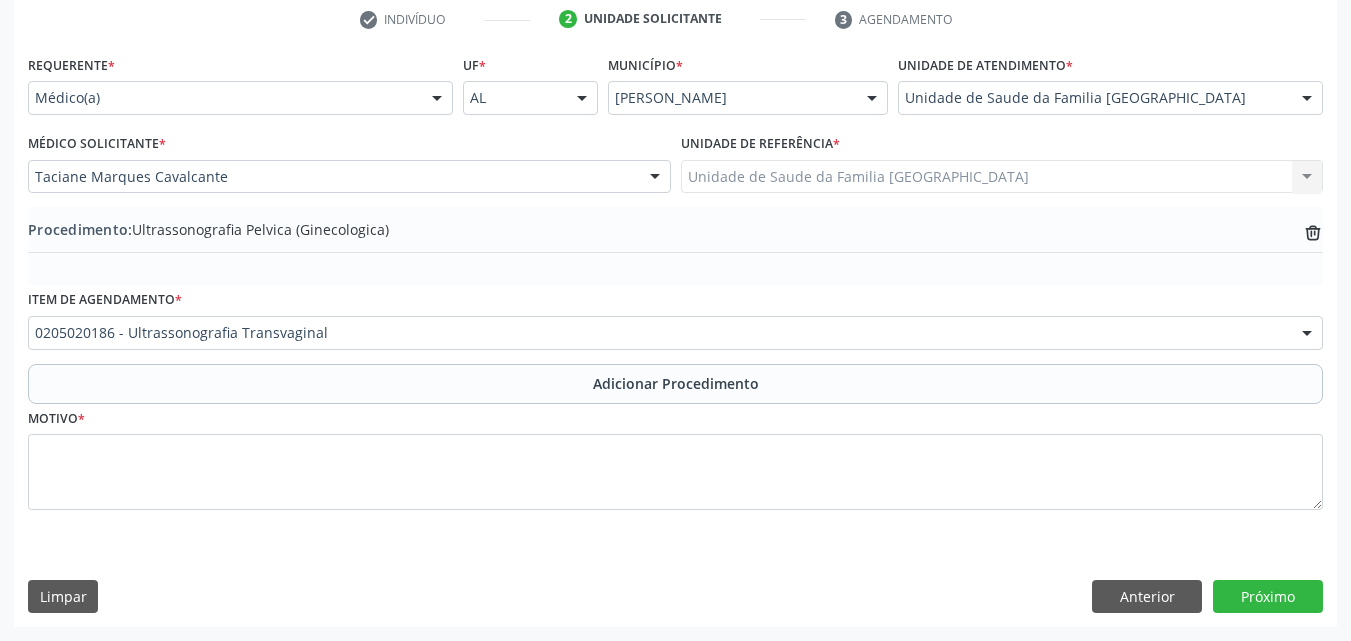 scroll, scrollTop: 0, scrollLeft: 0, axis: both 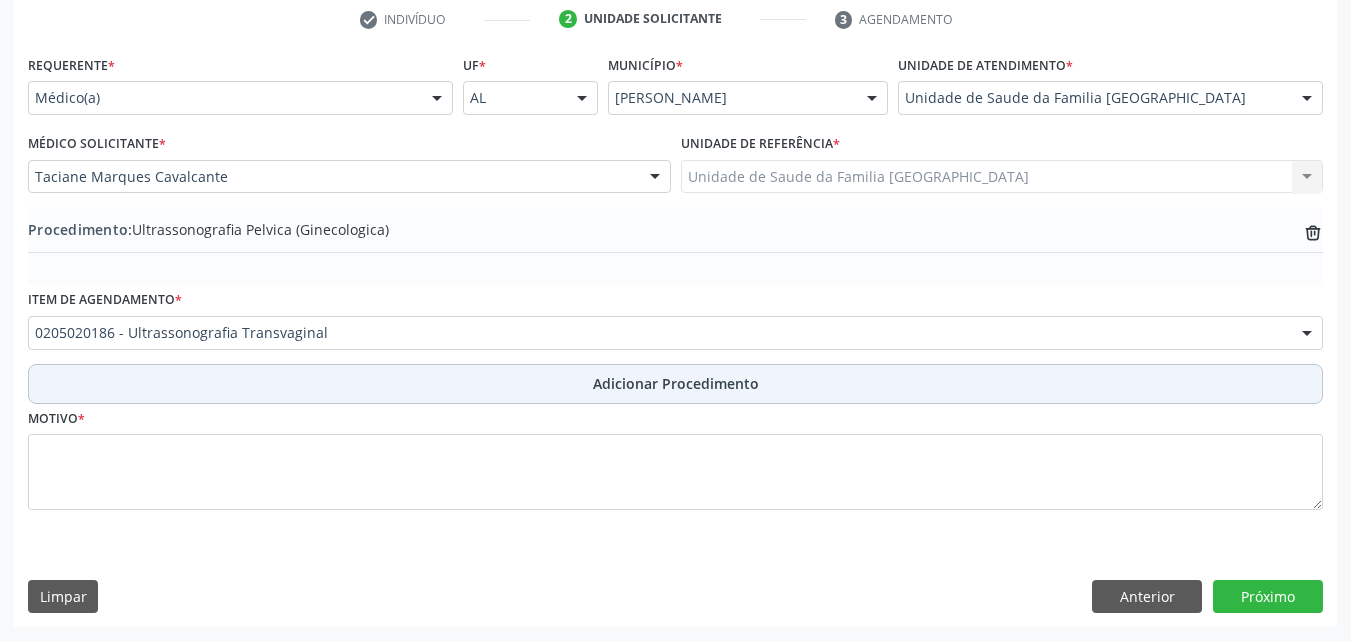 click on "Adicionar Procedimento" at bounding box center [675, 384] 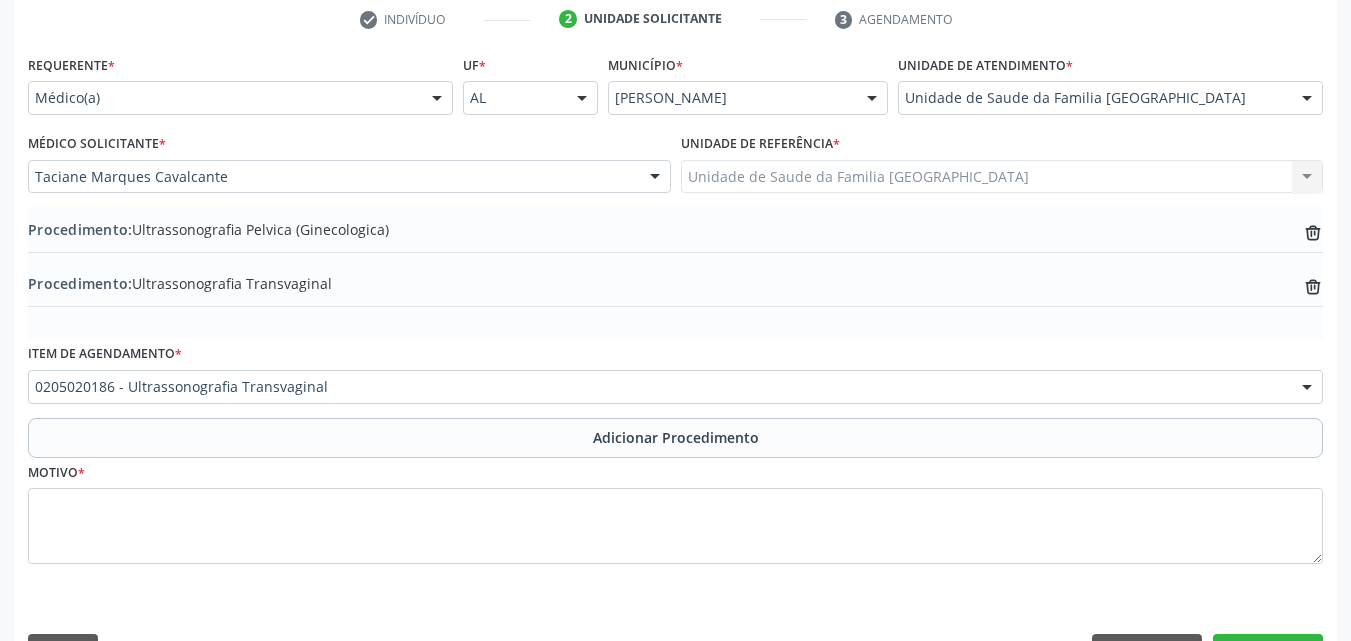 click on "Motivo
*" at bounding box center [675, 511] 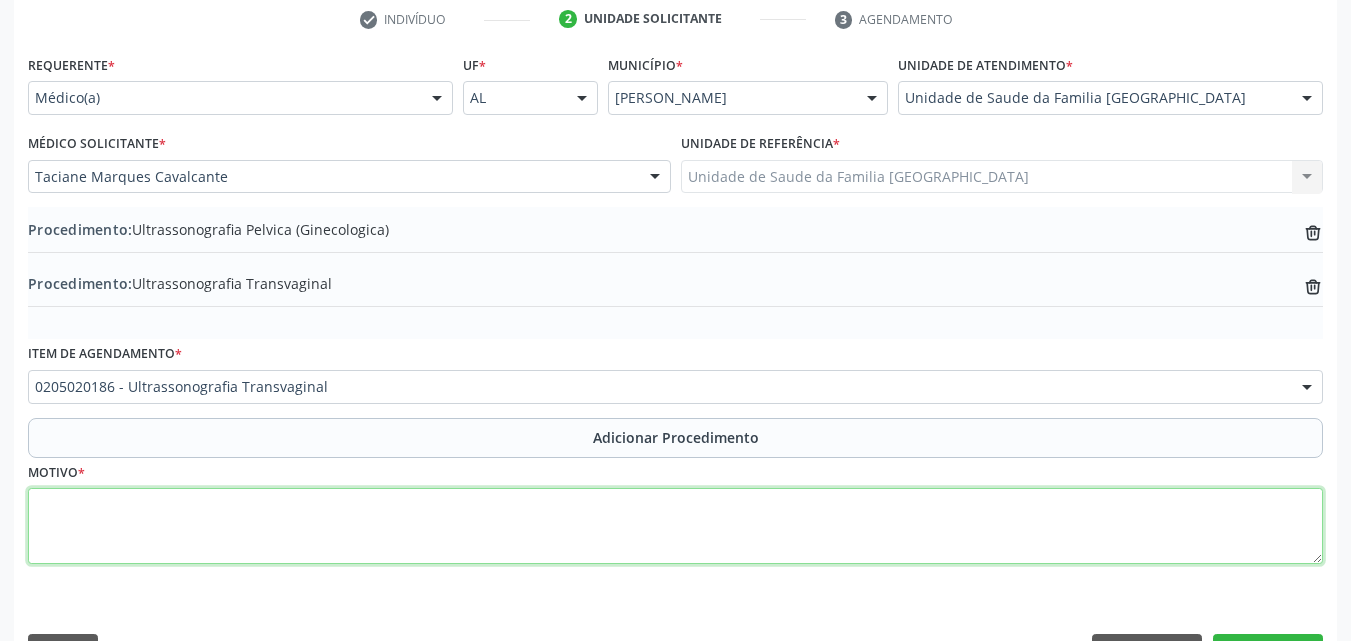 click at bounding box center (675, 526) 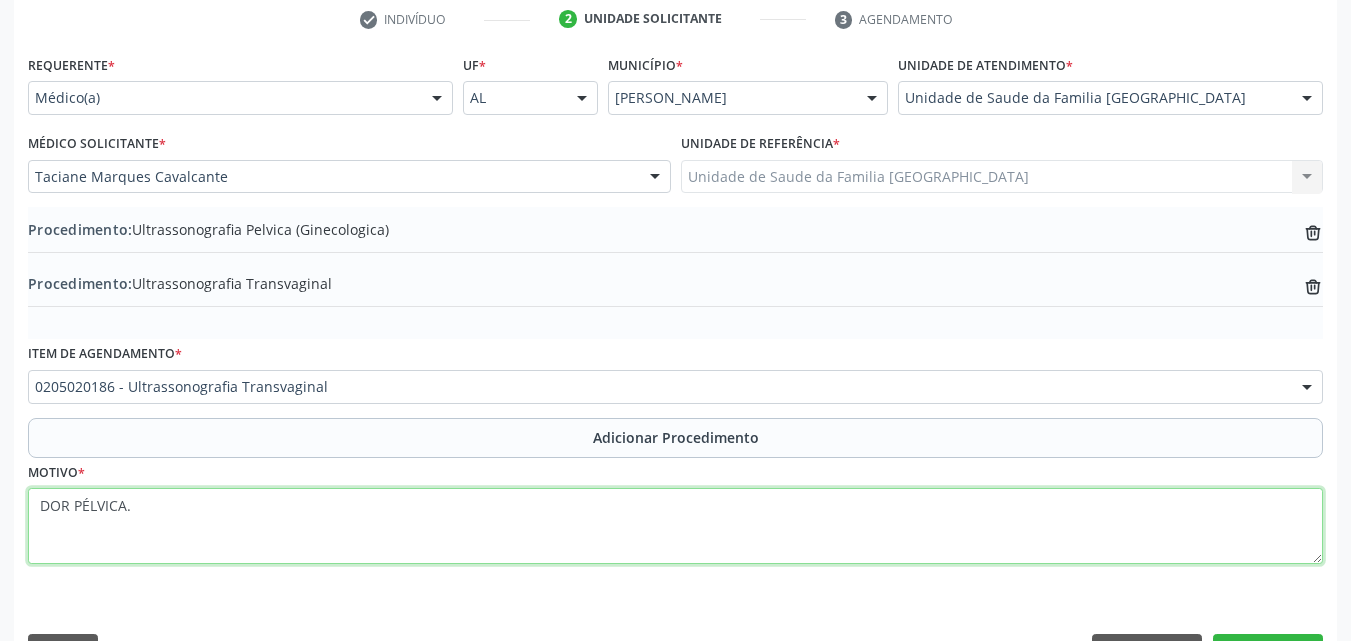 scroll, scrollTop: 466, scrollLeft: 0, axis: vertical 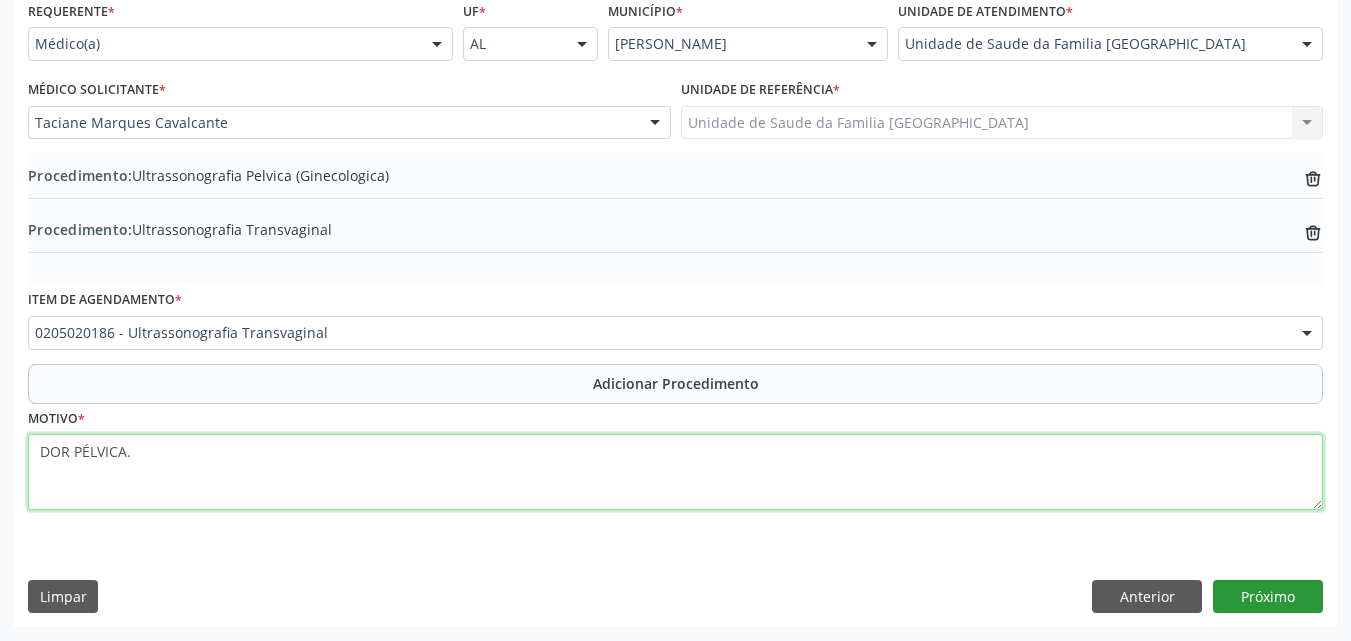 type on "DOR PÉLVICA." 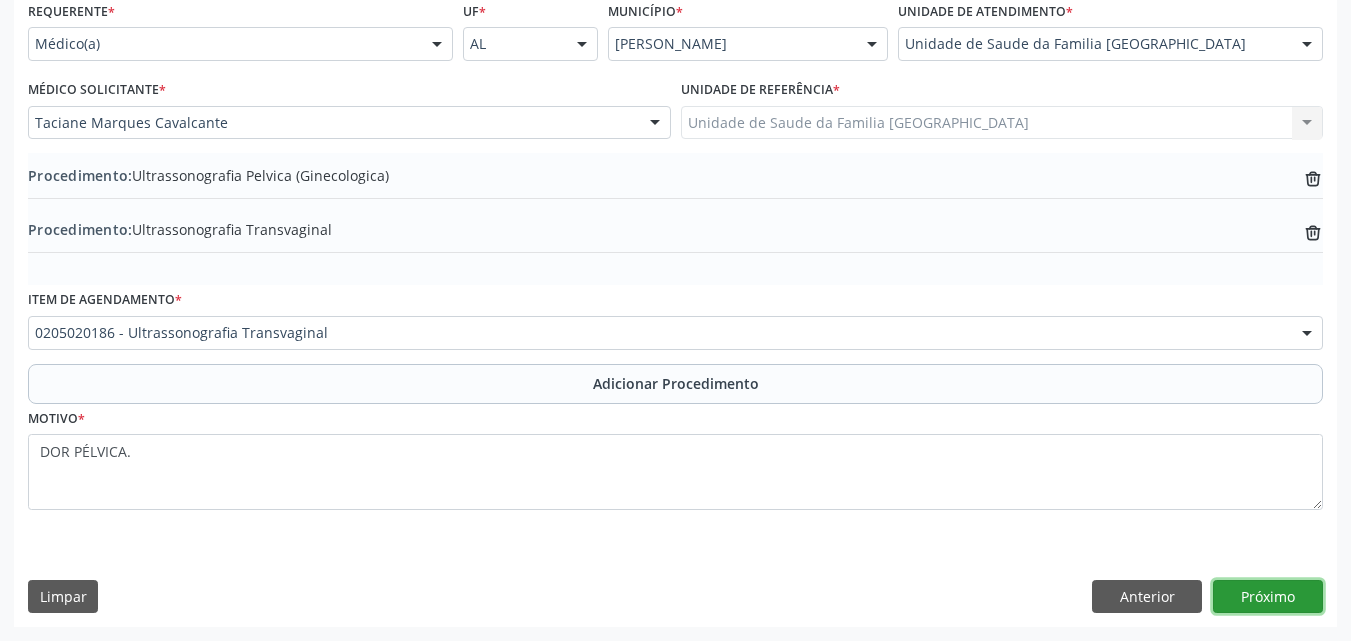 click on "Próximo" at bounding box center [1268, 597] 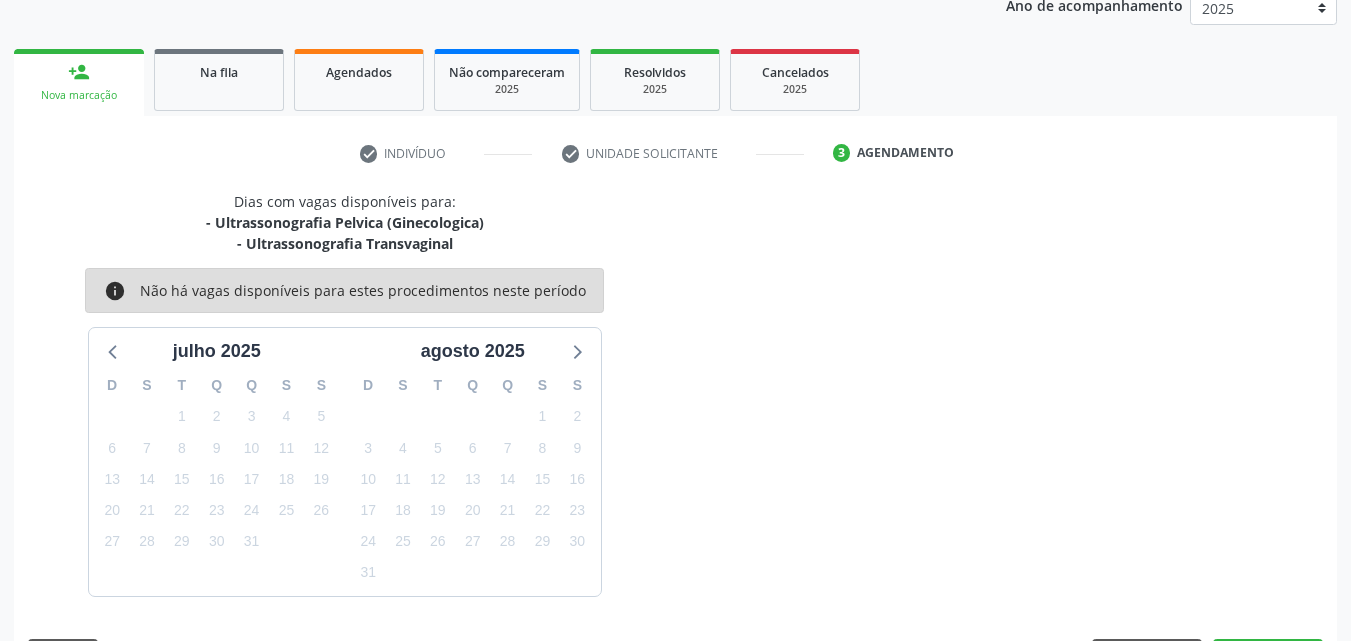 scroll, scrollTop: 337, scrollLeft: 0, axis: vertical 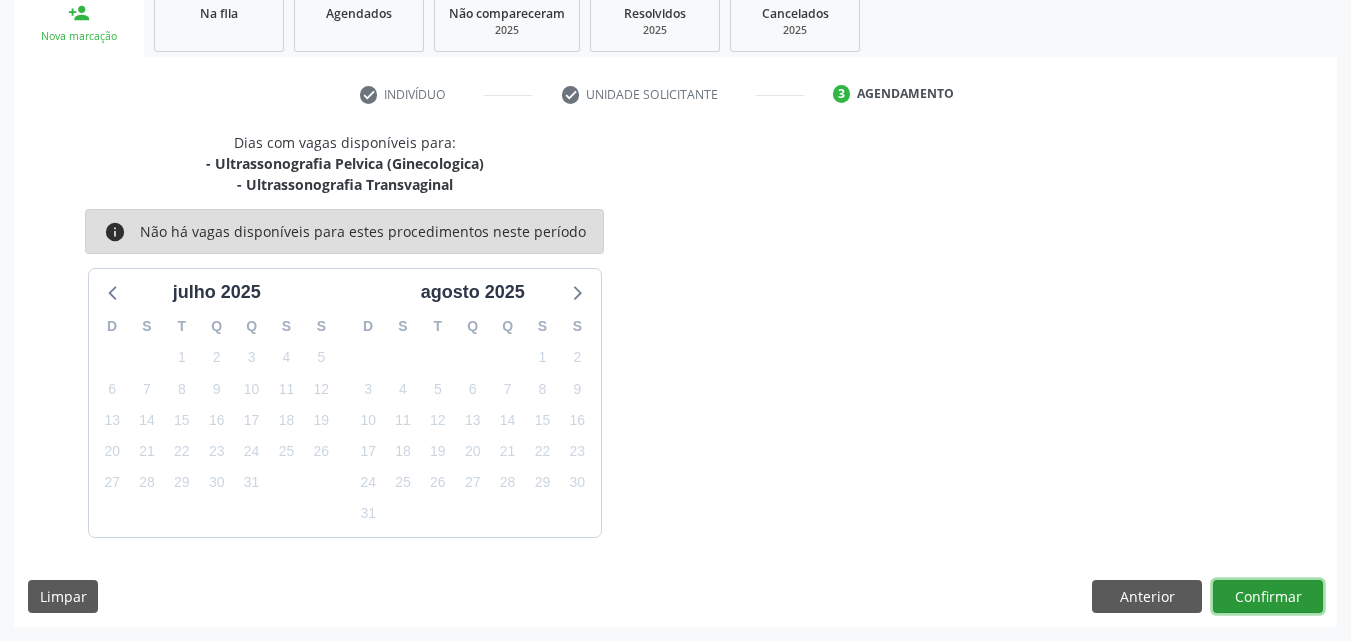 click on "Confirmar" at bounding box center [1268, 597] 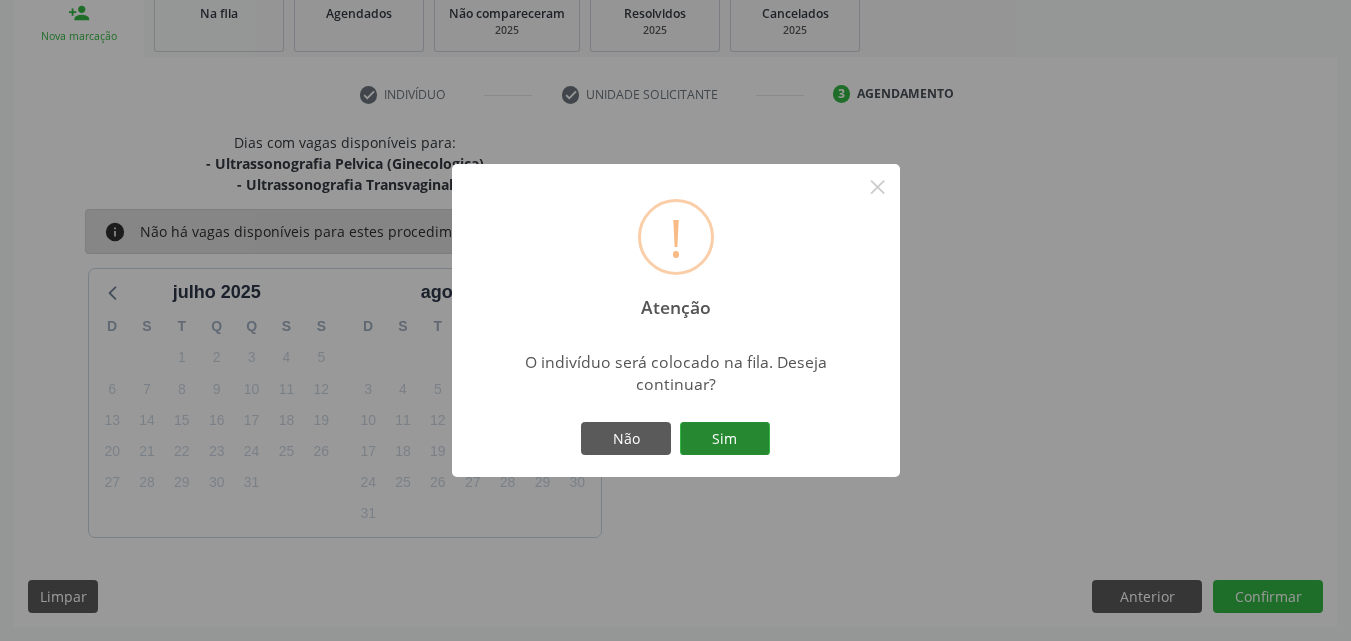 click on "Sim" at bounding box center [725, 439] 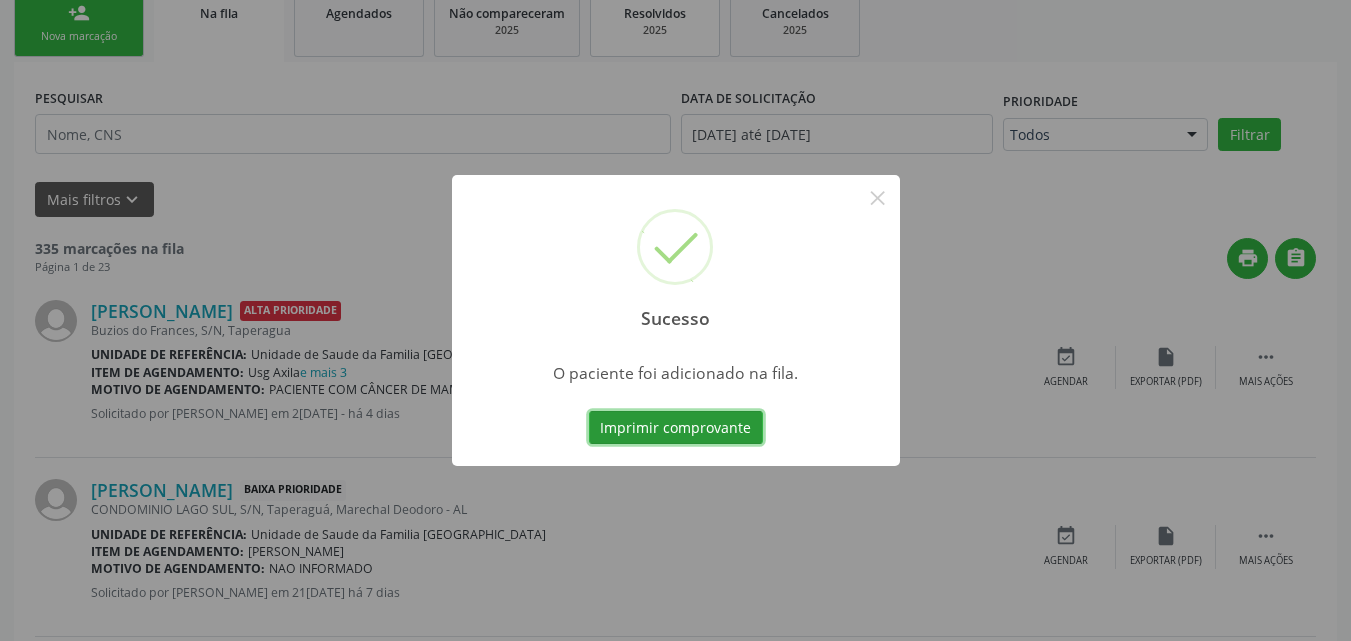 scroll, scrollTop: 54, scrollLeft: 0, axis: vertical 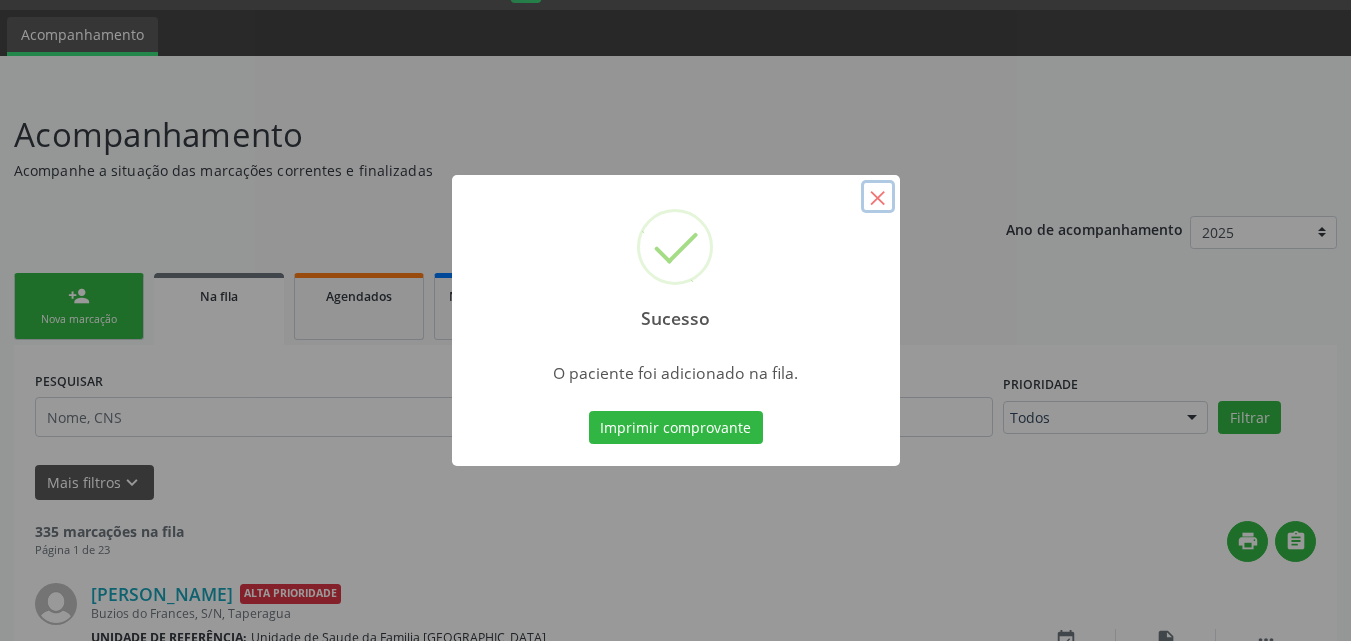 click on "×" at bounding box center (878, 197) 